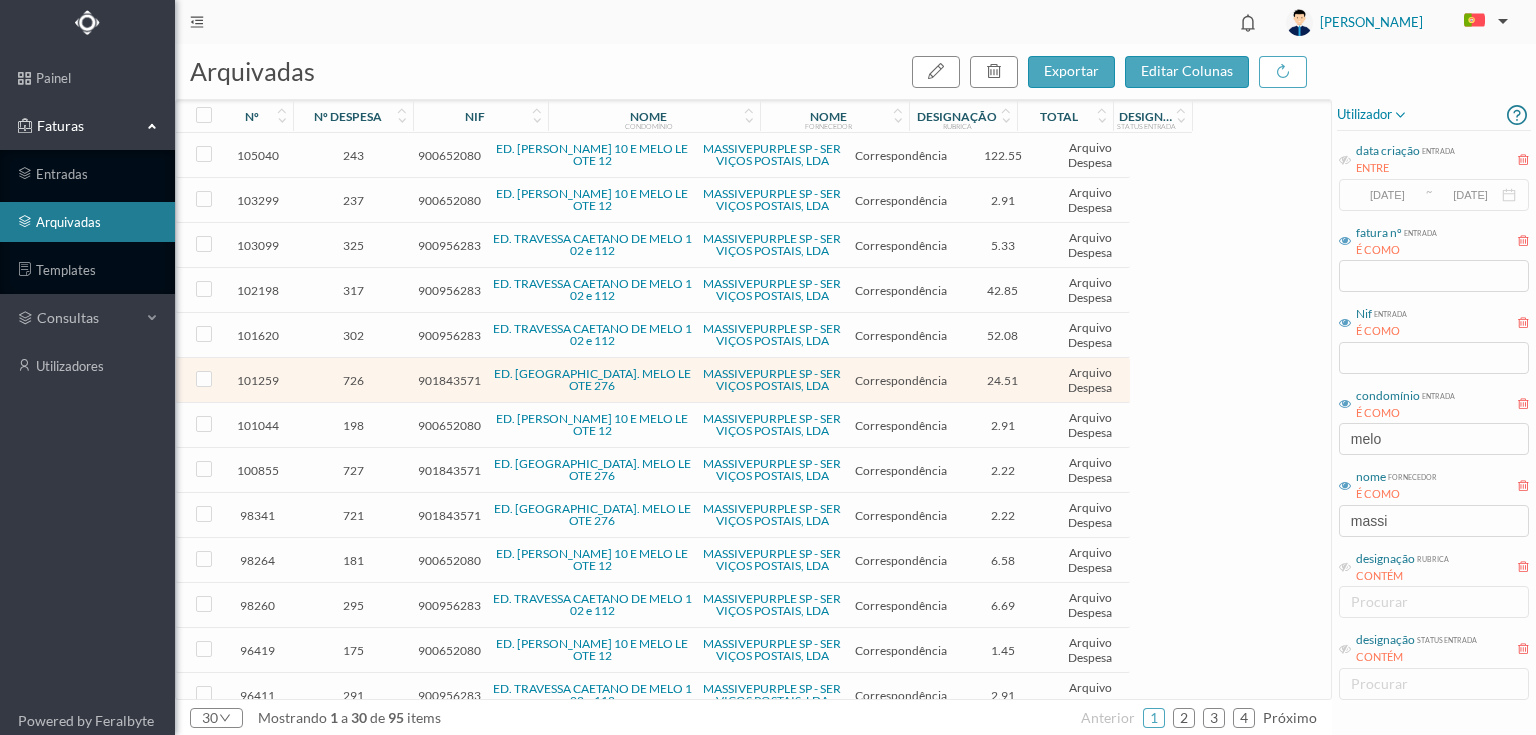 scroll, scrollTop: 0, scrollLeft: 0, axis: both 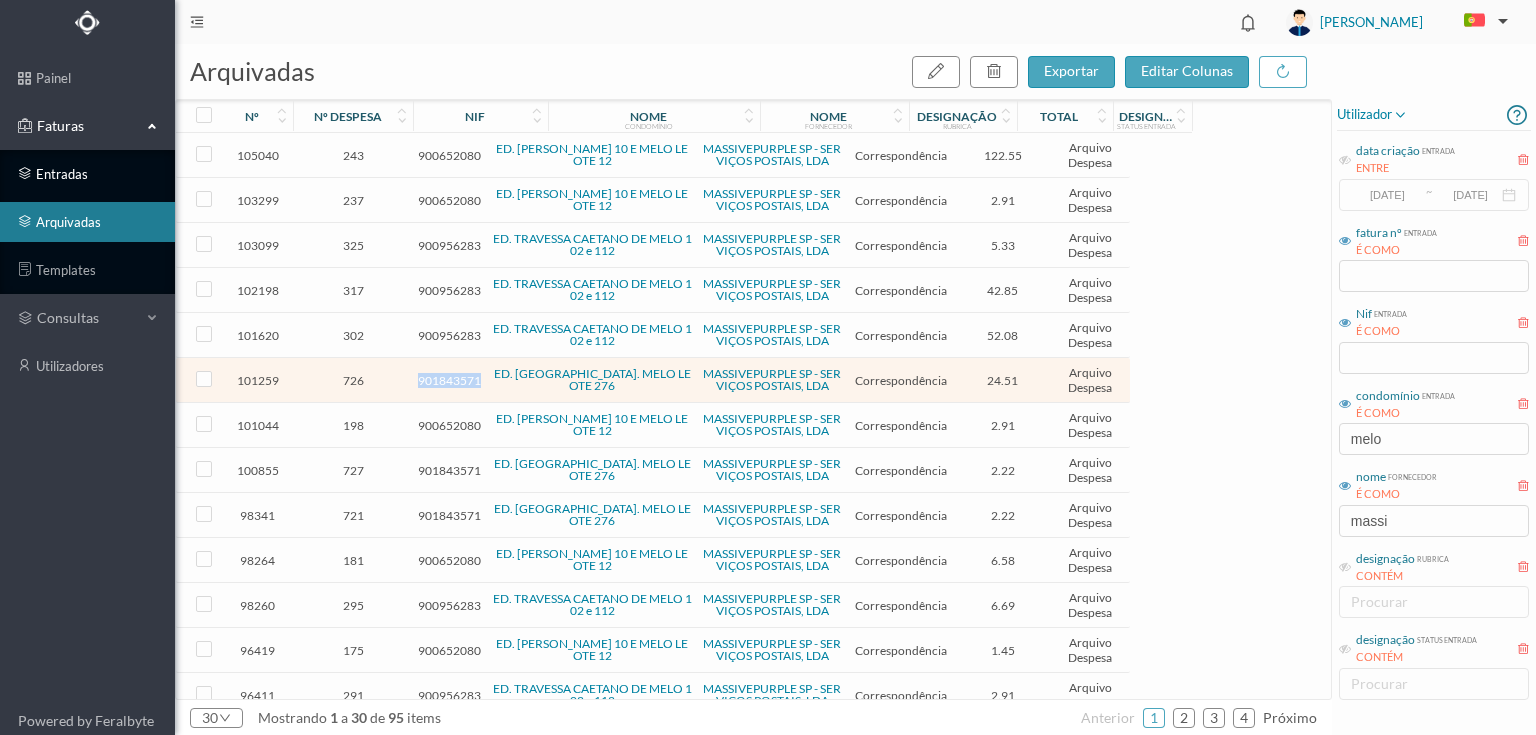 click on "entradas" at bounding box center [87, 174] 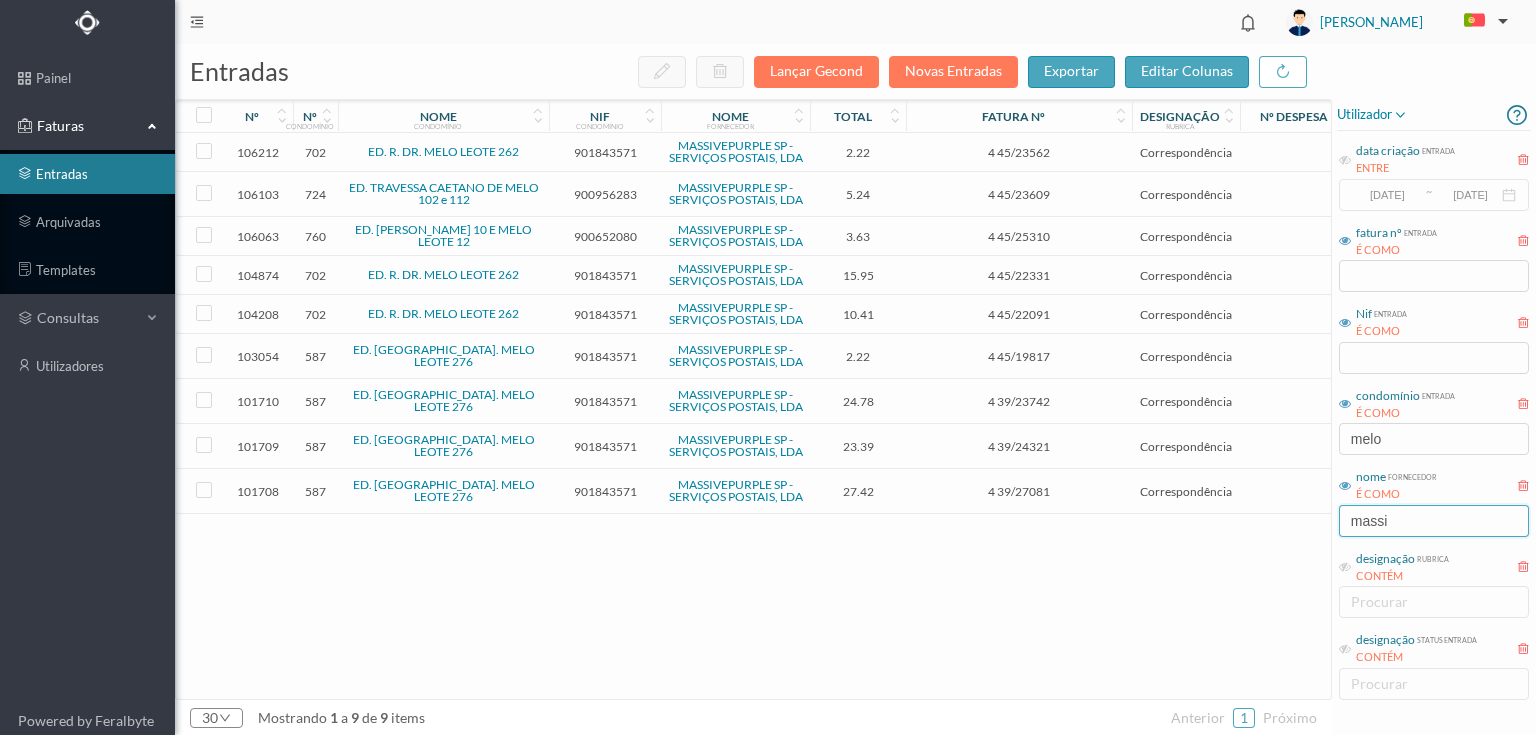 drag, startPoint x: 1416, startPoint y: 511, endPoint x: 1136, endPoint y: 521, distance: 280.17853 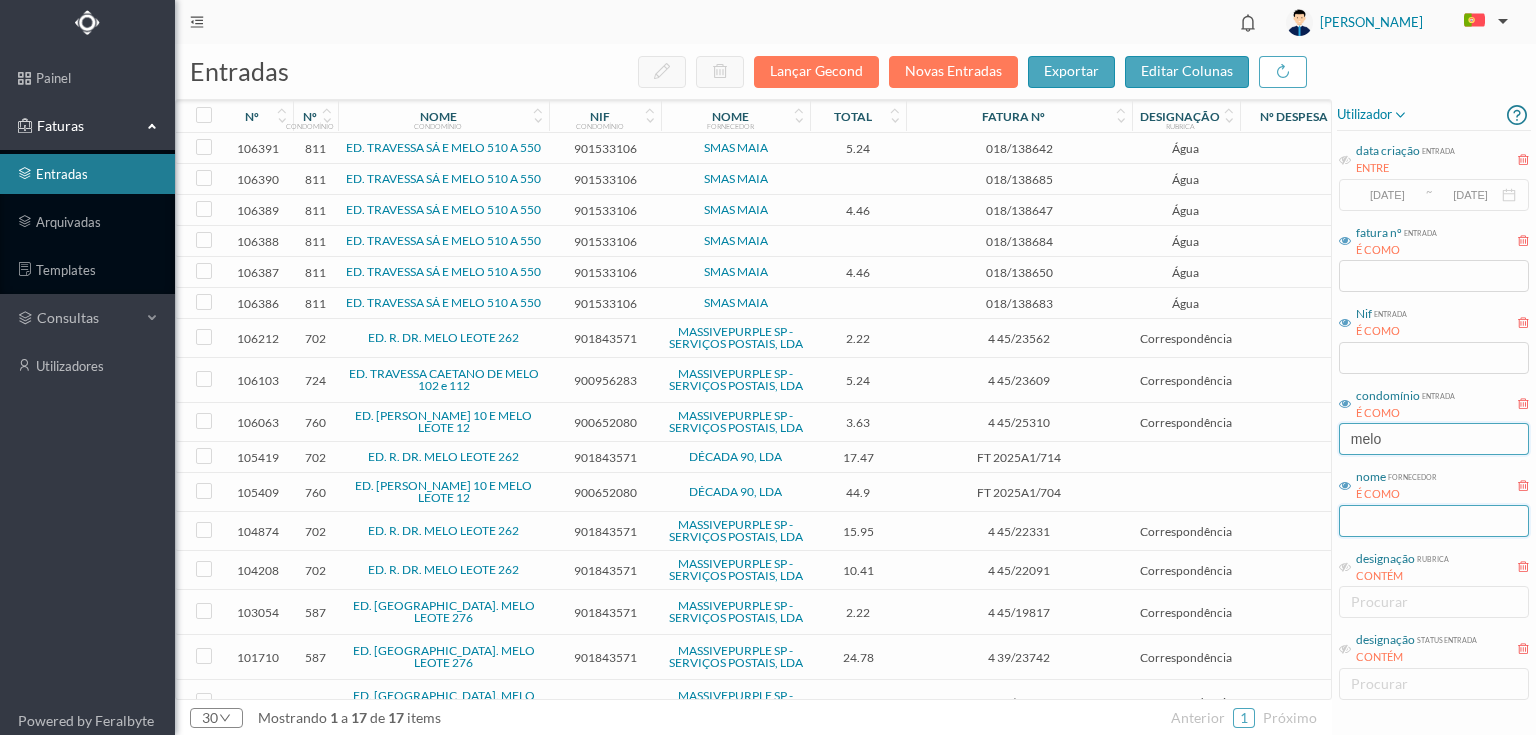 type 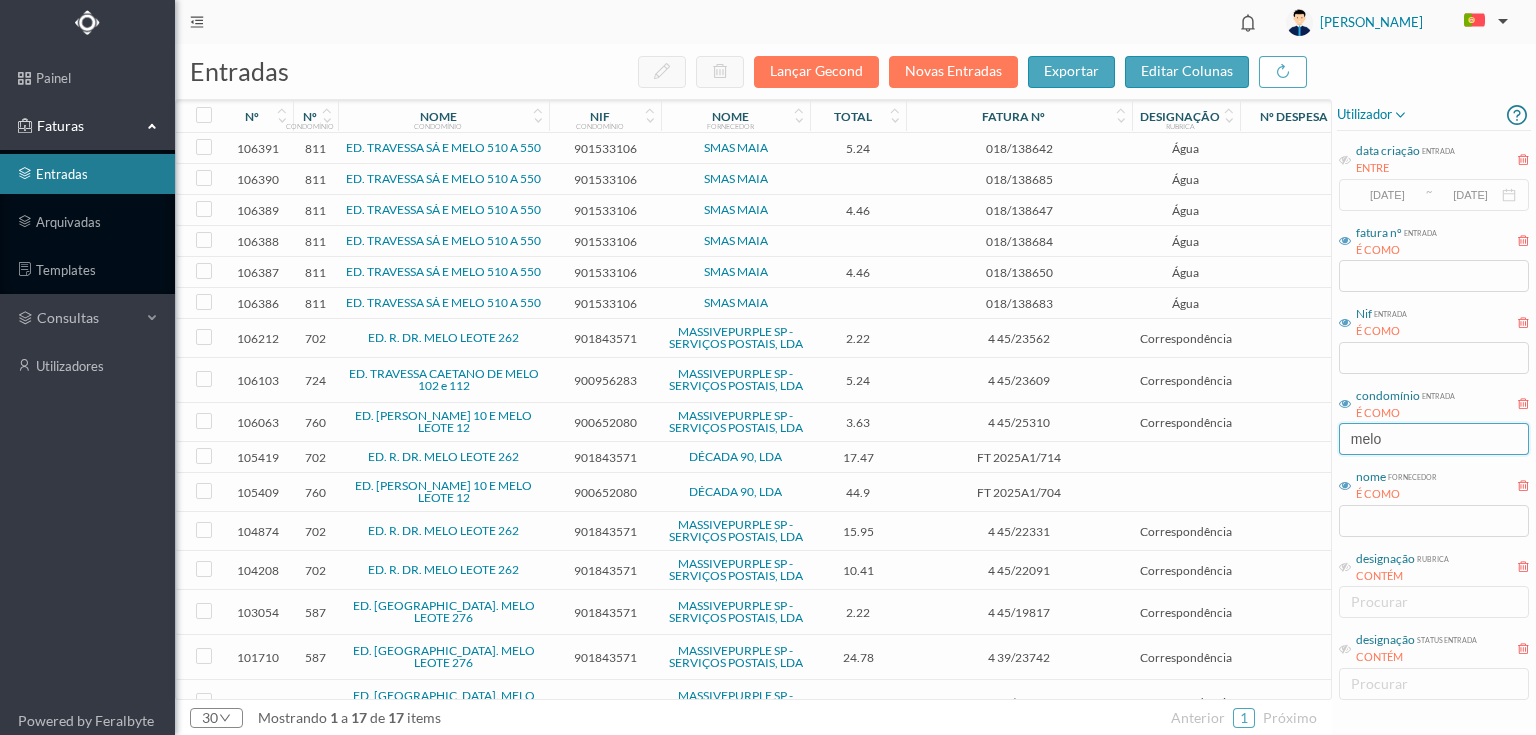 drag, startPoint x: 1380, startPoint y: 438, endPoint x: 1184, endPoint y: 448, distance: 196.25494 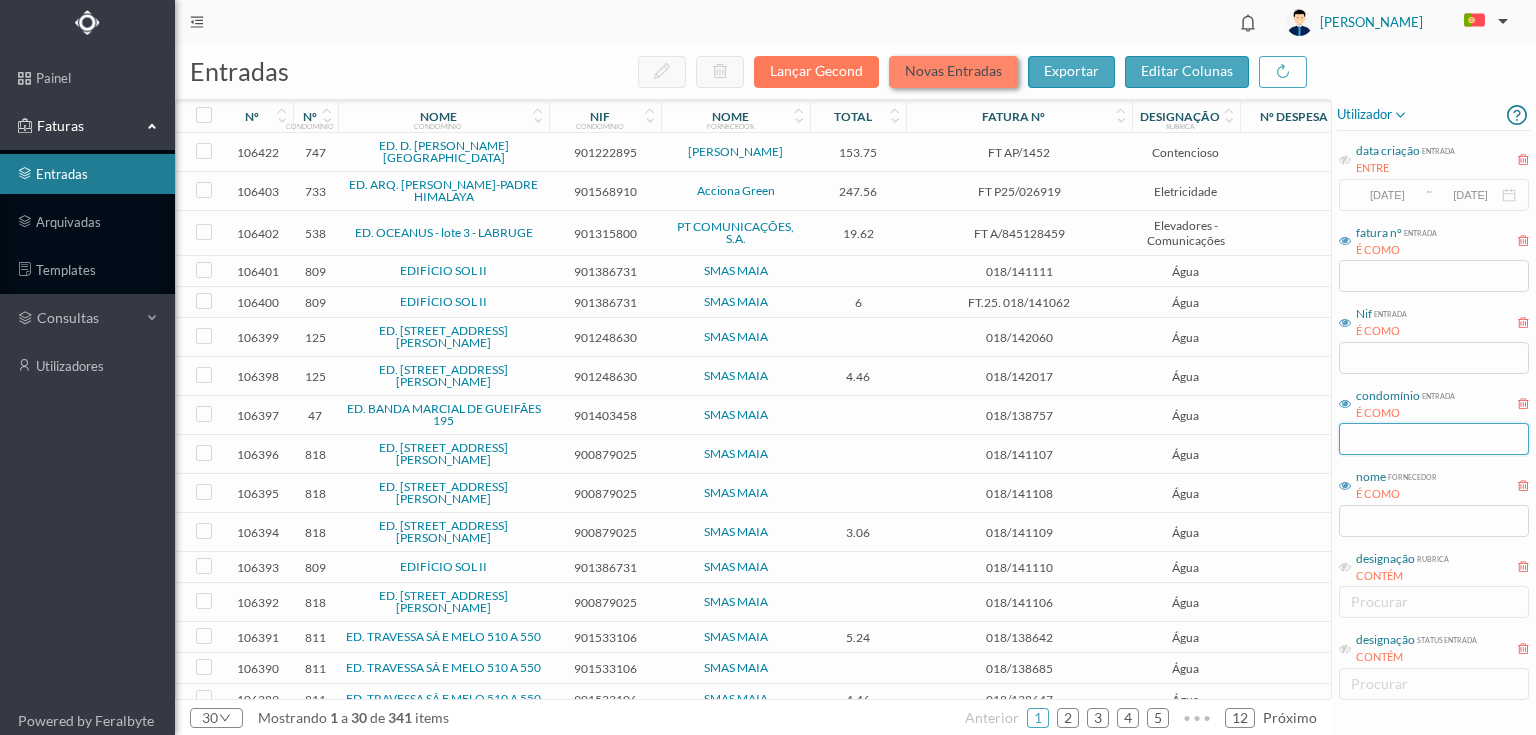 type 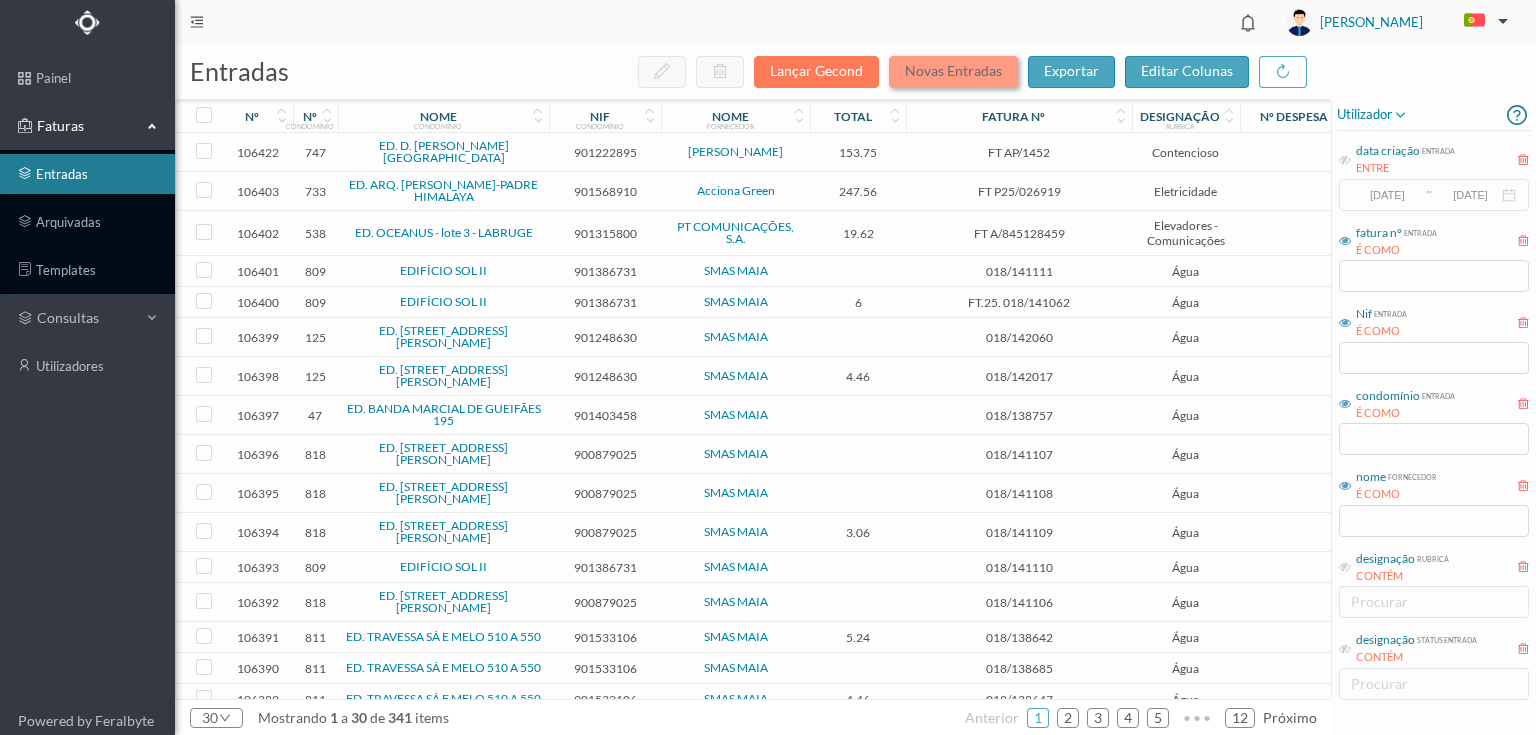 click on "Novas Entradas" at bounding box center [953, 72] 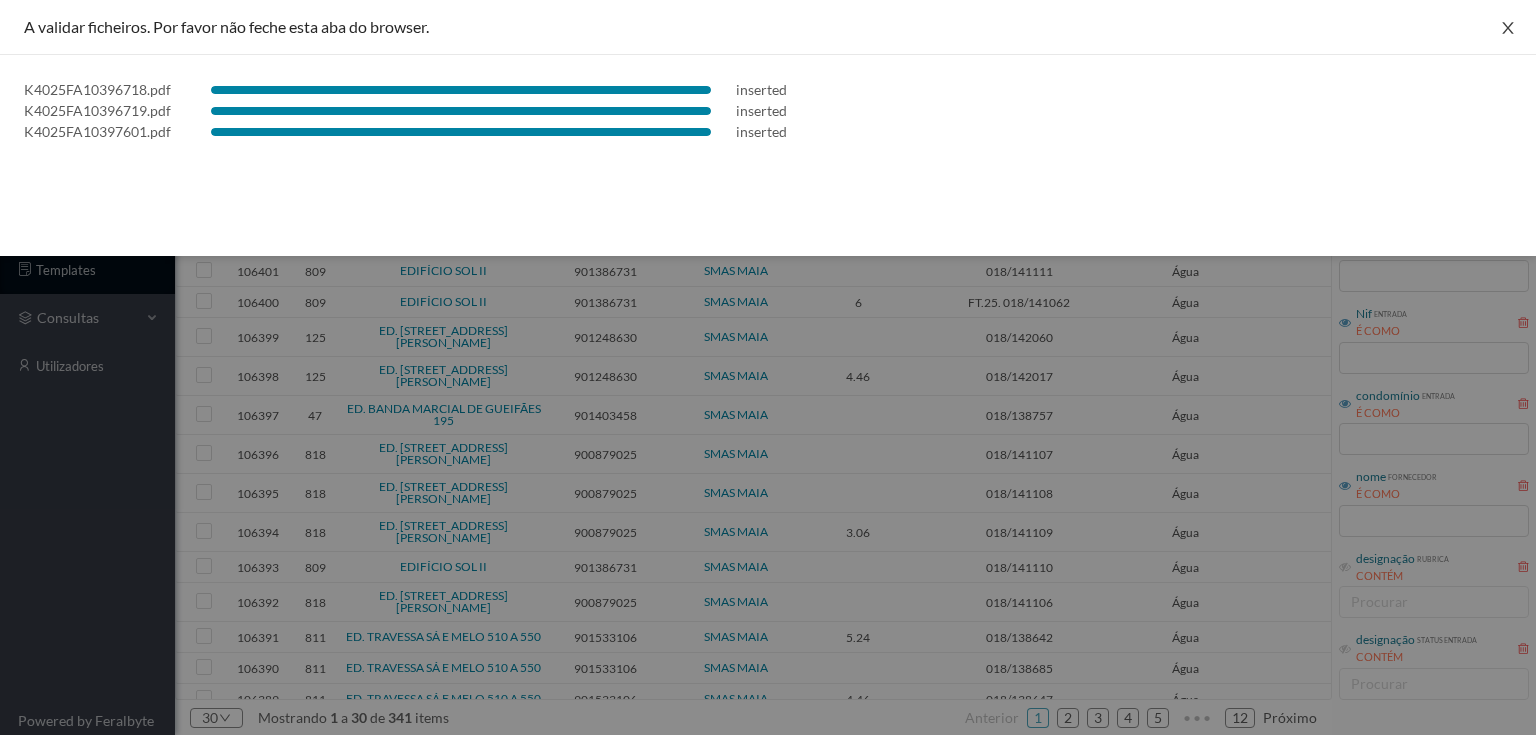 click 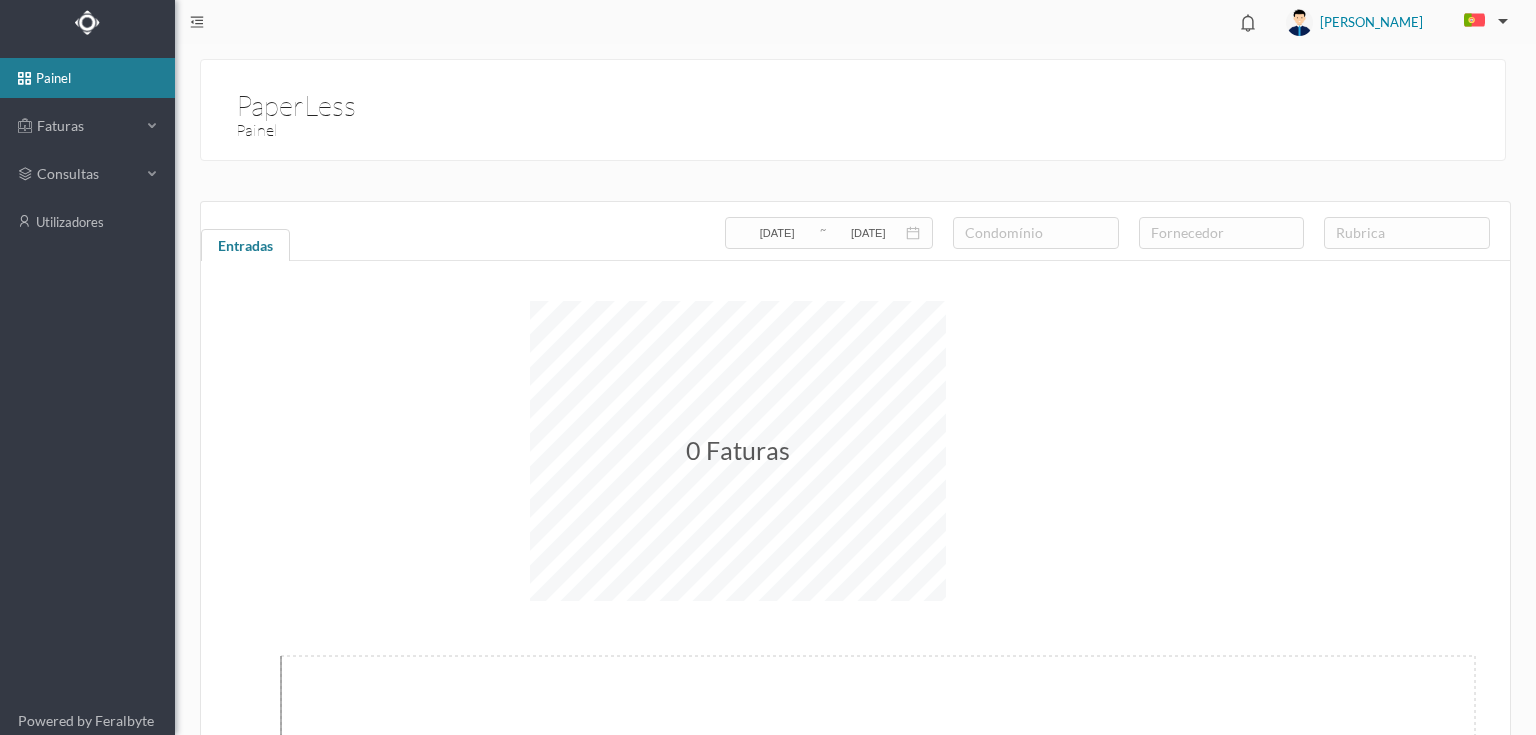 scroll, scrollTop: 0, scrollLeft: 0, axis: both 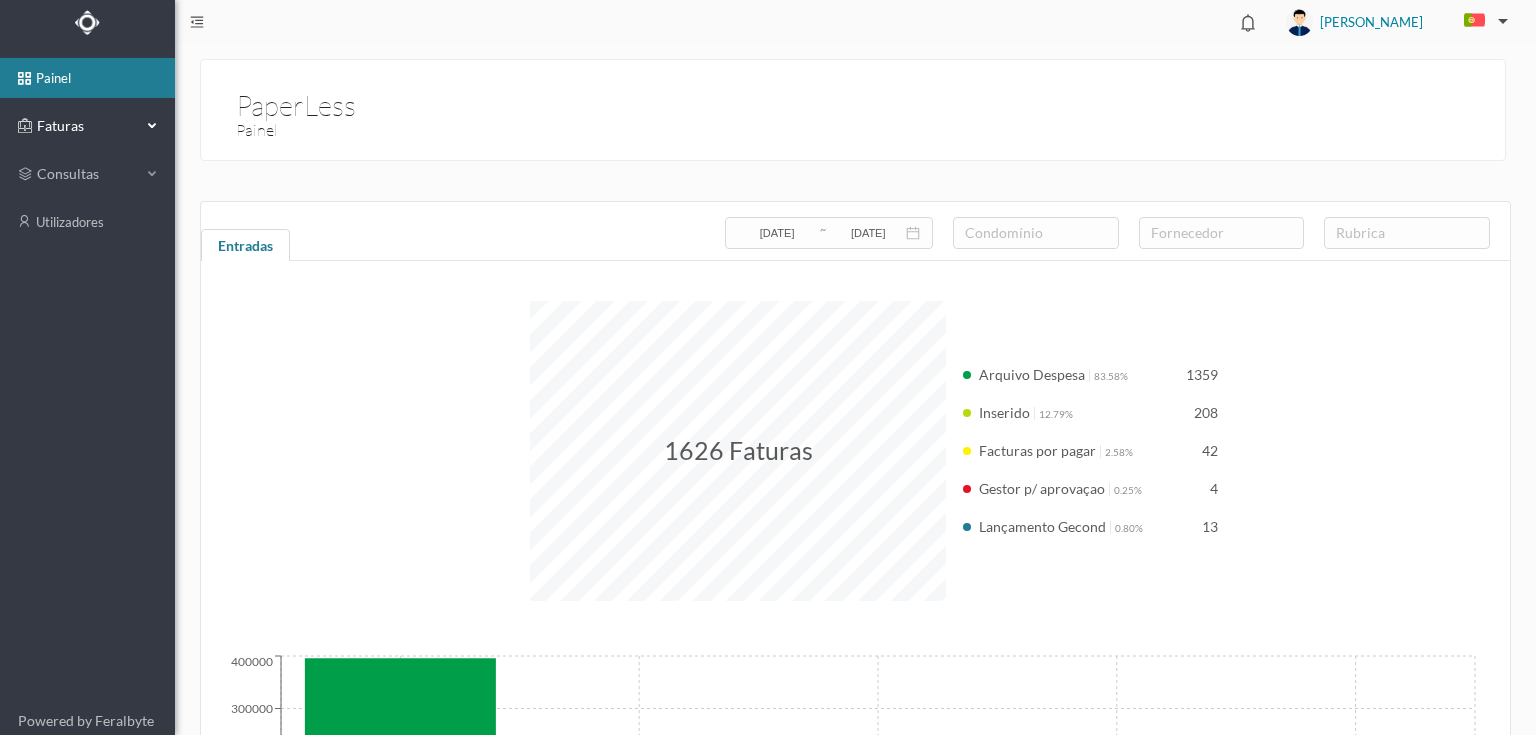 click on "Faturas" at bounding box center [87, 126] 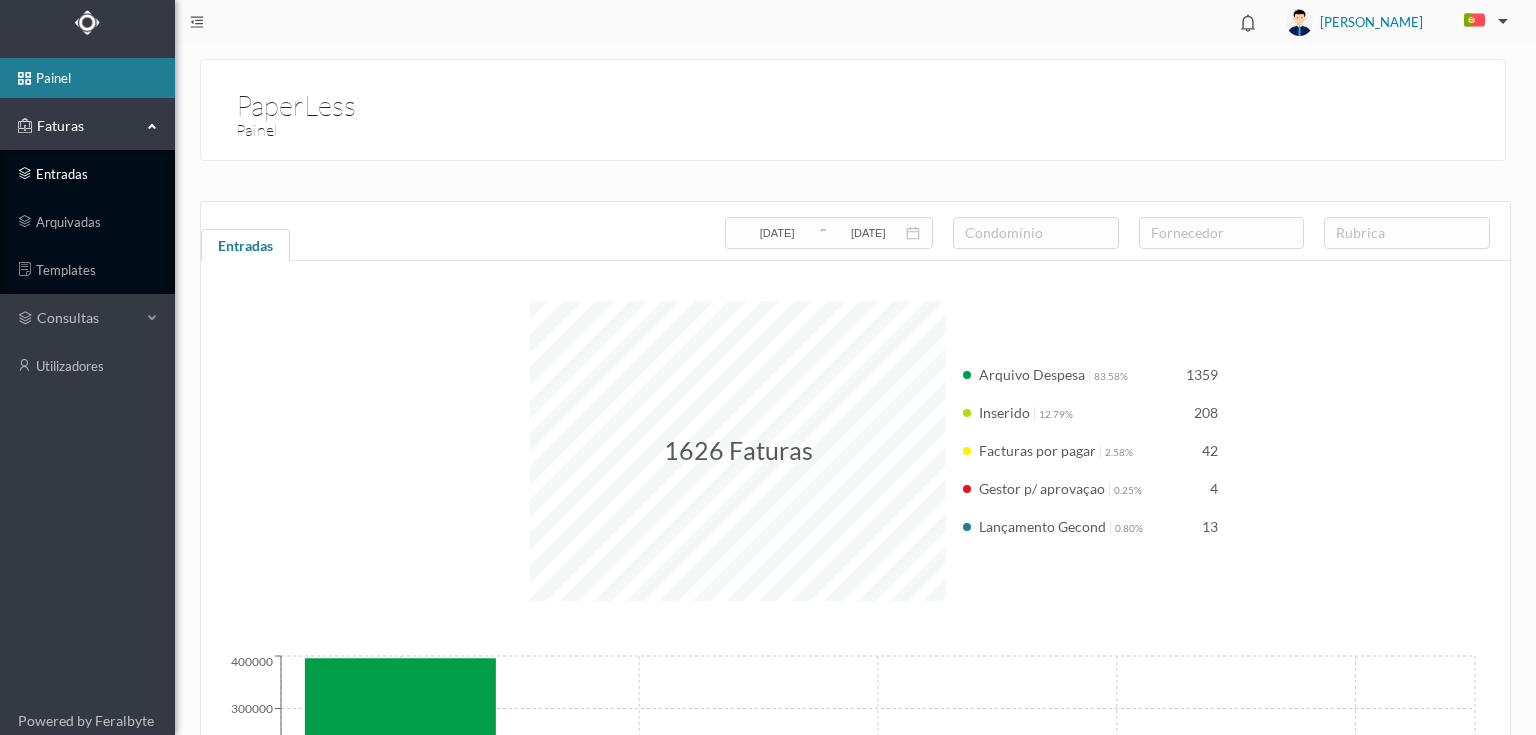 click on "entradas" at bounding box center [87, 174] 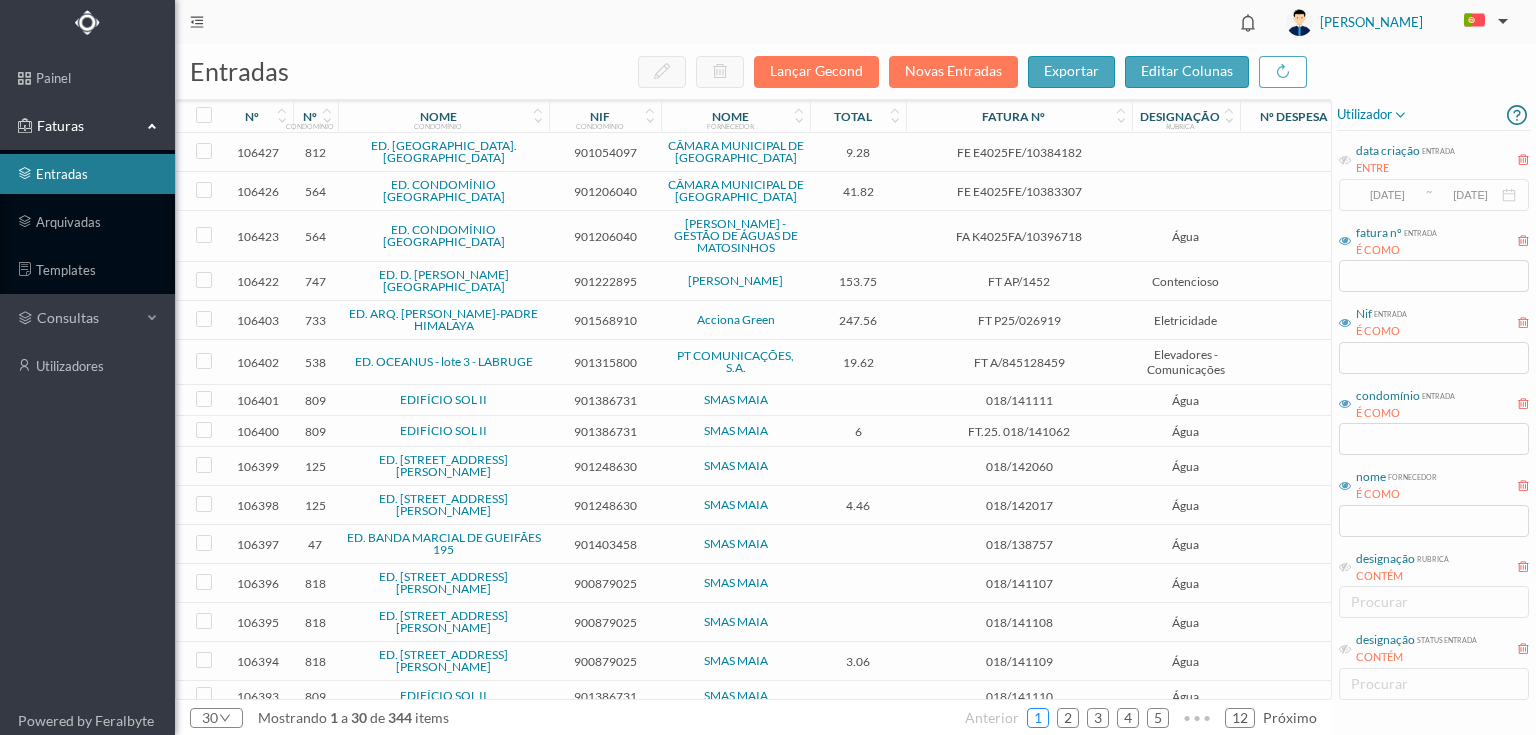 click on "1" at bounding box center [1038, 718] 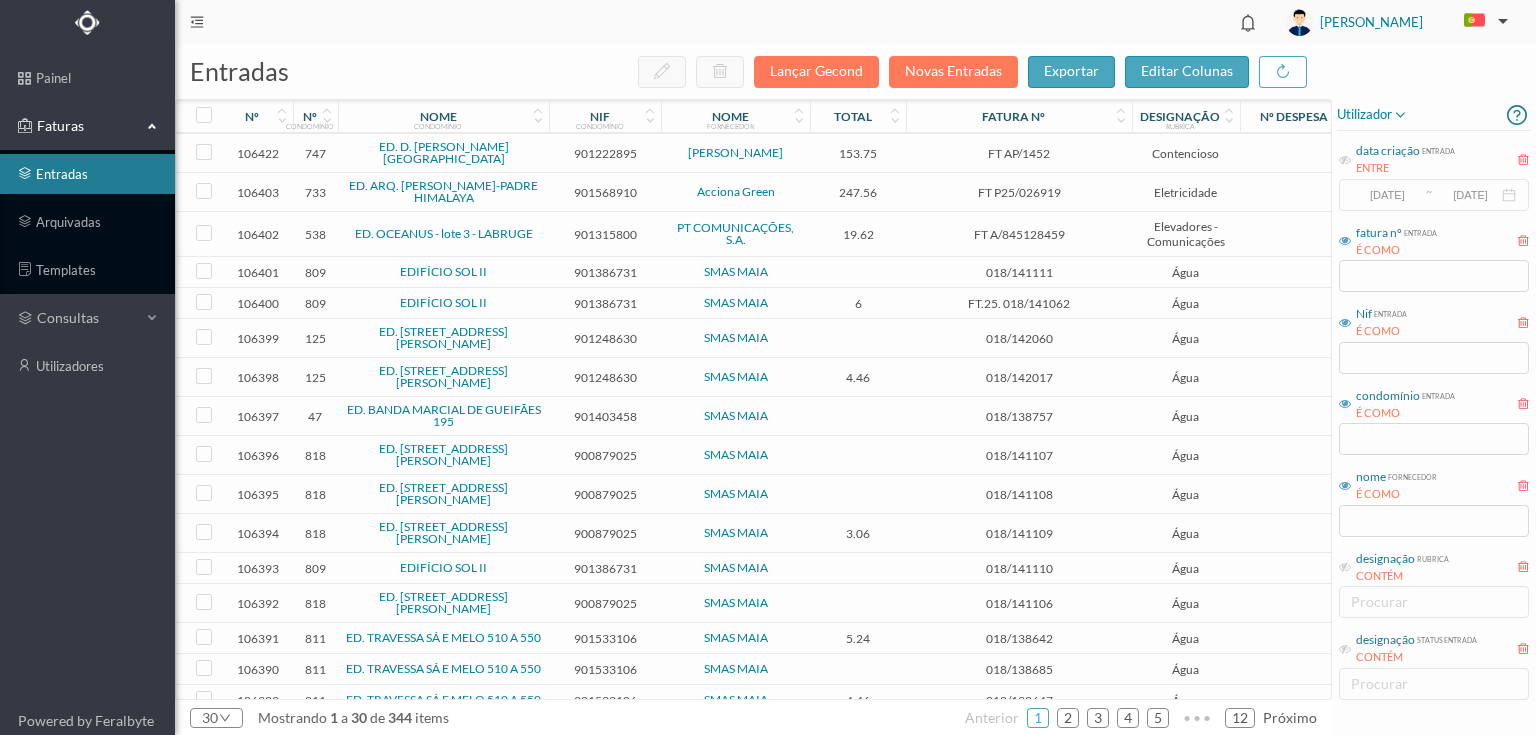 scroll, scrollTop: 160, scrollLeft: 0, axis: vertical 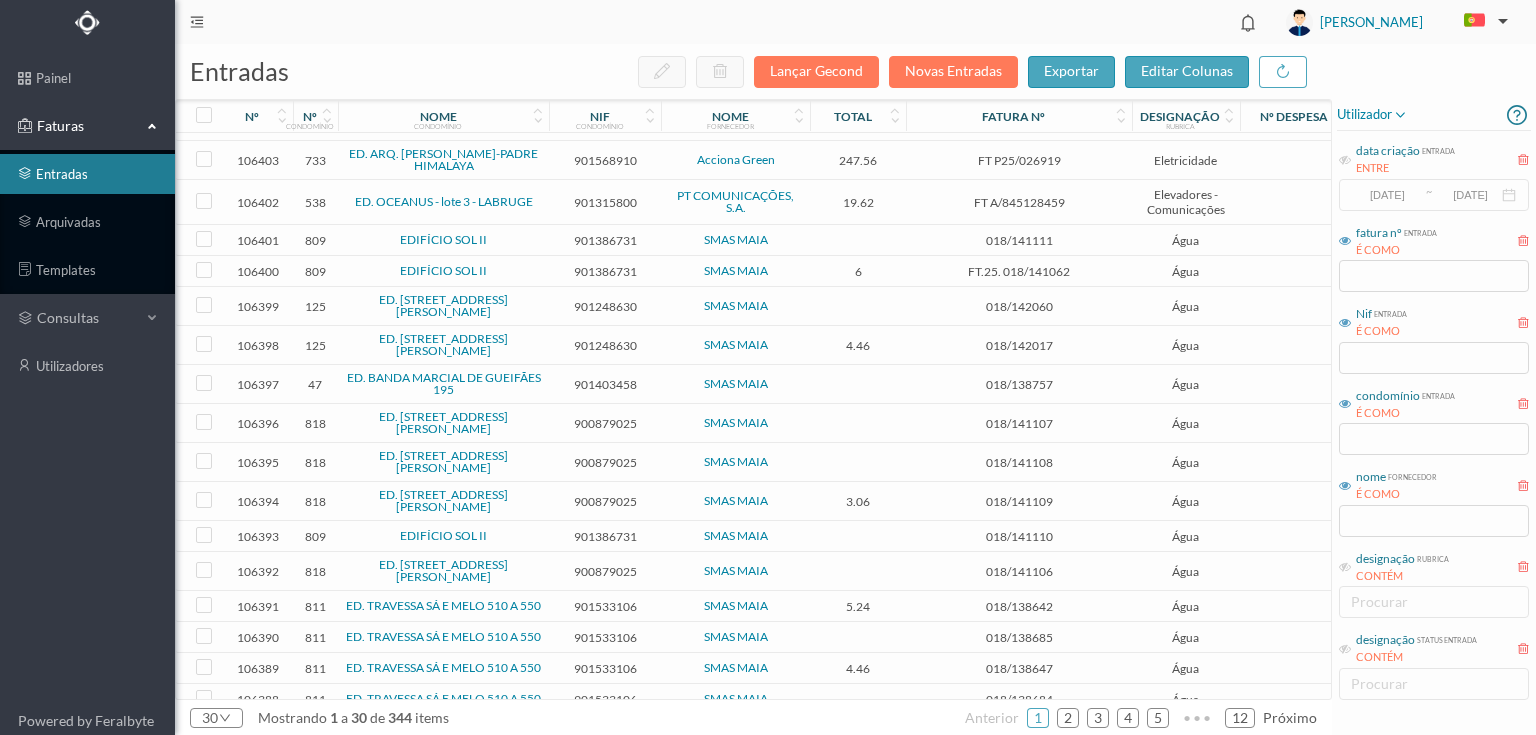 click on "901248630" at bounding box center [605, 306] 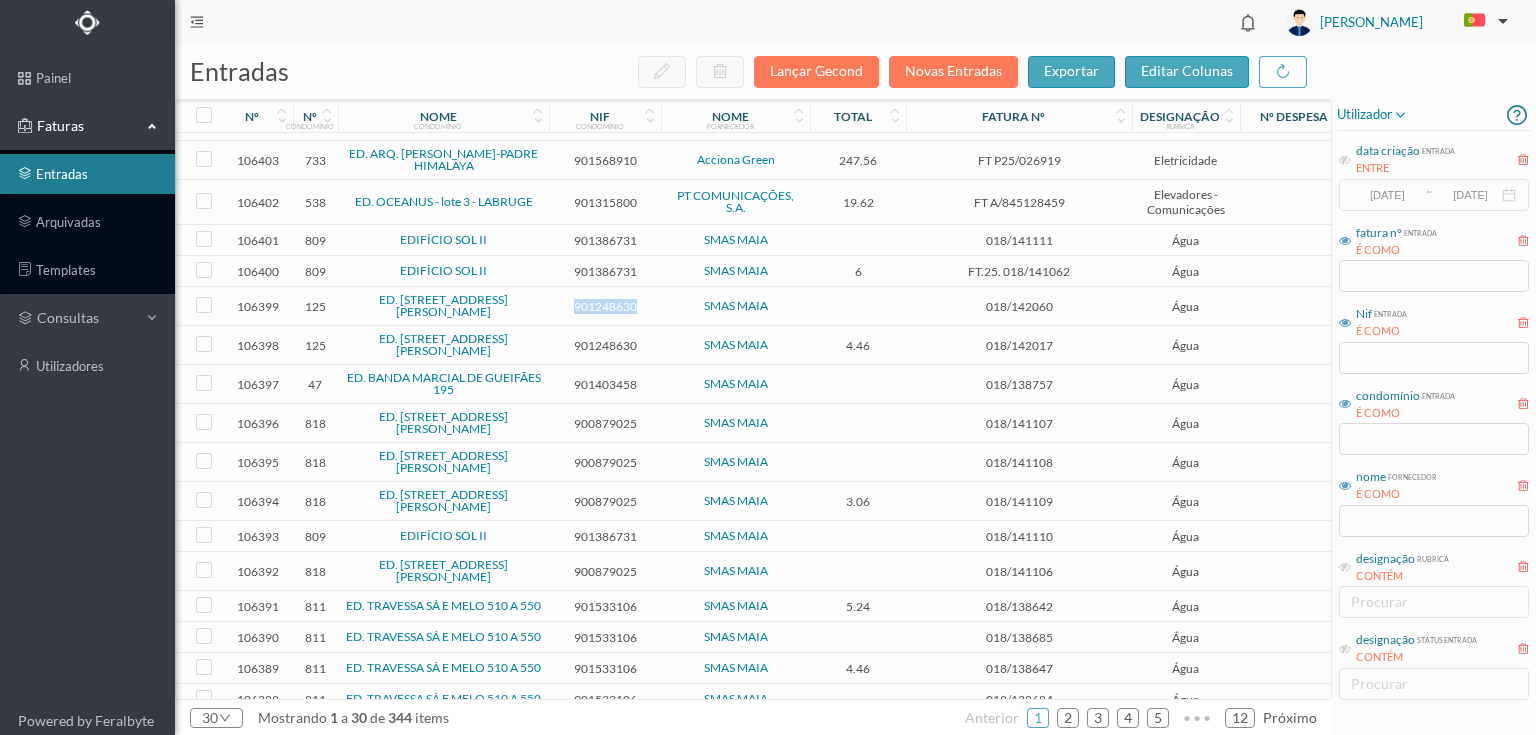 click on "901248630" at bounding box center (605, 306) 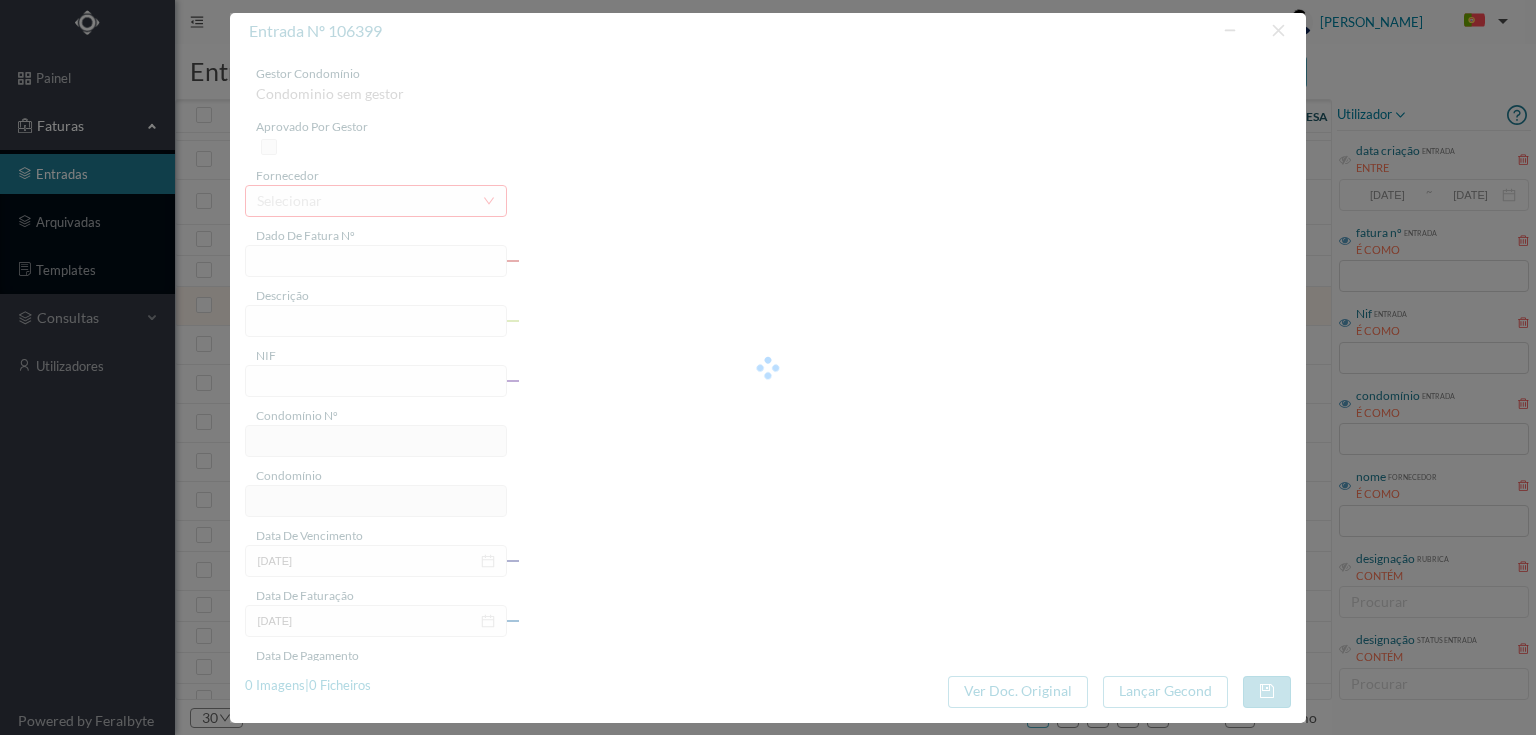 type on "018/142060" 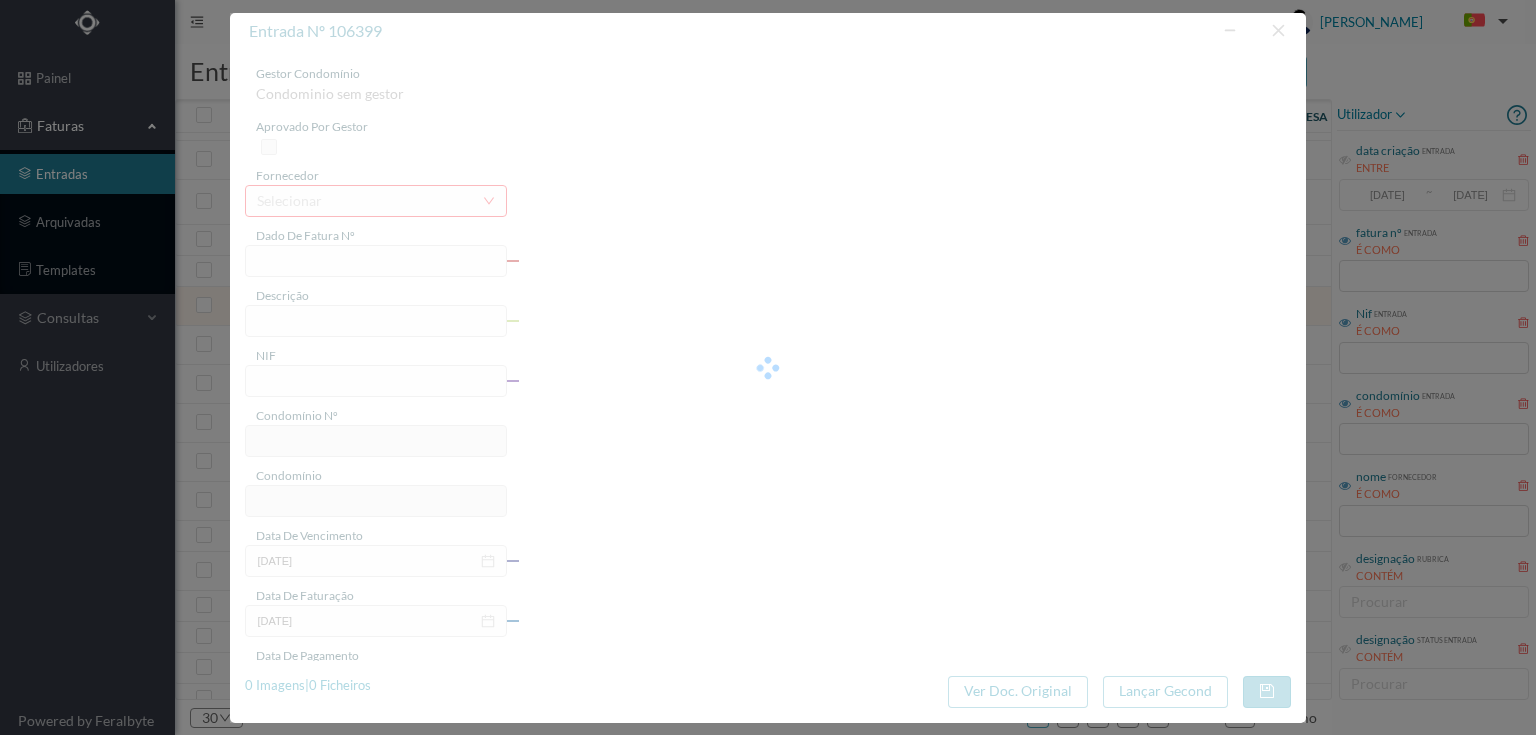 type on "R António Ferreira Pinto, 47 Totalizador - Gueifães - Cidade da Maia" 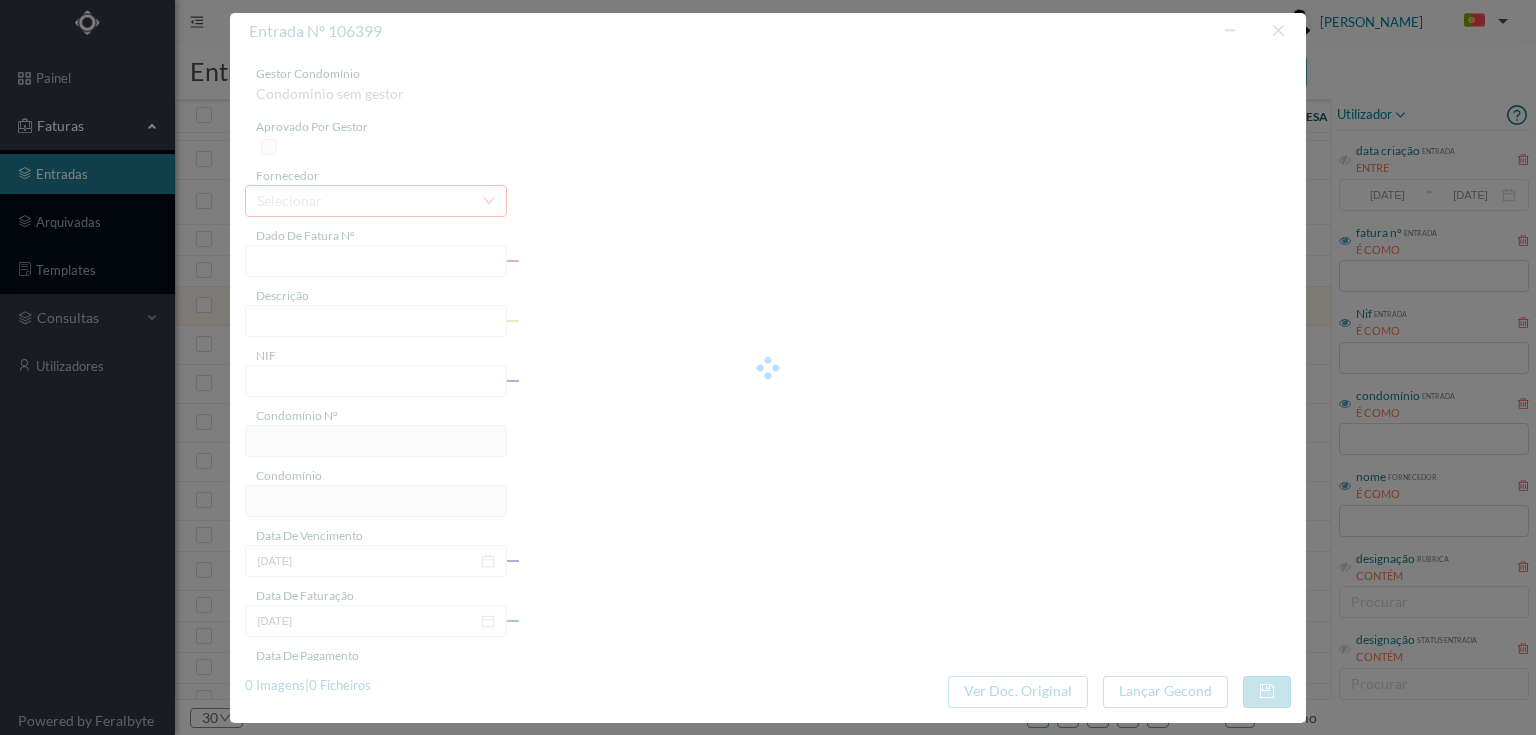 type on "901248630" 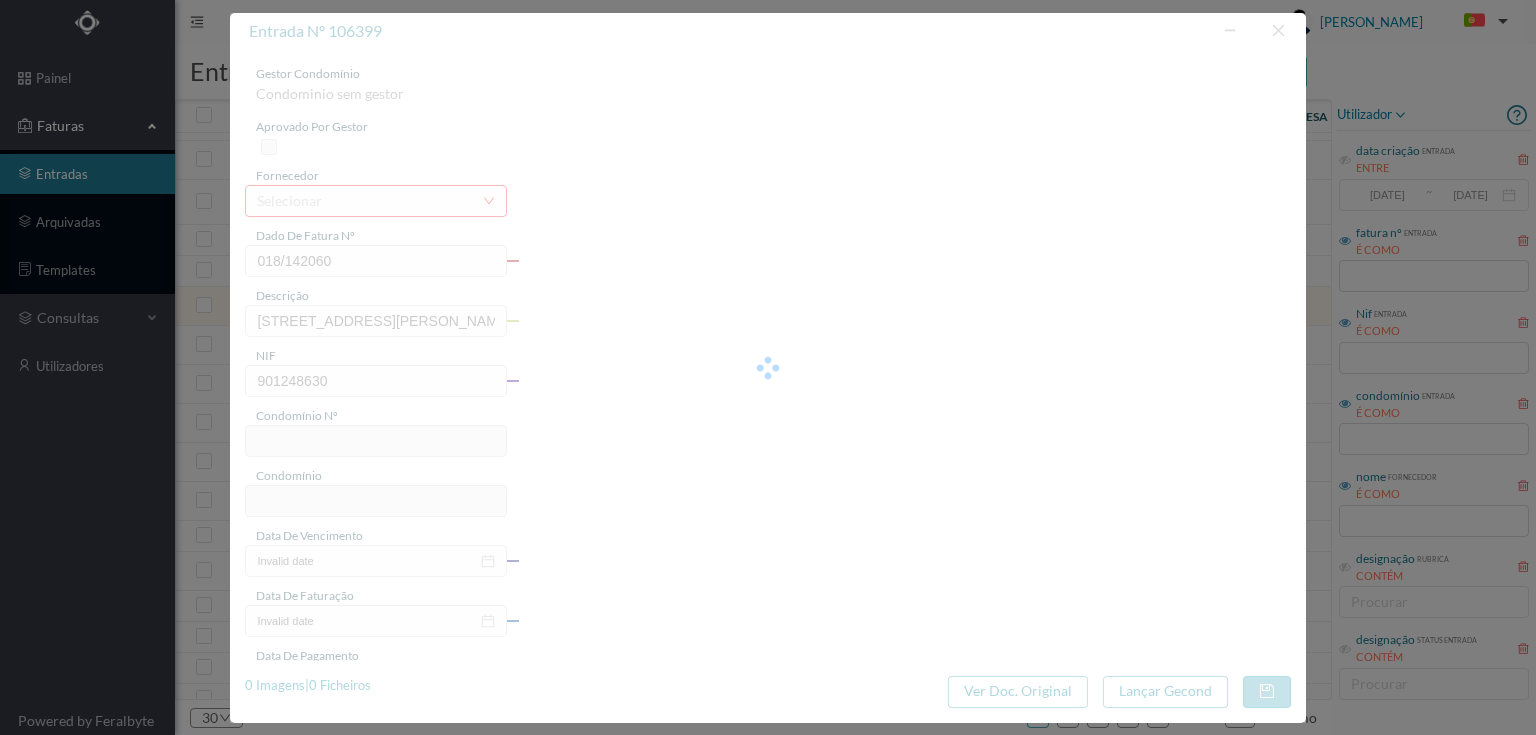 type on "125" 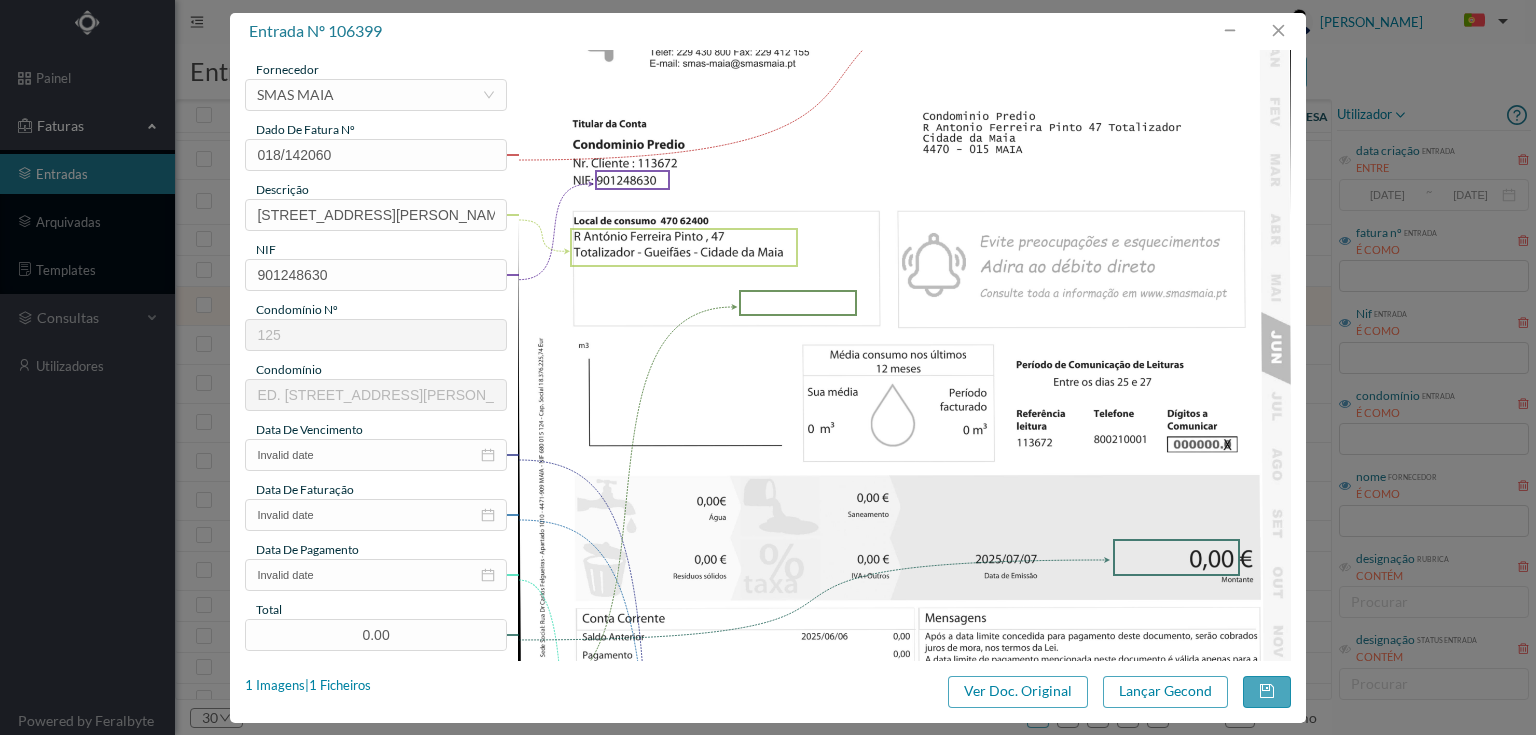 scroll, scrollTop: 240, scrollLeft: 0, axis: vertical 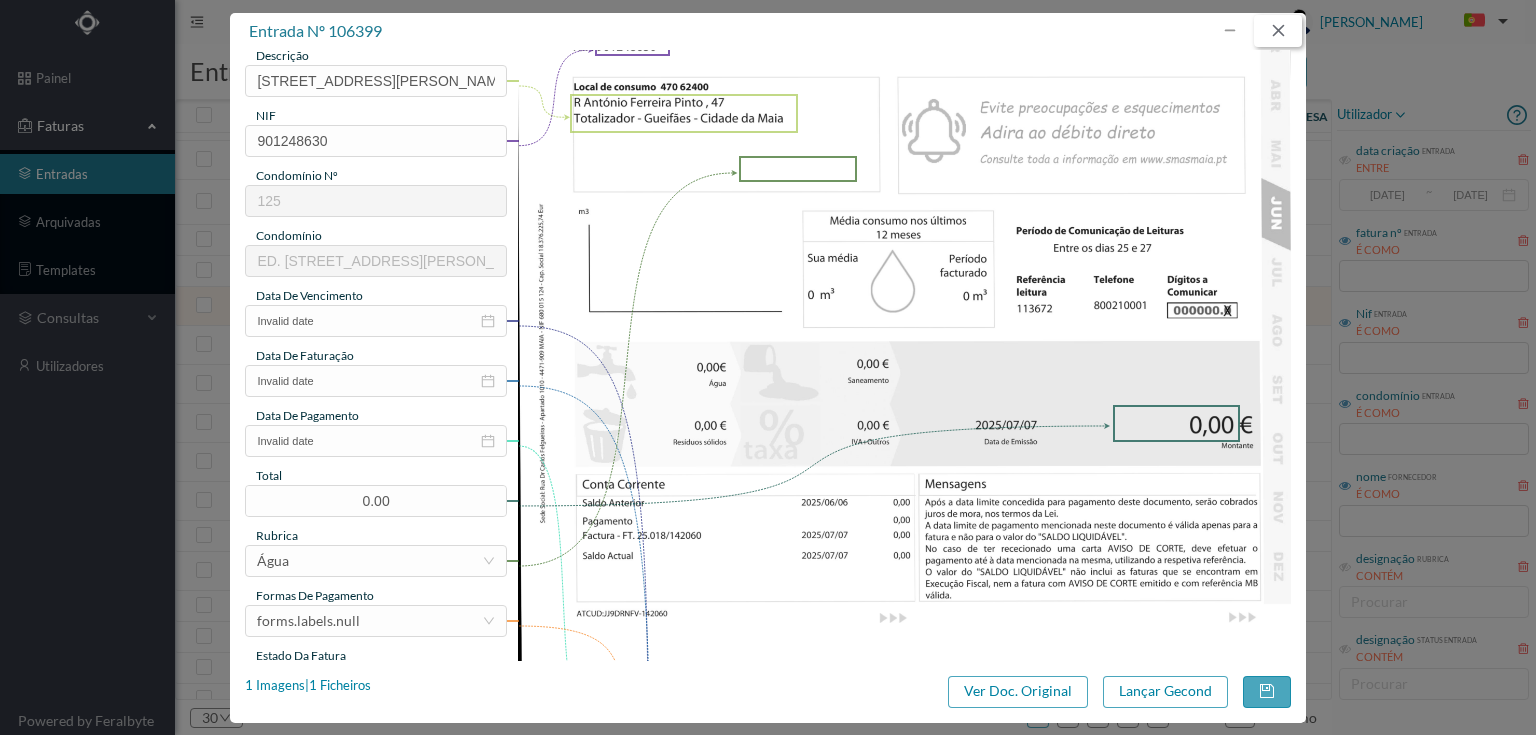 drag, startPoint x: 1285, startPoint y: 28, endPoint x: 1265, endPoint y: 97, distance: 71.8401 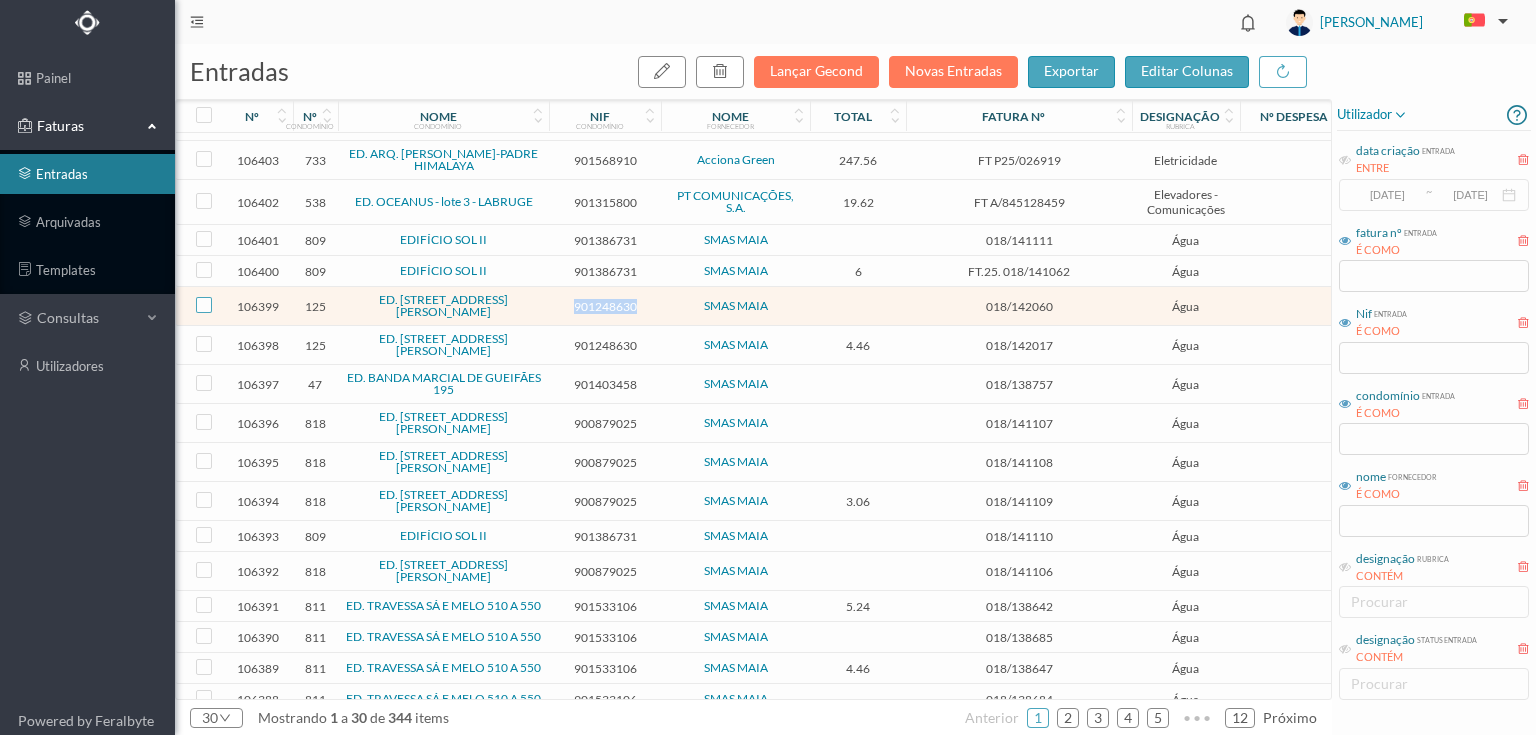 click at bounding box center (204, 305) 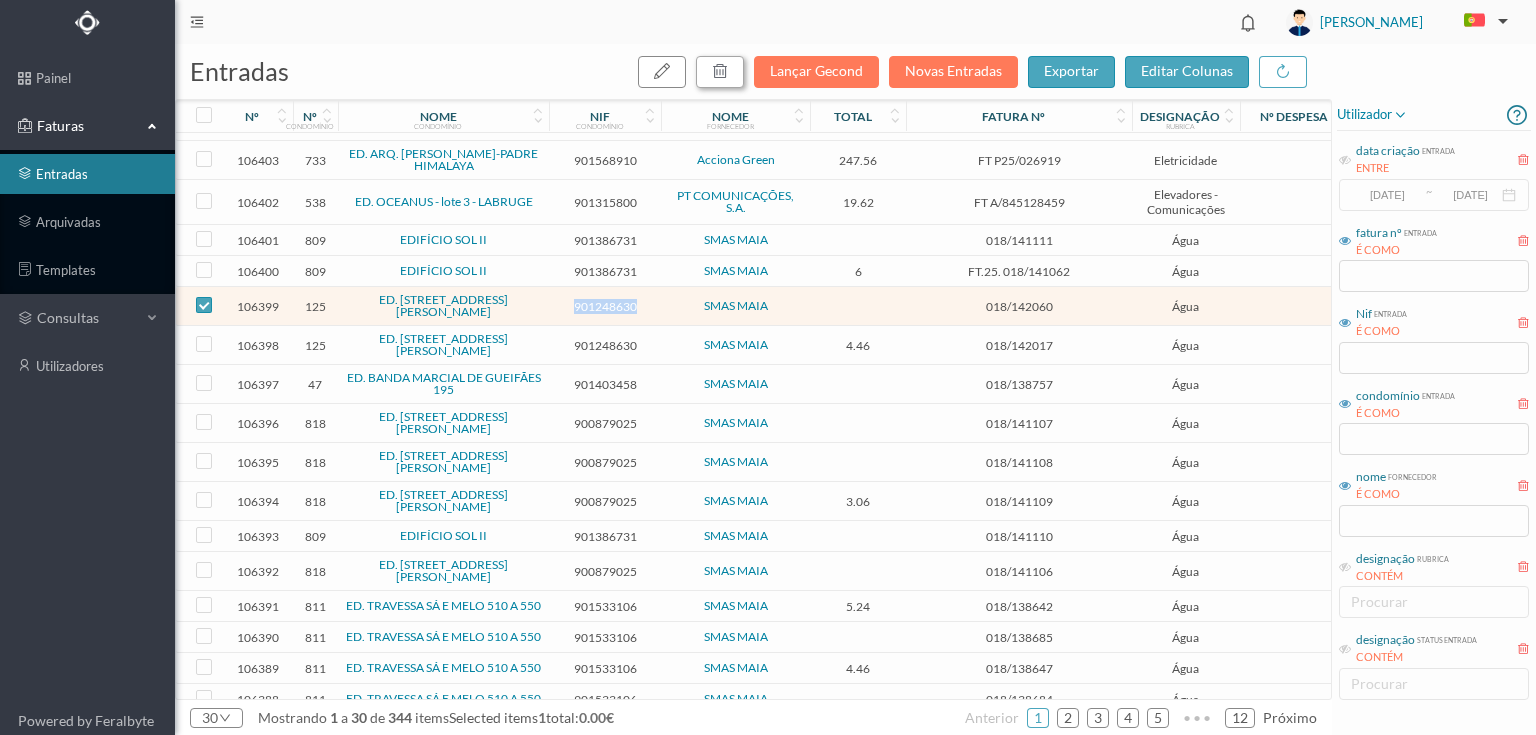 drag, startPoint x: 736, startPoint y: 63, endPoint x: 753, endPoint y: 78, distance: 22.671568 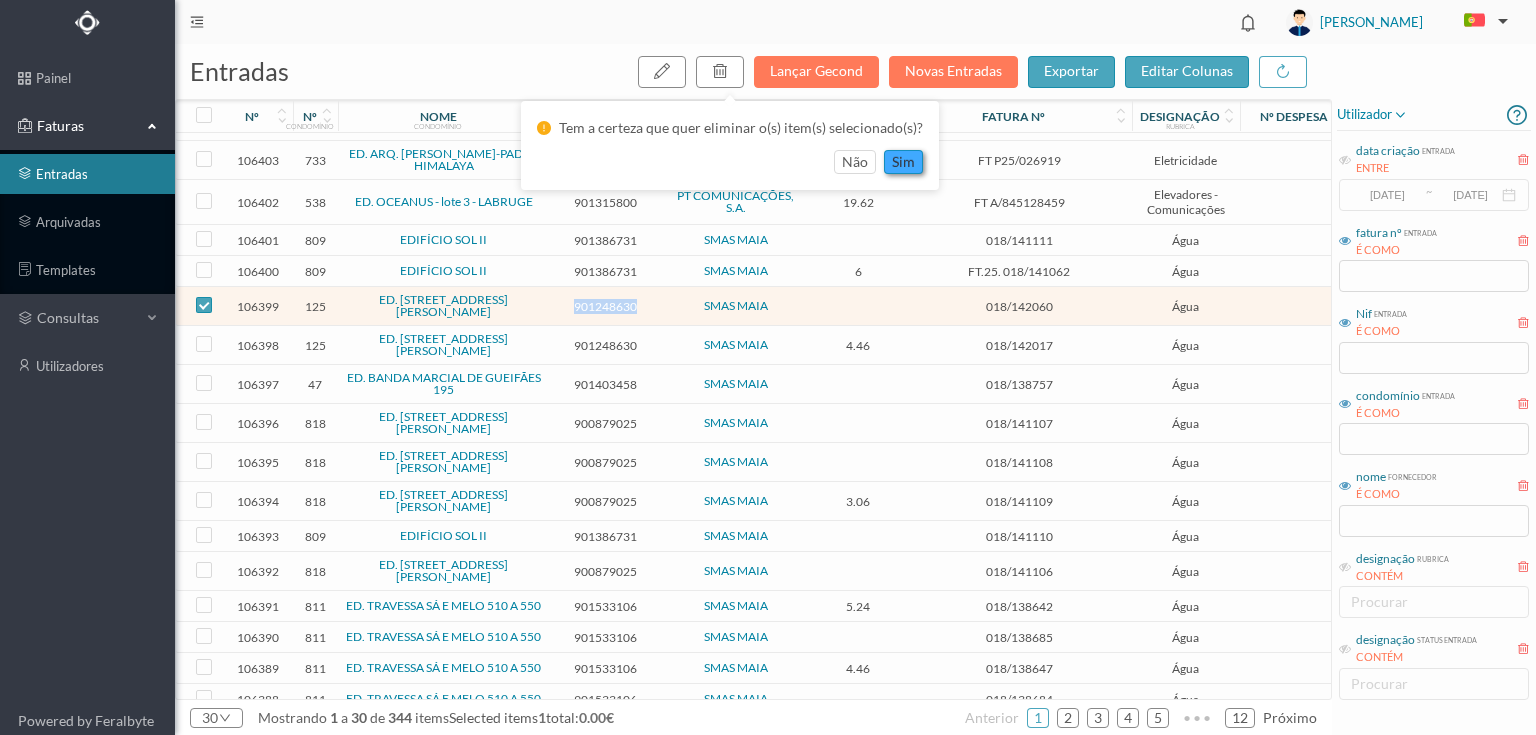 click on "sim" at bounding box center [903, 162] 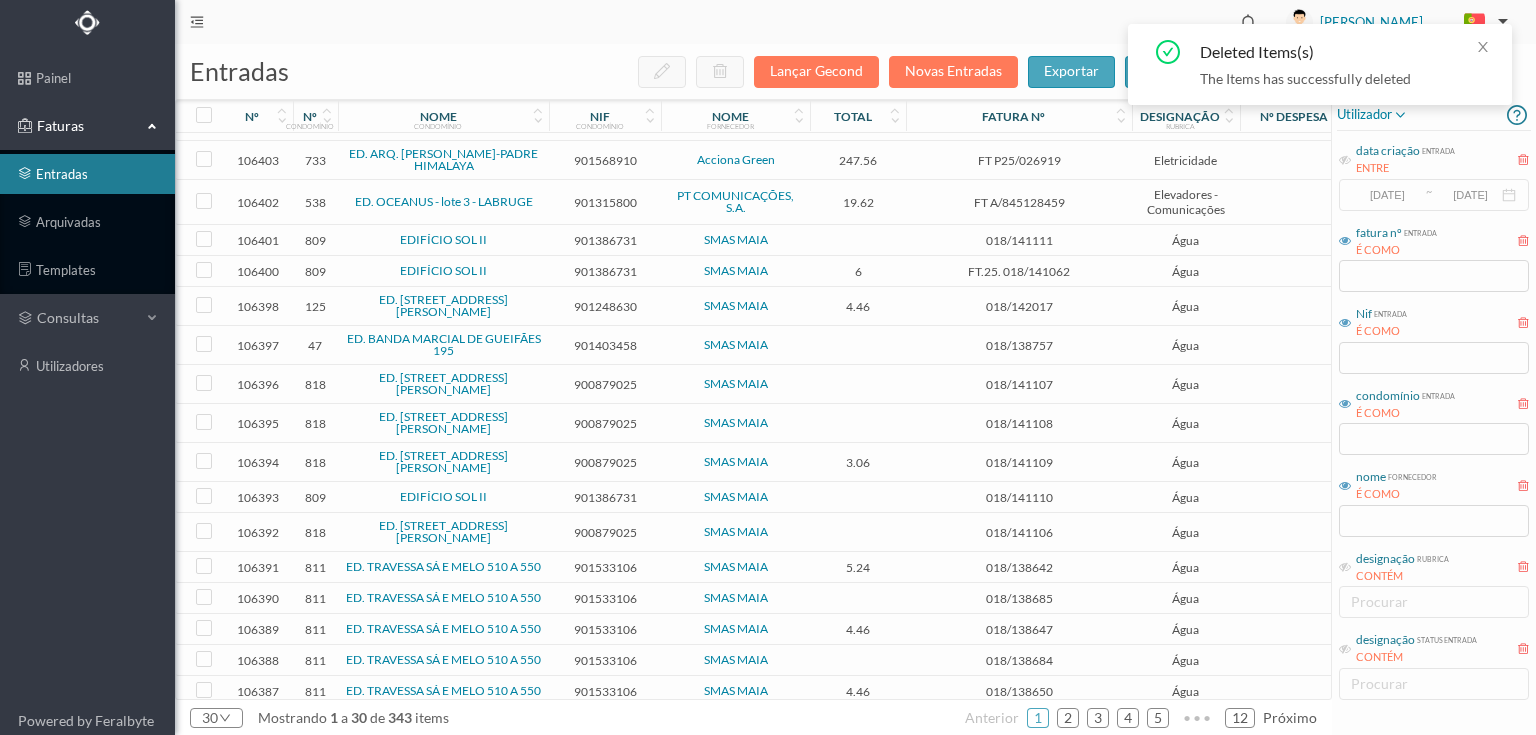 click on "901403458" at bounding box center [605, 345] 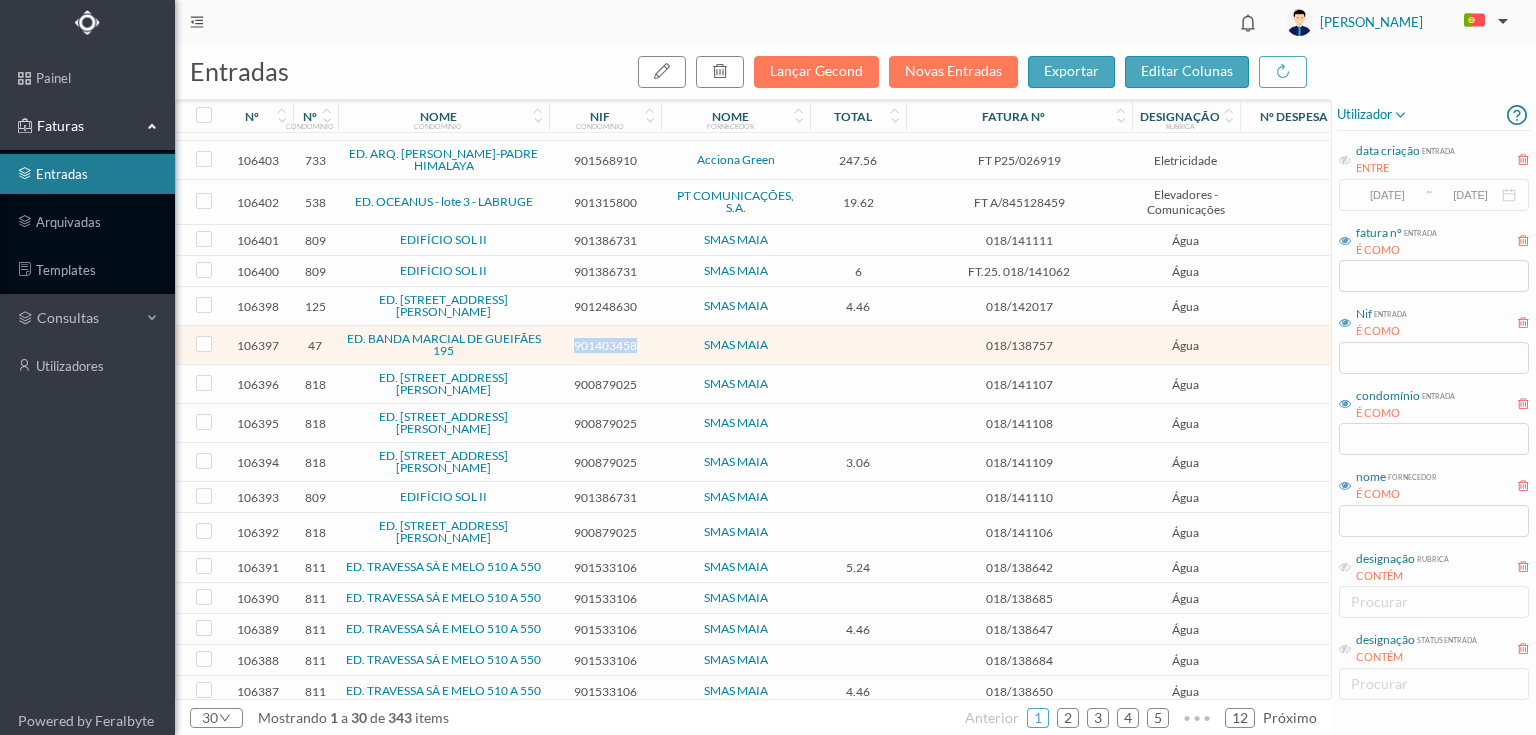 click on "901403458" at bounding box center [605, 345] 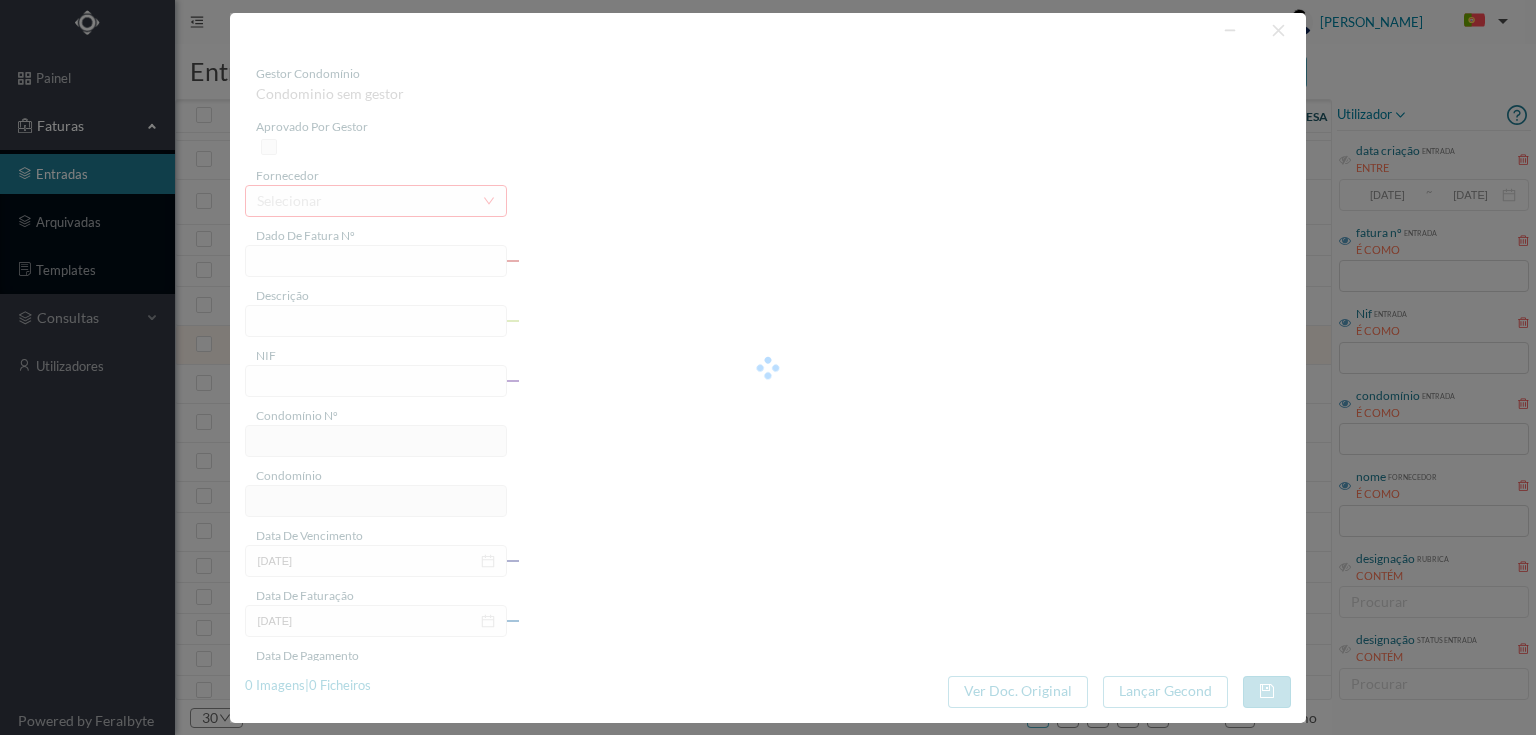 type on "018/138757" 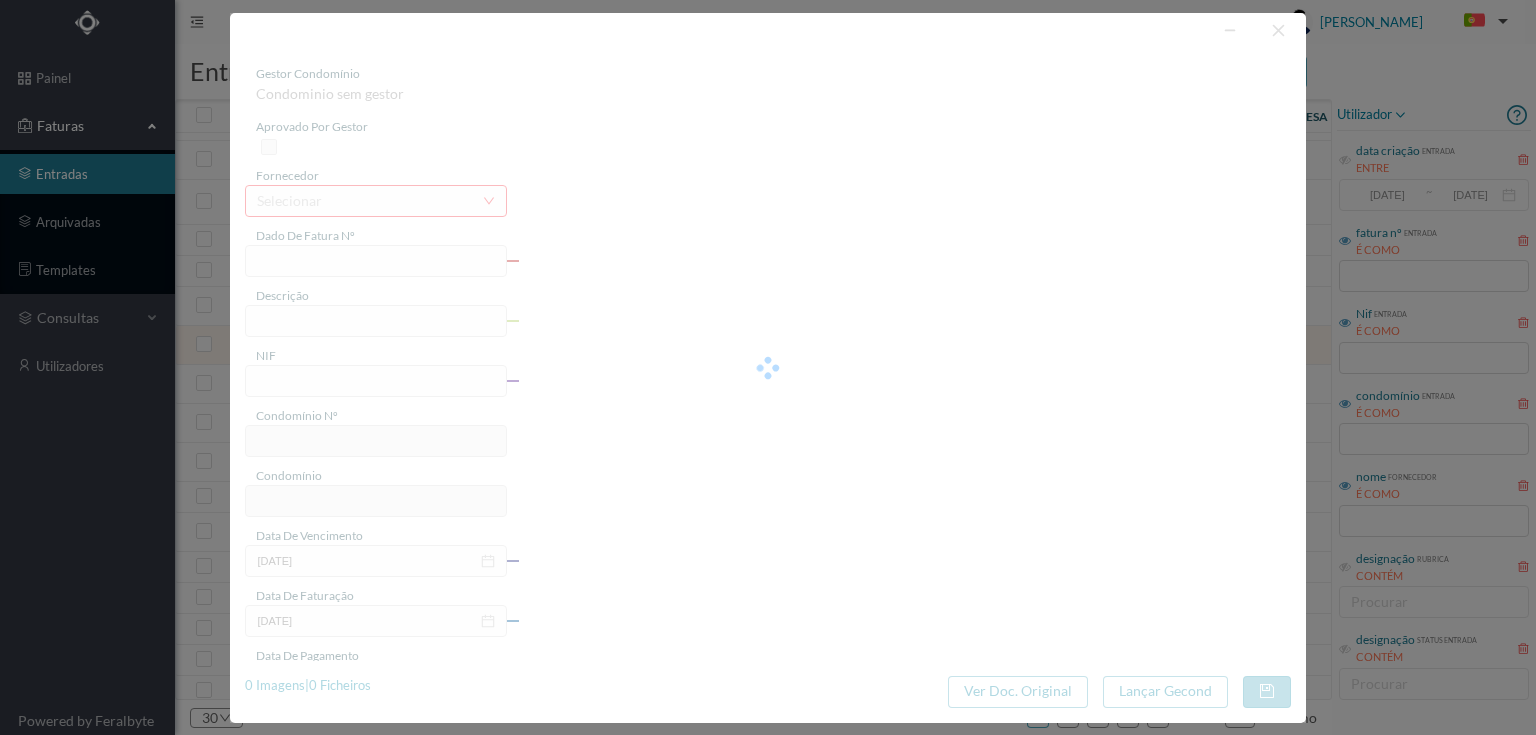 type on "R Banda Marcial de Gueifães, 195 Totalizador - Gueifães - Cidade da Maia" 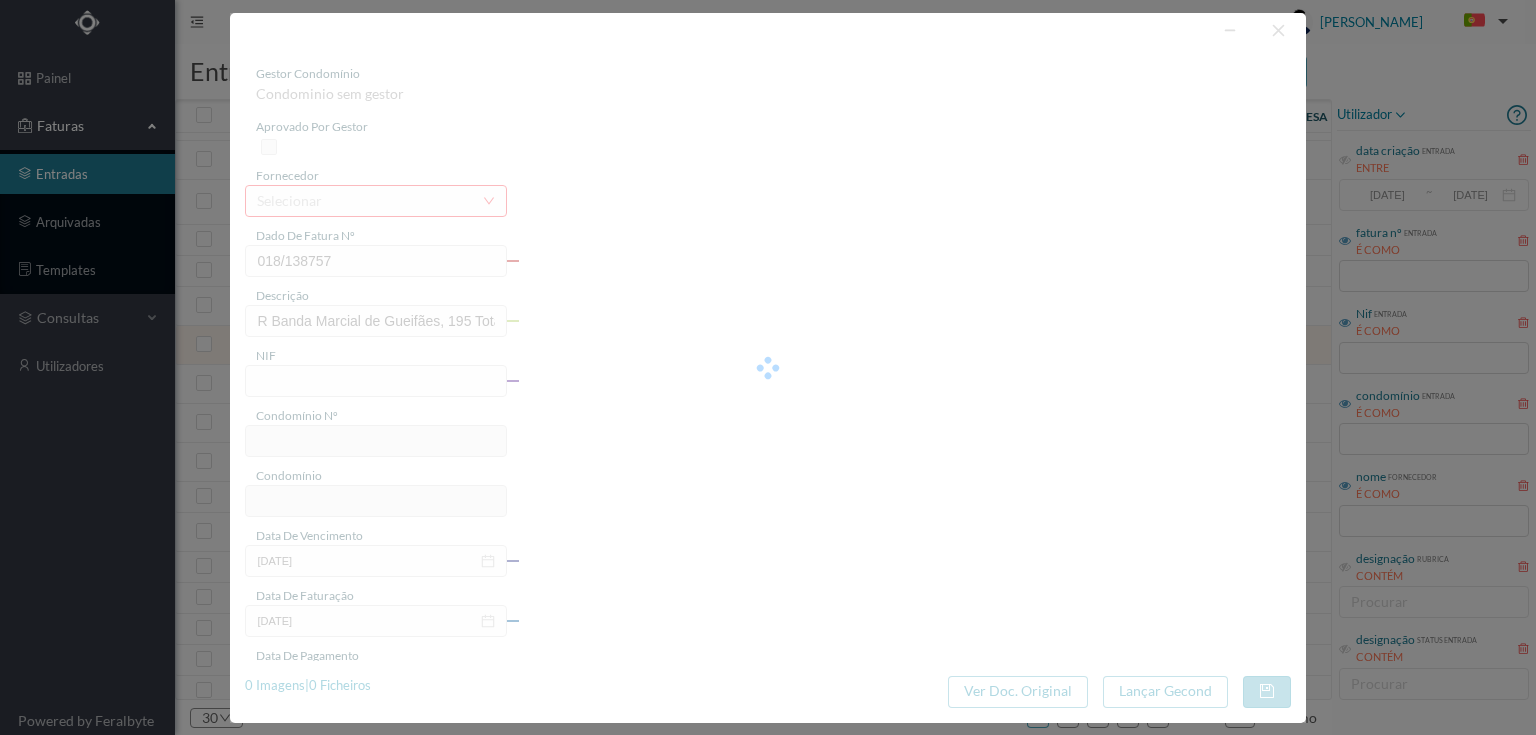 type on "901403458" 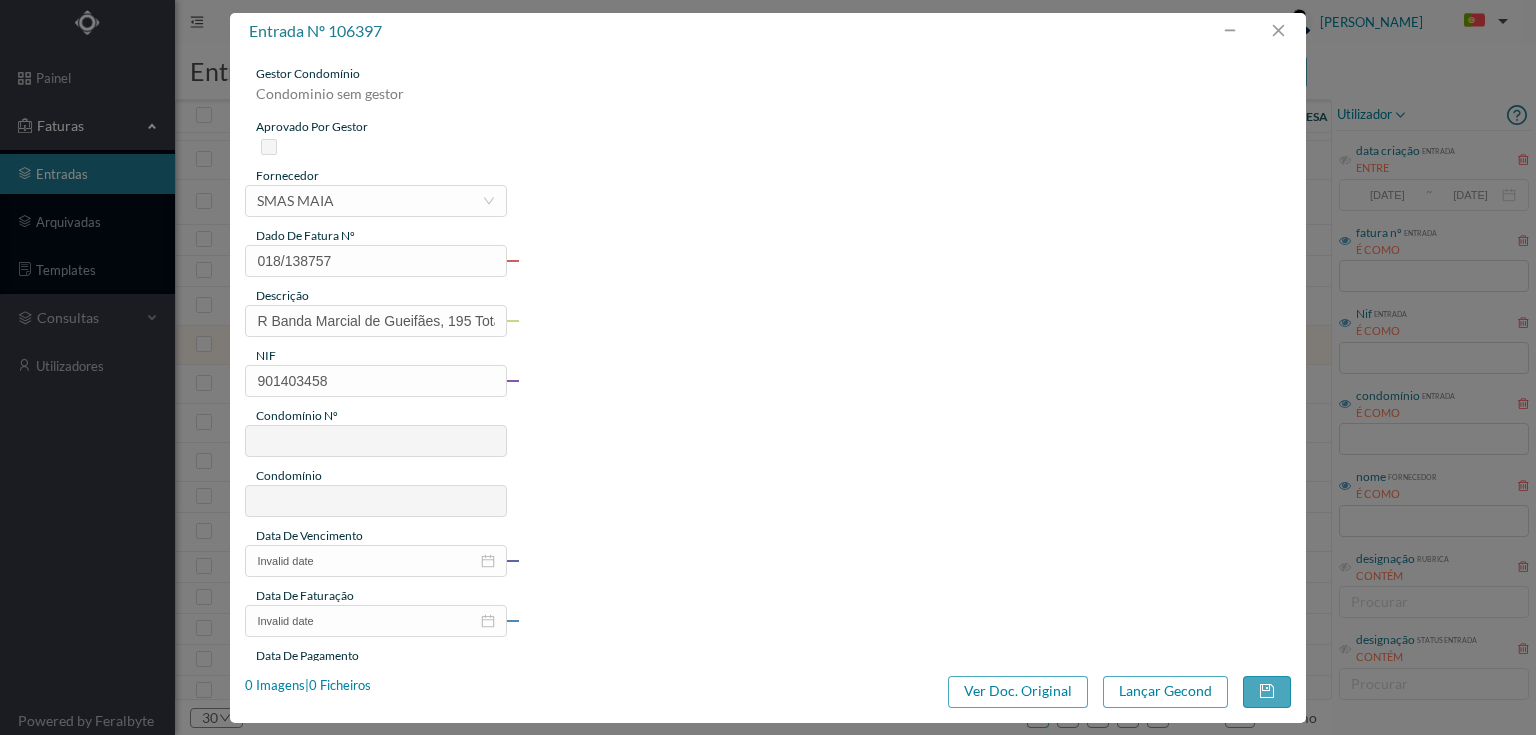 type on "47" 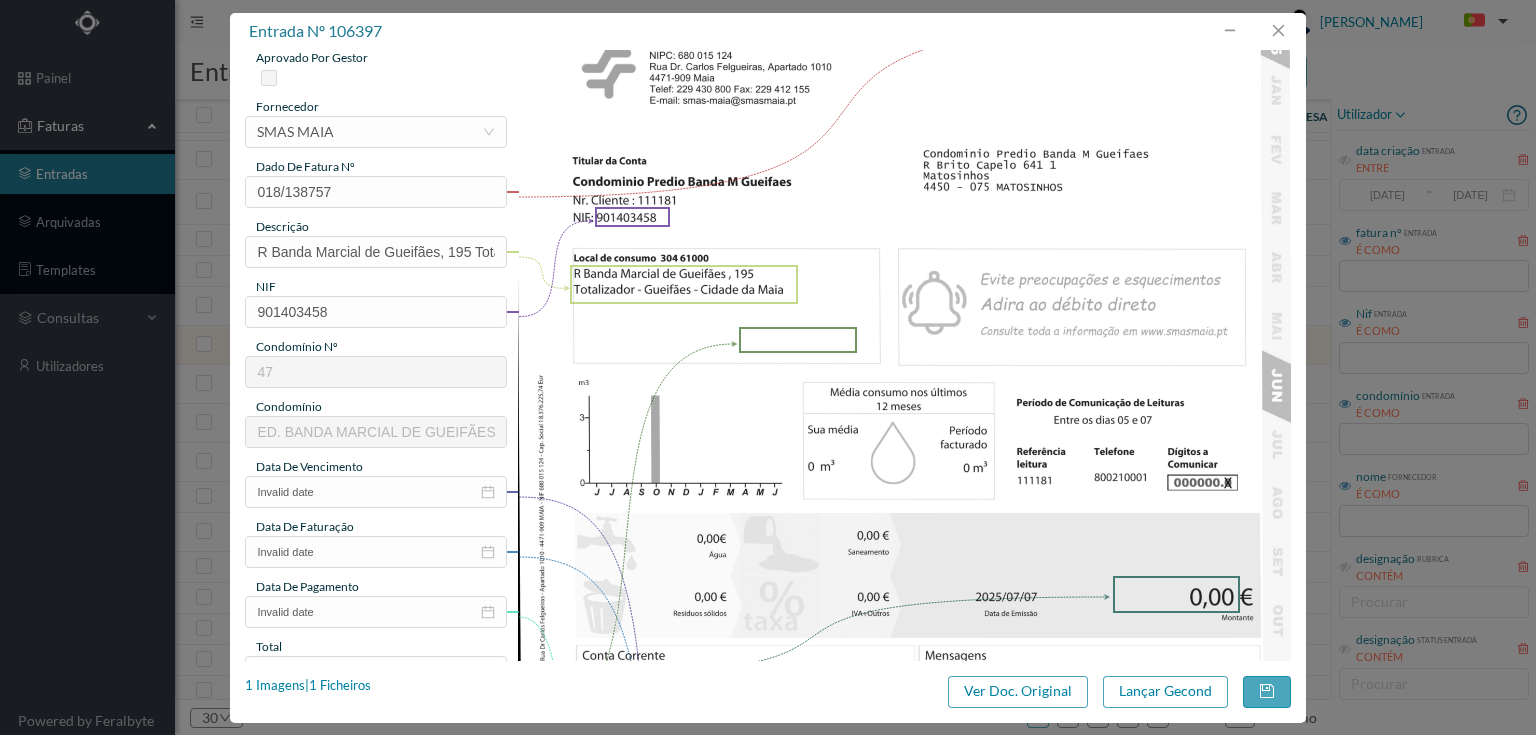 scroll, scrollTop: 160, scrollLeft: 0, axis: vertical 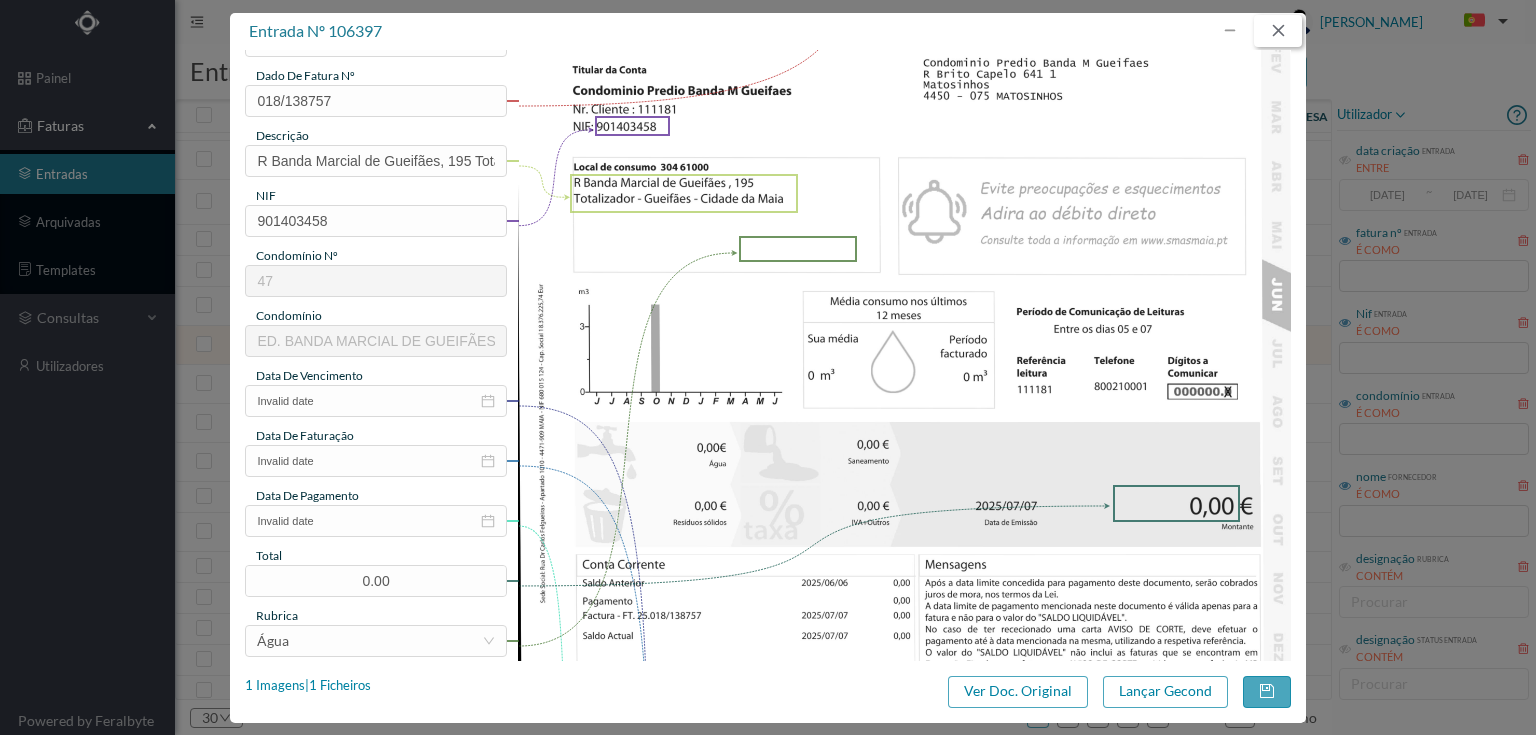 click at bounding box center (1278, 31) 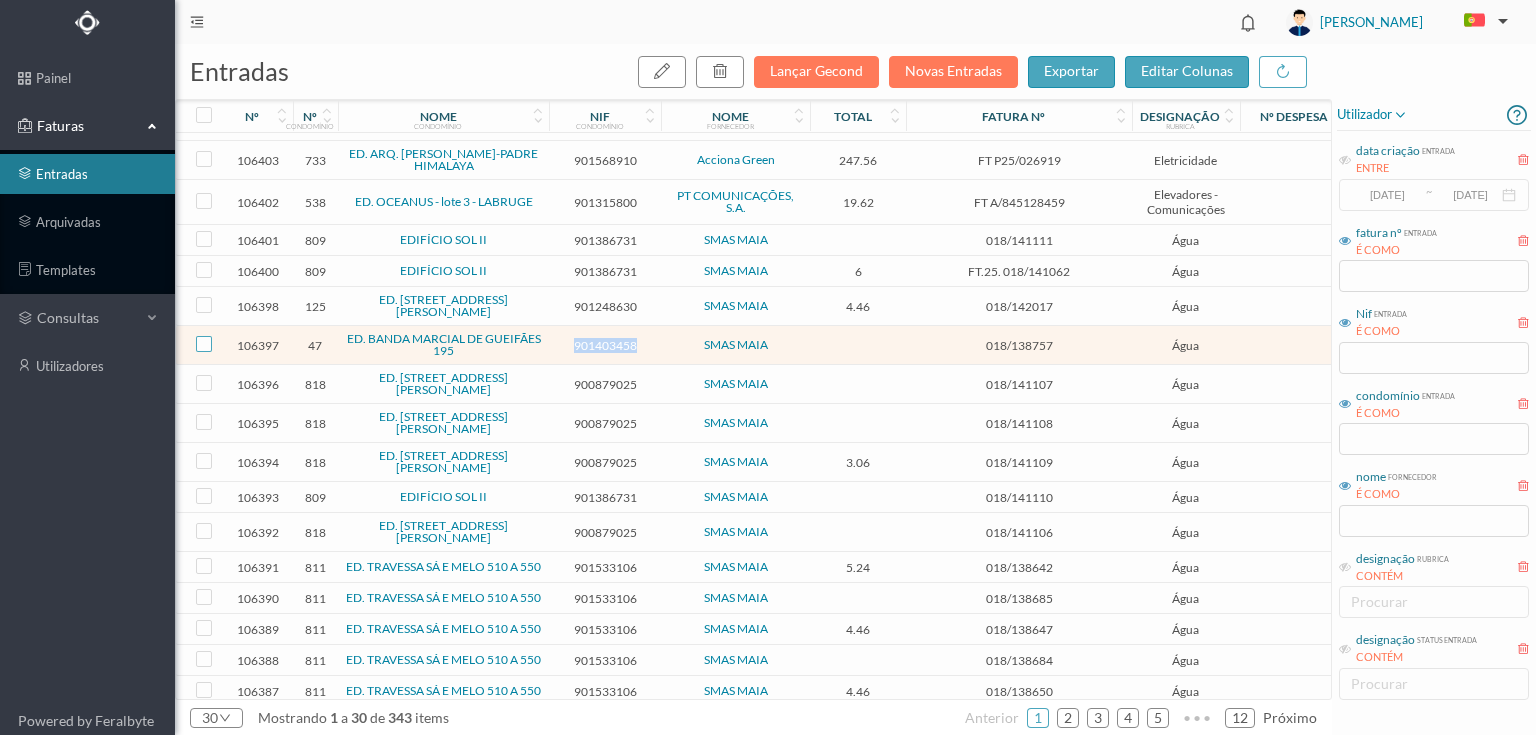 click at bounding box center [204, 344] 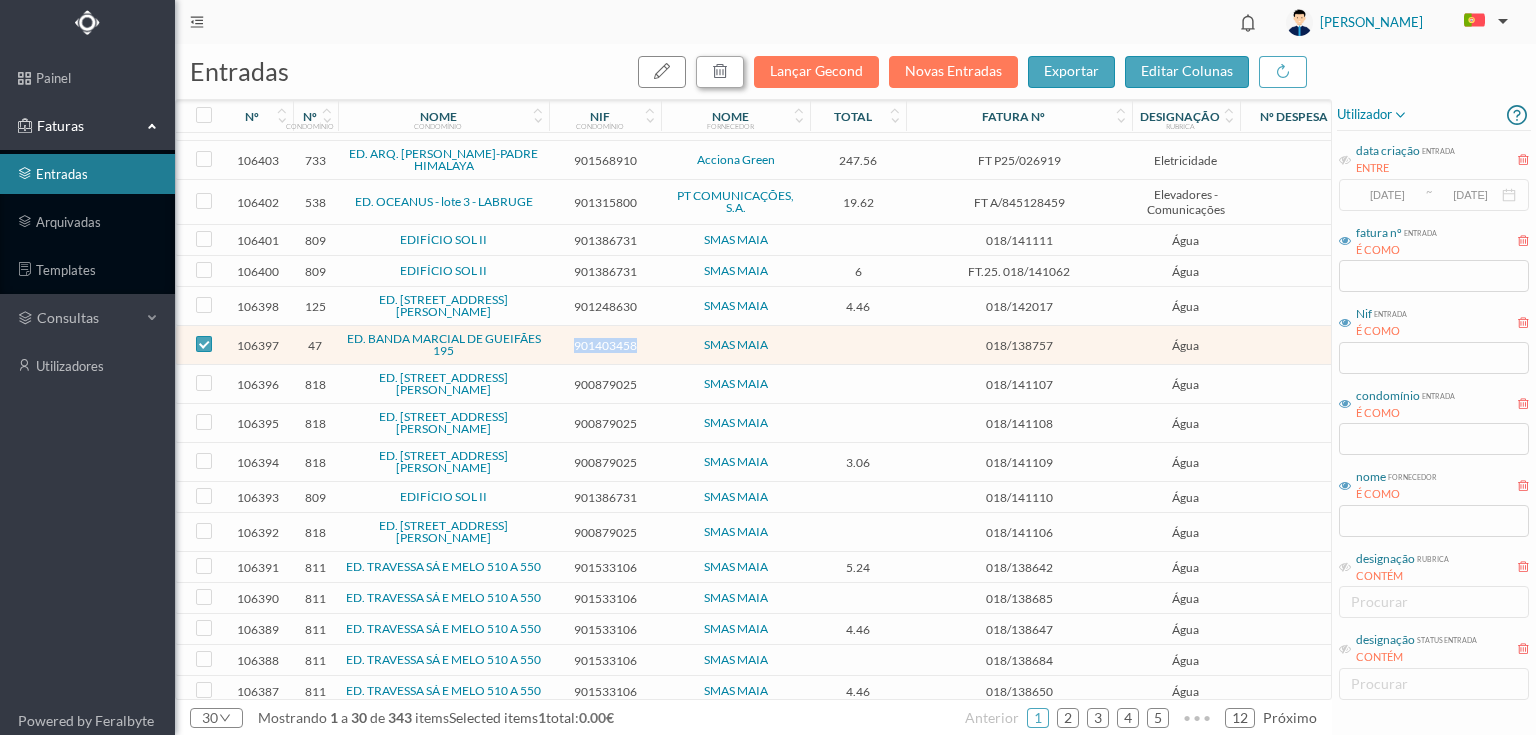 click at bounding box center (720, 71) 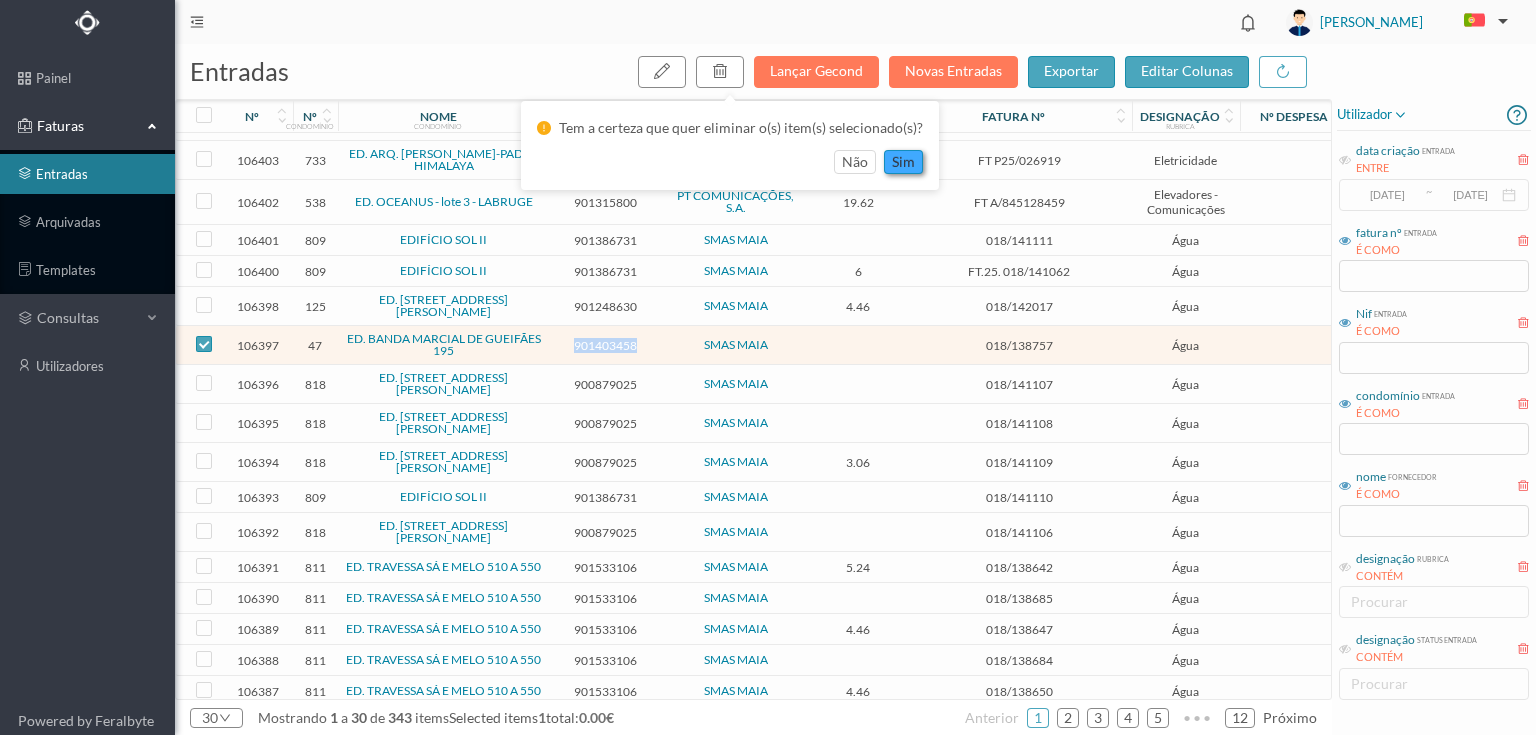click on "sim" at bounding box center [903, 162] 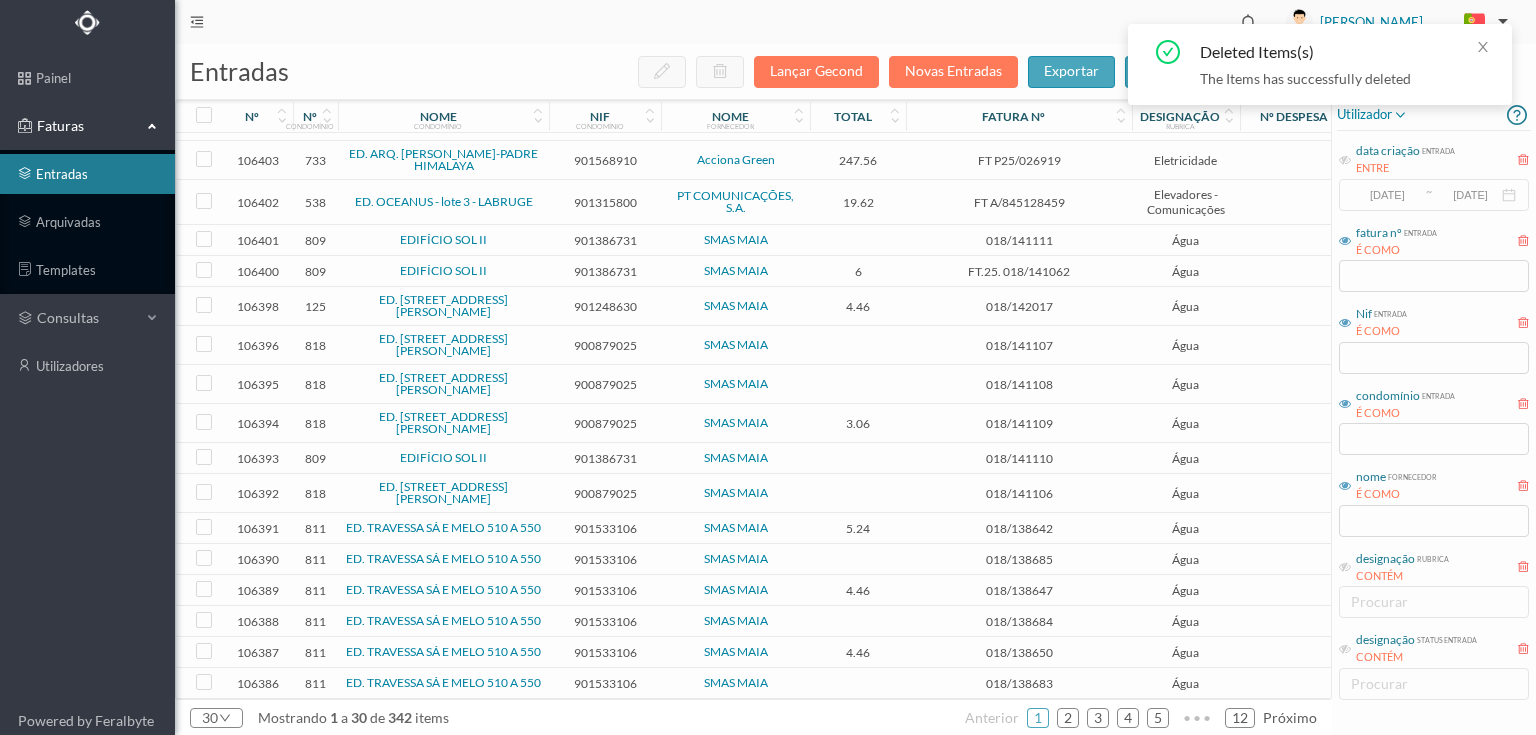 click on "901248630" at bounding box center [605, 306] 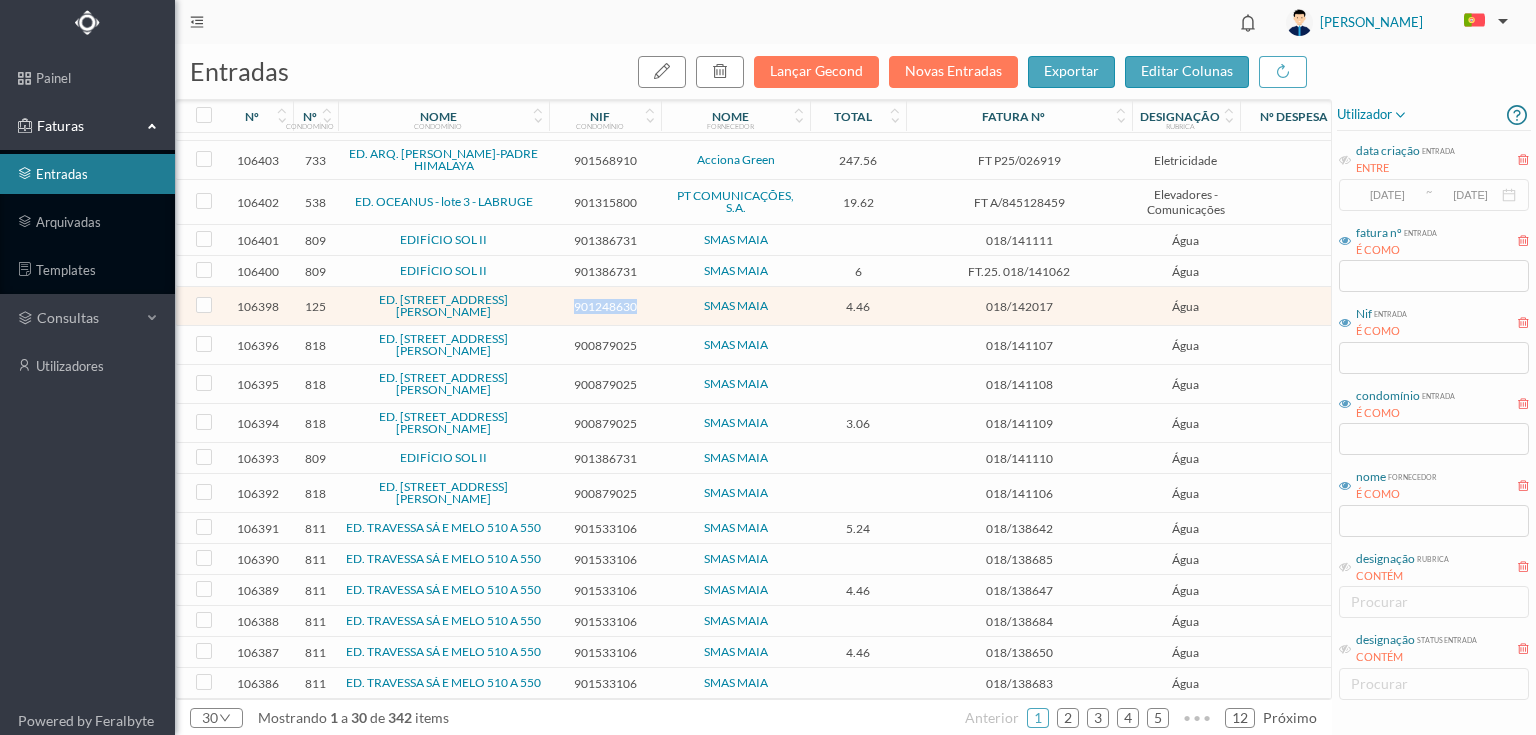 click on "901248630" at bounding box center (605, 306) 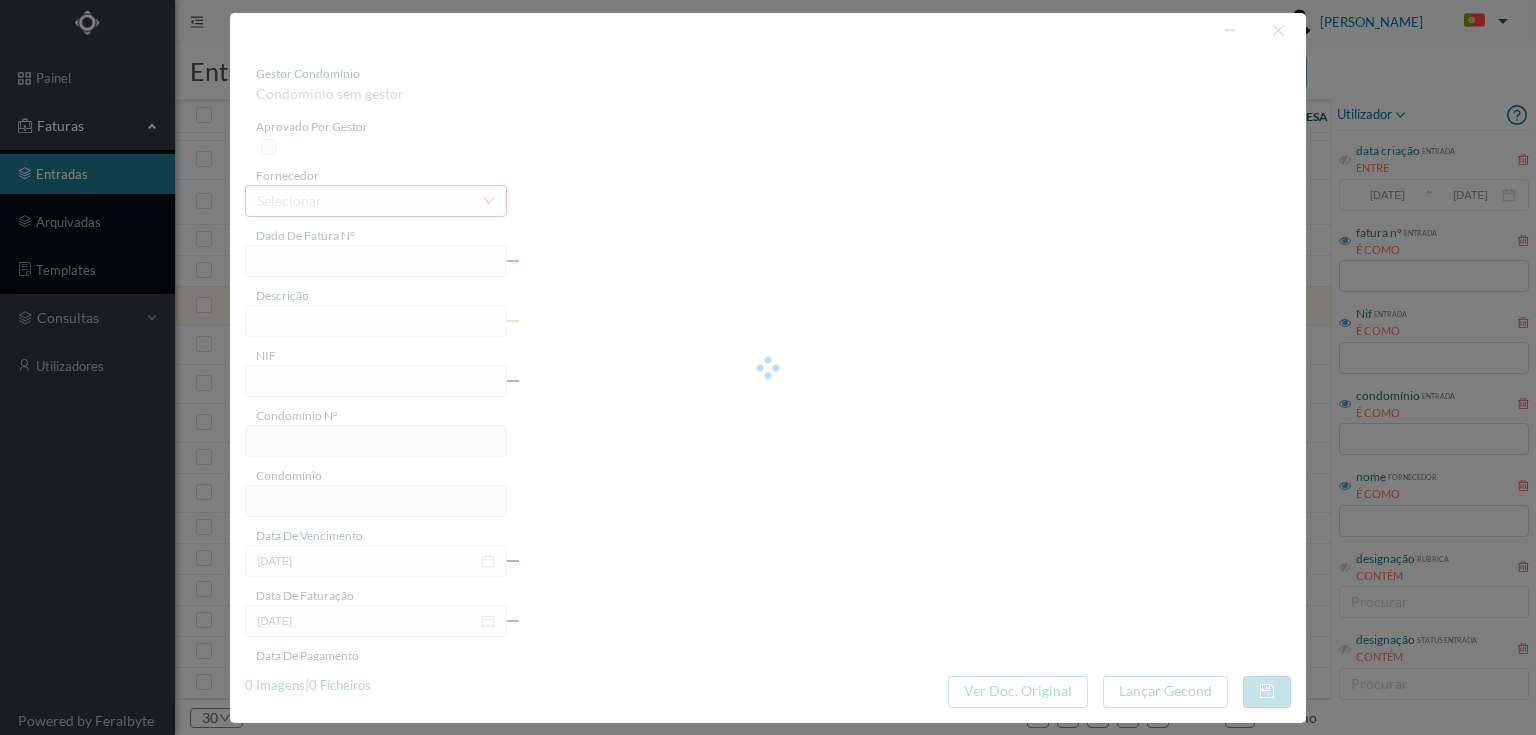 type on "018/142017" 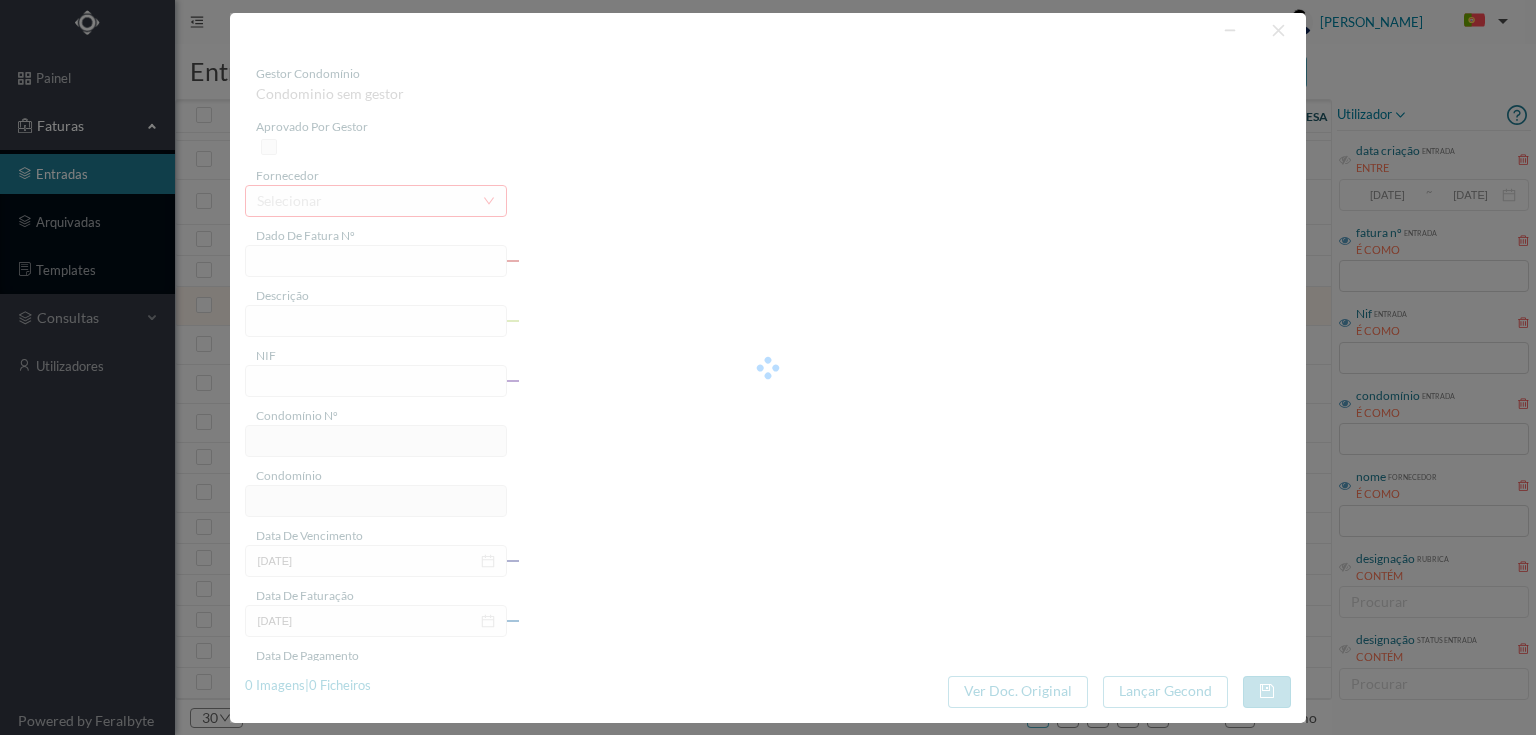 type on "R António Ferreira Pinto, 47 Serviços Comuns - Gueifães - Cidade da M" 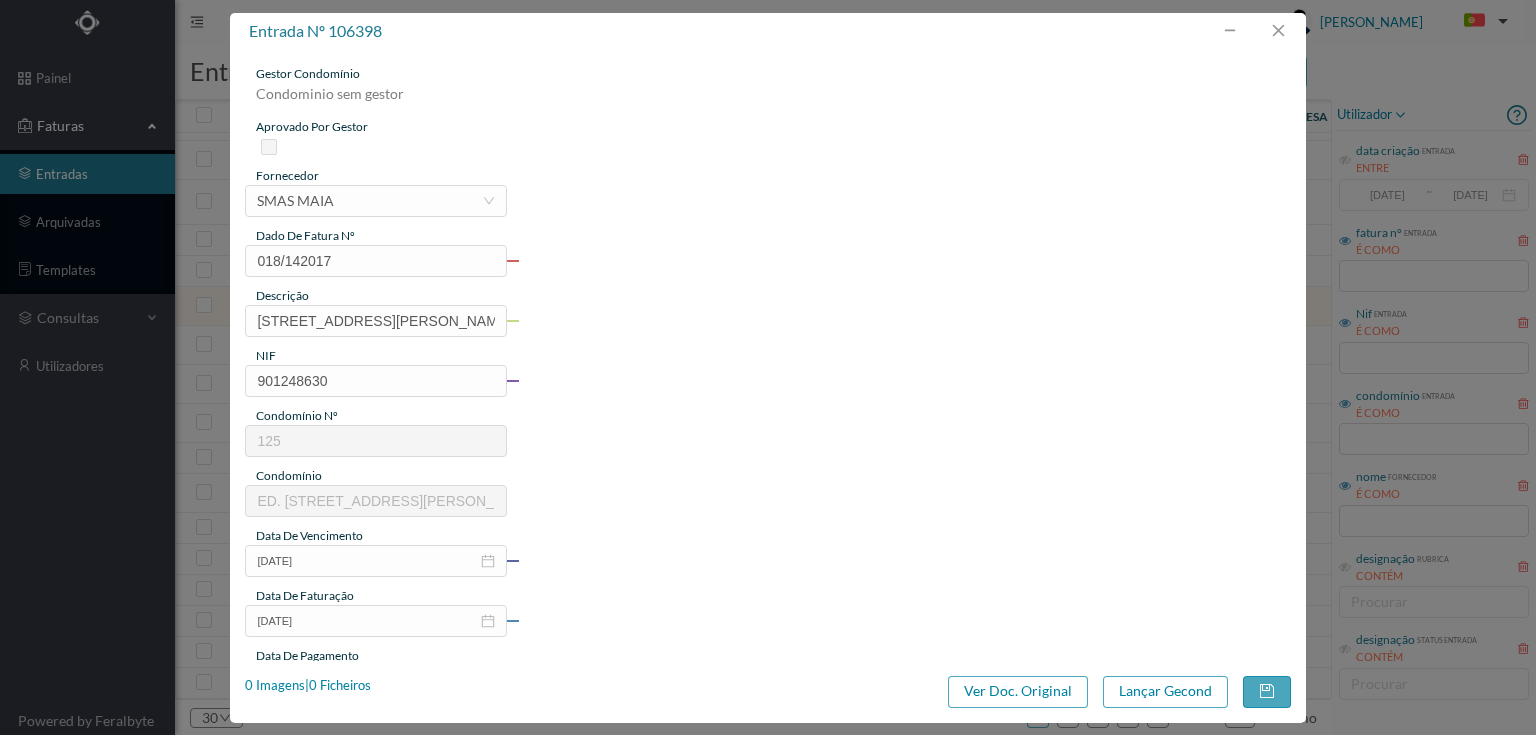 type on "125" 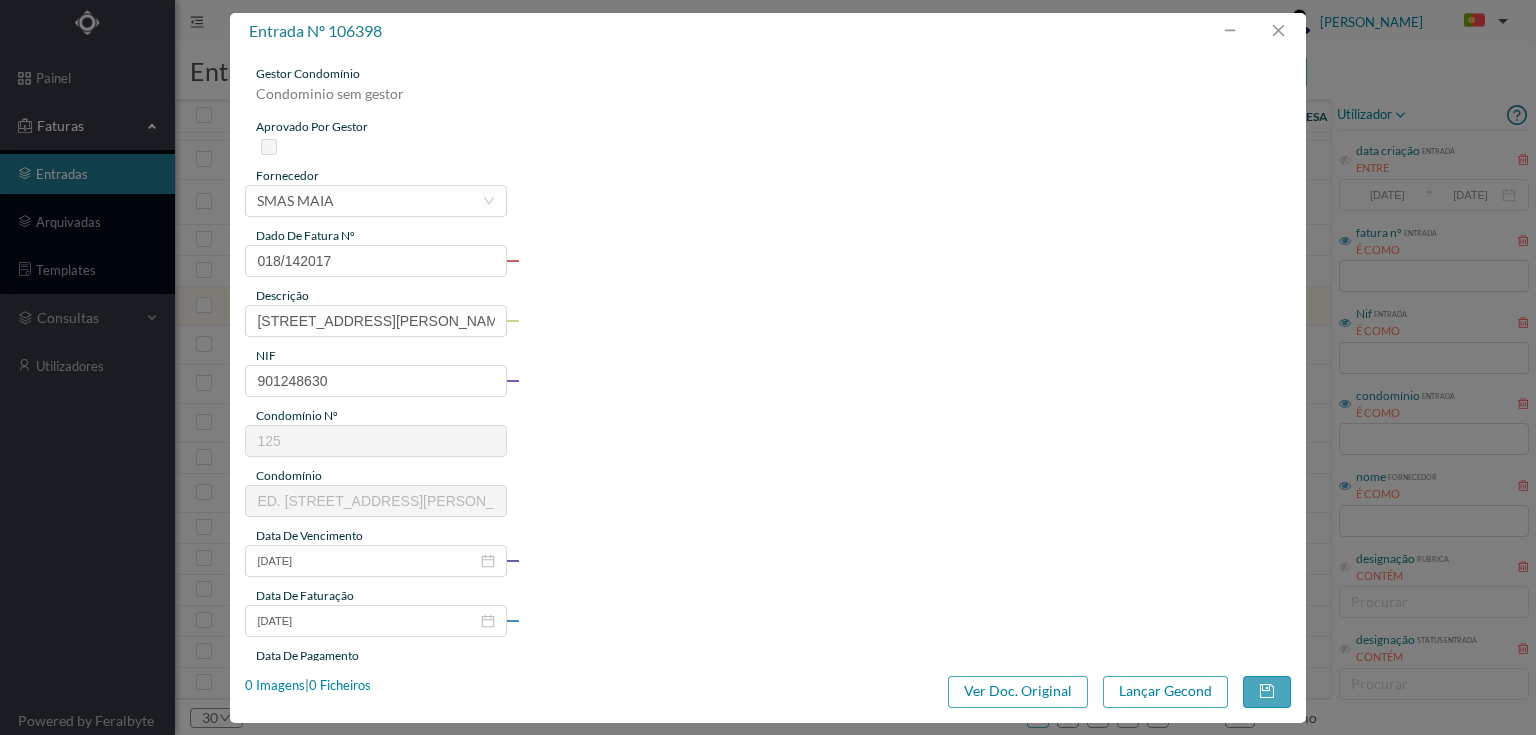 type on "ED. RUA ANTÓNIO FERREIRA PINTO 47" 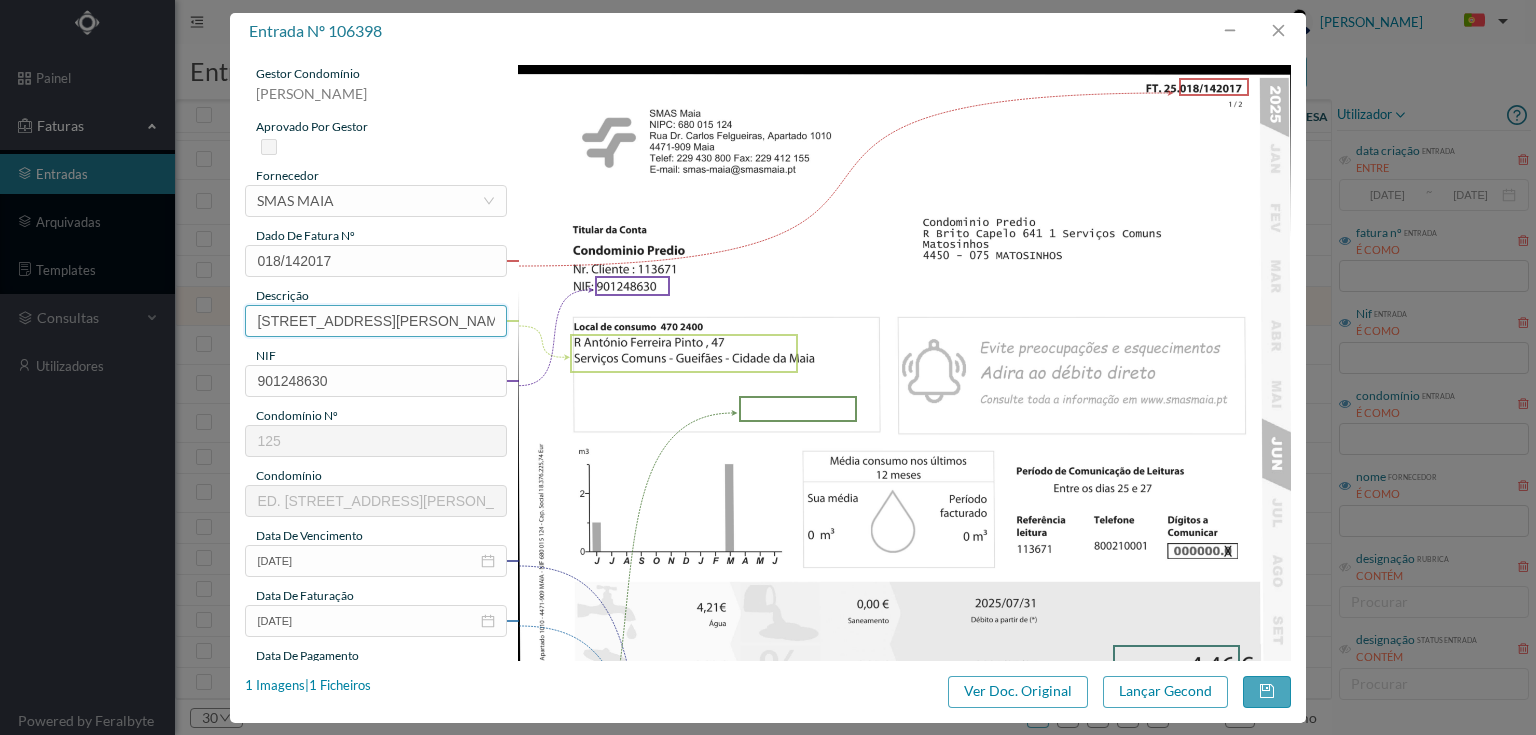 drag, startPoint x: 410, startPoint y: 319, endPoint x: 91, endPoint y: 318, distance: 319.00156 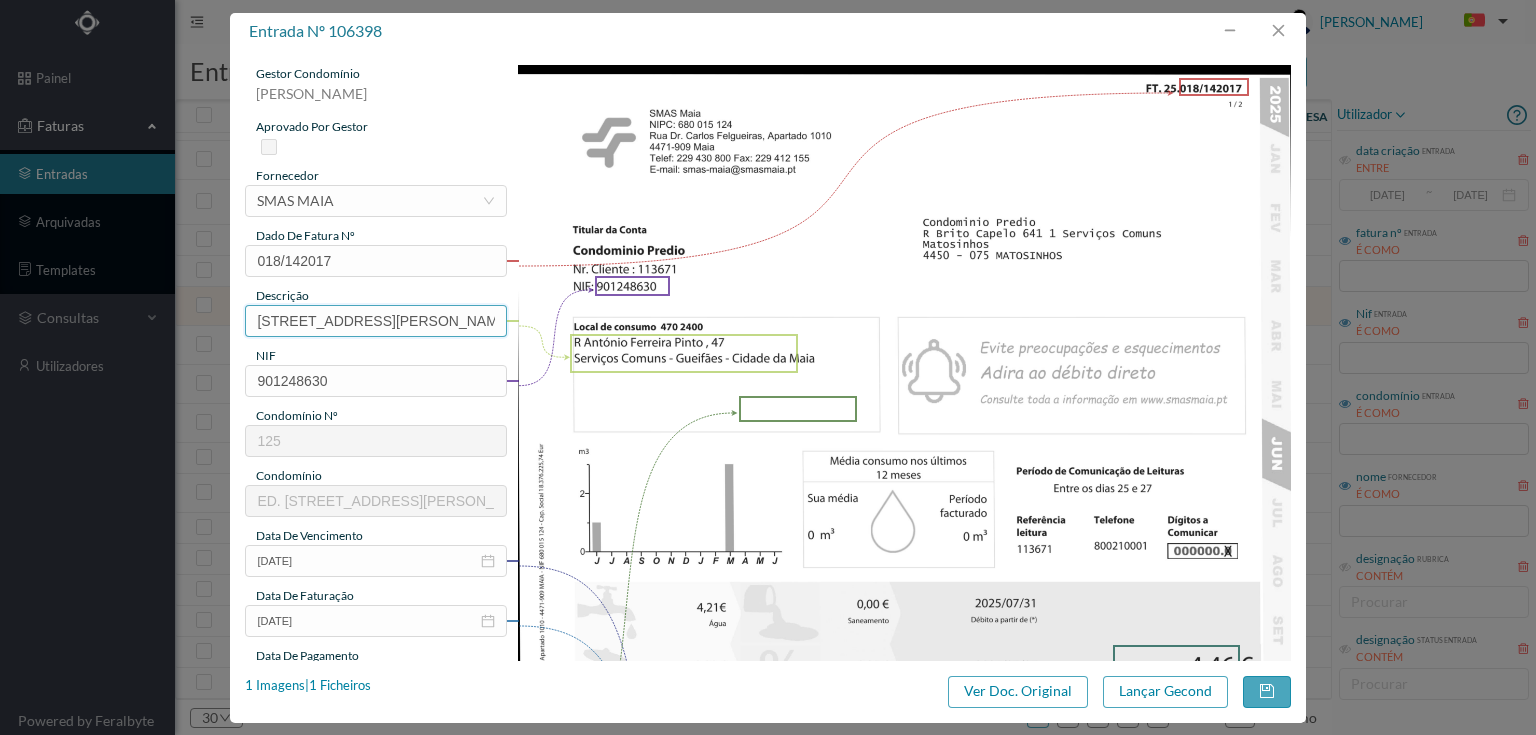 click on "entrada nº 106398 gestor condomínio Susana Silva aprovado por gestor fornecedor selecionar SMAS MAIA   dado de fatura nº 018/142017 descrição R António Ferreira Pinto, 47 Serviços Comuns - Gueifães - Cidade da M NIF 901248630 condomínio nº 125 condomínio ED. RUA ANTÓNIO FERREIRA PINTO 47 data de vencimento 2025-07-31 data de faturação 2025-07-07 data de pagamento 2025-07-31 total 4.46 rubrica Água   Formas de Pagamento débito direto   estado da fatura Inserido   conta do banco (condominio) (PRINCIPAL) - CAIXA ECONOMICA MONTEPIO GERAL (PT50 003600709910007845309)   1   Imagens  |  1   Ficheiros Ver Doc. Original Lançar Gecond" at bounding box center [768, 367] 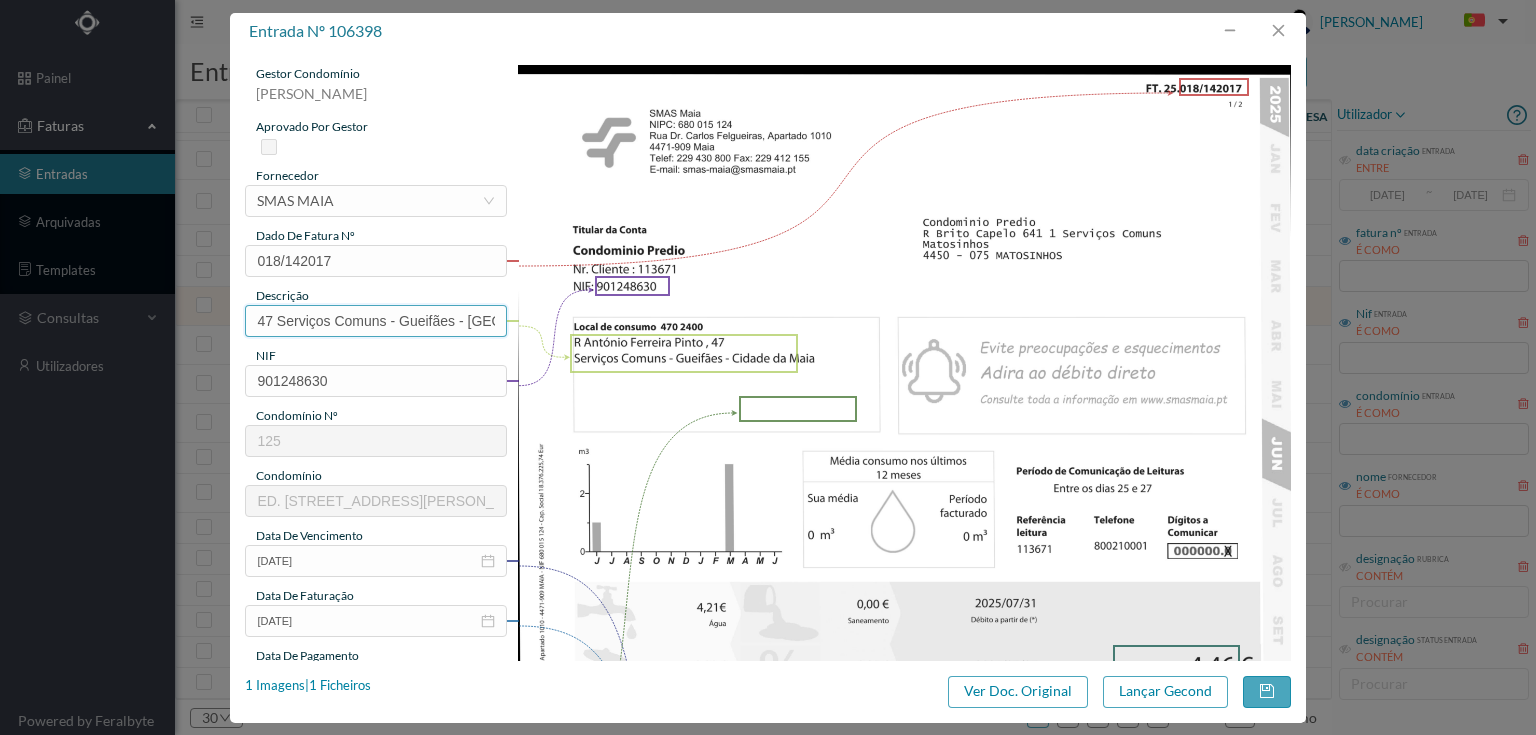click on "47 Serviços Comuns - Gueifães - Cidade da M" at bounding box center (375, 321) 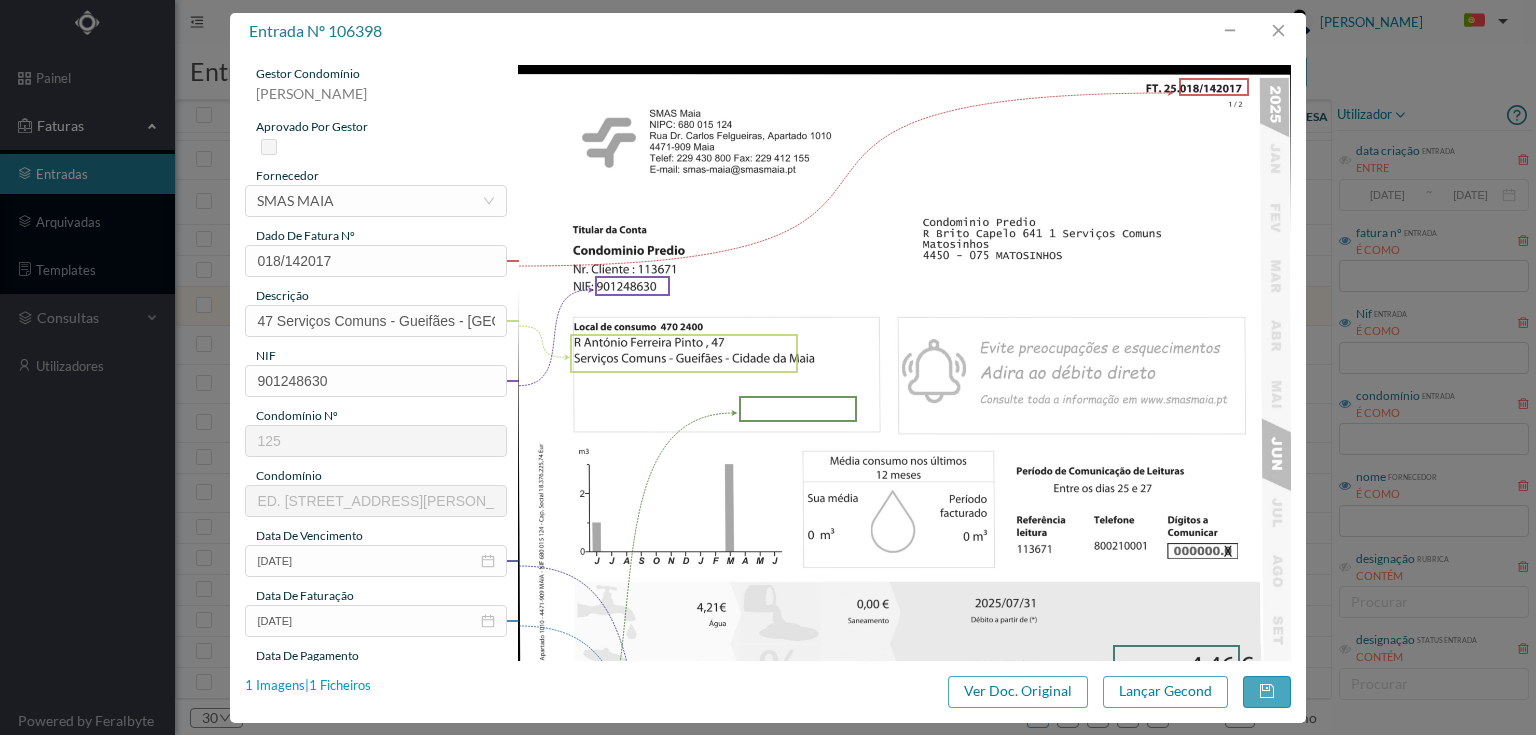 click on "1   Imagens  |  1   Ficheiros" at bounding box center (308, 686) 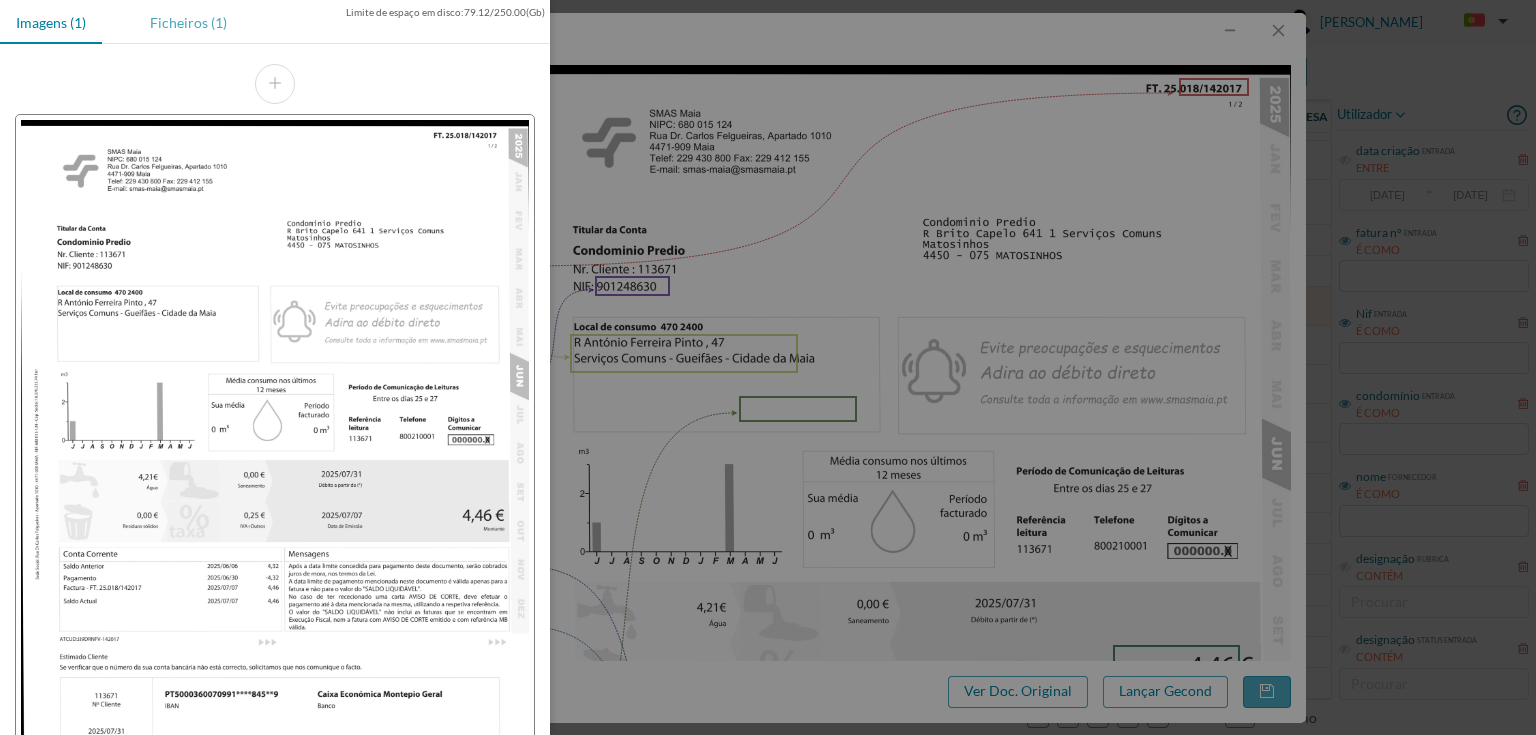 click on "Ficheiros (1)" at bounding box center (188, 22) 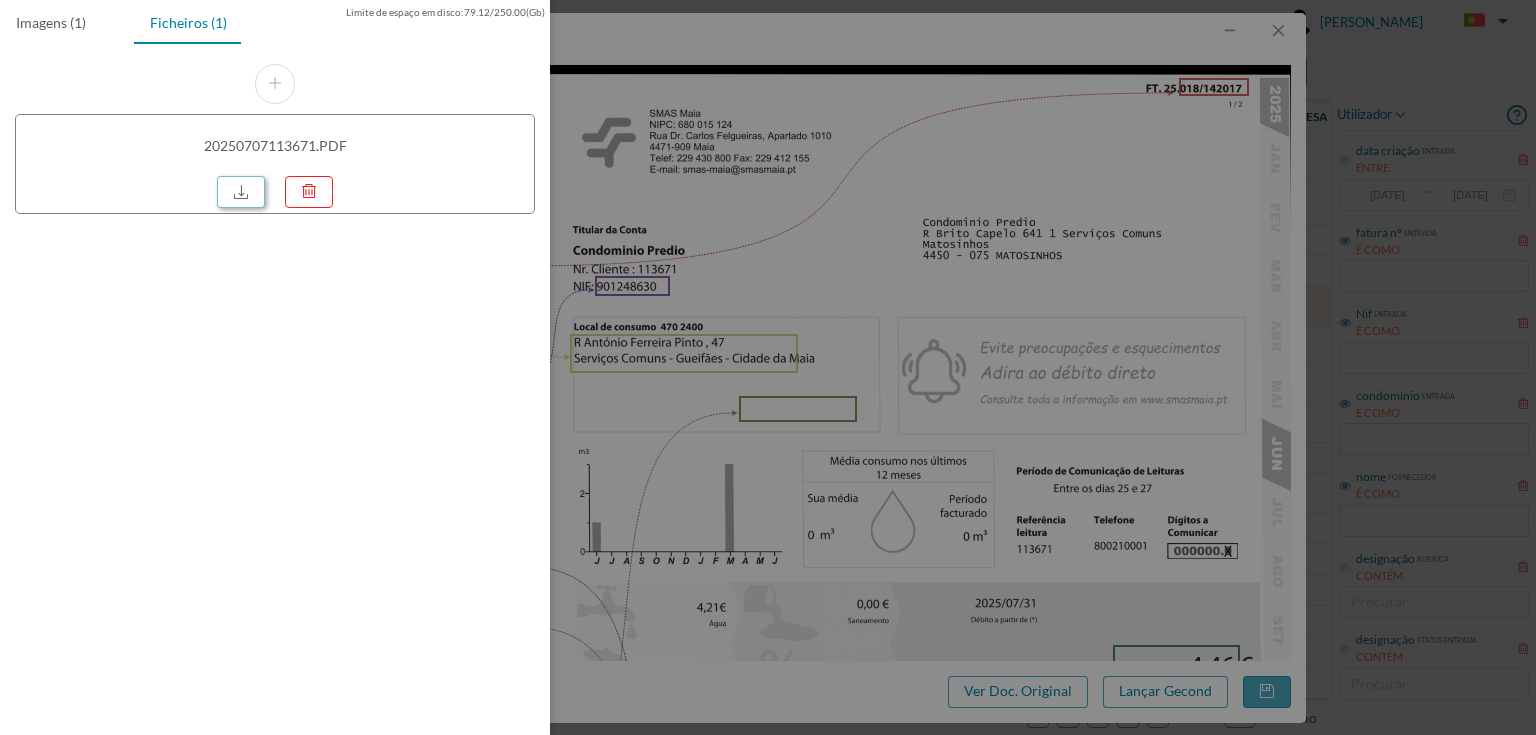 click at bounding box center (241, 192) 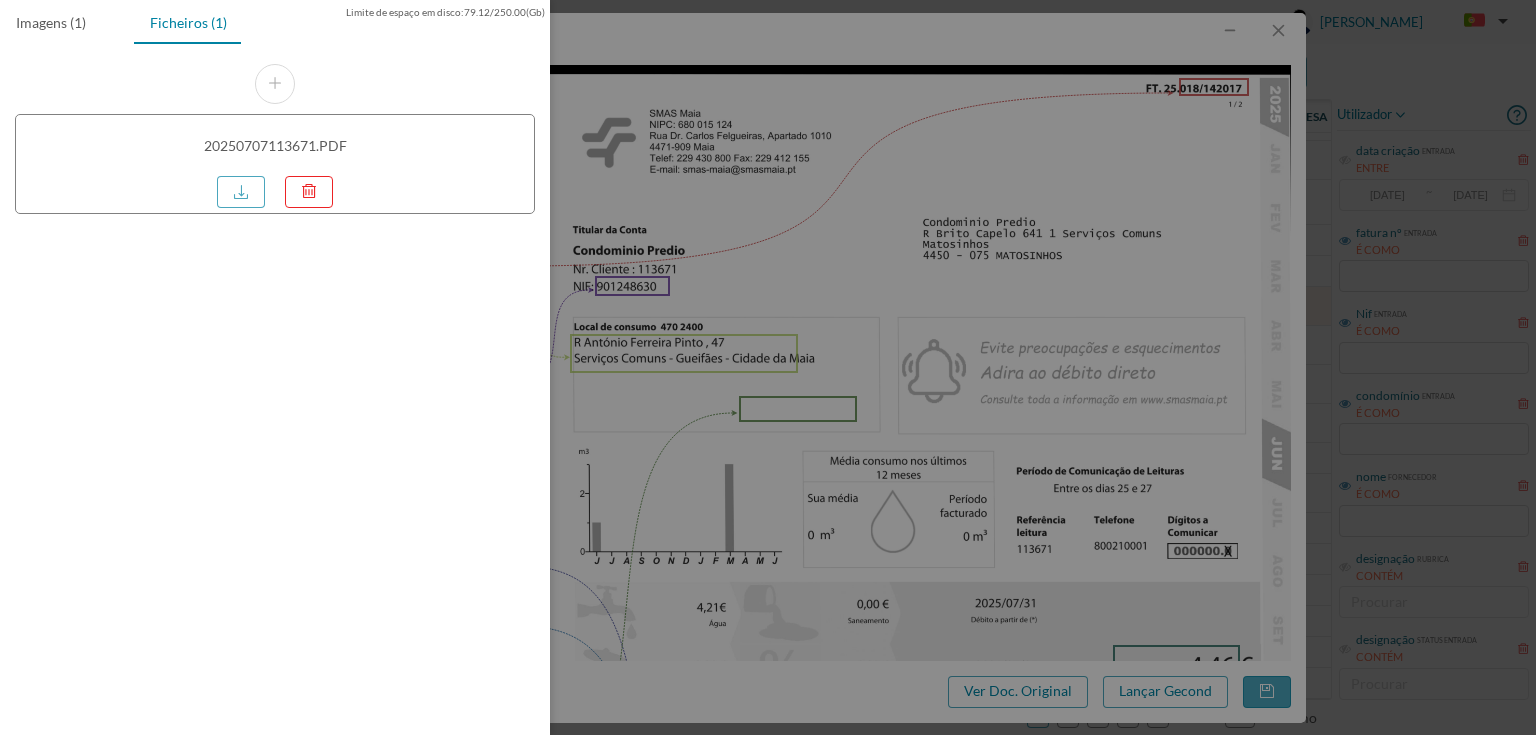 click at bounding box center [768, 367] 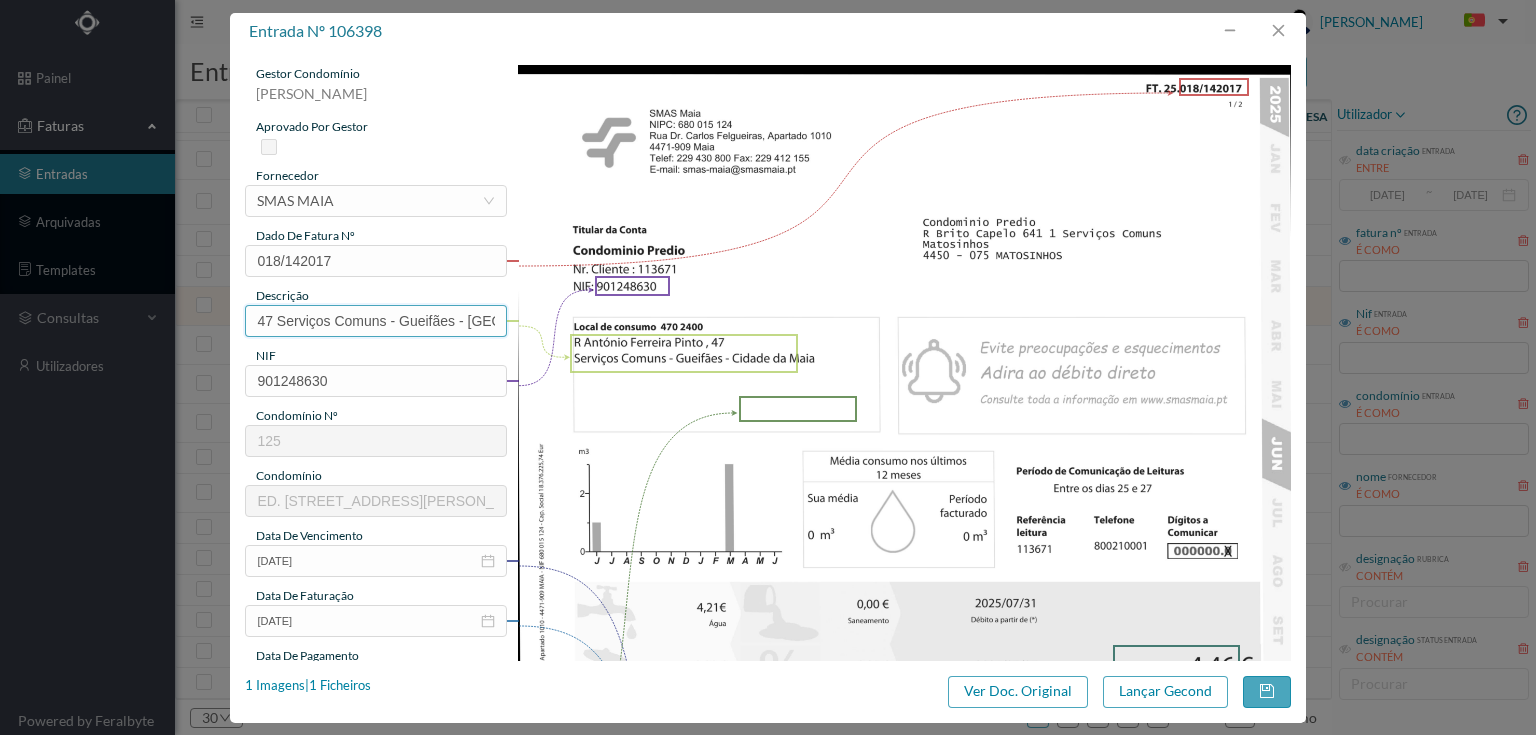 scroll, scrollTop: 0, scrollLeft: 57, axis: horizontal 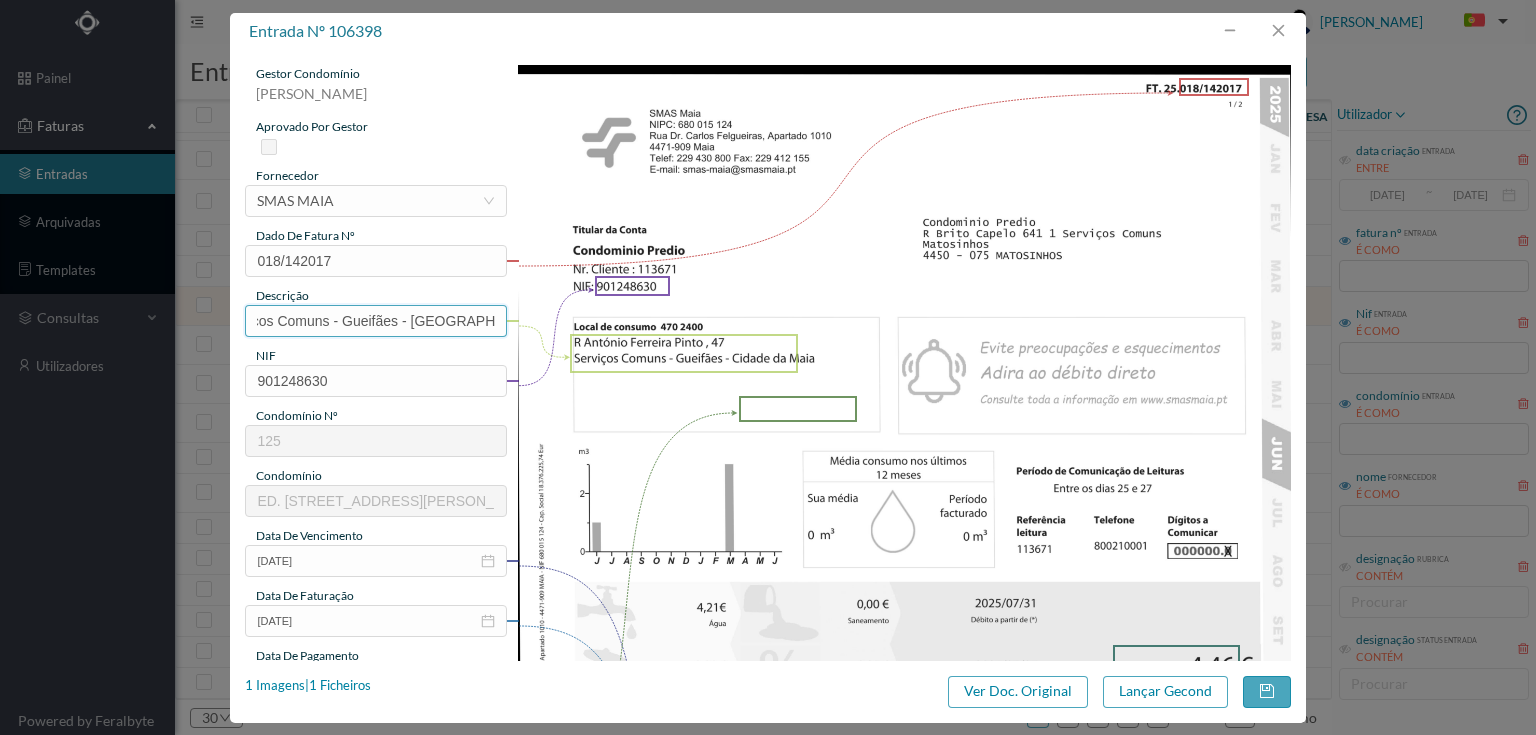 drag, startPoint x: 394, startPoint y: 322, endPoint x: 592, endPoint y: 322, distance: 198 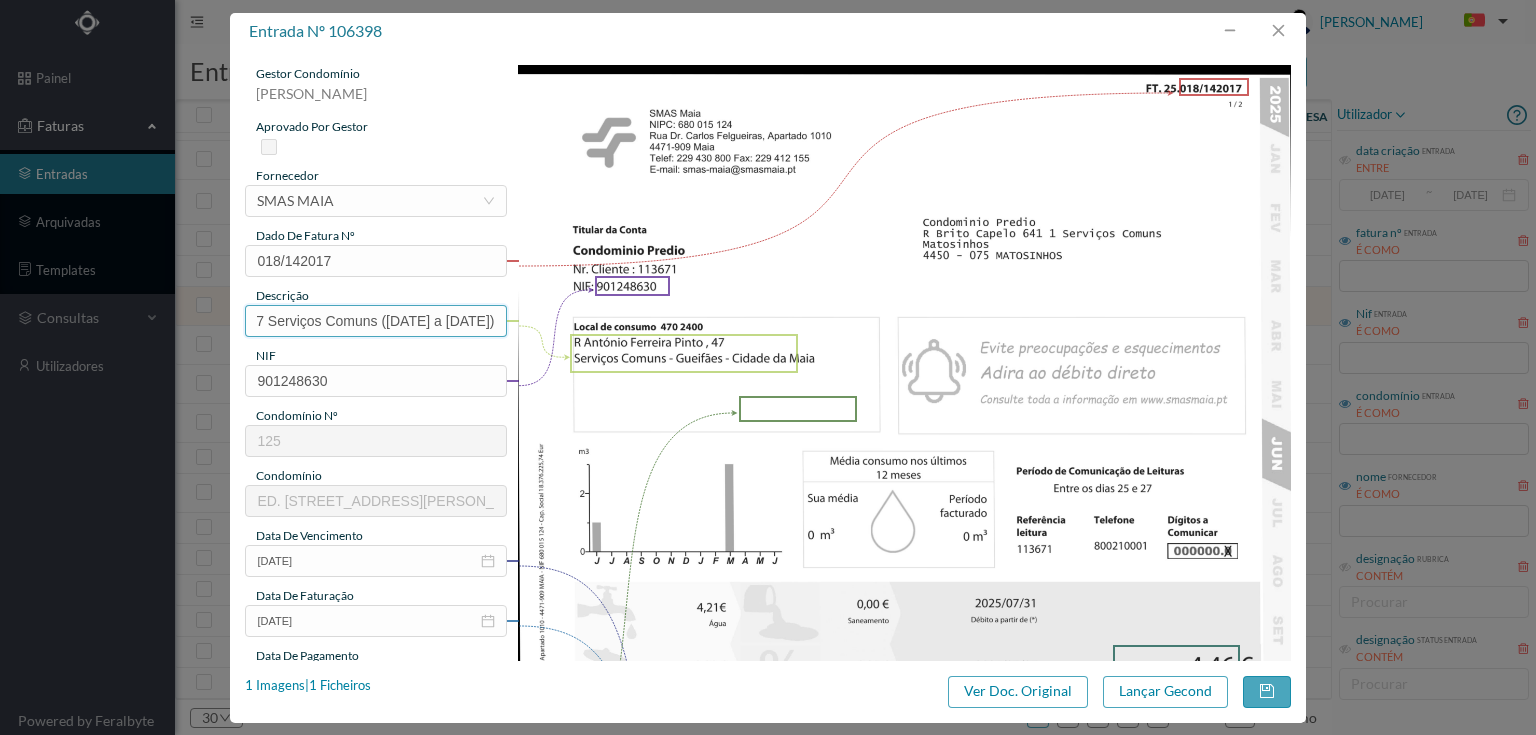 scroll, scrollTop: 0, scrollLeft: 65, axis: horizontal 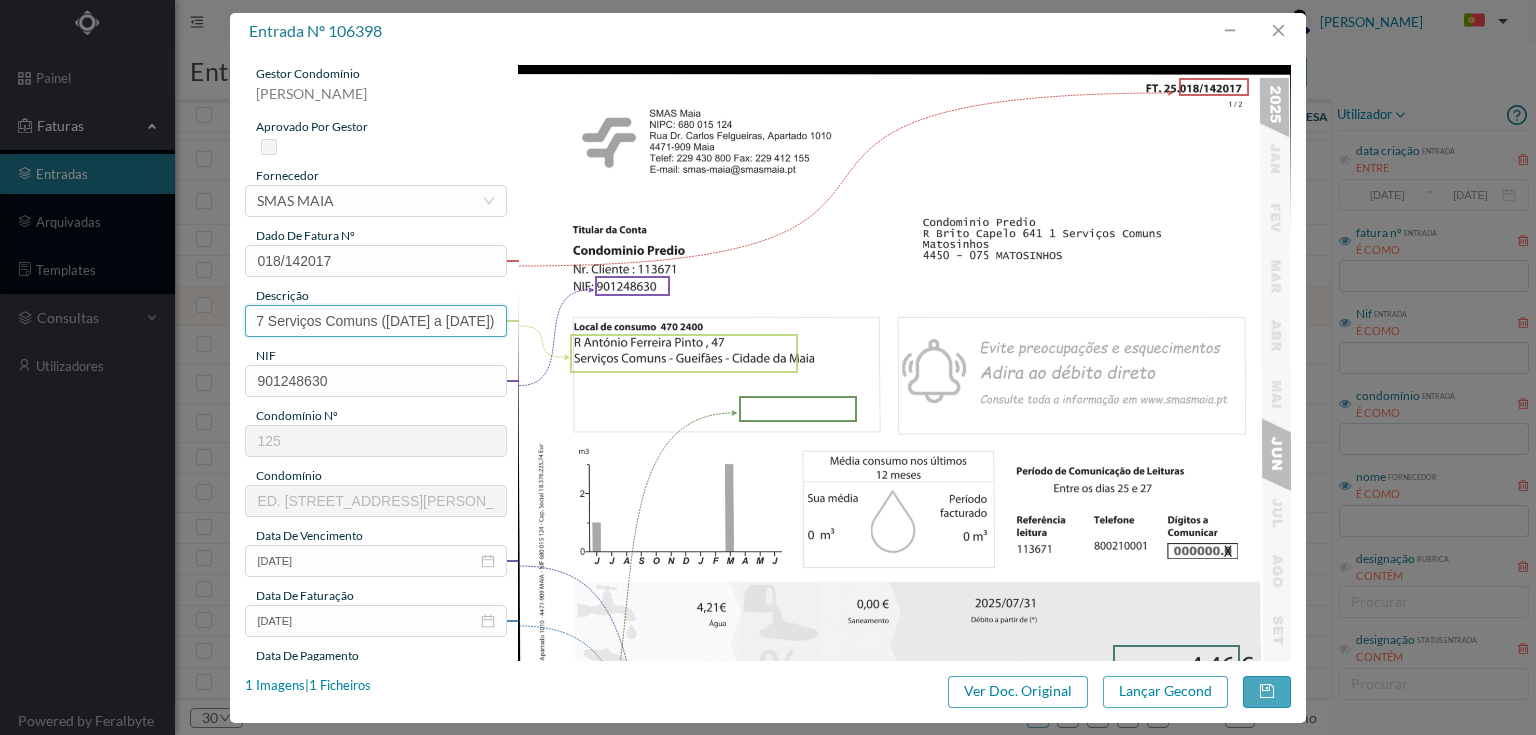 drag, startPoint x: 328, startPoint y: 316, endPoint x: 647, endPoint y: 315, distance: 319.00156 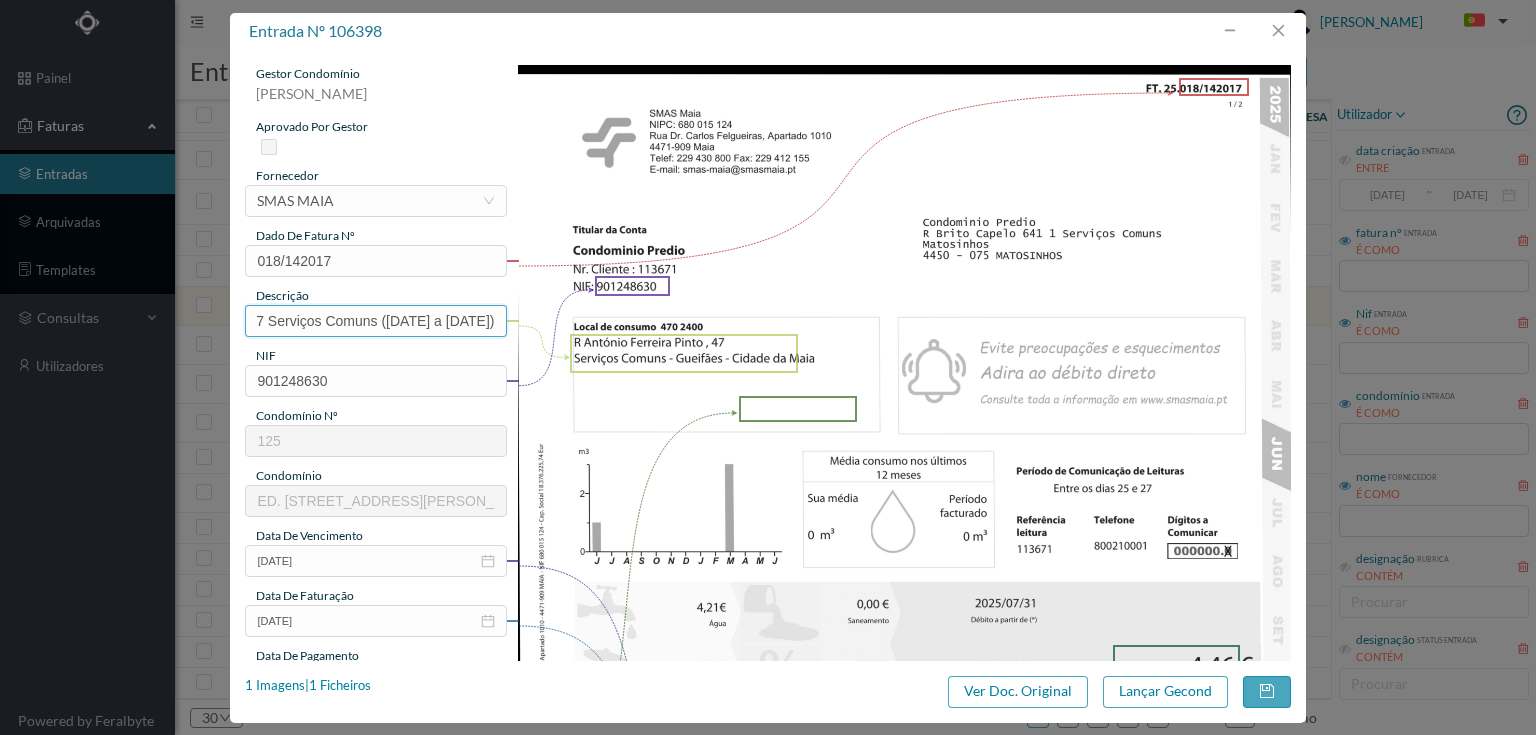 click on "gestor condomínio Susana Silva aprovado por gestor fornecedor selecionar SMAS MAIA   dado de fatura nº 018/142017 descrição 47 Serviços Comuns (26.05.2025 a 25.06.2025) NIF 901248630 condomínio nº 125 condomínio ED. RUA ANTÓNIO FERREIRA PINTO 47 data de vencimento 2025-07-31 data de faturação 2025-07-07 data de pagamento 2025-07-31 total 4.46 rubrica Água   Formas de Pagamento débito direto   estado da fatura Inserido   conta do banco (condominio) (PRINCIPAL) - CAIXA ECONOMICA MONTEPIO GERAL (PT50 003600709910007845309)" at bounding box center [767, 611] 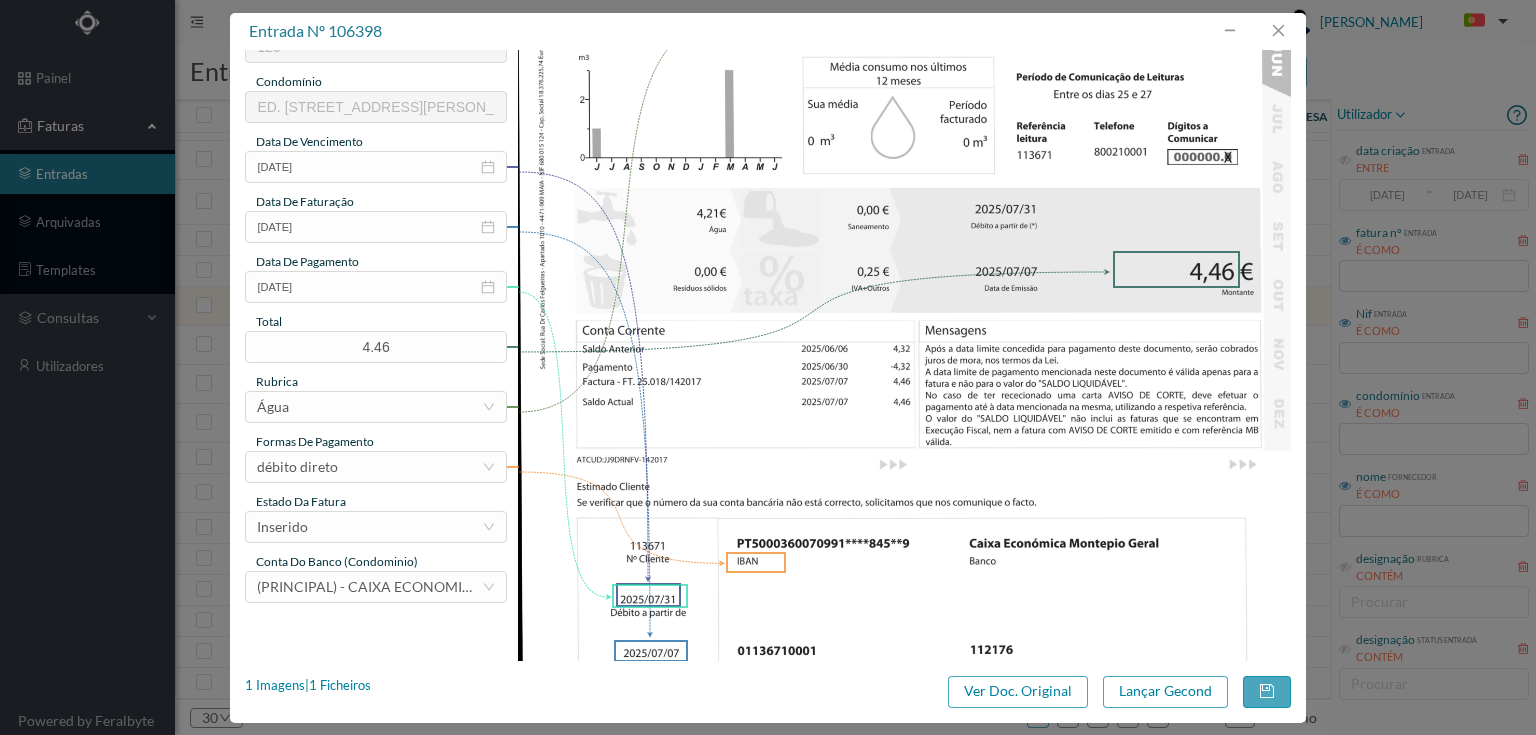 scroll, scrollTop: 400, scrollLeft: 0, axis: vertical 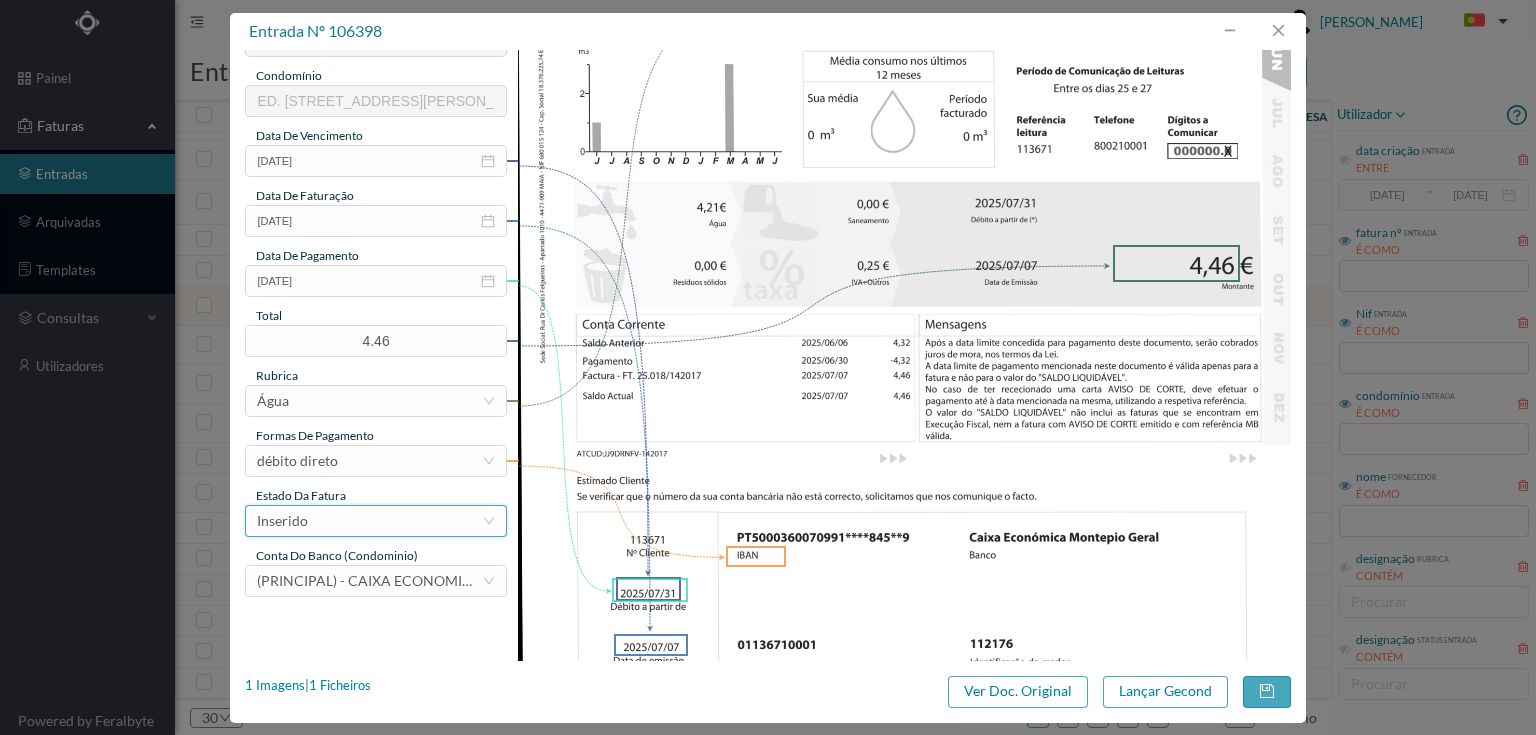 type on "47 Serviços Comuns (26.05.2025 a 25.06.2025)" 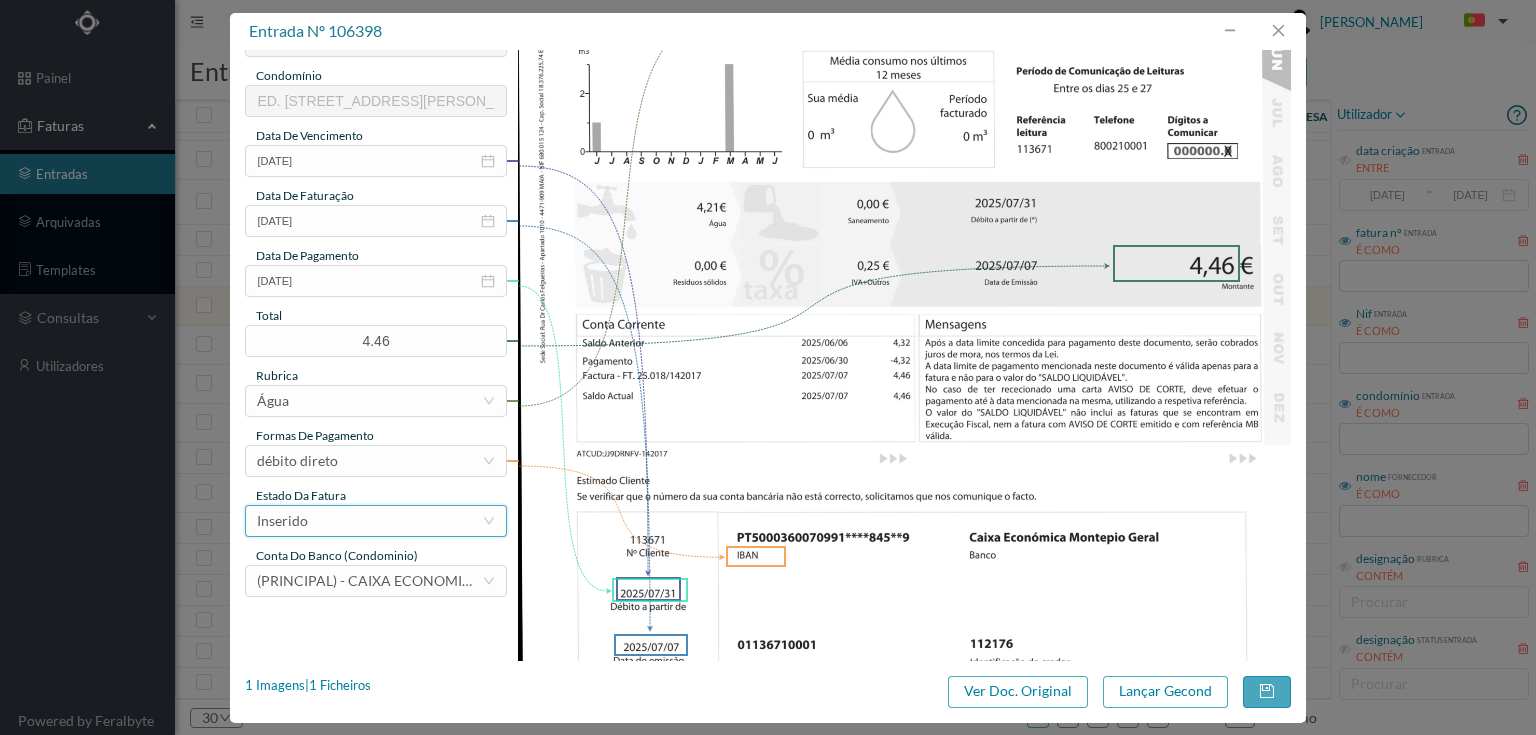 click on "Inserido" at bounding box center (369, 521) 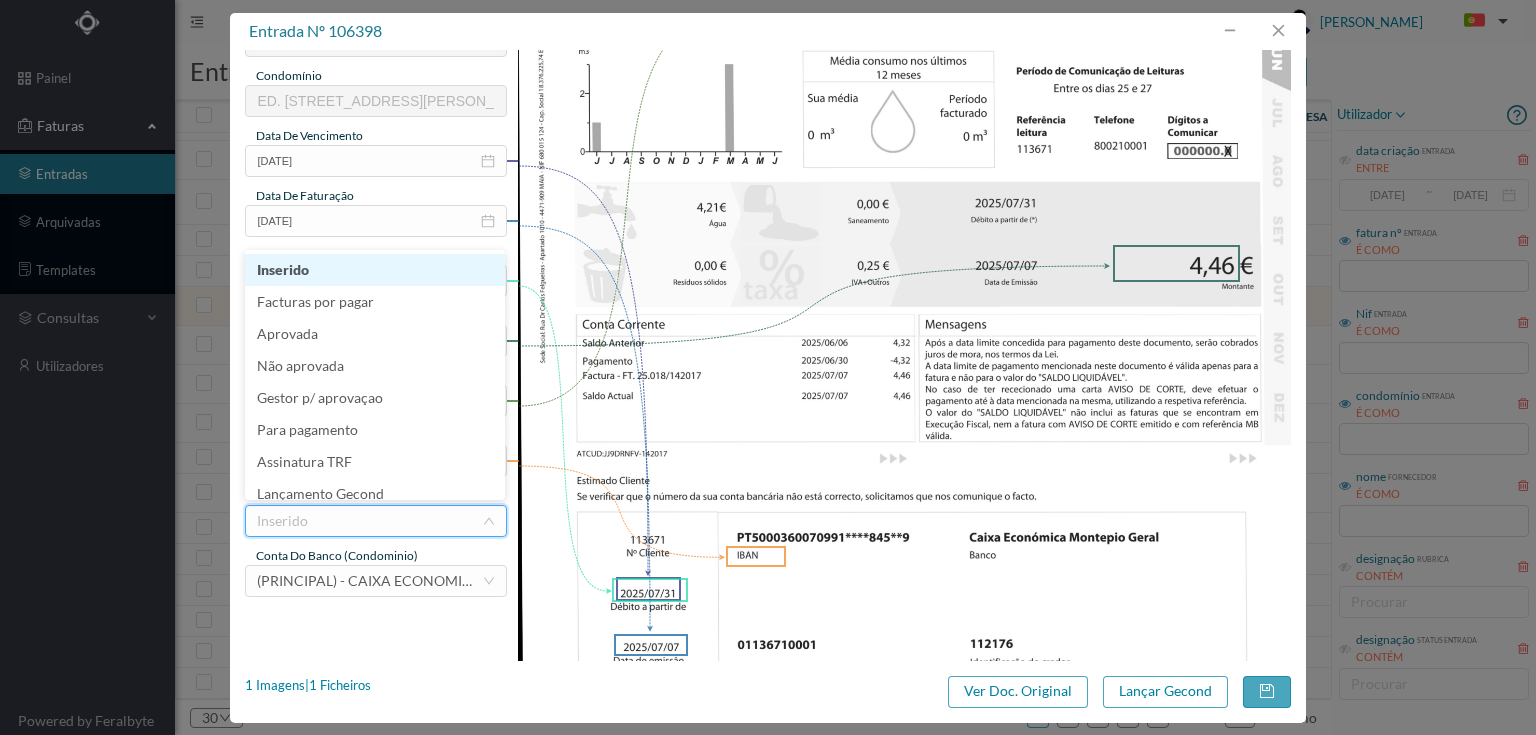 scroll, scrollTop: 42, scrollLeft: 0, axis: vertical 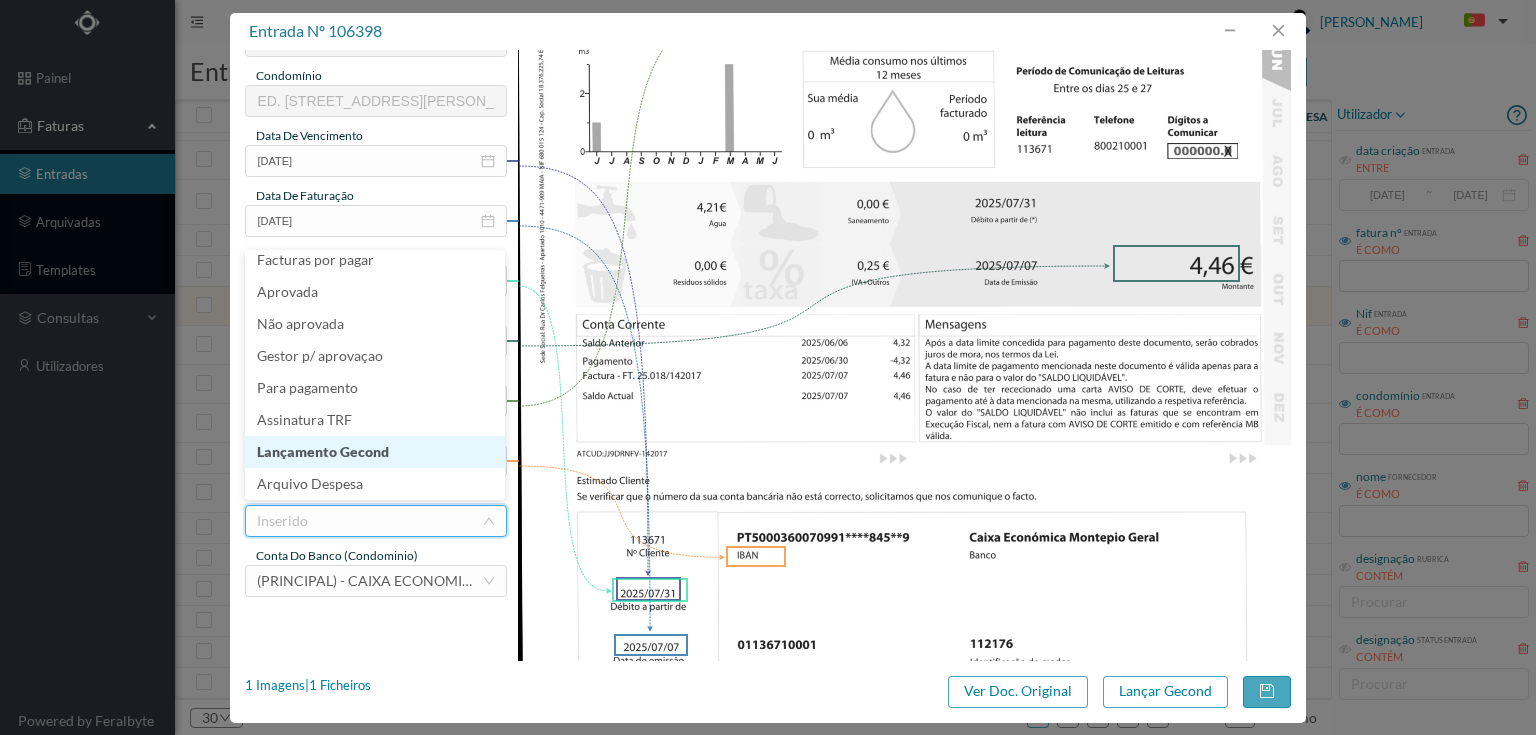 click on "Lançamento Gecond" at bounding box center (375, 452) 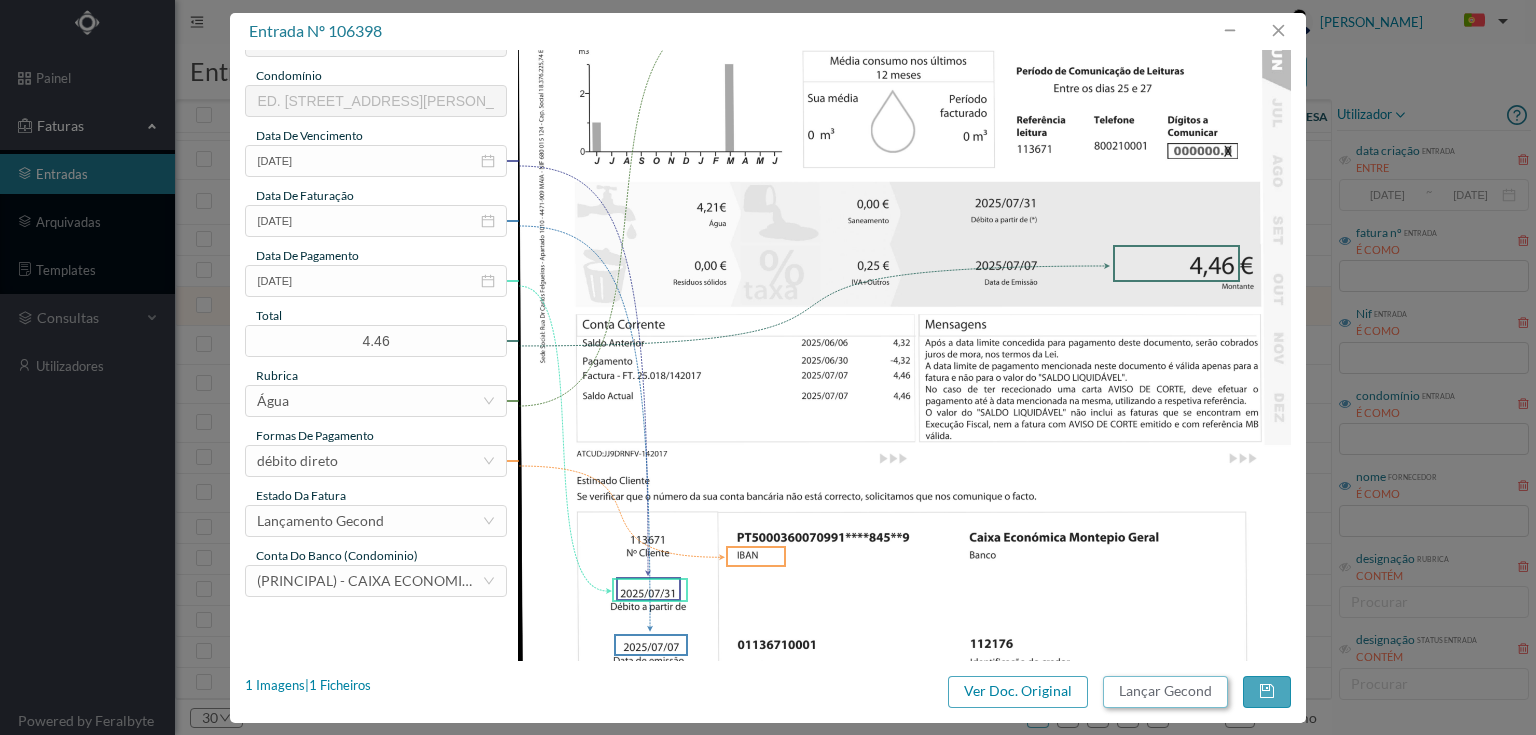 click on "Lançar Gecond" at bounding box center [1165, 692] 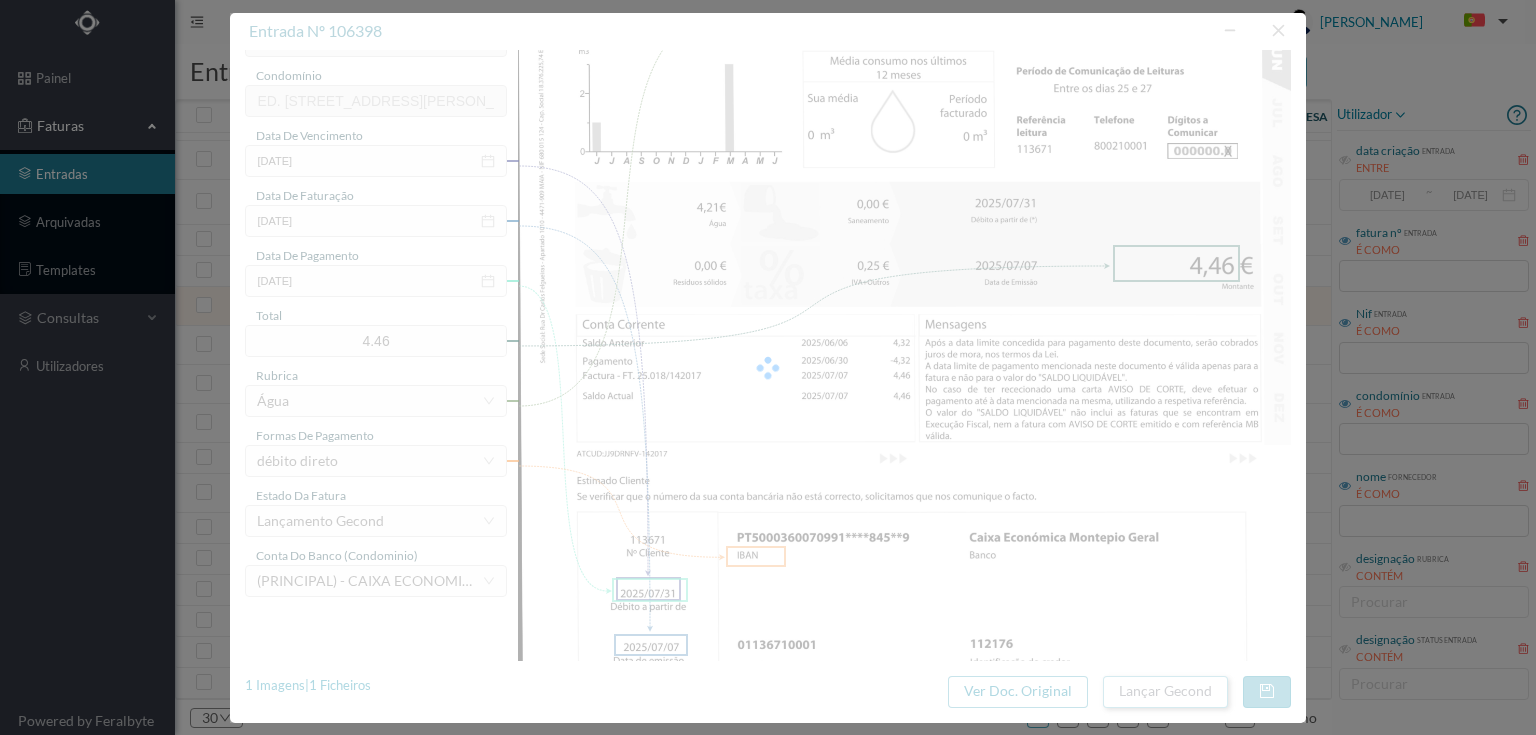 type 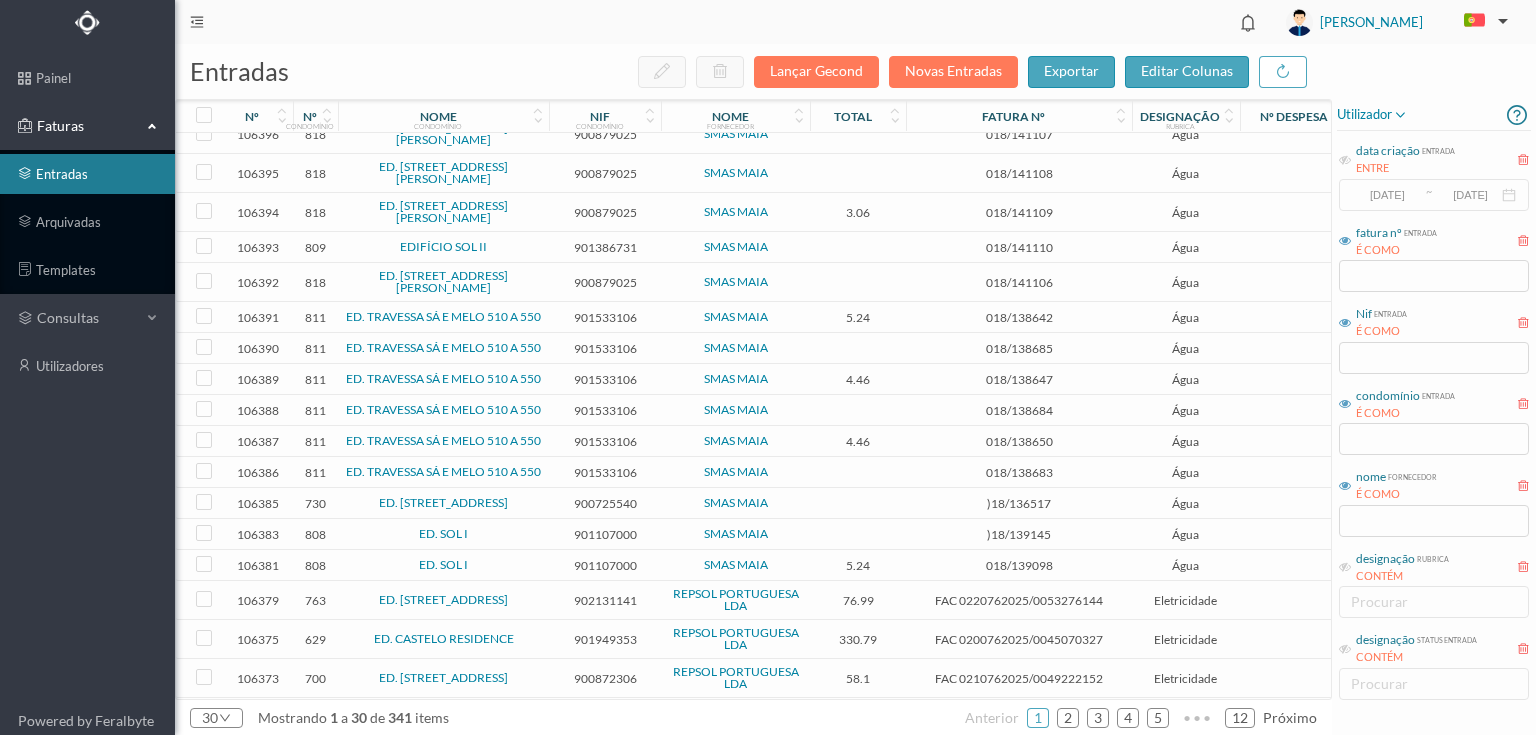 scroll, scrollTop: 323, scrollLeft: 0, axis: vertical 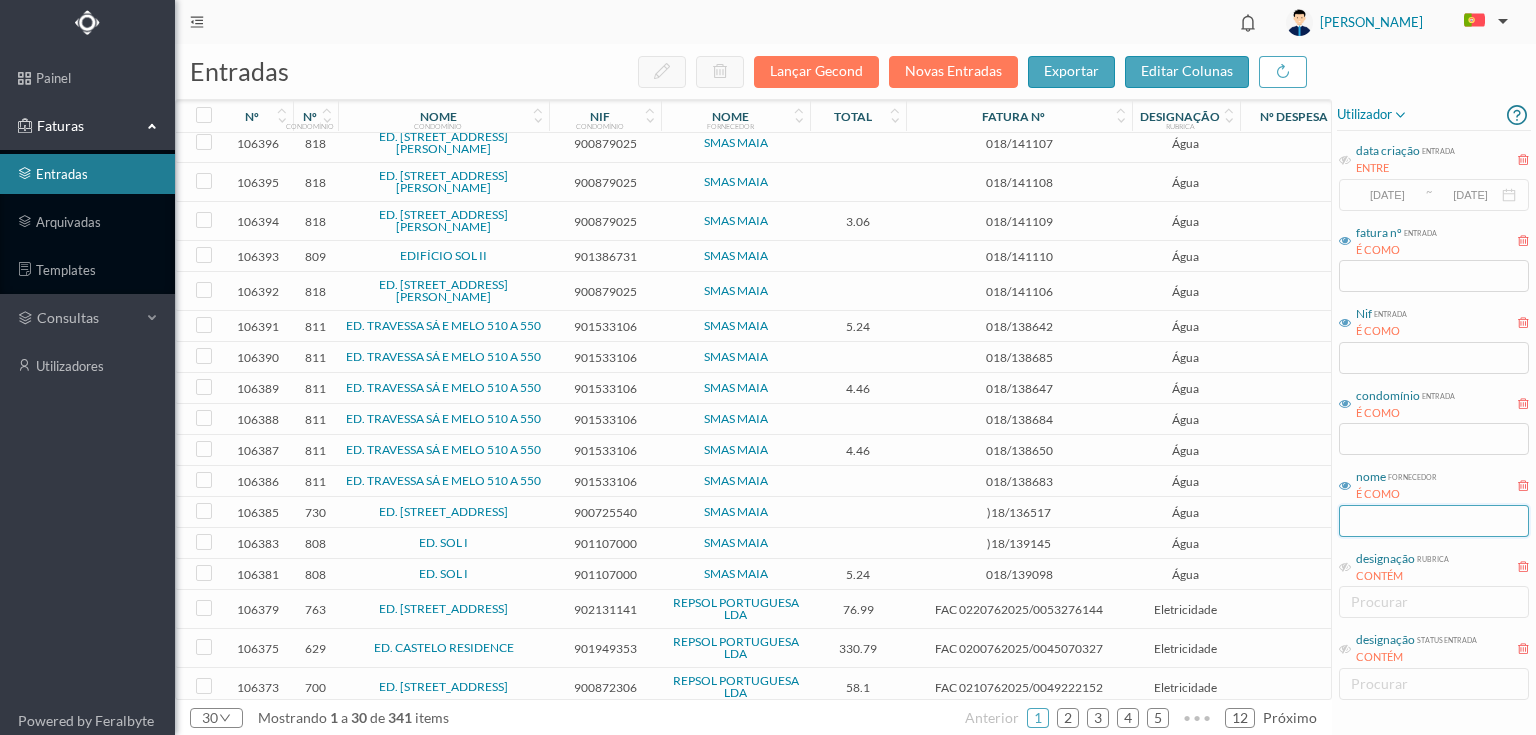 click at bounding box center (1434, 521) 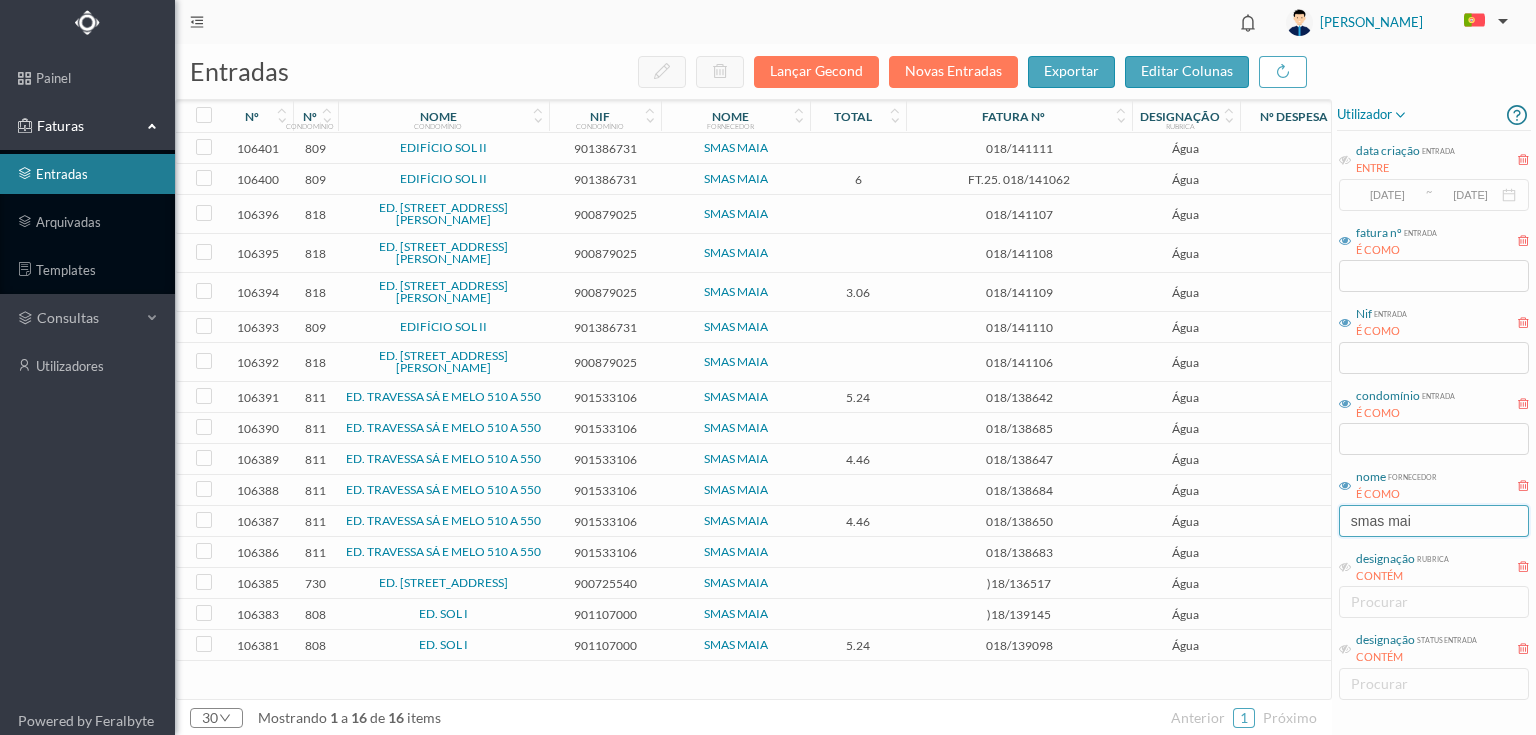 scroll, scrollTop: 0, scrollLeft: 0, axis: both 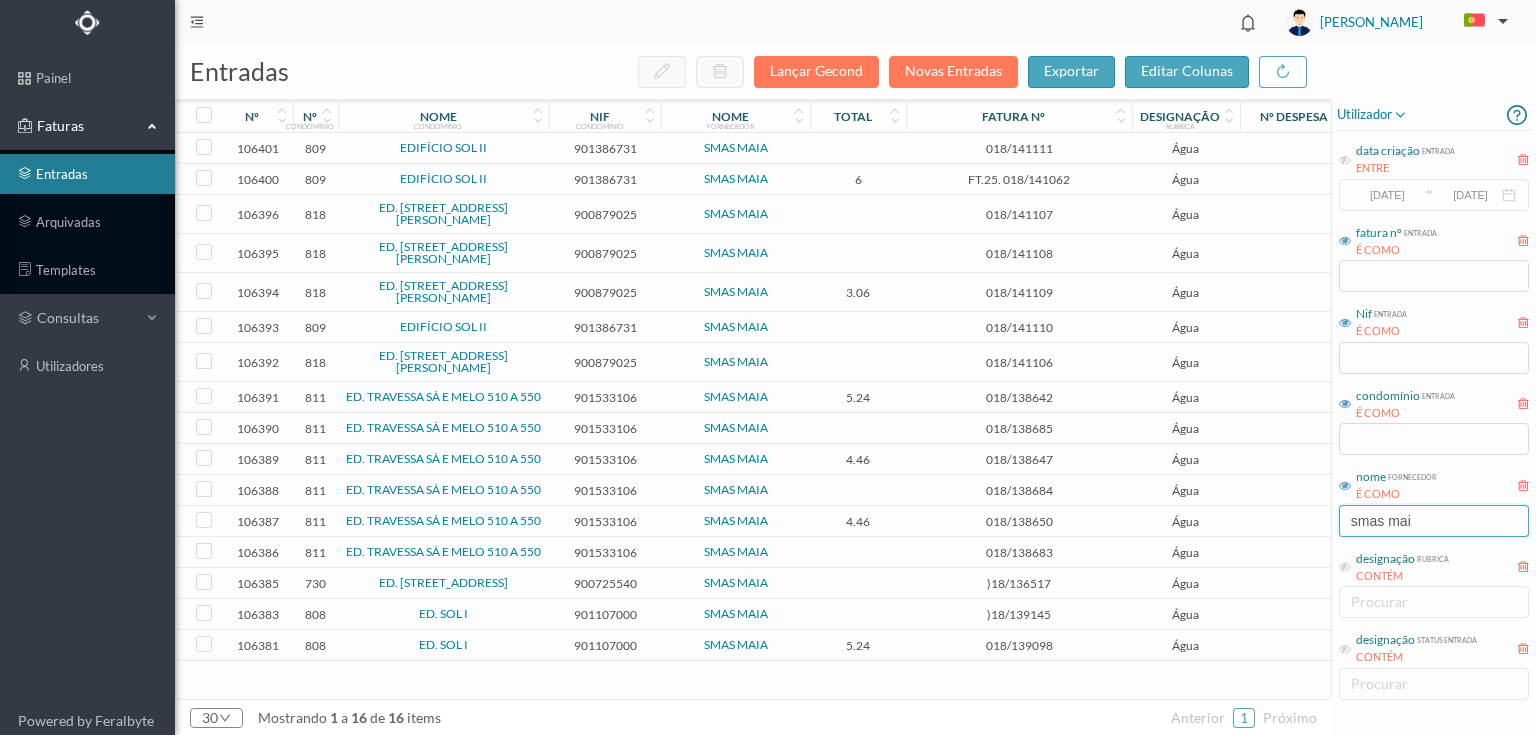 type on "smas mai" 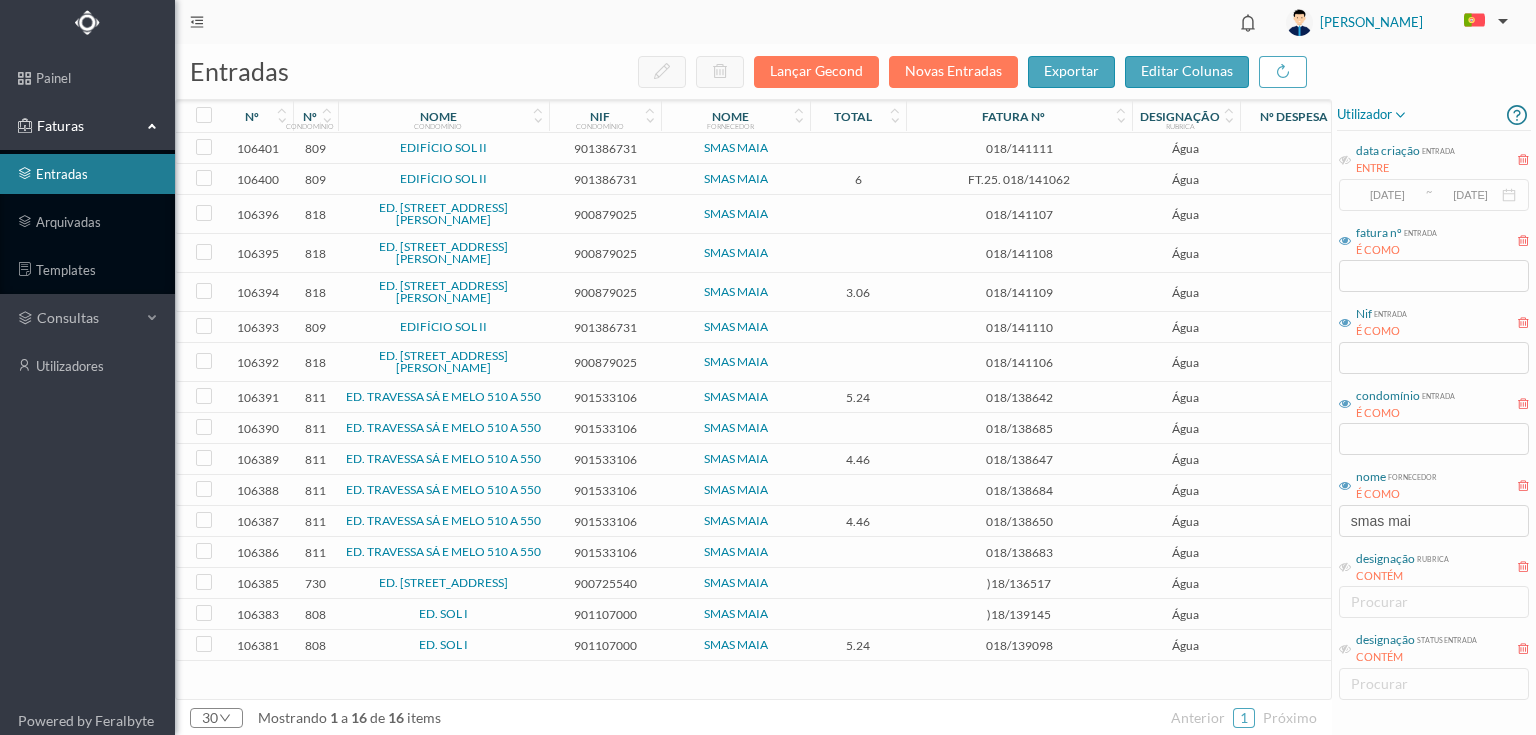 click on "900725540" at bounding box center (605, 583) 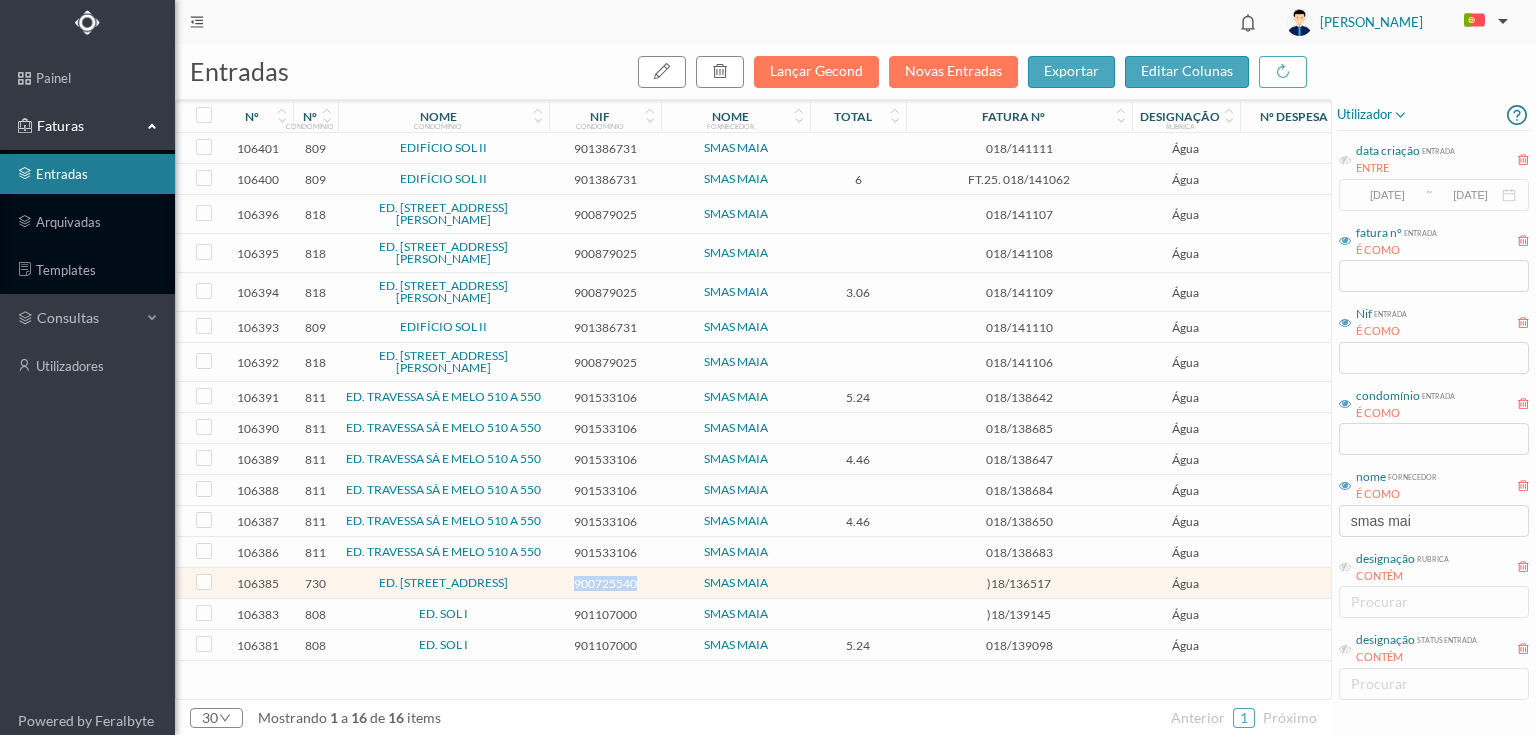 click on "900725540" at bounding box center (605, 583) 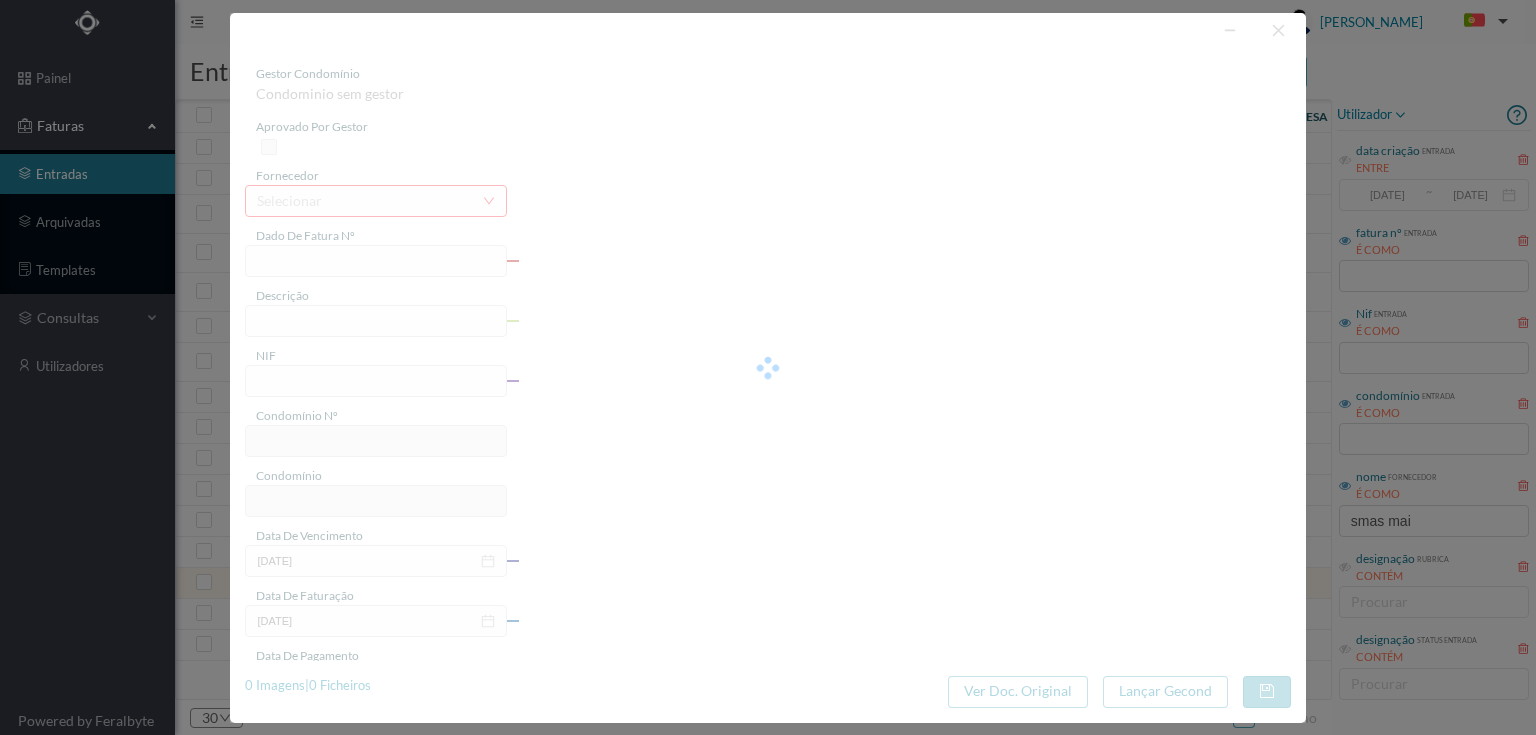 type on ")18/136517" 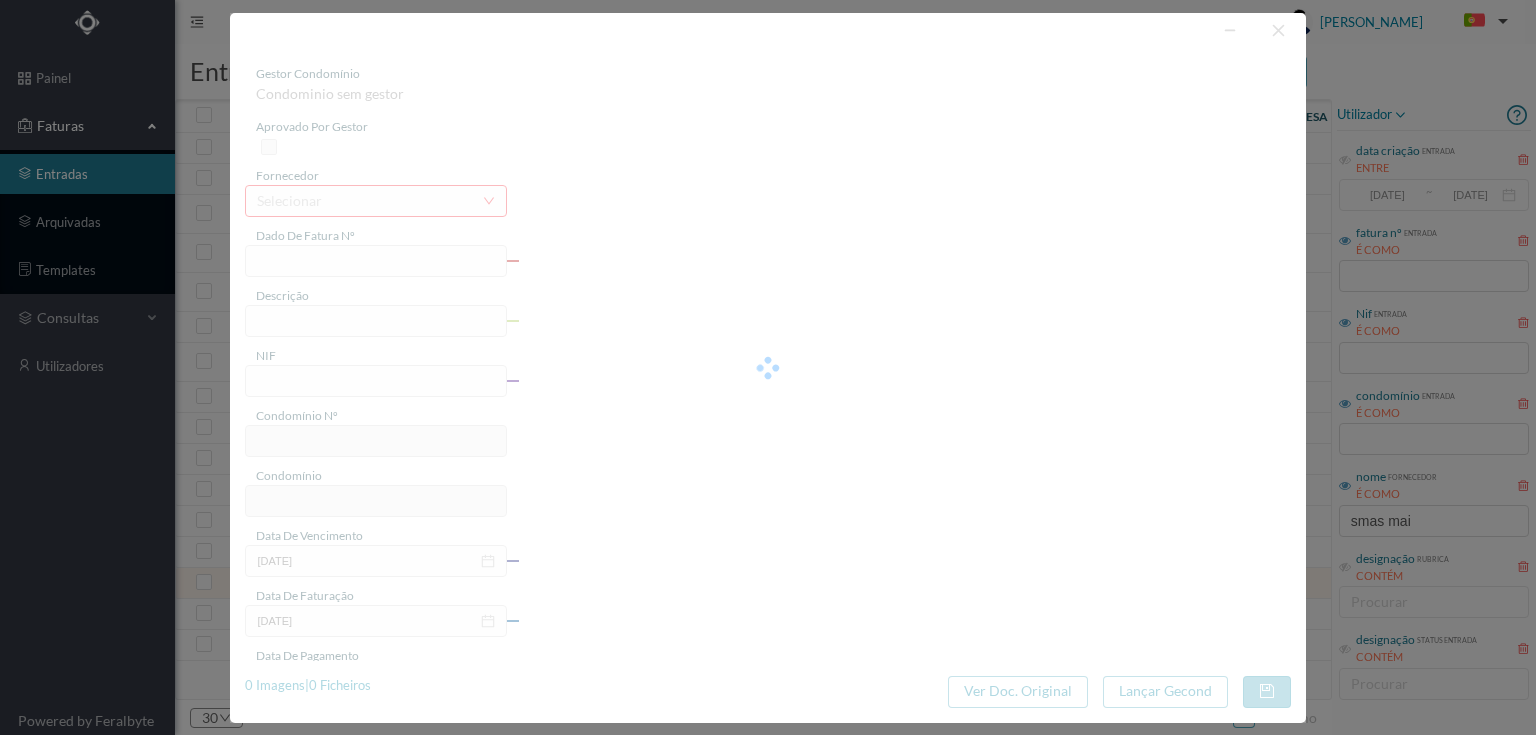 type on "R Cegonheira, 476 Vermoim - Cidade da Maia" 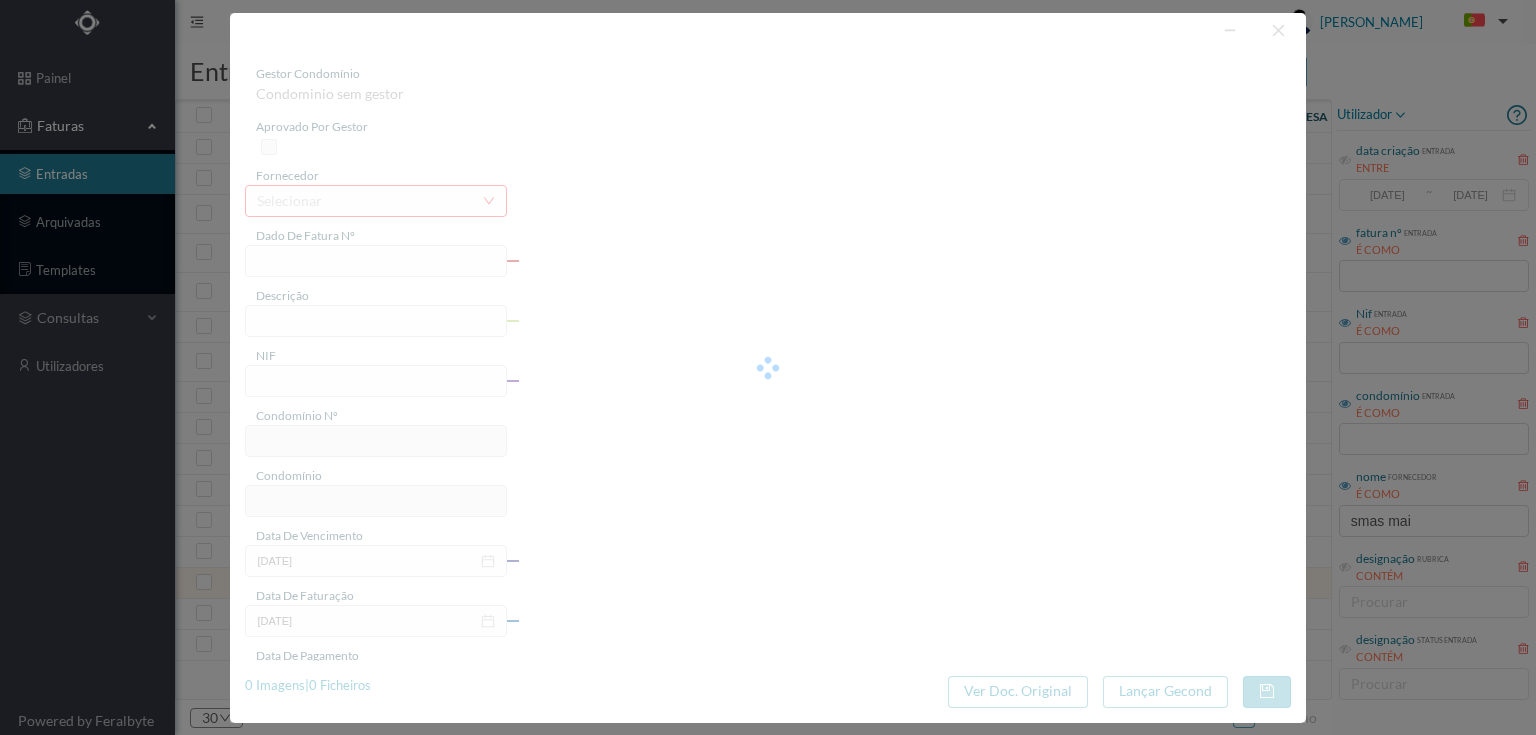 type on "900725540" 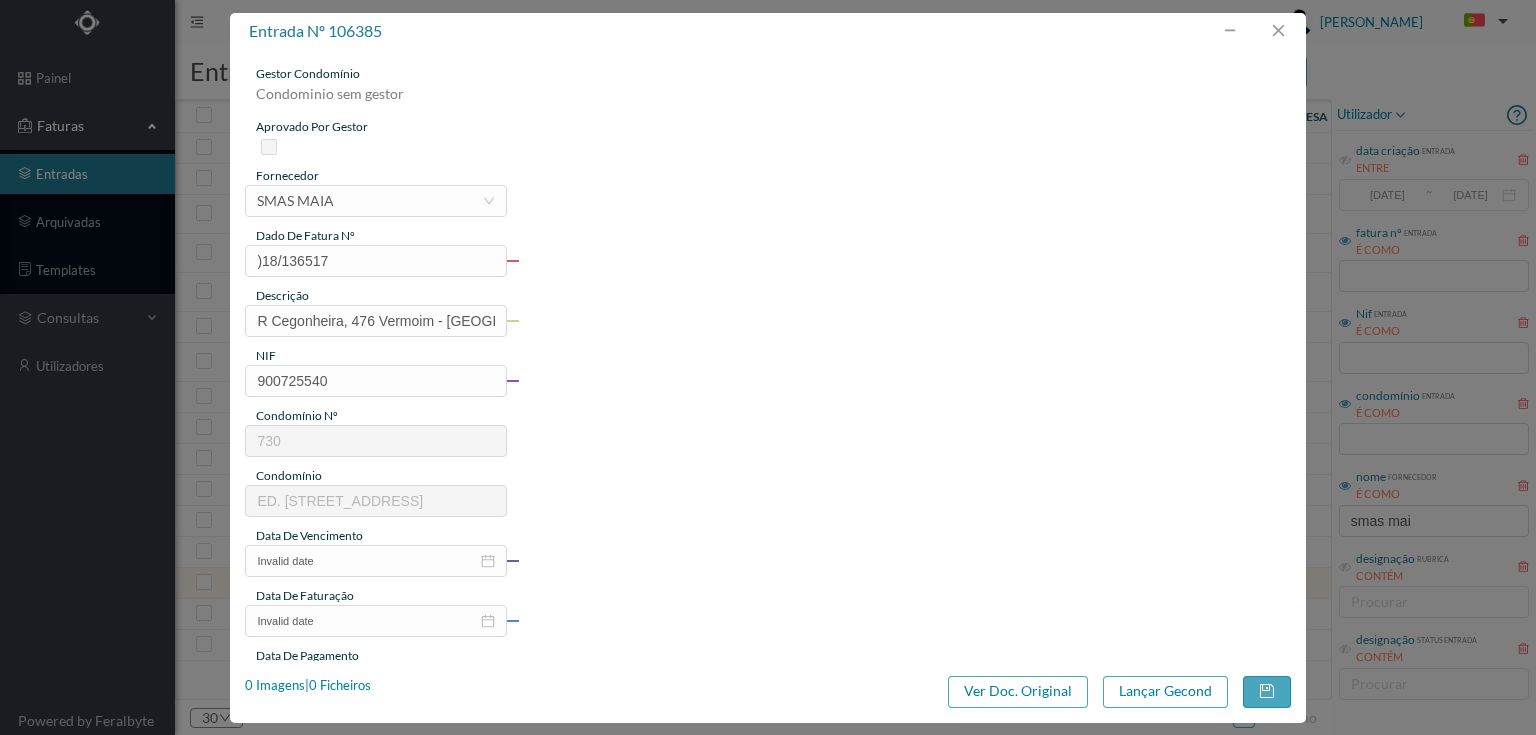 type on "730" 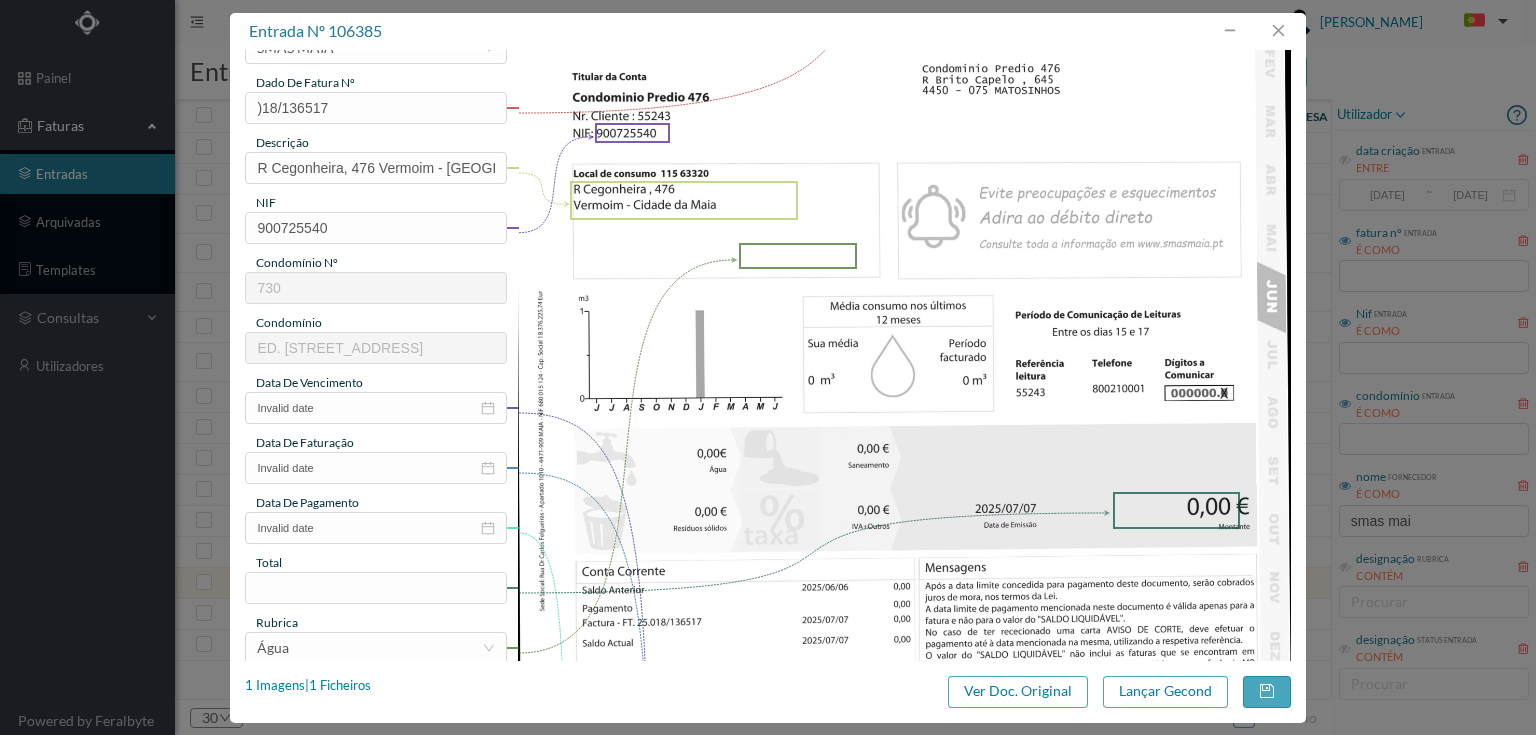 scroll, scrollTop: 160, scrollLeft: 0, axis: vertical 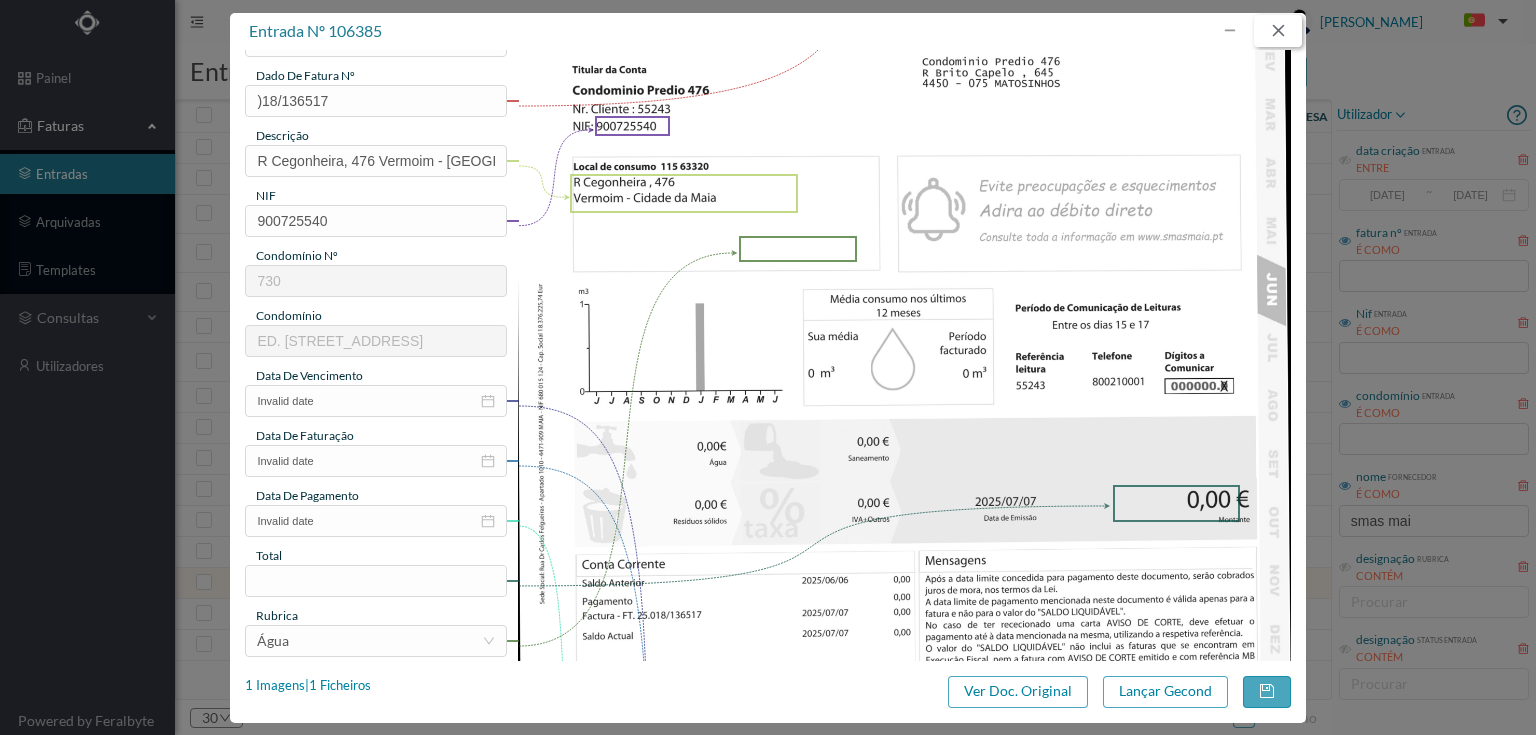 click at bounding box center [1278, 31] 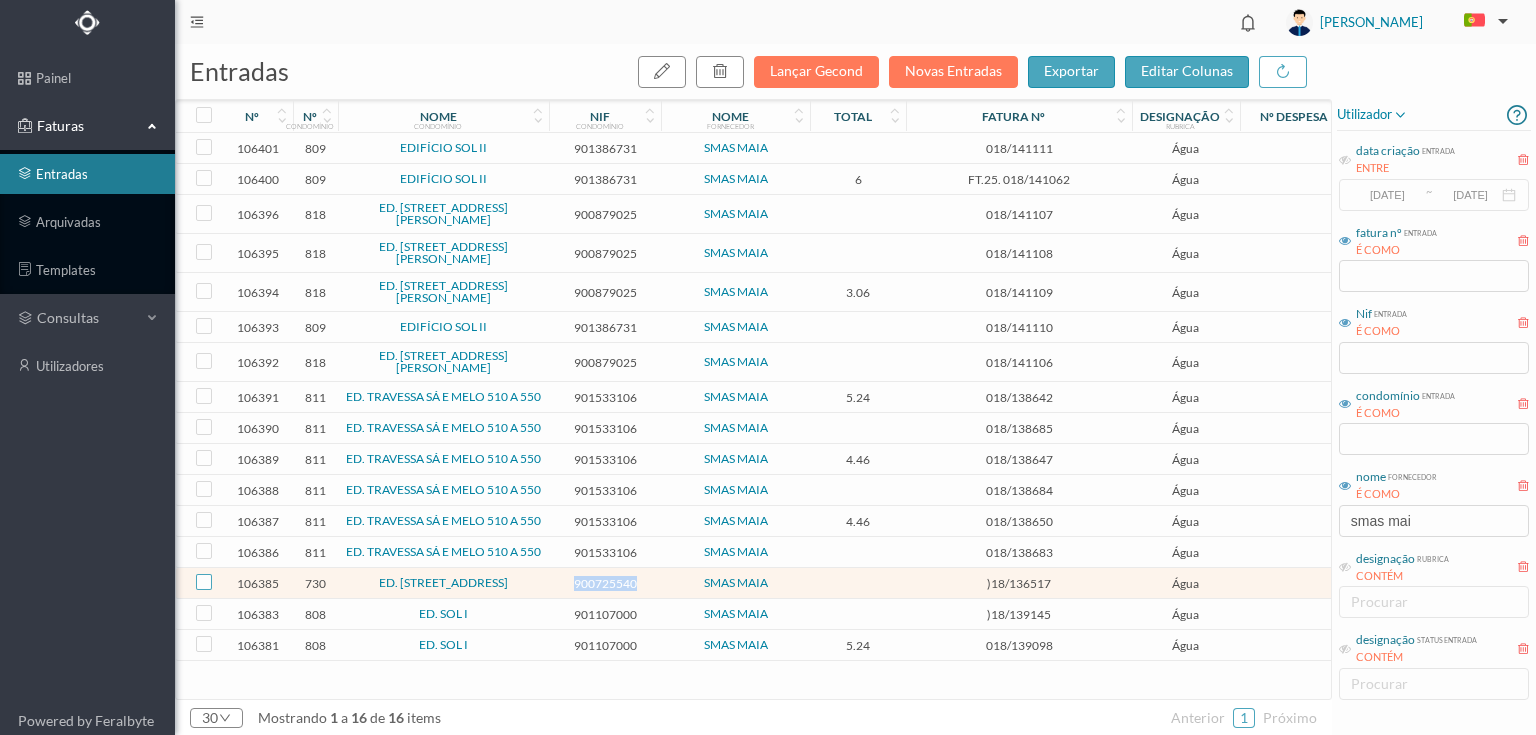 click at bounding box center (204, 582) 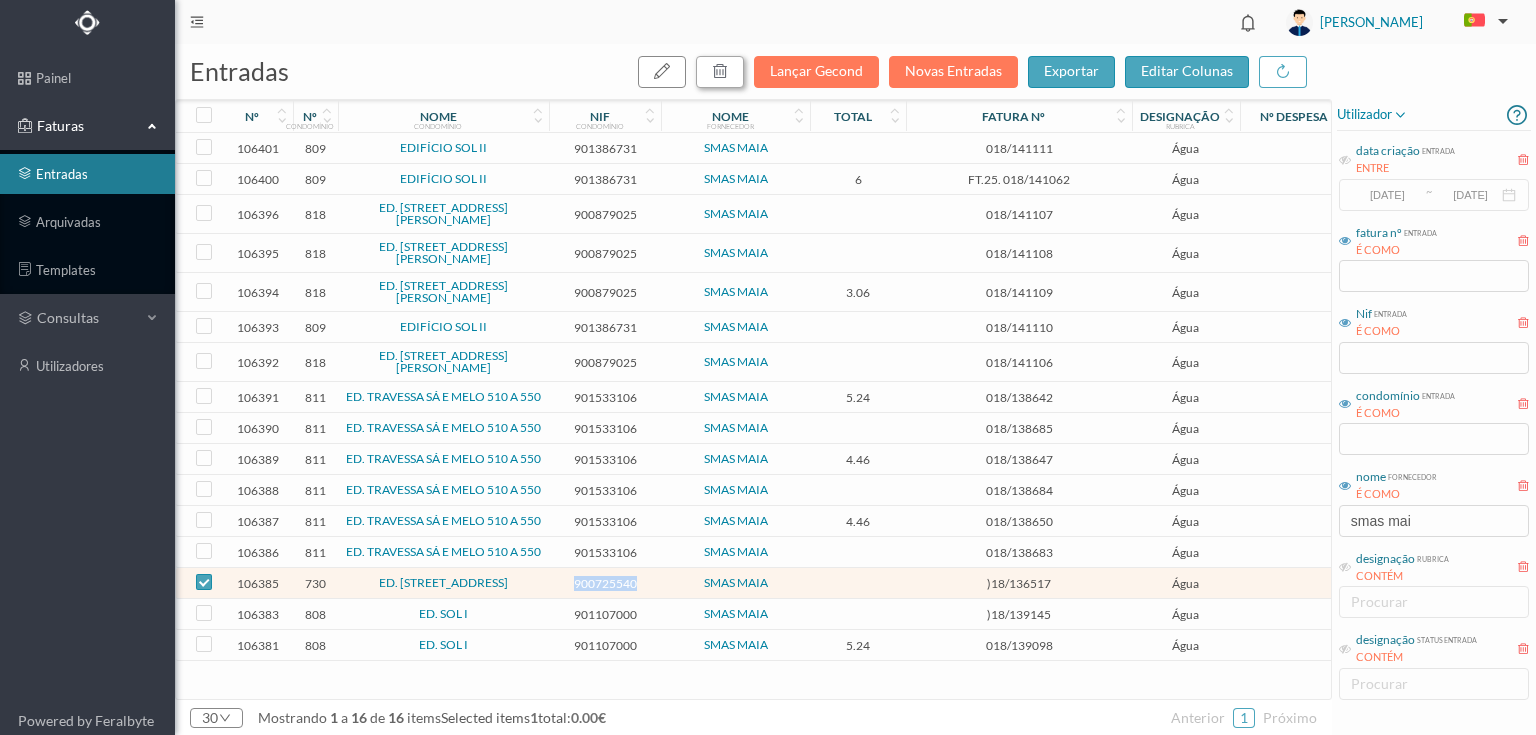 click at bounding box center [720, 71] 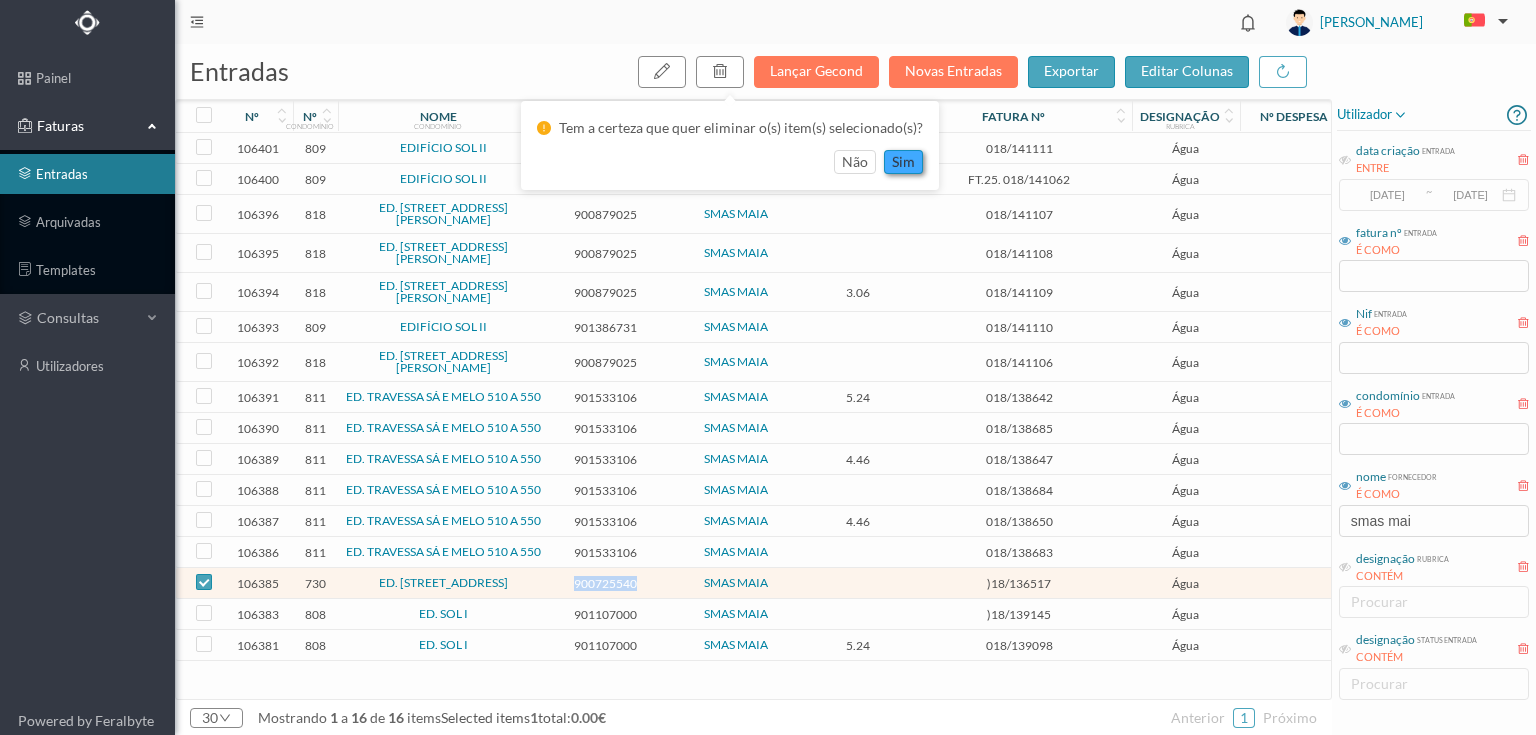 click on "sim" at bounding box center (903, 162) 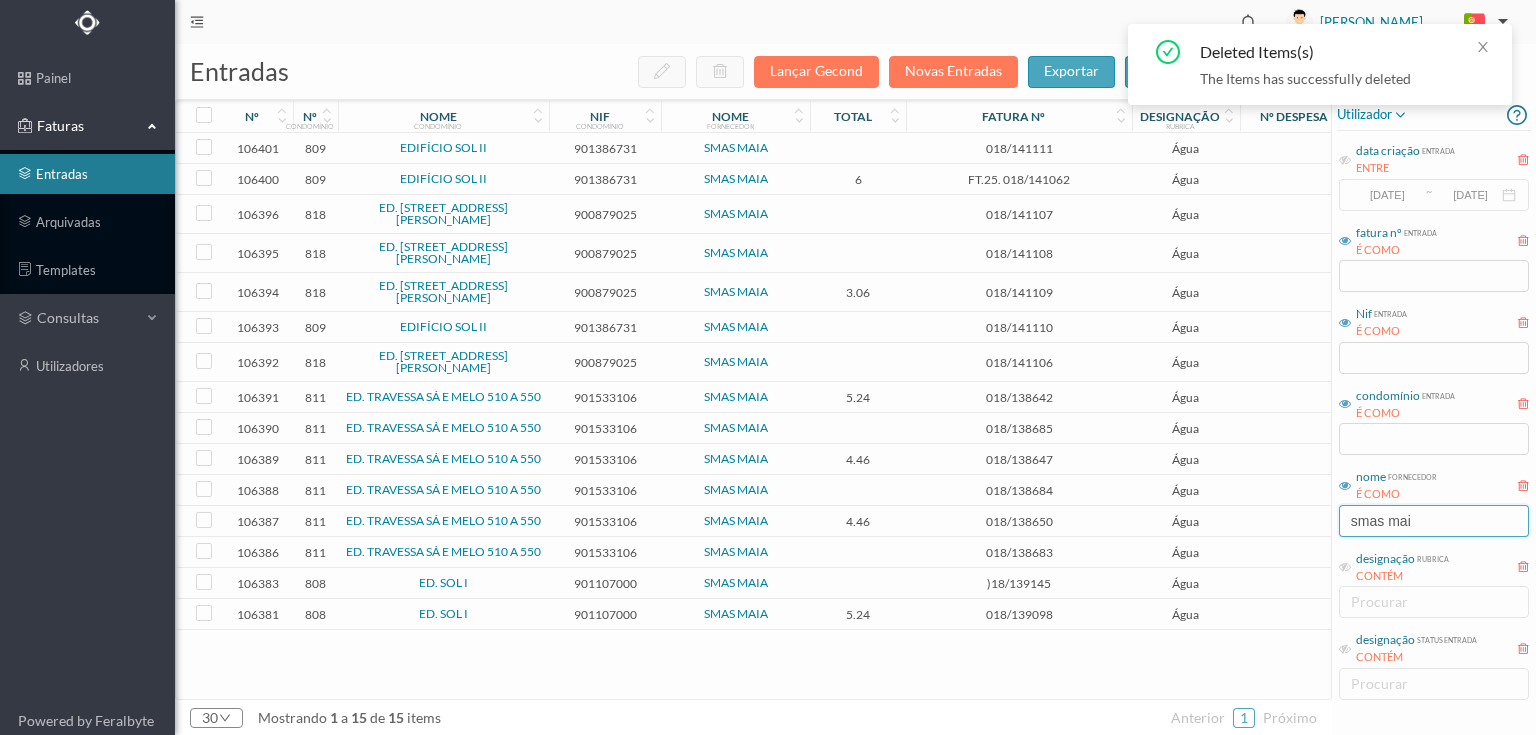 drag, startPoint x: 1447, startPoint y: 510, endPoint x: 1184, endPoint y: 541, distance: 264.8207 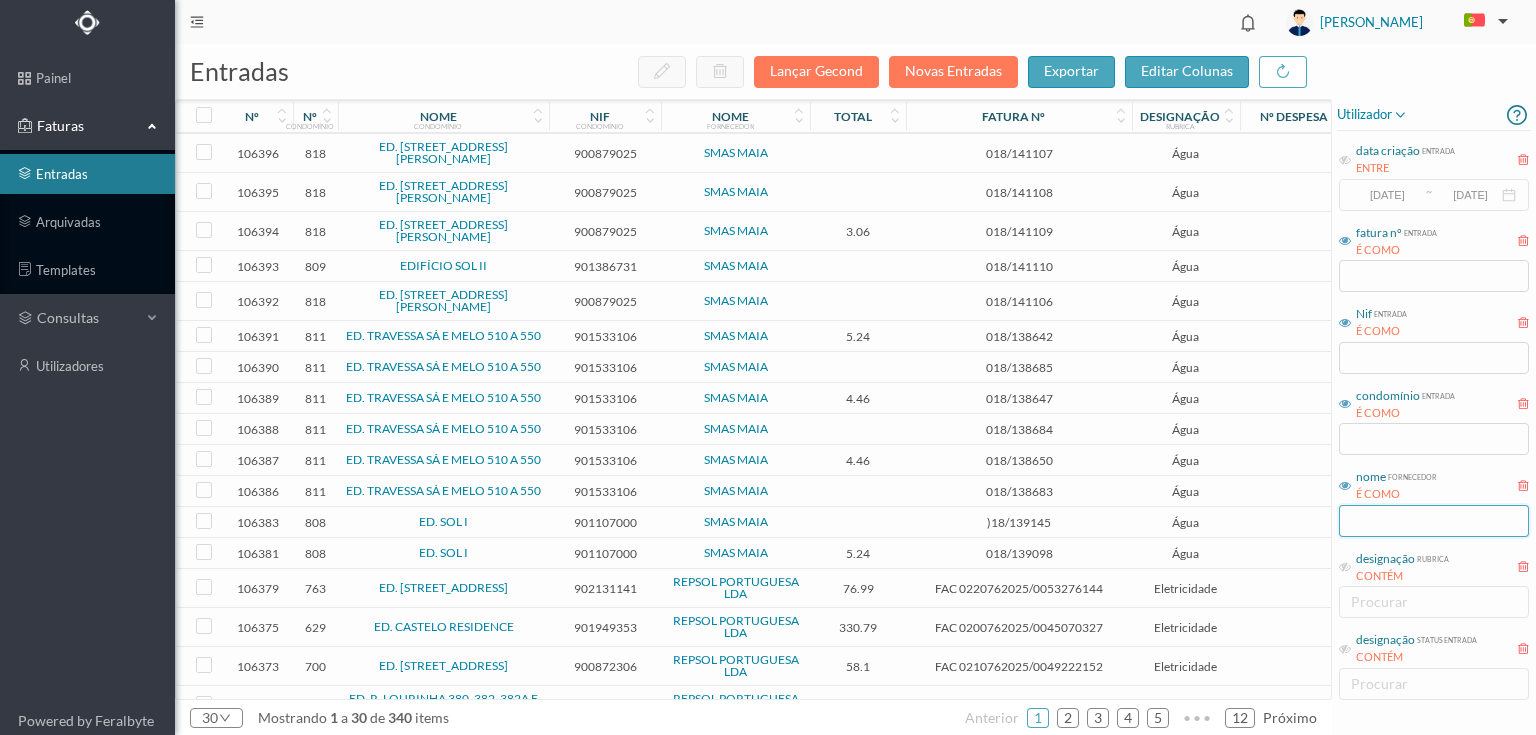 scroll, scrollTop: 320, scrollLeft: 0, axis: vertical 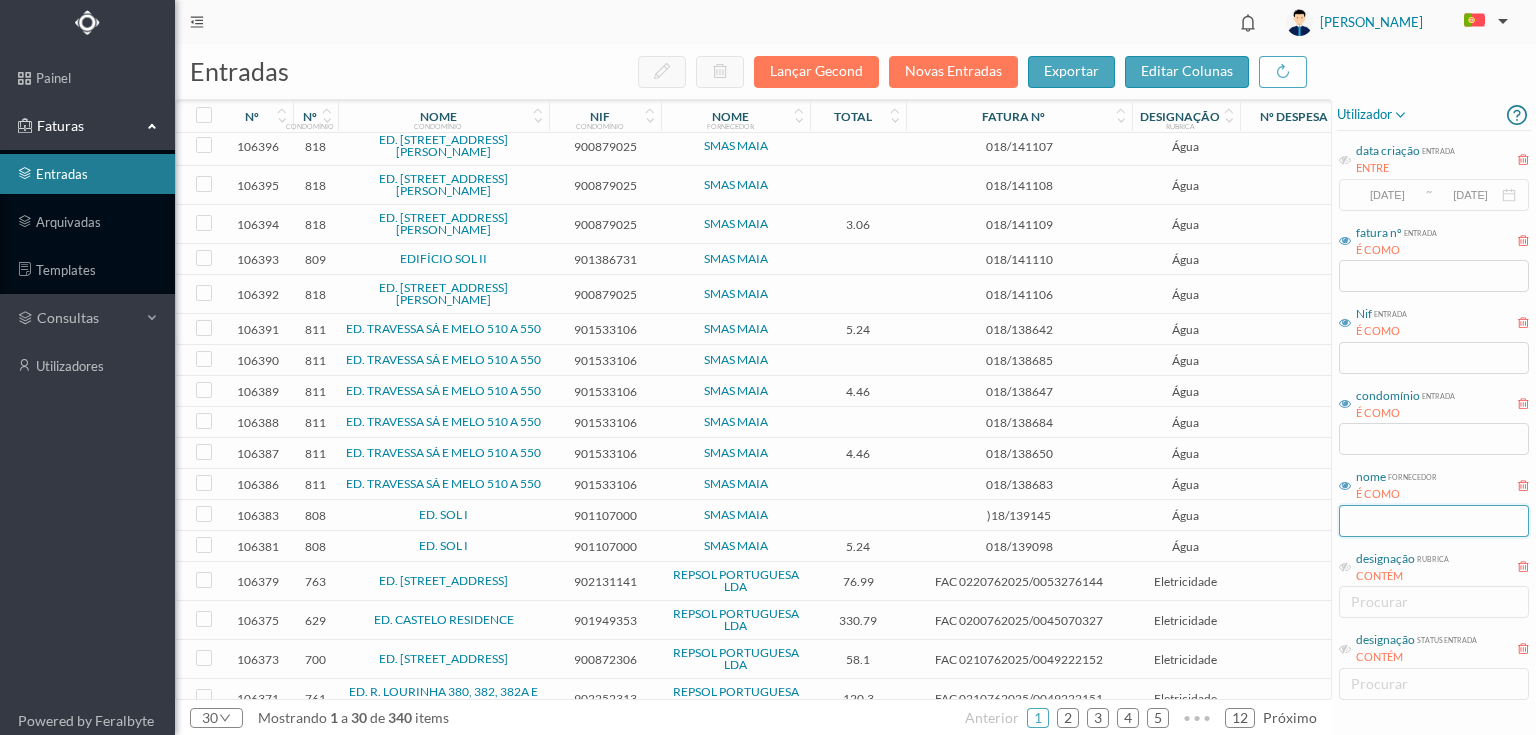 type 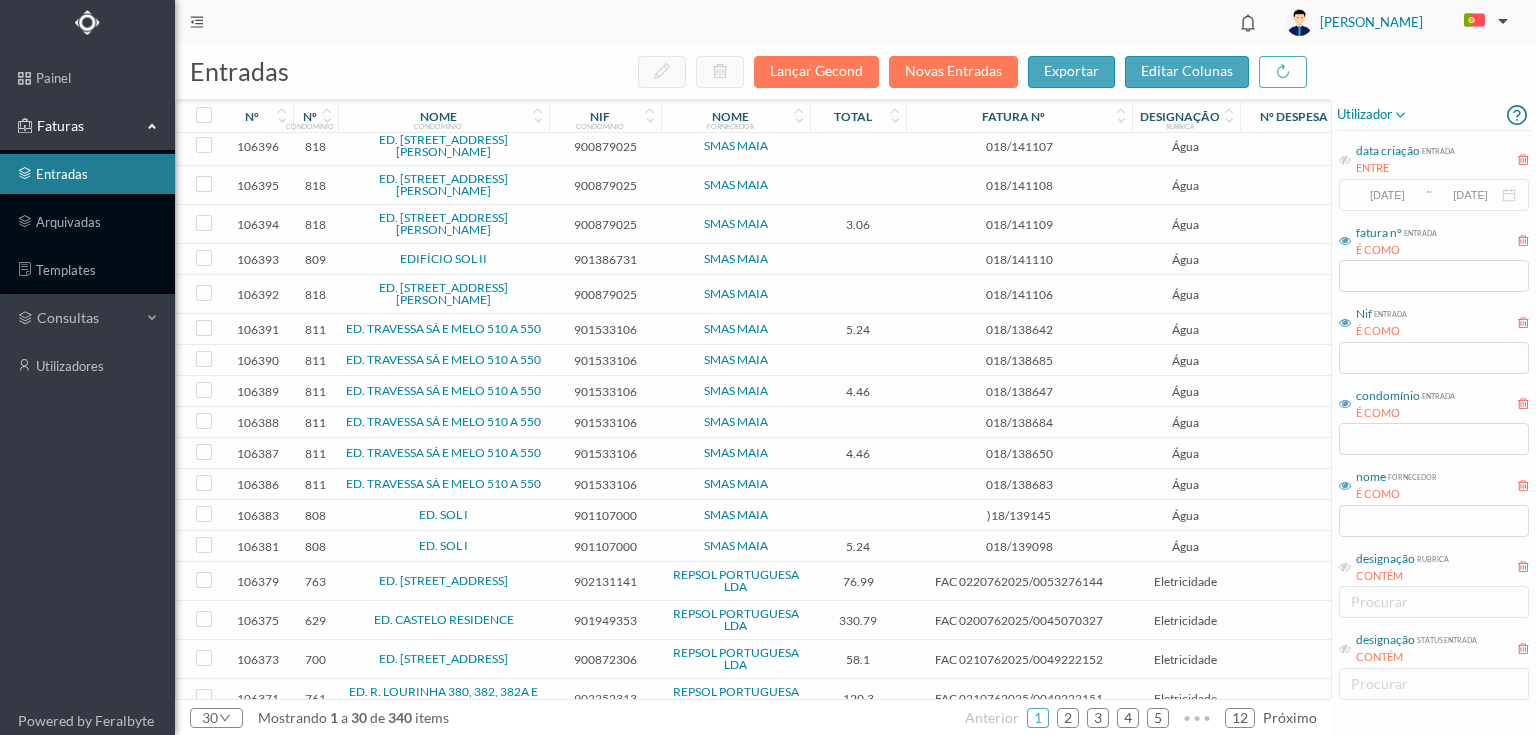 click on "901949353" at bounding box center (605, 620) 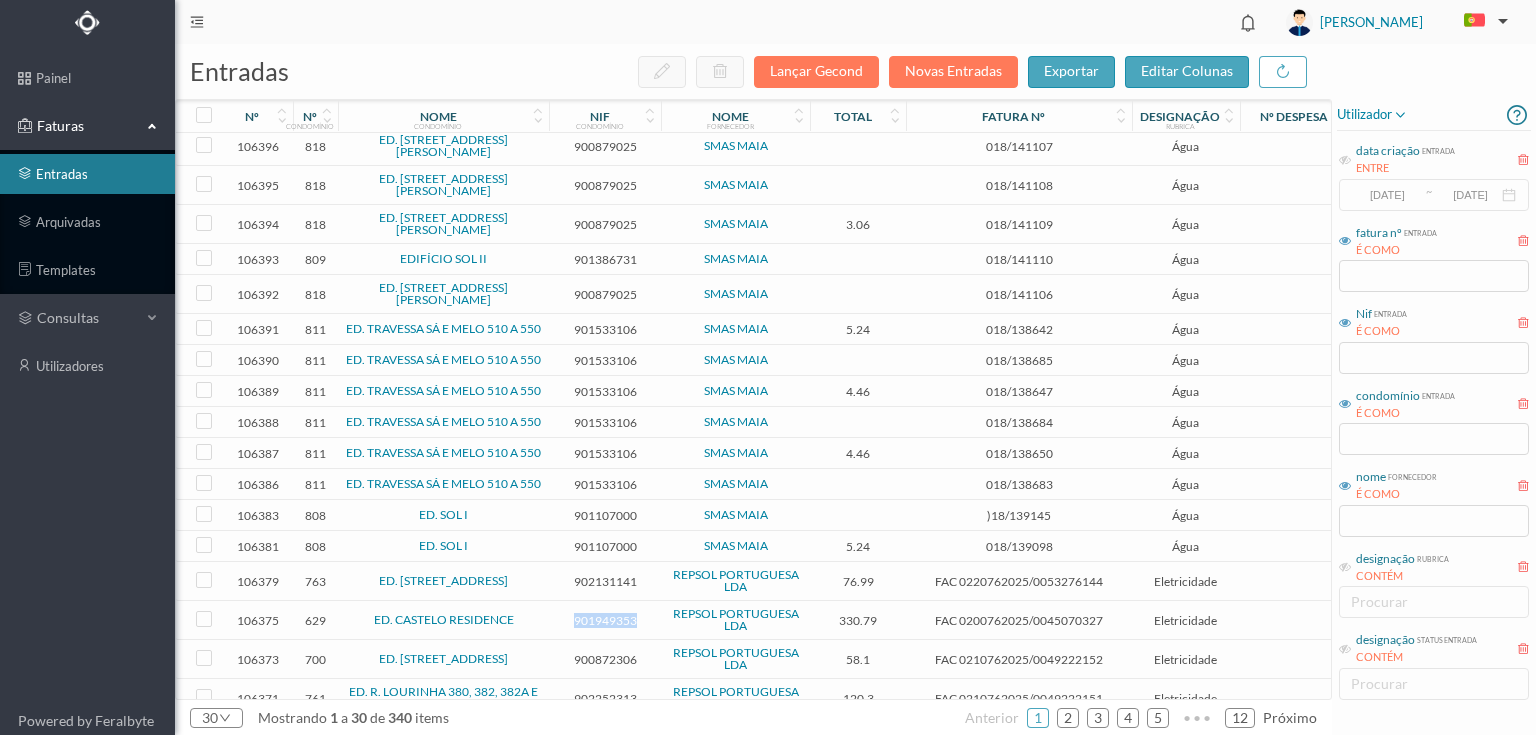 click on "901949353" at bounding box center (605, 620) 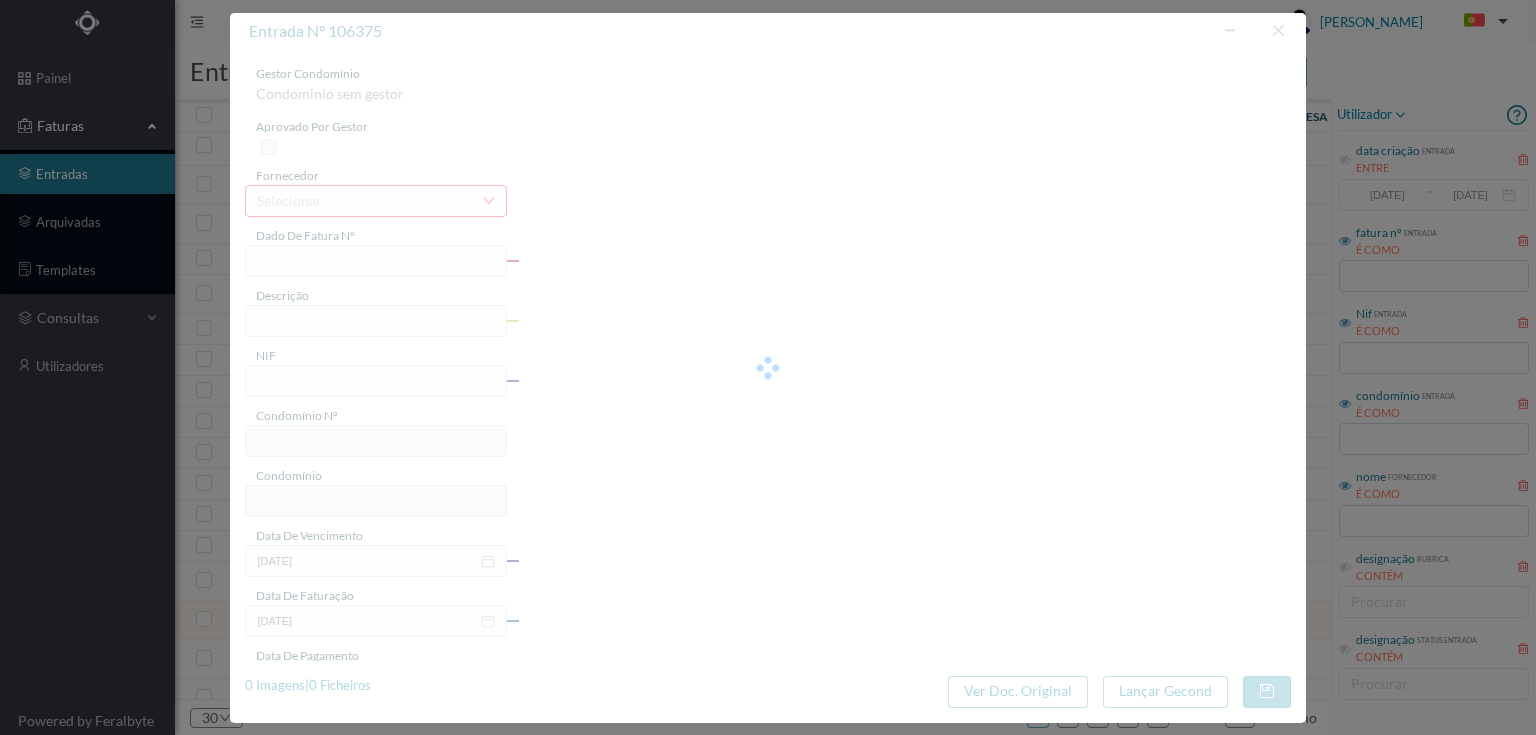 type on "FAC 0200762025/0045070327" 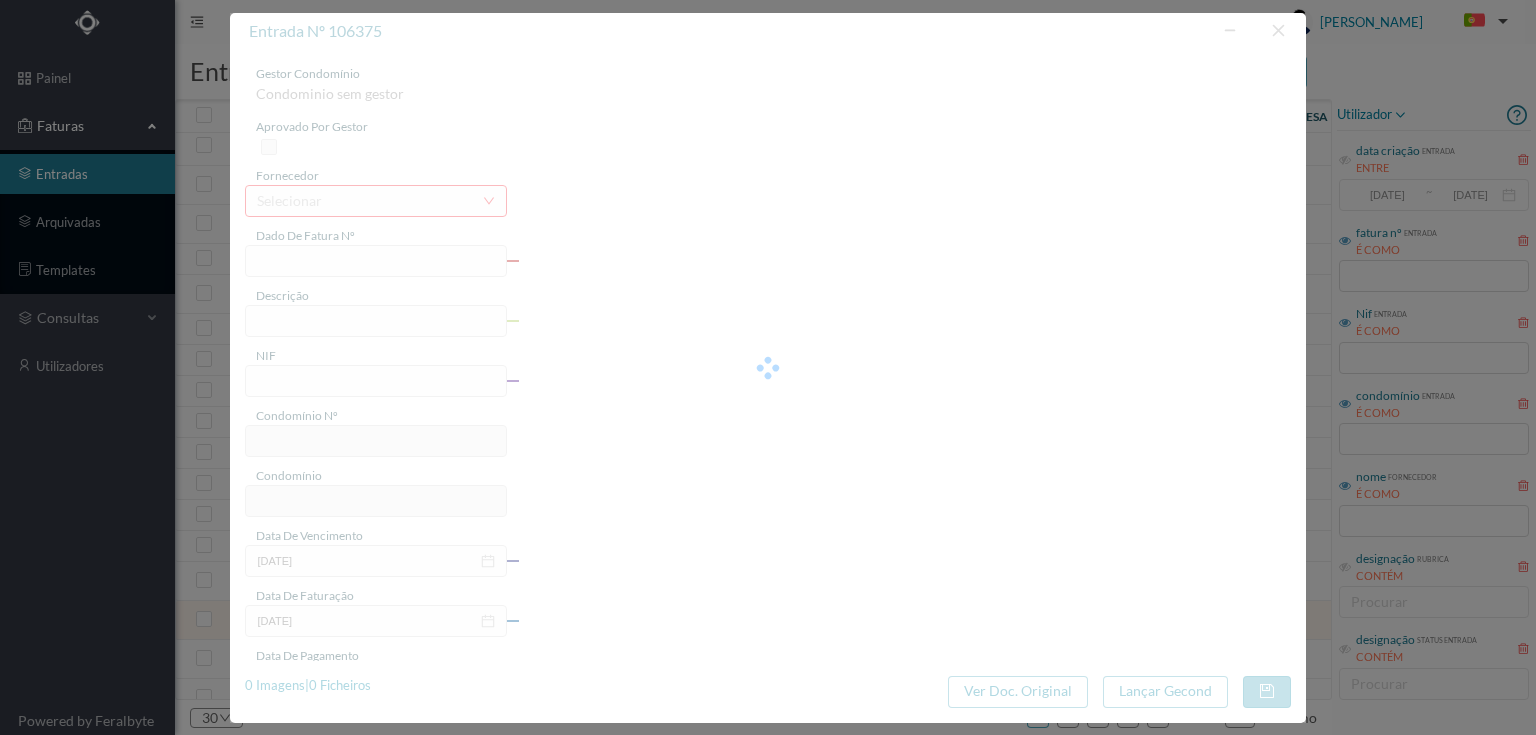 type on "Avn. da Boavista 5389 COMUNS" 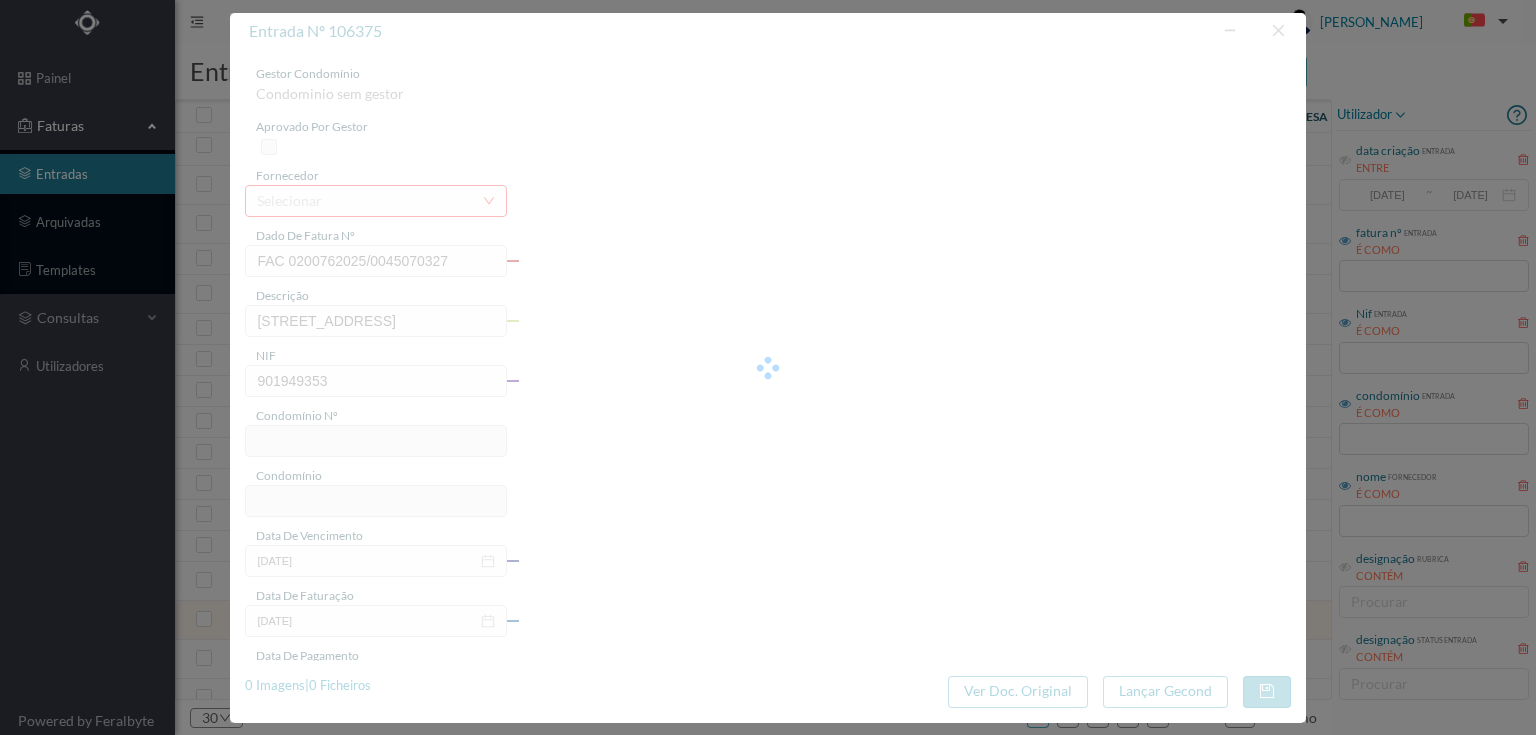 type on "629" 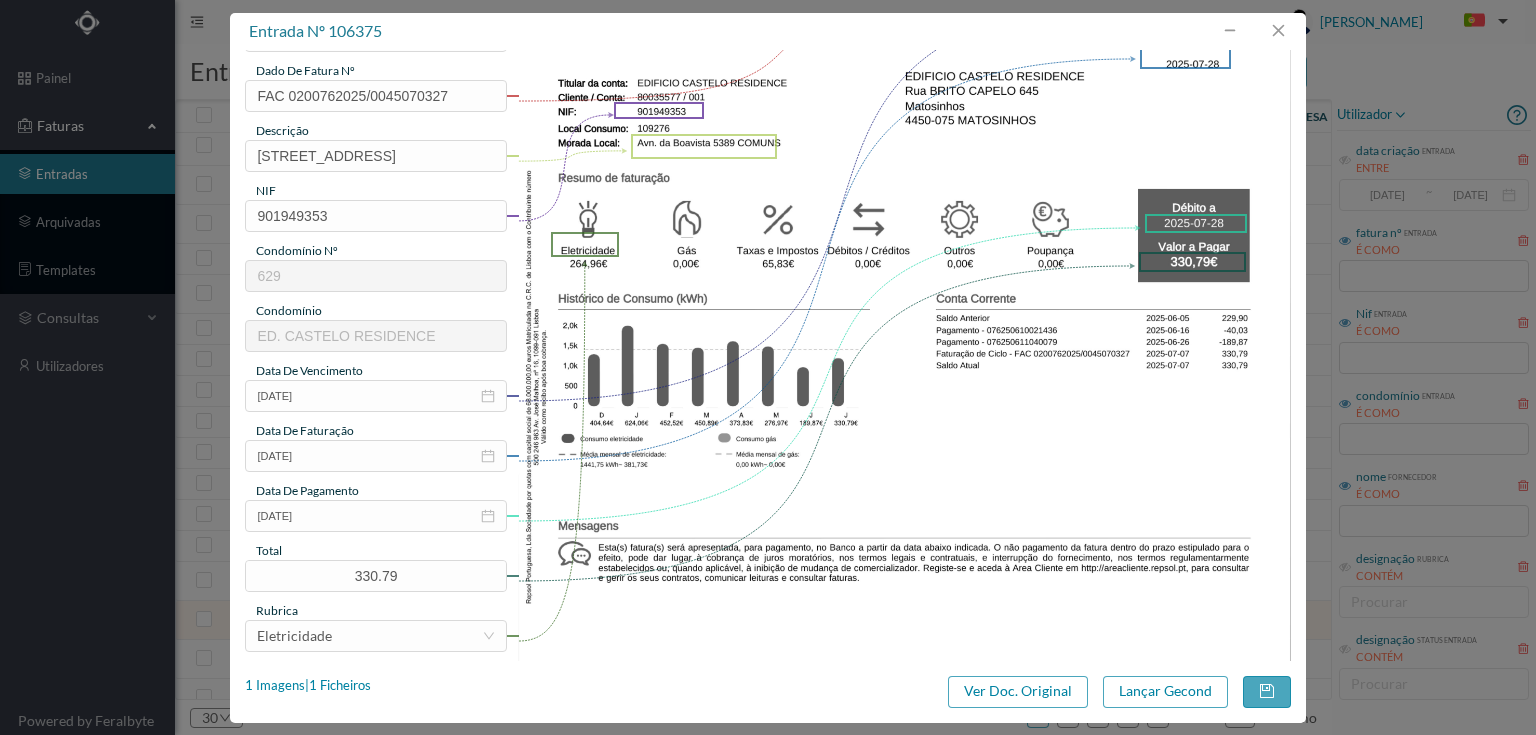 scroll, scrollTop: 400, scrollLeft: 0, axis: vertical 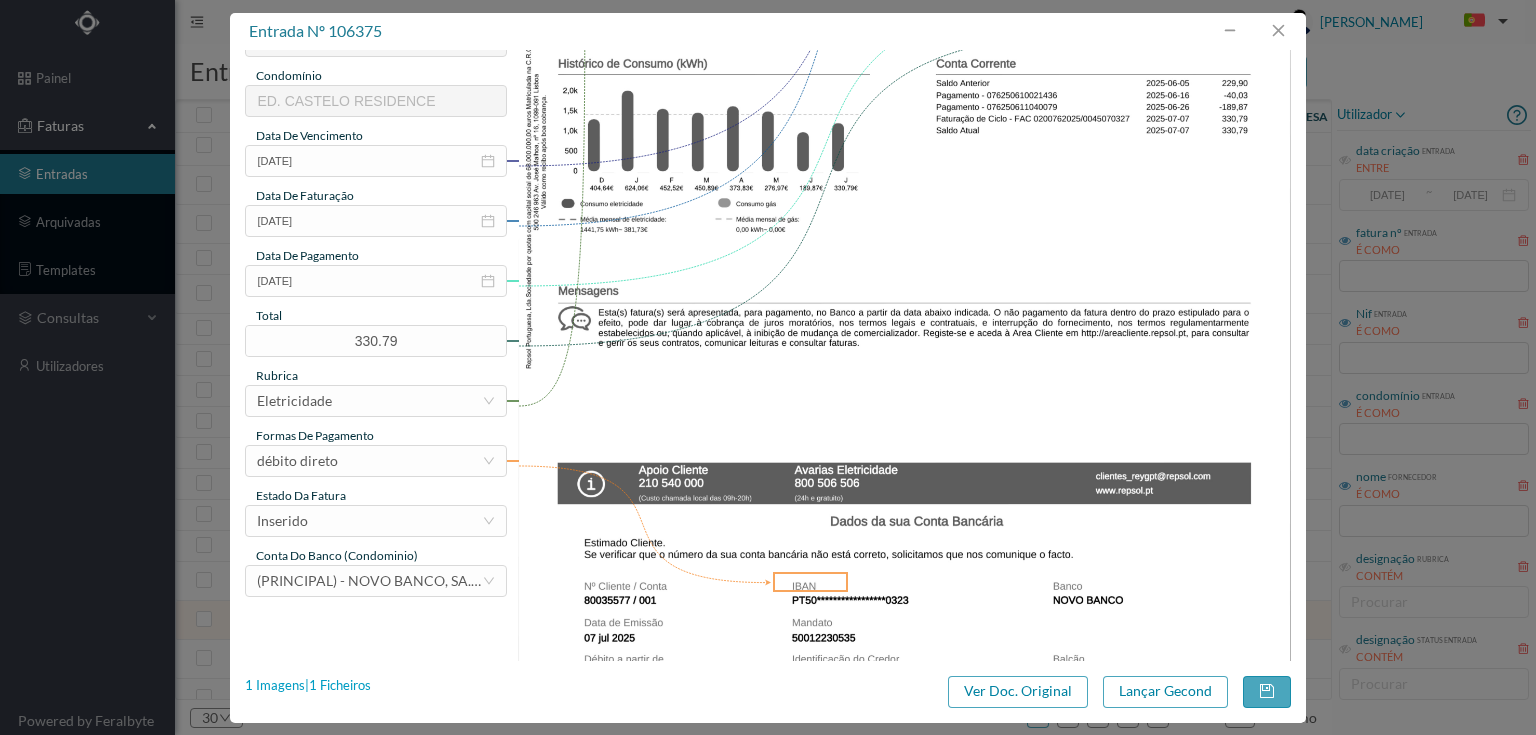 click on "1   Imagens  |  1   Ficheiros" at bounding box center (308, 686) 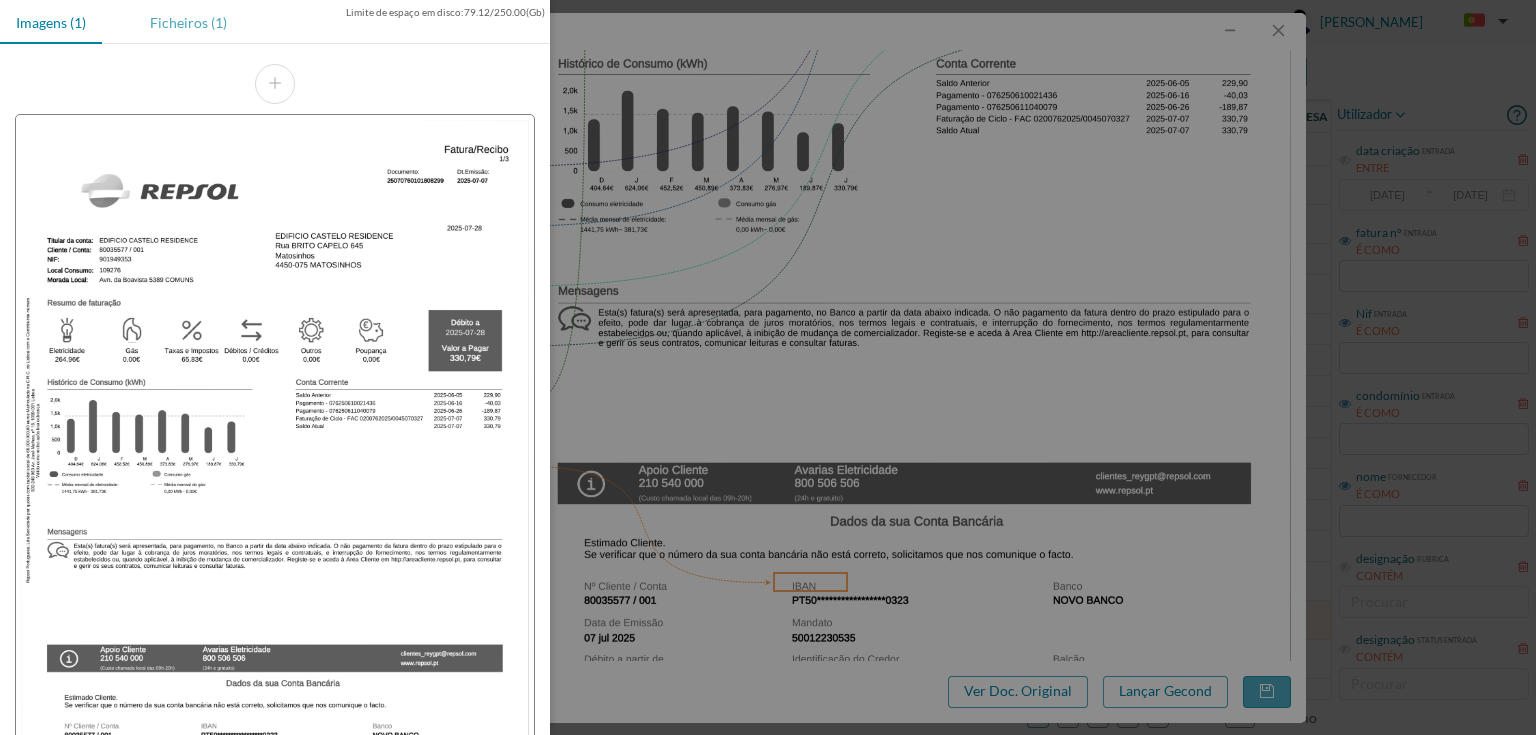 click on "Ficheiros (1)" at bounding box center (188, 22) 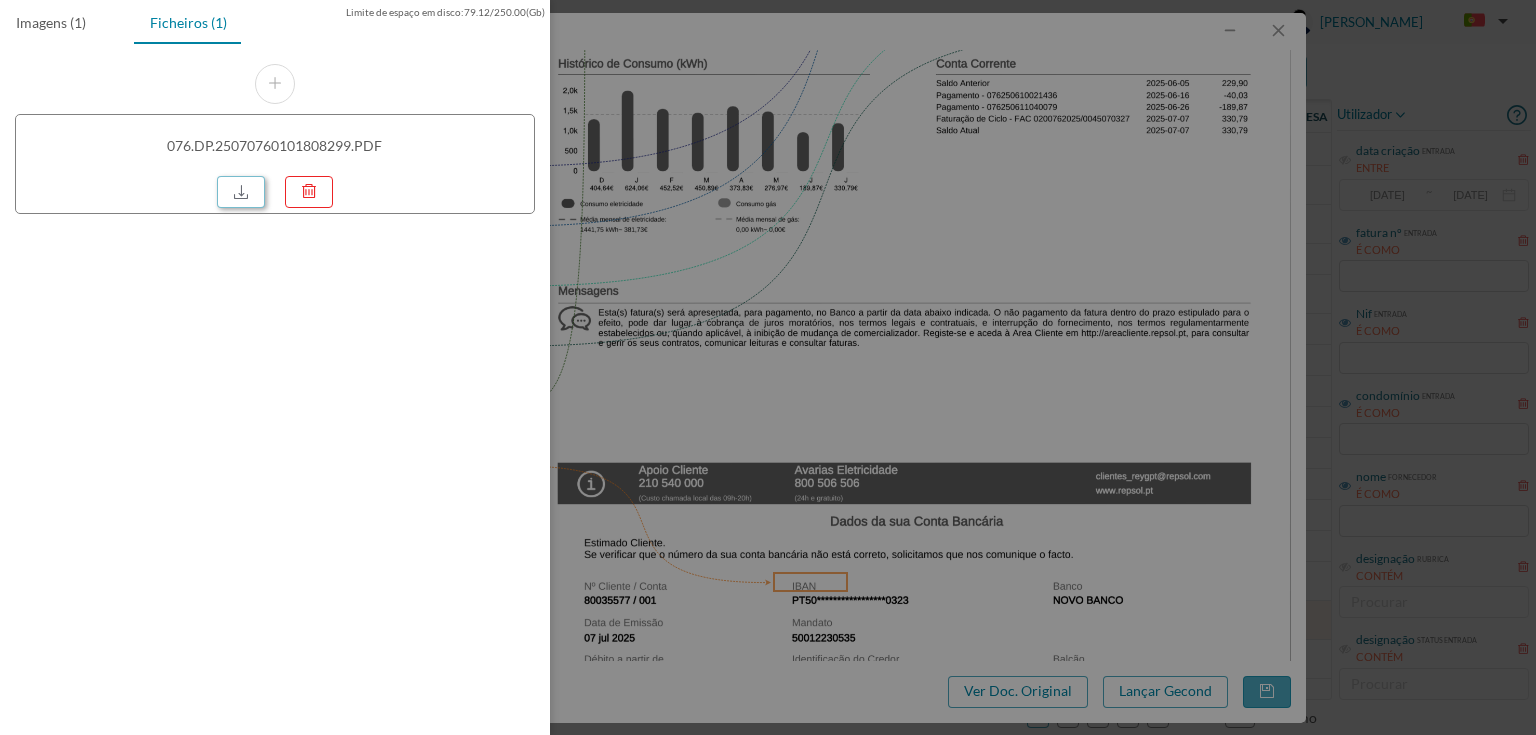 drag, startPoint x: 258, startPoint y: 198, endPoint x: 316, endPoint y: 188, distance: 58.855755 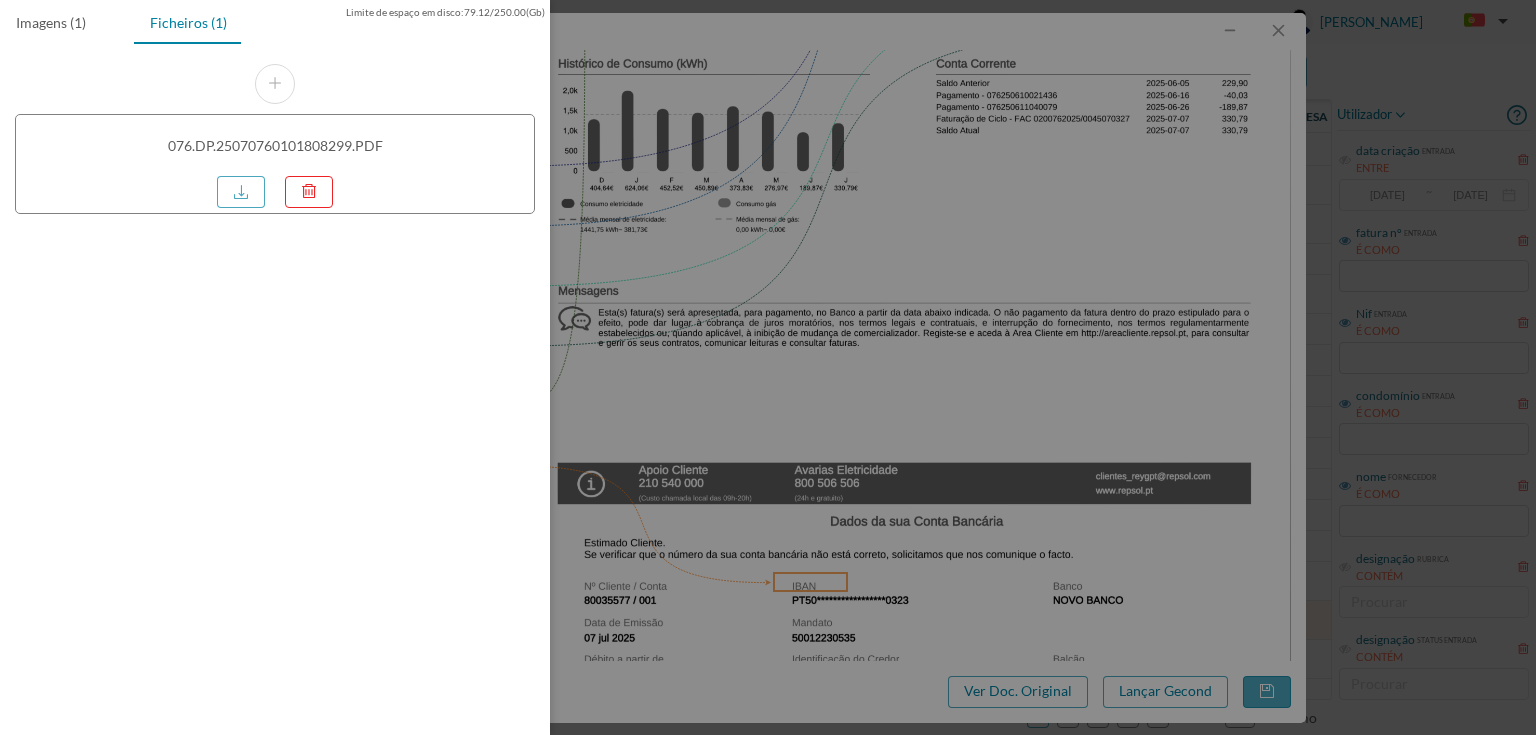 click at bounding box center [768, 367] 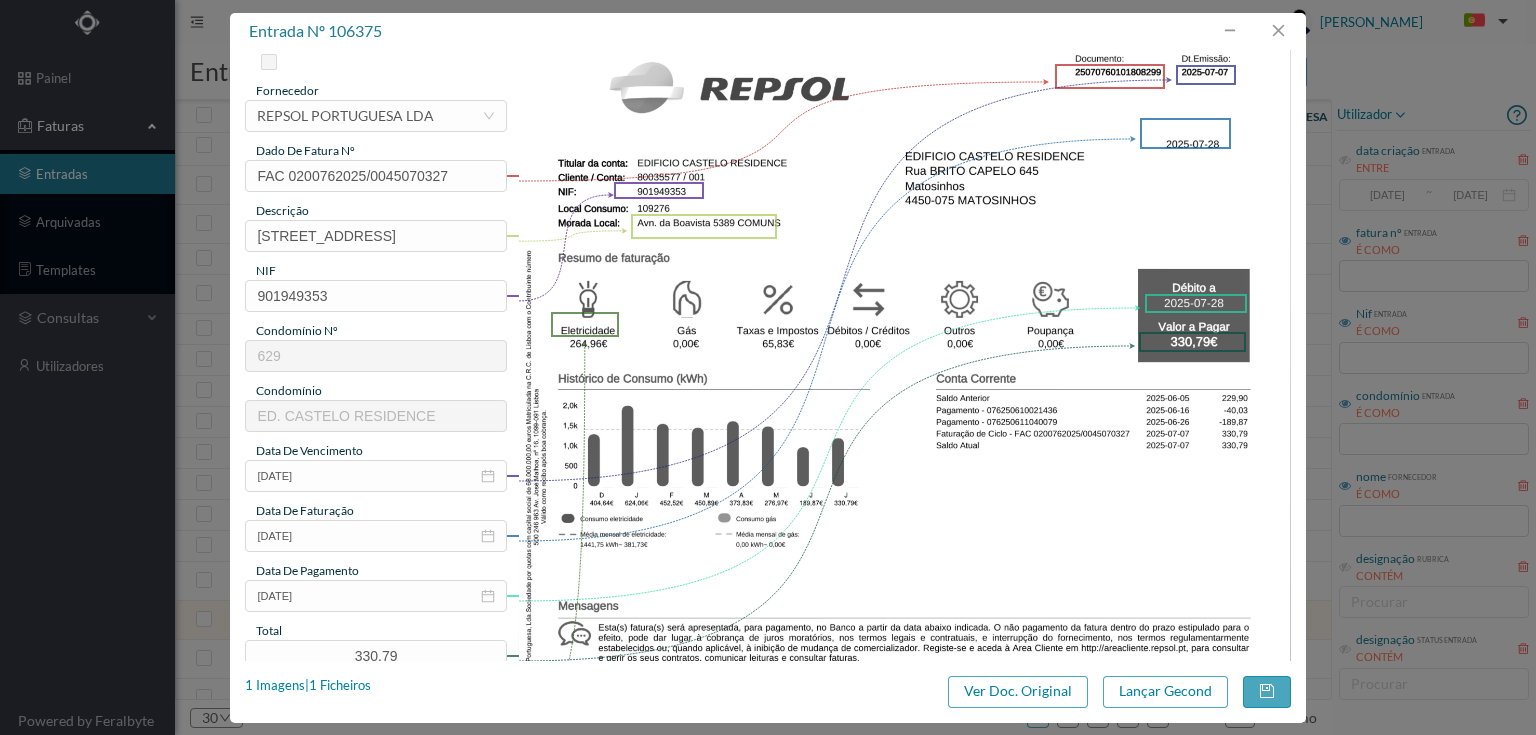 scroll, scrollTop: 0, scrollLeft: 0, axis: both 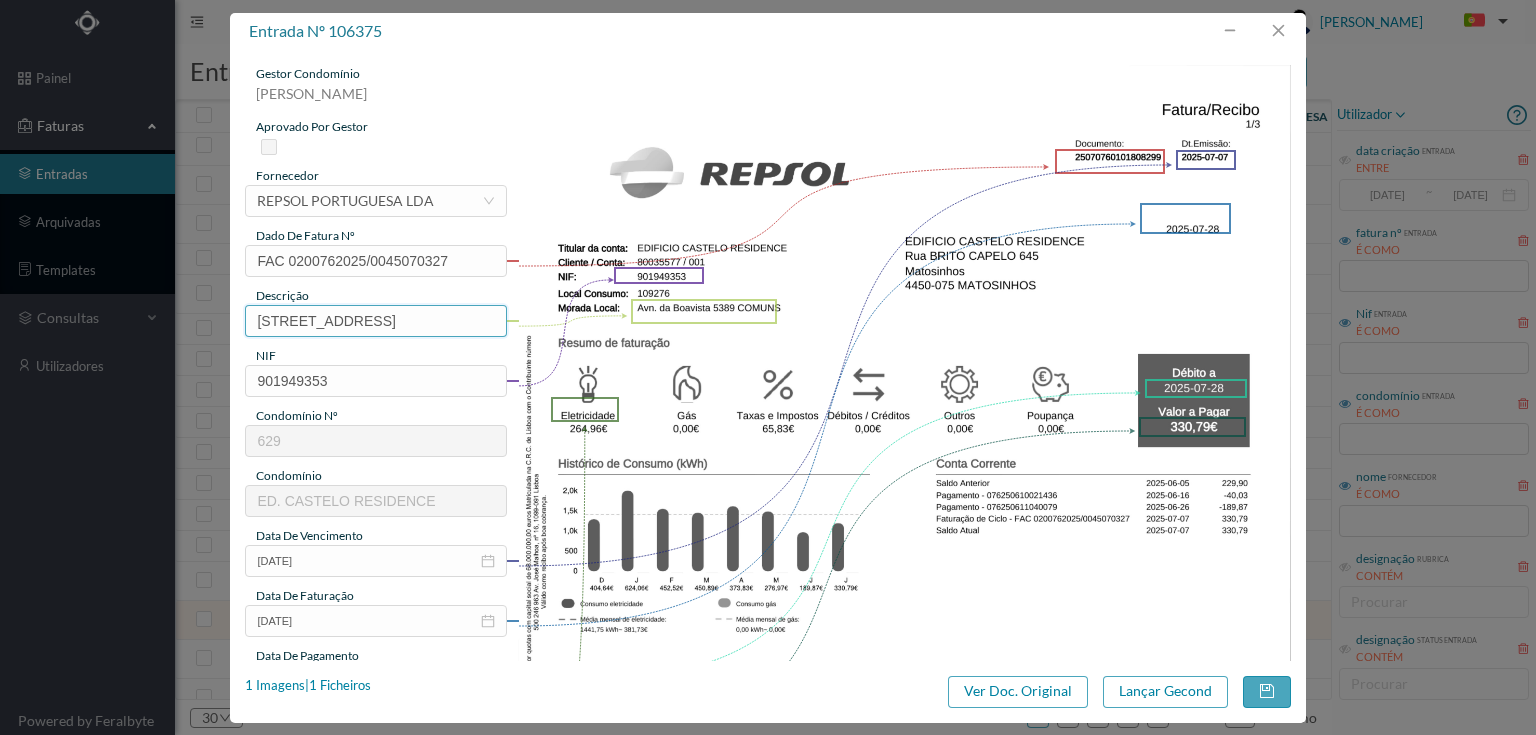 drag, startPoint x: 364, startPoint y: 321, endPoint x: 126, endPoint y: 320, distance: 238.0021 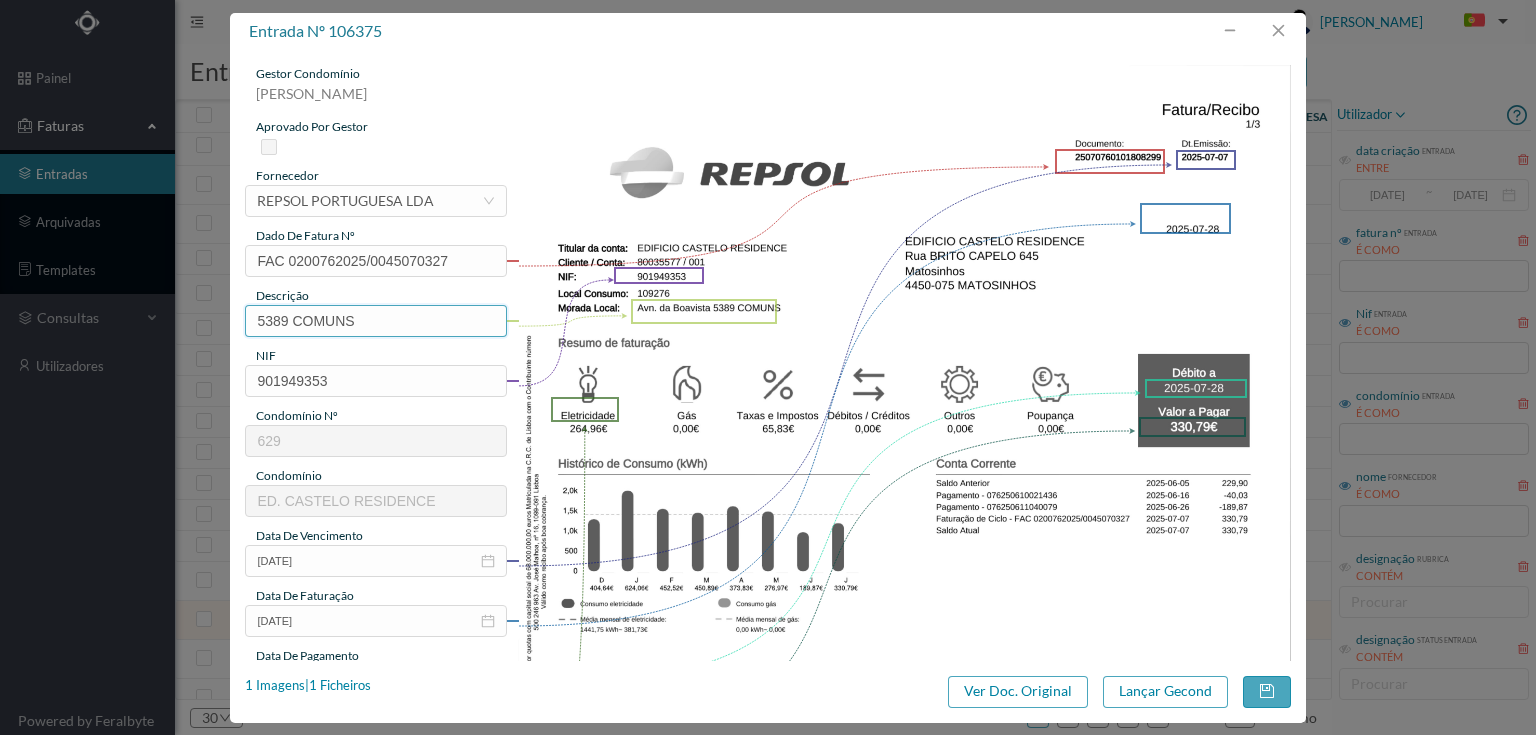 click on "5389 COMUNS" at bounding box center (375, 321) 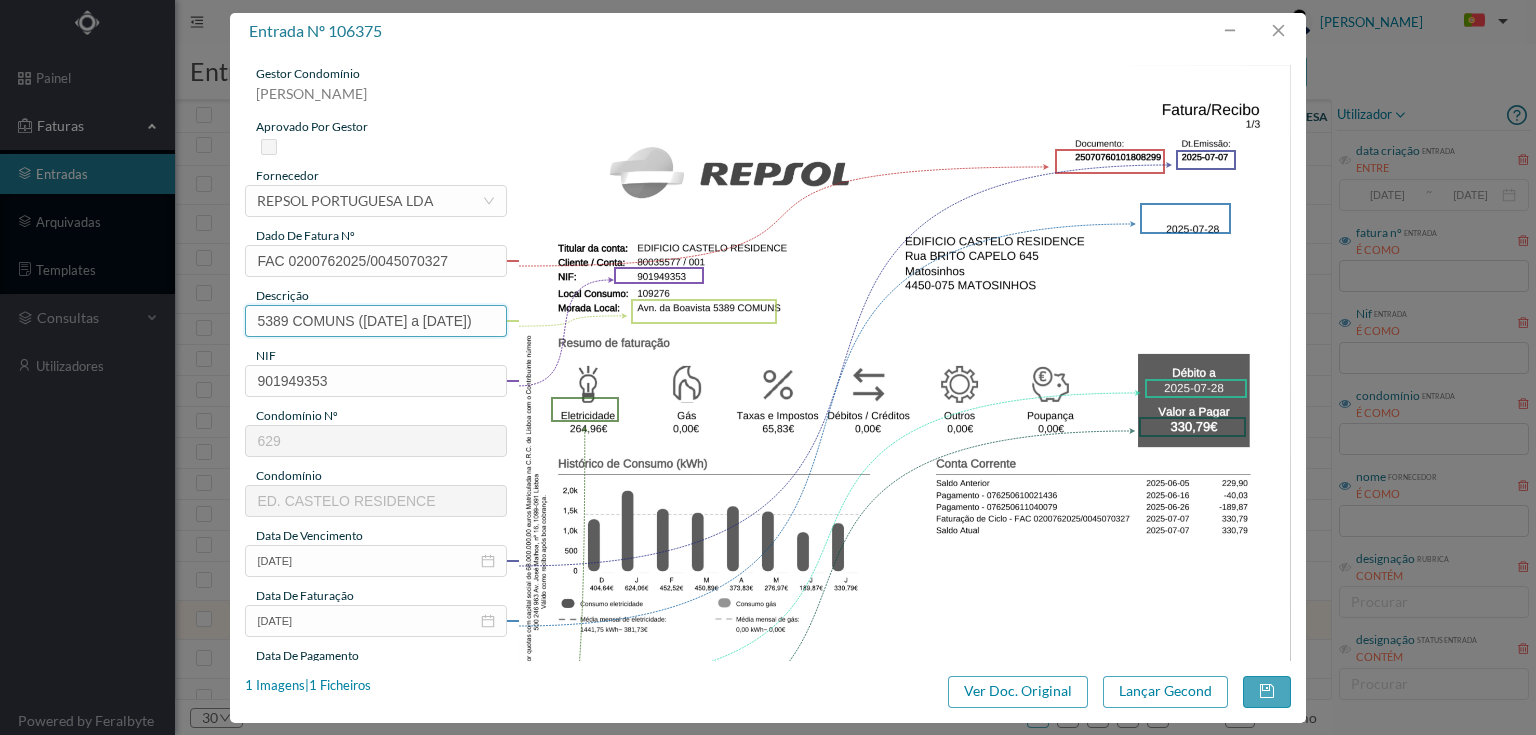 scroll, scrollTop: 0, scrollLeft: 29, axis: horizontal 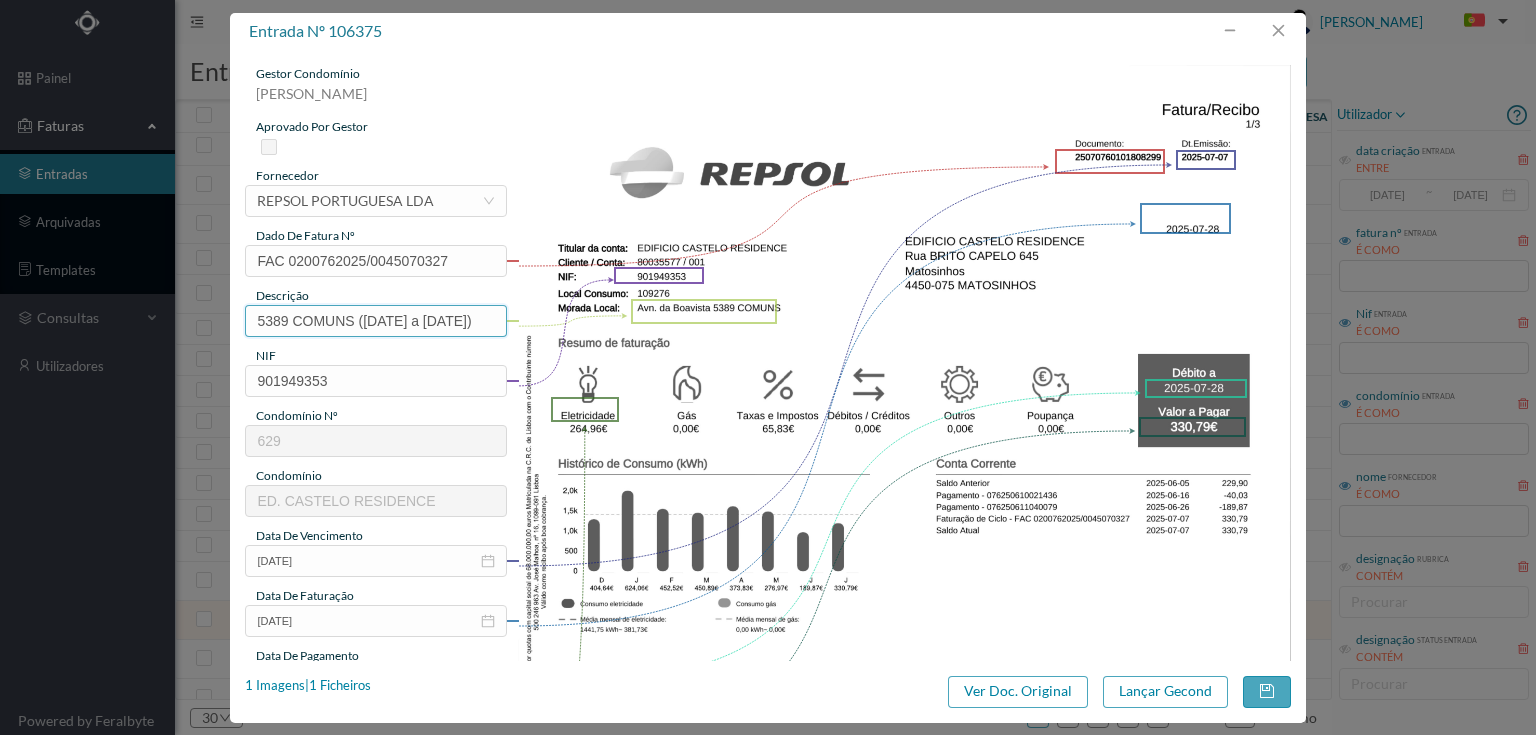 drag, startPoint x: 328, startPoint y: 320, endPoint x: 534, endPoint y: 319, distance: 206.00243 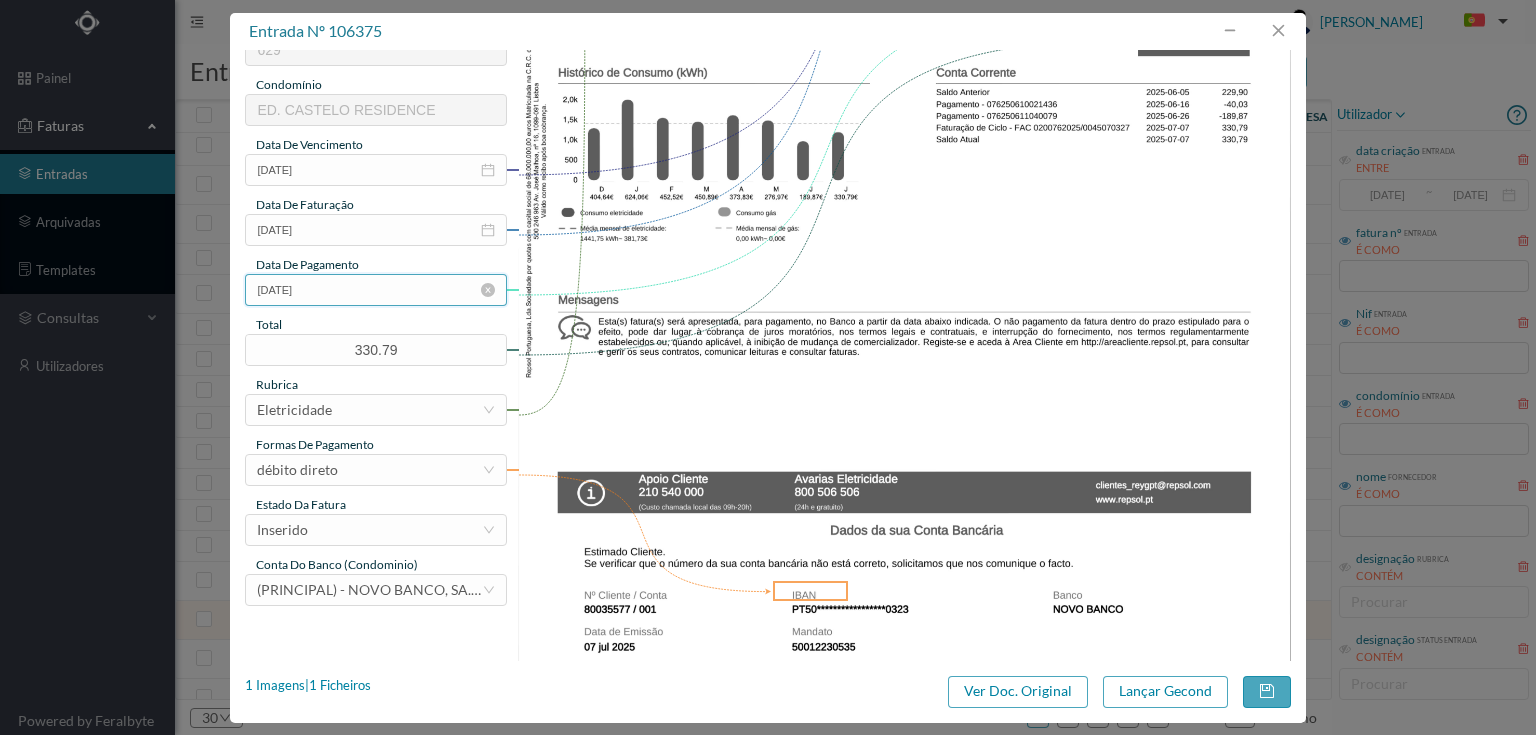 scroll, scrollTop: 400, scrollLeft: 0, axis: vertical 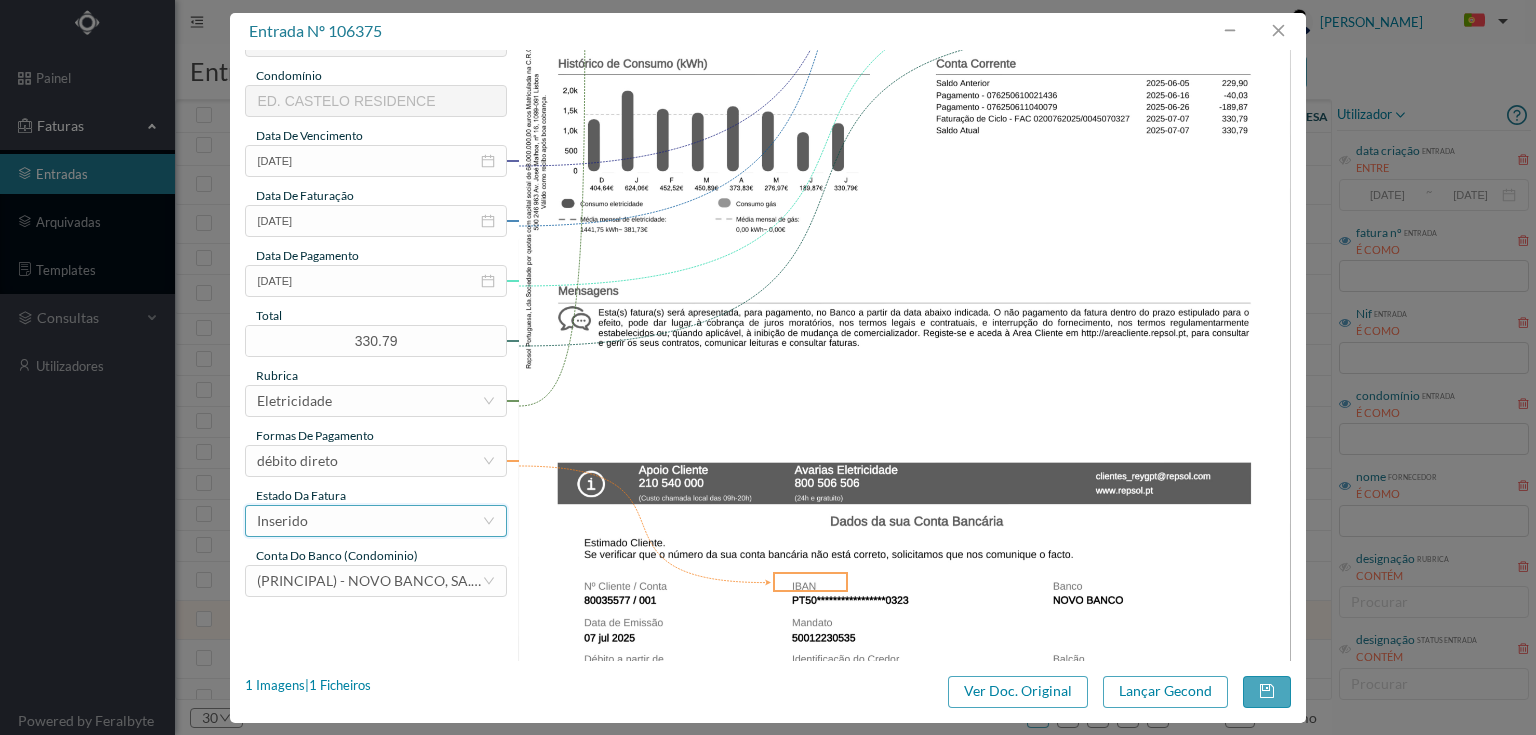 type on "5389 COMUNS (02.06.2025 a 01.07.2025)" 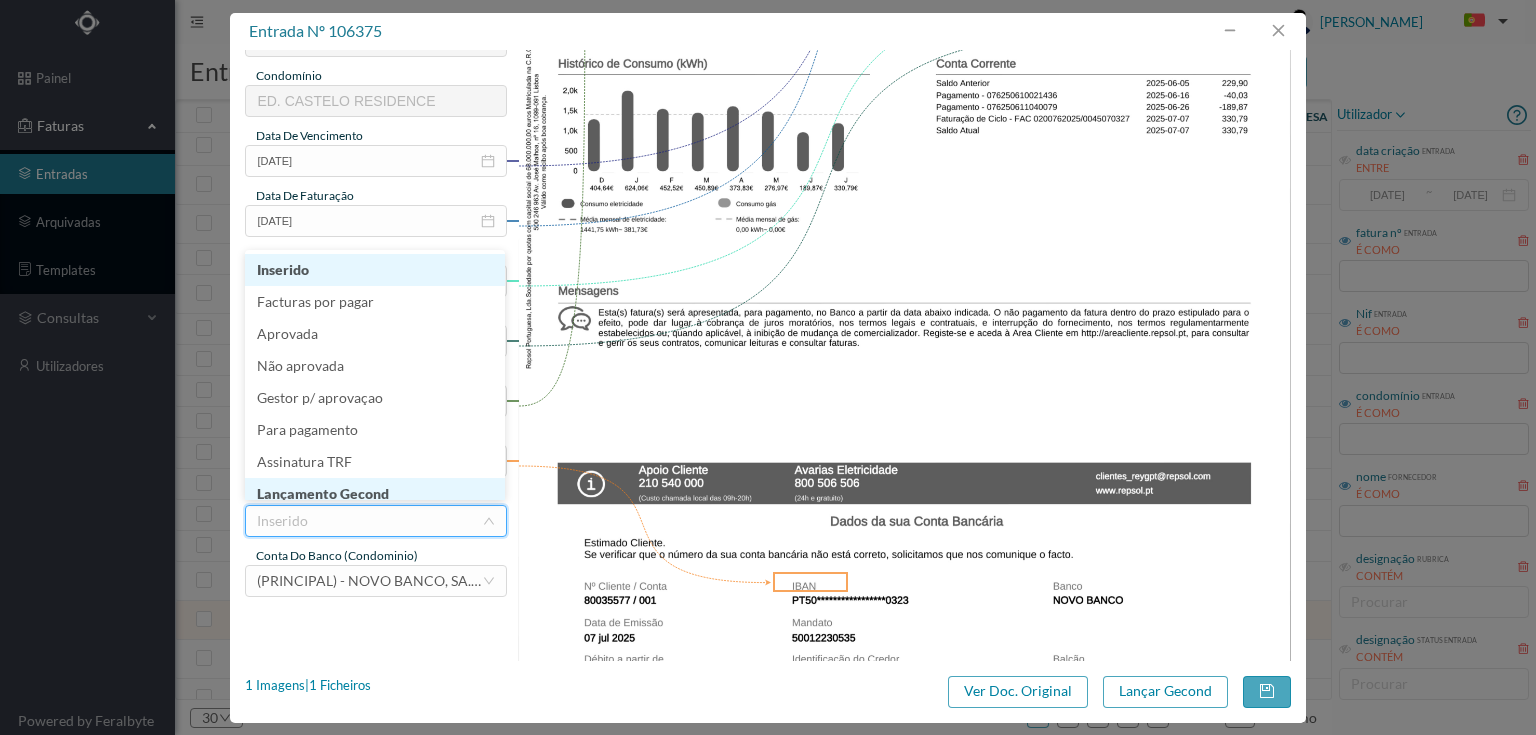 scroll, scrollTop: 10, scrollLeft: 0, axis: vertical 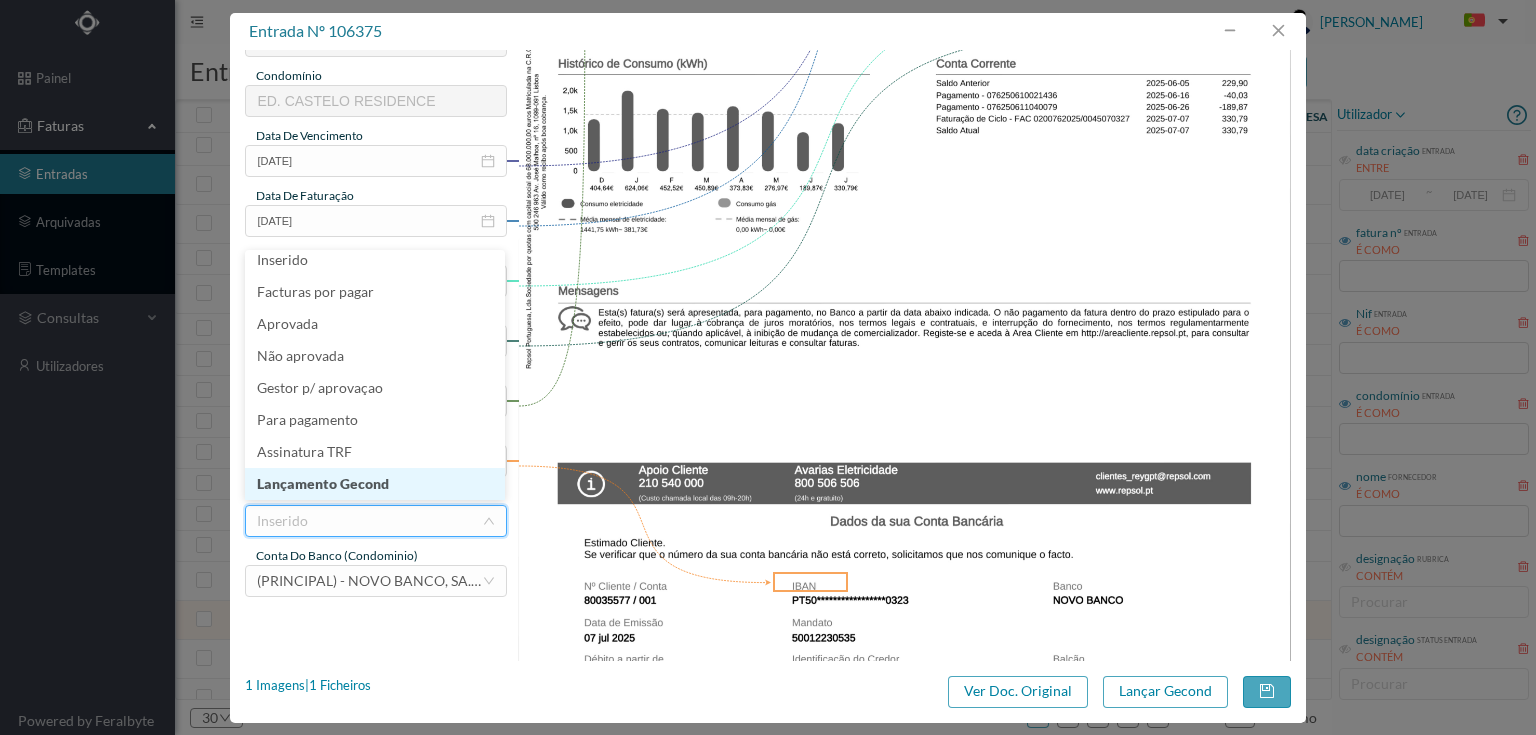 click on "Lançamento Gecond" at bounding box center [375, 484] 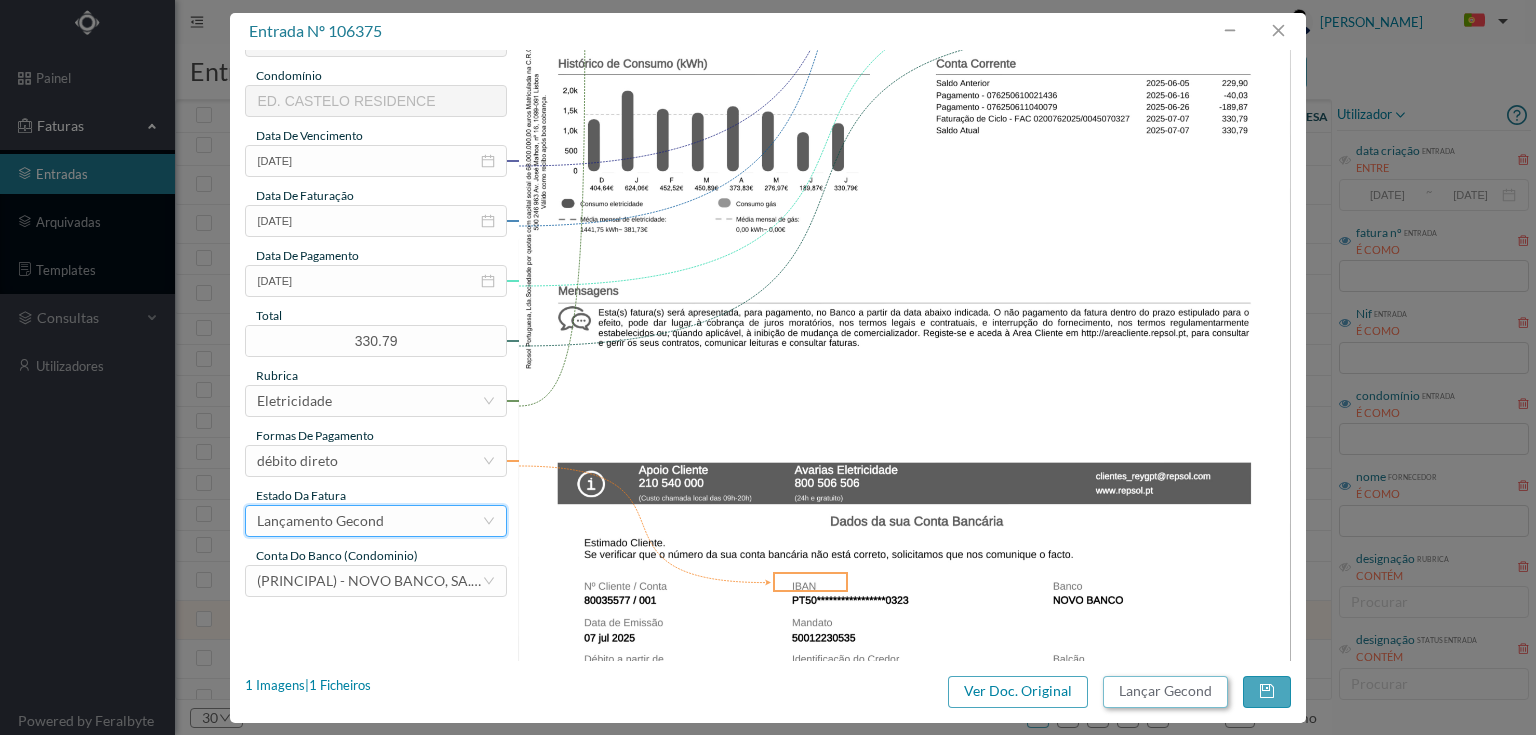 click on "Lançar Gecond" at bounding box center (1165, 692) 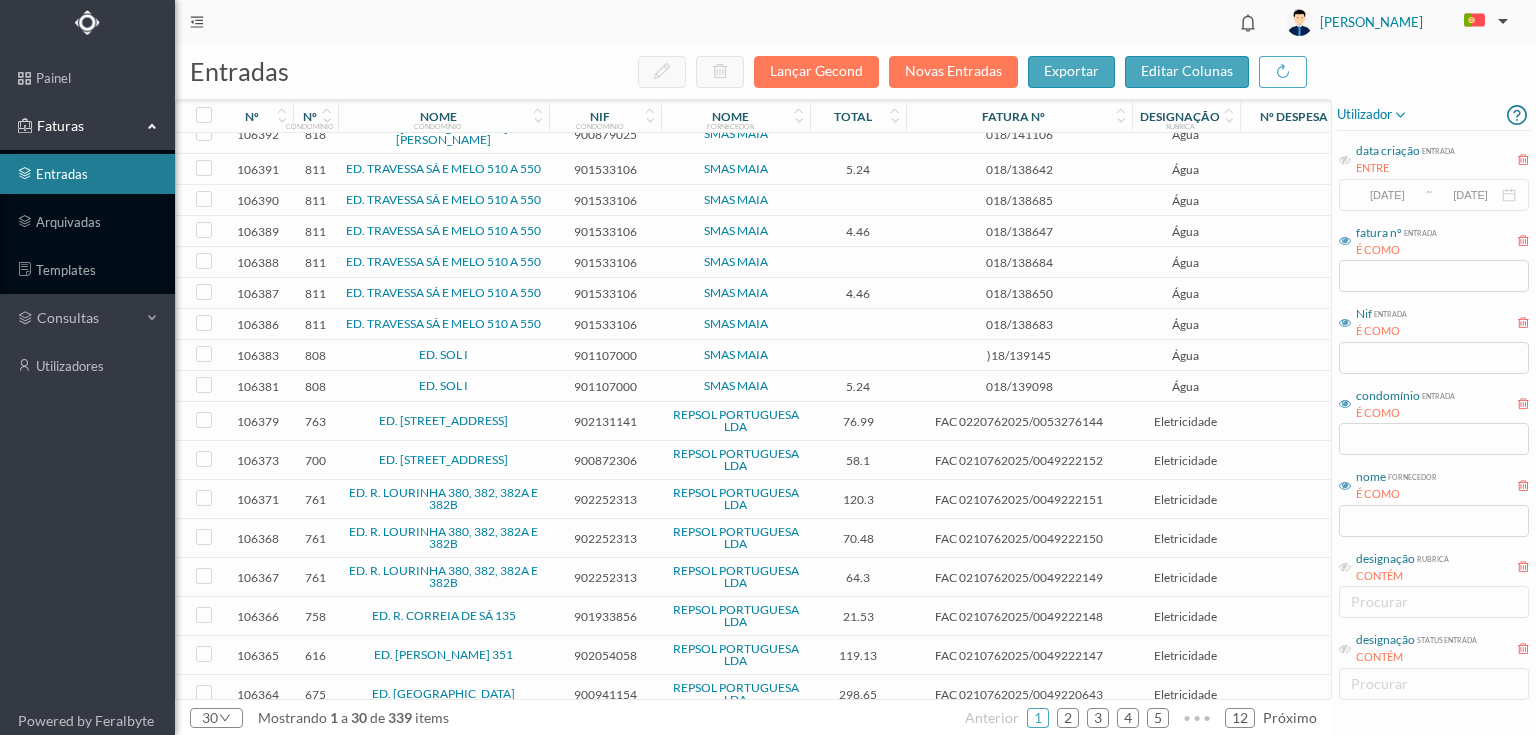 scroll, scrollTop: 491, scrollLeft: 0, axis: vertical 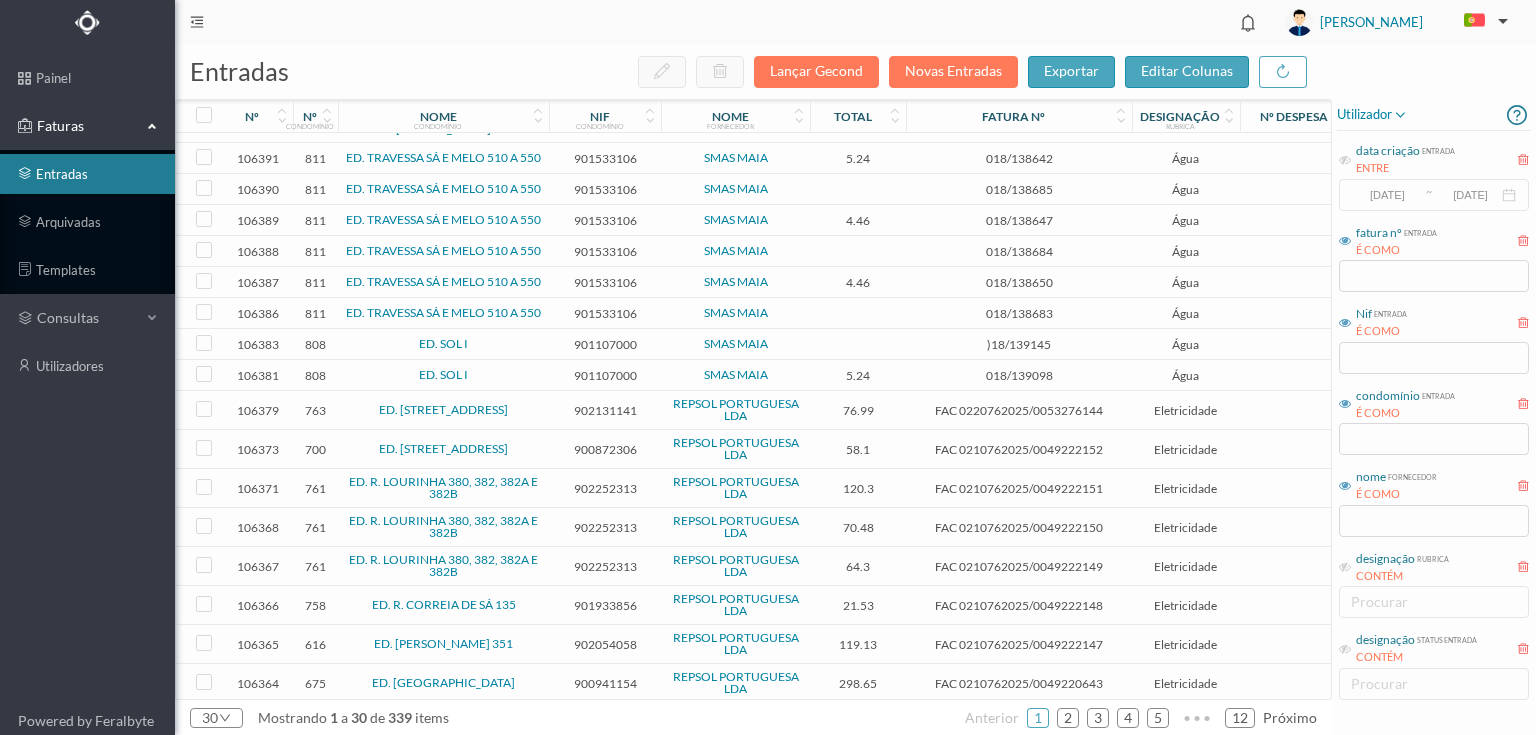 click on "900872306" at bounding box center [605, 449] 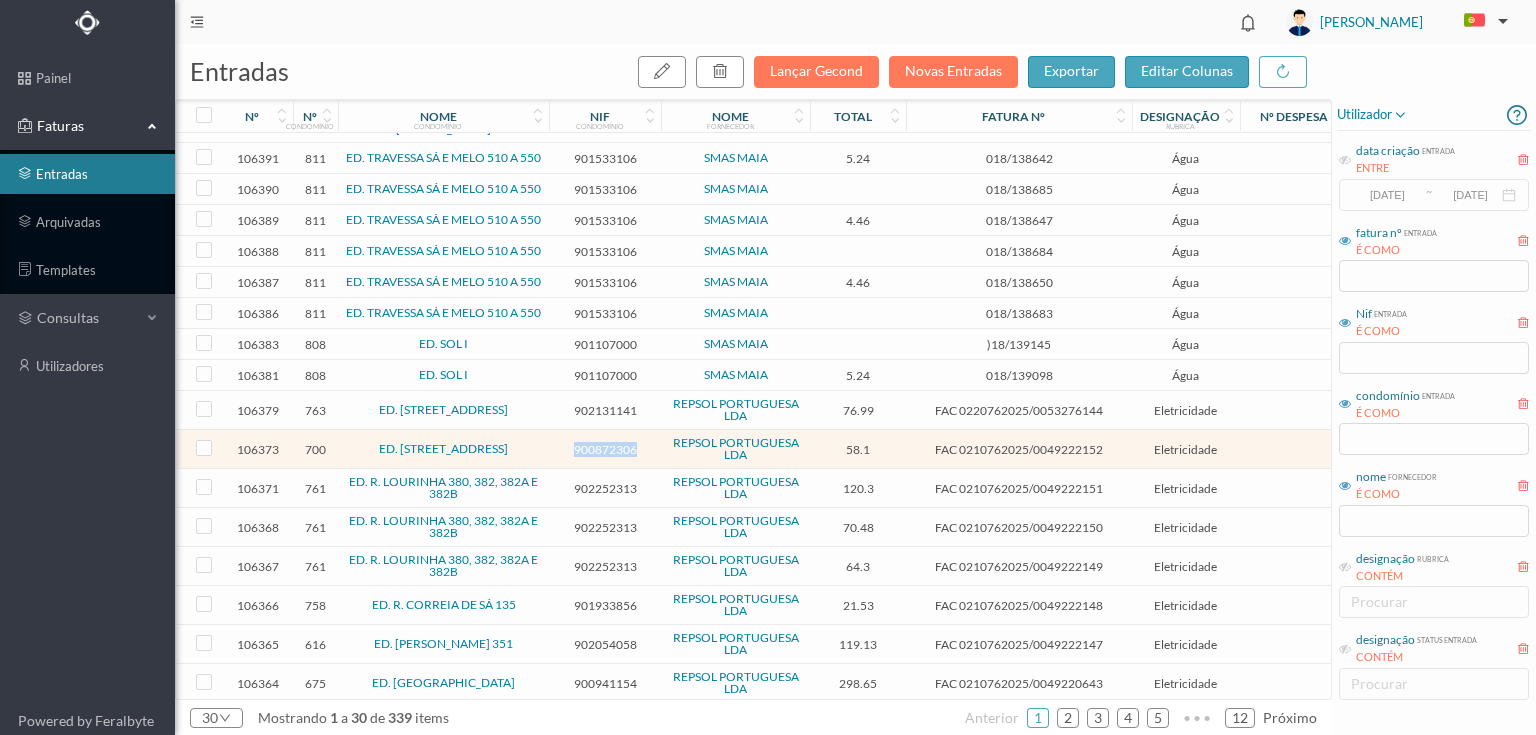 click on "900872306" at bounding box center (605, 449) 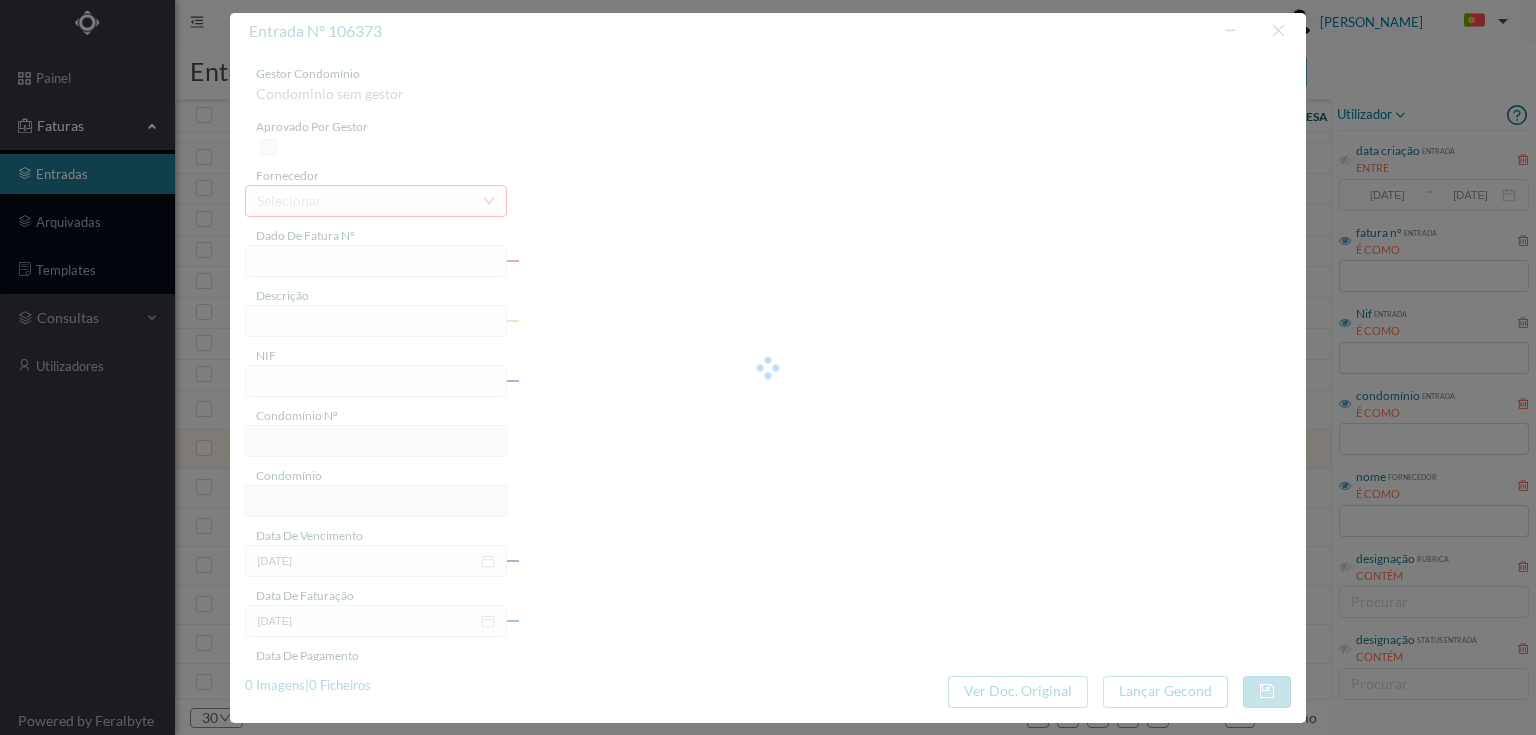 type on "FAC 0210762025/0049222152" 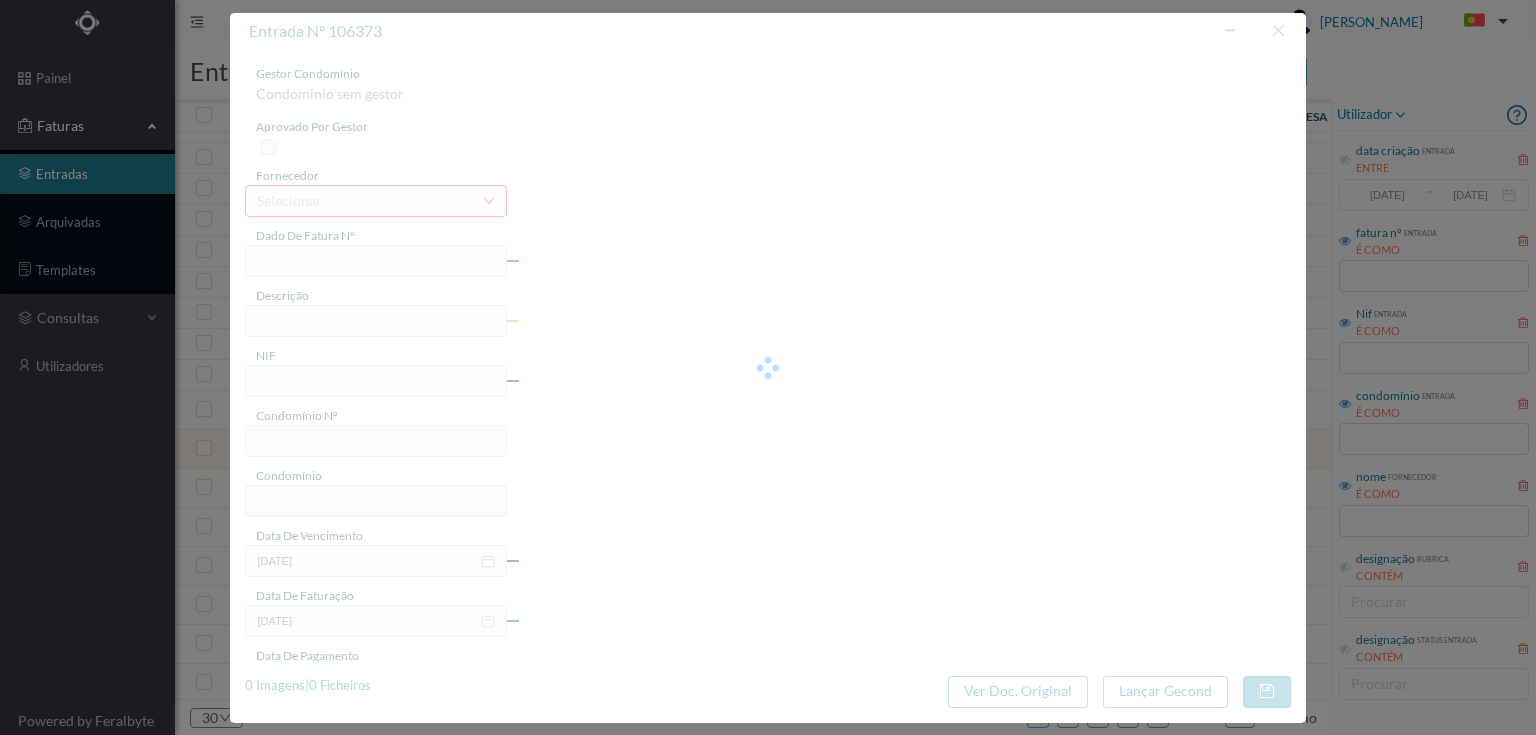 type on "Rua Marechal Saldanha 351" 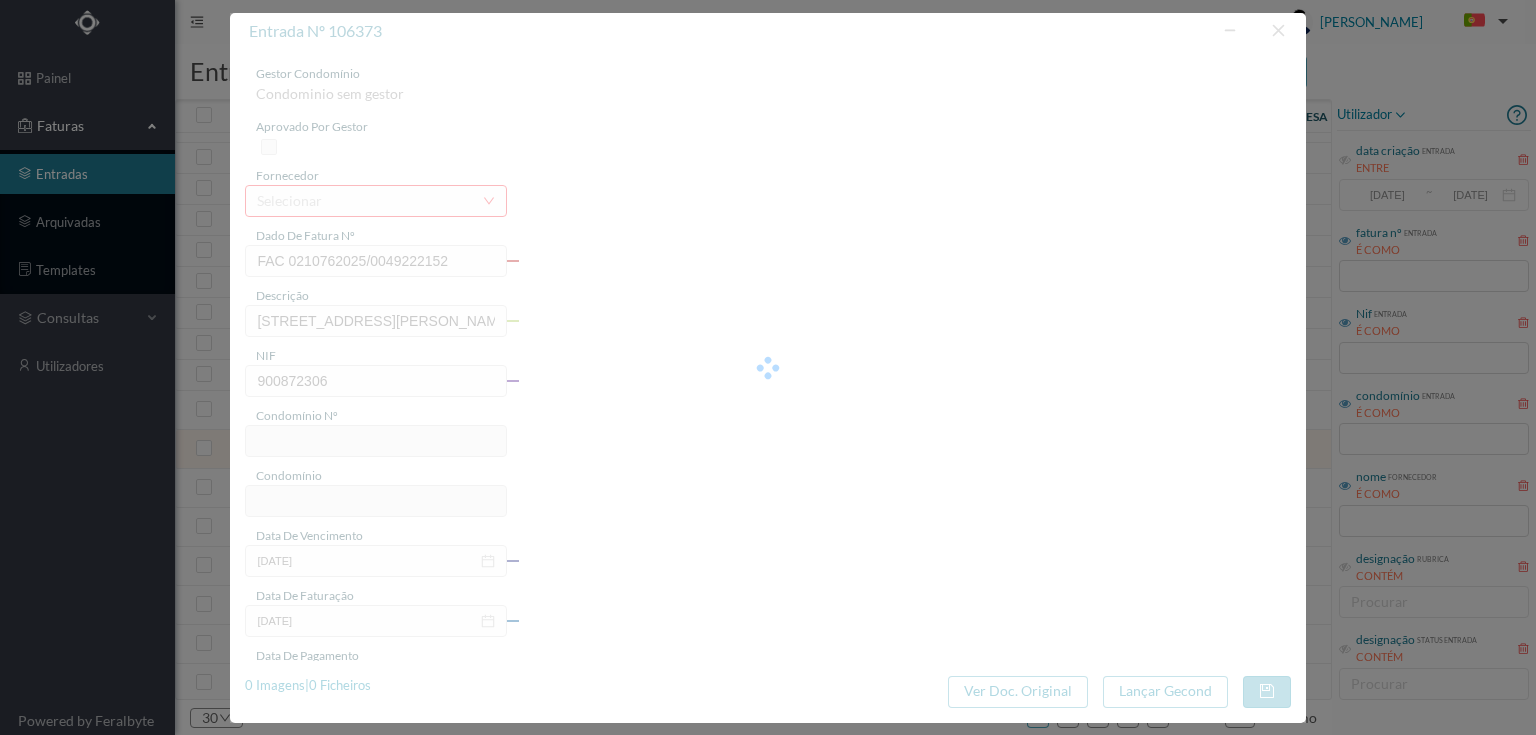 type on "700" 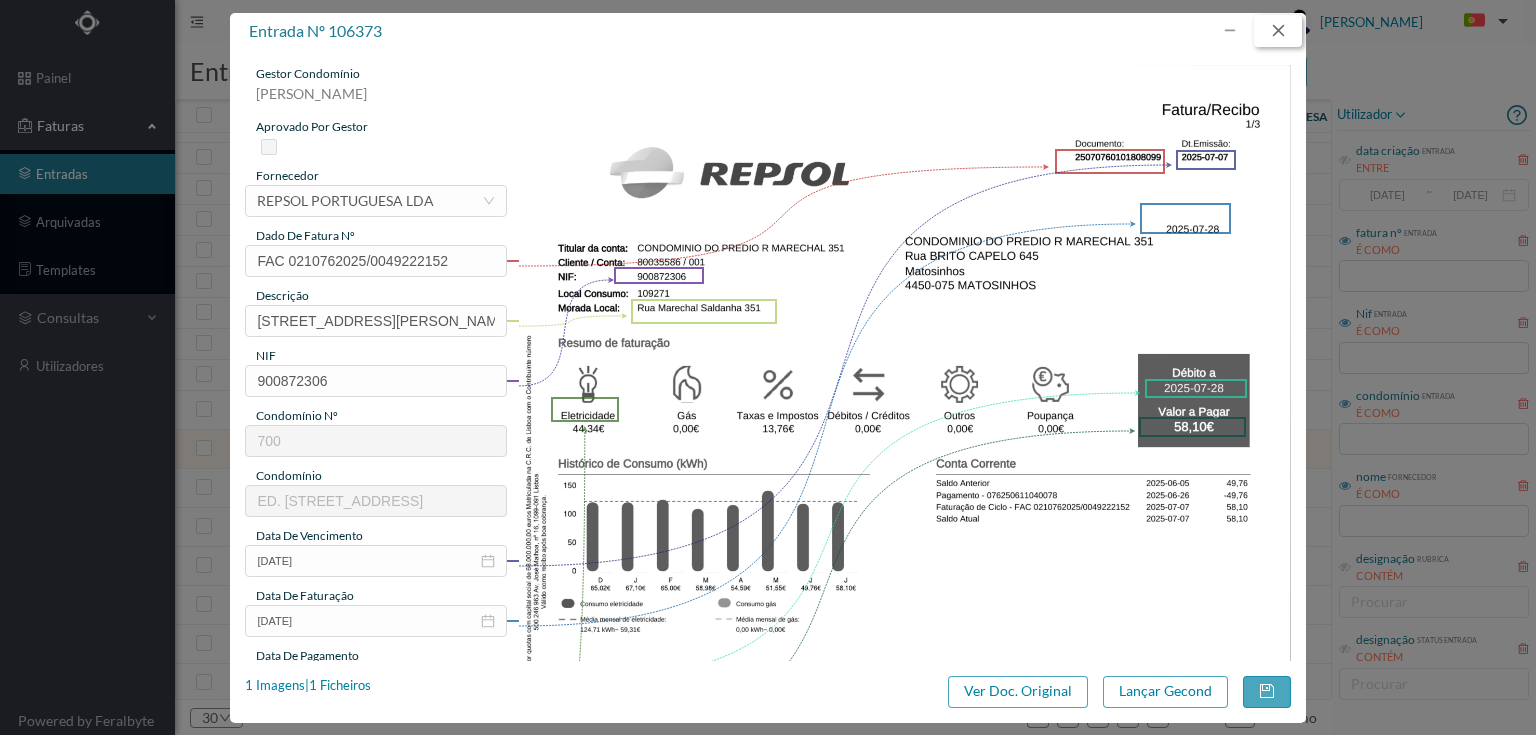 click at bounding box center [1278, 31] 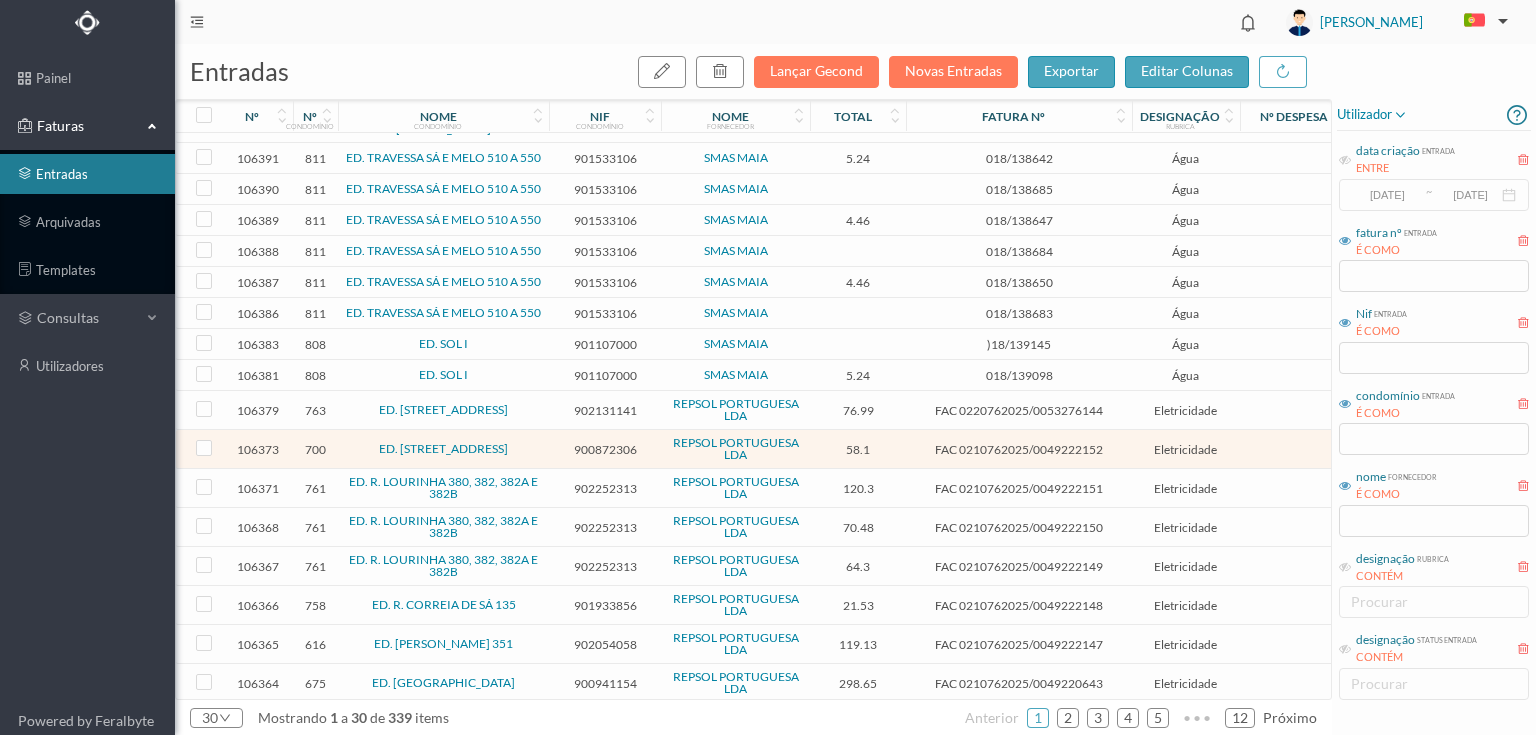 click on "902252313" at bounding box center (605, 488) 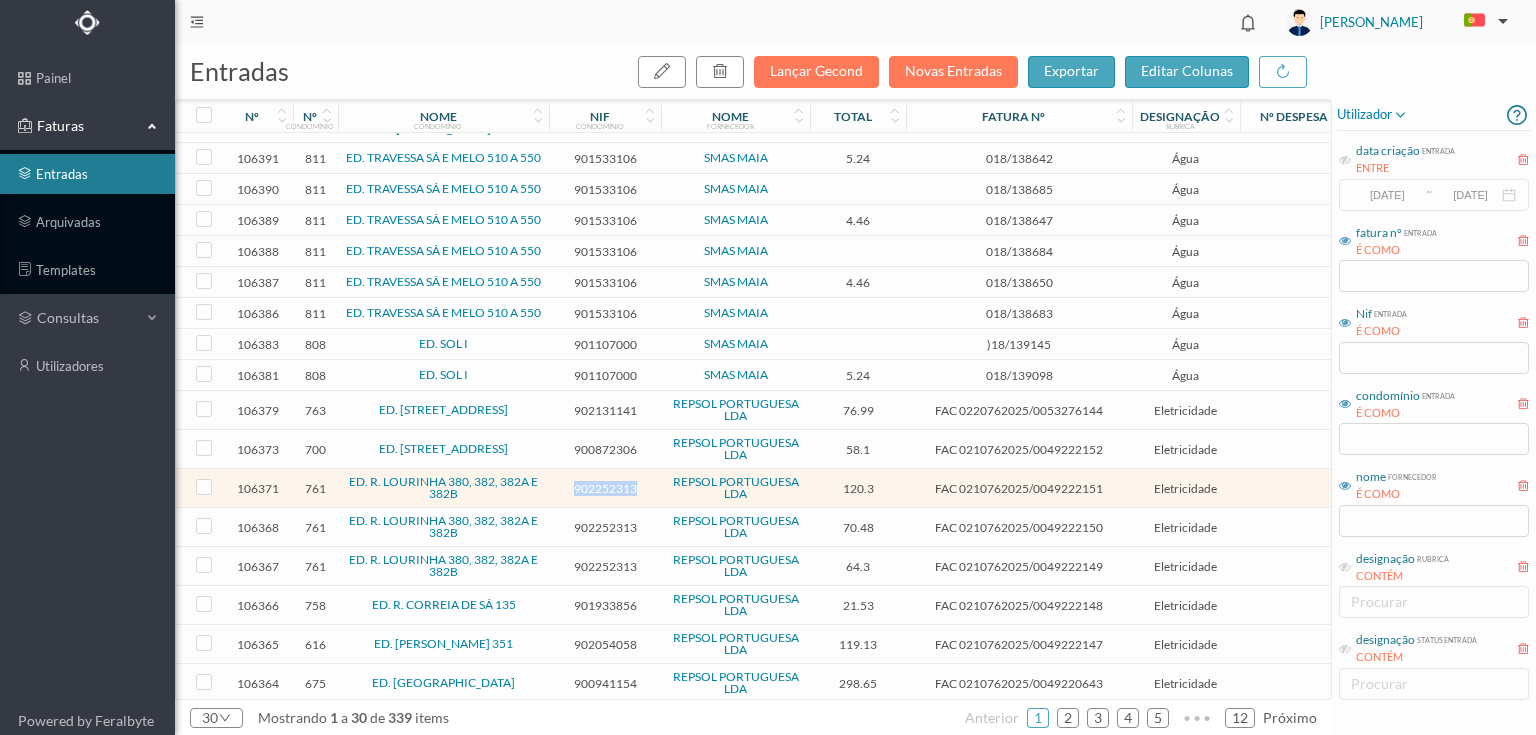 click on "902252313" at bounding box center (605, 488) 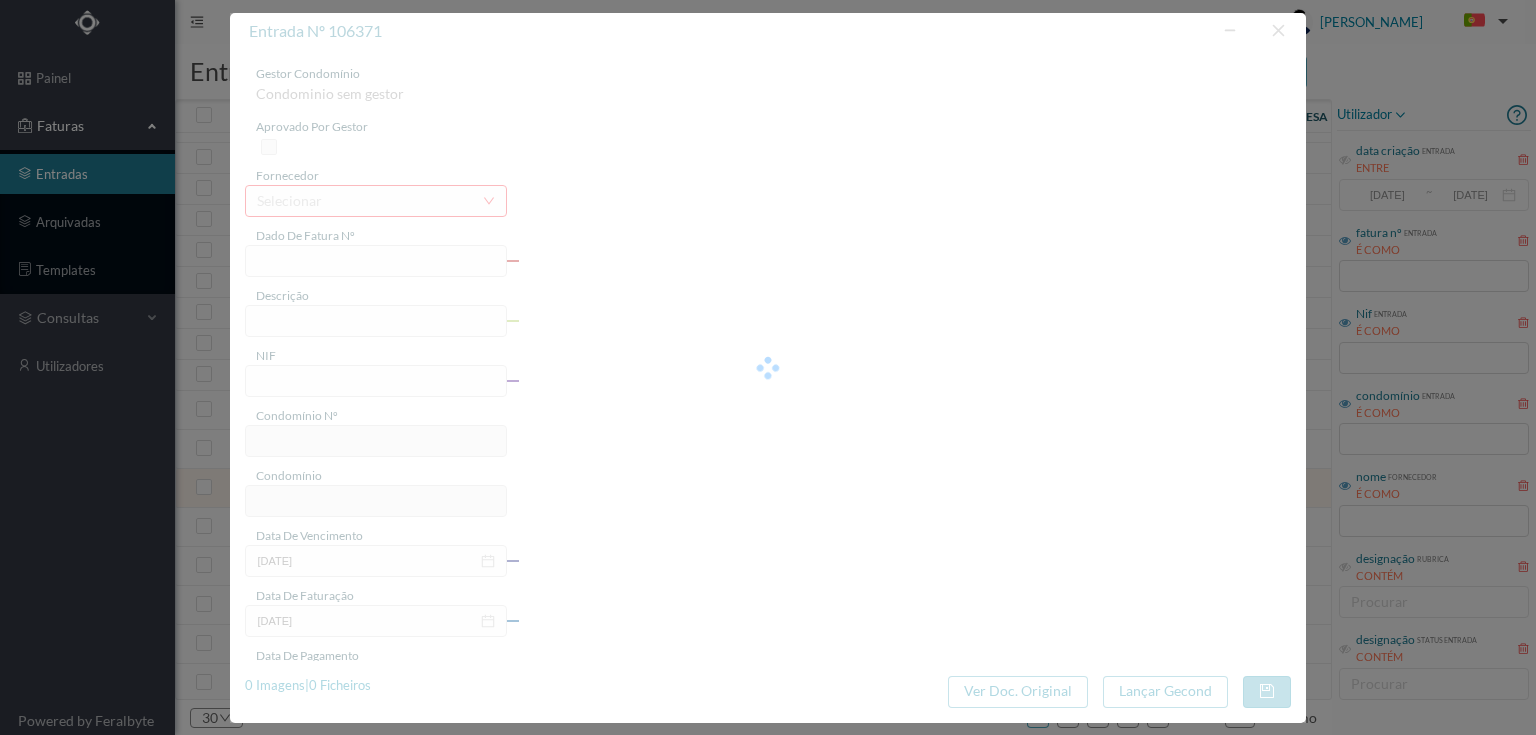 type on "FAC 0210762025/0049222151" 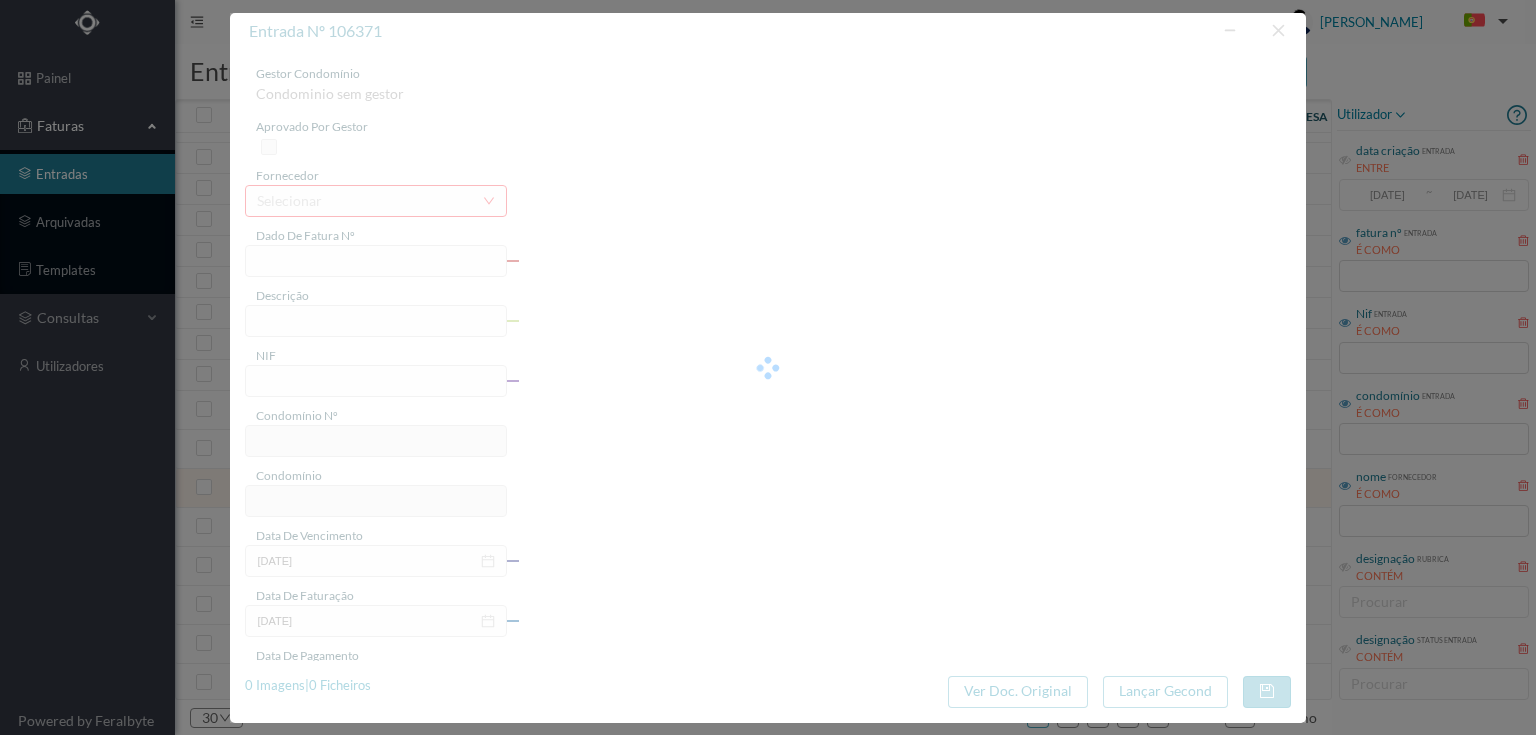 type on "Rua da Lourinha 382 A GR" 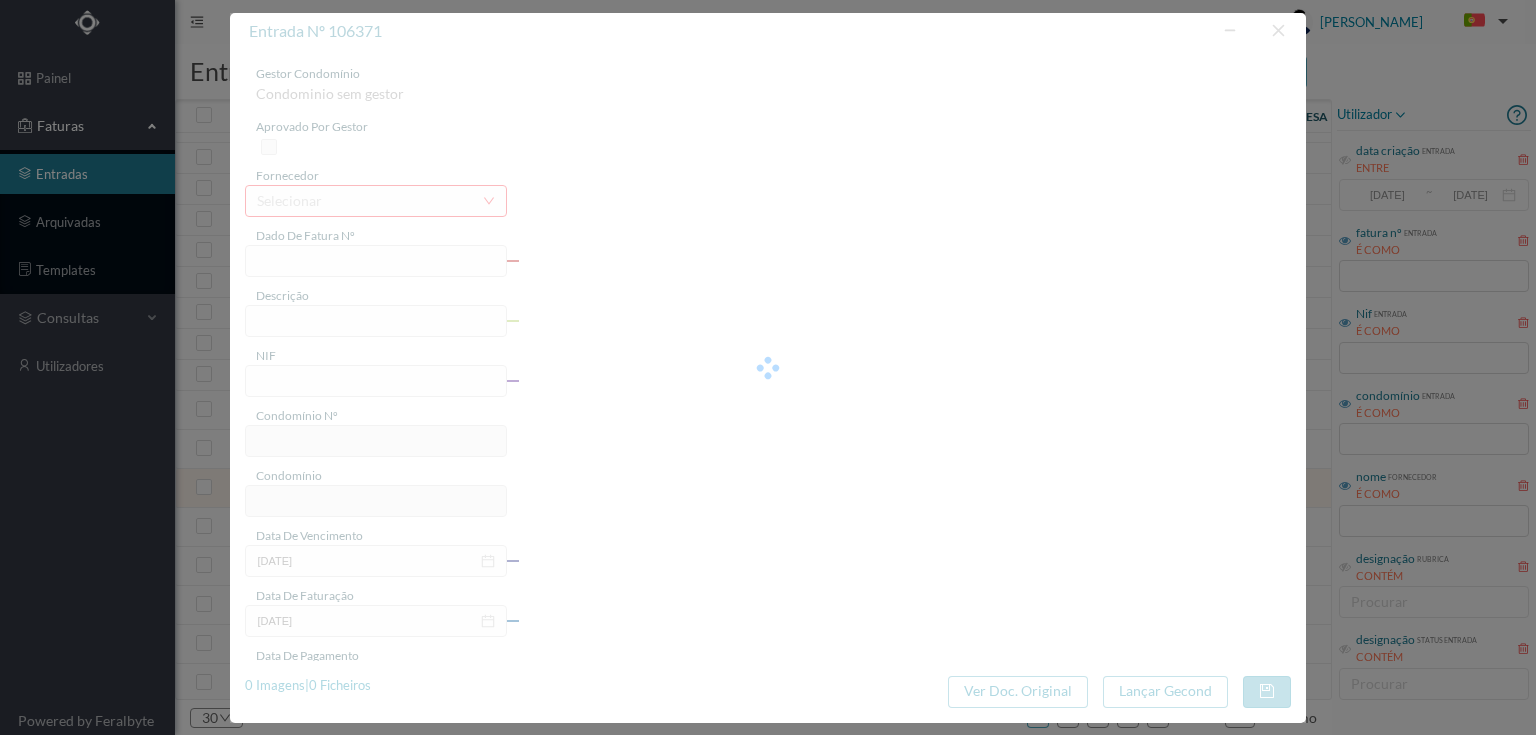 type on "902252313" 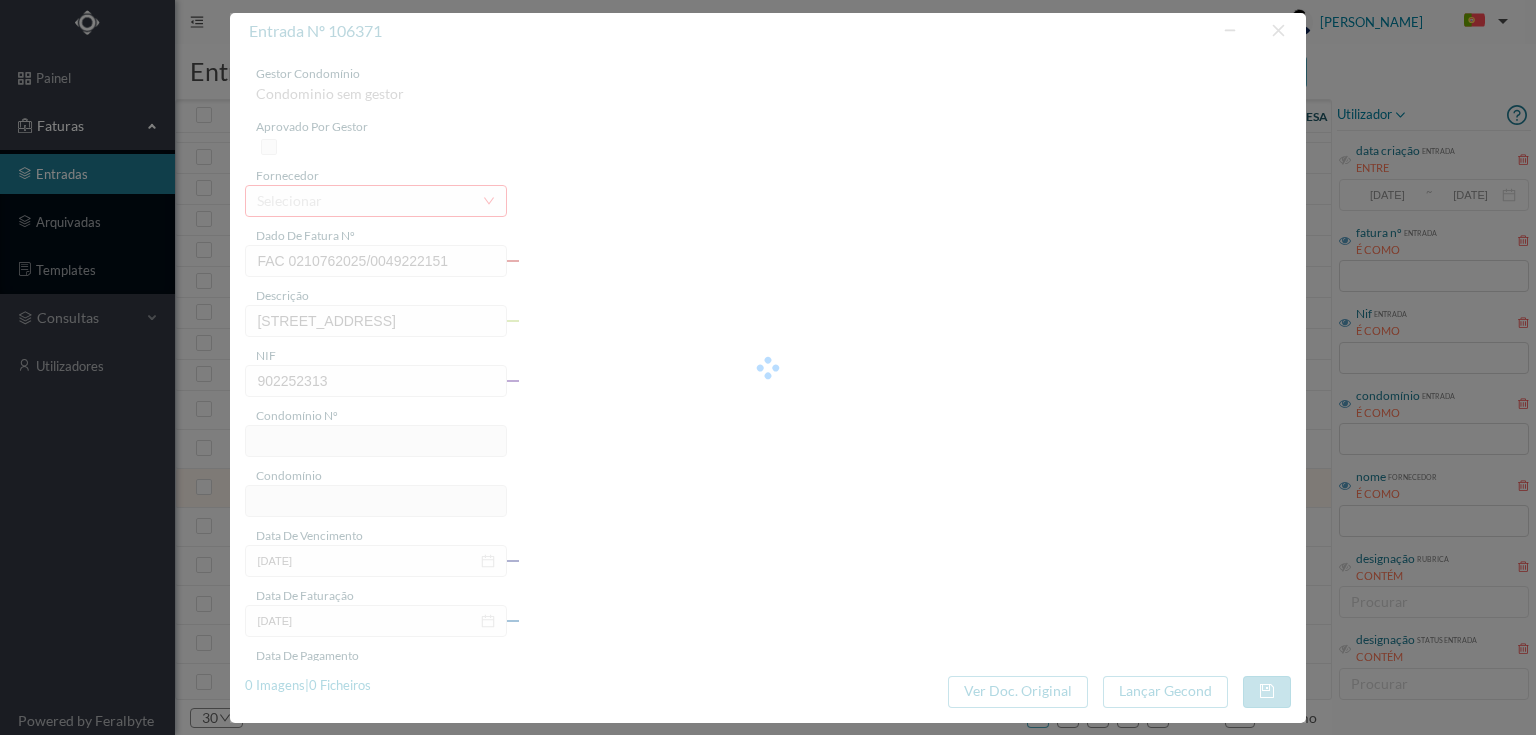 type on "761" 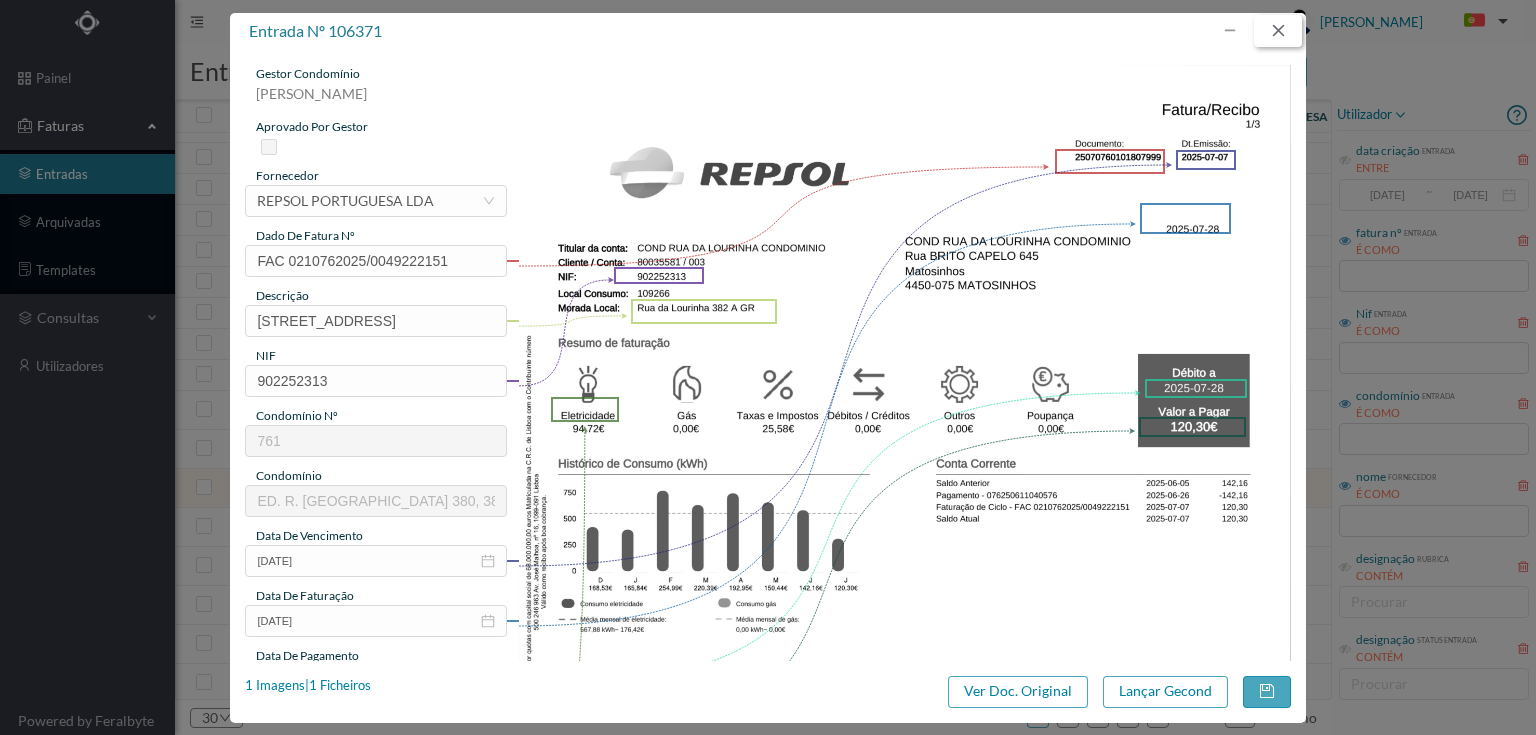 click at bounding box center (1278, 31) 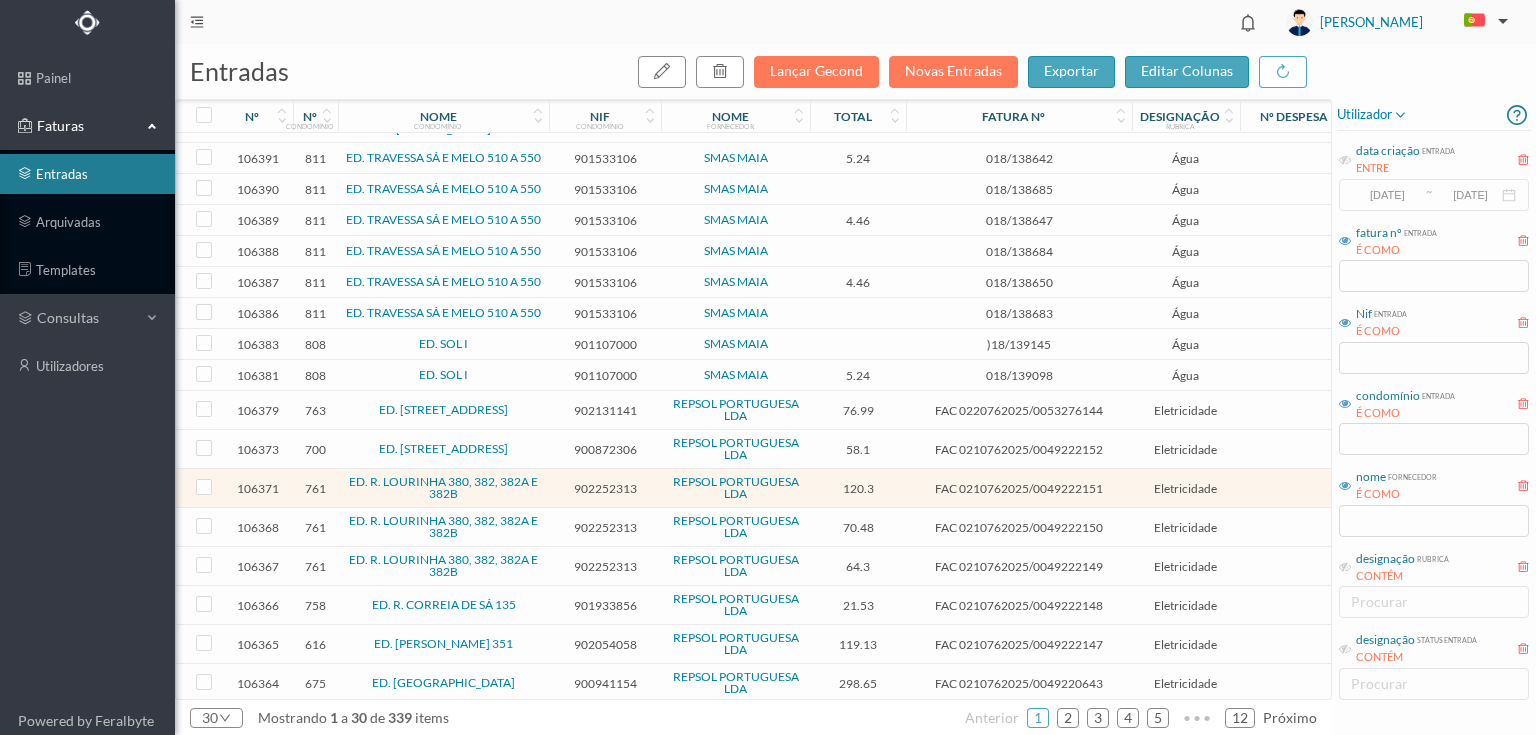 click on "900941154" at bounding box center (605, 683) 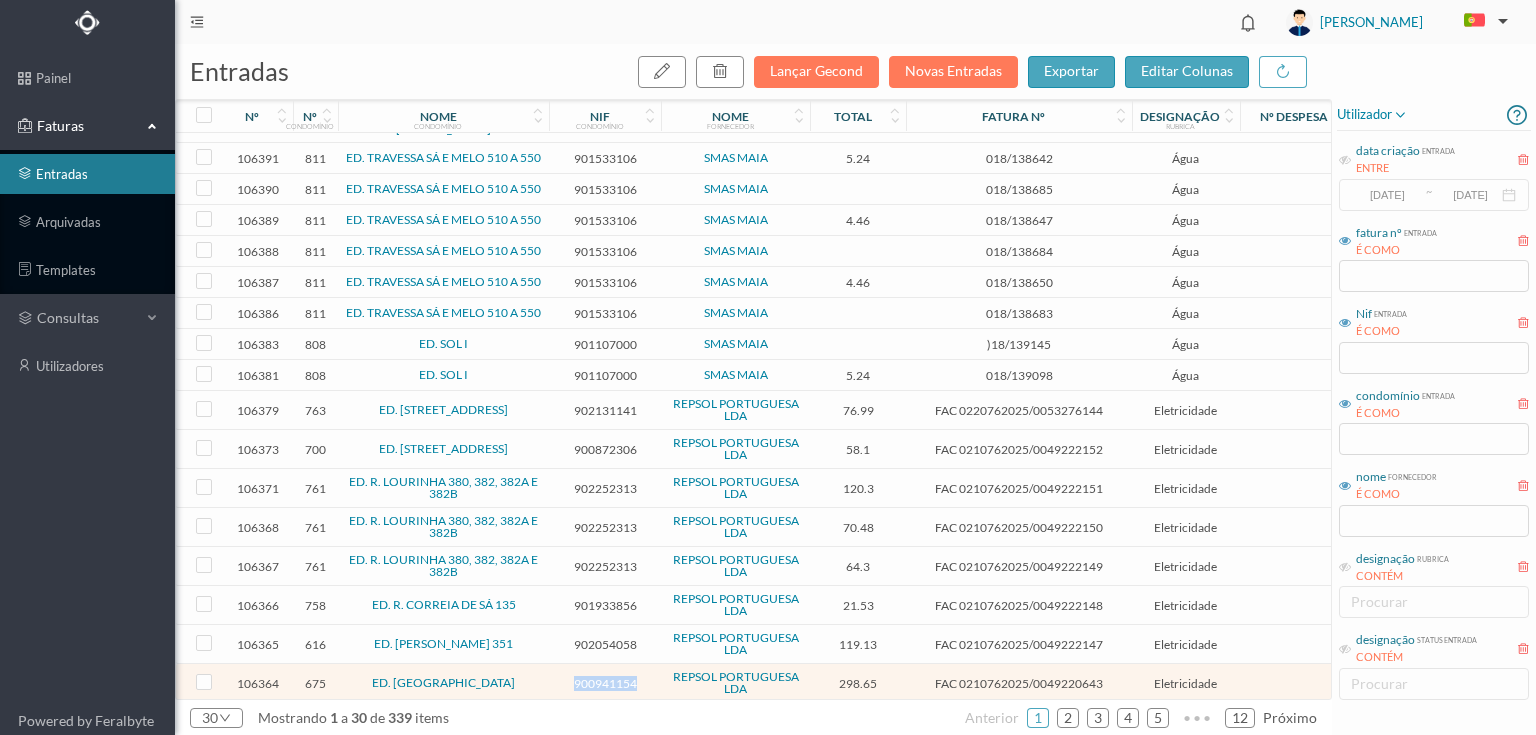 click on "900941154" at bounding box center (605, 683) 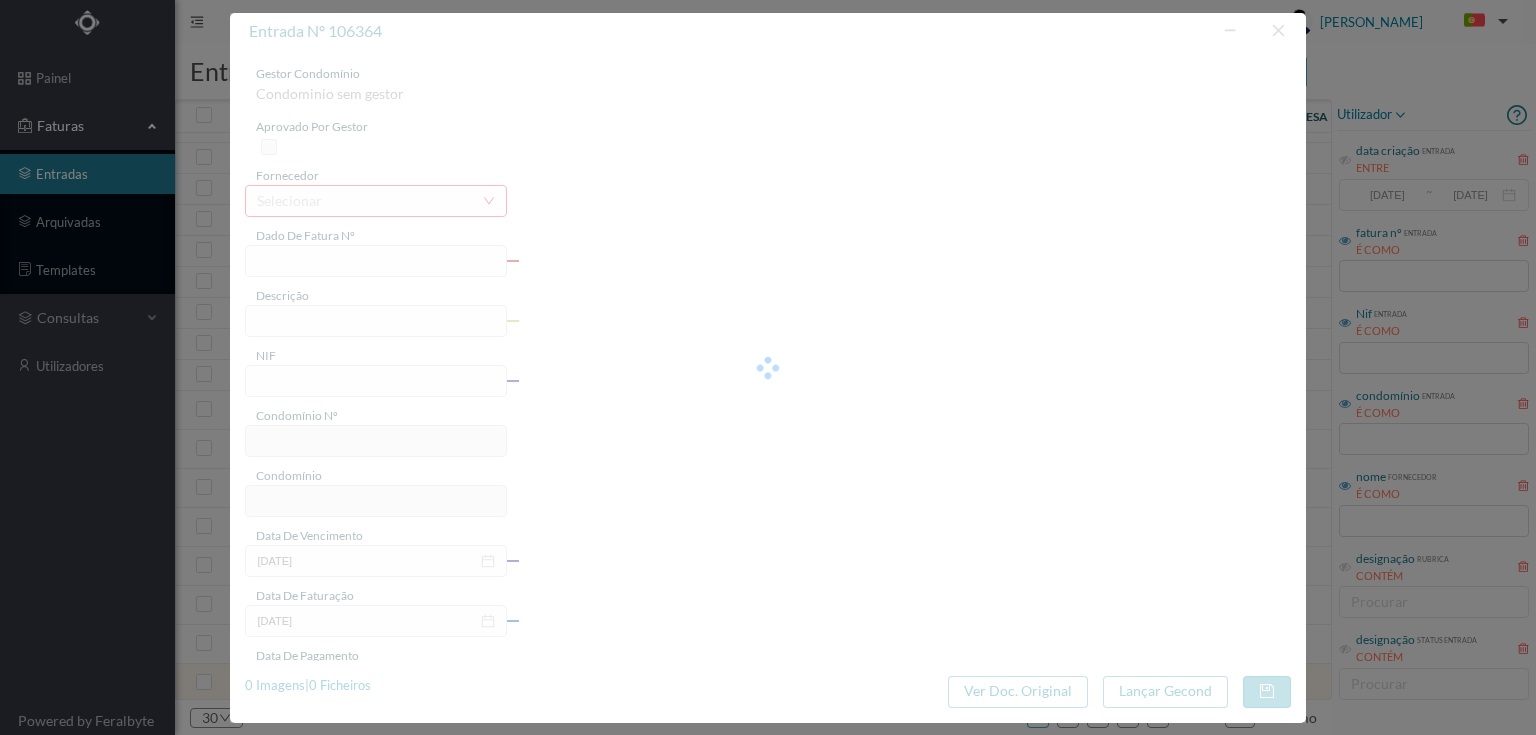 type on "FAC 0210762025/0049220643" 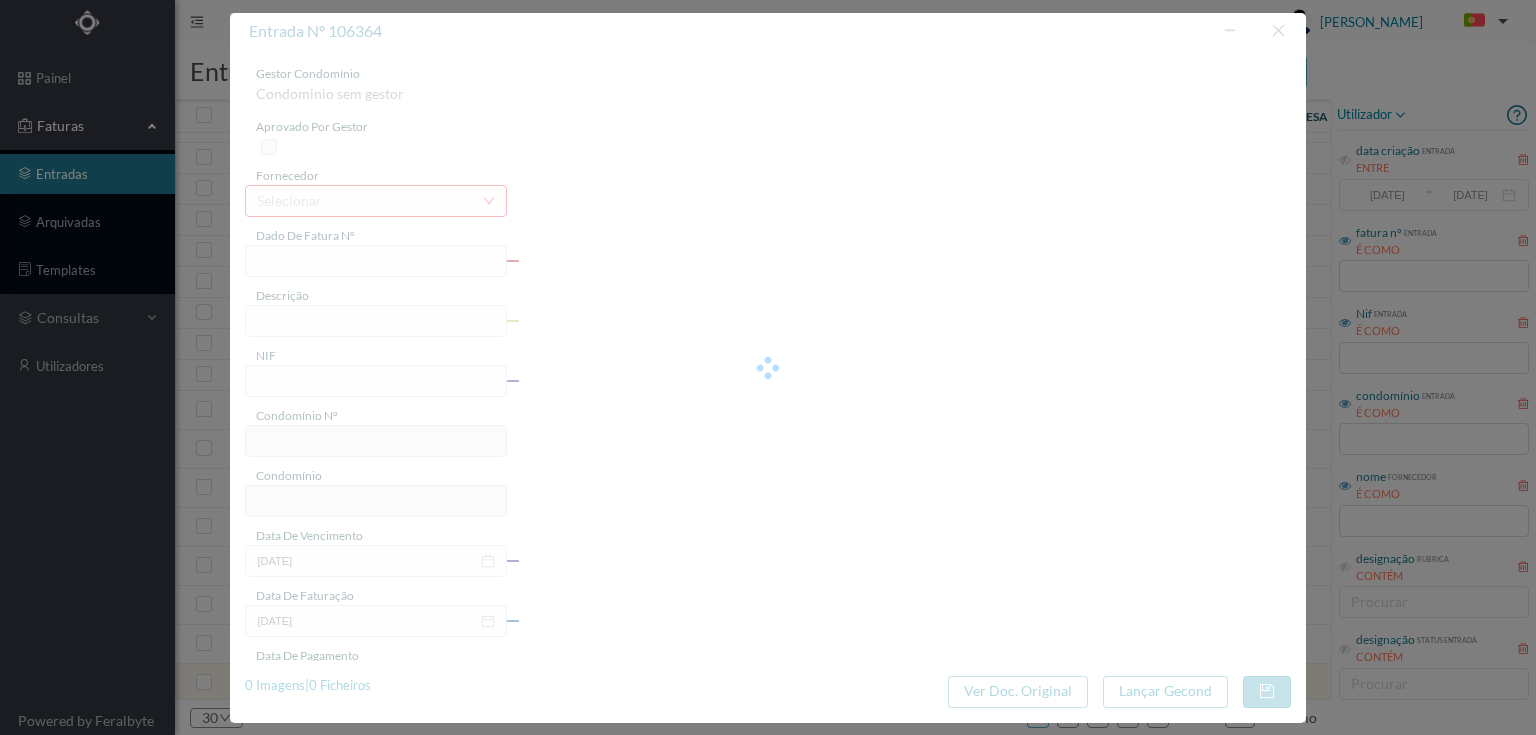 type on "Rua DE BARATA FEYO 17 CON" 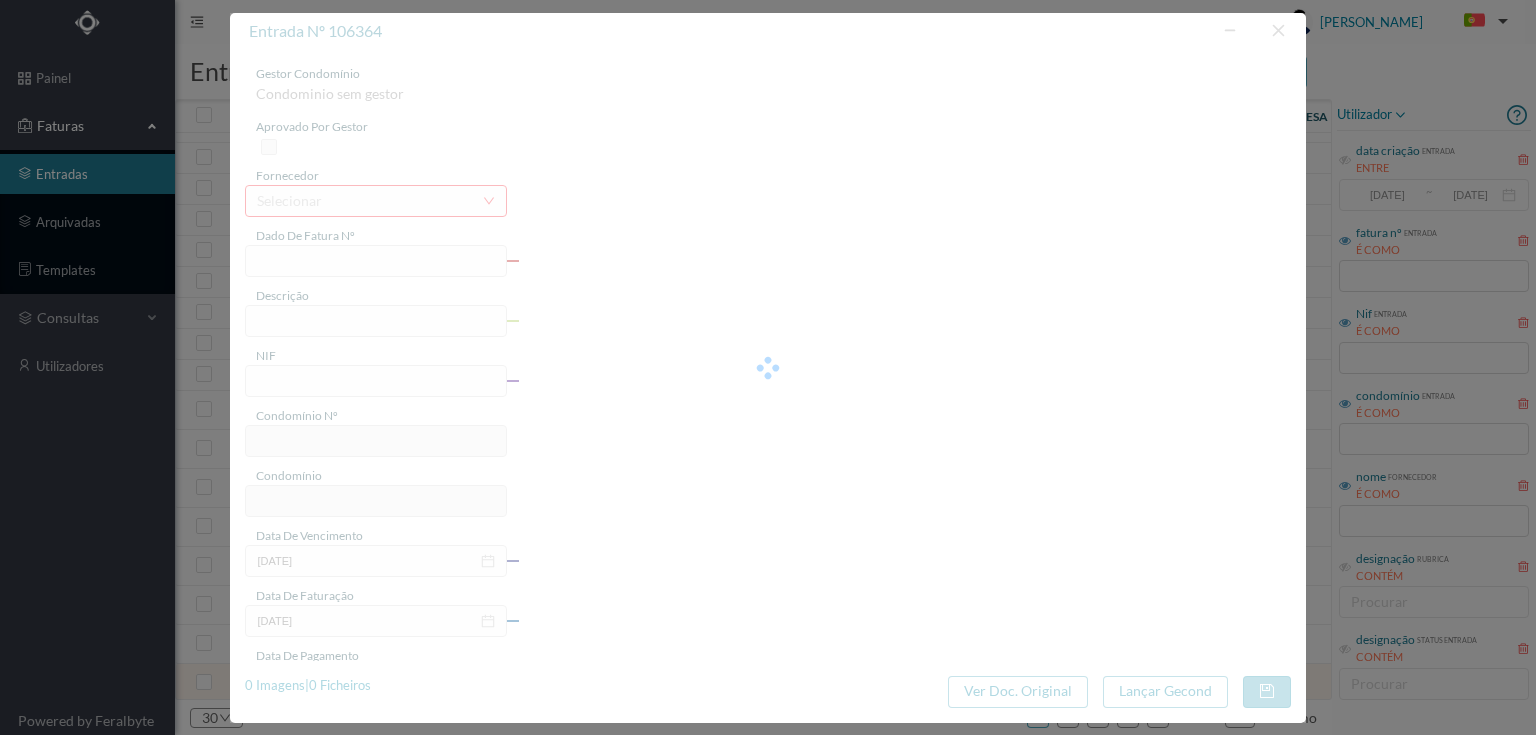 type on "900941154" 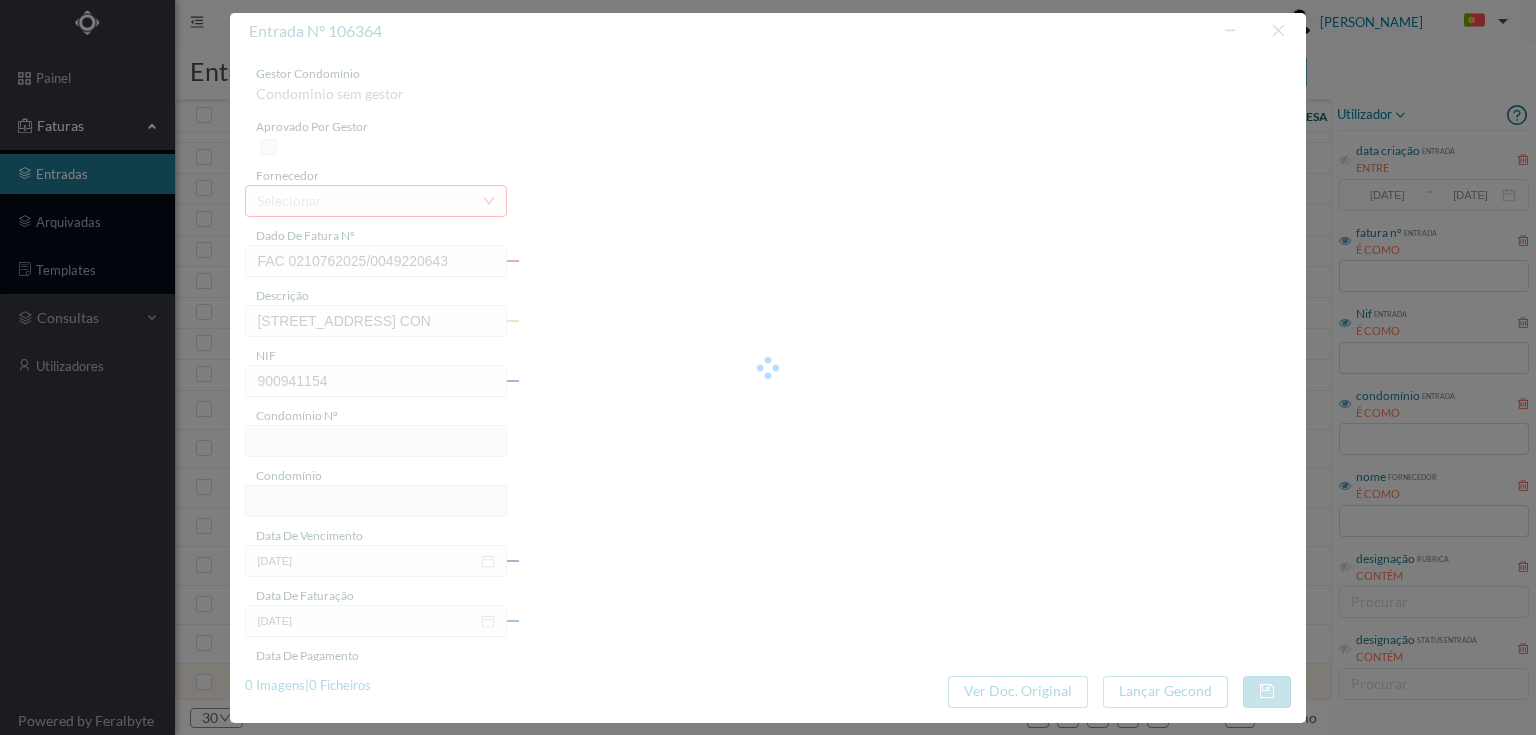 type on "675" 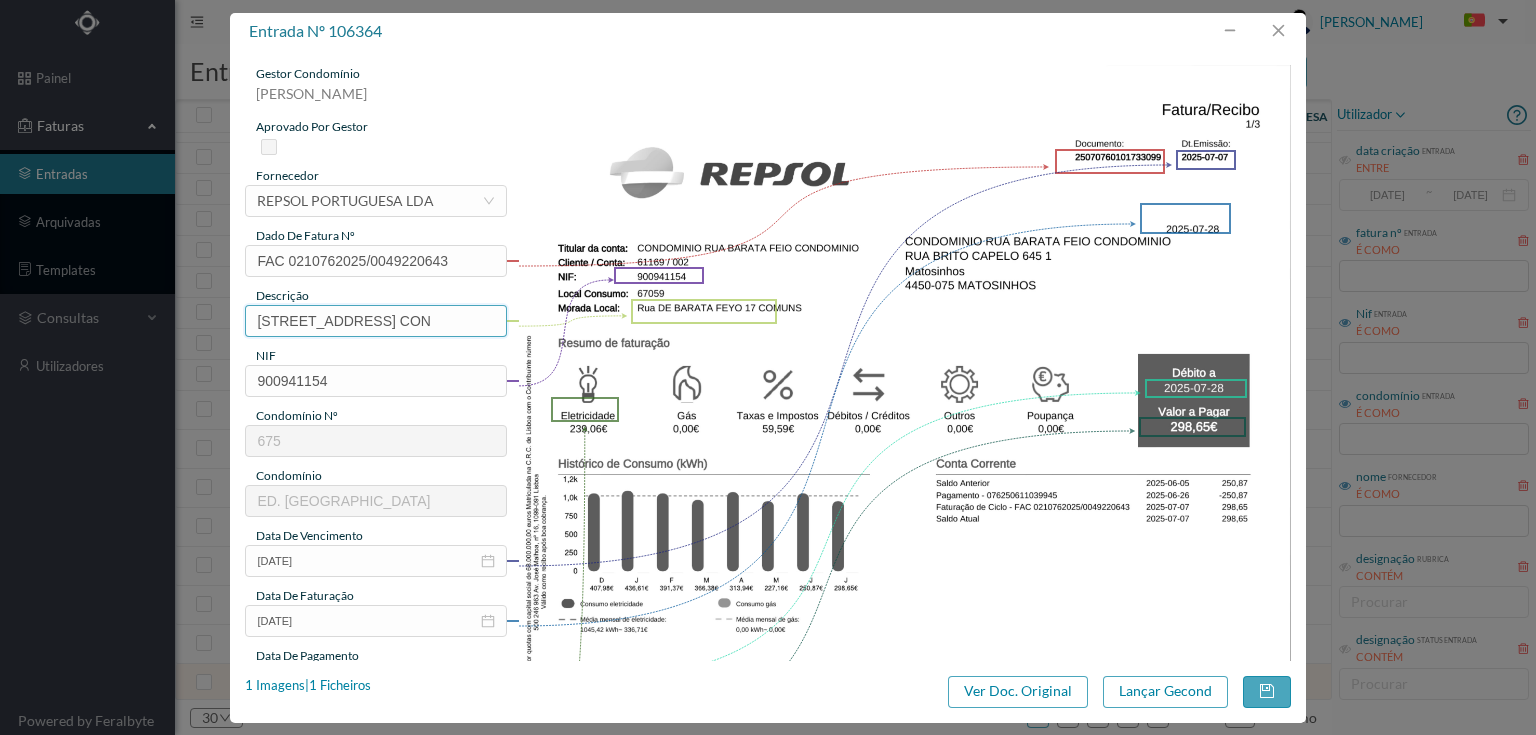 drag, startPoint x: 485, startPoint y: 316, endPoint x: 232, endPoint y: 295, distance: 253.87004 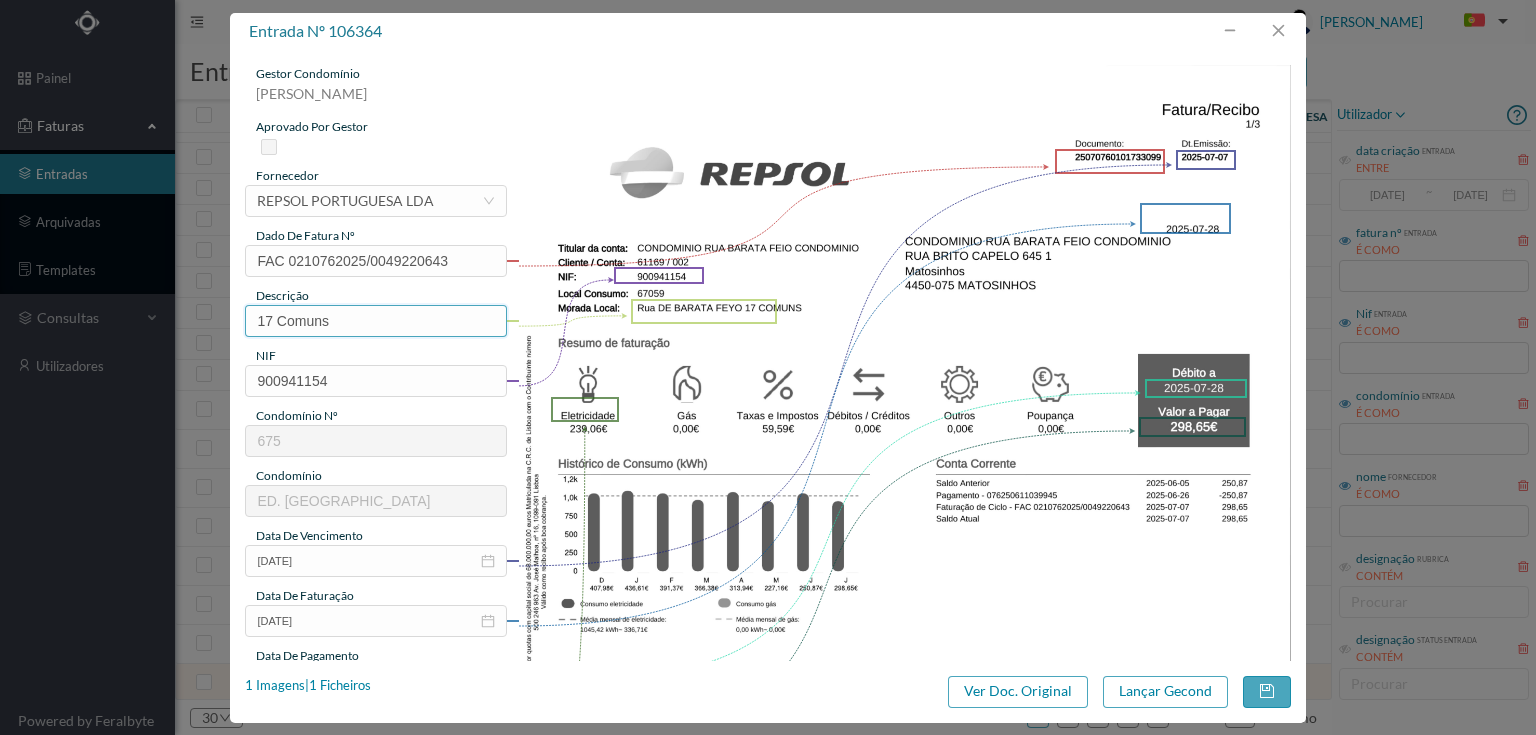 paste on "(02.06.2025 a 01.07.2025)" 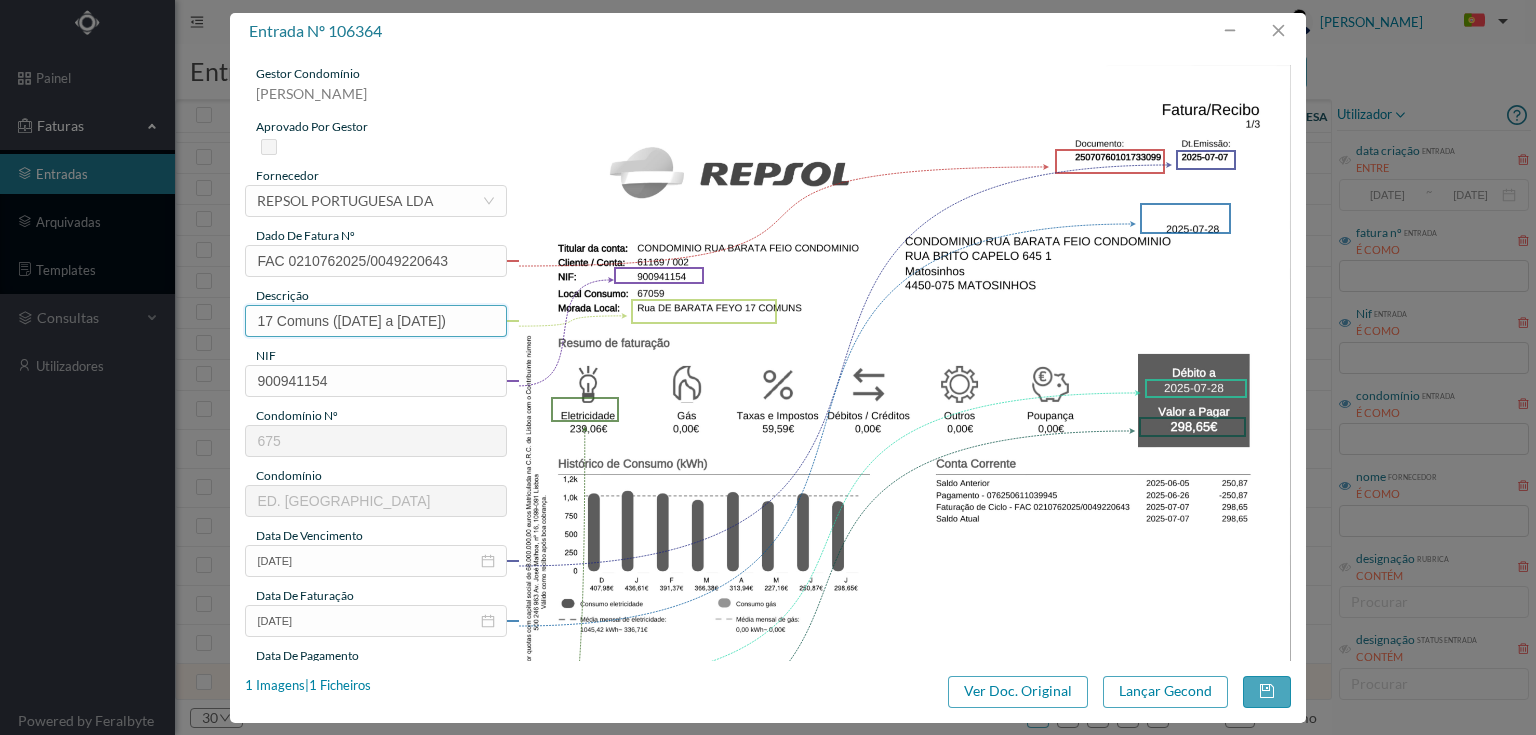 scroll, scrollTop: 0, scrollLeft: 4, axis: horizontal 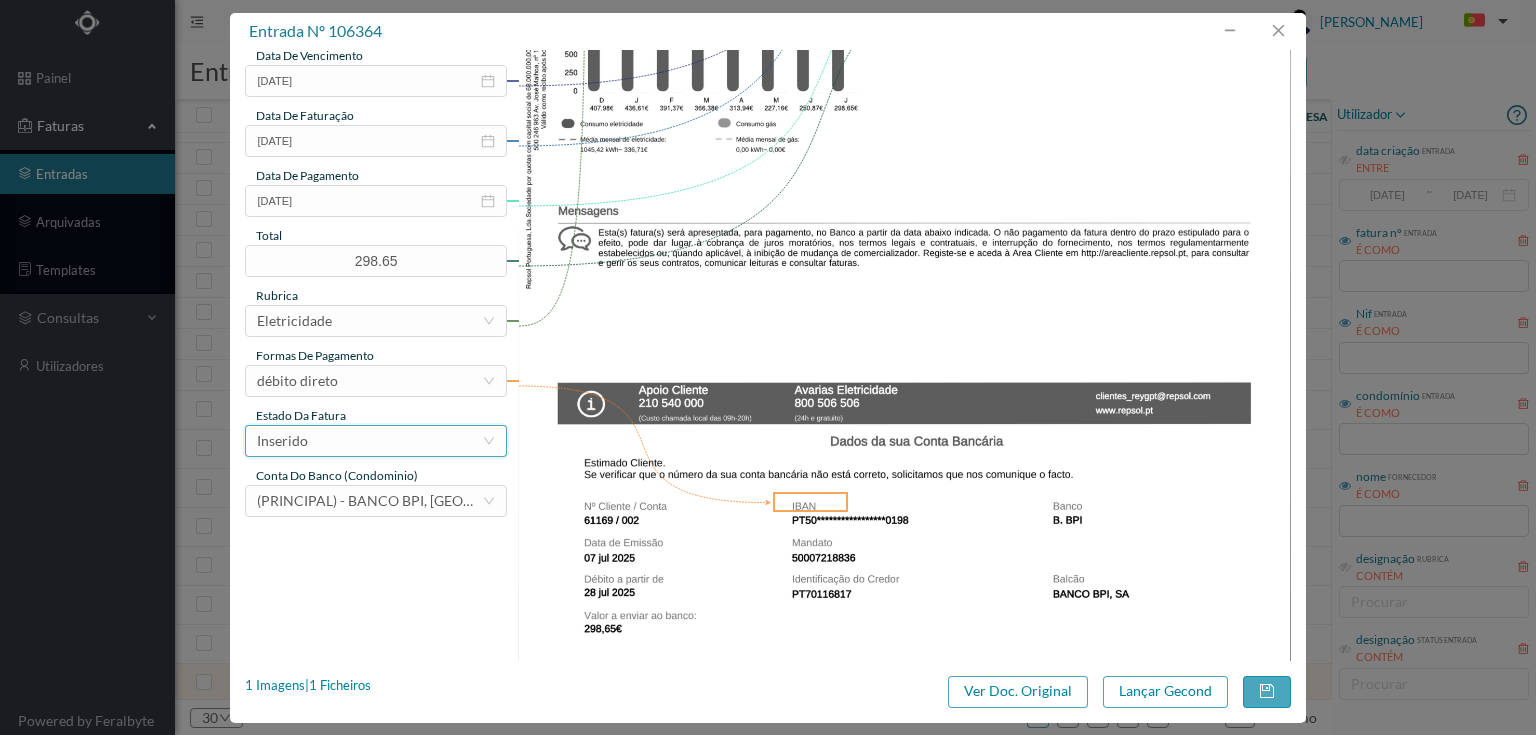 type on "17 Comuns (02.06.2025 a 01.07.2025)" 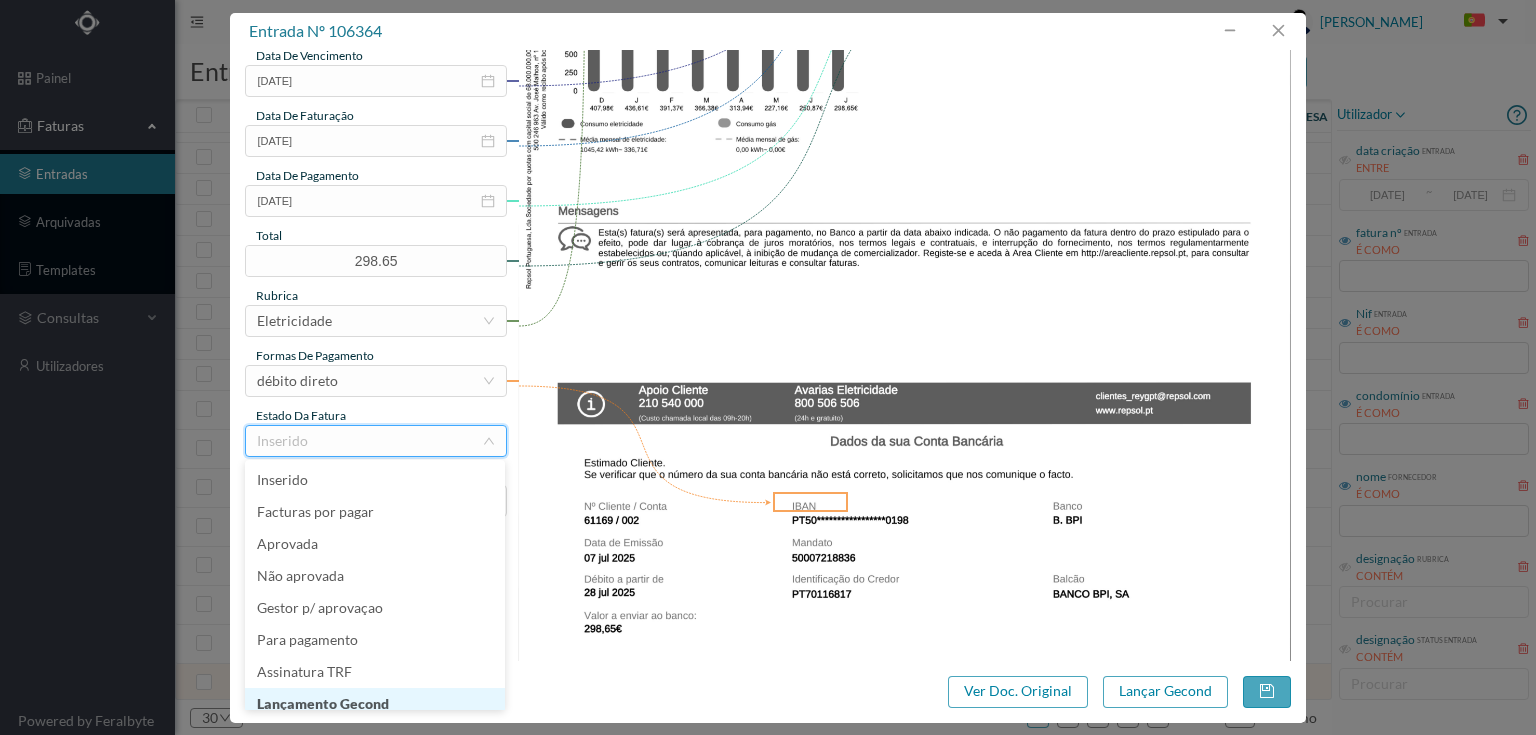 scroll, scrollTop: 10, scrollLeft: 0, axis: vertical 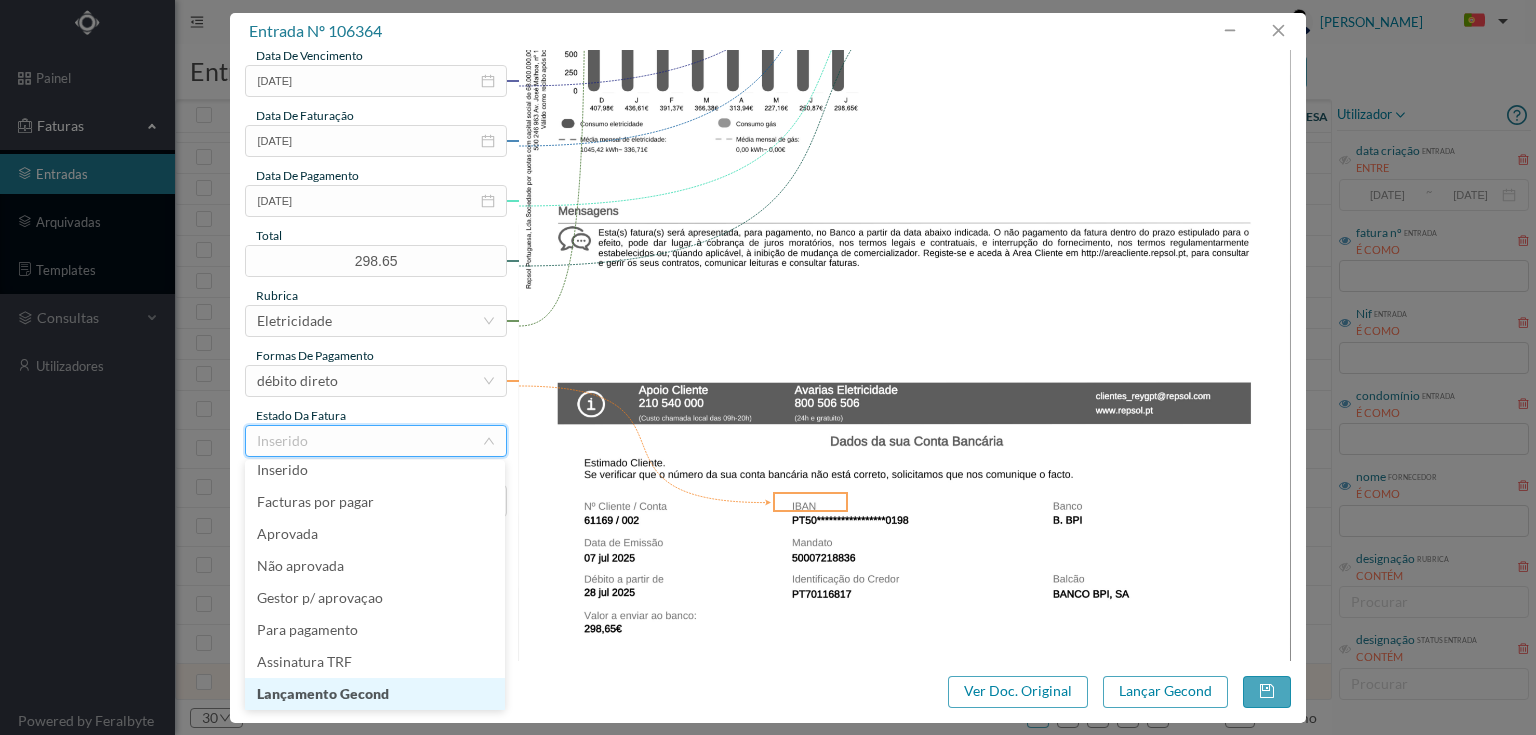 drag, startPoint x: 328, startPoint y: 692, endPoint x: 382, endPoint y: 688, distance: 54.147945 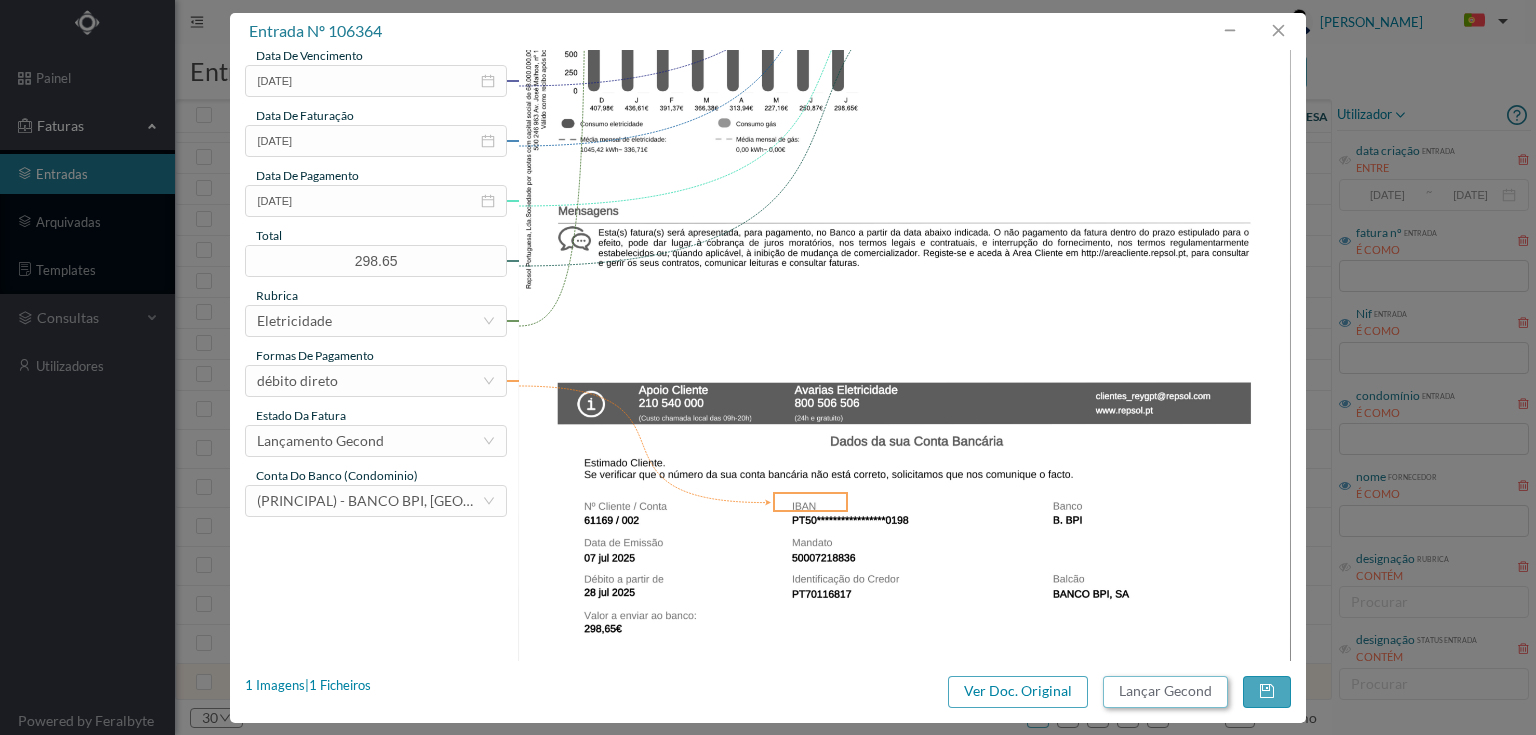 click on "Lançar Gecond" at bounding box center (1165, 692) 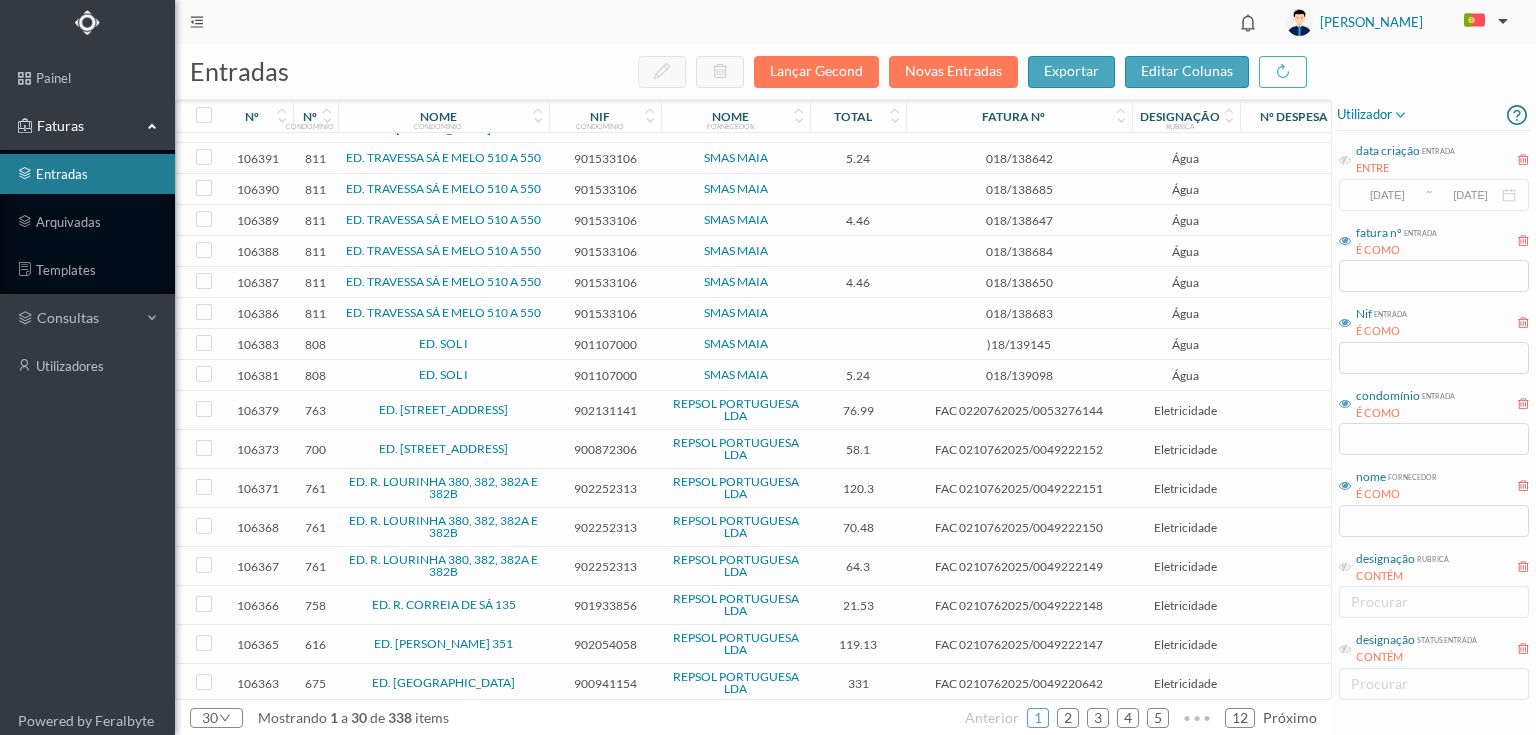 click on "900941154" at bounding box center (605, 683) 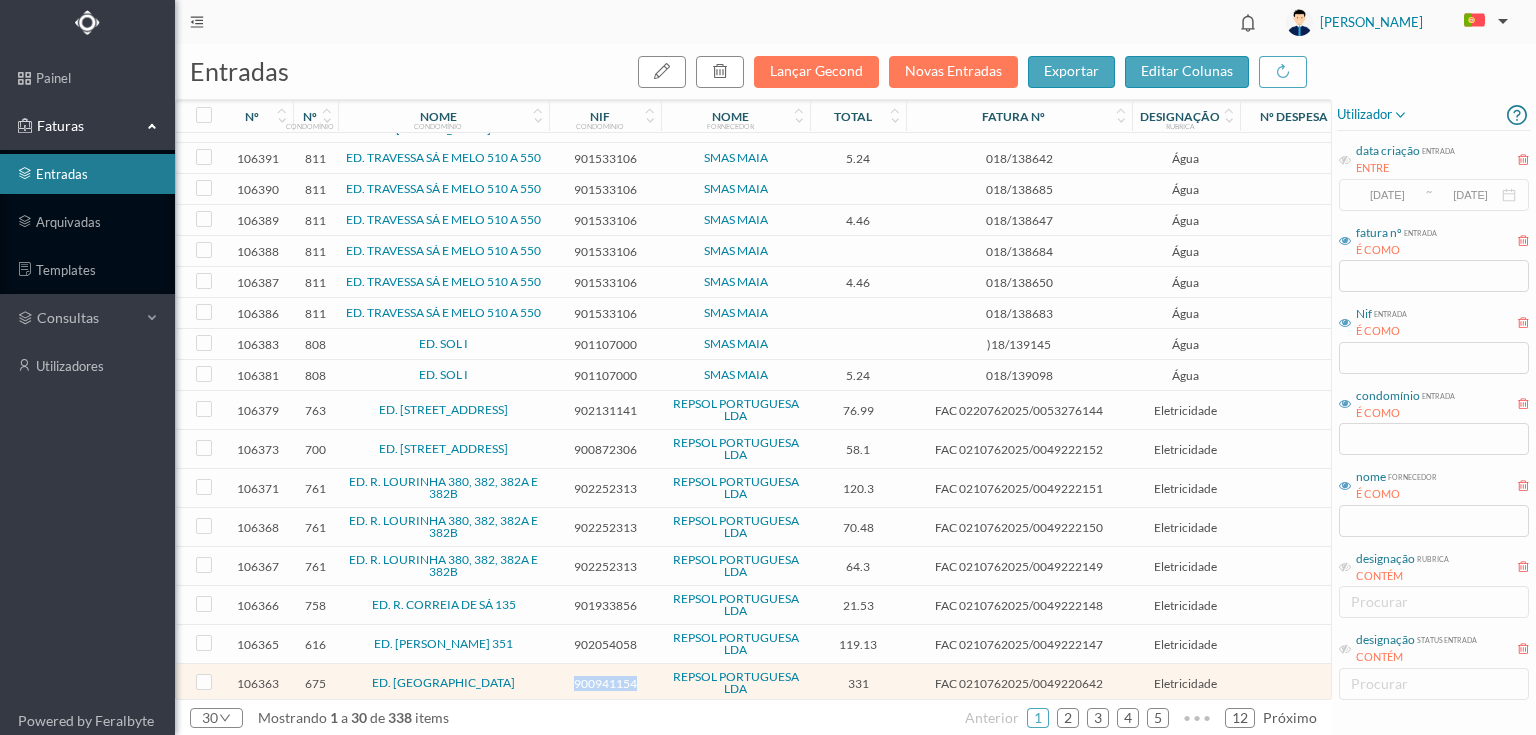 click on "900941154" at bounding box center (605, 683) 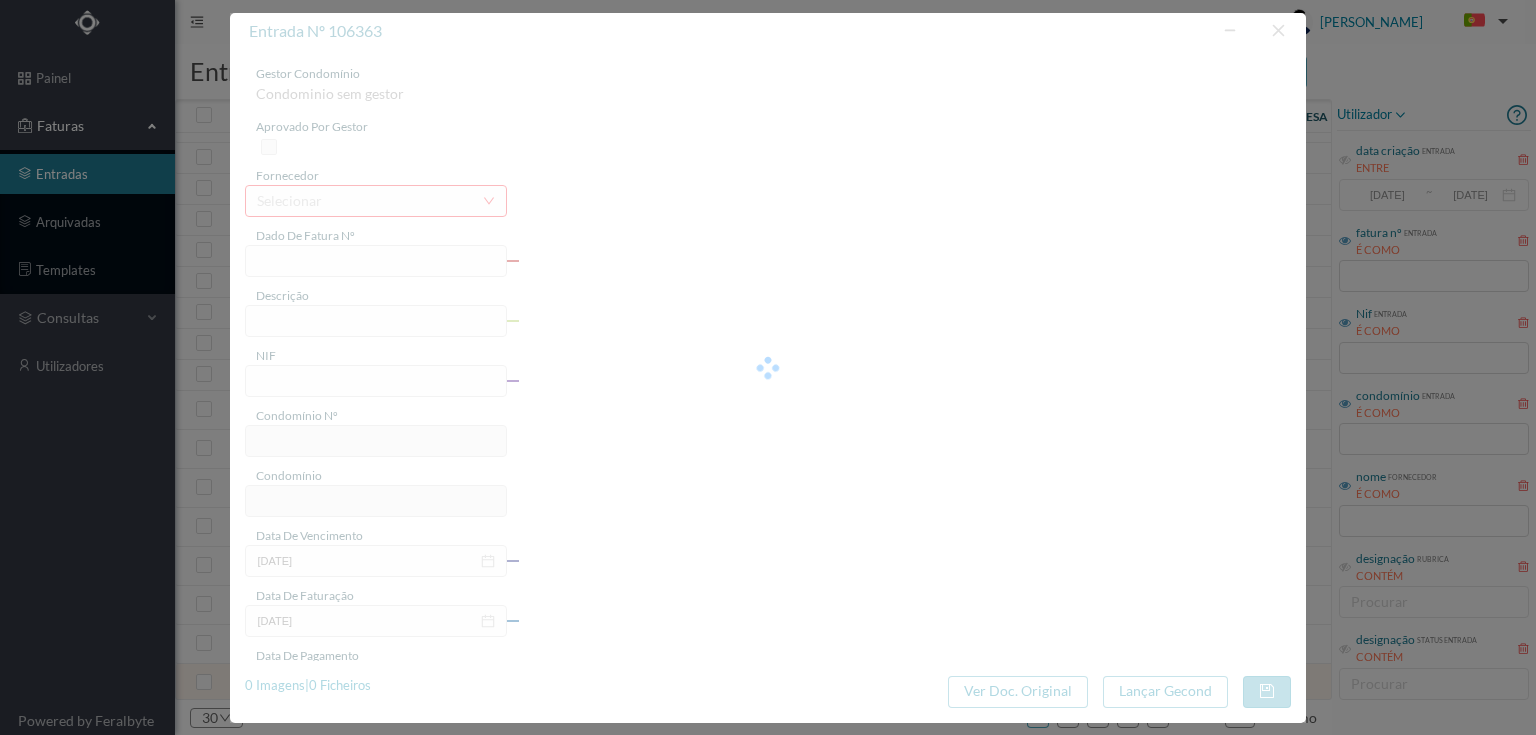 type on "FAC 0210762025/0049220642" 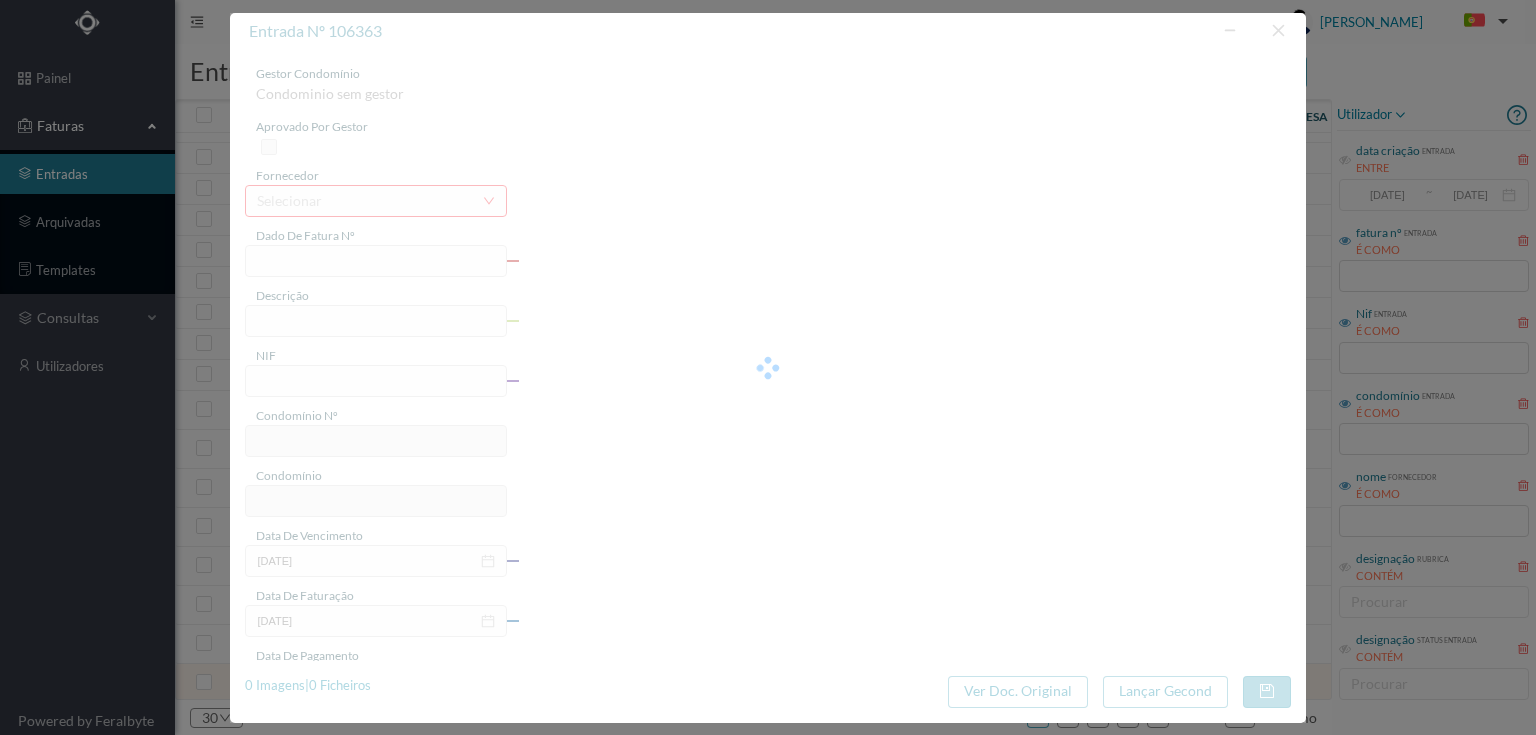 type on "Rua DE BARATA FEYO 79 CON" 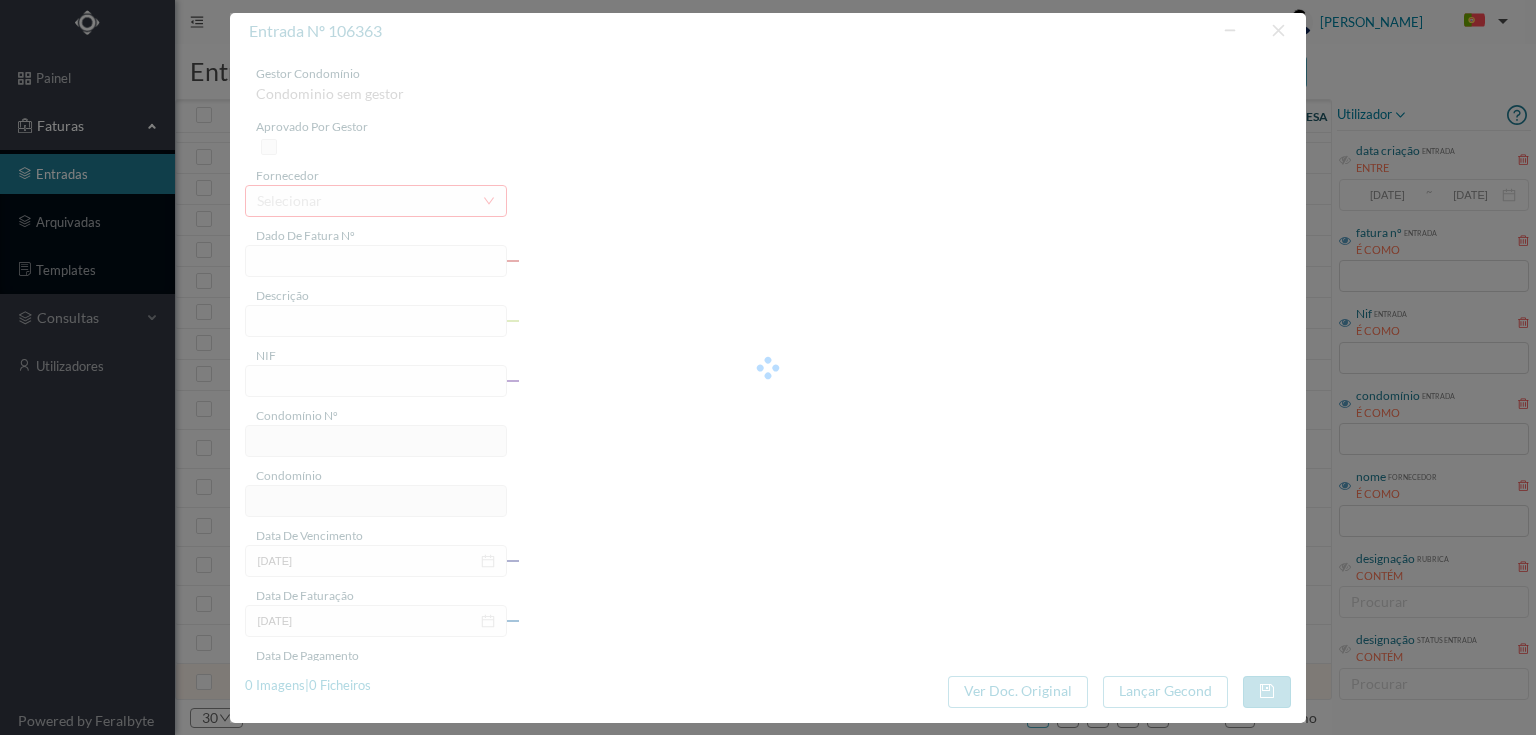 type on "2025-07-07" 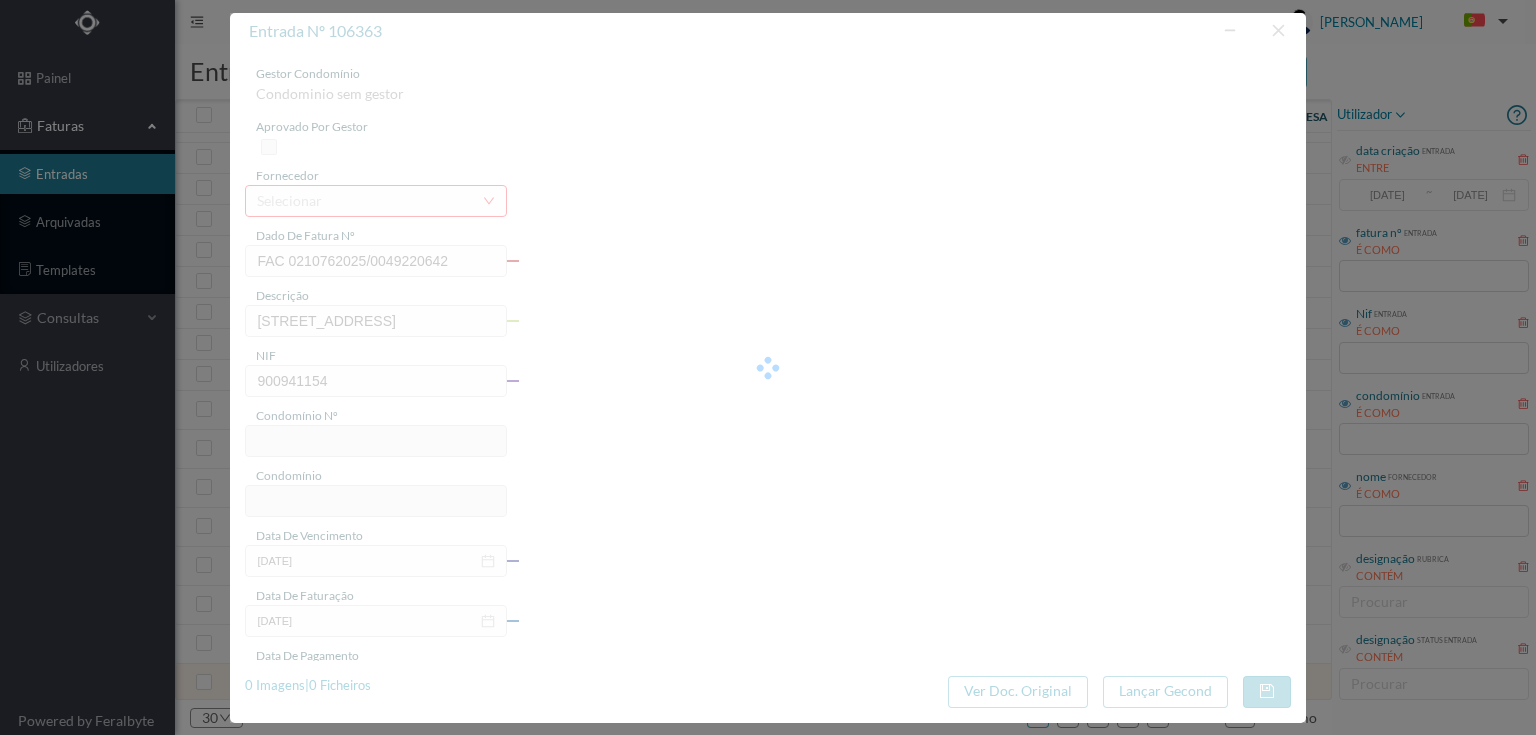 type on "675" 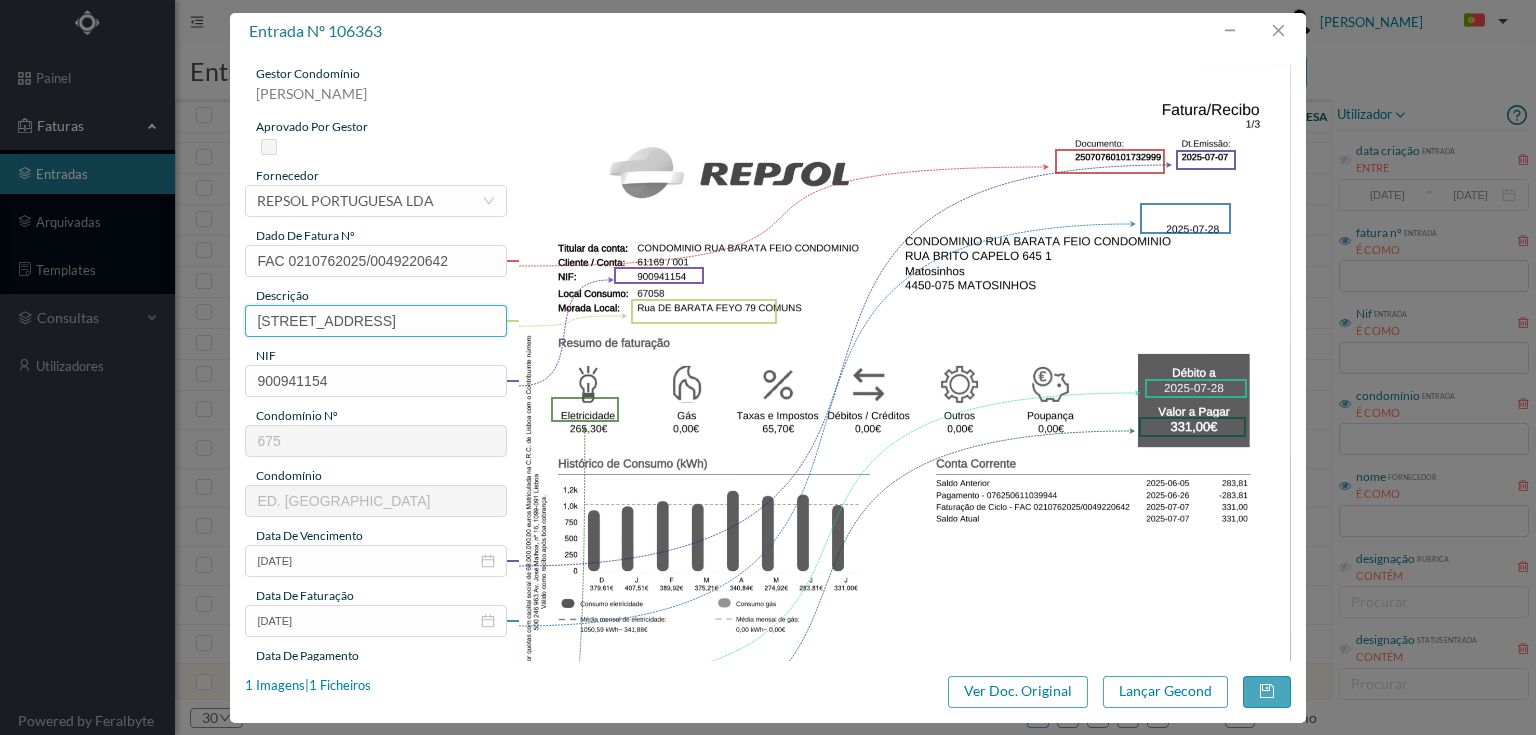 drag, startPoint x: 464, startPoint y: 316, endPoint x: 272, endPoint y: 310, distance: 192.09373 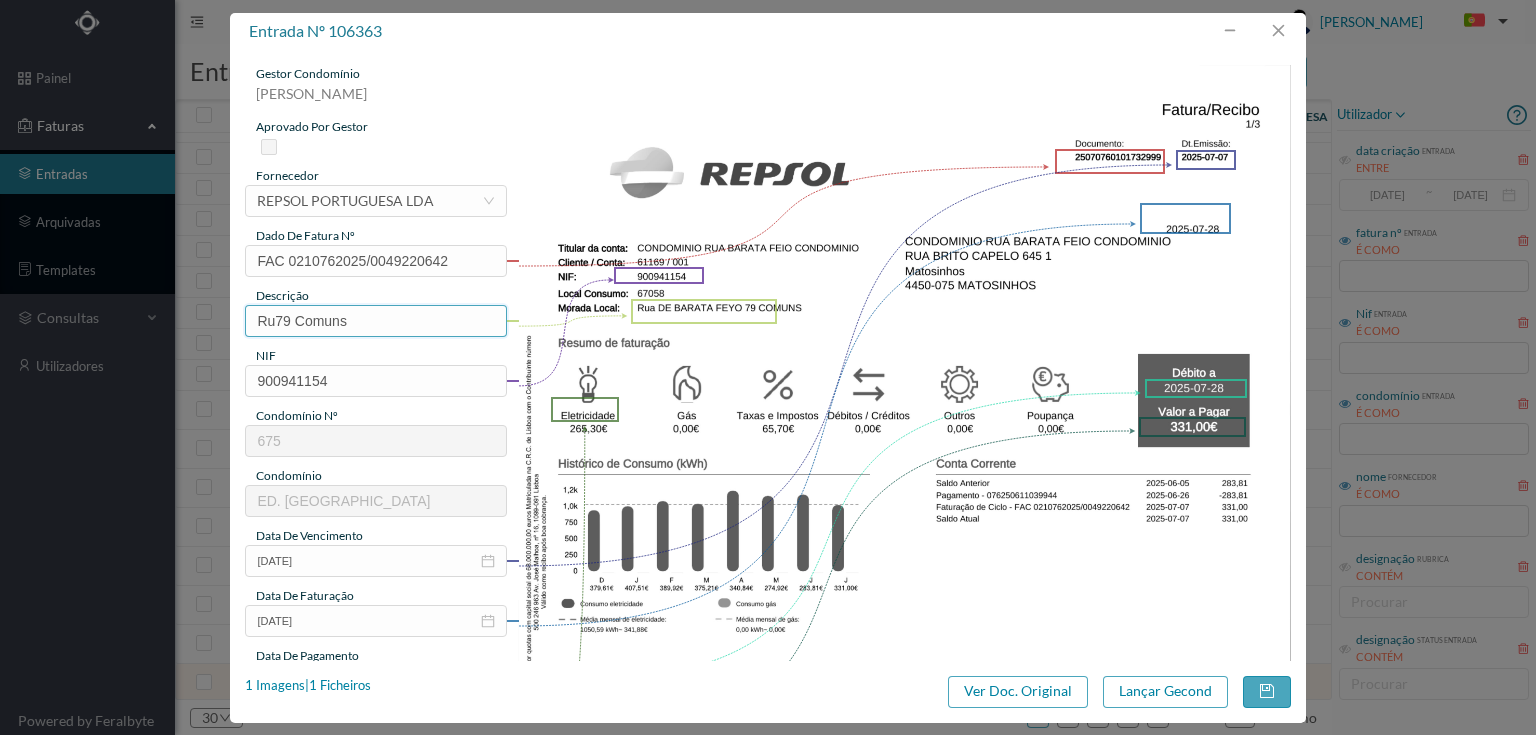 drag, startPoint x: 275, startPoint y: 322, endPoint x: 111, endPoint y: 319, distance: 164.02744 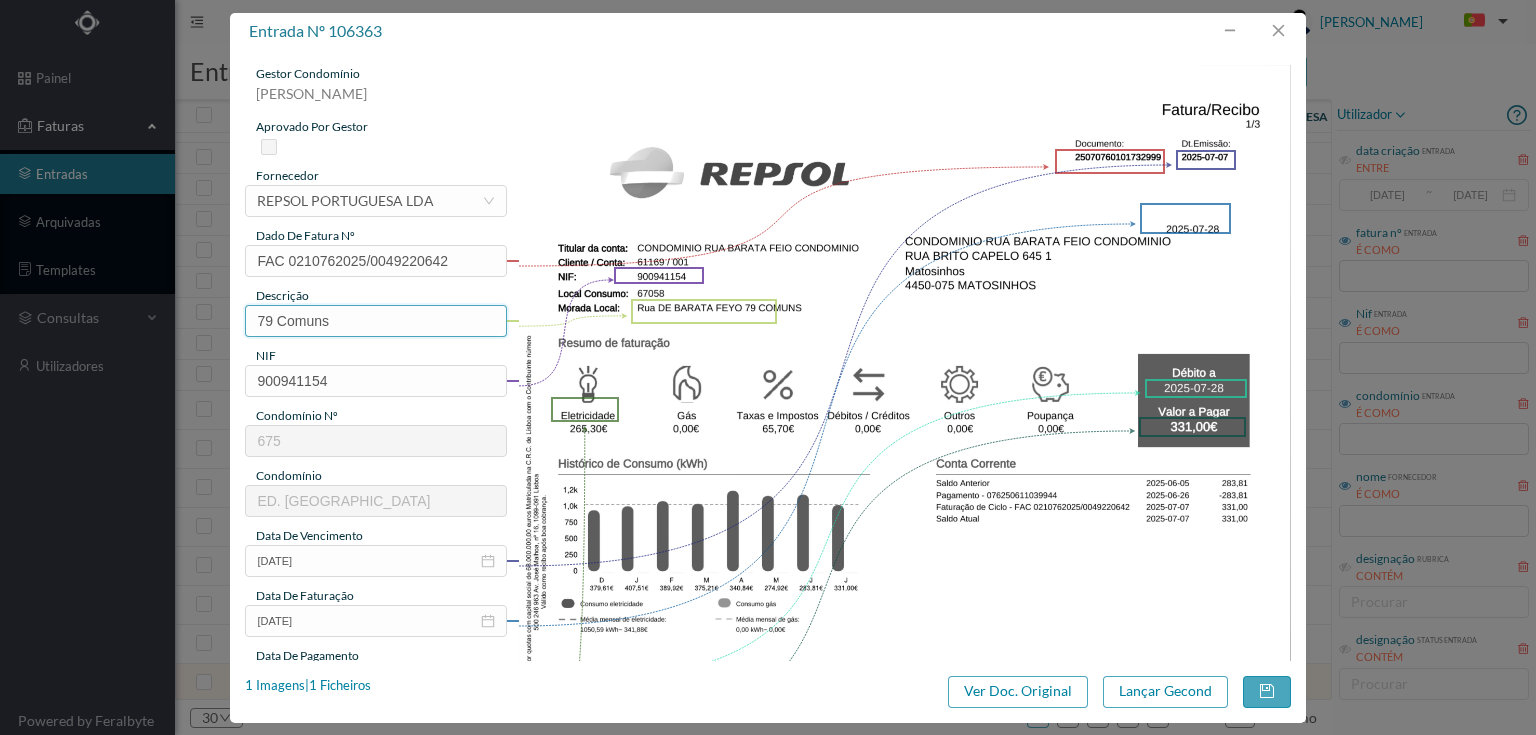 click on "79 Comuns" at bounding box center (375, 321) 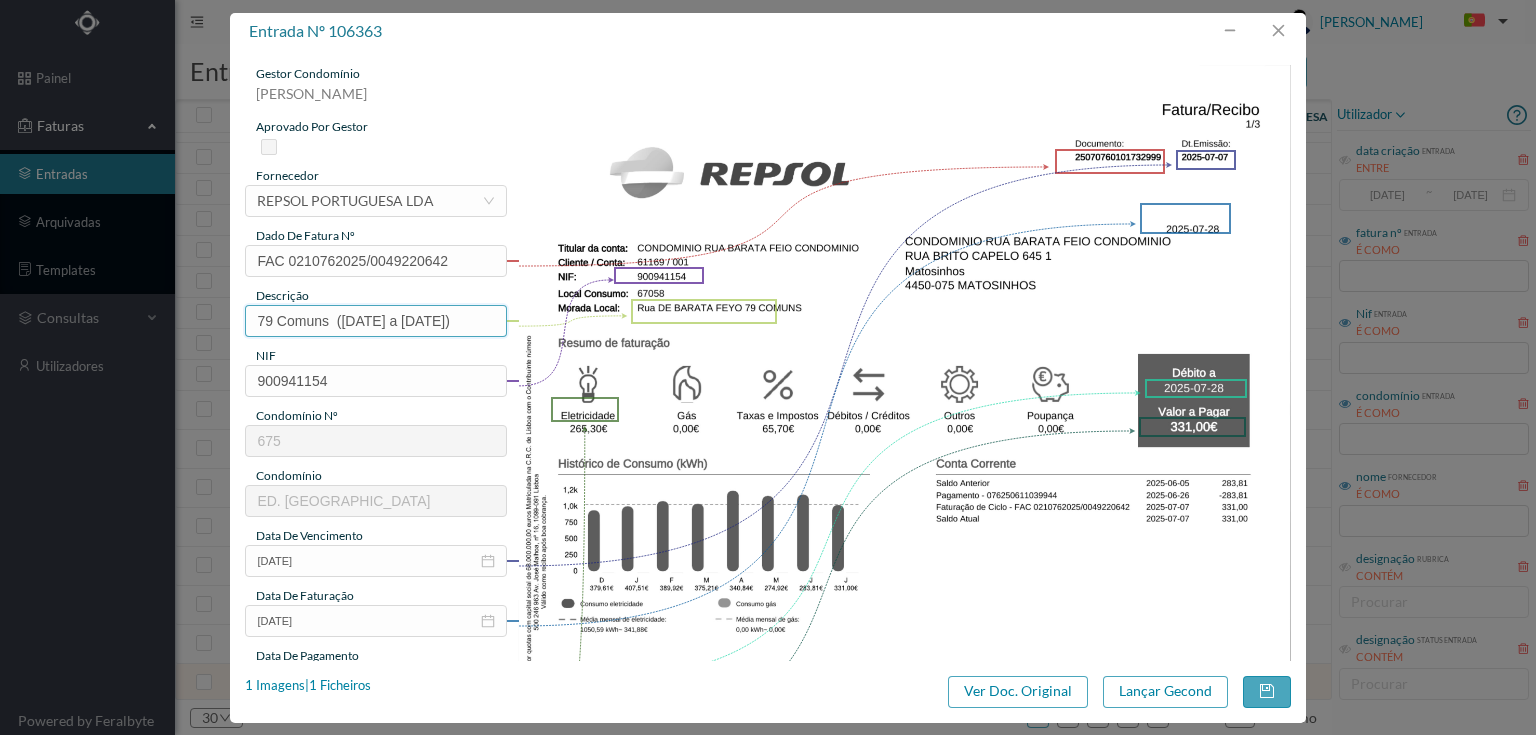 scroll, scrollTop: 0, scrollLeft: 8, axis: horizontal 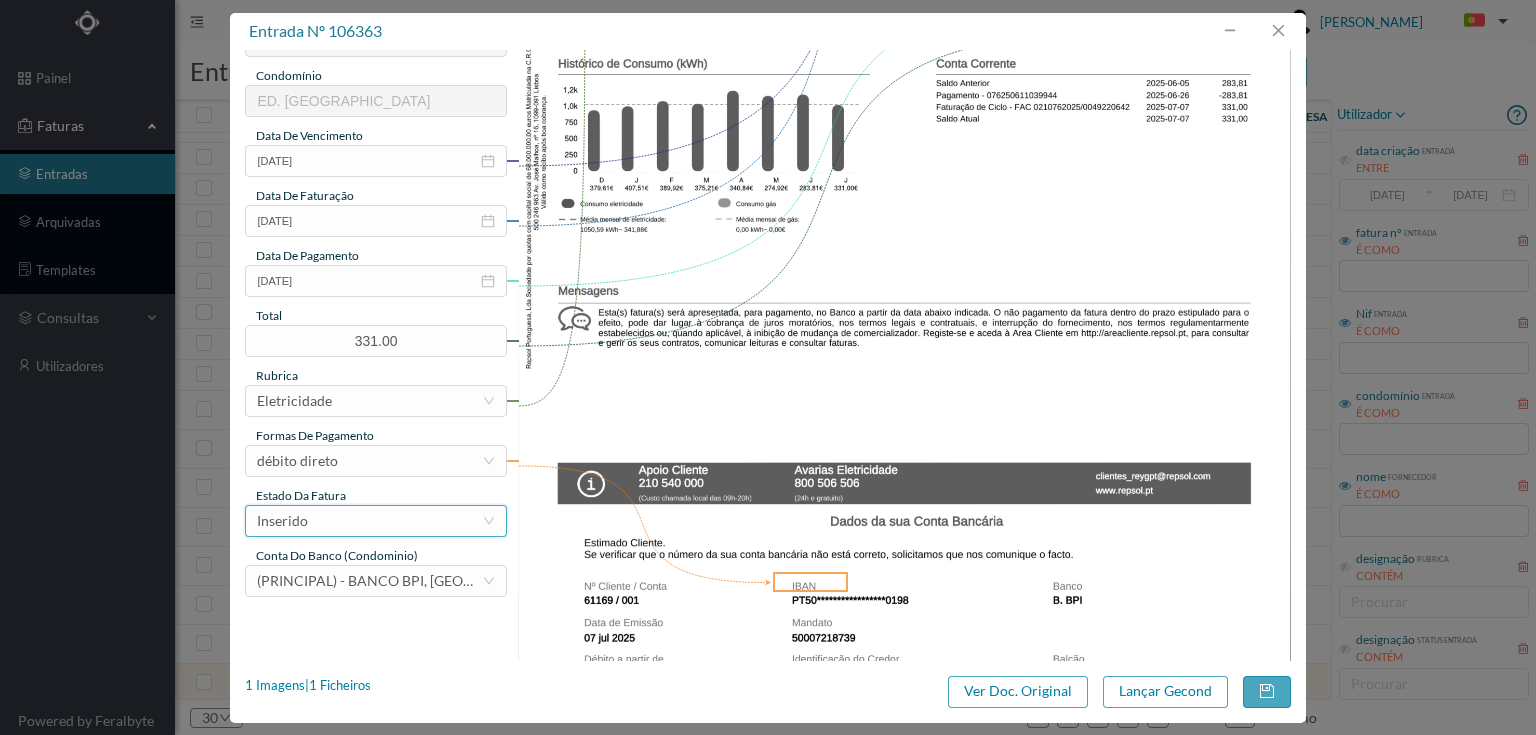type on "79 Comuns  (02.06.2025 a 01.07.2025)" 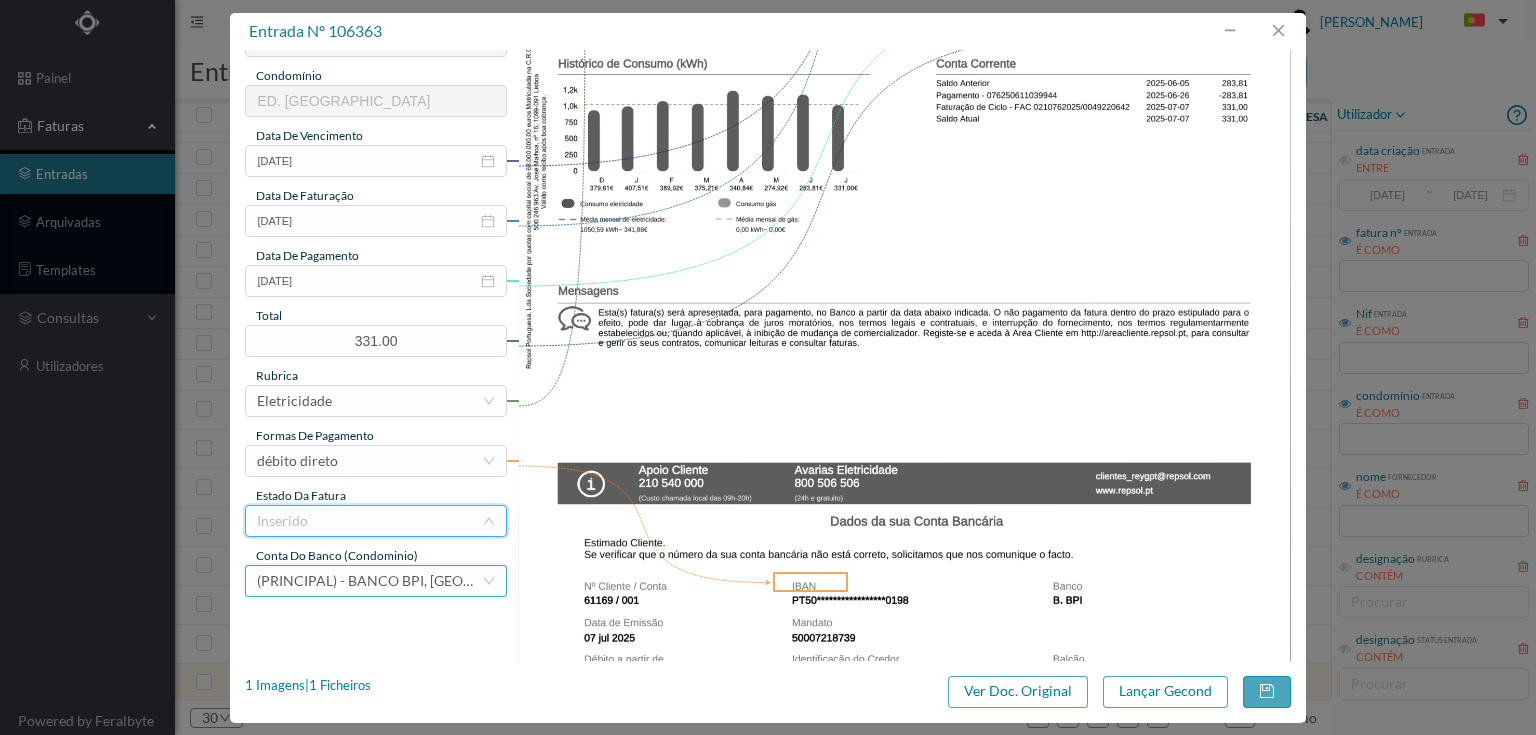 scroll, scrollTop: 0, scrollLeft: 0, axis: both 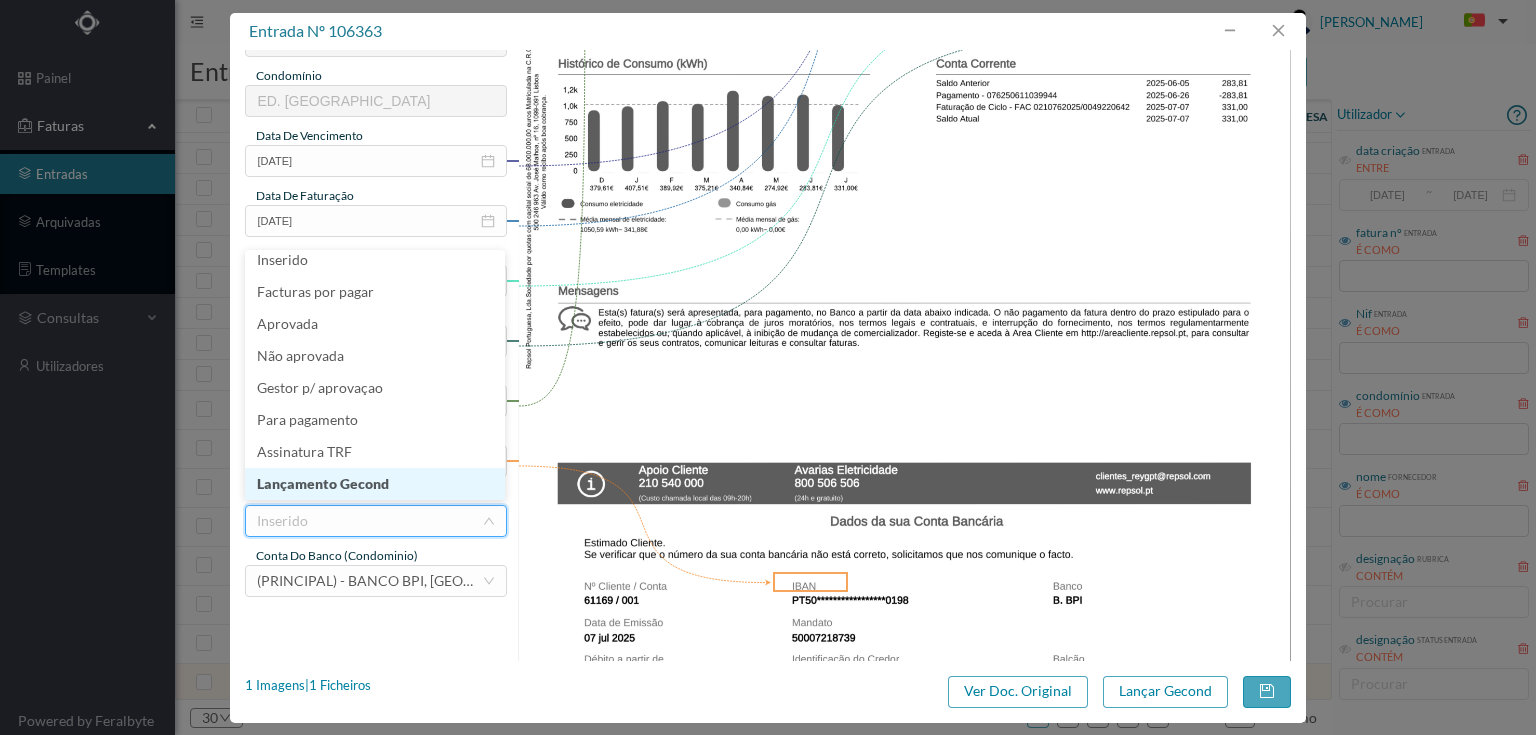 click on "Lançamento Gecond" at bounding box center (375, 484) 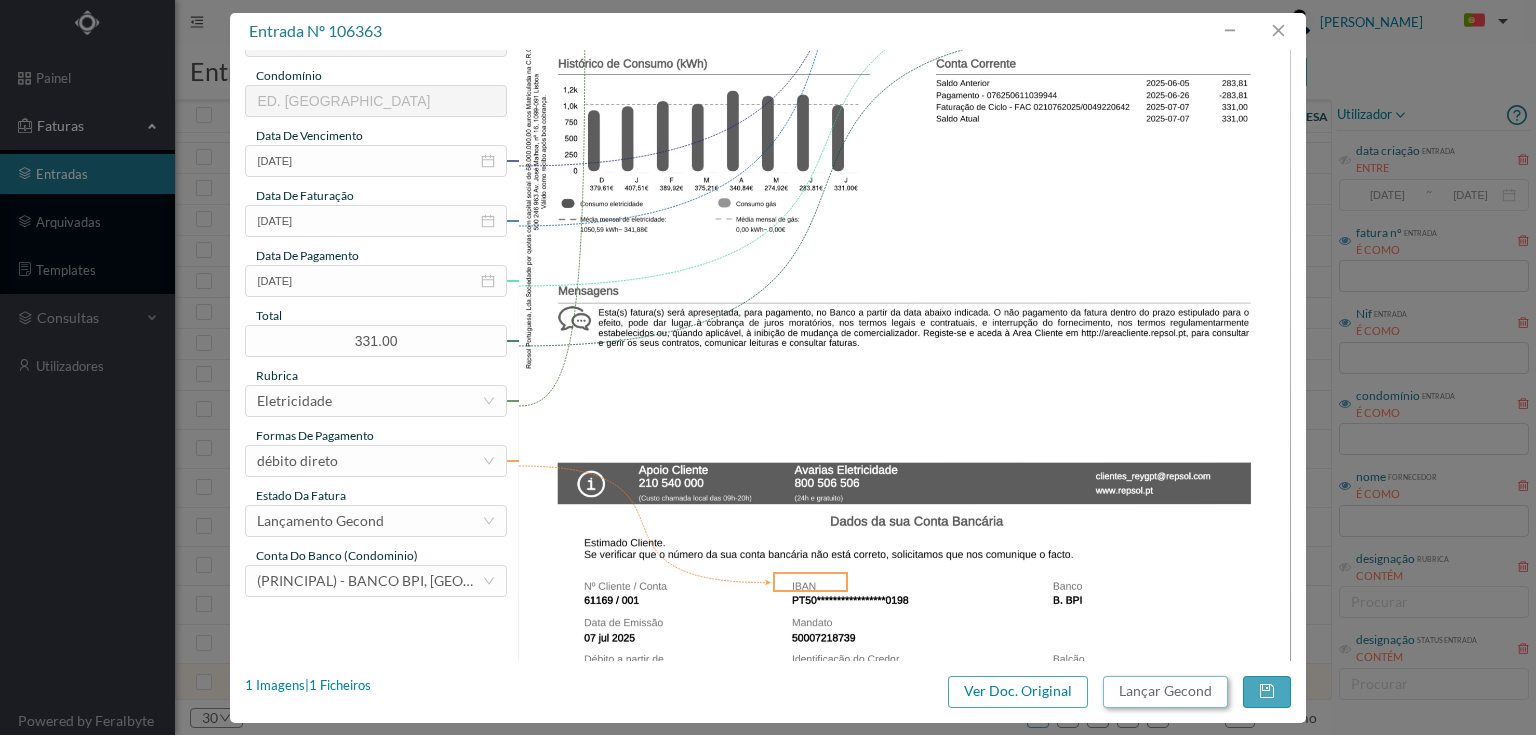 click on "Lançar Gecond" at bounding box center (1165, 692) 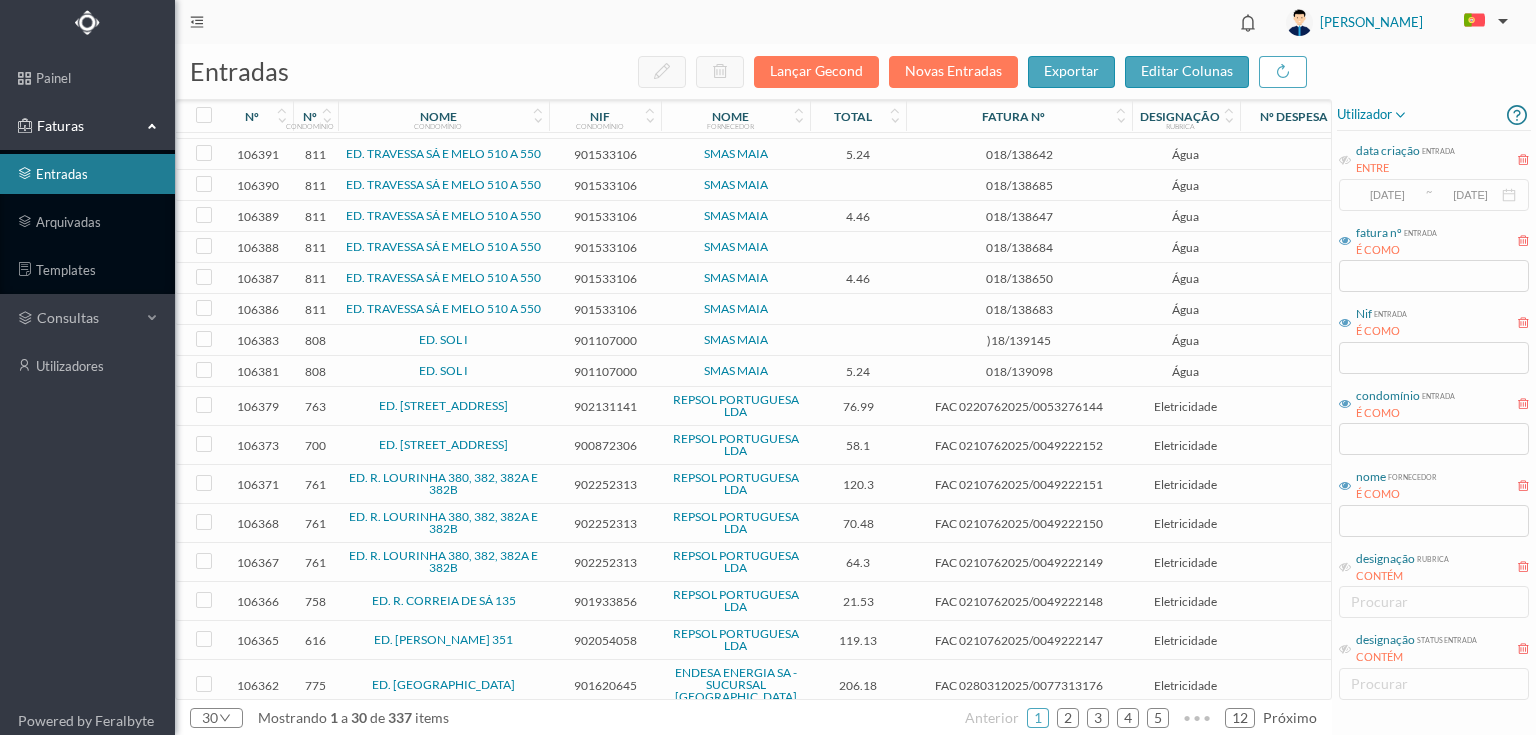 scroll, scrollTop: 496, scrollLeft: 0, axis: vertical 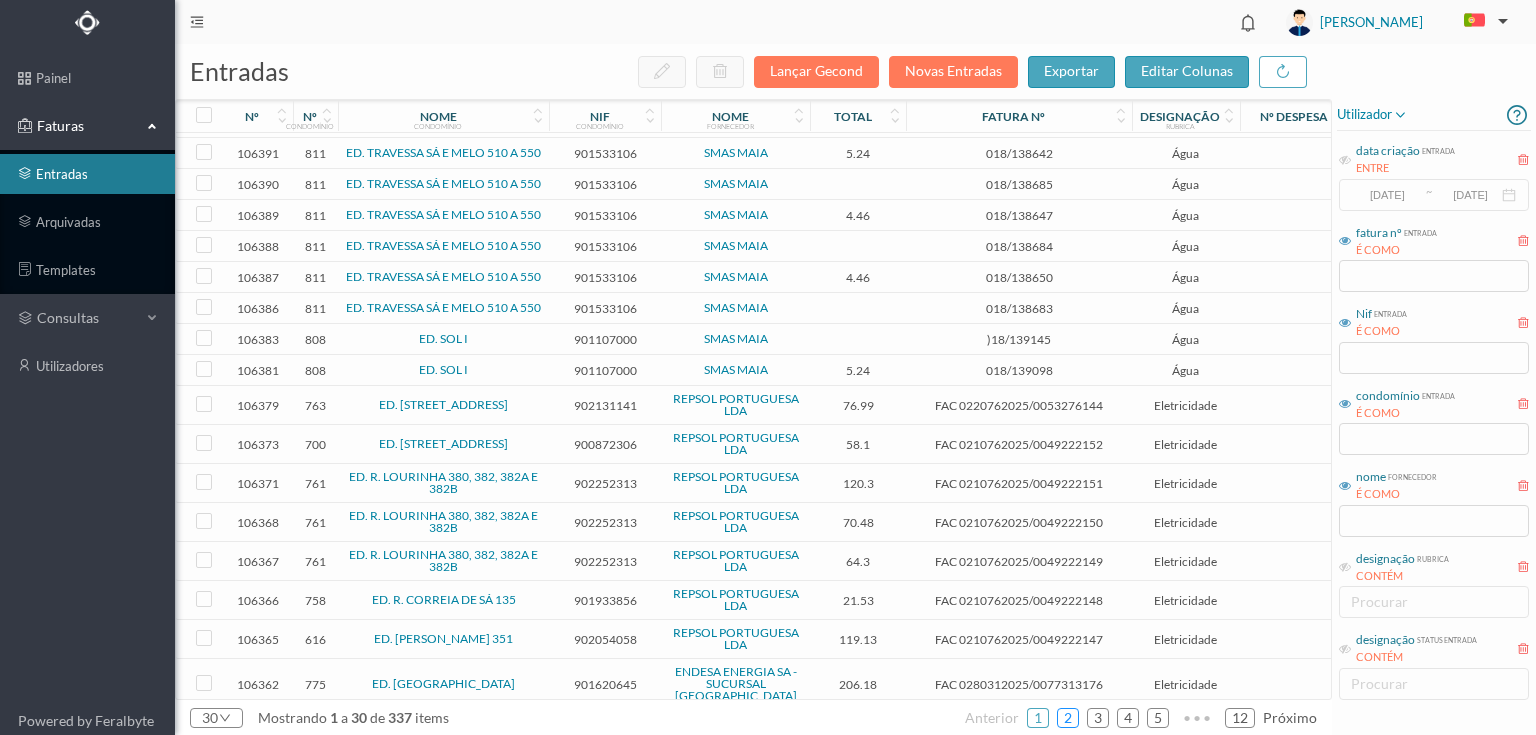 click on "2" at bounding box center [1068, 718] 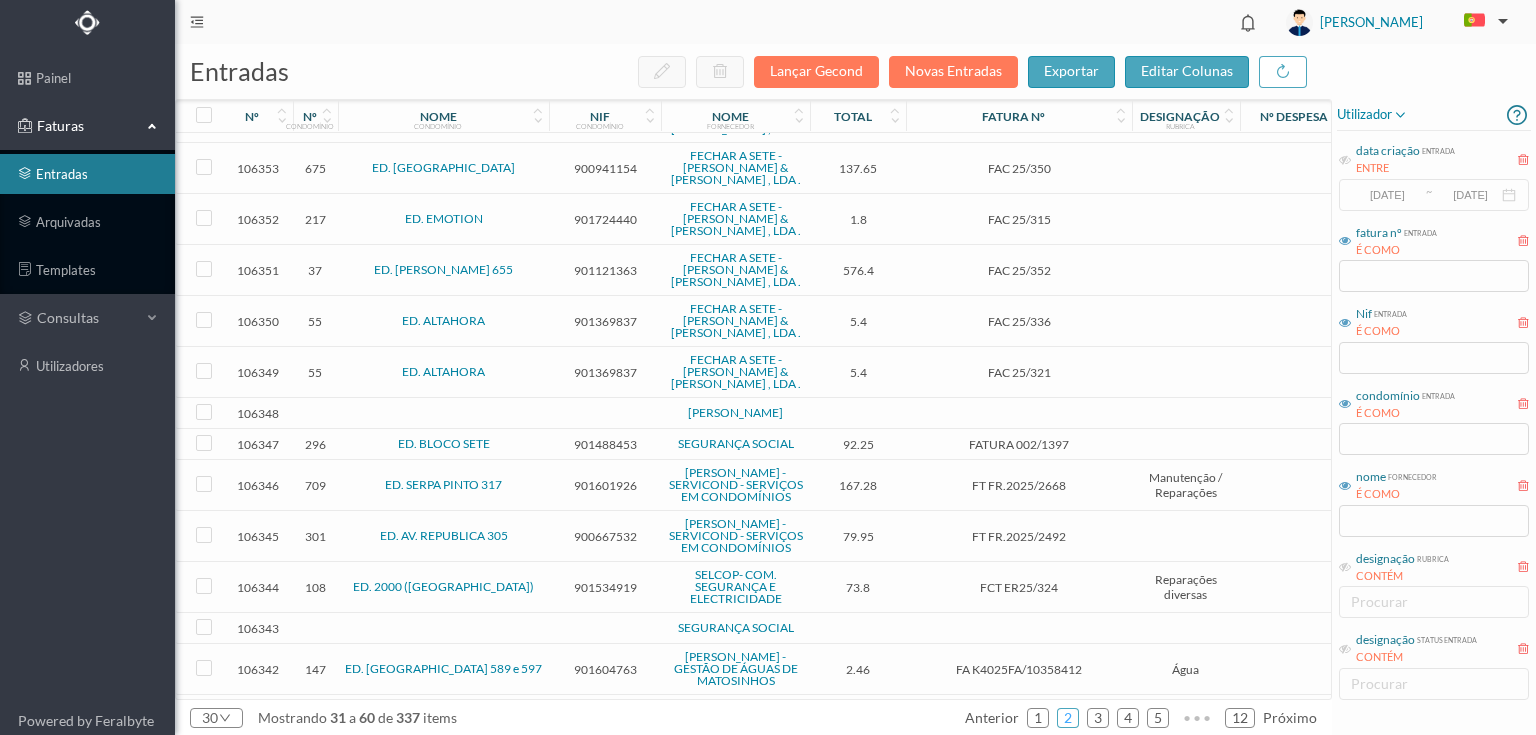 scroll, scrollTop: 0, scrollLeft: 0, axis: both 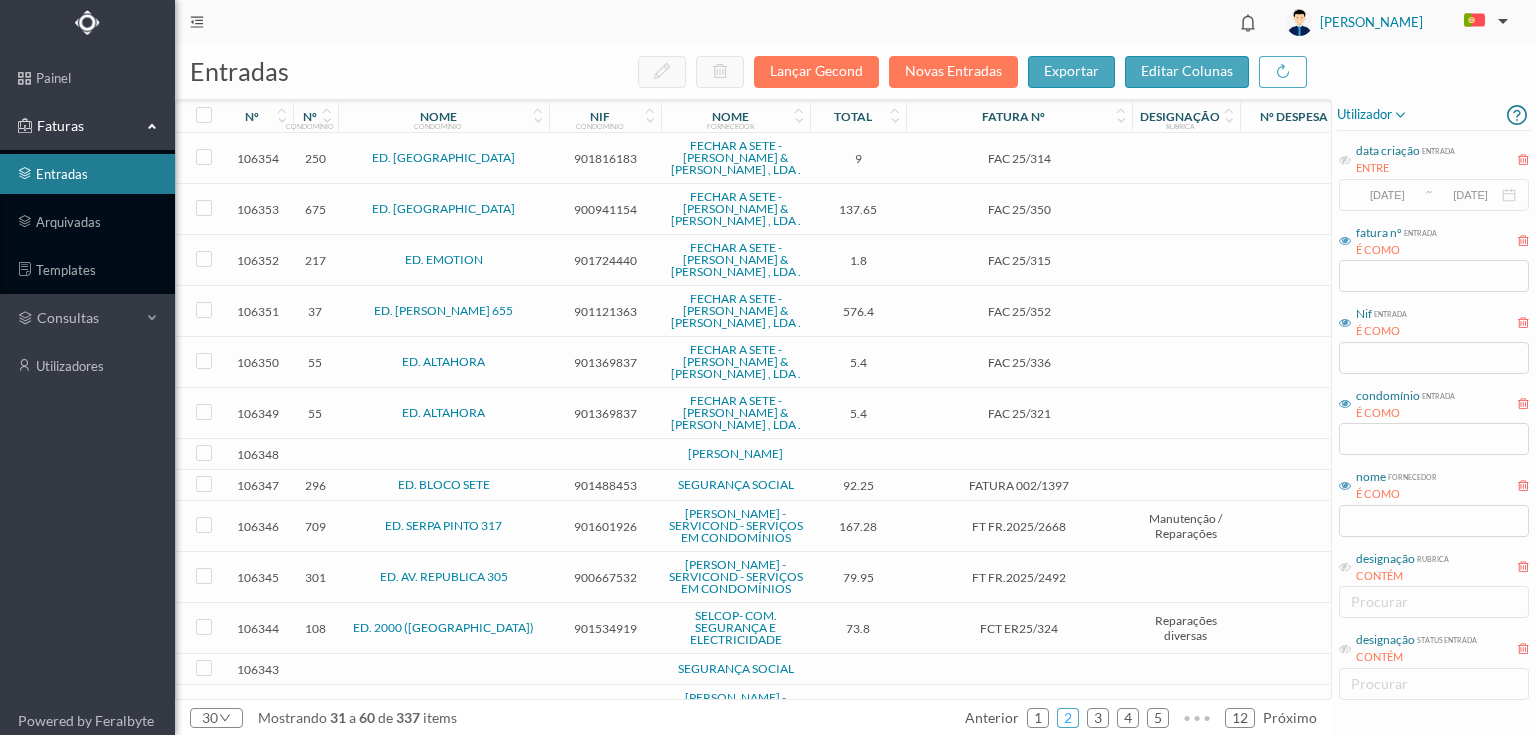 type 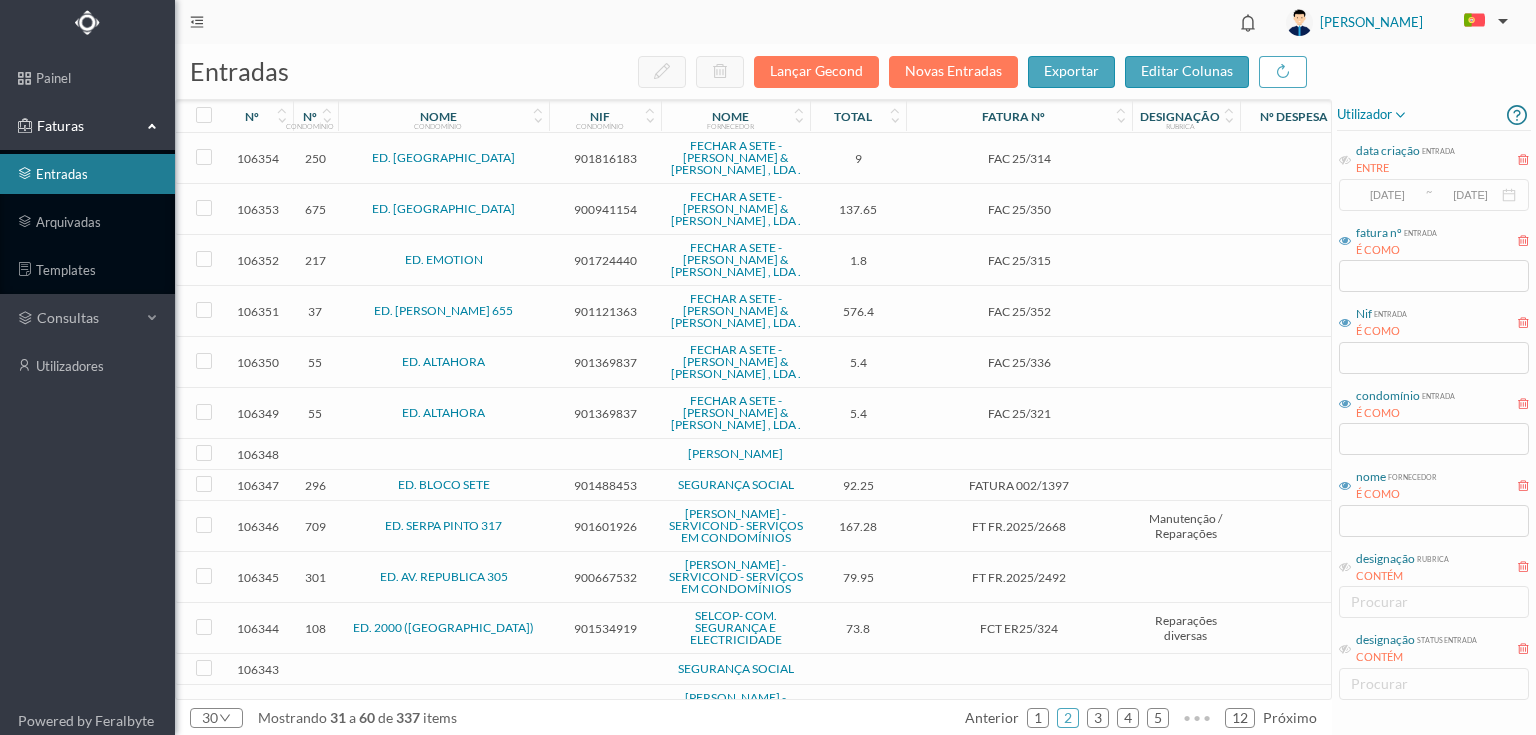 click on "901816183" at bounding box center [605, 158] 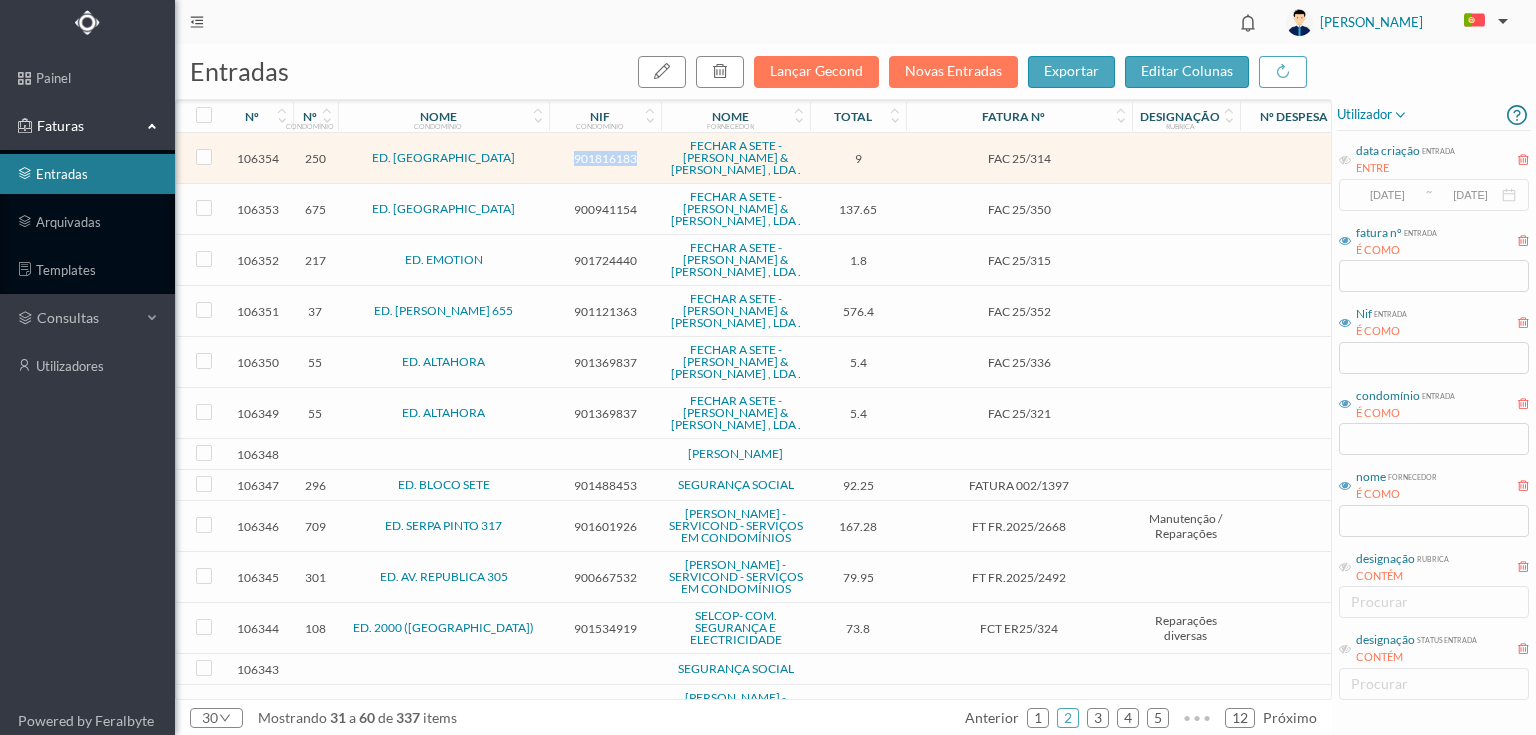 click on "901816183" at bounding box center [605, 158] 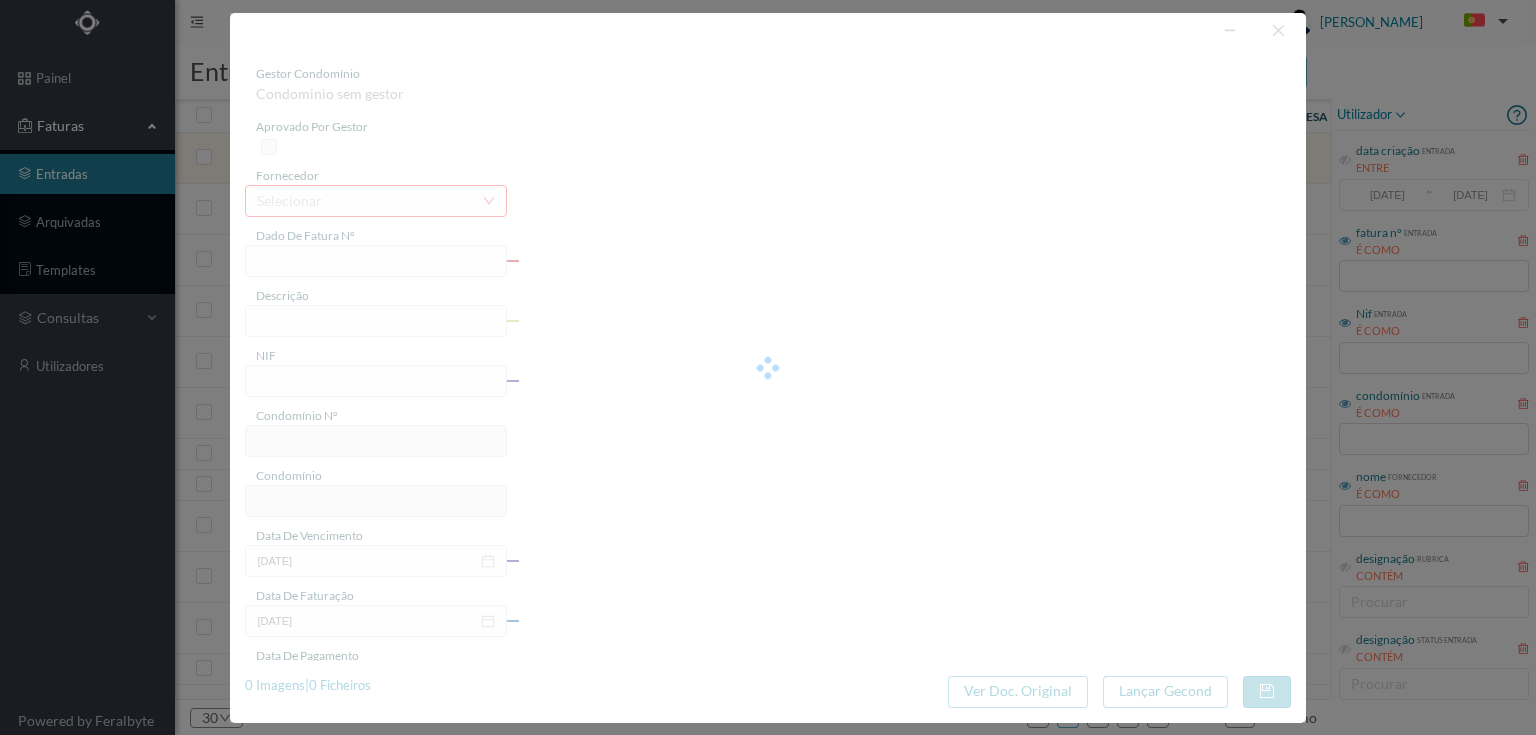 type on "FAC 25/314" 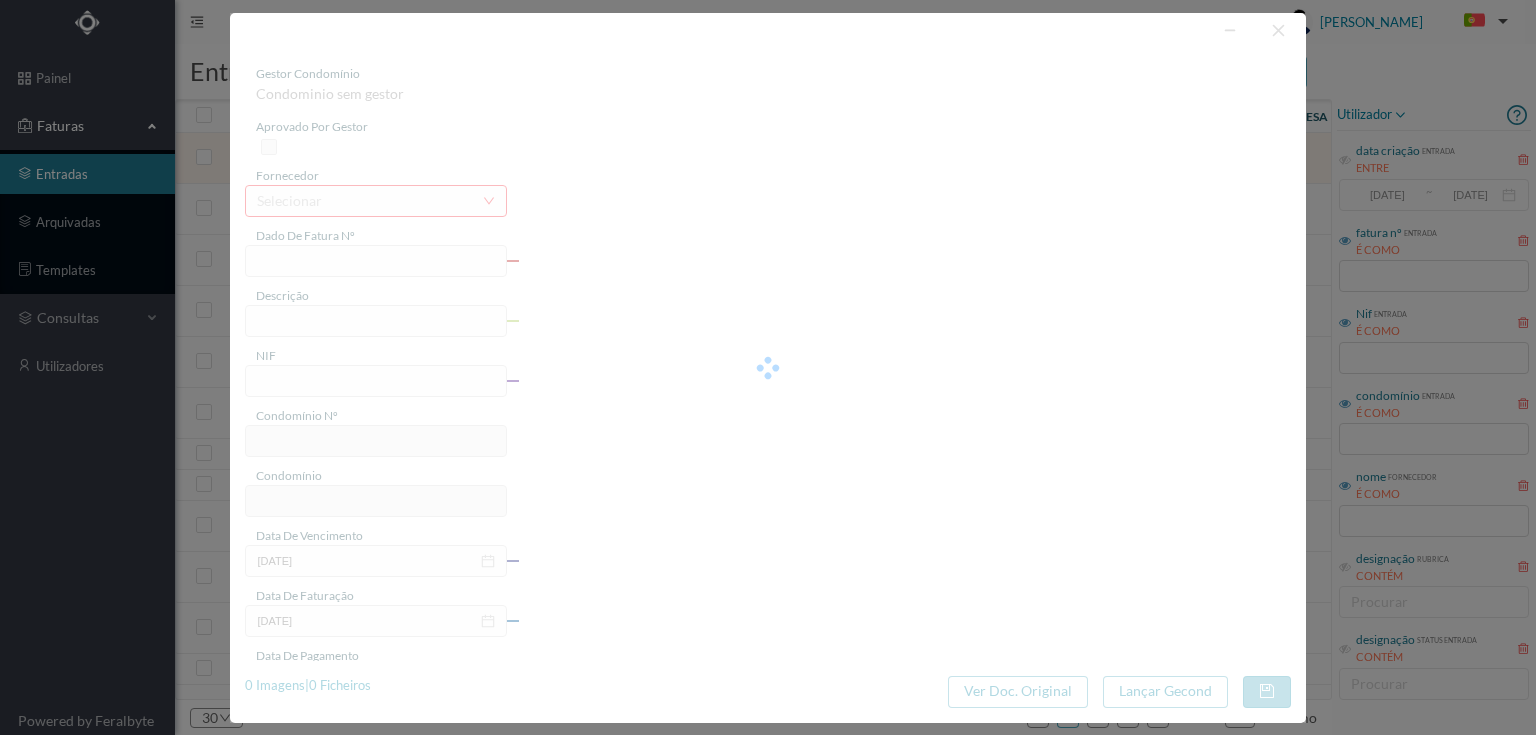 type on "2025-06-04" 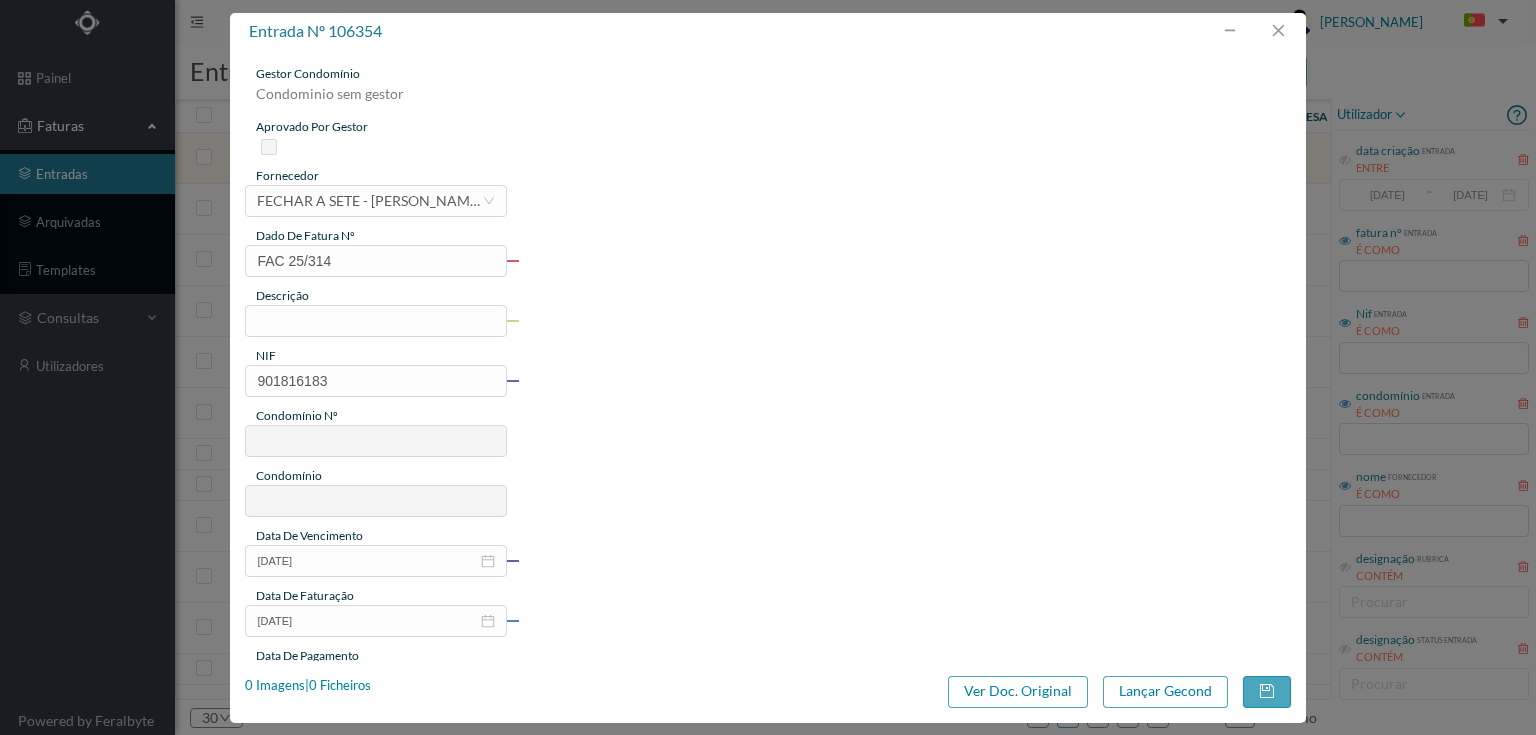 type on "250" 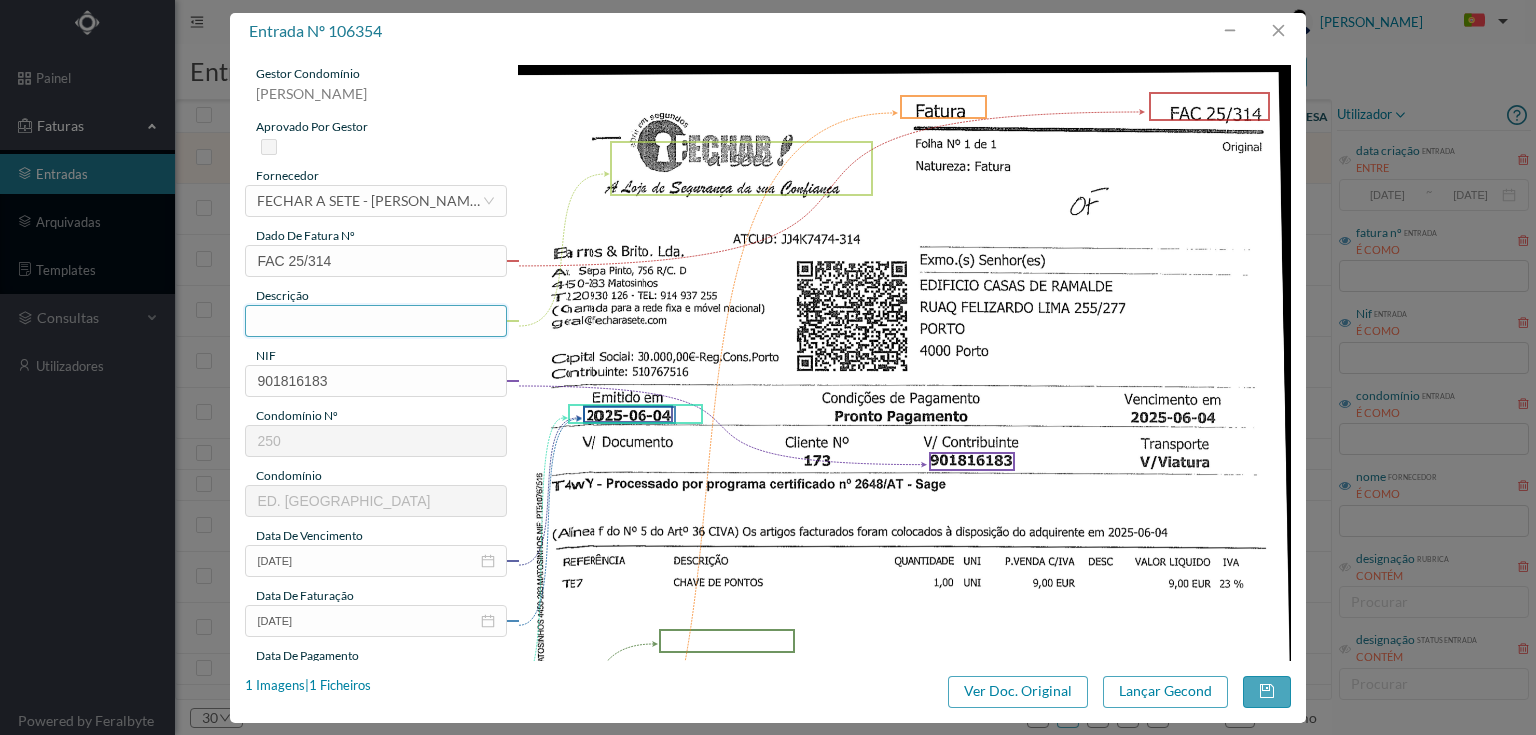 click at bounding box center (375, 321) 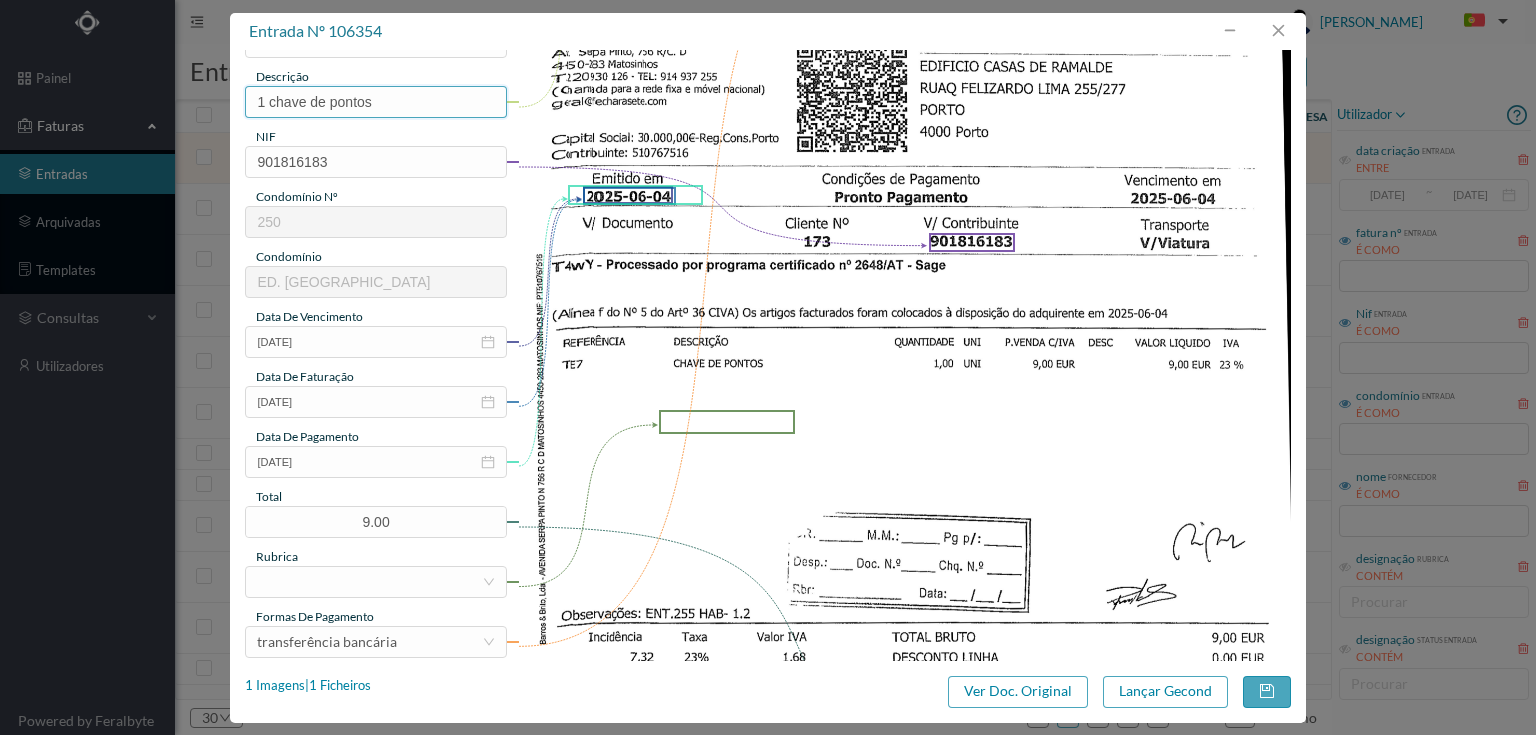 scroll, scrollTop: 240, scrollLeft: 0, axis: vertical 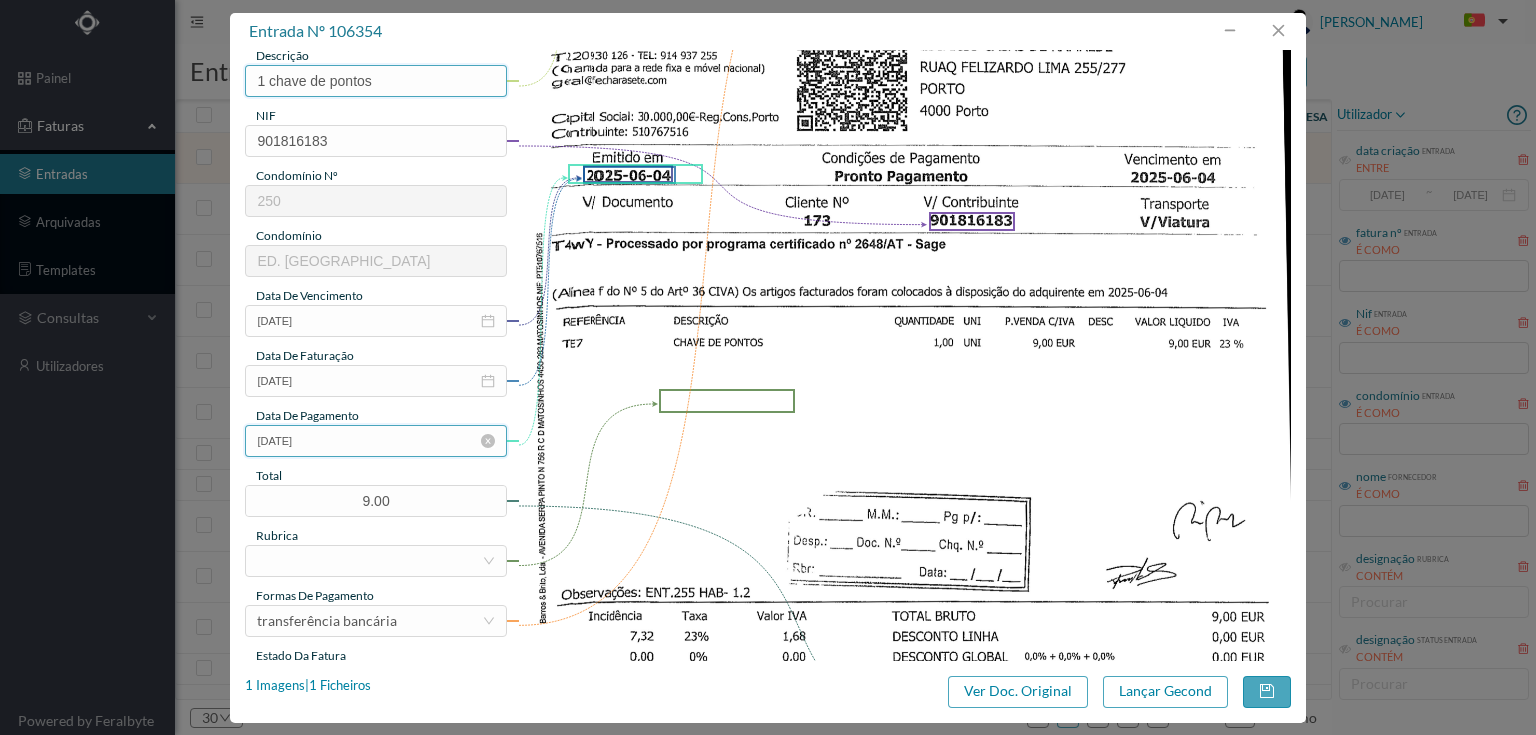 type on "1 chave de pontos" 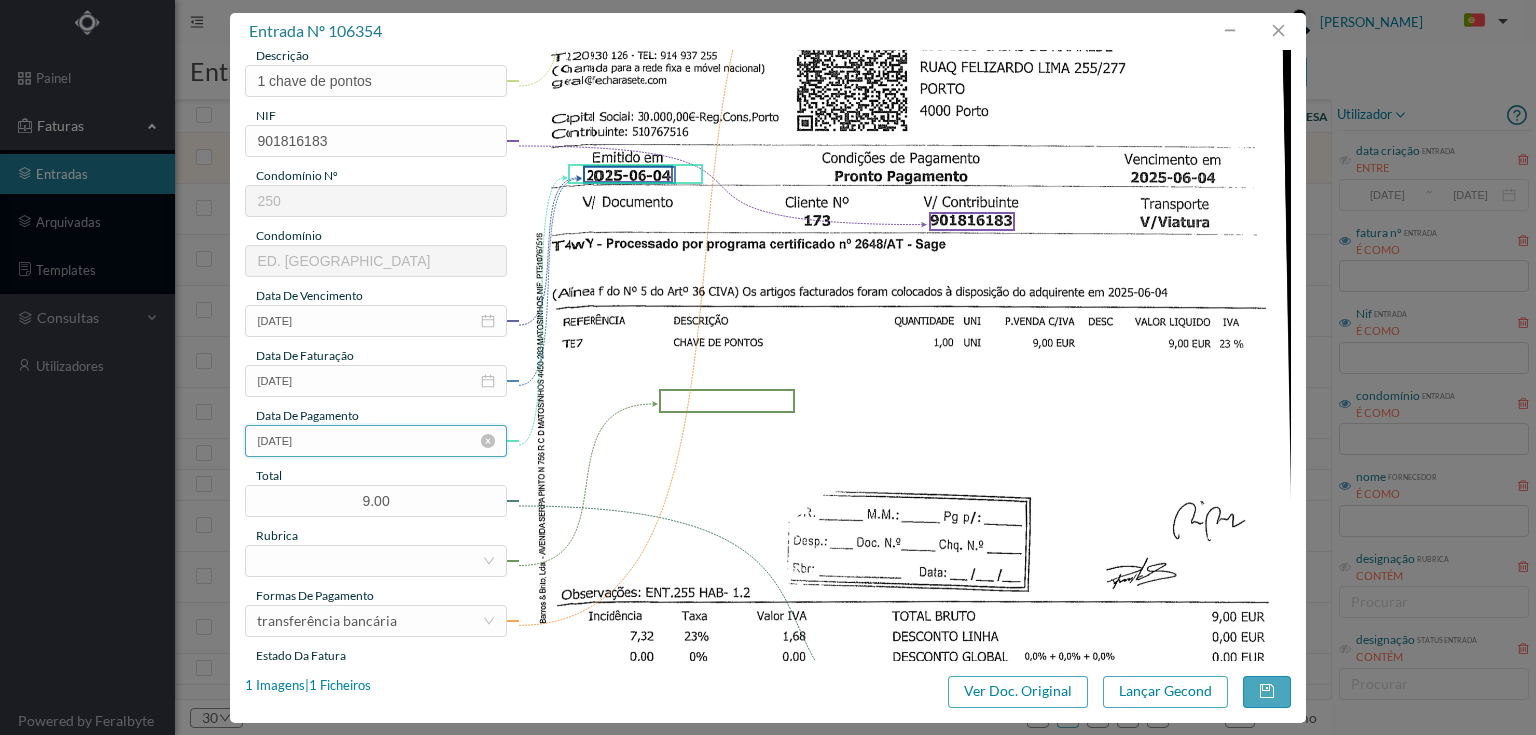 click on "2025-06-04" at bounding box center [375, 441] 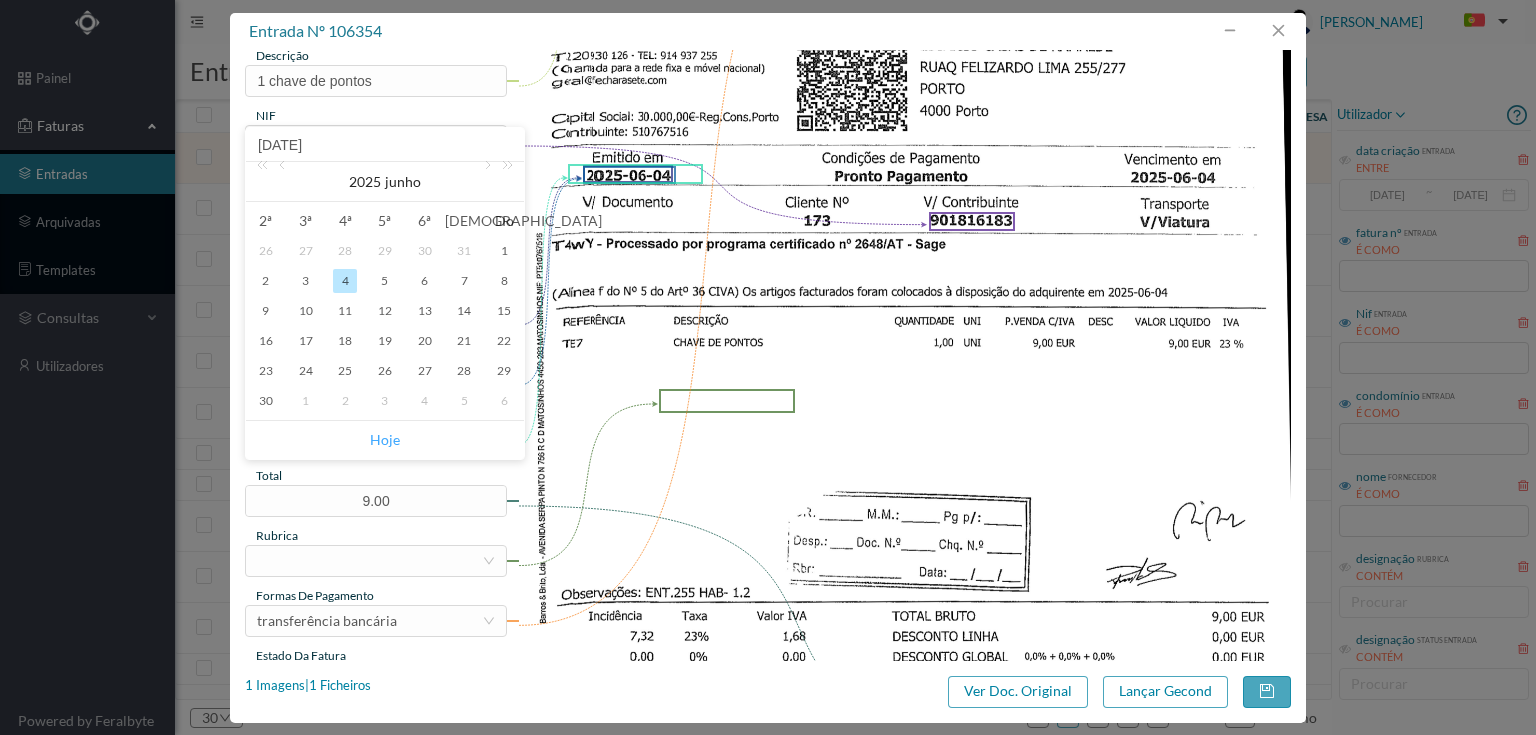 click on "Hoje" at bounding box center (385, 440) 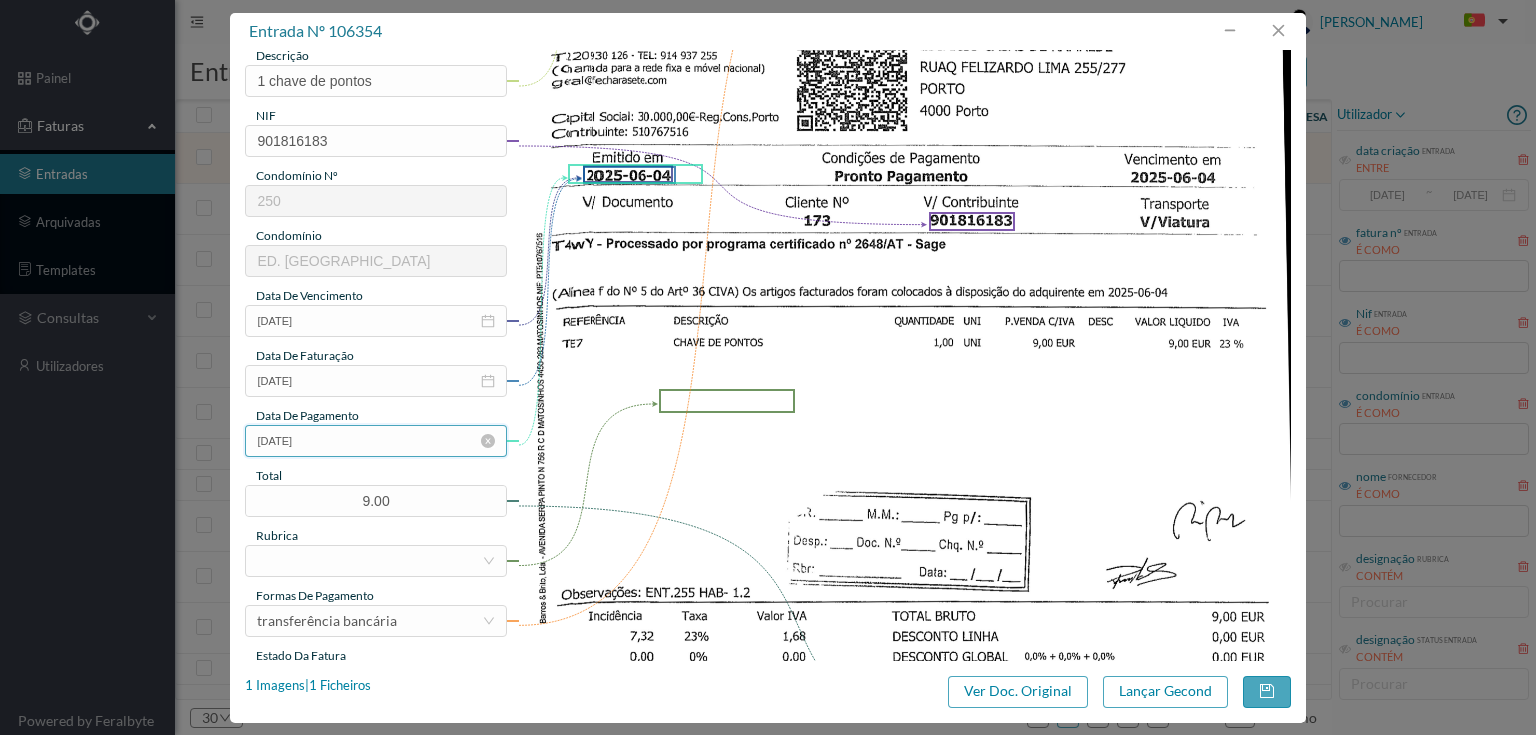 click on "[DATE]" at bounding box center (375, 441) 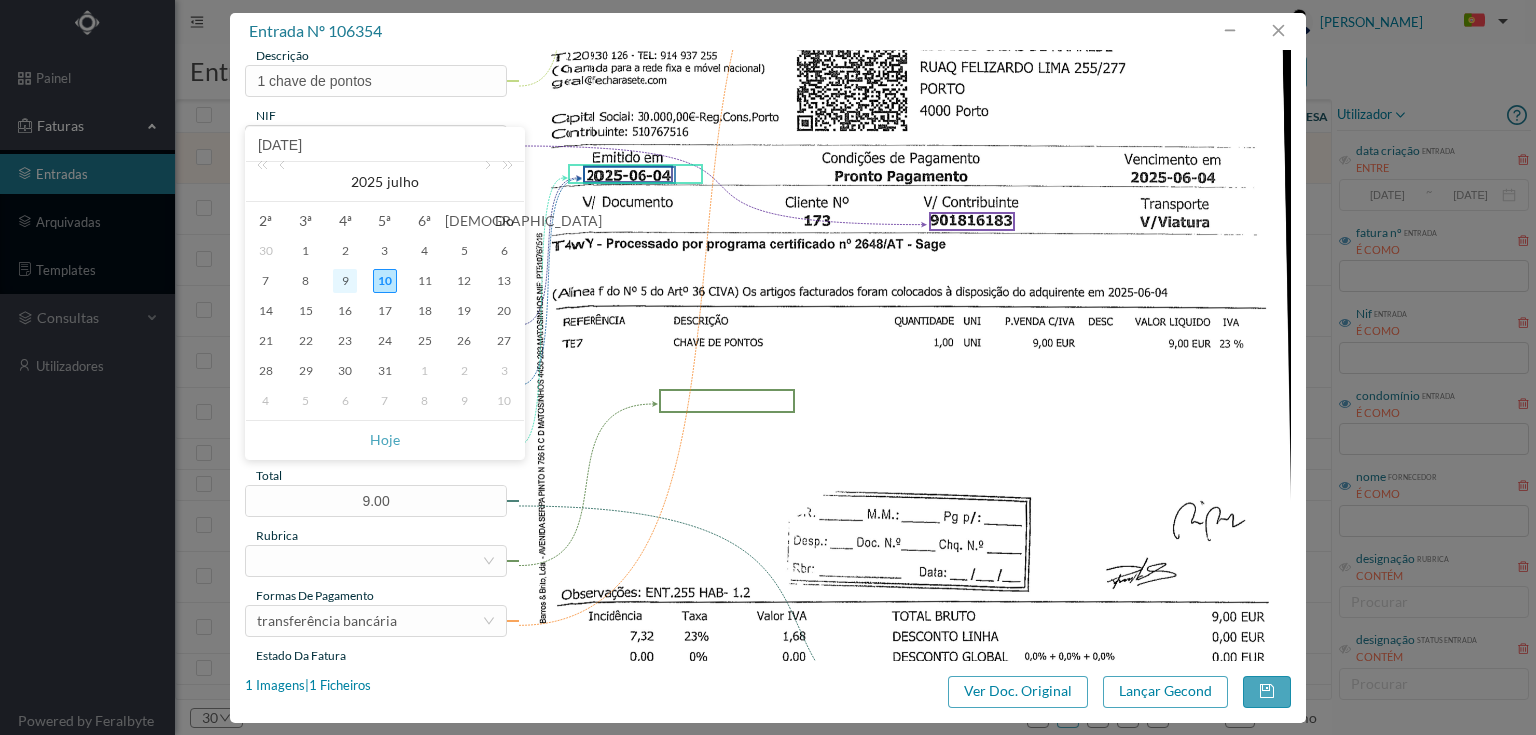 click on "9" at bounding box center [345, 281] 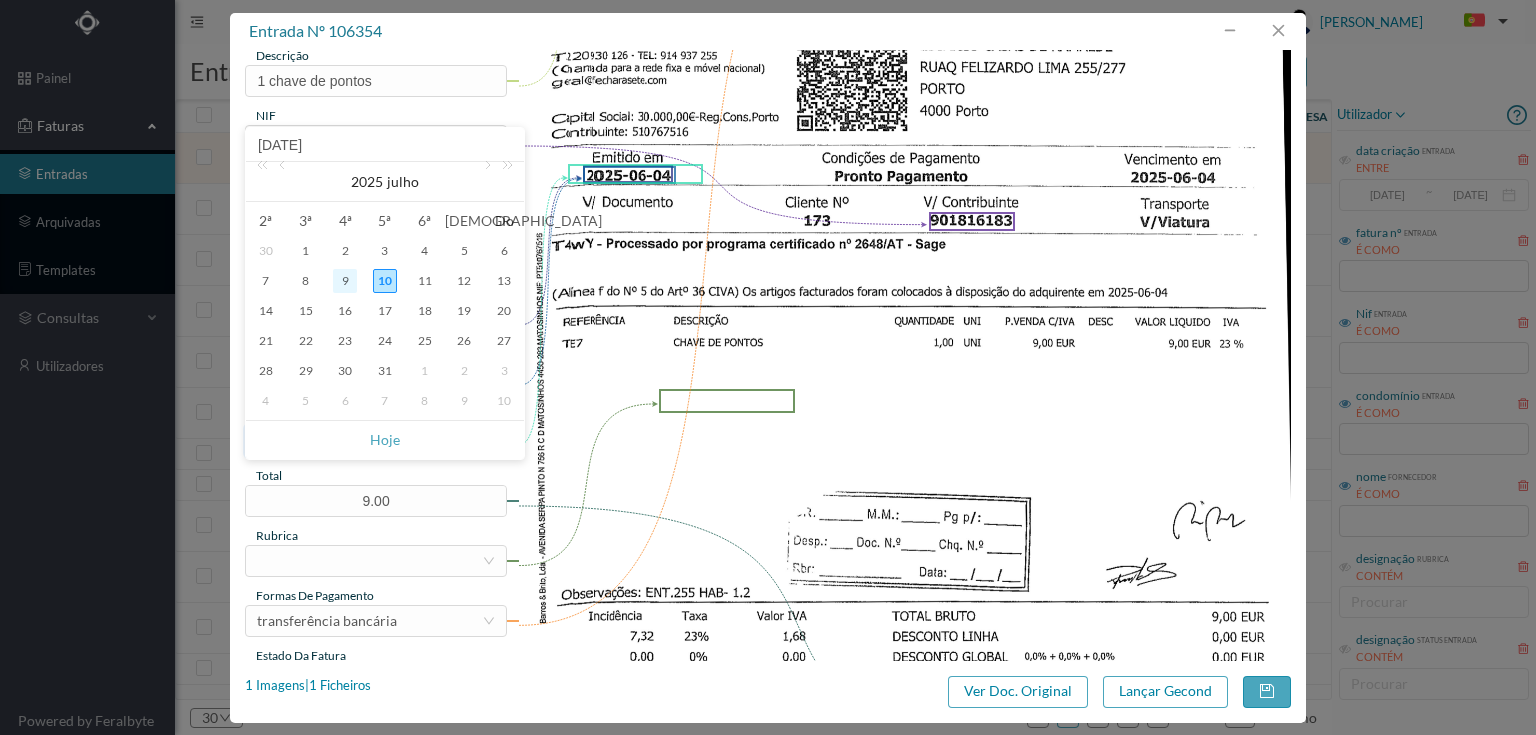 type on "2025-07-09" 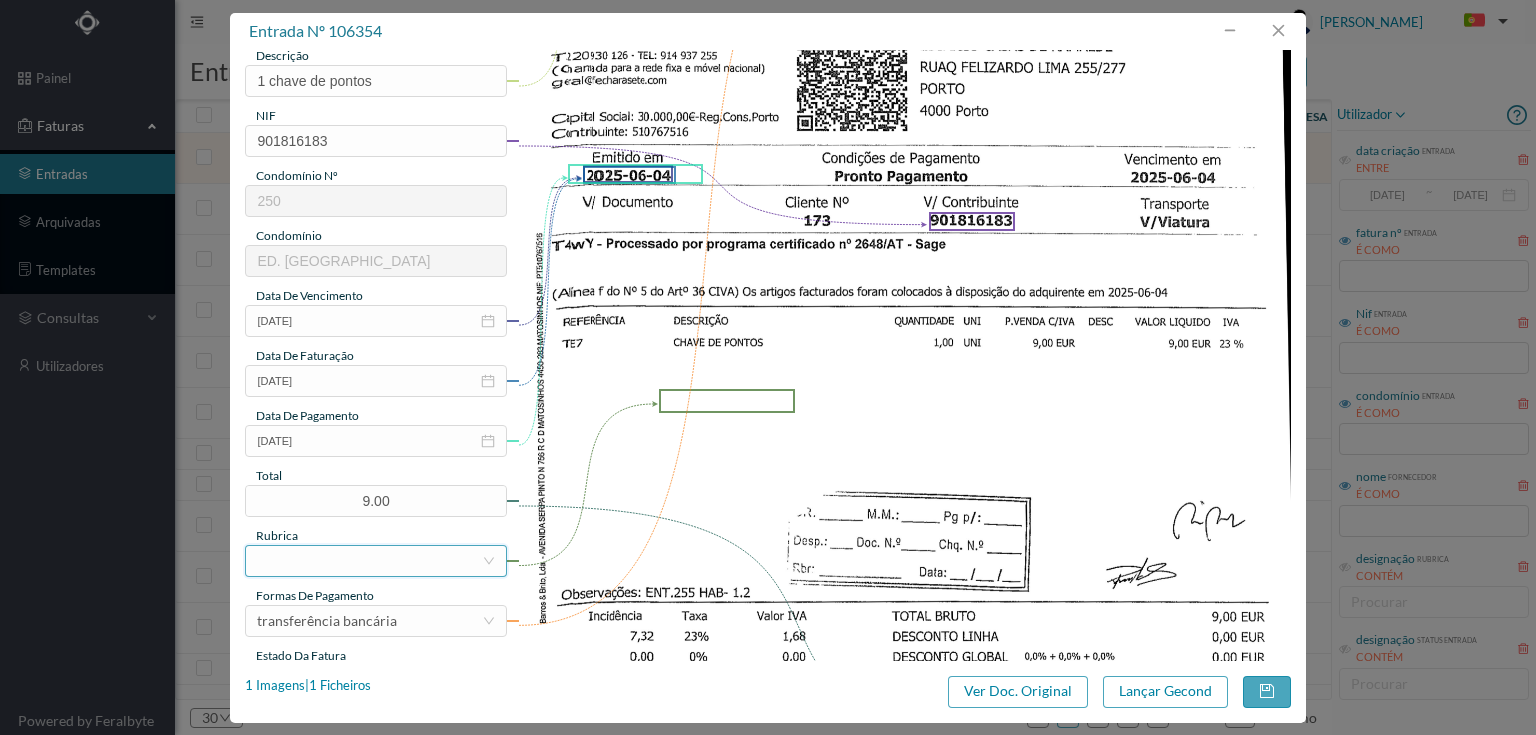 click at bounding box center [369, 561] 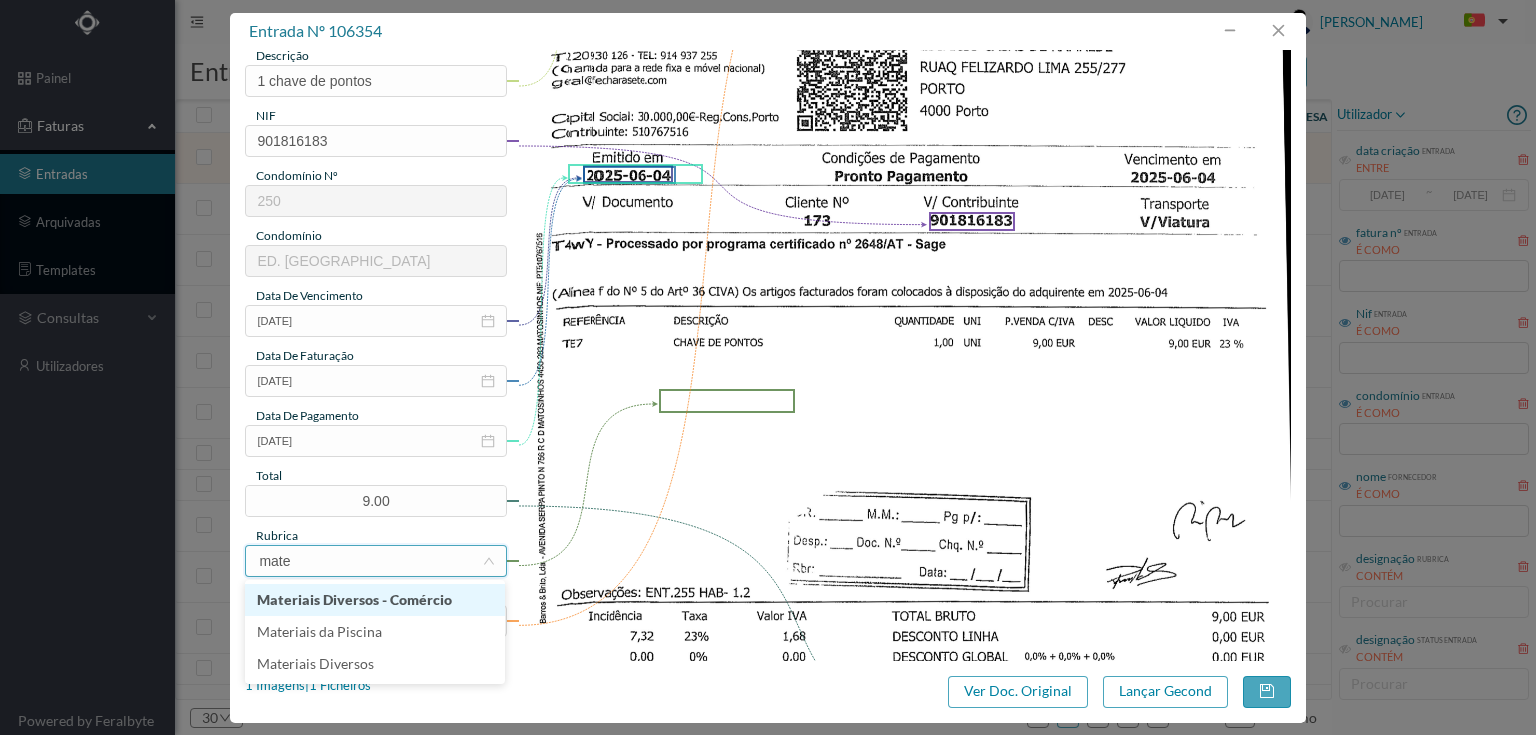 type on "mater" 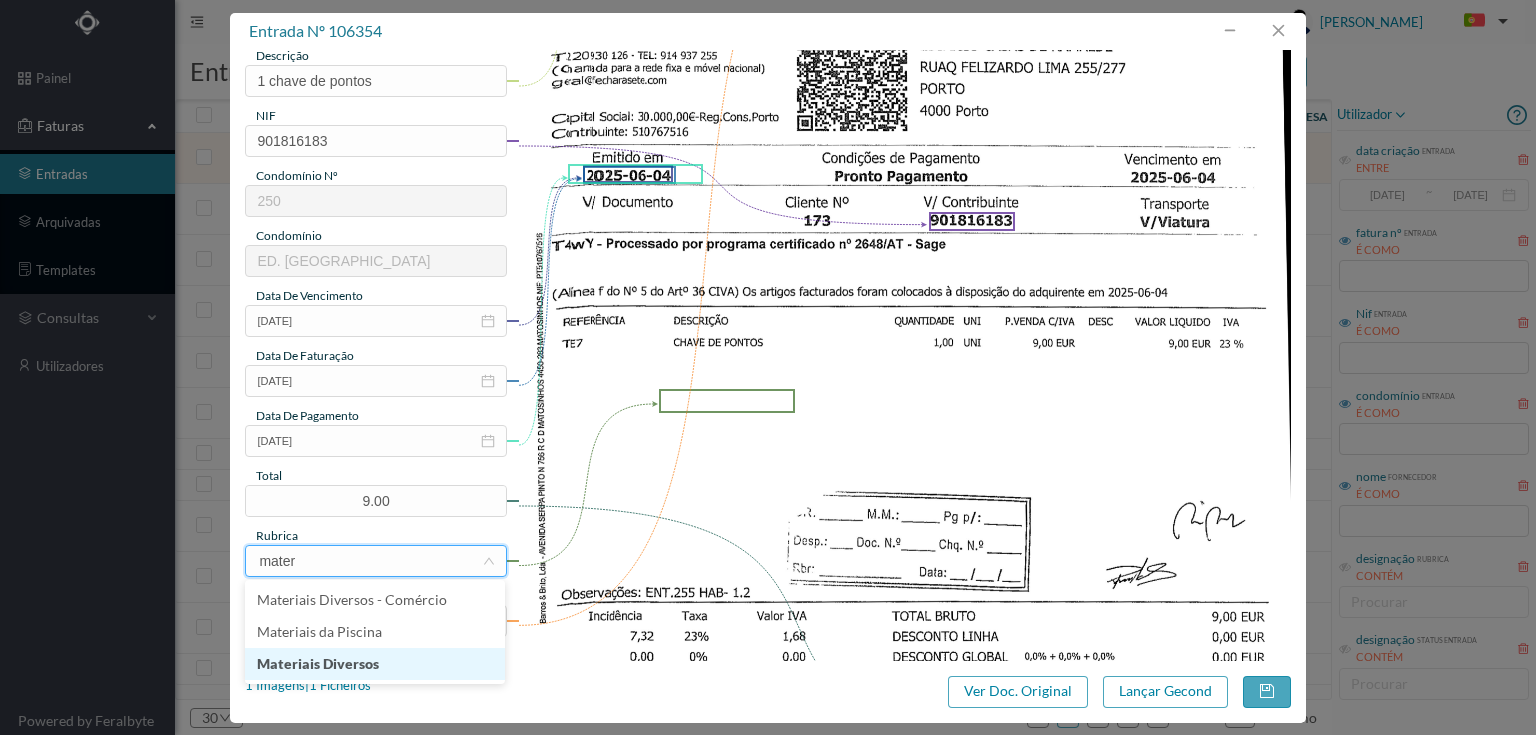 click on "Materiais Diversos" at bounding box center [375, 664] 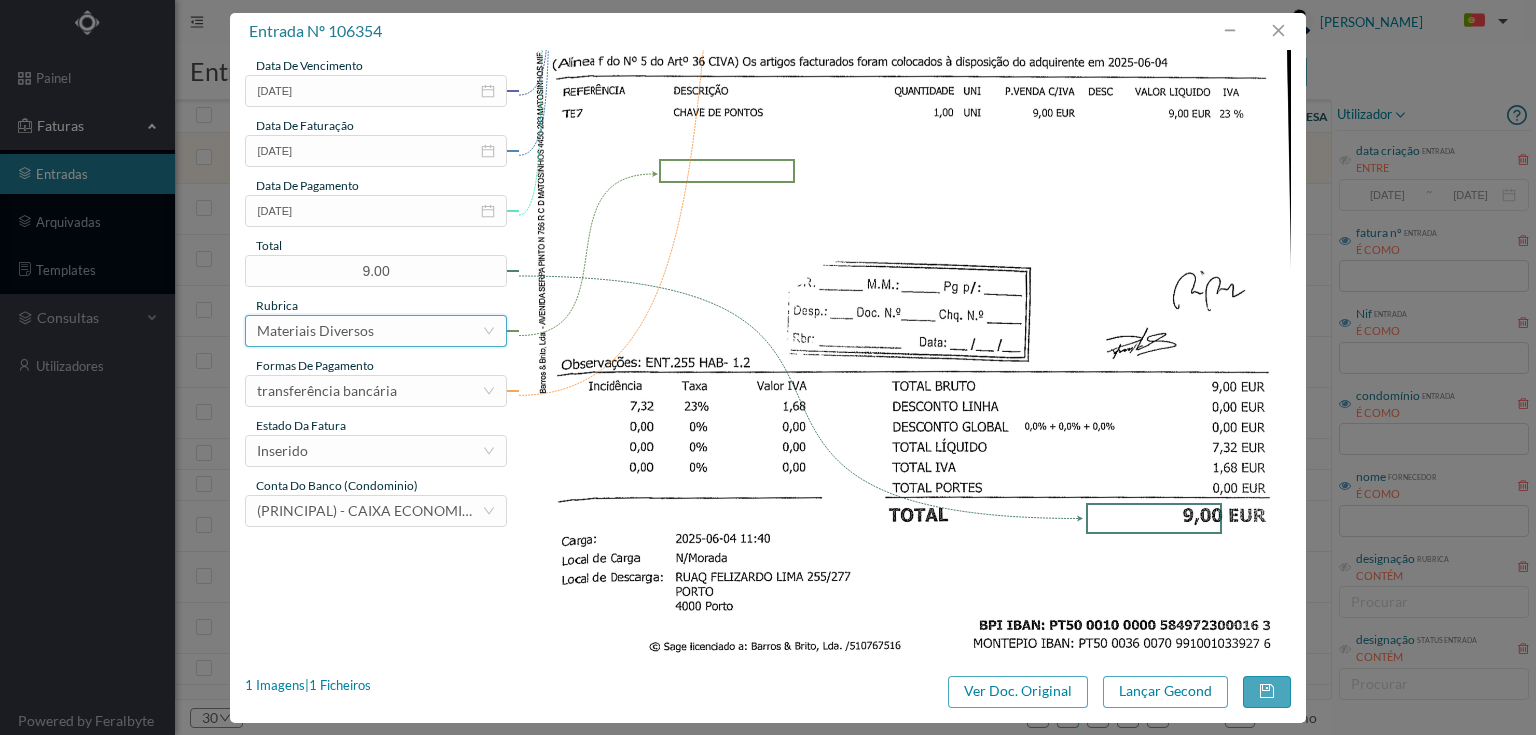 scroll, scrollTop: 480, scrollLeft: 0, axis: vertical 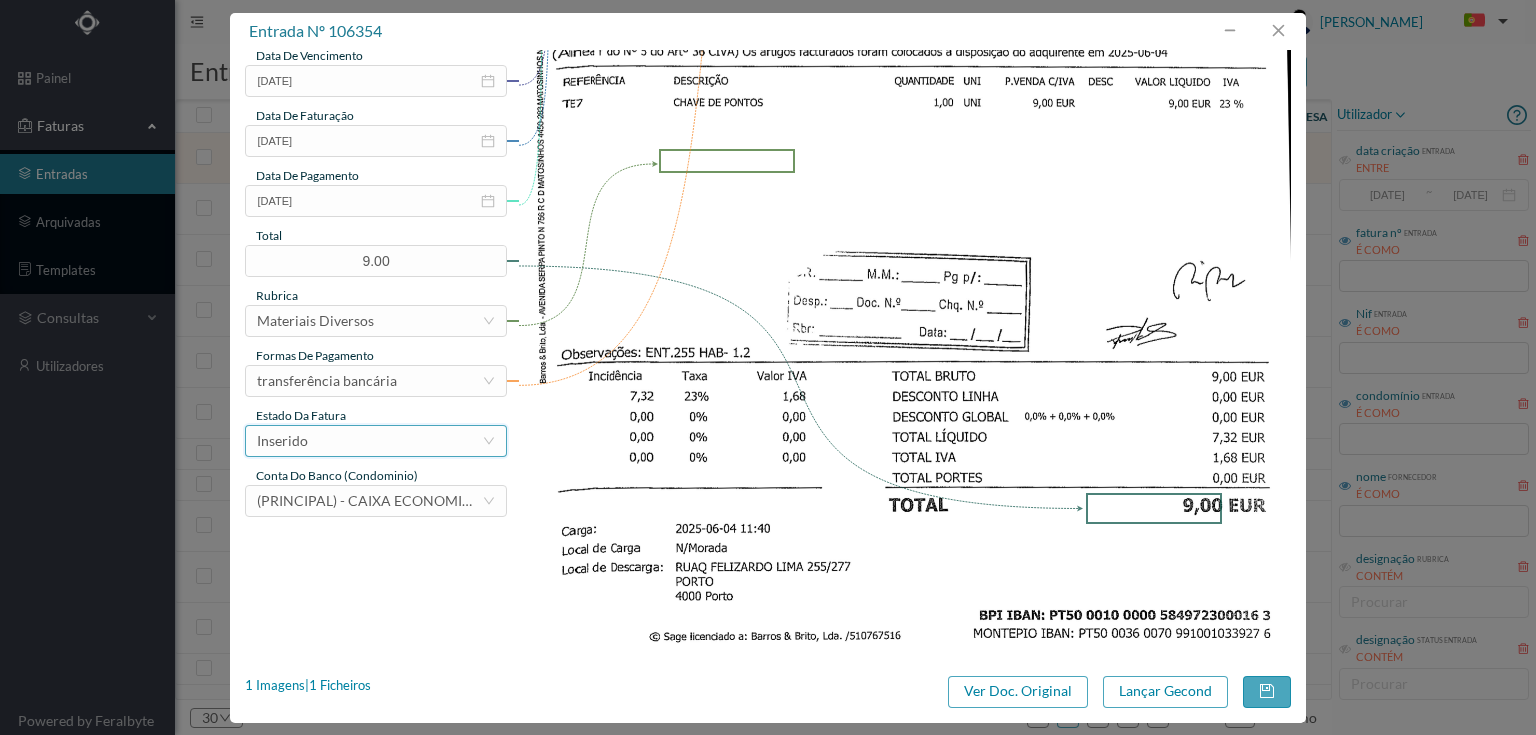 click on "Inserido" at bounding box center [369, 441] 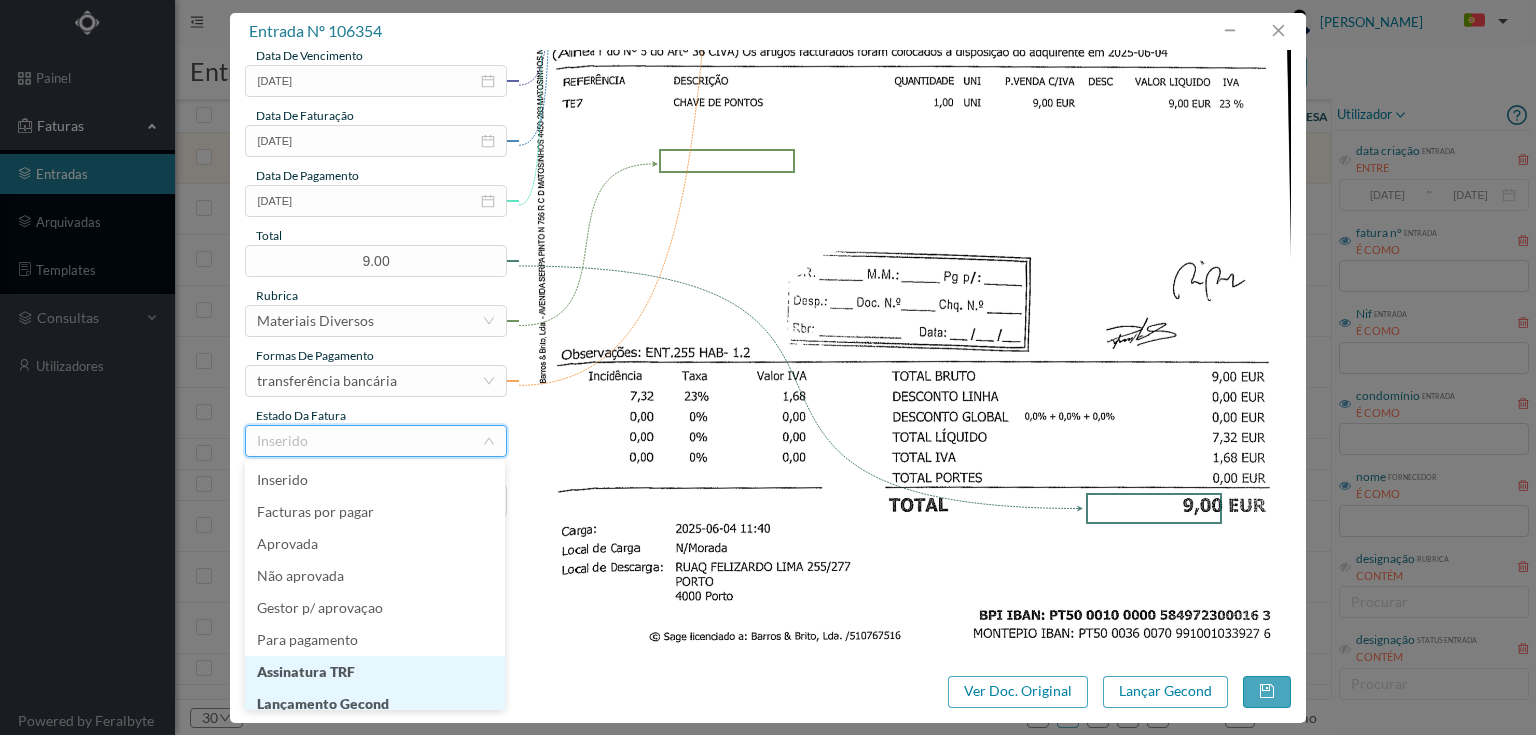 scroll, scrollTop: 10, scrollLeft: 0, axis: vertical 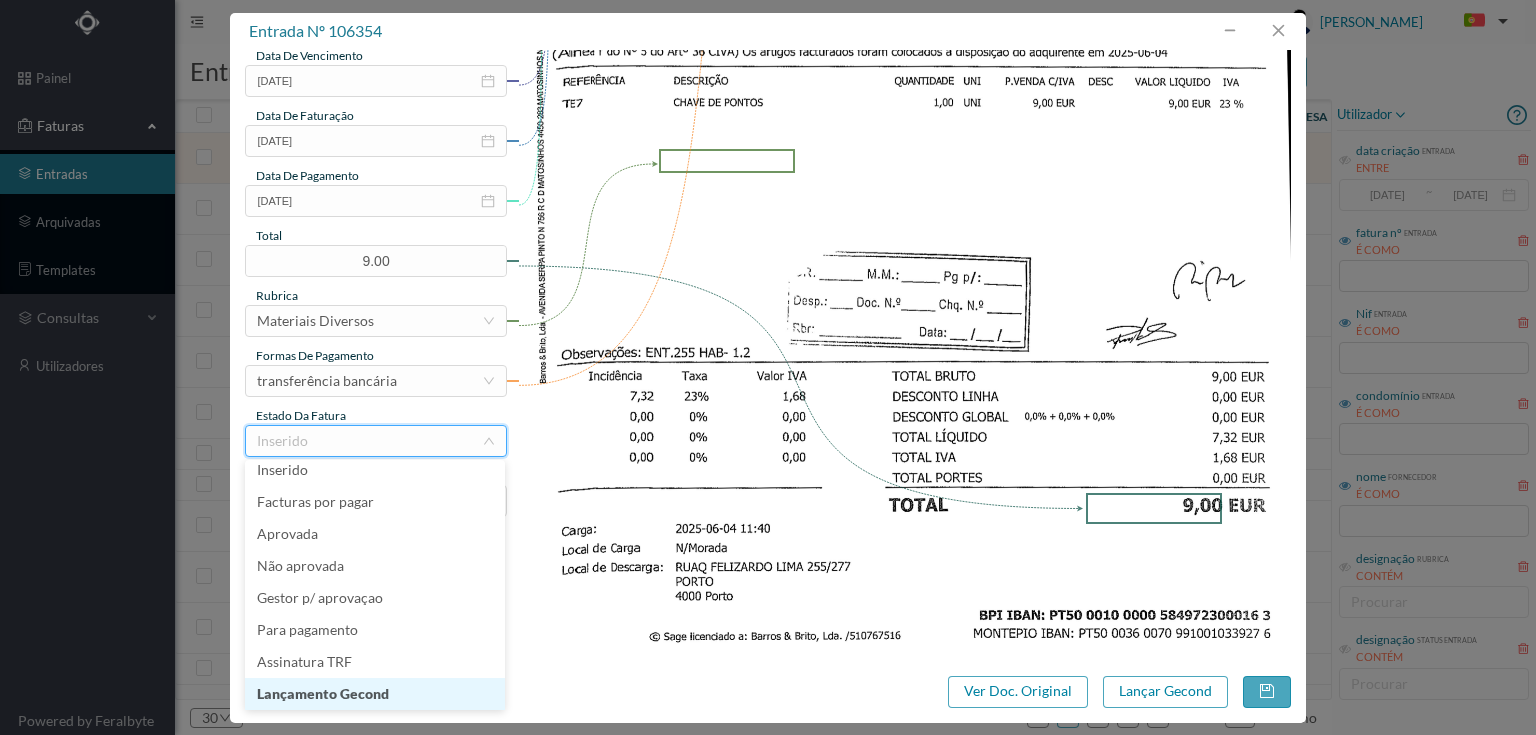 click on "Lançamento Gecond" at bounding box center [375, 694] 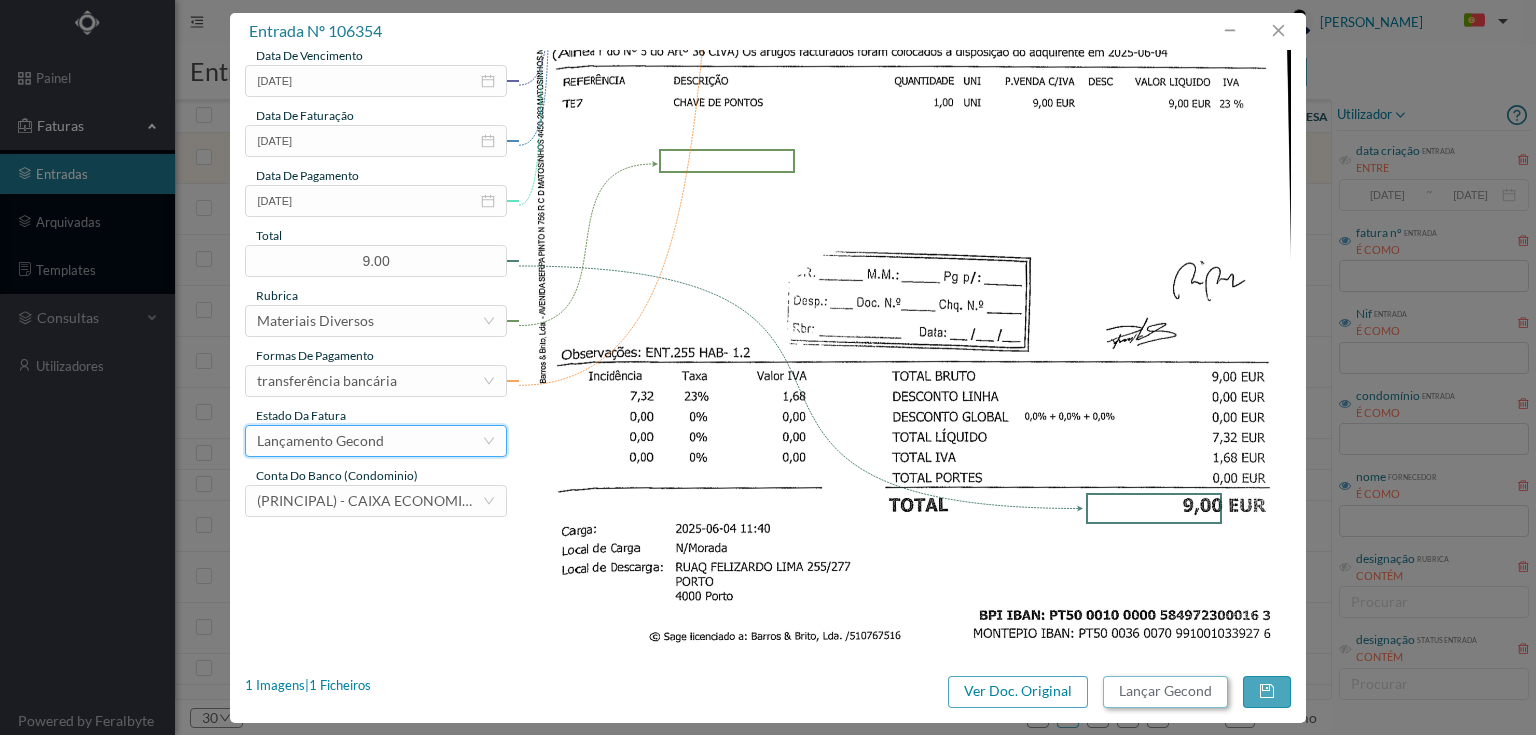 click on "Lançar Gecond" at bounding box center (1165, 692) 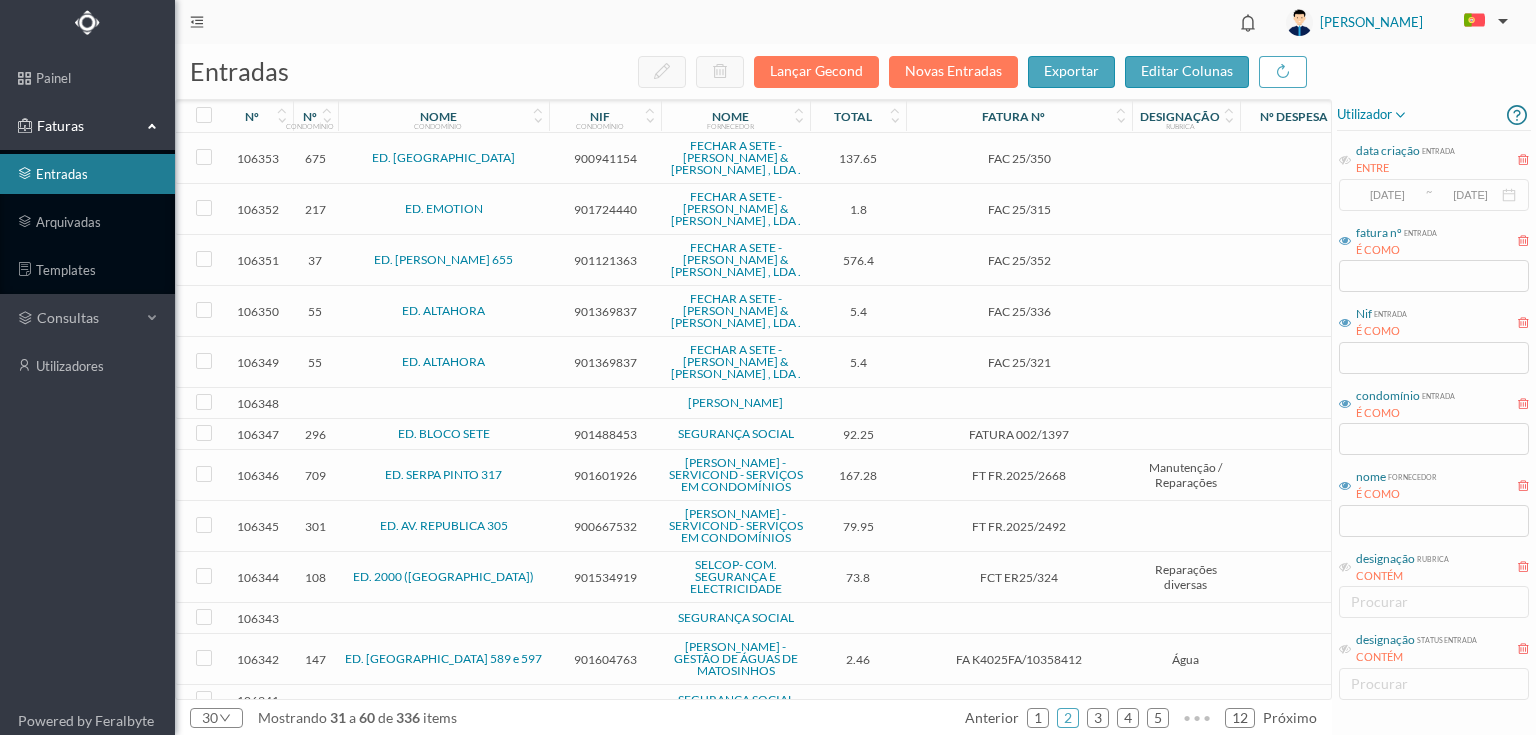 click on "901724440" at bounding box center [605, 209] 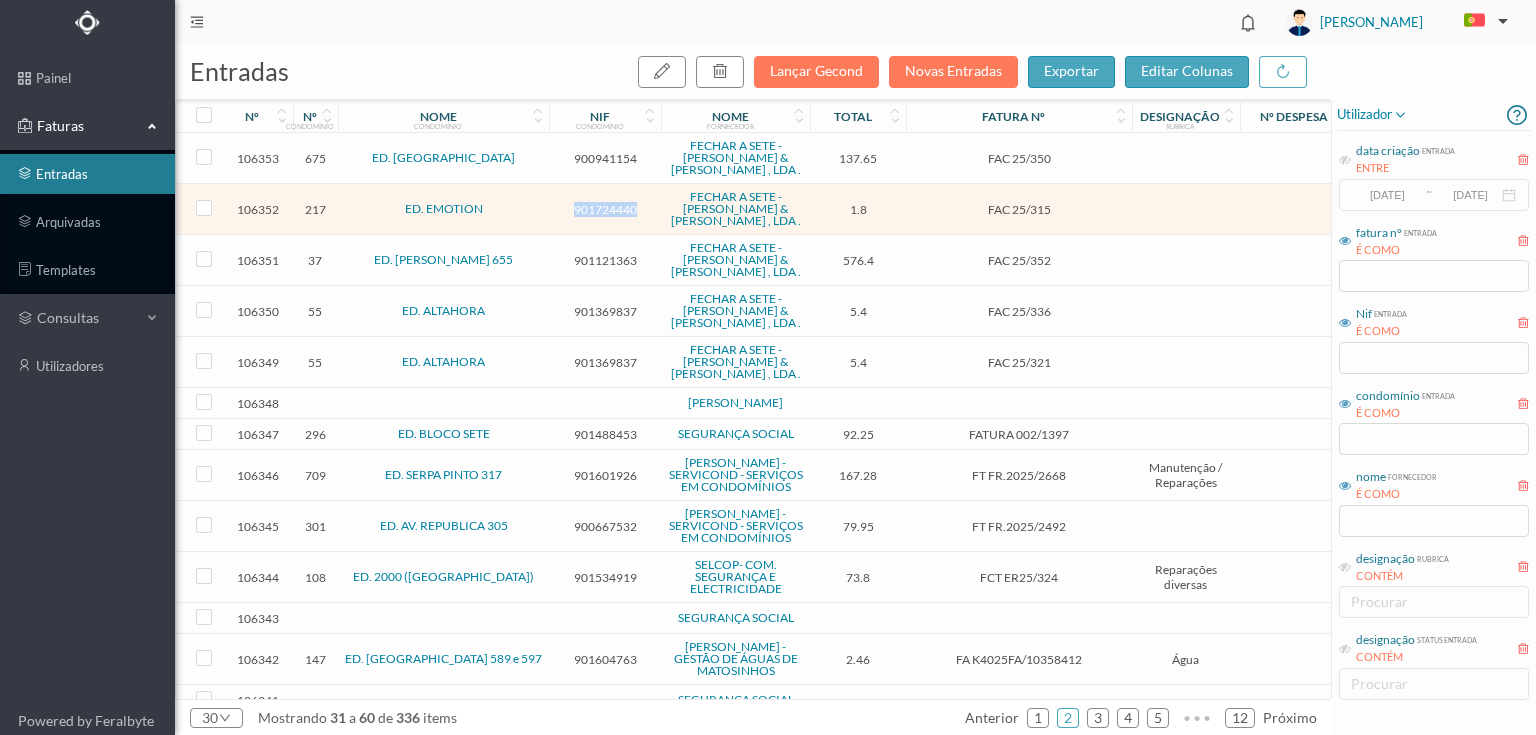 click on "901724440" at bounding box center (605, 209) 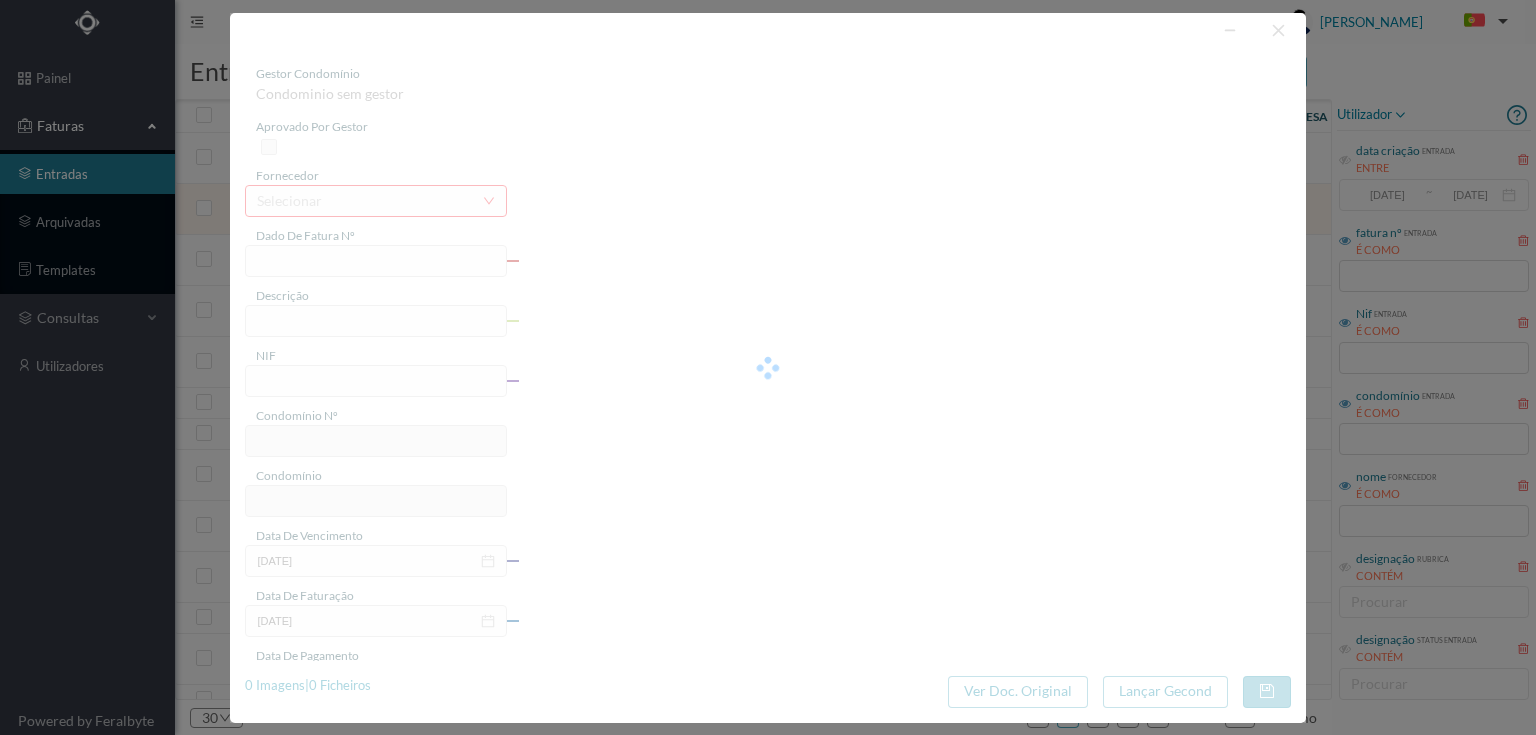 type on "FAC 25/315" 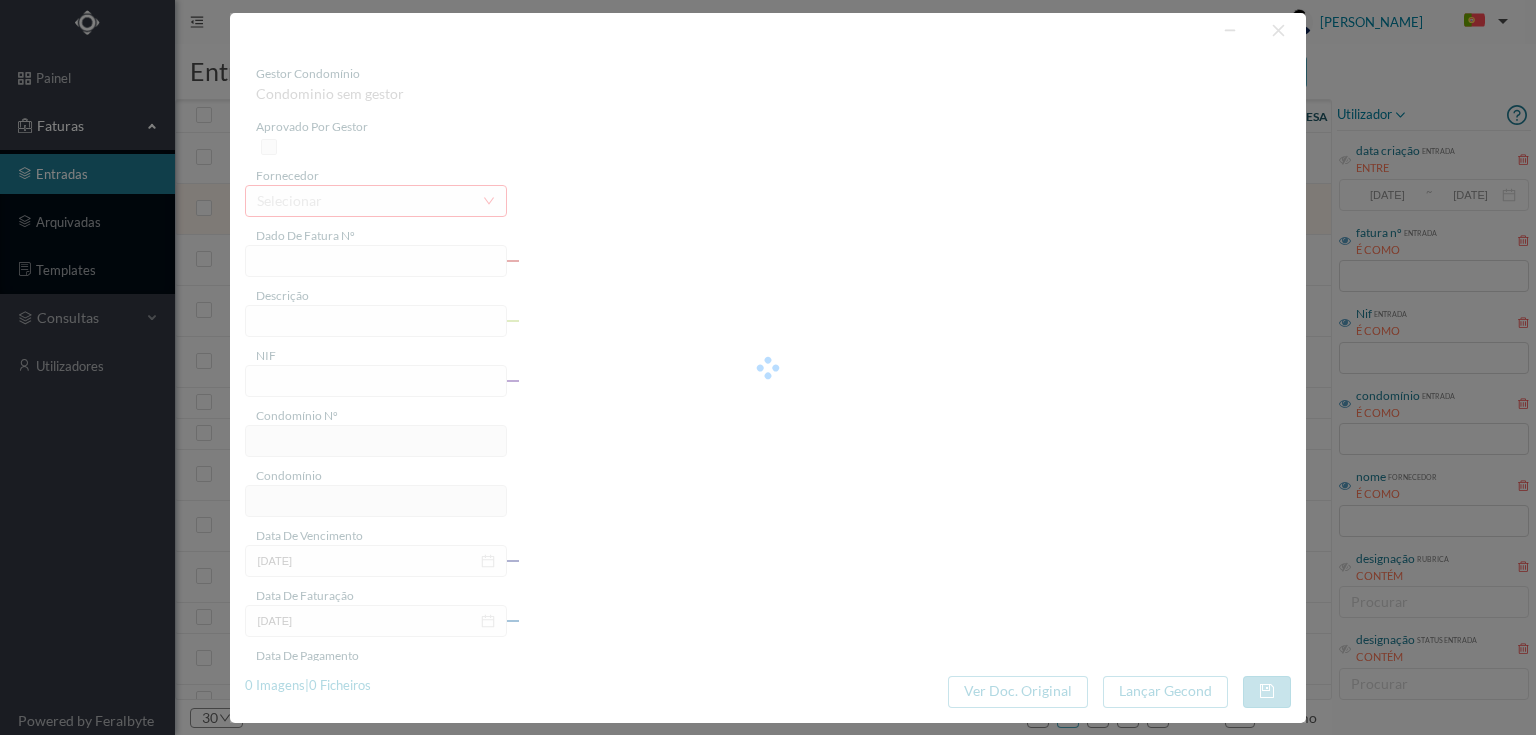 type on "901724440" 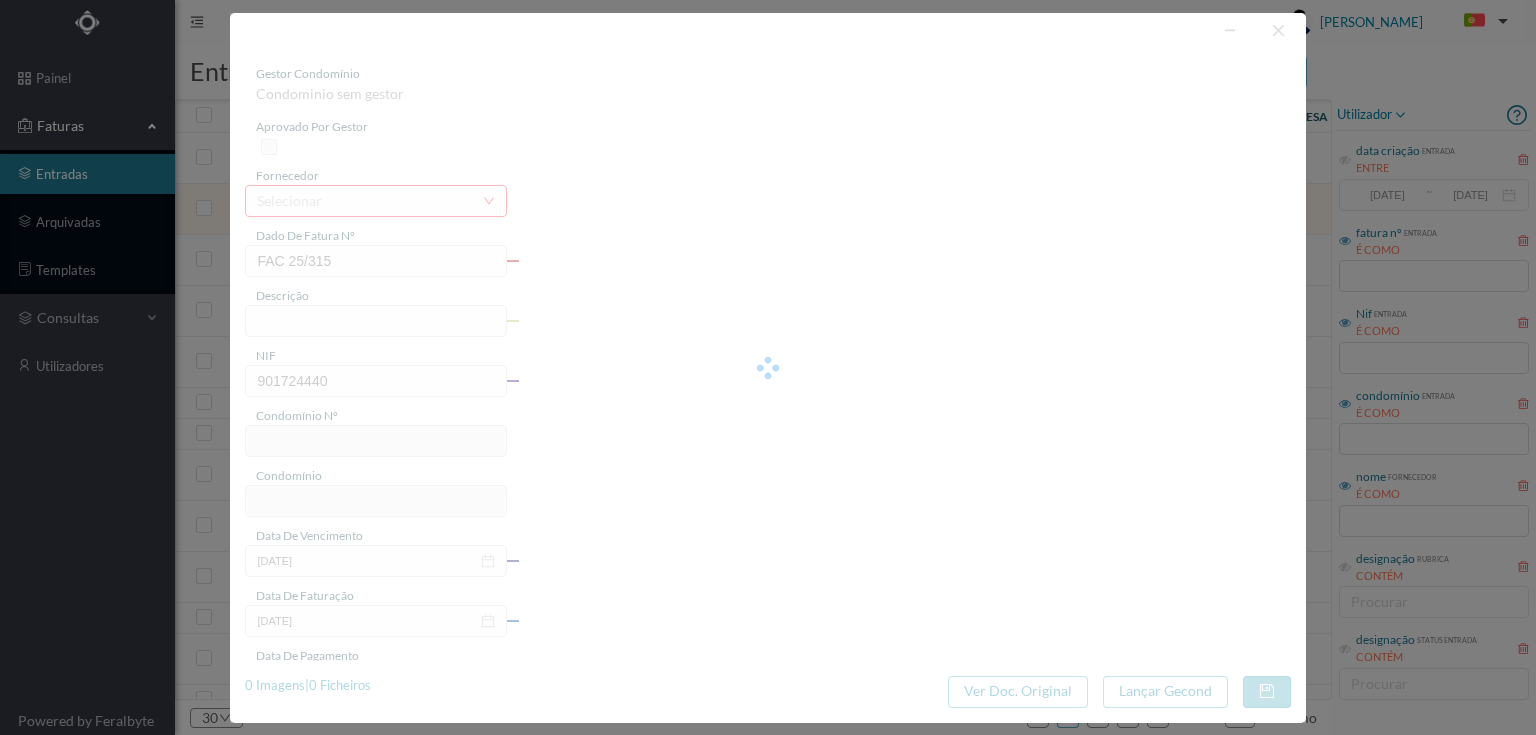 type on "217" 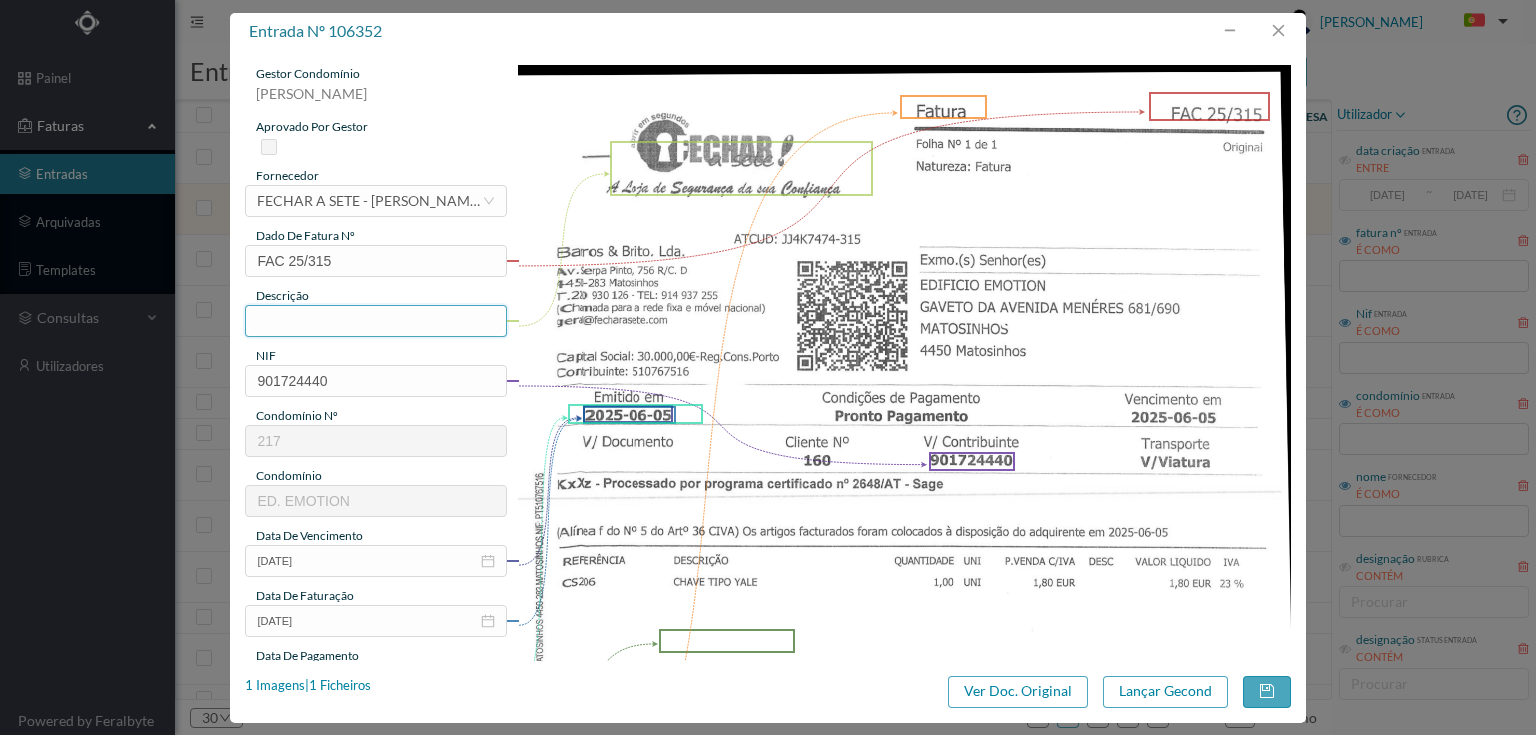 click at bounding box center [375, 321] 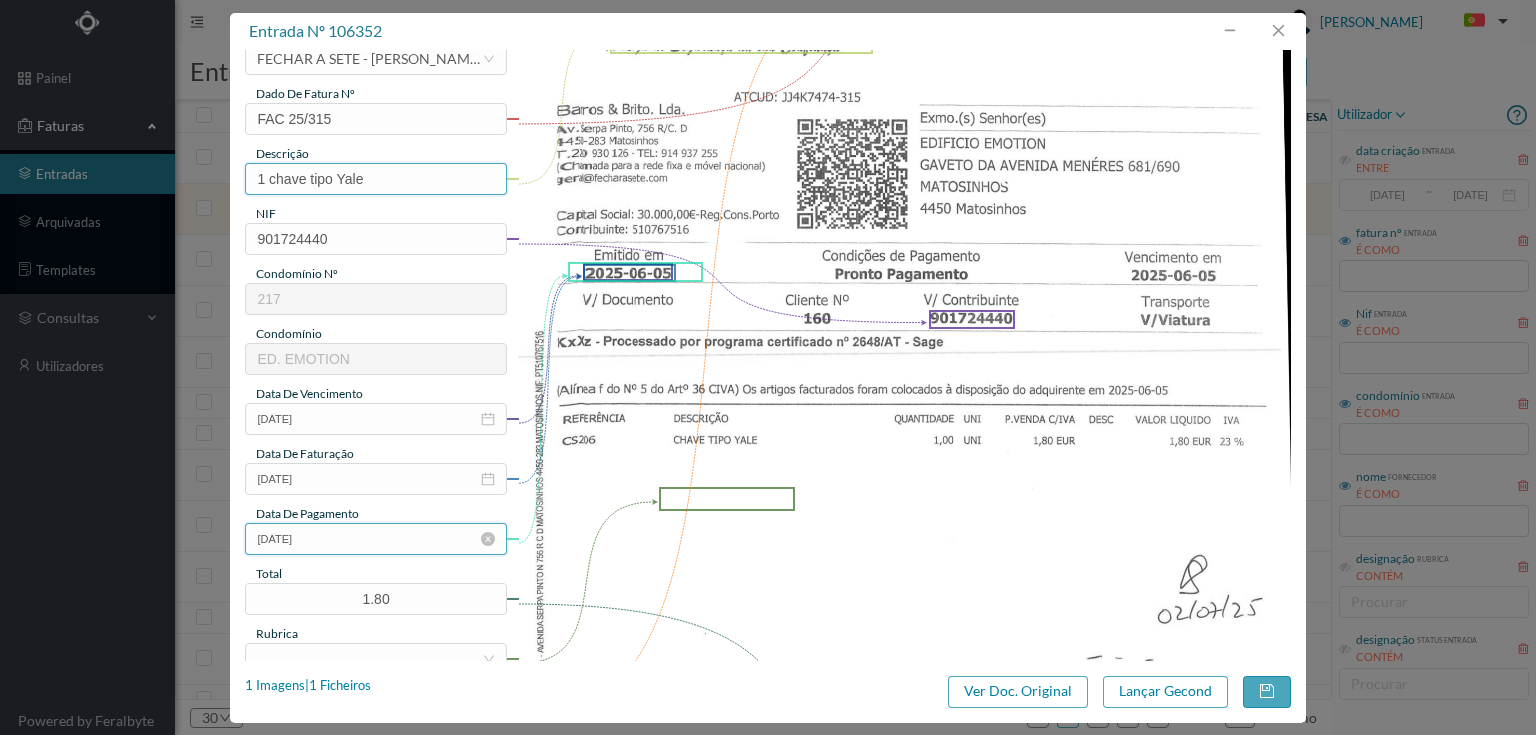 scroll, scrollTop: 160, scrollLeft: 0, axis: vertical 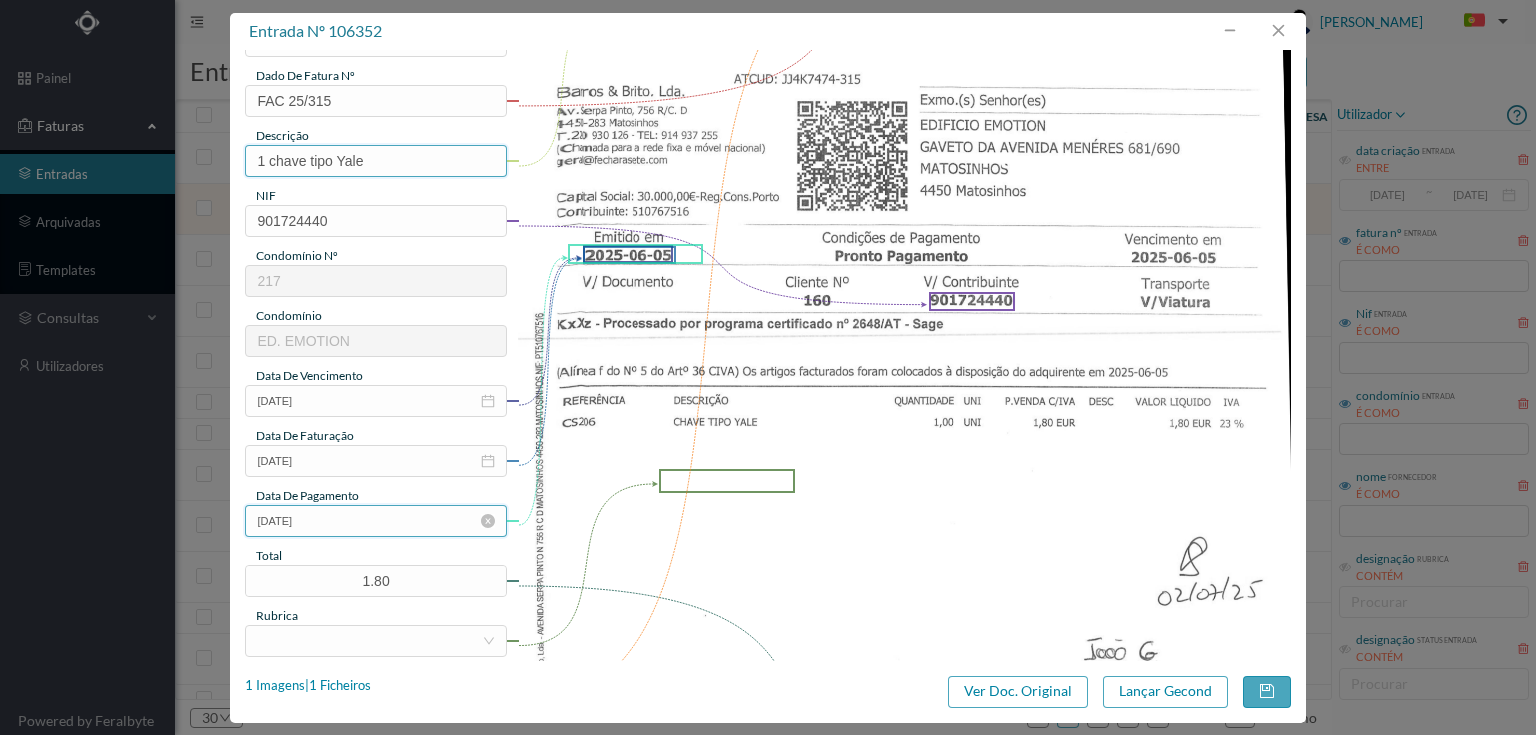 type on "1 chave tipo Yale" 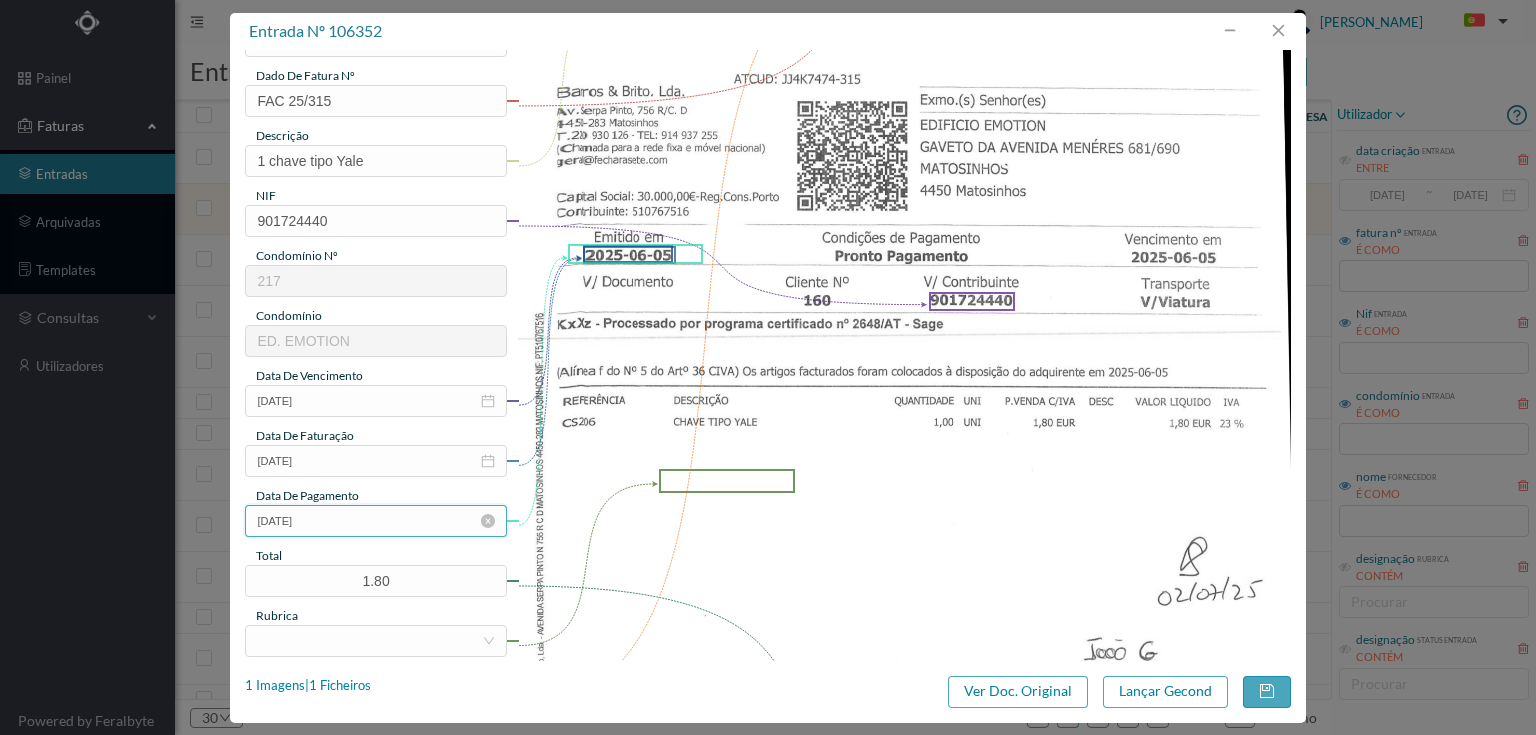 click on "2025-06-05" at bounding box center (375, 521) 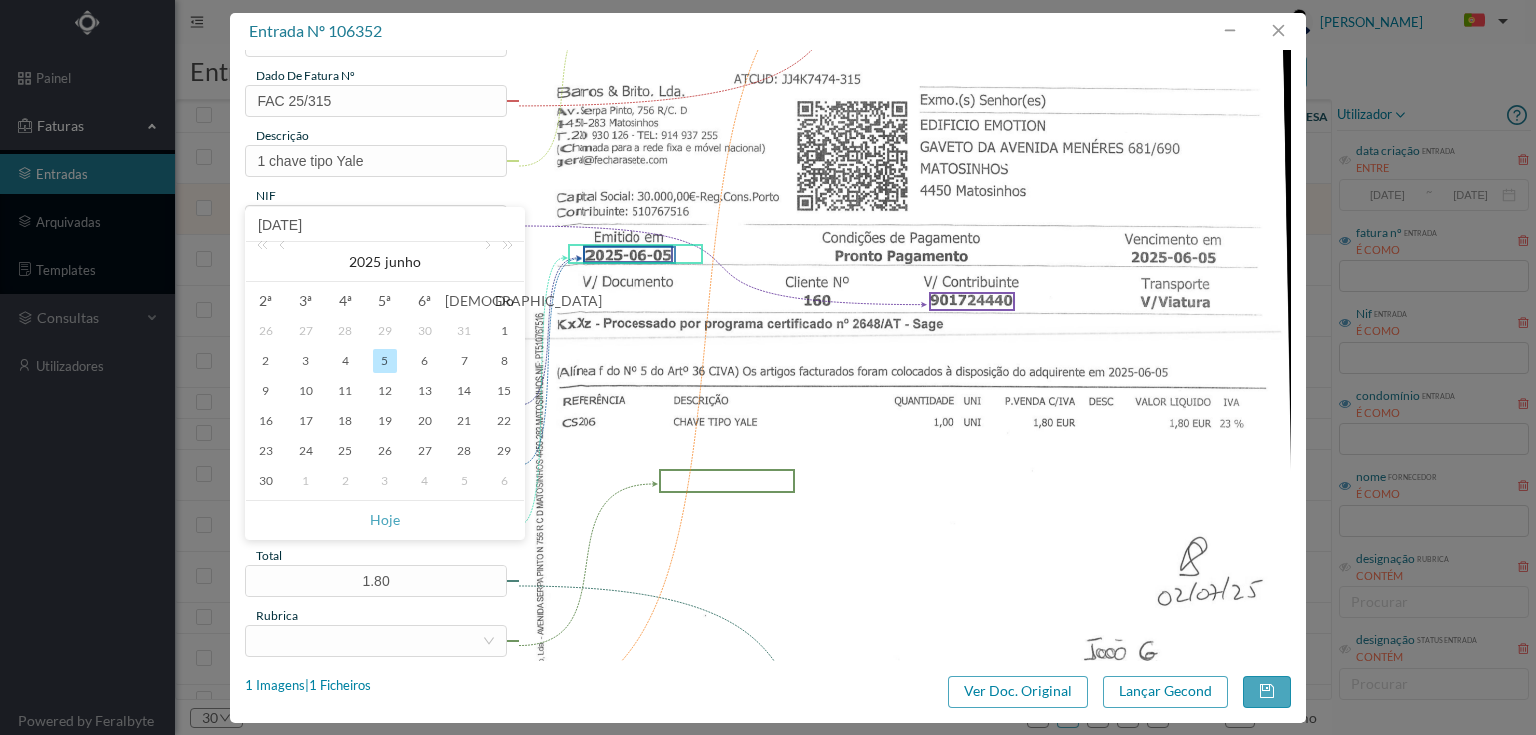 click on "Hoje" at bounding box center (385, 520) 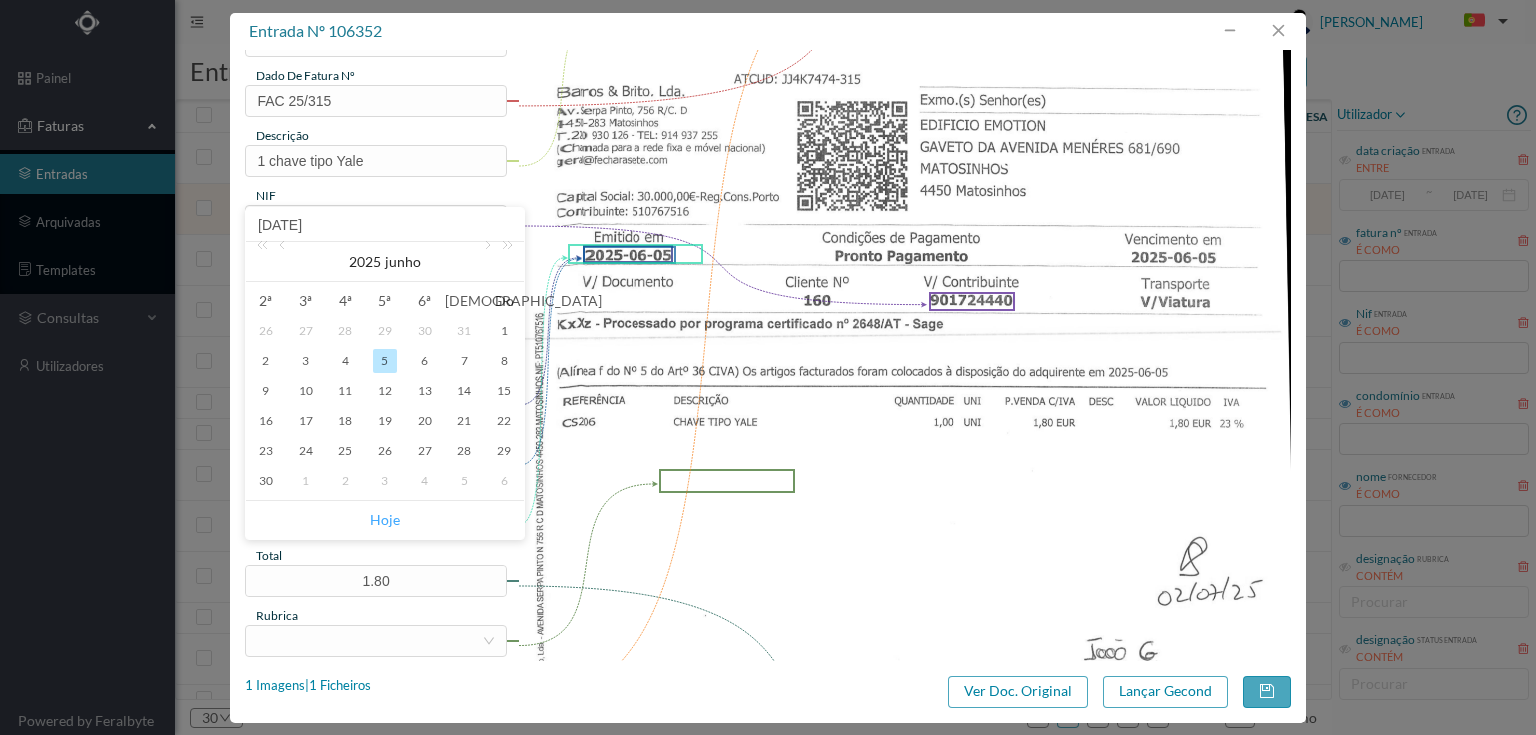 click on "Hoje" at bounding box center (385, 520) 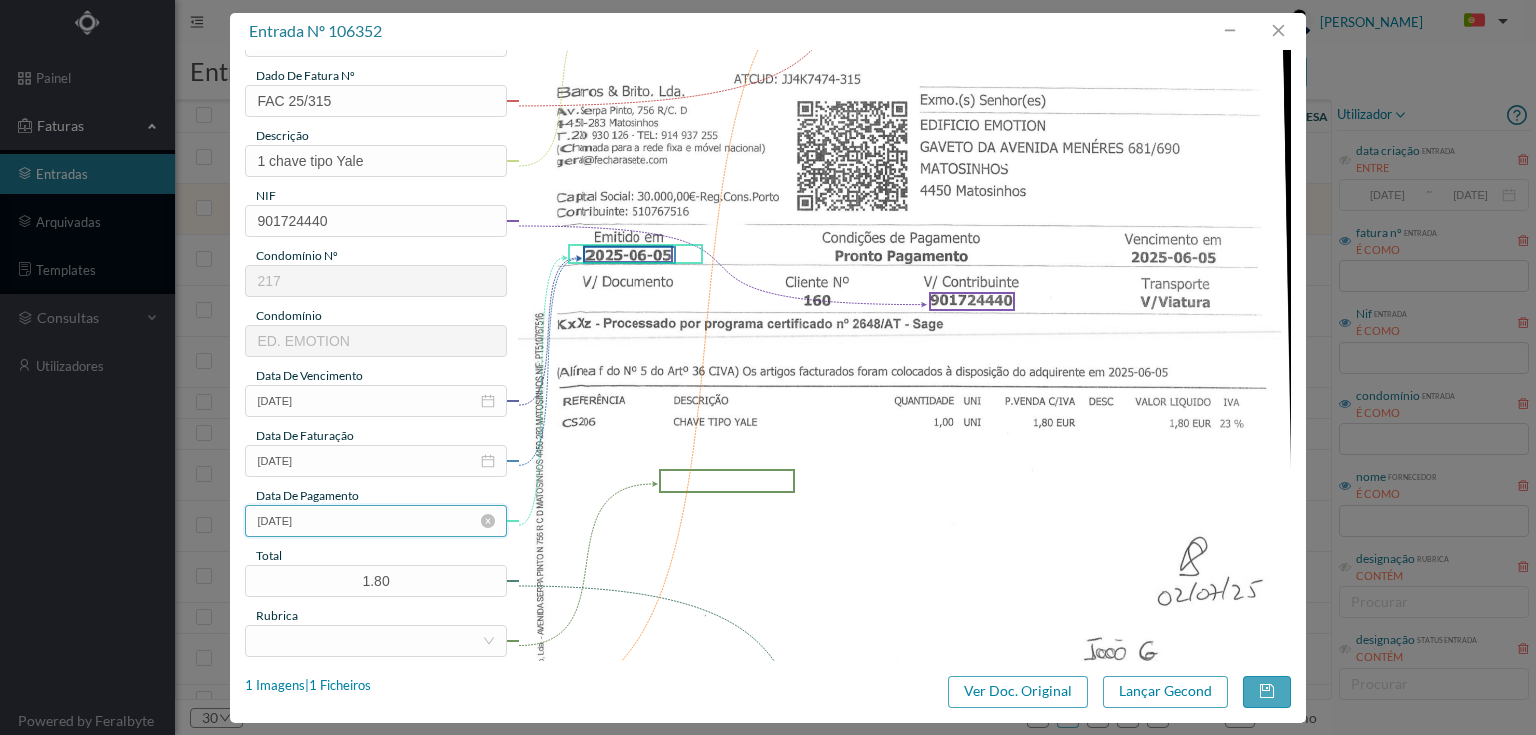 click on "[DATE]" at bounding box center (375, 521) 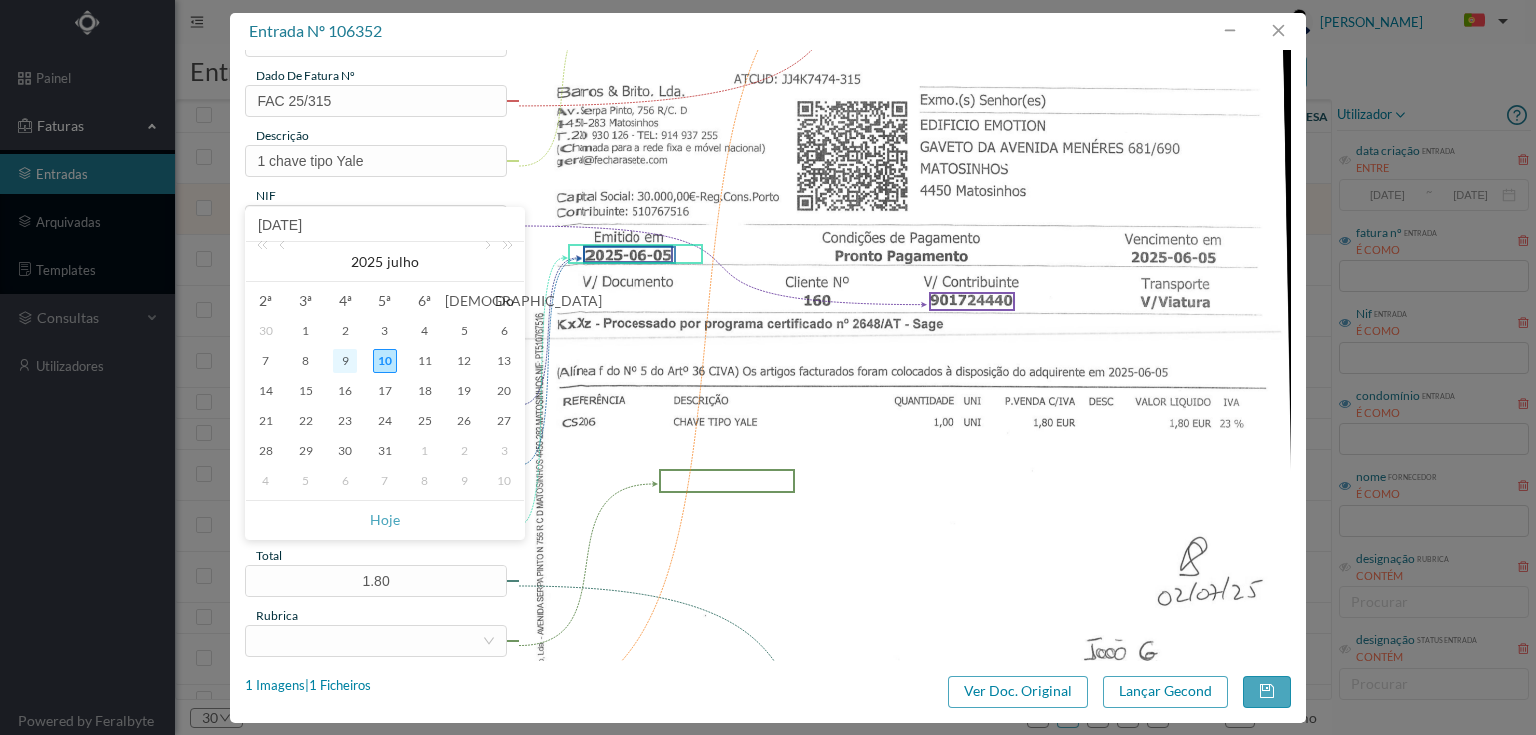 click on "9" at bounding box center (345, 361) 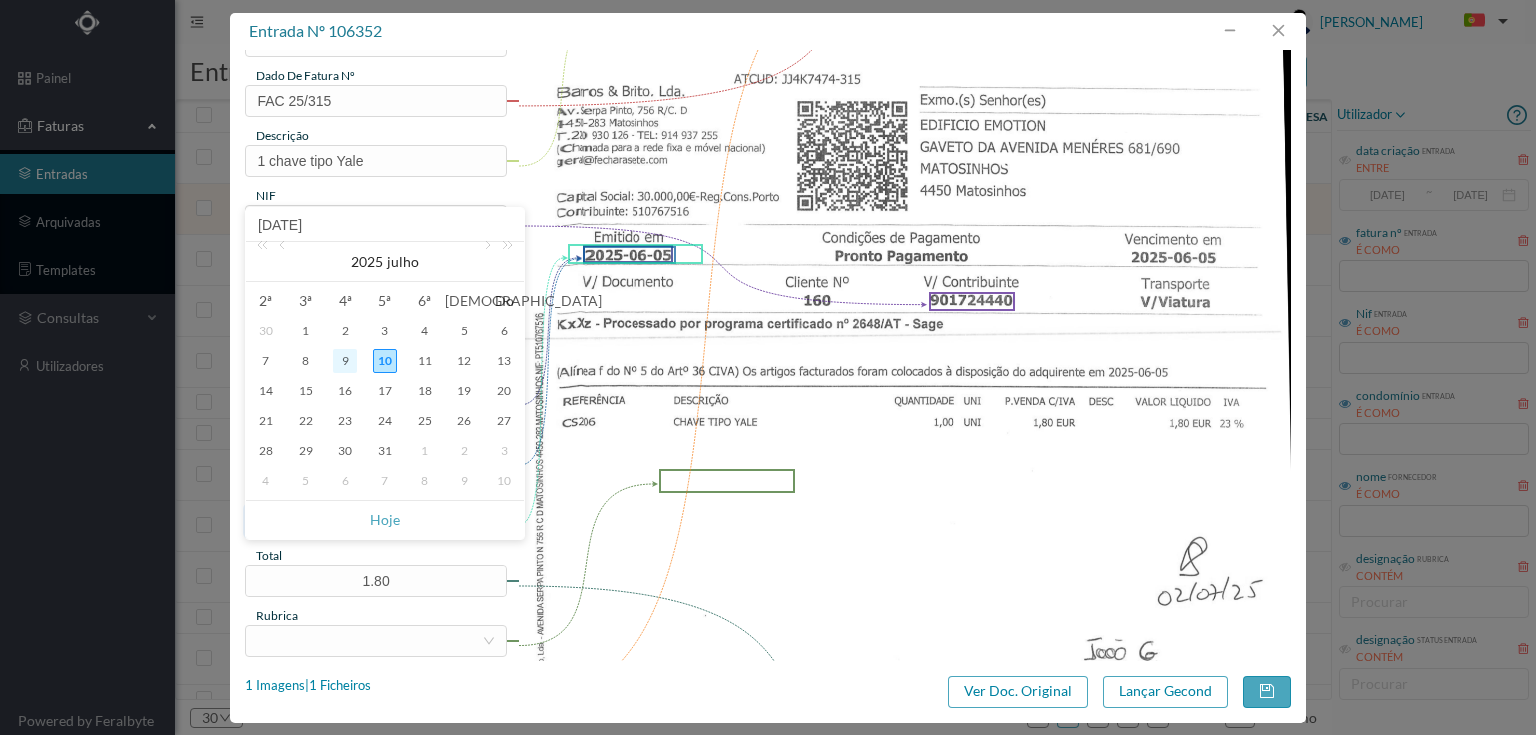 type on "2025-07-09" 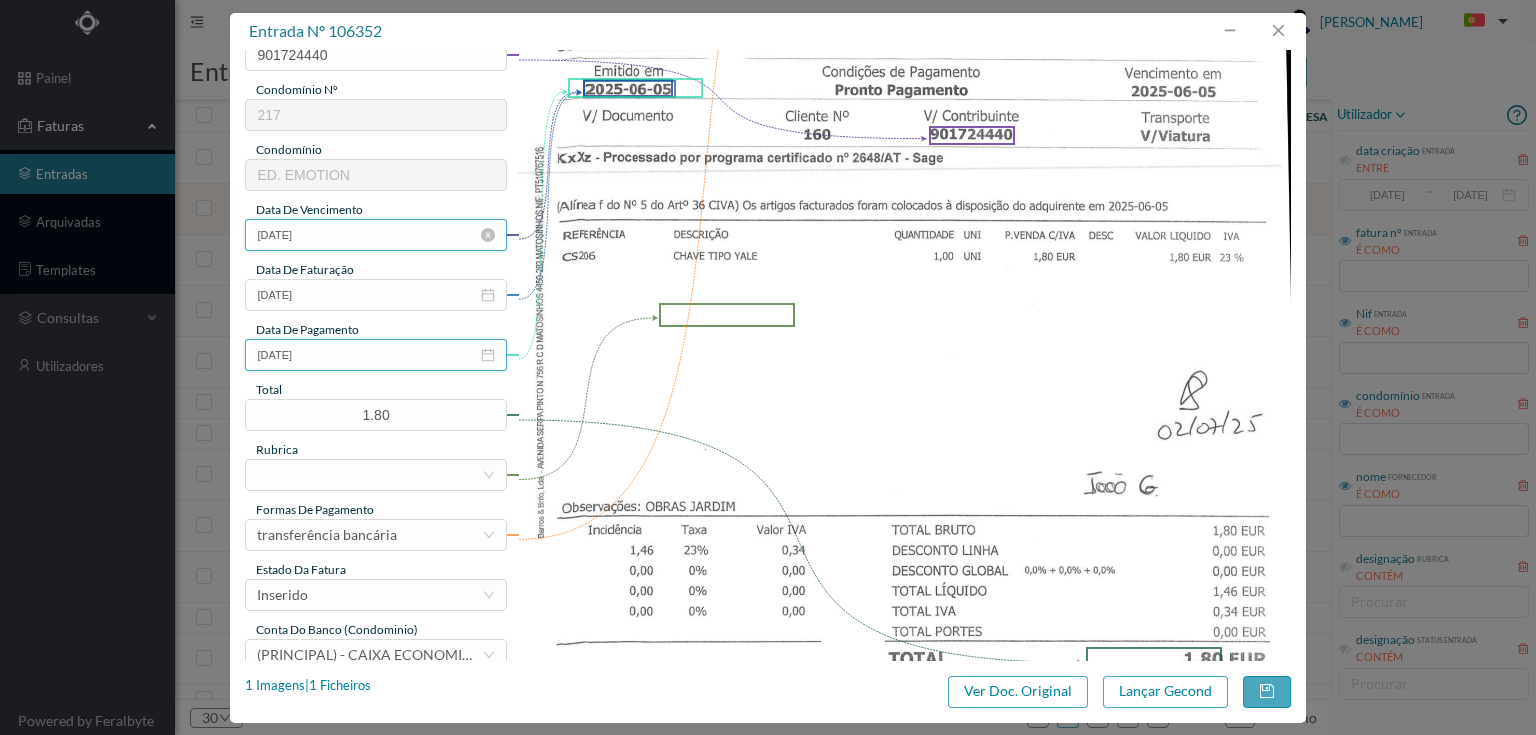 scroll, scrollTop: 480, scrollLeft: 0, axis: vertical 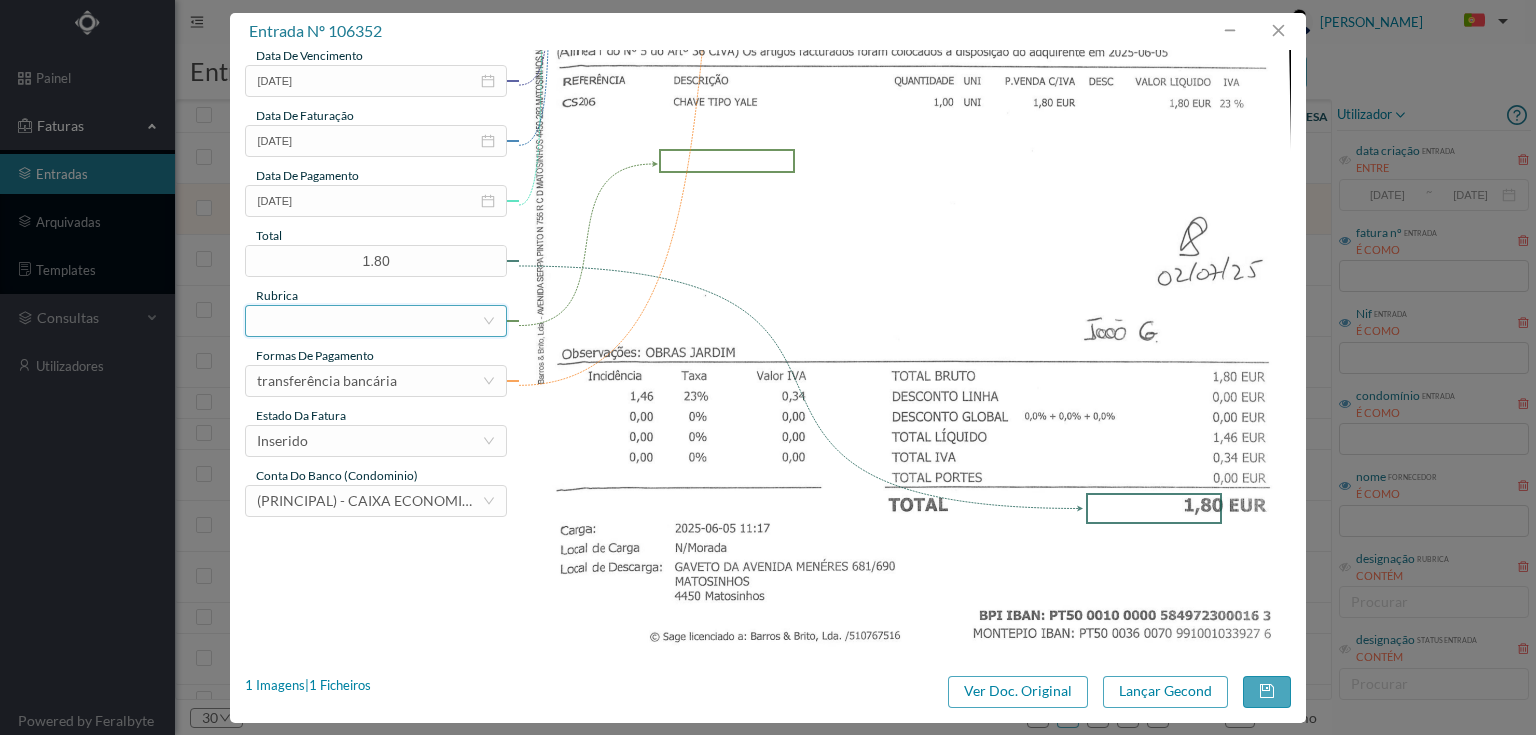 click at bounding box center [369, 321] 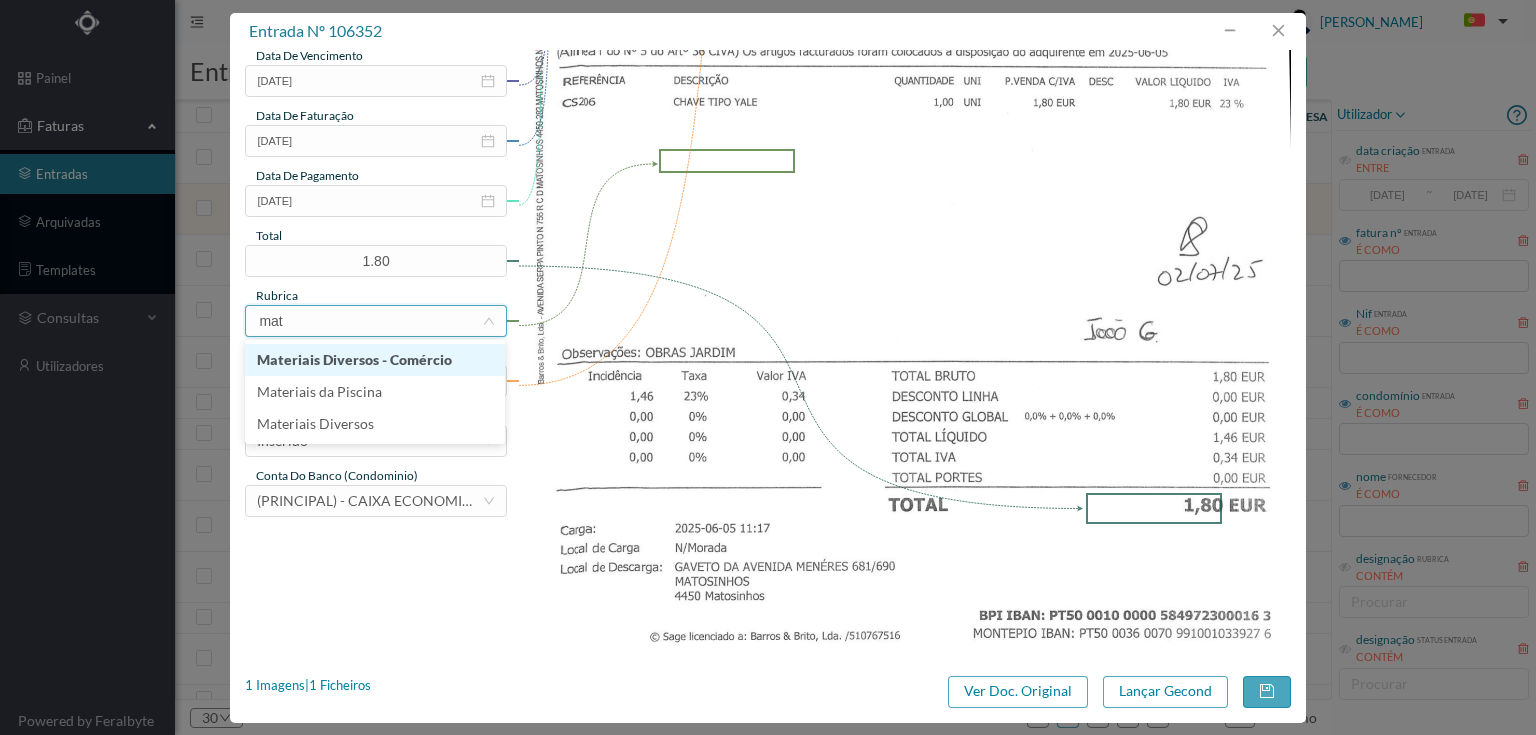 type on "mate" 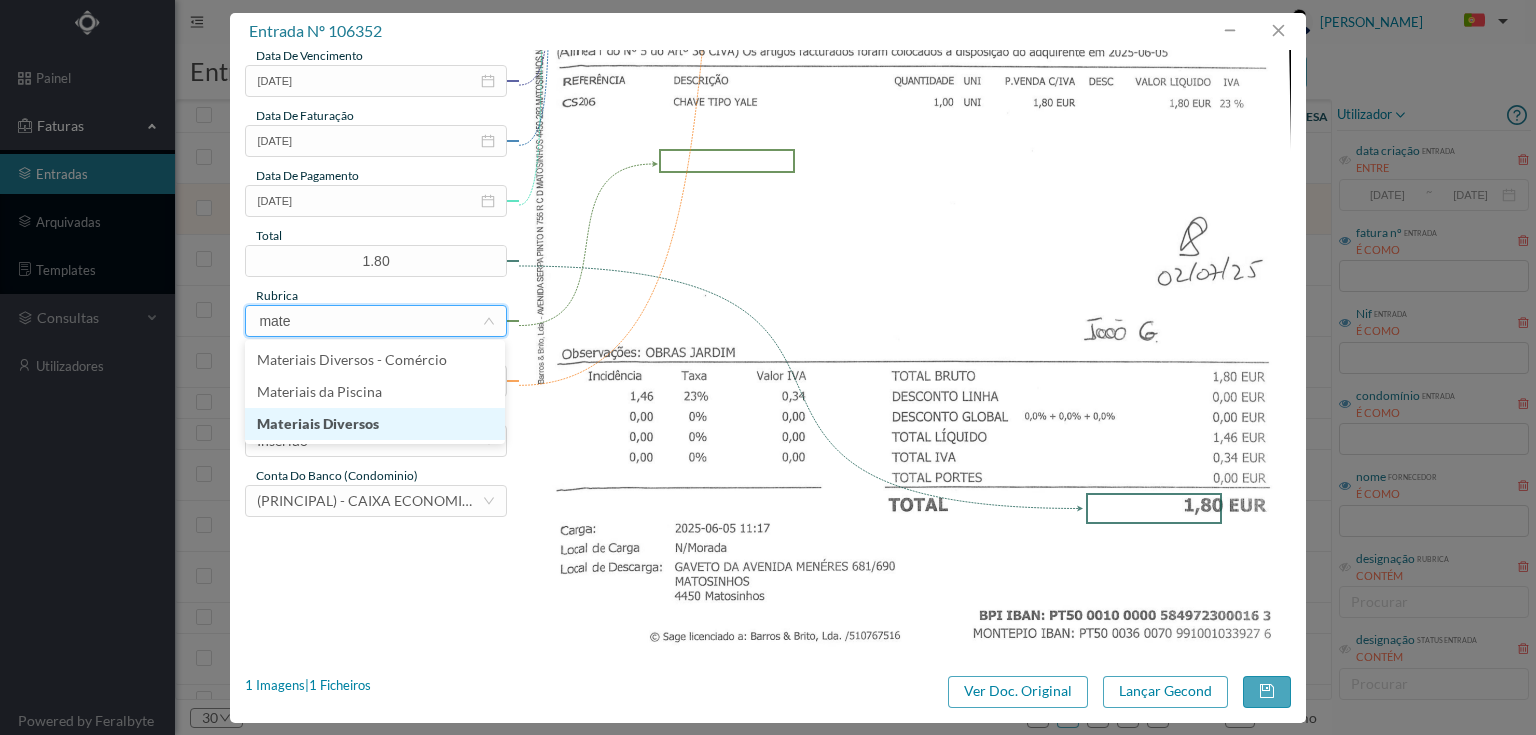 click on "Materiais Diversos" at bounding box center (375, 424) 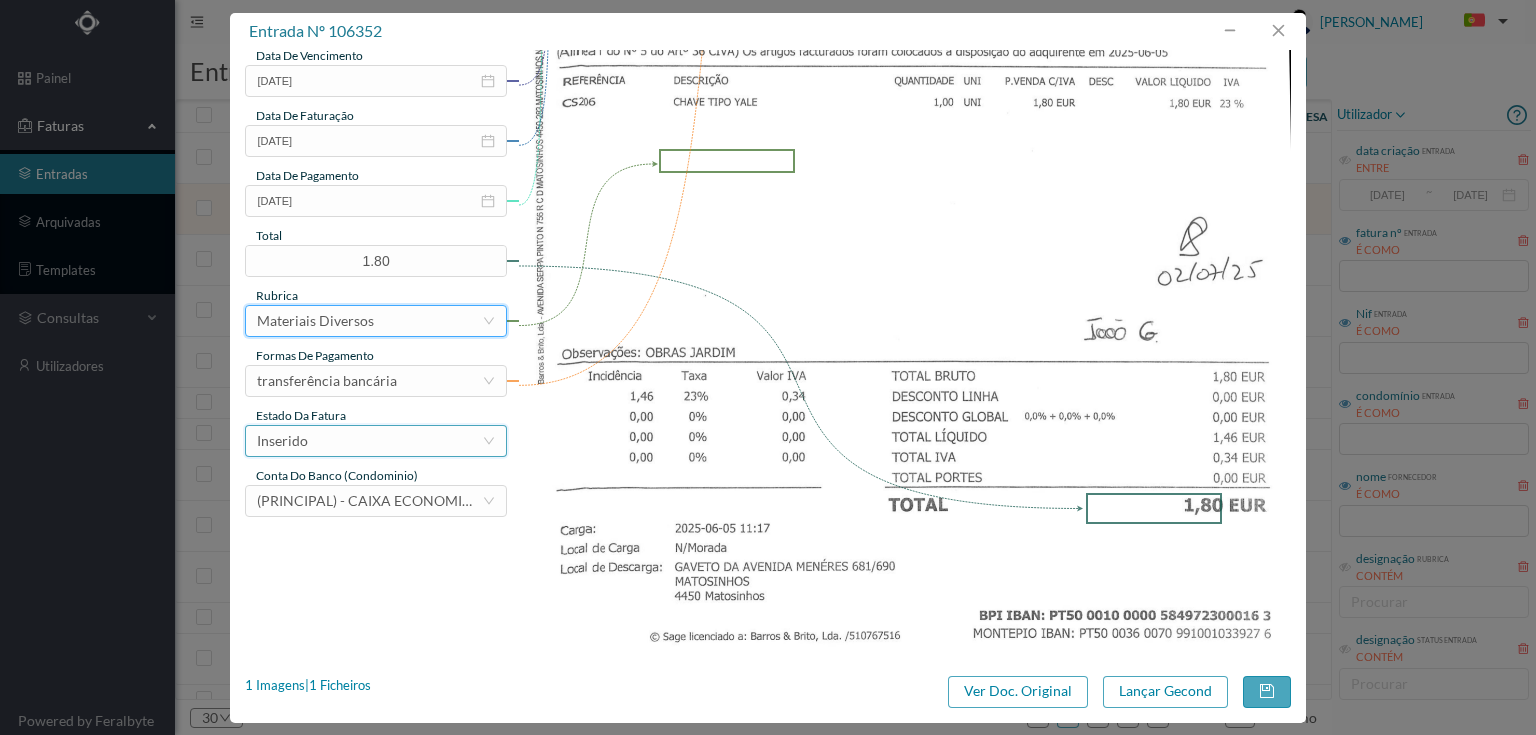 click on "Inserido" at bounding box center [369, 441] 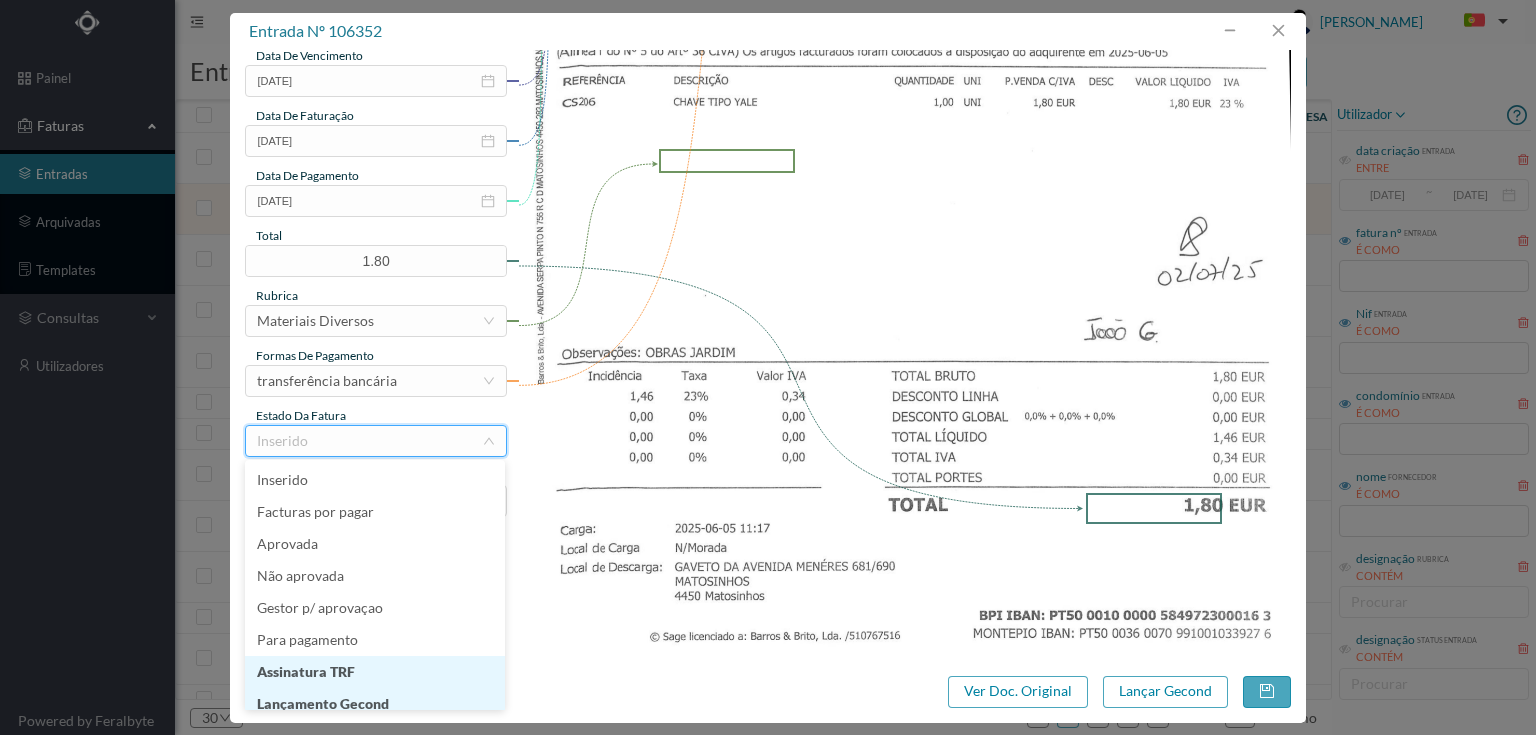 scroll, scrollTop: 10, scrollLeft: 0, axis: vertical 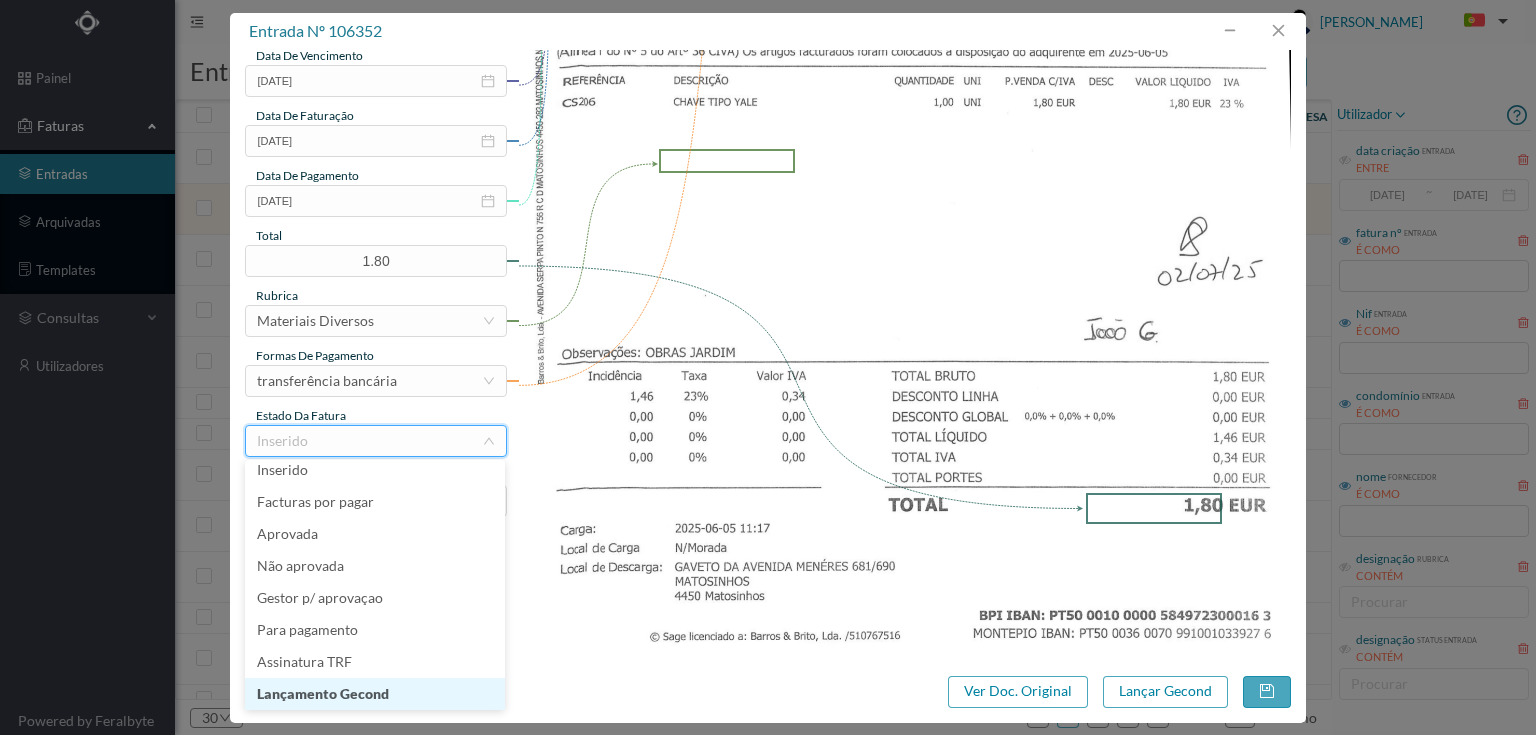 click on "Lançamento Gecond" at bounding box center [375, 694] 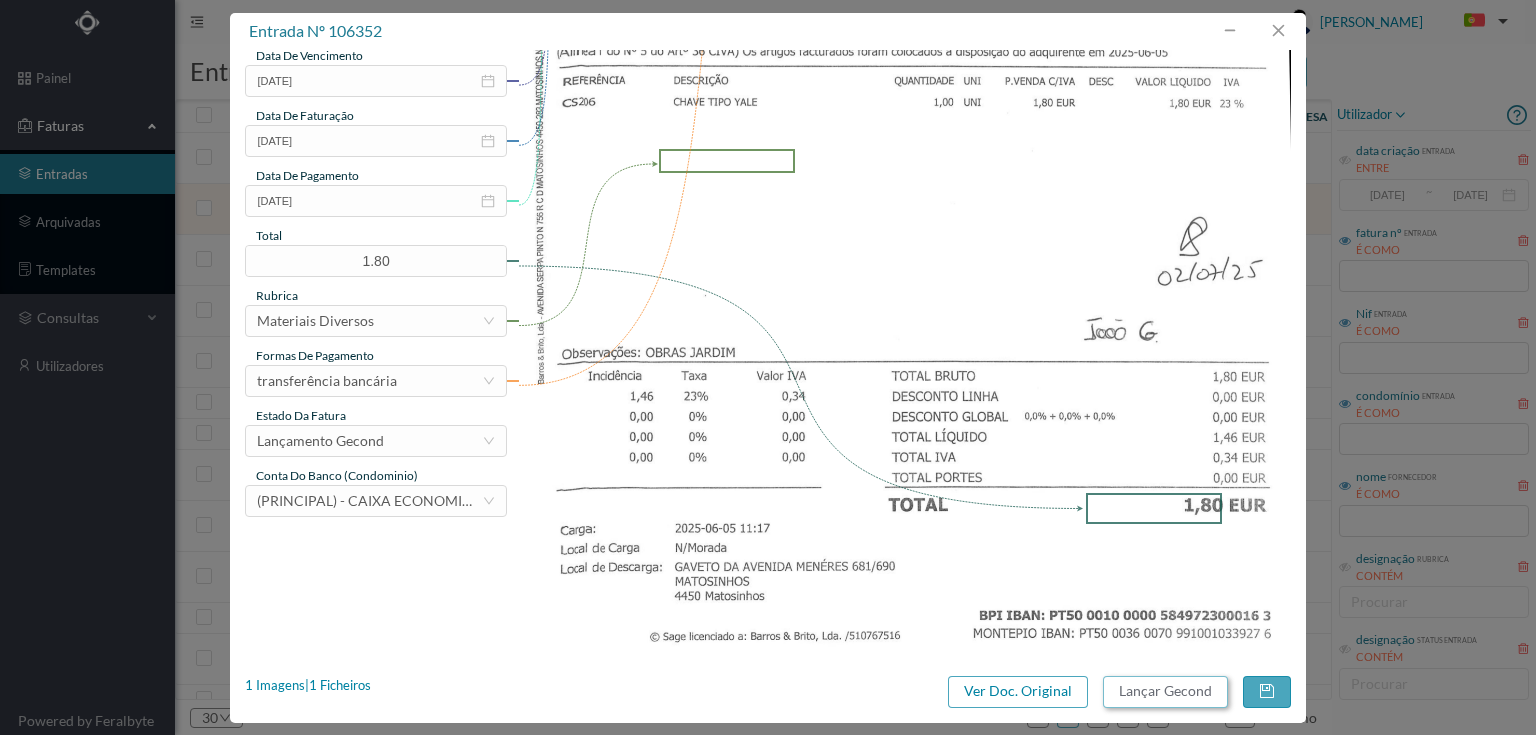 click on "Lançar Gecond" at bounding box center (1165, 692) 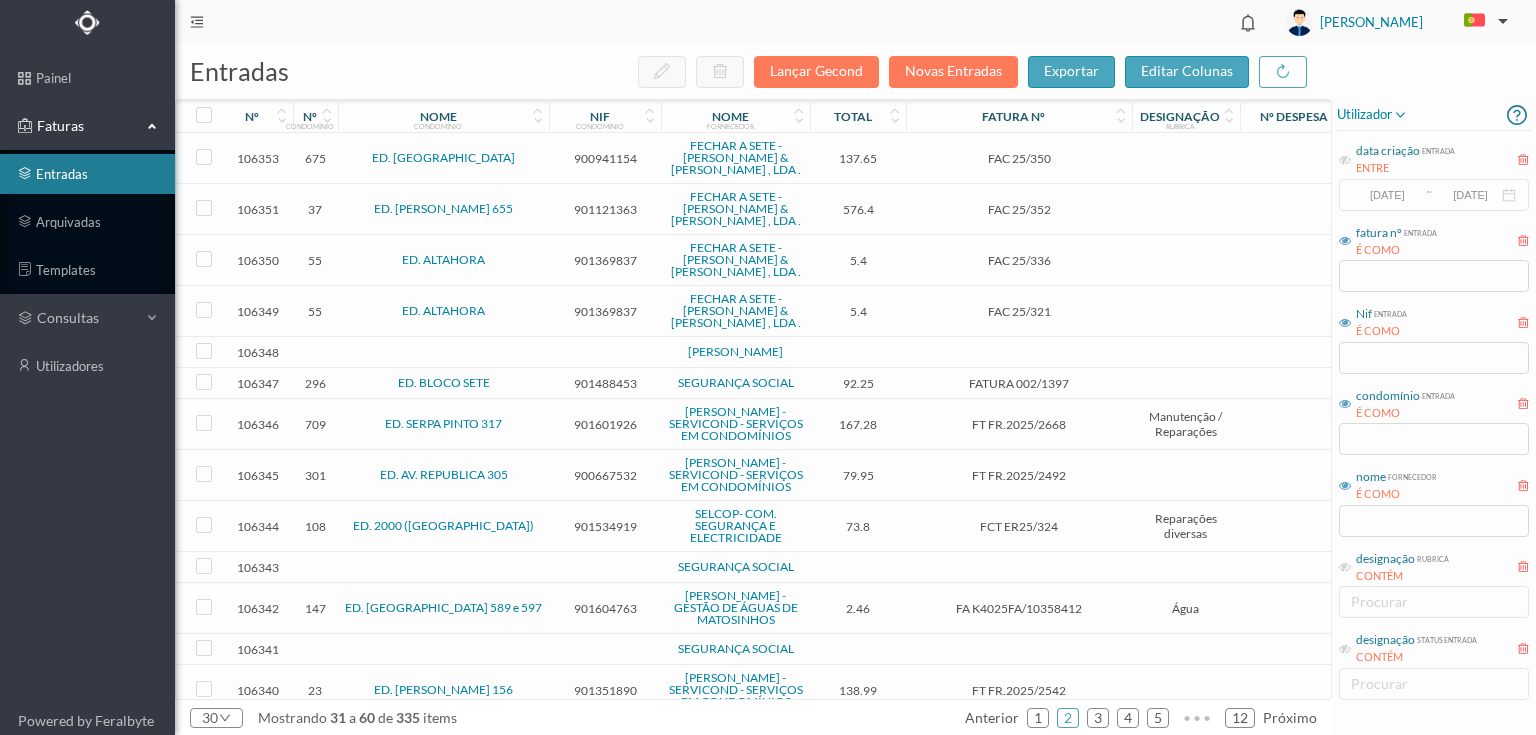click on "901121363" at bounding box center [605, 209] 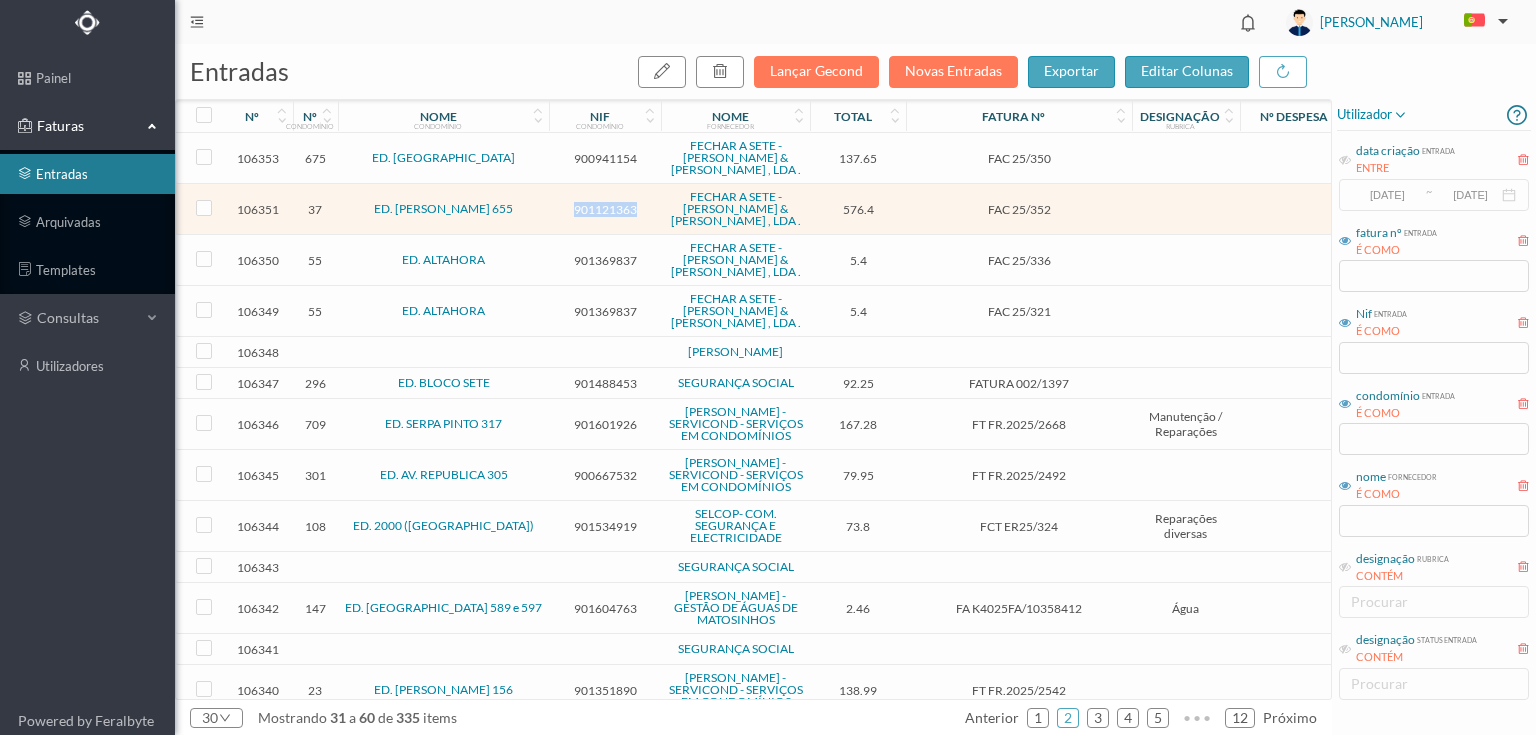 click on "901121363" at bounding box center [605, 209] 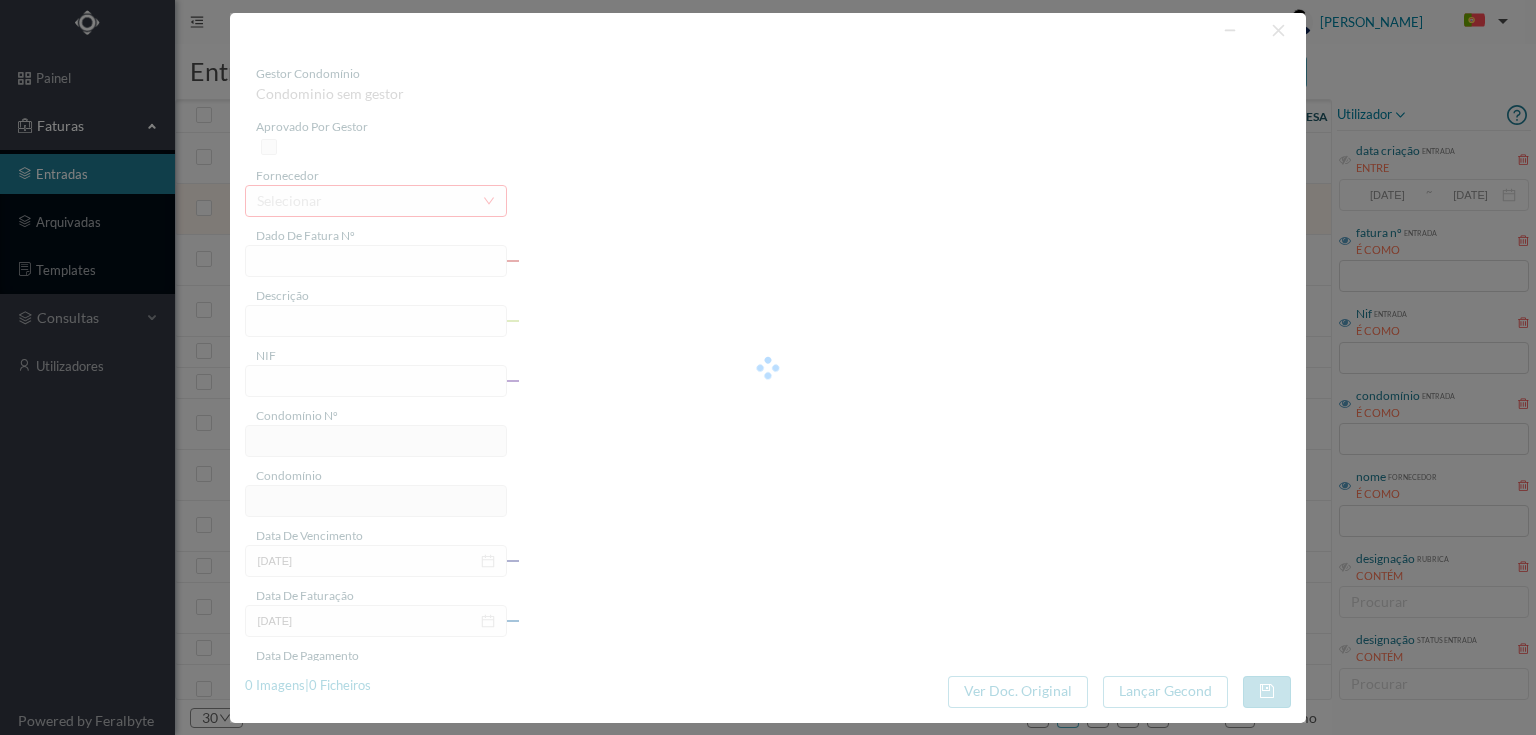 type on "FAC 25/352" 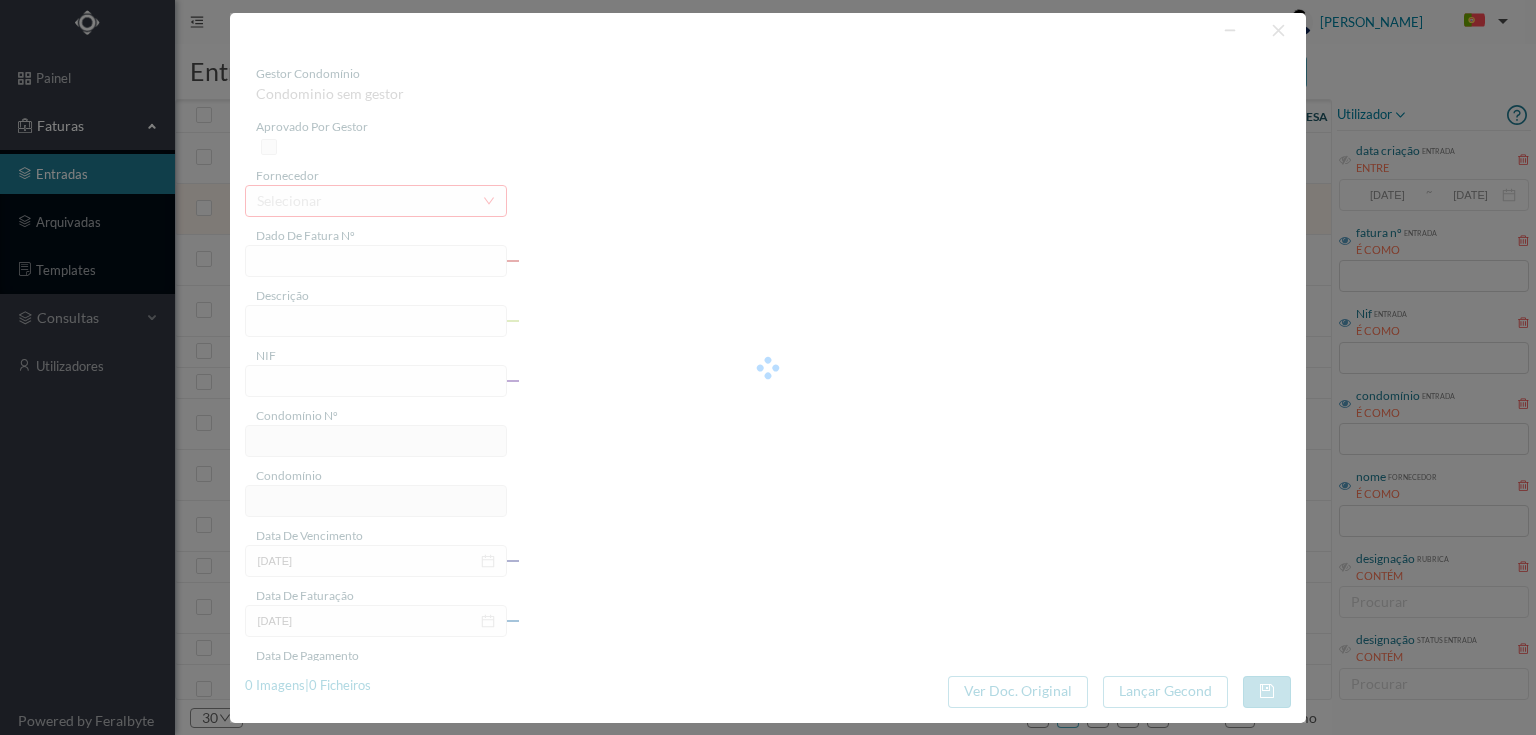 type on "901121363" 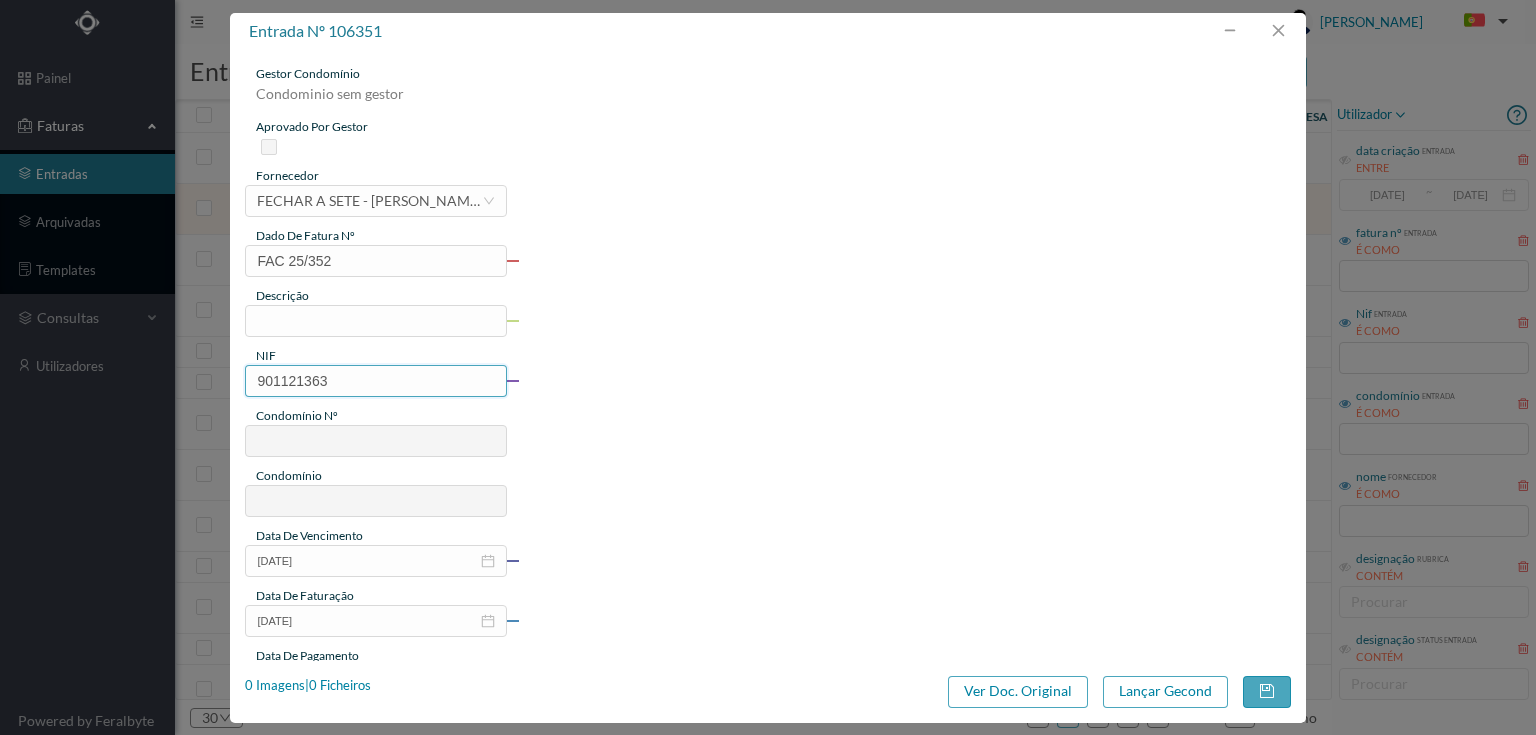type on "37" 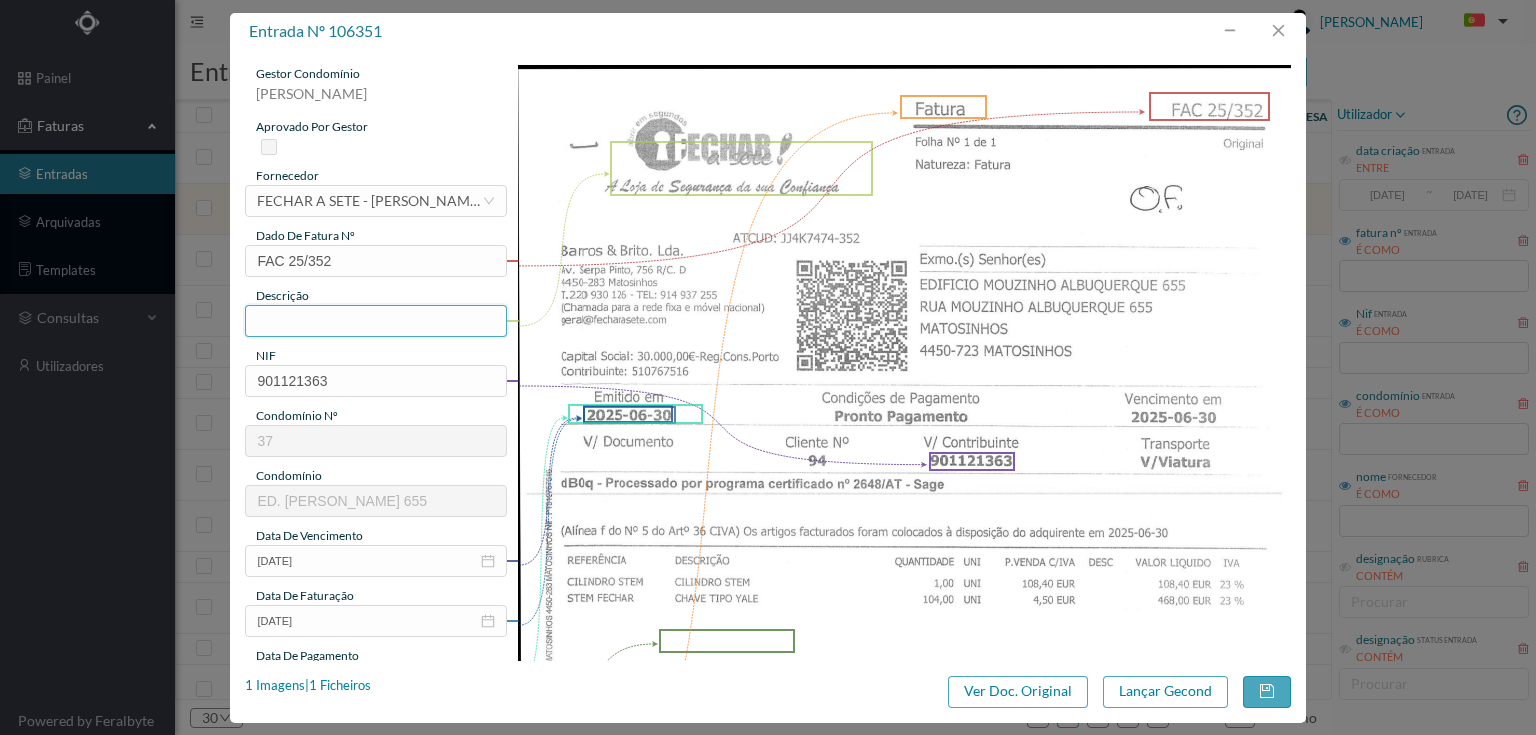 click at bounding box center [375, 321] 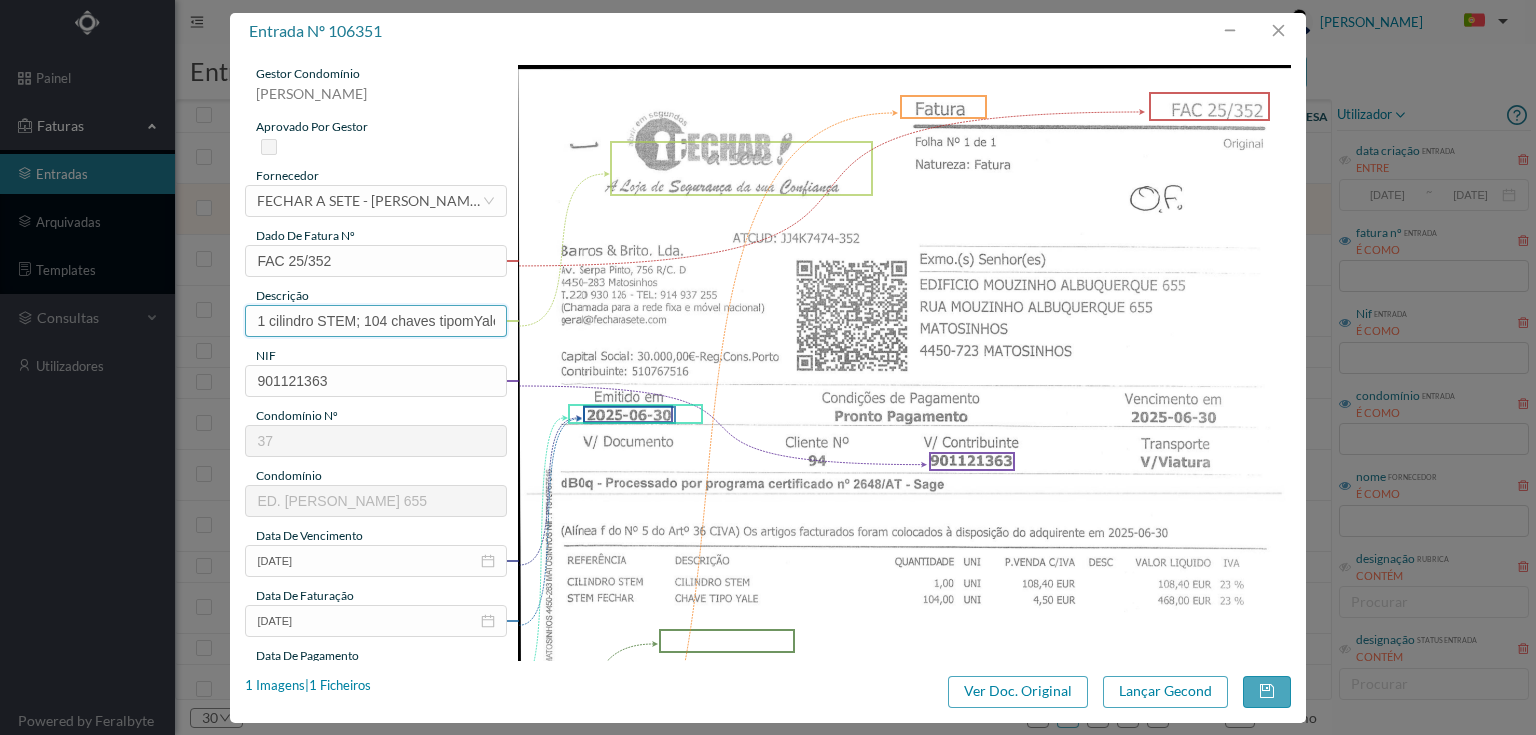 scroll, scrollTop: 0, scrollLeft: 7, axis: horizontal 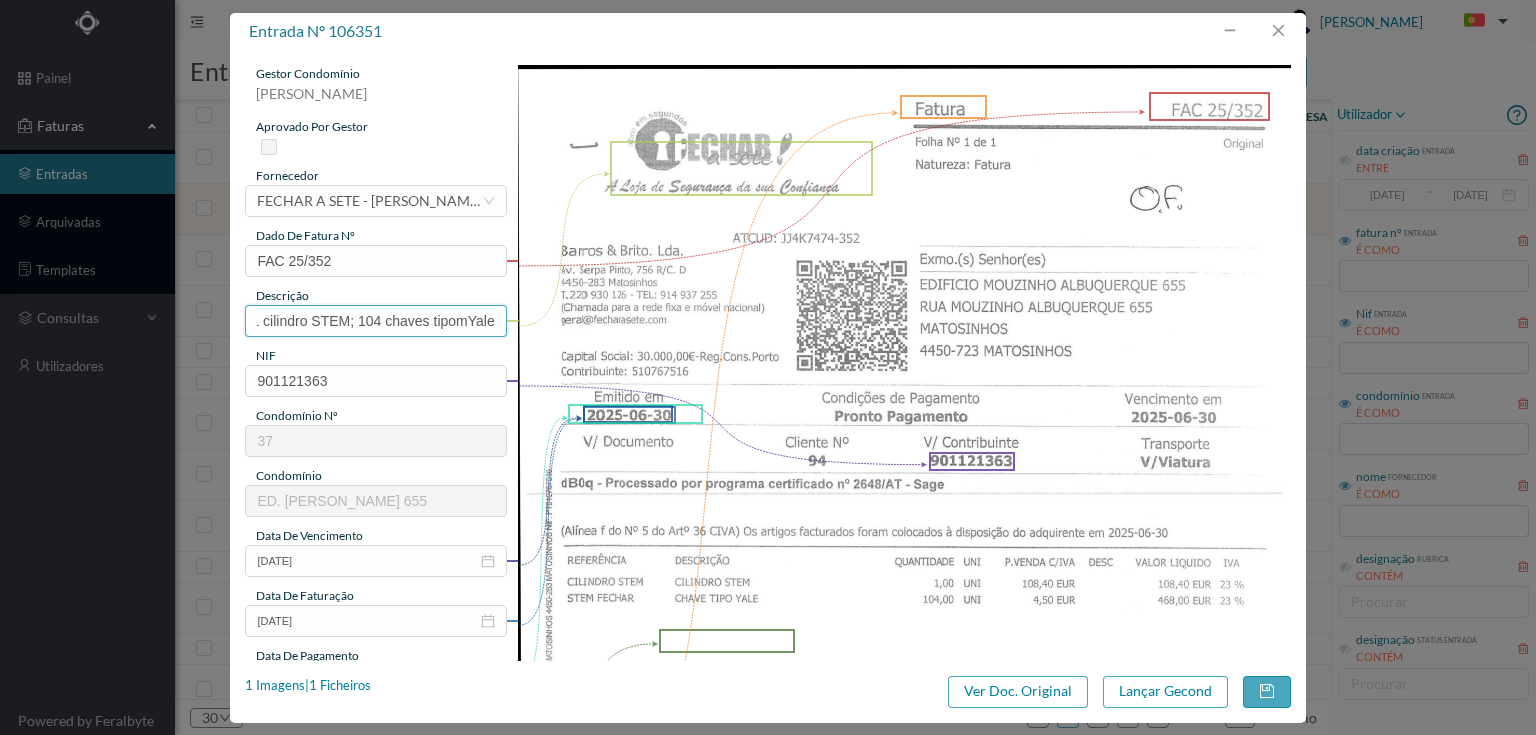 click on "1 cilindro STEM; 104 chaves tipomYale" at bounding box center [375, 321] 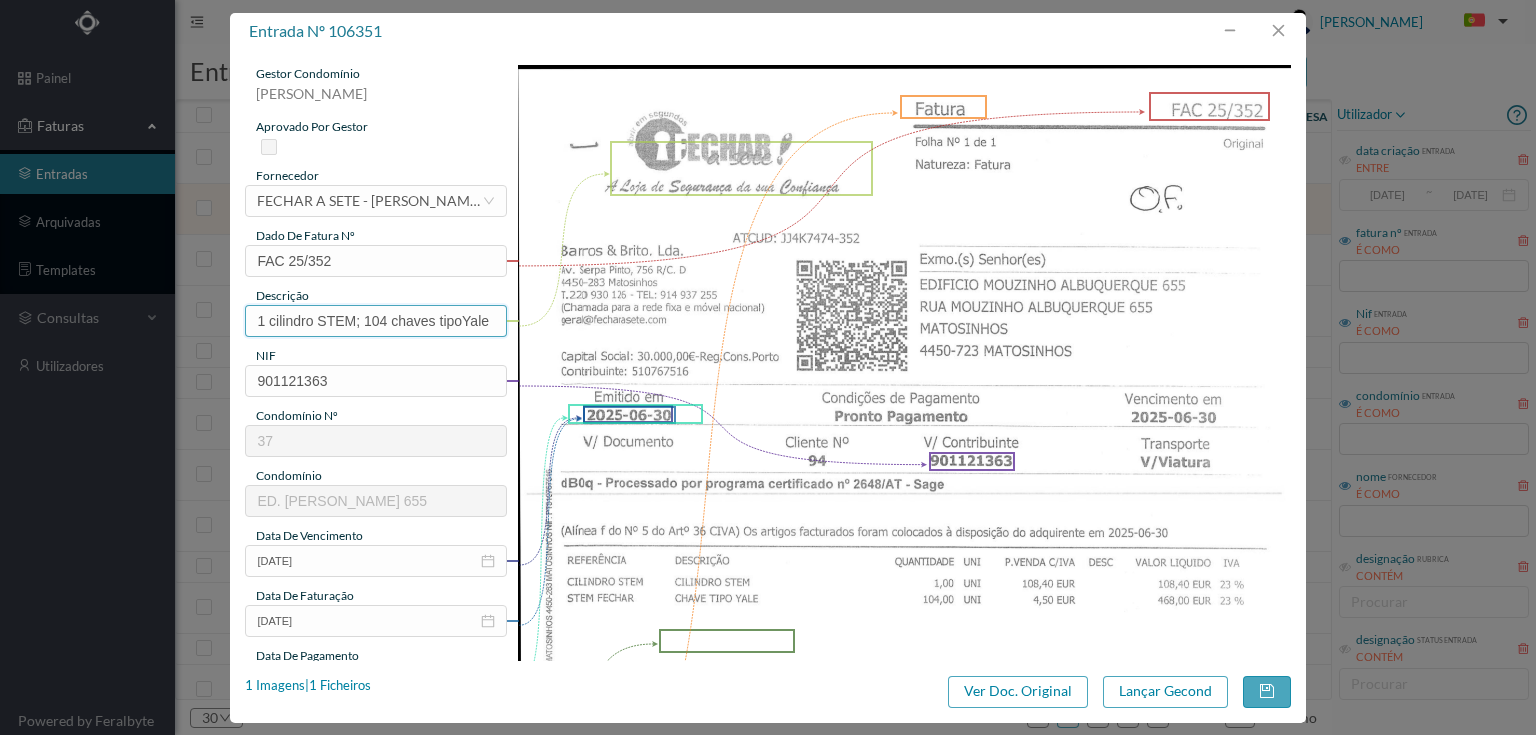scroll, scrollTop: 0, scrollLeft: 0, axis: both 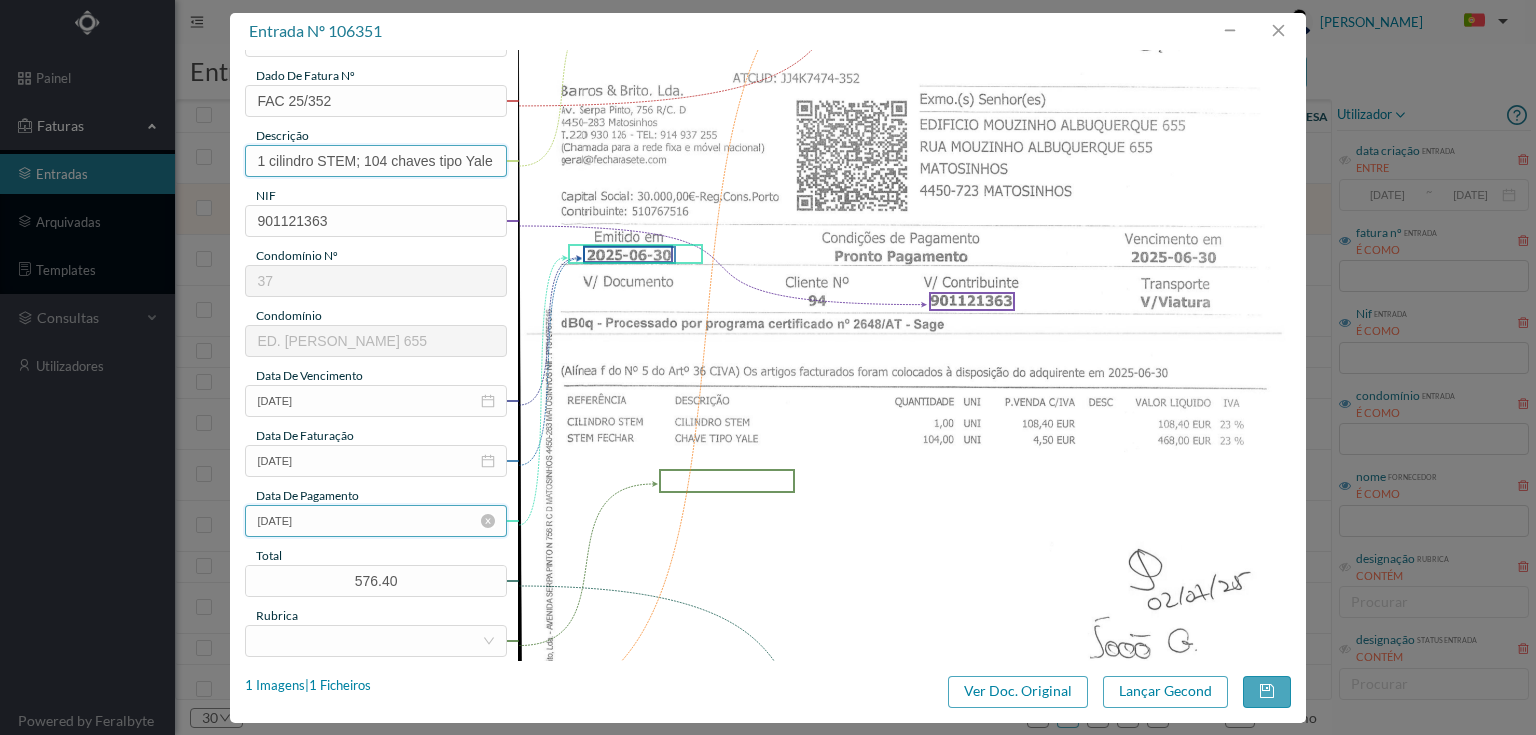 type on "1 cilindro STEM; 104 chaves tipo Yale" 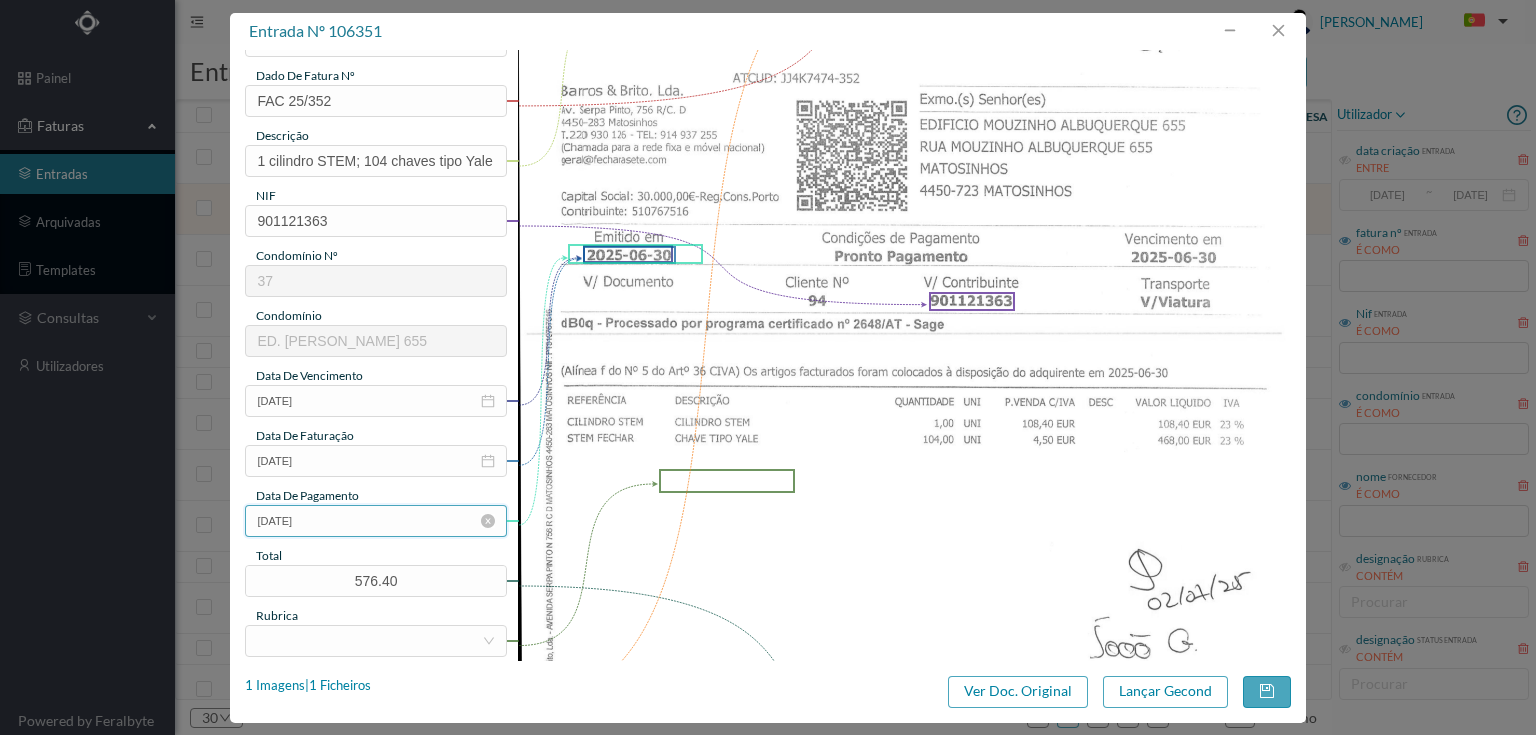 click on "2025-06-30" at bounding box center (375, 521) 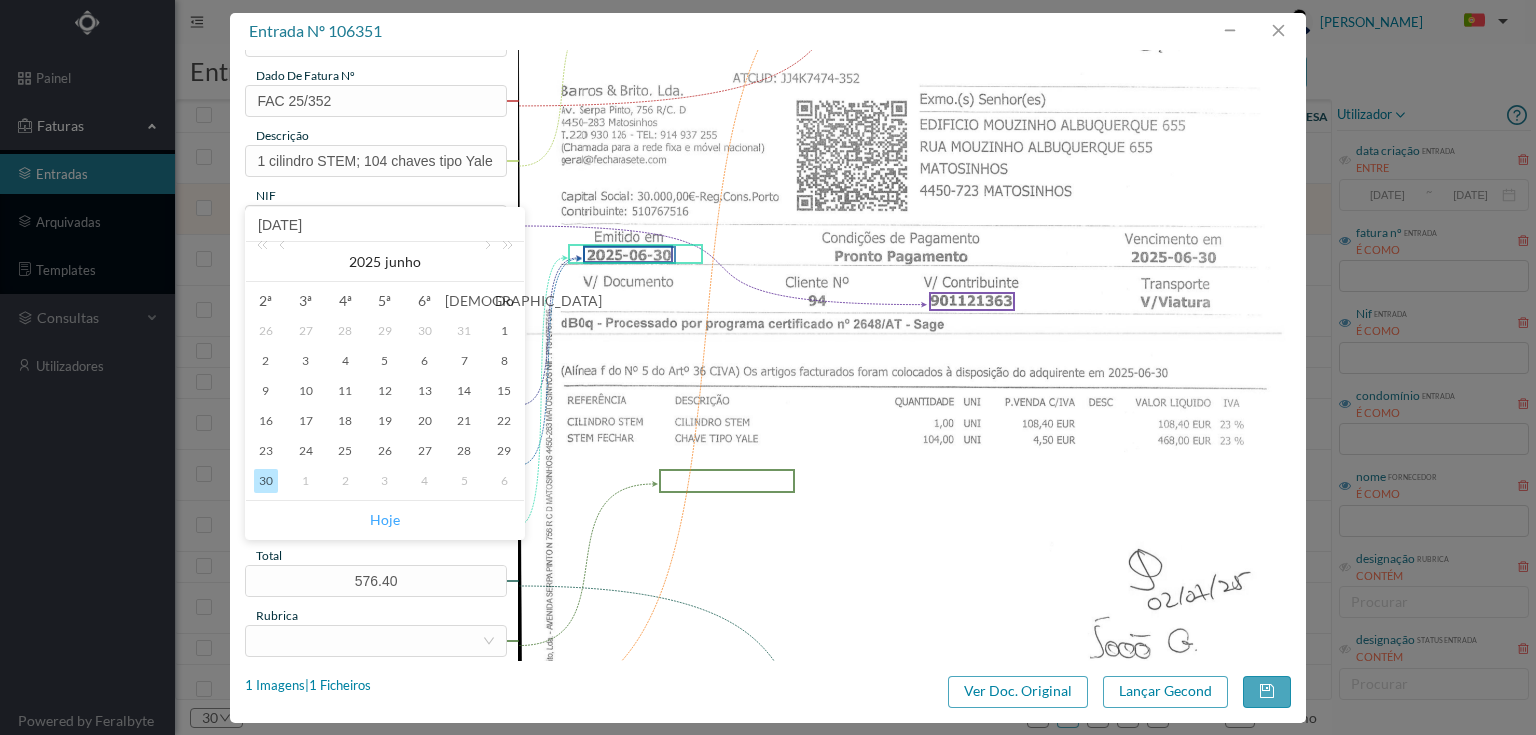 click on "Hoje" at bounding box center (385, 520) 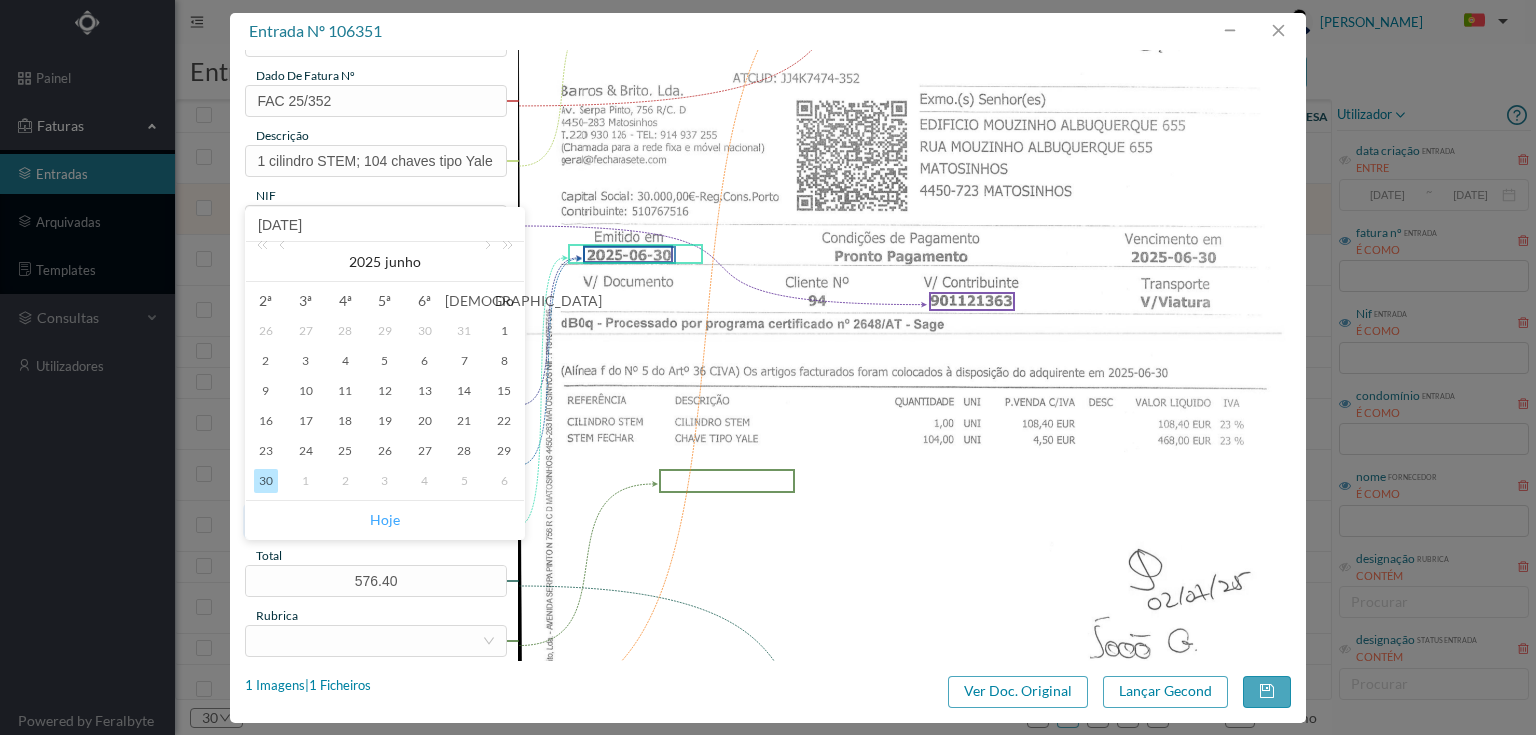 type on "[DATE]" 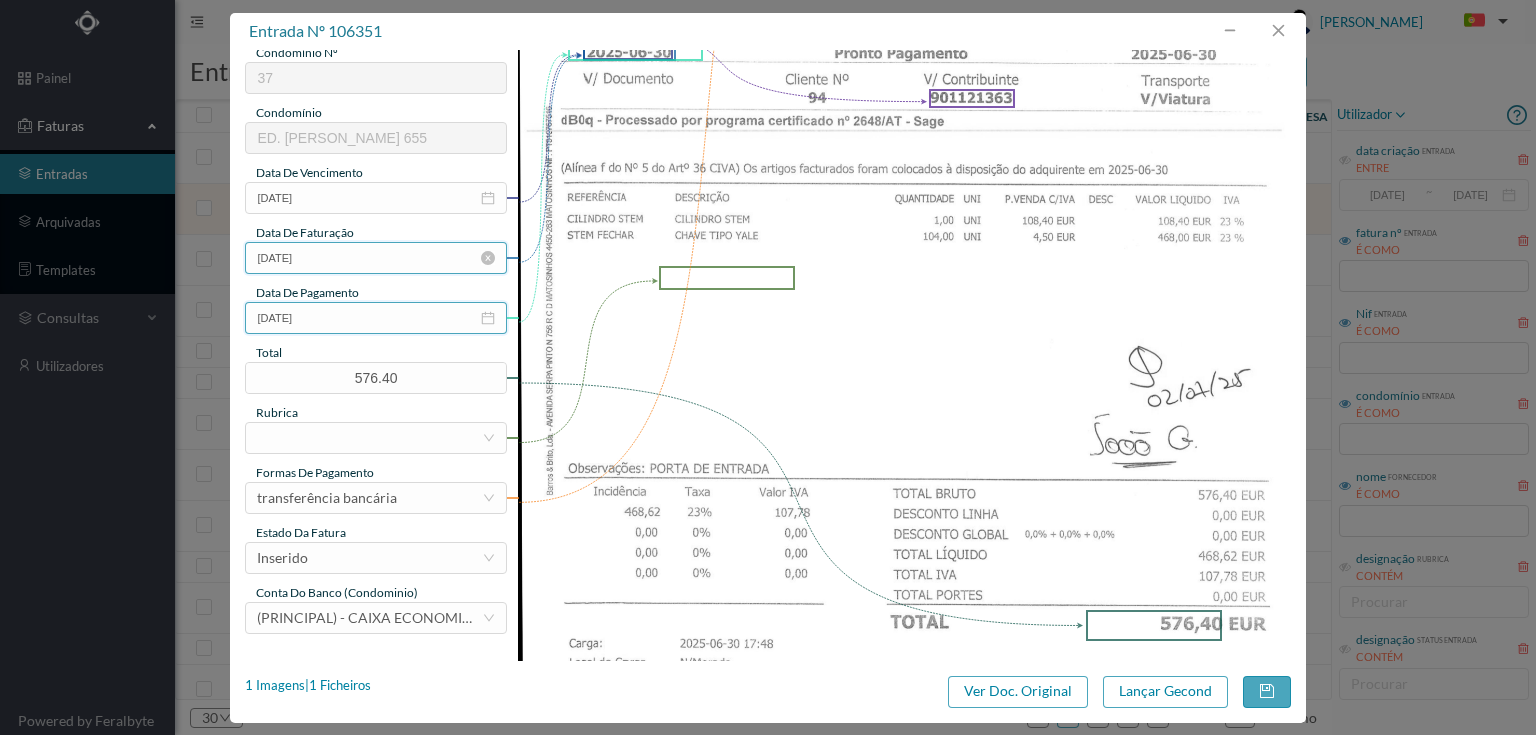 scroll, scrollTop: 400, scrollLeft: 0, axis: vertical 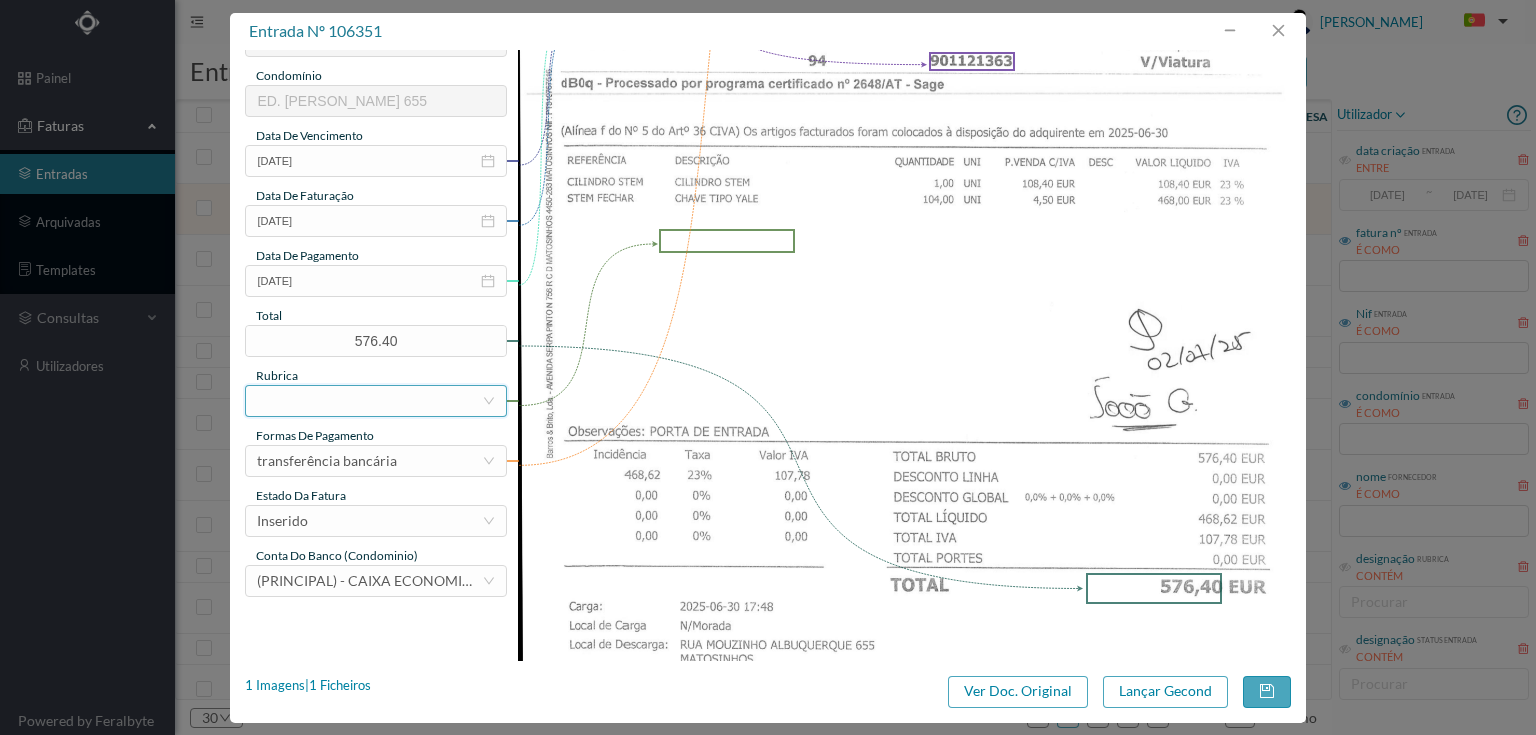 click at bounding box center [369, 401] 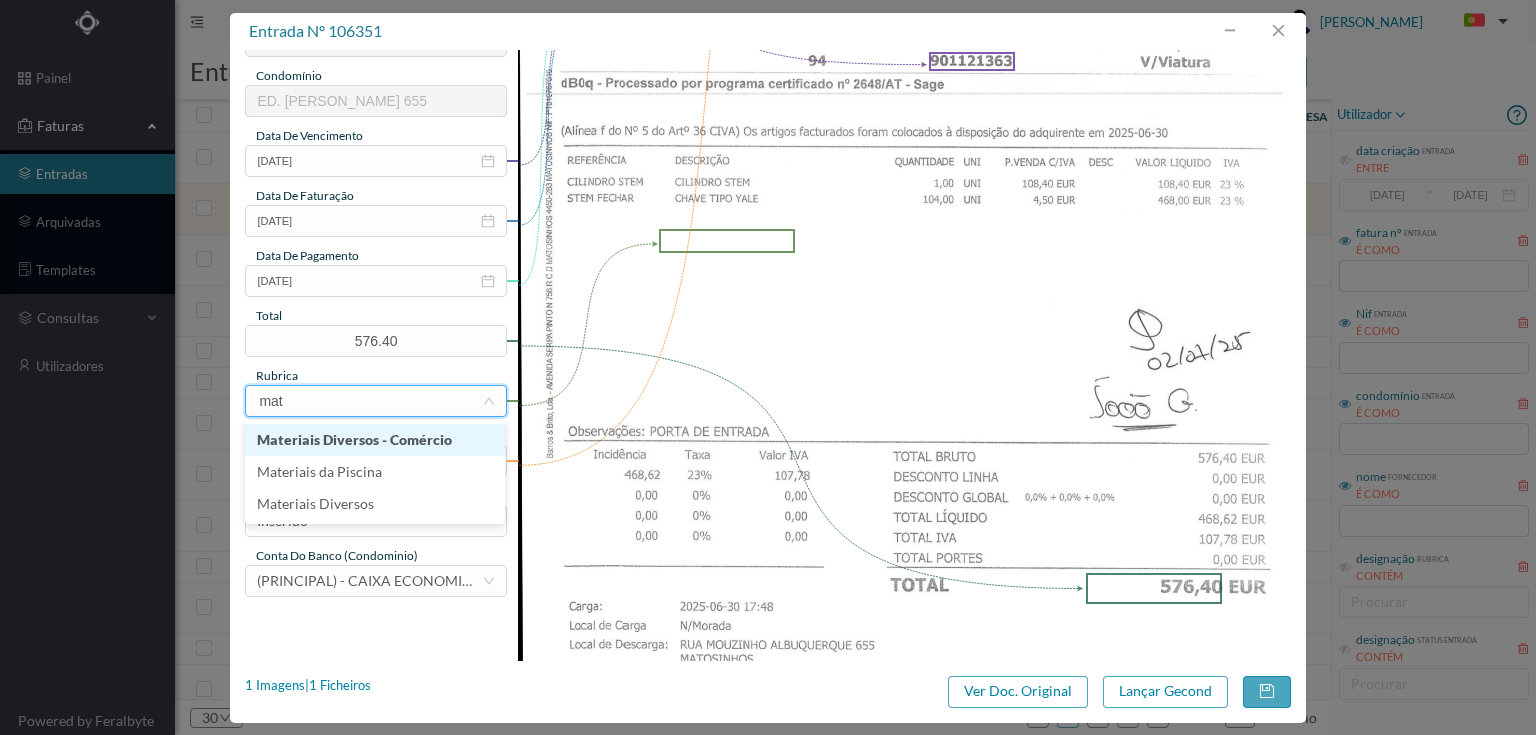 type on "mate" 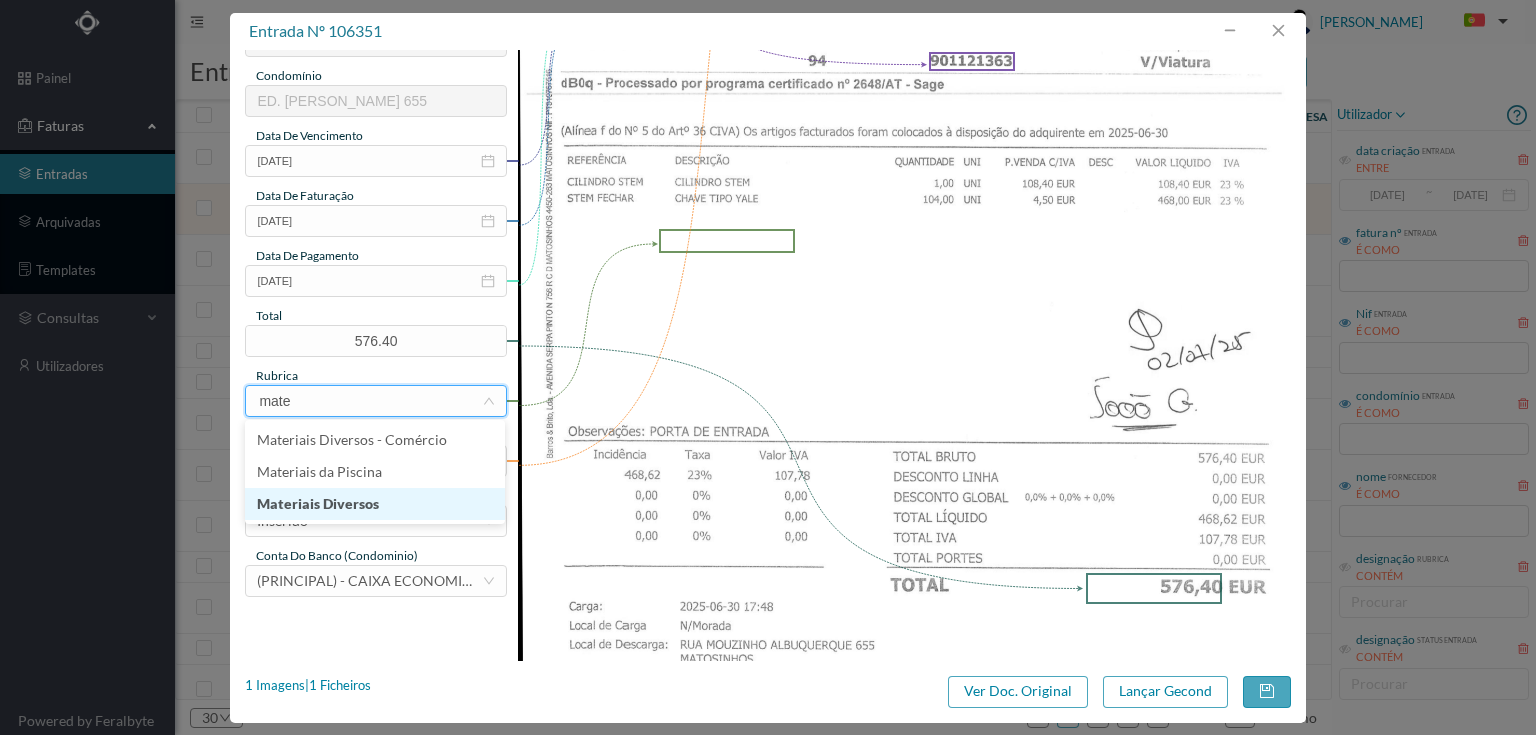 click on "Materiais Diversos" at bounding box center (375, 504) 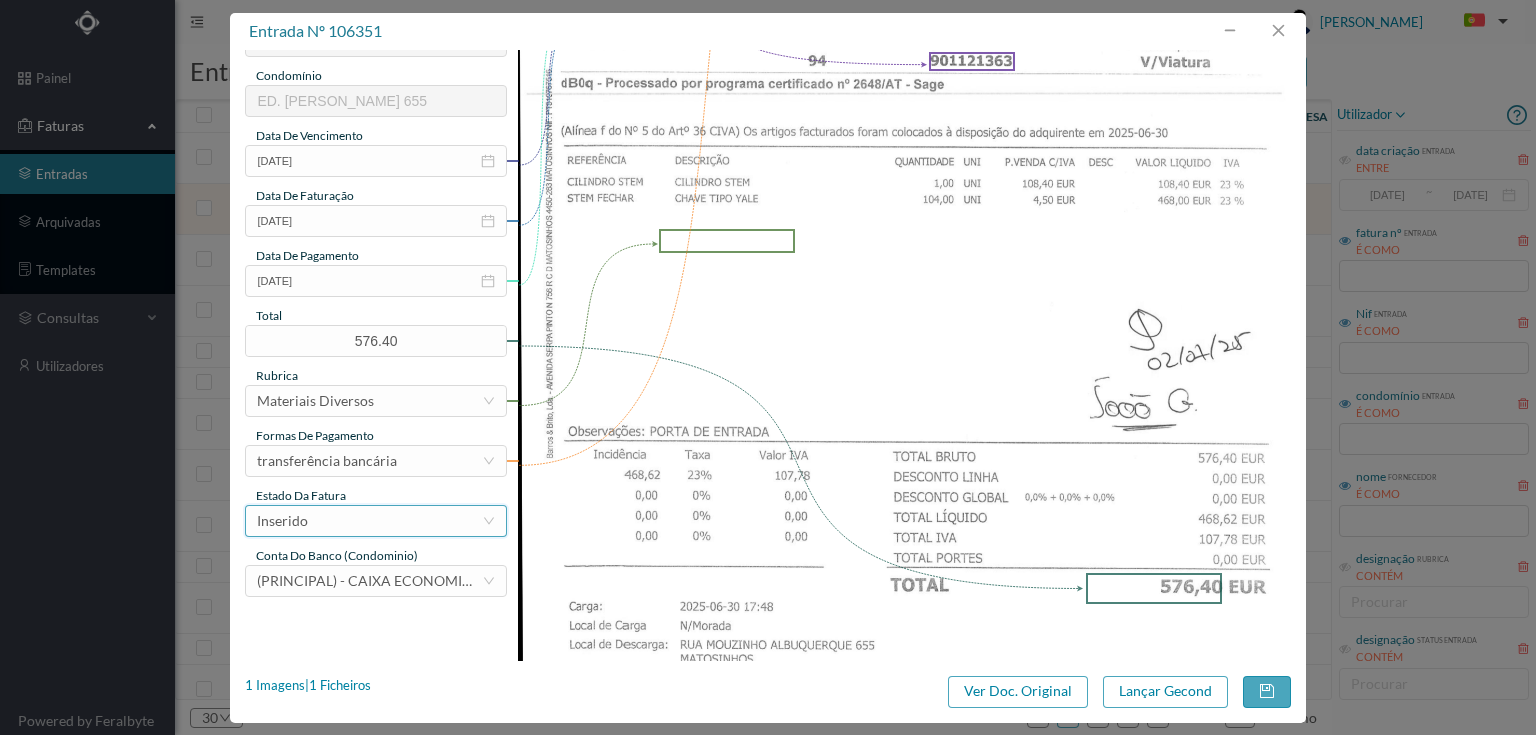 click on "Inserido" at bounding box center (369, 521) 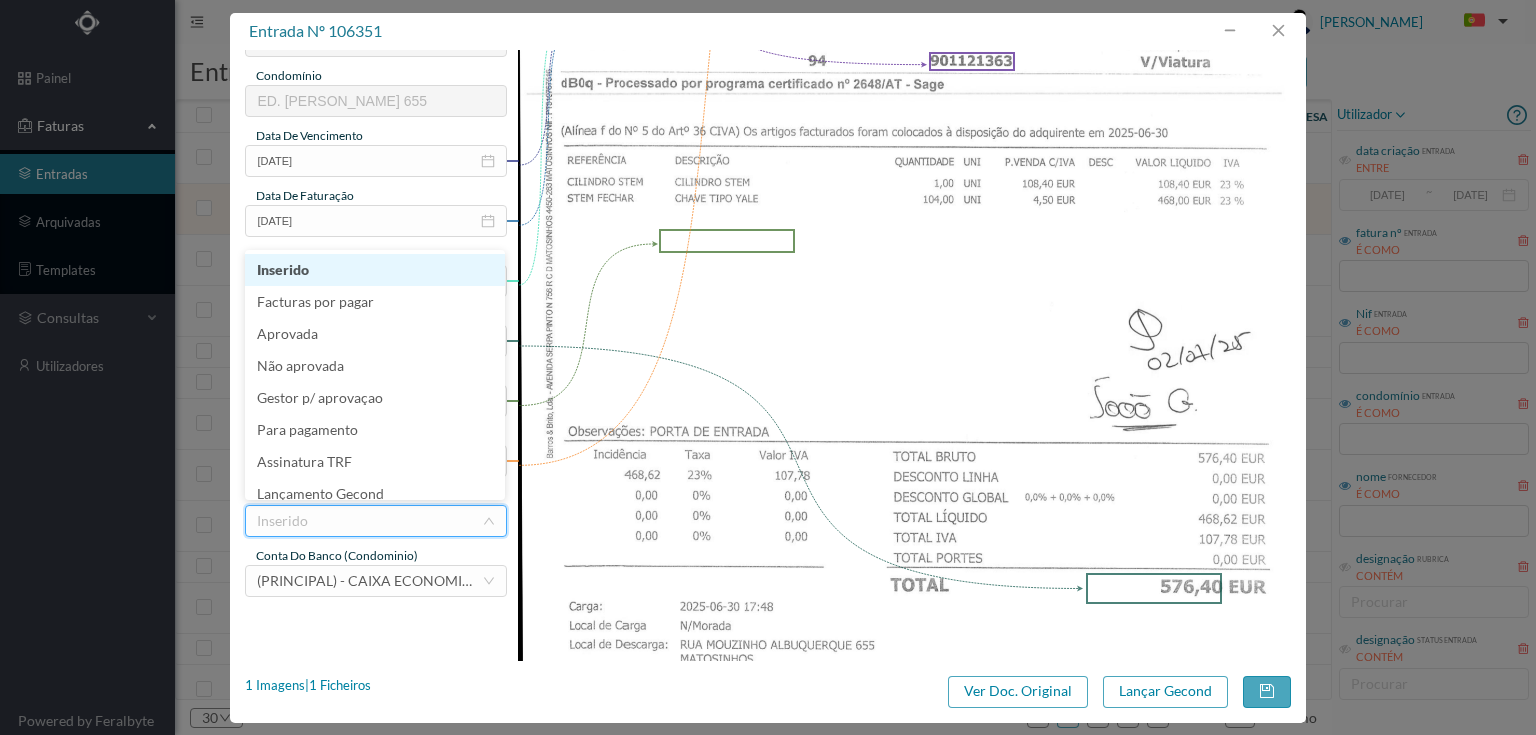 scroll, scrollTop: 42, scrollLeft: 0, axis: vertical 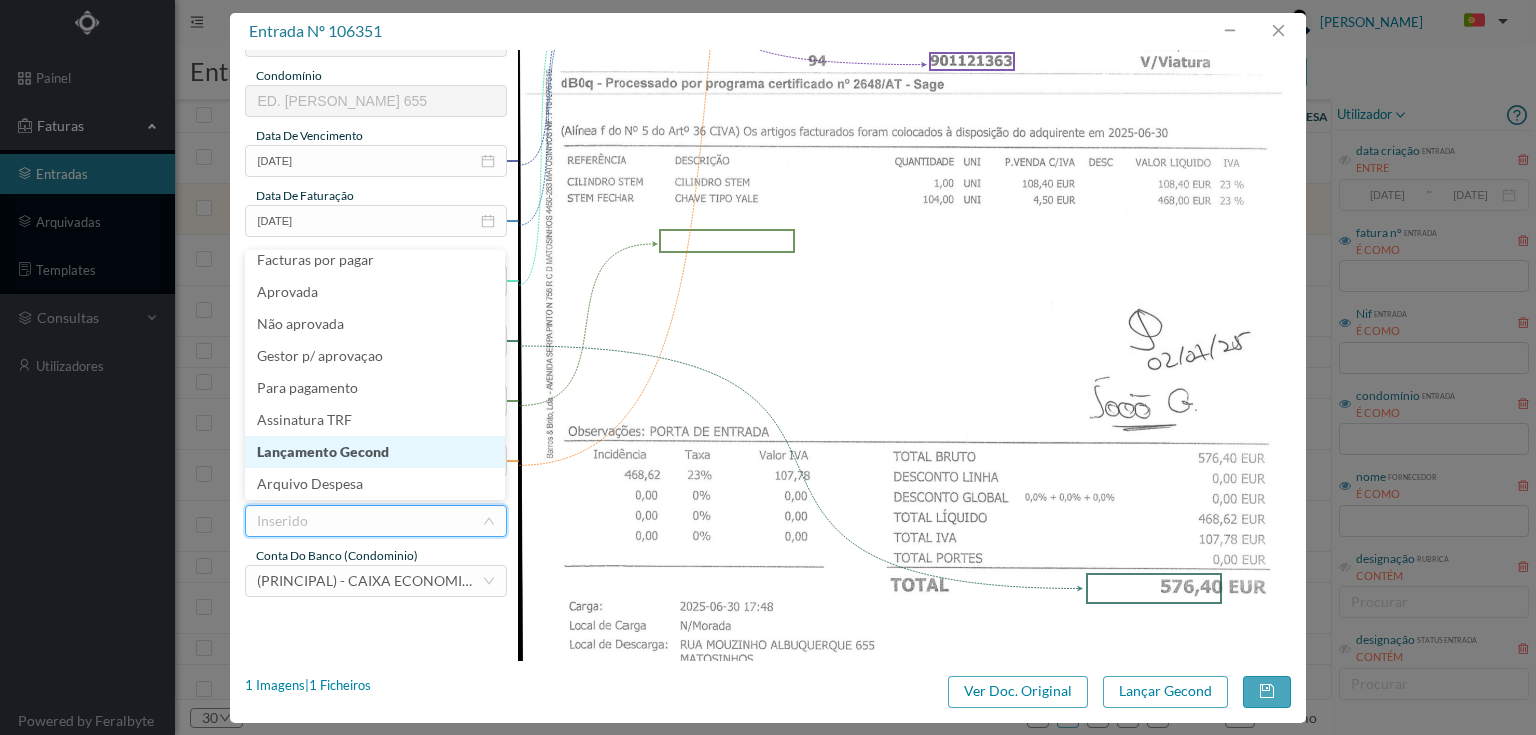 click on "Lançamento Gecond" at bounding box center (375, 452) 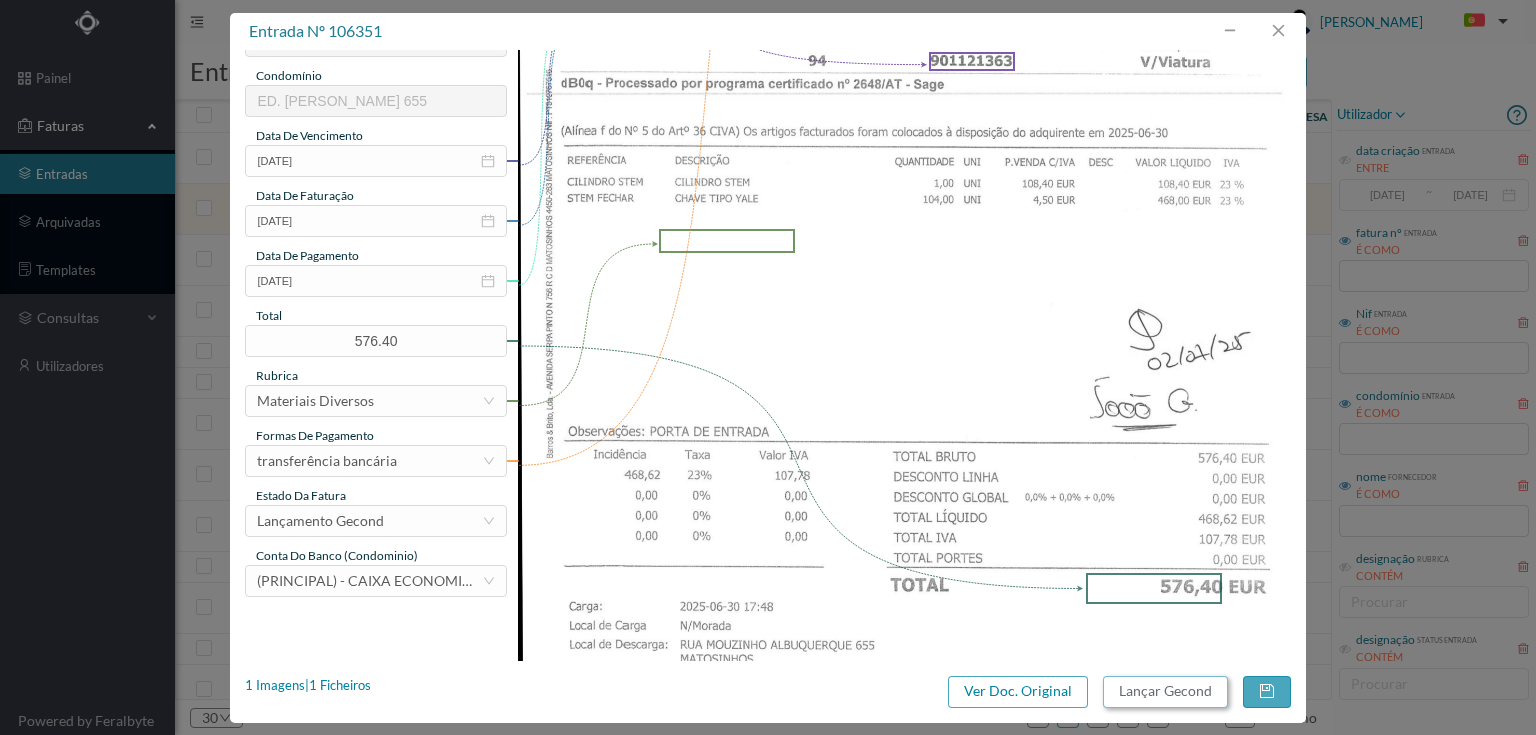 drag, startPoint x: 1150, startPoint y: 696, endPoint x: 1156, endPoint y: 687, distance: 10.816654 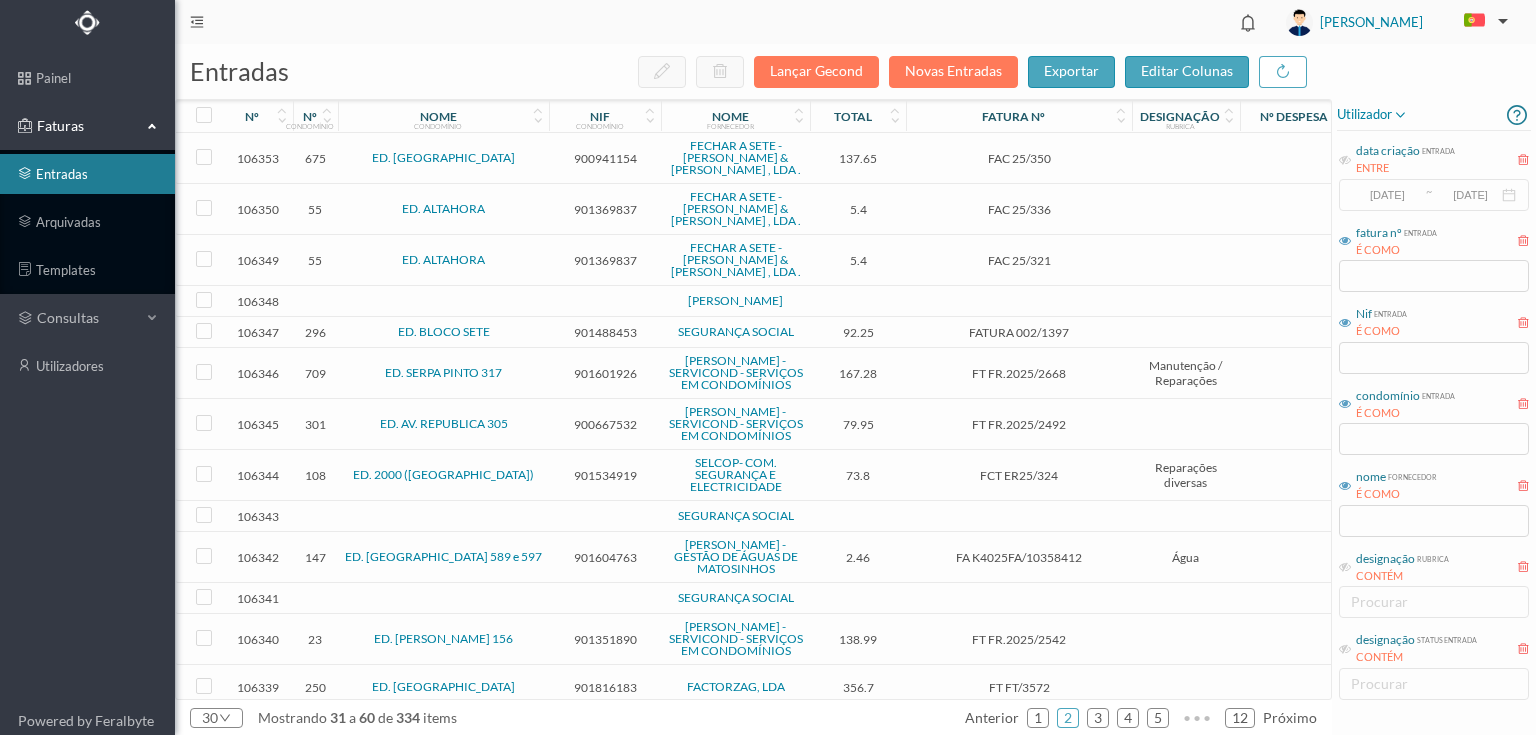 click on "901369837" at bounding box center [605, 209] 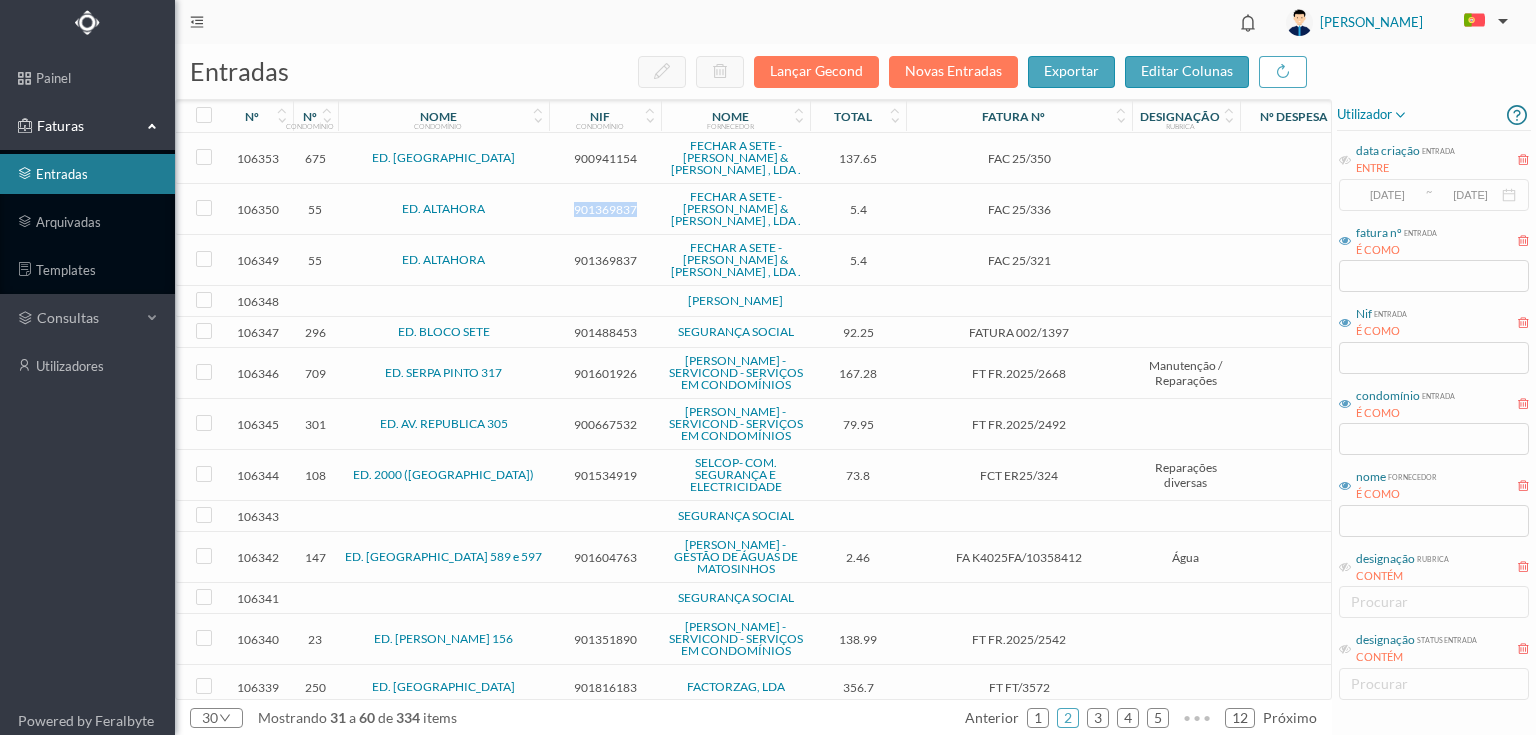 click on "901369837" at bounding box center [605, 209] 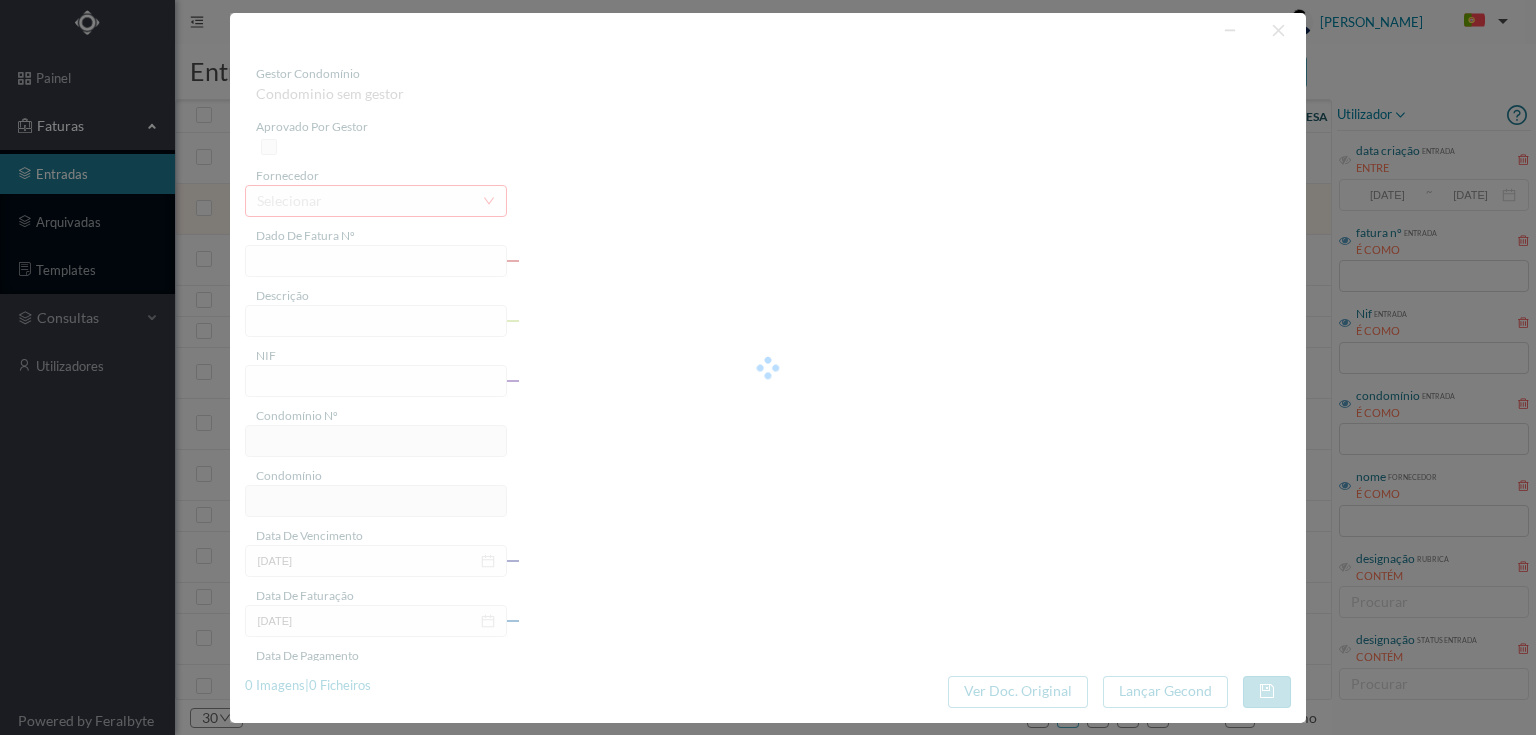 type on "FAC 25/336" 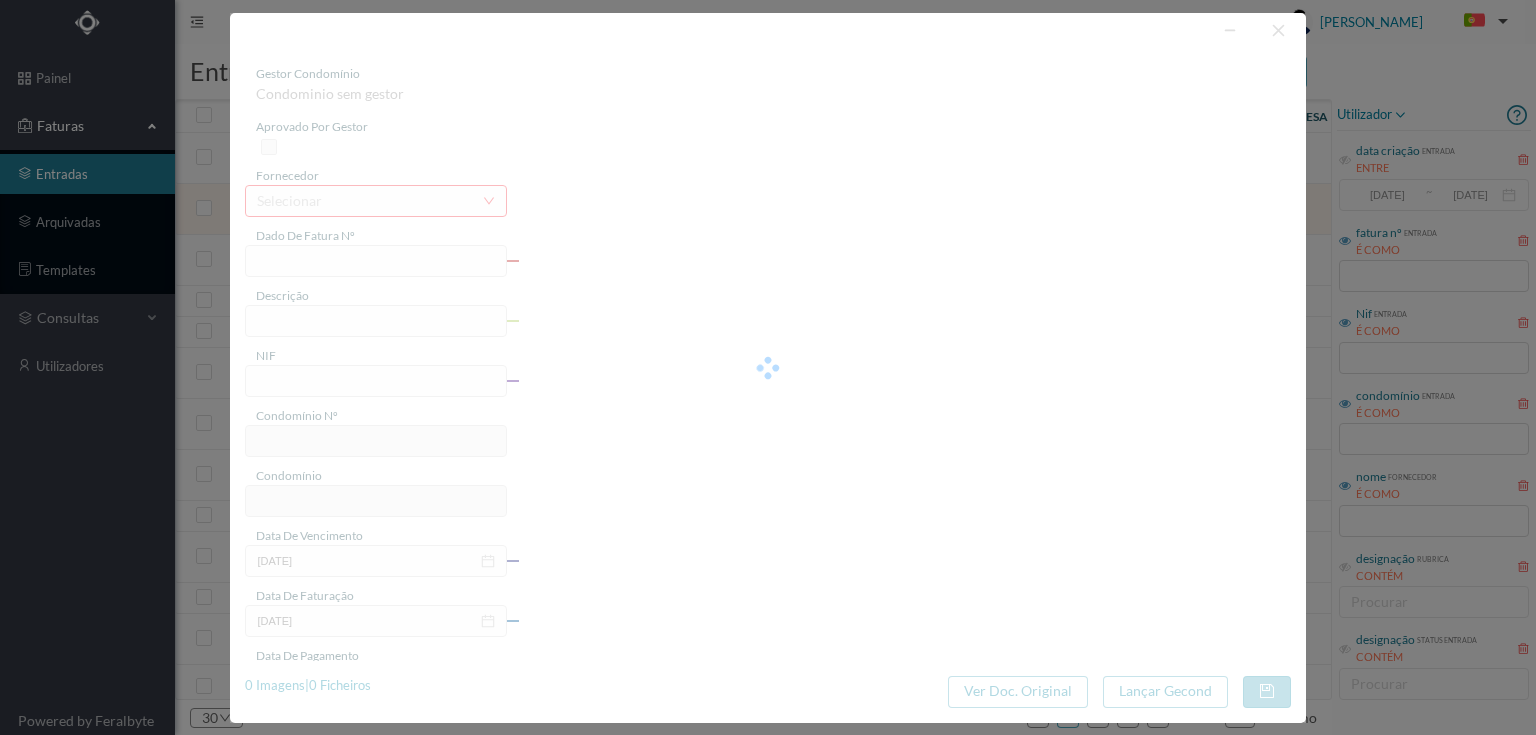 type on "901369837" 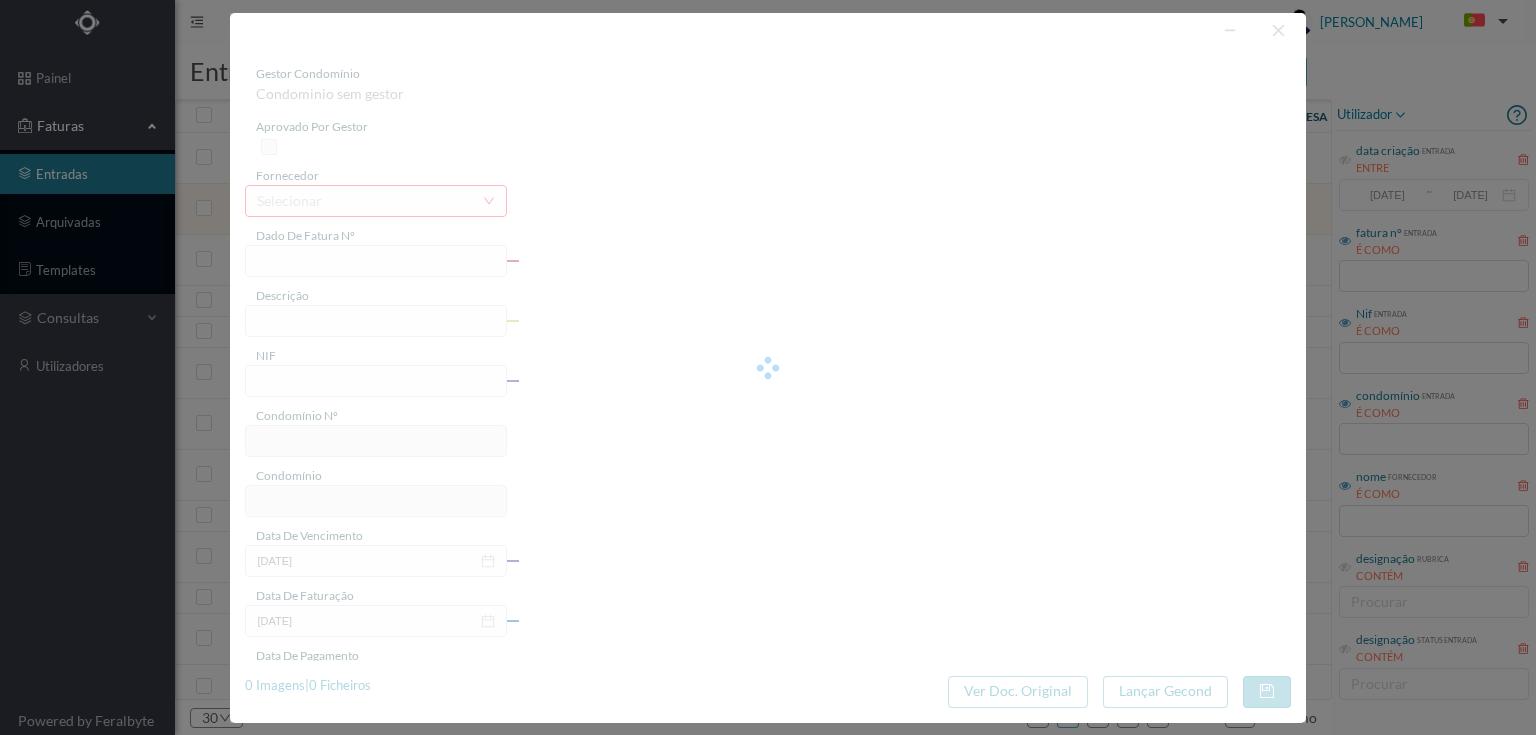 type on "2025-06-17" 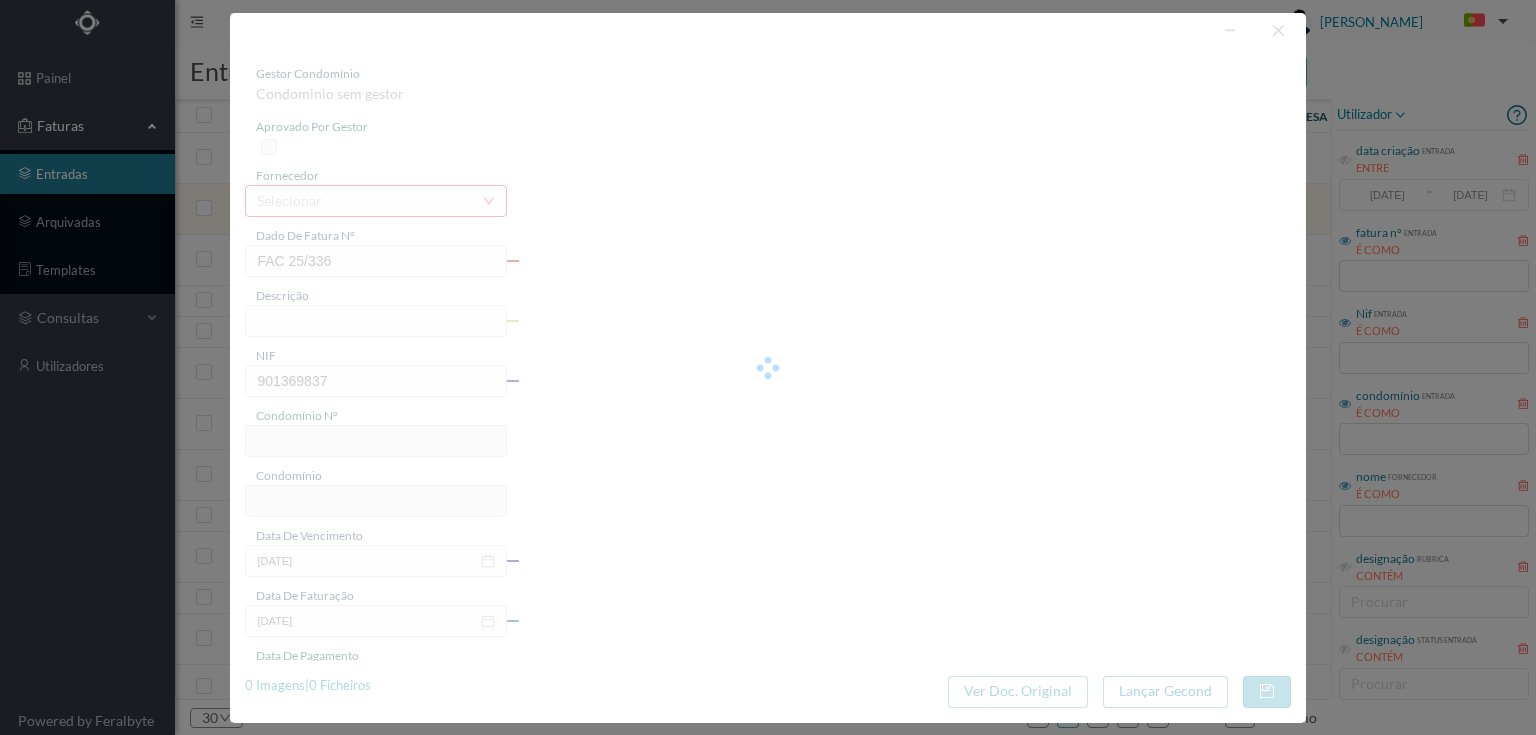 type on "55" 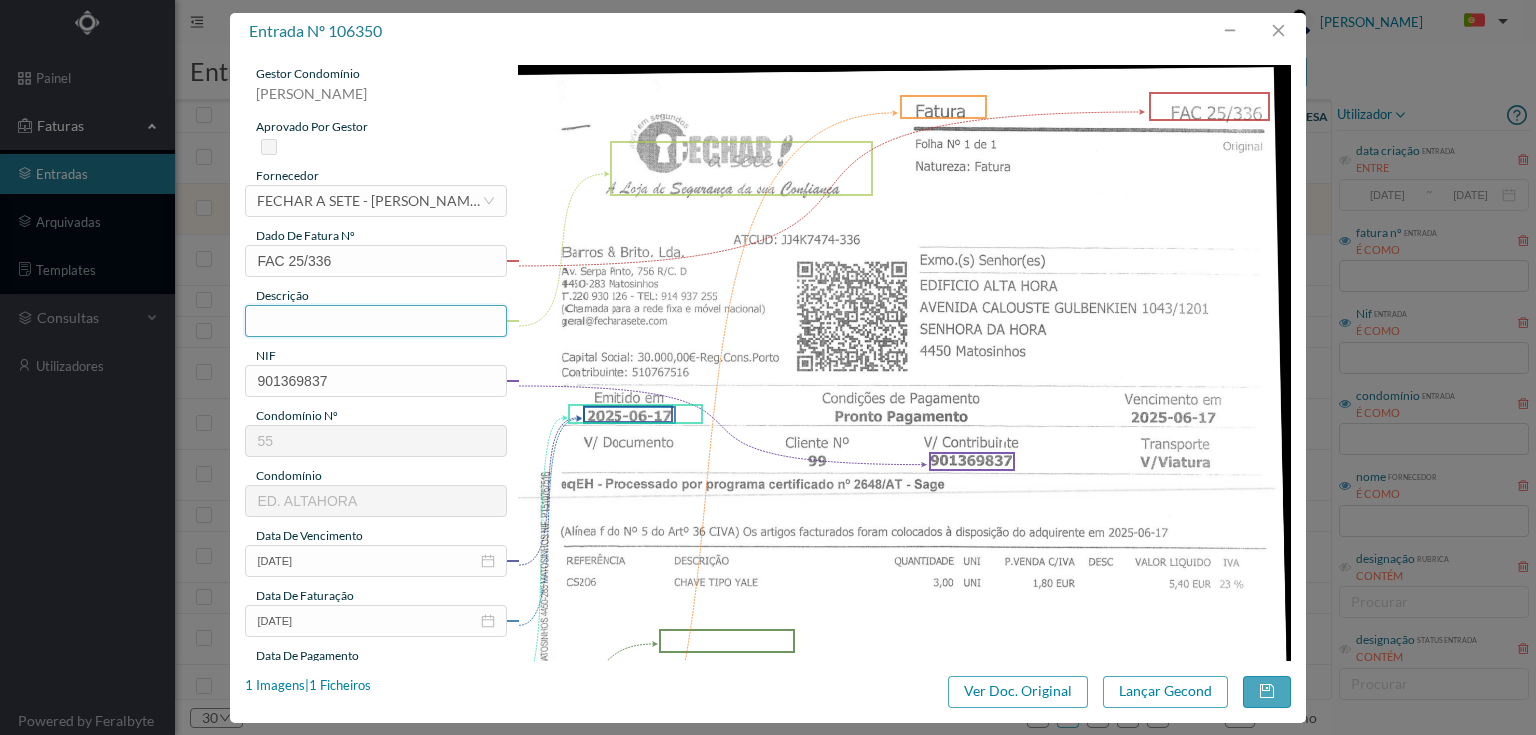 click at bounding box center [375, 321] 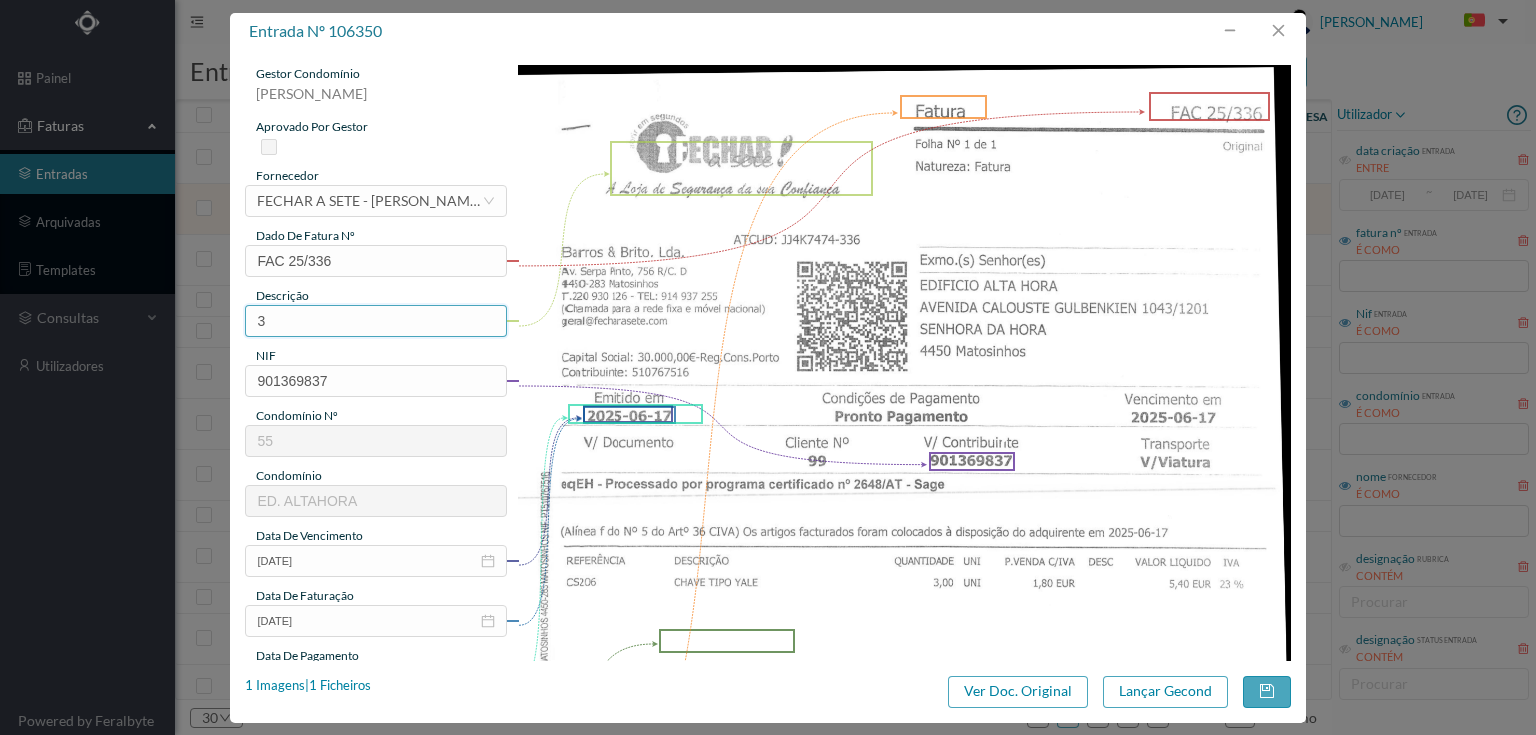 type on "3" 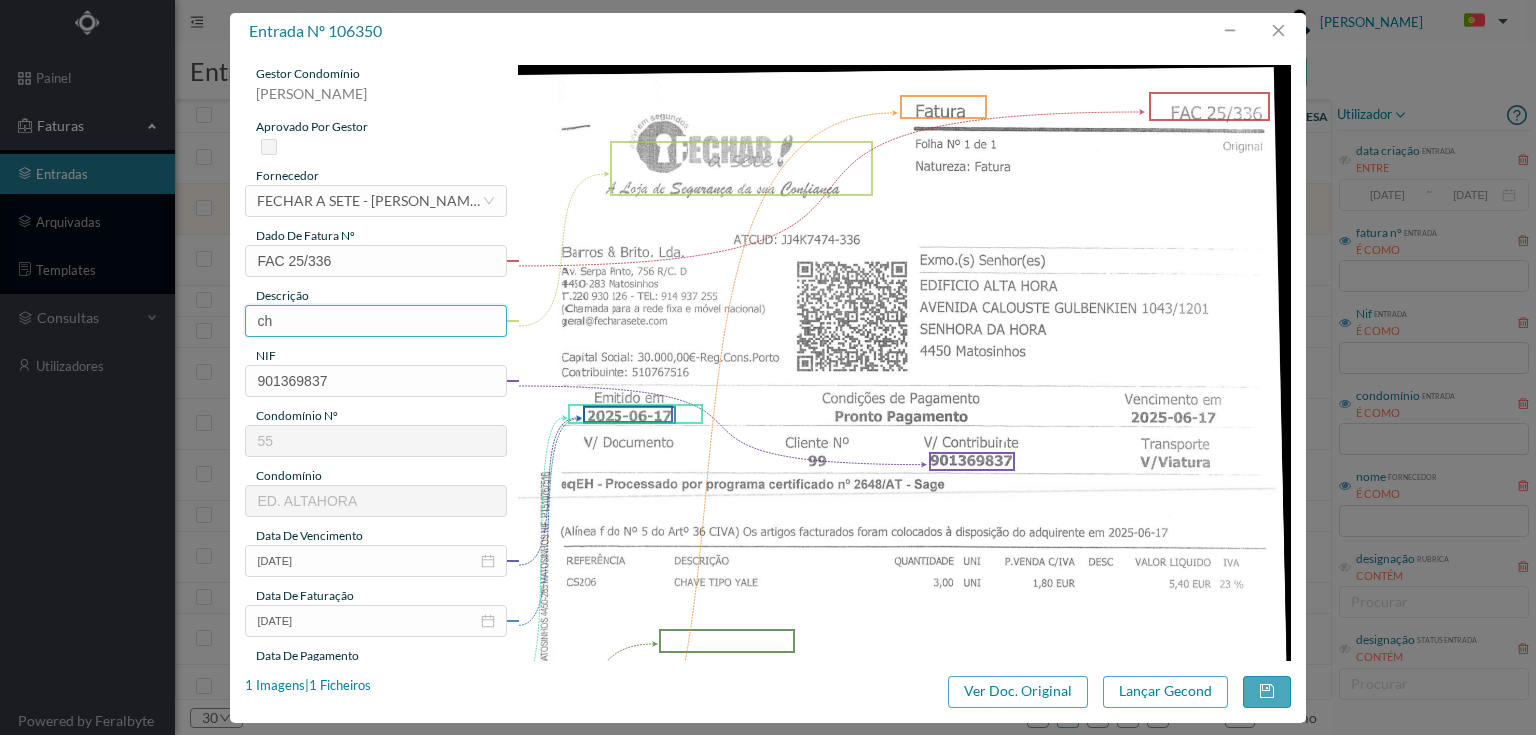 type on "c" 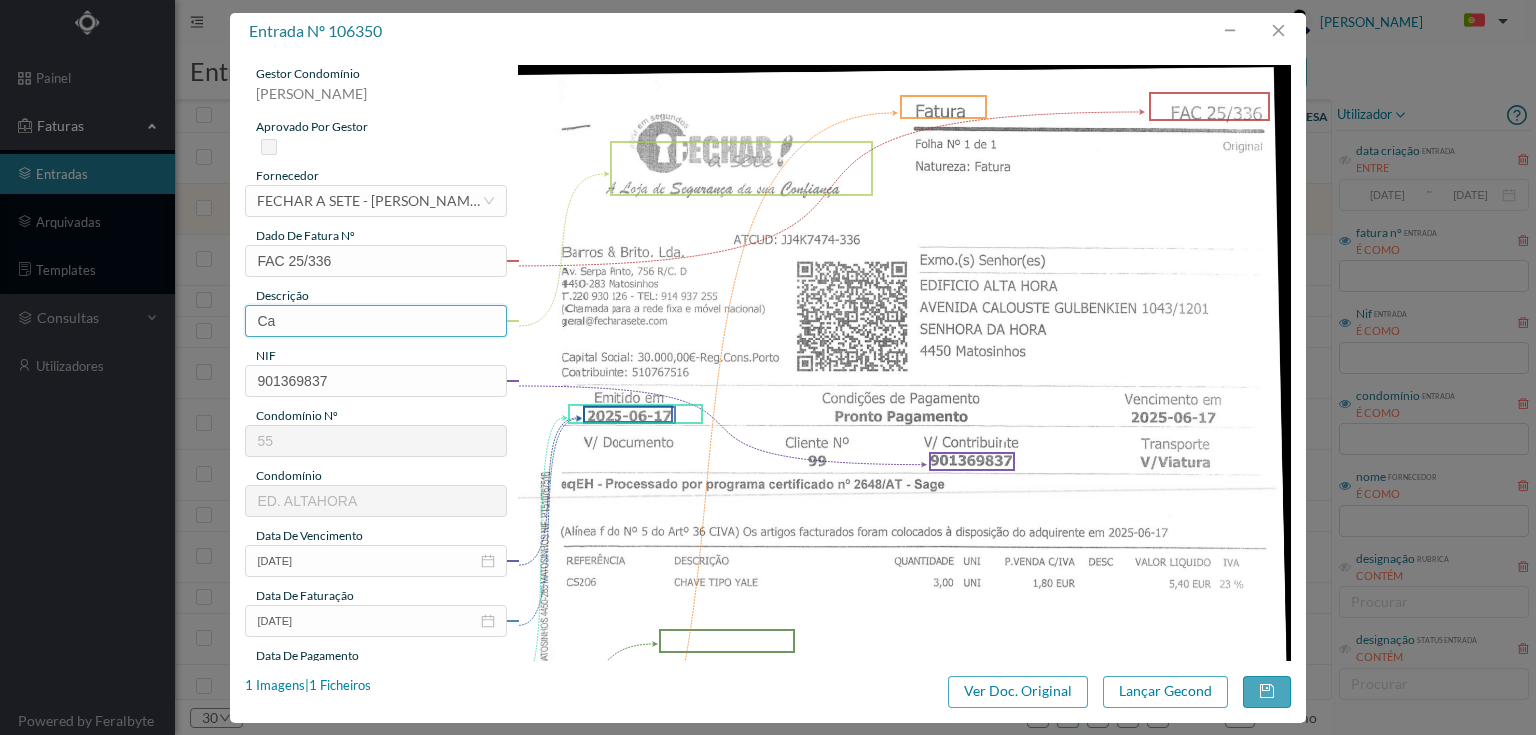type on "C" 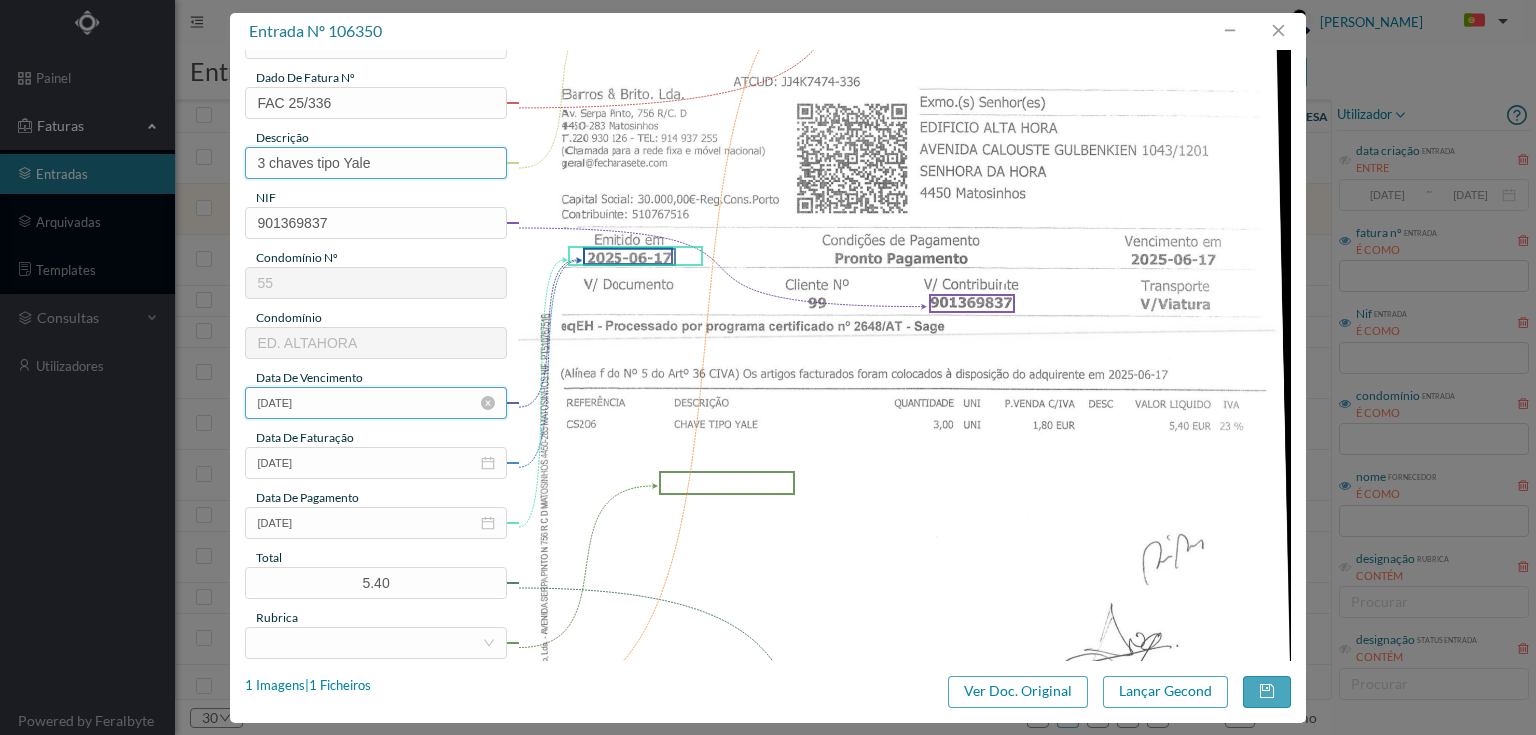scroll, scrollTop: 160, scrollLeft: 0, axis: vertical 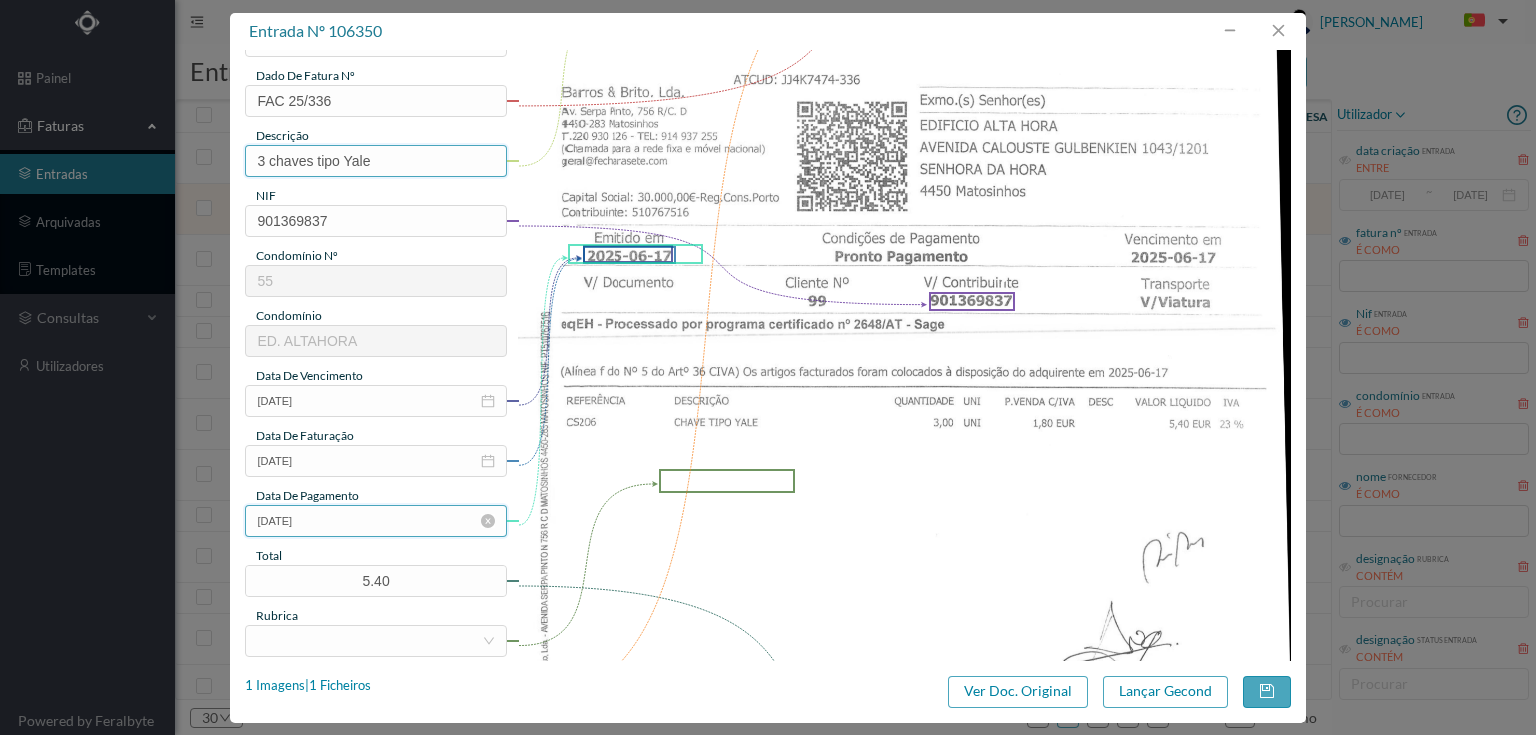 type on "3 chaves tipo Yale" 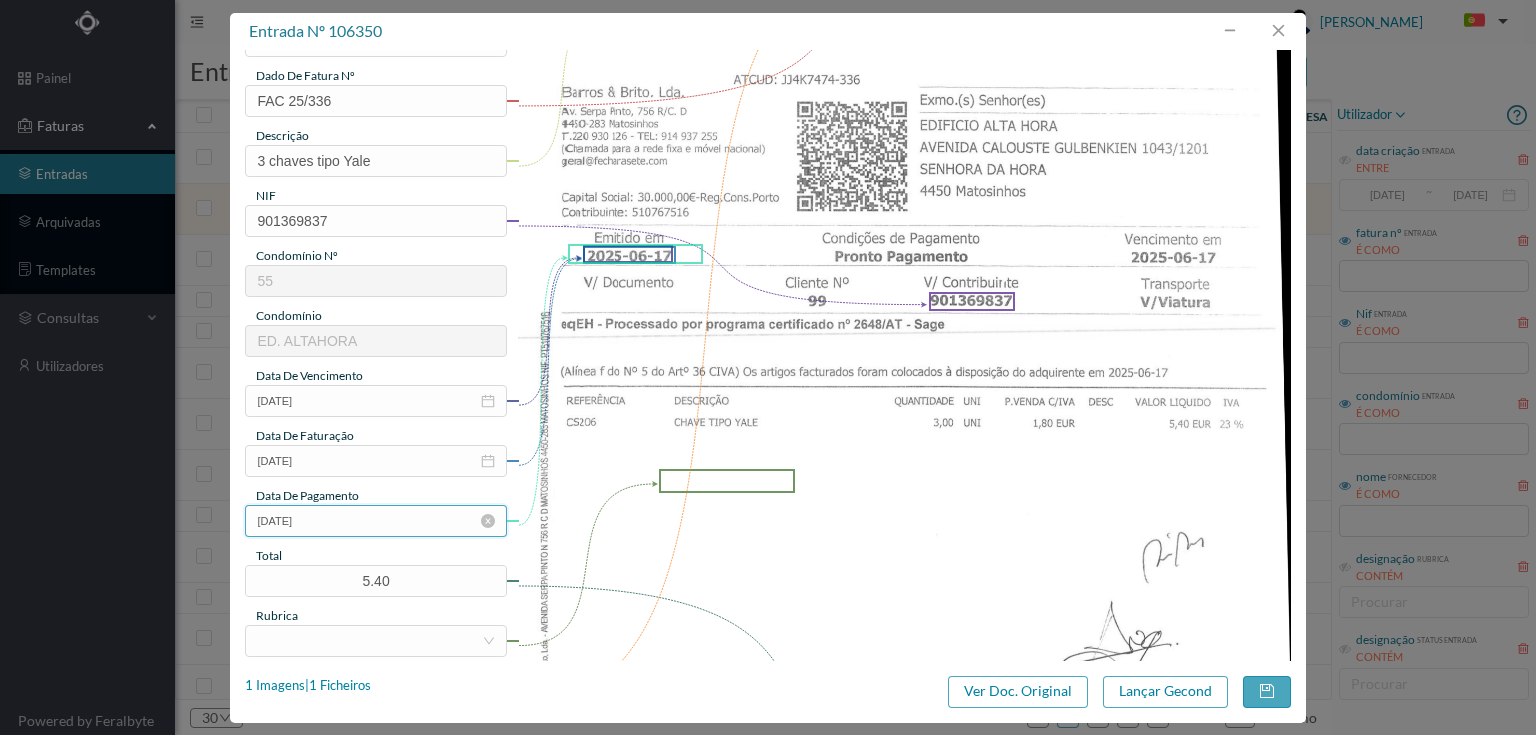 click on "2025-06-17" at bounding box center (375, 521) 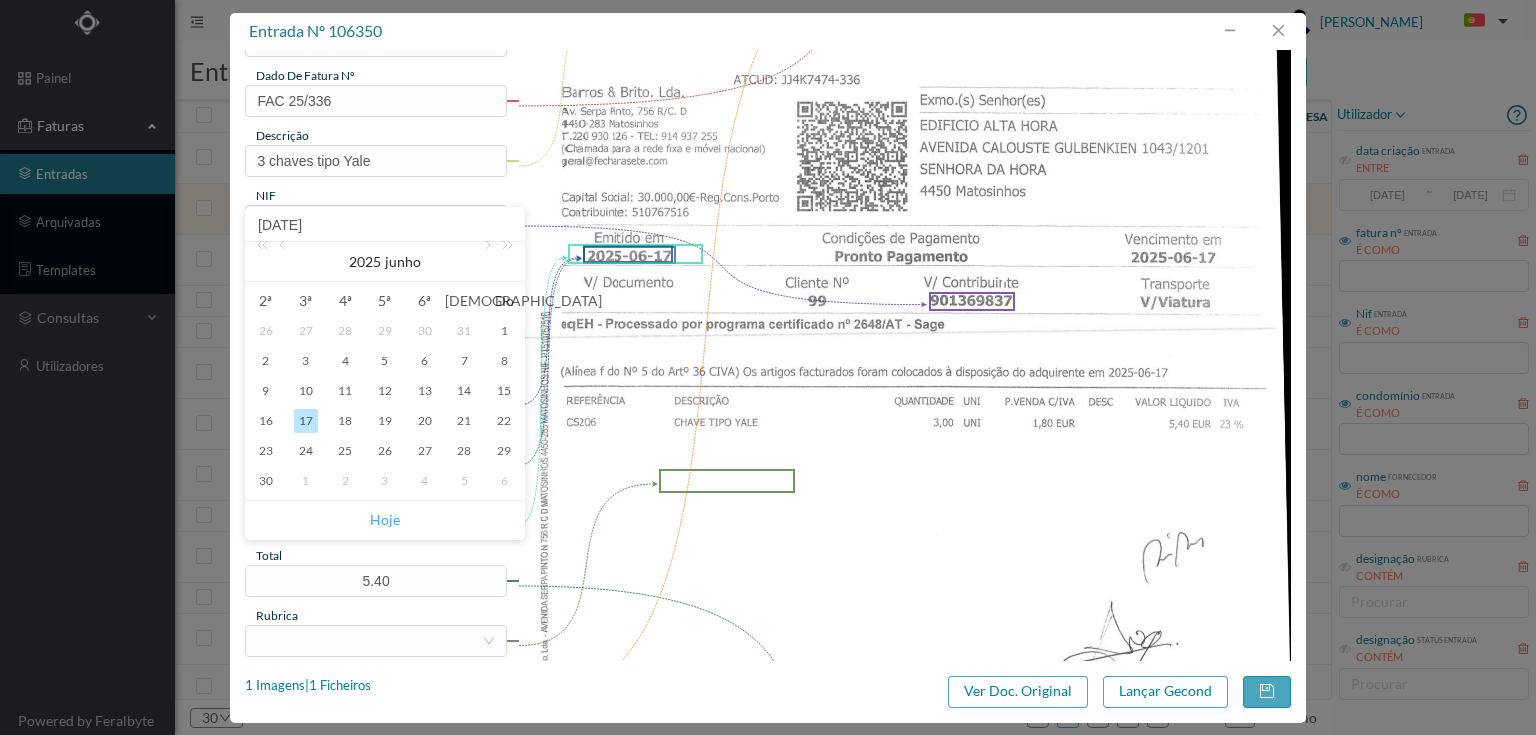 click on "Hoje" at bounding box center (385, 520) 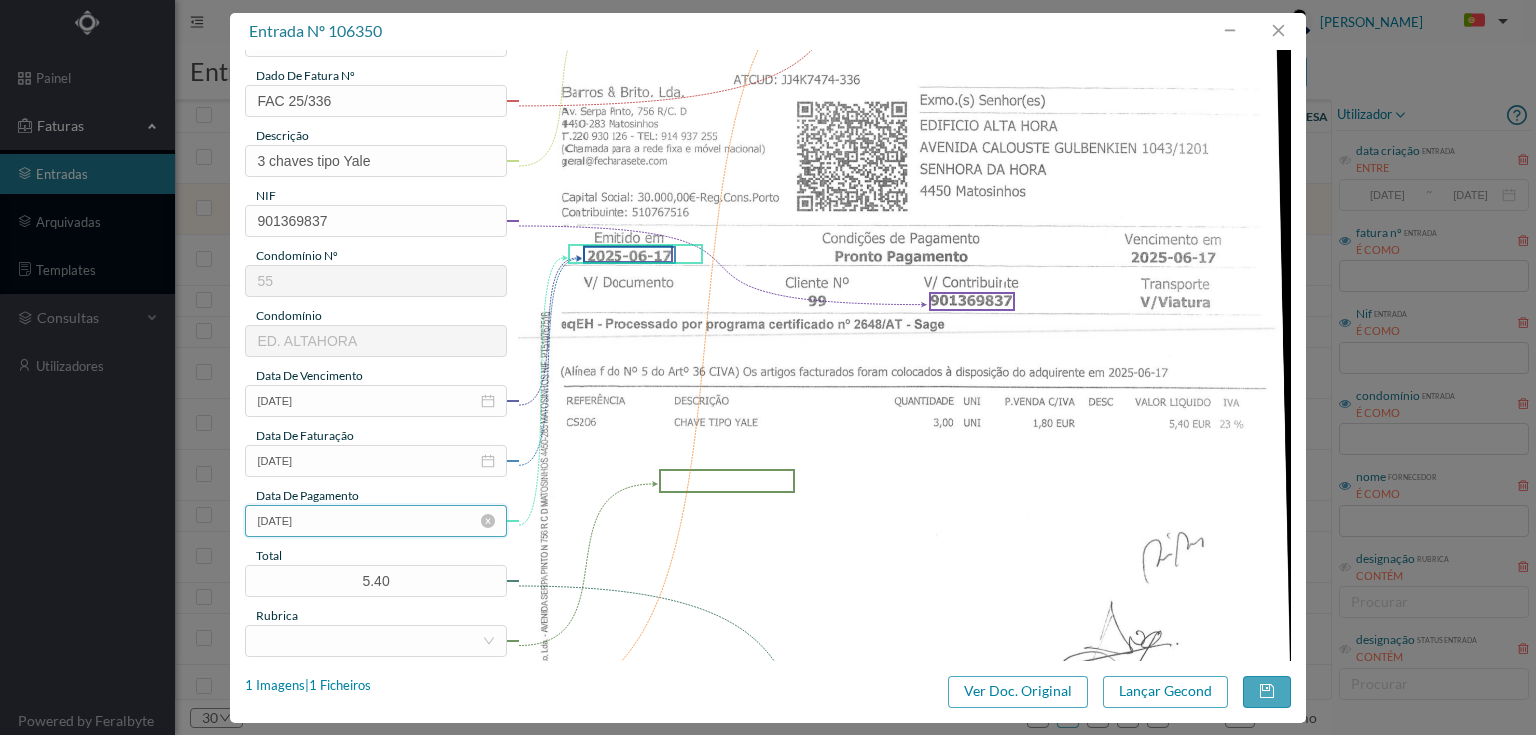 click on "[DATE]" at bounding box center [375, 521] 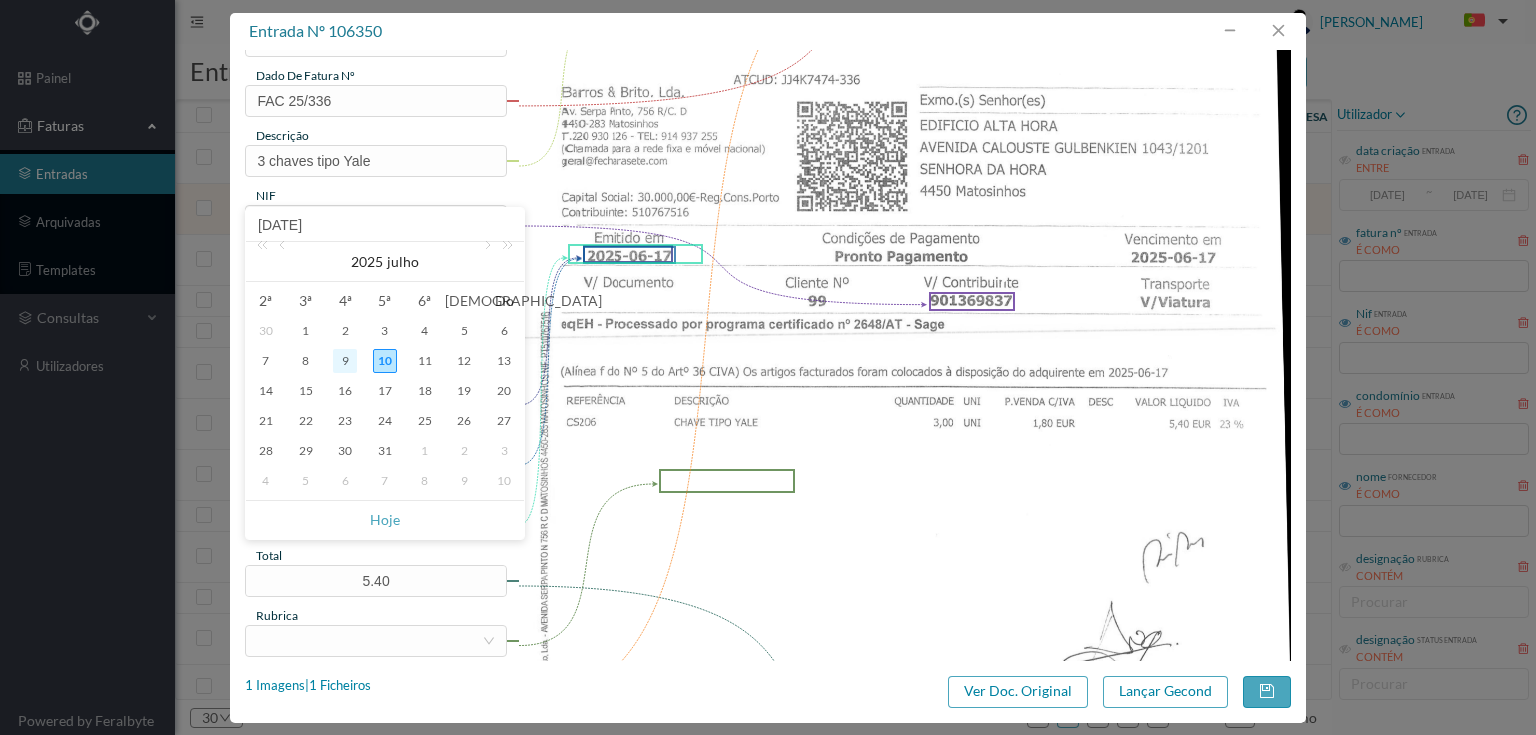 click on "9" at bounding box center [345, 361] 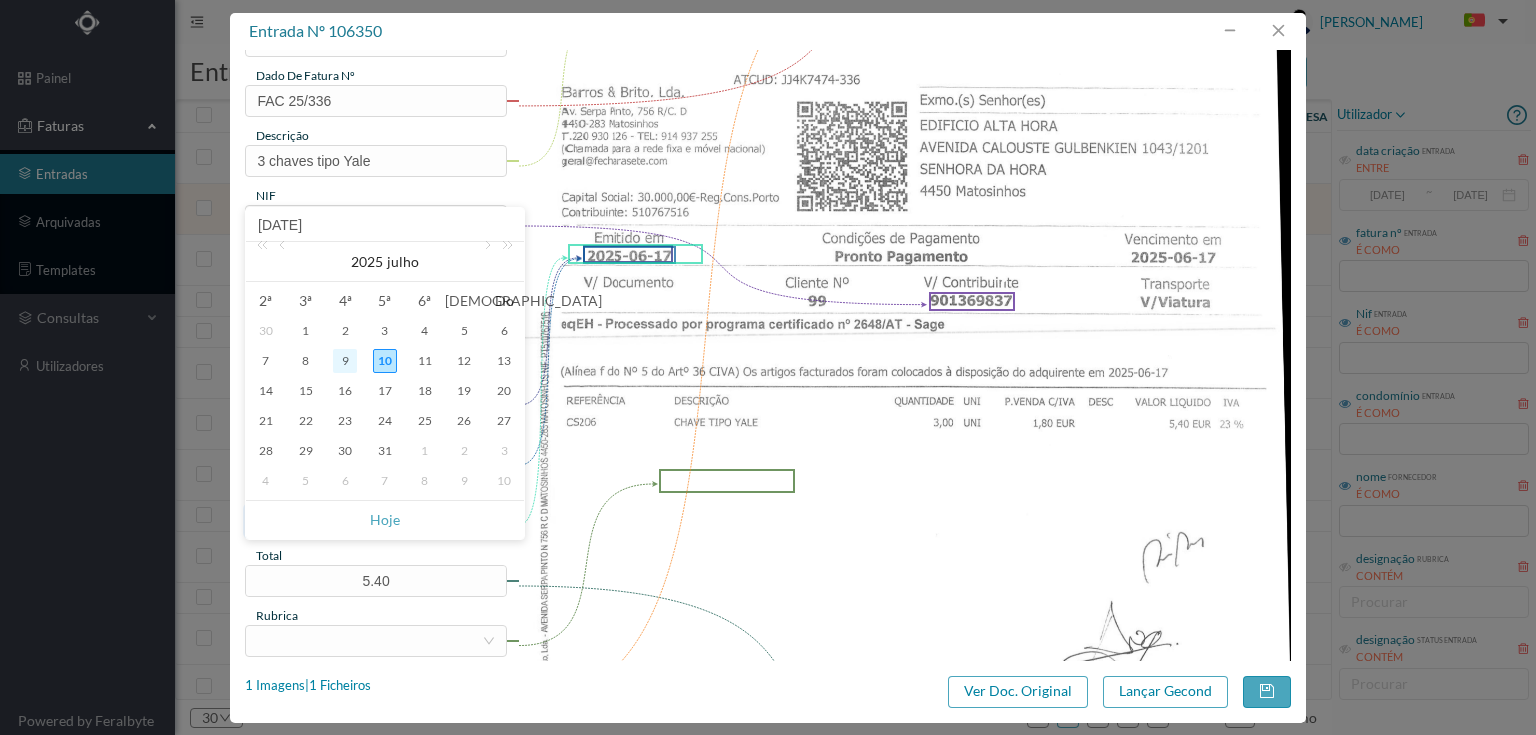 type on "2025-07-09" 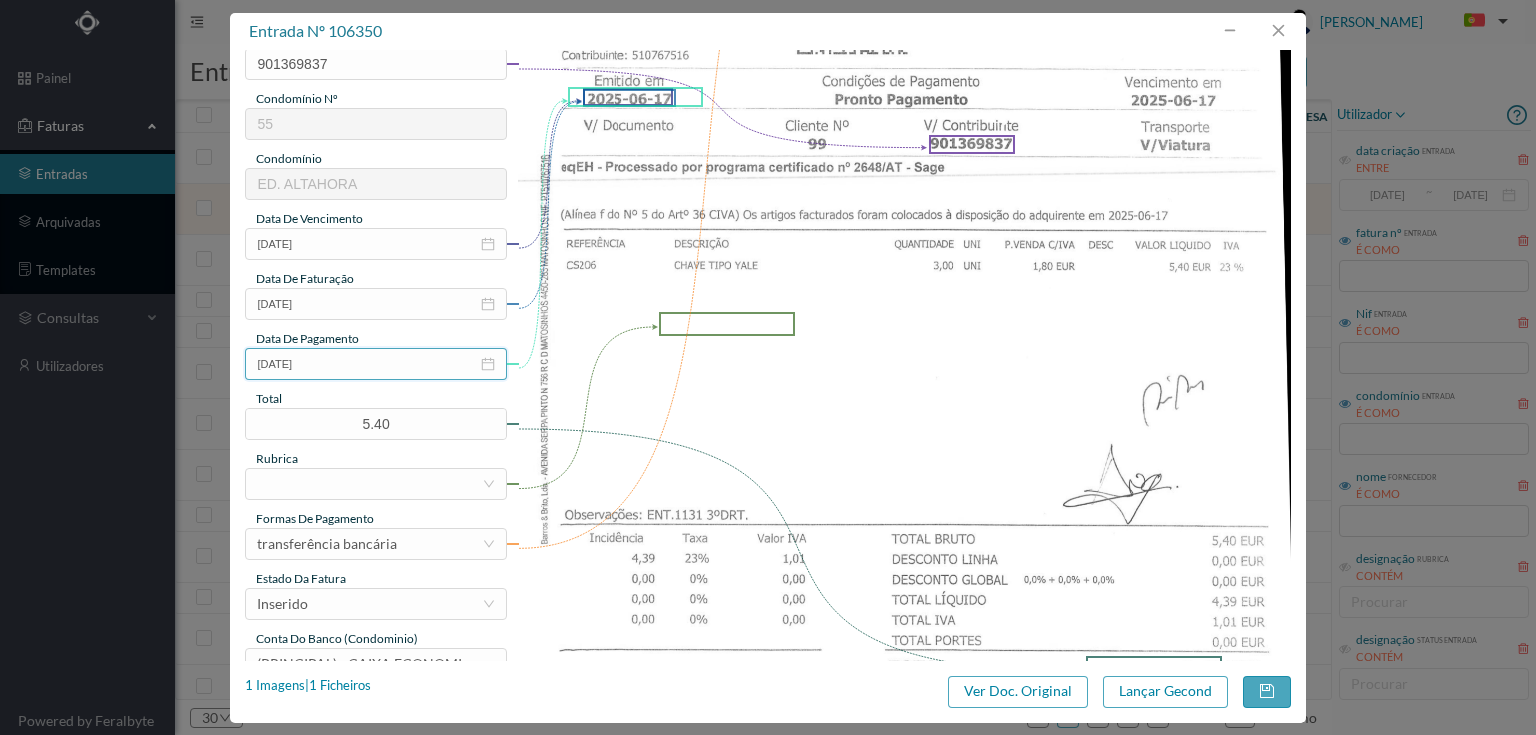 scroll, scrollTop: 320, scrollLeft: 0, axis: vertical 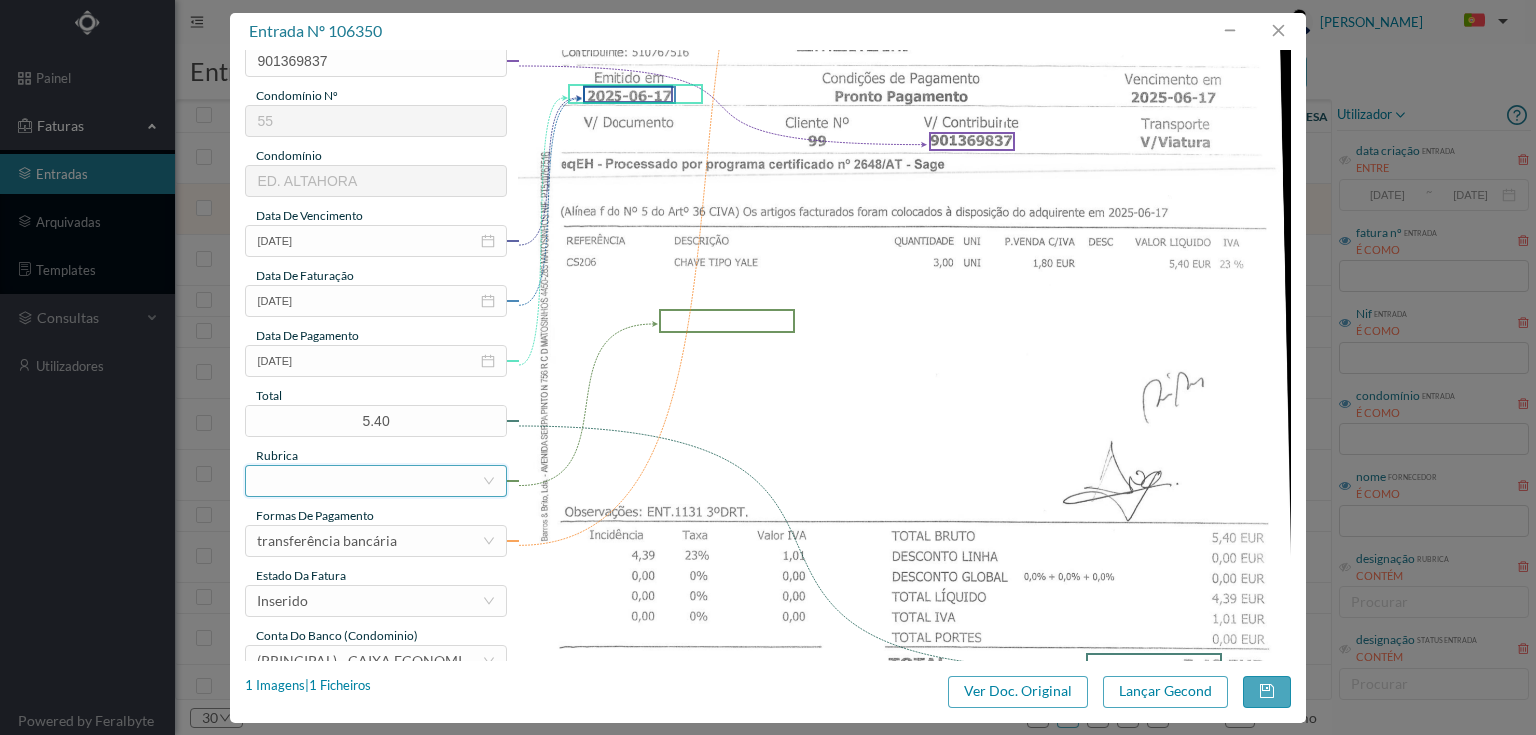 drag, startPoint x: 313, startPoint y: 480, endPoint x: 549, endPoint y: 518, distance: 239.03975 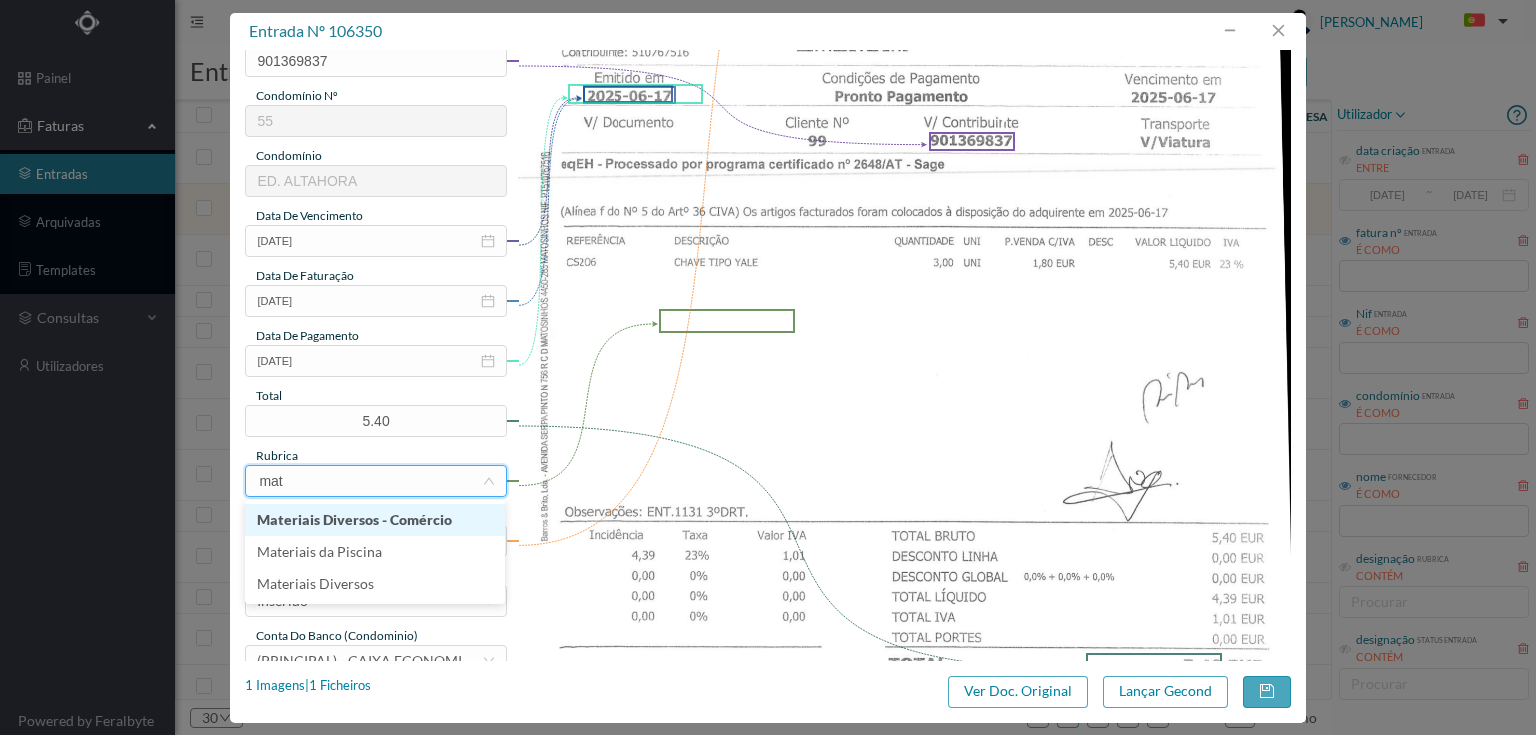 type on "mate" 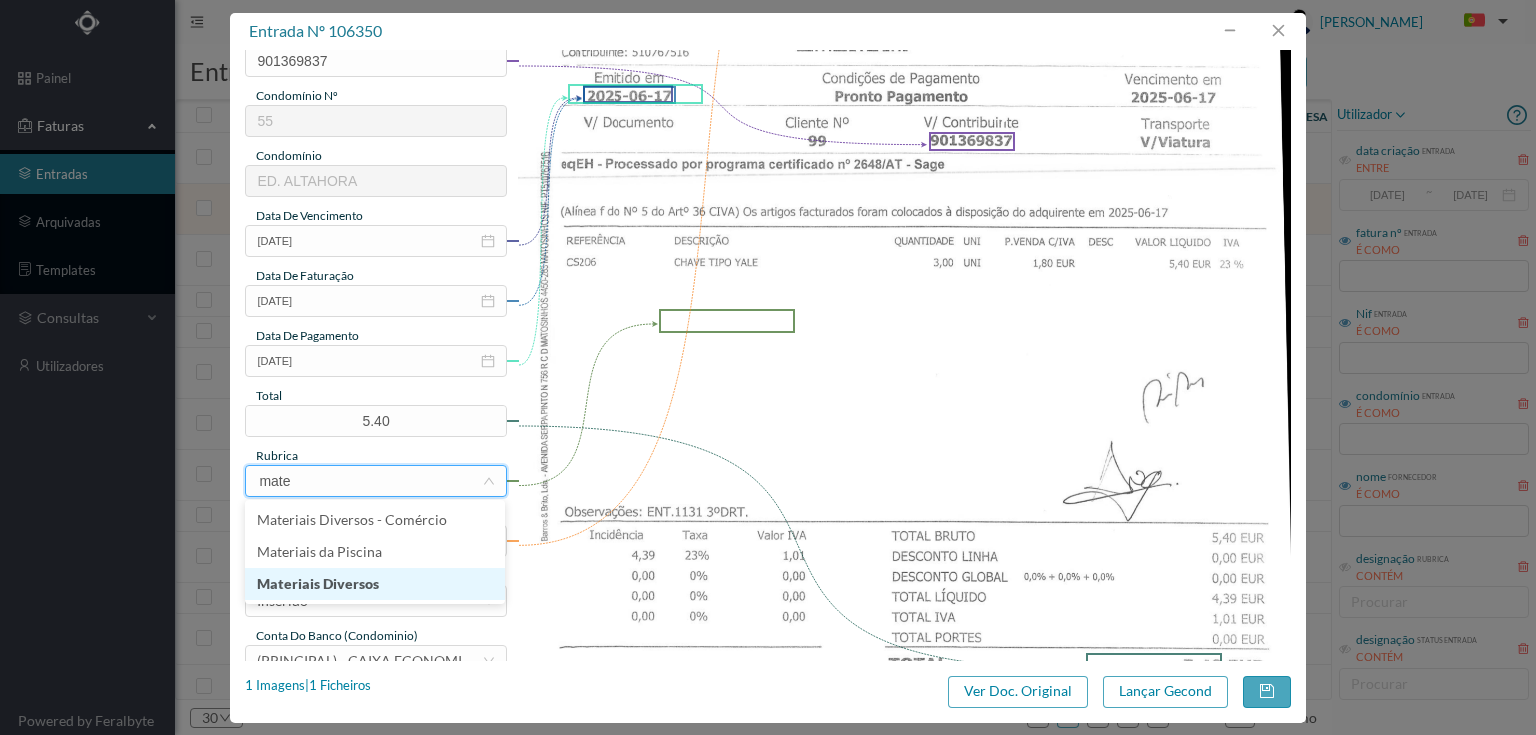 click on "Materiais Diversos" at bounding box center [375, 584] 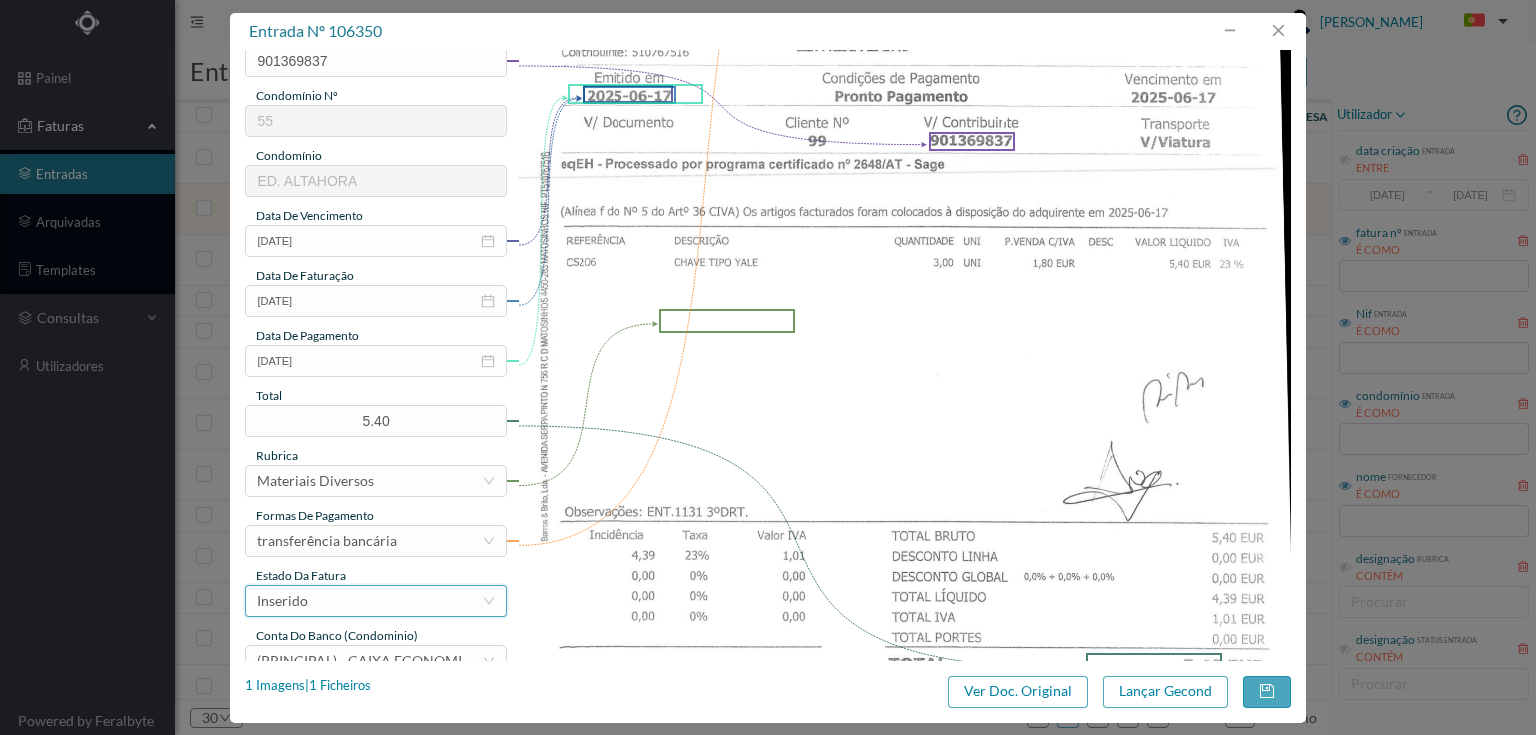 click on "Inserido" at bounding box center [369, 601] 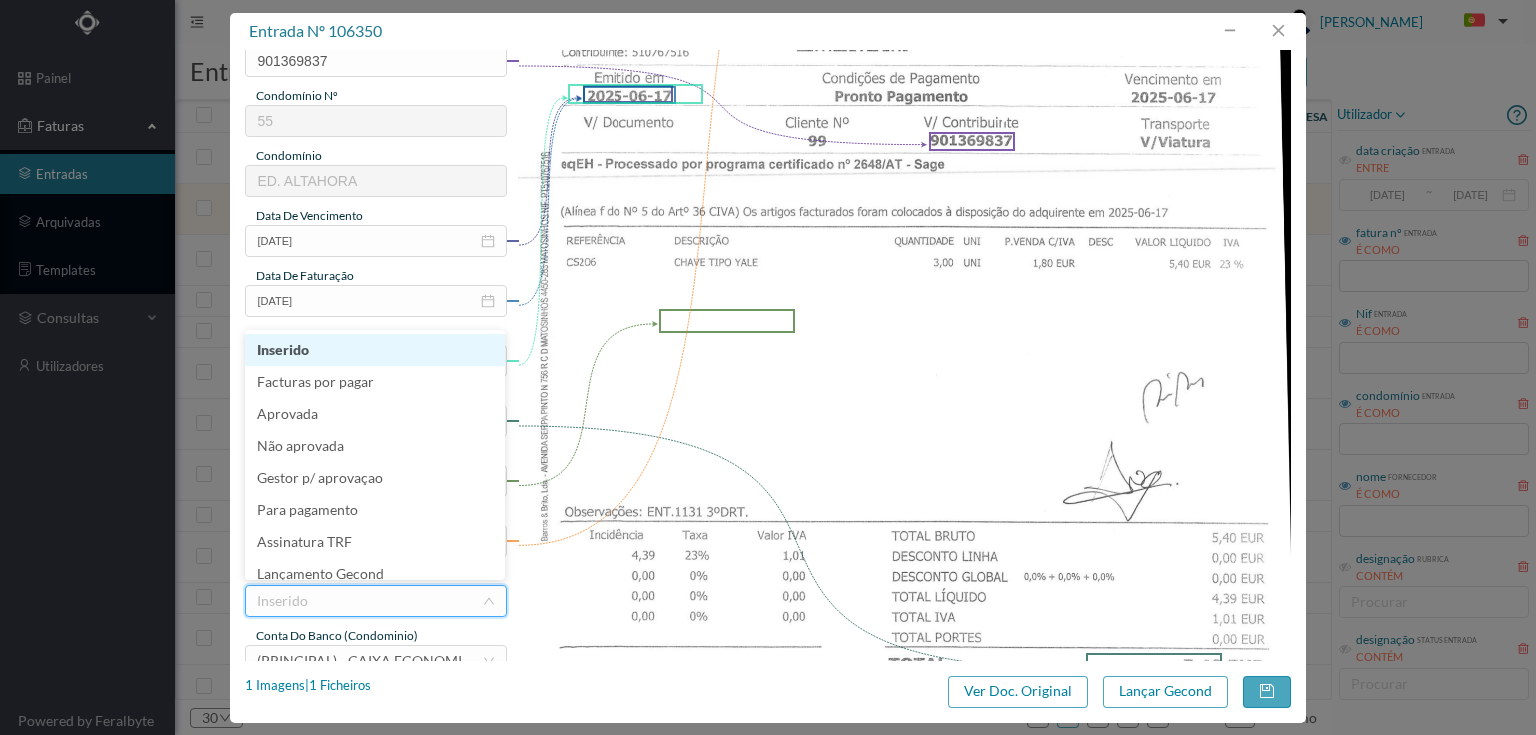 scroll, scrollTop: 42, scrollLeft: 0, axis: vertical 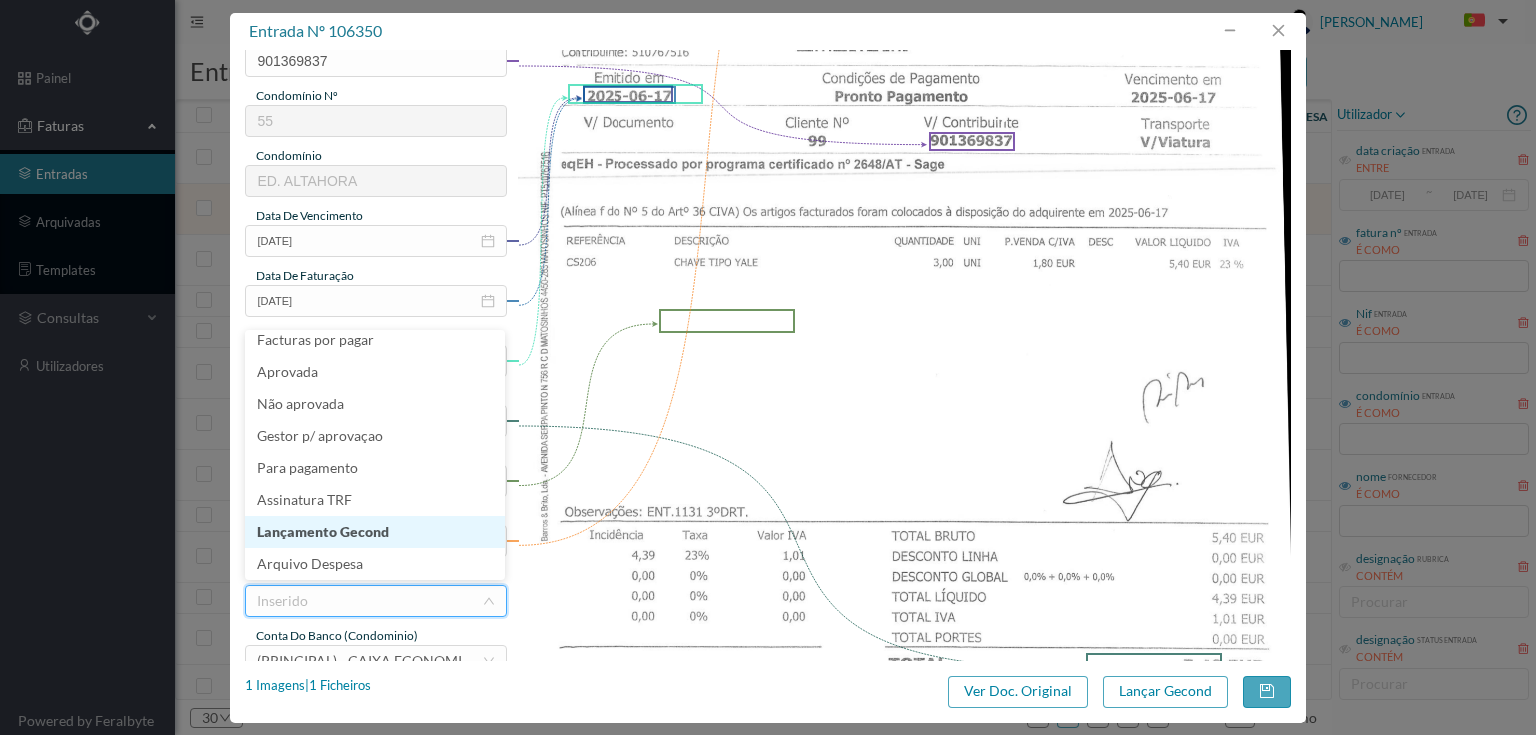 click on "Lançamento Gecond" at bounding box center [375, 532] 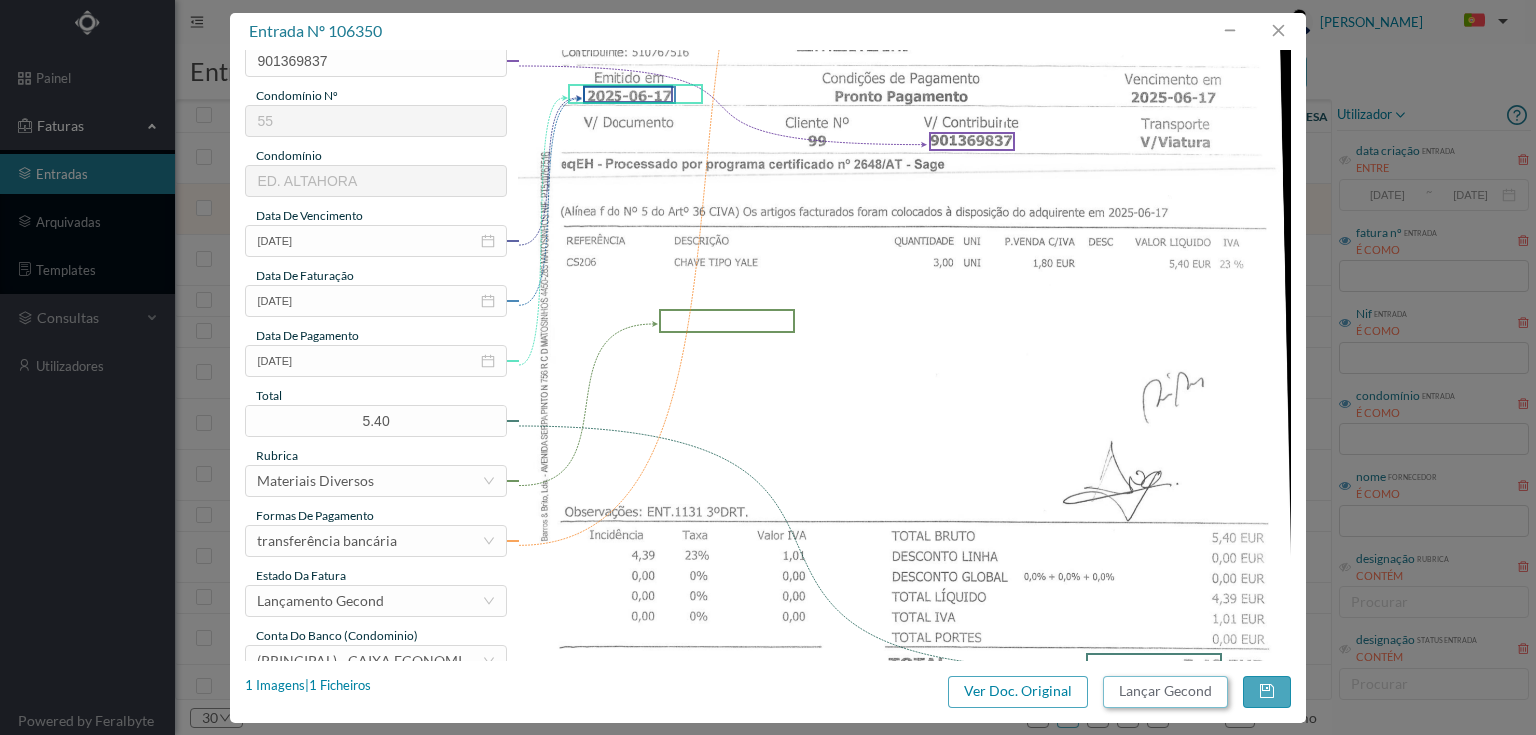 click on "Lançar Gecond" at bounding box center (1165, 692) 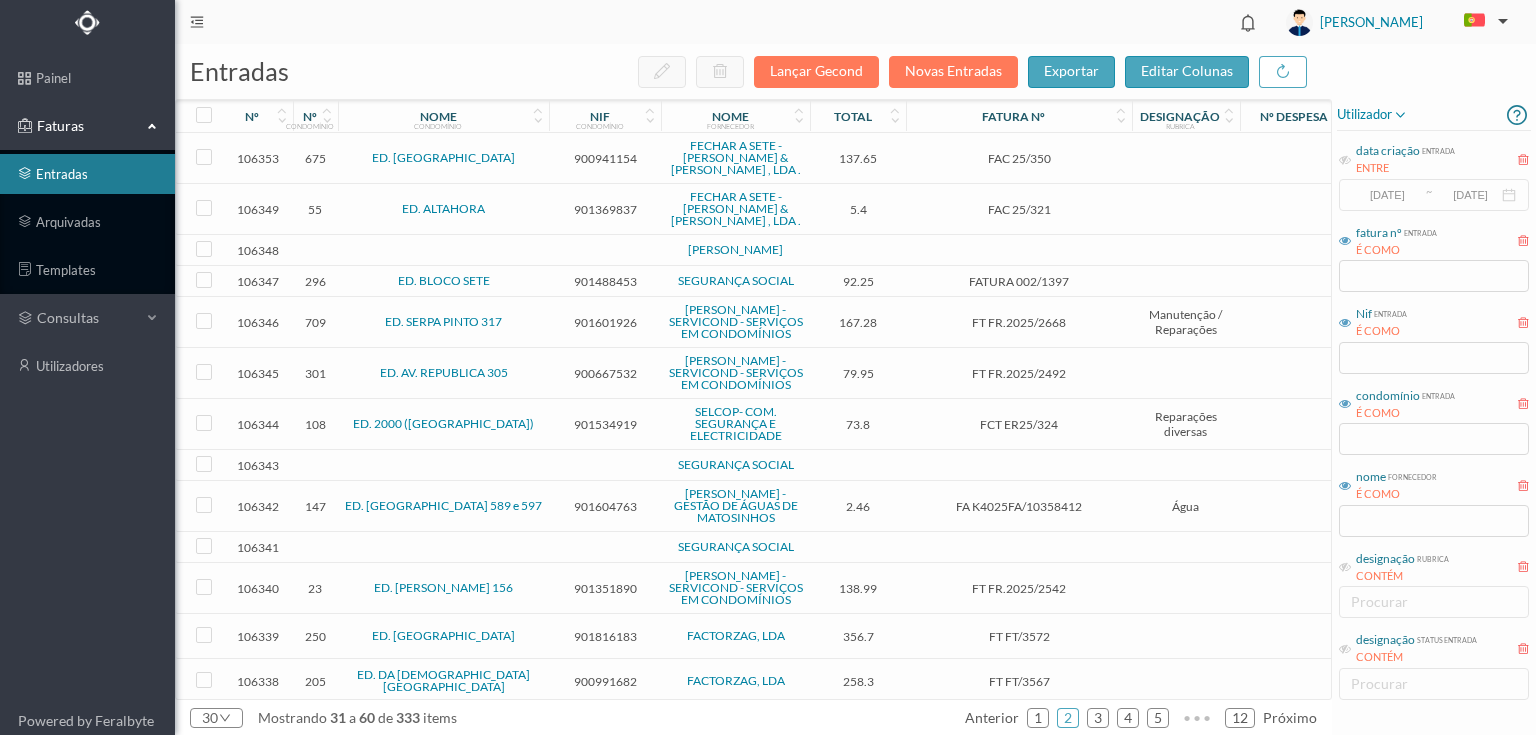 click on "901369837" at bounding box center [605, 209] 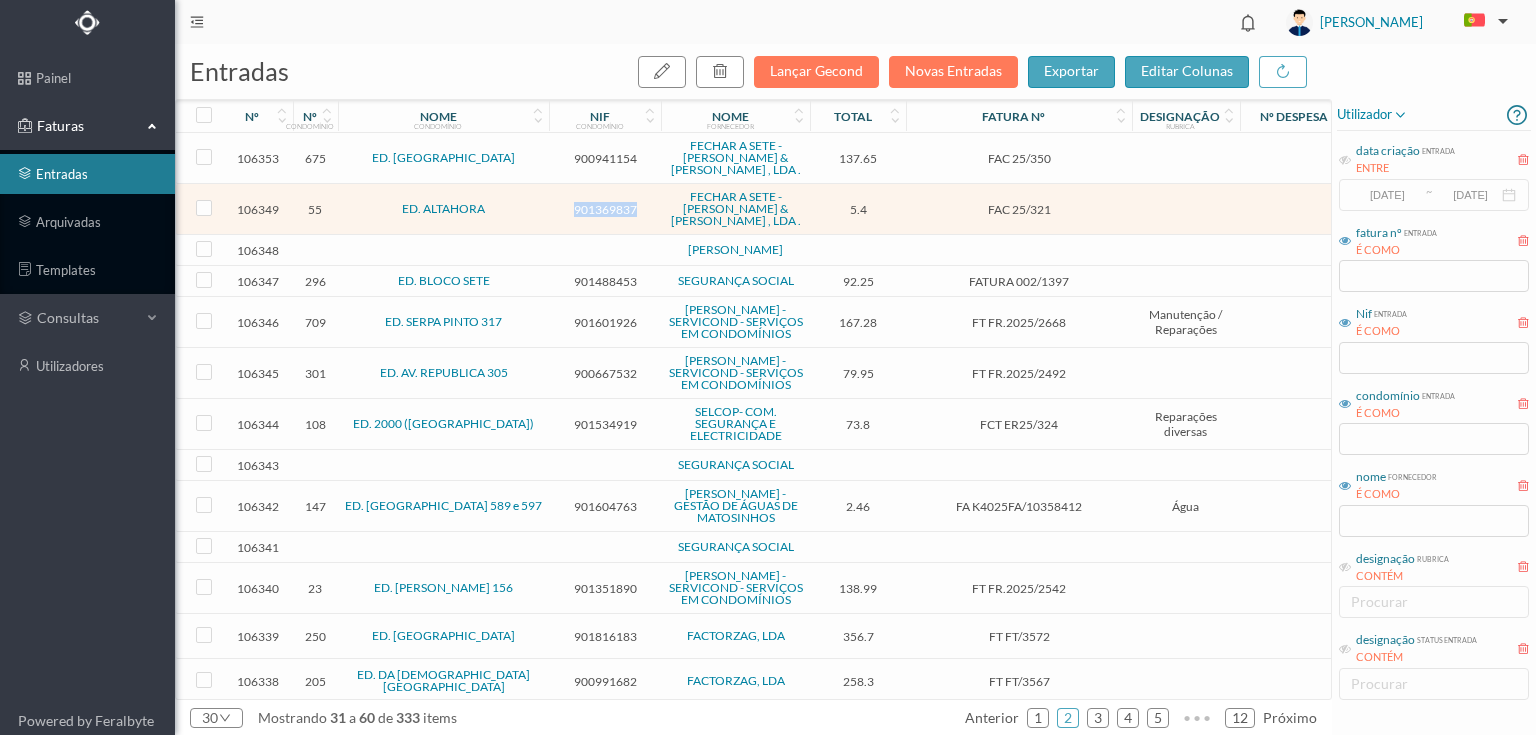 click on "901369837" at bounding box center (605, 209) 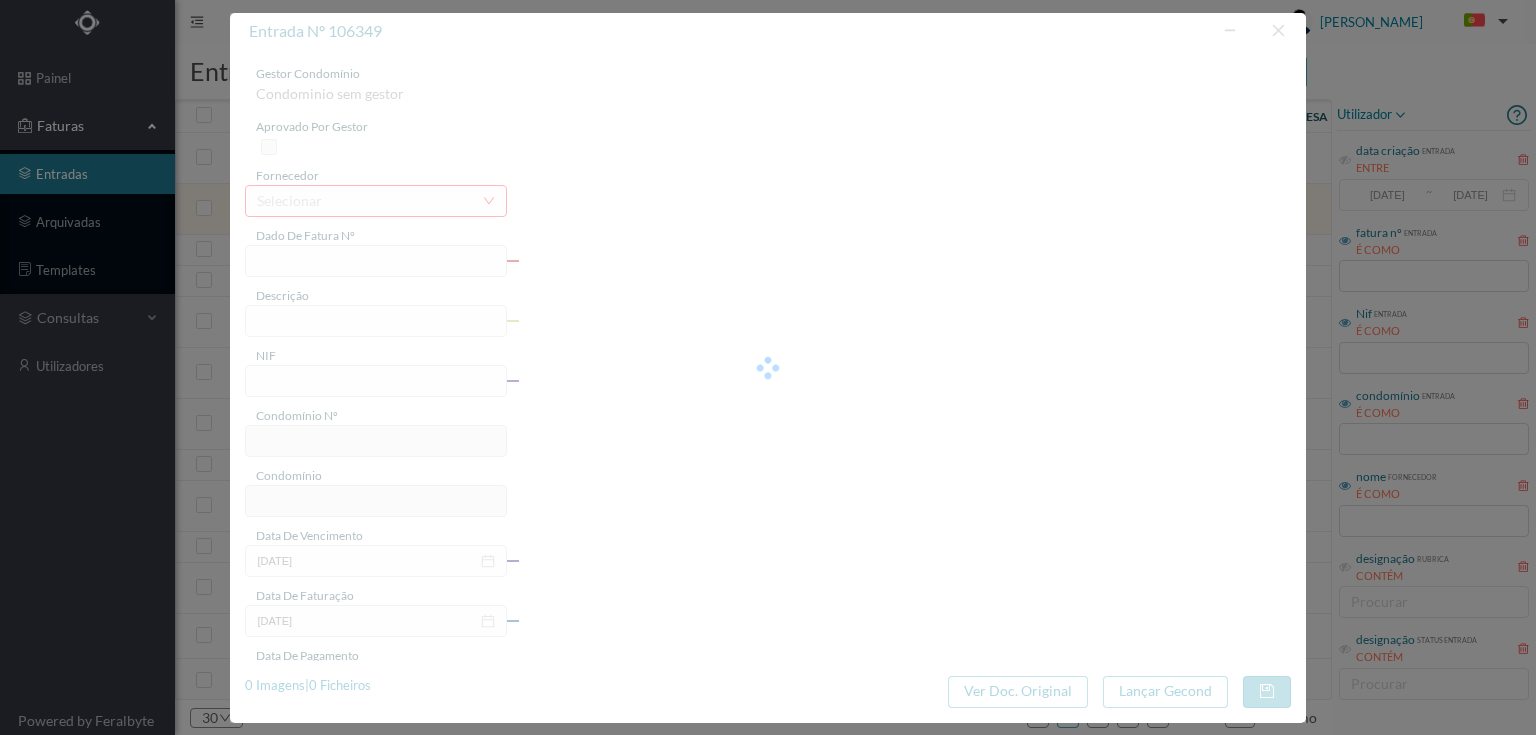 type on "FAC 25/321" 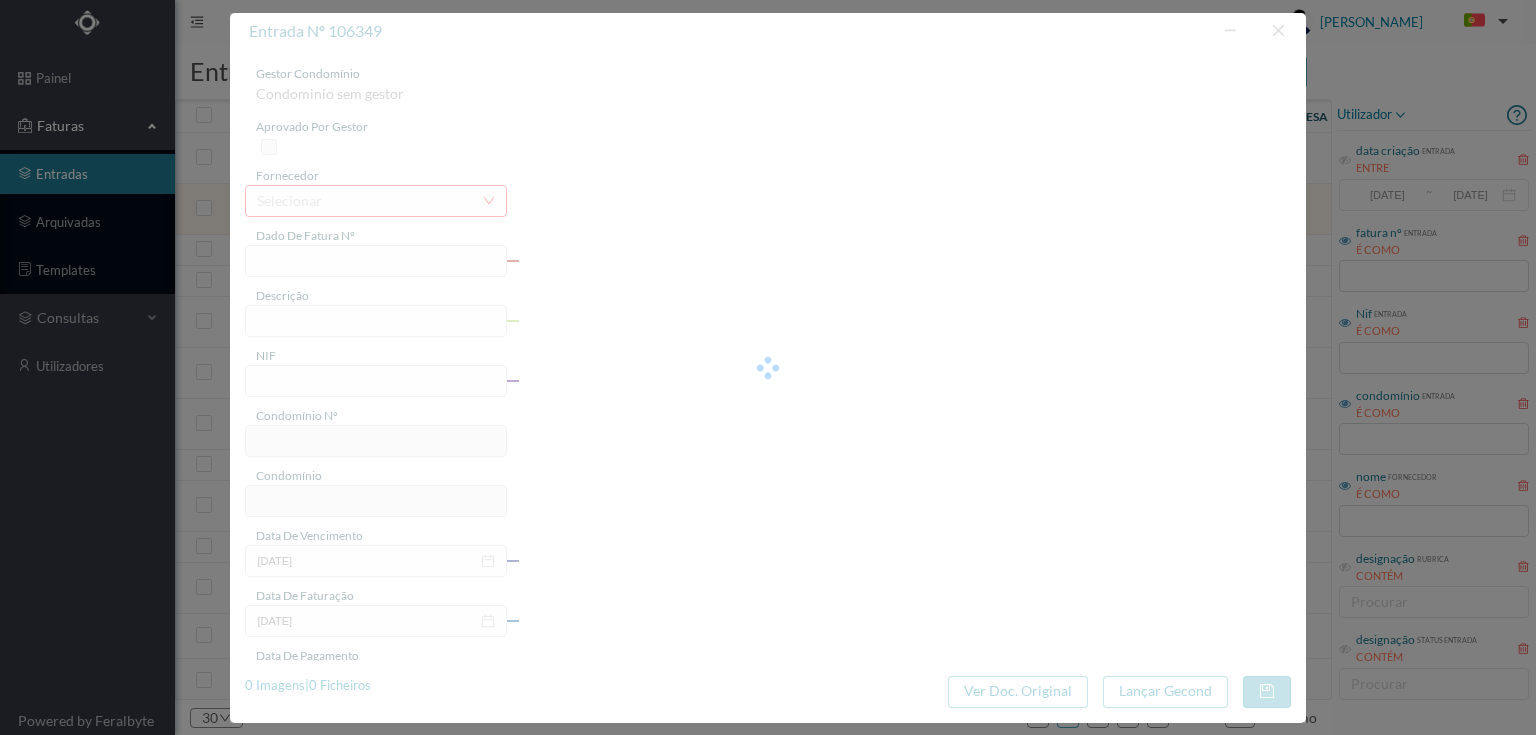 type on "901369837" 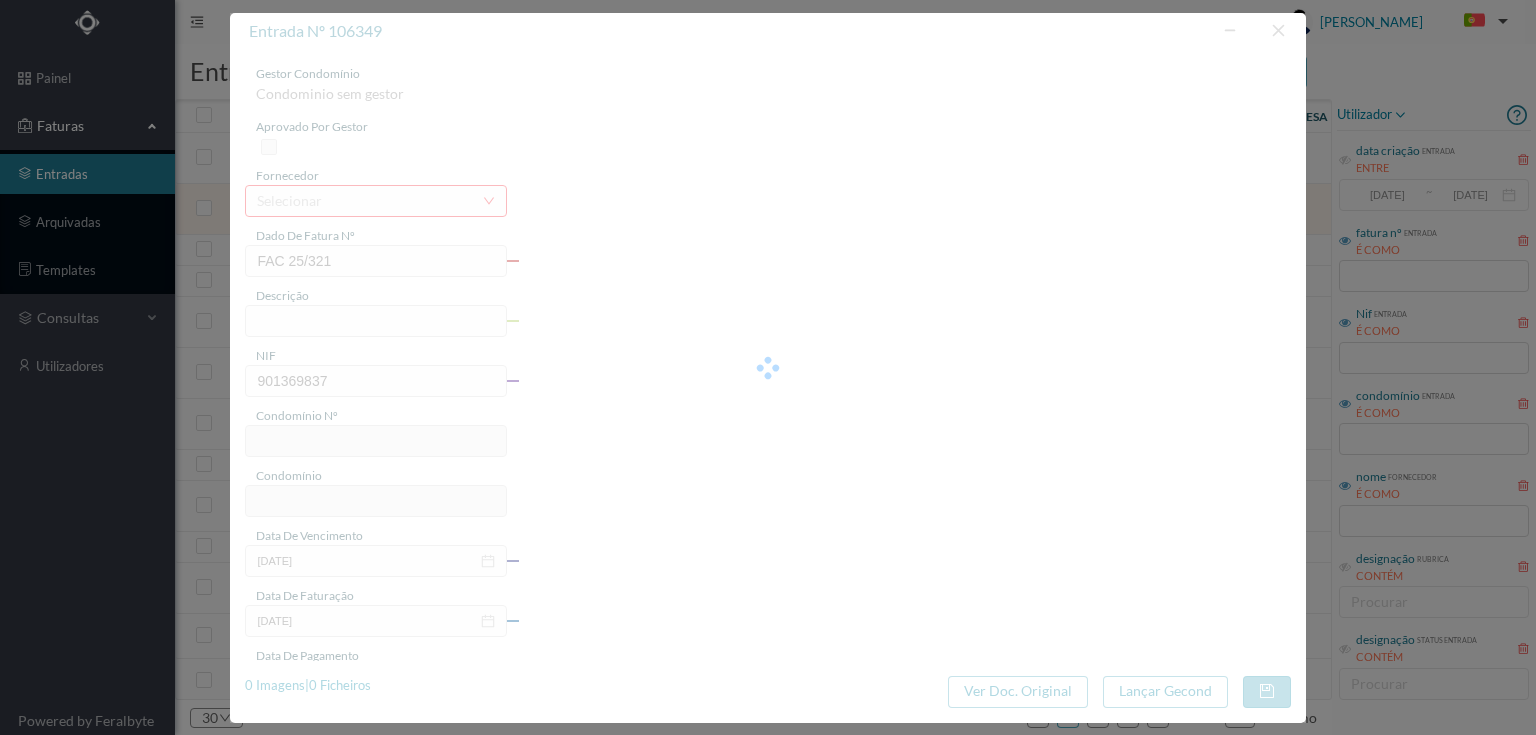 type on "55" 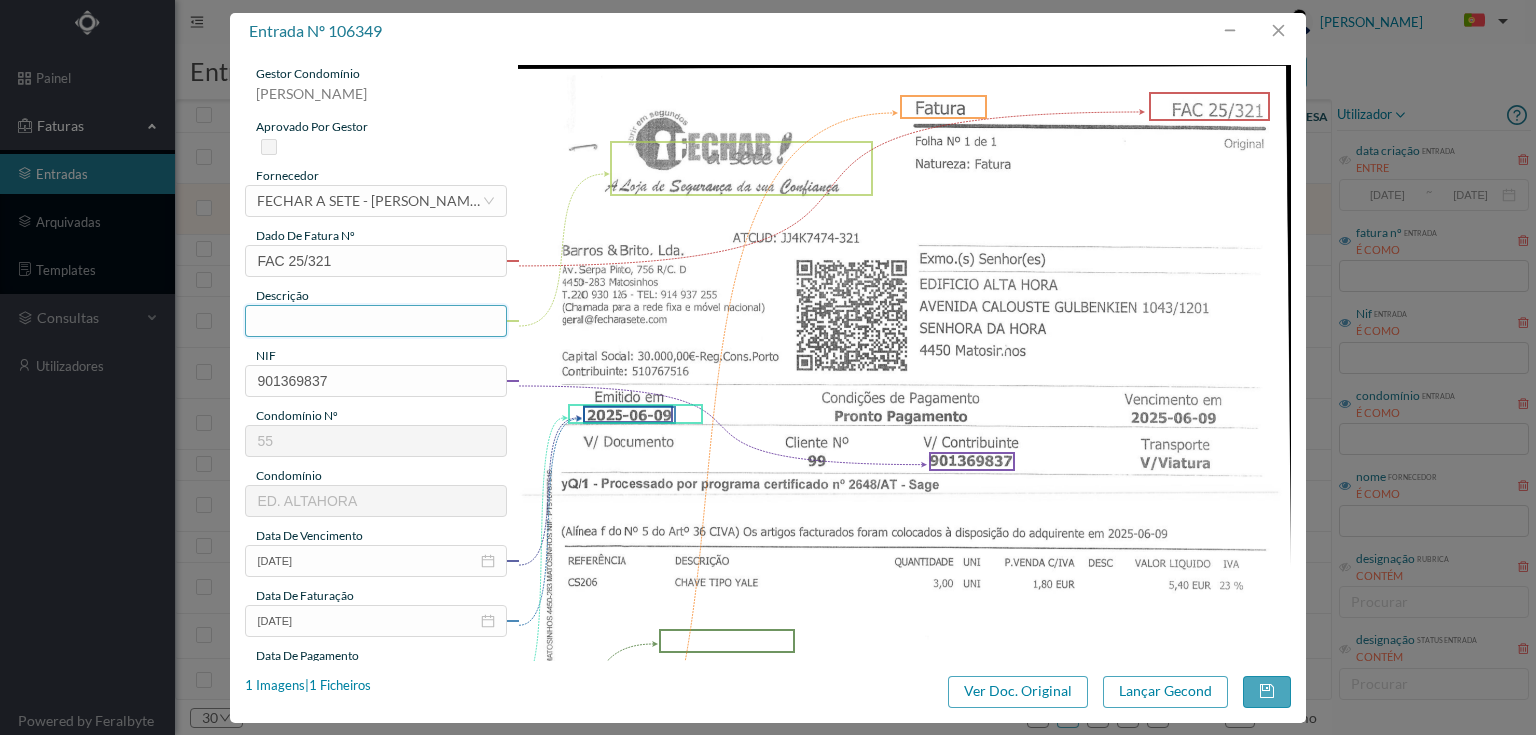 click at bounding box center (375, 321) 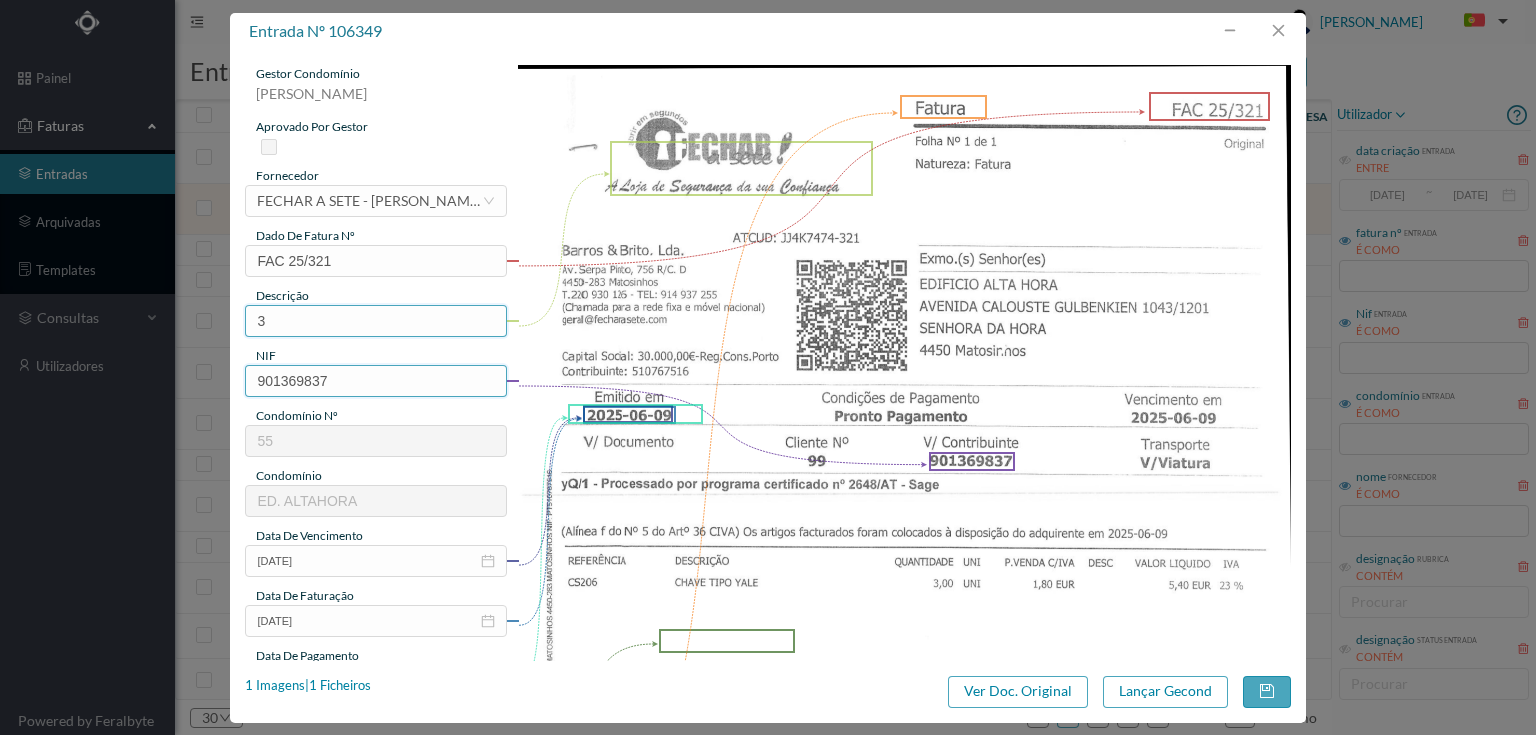 type on "3 chaves tipo Yale" 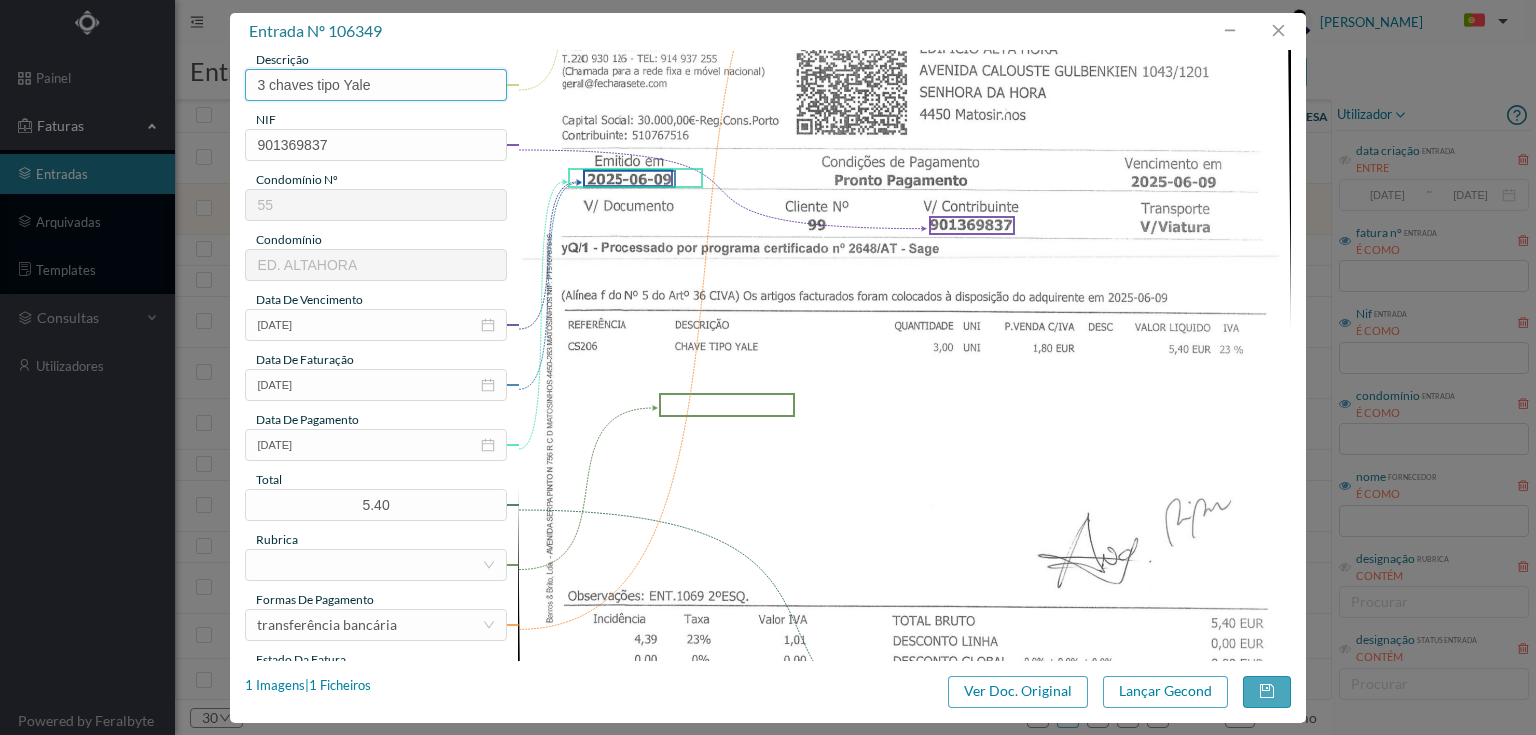 scroll, scrollTop: 240, scrollLeft: 0, axis: vertical 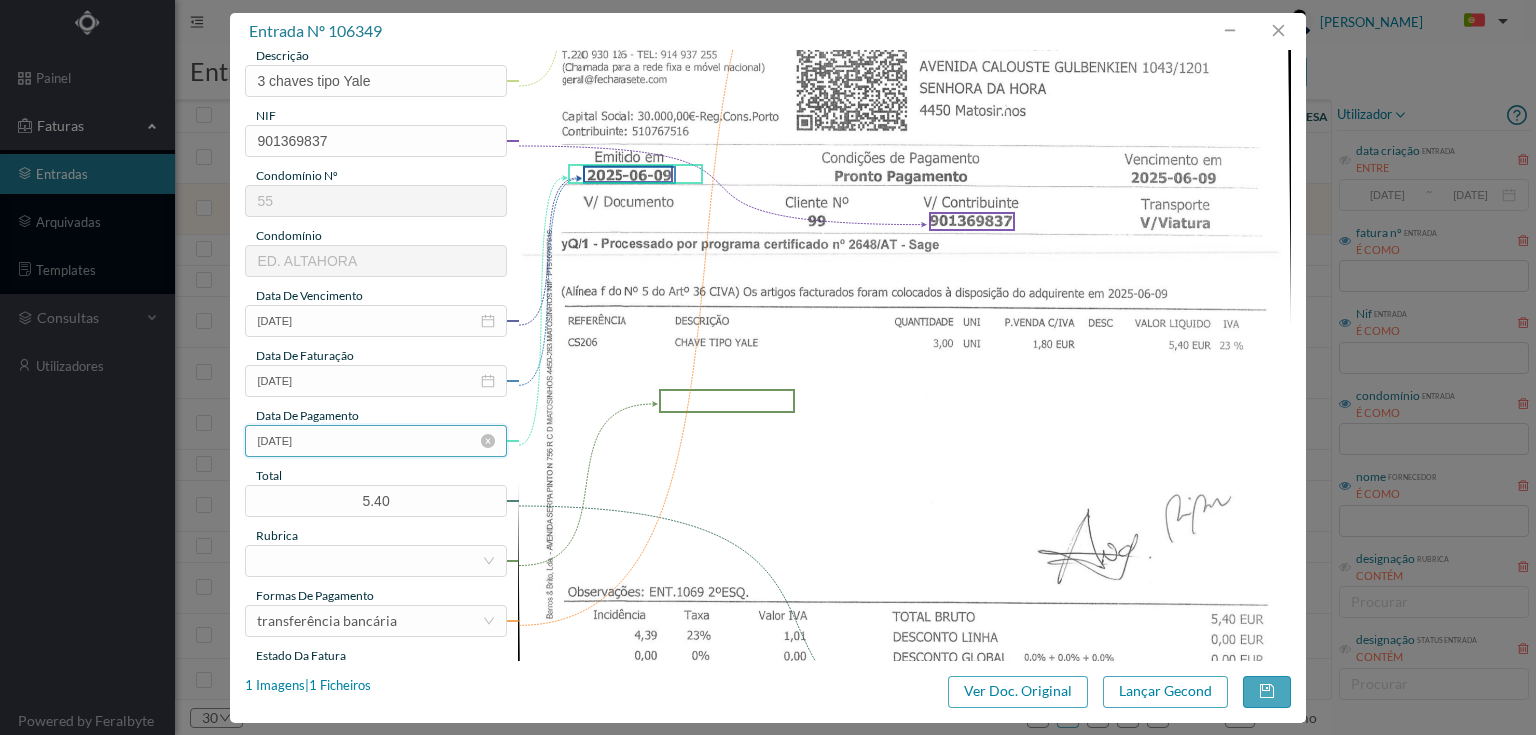 click on "2025-06-09" at bounding box center (375, 441) 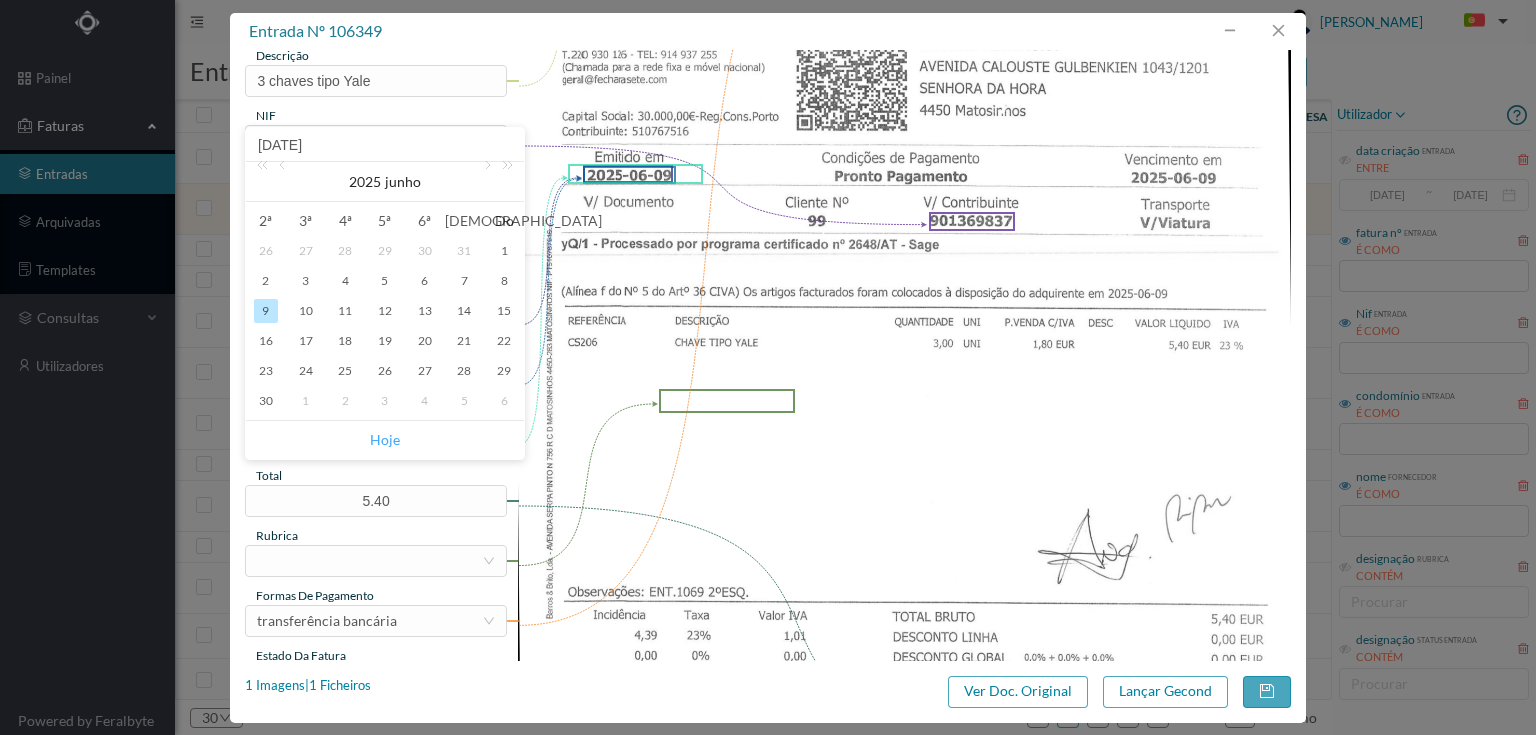 click on "Hoje" at bounding box center [385, 440] 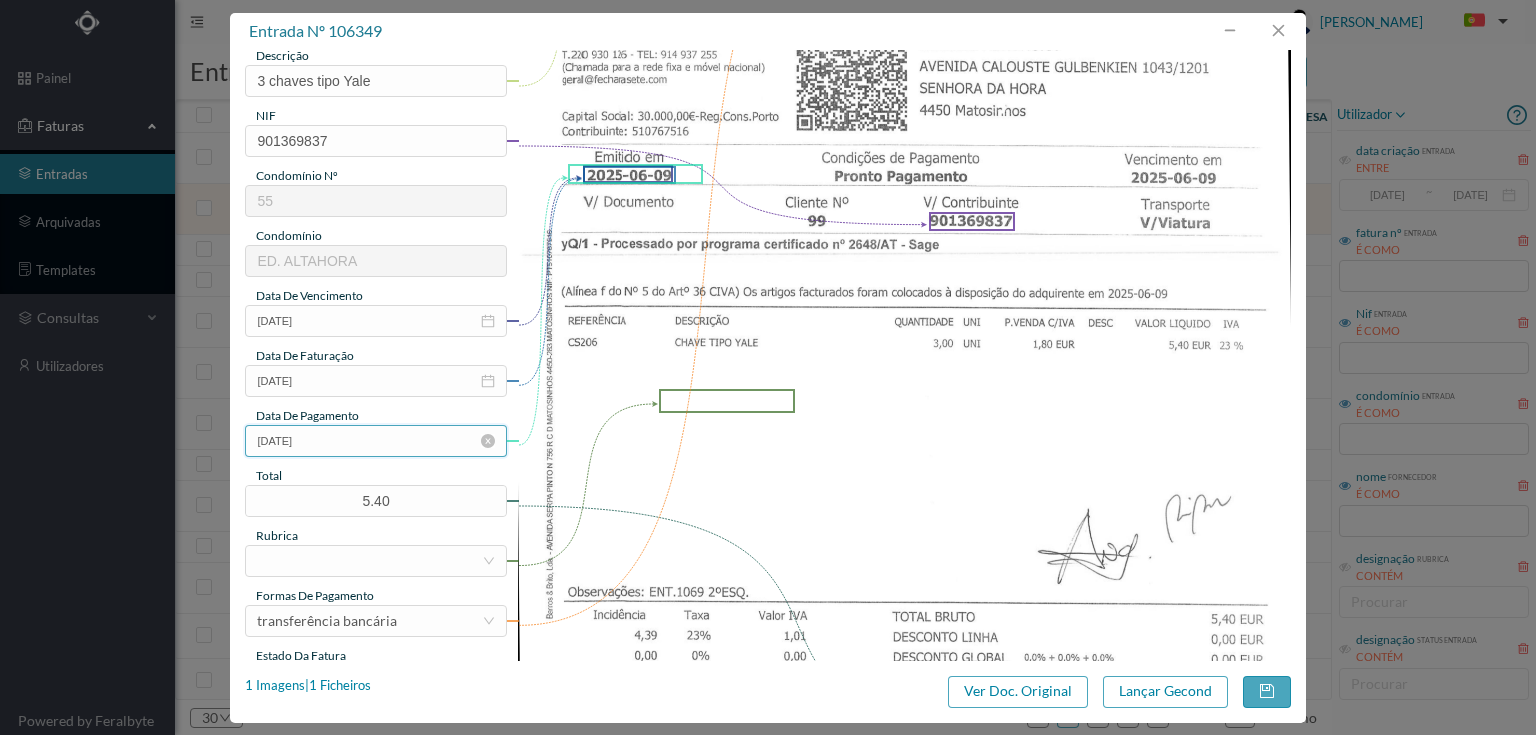 click on "[DATE]" at bounding box center [375, 441] 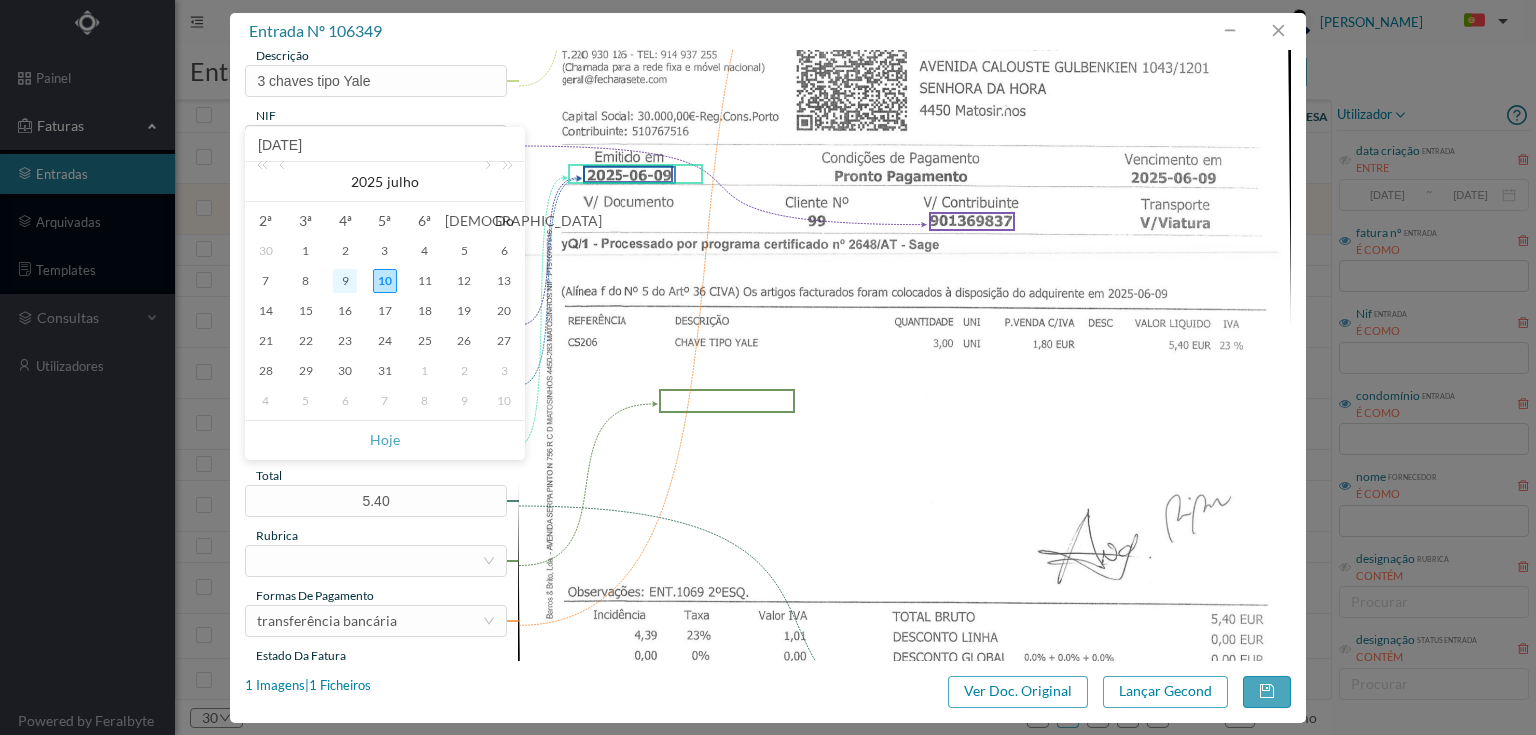 click on "9" at bounding box center (345, 281) 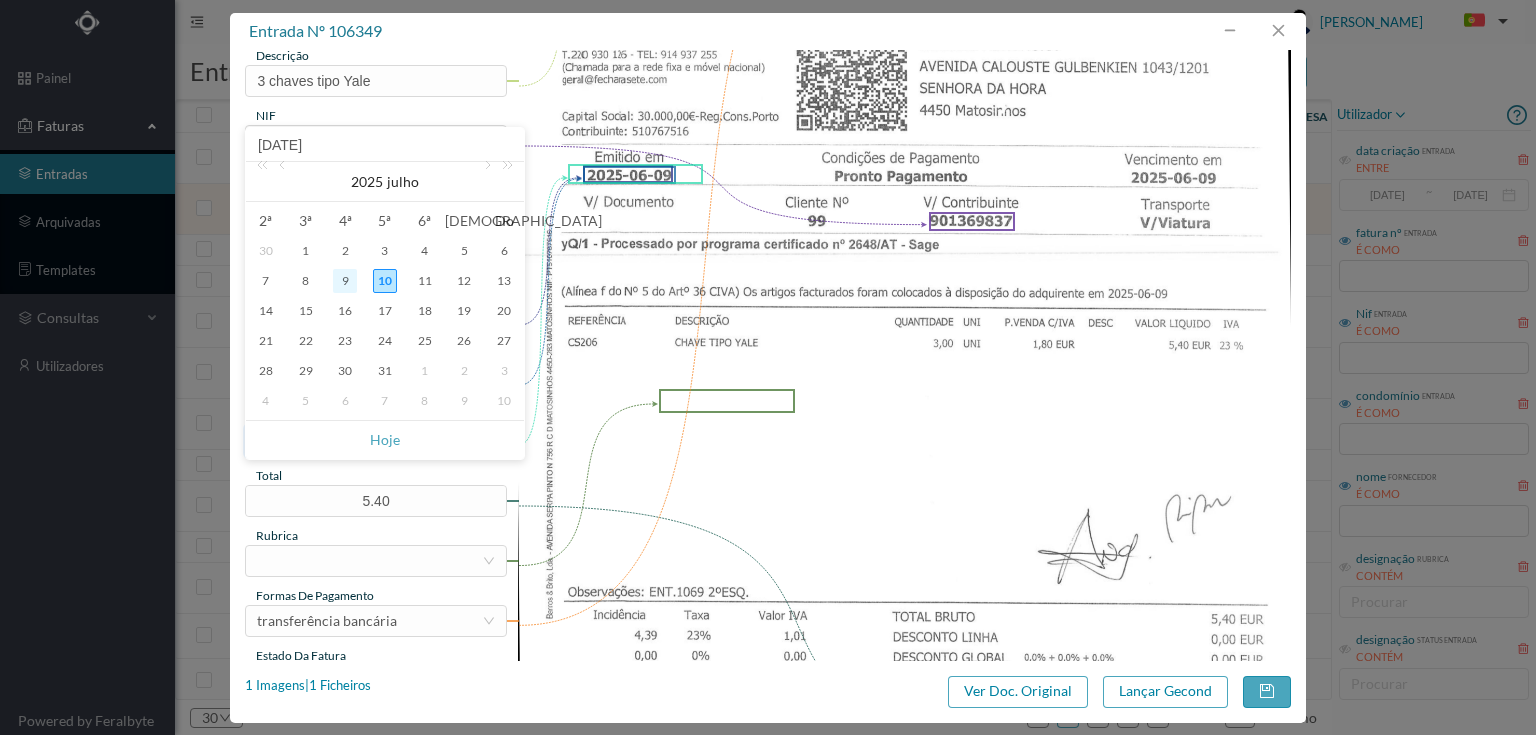 type on "[DATE]" 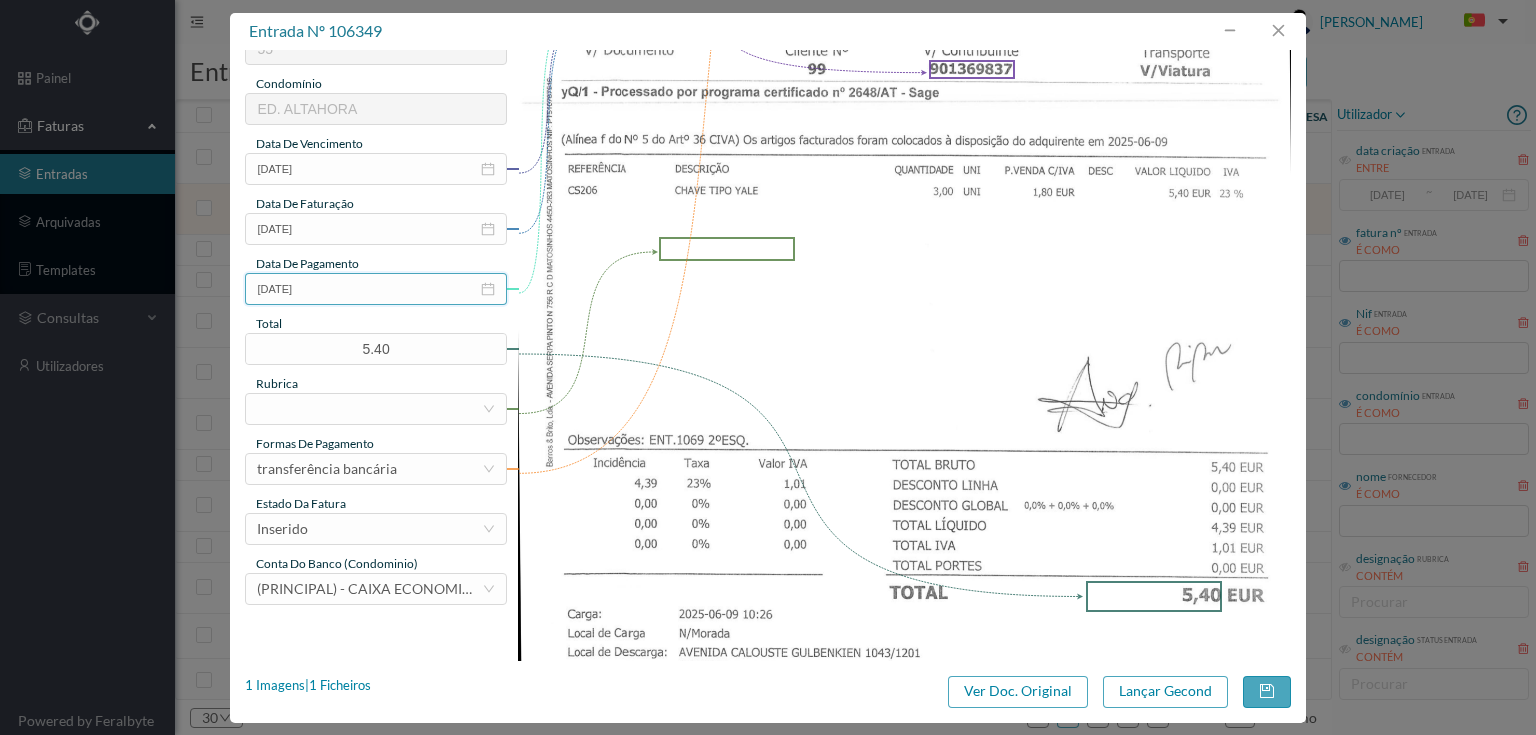 scroll, scrollTop: 400, scrollLeft: 0, axis: vertical 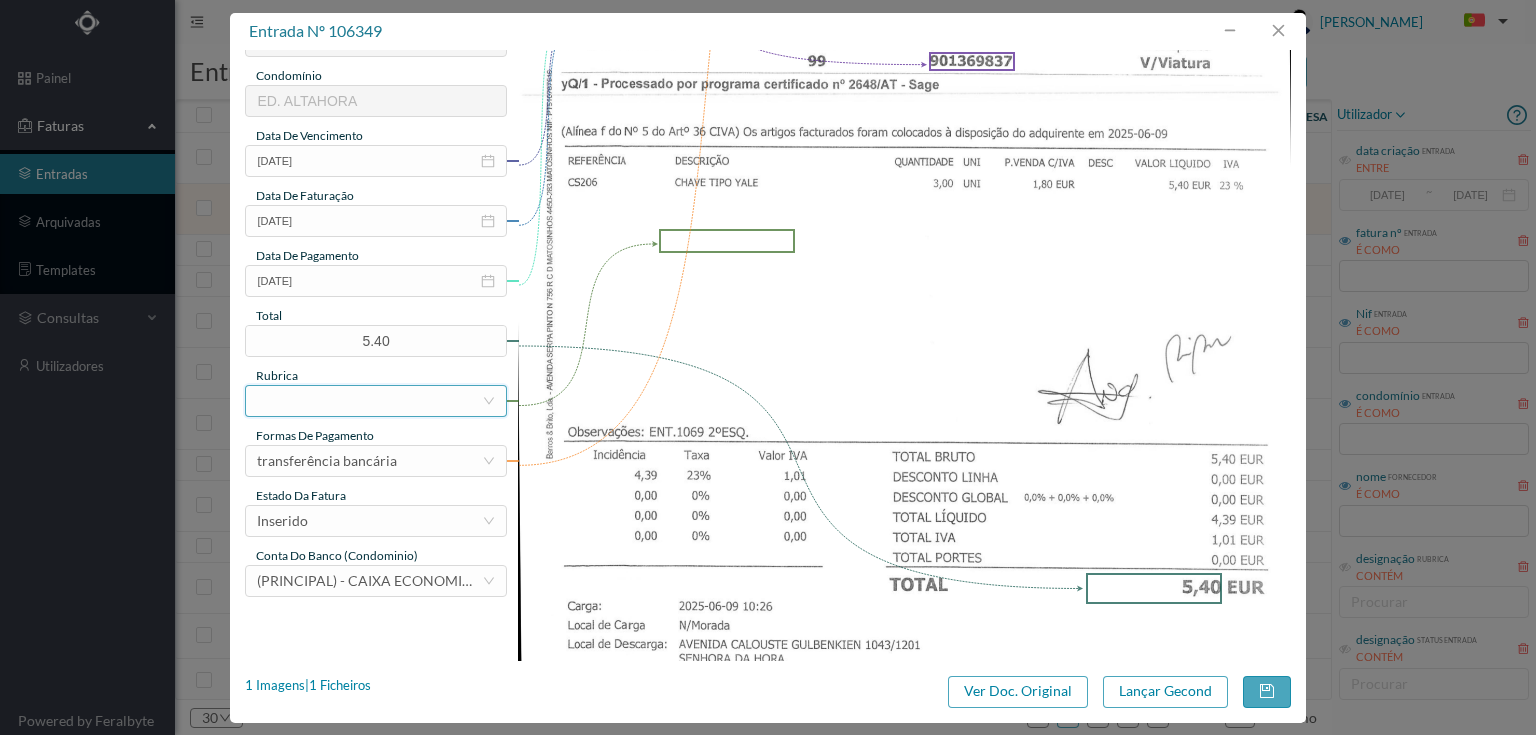 click at bounding box center (369, 401) 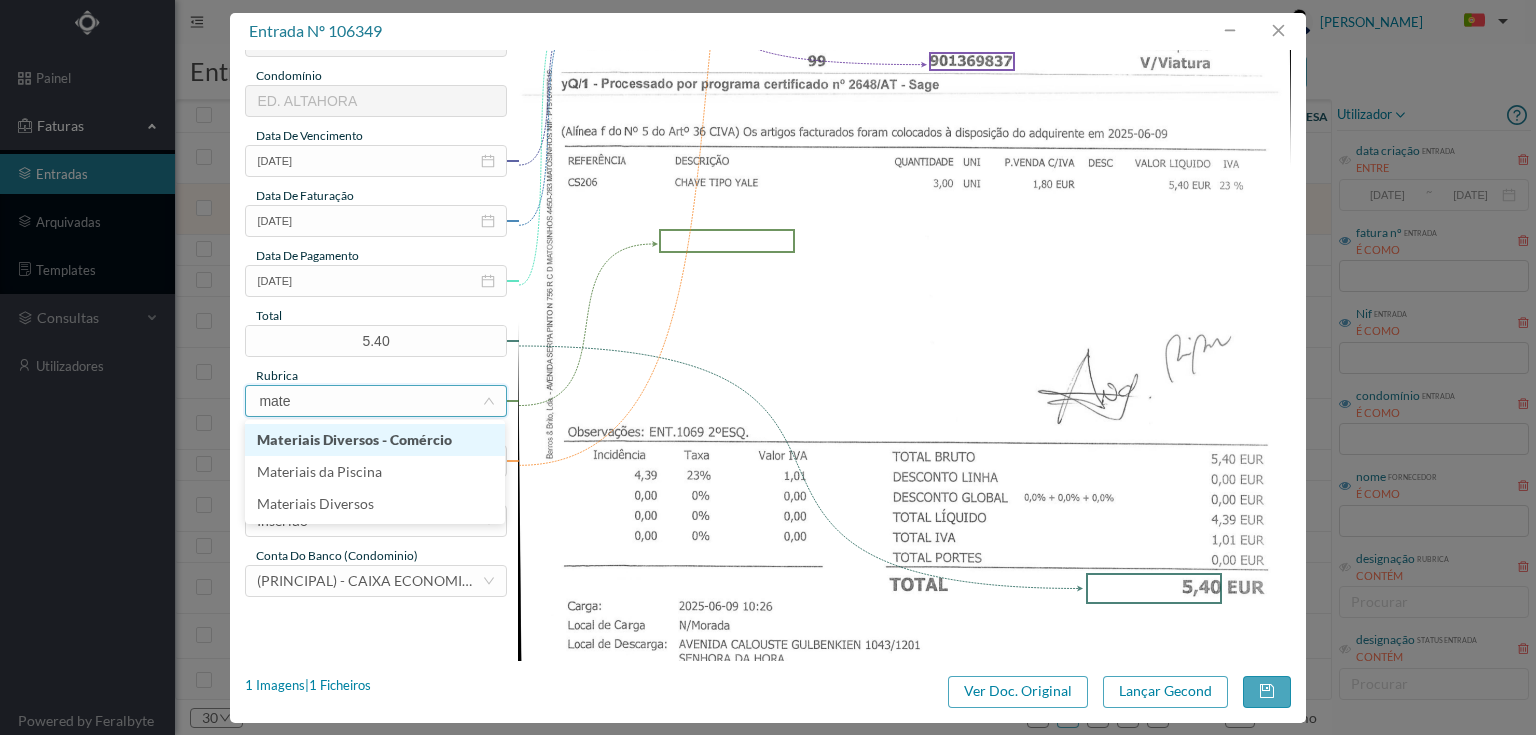 type on "mater" 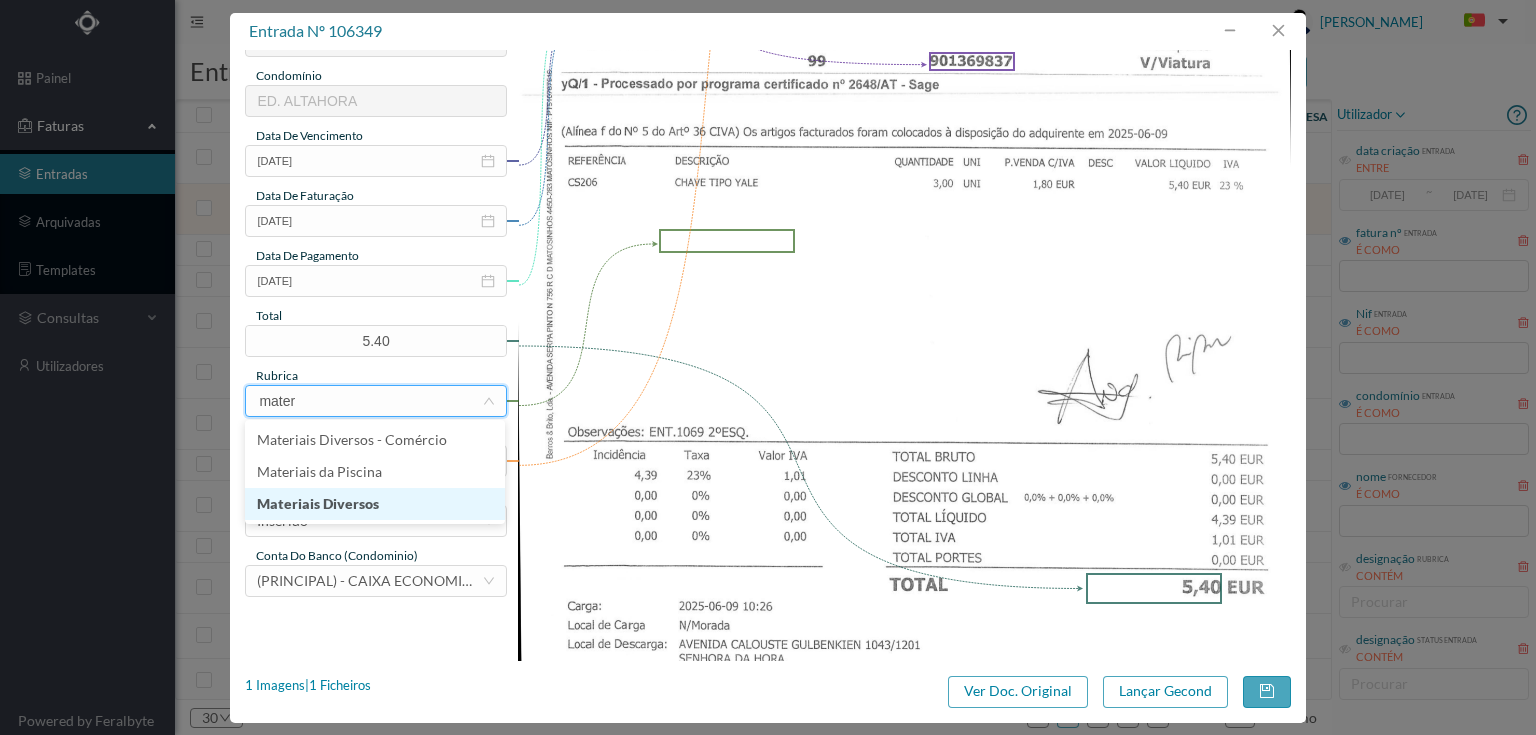 click on "Materiais Diversos" at bounding box center (375, 504) 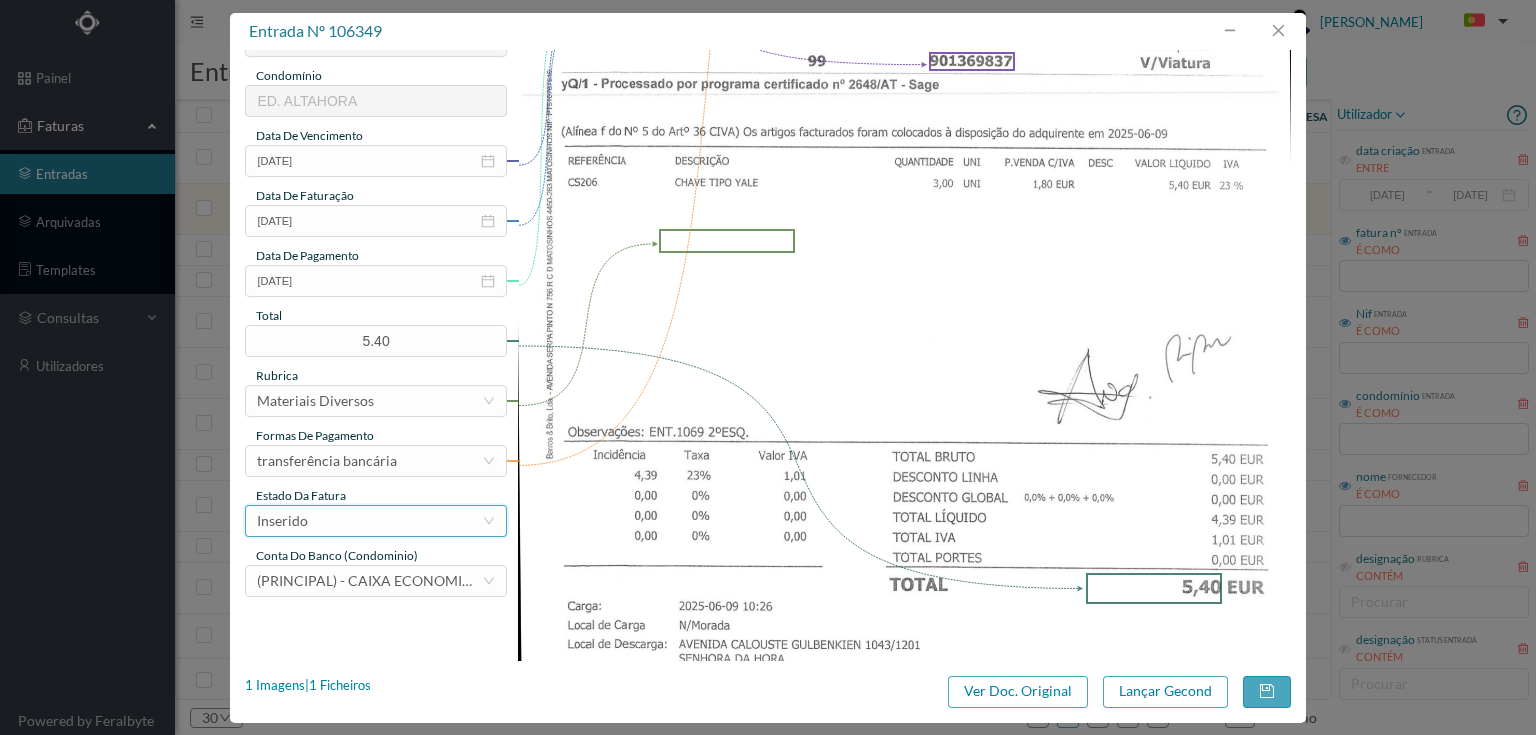 click on "Inserido" at bounding box center [369, 521] 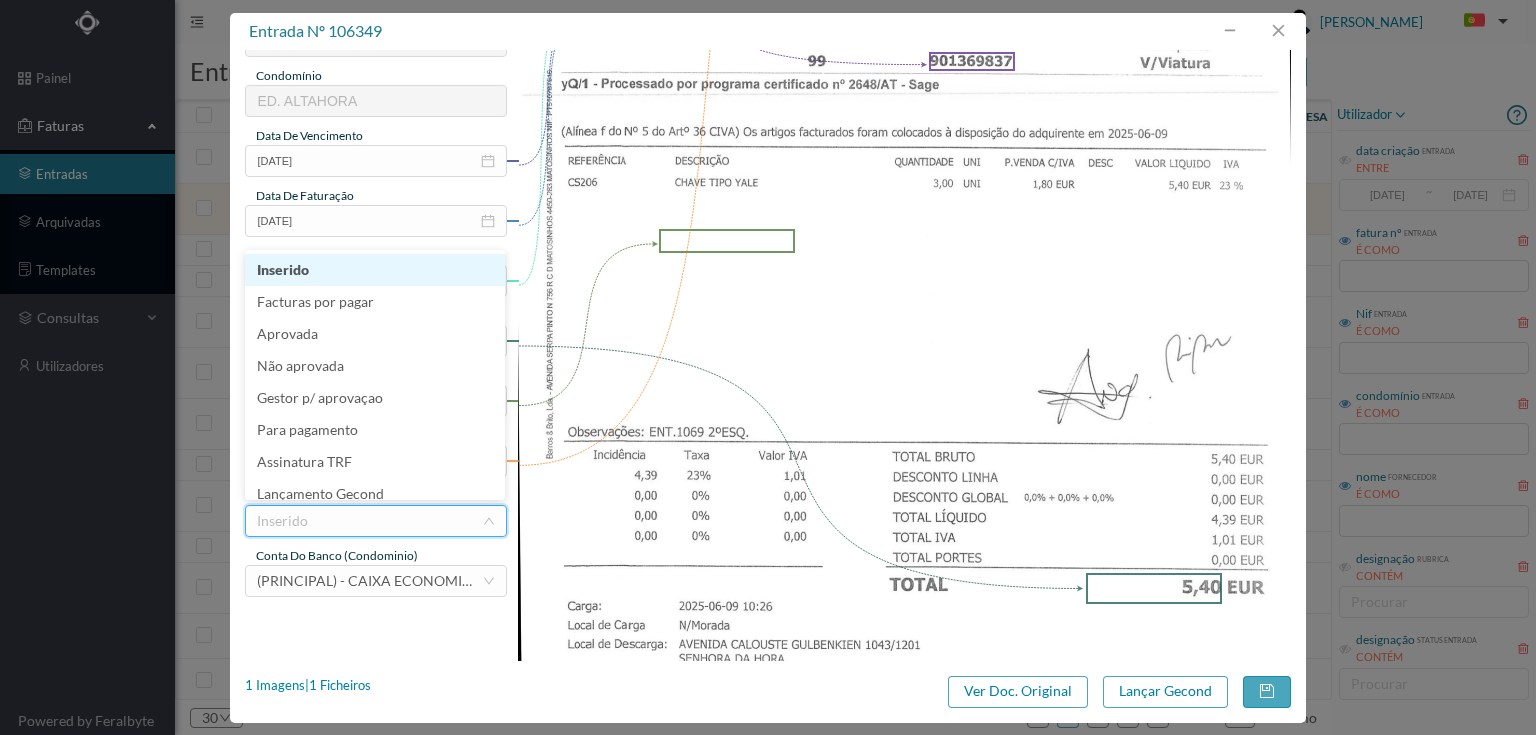 scroll, scrollTop: 42, scrollLeft: 0, axis: vertical 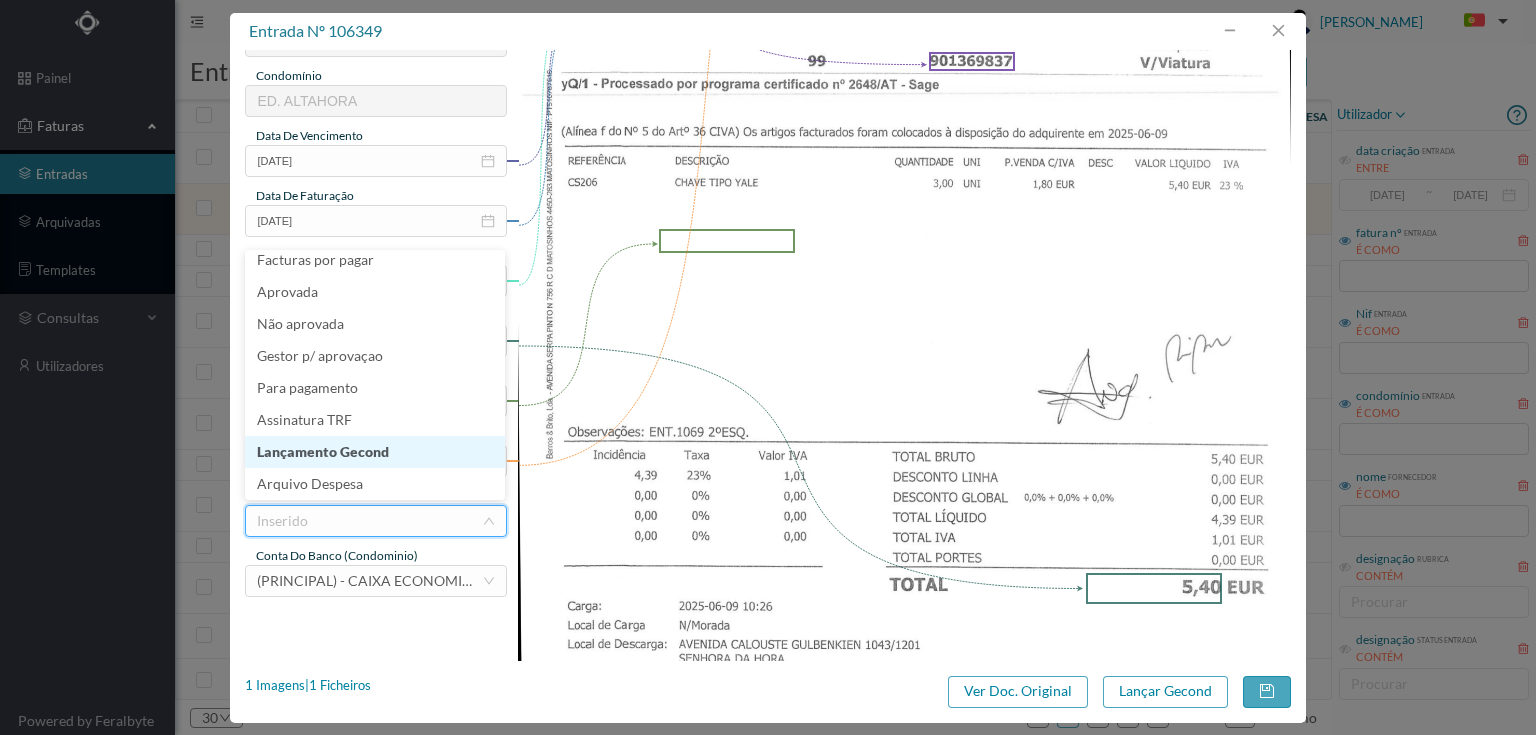 click on "Lançamento Gecond" at bounding box center (375, 452) 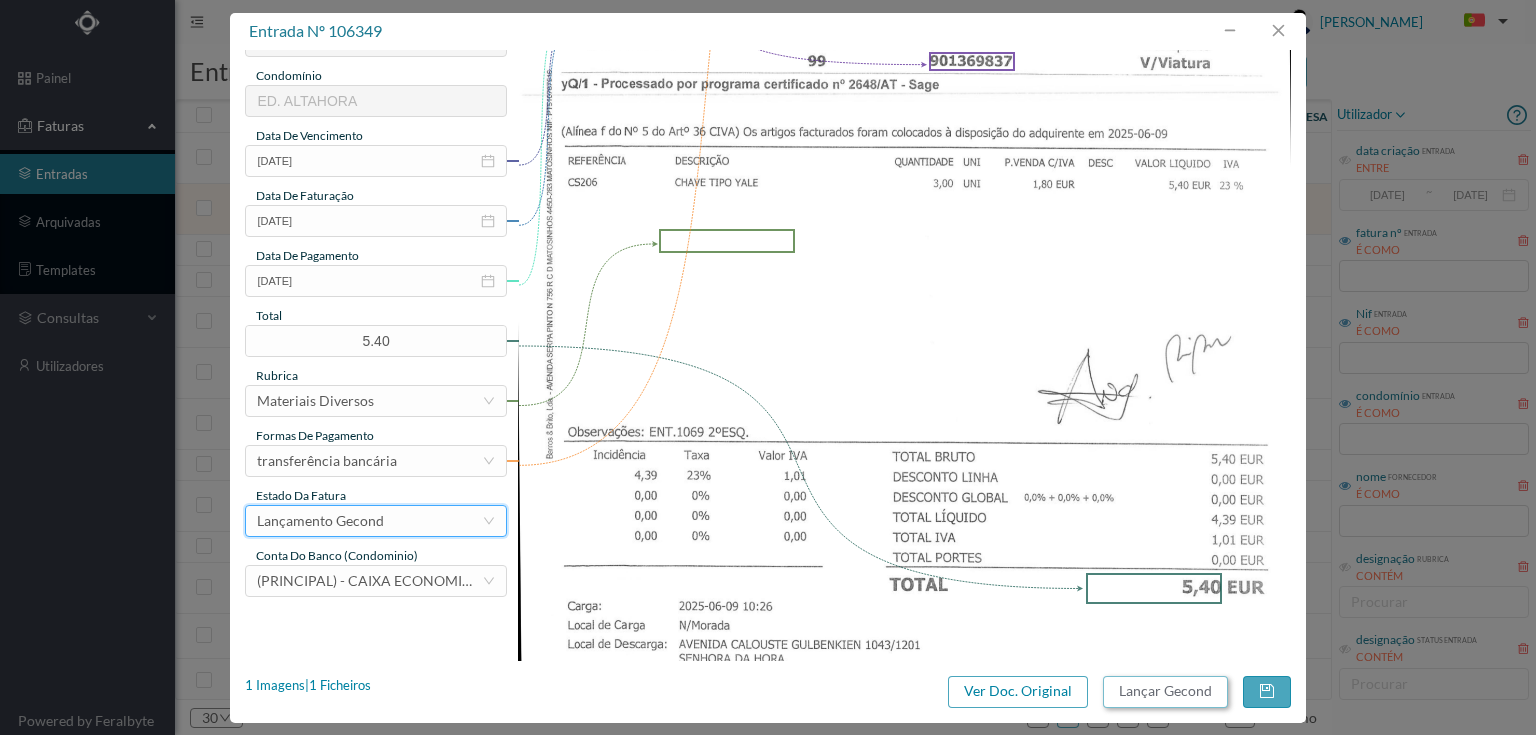 click on "Lançar Gecond" at bounding box center [1165, 692] 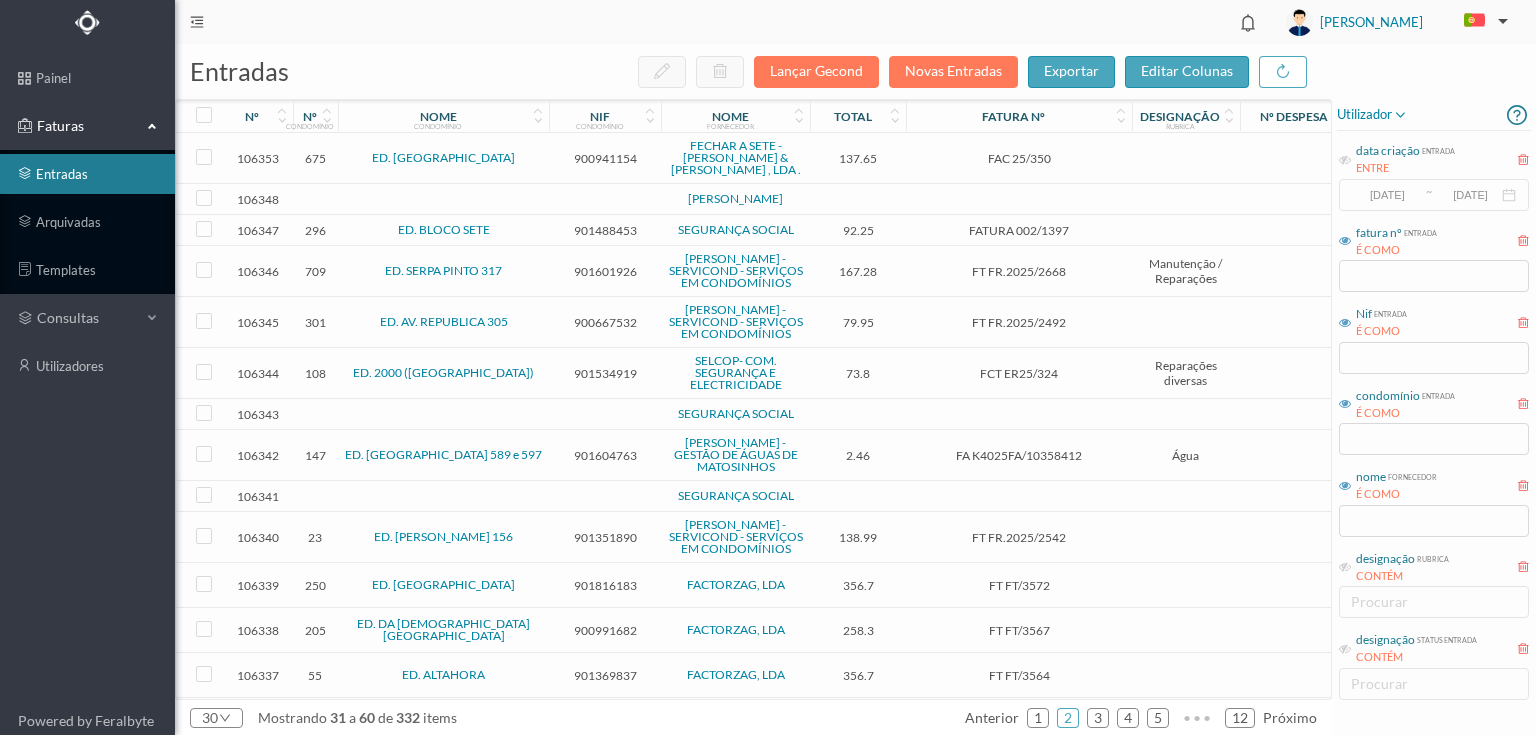 click at bounding box center [605, 199] 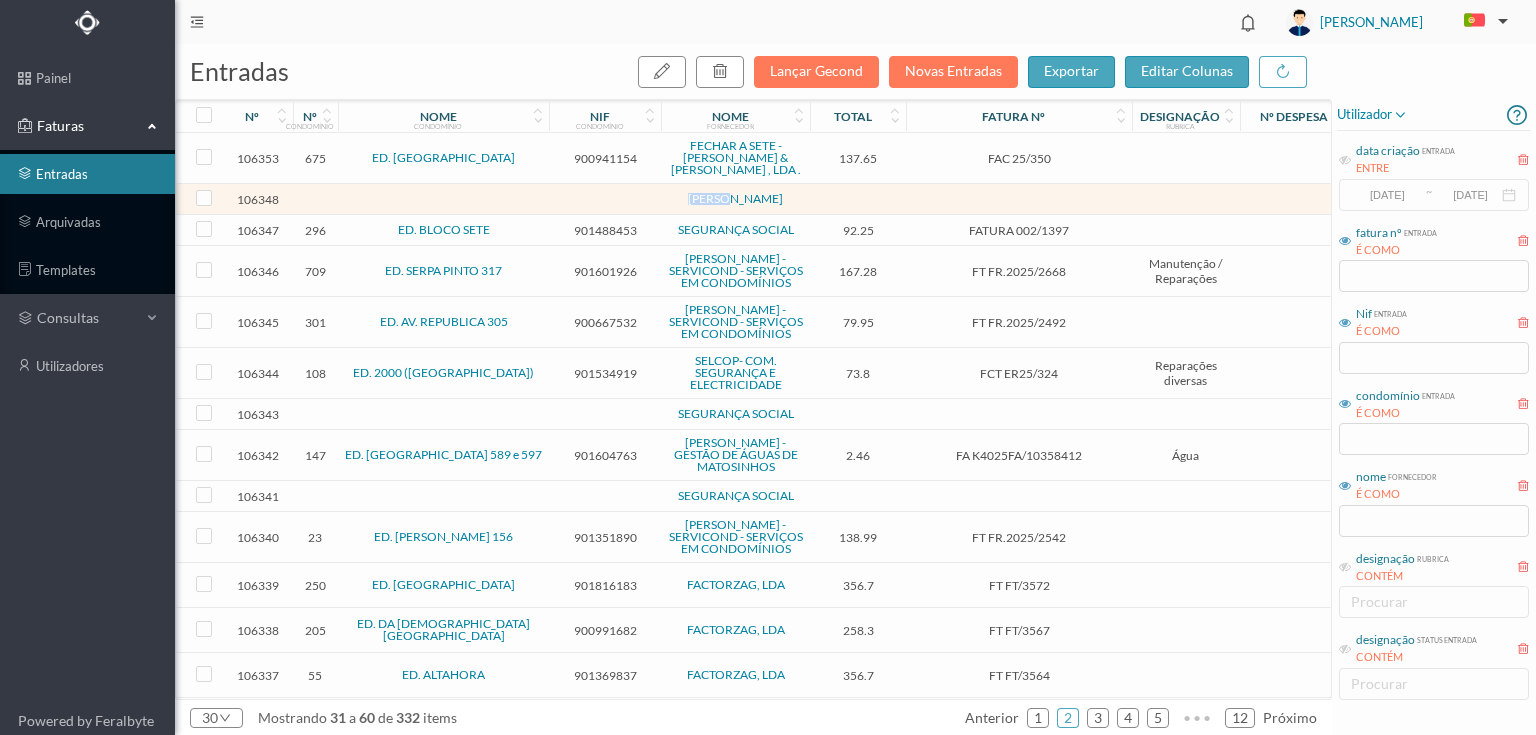 click at bounding box center (605, 199) 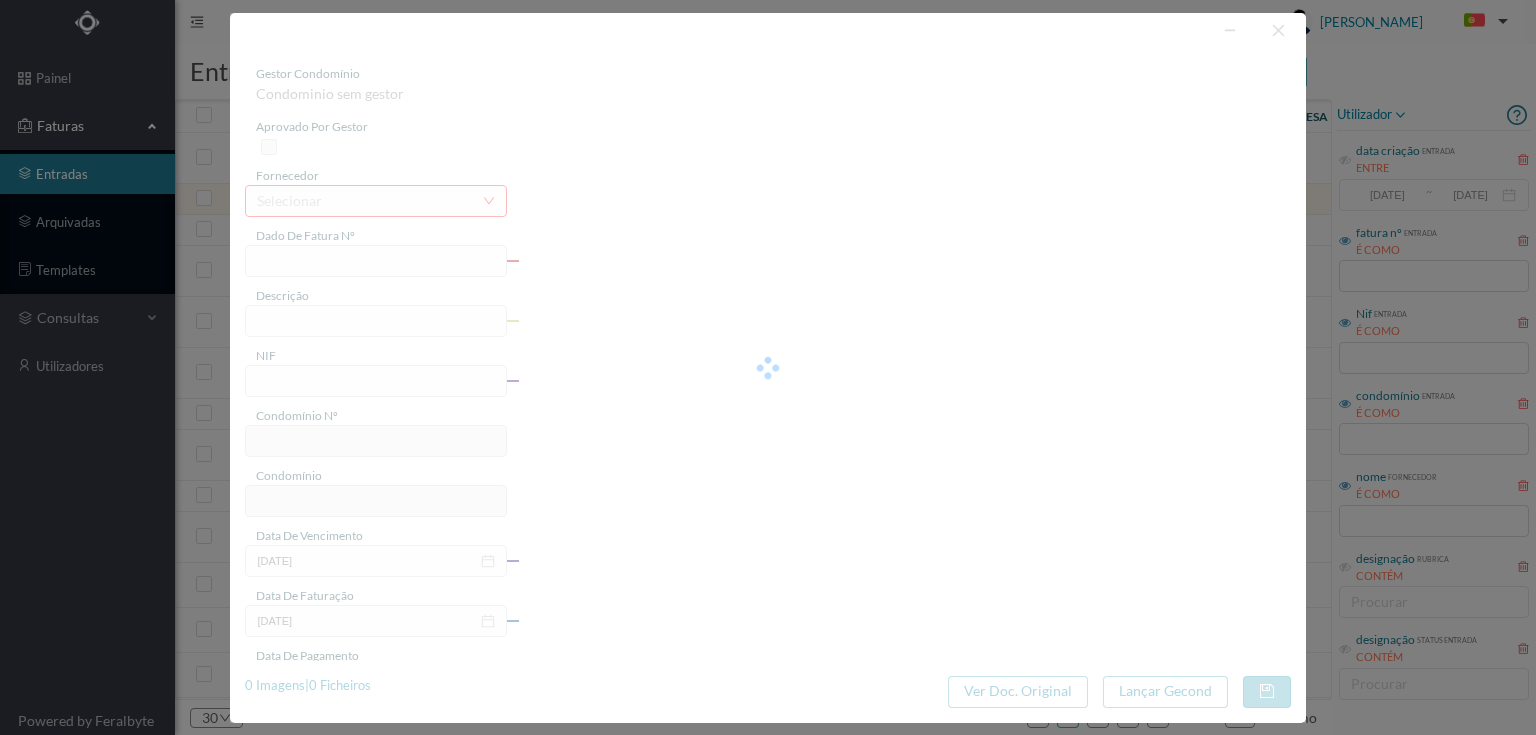 type on "0" 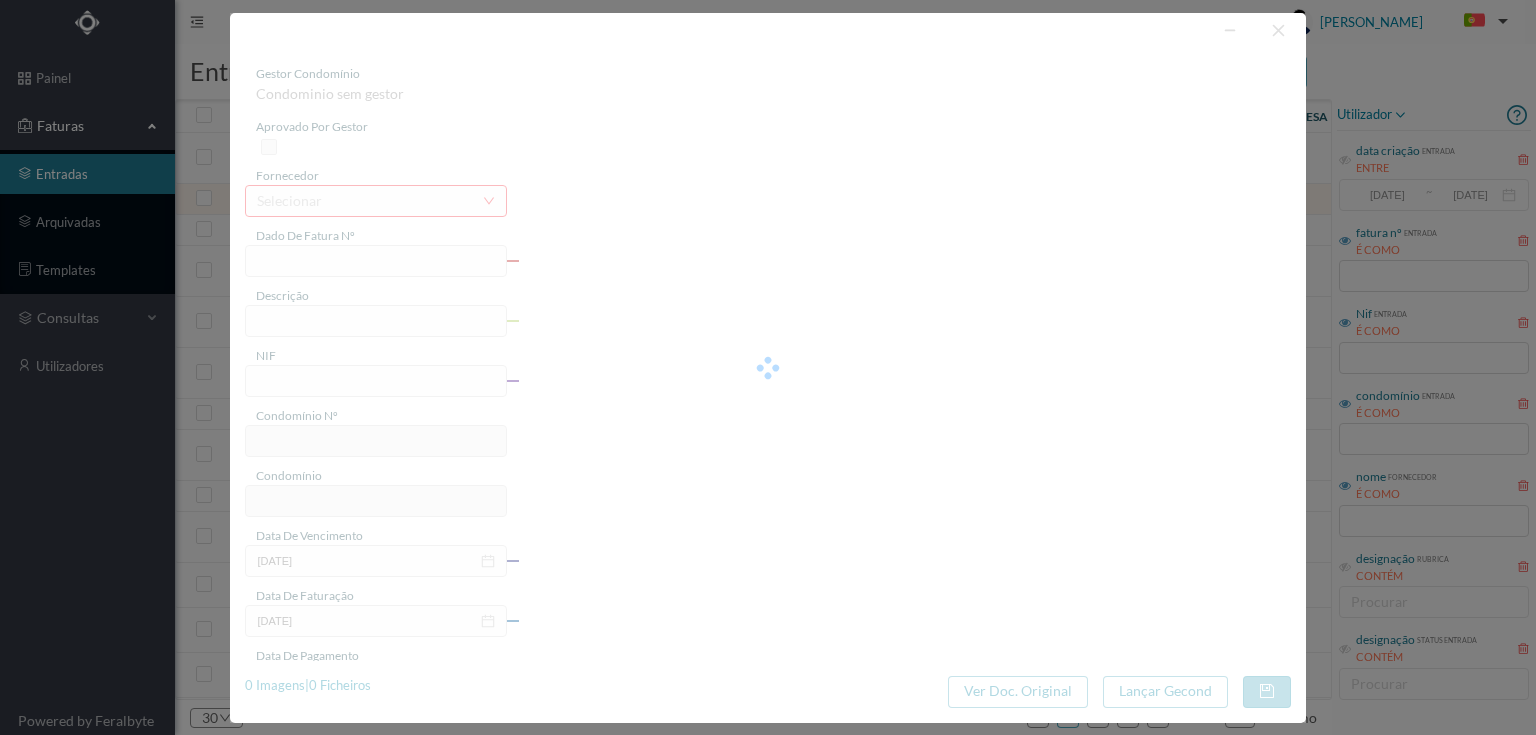 type on "Invalid date" 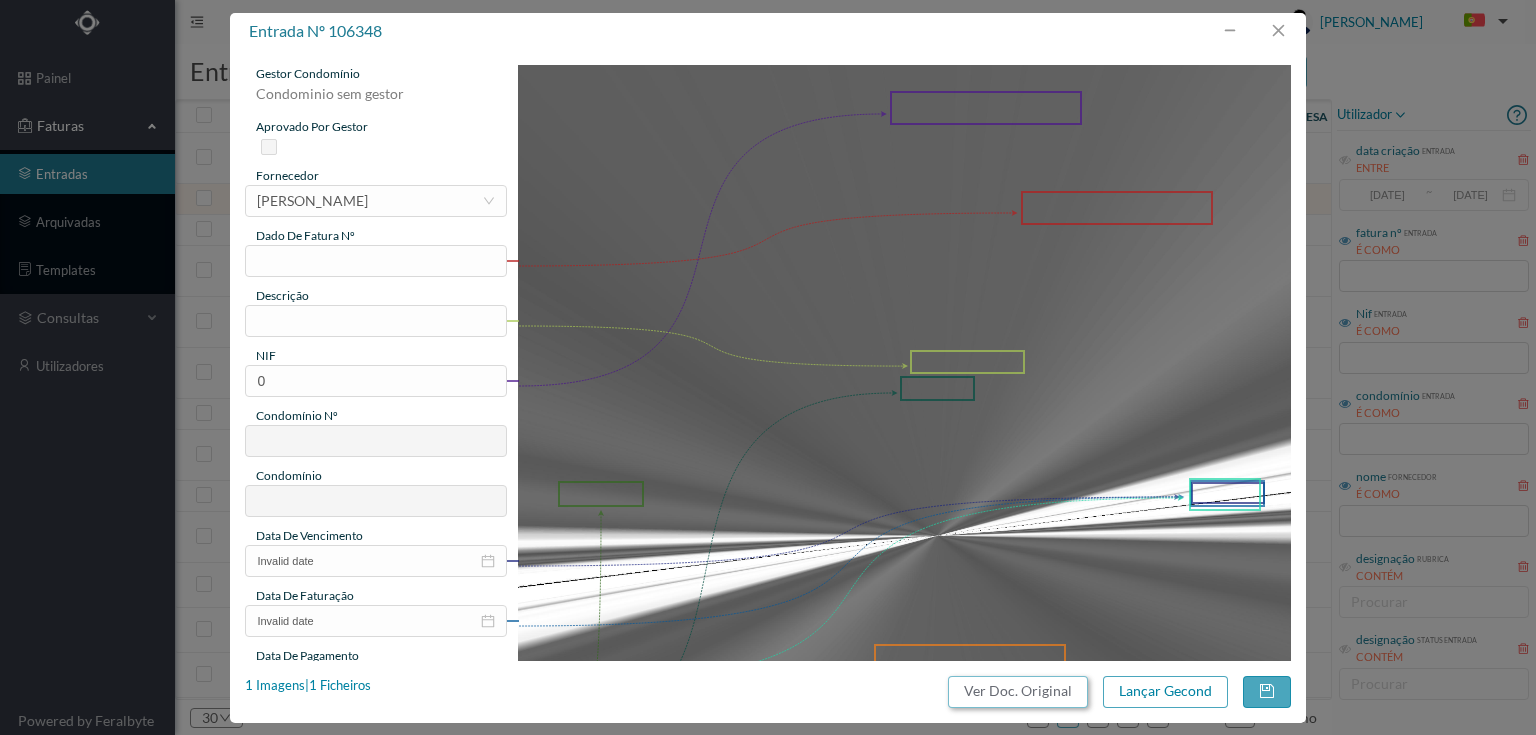 click on "Ver Doc. Original" at bounding box center (1018, 692) 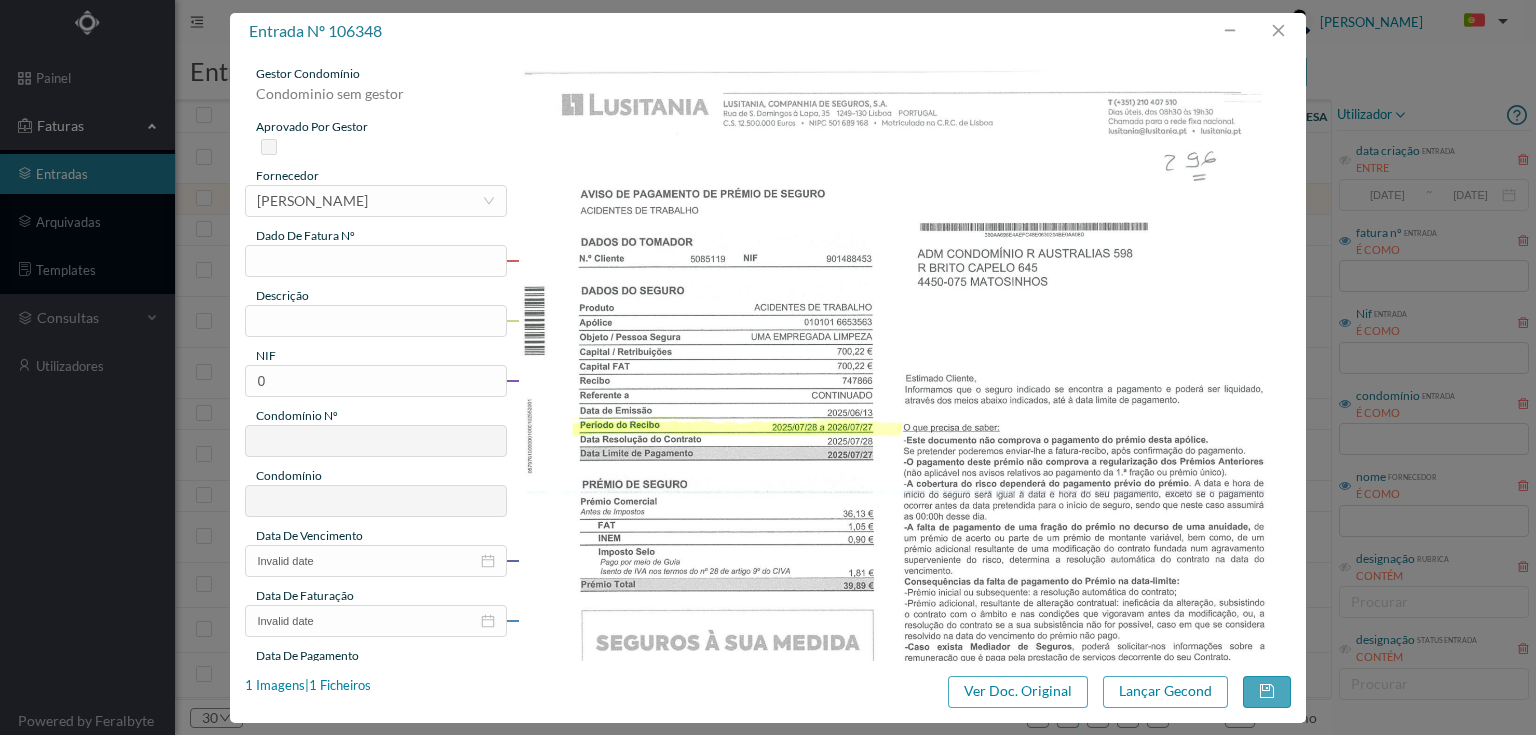 scroll, scrollTop: 0, scrollLeft: 0, axis: both 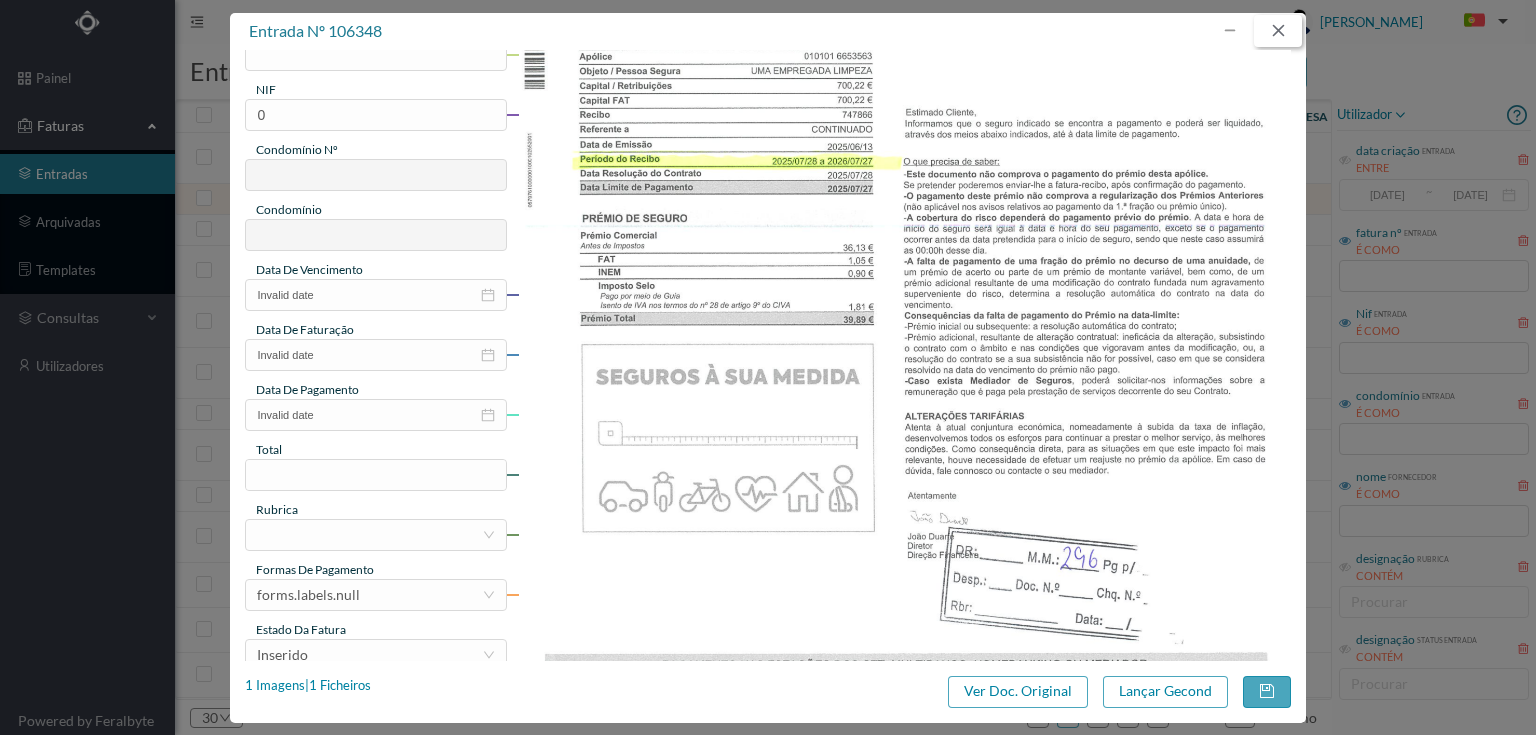 drag, startPoint x: 1284, startPoint y: 27, endPoint x: 1289, endPoint y: 45, distance: 18.681541 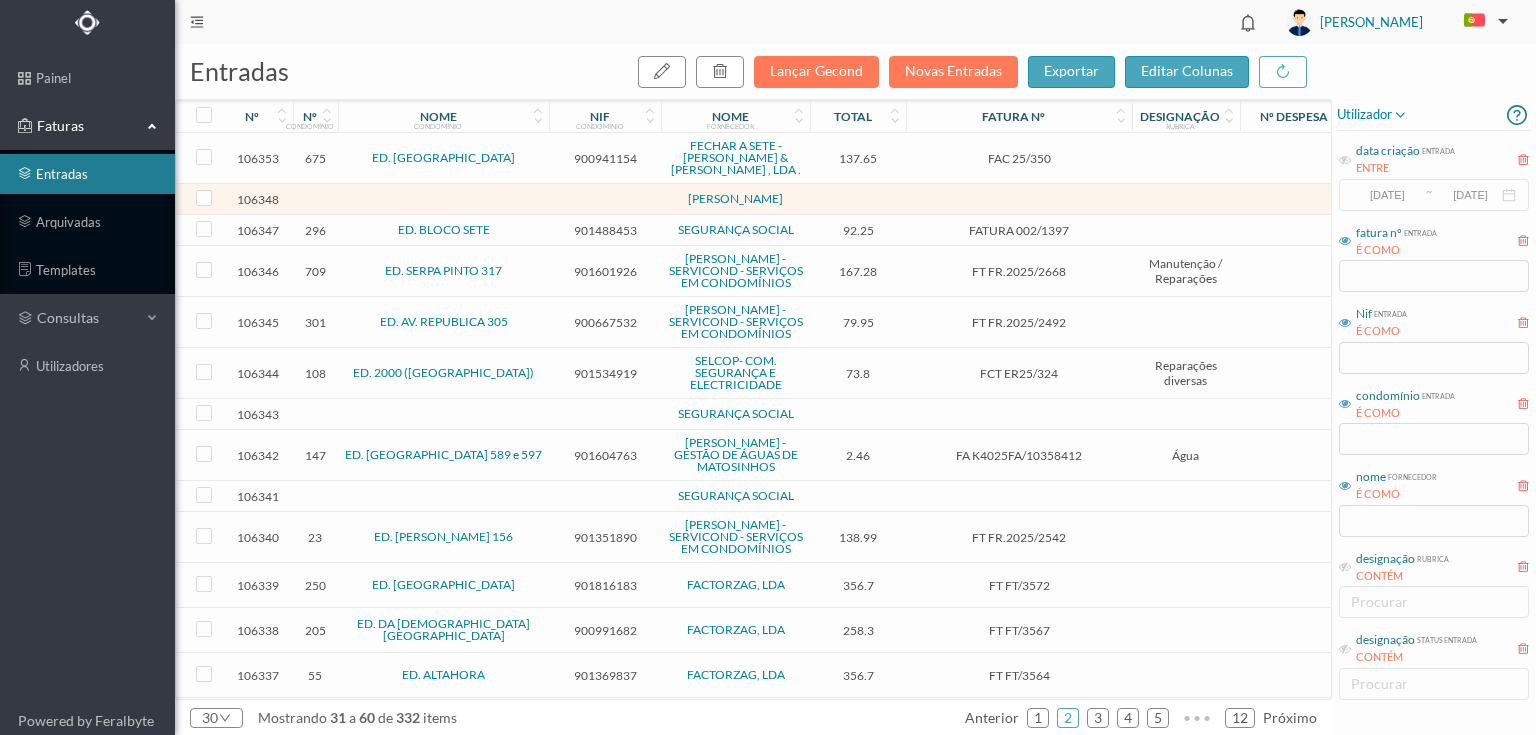click on "900941154" at bounding box center (605, 158) 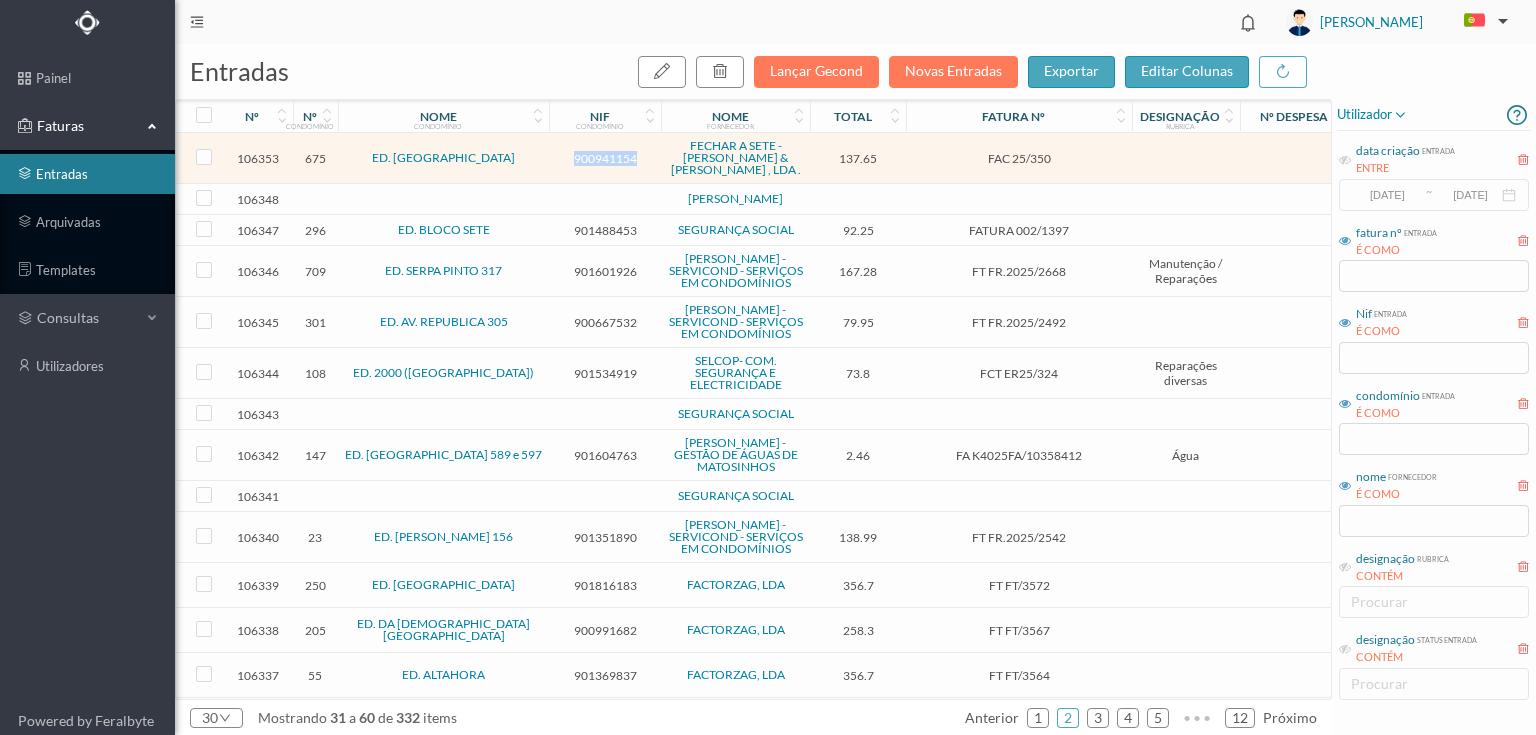click on "900941154" at bounding box center (605, 158) 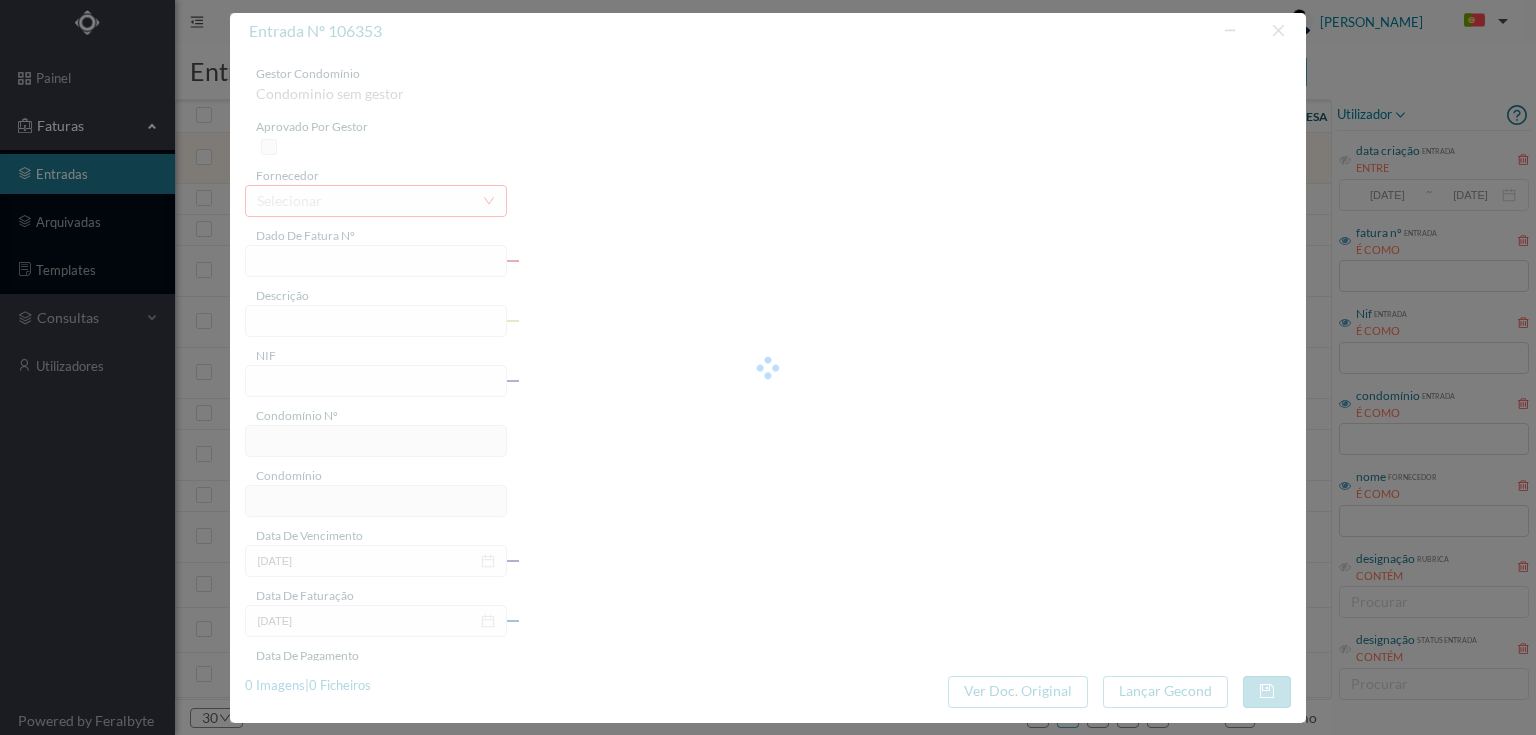 type on "FAC 25/350" 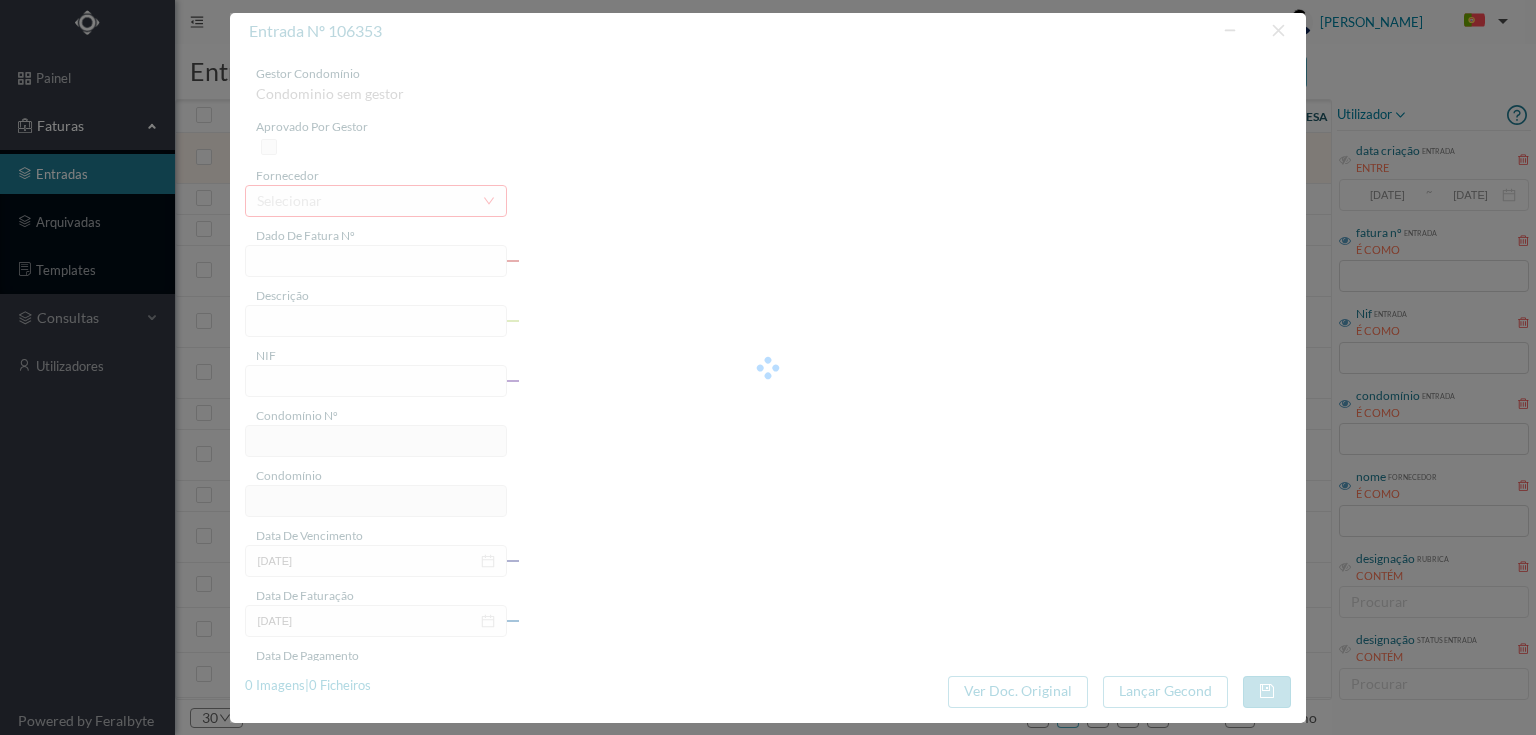 type on "900941154" 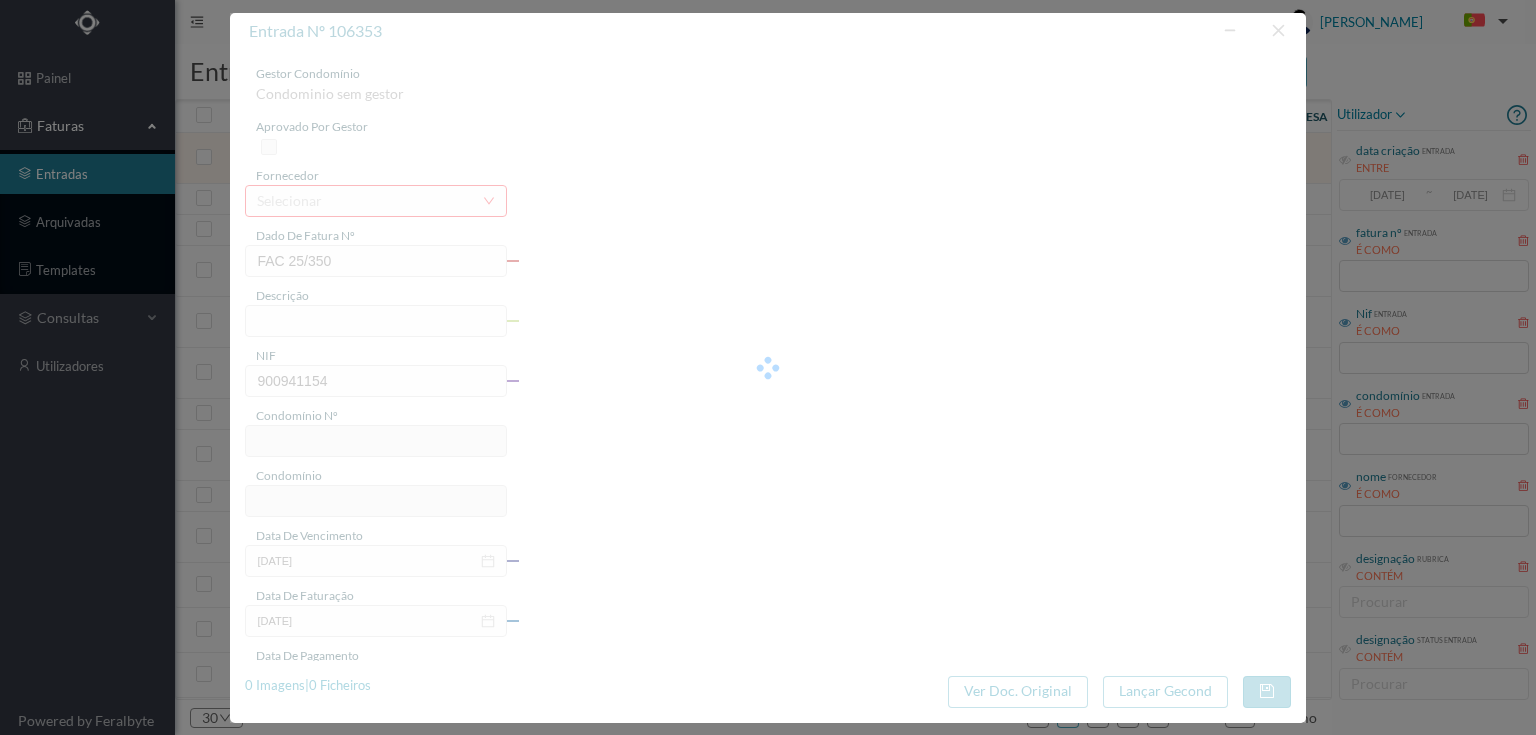 type on "675" 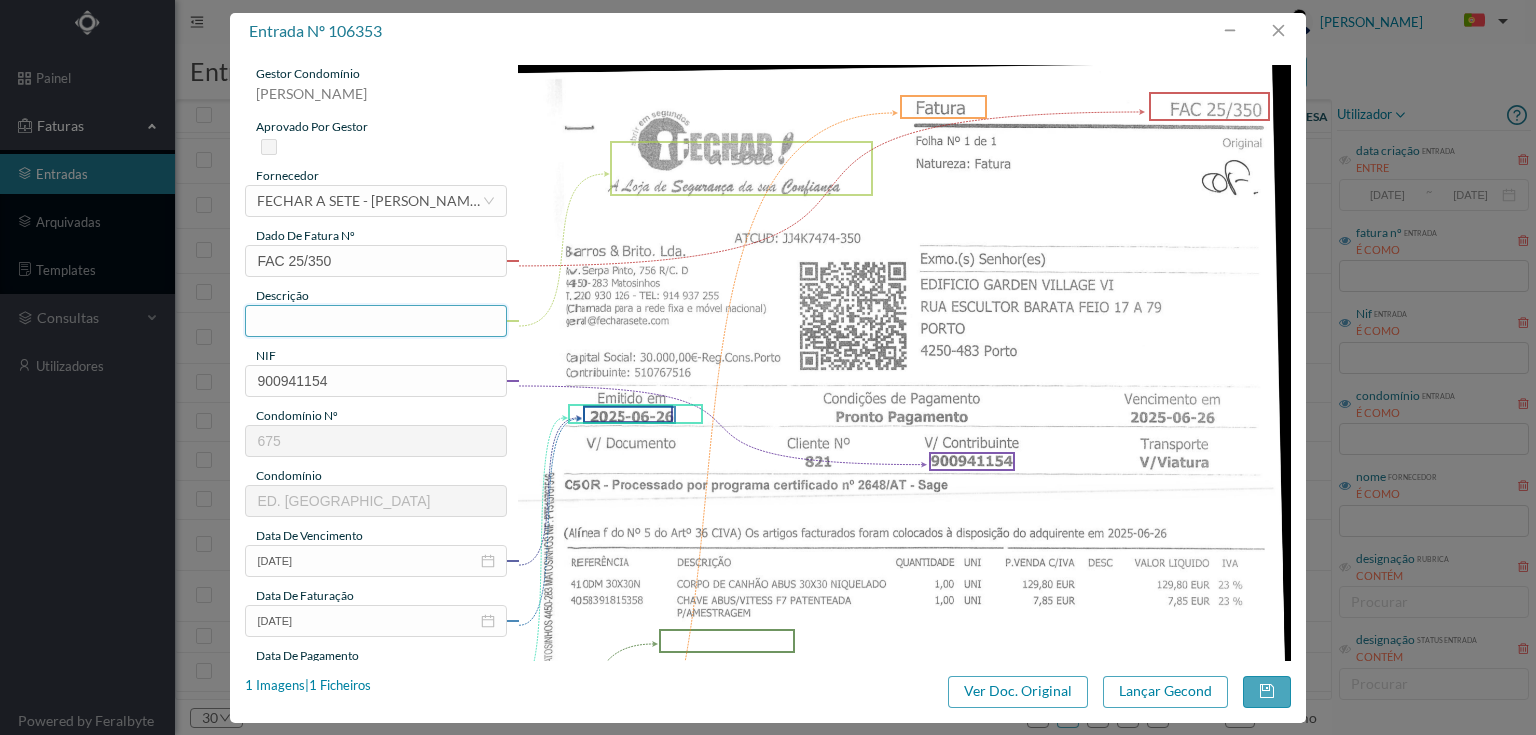 scroll, scrollTop: 490, scrollLeft: 0, axis: vertical 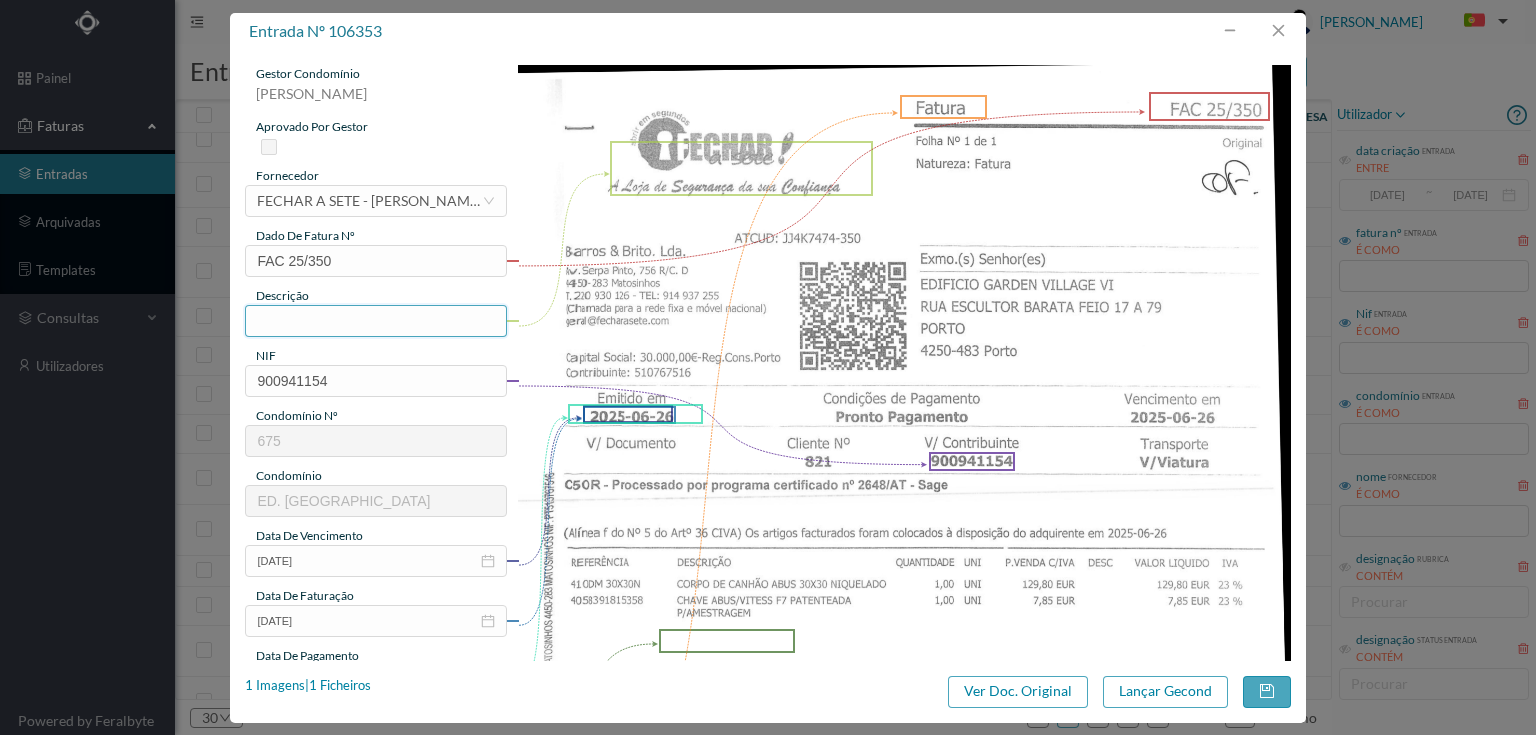 click at bounding box center (375, 321) 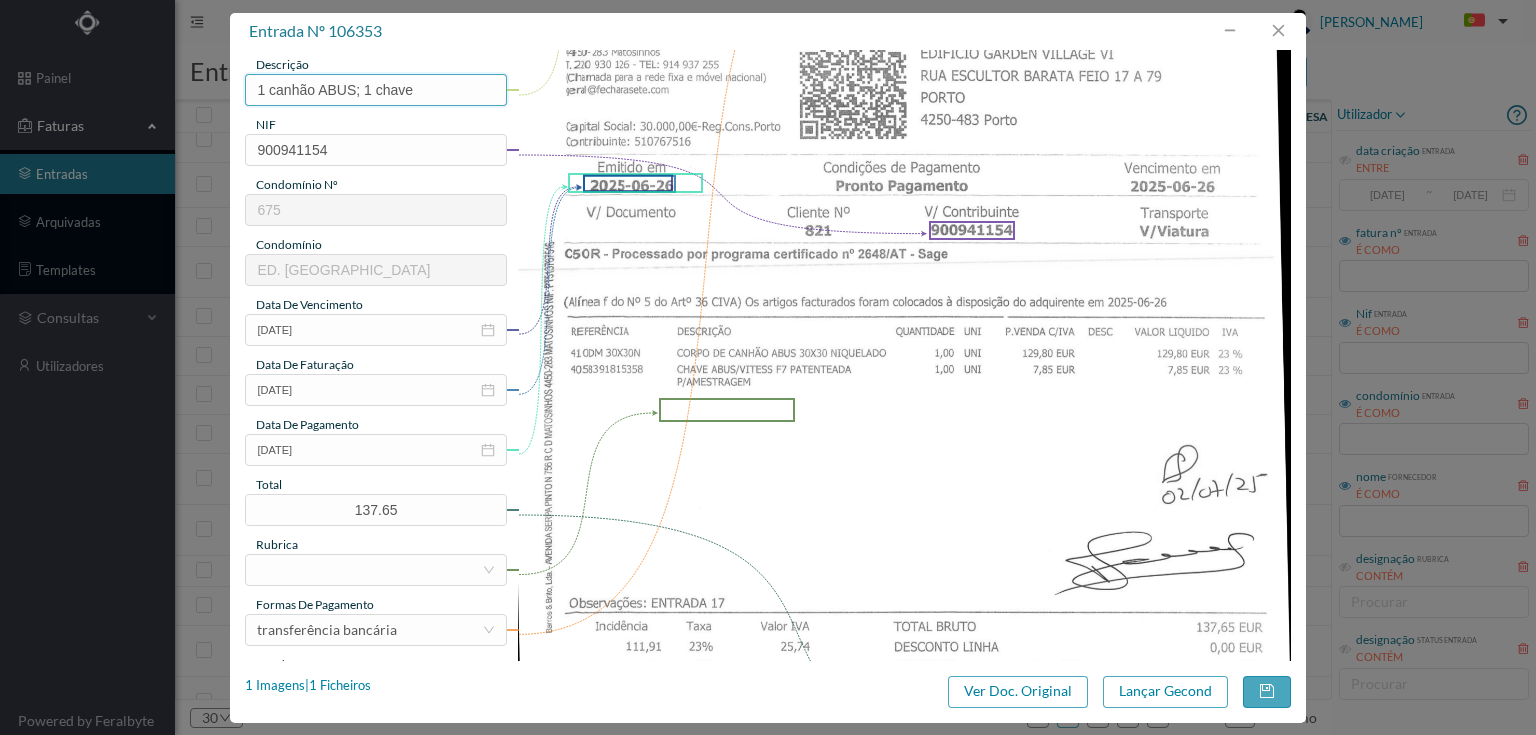 scroll, scrollTop: 240, scrollLeft: 0, axis: vertical 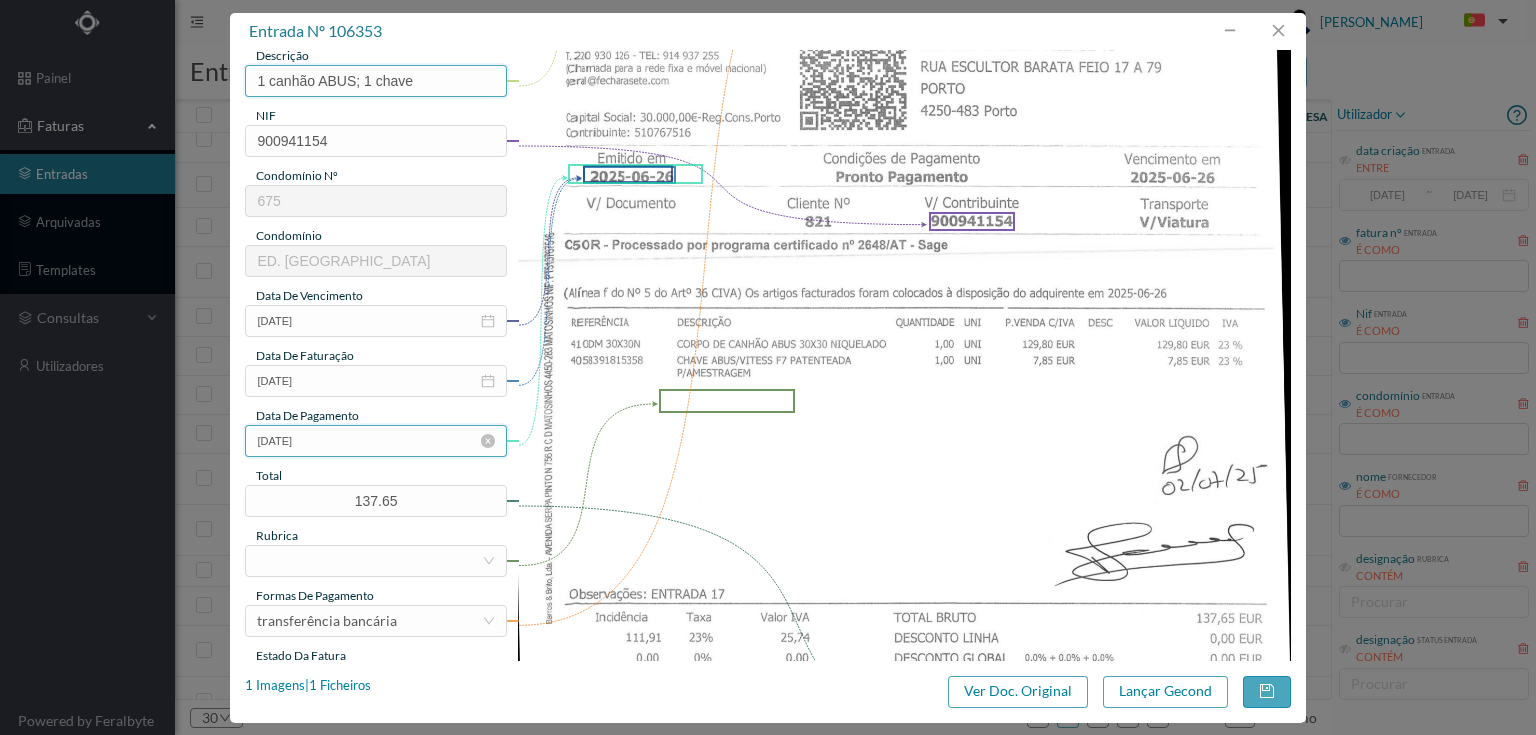 type on "1 canhão ABUS; 1 chave" 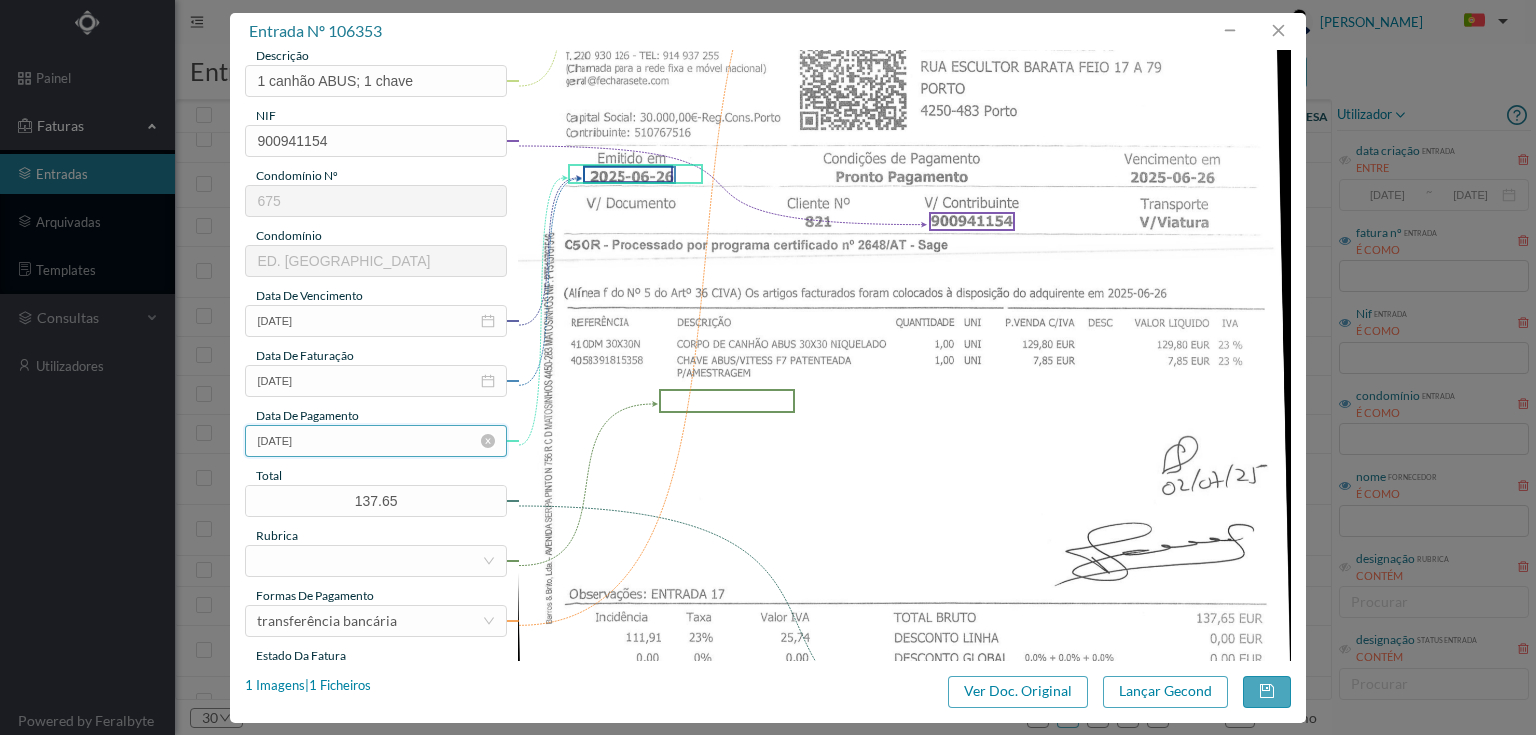 click on "[DATE]" at bounding box center [375, 441] 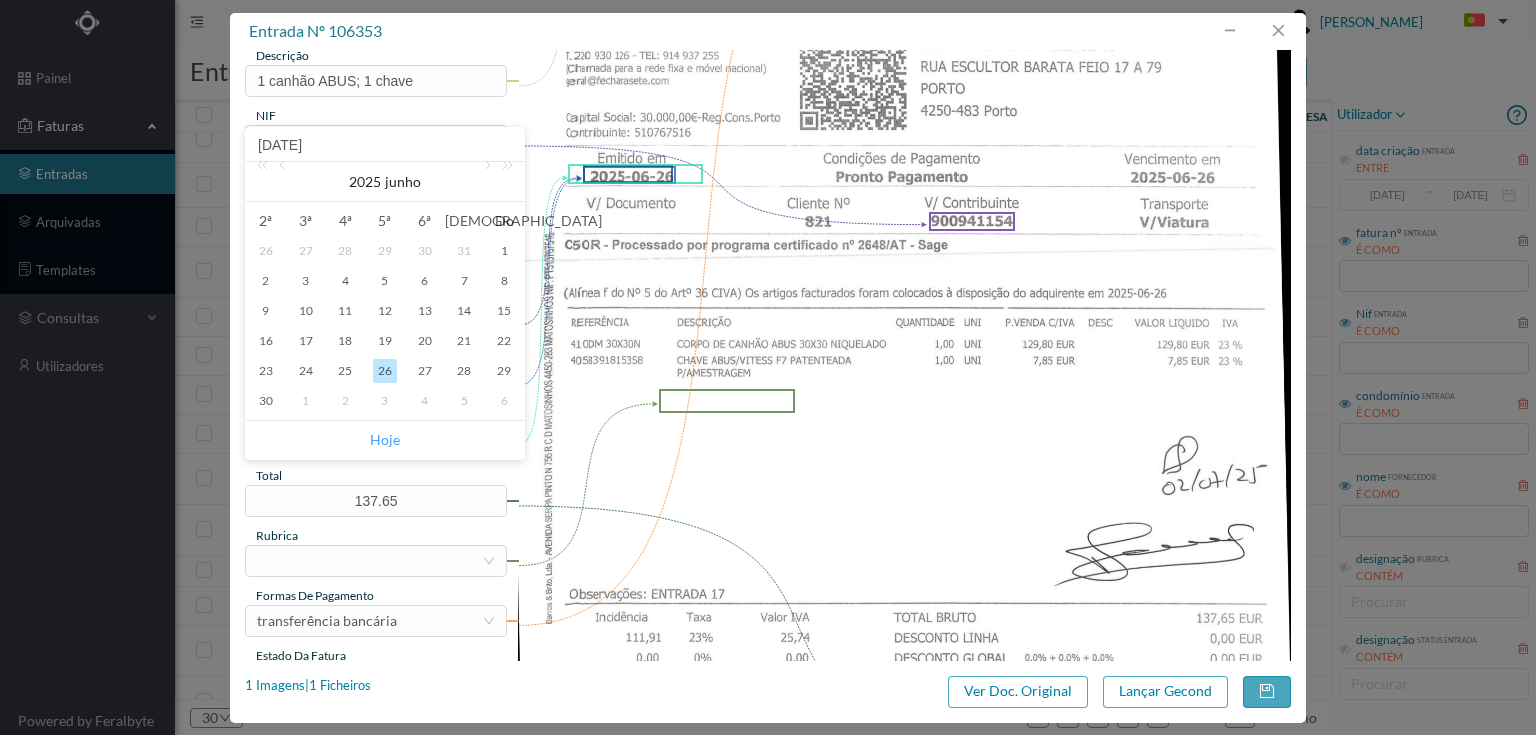 click on "Hoje" at bounding box center (385, 440) 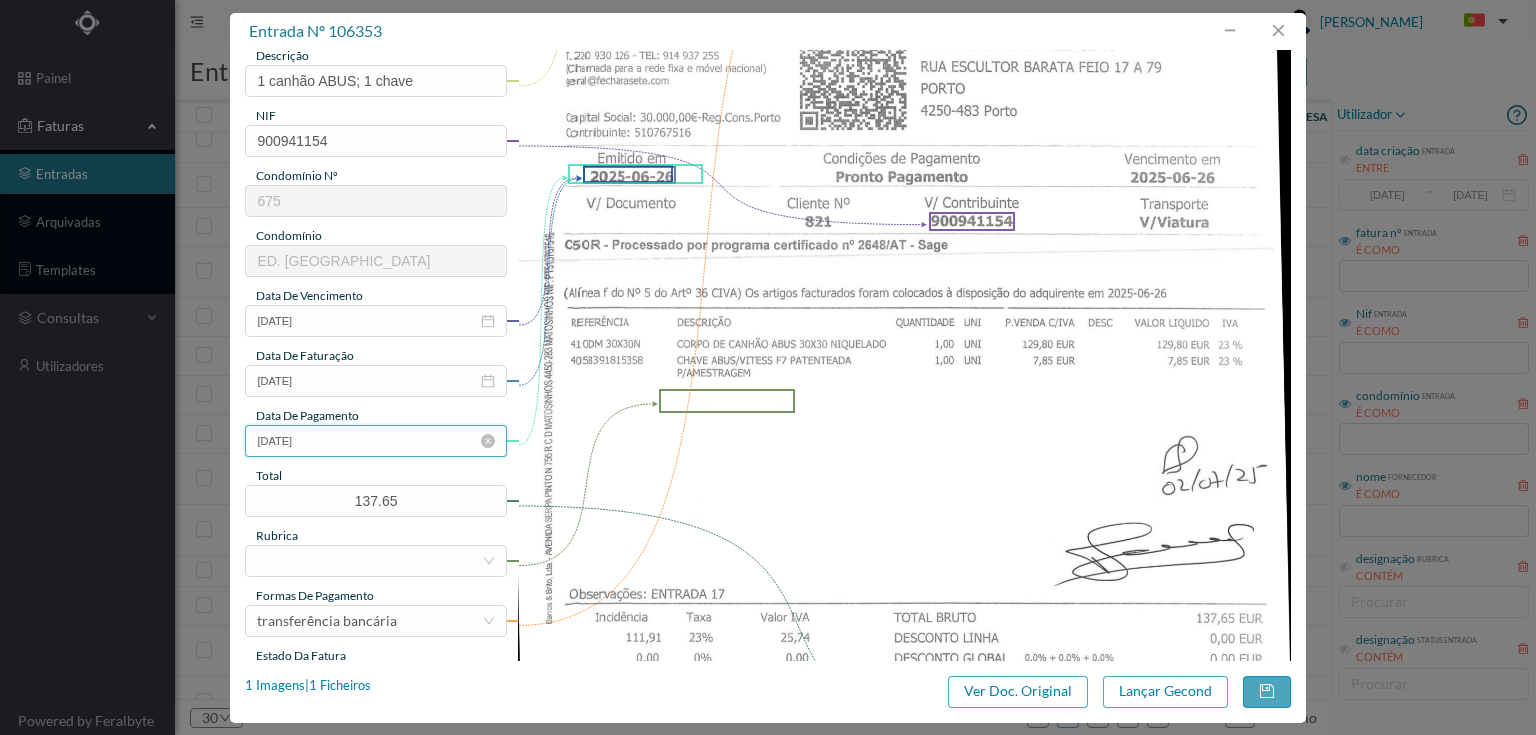 click on "[DATE]" at bounding box center (375, 441) 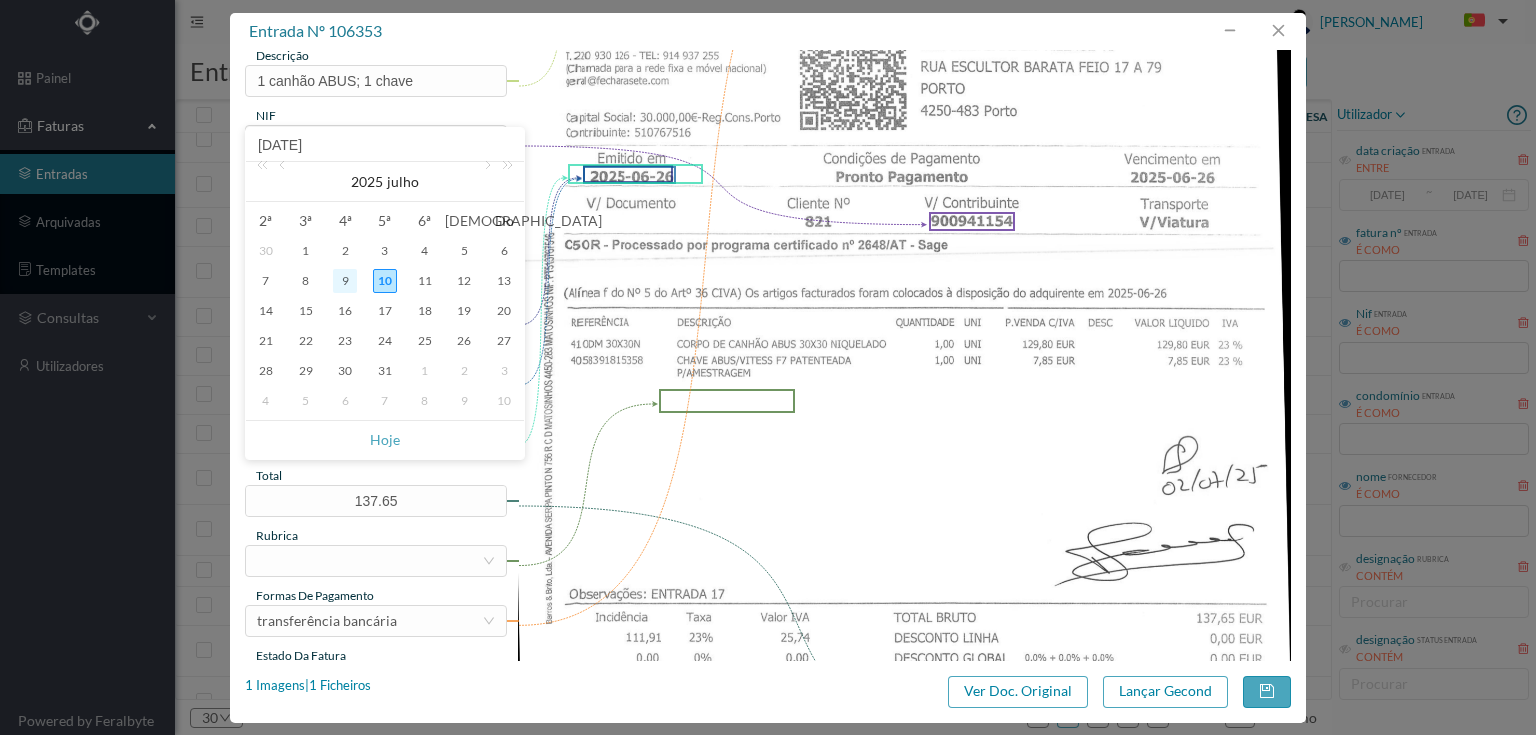 click on "9" at bounding box center [345, 281] 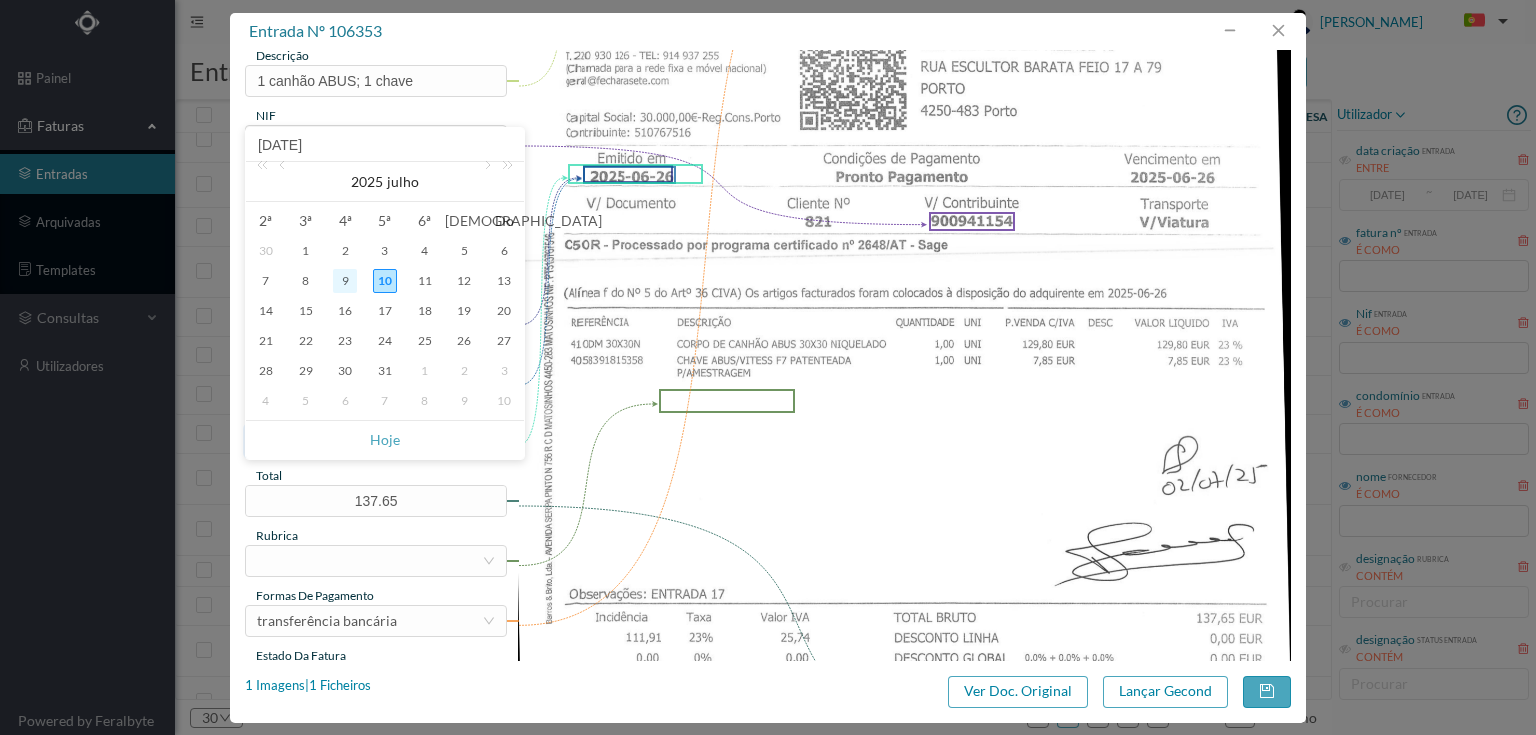type on "[DATE]" 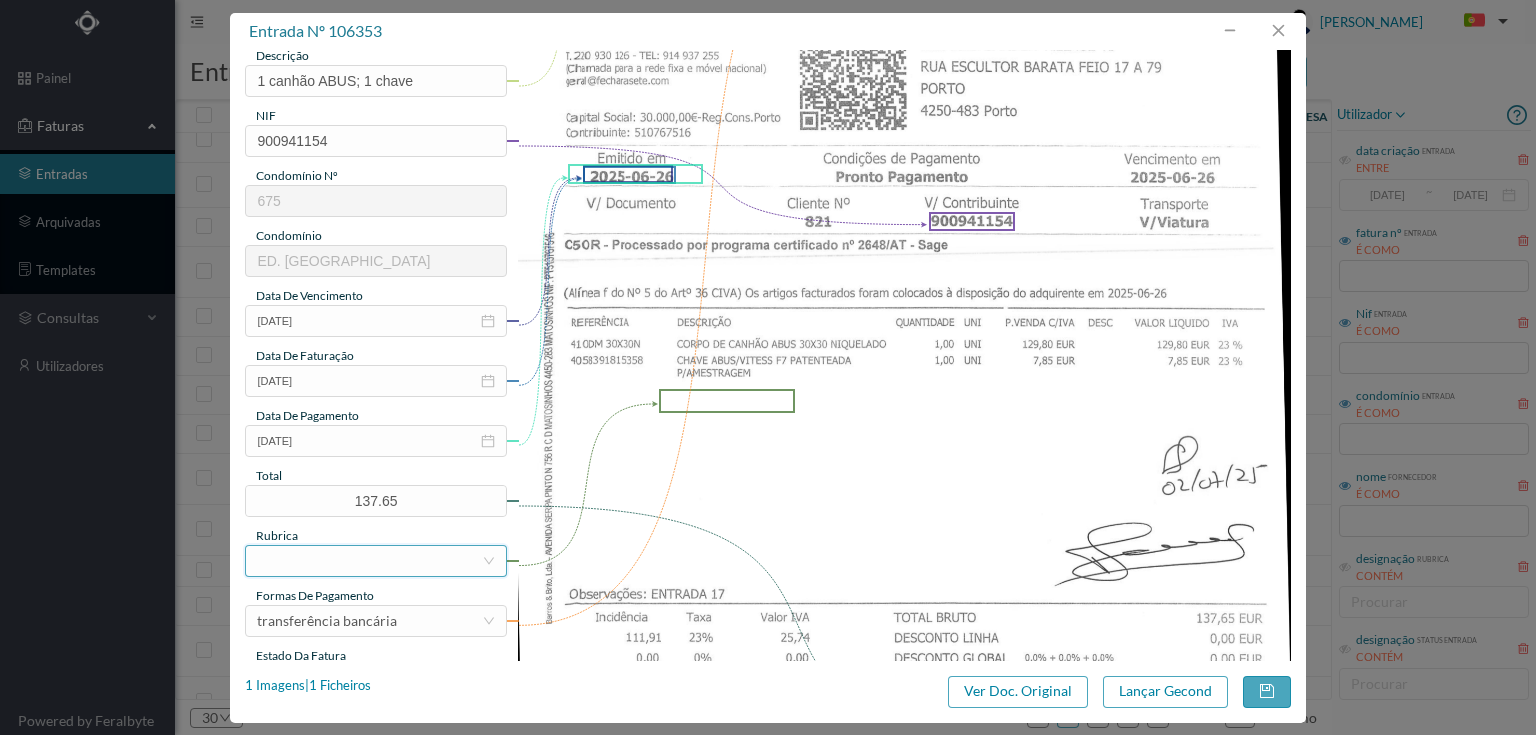 drag, startPoint x: 290, startPoint y: 559, endPoint x: 316, endPoint y: 562, distance: 26.172504 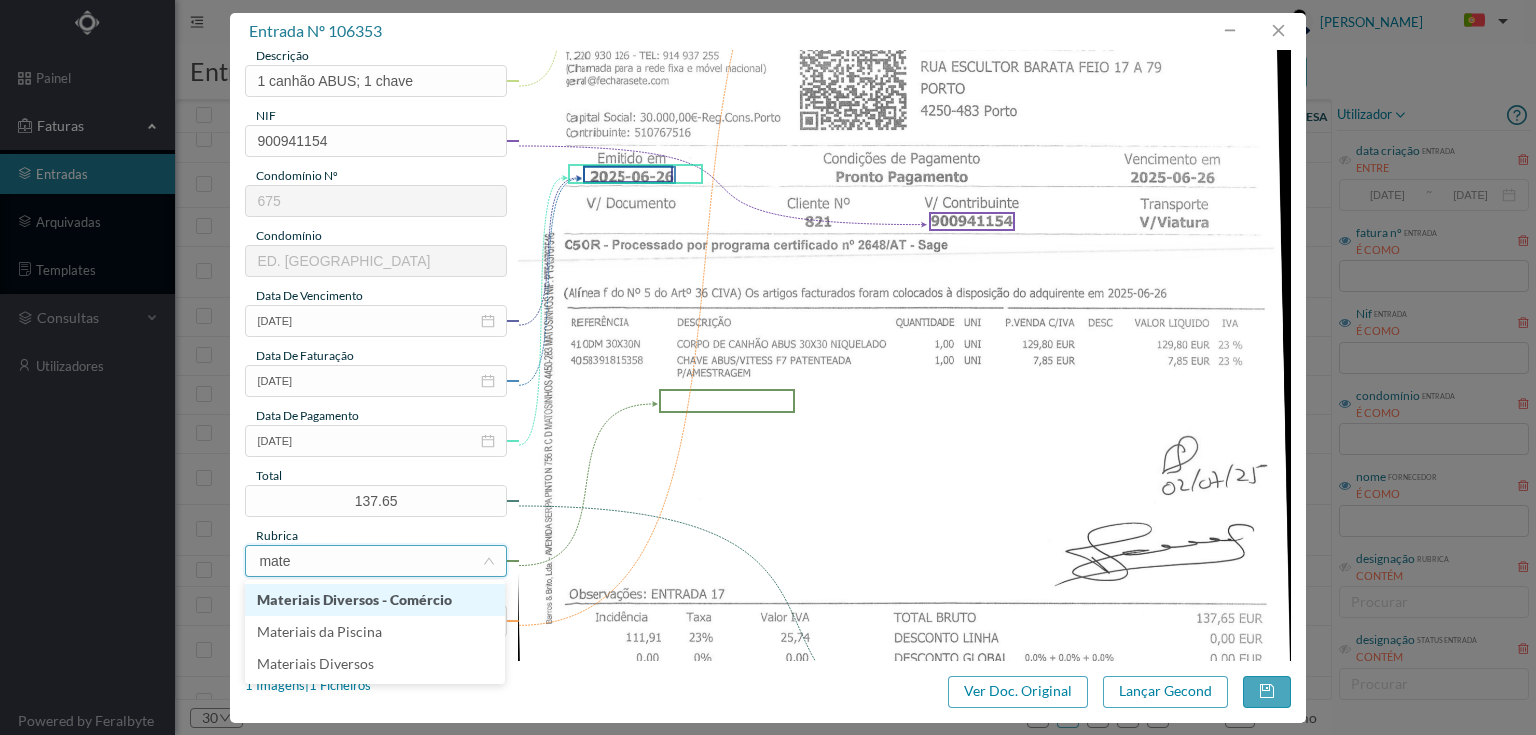 type on "mater" 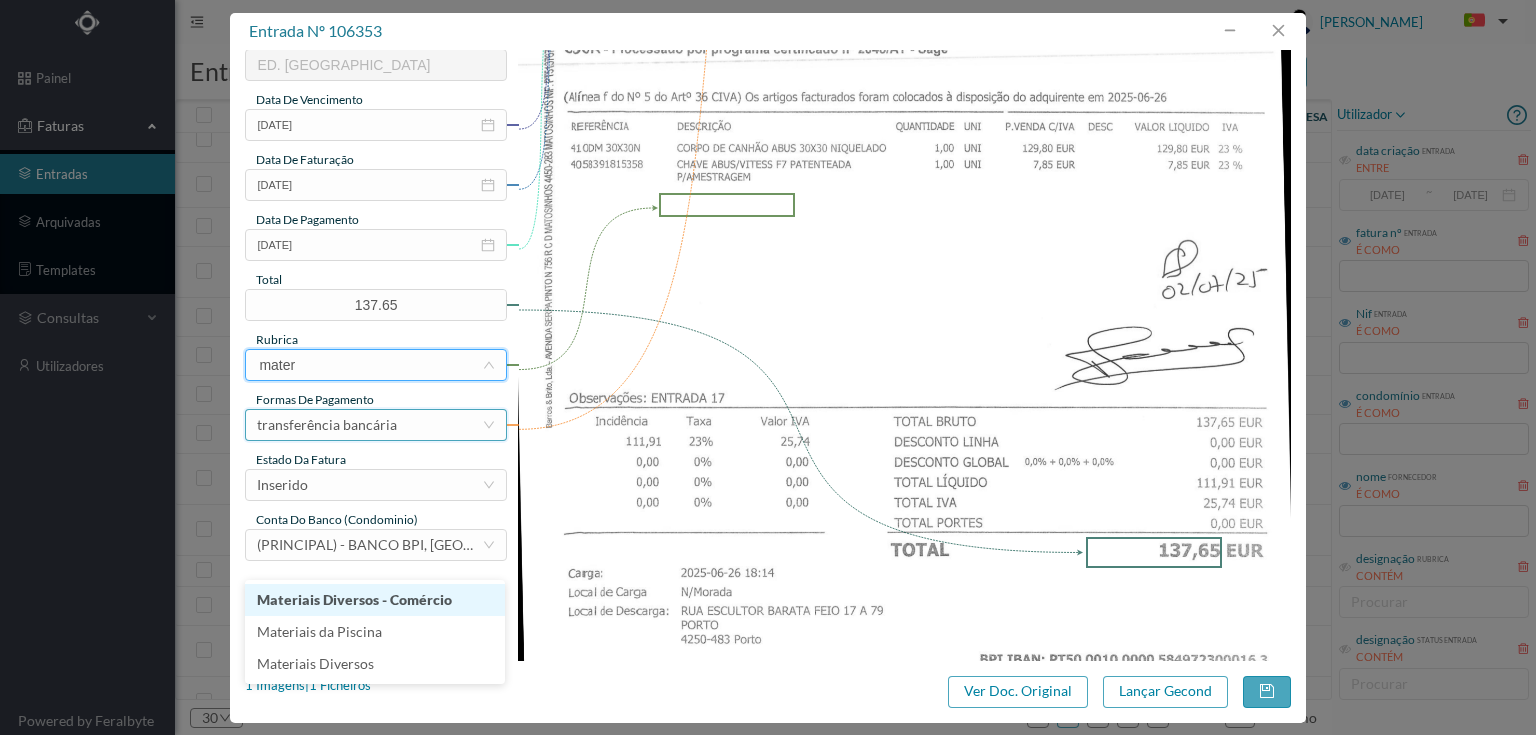 scroll, scrollTop: 480, scrollLeft: 0, axis: vertical 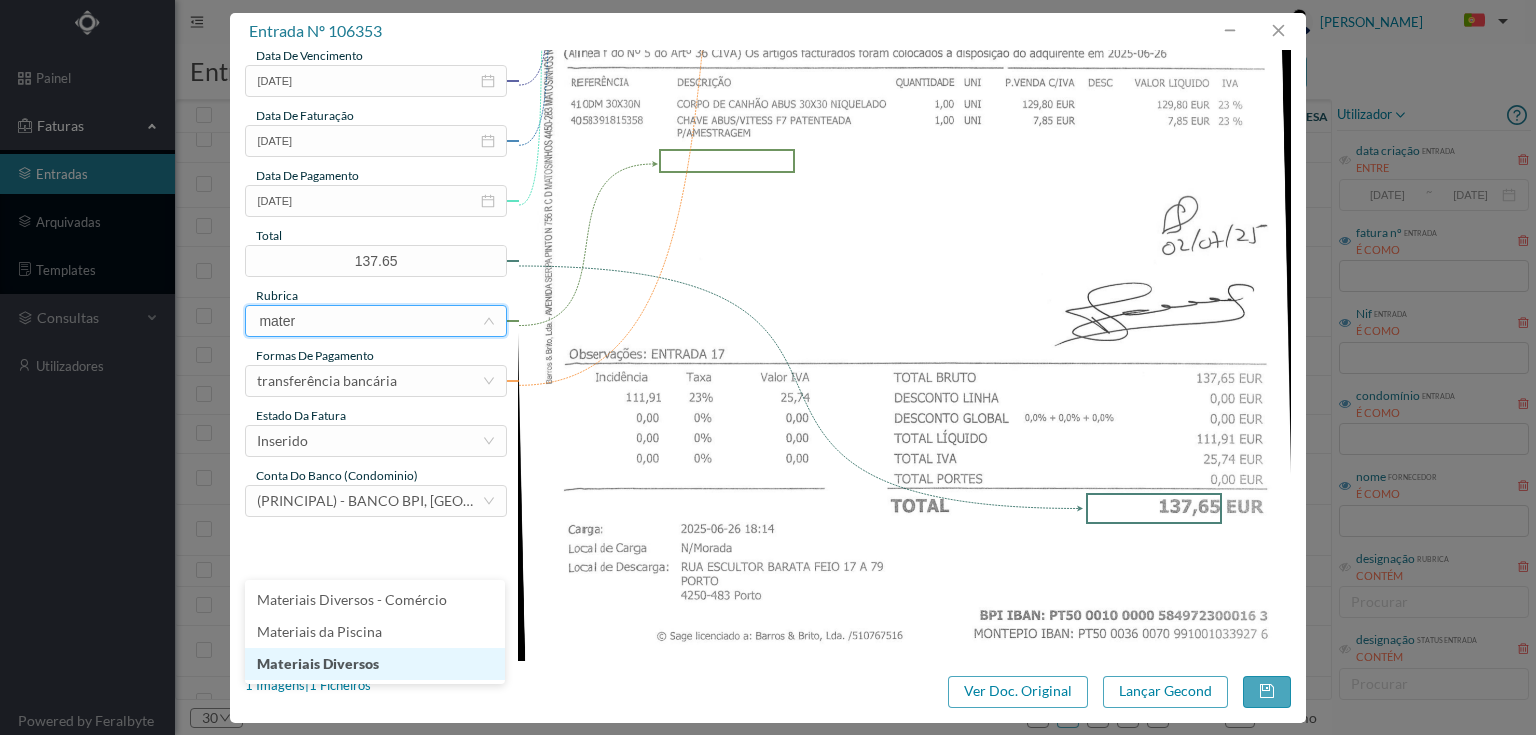 click on "Materiais Diversos" at bounding box center (375, 664) 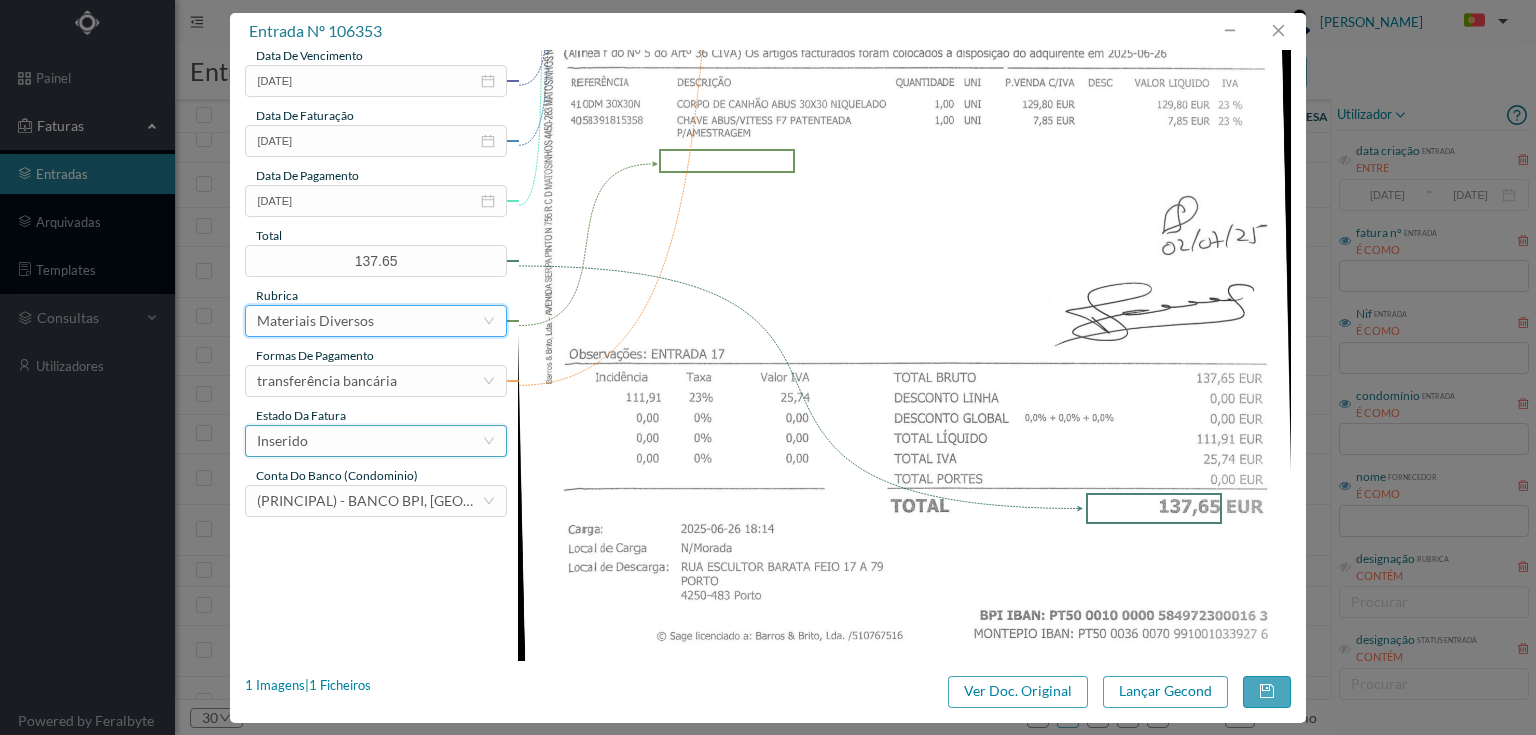 click on "Inserido" at bounding box center (369, 441) 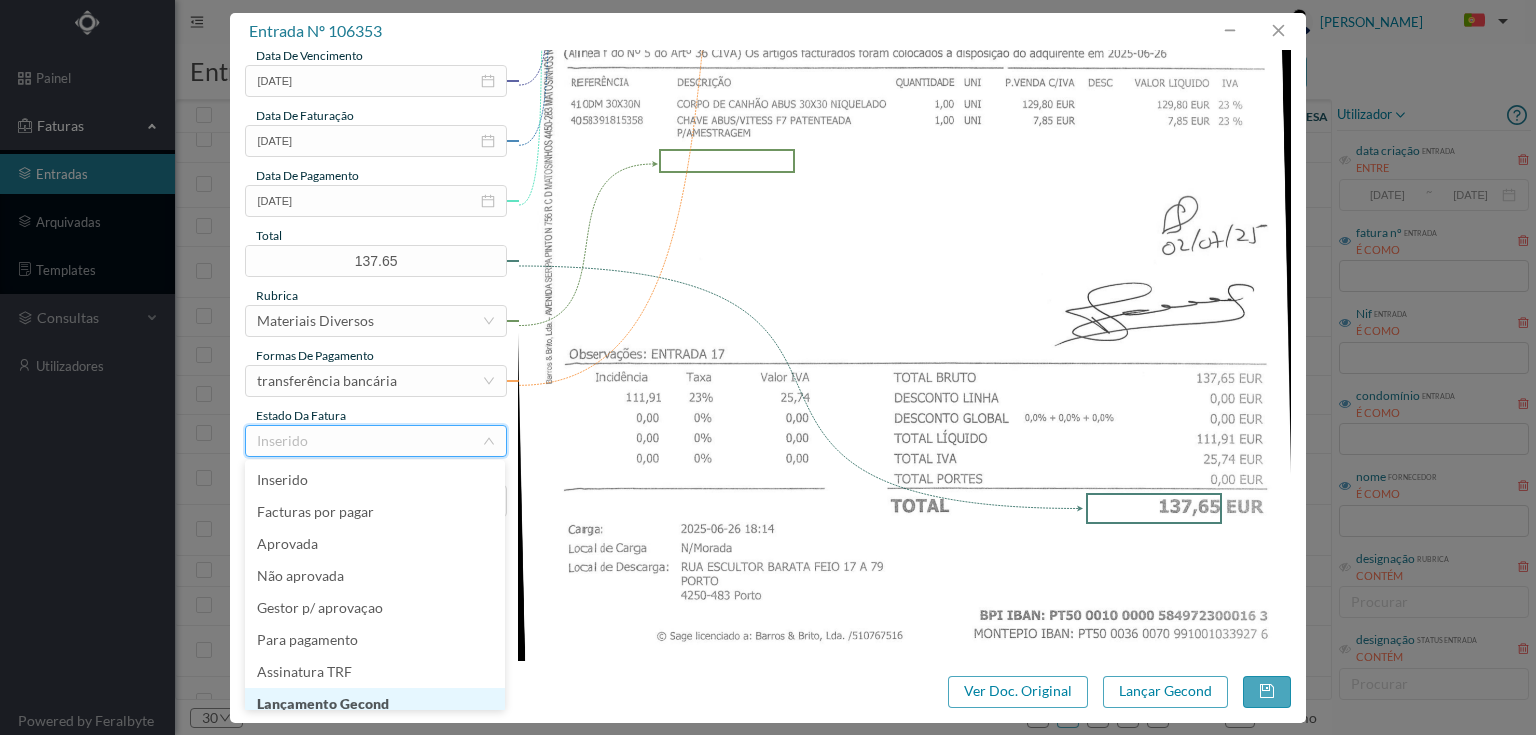 scroll, scrollTop: 10, scrollLeft: 0, axis: vertical 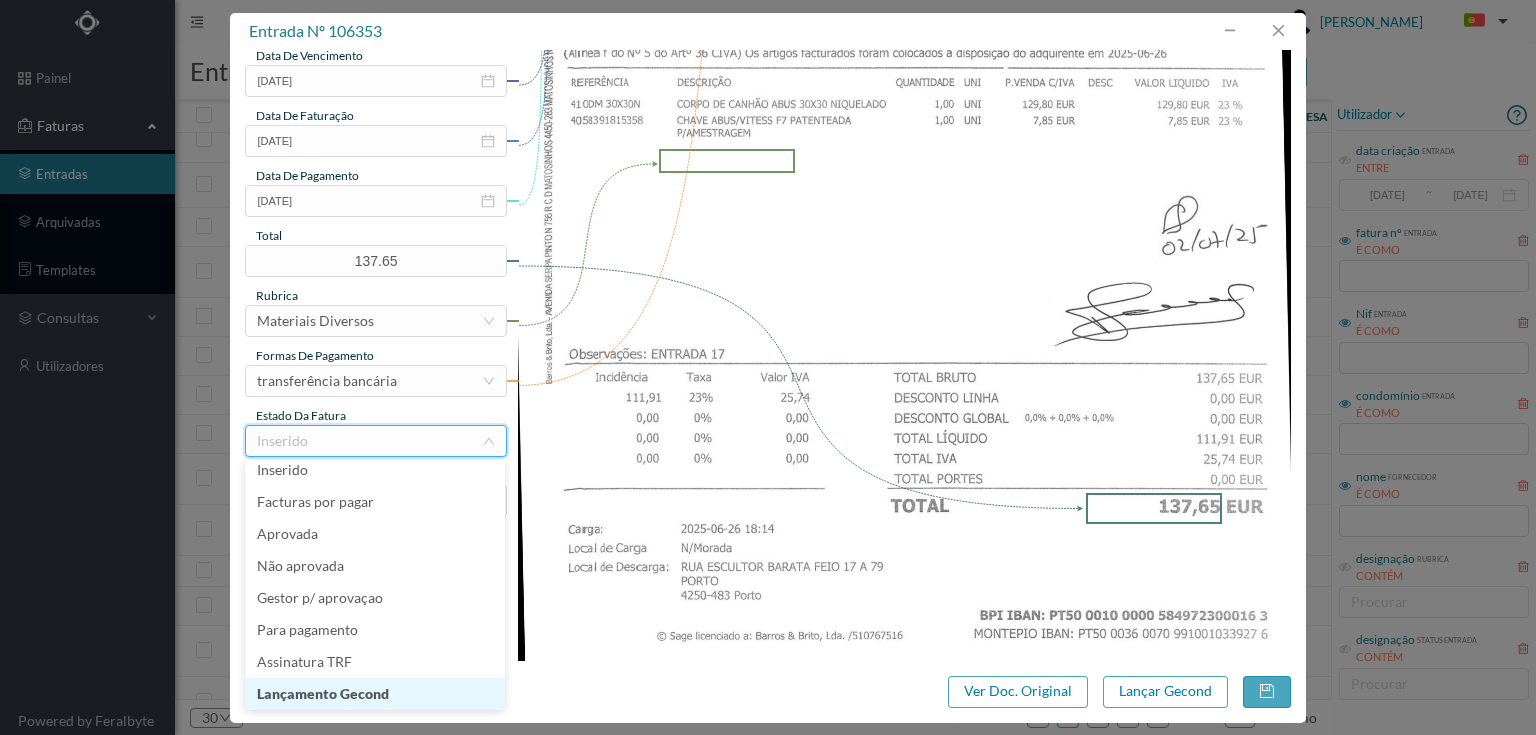 click on "Lançamento Gecond" at bounding box center [375, 694] 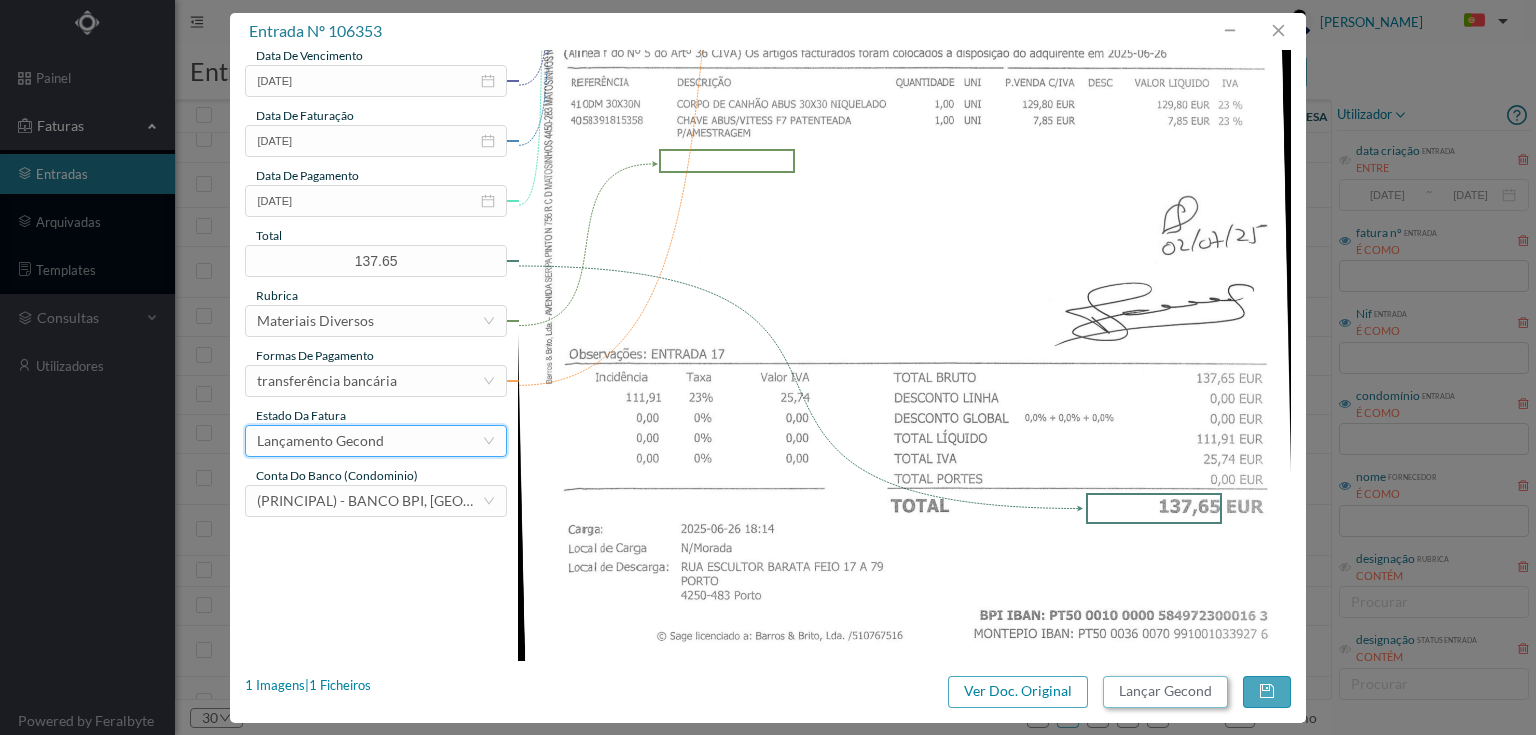 click on "Lançar Gecond" at bounding box center [1165, 692] 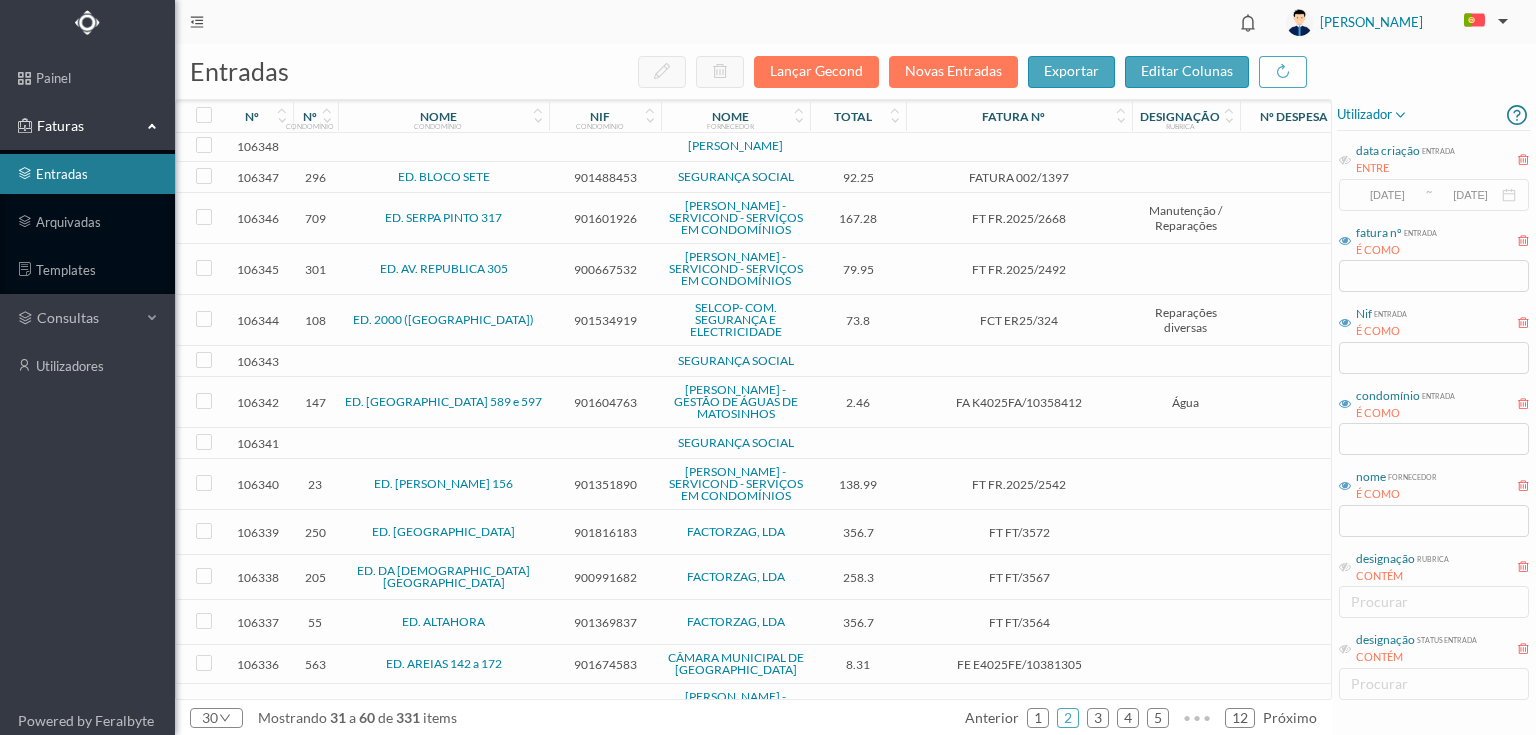 scroll, scrollTop: 0, scrollLeft: 0, axis: both 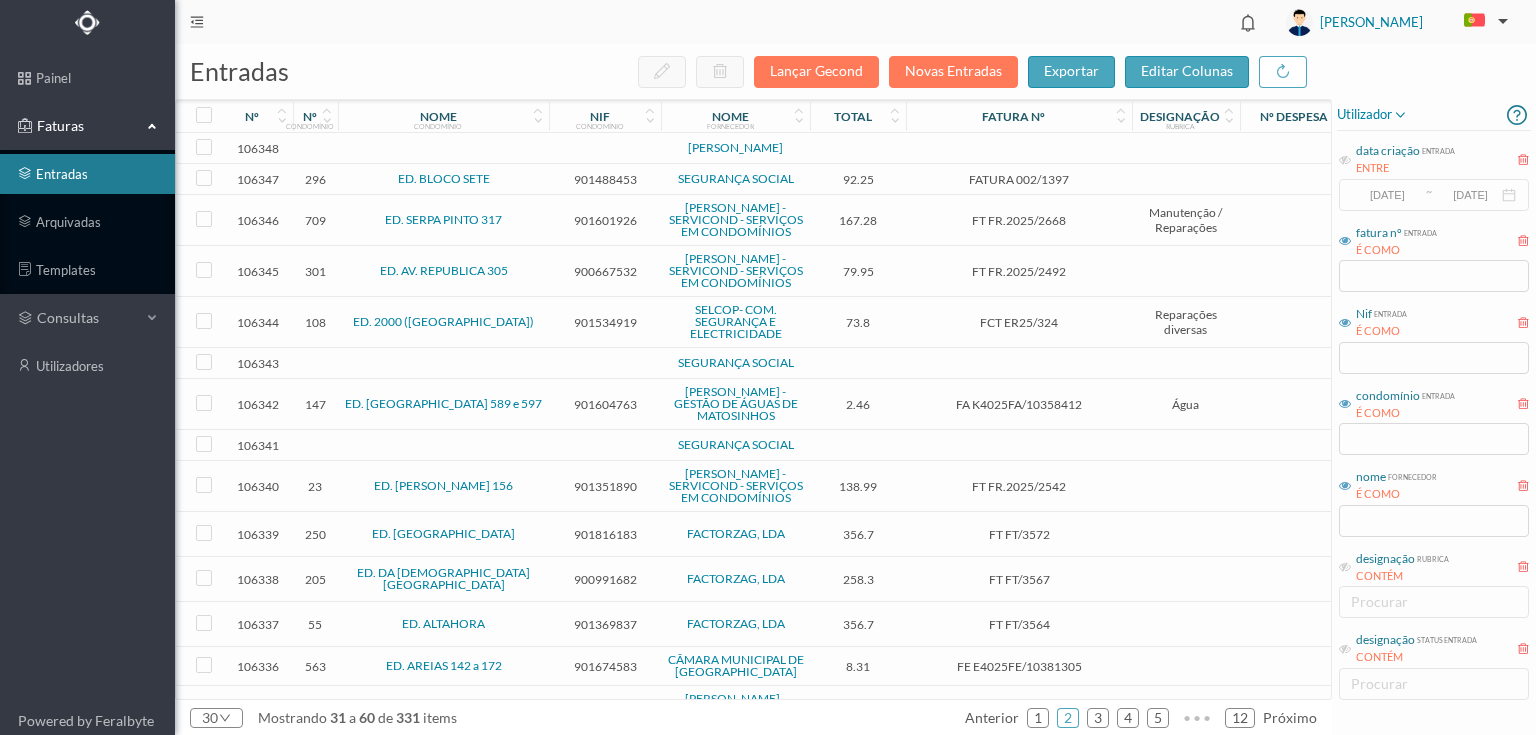 click on "901488453" at bounding box center (605, 179) 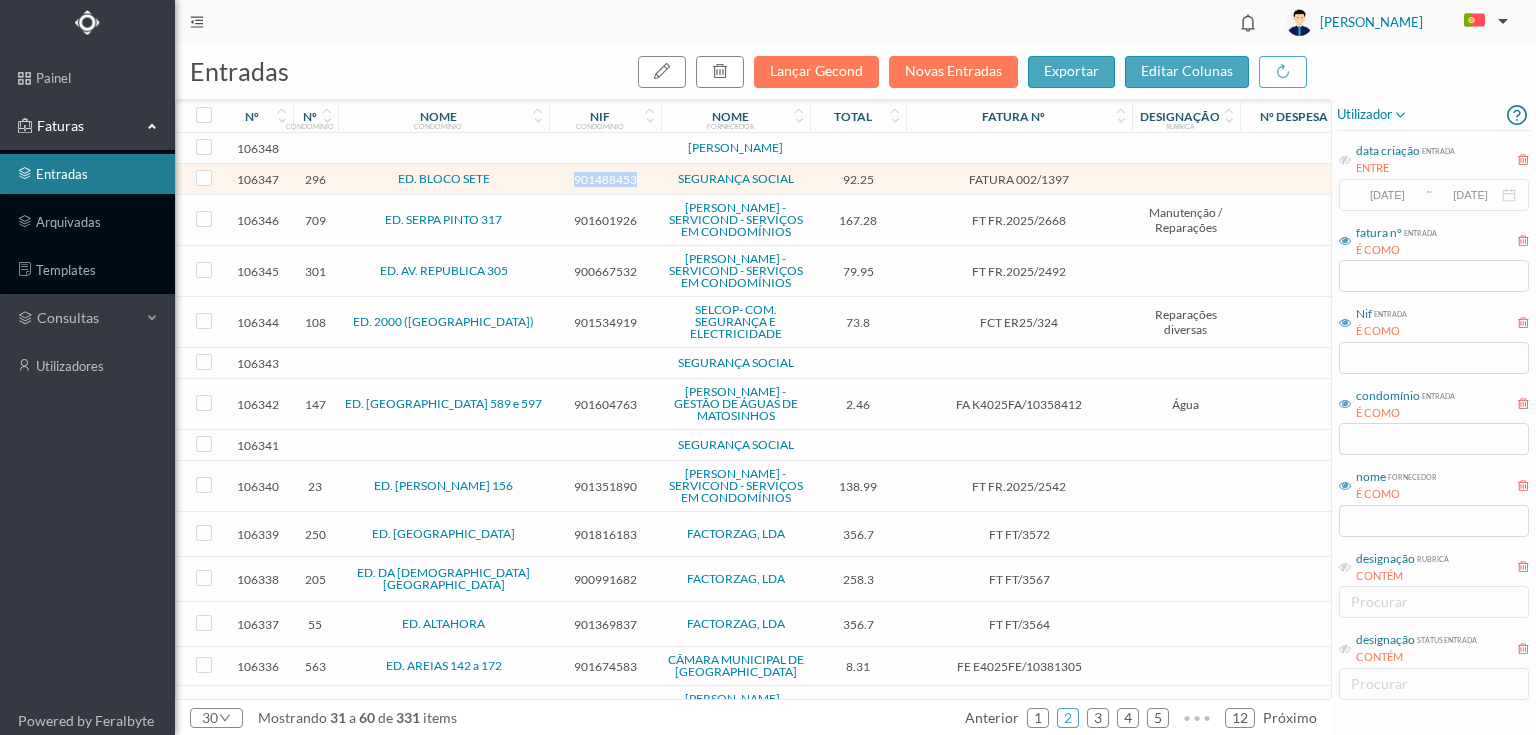 click on "901488453" at bounding box center (605, 179) 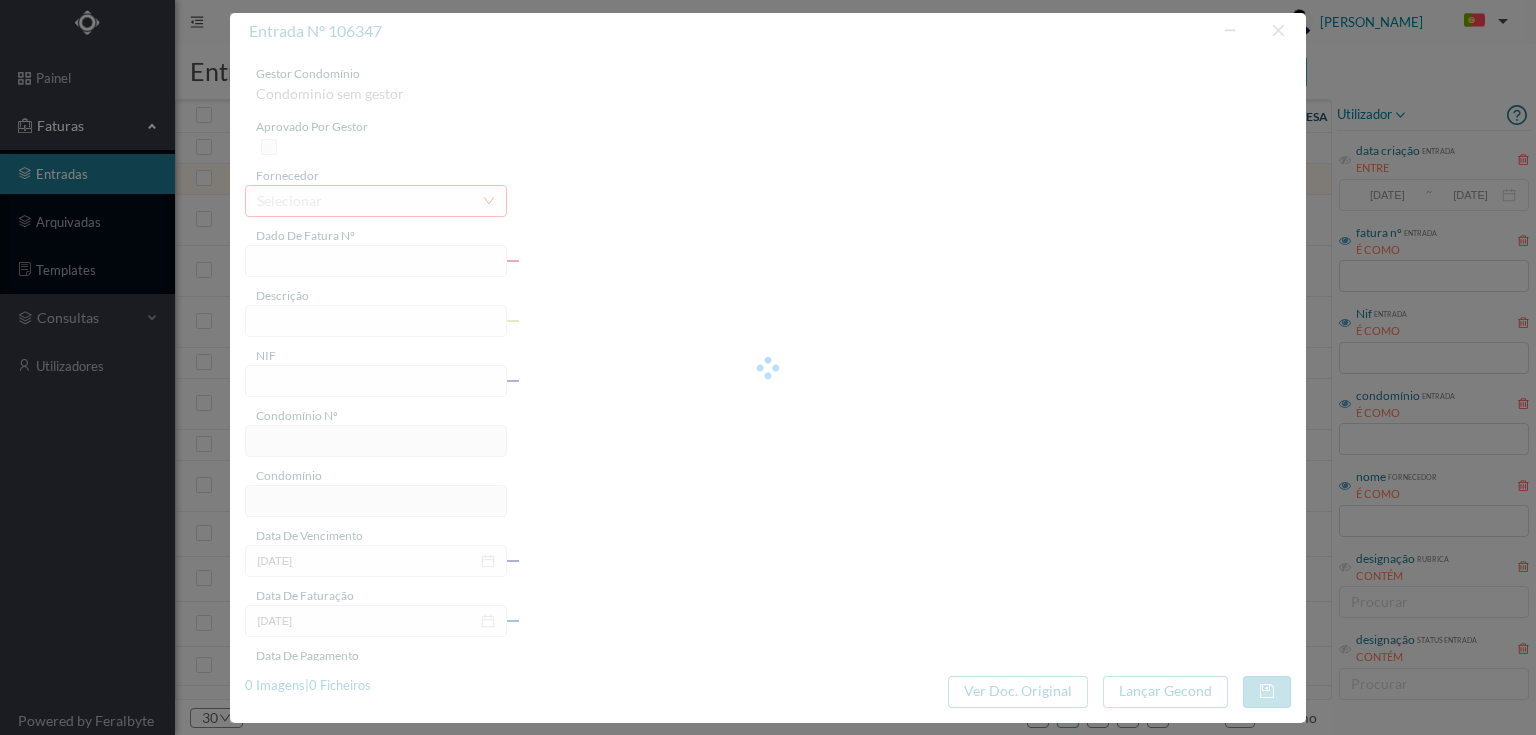 type on "FATURA 002/1397" 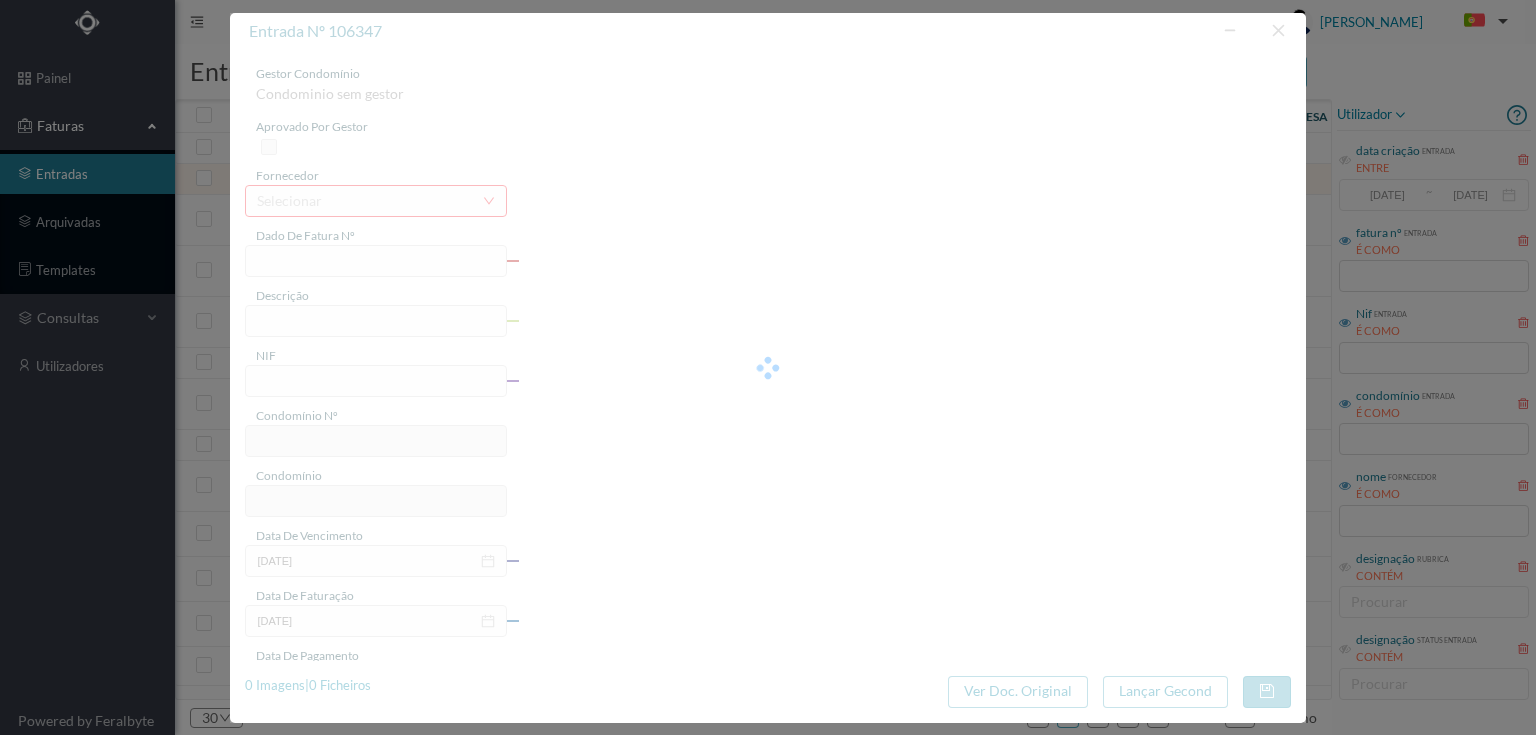 type on "901488453" 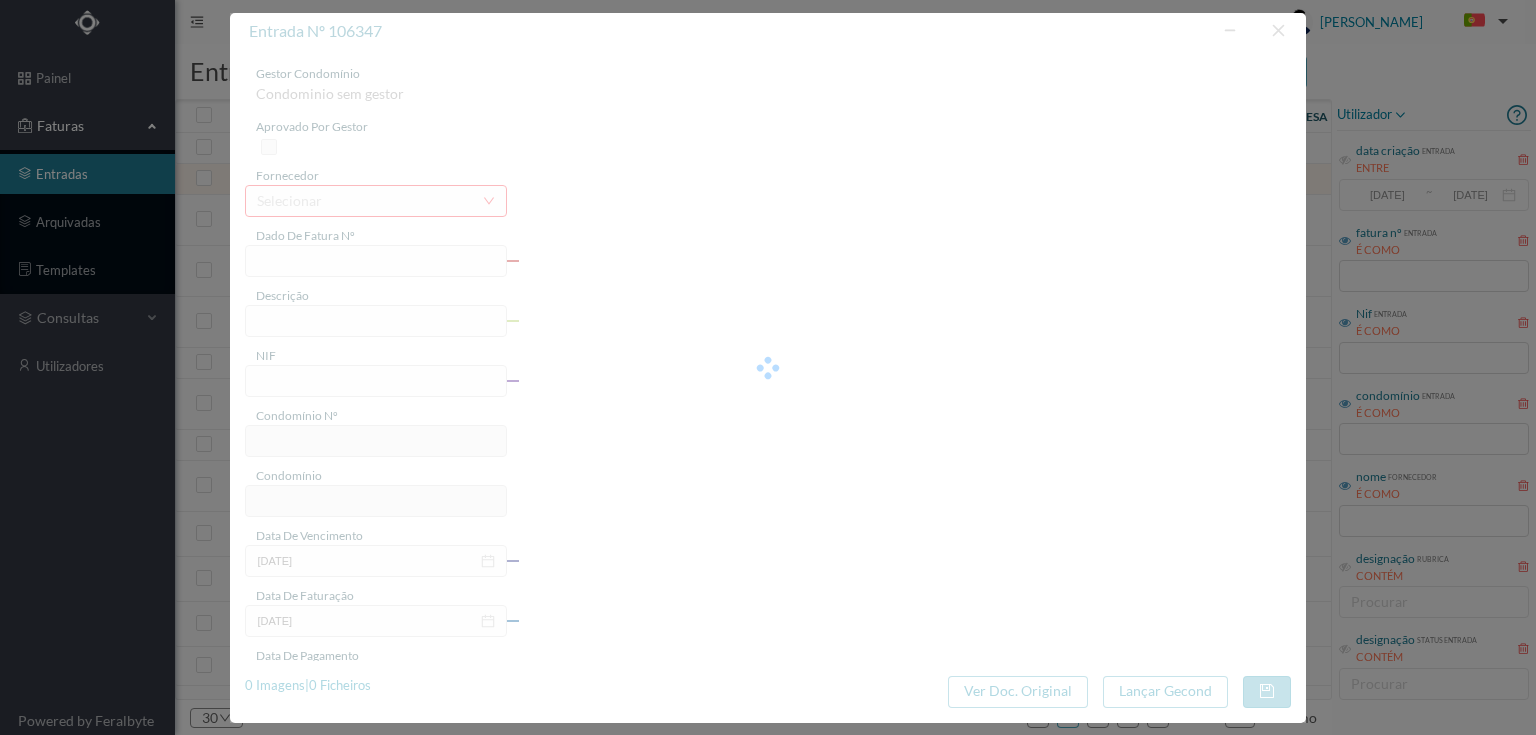 type on "Invalid date" 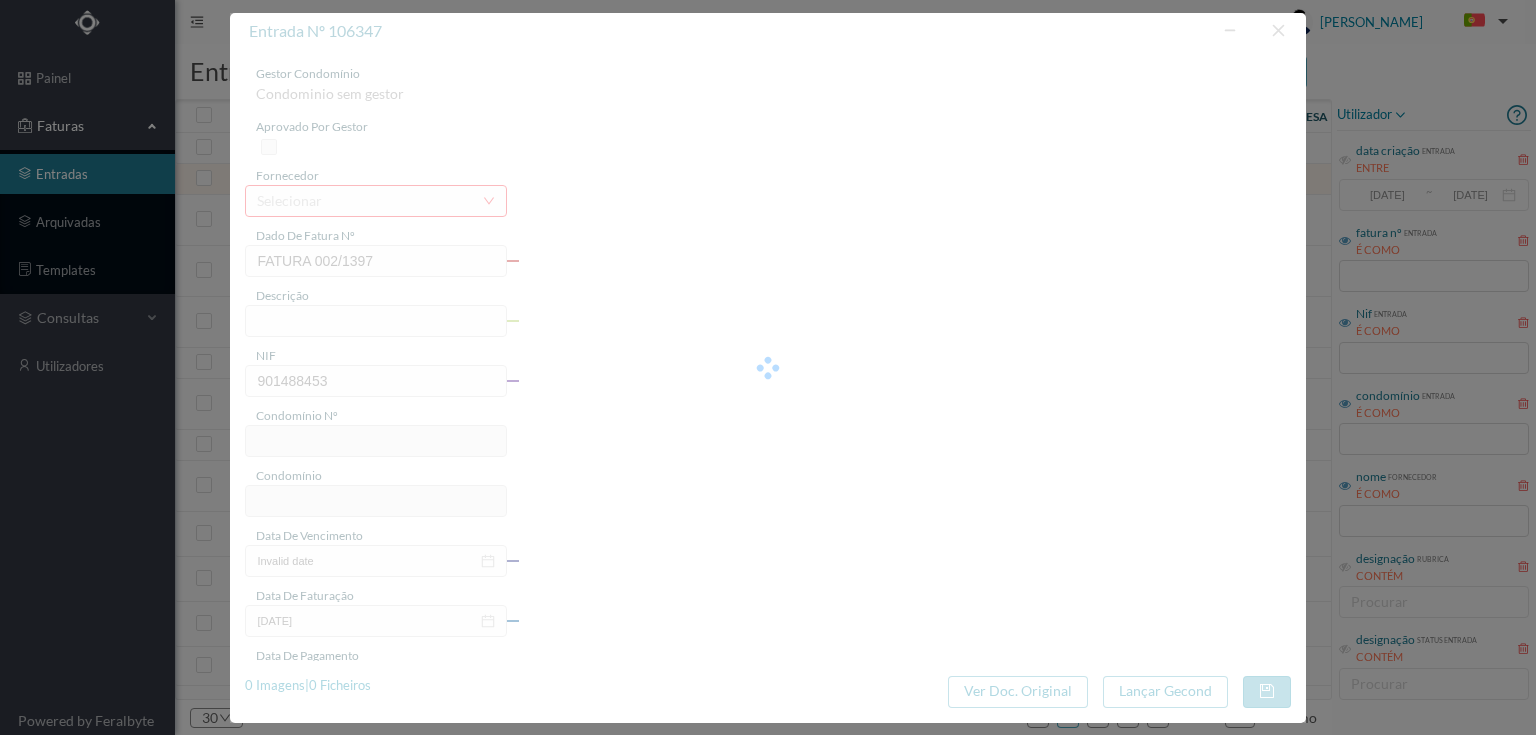 type on "296" 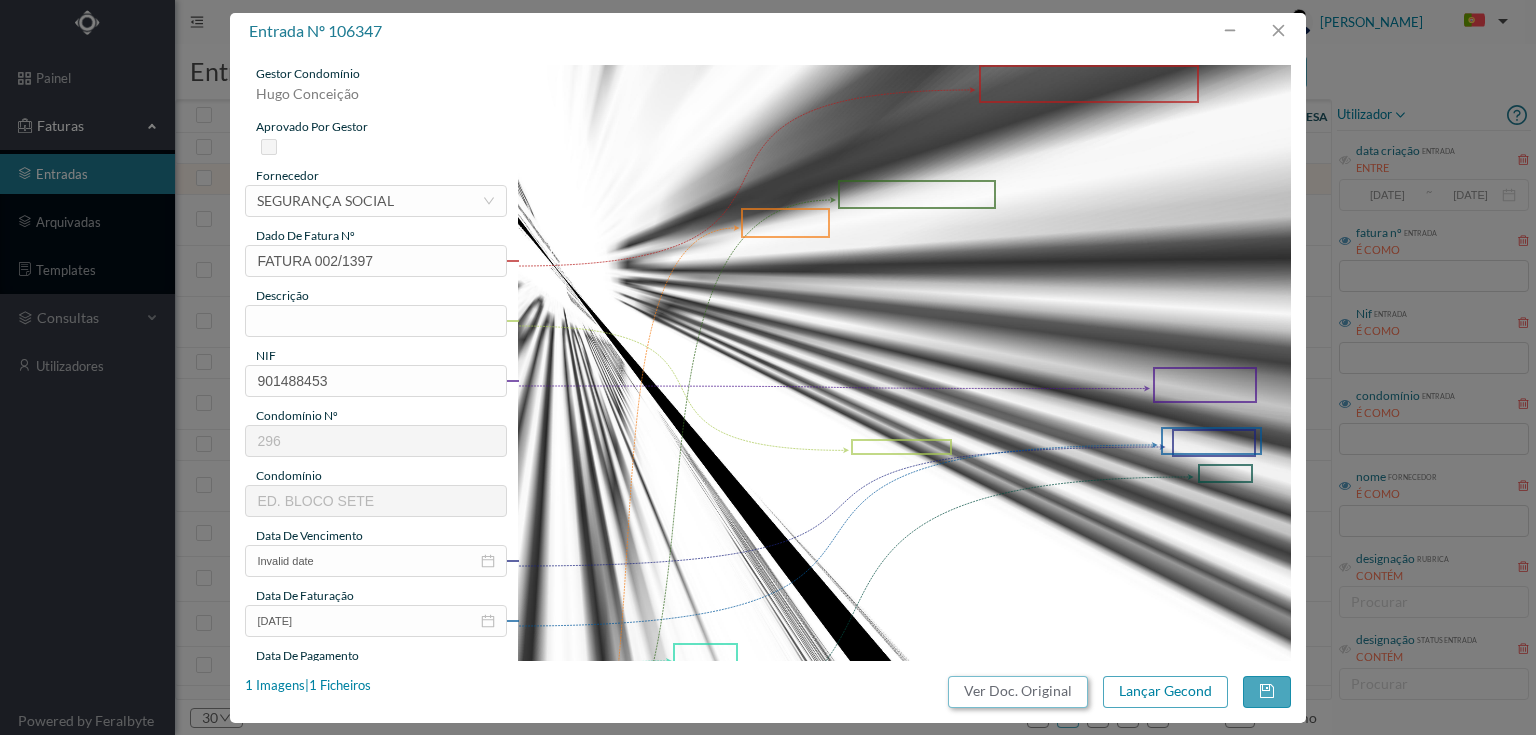 click on "Ver Doc. Original" at bounding box center (1018, 692) 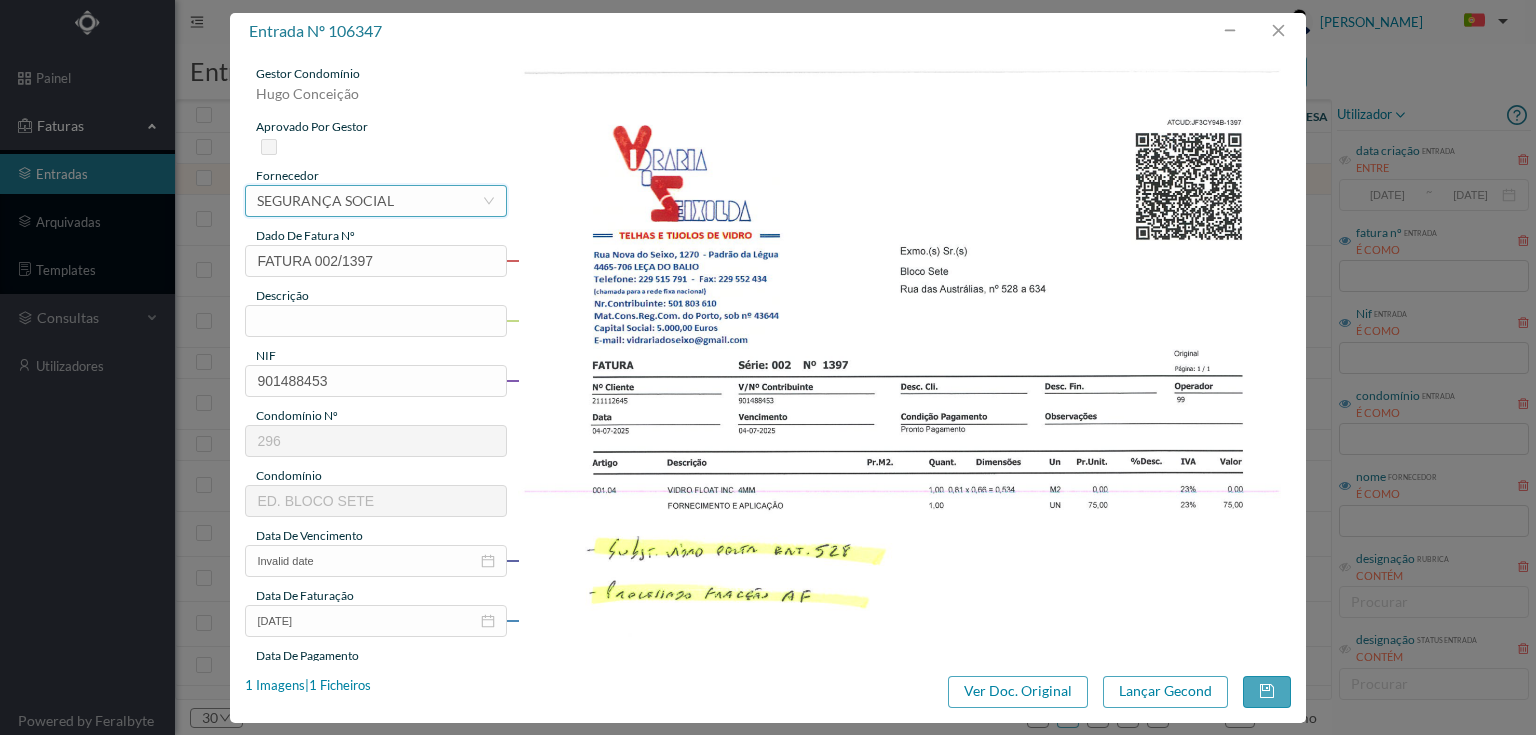 click on "selecionar SEGURANÇA SOCIAL" at bounding box center [369, 201] 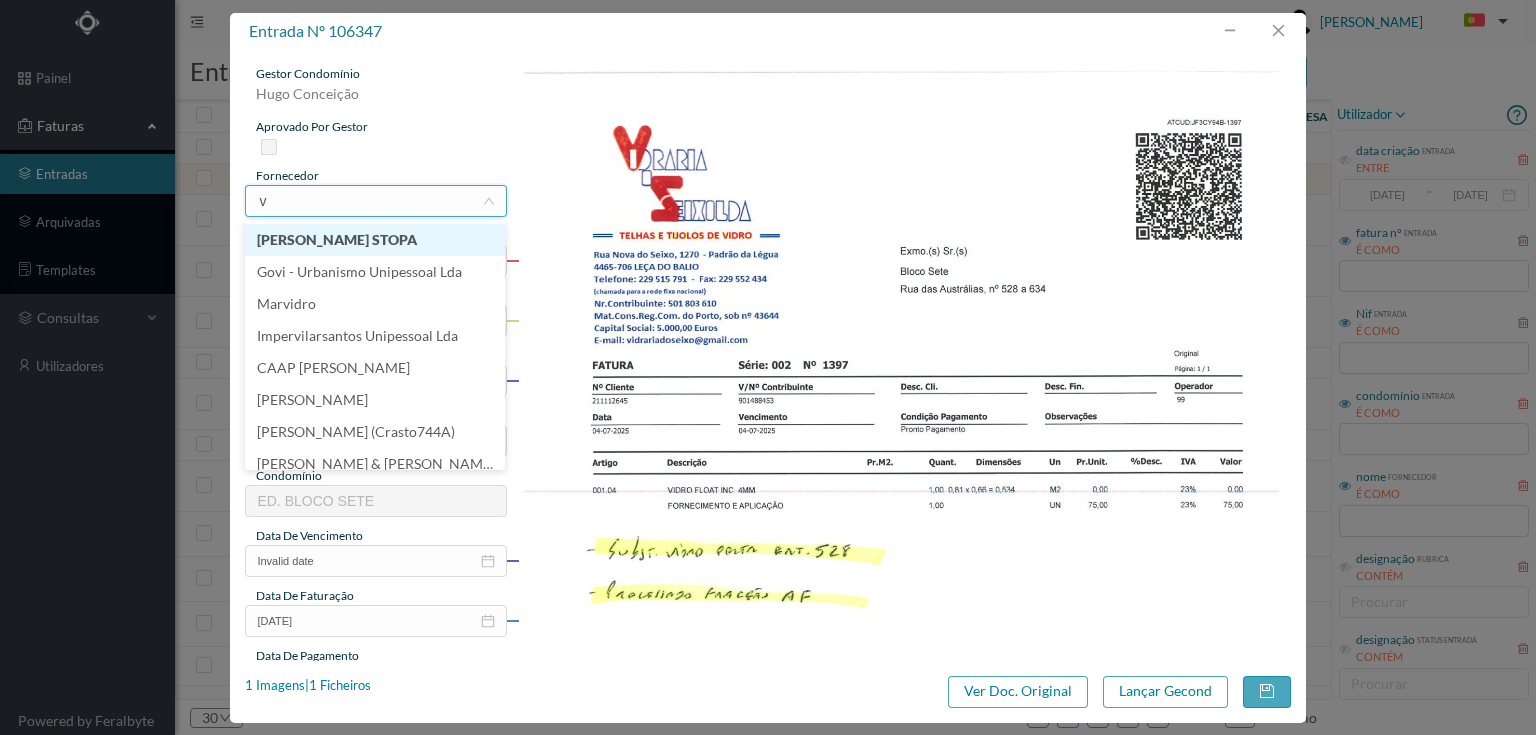 scroll, scrollTop: 4, scrollLeft: 0, axis: vertical 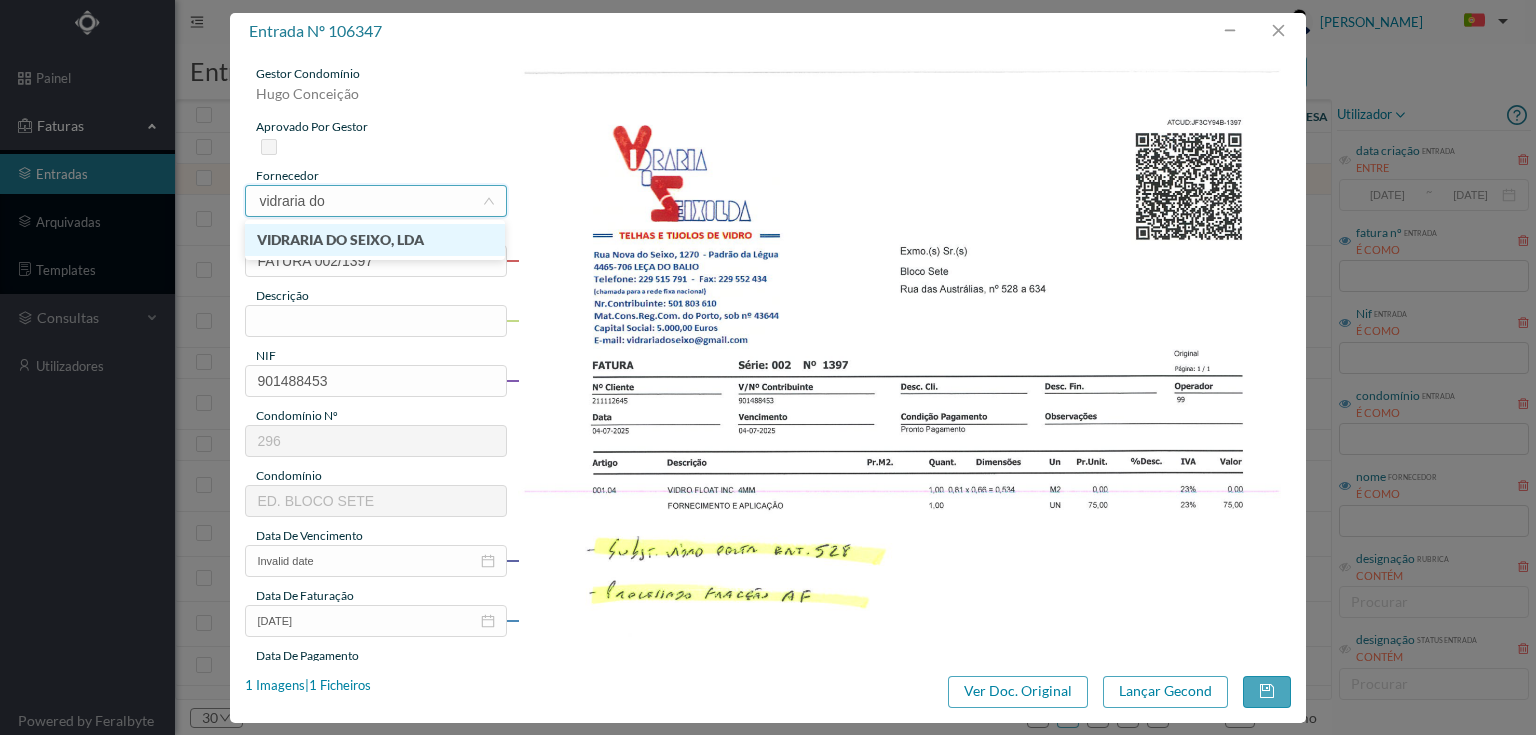 type on "vidraria do s" 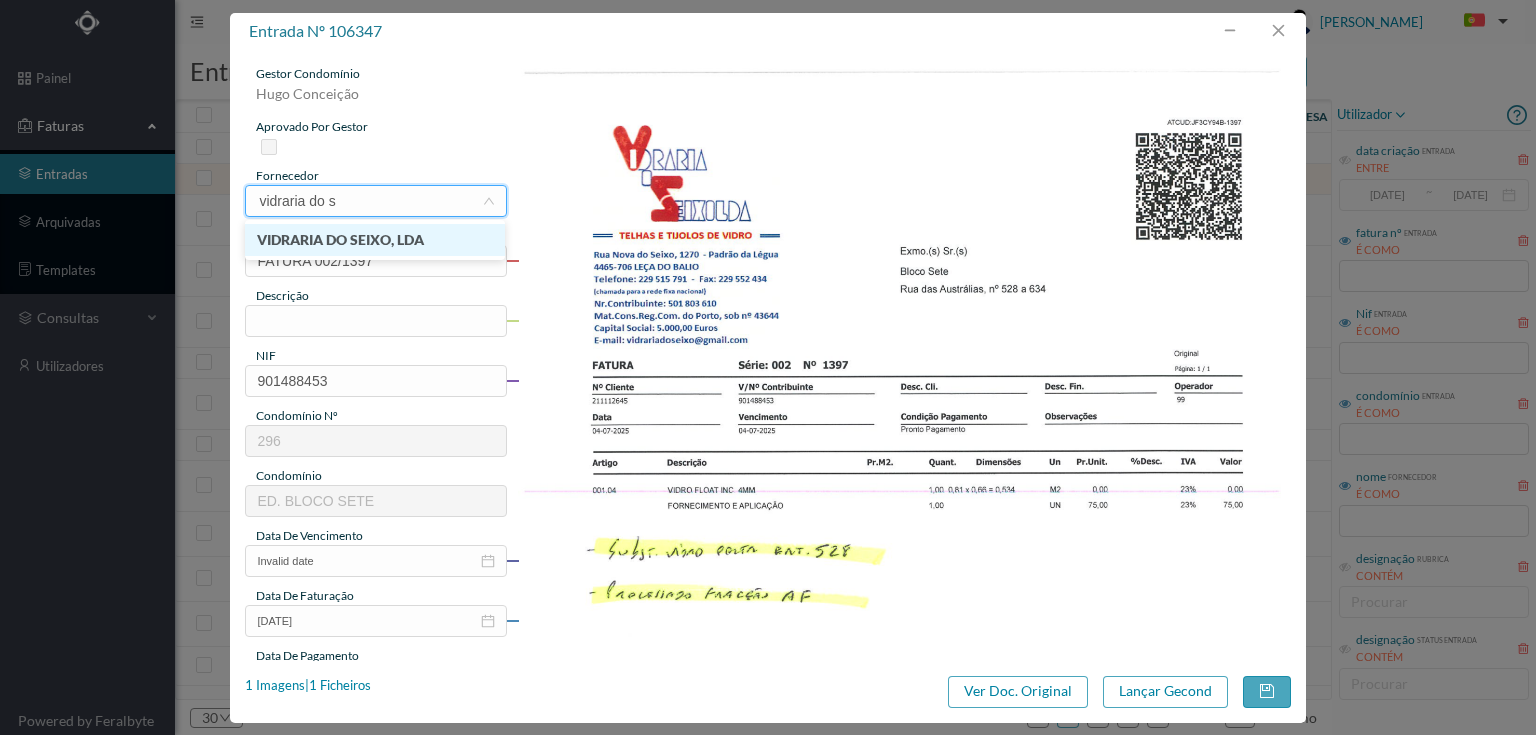 click on "VIDRARIA DO SEIXO, LDA" at bounding box center (375, 240) 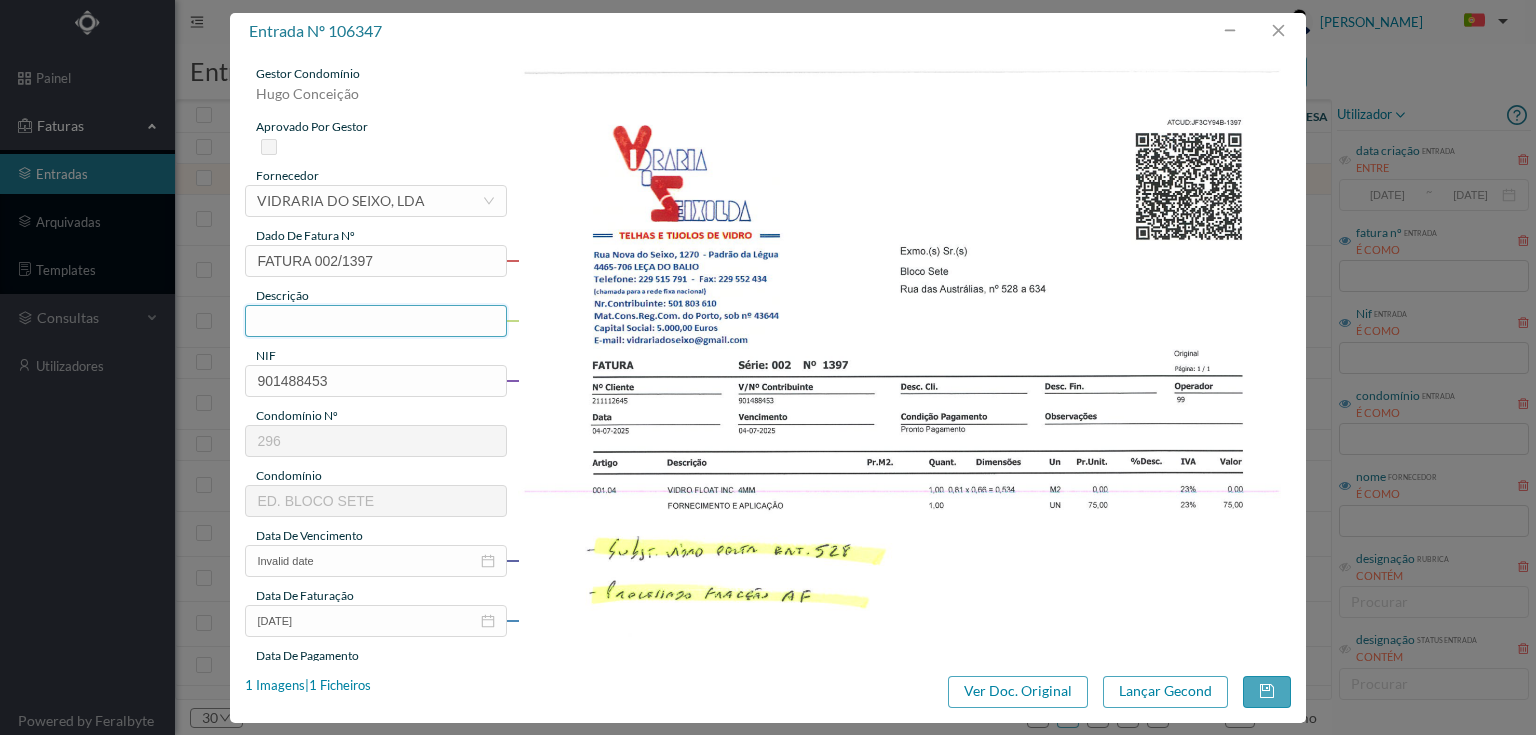 click at bounding box center (375, 321) 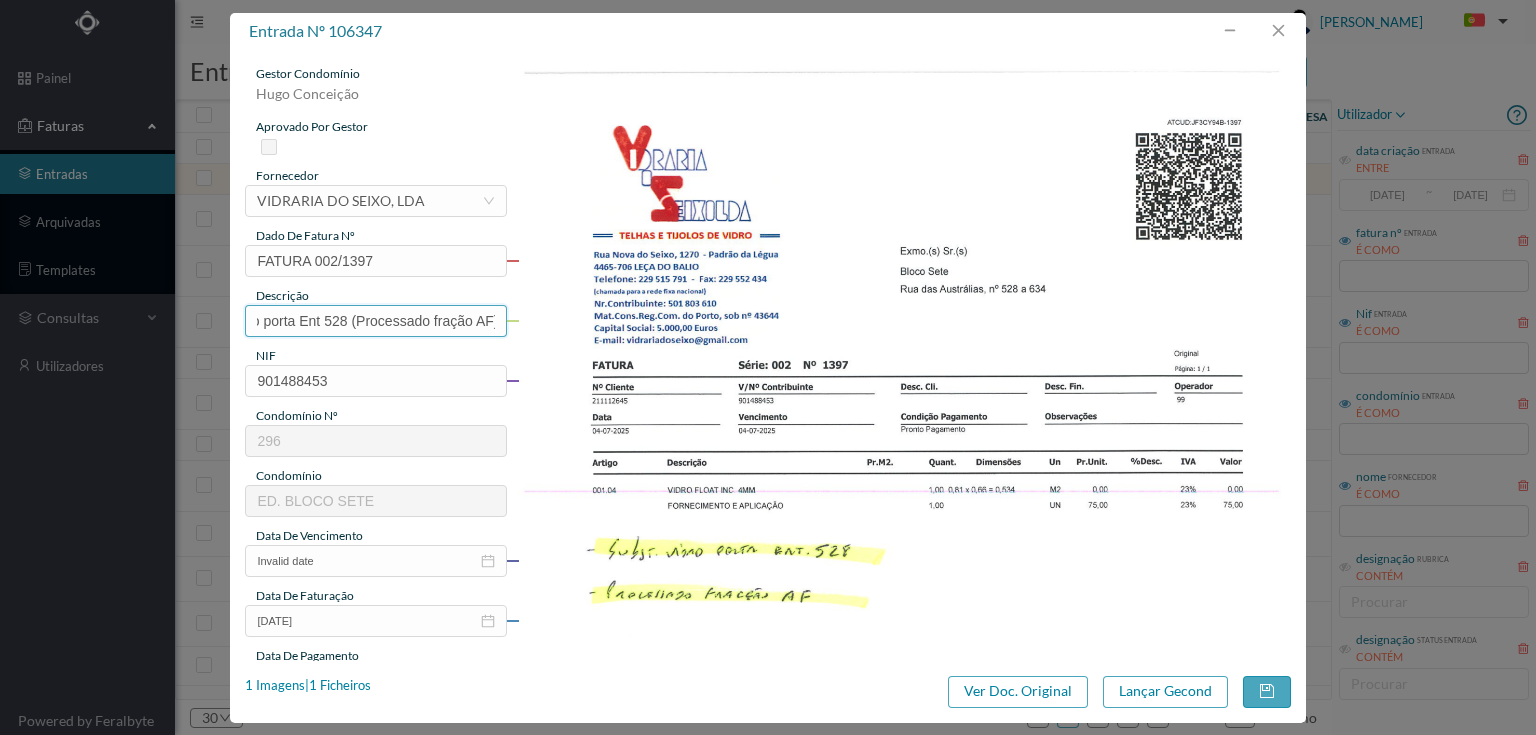 scroll, scrollTop: 0, scrollLeft: 68, axis: horizontal 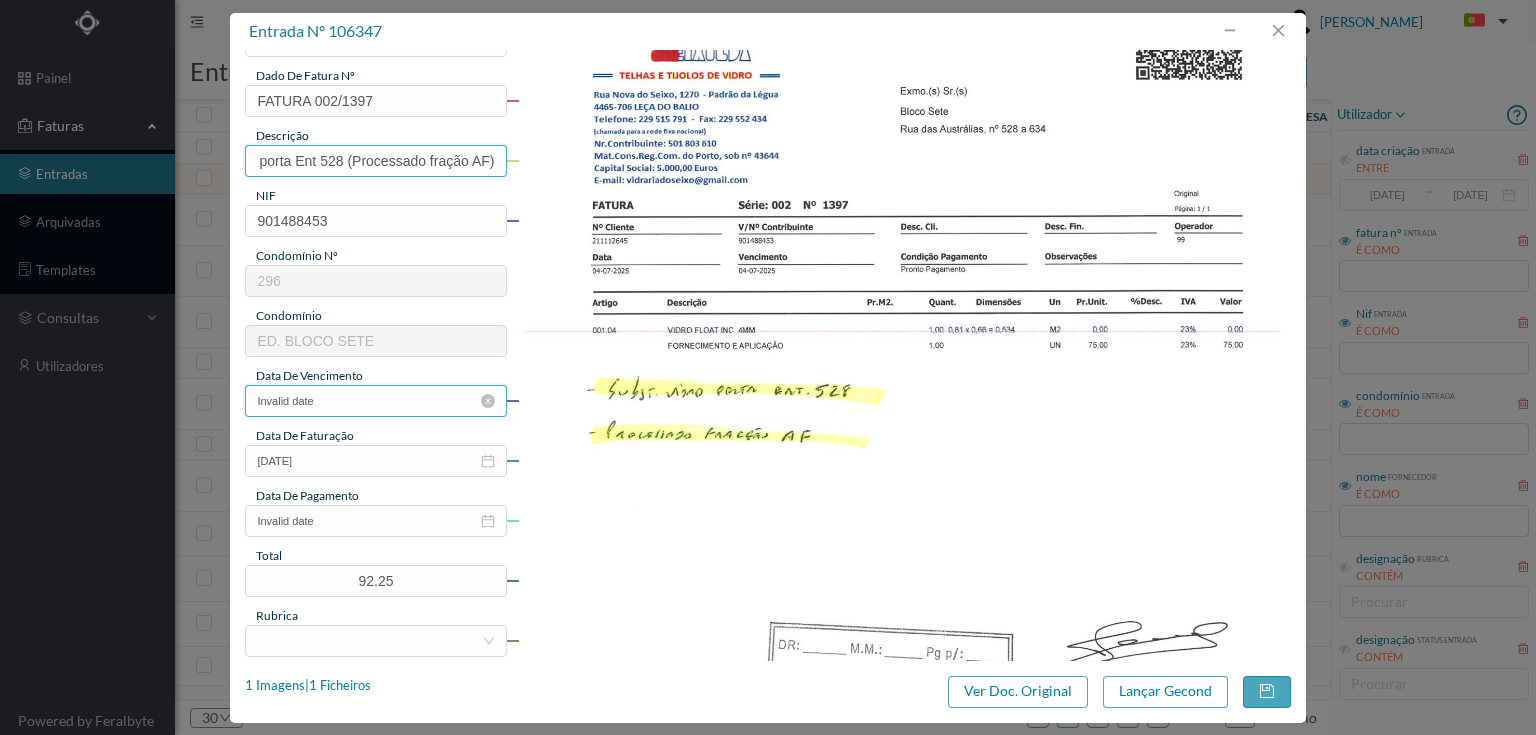 type on "Subs vidro porta Ent 528 (Processado fração AF)" 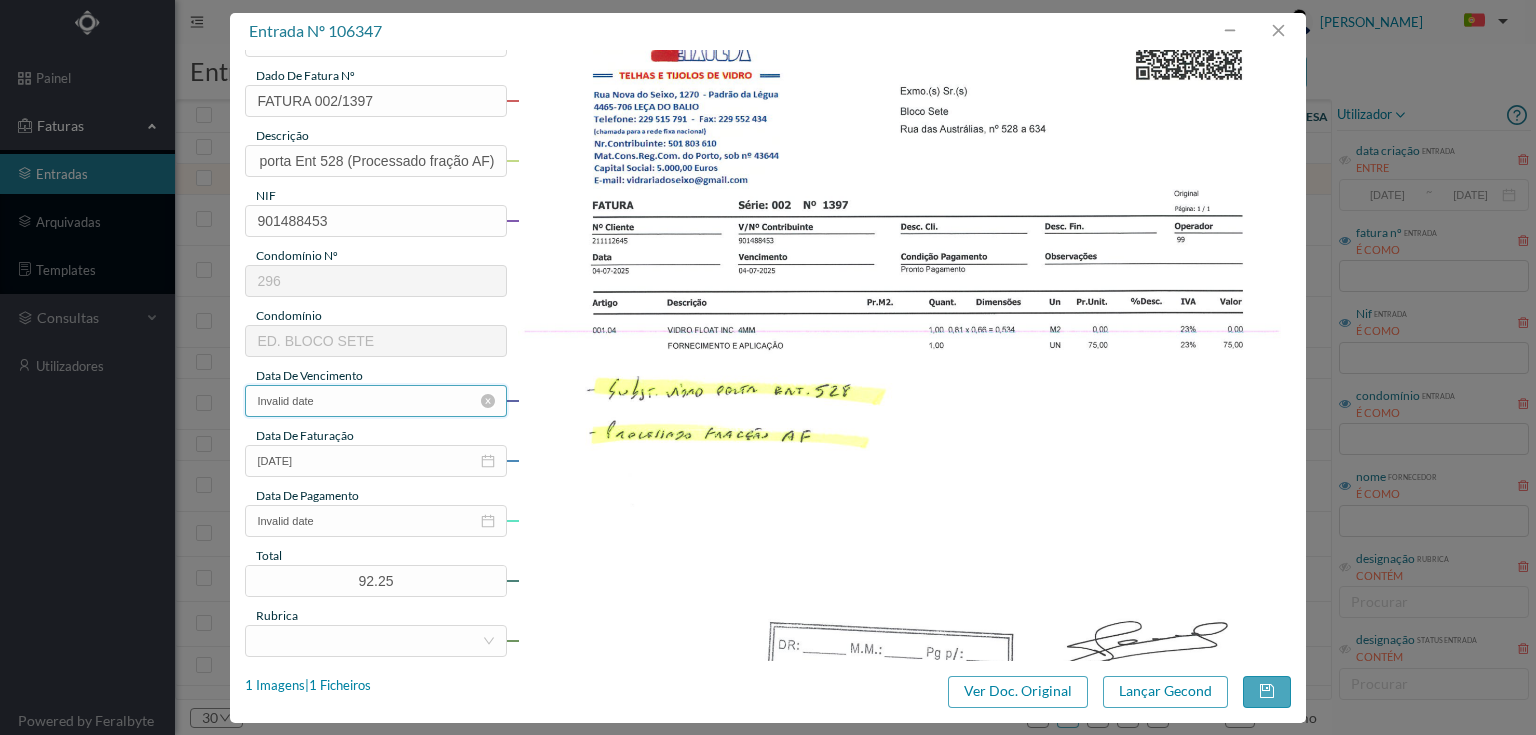 click on "Invalid date" at bounding box center [375, 401] 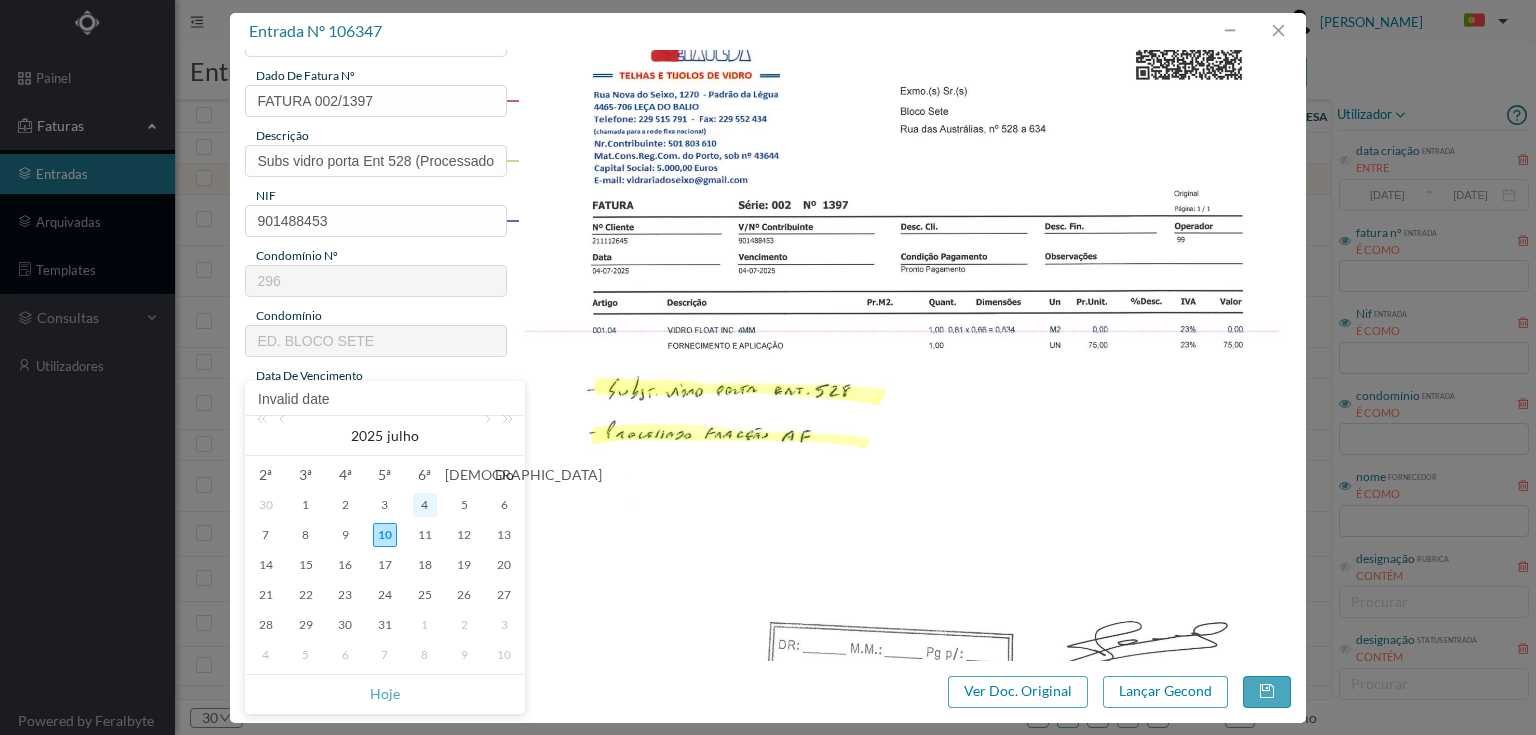click on "4" at bounding box center [425, 505] 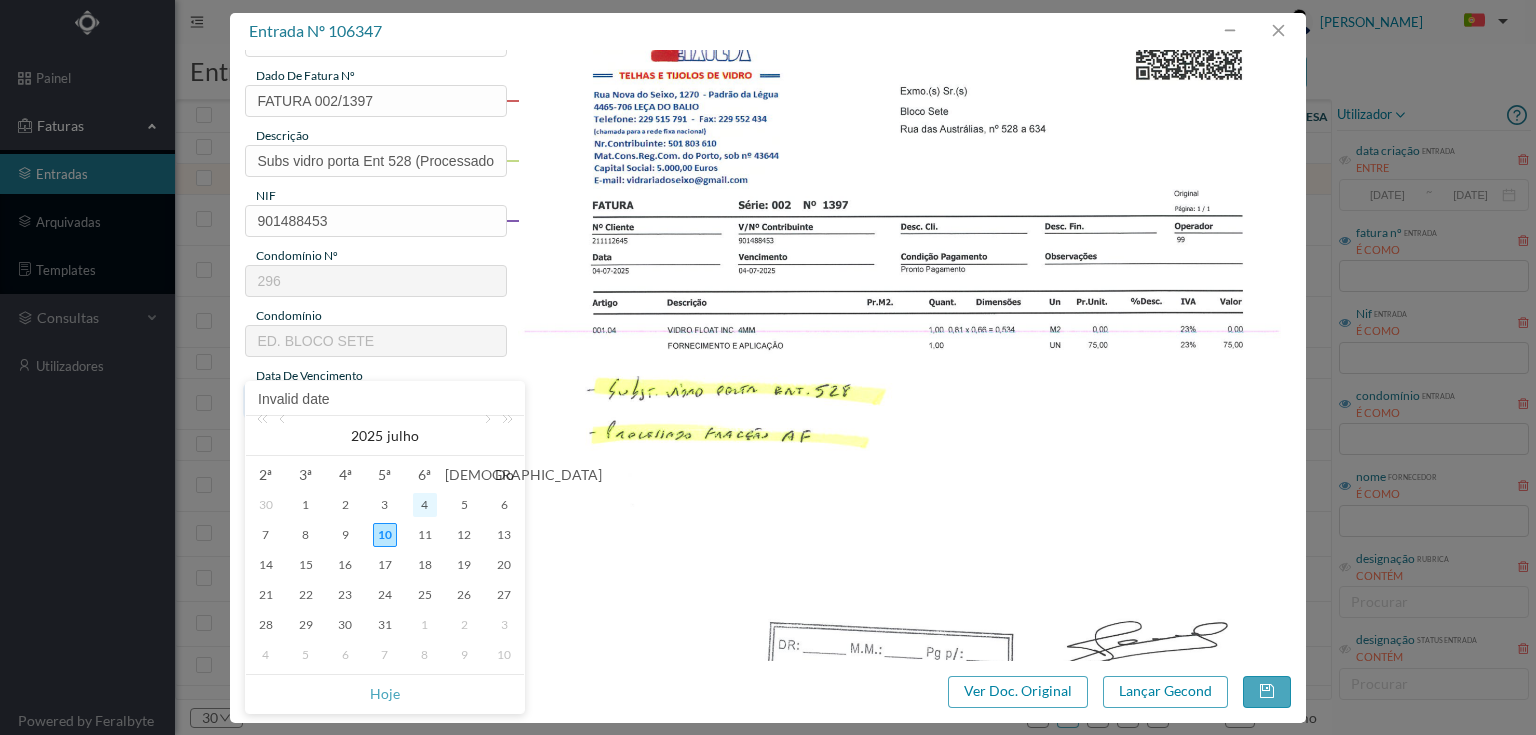 type on "2025-07-04" 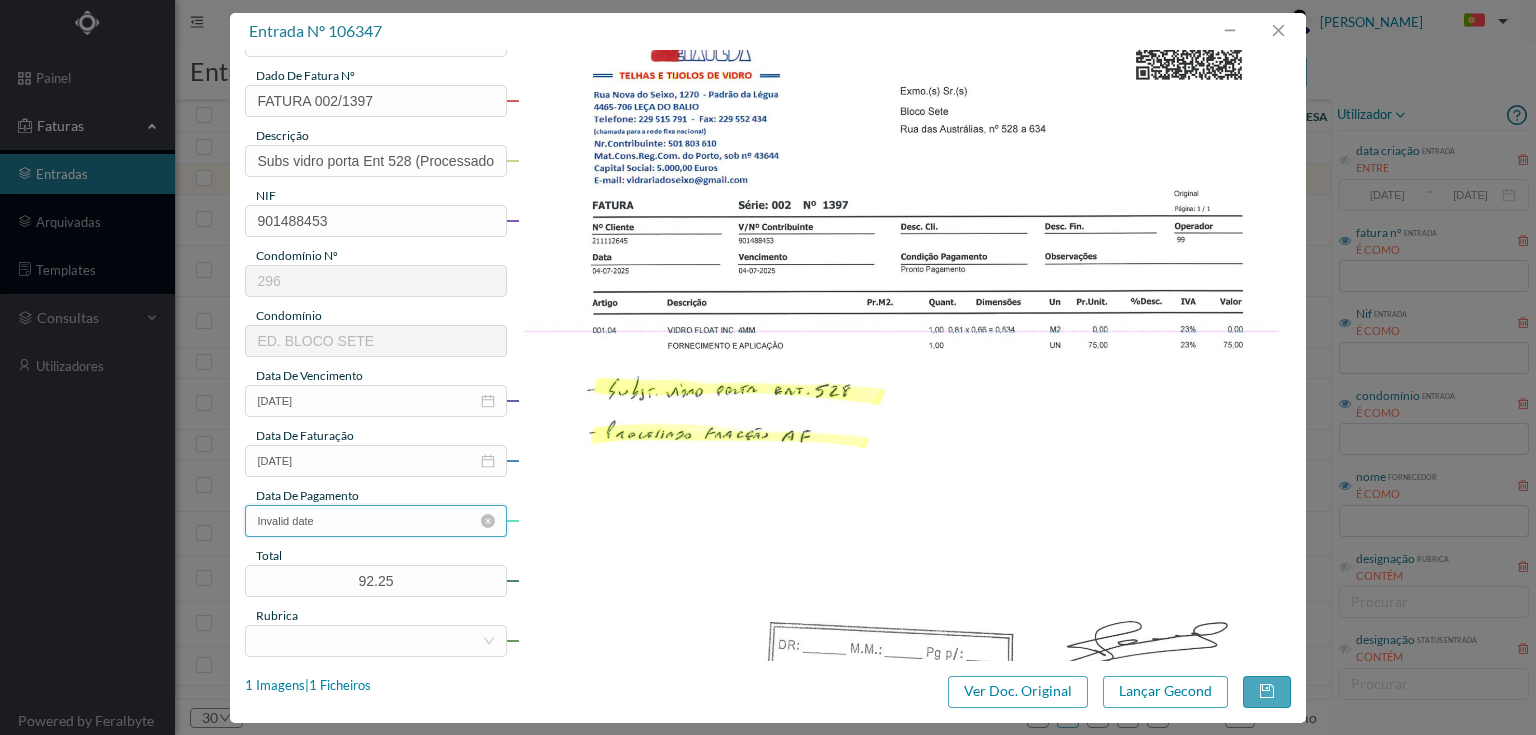 click on "Invalid date" at bounding box center (375, 521) 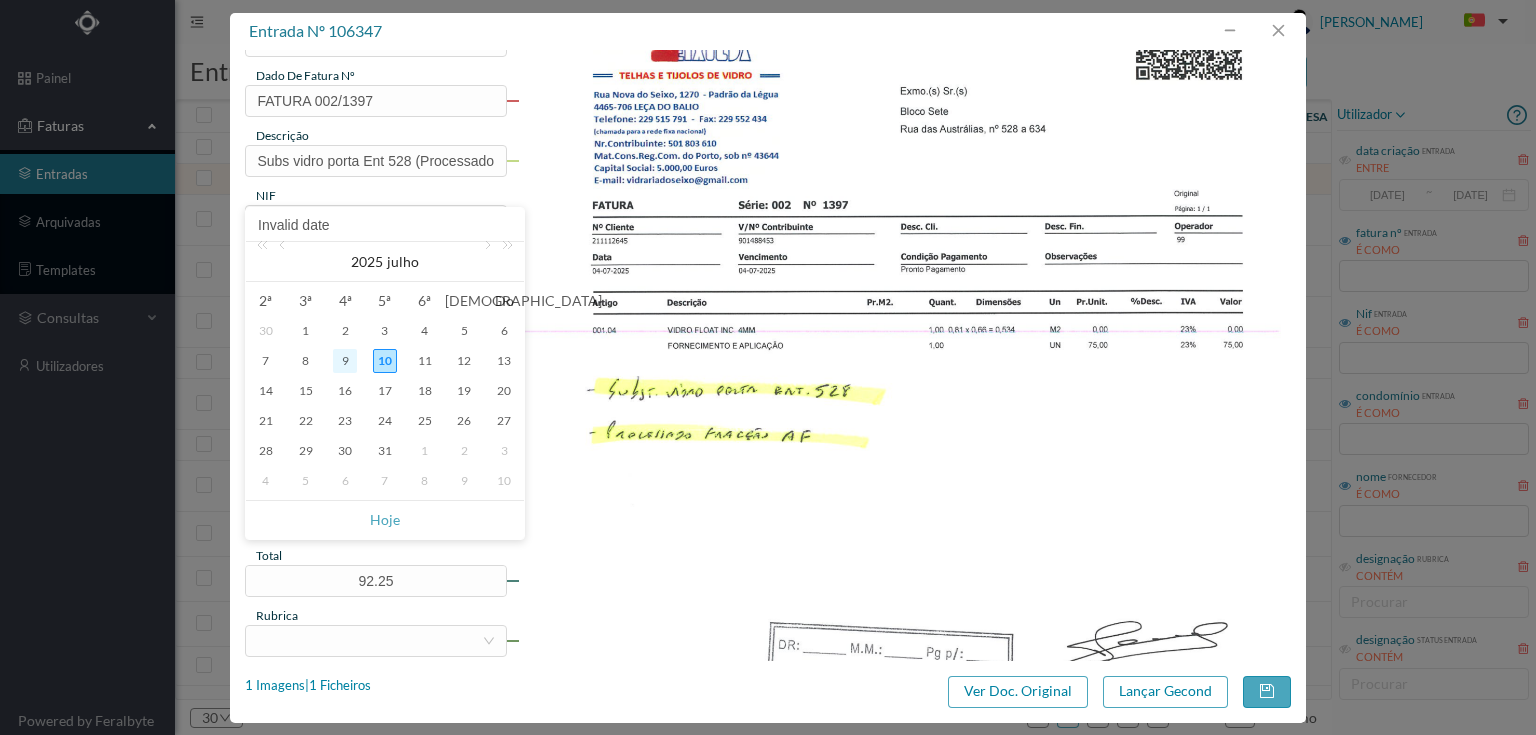 click on "9" at bounding box center [345, 361] 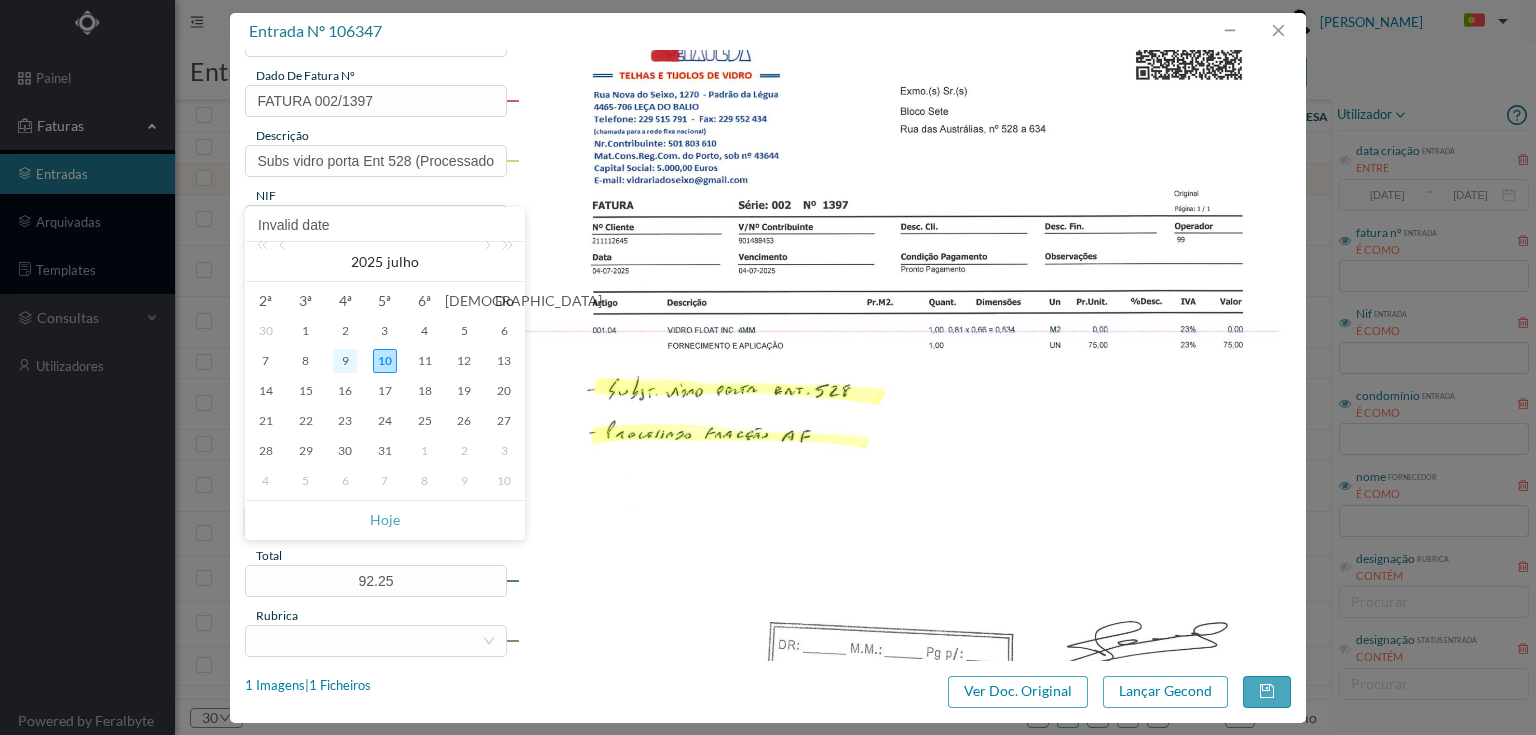 type on "[DATE]" 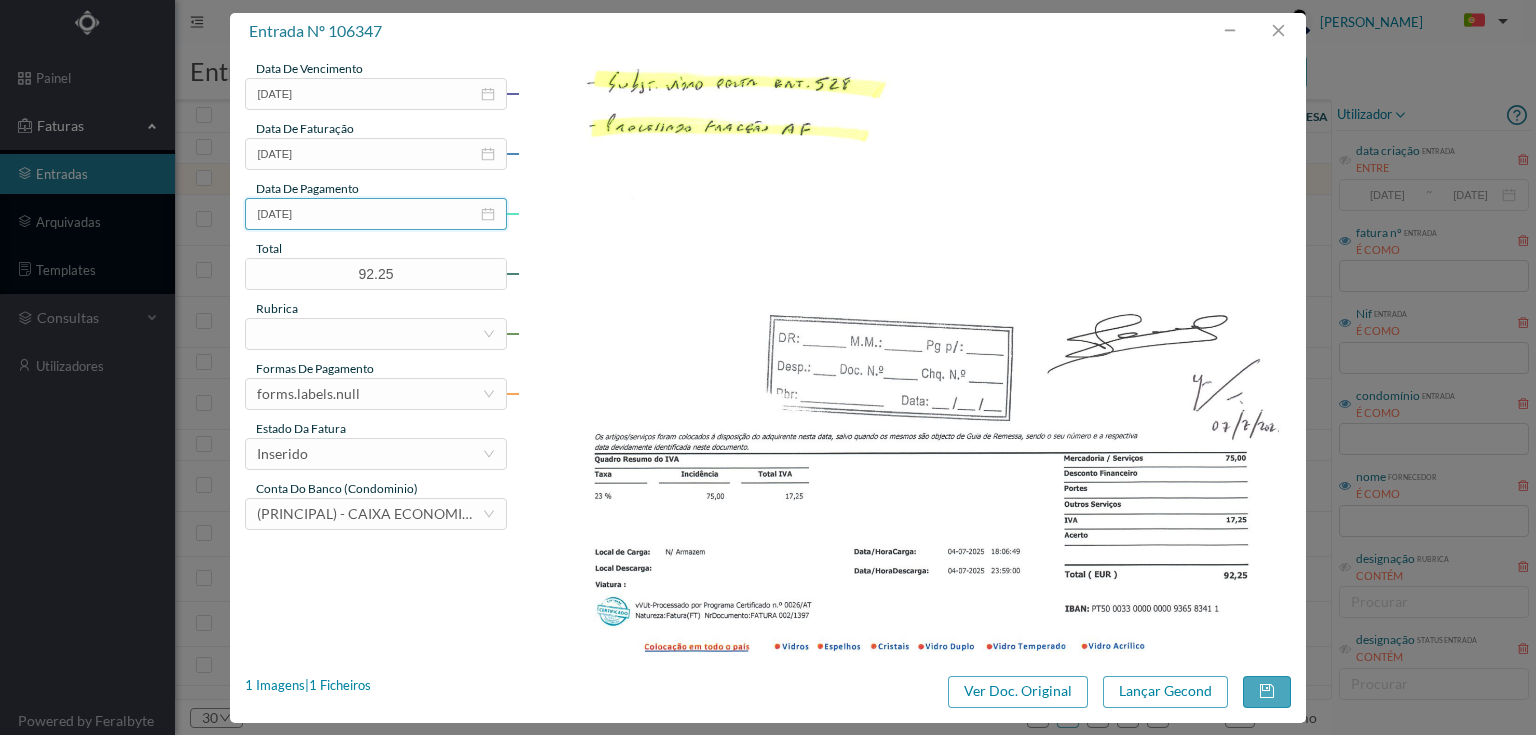 scroll, scrollTop: 480, scrollLeft: 0, axis: vertical 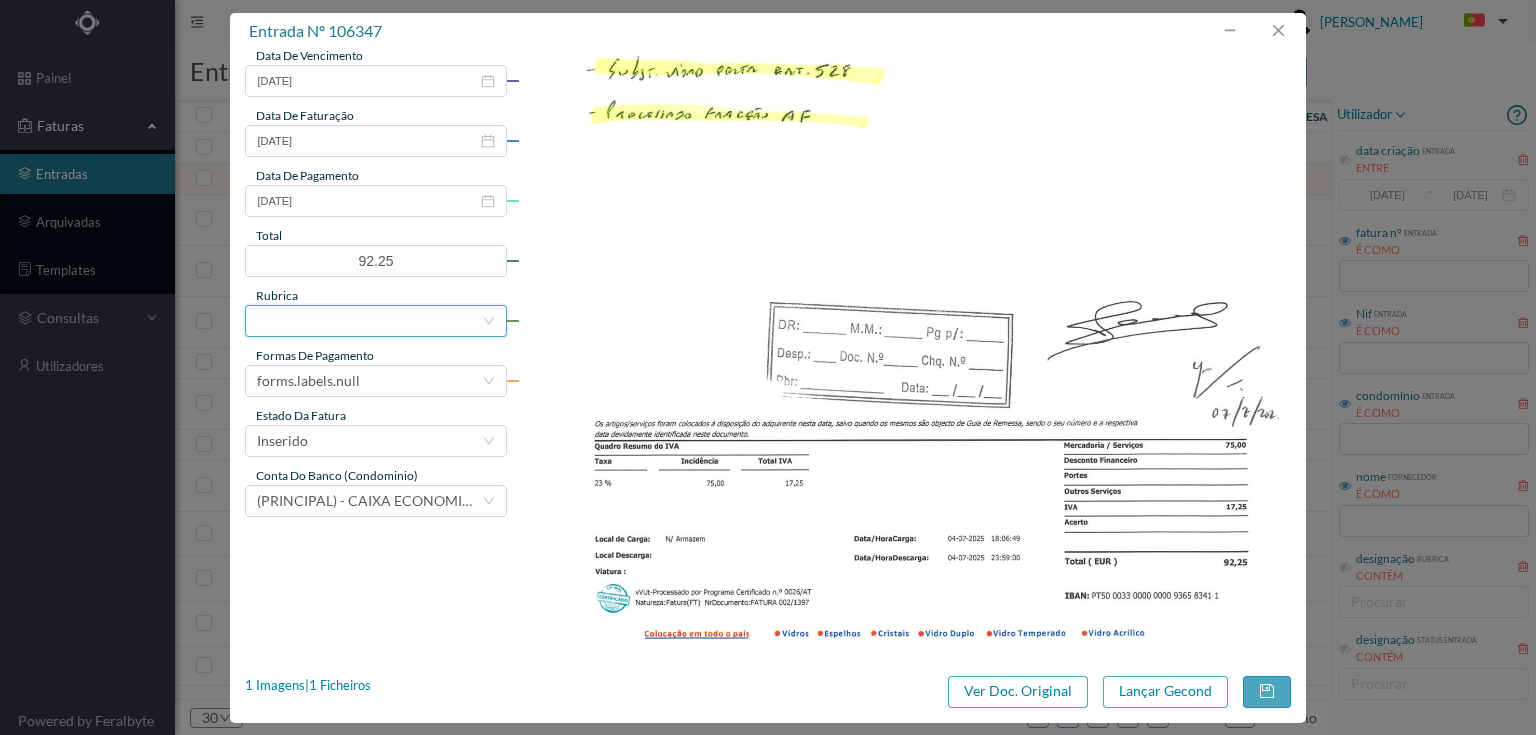 click at bounding box center (369, 321) 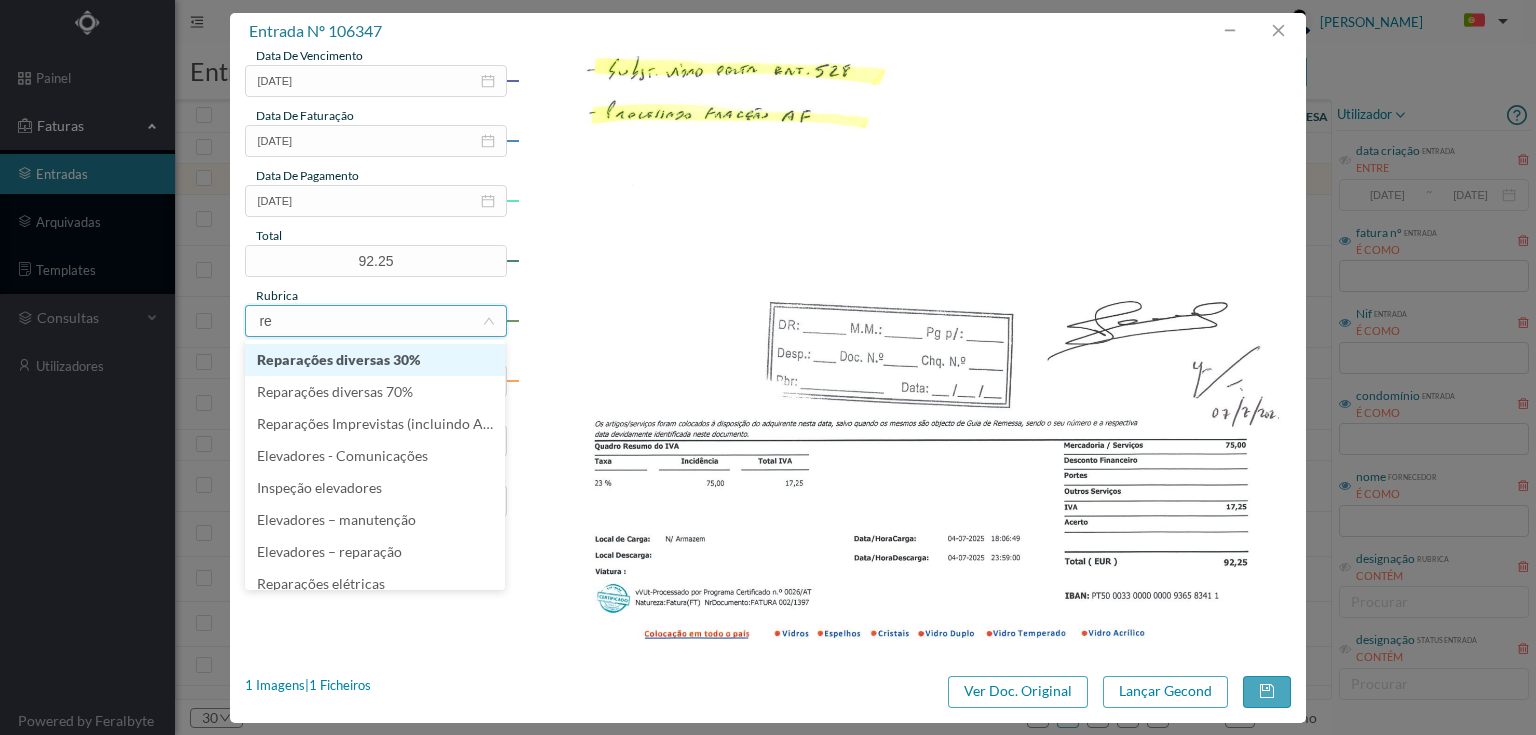 type on "rep" 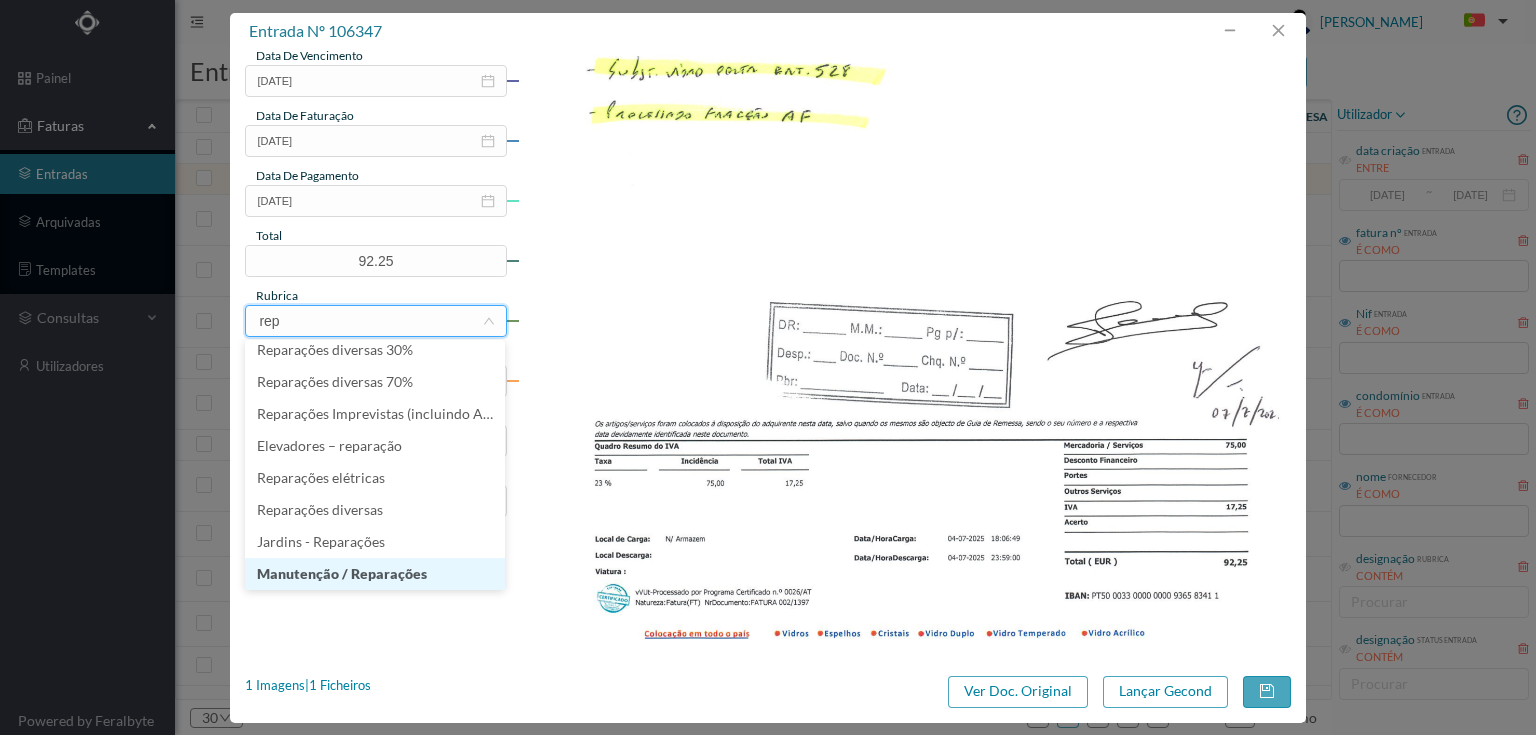 click on "Manutenção / Reparações" at bounding box center [375, 574] 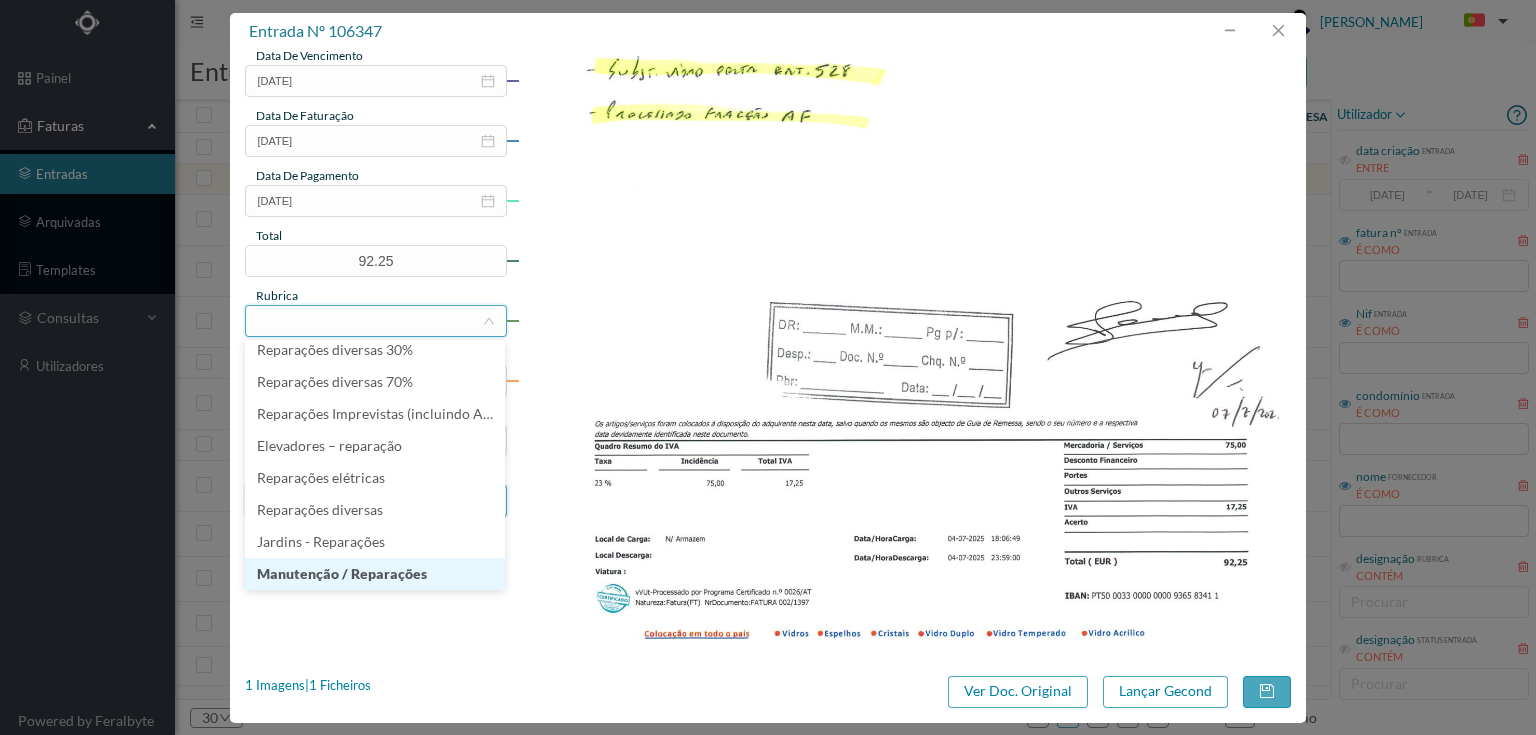scroll, scrollTop: 4, scrollLeft: 0, axis: vertical 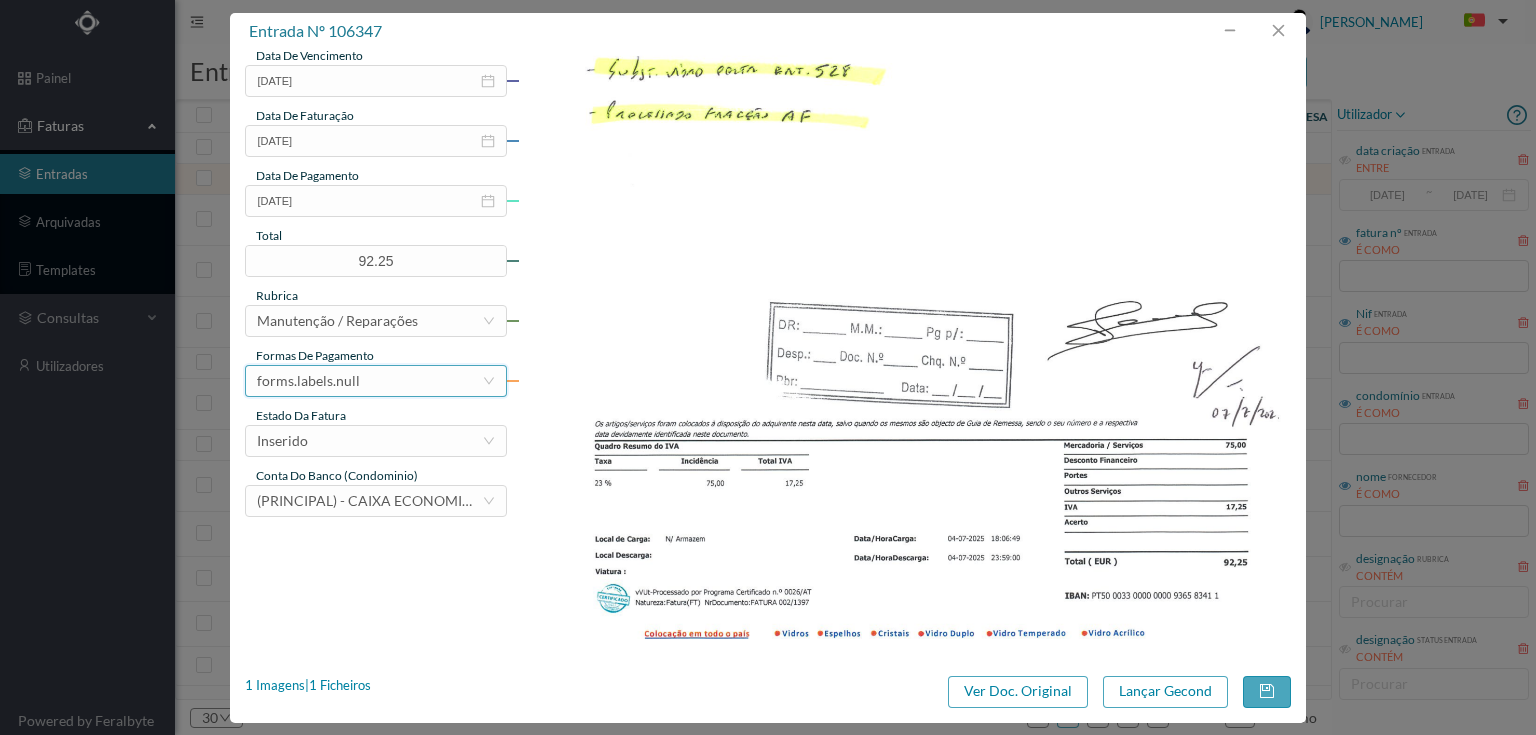 click on "forms.labels.null" at bounding box center [308, 381] 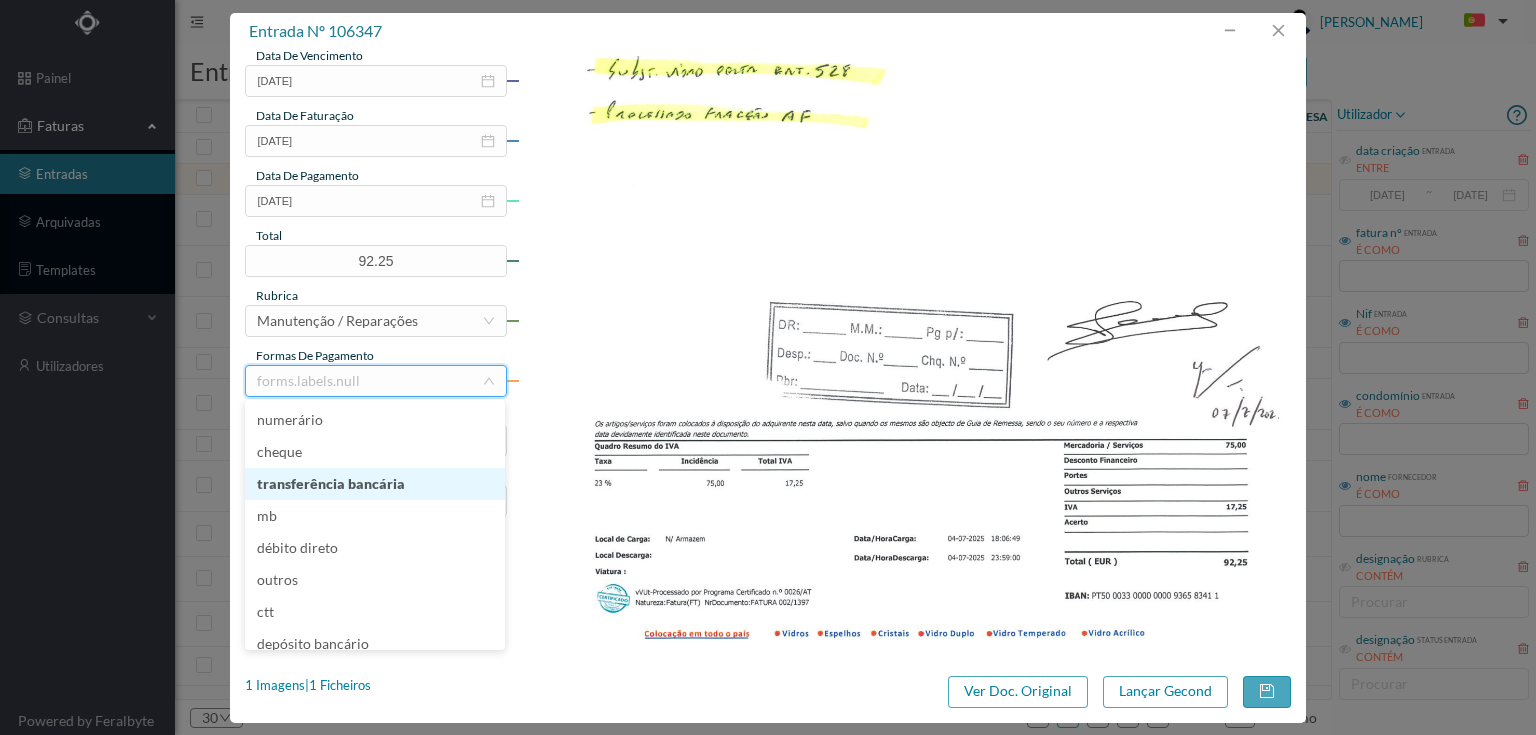 click on "transferência bancária" at bounding box center (375, 484) 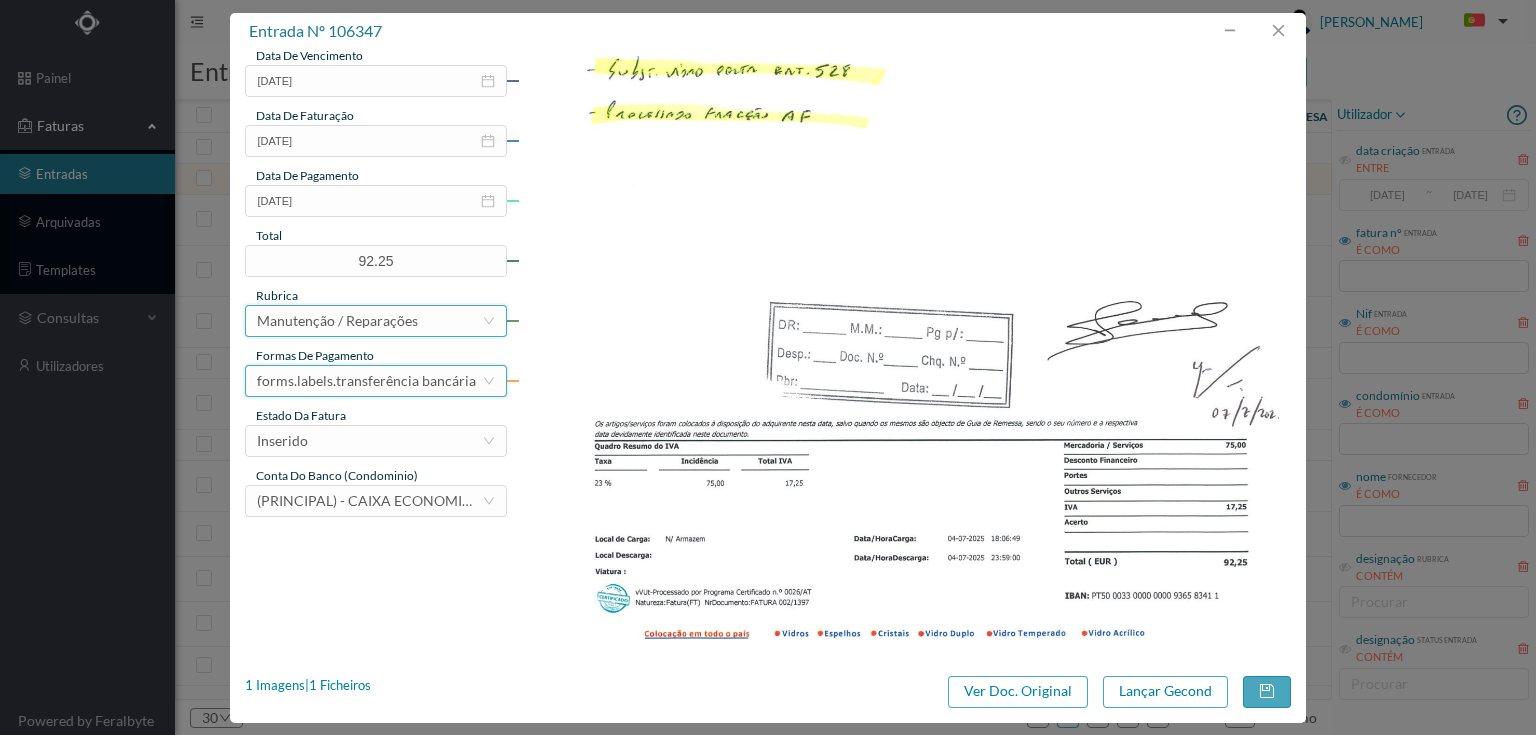 scroll, scrollTop: 506, scrollLeft: 0, axis: vertical 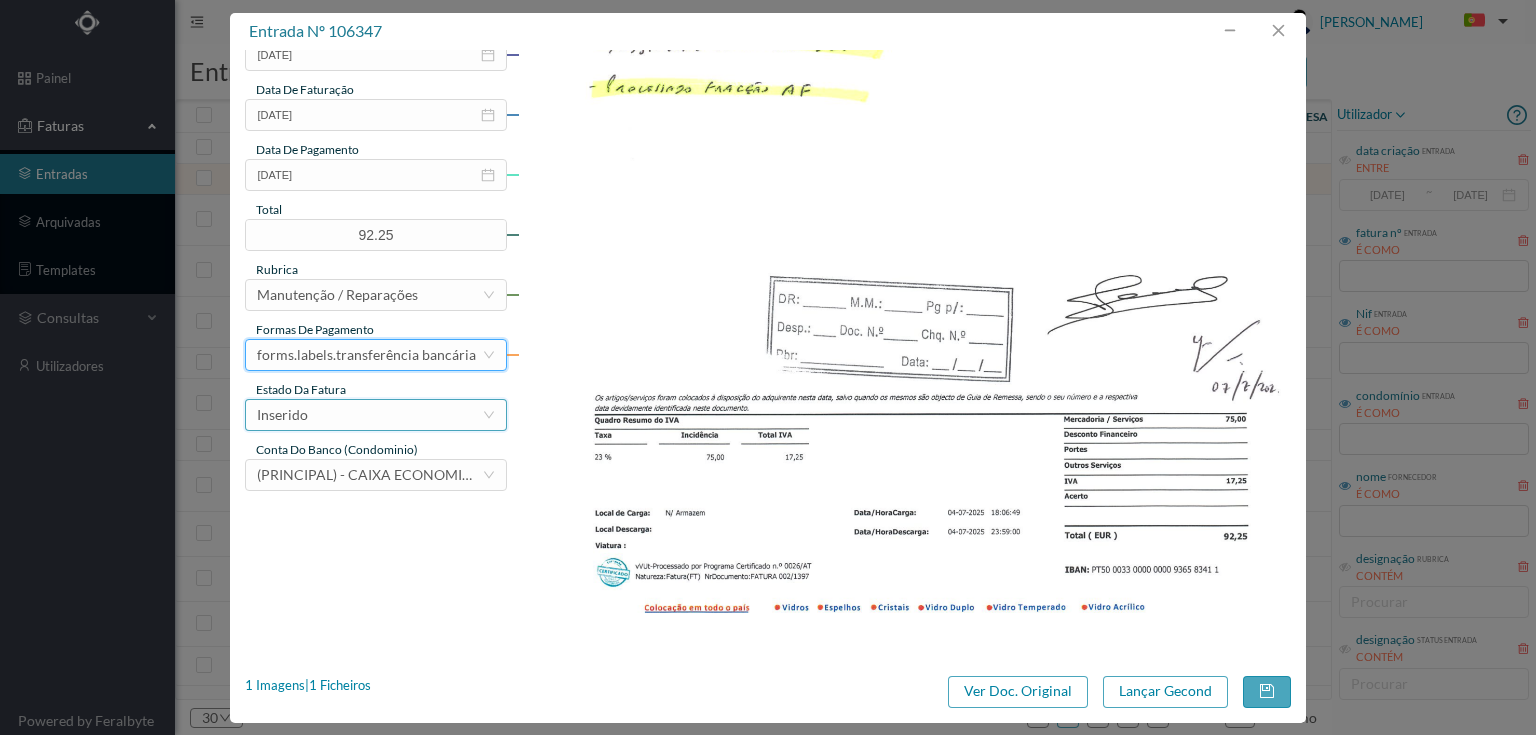 click on "Inserido" at bounding box center [282, 415] 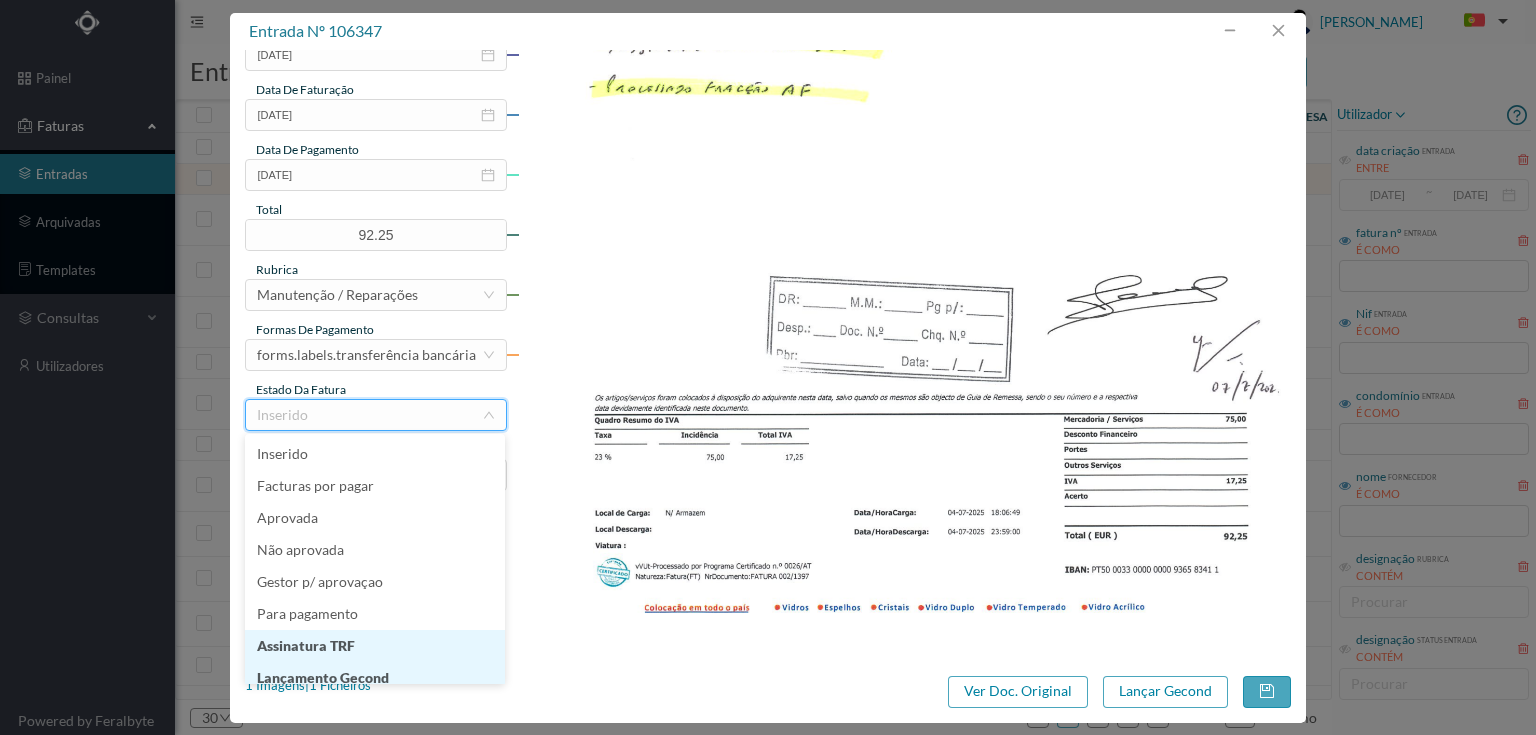 scroll, scrollTop: 10, scrollLeft: 0, axis: vertical 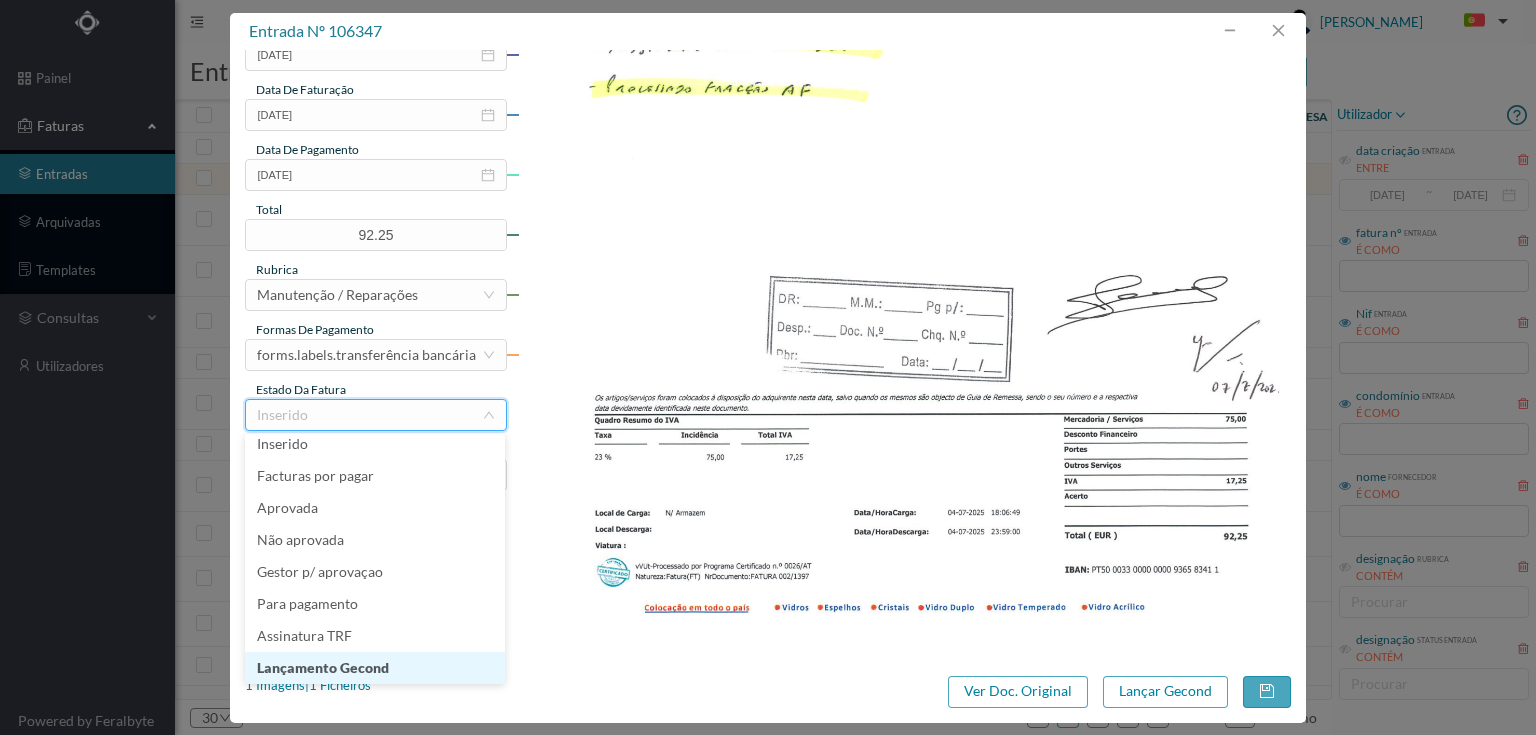 click on "Lançamento Gecond" at bounding box center (375, 668) 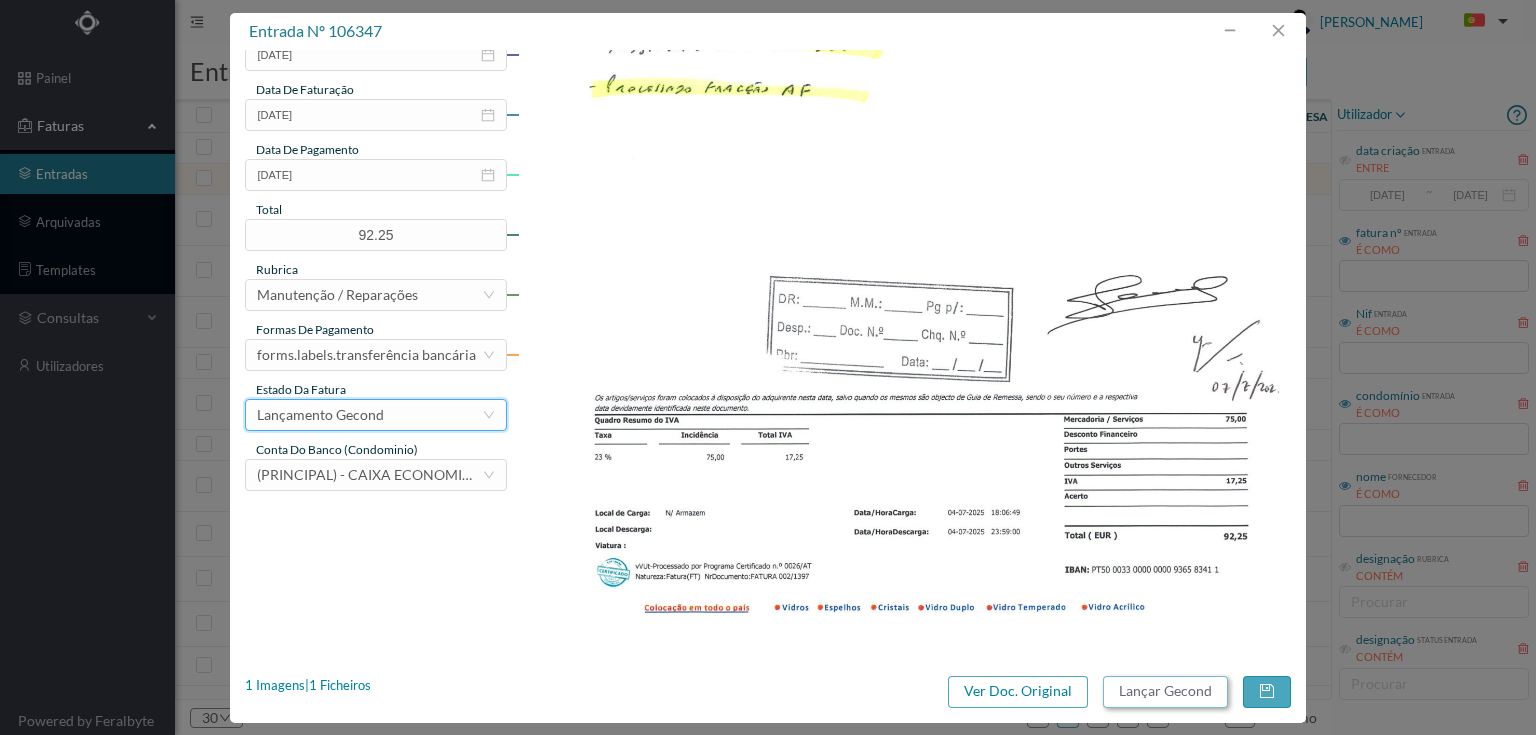 click on "Lançar Gecond" at bounding box center (1165, 692) 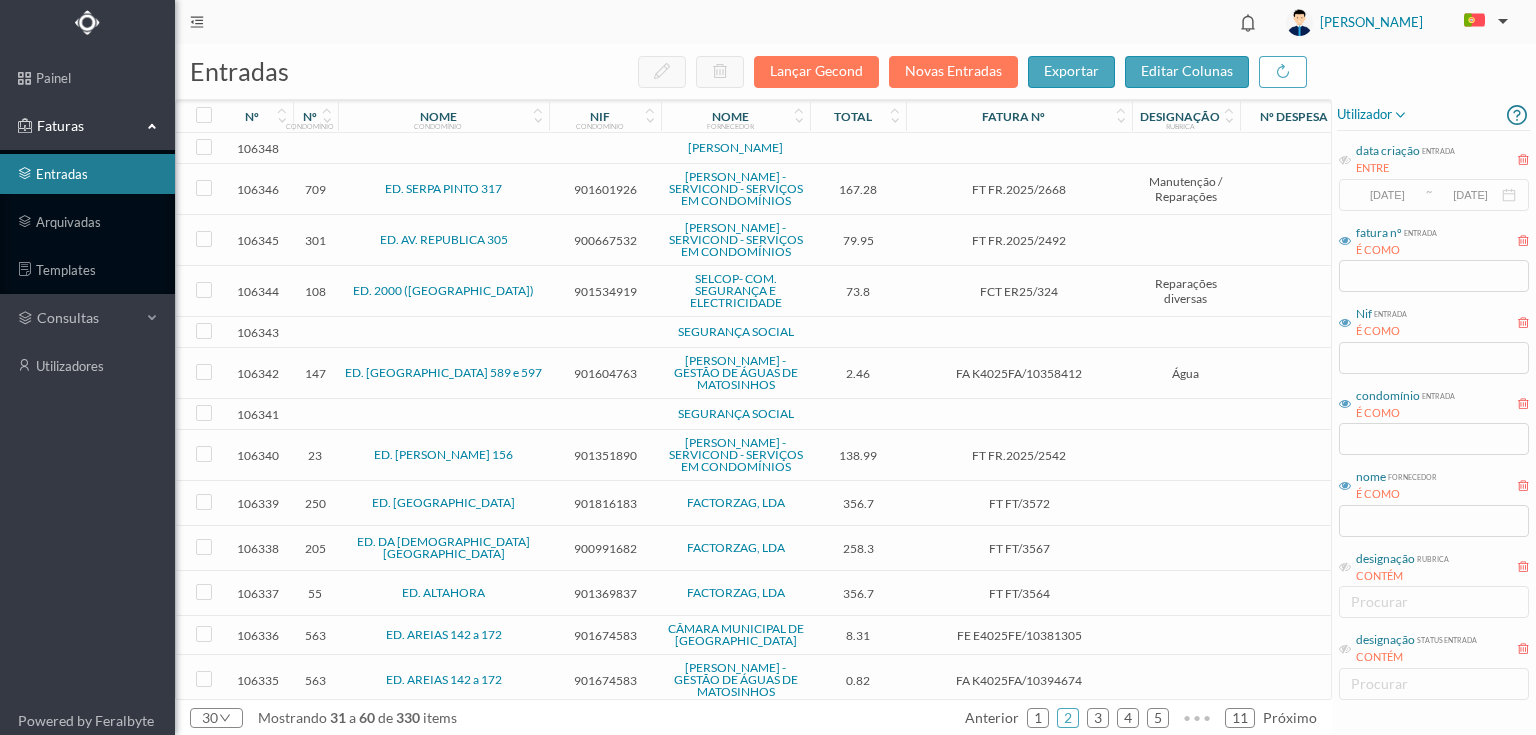 click on "901601926" at bounding box center [605, 189] 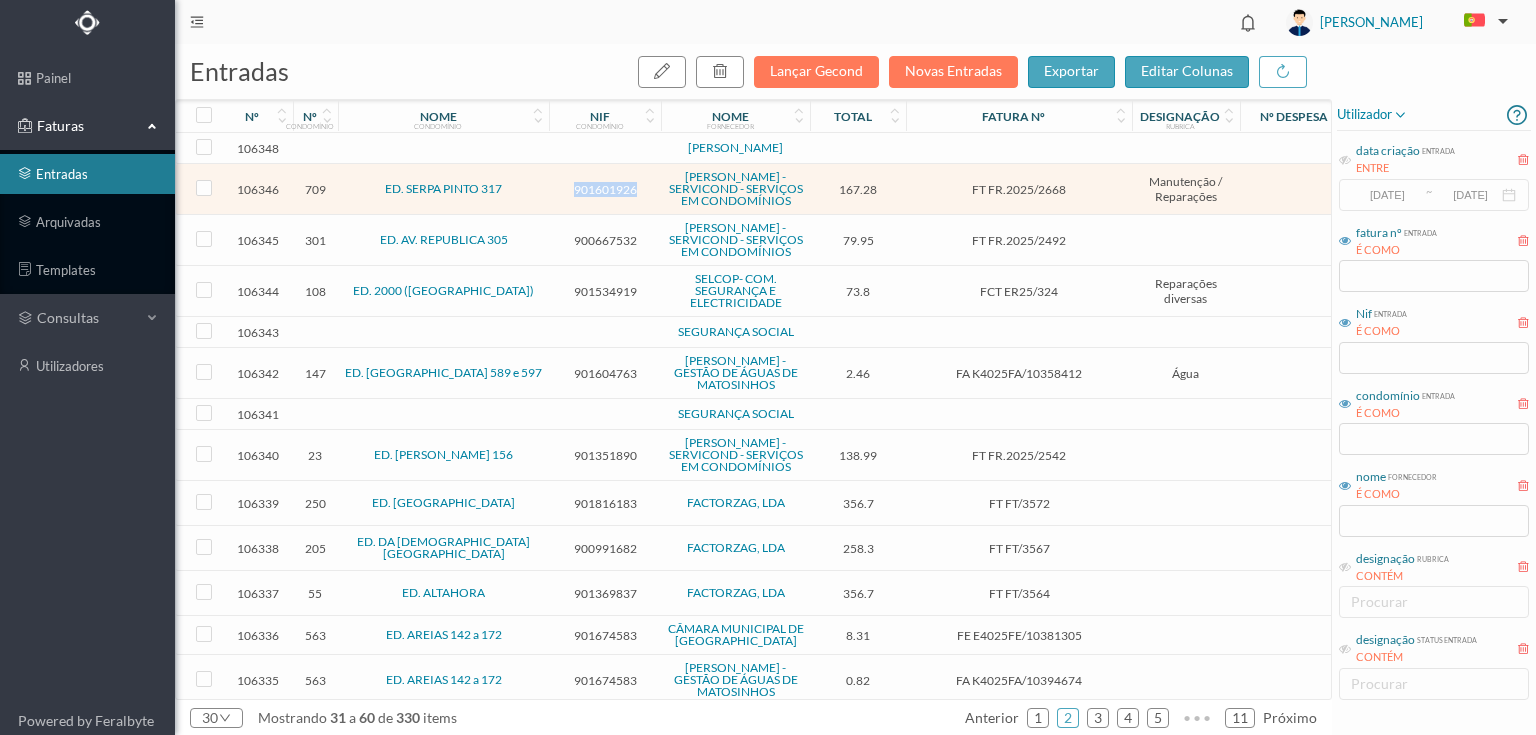 click on "901601926" at bounding box center (605, 189) 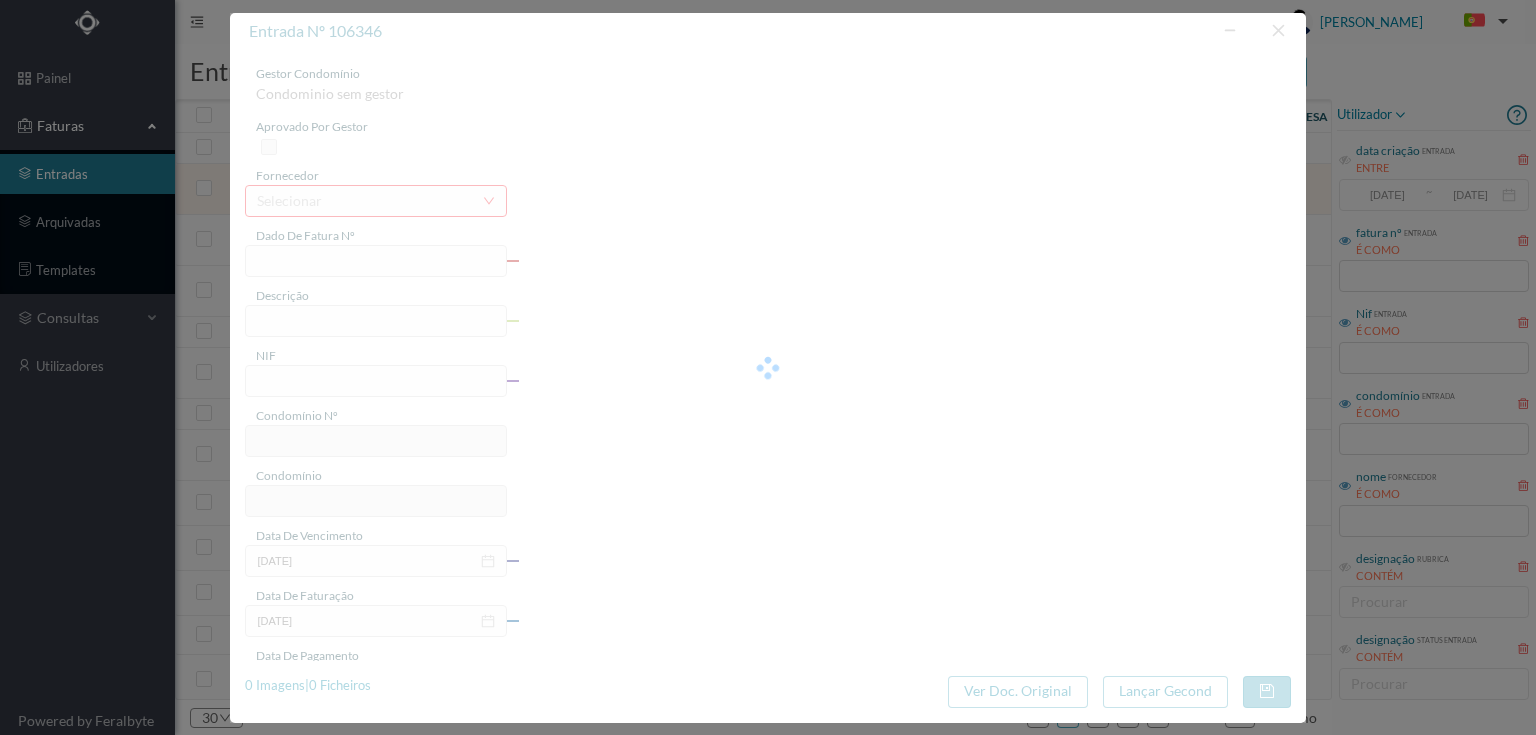 type on "FT FR.2025/2668" 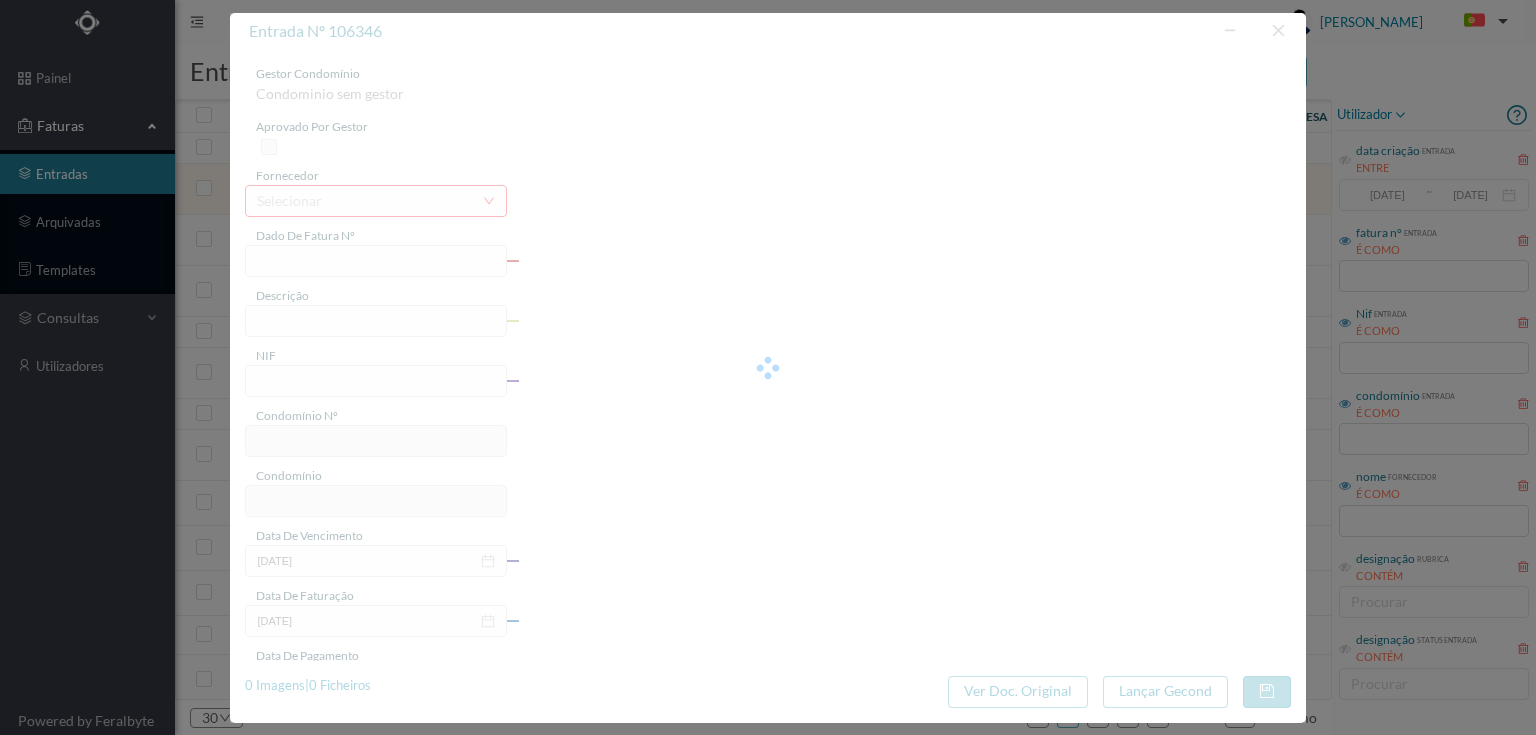 type on "901601926" 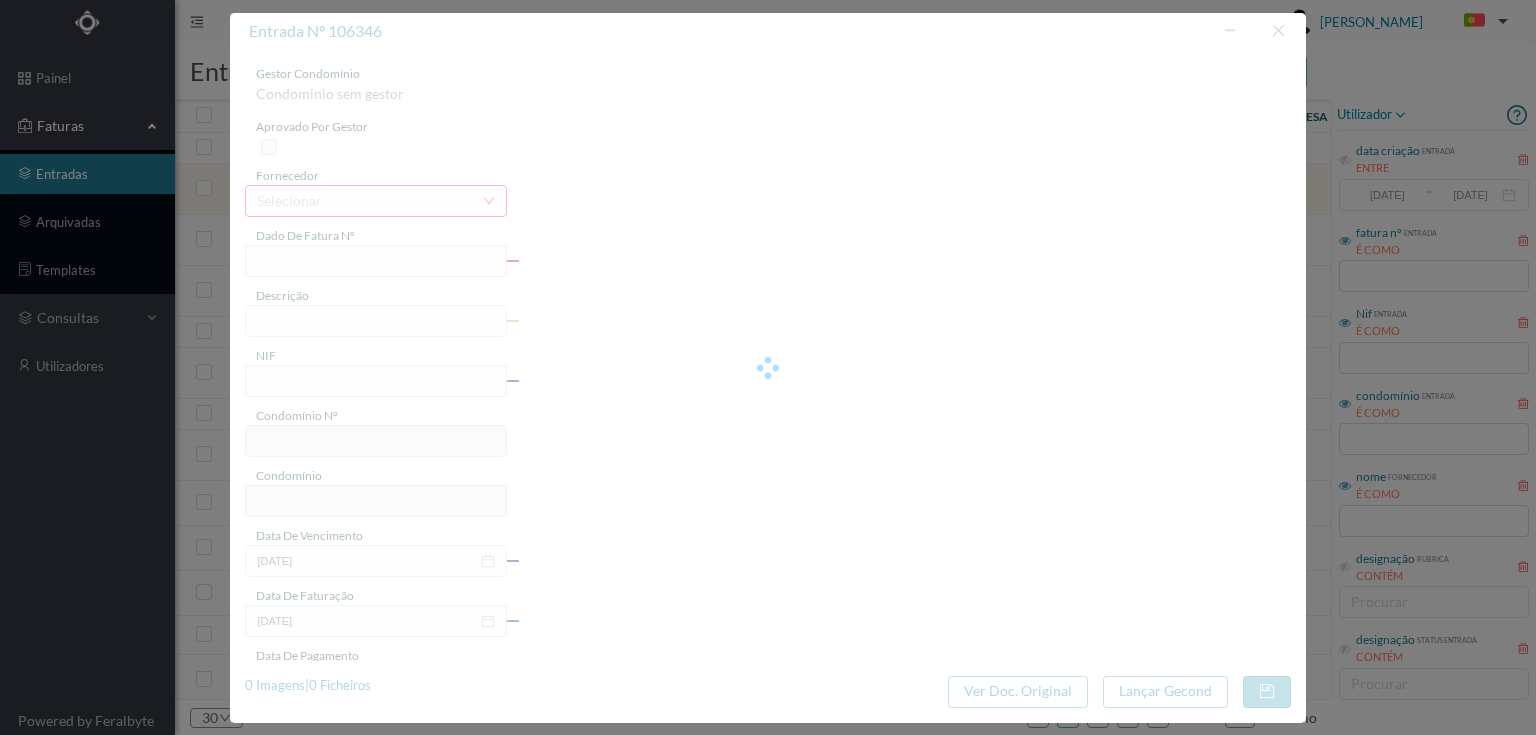 type on "0009-09-01" 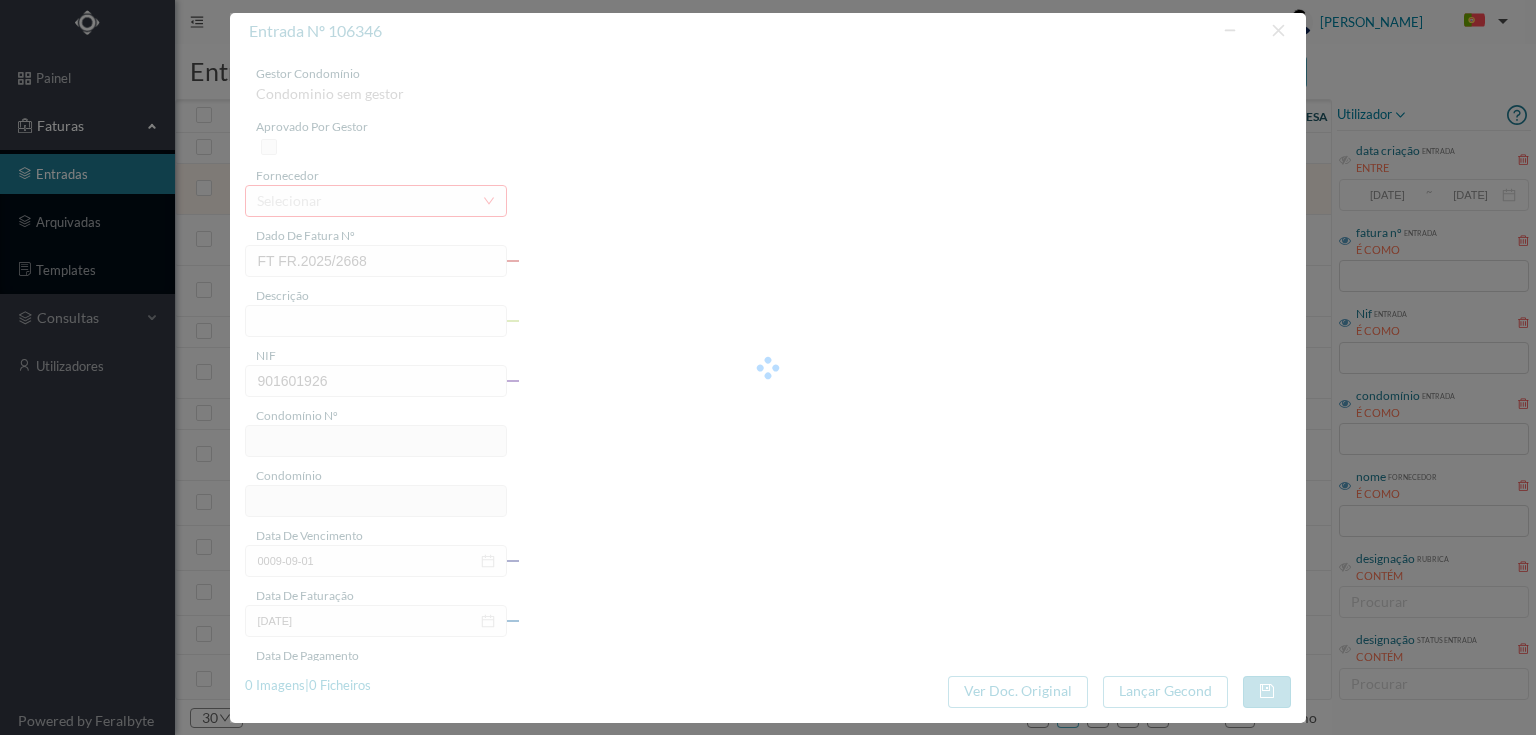 type on "709" 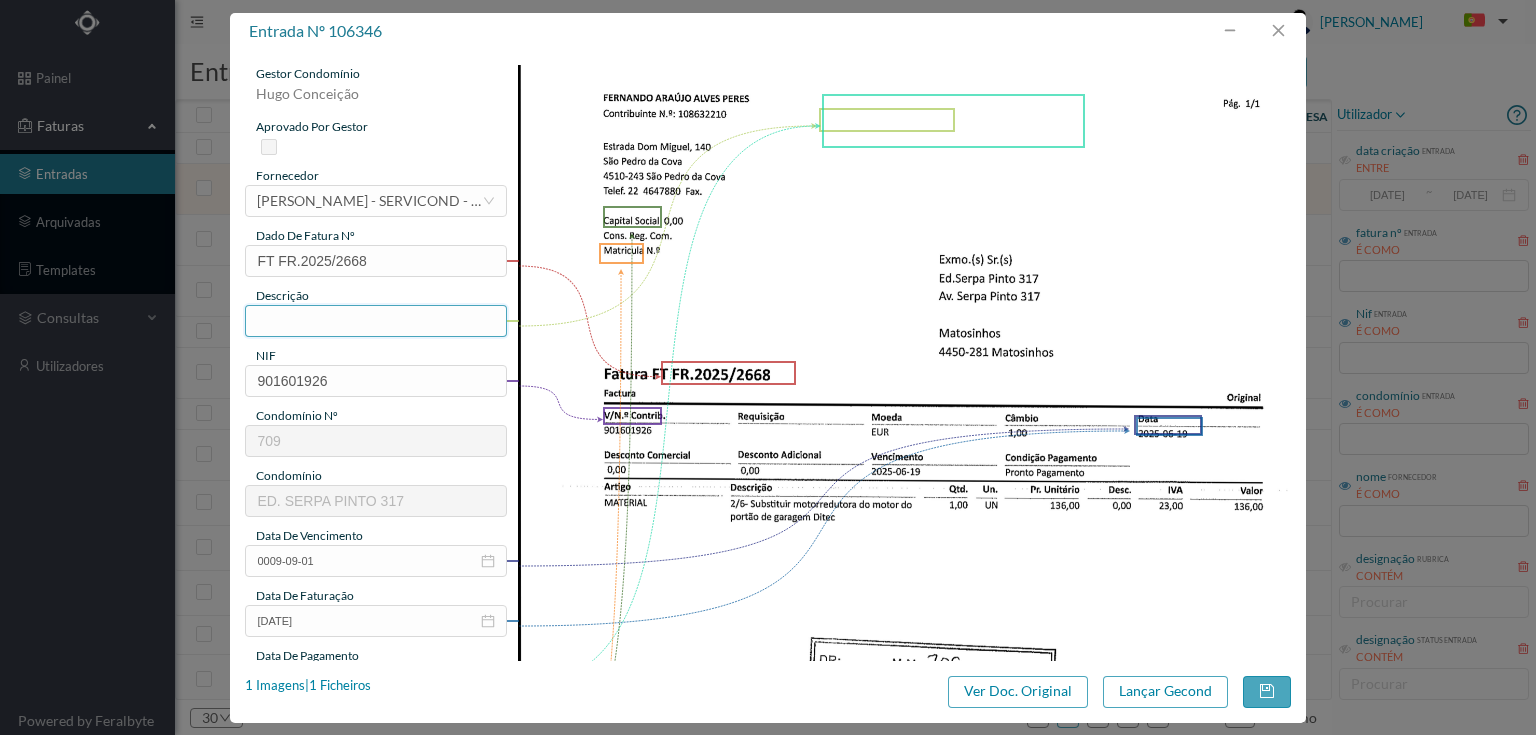 click at bounding box center (375, 321) 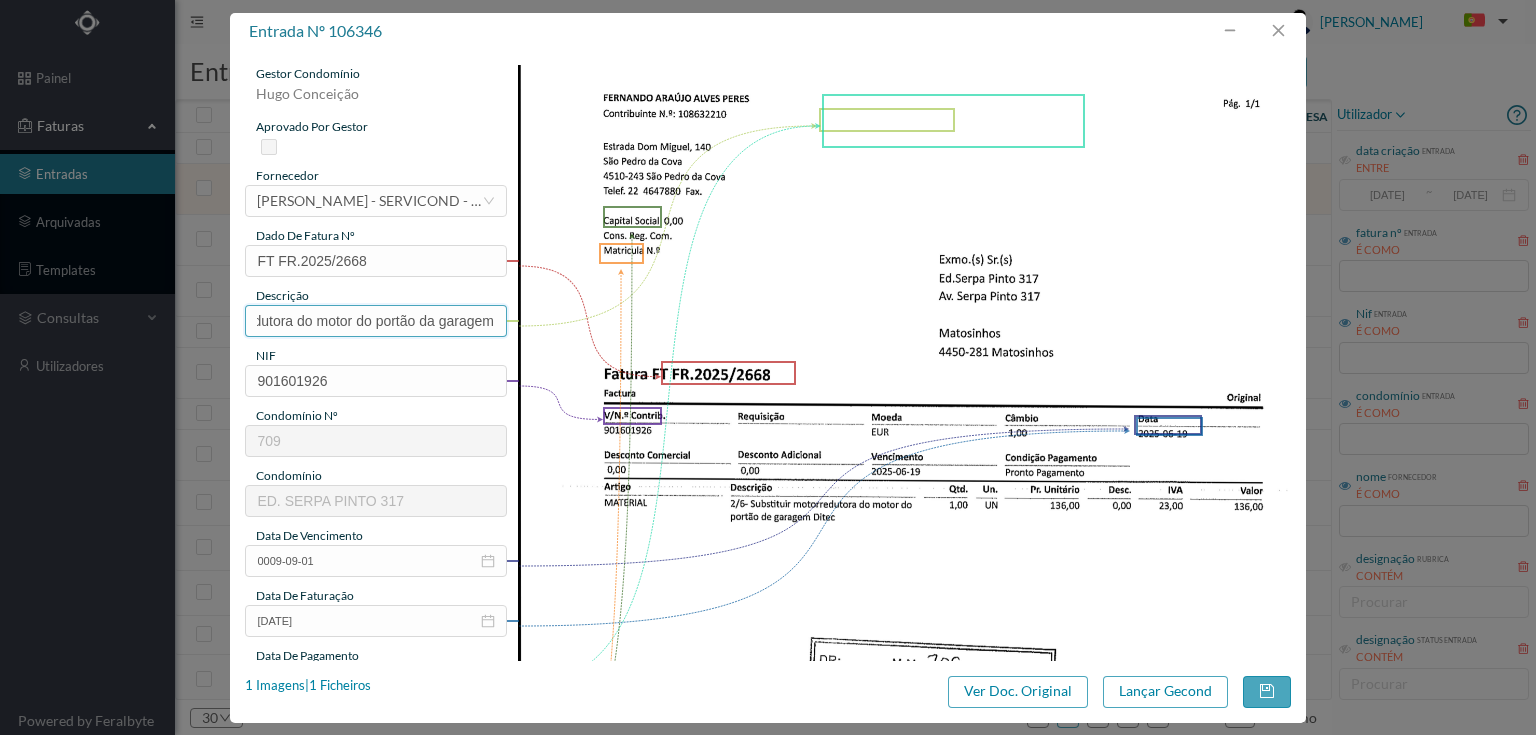 scroll, scrollTop: 0, scrollLeft: 92, axis: horizontal 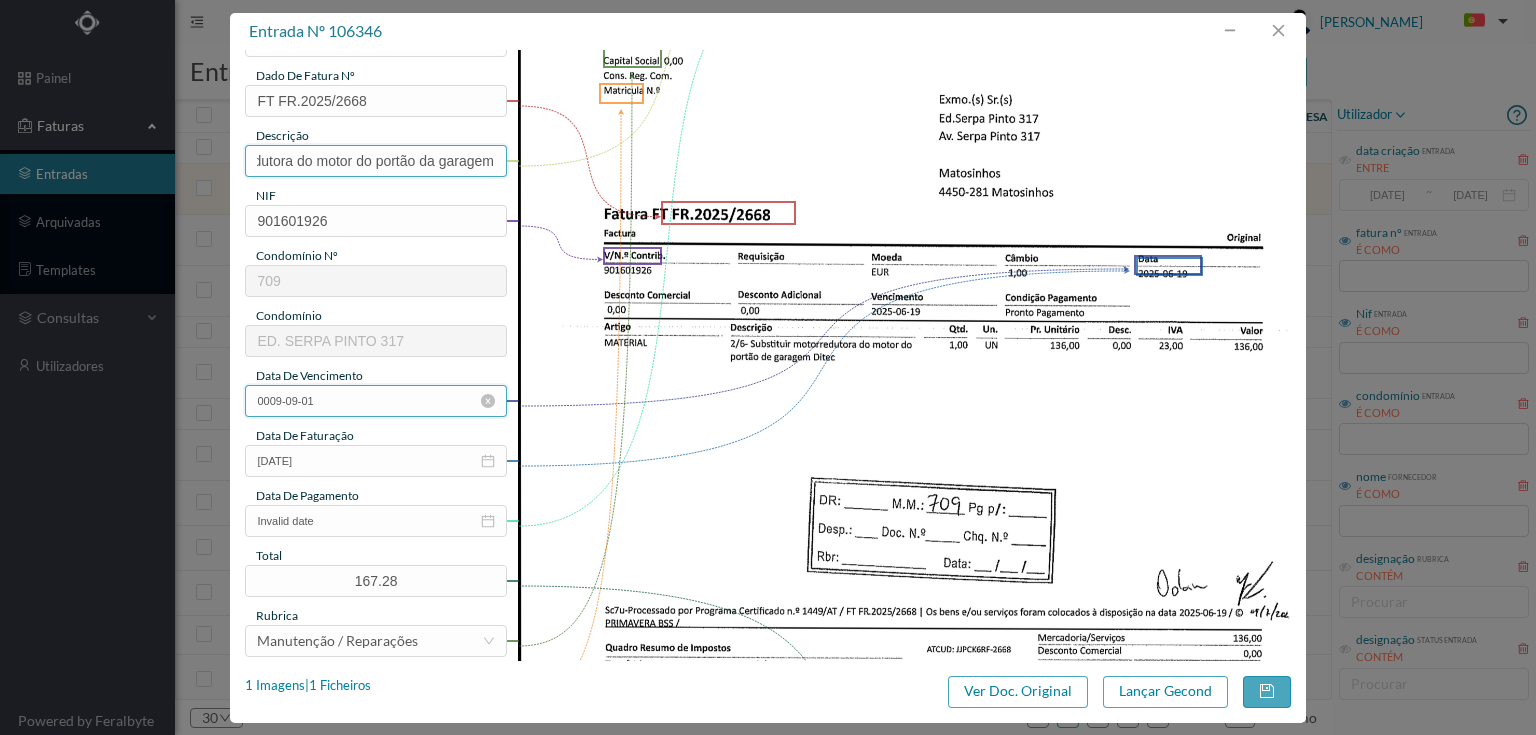 type on "Subs motorredutora do motor do portão da garagem" 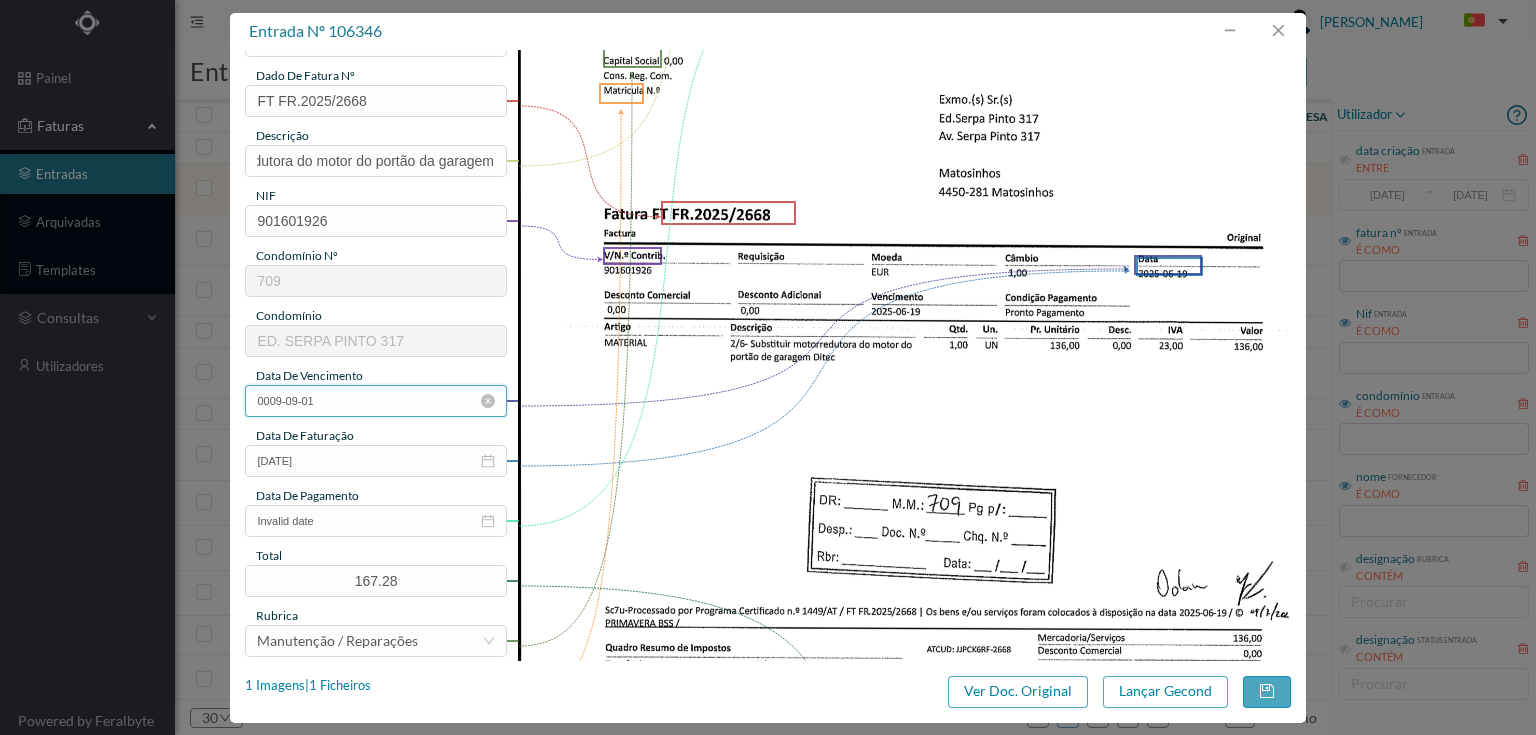 click on "0009-09-01" at bounding box center [375, 401] 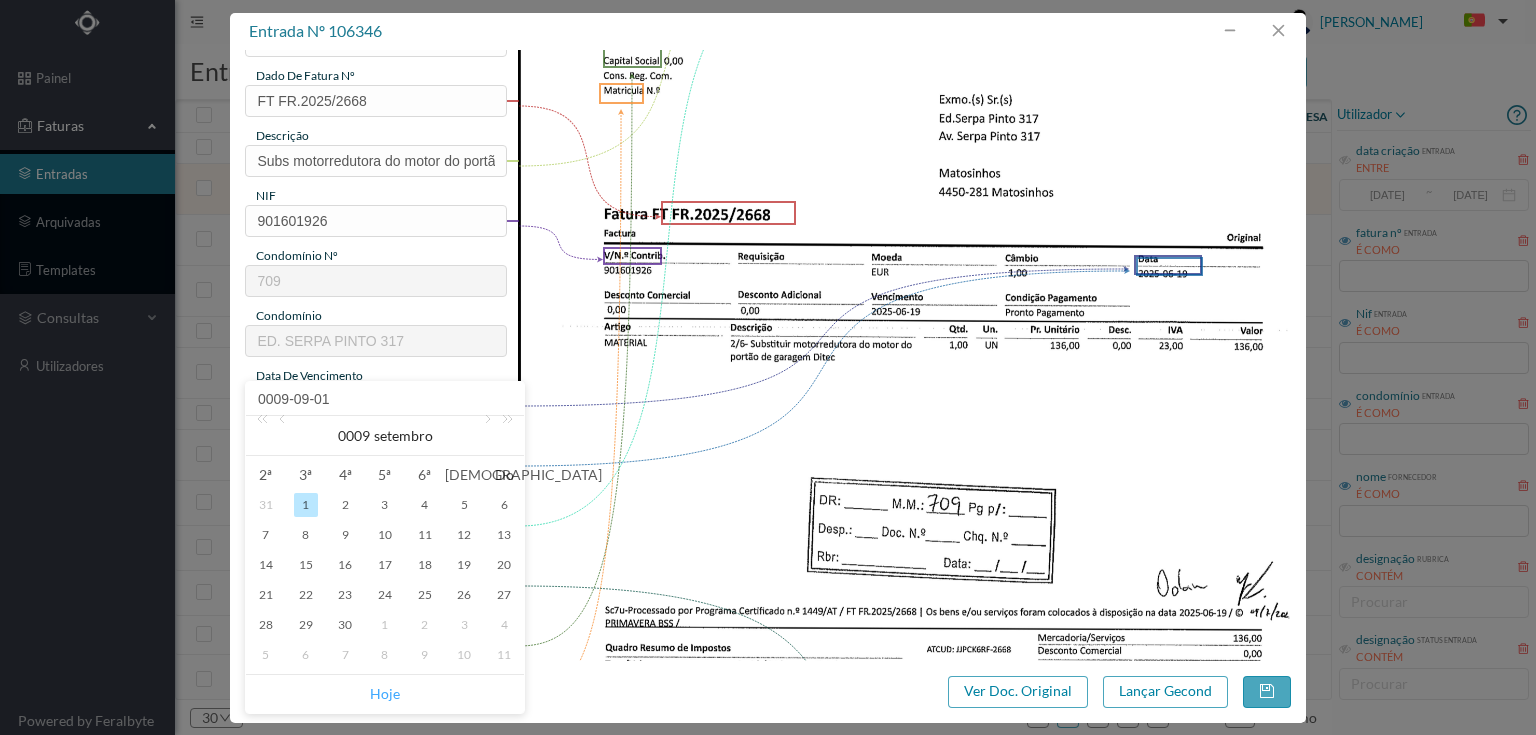 click on "Hoje" at bounding box center [385, 694] 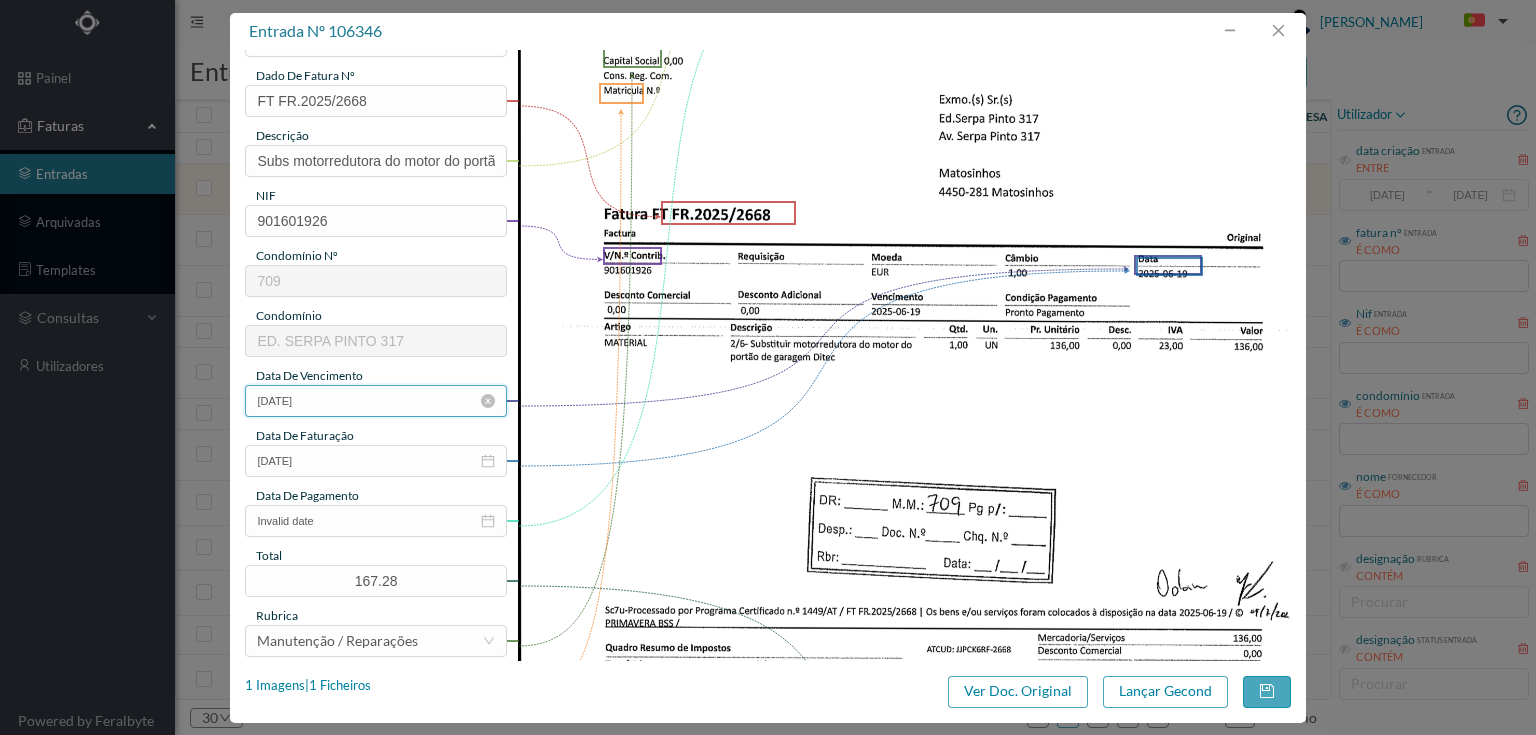 click on "[DATE]" at bounding box center [375, 401] 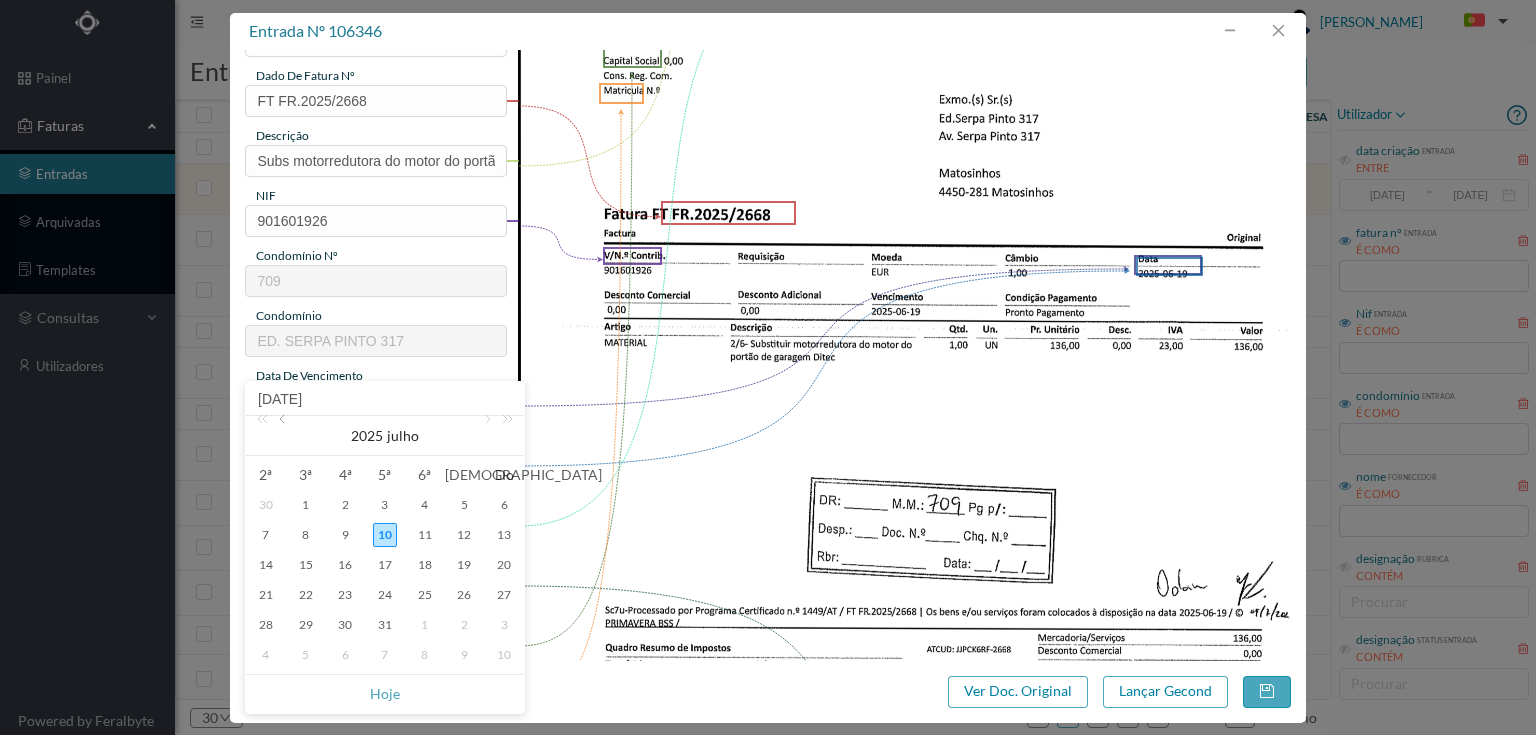 click at bounding box center [284, 436] 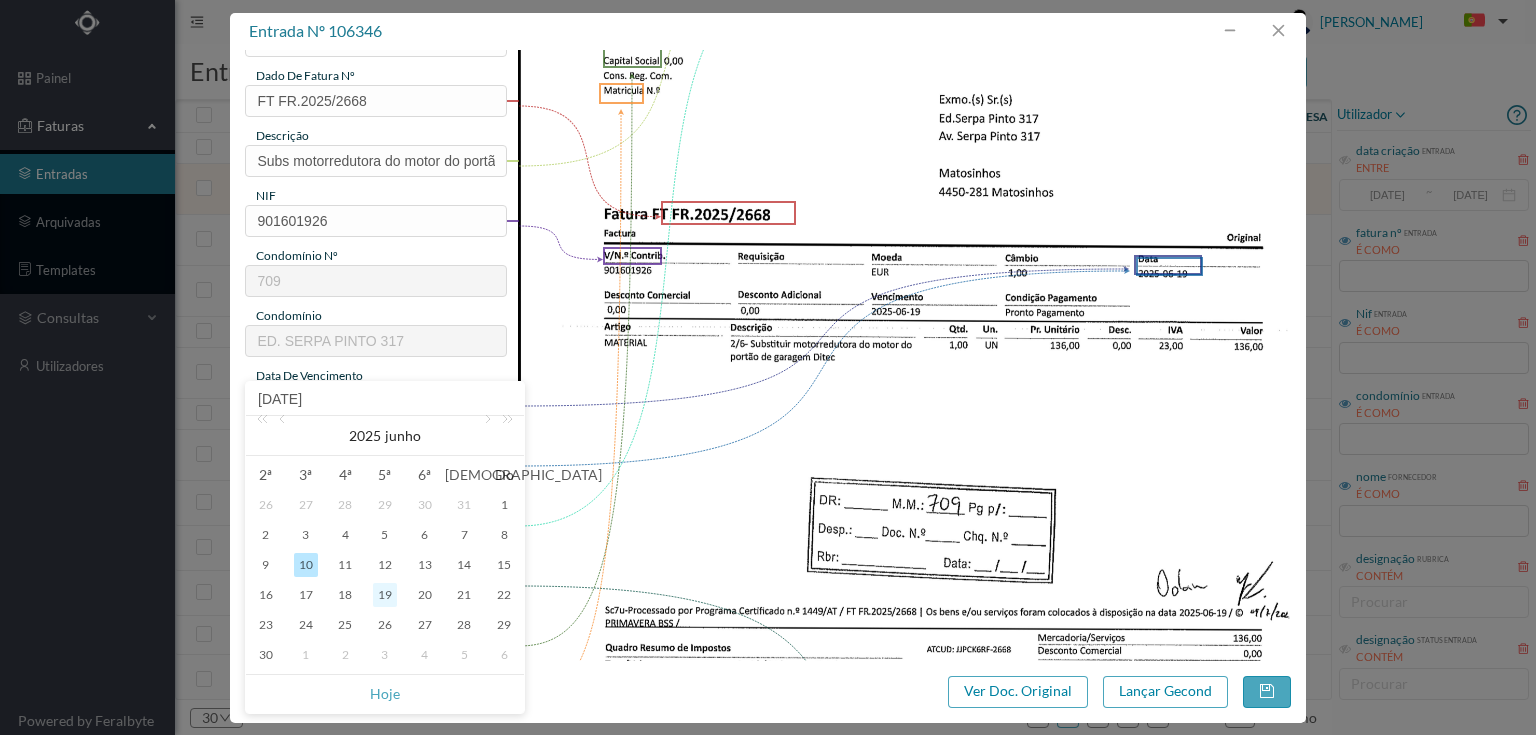click on "19" at bounding box center (385, 595) 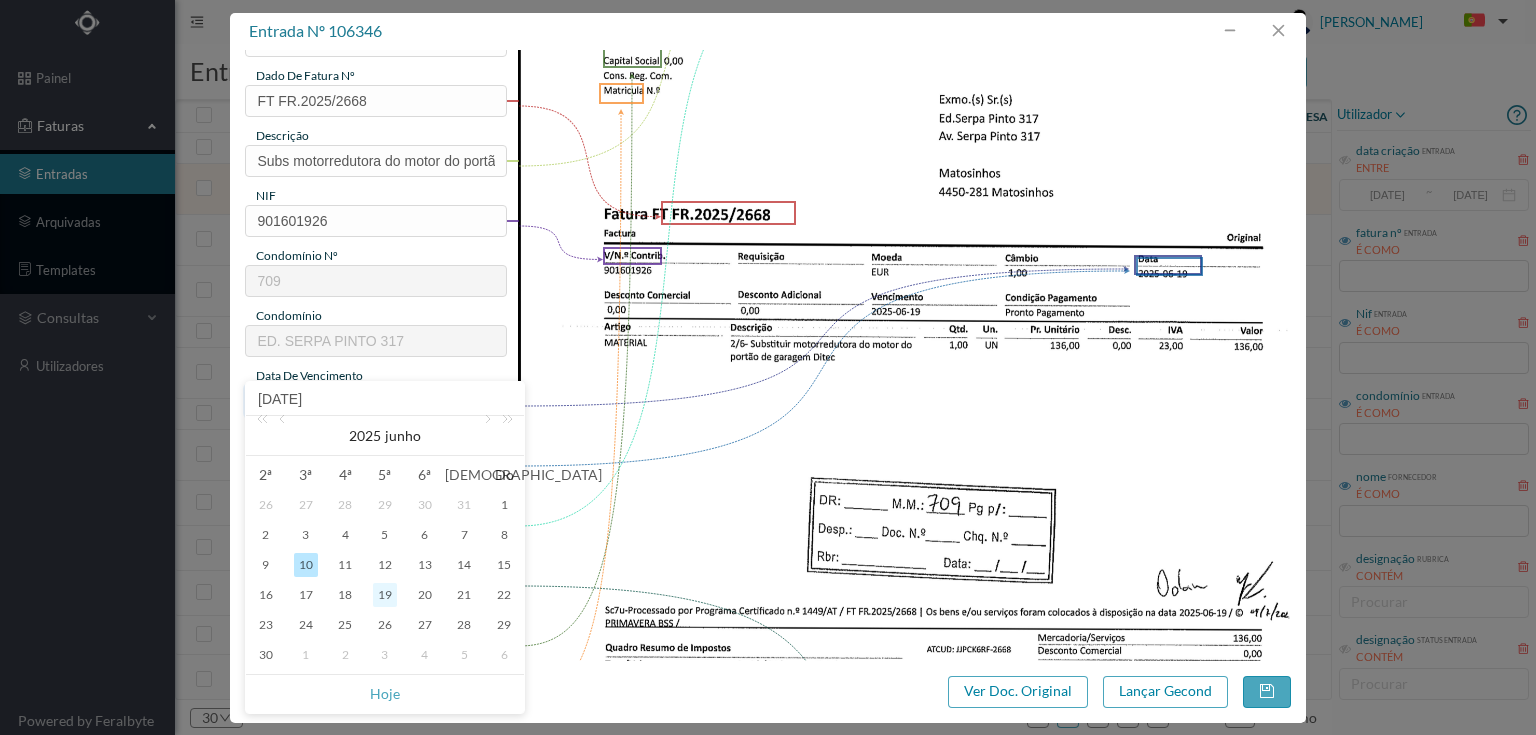 type on "2025-06-19" 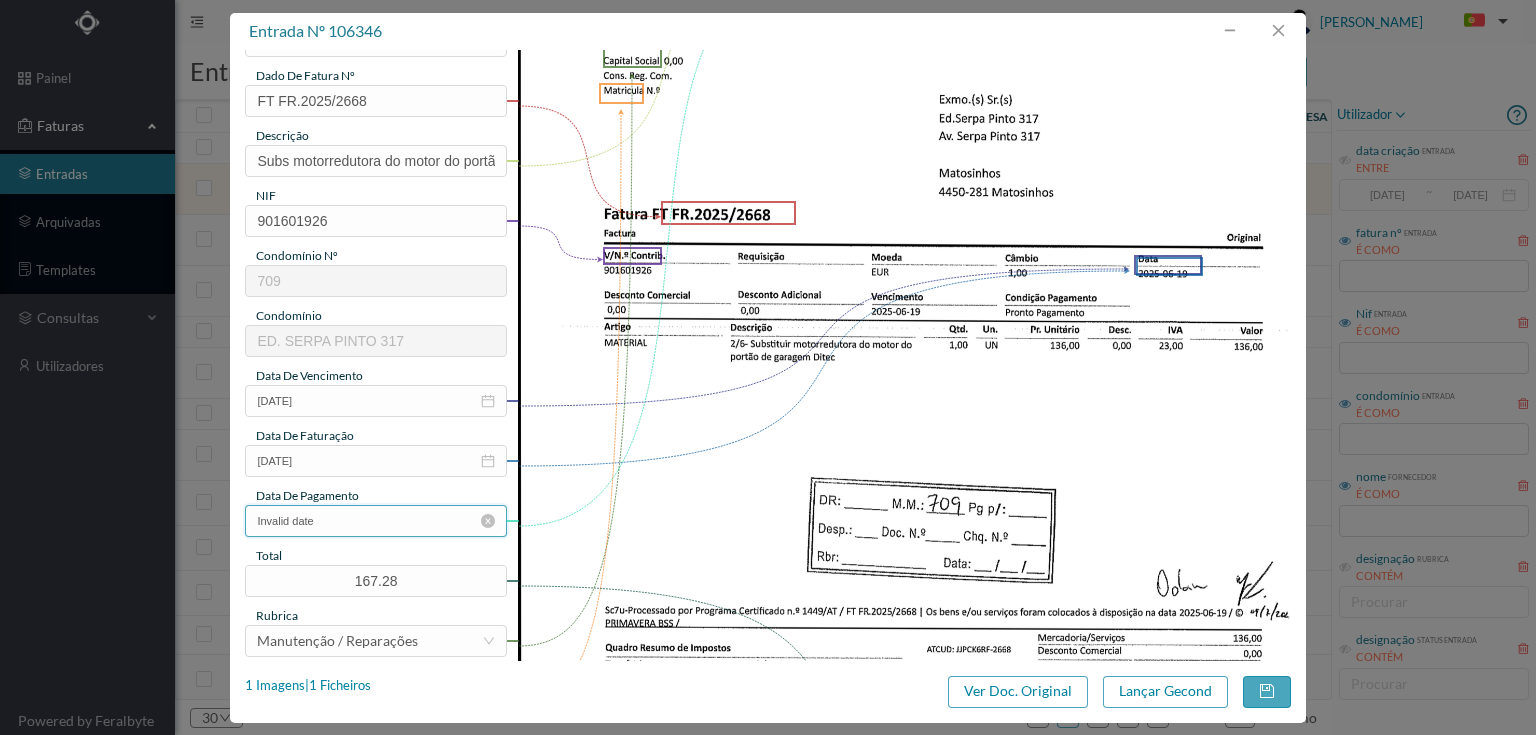 click on "Invalid date" at bounding box center (375, 521) 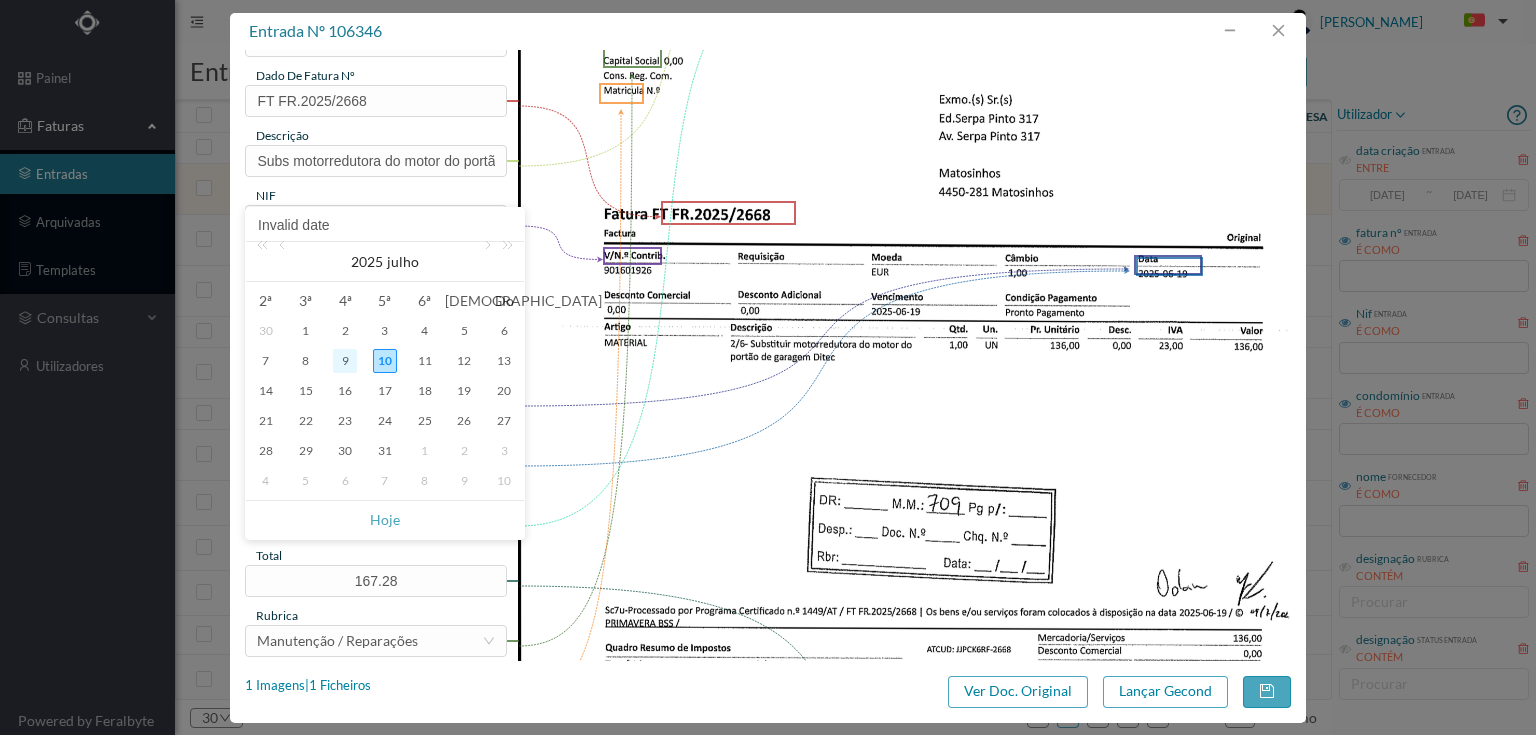 click on "9" at bounding box center [345, 361] 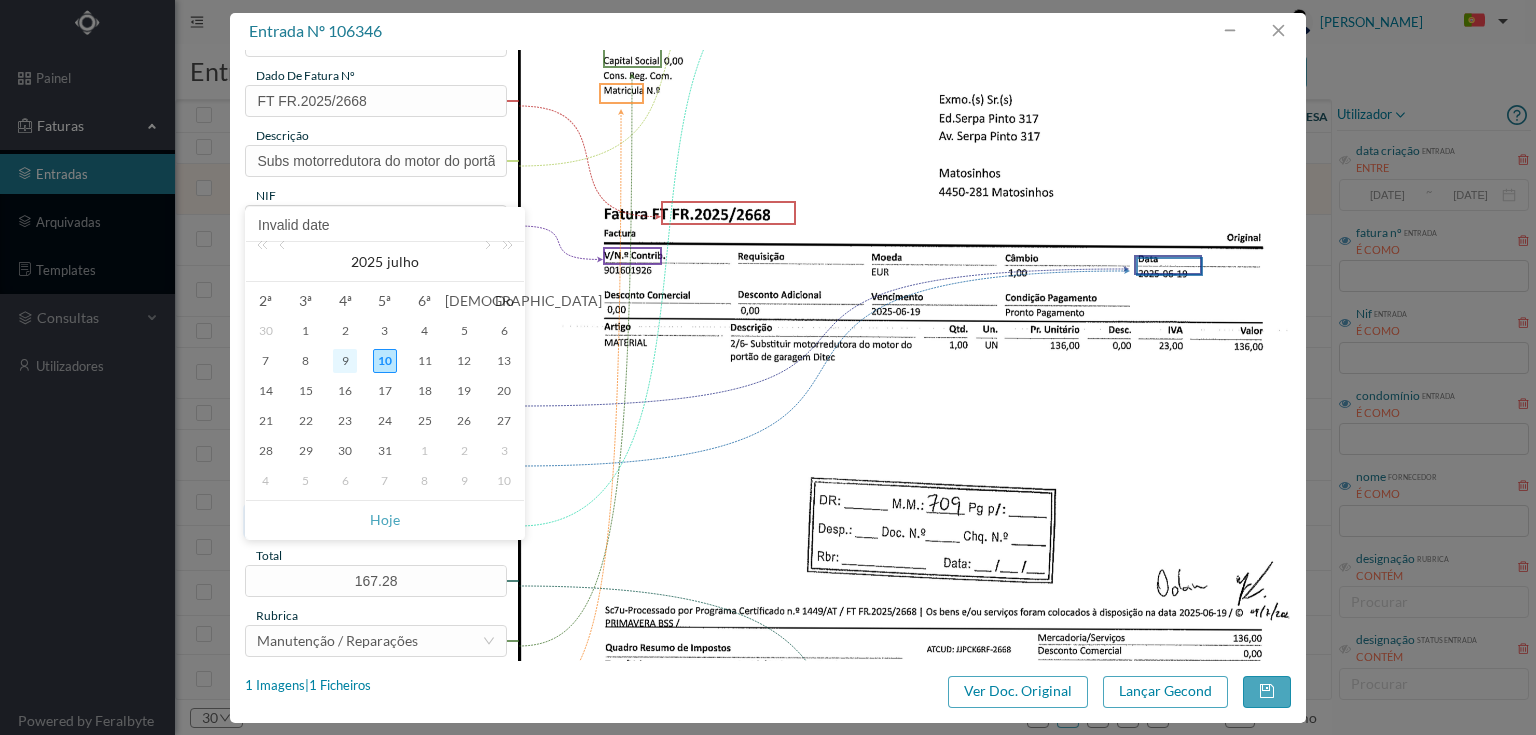 type on "[DATE]" 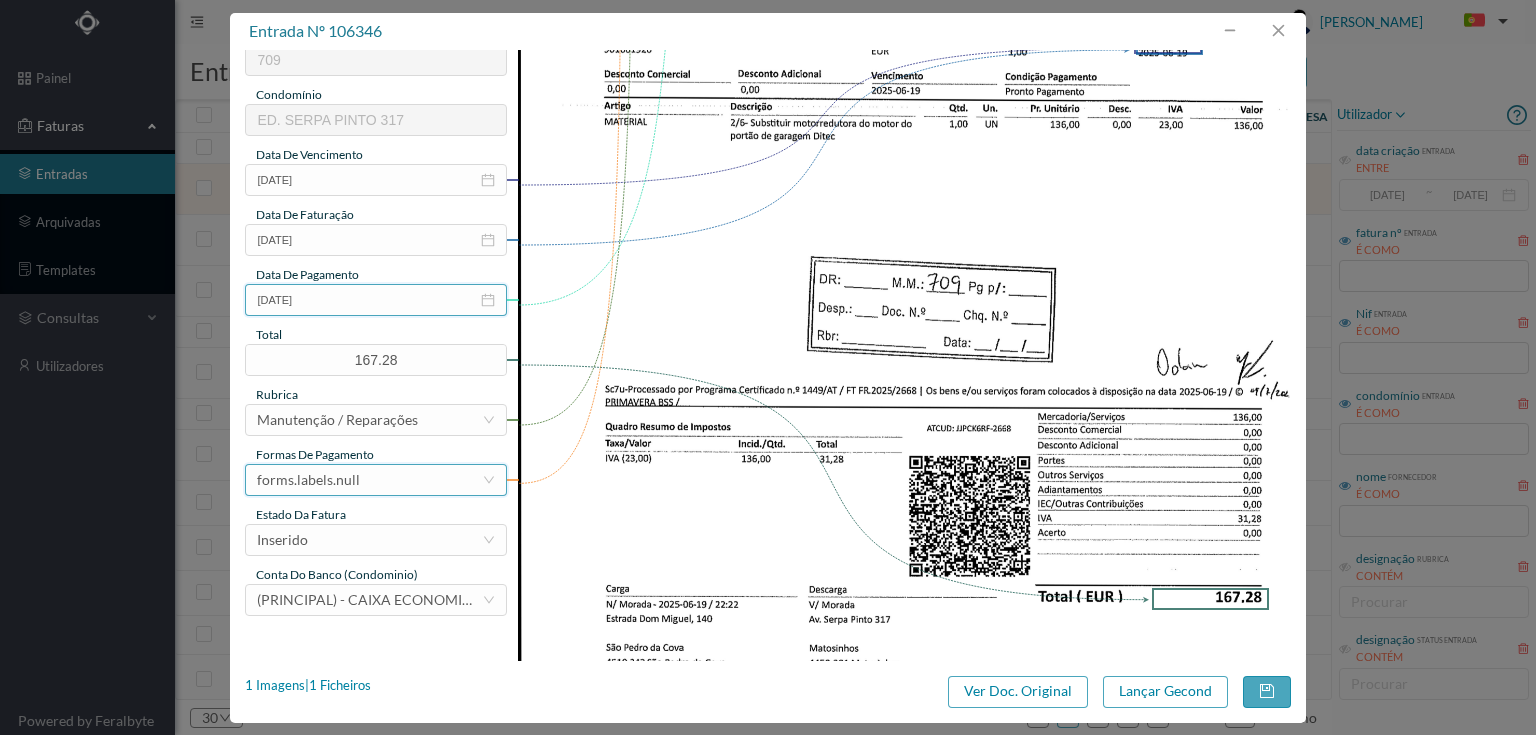 scroll, scrollTop: 400, scrollLeft: 0, axis: vertical 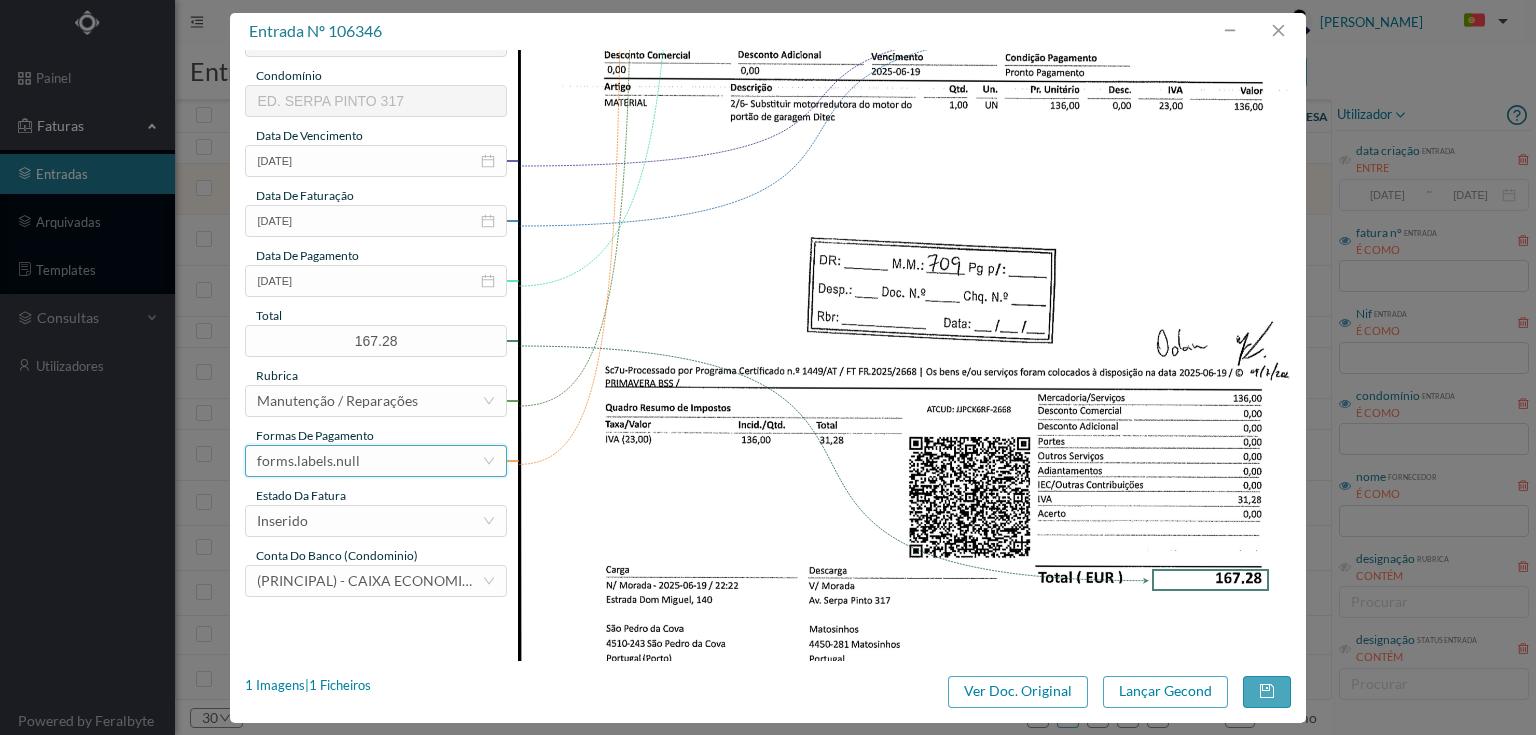click on "forms.labels.null" at bounding box center [369, 461] 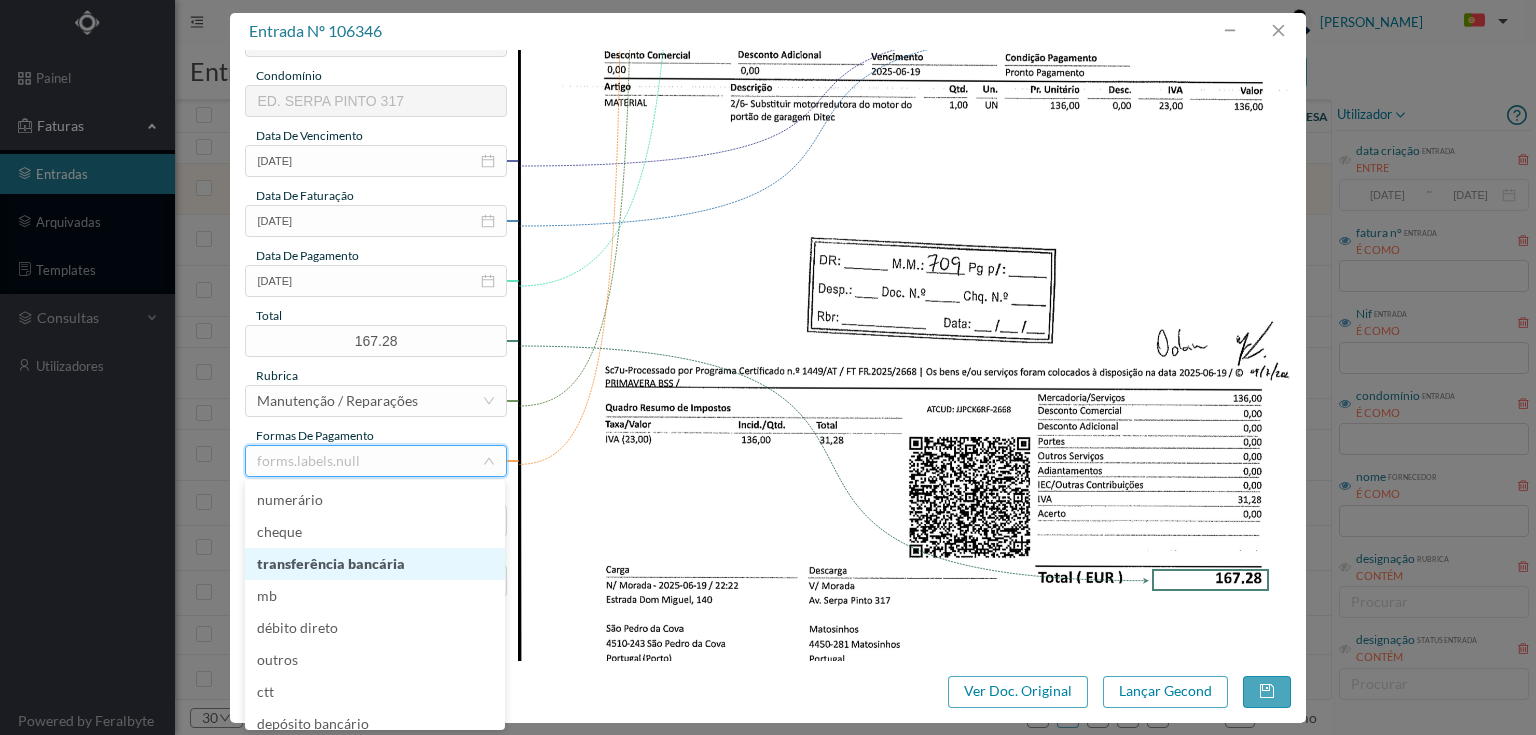 click on "transferência bancária" at bounding box center [375, 564] 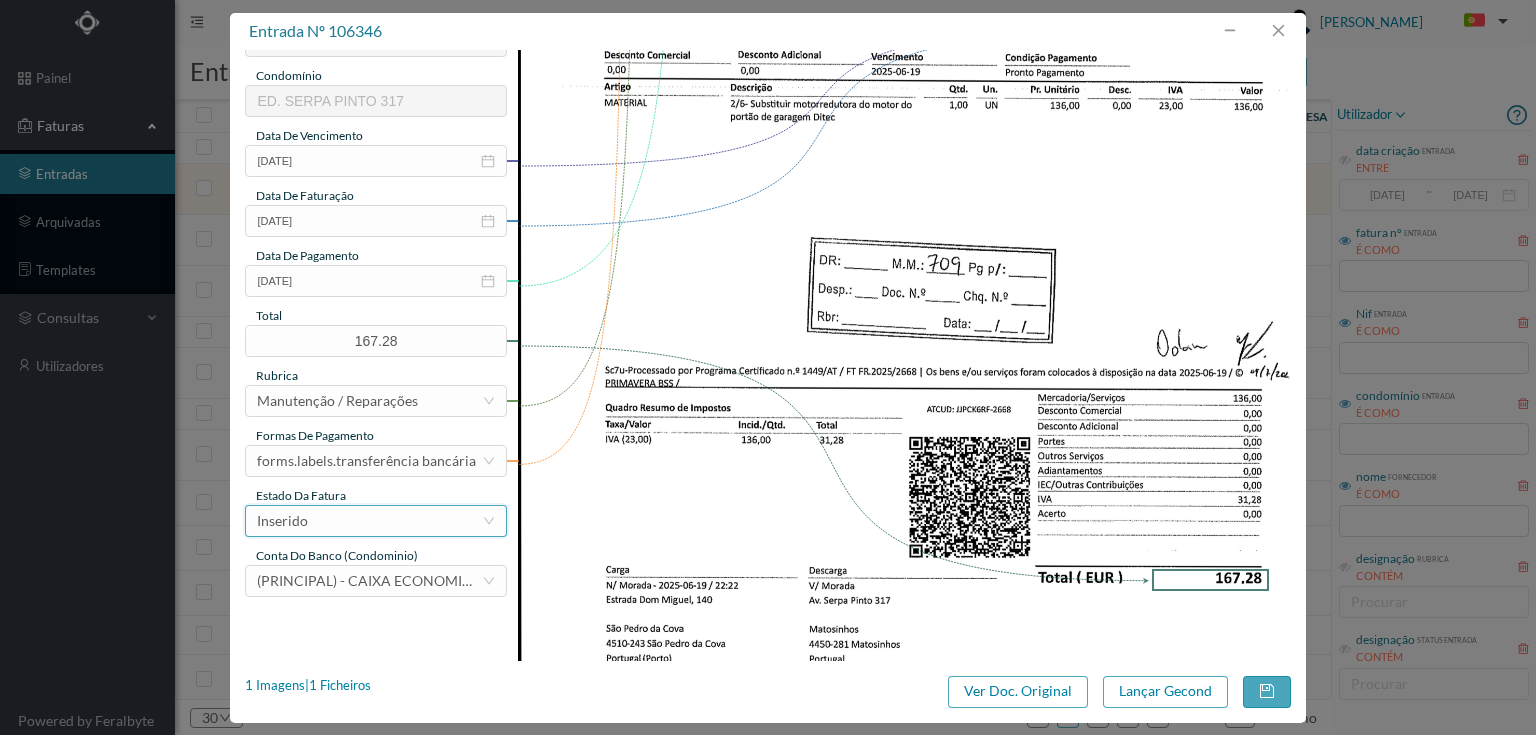 click on "Inserido" at bounding box center [369, 521] 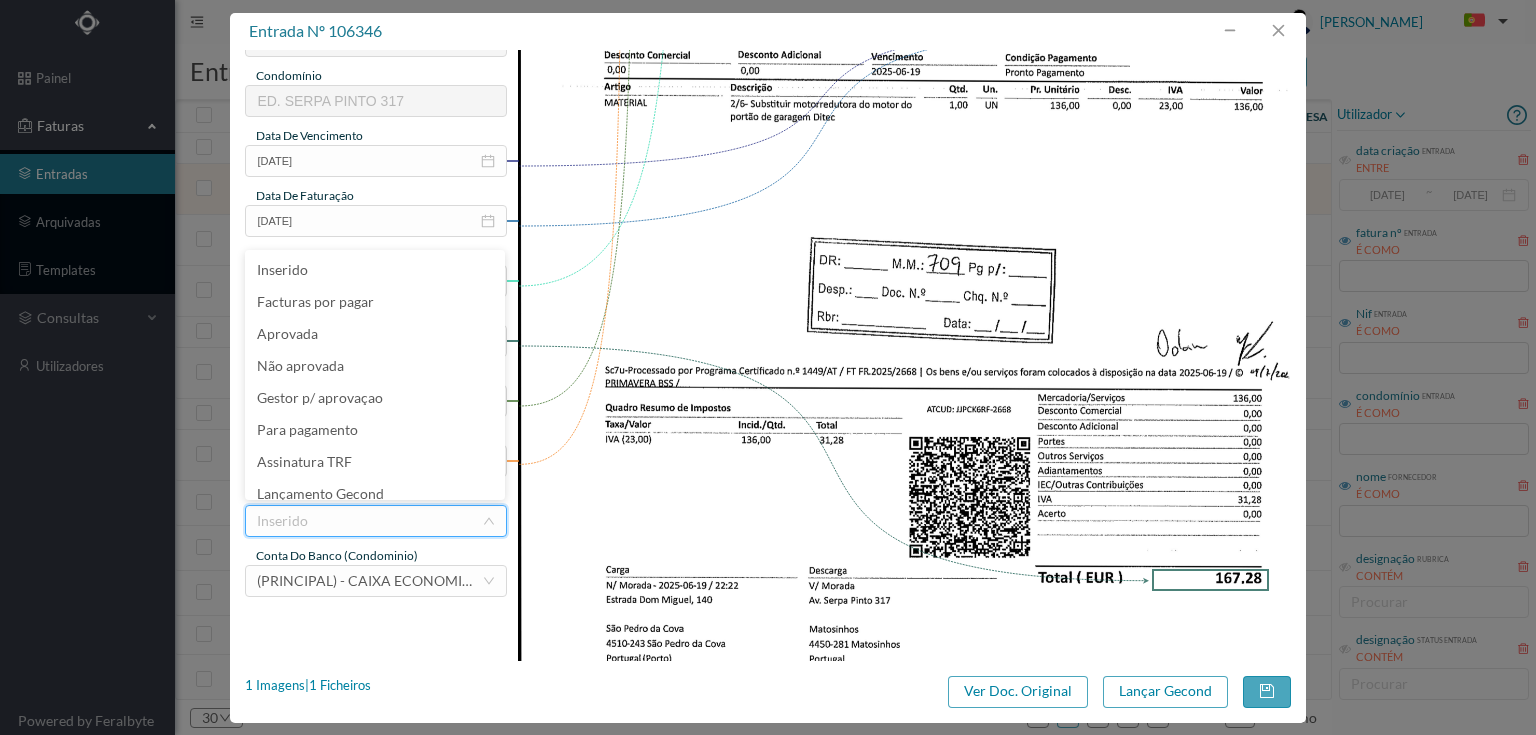 scroll, scrollTop: 42, scrollLeft: 0, axis: vertical 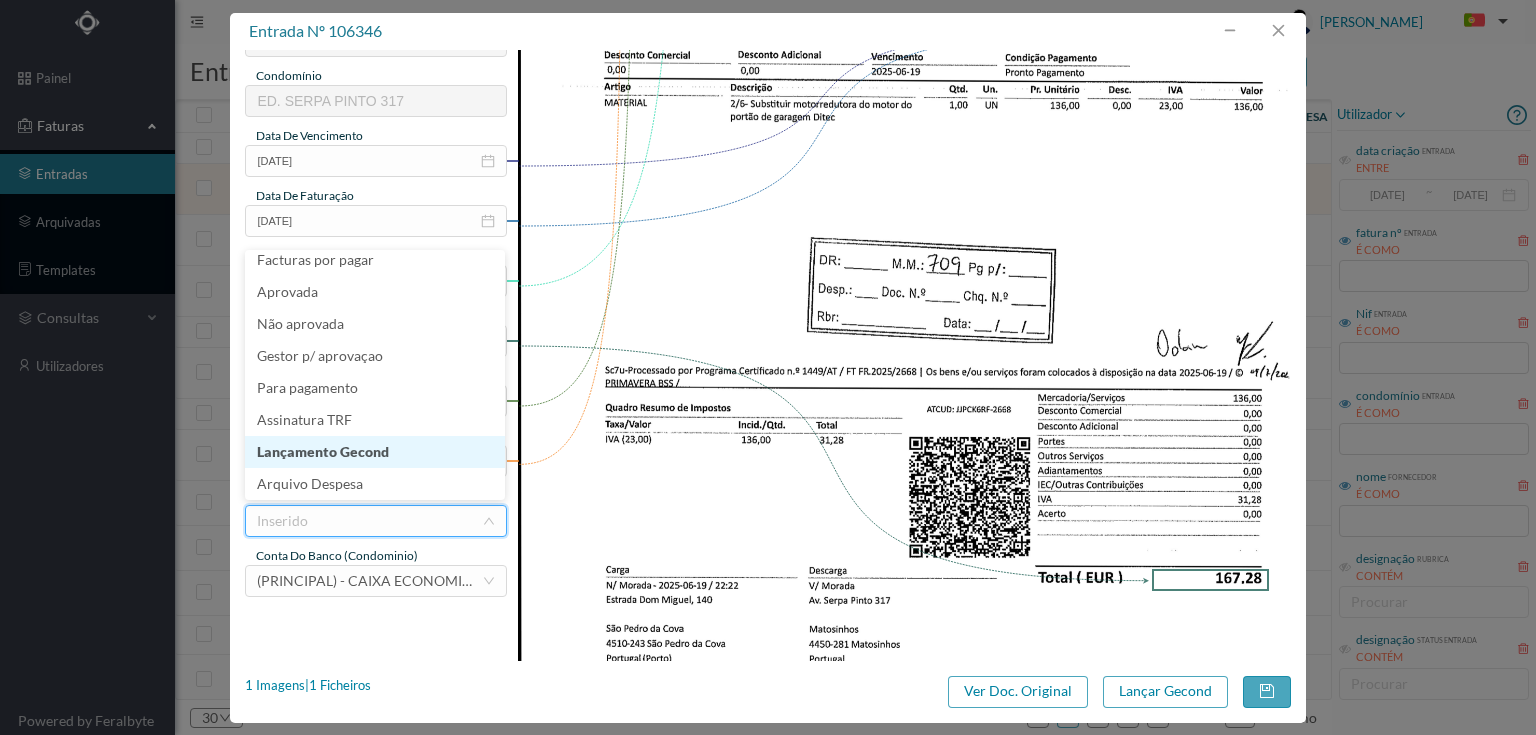 click on "Lançamento Gecond" at bounding box center (375, 452) 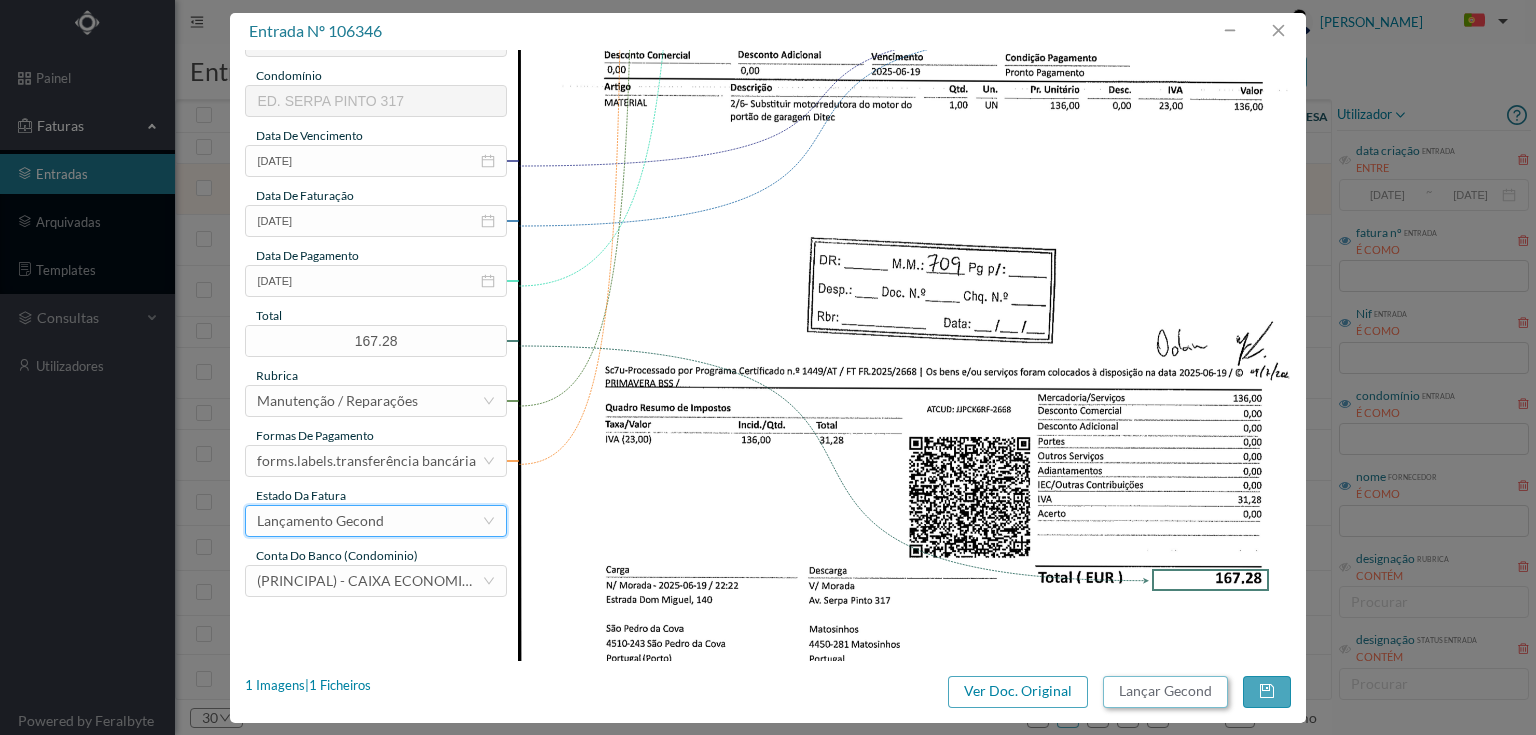 click on "Lançar Gecond" at bounding box center [1165, 692] 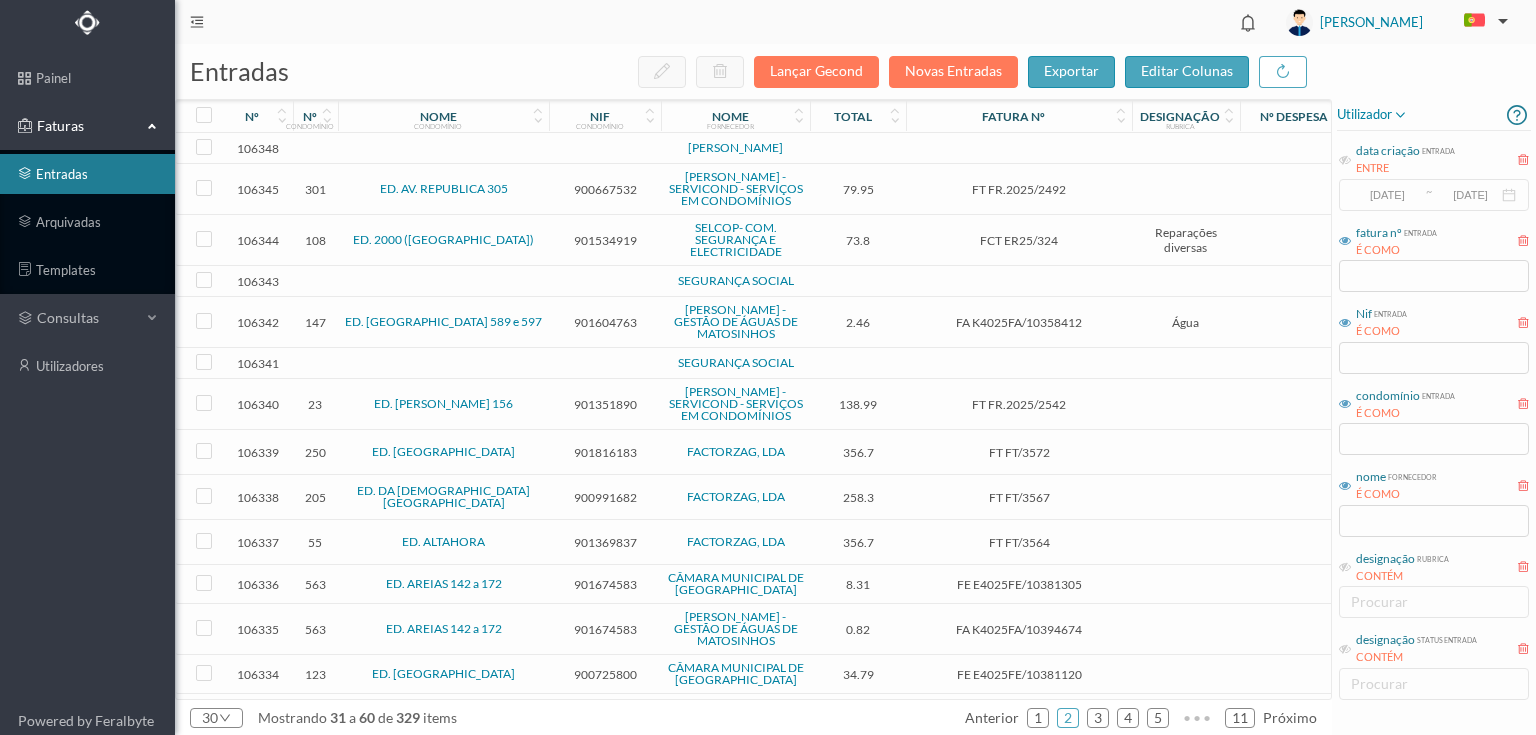 click on "900667532" at bounding box center (605, 189) 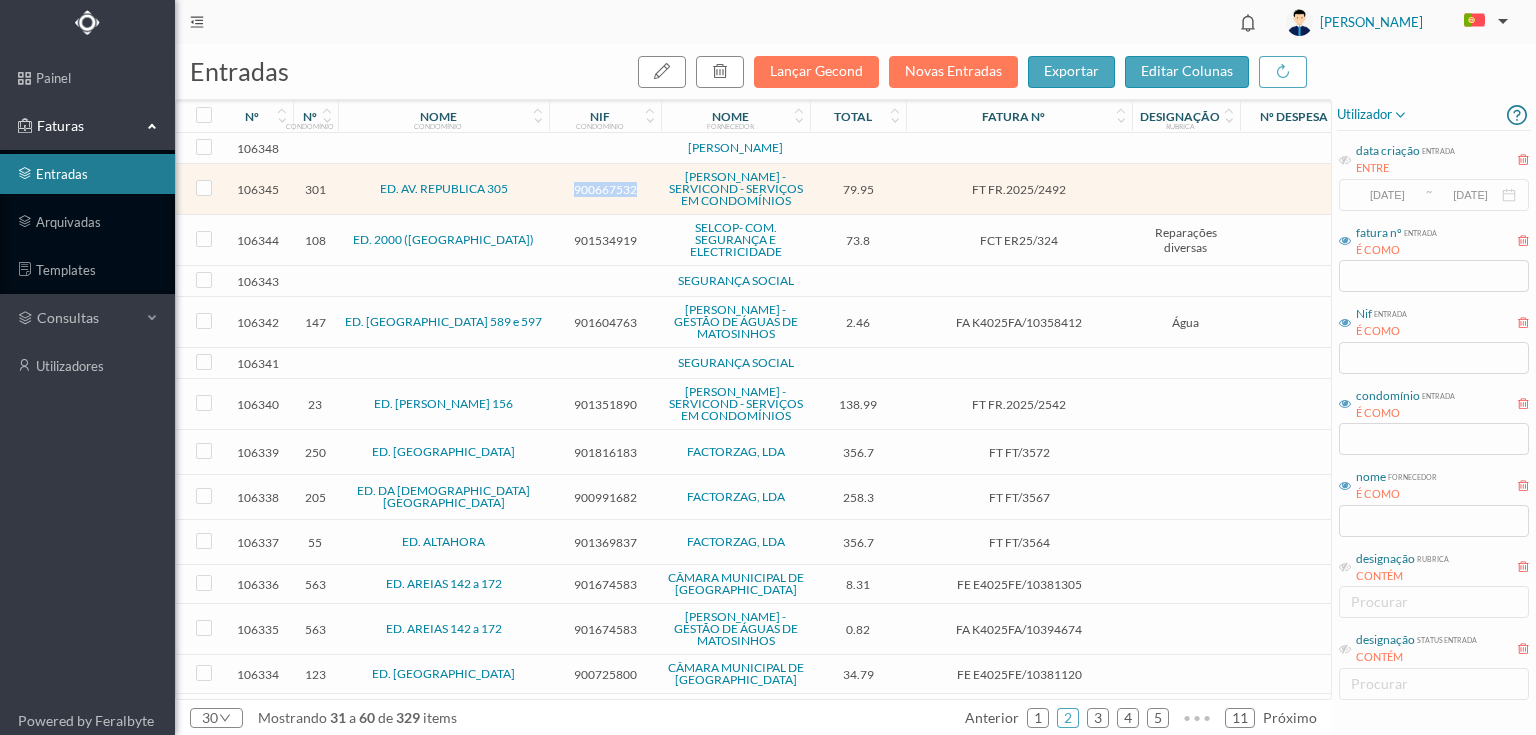 click on "900667532" at bounding box center (605, 189) 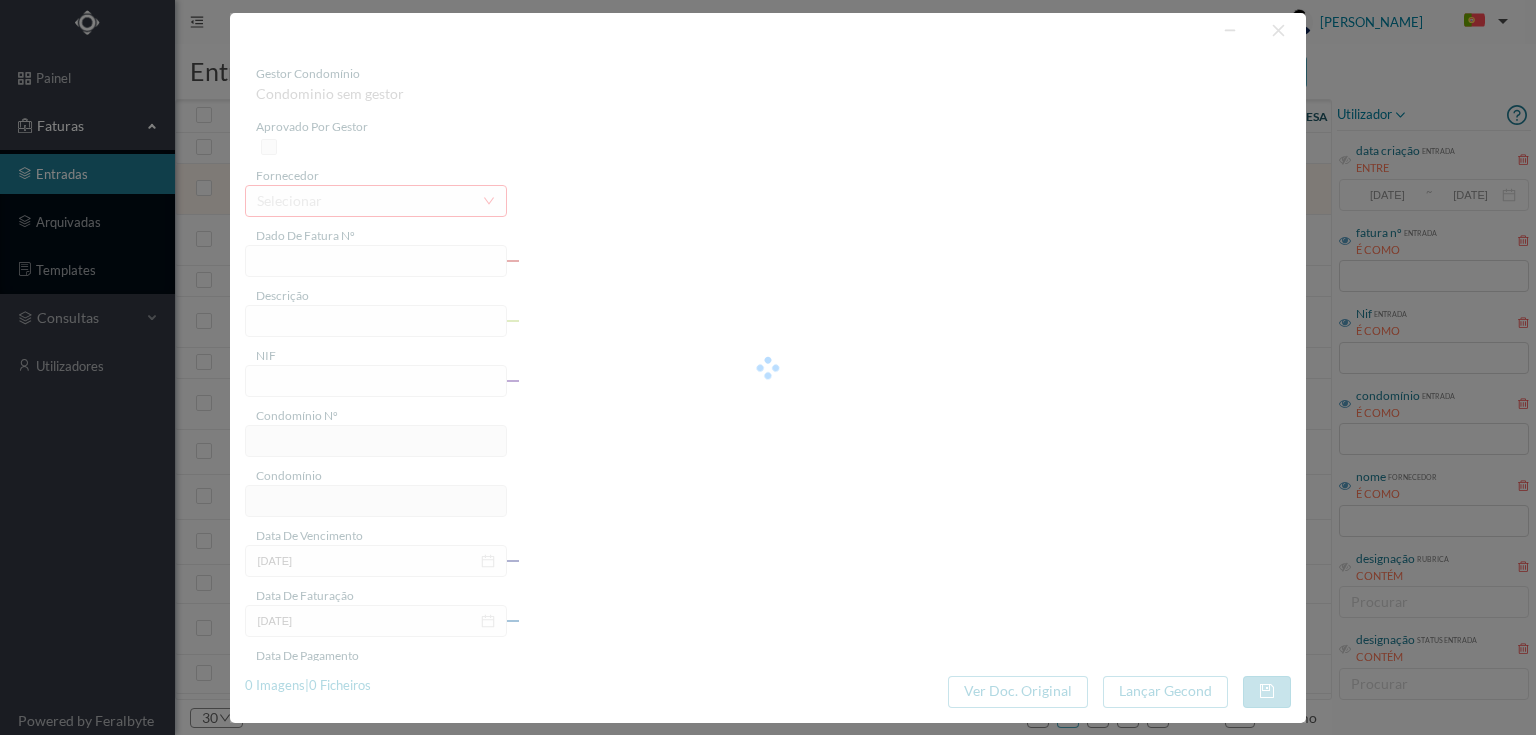 type on "FT FR.2025/2492" 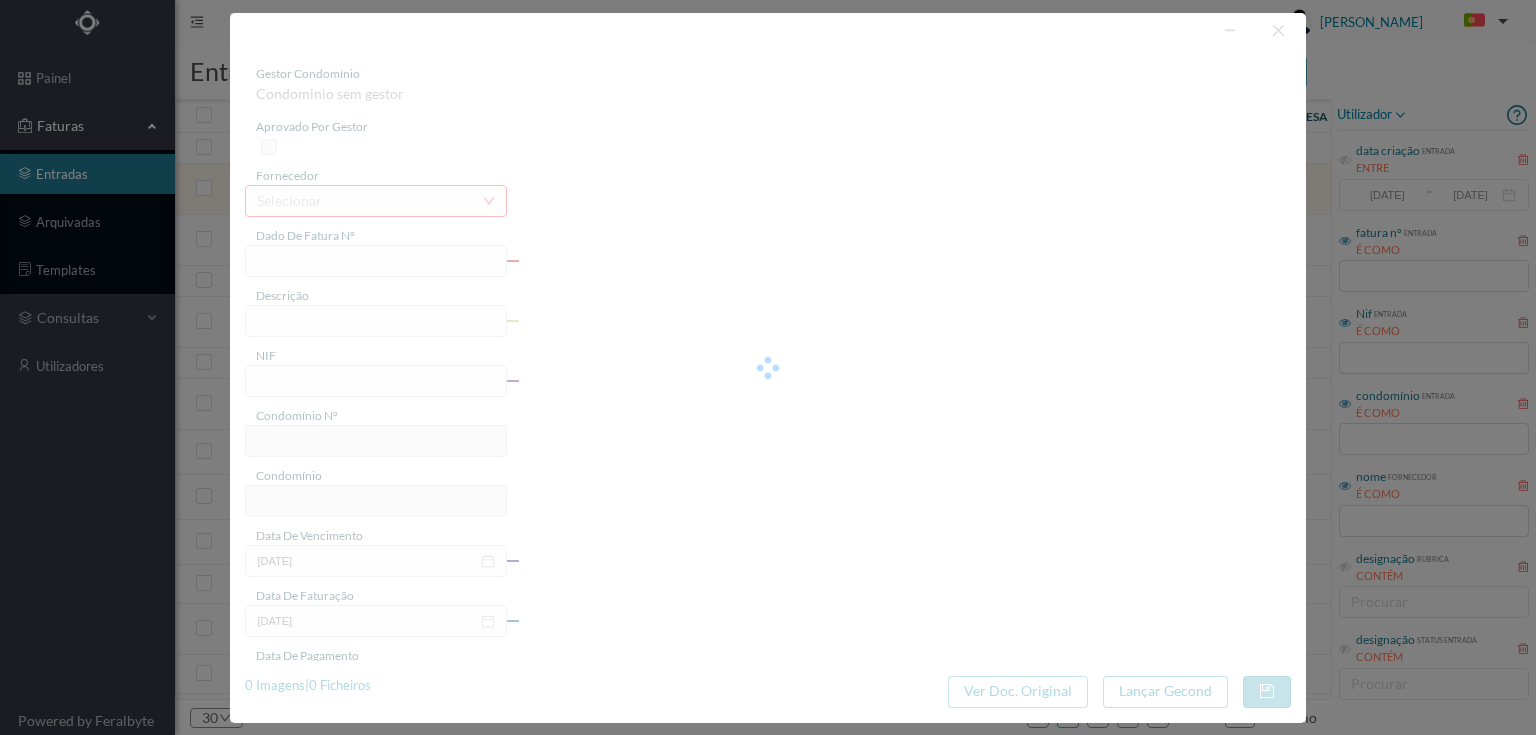 type on "900667532" 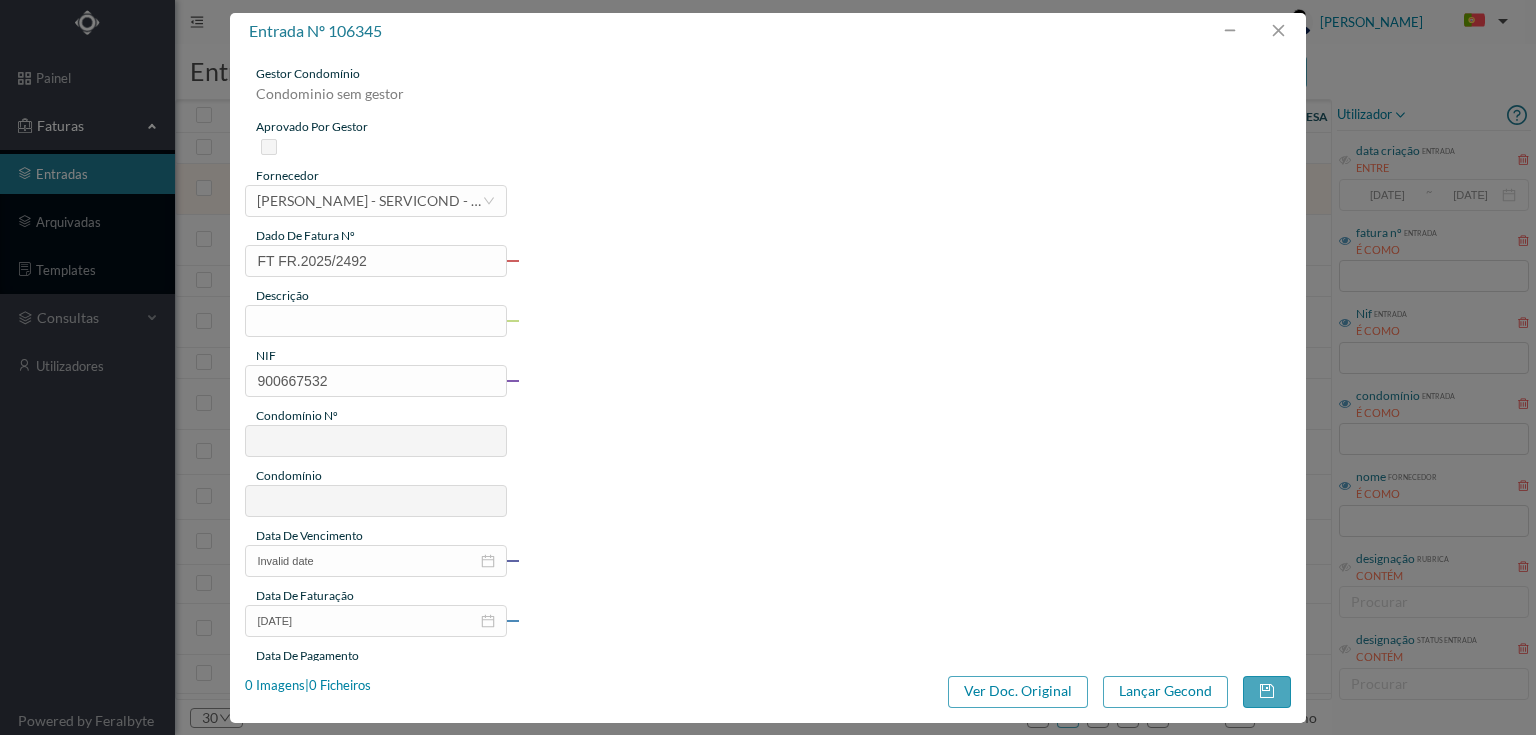 type on "301" 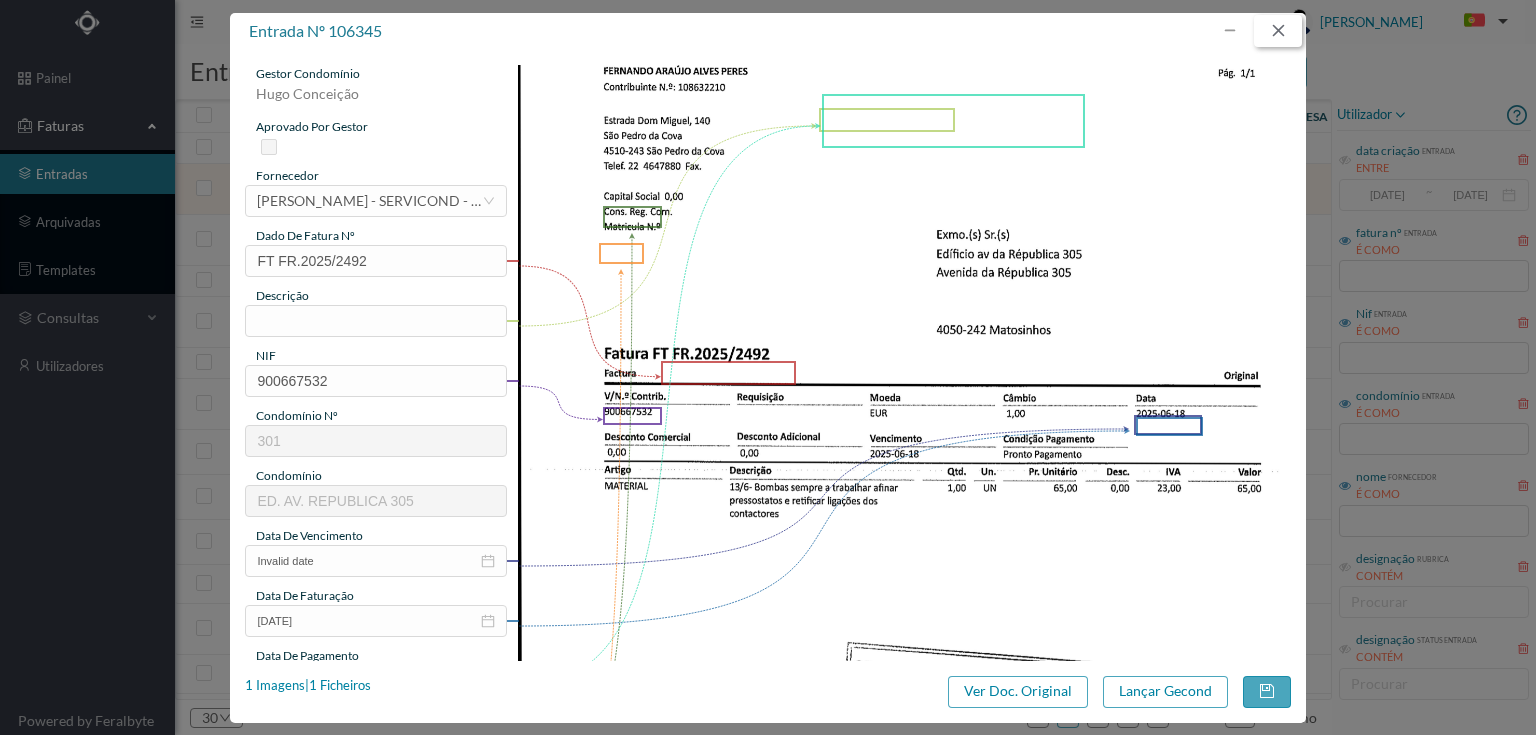 click at bounding box center (1278, 31) 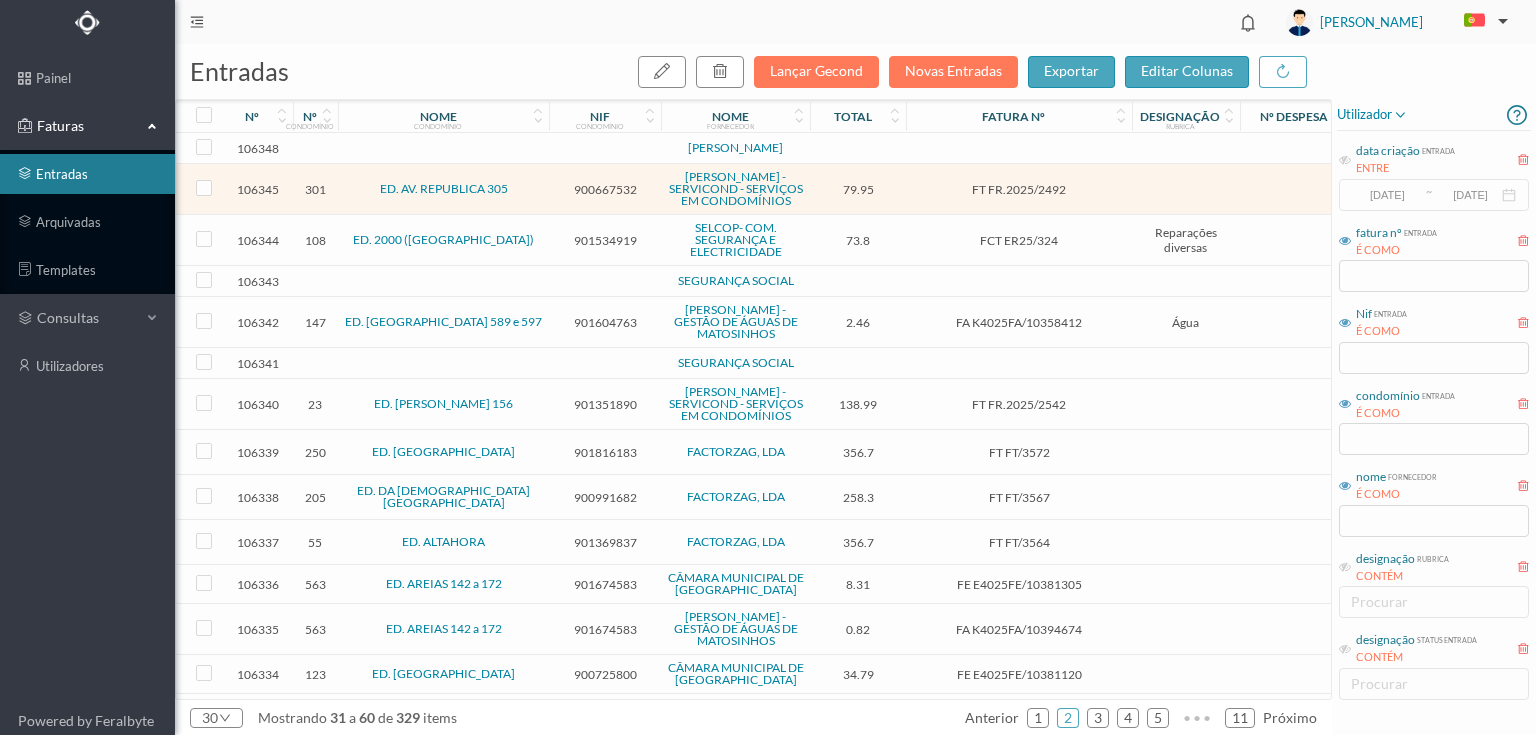 scroll, scrollTop: 0, scrollLeft: 0, axis: both 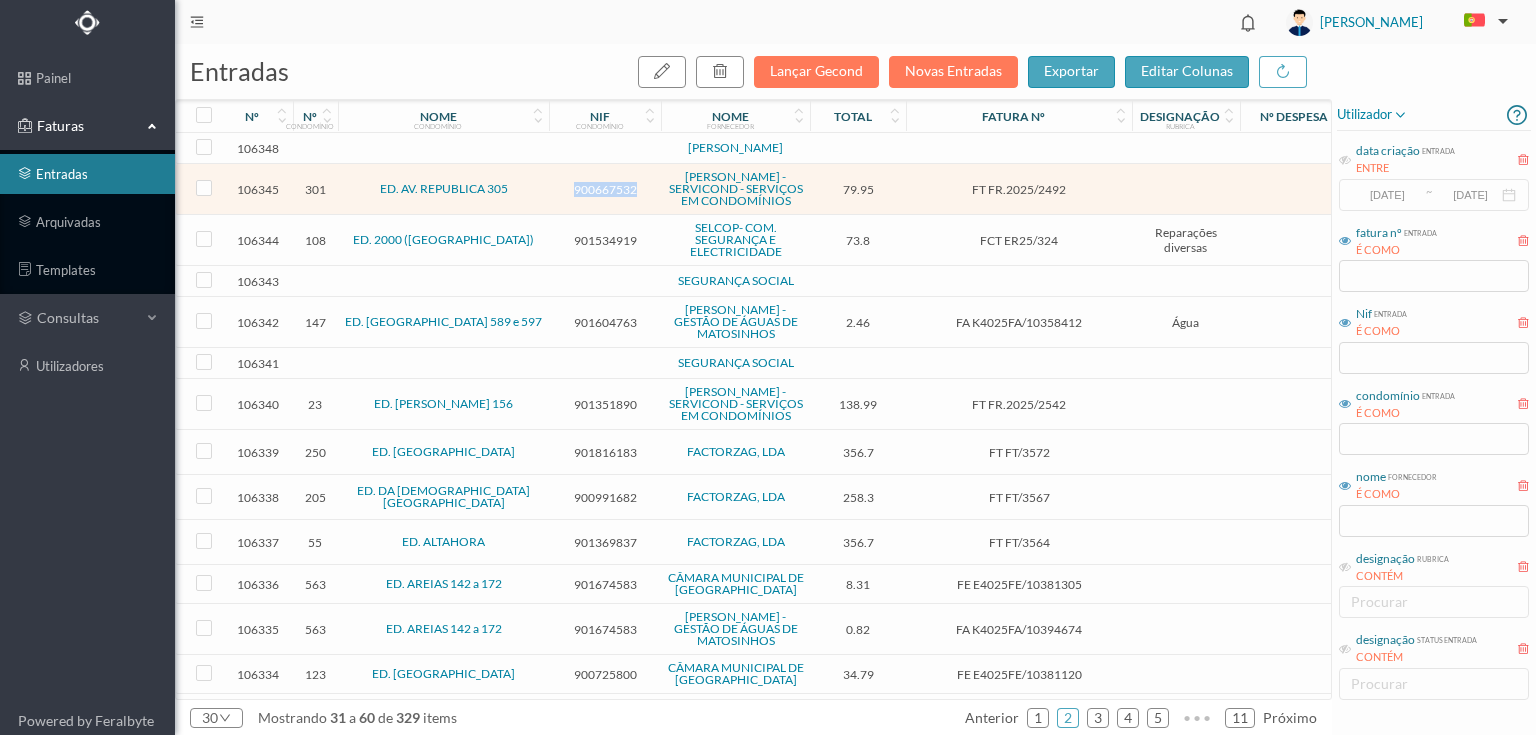 click on "900667532" at bounding box center [605, 189] 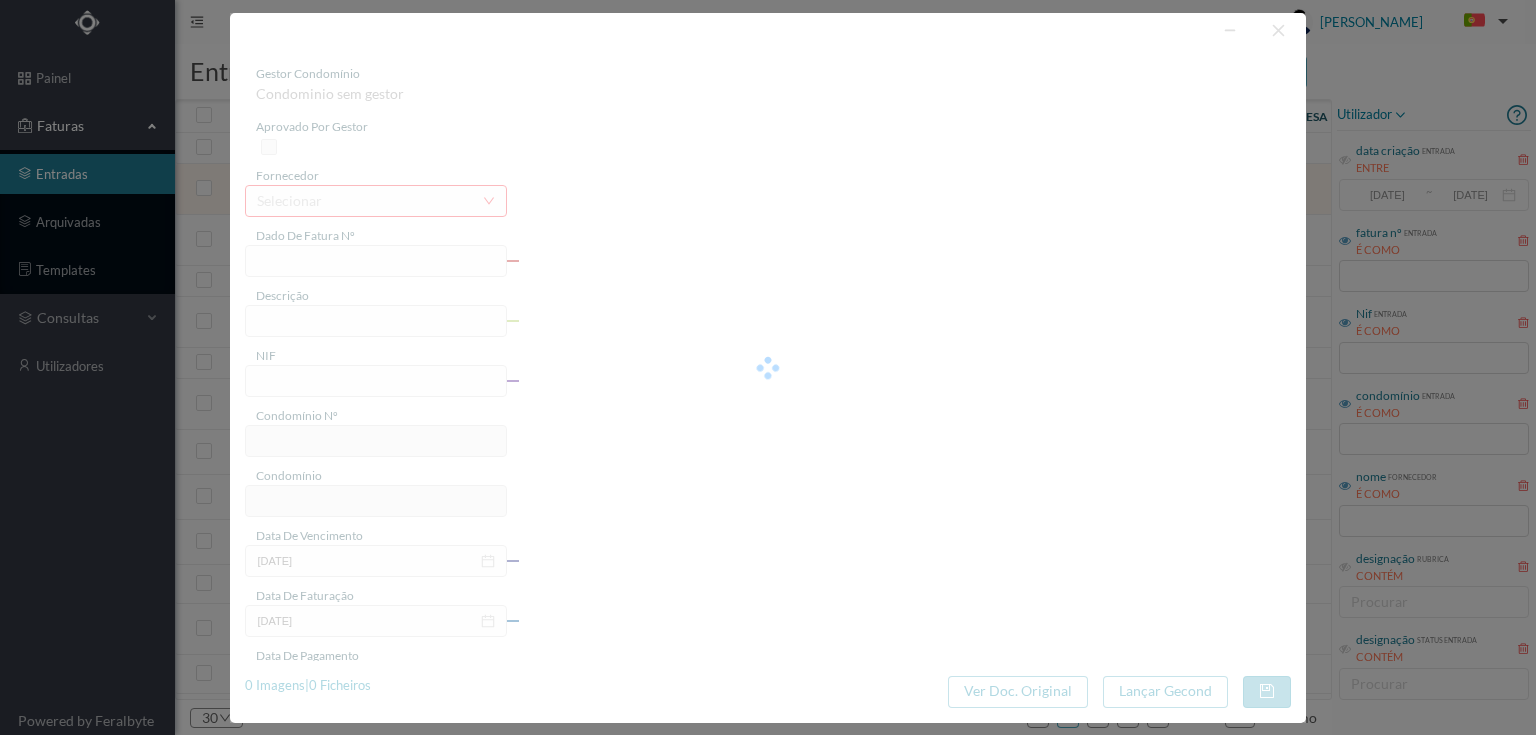type on "FT FR.2025/2492" 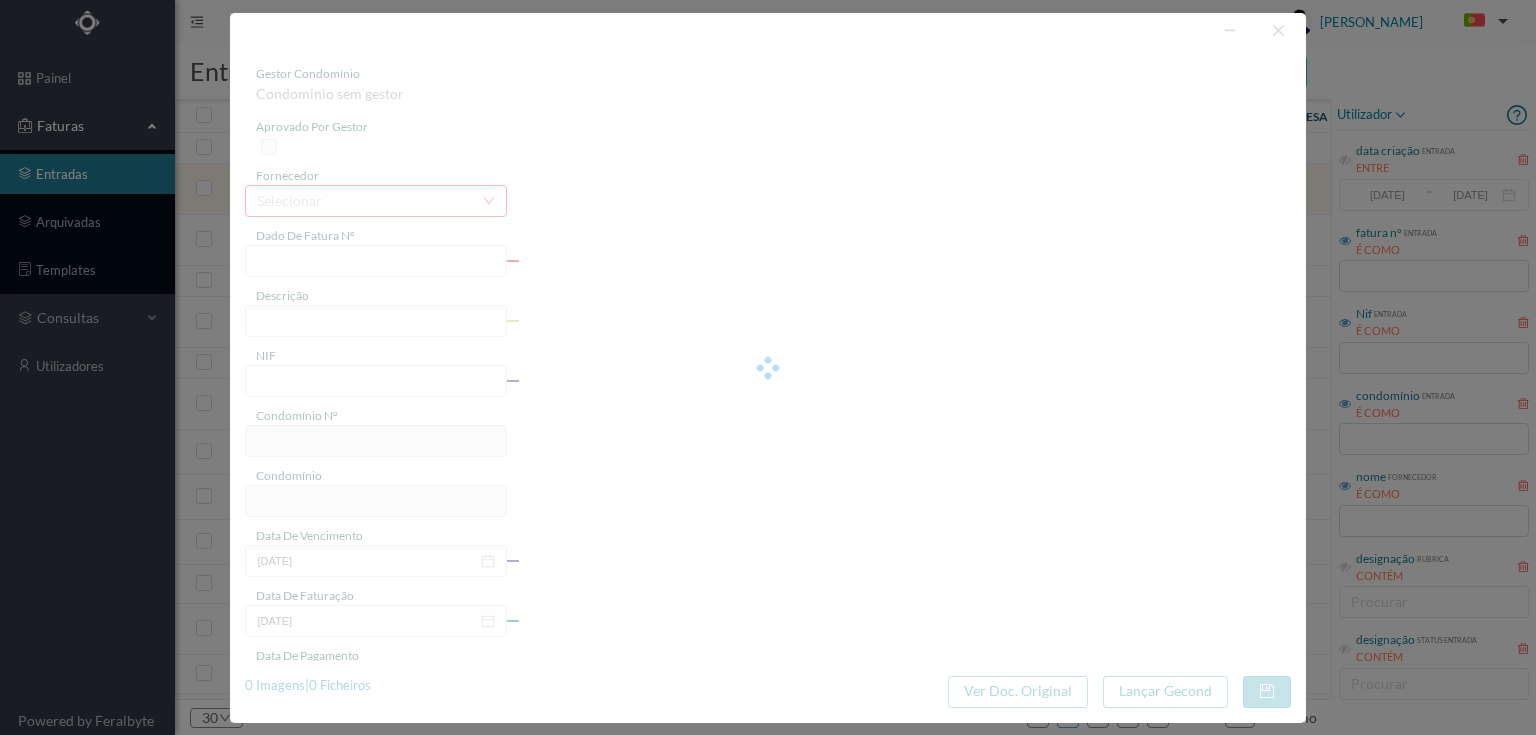 type on "900667532" 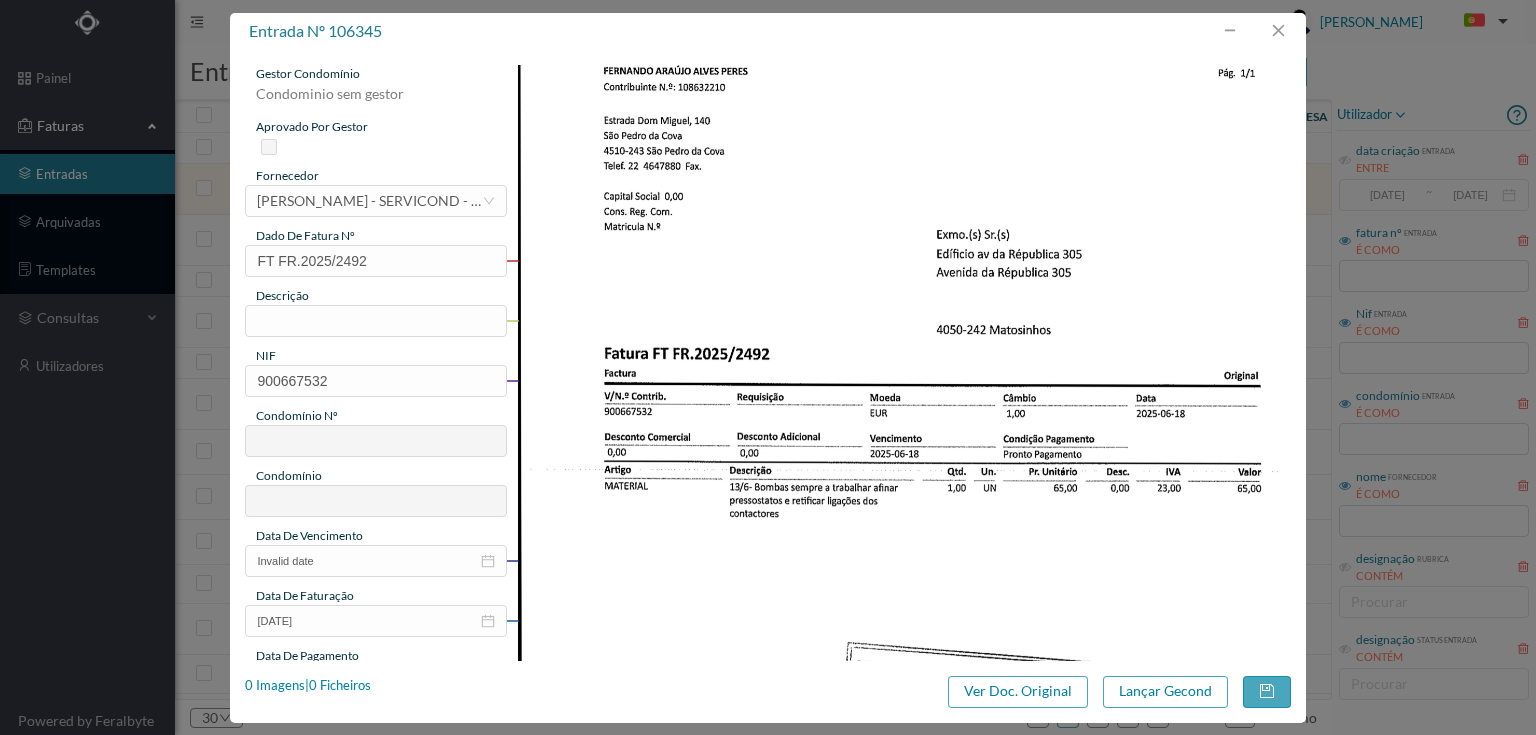 type on "301" 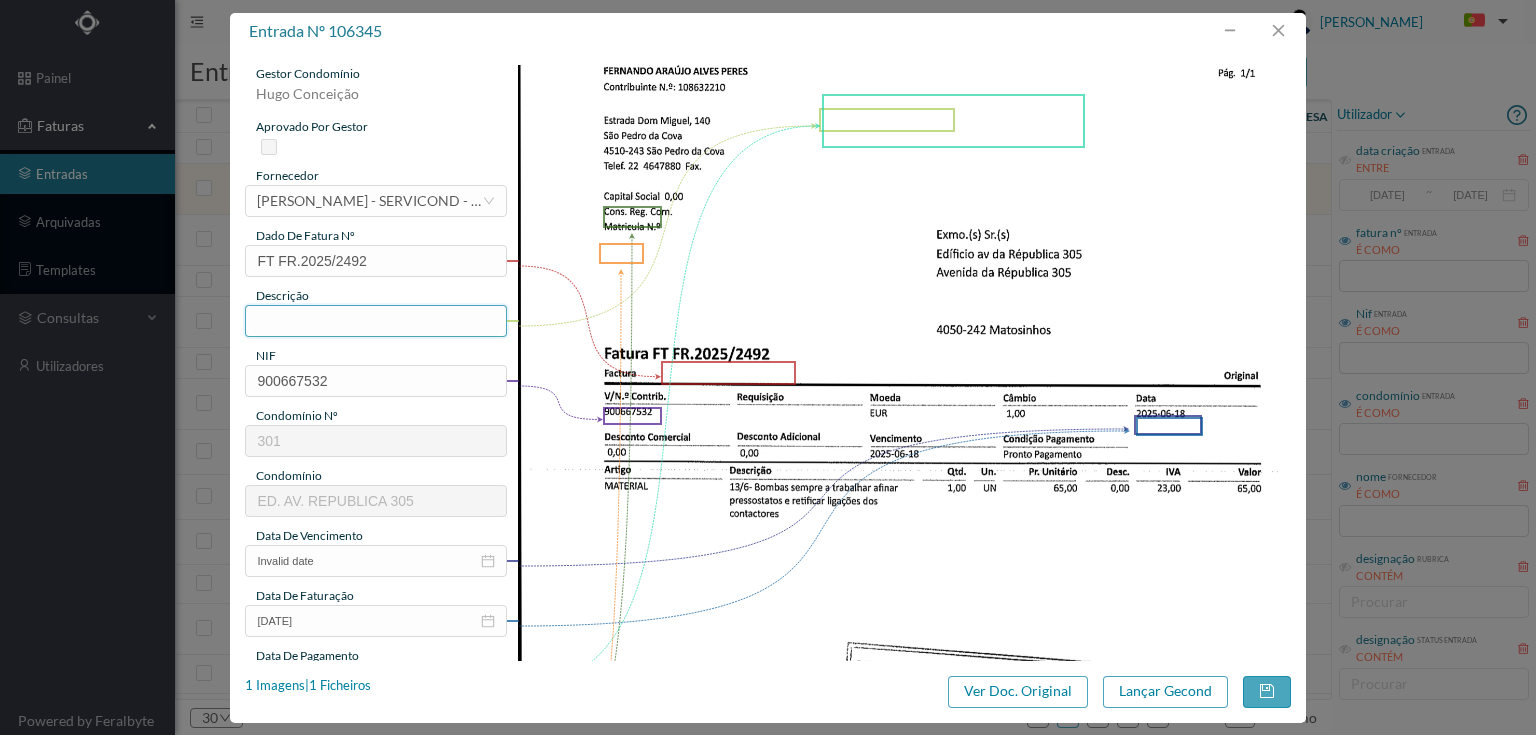 click at bounding box center (375, 321) 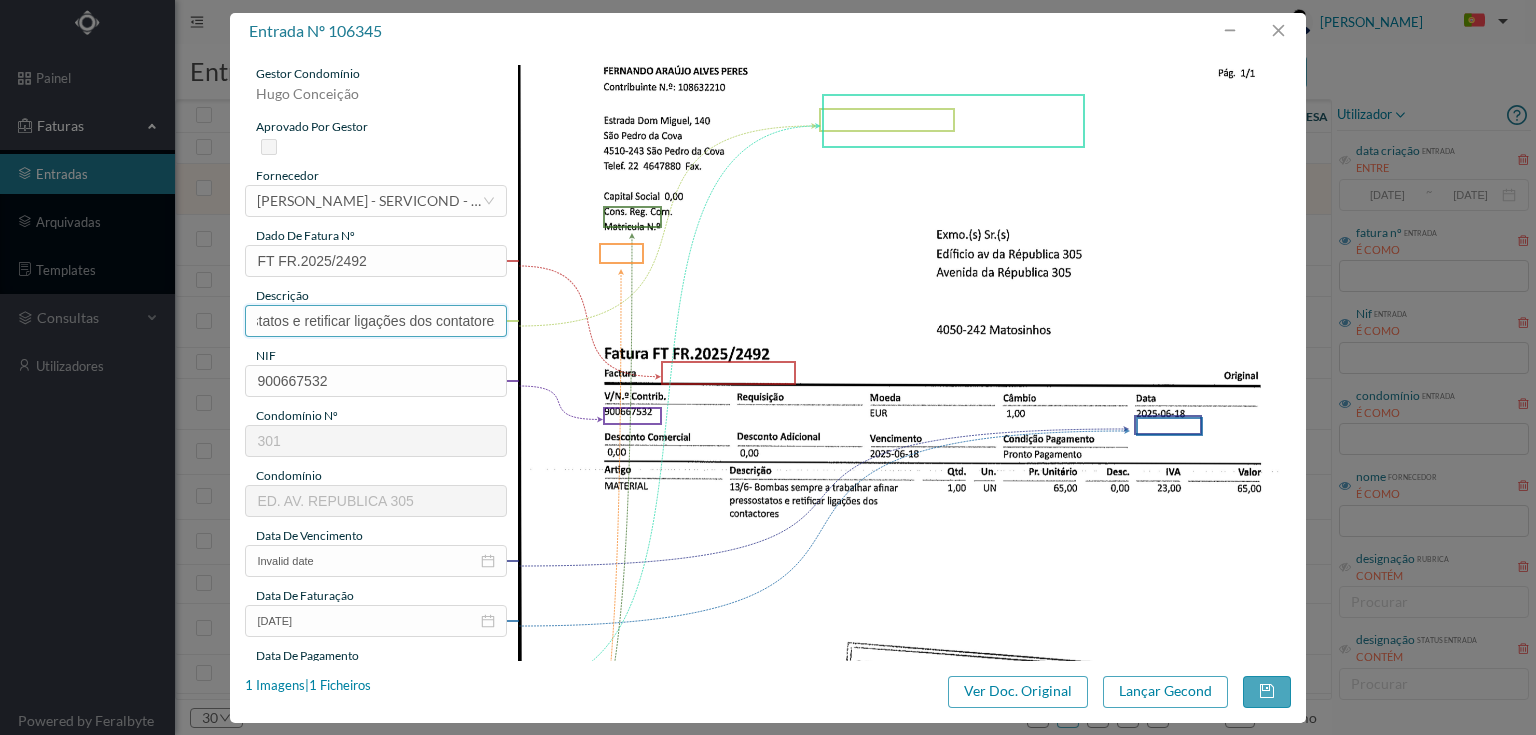 scroll, scrollTop: 0, scrollLeft: 328, axis: horizontal 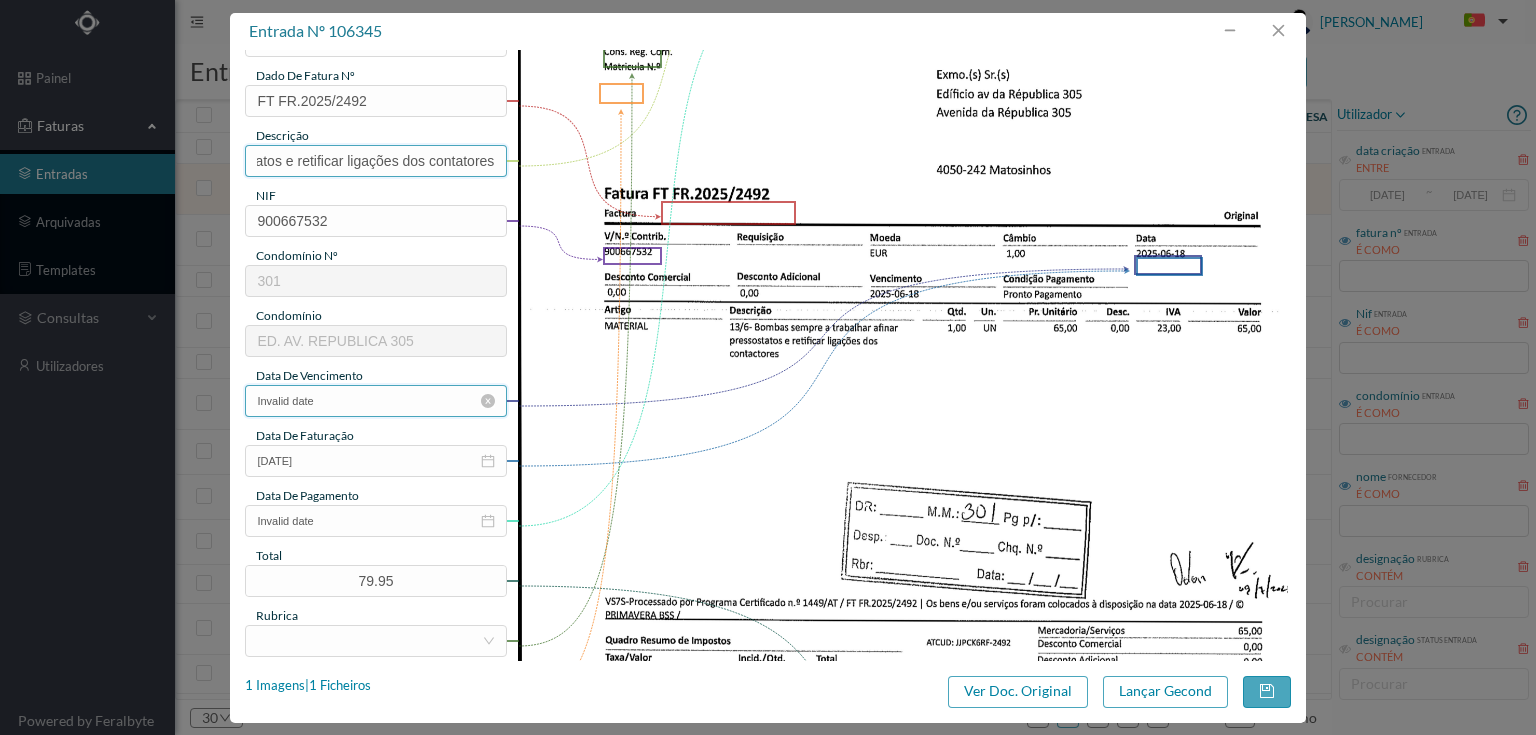 type on "Verificar bombas sempre a trabalhar; Afinar pressostatos e retificar ligações dos contatores" 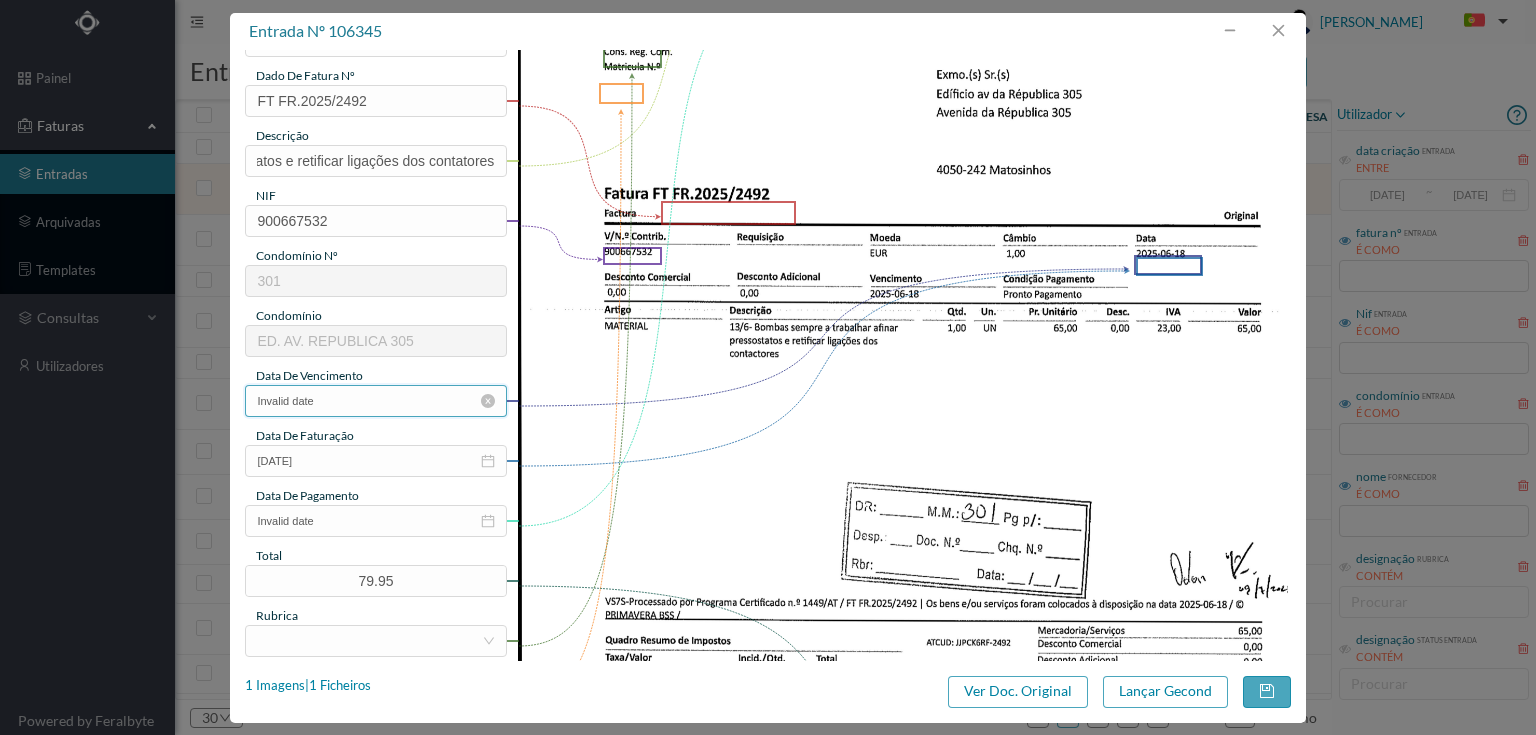 scroll, scrollTop: 0, scrollLeft: 0, axis: both 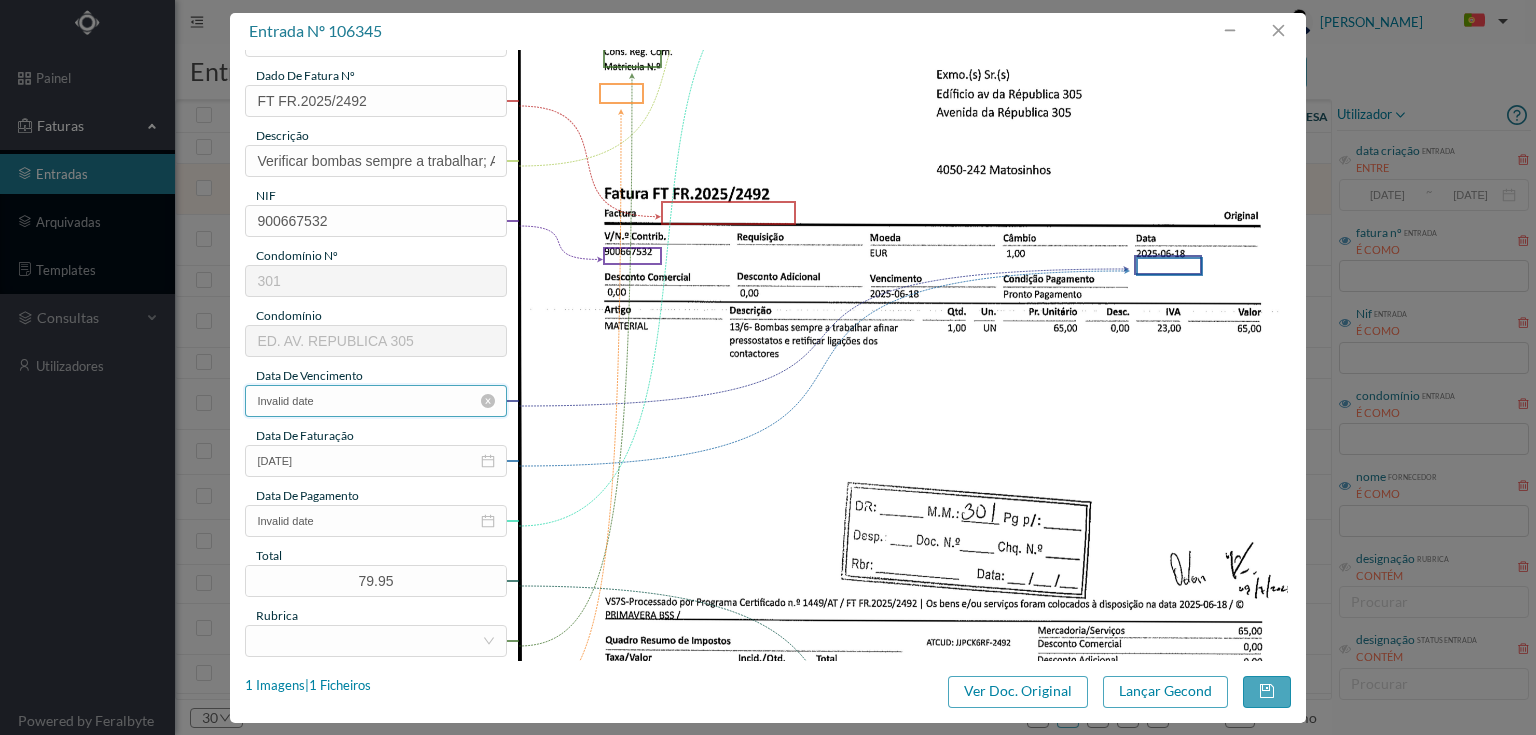 click on "Invalid date" at bounding box center [375, 401] 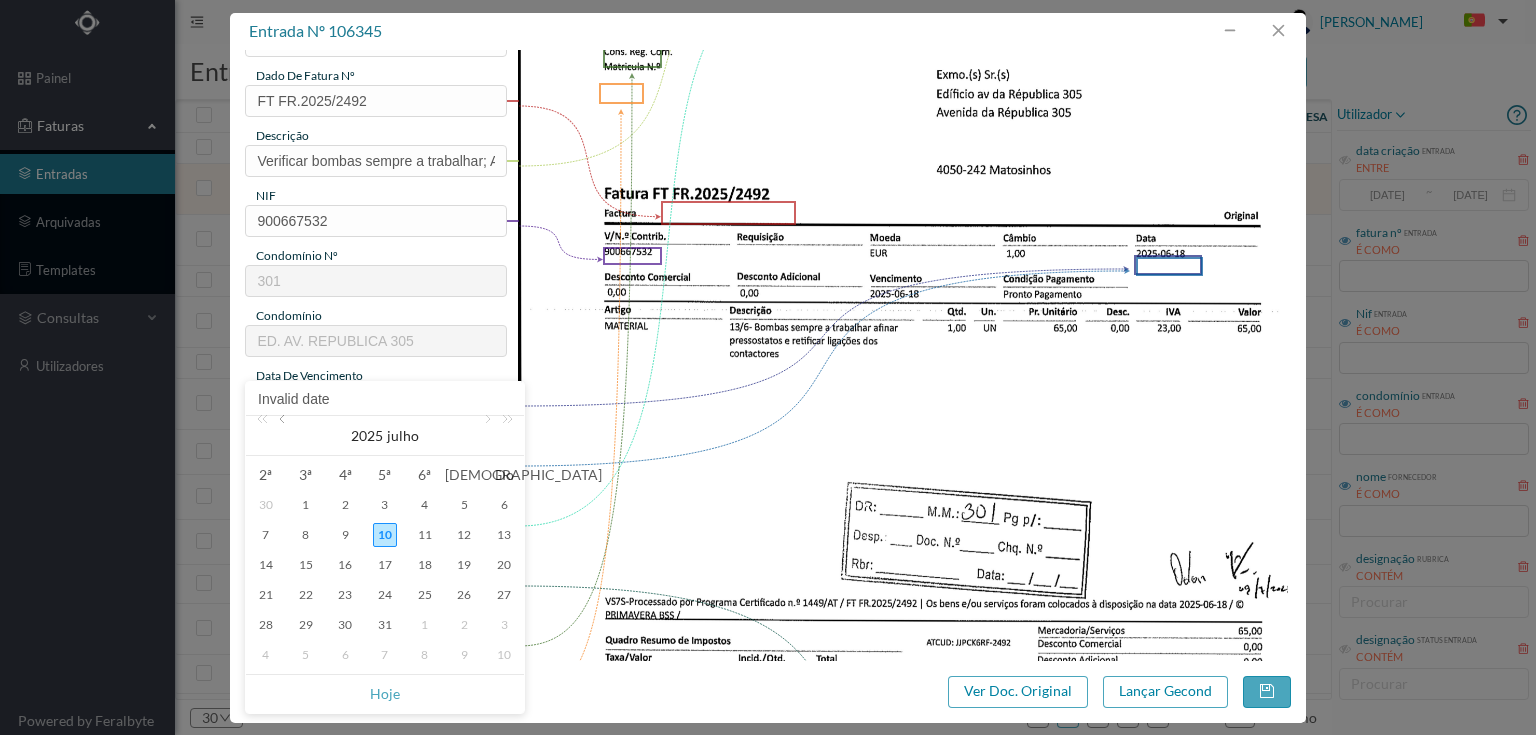 click at bounding box center (284, 436) 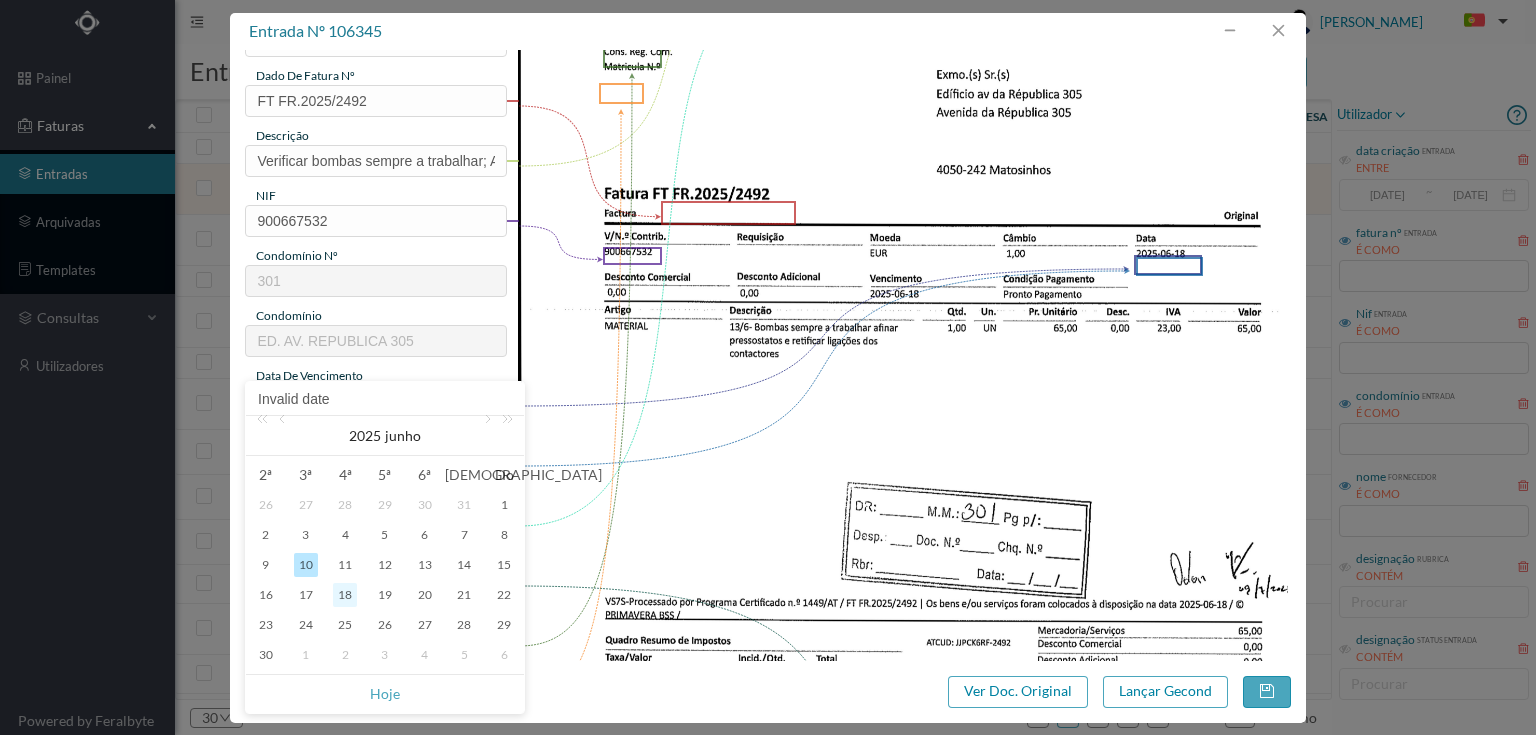 click on "18" at bounding box center (345, 595) 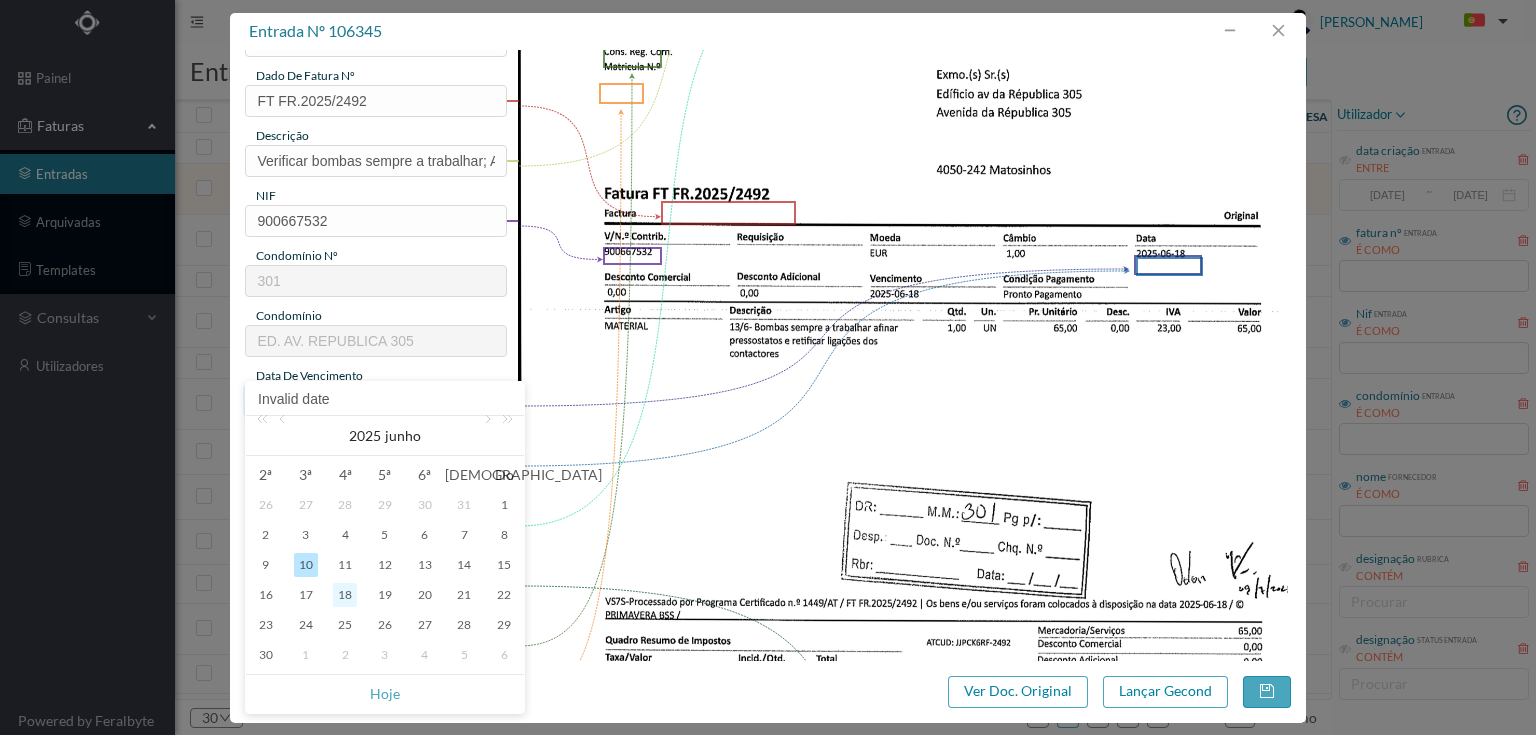 type on "[DATE]" 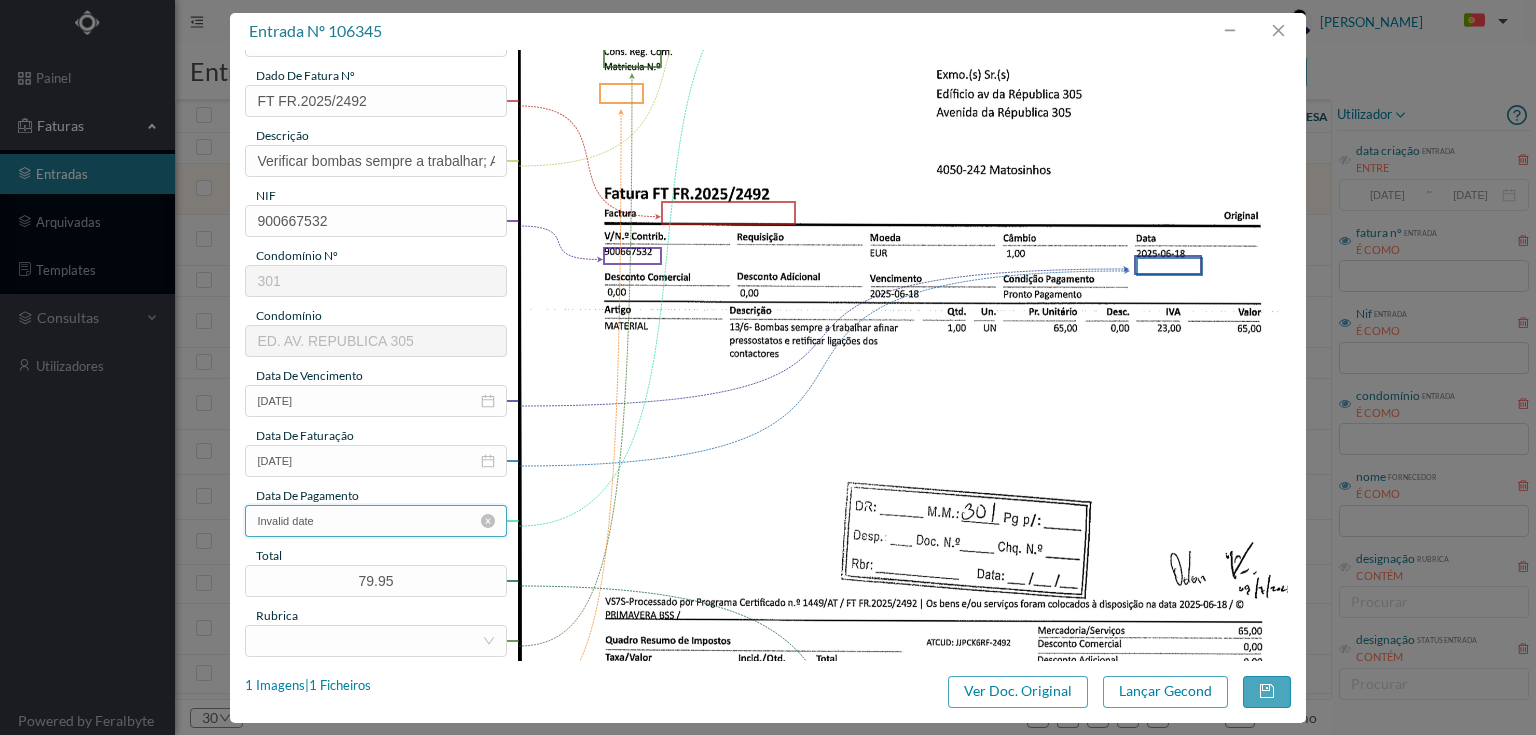 click on "Invalid date" at bounding box center [375, 521] 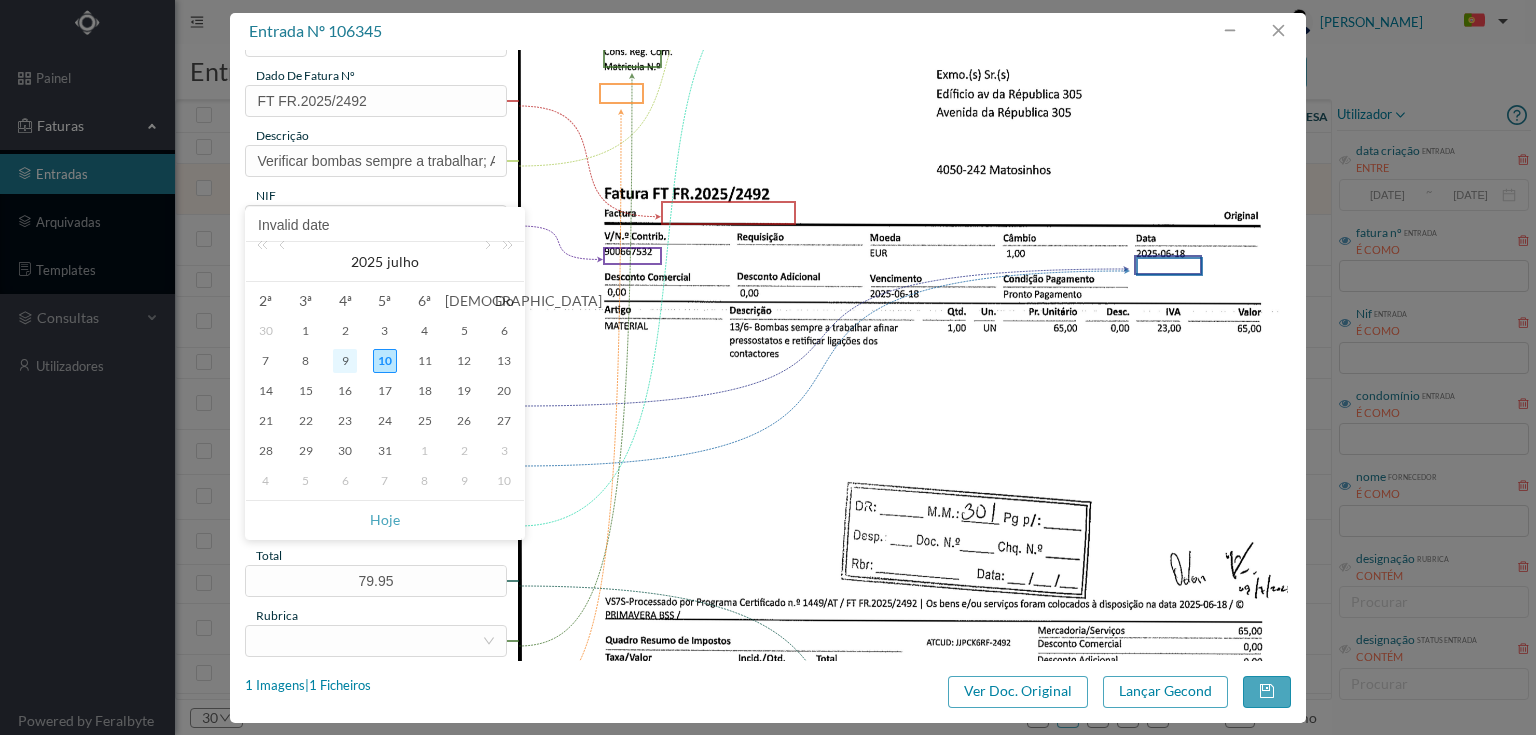 click on "9" at bounding box center [345, 361] 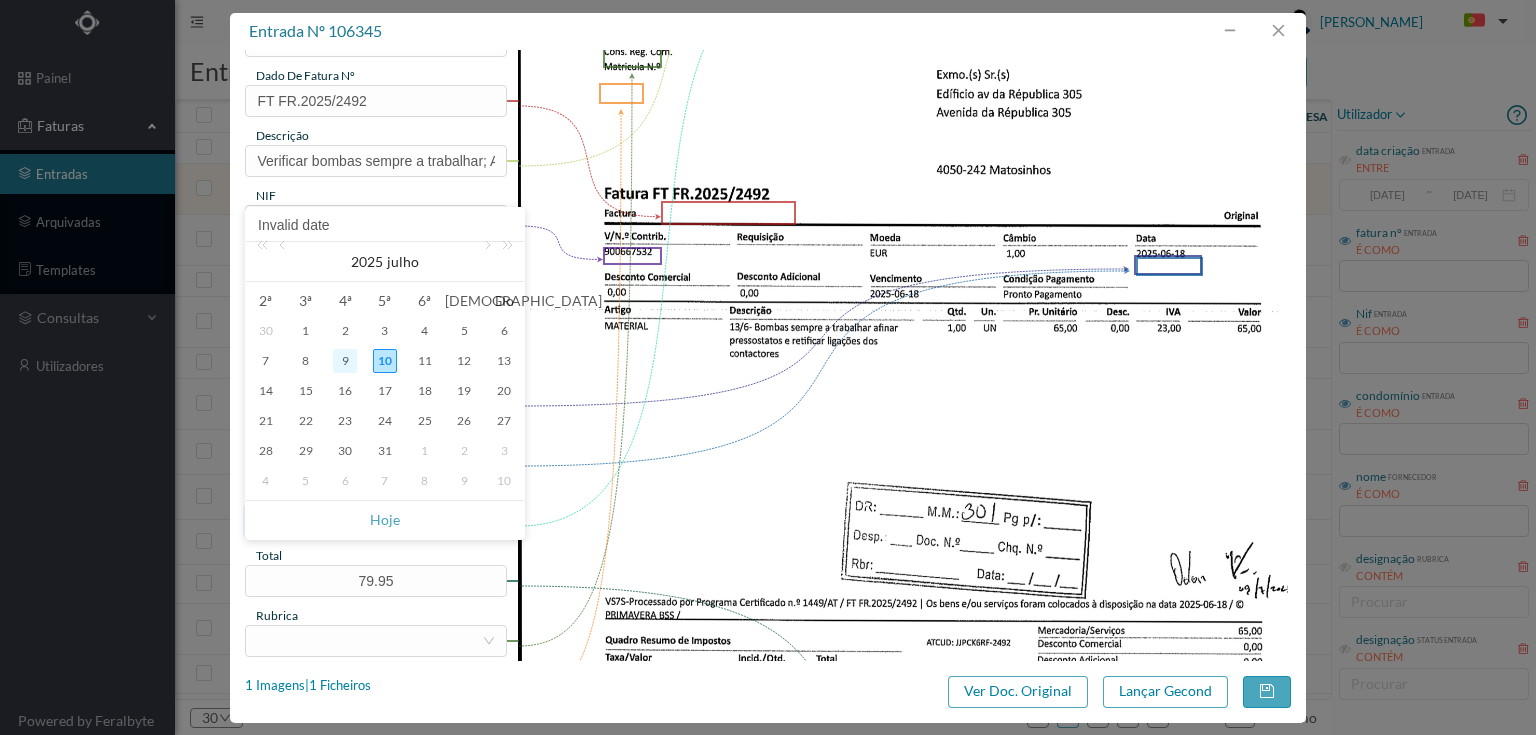 type on "[DATE]" 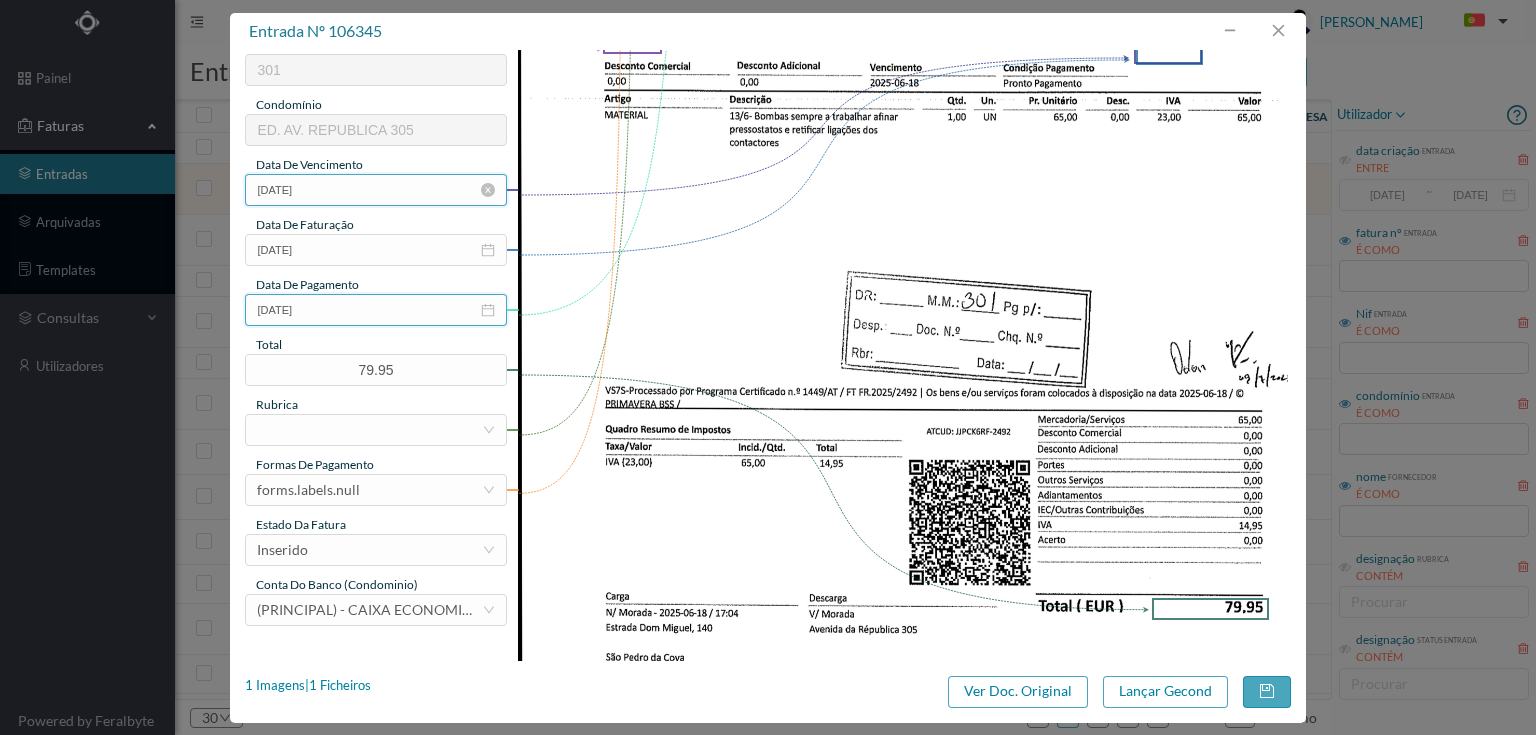 scroll, scrollTop: 400, scrollLeft: 0, axis: vertical 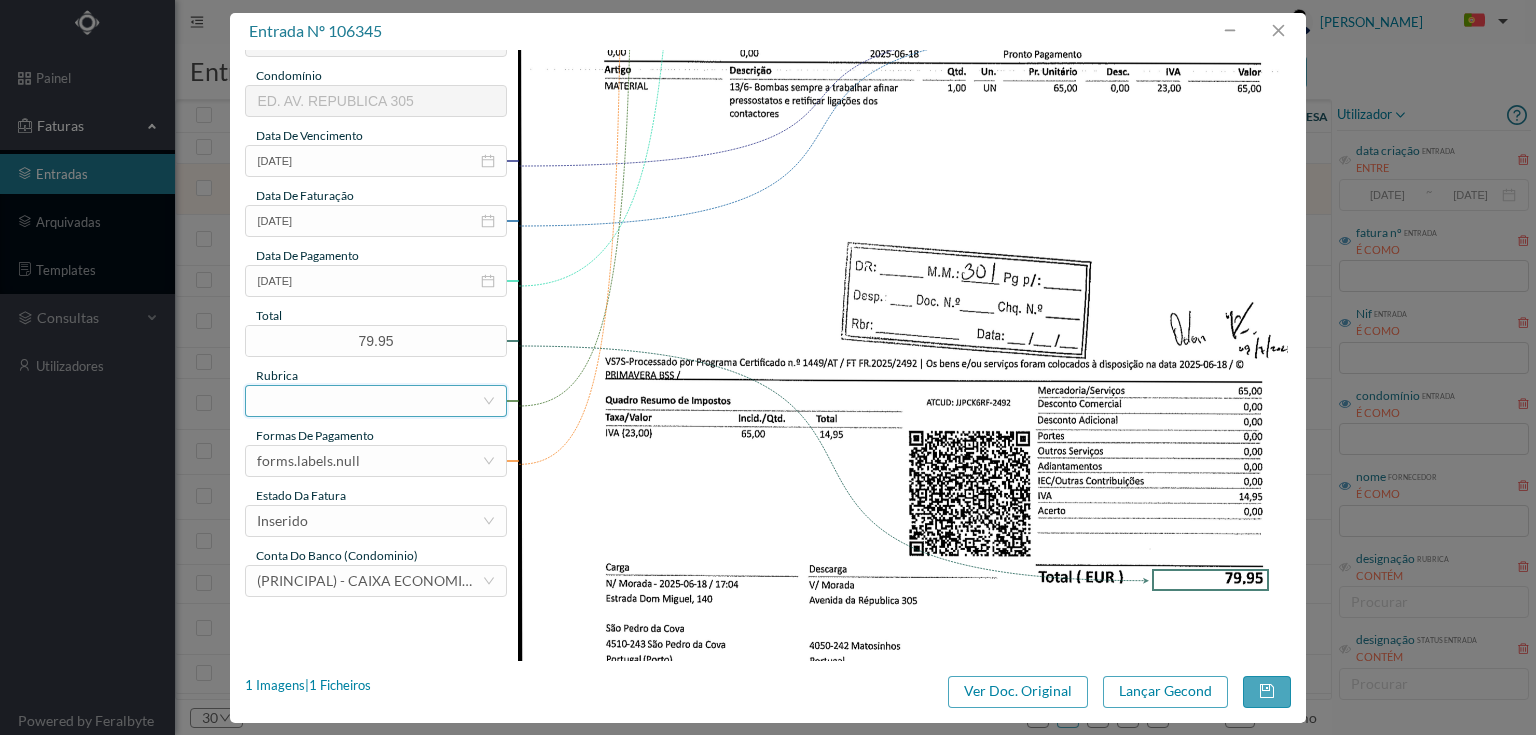 click at bounding box center (369, 401) 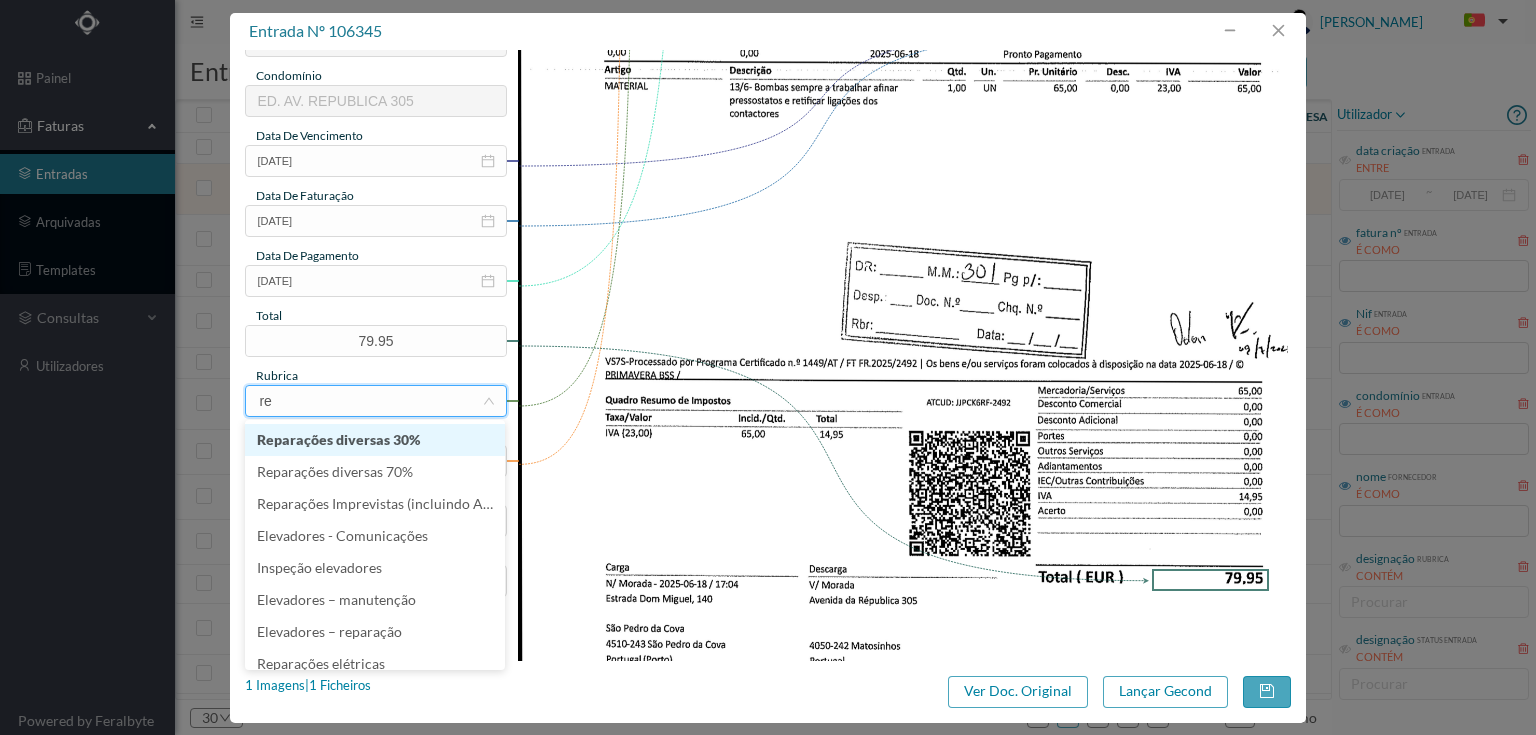 type on "rep" 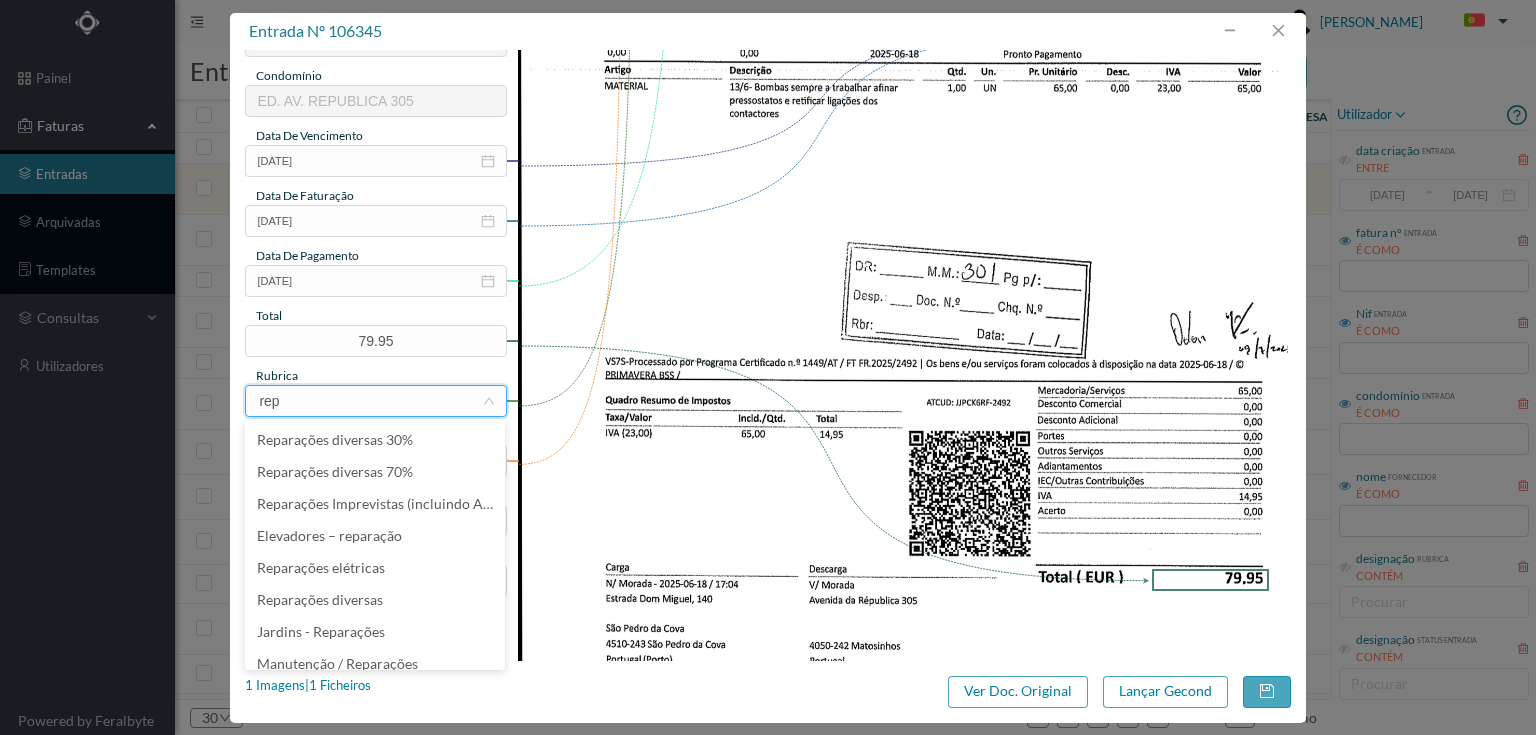 scroll, scrollTop: 42, scrollLeft: 0, axis: vertical 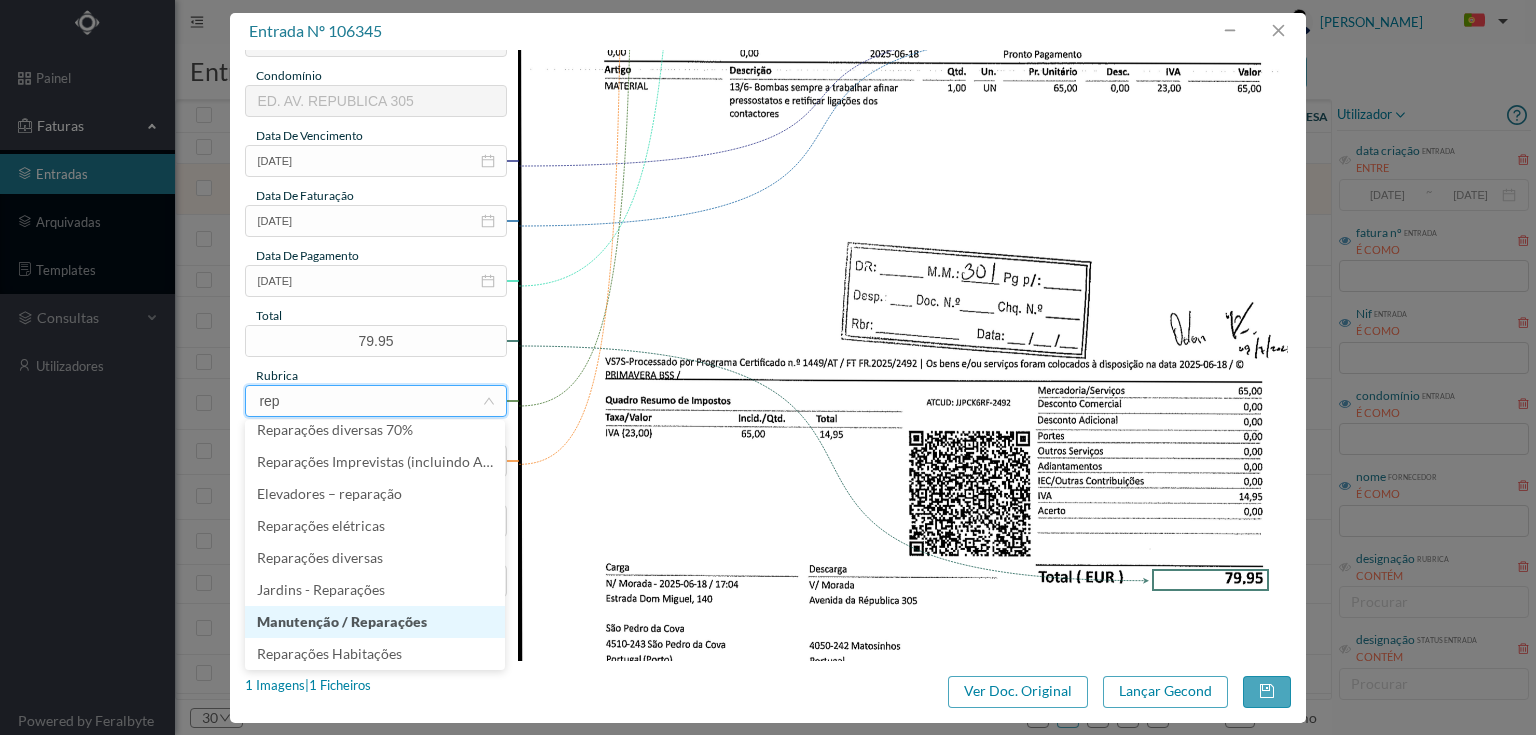 click on "Manutenção / Reparações" at bounding box center (375, 622) 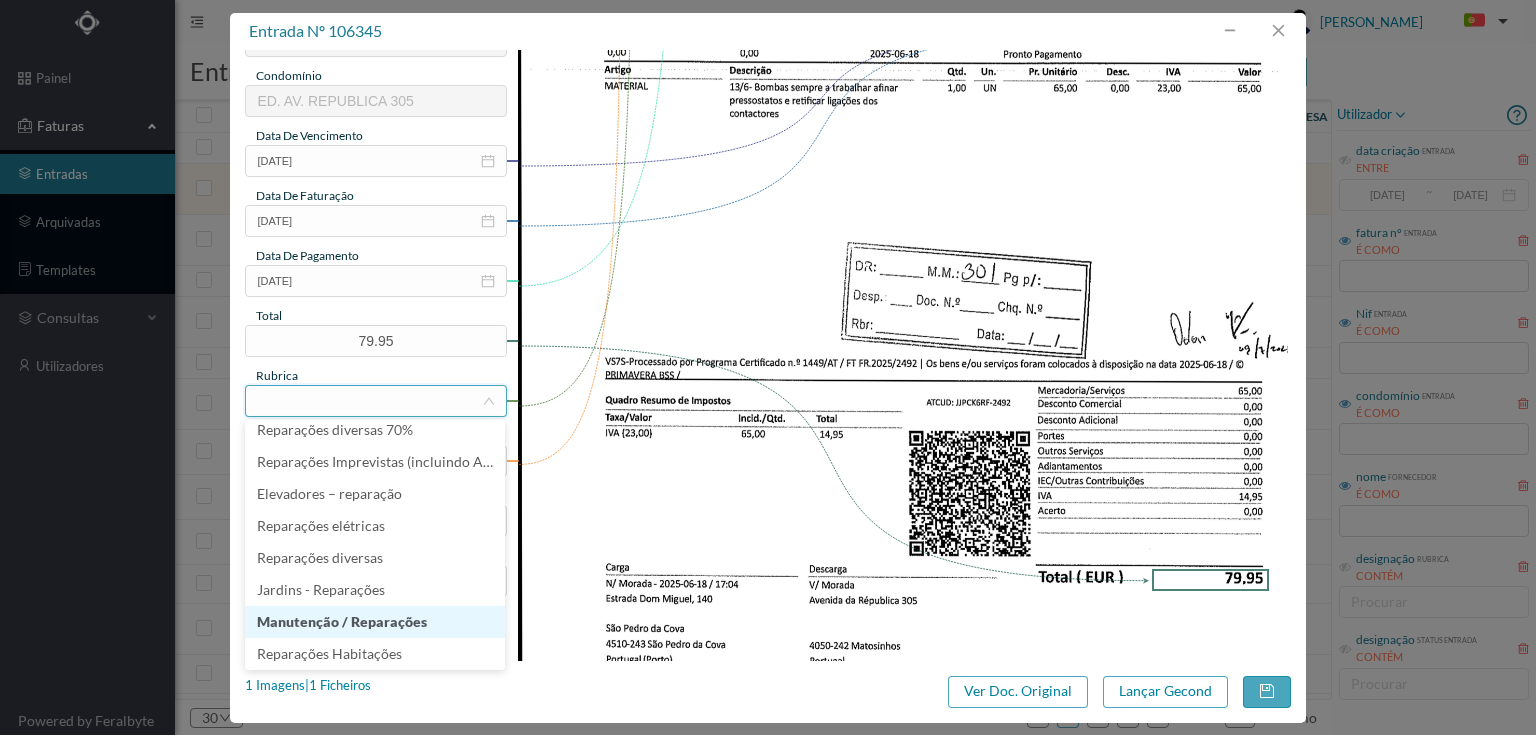 scroll, scrollTop: 4, scrollLeft: 0, axis: vertical 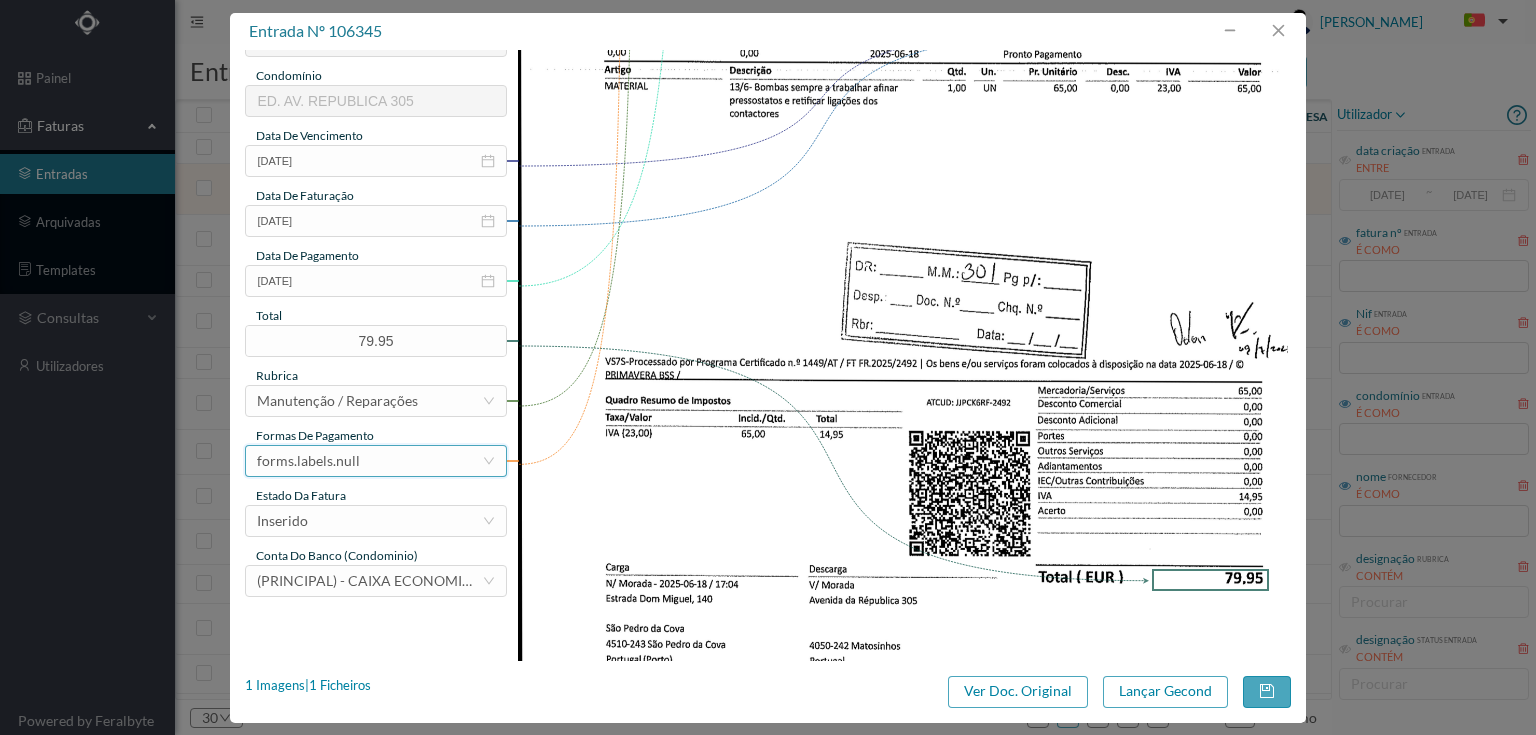 click on "forms.labels.null" at bounding box center (369, 461) 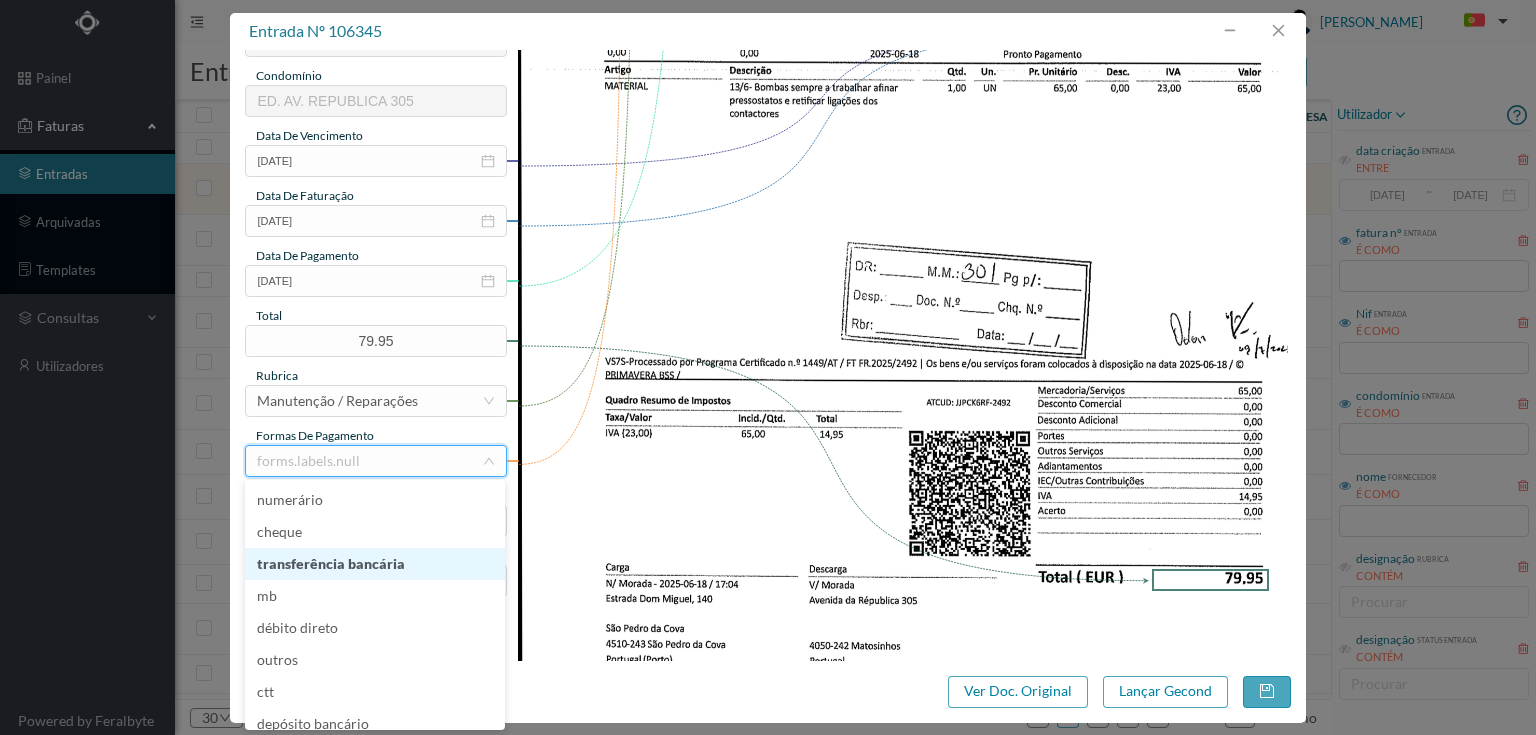 click on "transferência bancária" at bounding box center (375, 564) 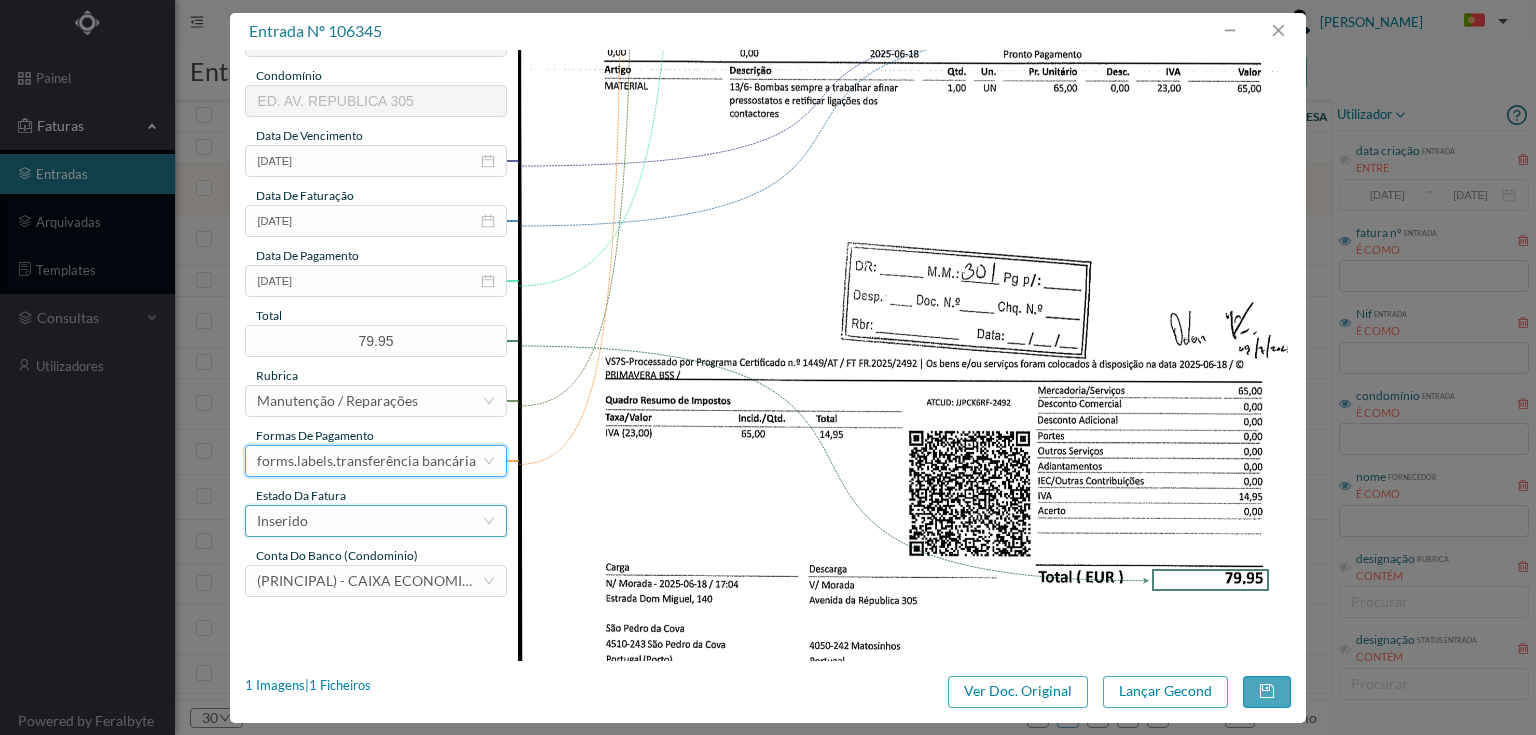 click on "Inserido" at bounding box center (369, 521) 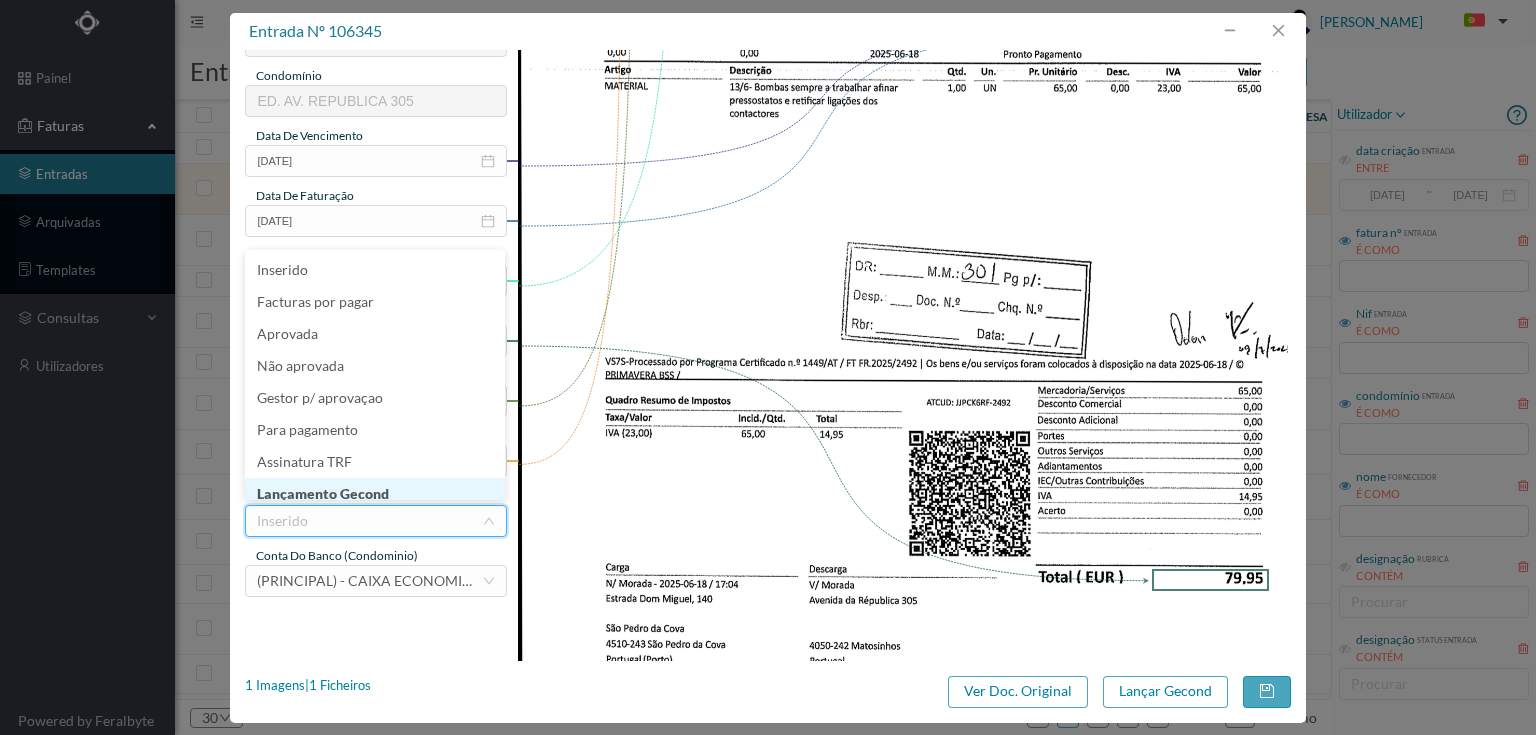scroll, scrollTop: 10, scrollLeft: 0, axis: vertical 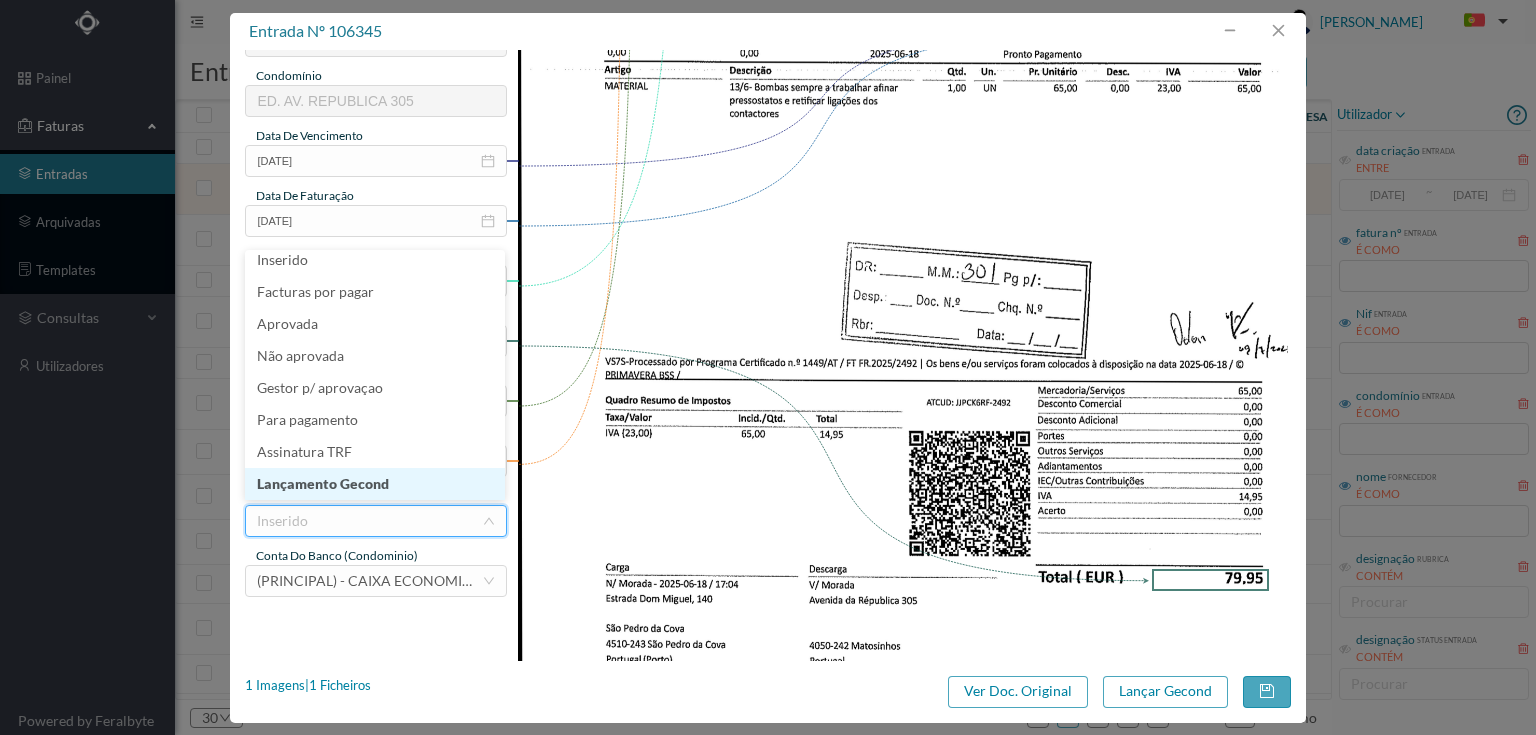 click on "Lançamento Gecond" at bounding box center (375, 484) 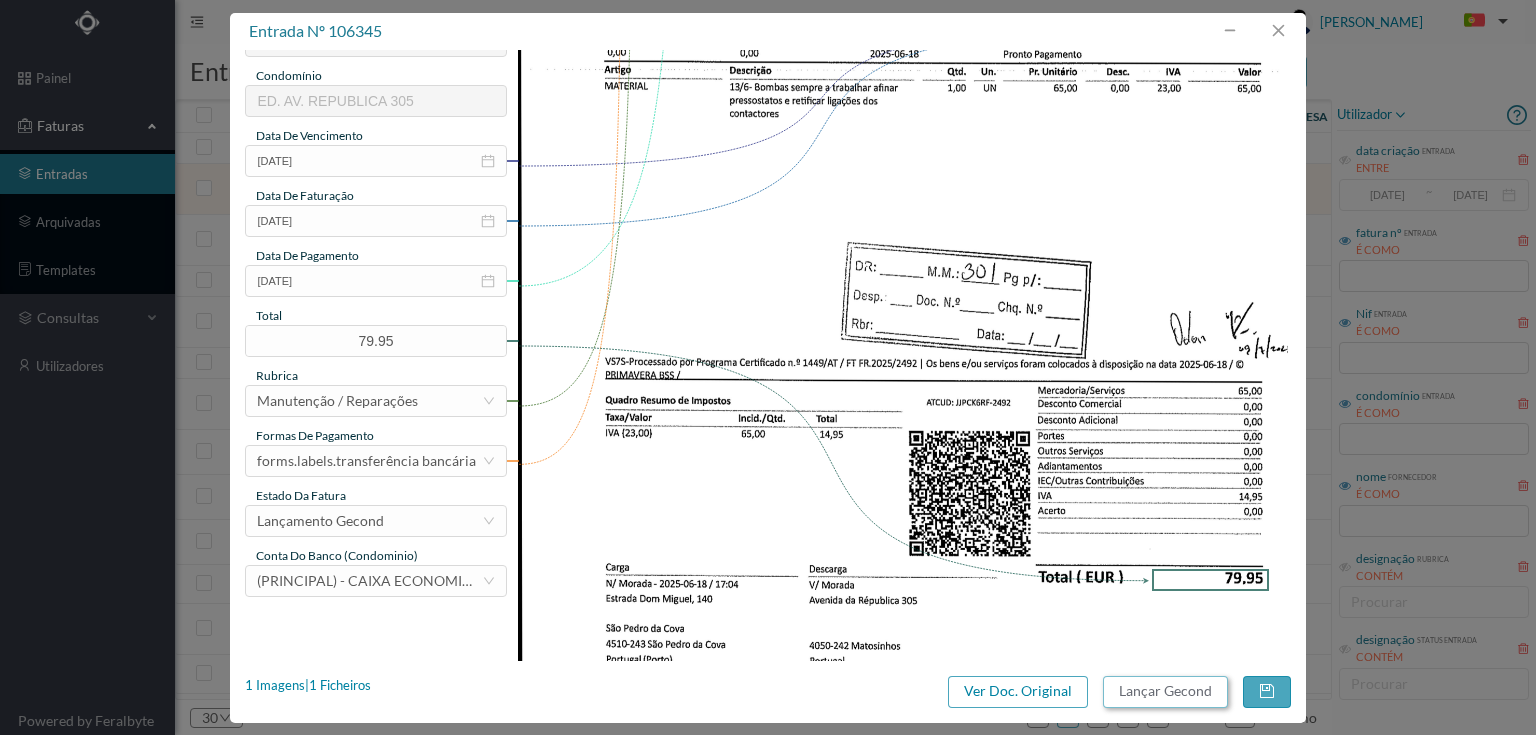click on "Lançar Gecond" at bounding box center [1165, 692] 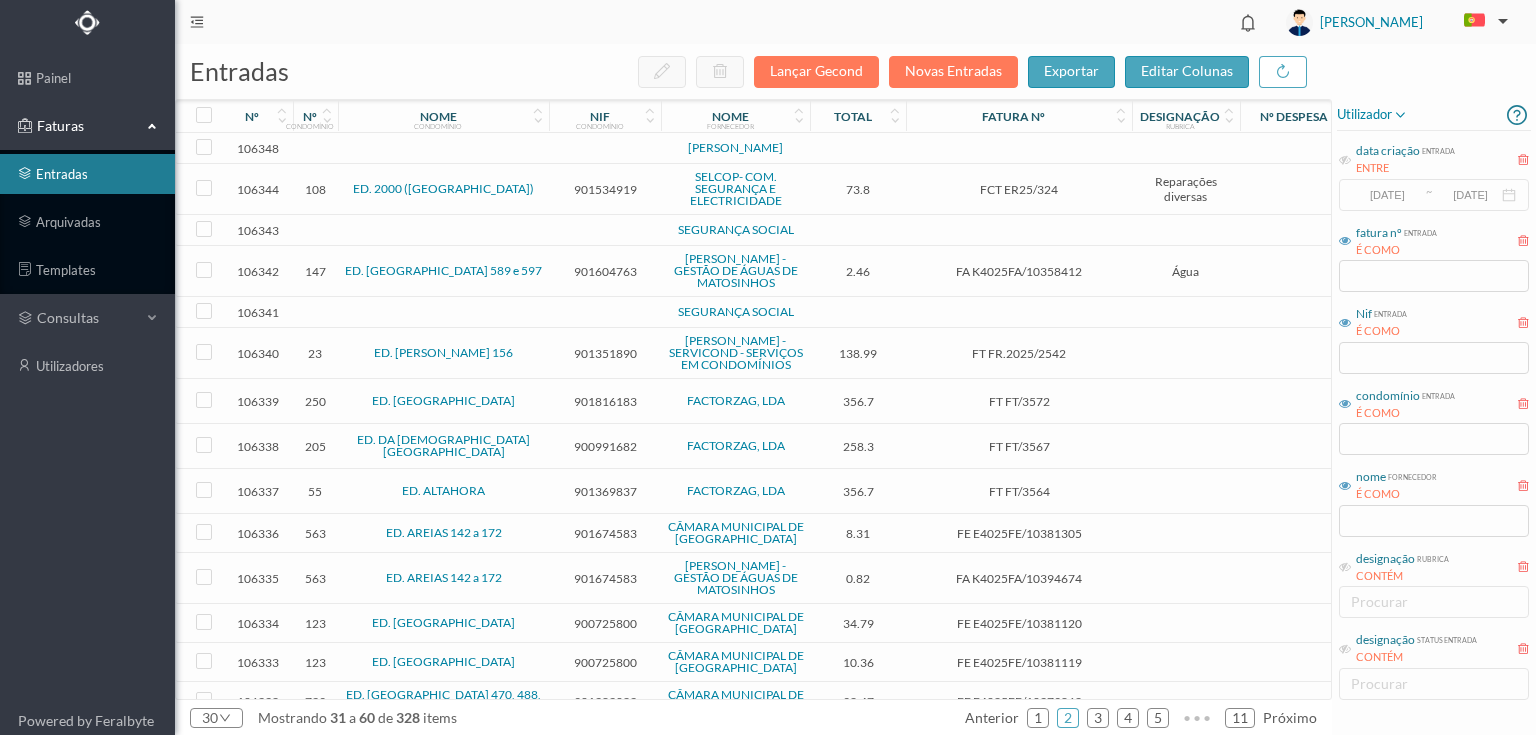 click on "901534919" at bounding box center [605, 189] 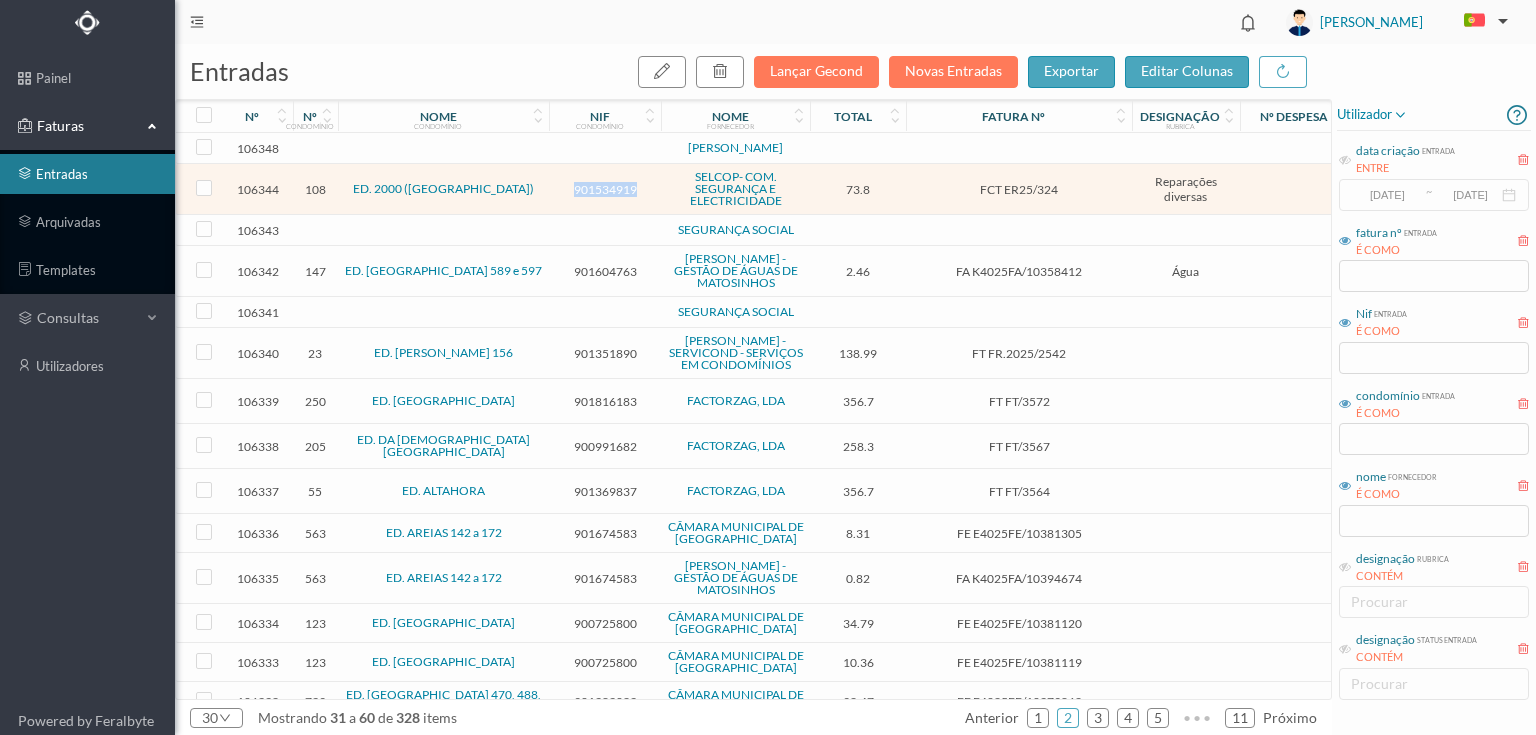 click on "901534919" at bounding box center [605, 189] 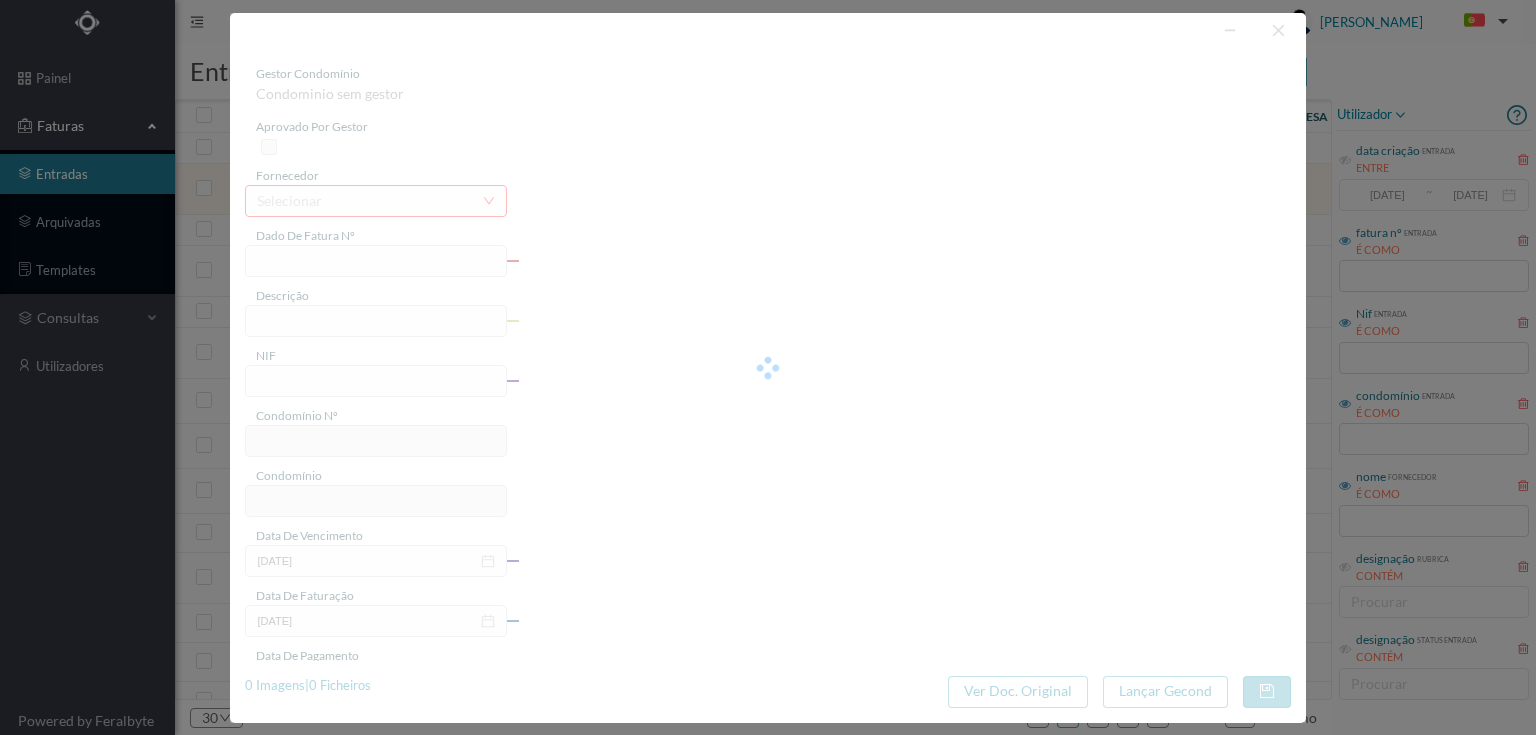 type on "FCT ER25/324" 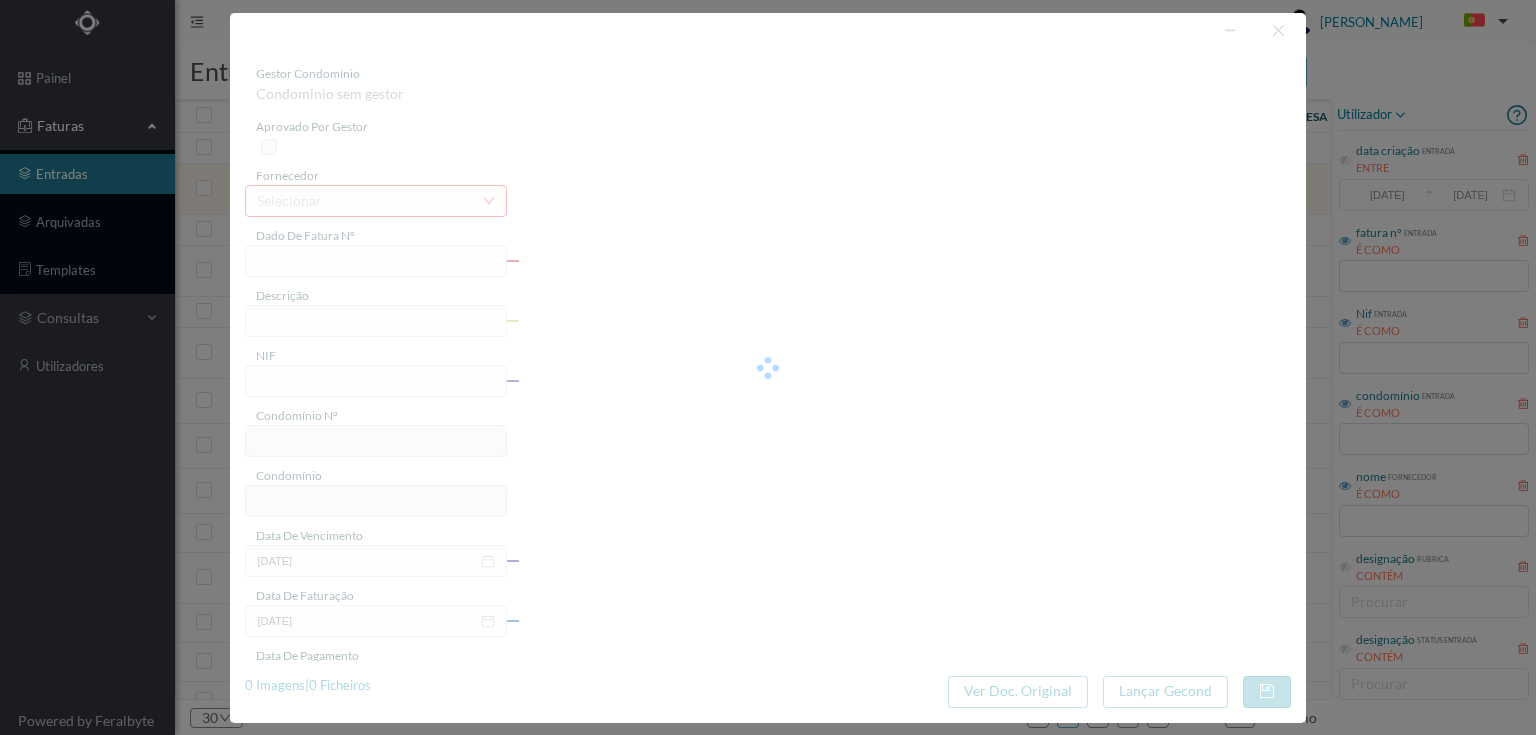 type on "MANUTENÇAO SISTEMA VENTILAÇÃO EDIFICIO 2T Amnalica afinaanae lihrifiananao naracenriaa na" 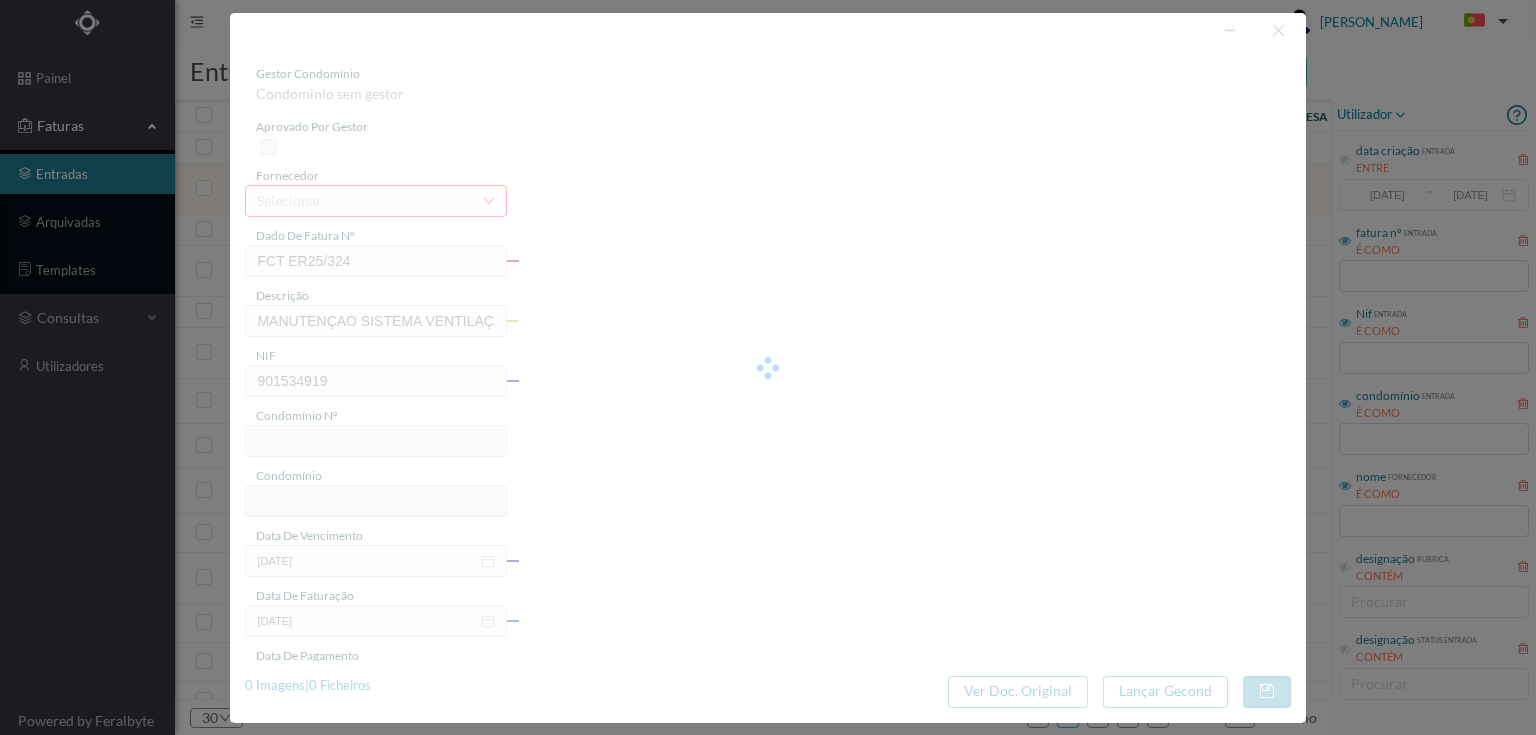 type on "108" 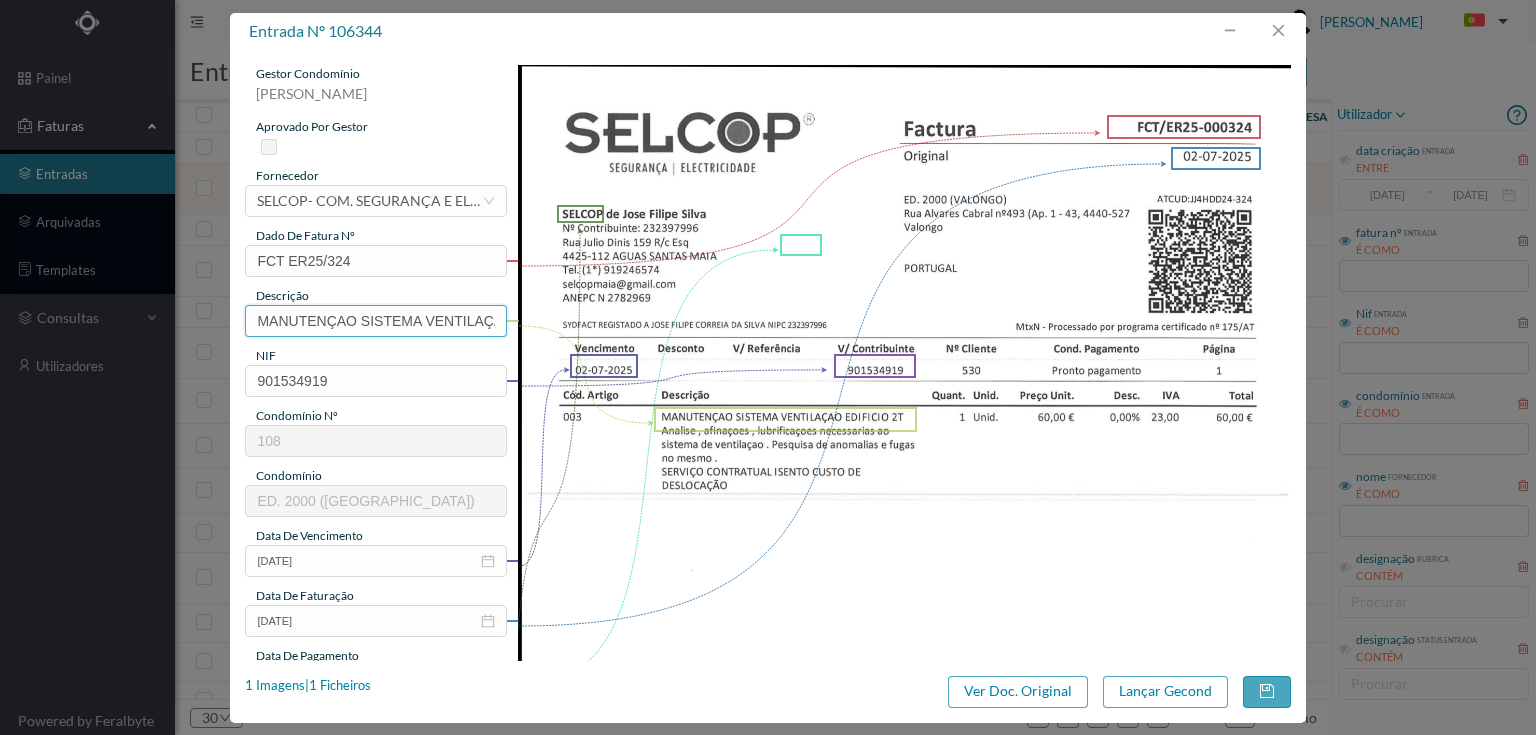 click on "MANUTENÇAO SISTEMA VENTILAÇÃO EDIFICIO 2T Amnalica afinaanae lihrifiananao naracenriaa na" at bounding box center [375, 321] 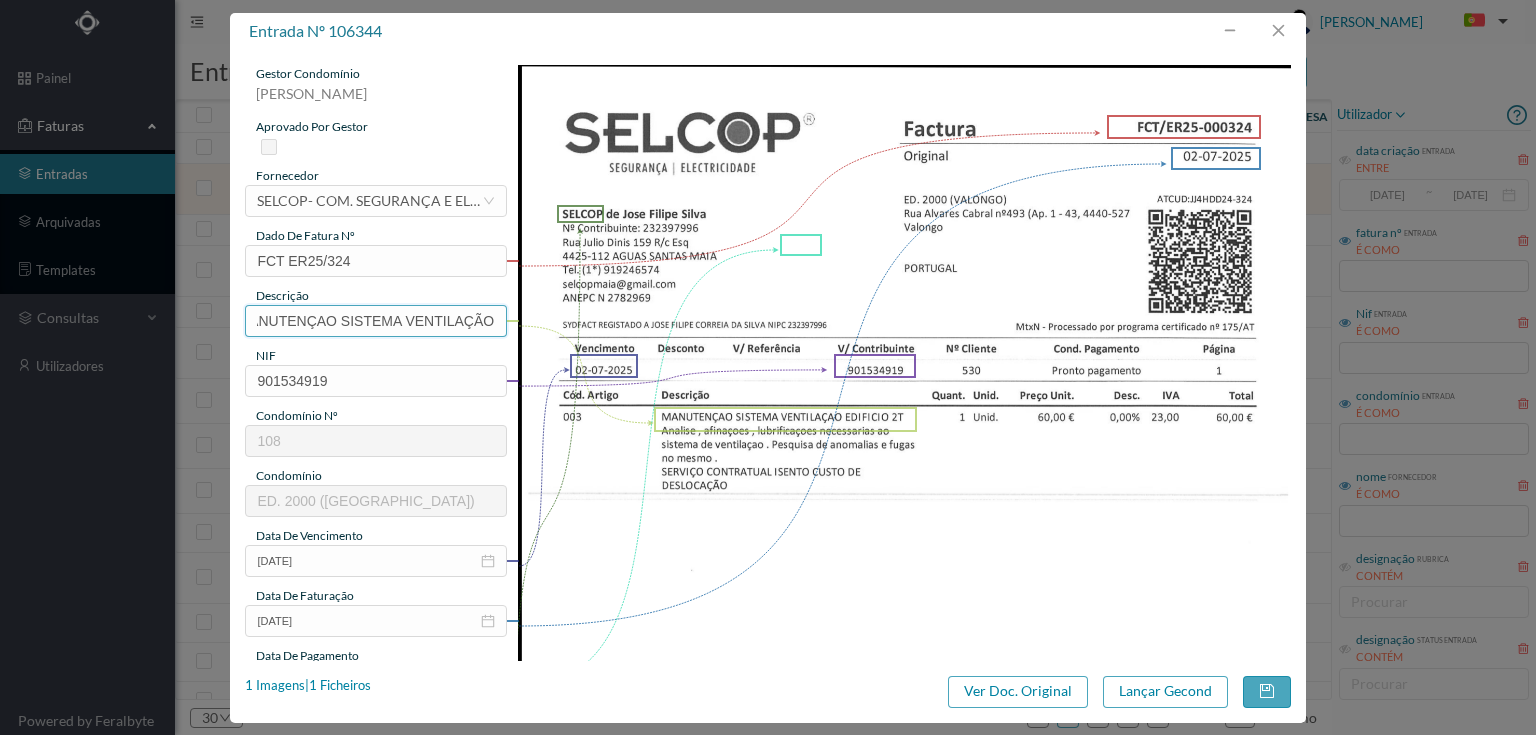 scroll, scrollTop: 0, scrollLeft: 24, axis: horizontal 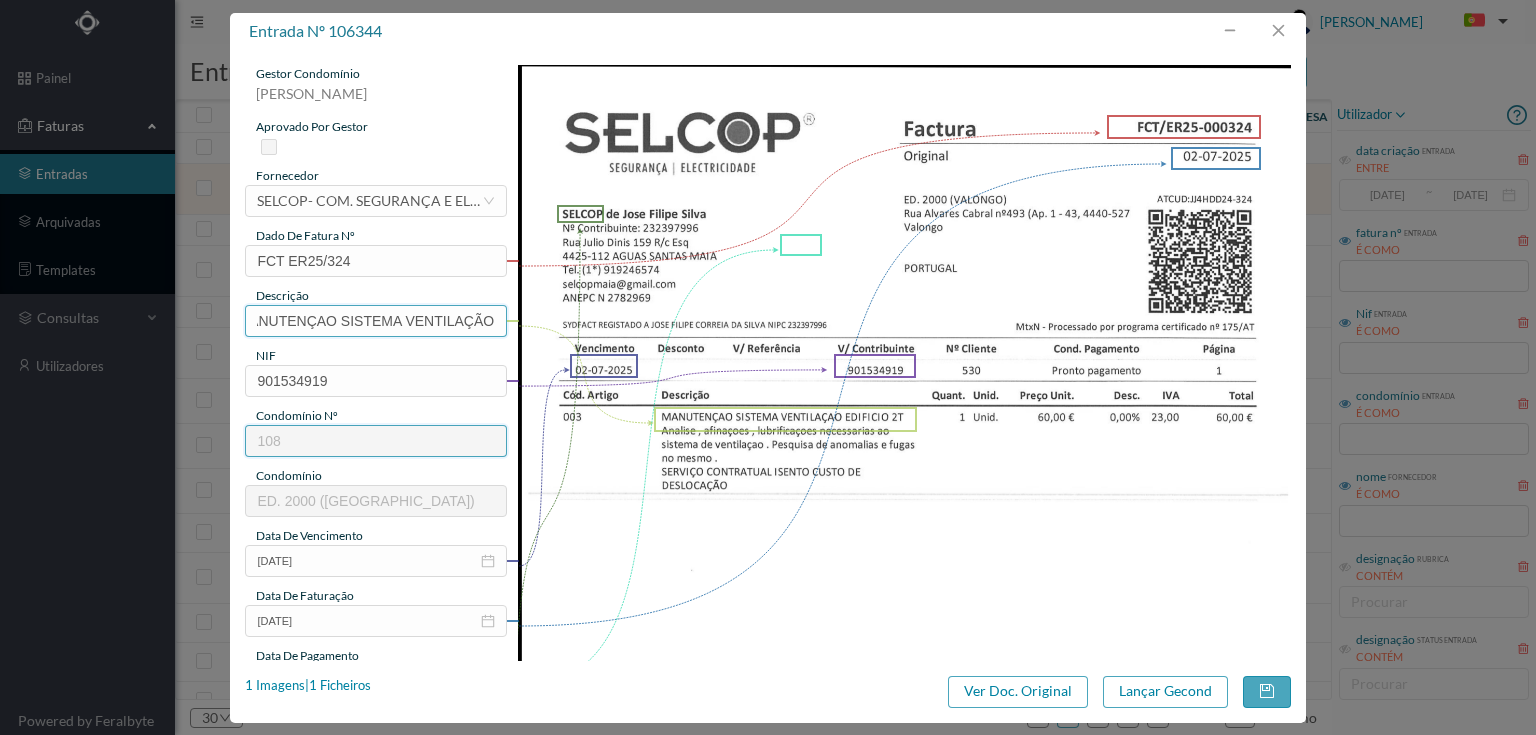type on "MANUTENÇAO SISTEMA VENTILAÇÃO" 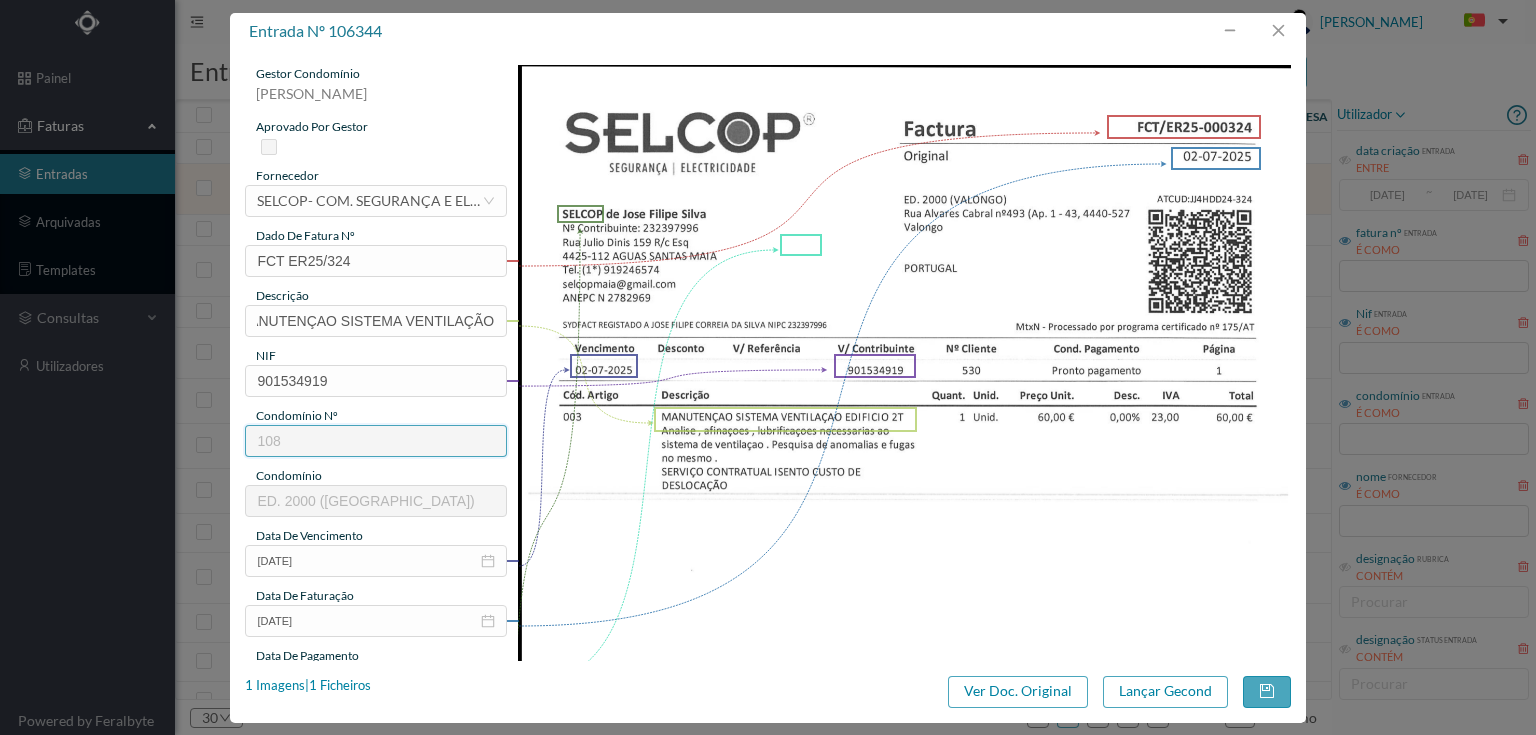 scroll, scrollTop: 0, scrollLeft: 0, axis: both 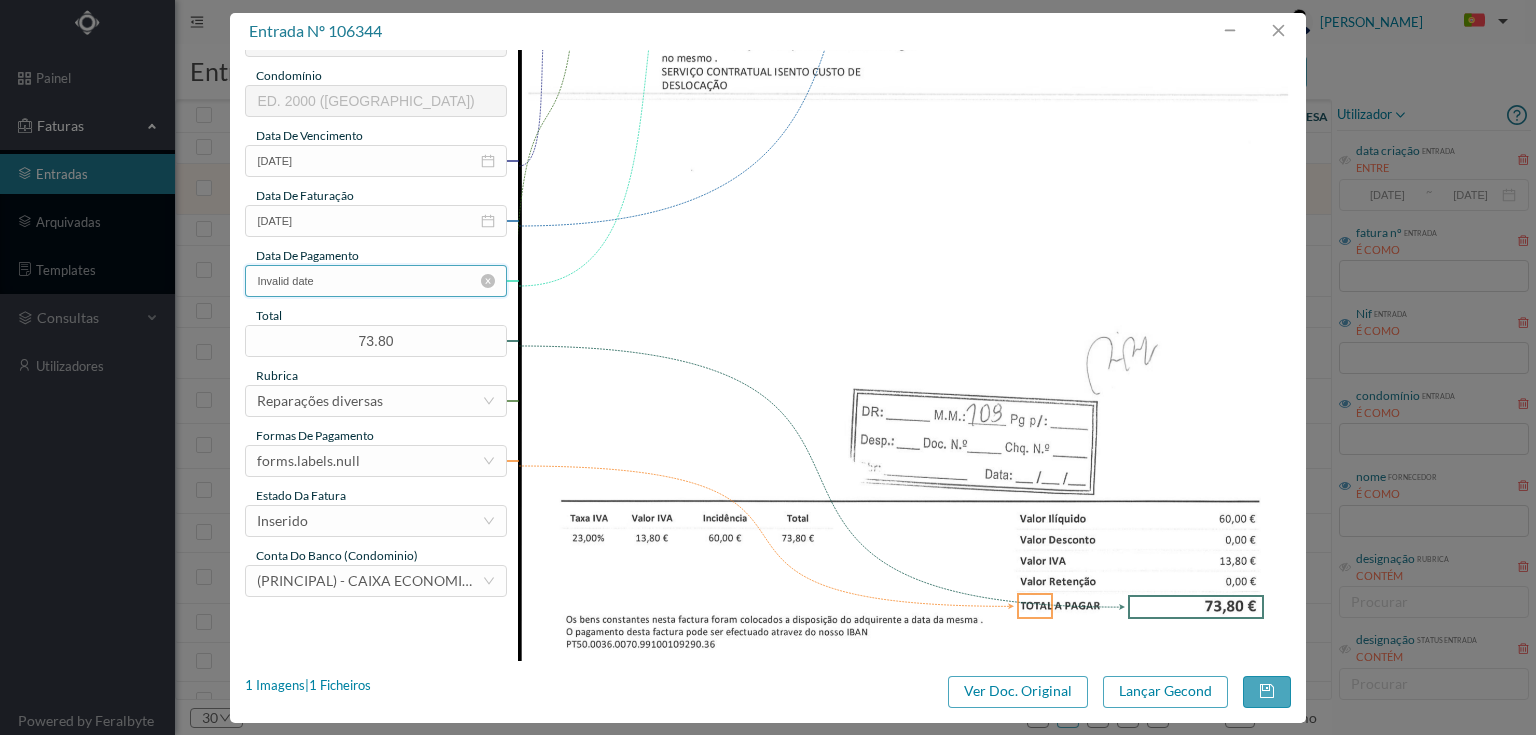 click on "Invalid date" at bounding box center [375, 281] 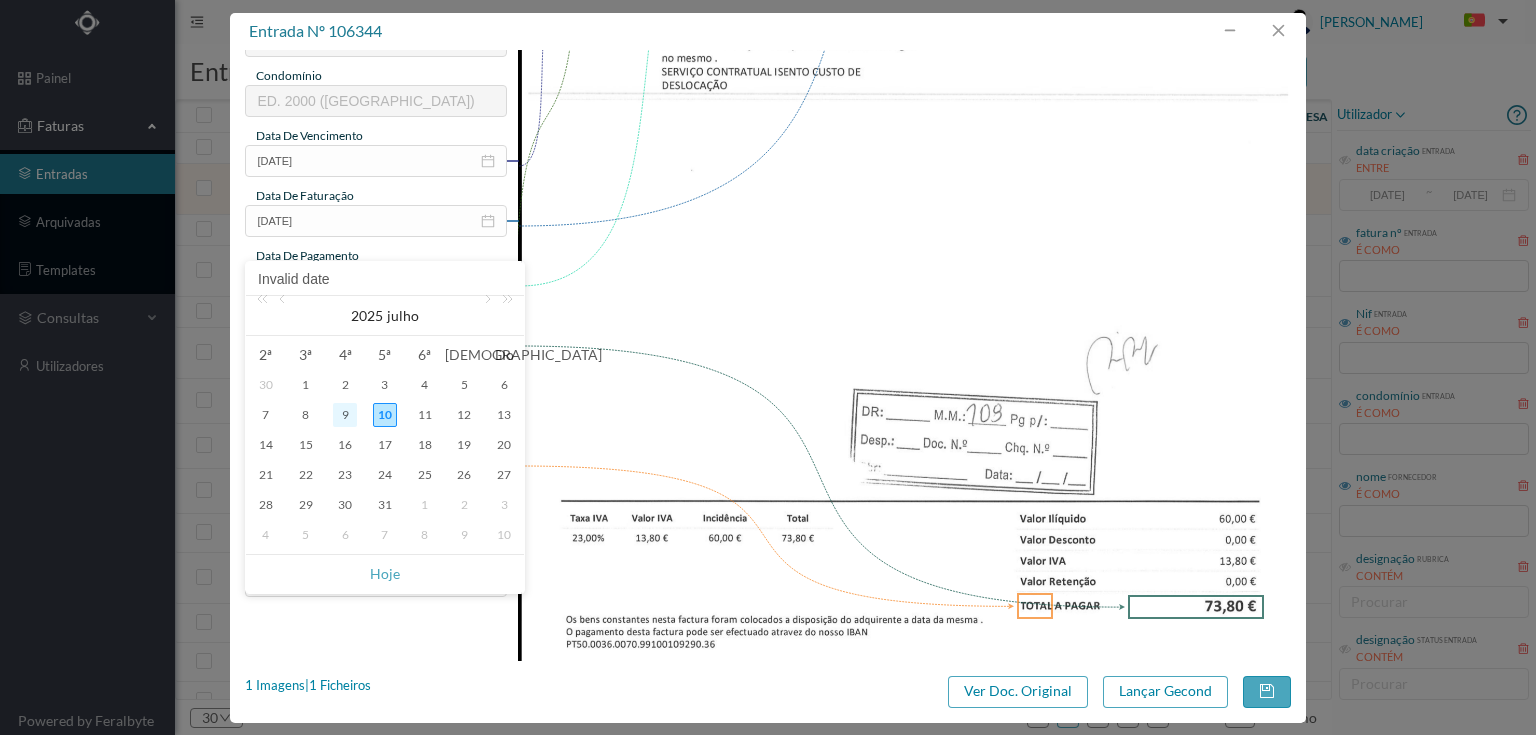 click on "9" at bounding box center [345, 415] 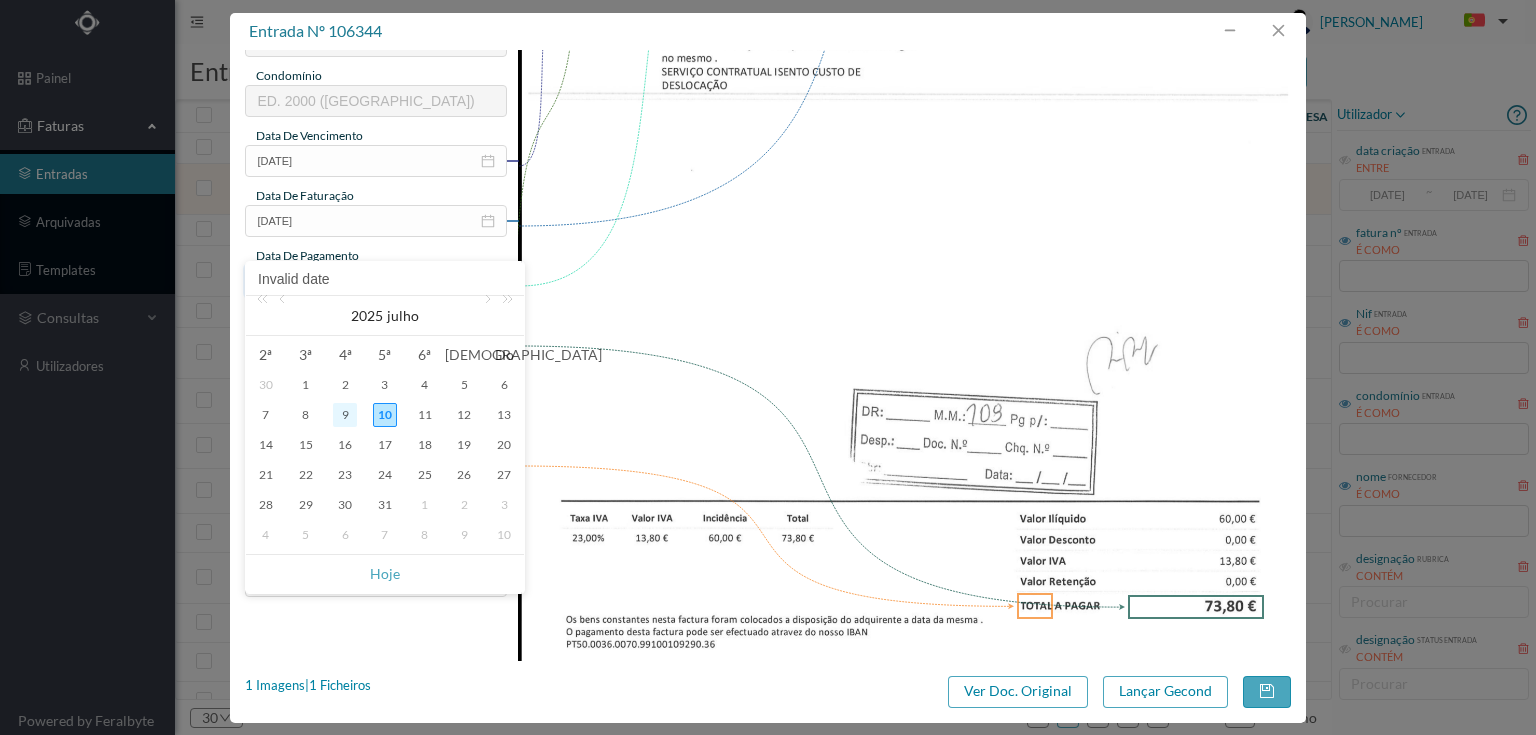 type on "[DATE]" 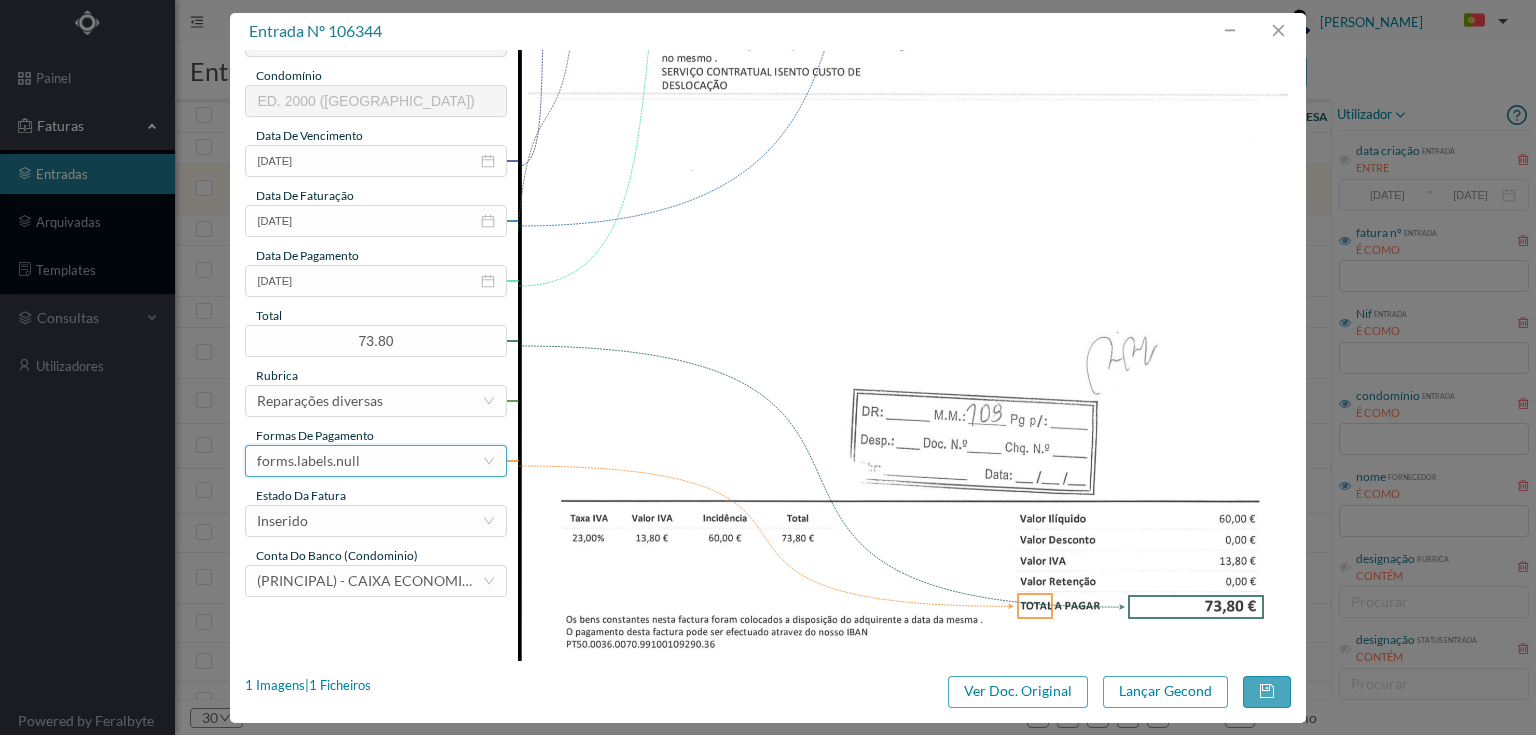 click on "forms.labels.null" at bounding box center (369, 461) 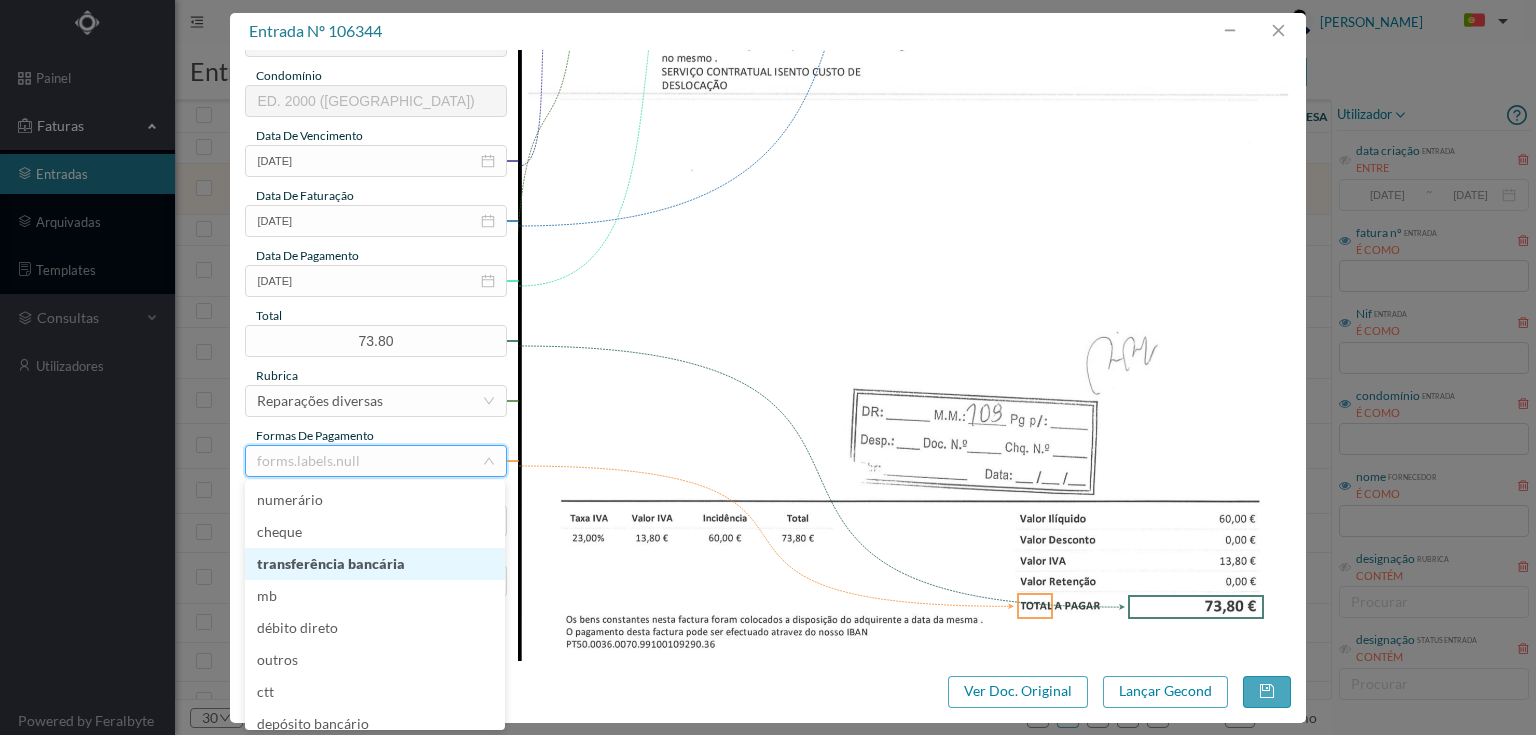 click on "transferência bancária" at bounding box center (375, 564) 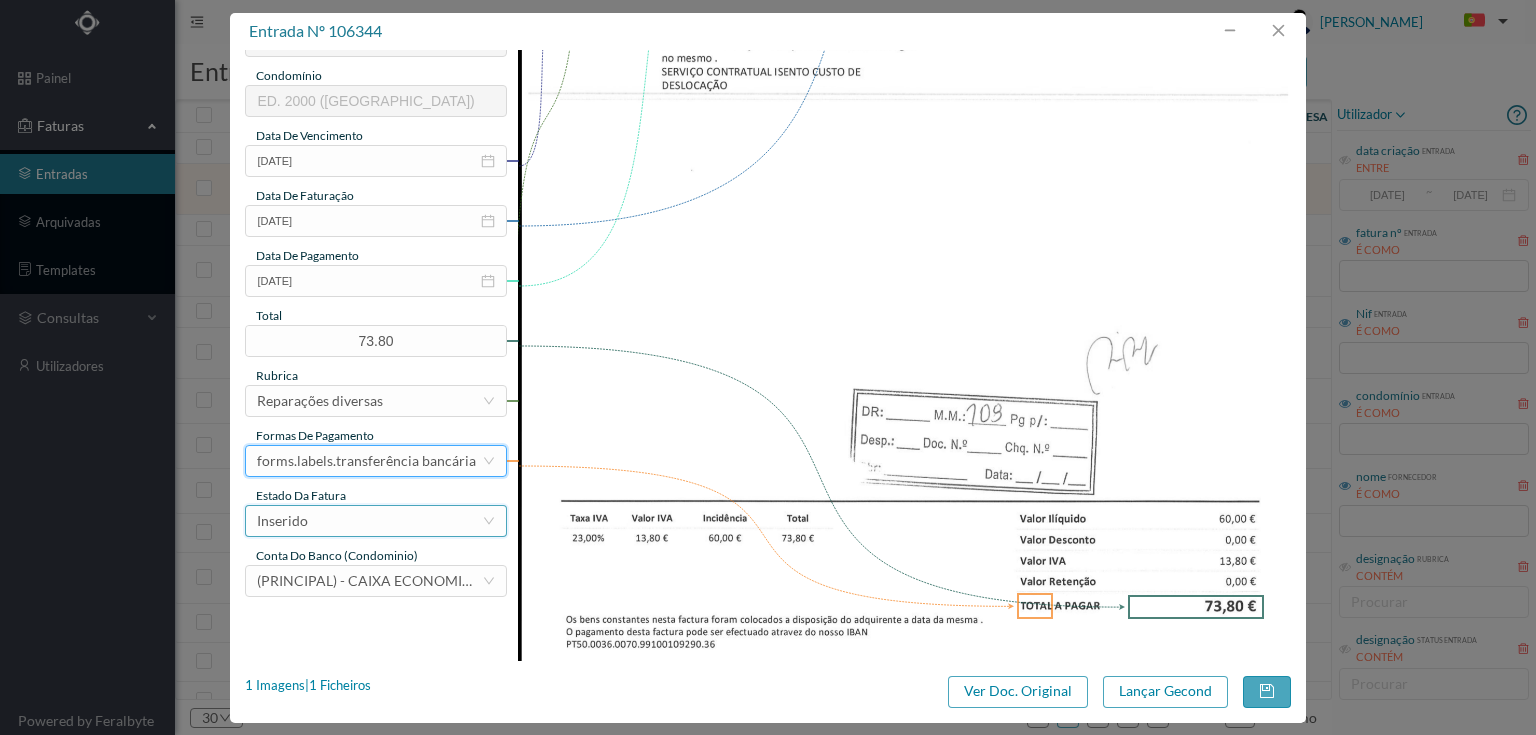 click on "Inserido" at bounding box center (369, 521) 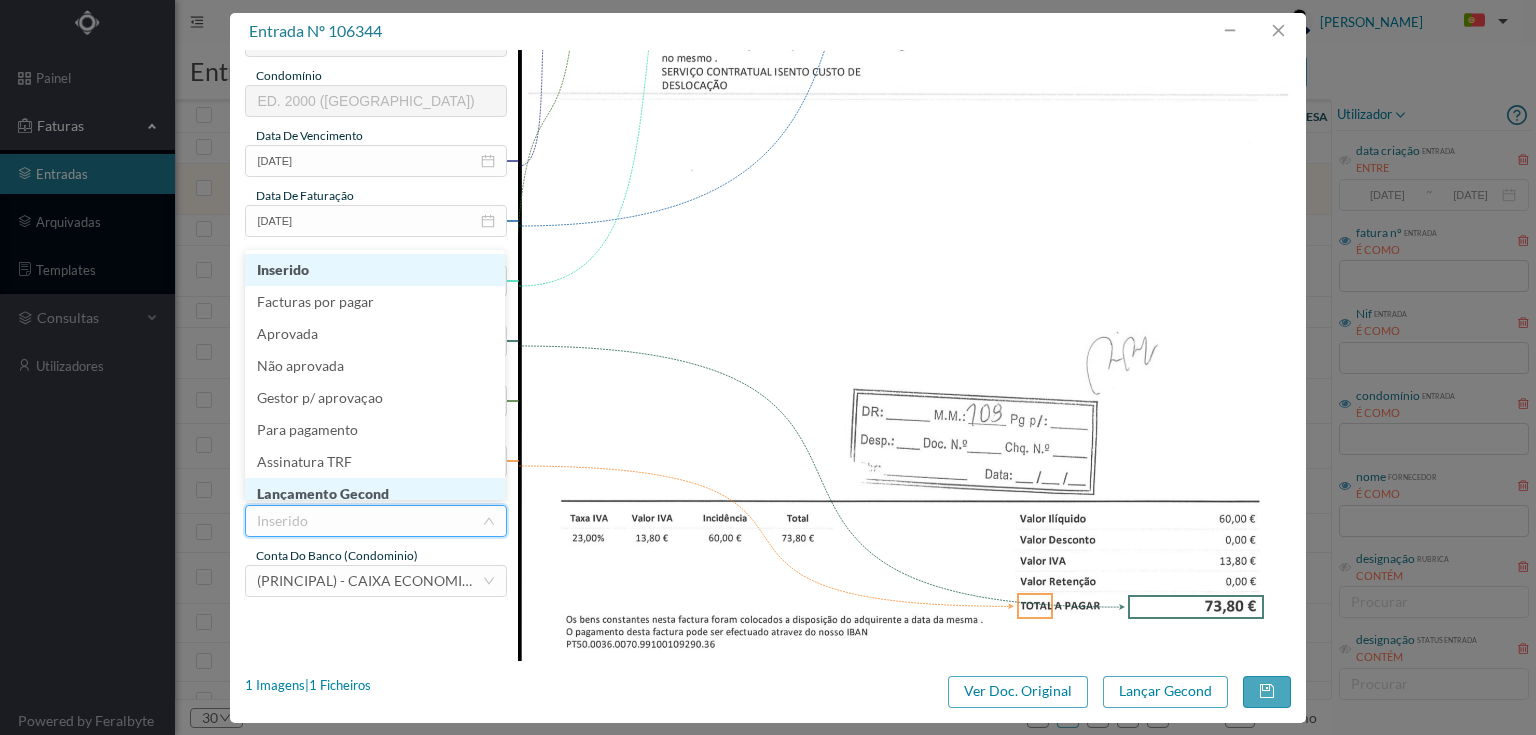 scroll, scrollTop: 10, scrollLeft: 0, axis: vertical 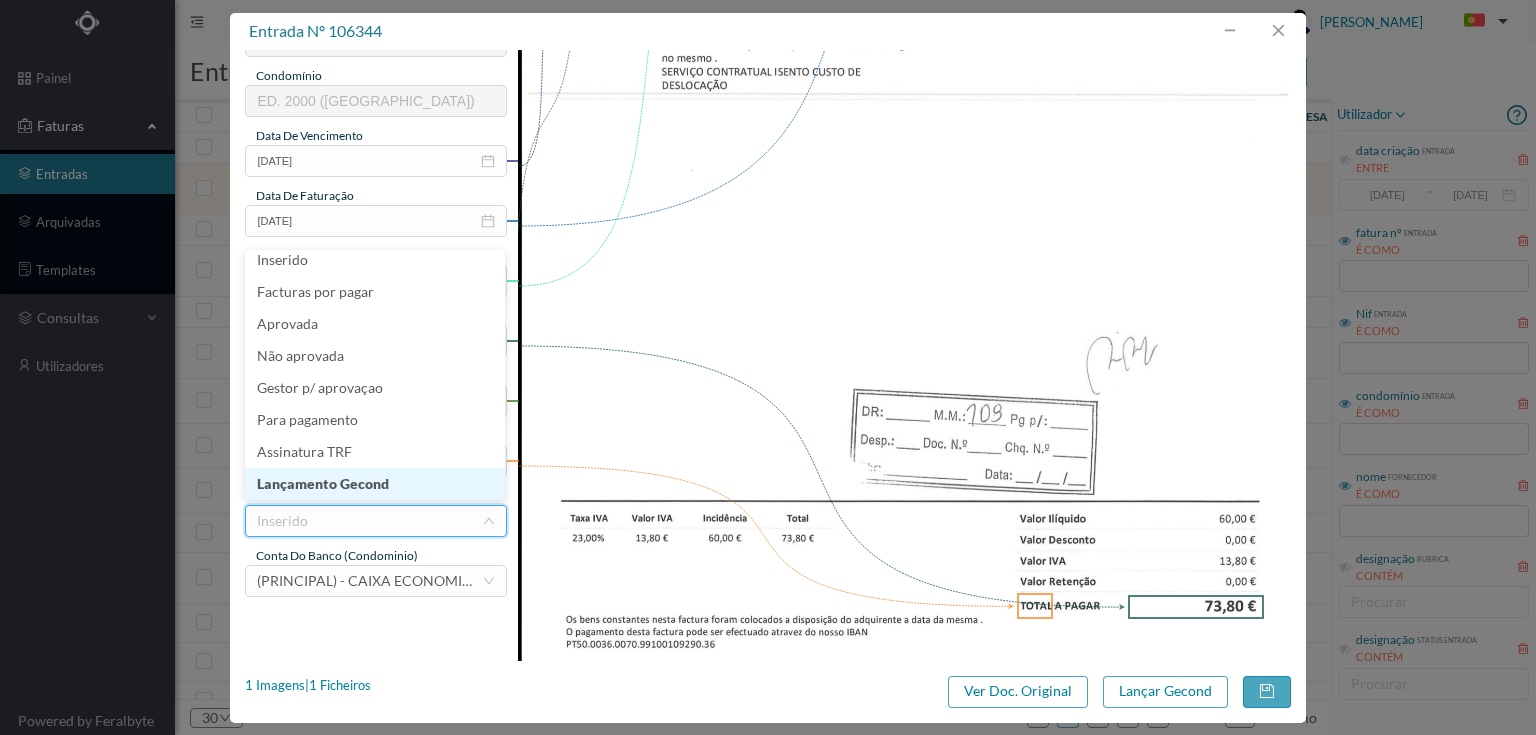 click on "Lançamento Gecond" at bounding box center [375, 484] 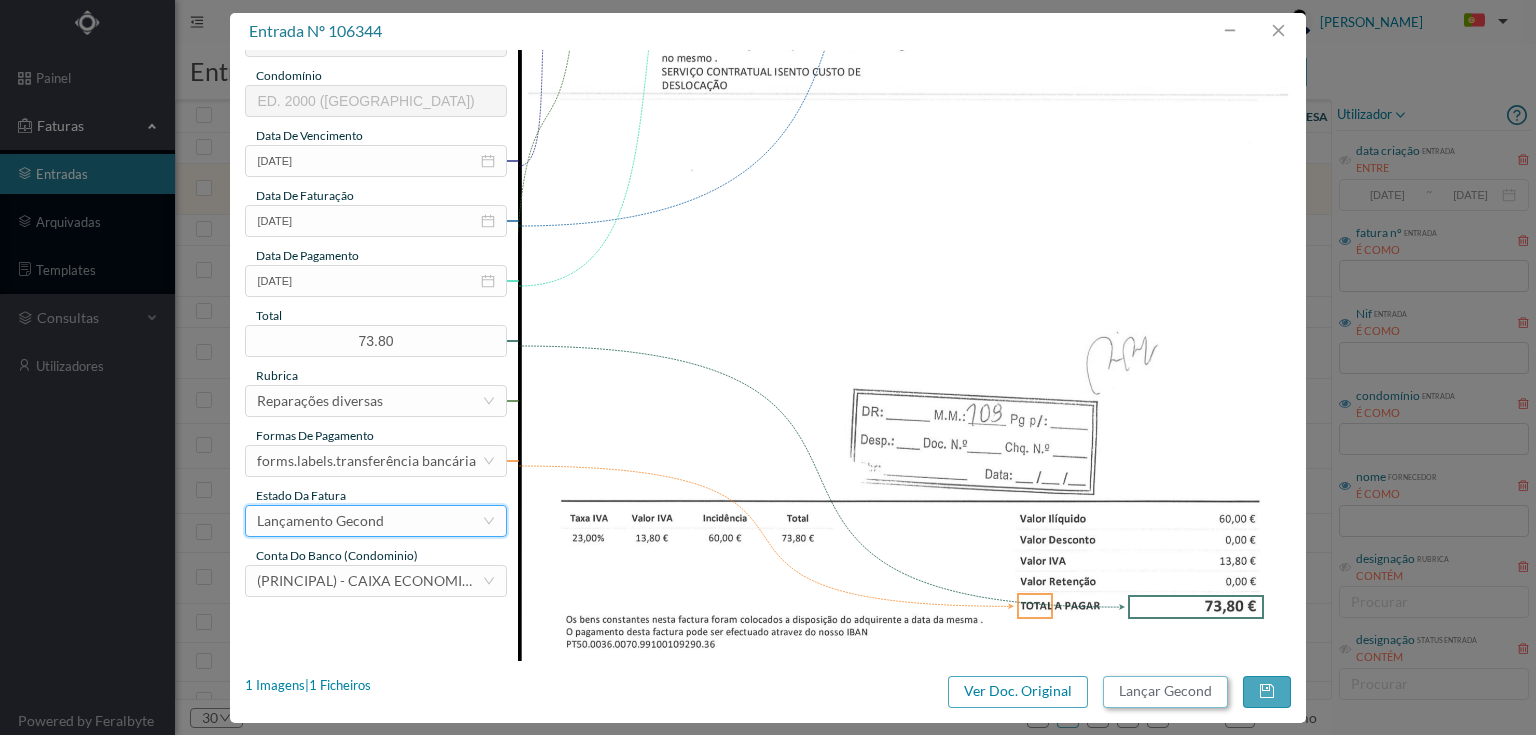 click on "Lançar Gecond" at bounding box center [1165, 692] 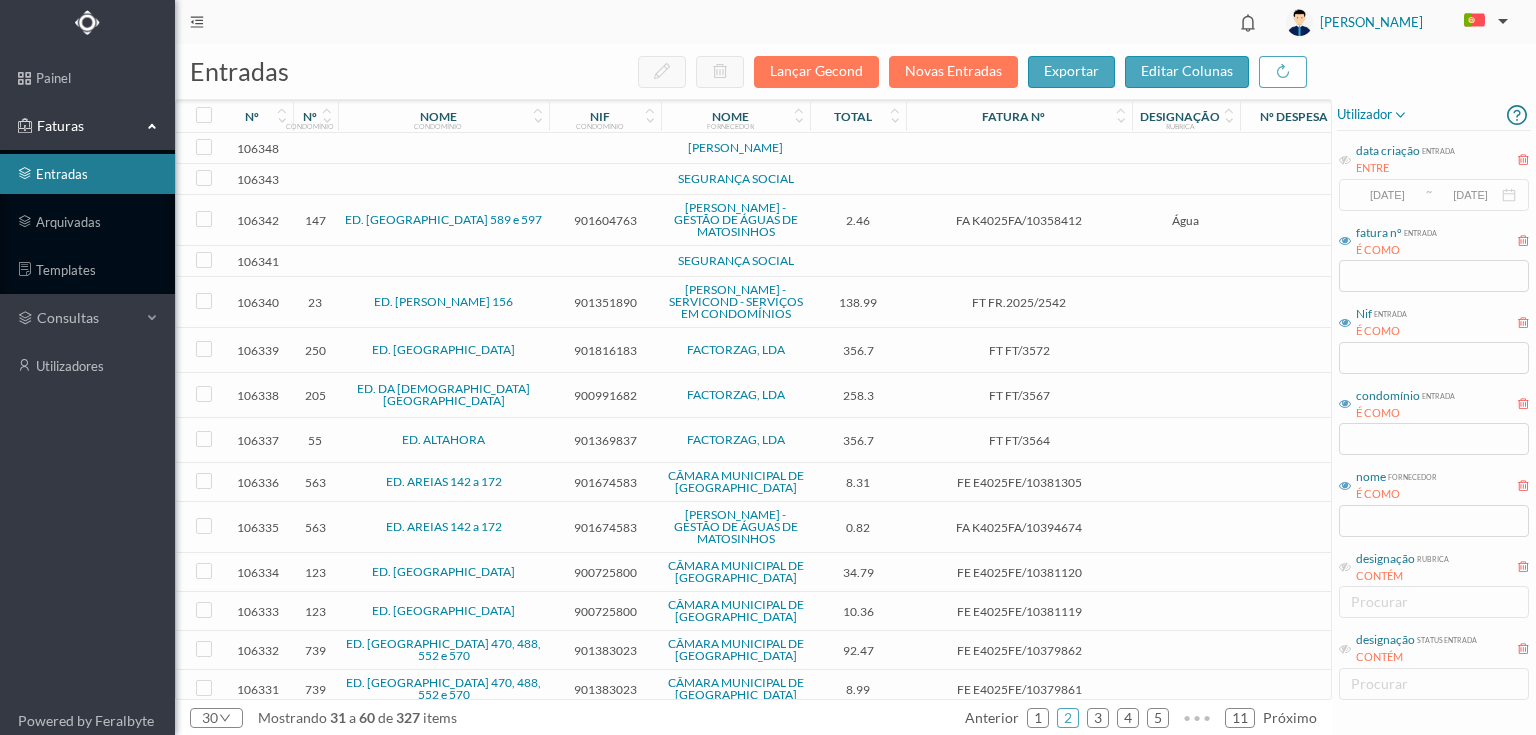 click at bounding box center (605, 179) 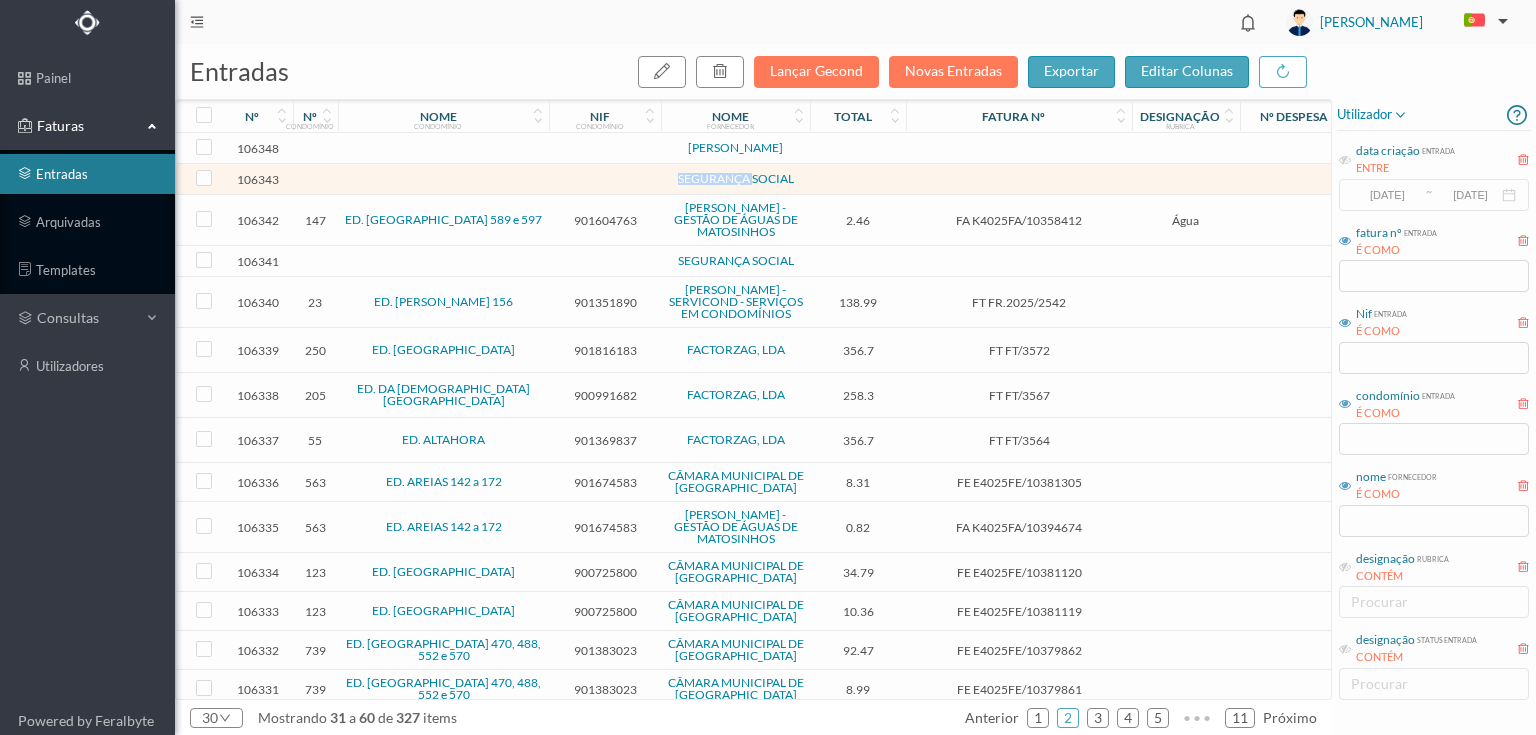click at bounding box center [605, 179] 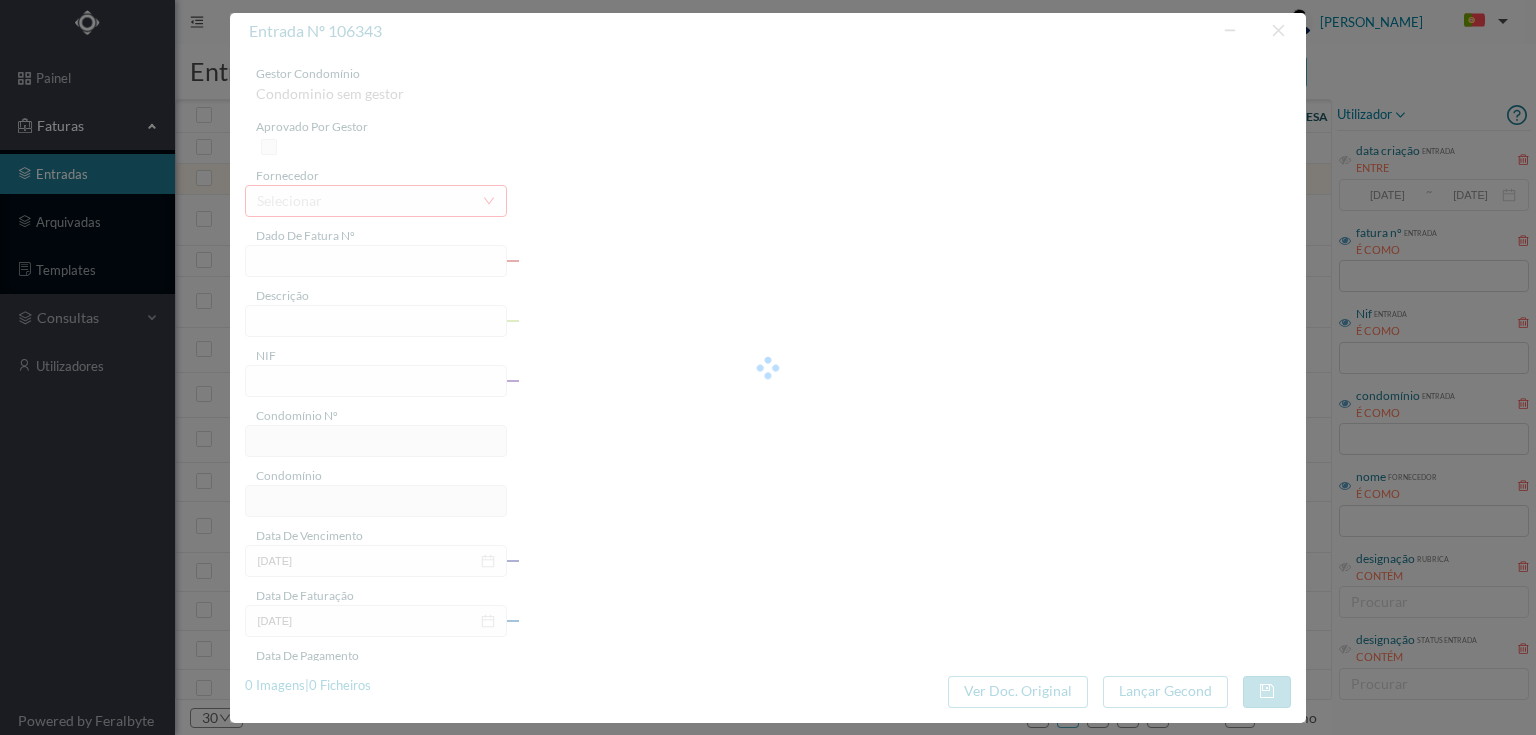 type on "0" 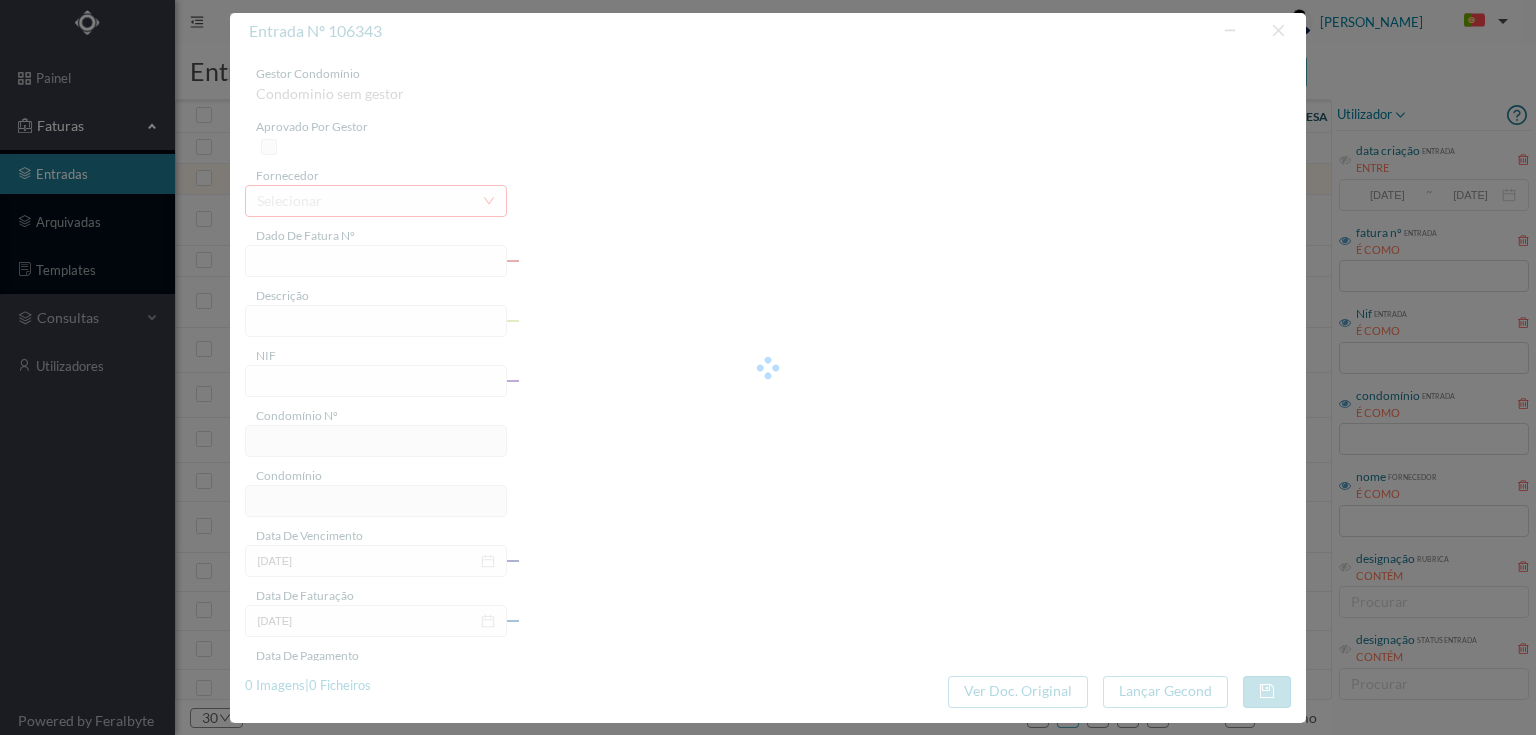 type on "Invalid date" 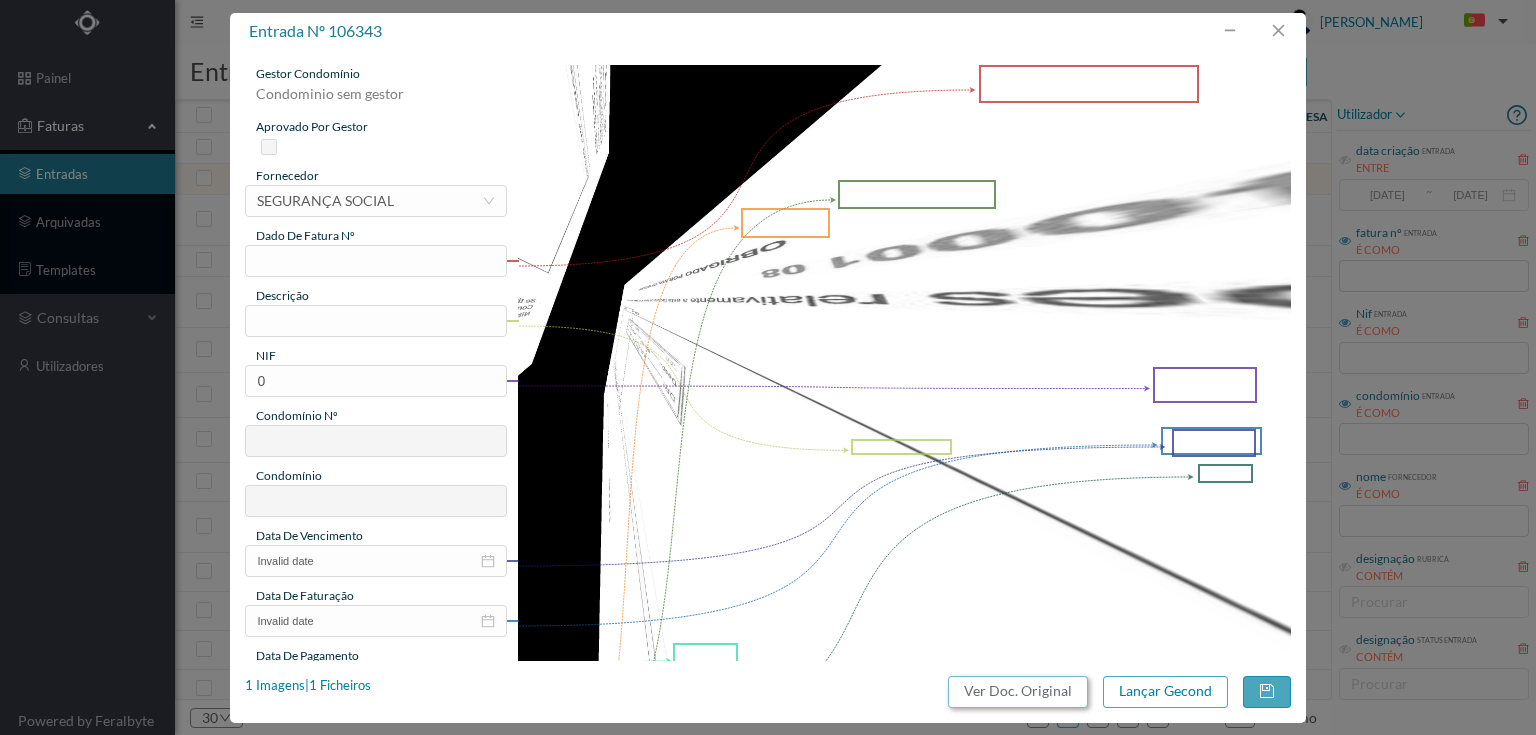 click on "Ver Doc. Original" at bounding box center (1018, 692) 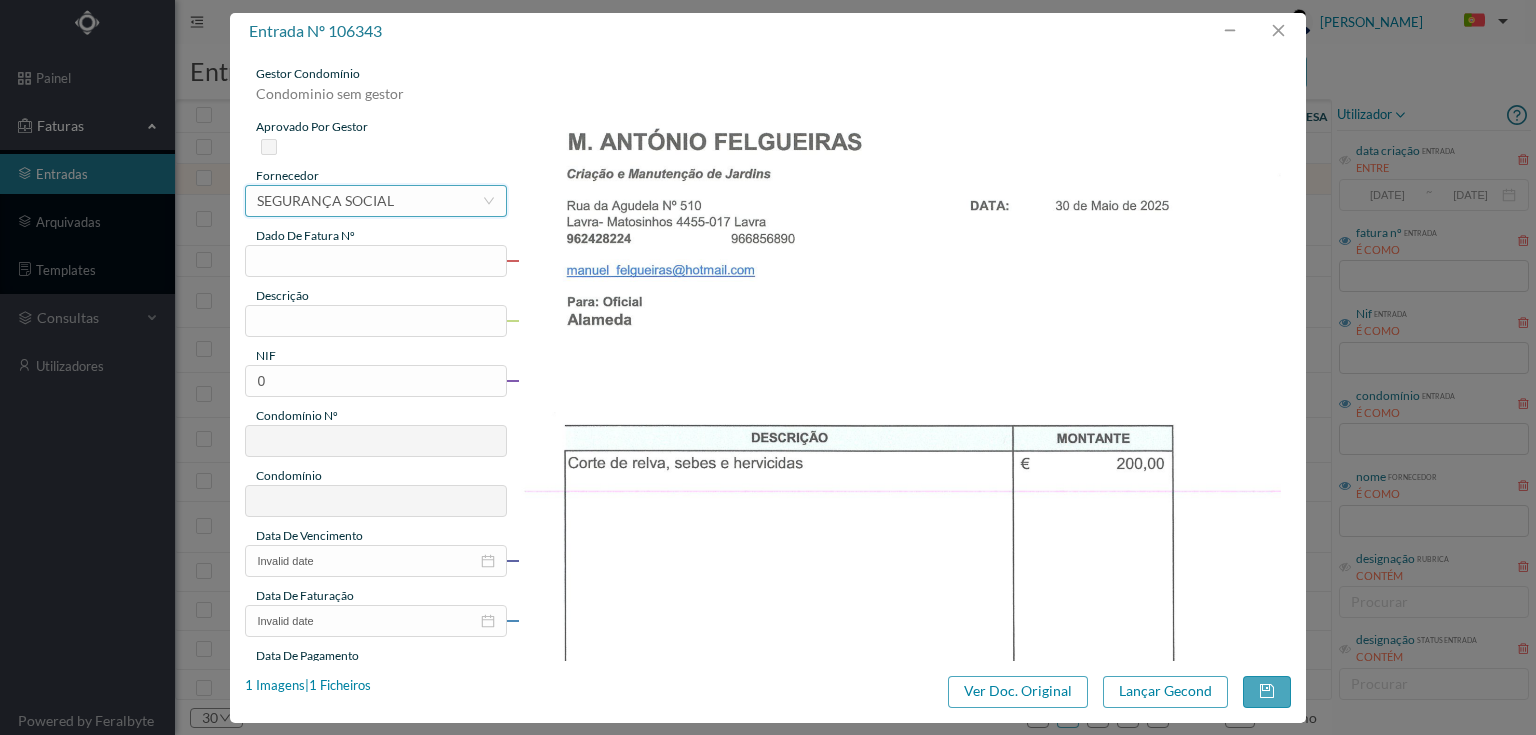 click on "selecionar SEGURANÇA SOCIAL" at bounding box center [369, 201] 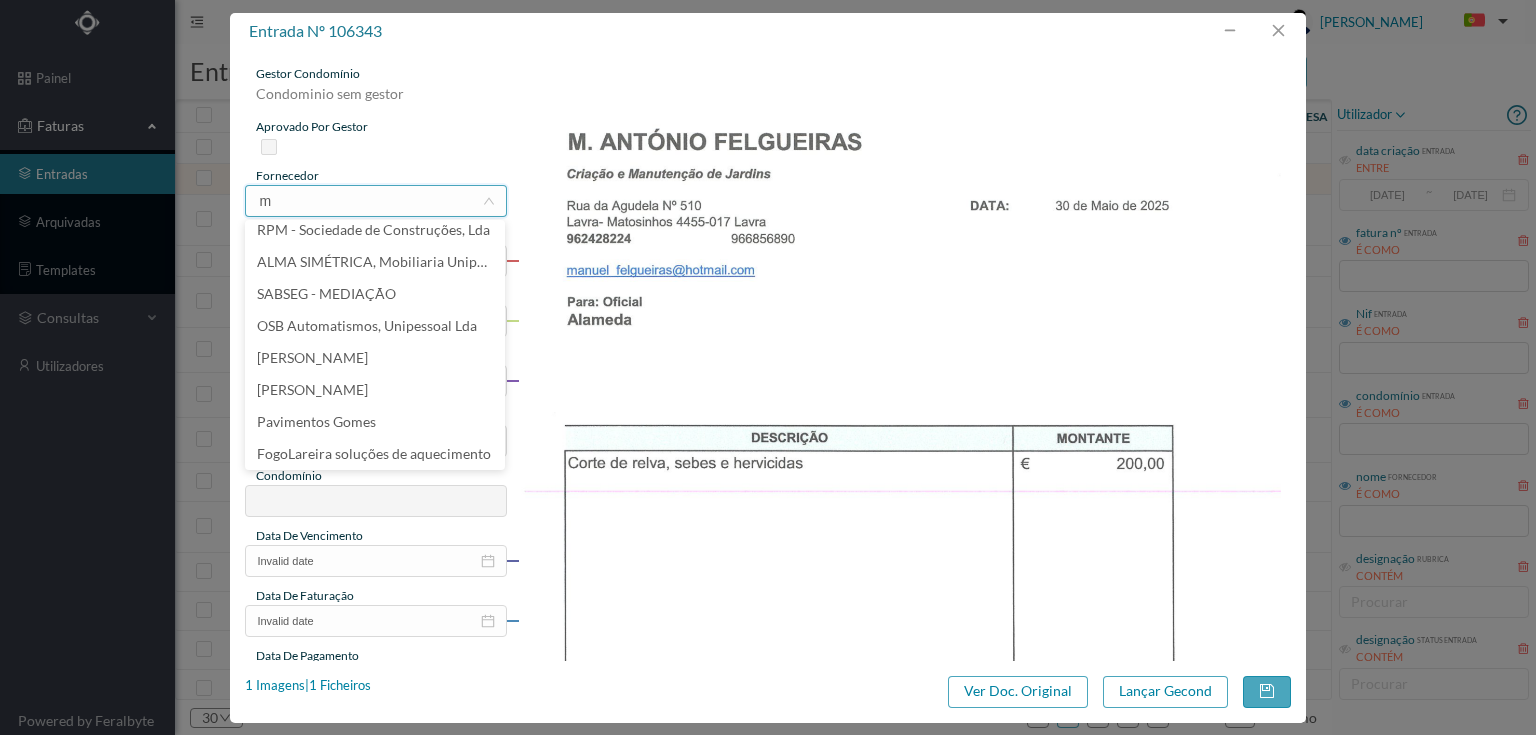 scroll, scrollTop: 4, scrollLeft: 0, axis: vertical 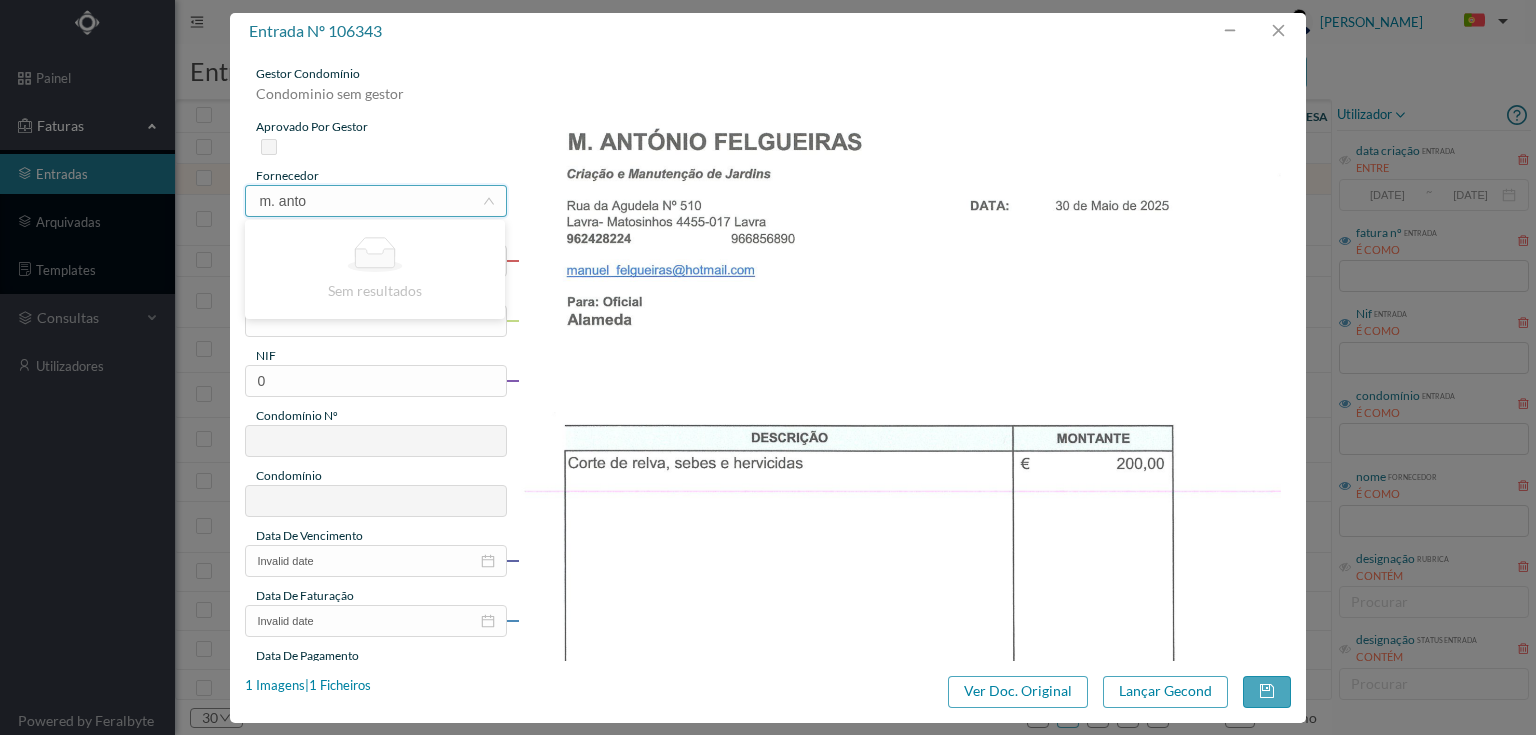 type on "m. ant" 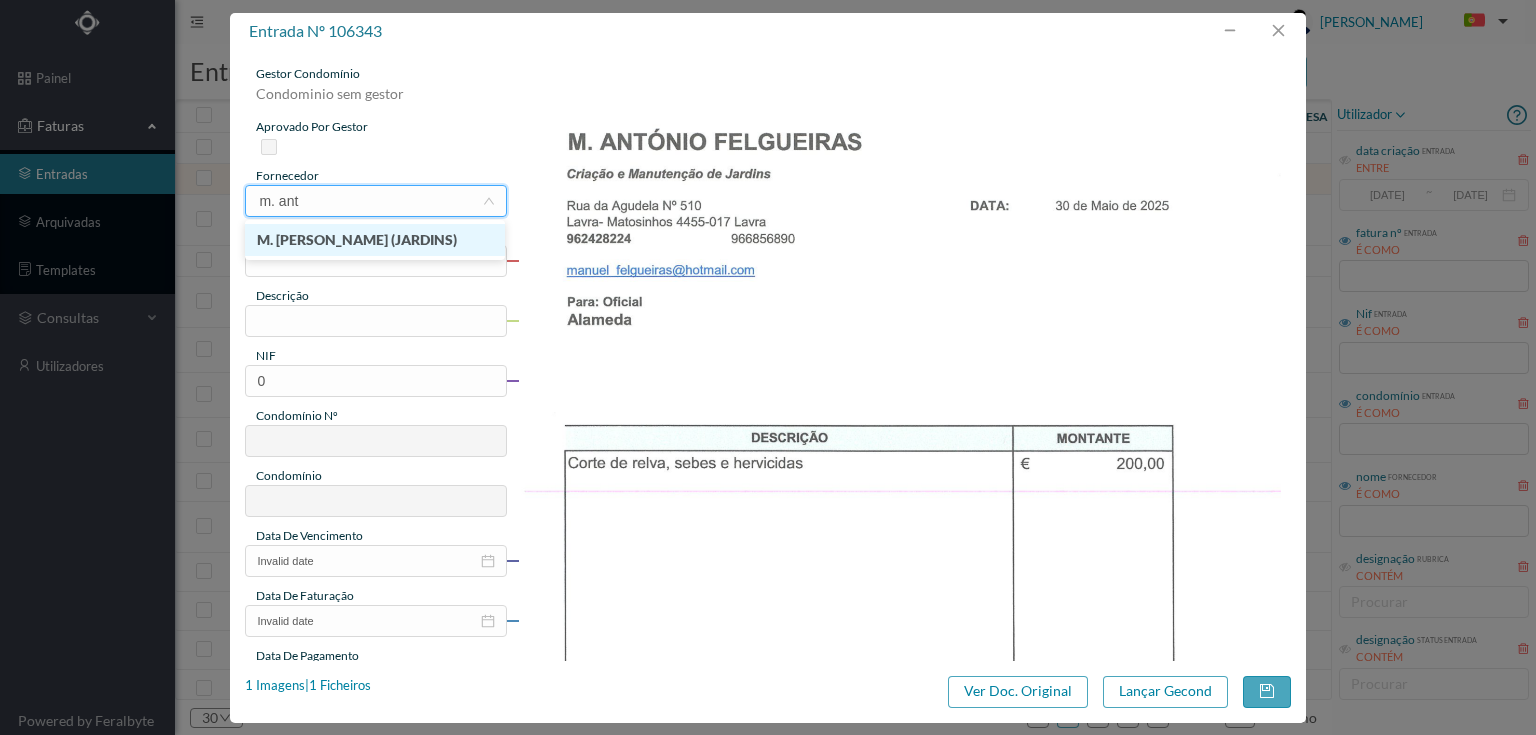 click on "M. [PERSON_NAME] (JARDINS)" at bounding box center (375, 240) 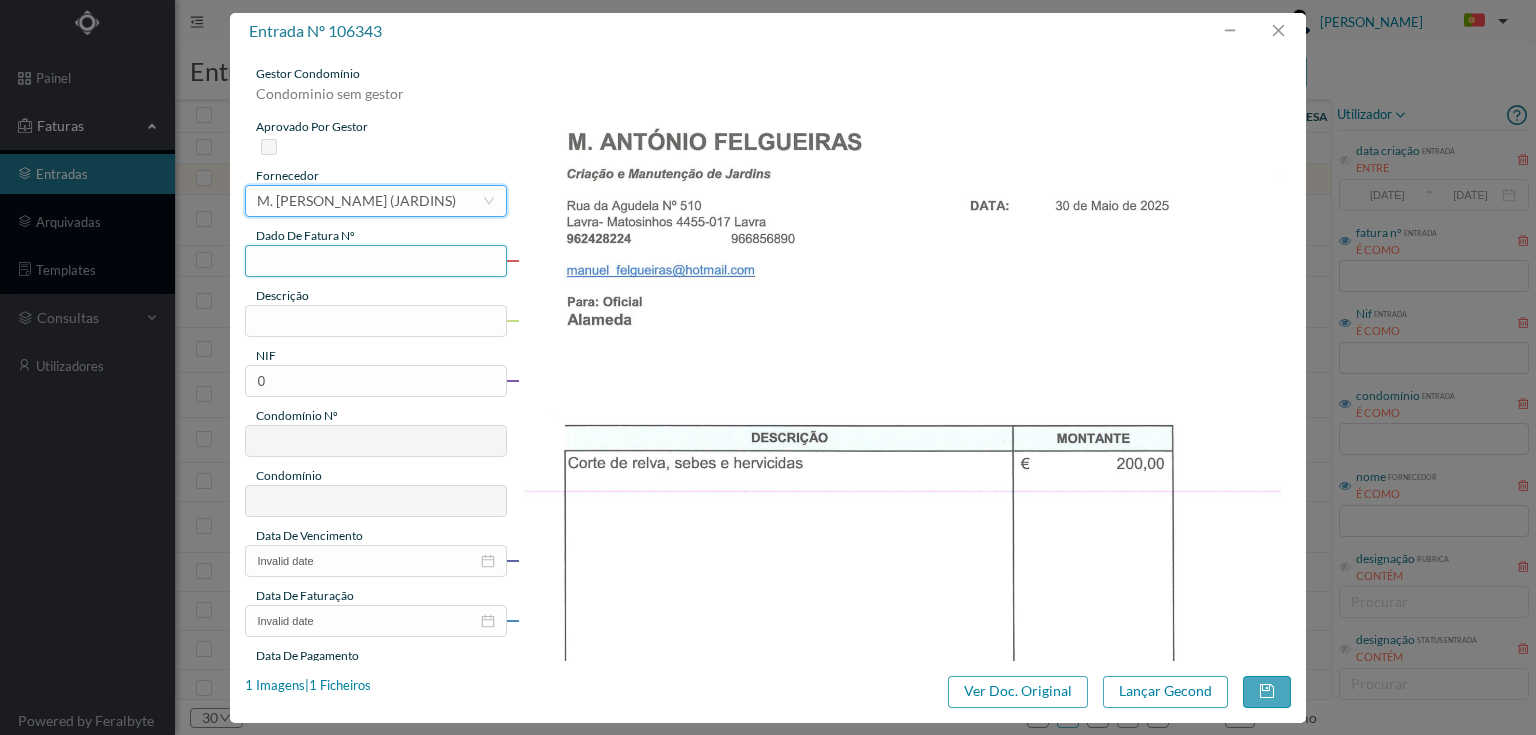 click at bounding box center [375, 261] 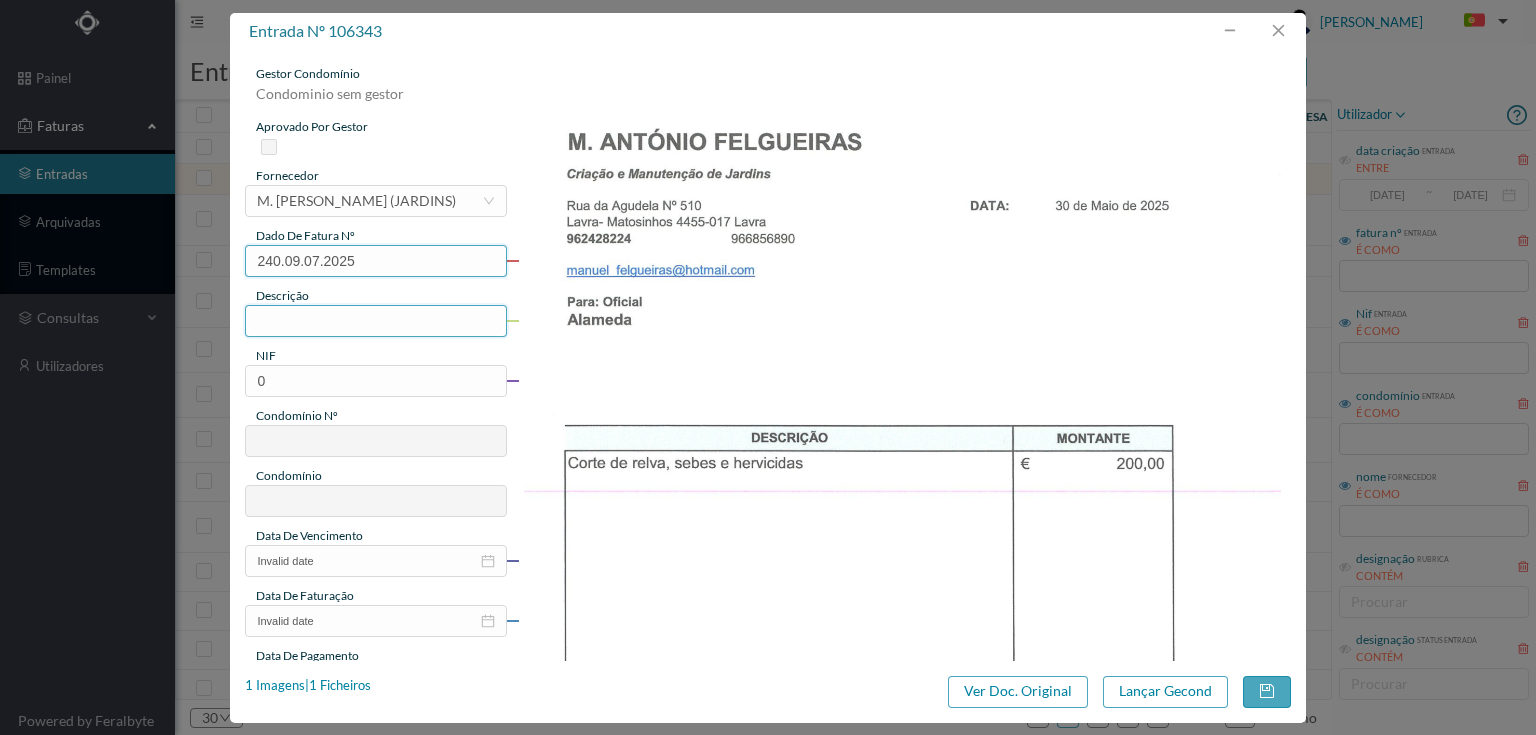 type on "240.09.07.2025" 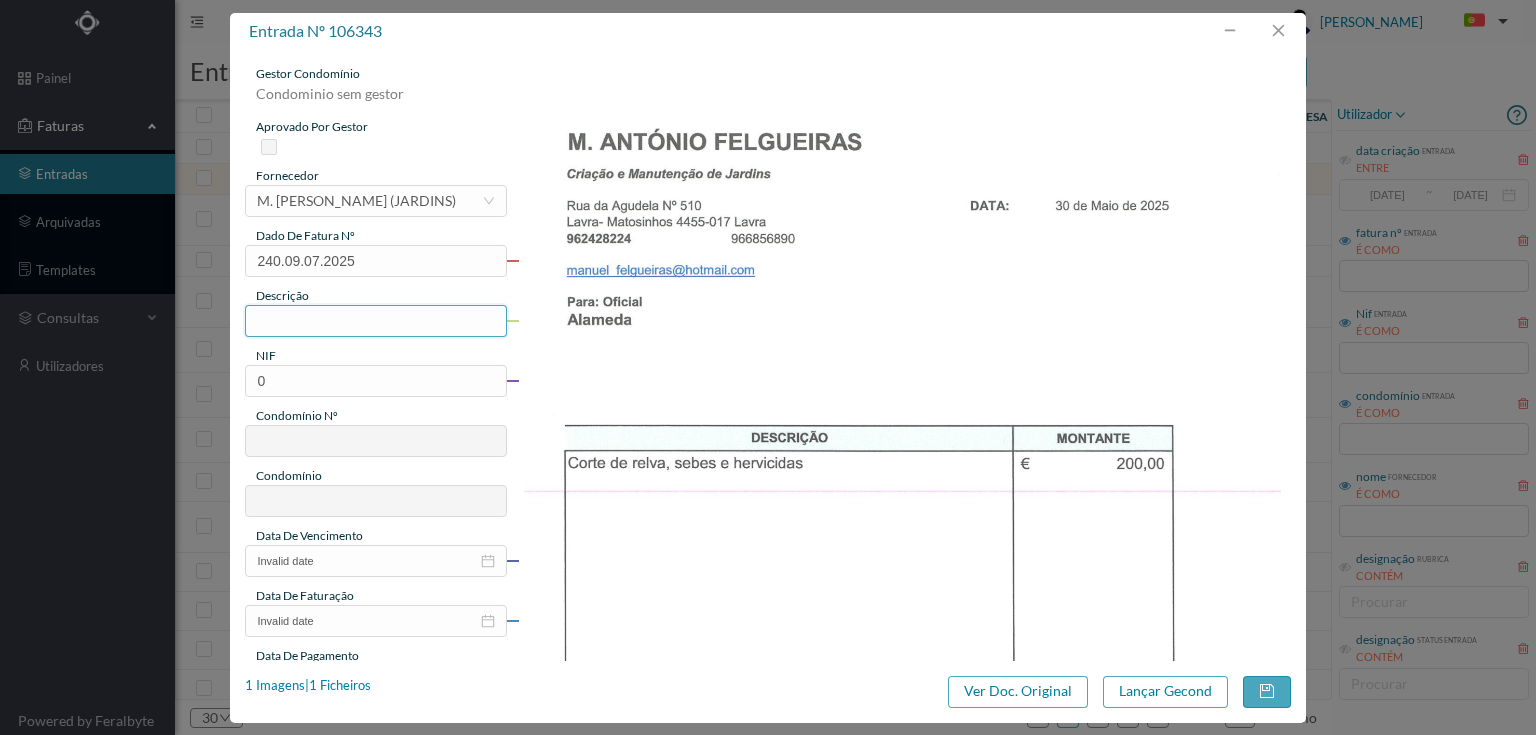 click at bounding box center (375, 321) 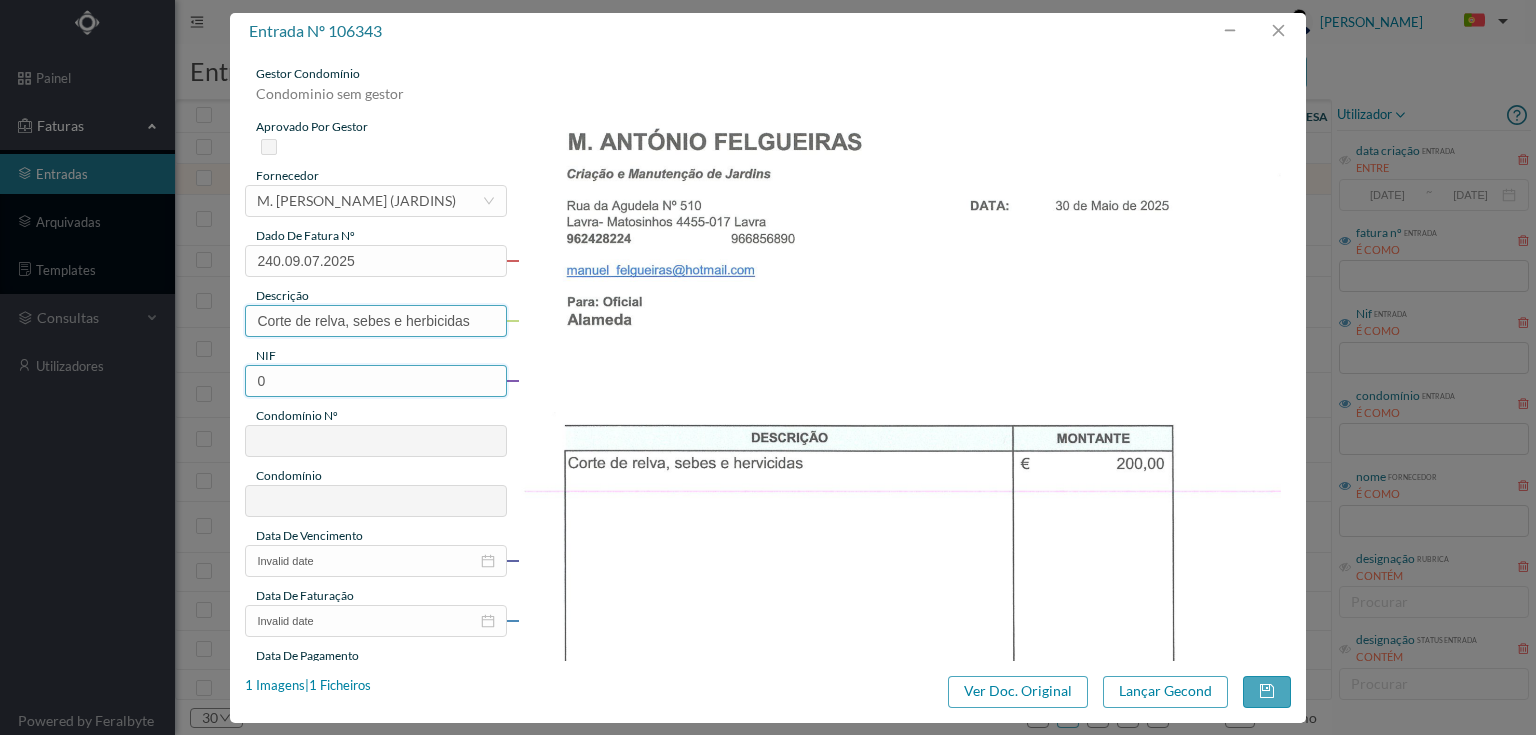 type on "Corte de relva, sebes e herbicidas" 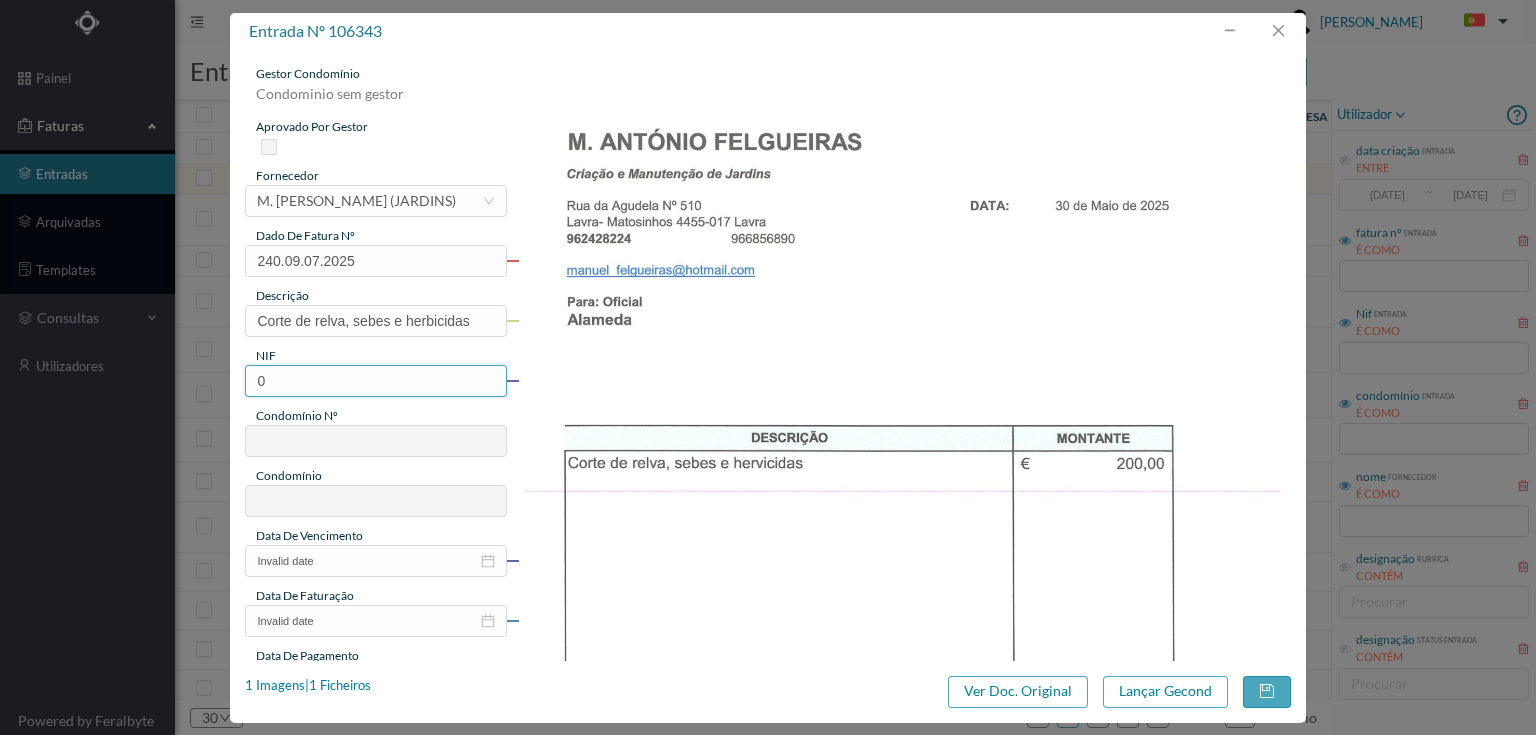 click on "0" at bounding box center (375, 381) 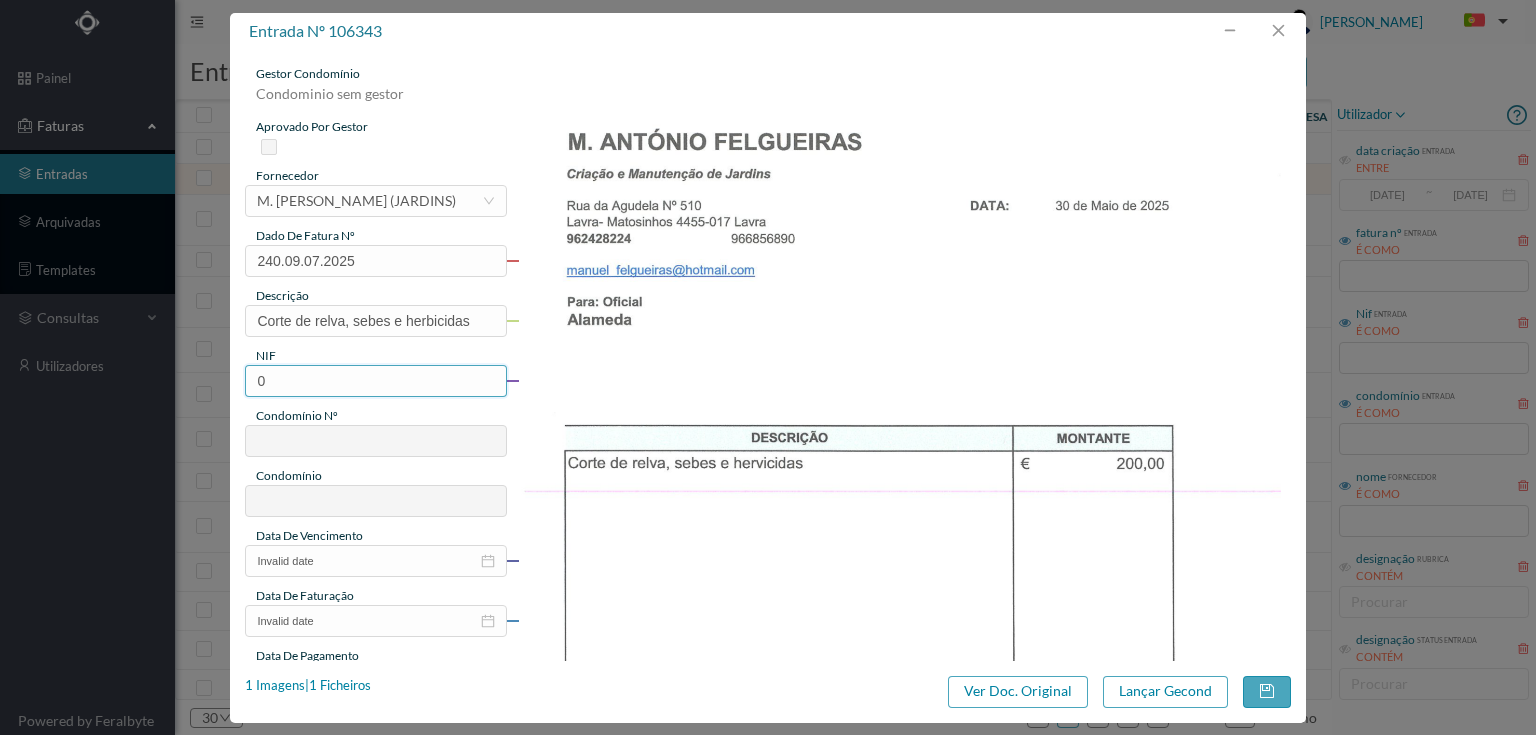 drag, startPoint x: 288, startPoint y: 377, endPoint x: 262, endPoint y: 393, distance: 30.528675 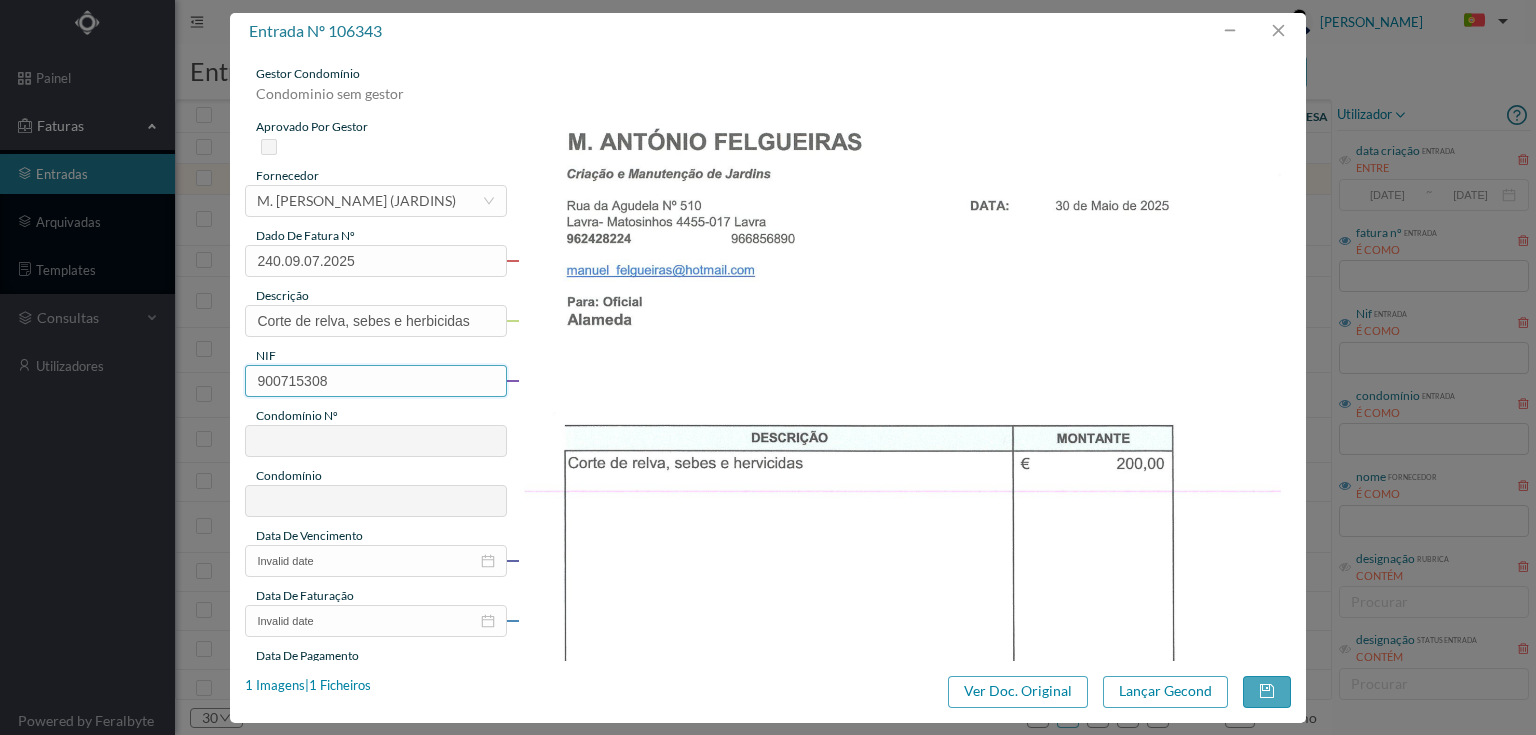 type on "240" 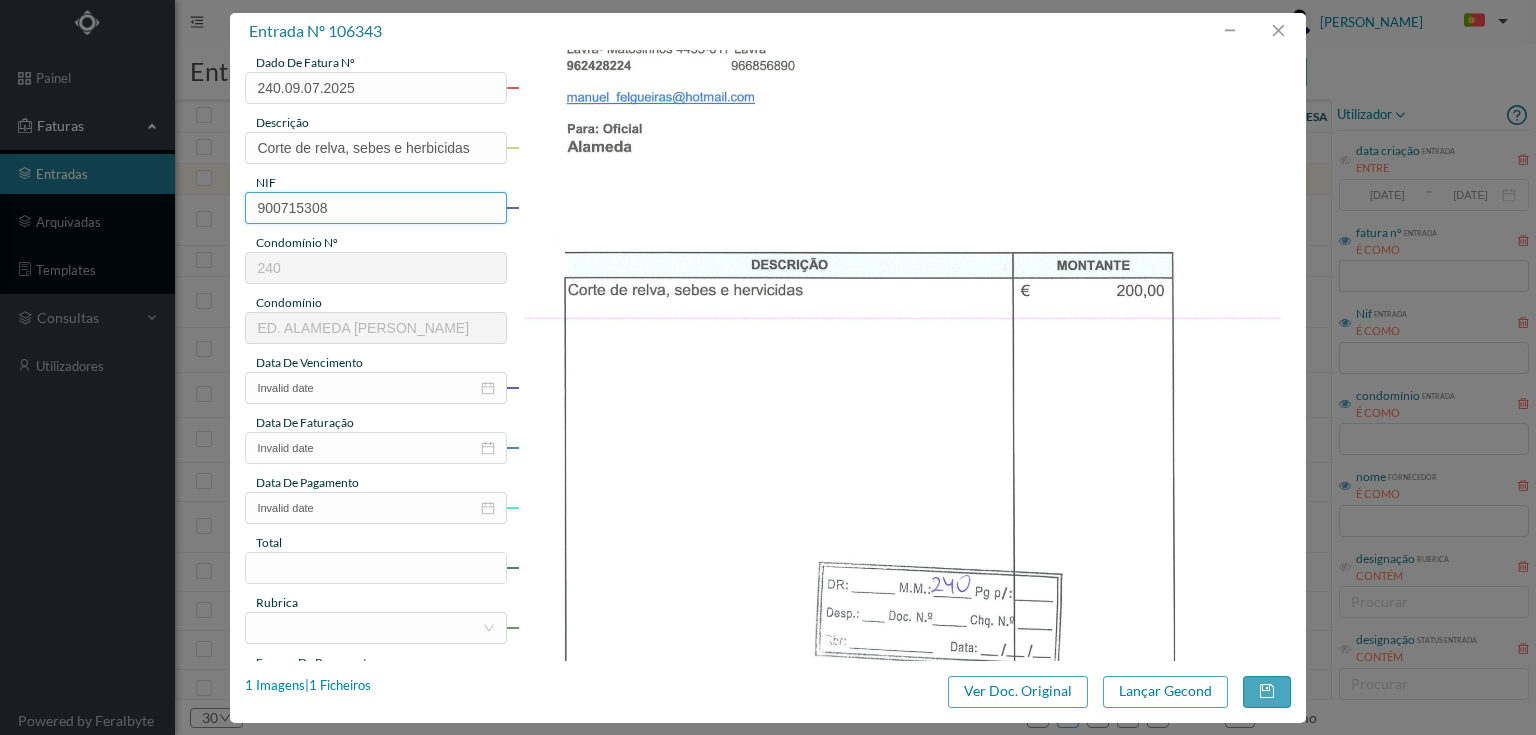 scroll, scrollTop: 240, scrollLeft: 0, axis: vertical 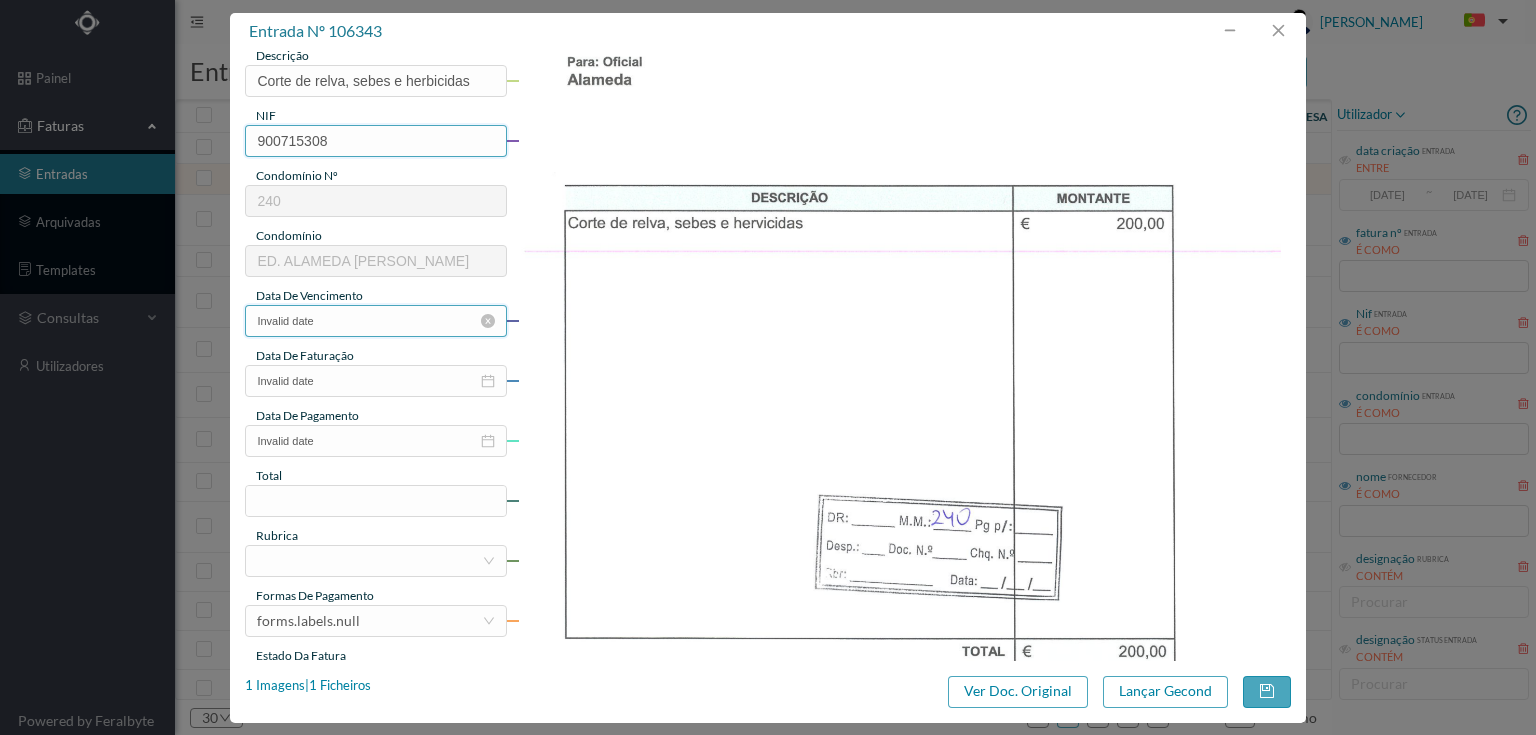 type on "900715308" 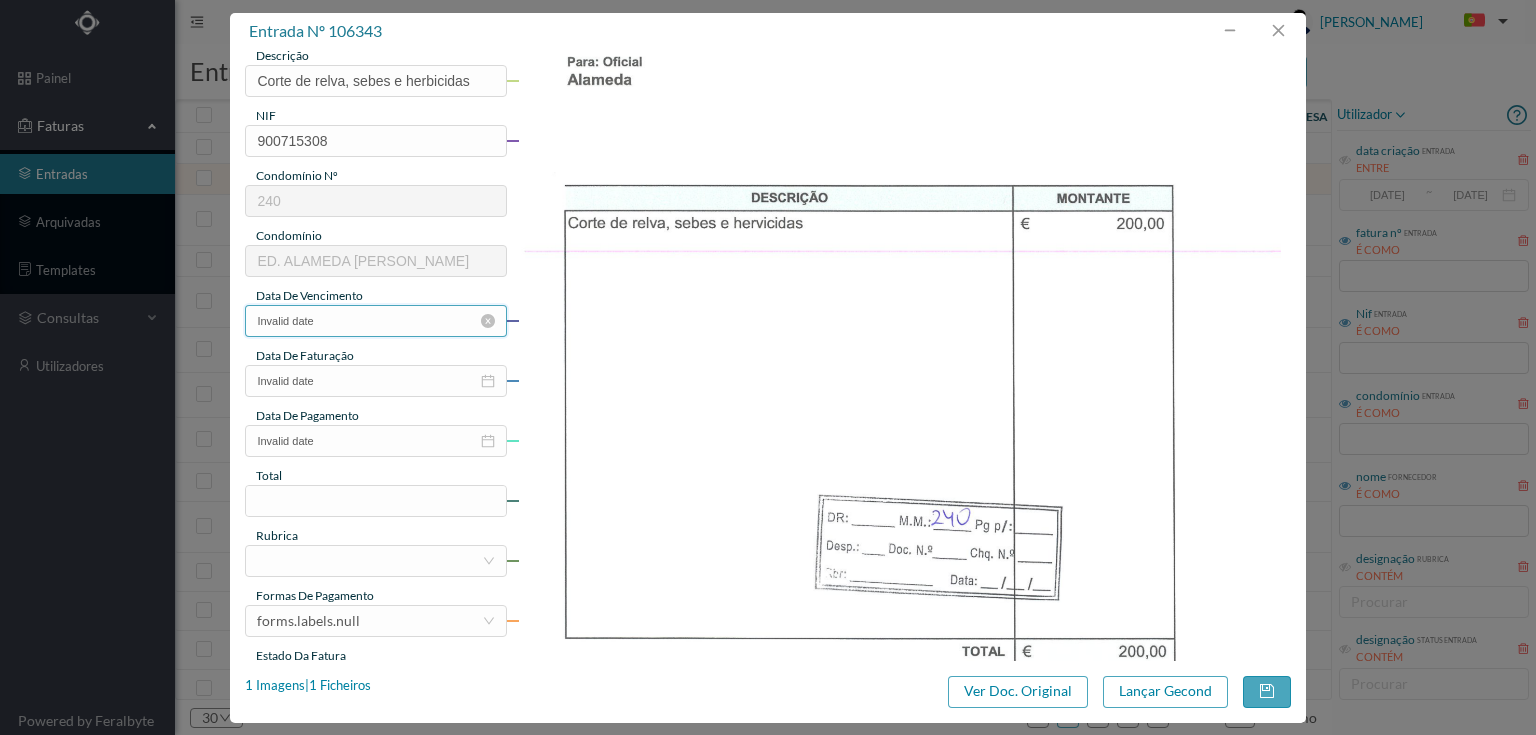 click on "Invalid date" at bounding box center (375, 321) 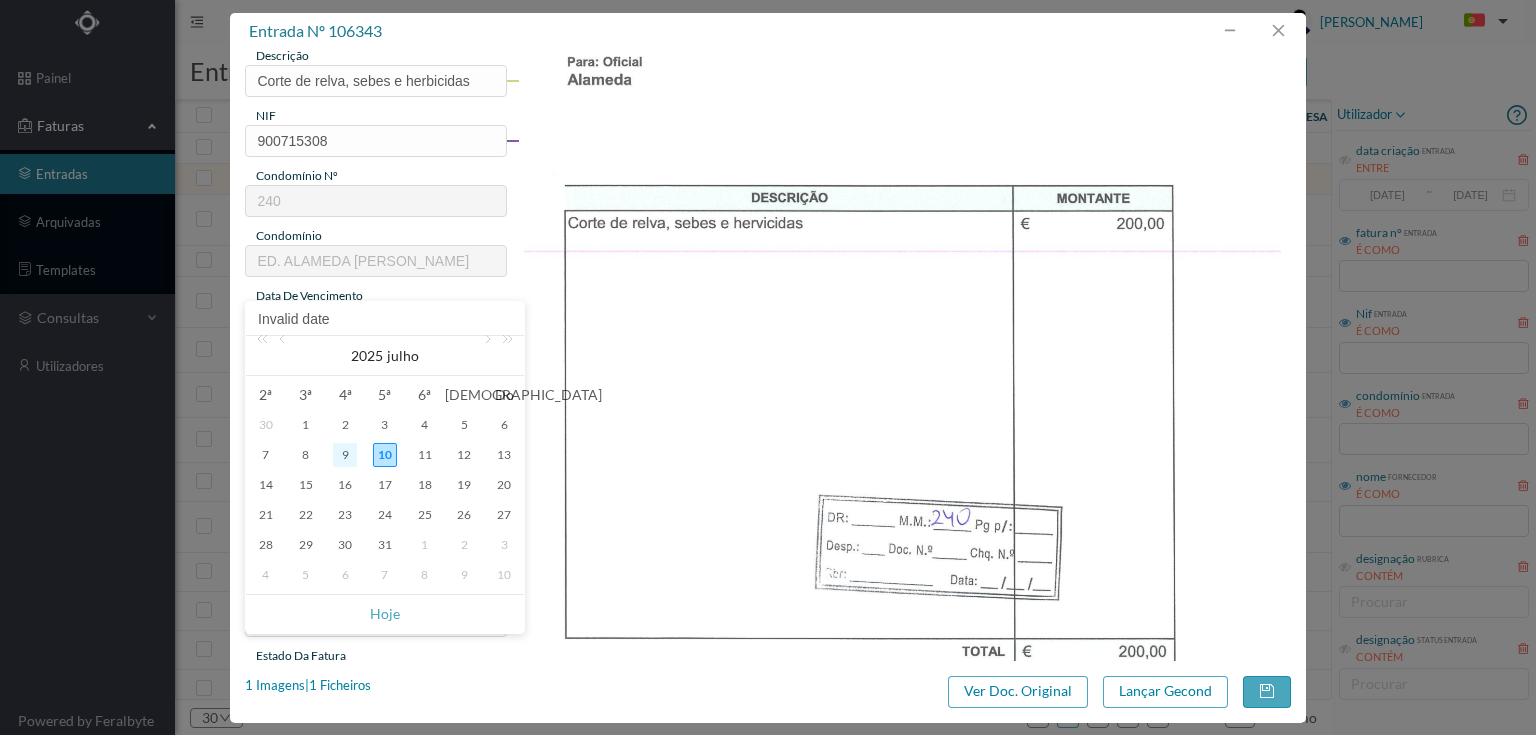 click on "9" at bounding box center [345, 455] 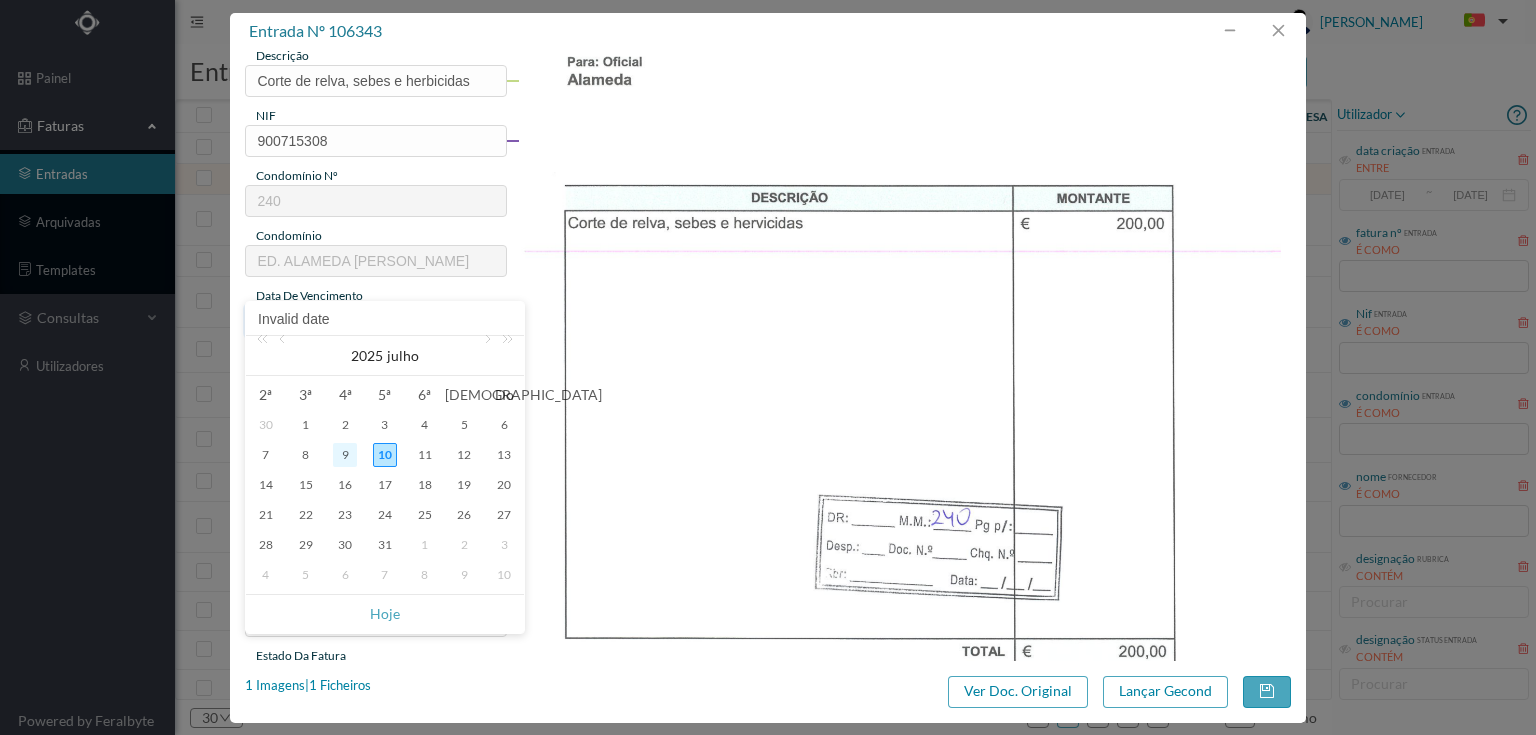 type on "[DATE]" 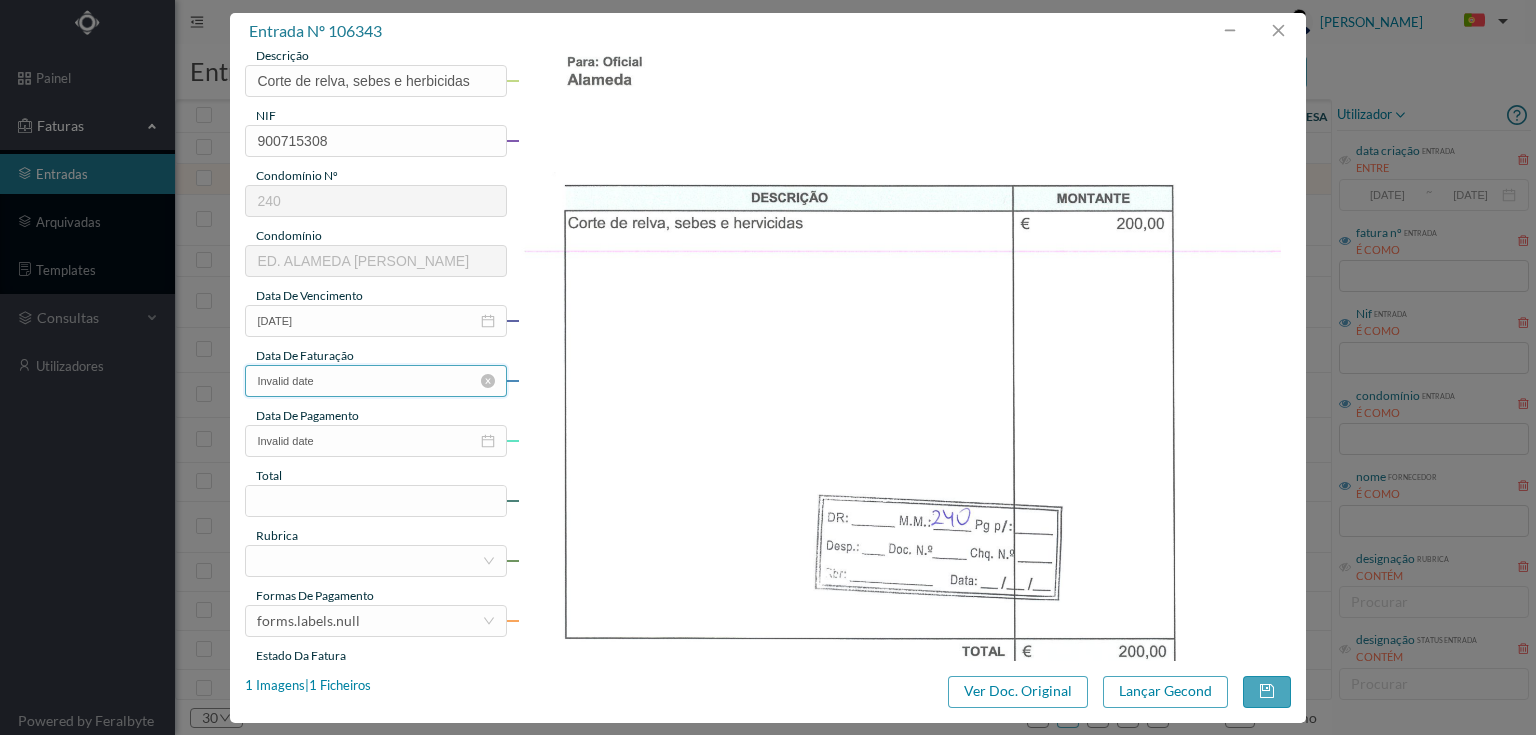 click on "Invalid date" at bounding box center [375, 381] 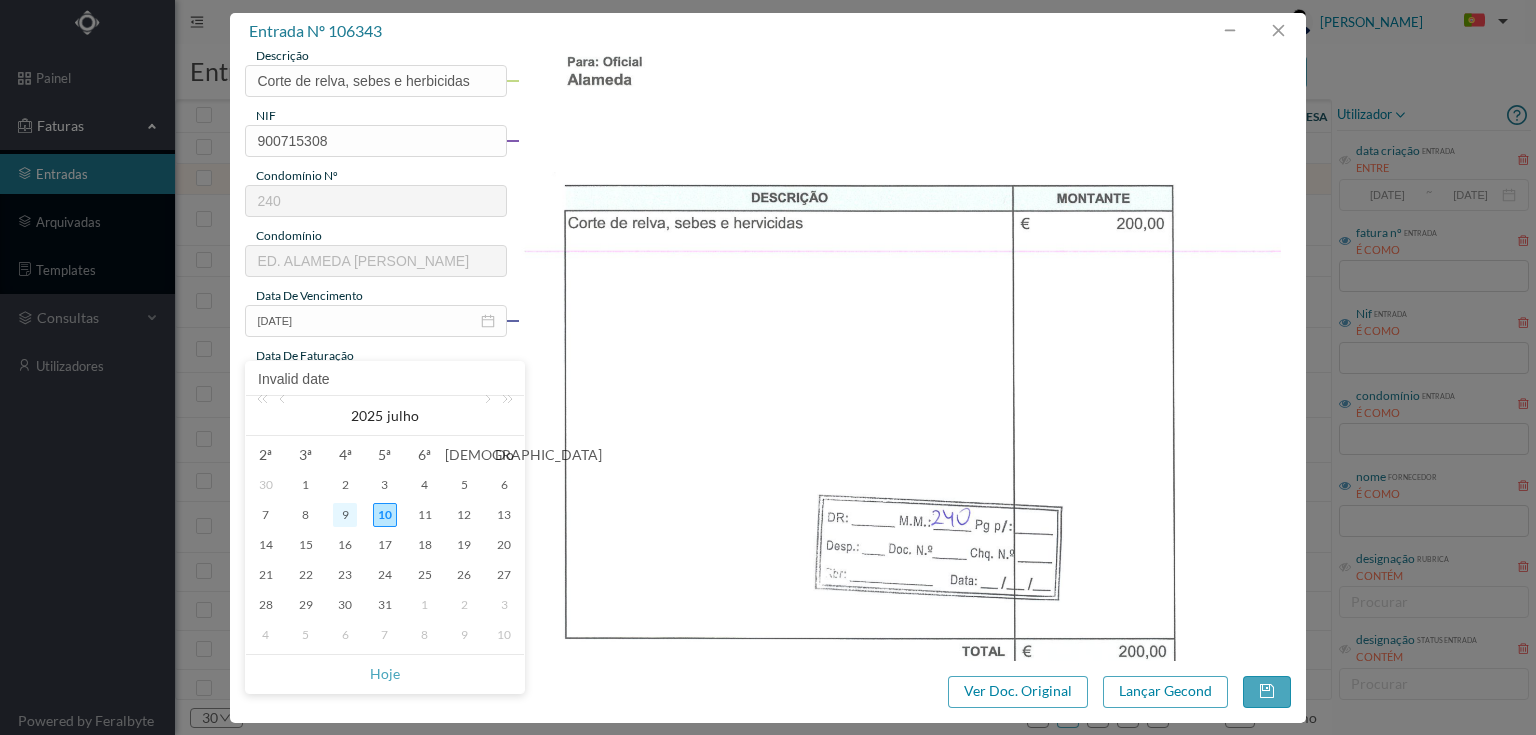 click on "9" at bounding box center [345, 515] 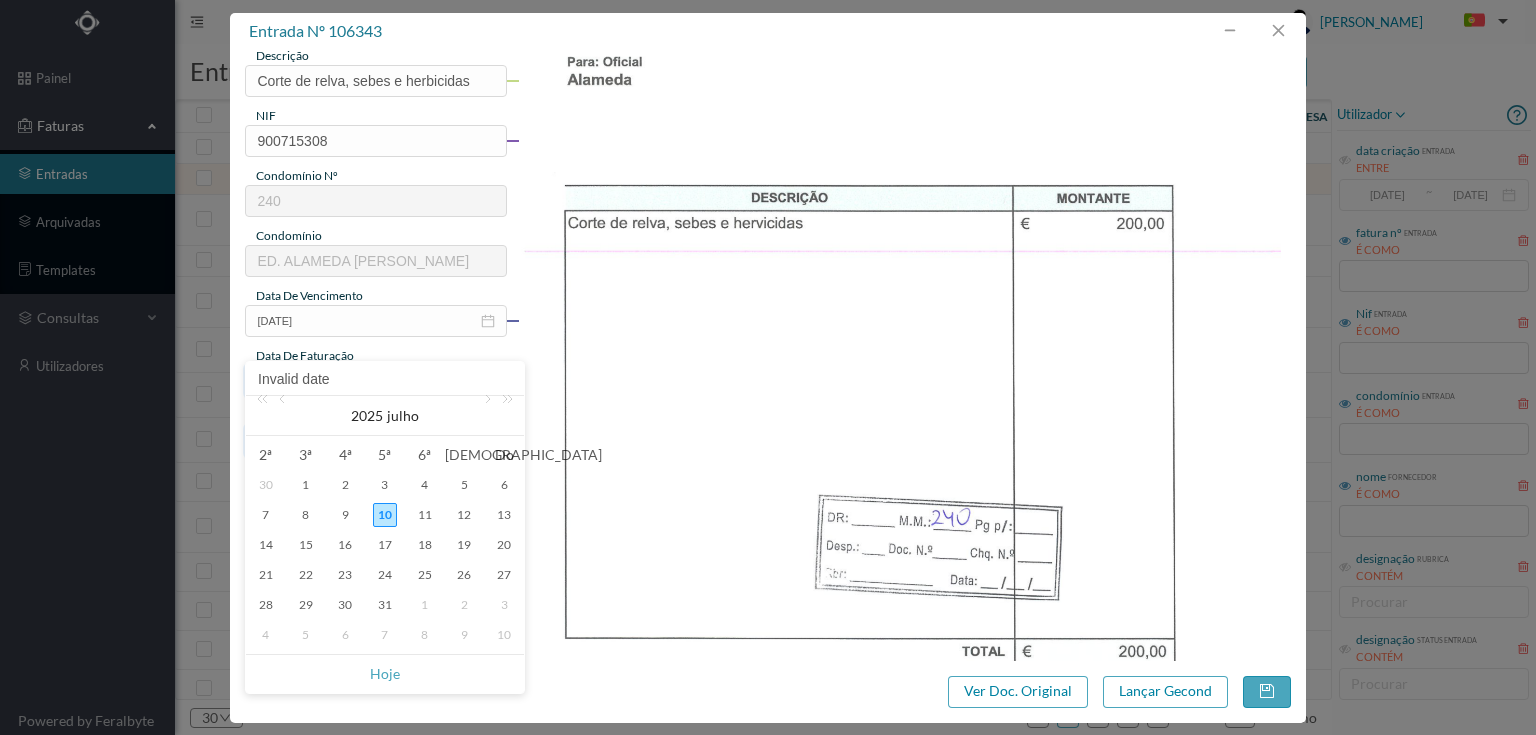 type on "[DATE]" 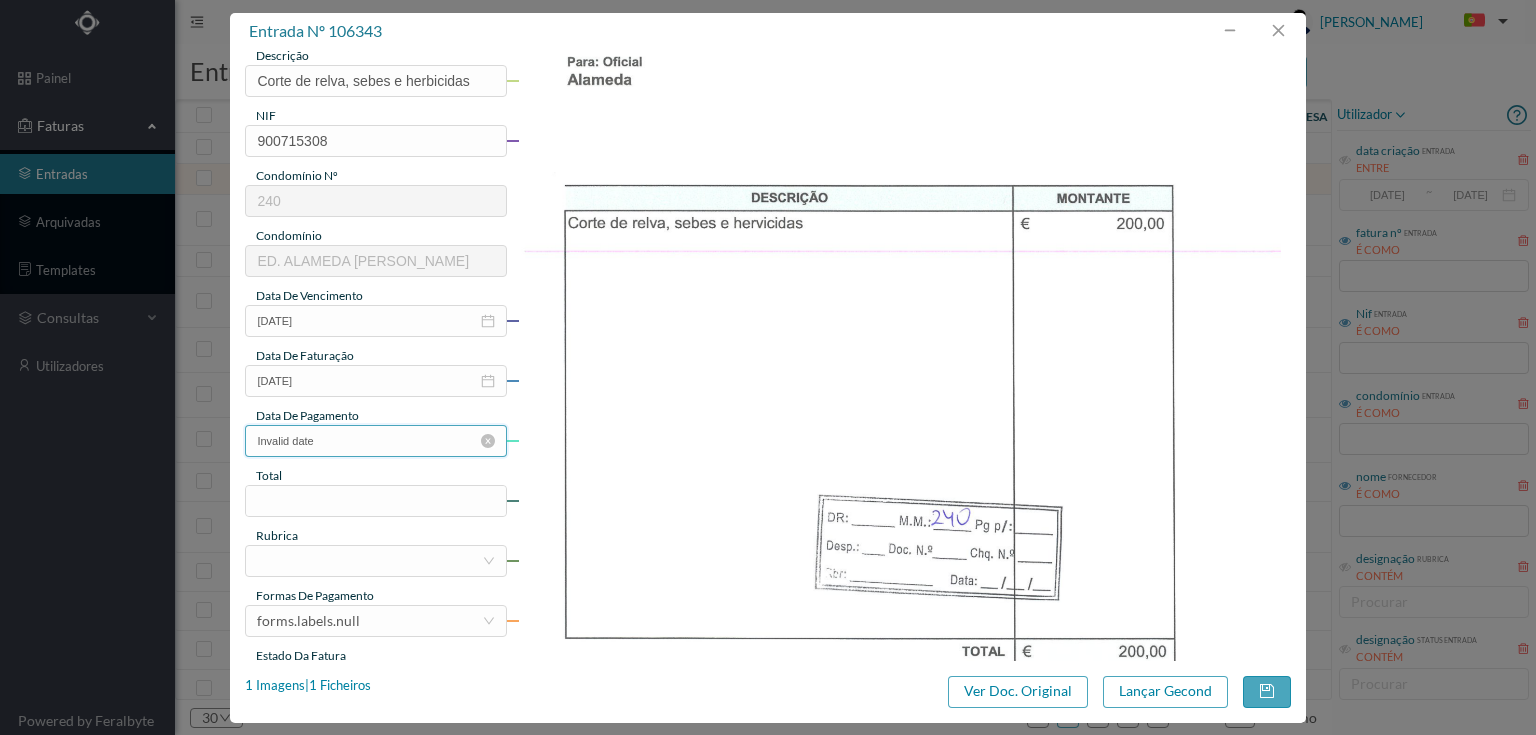 click on "Invalid date" at bounding box center [375, 441] 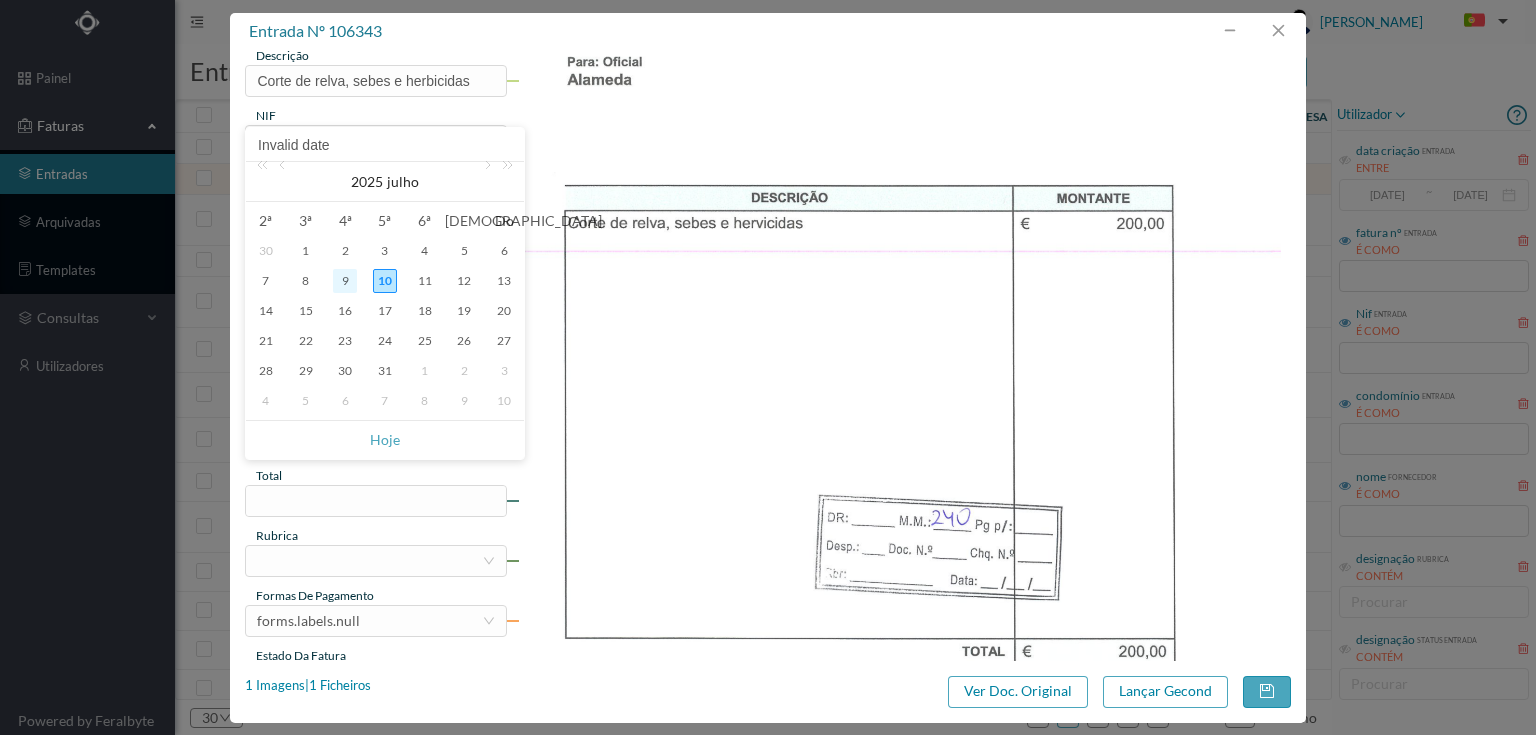 click on "9" at bounding box center [345, 281] 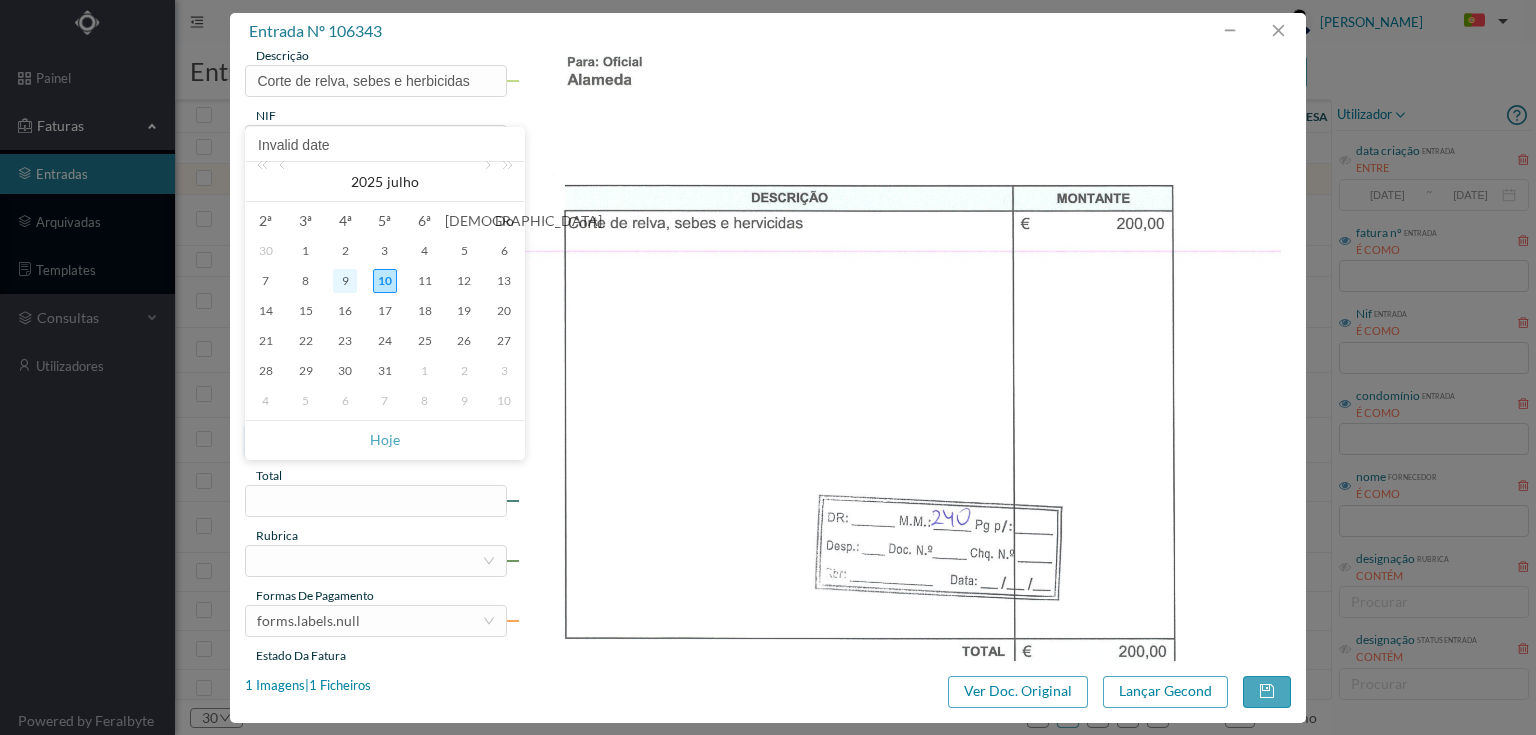 type on "[DATE]" 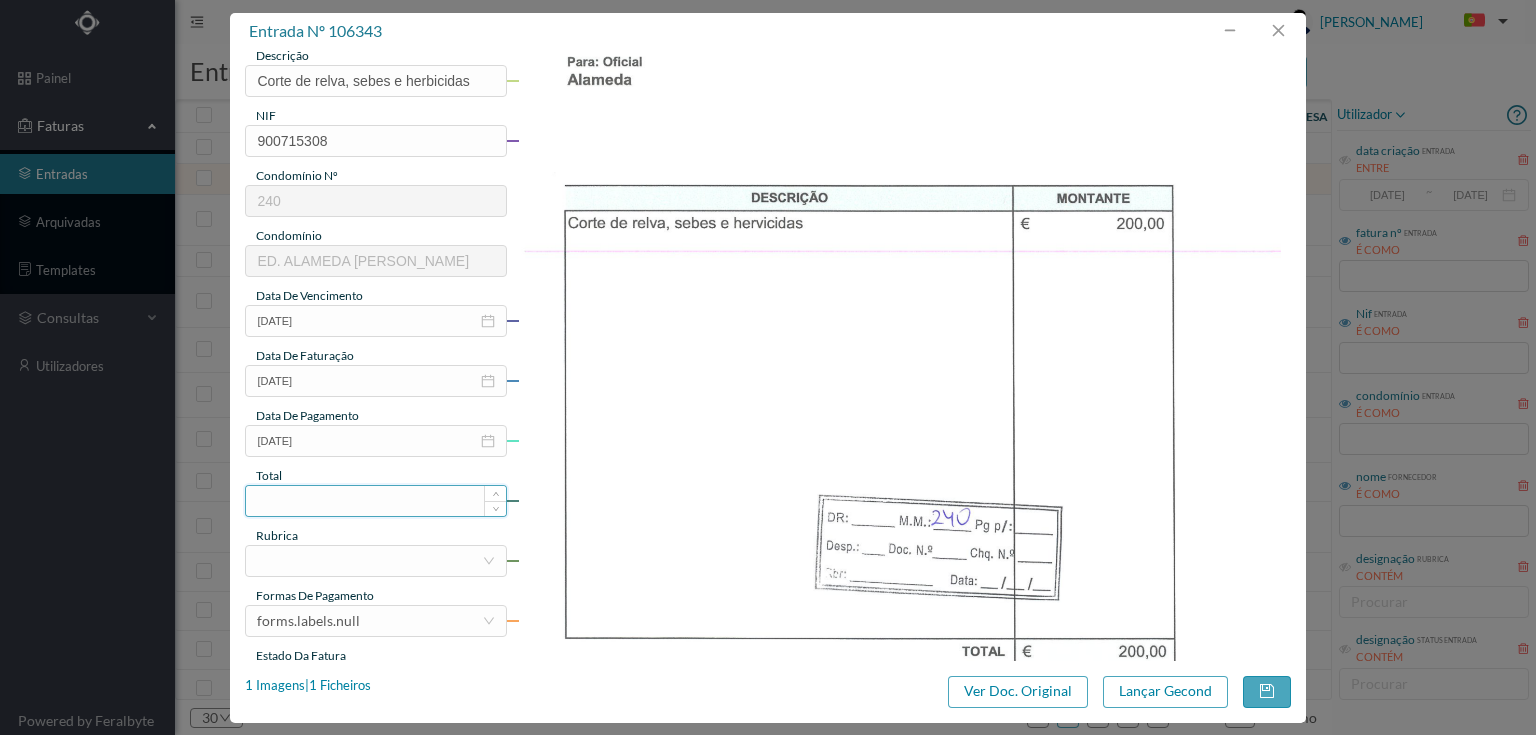 click at bounding box center (375, 501) 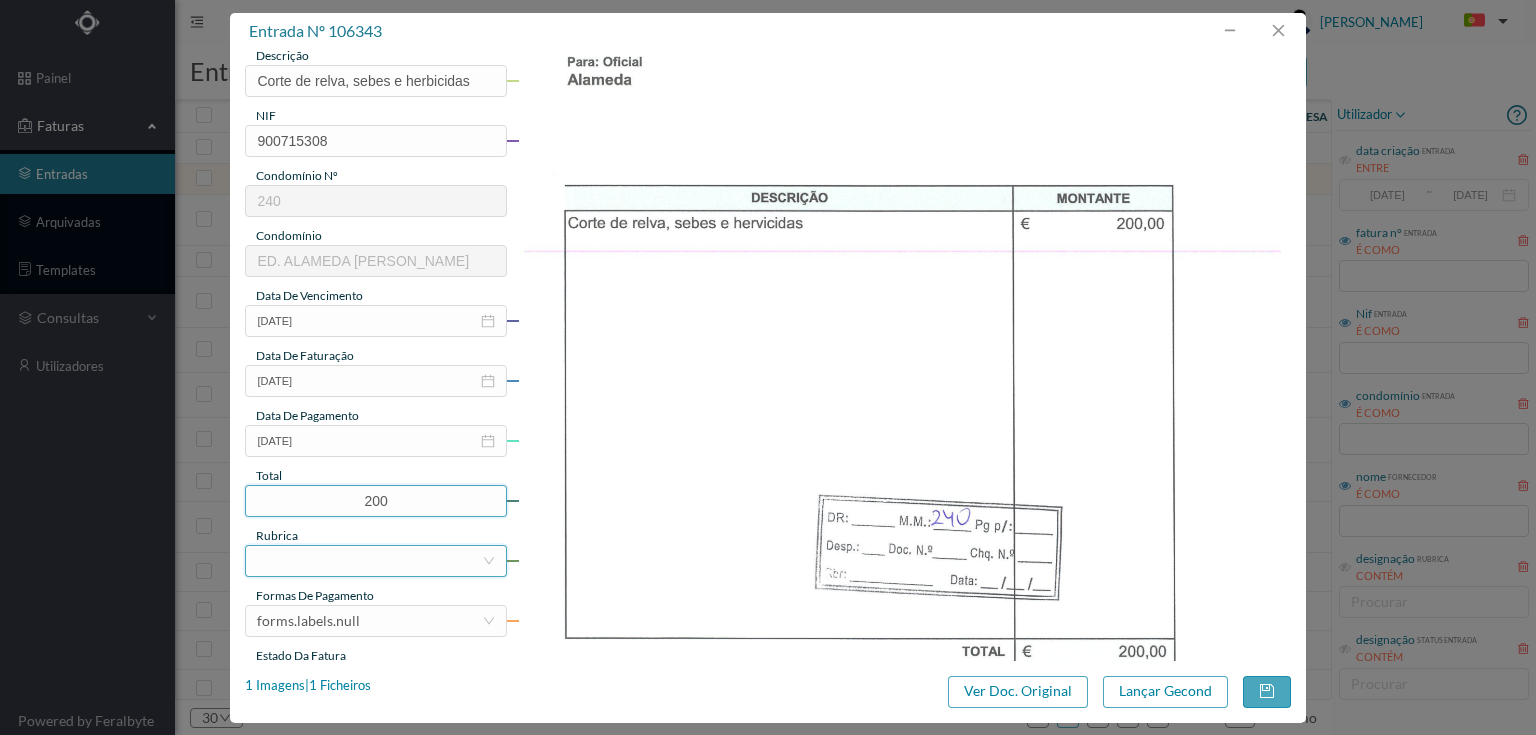 type on "200.00" 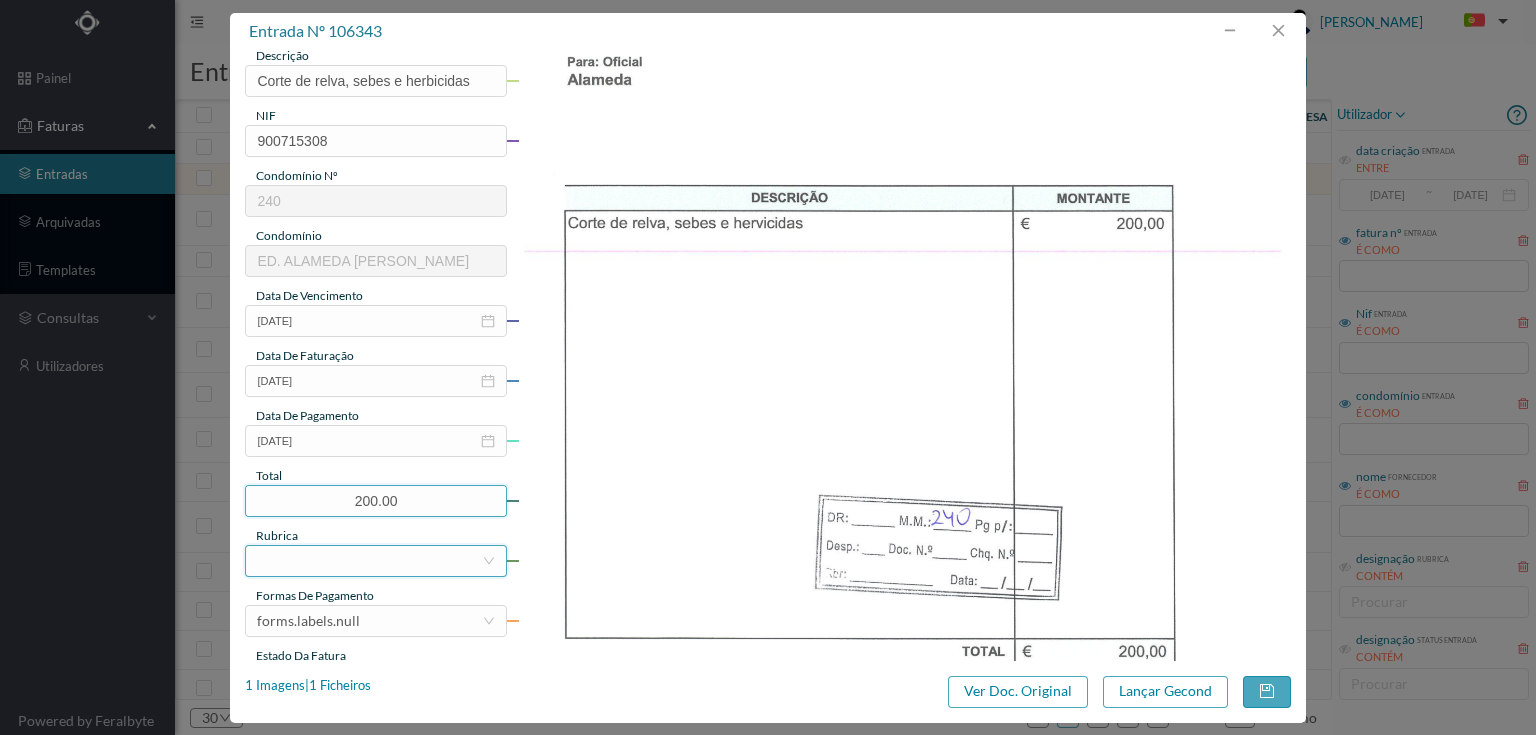 click at bounding box center (369, 561) 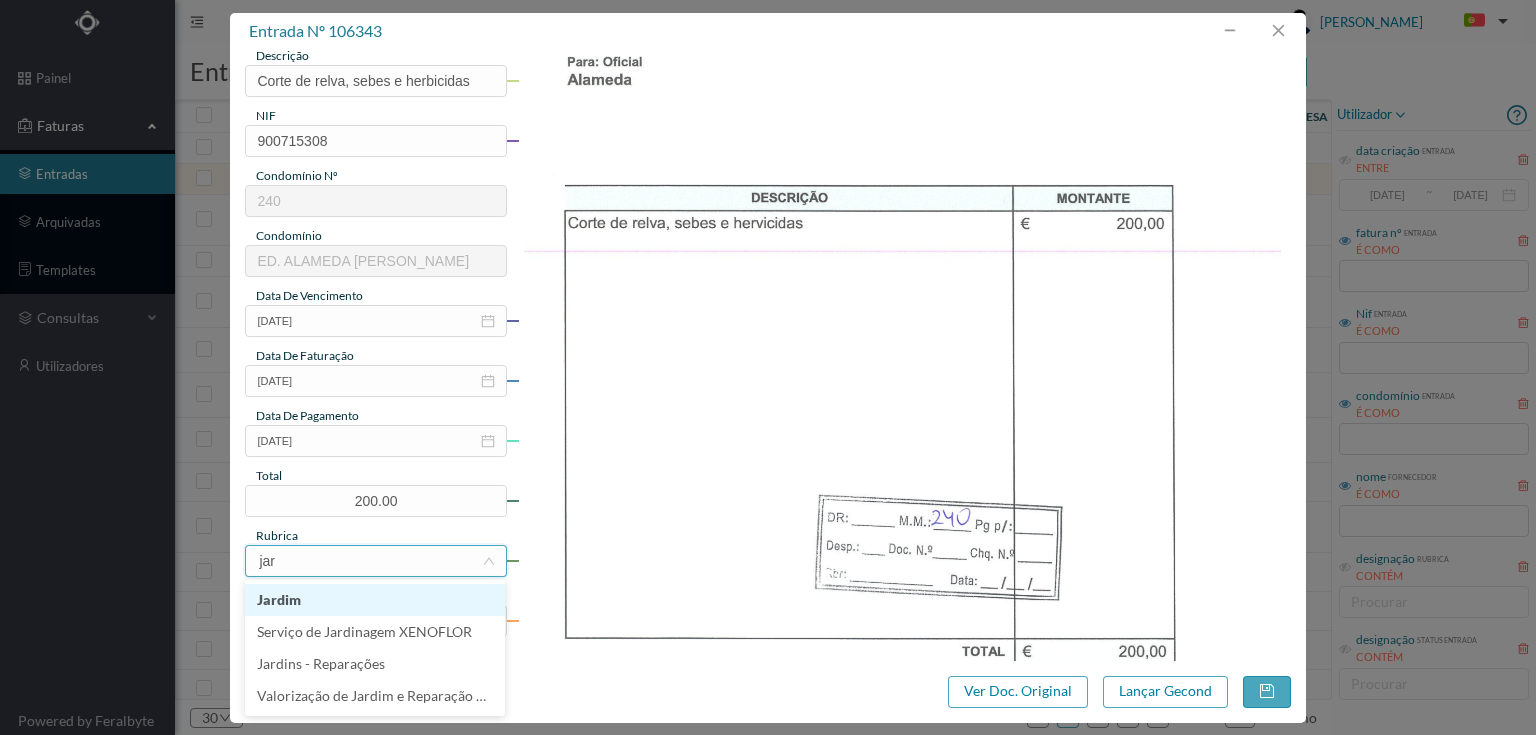 type on "jard" 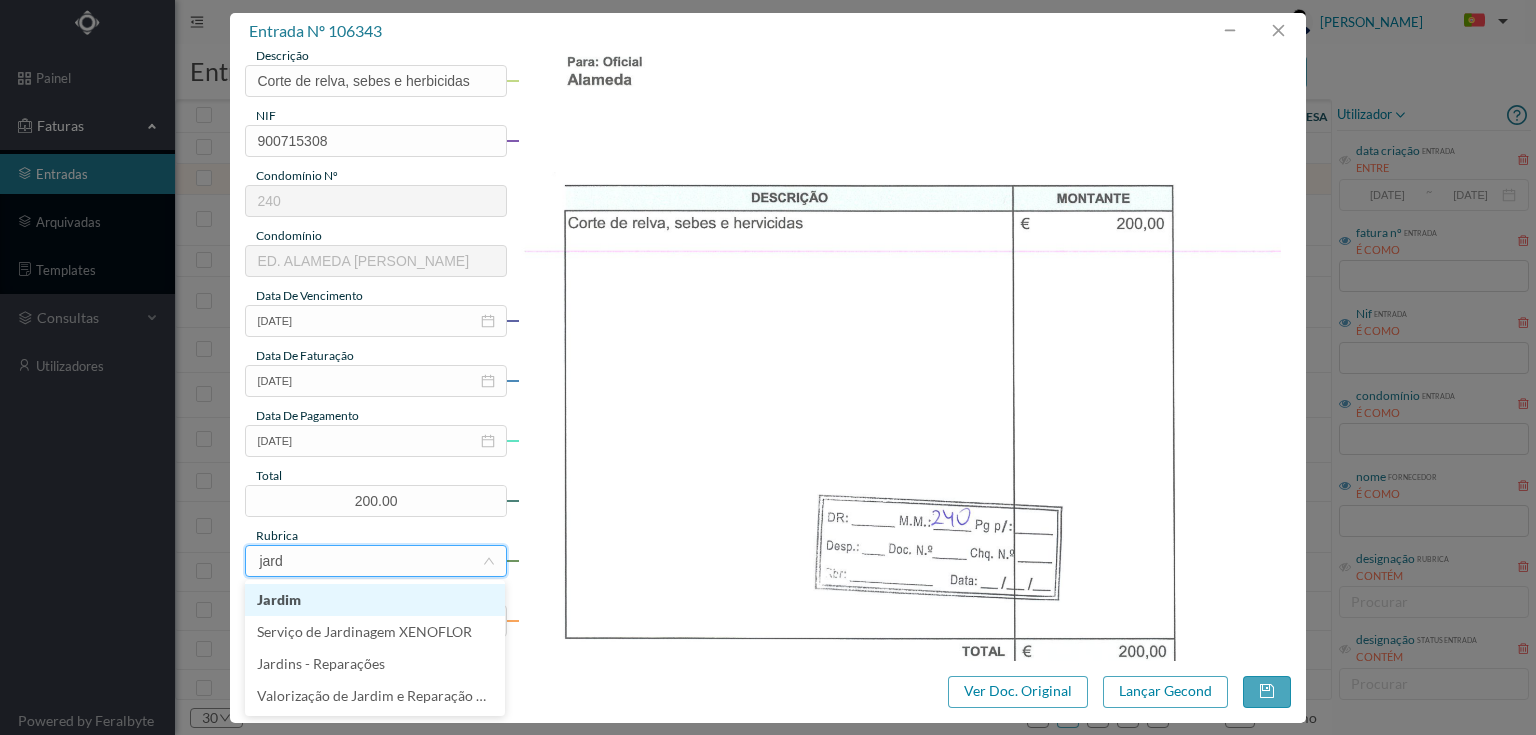 click on "Jardim" at bounding box center [375, 600] 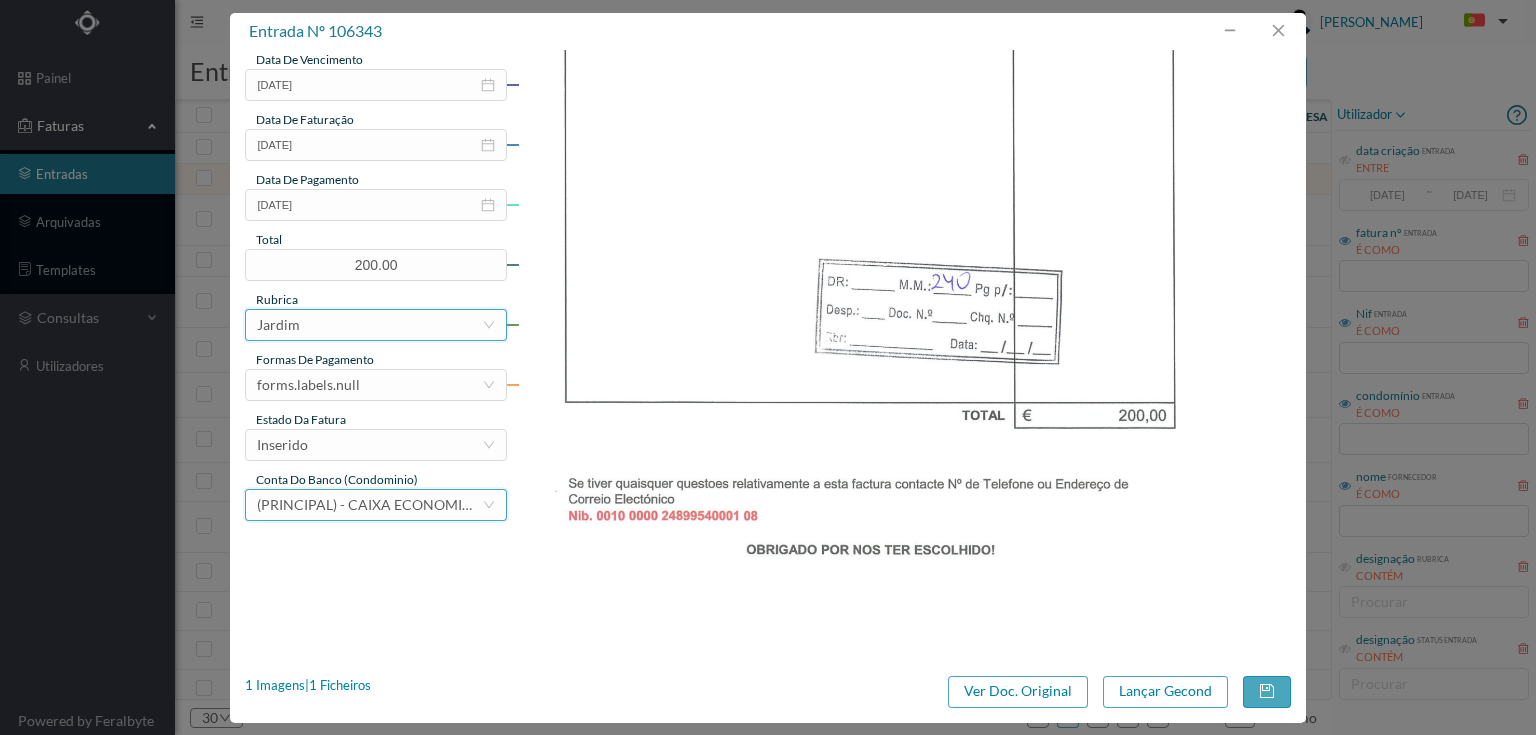 scroll, scrollTop: 480, scrollLeft: 0, axis: vertical 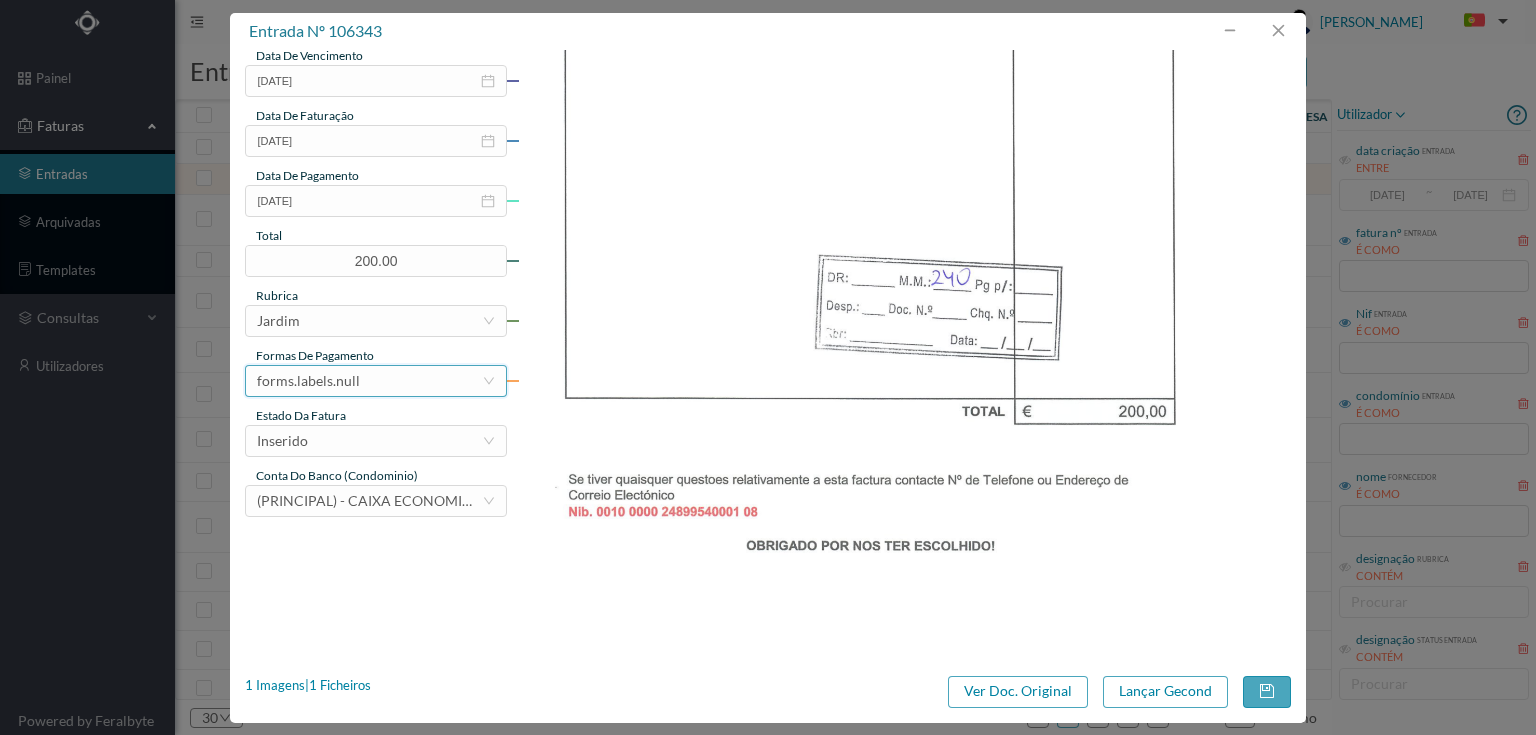 click on "forms.labels.null" at bounding box center (369, 381) 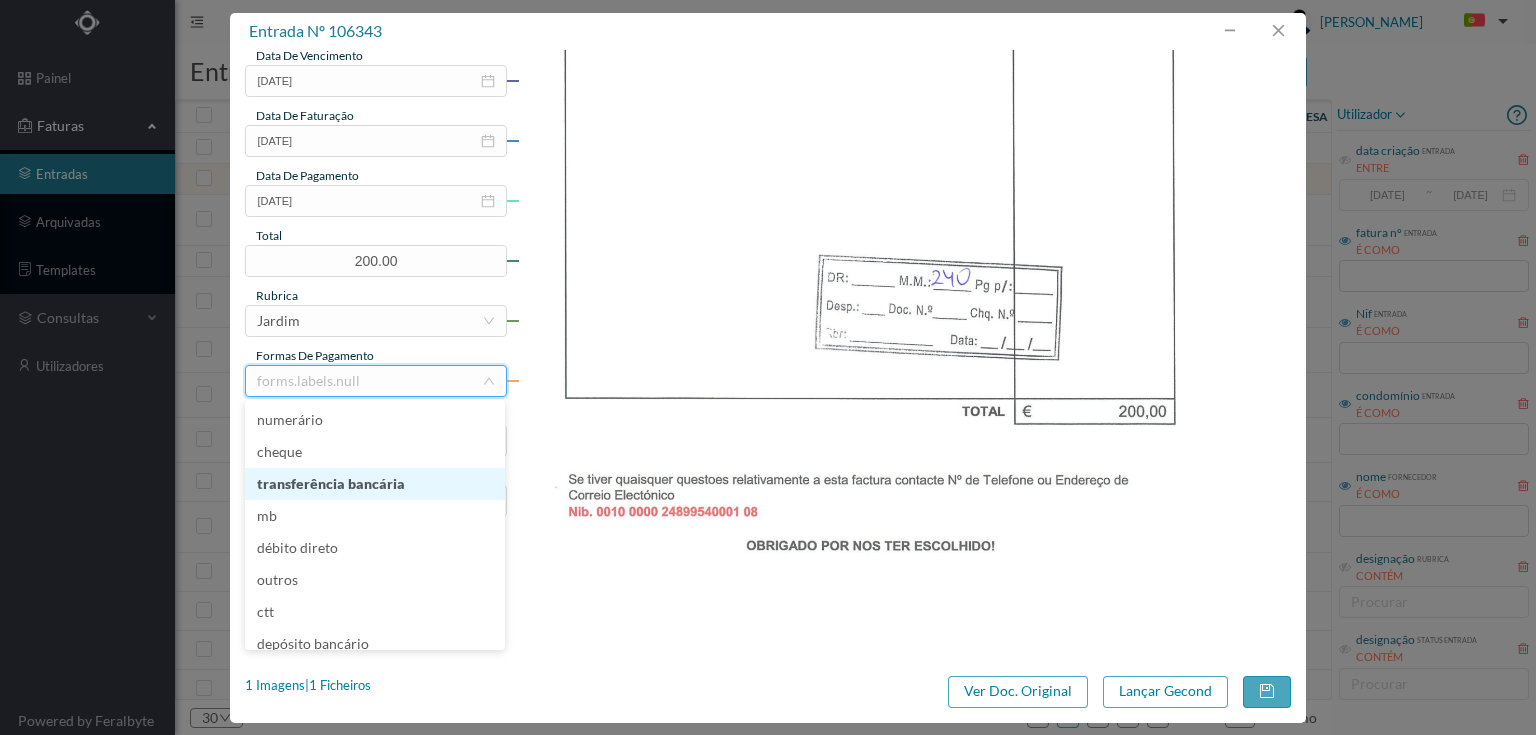 click on "transferência bancária" at bounding box center [375, 484] 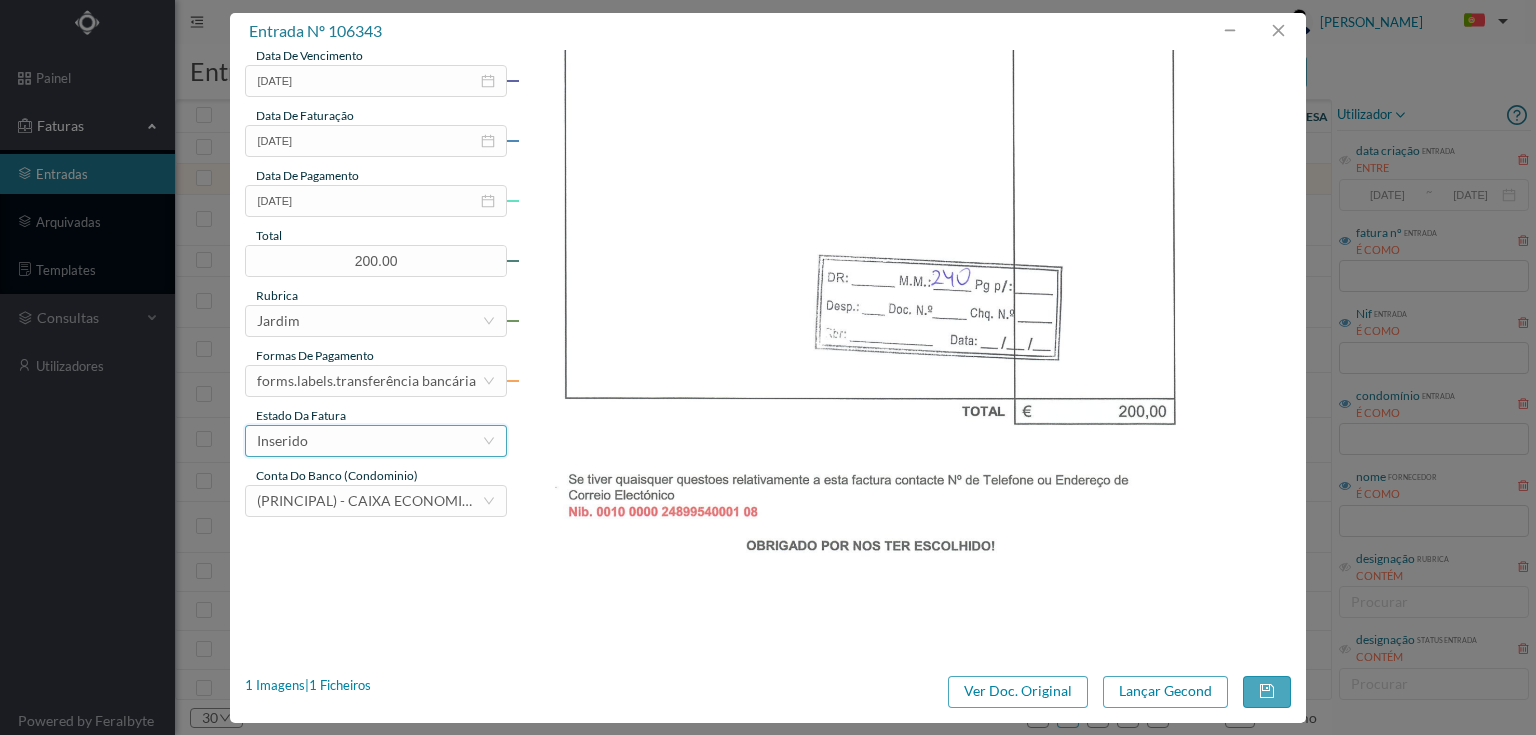 click on "Inserido" at bounding box center (369, 441) 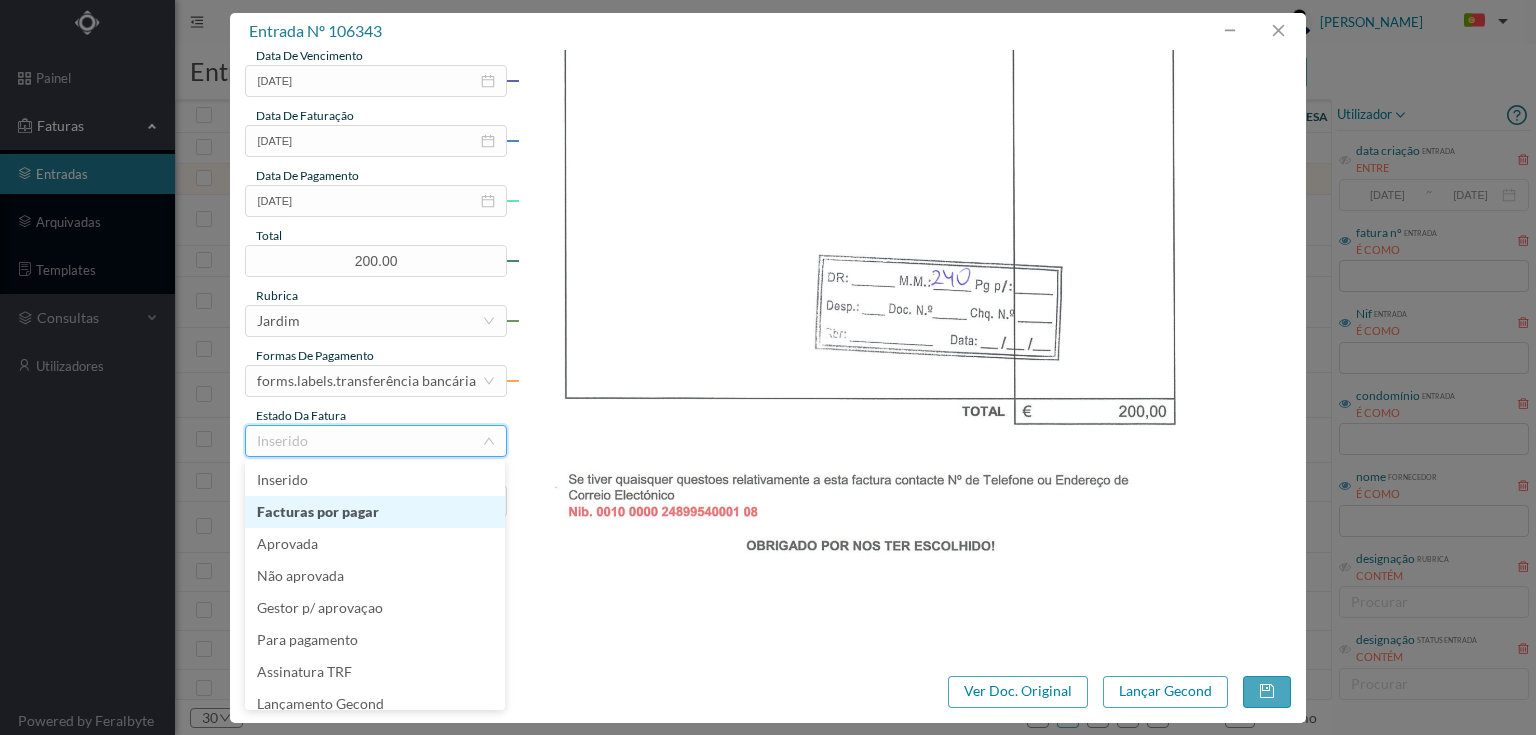 scroll, scrollTop: 10, scrollLeft: 0, axis: vertical 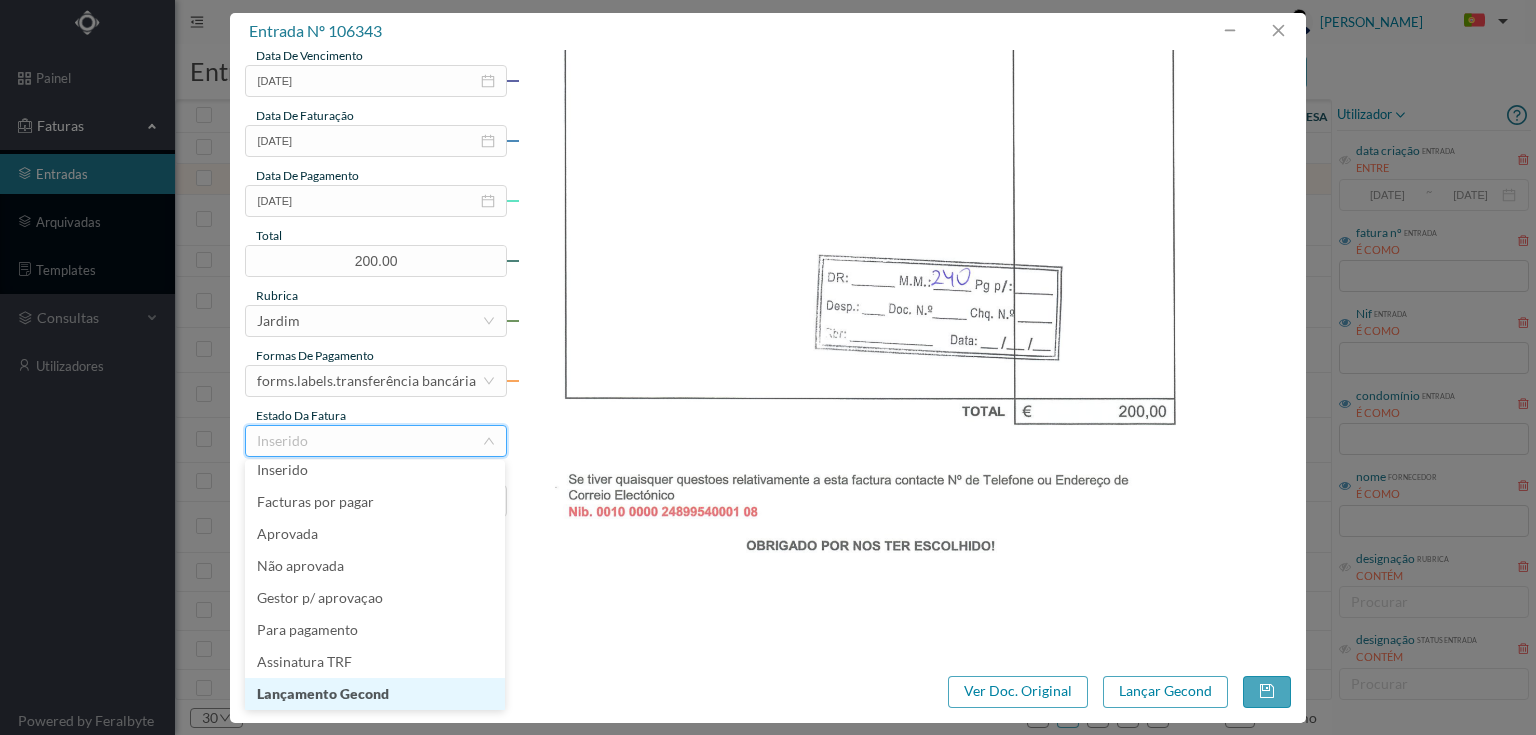 drag, startPoint x: 363, startPoint y: 696, endPoint x: 860, endPoint y: 728, distance: 498.0291 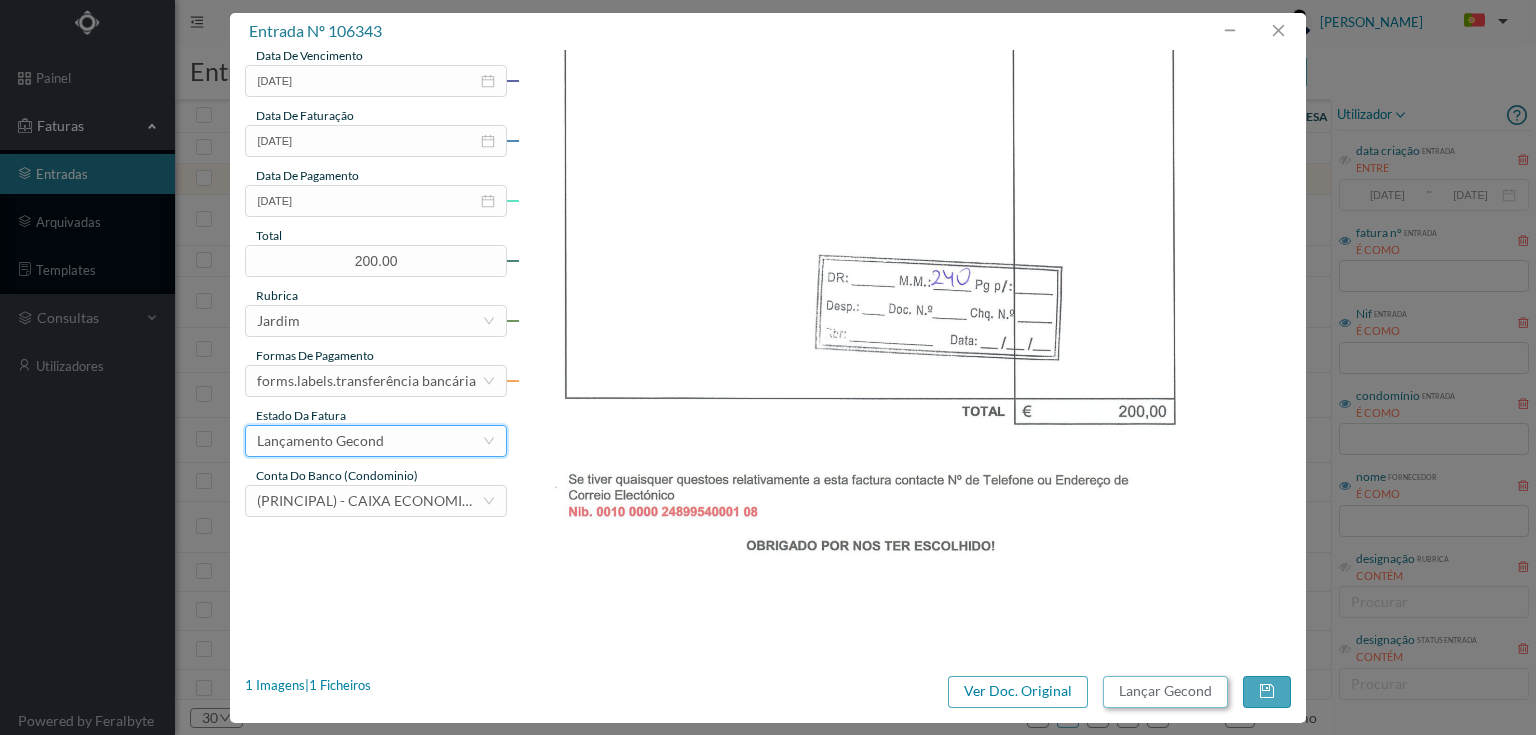 click on "Lançar Gecond" at bounding box center (1165, 692) 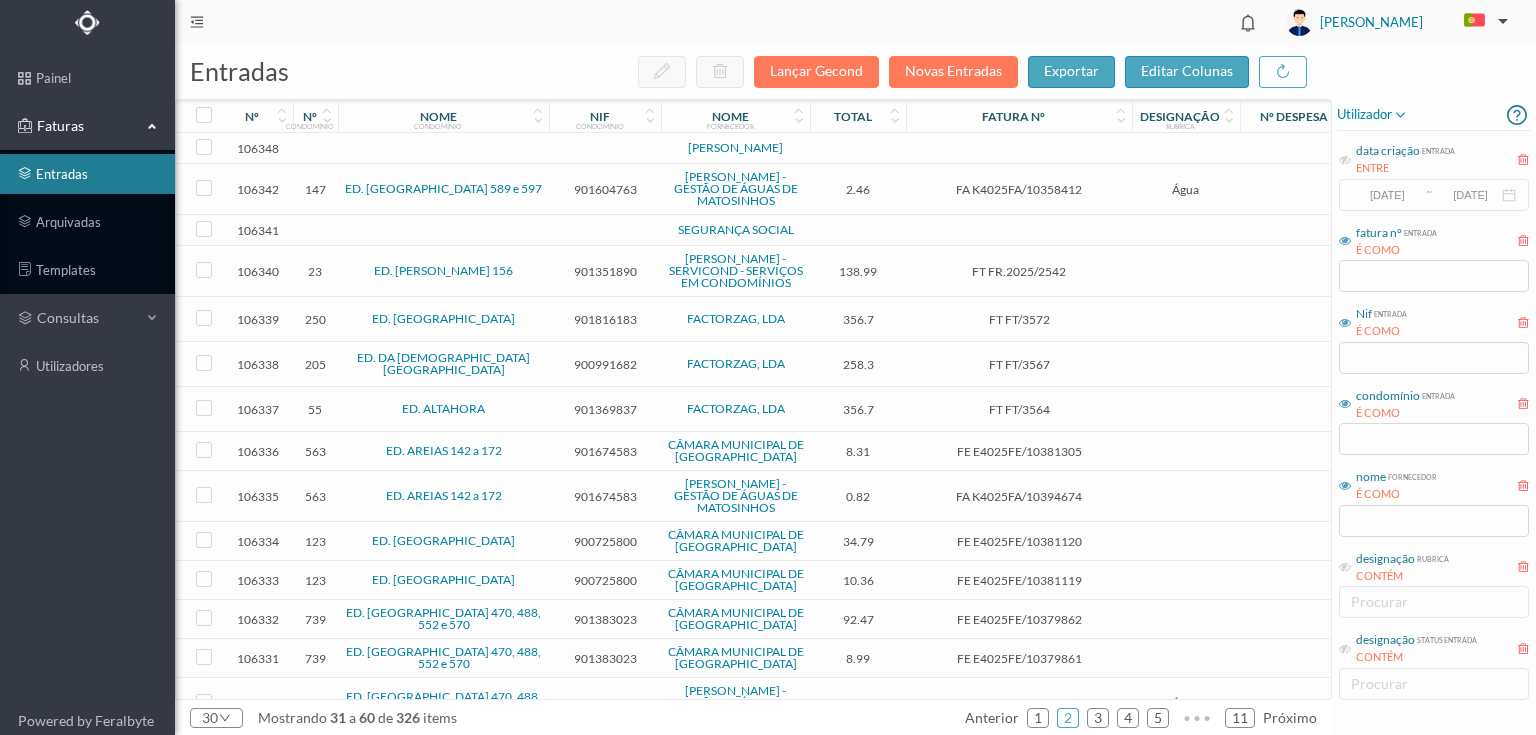 click on "901604763" at bounding box center (605, 189) 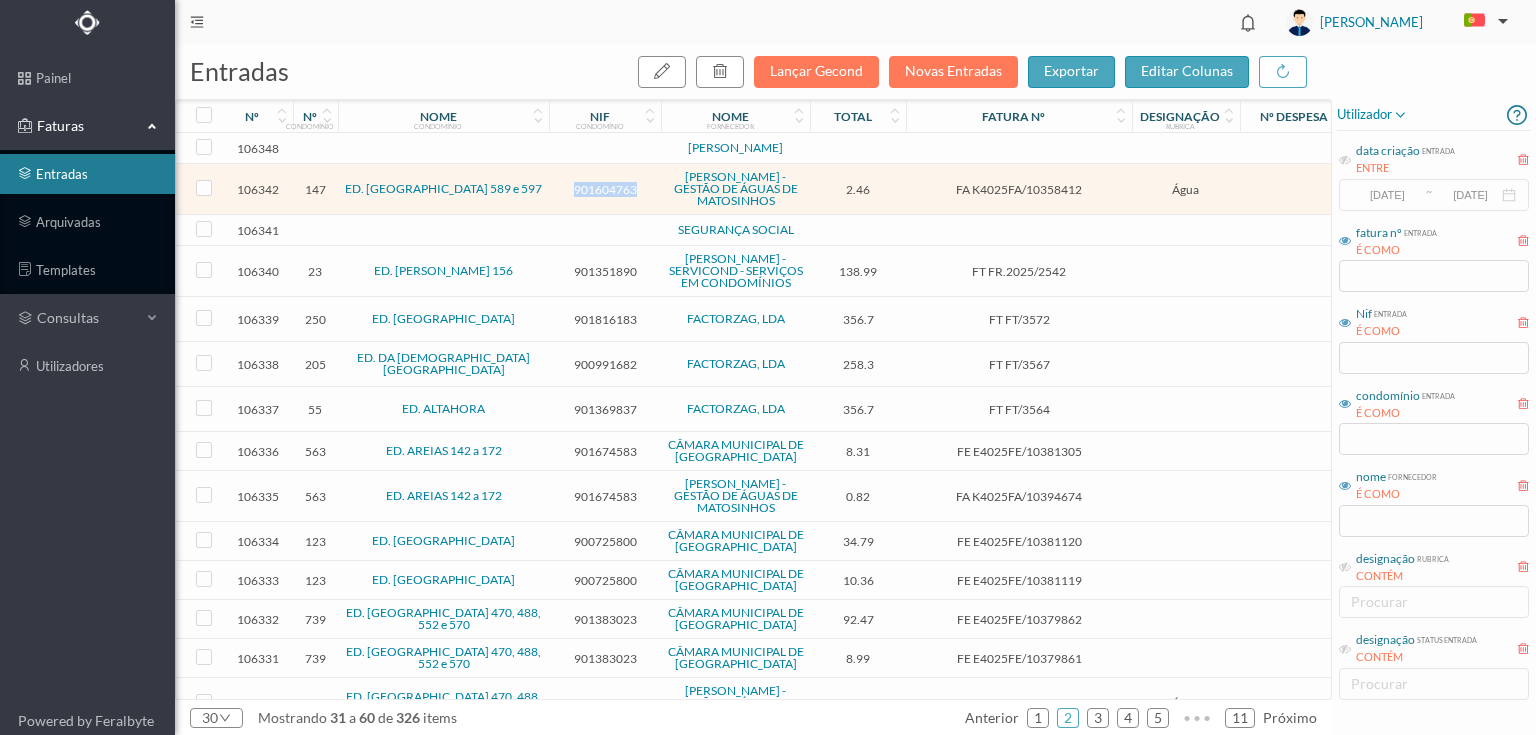 click on "901604763" at bounding box center [605, 189] 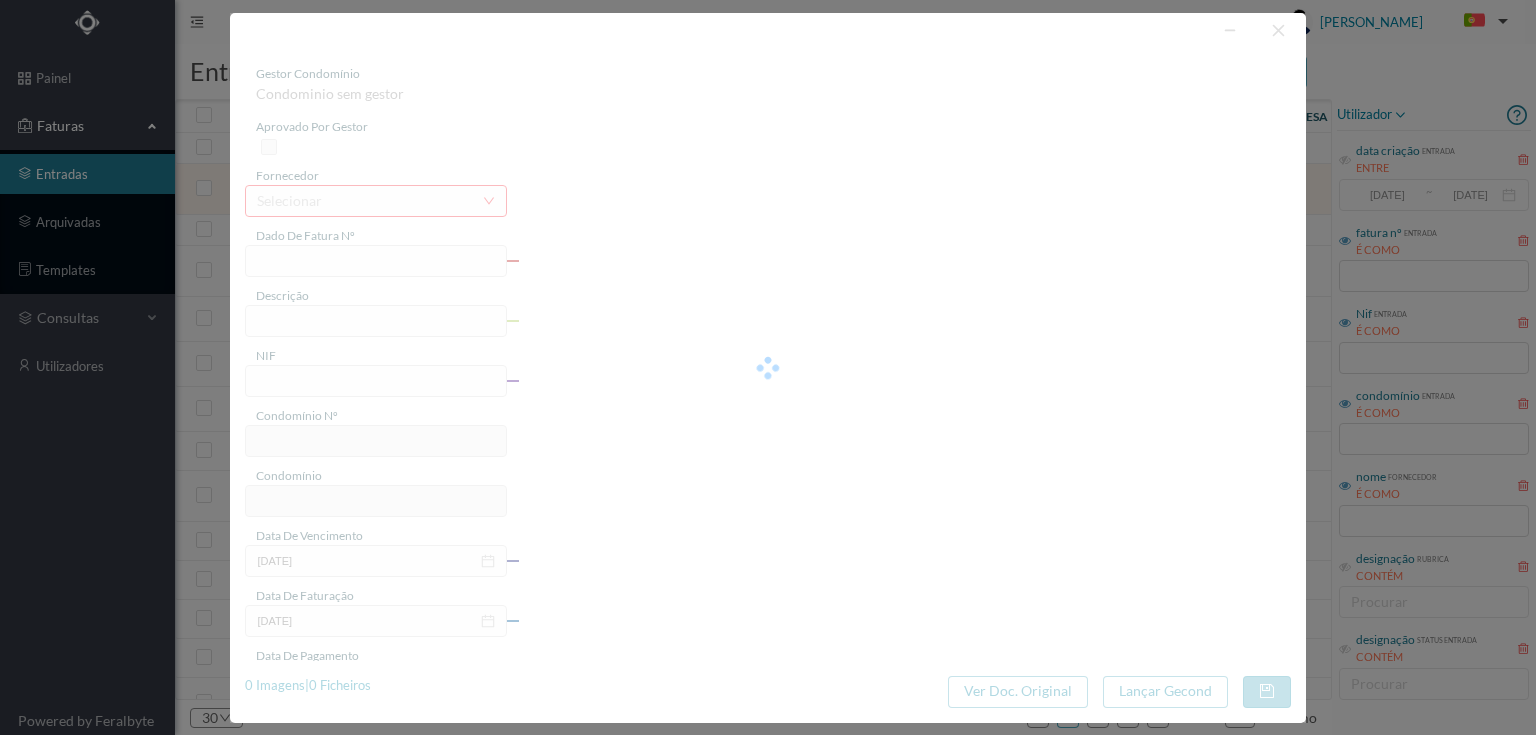 type on "FA K4025FA/10358412" 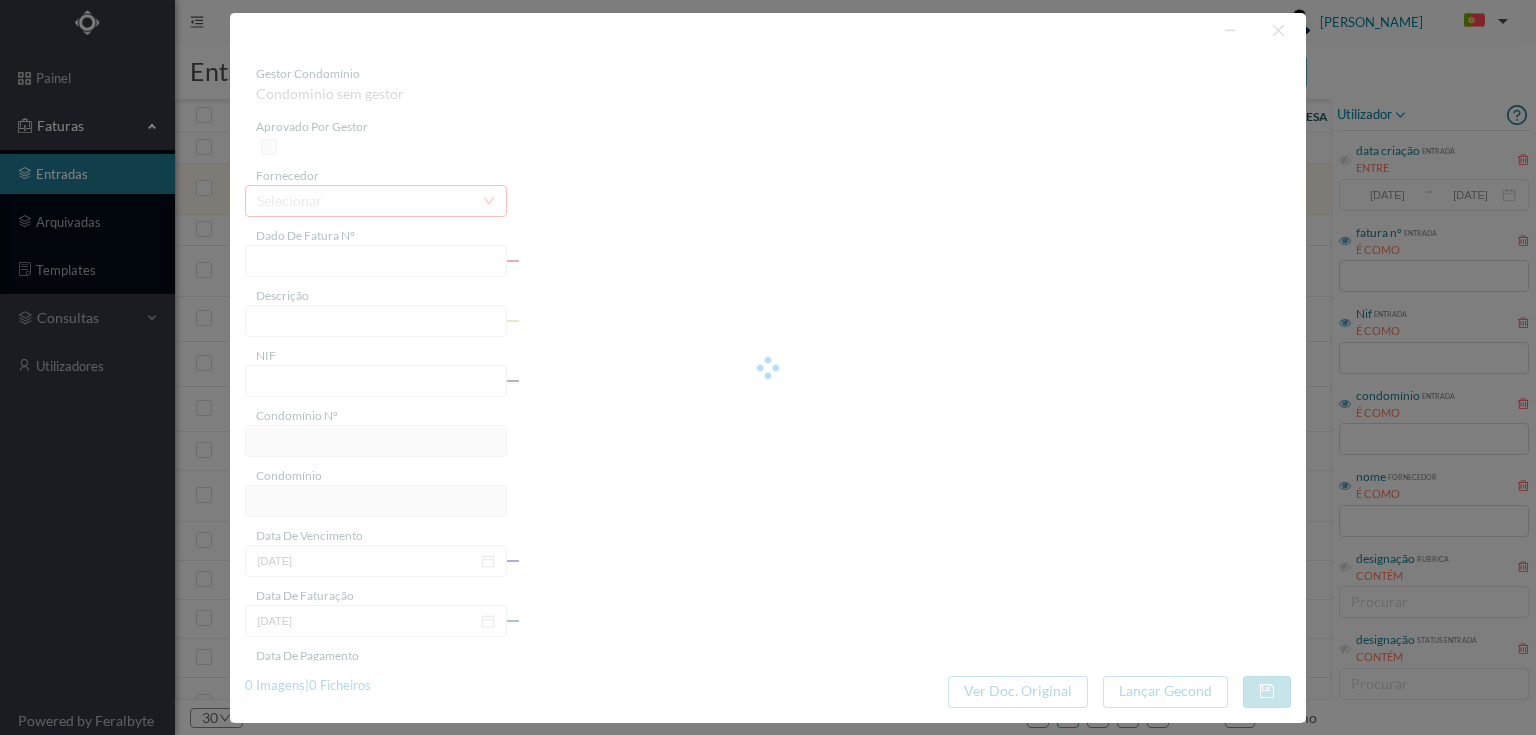 type on "Penodo de faturação: 16.04.2025 a 17.06.2025" 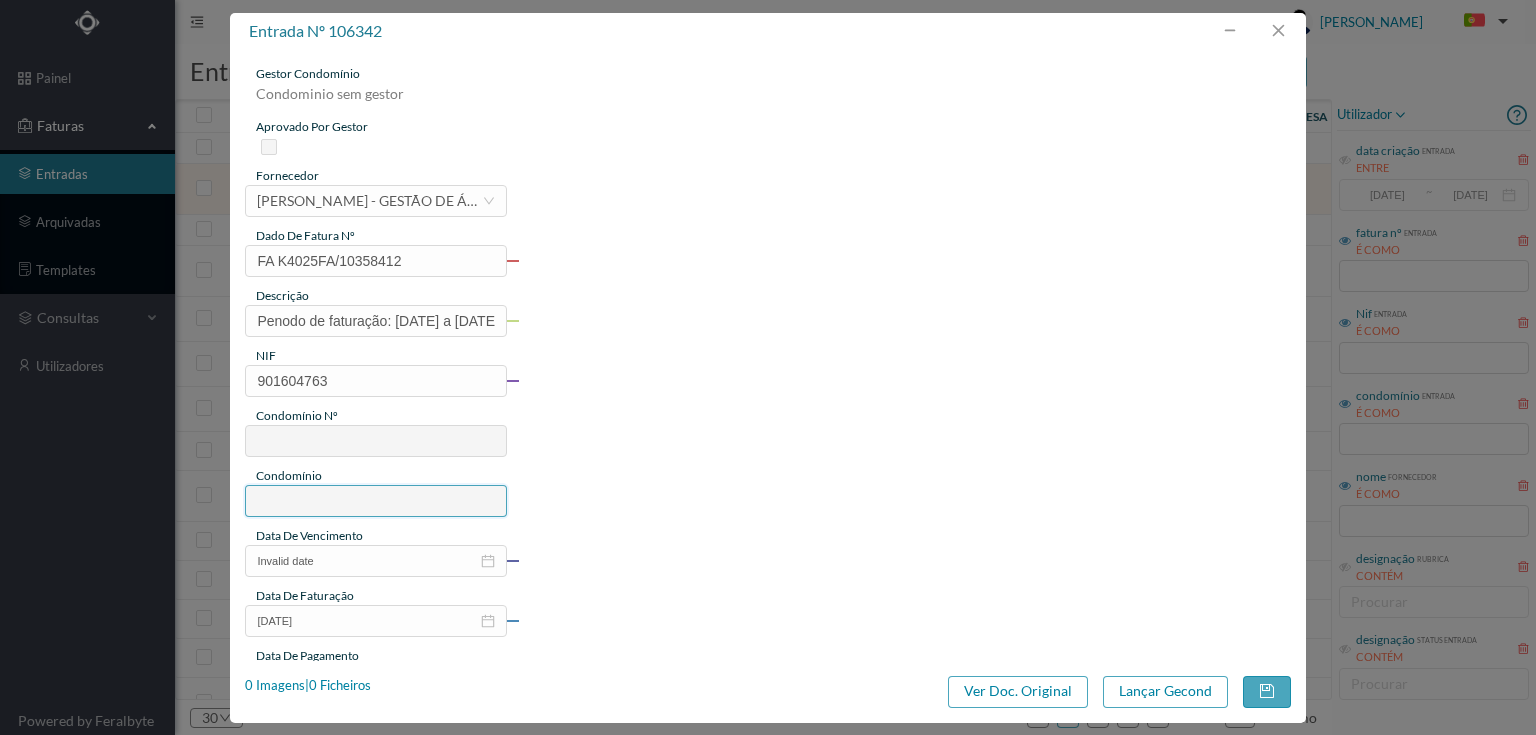 type on "147" 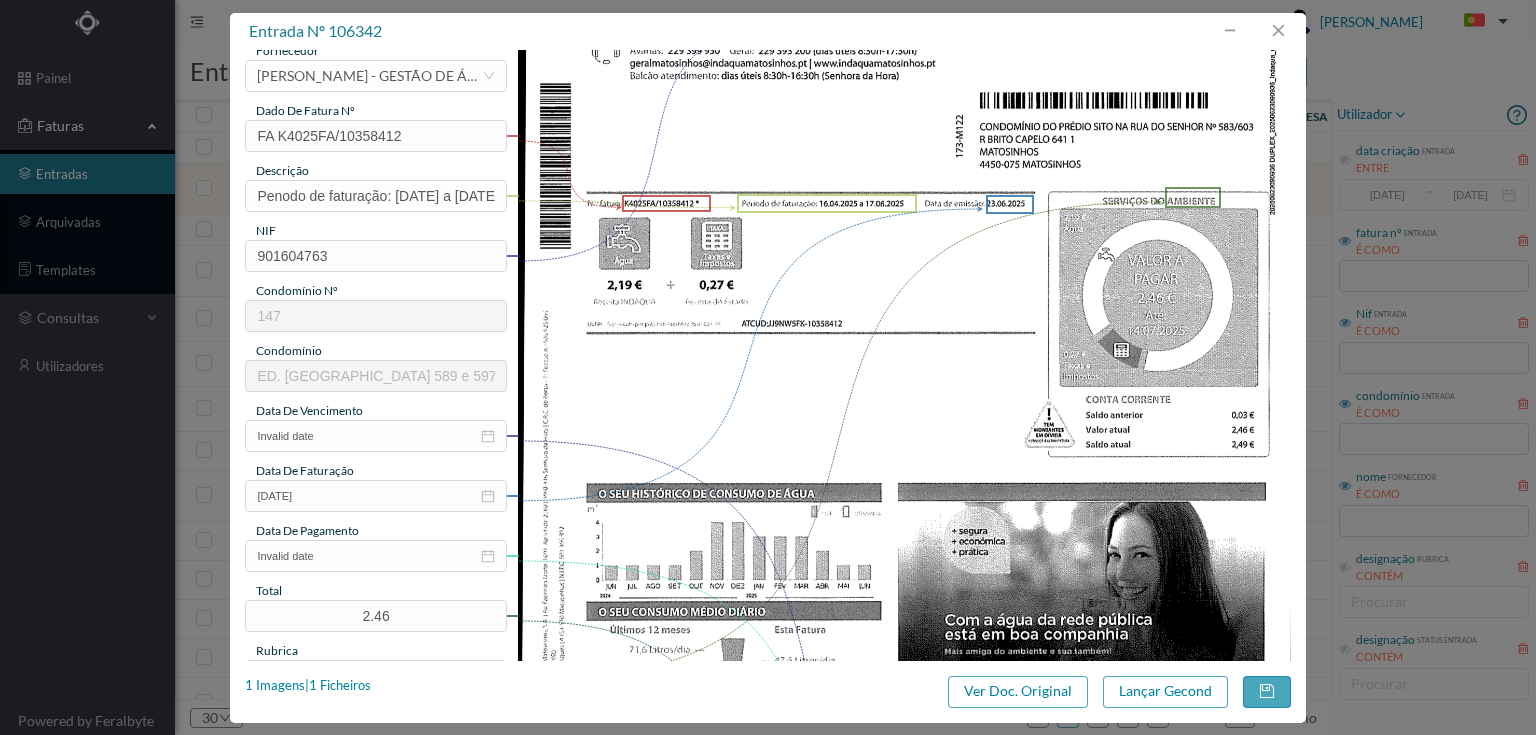 scroll, scrollTop: 0, scrollLeft: 0, axis: both 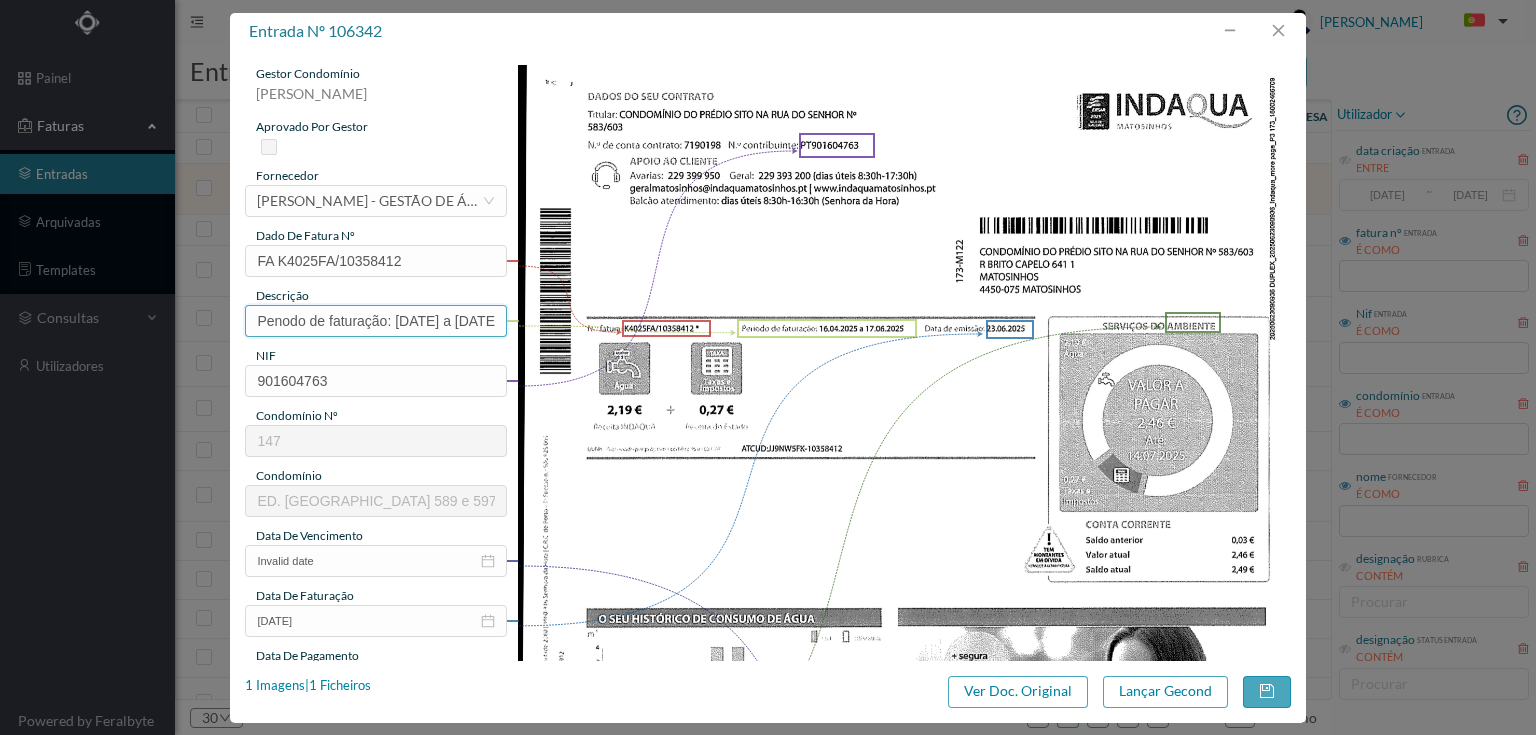 drag, startPoint x: 397, startPoint y: 320, endPoint x: 38, endPoint y: 319, distance: 359.0014 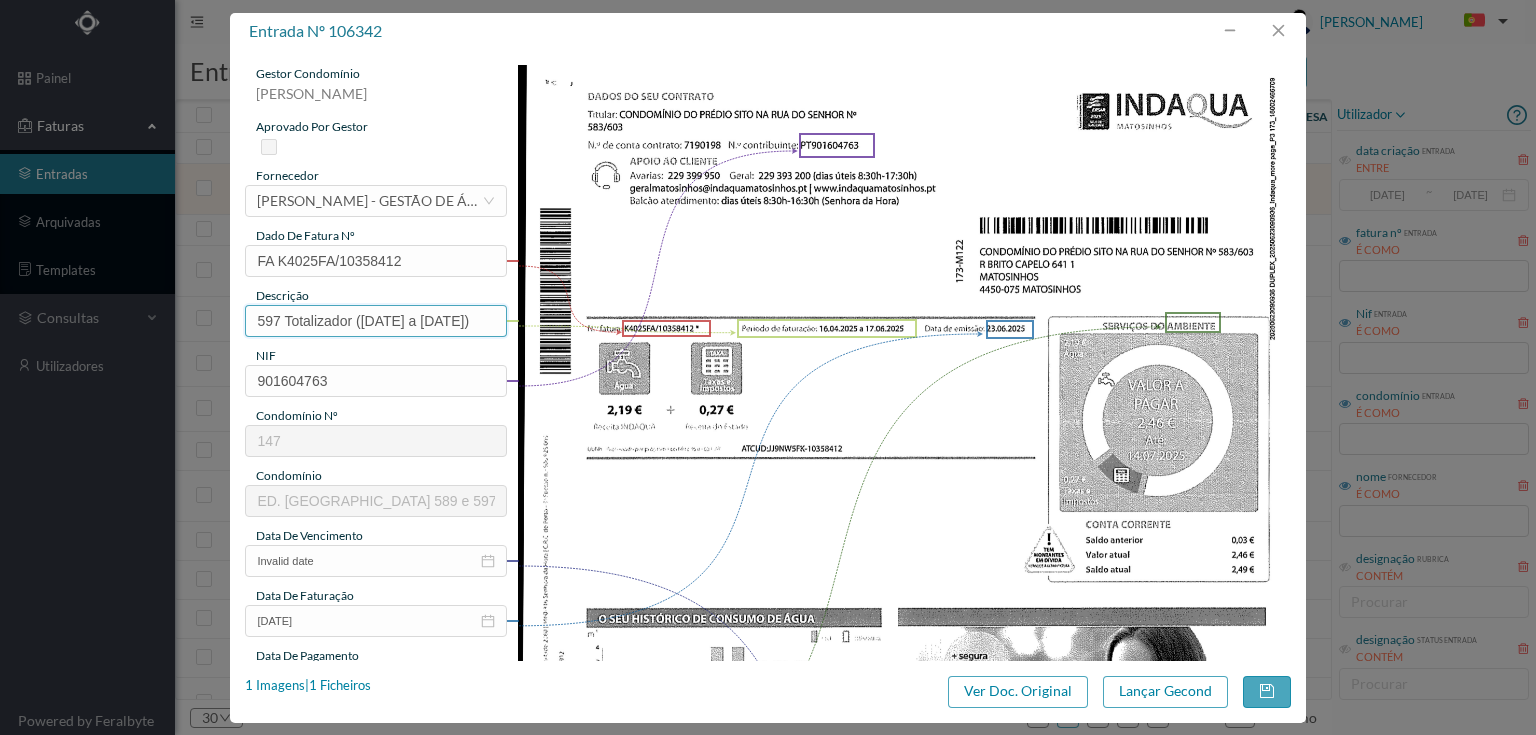 scroll, scrollTop: 0, scrollLeft: 27, axis: horizontal 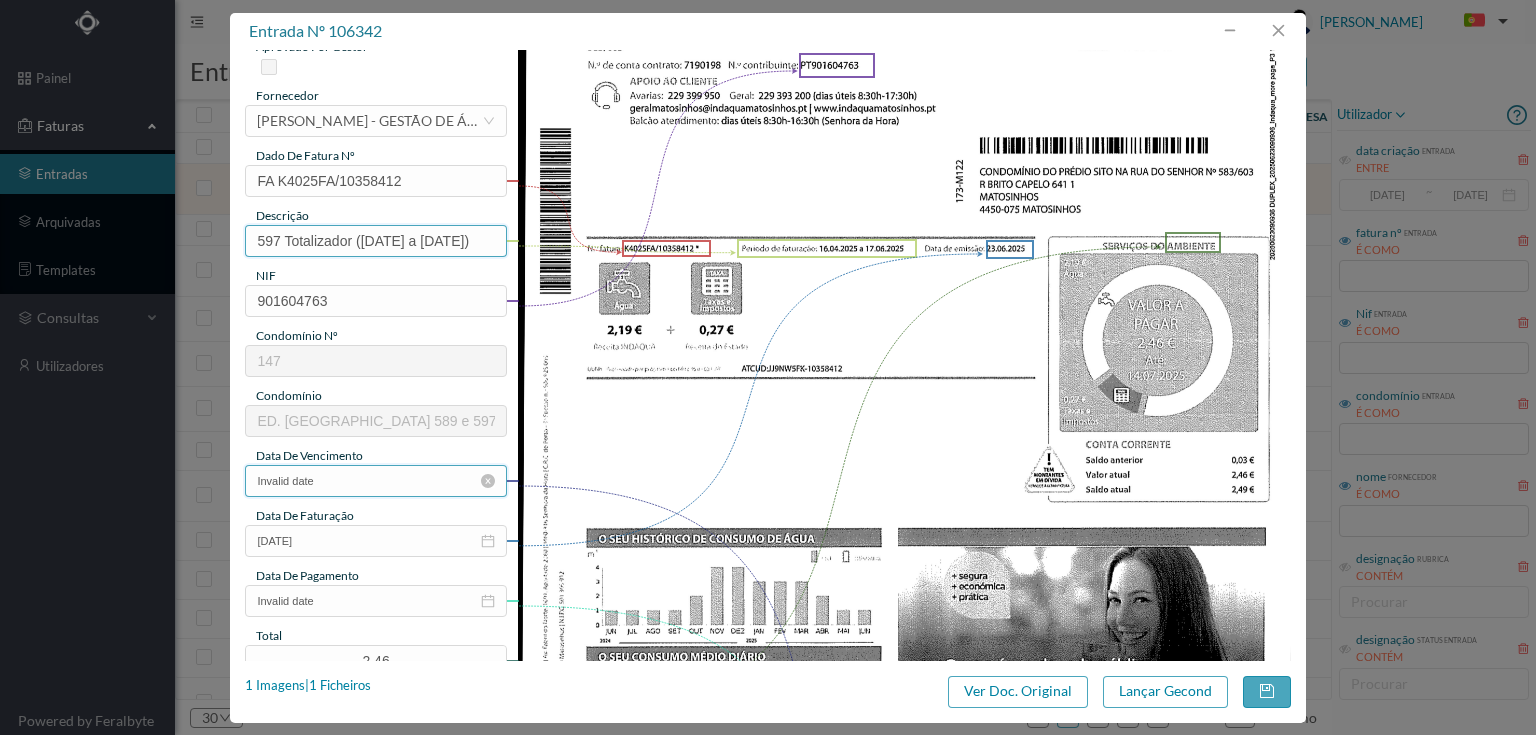 type on "597 Totalizador (16.04.2025 a 17.06.2025)" 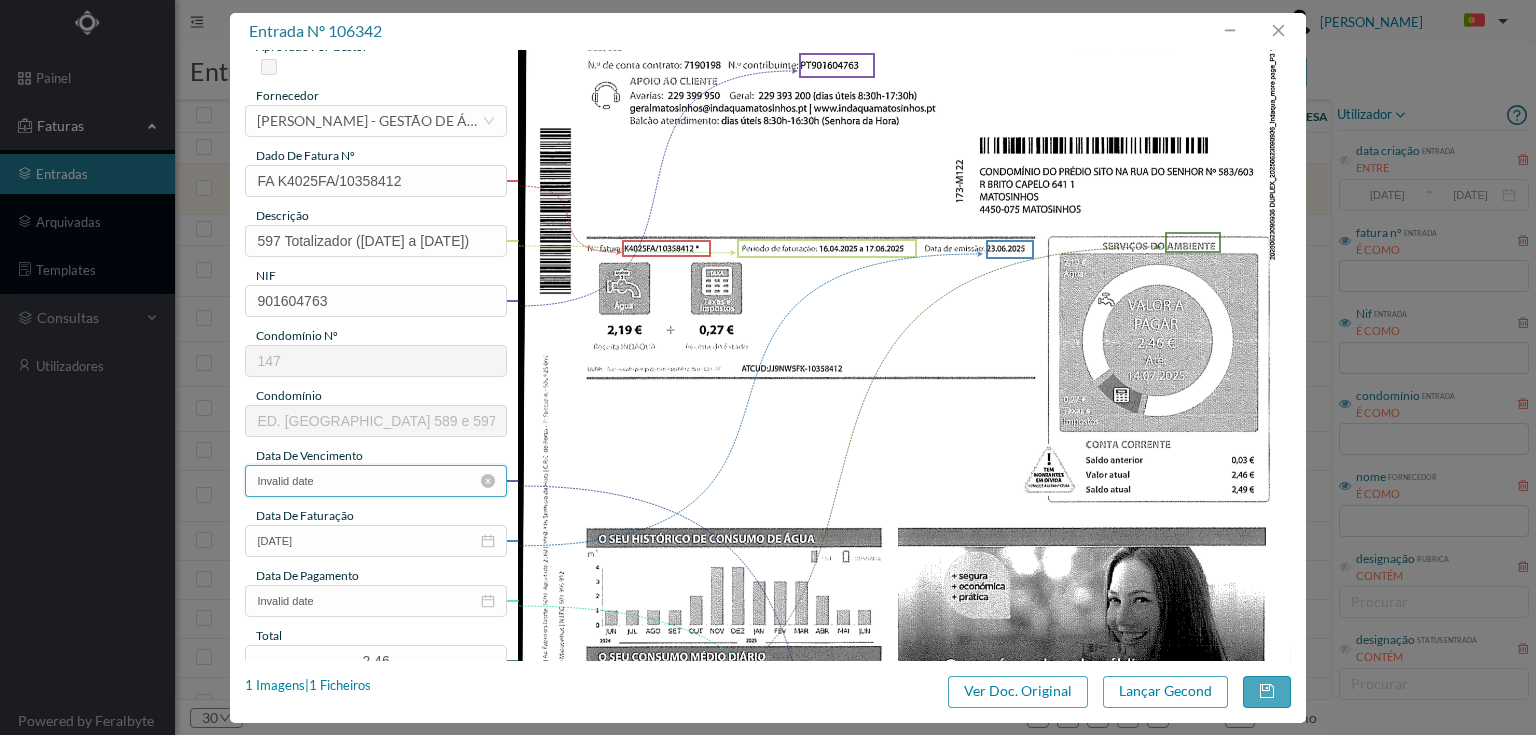 scroll, scrollTop: 0, scrollLeft: 0, axis: both 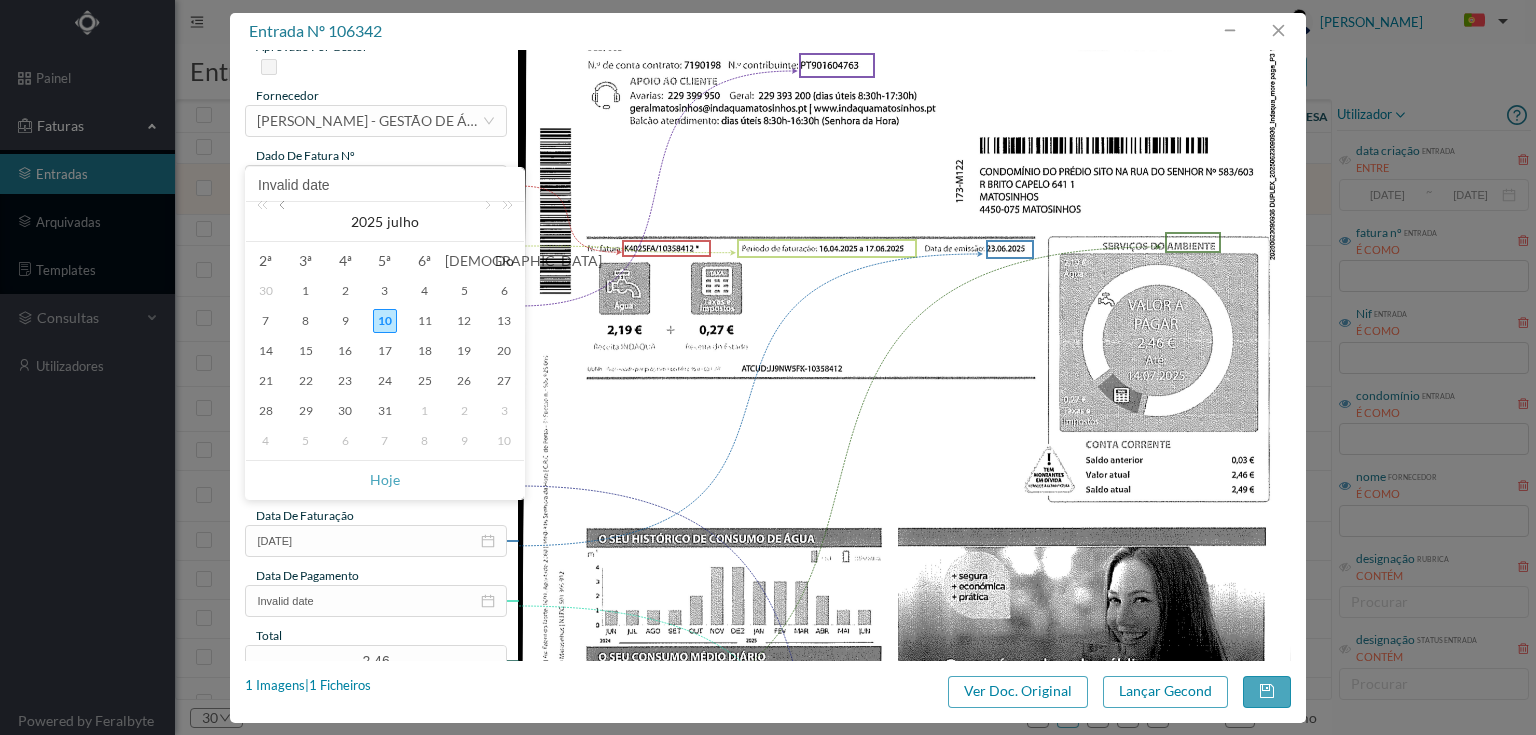 click at bounding box center (284, 222) 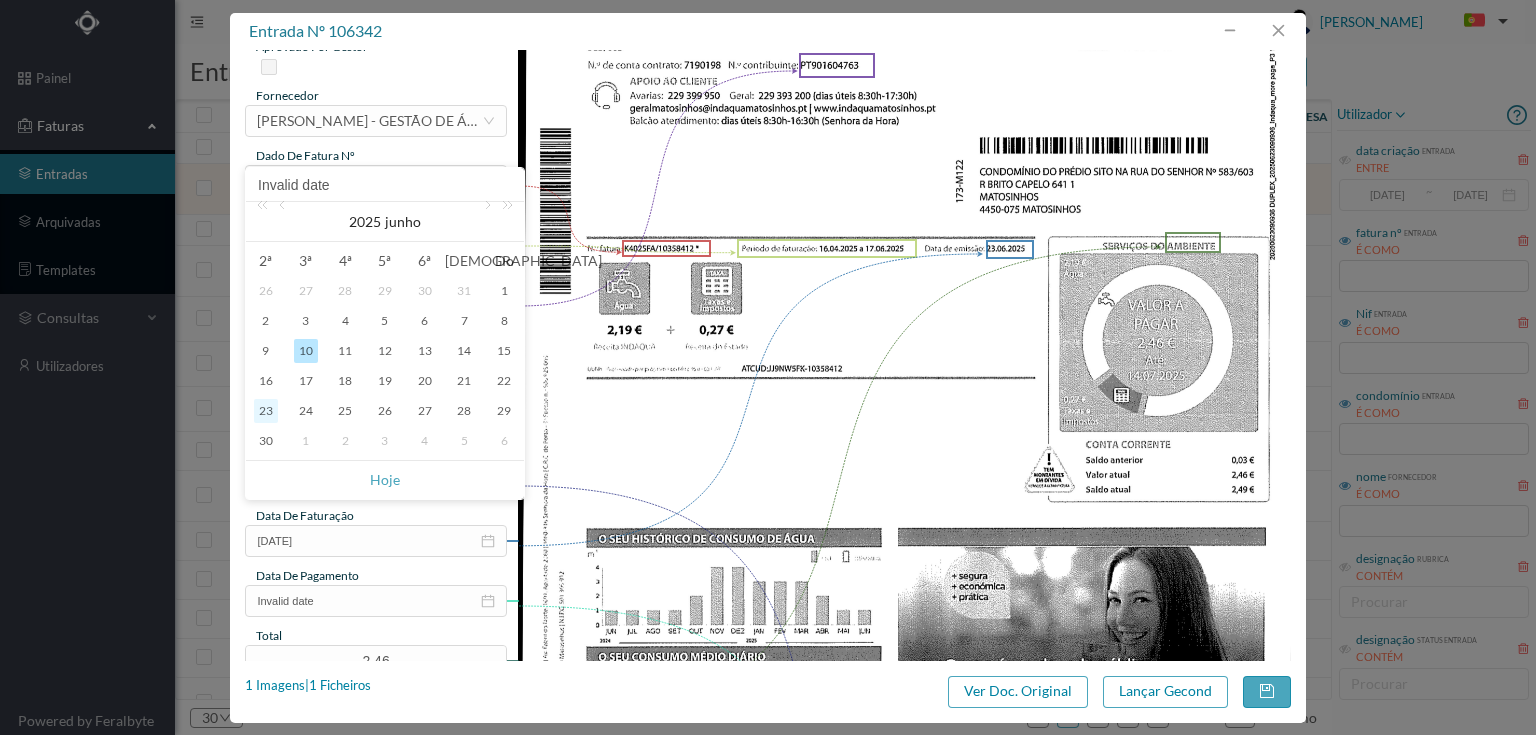 click on "23" at bounding box center [266, 411] 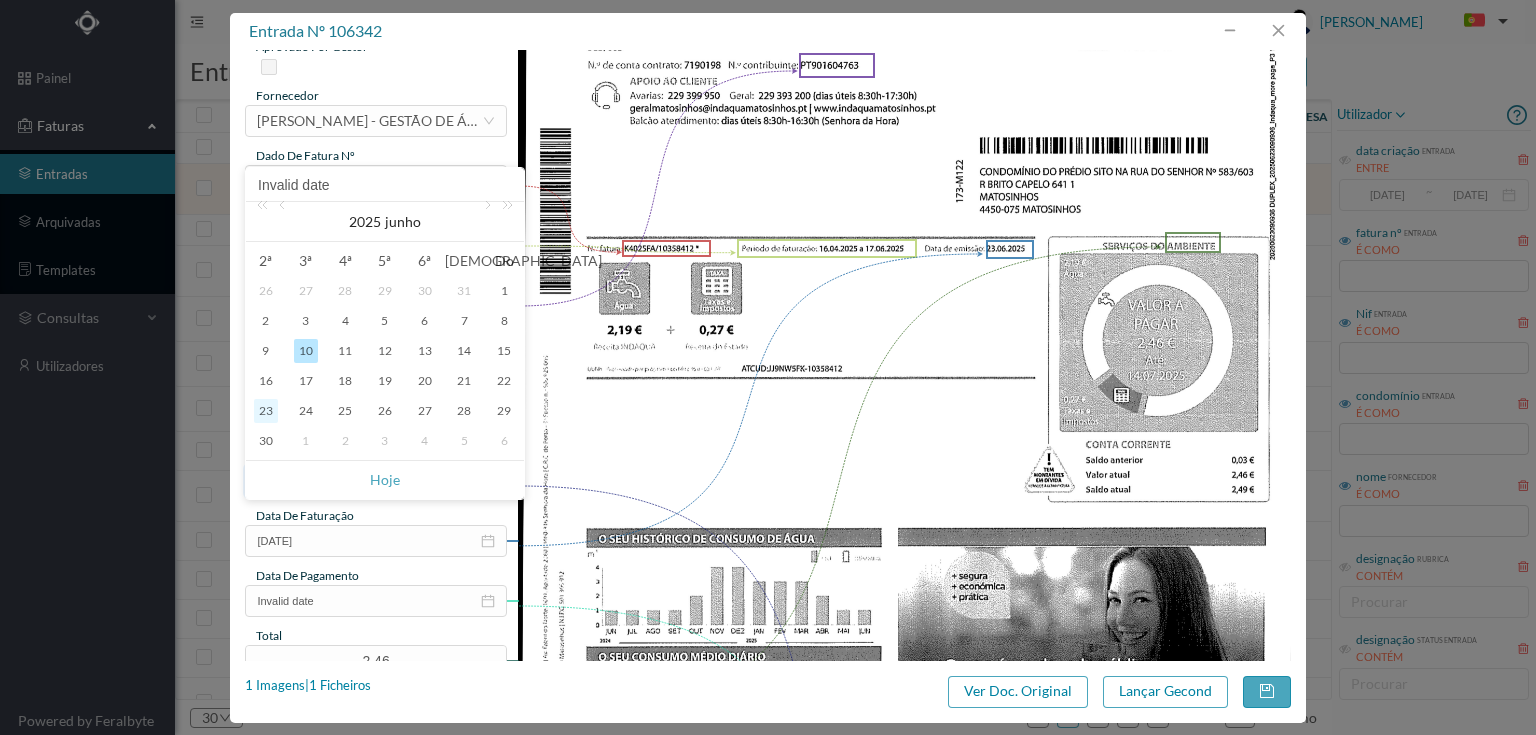 type on "23-06-2025" 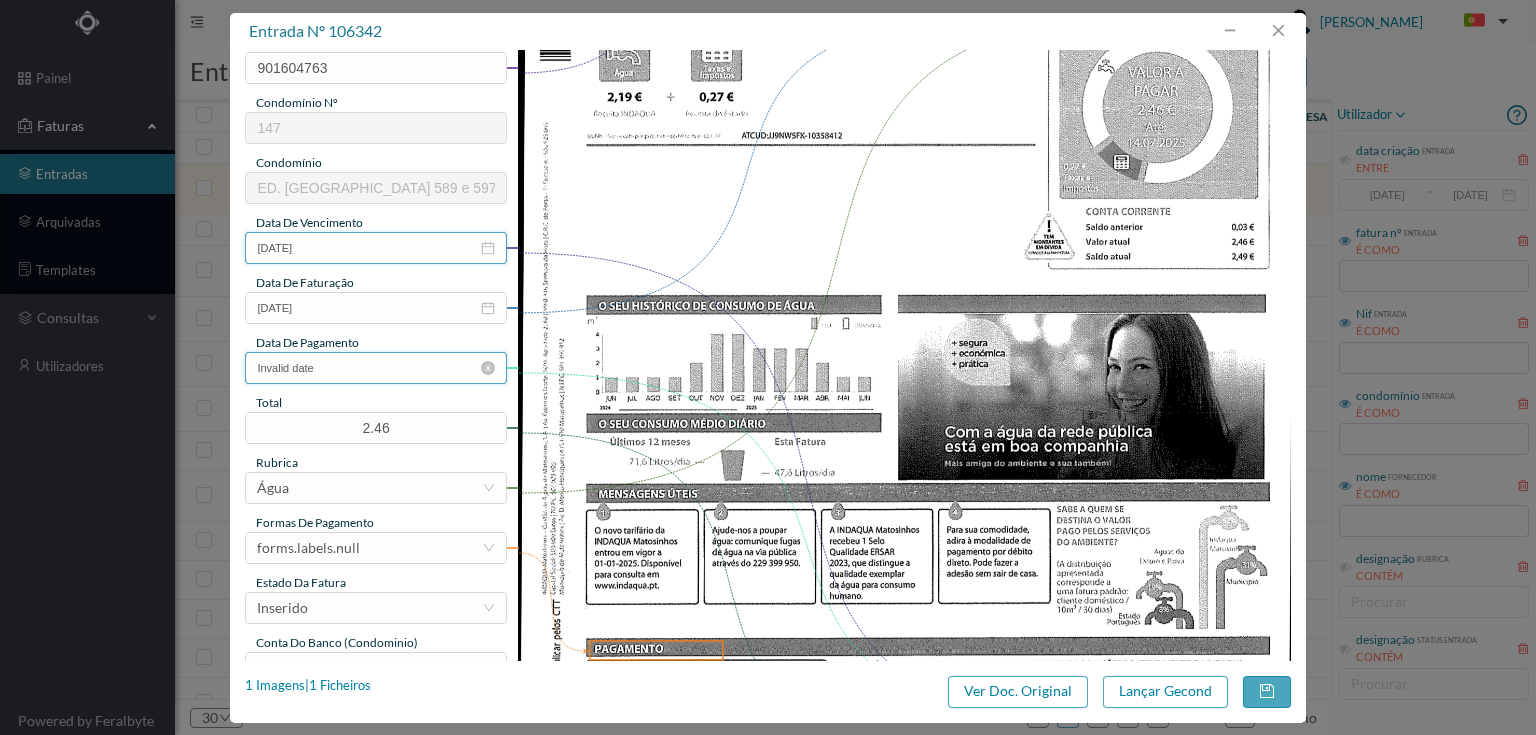 scroll, scrollTop: 320, scrollLeft: 0, axis: vertical 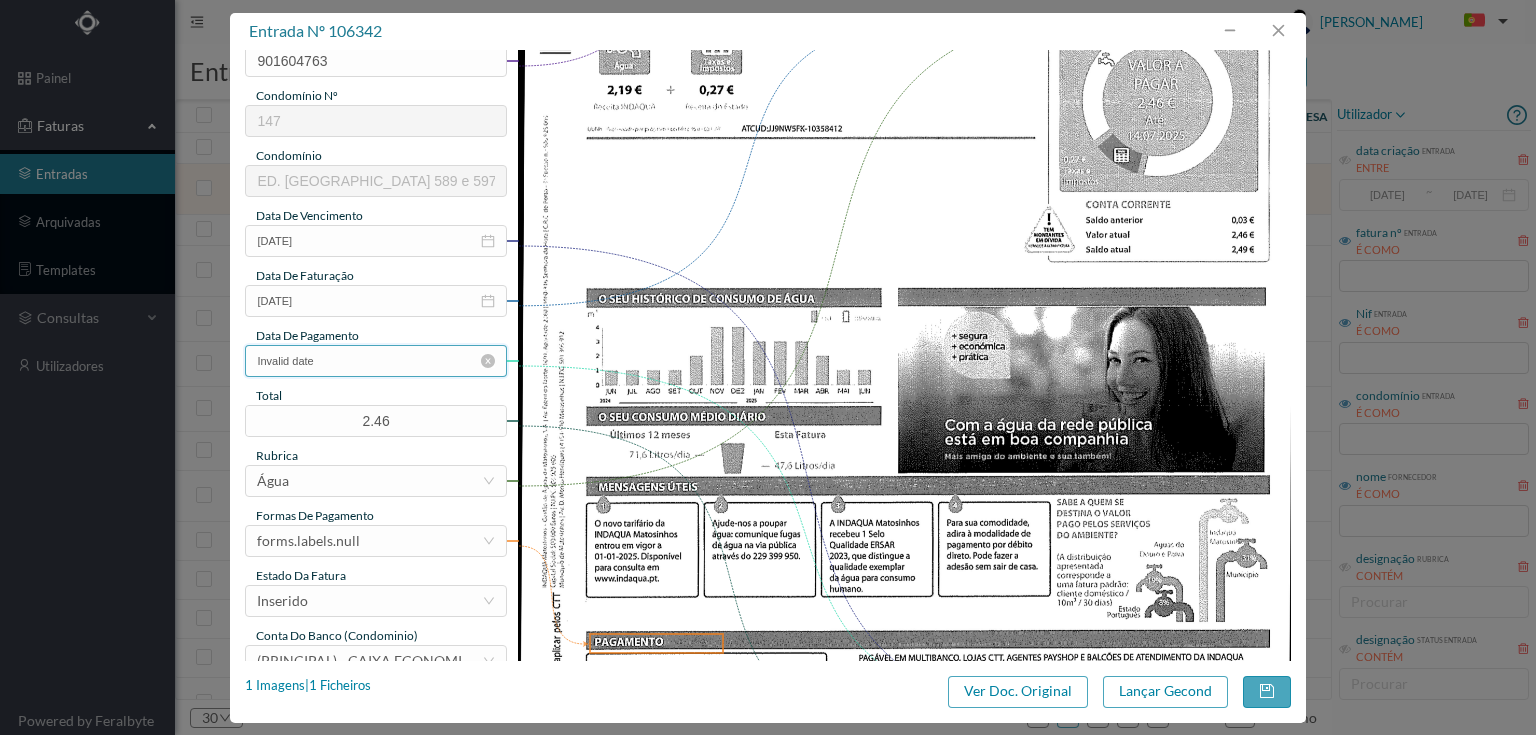 click on "Invalid date" at bounding box center (375, 361) 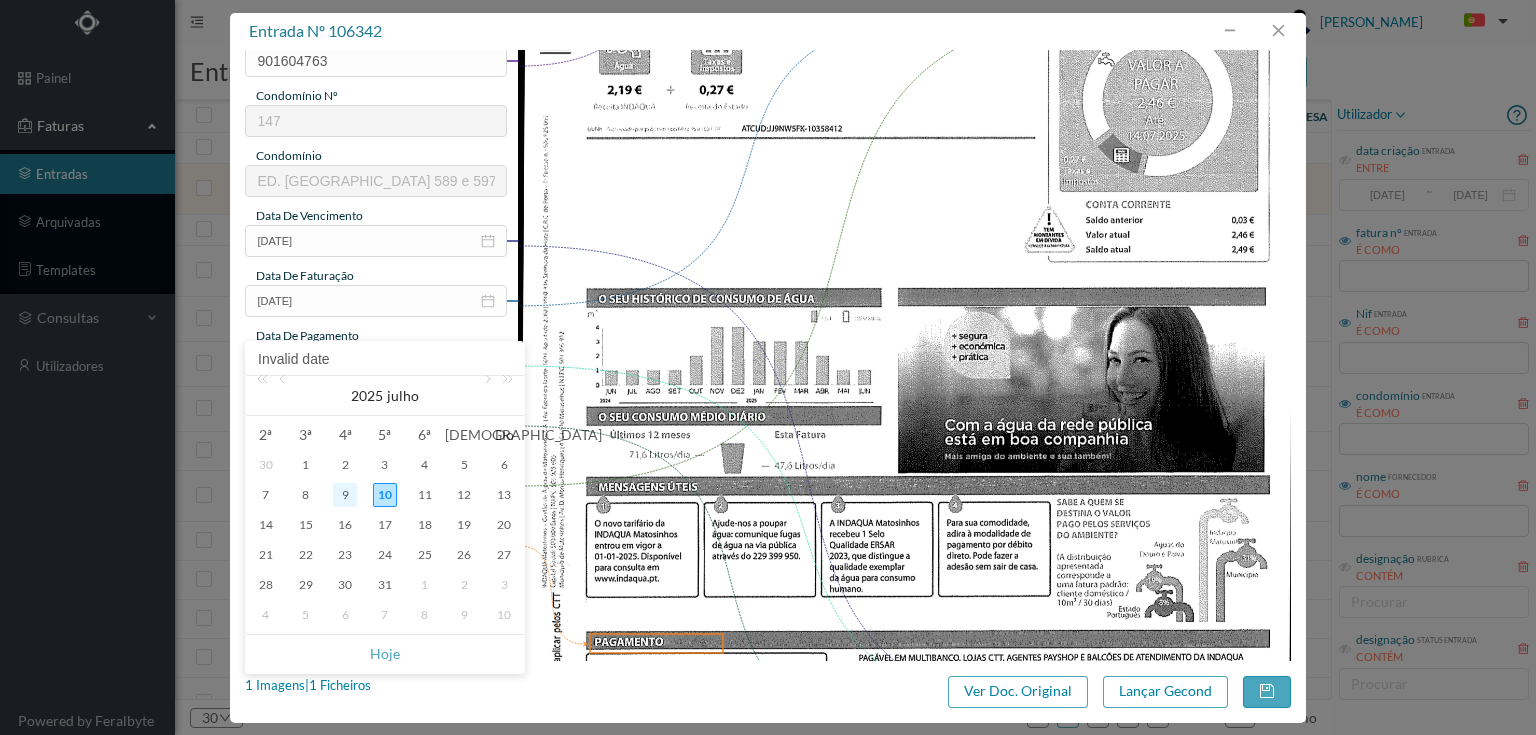 click on "9" at bounding box center (345, 495) 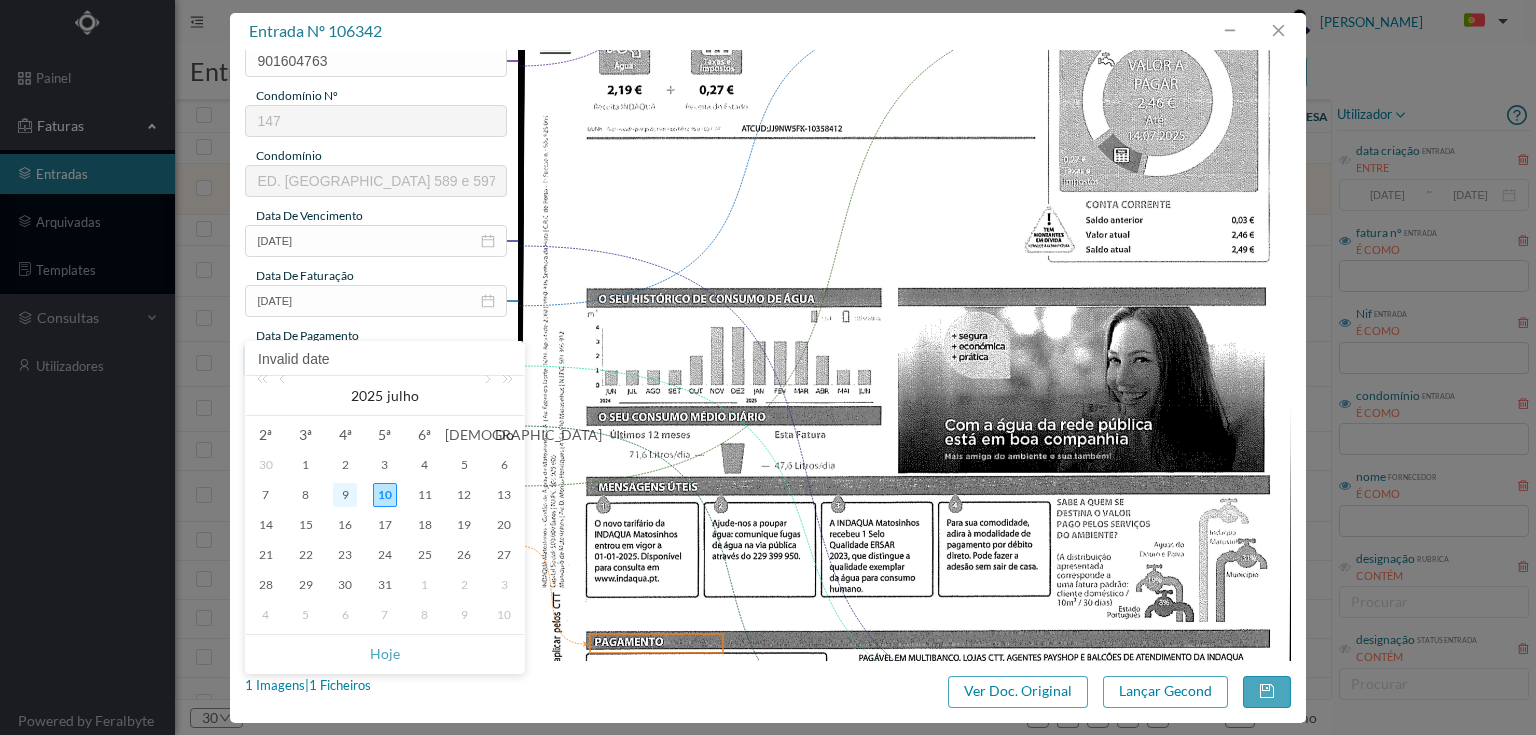 type on "09-07-2025" 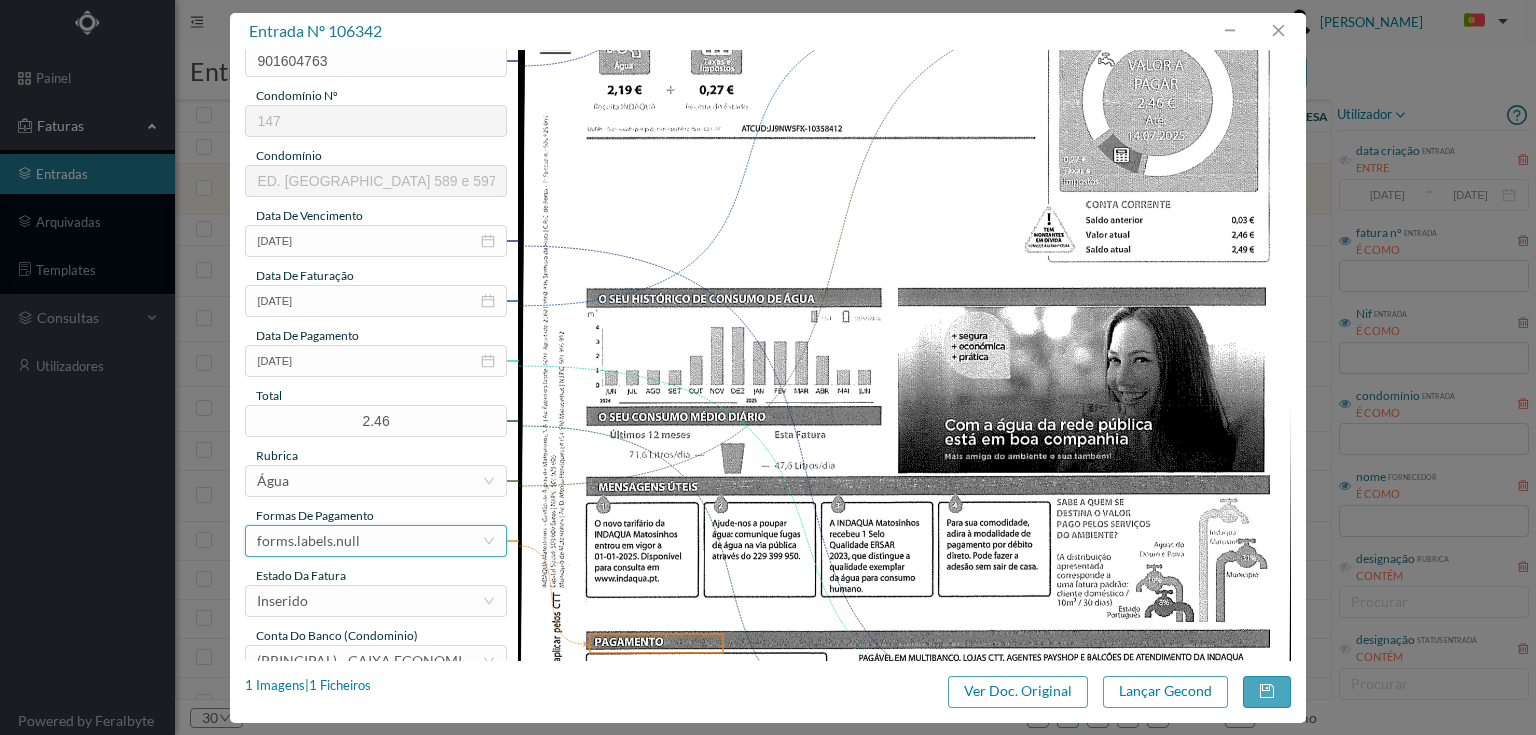 click on "forms.labels.null" at bounding box center [369, 541] 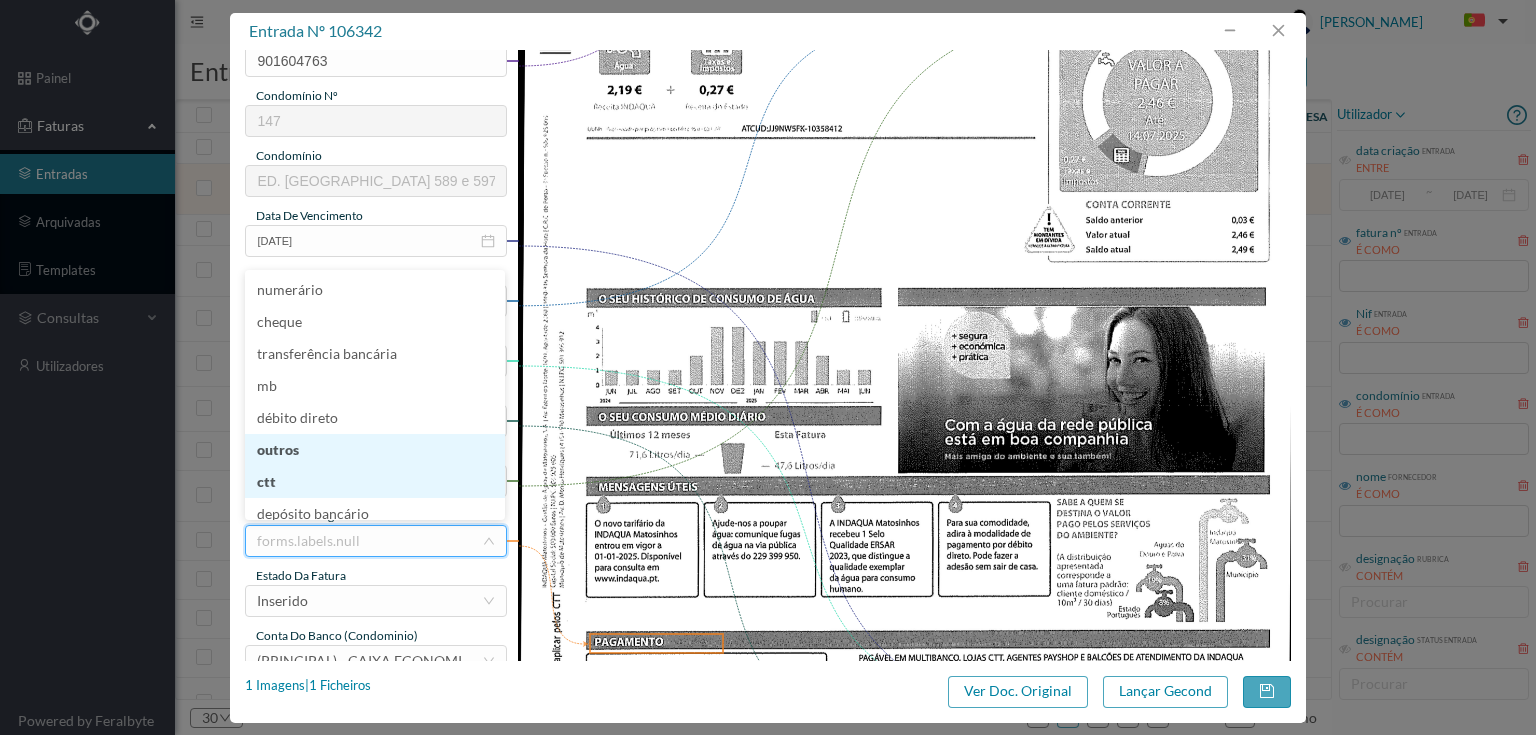 scroll, scrollTop: 10, scrollLeft: 0, axis: vertical 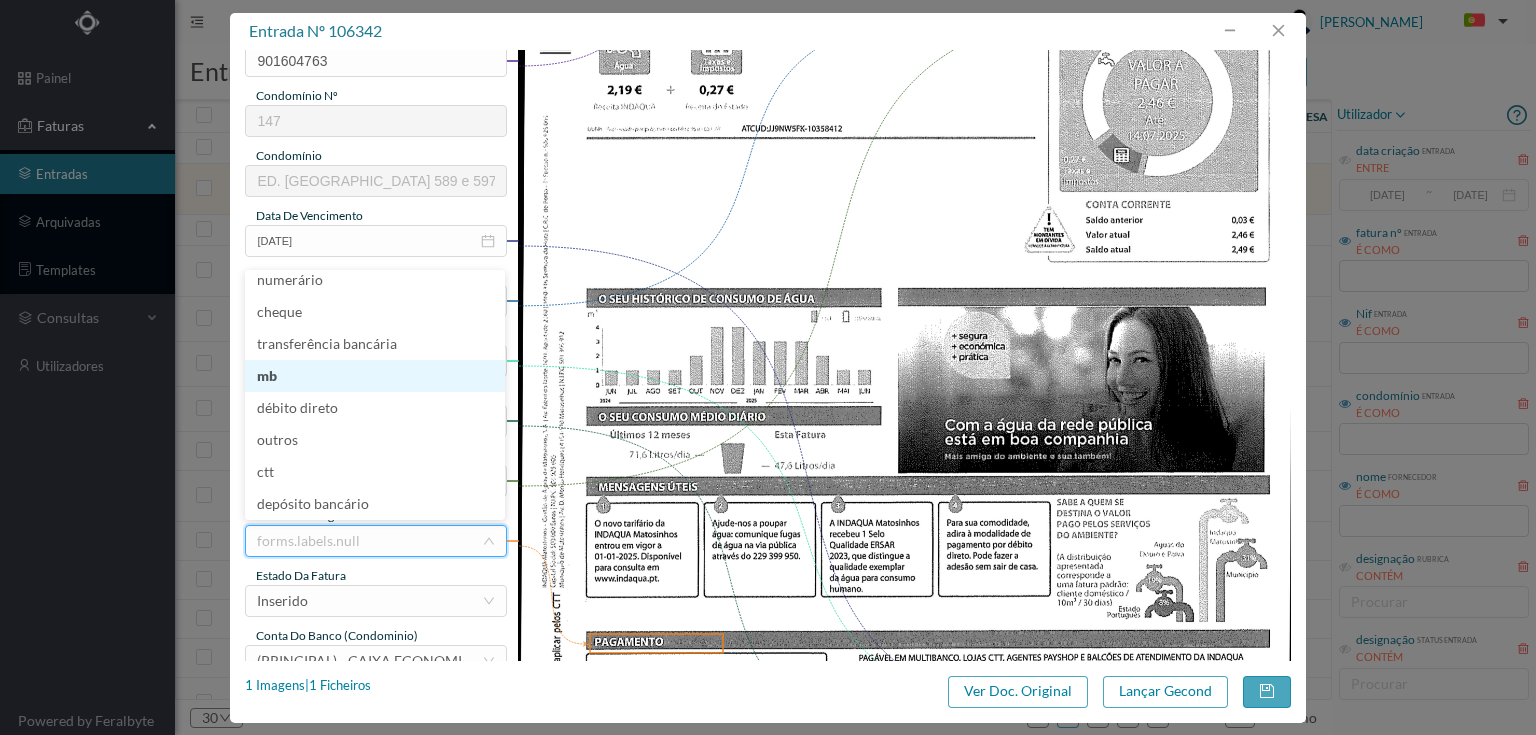click on "mb" at bounding box center (375, 376) 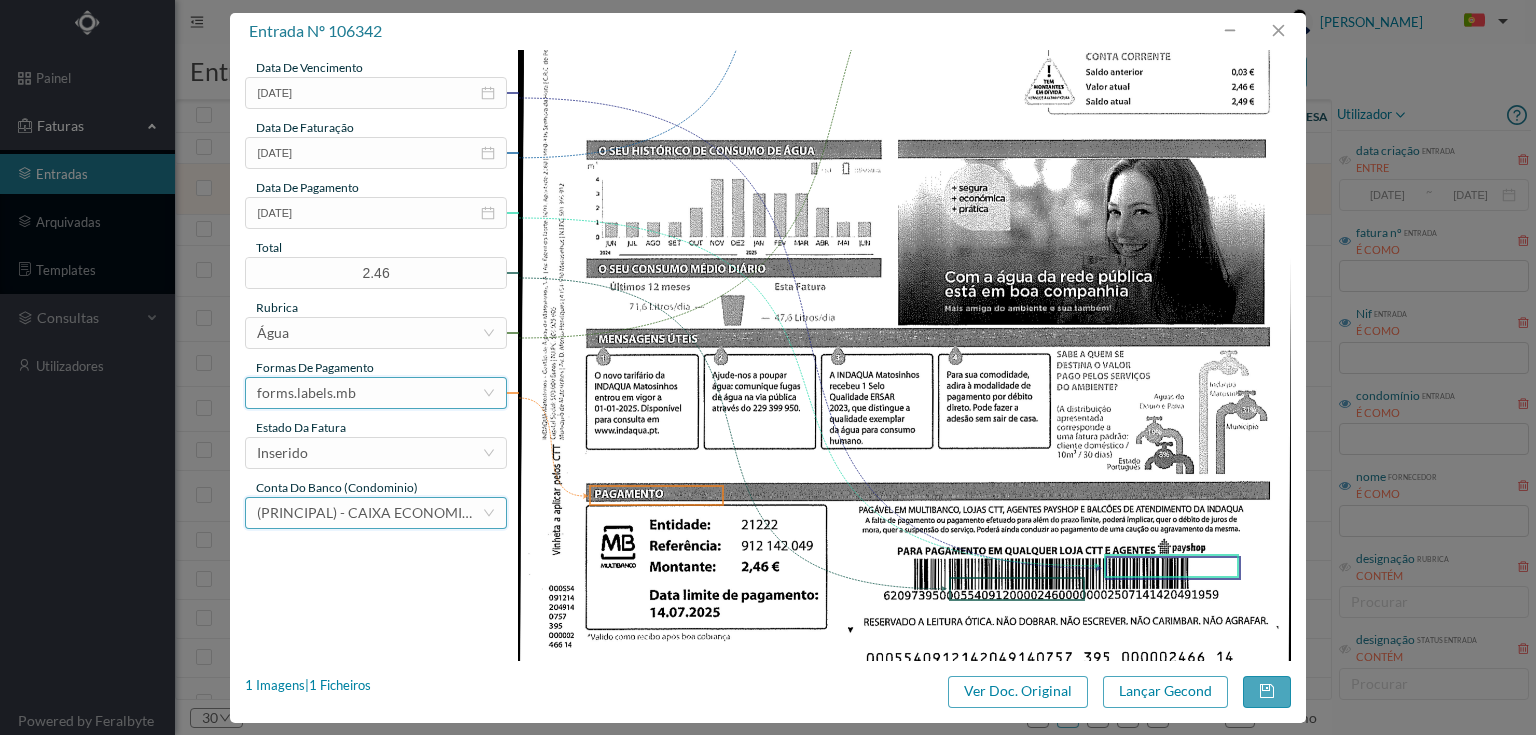 scroll, scrollTop: 480, scrollLeft: 0, axis: vertical 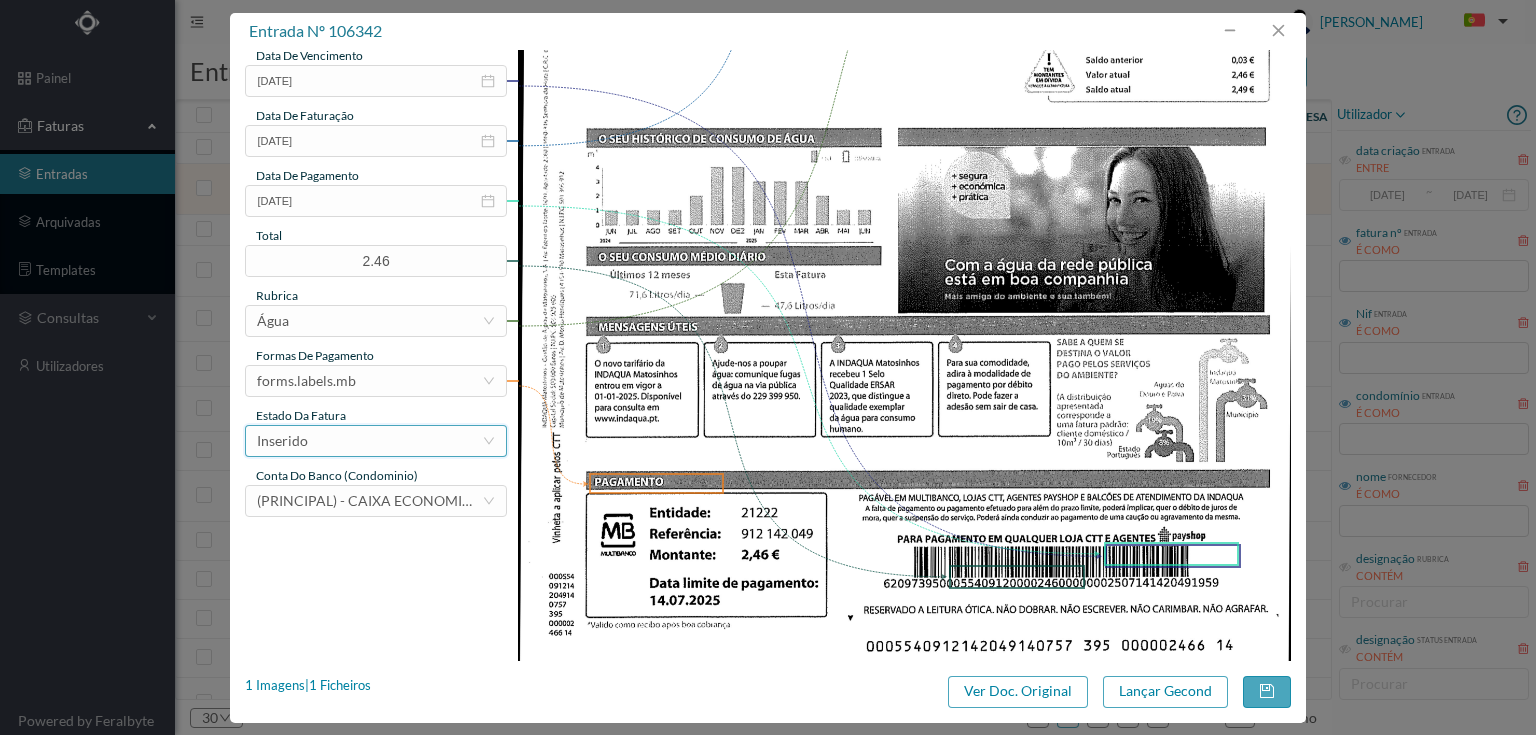 click on "Inserido" at bounding box center (282, 441) 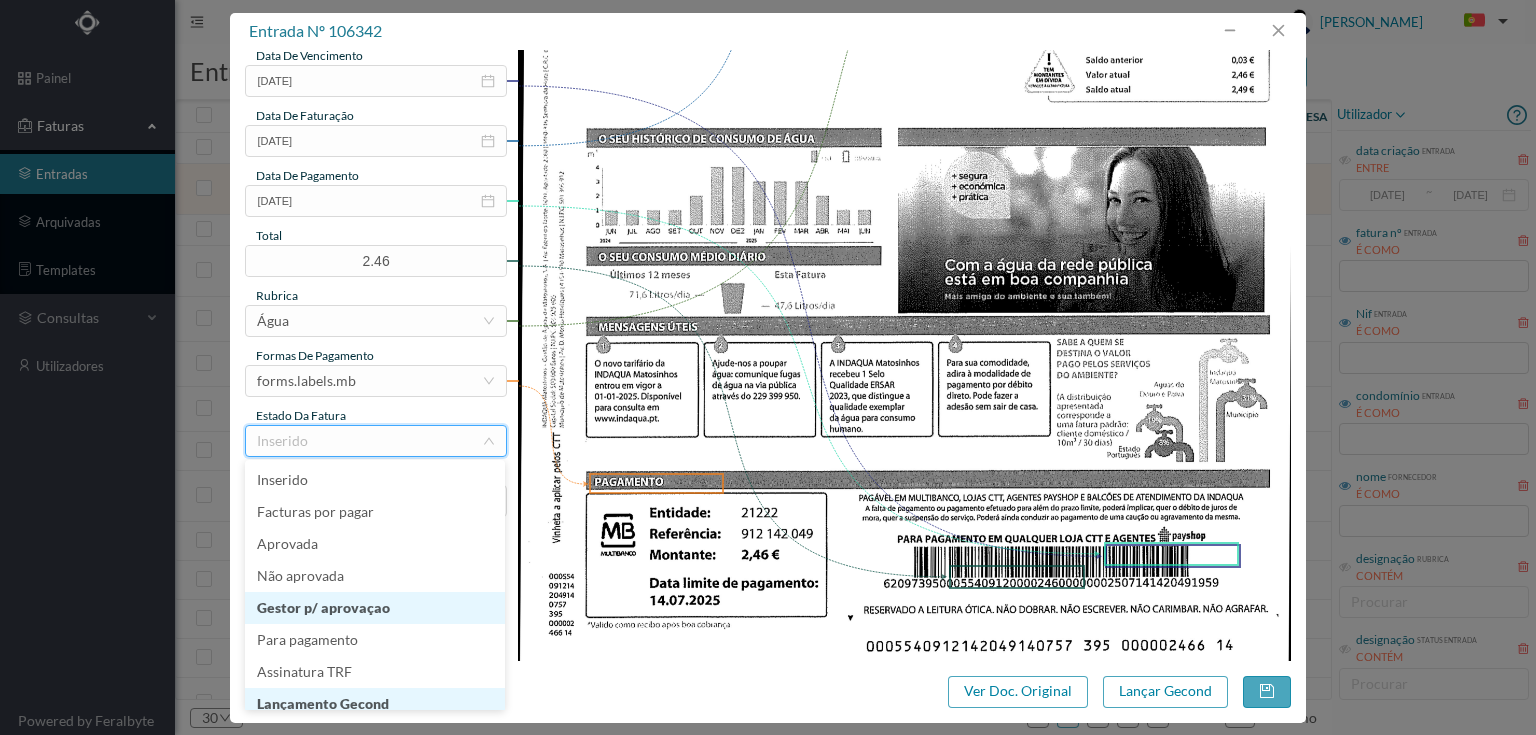 scroll, scrollTop: 10, scrollLeft: 0, axis: vertical 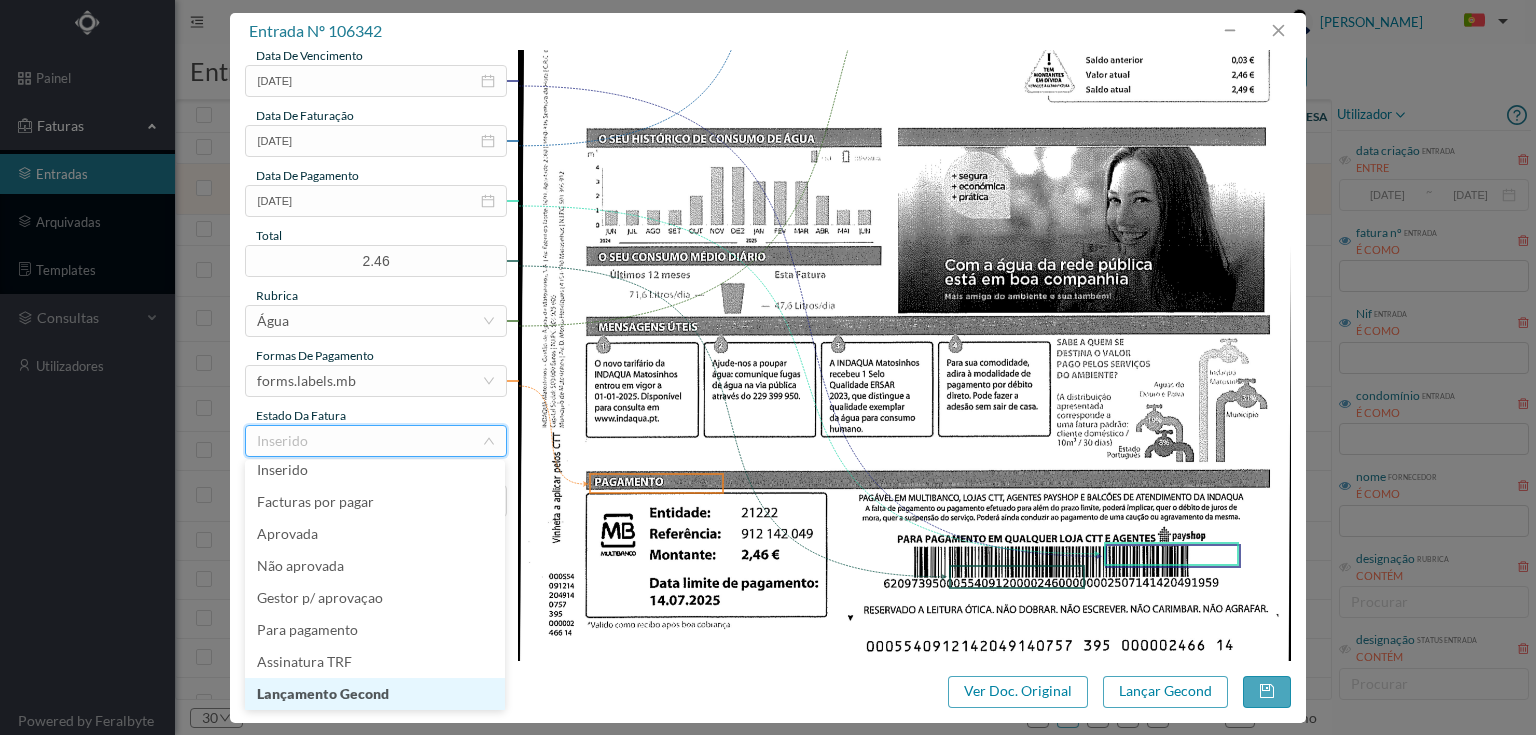 click on "Lançamento Gecond" at bounding box center [375, 694] 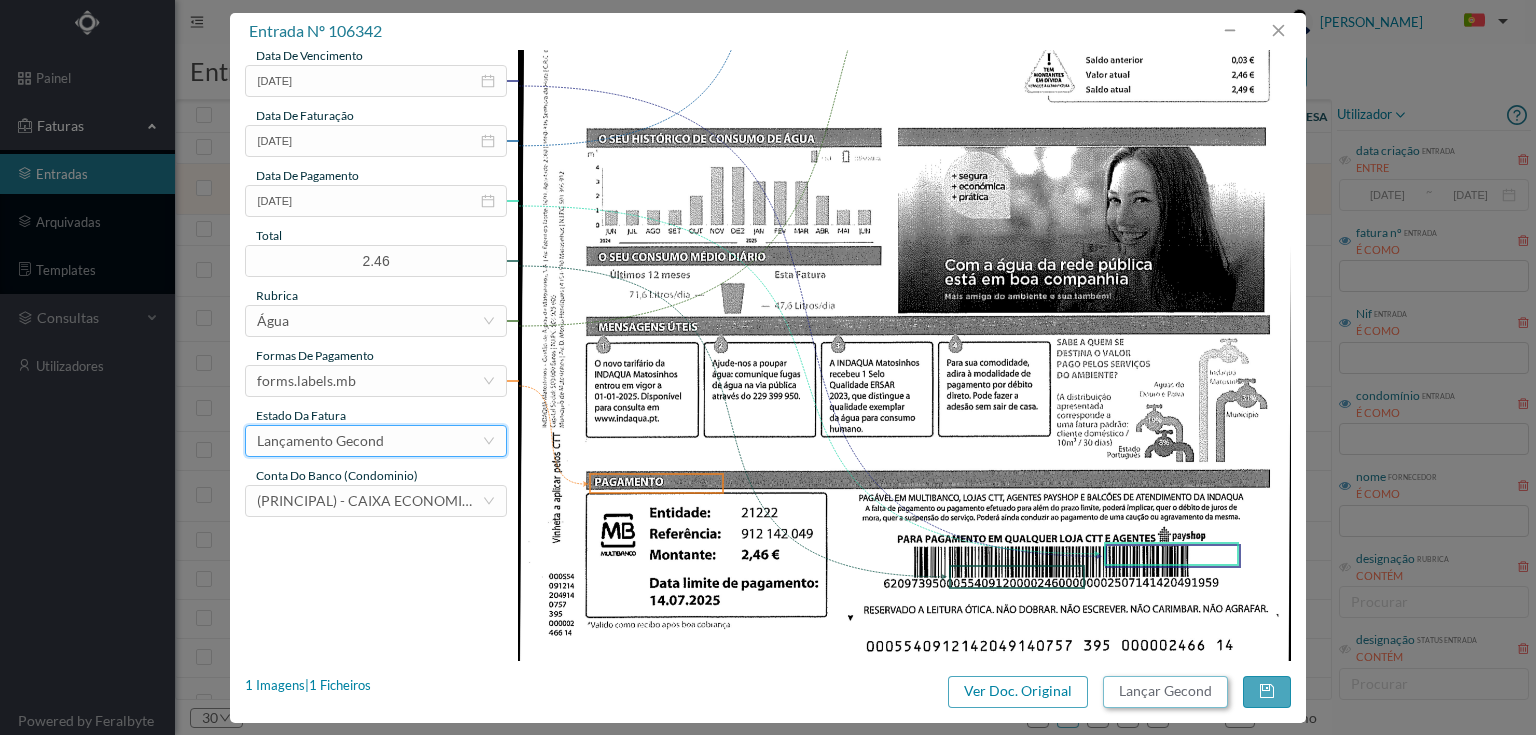 click on "Lançar Gecond" at bounding box center (1165, 692) 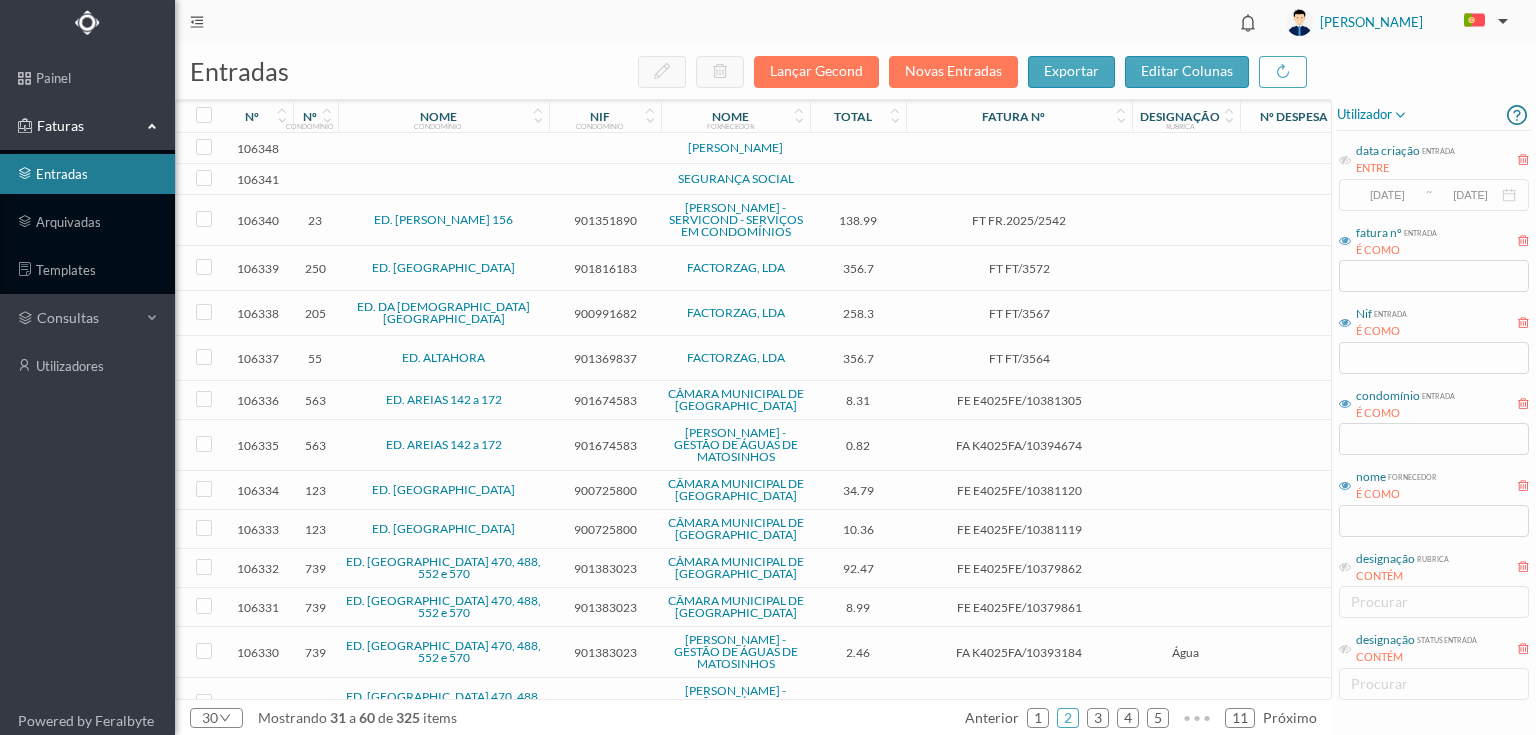 click at bounding box center [605, 179] 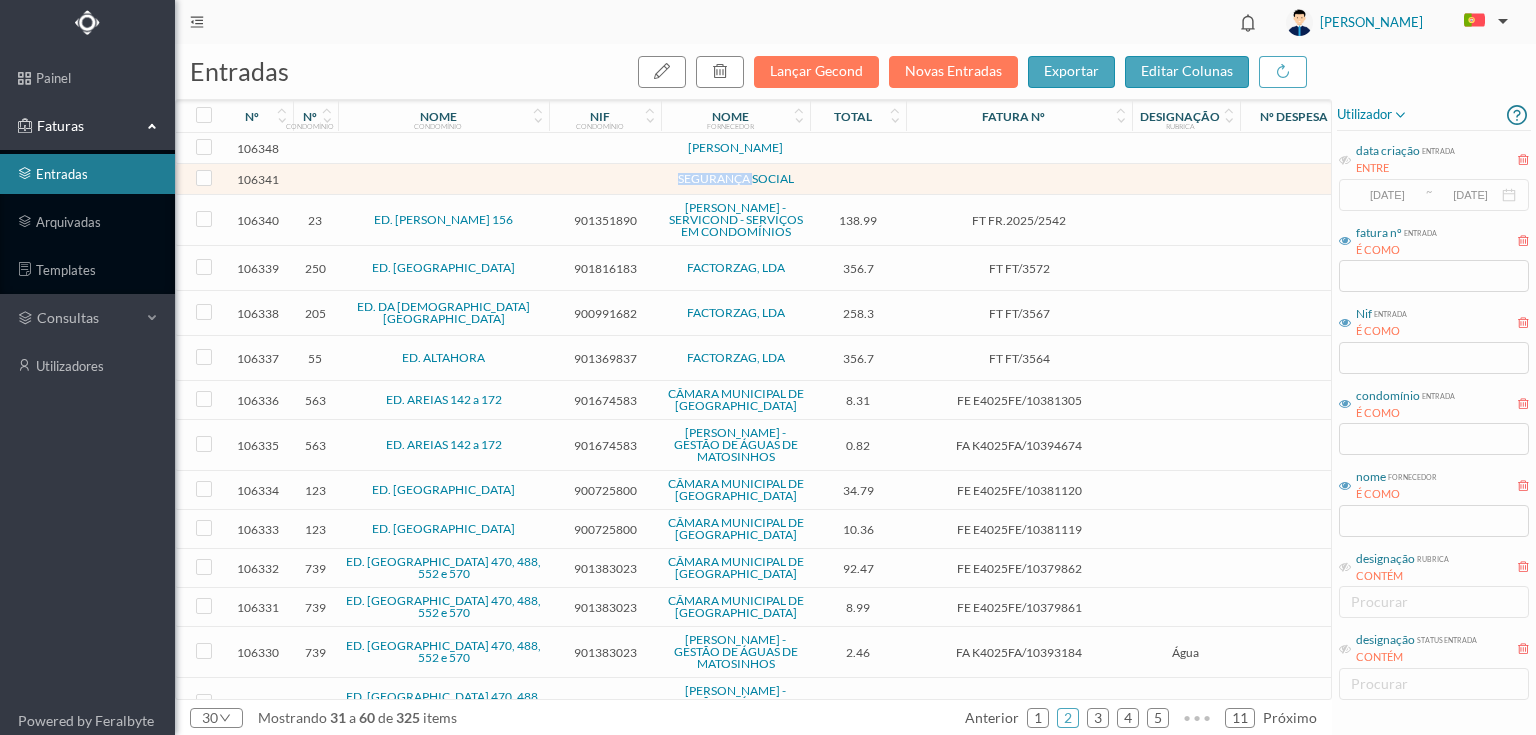 click at bounding box center (605, 179) 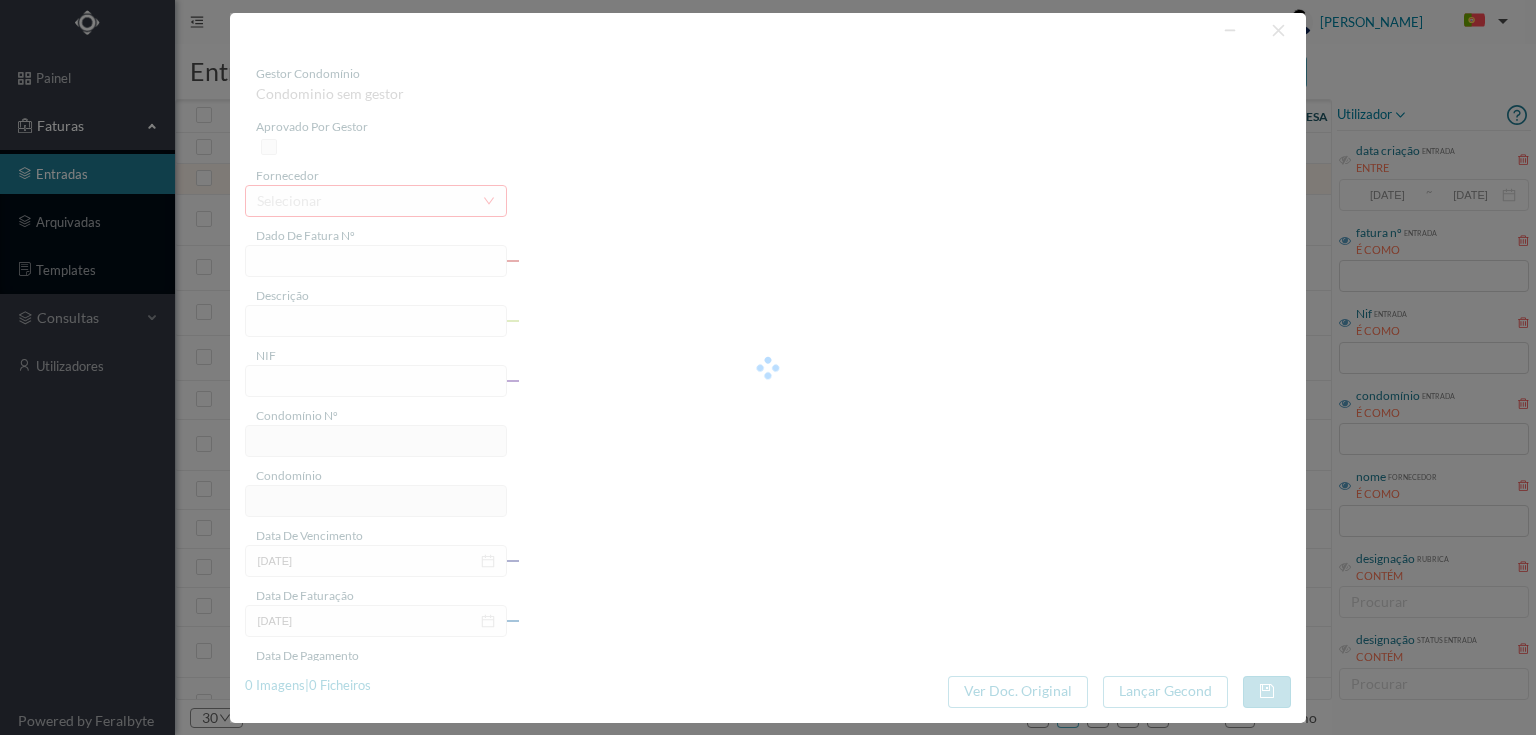 type on "0" 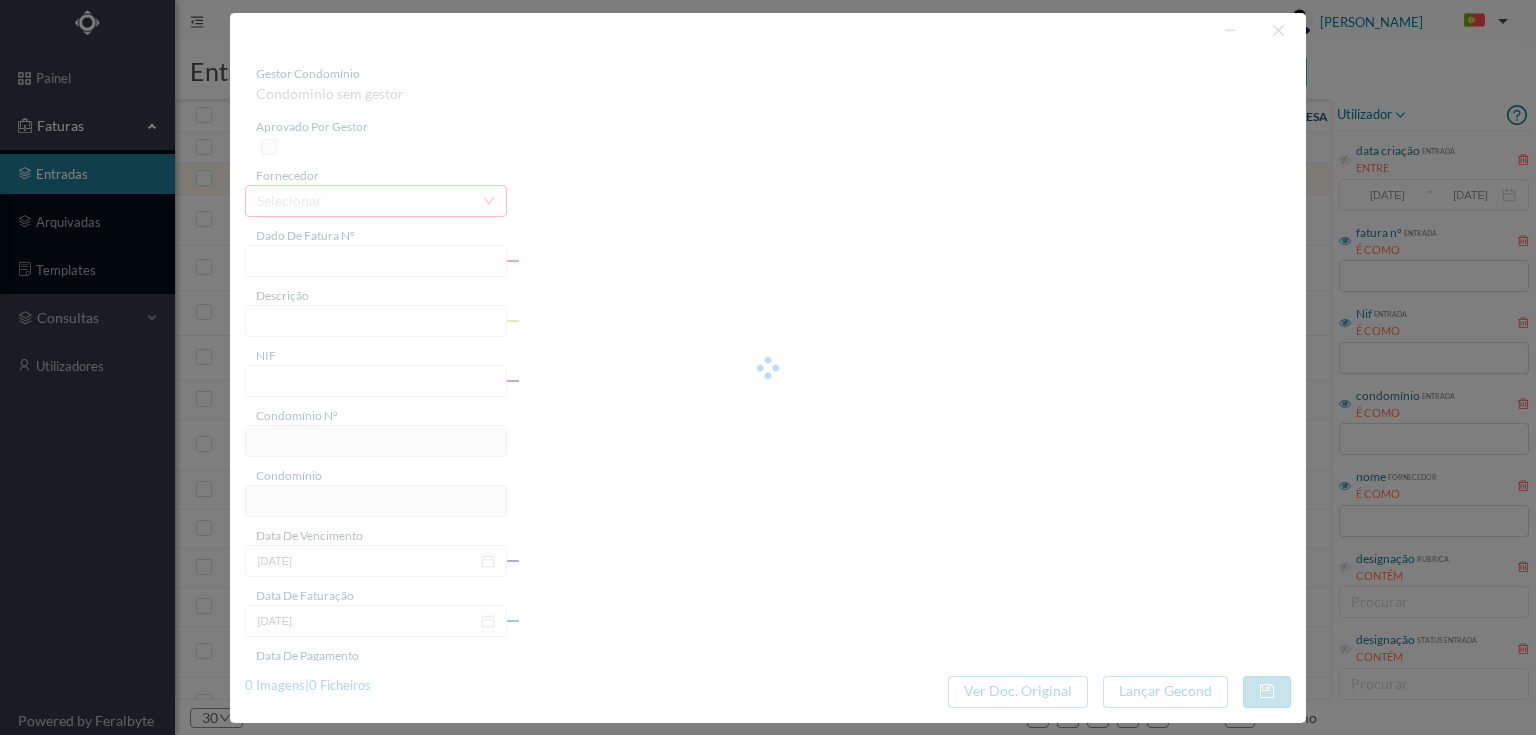 type on "Invalid date" 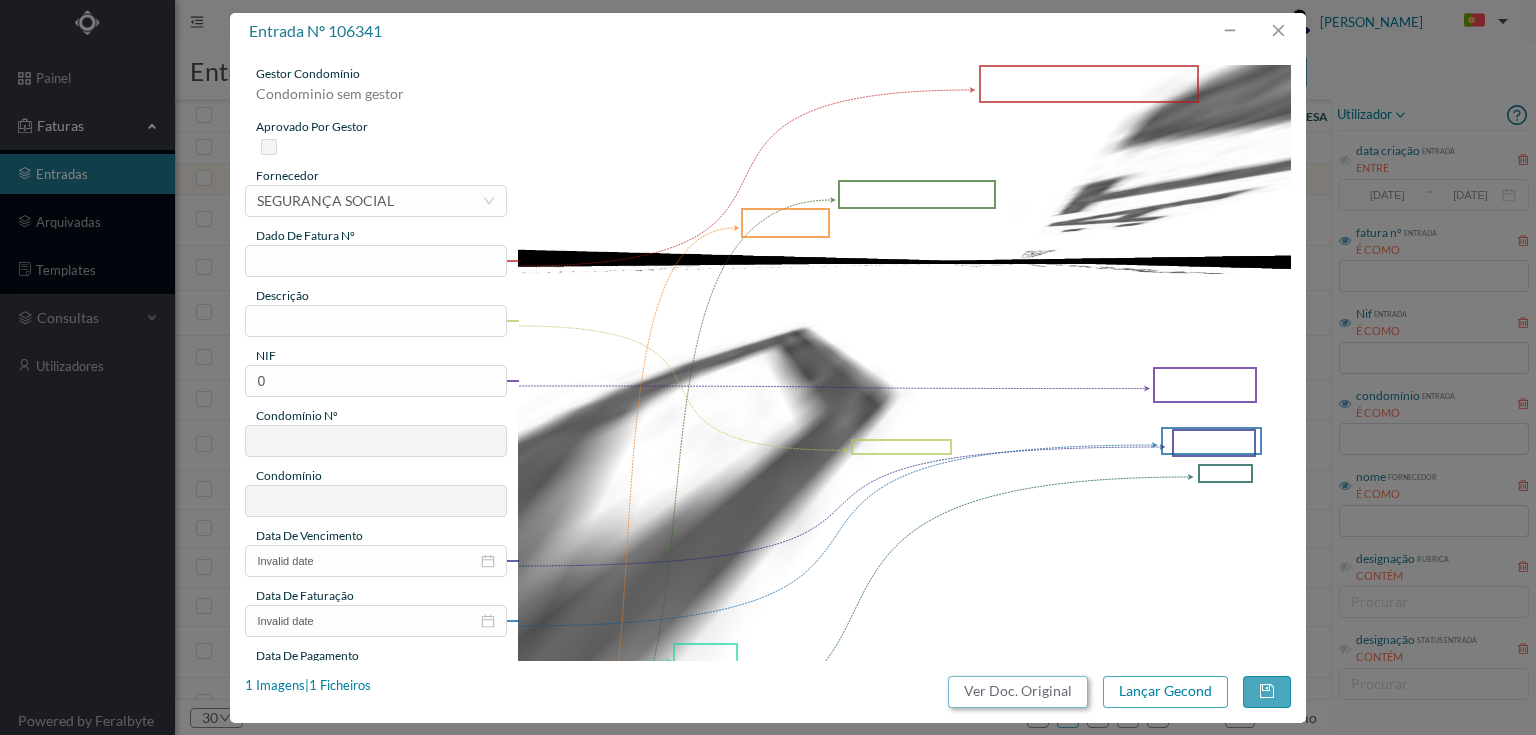 click on "Ver Doc. Original" at bounding box center (1018, 692) 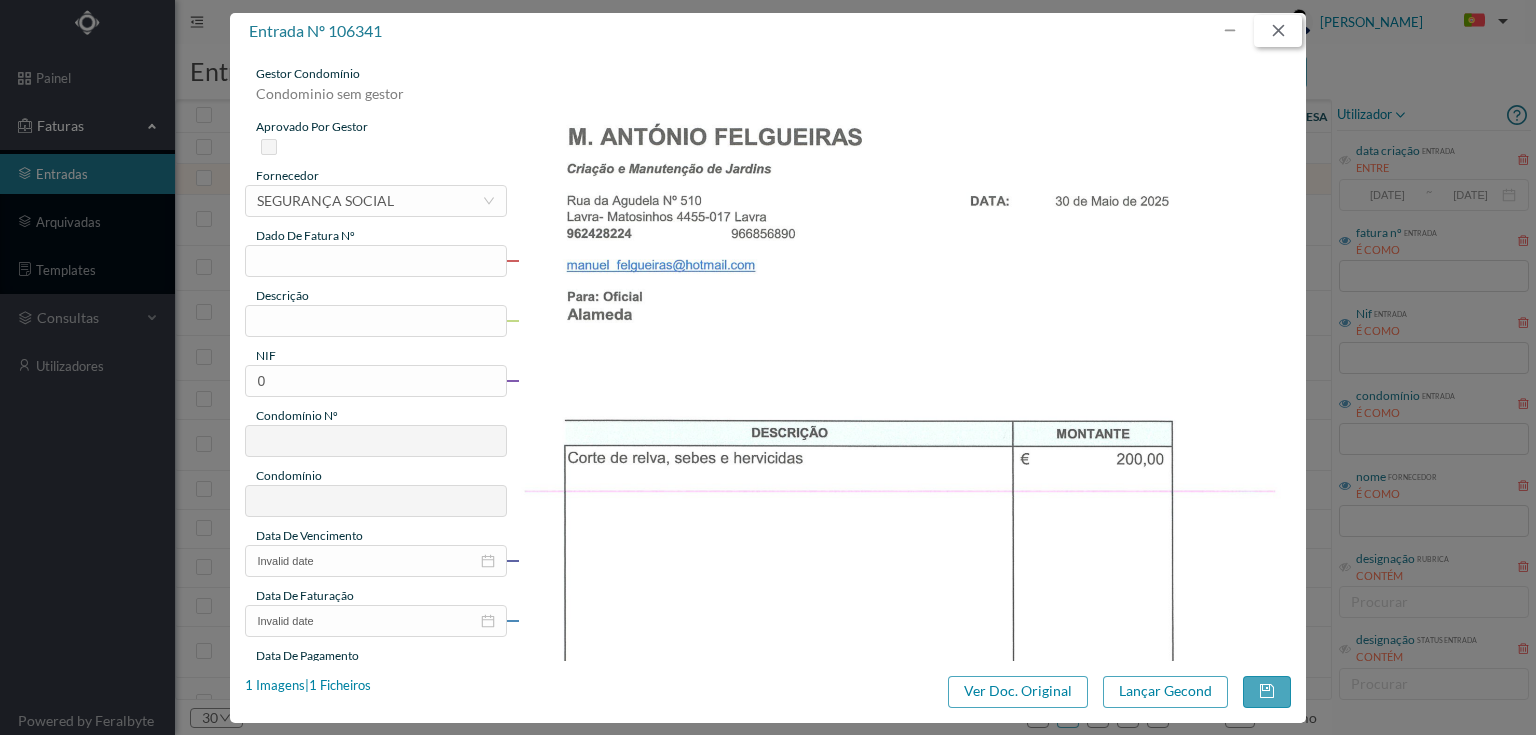 click at bounding box center [1278, 31] 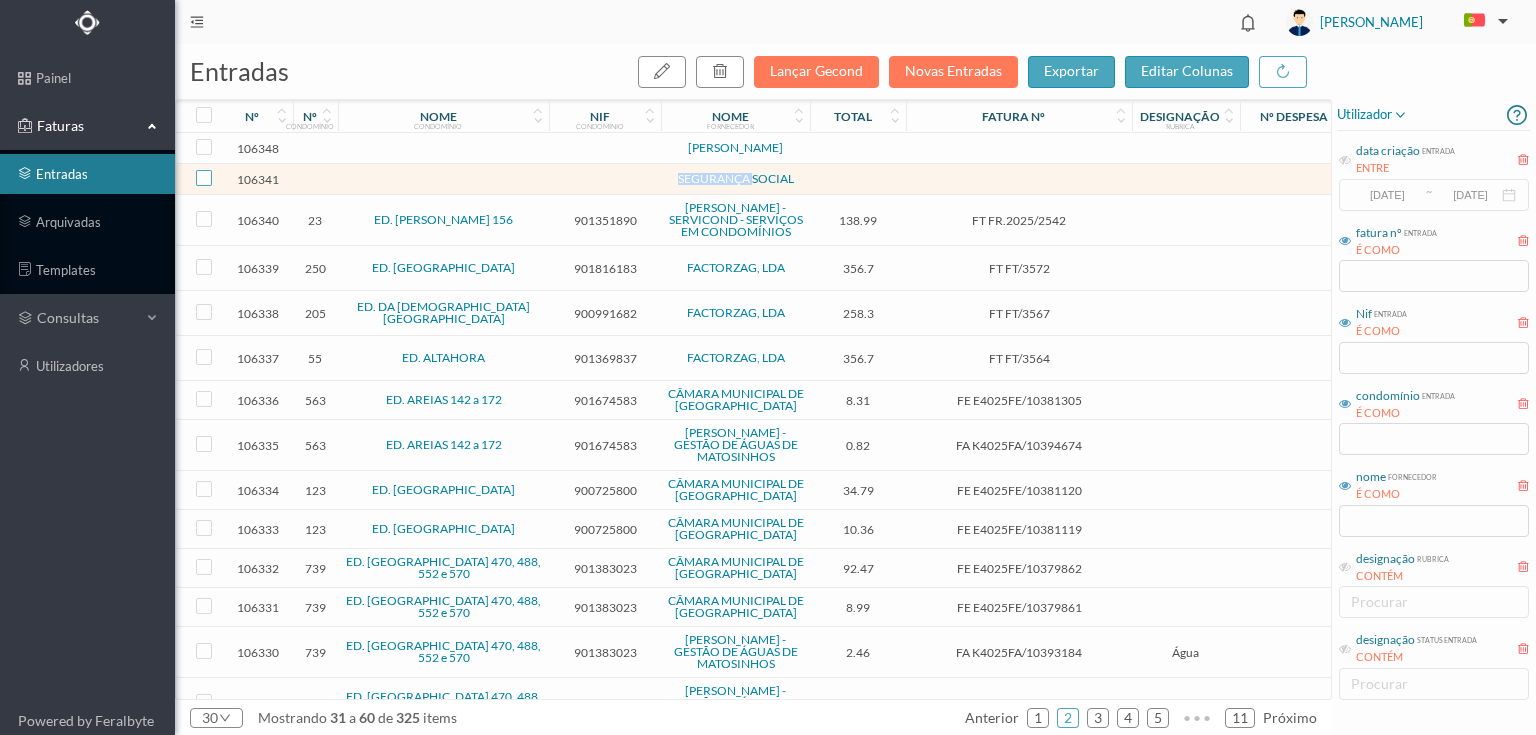 click at bounding box center (204, 178) 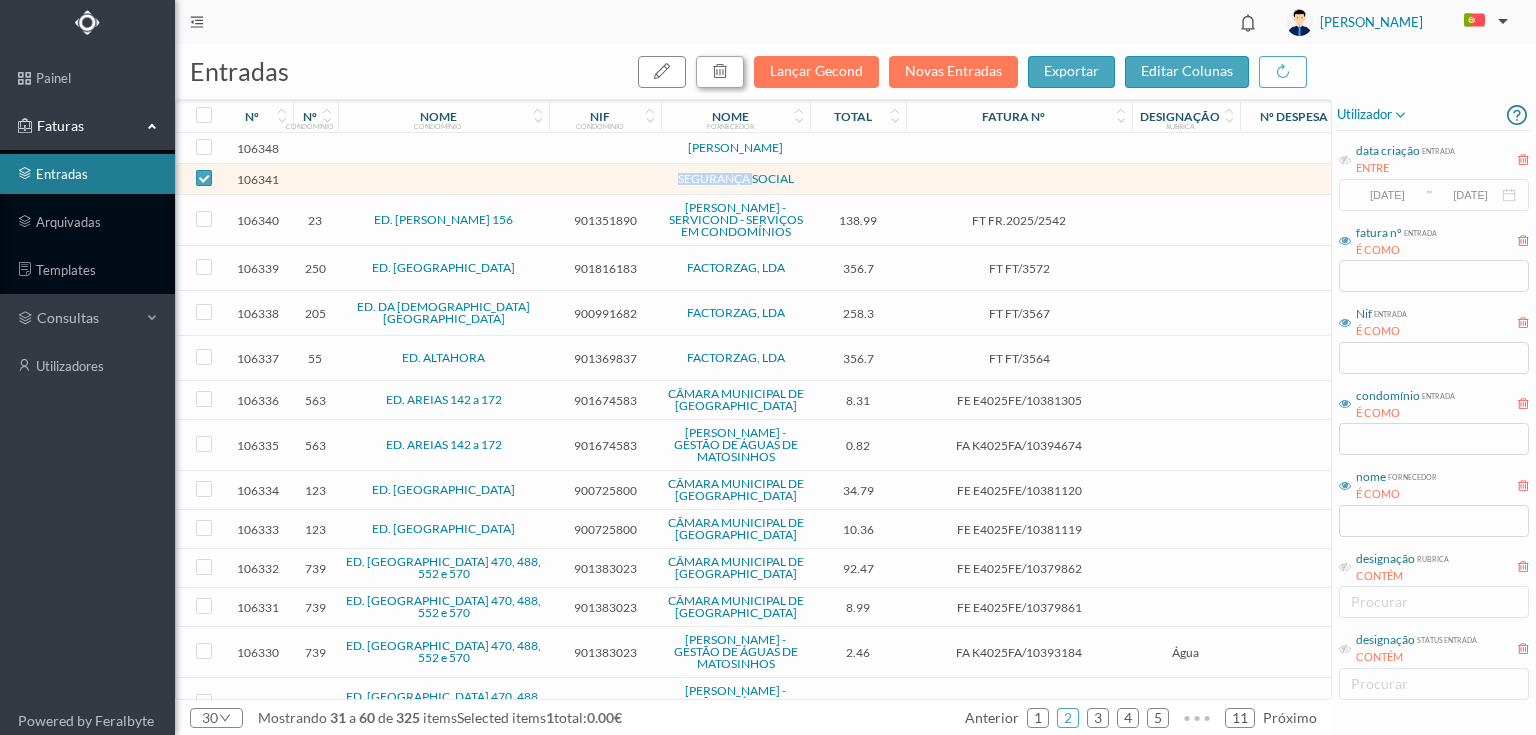 drag, startPoint x: 734, startPoint y: 64, endPoint x: 827, endPoint y: 254, distance: 211.5396 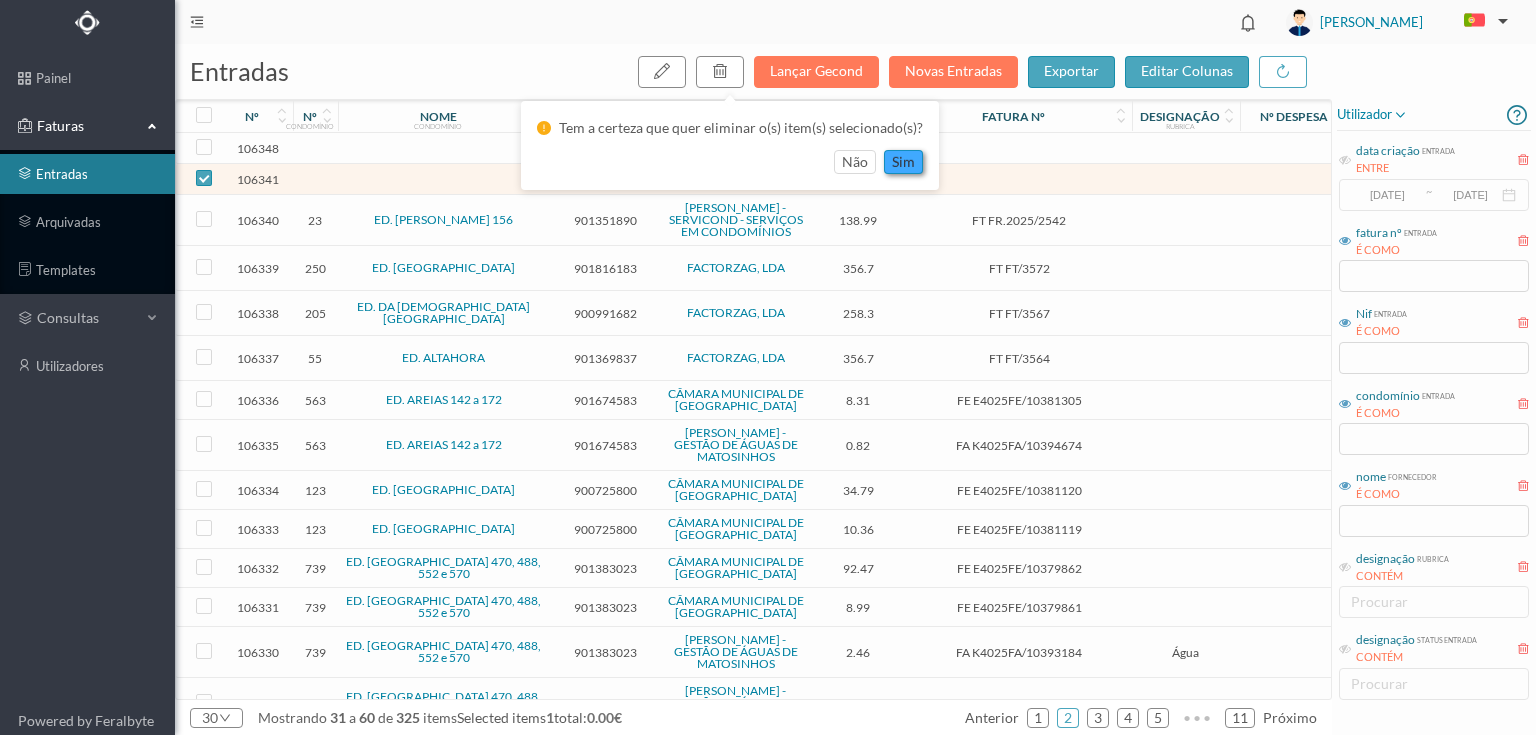 click on "sim" at bounding box center (903, 162) 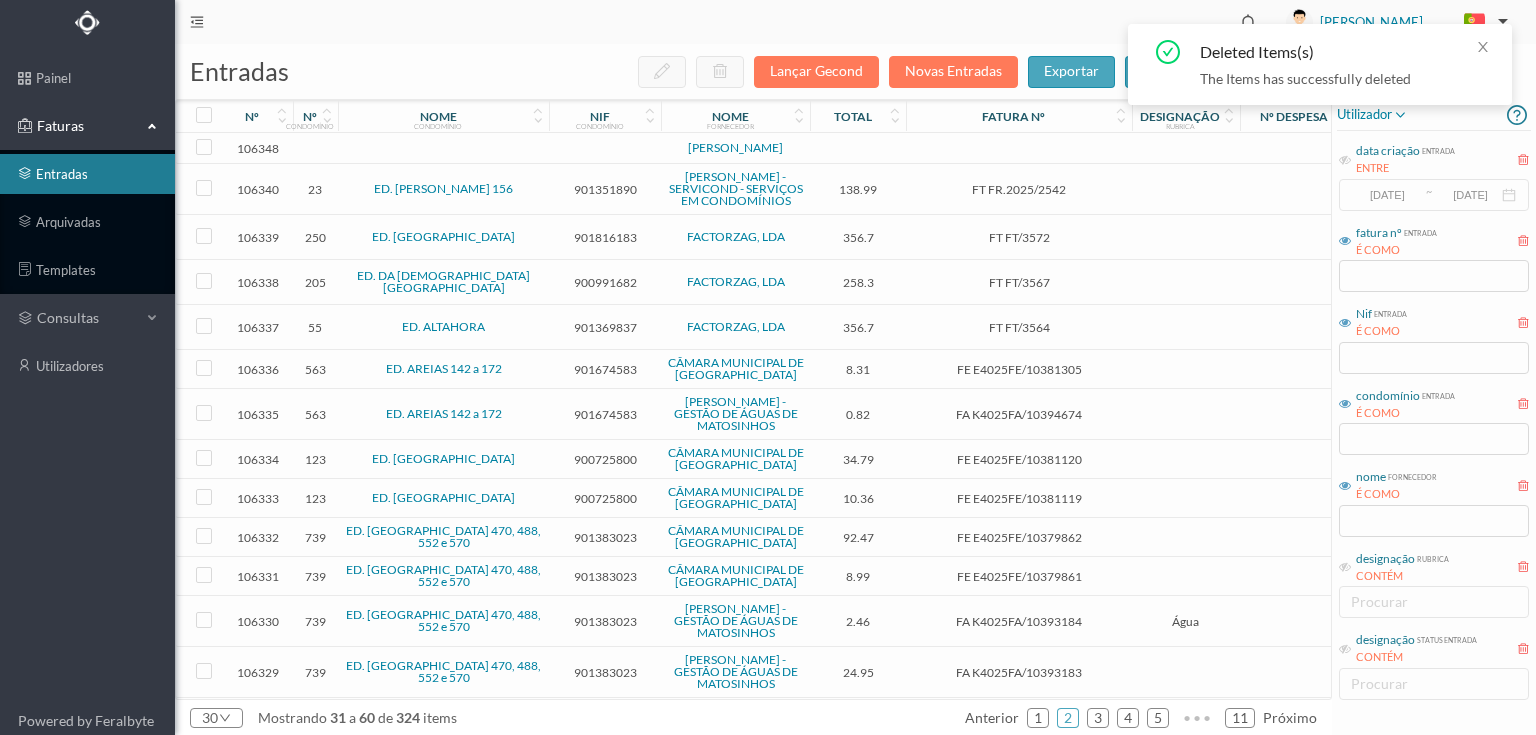 click on "901351890" at bounding box center (605, 189) 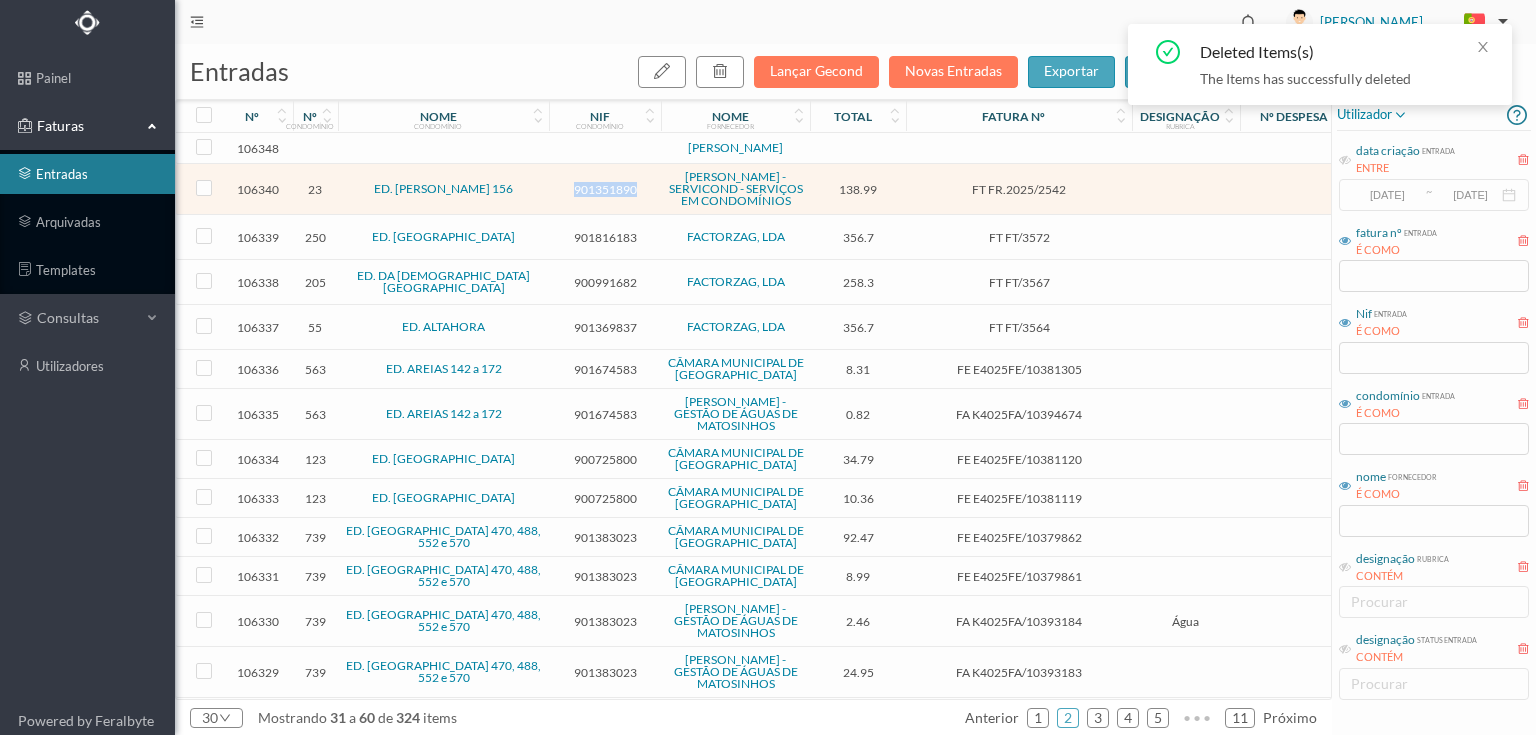 click on "901351890" at bounding box center [605, 189] 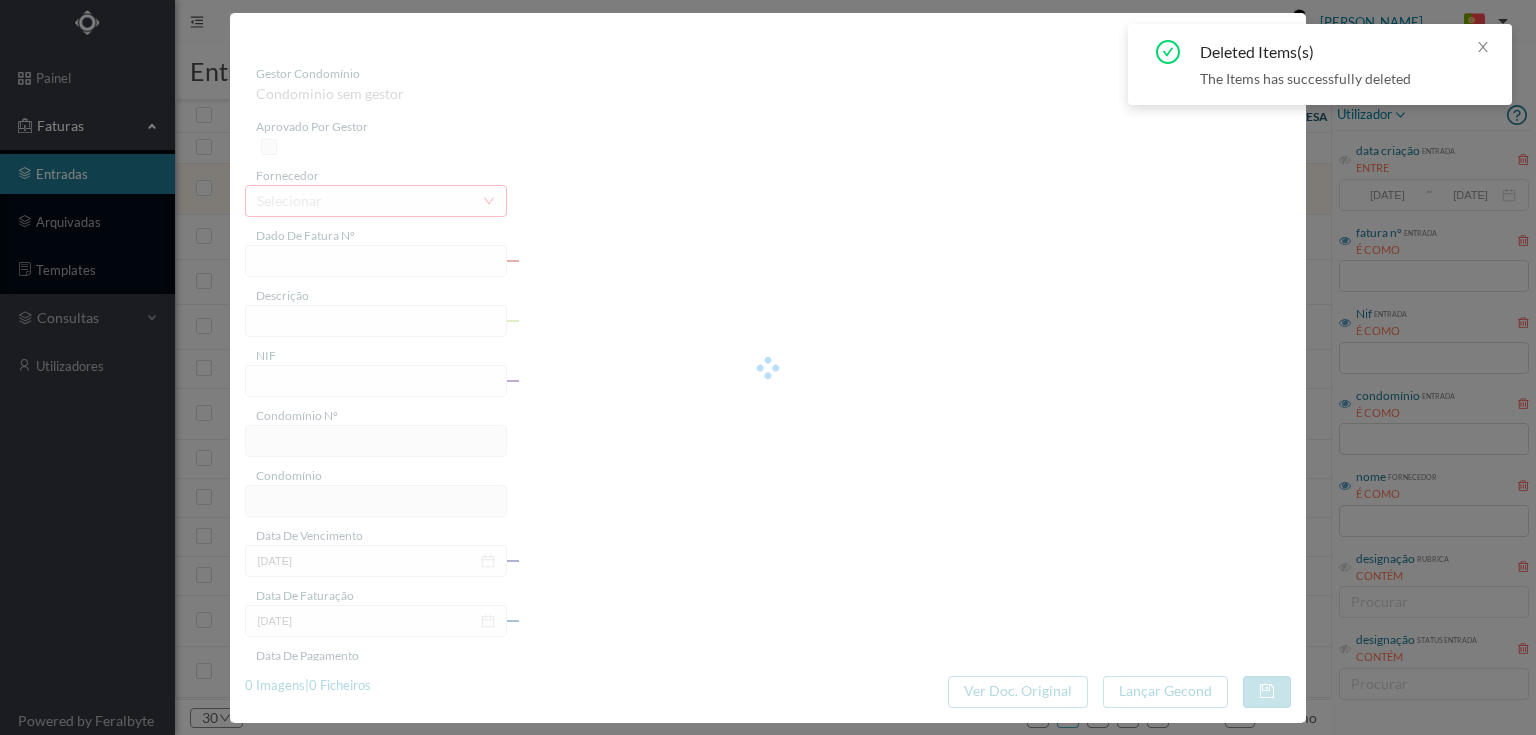 type on "FT FR.2025/2542" 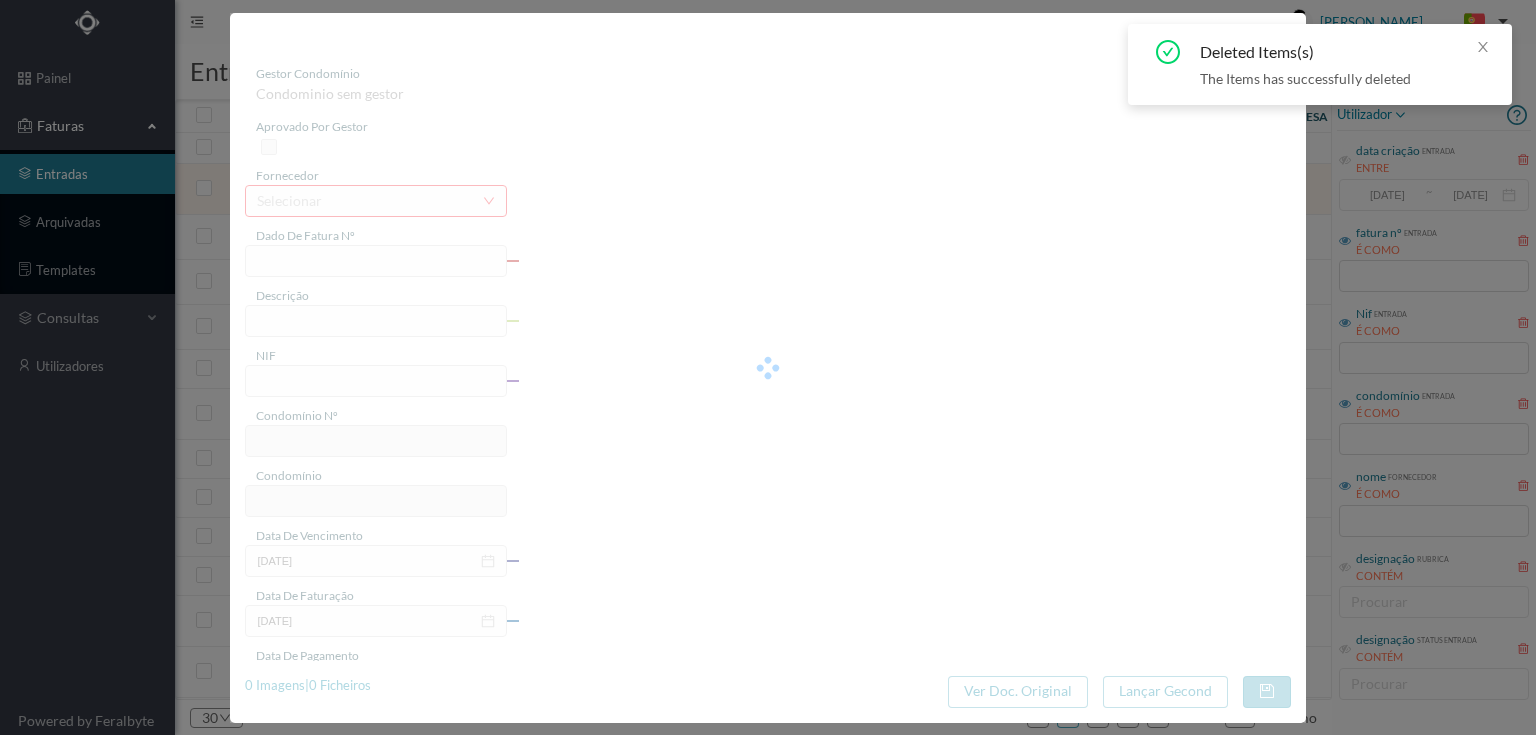 type on "901351890" 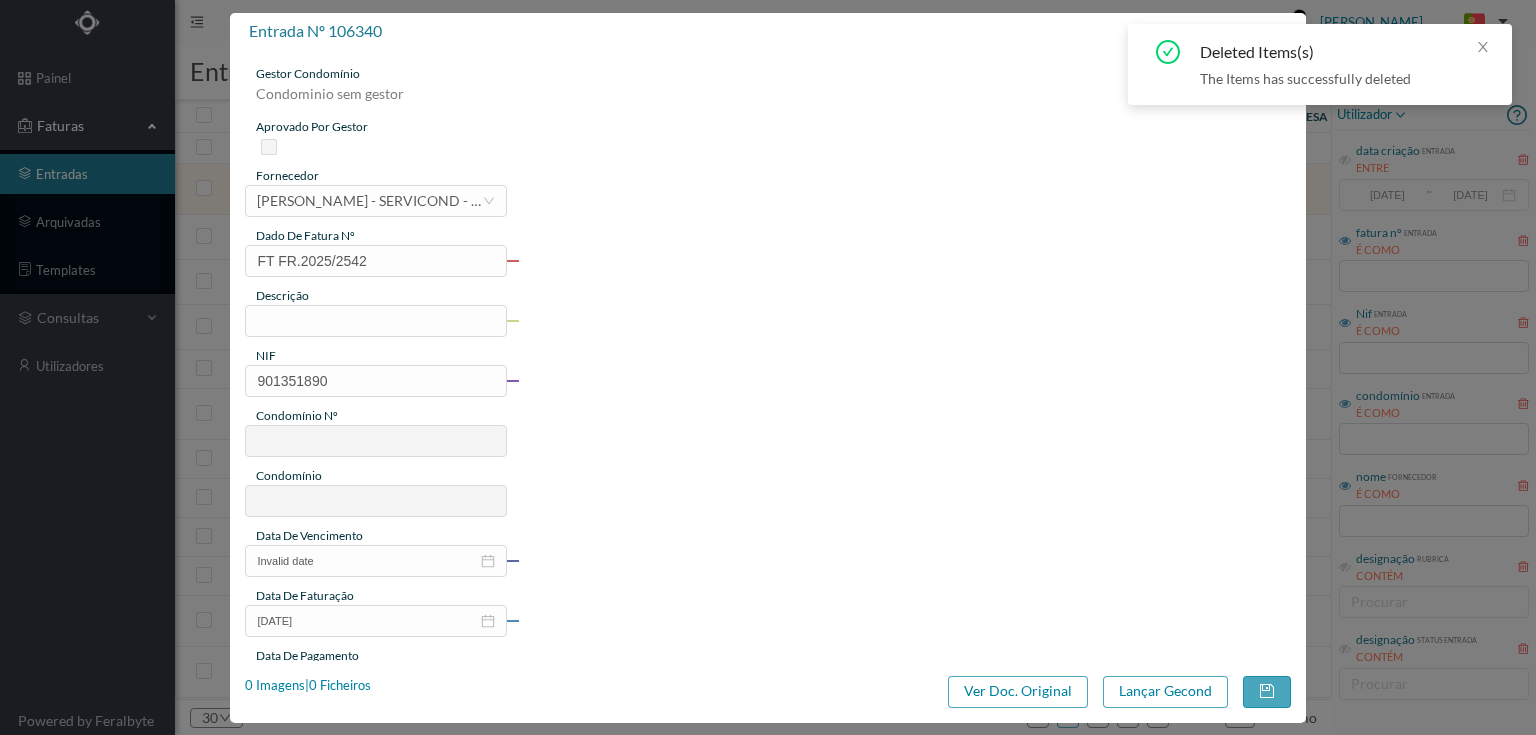 type on "23" 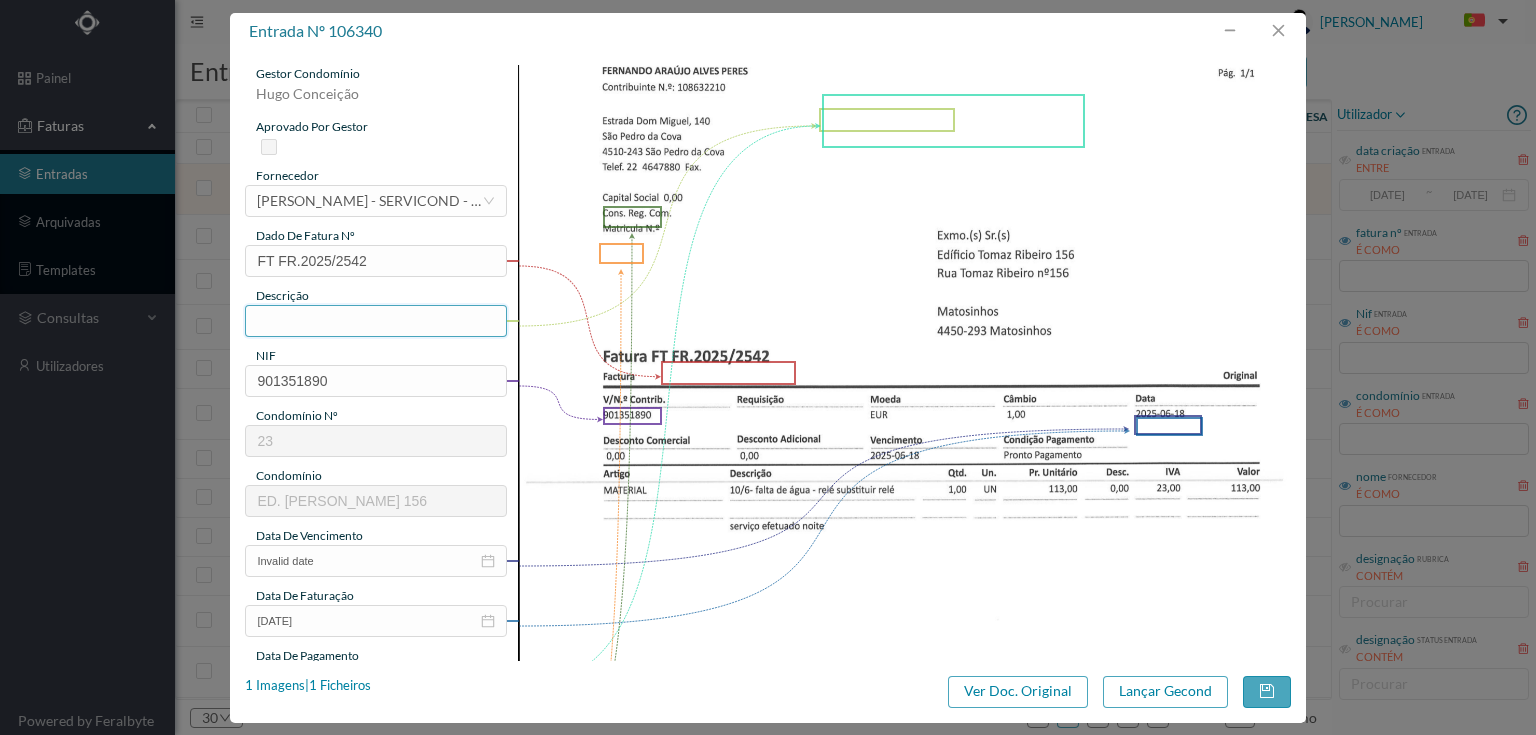 click at bounding box center [375, 321] 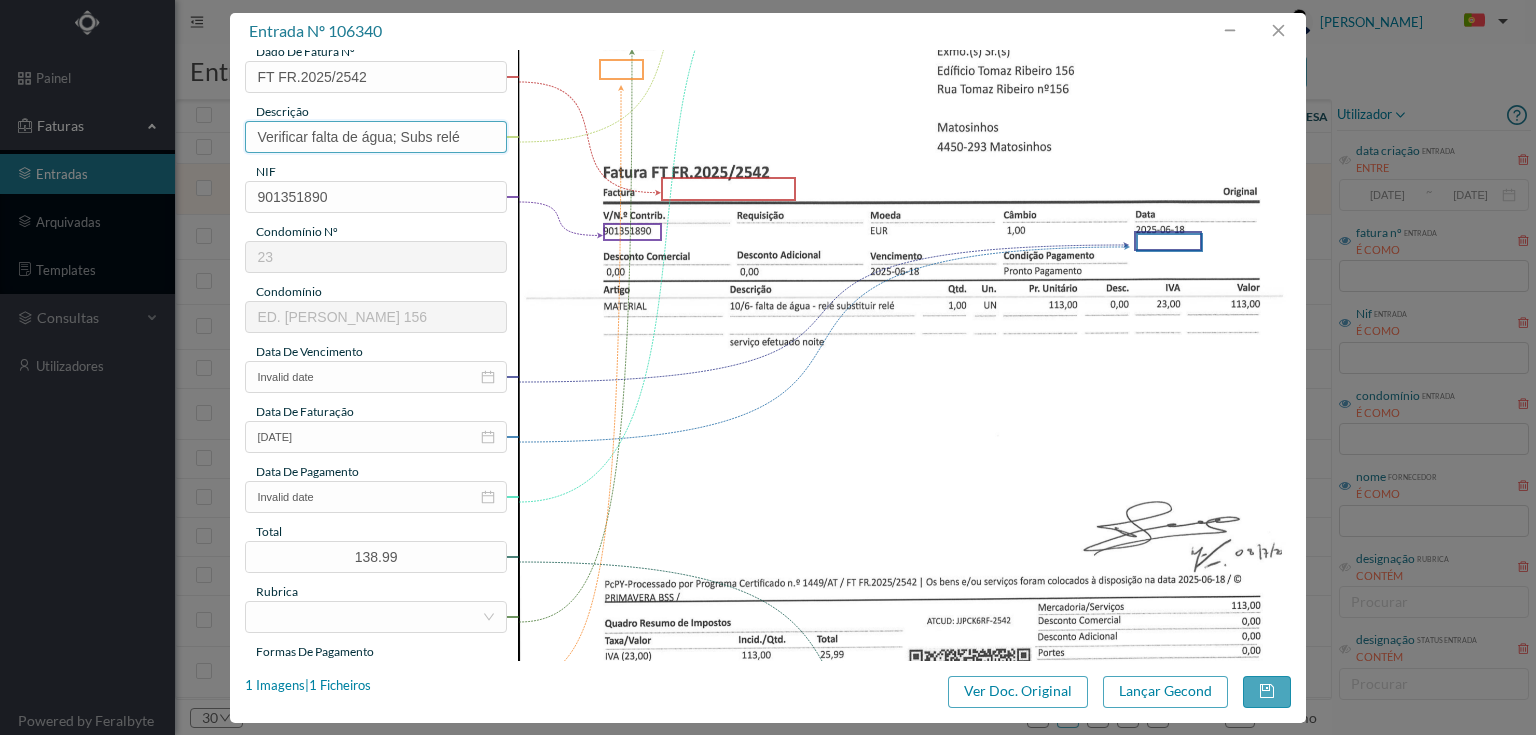 scroll, scrollTop: 240, scrollLeft: 0, axis: vertical 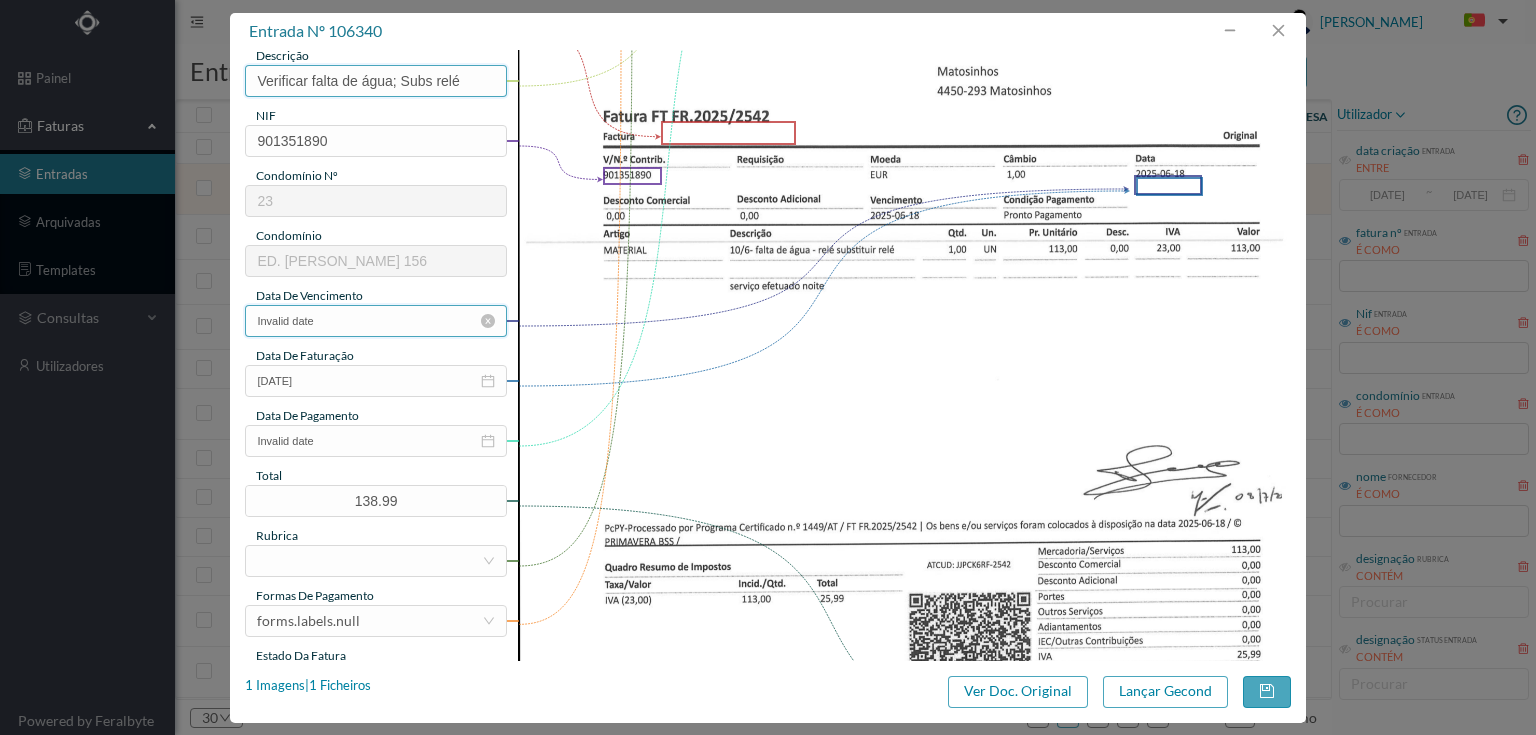 type on "Verificar falta de água; Subs relé" 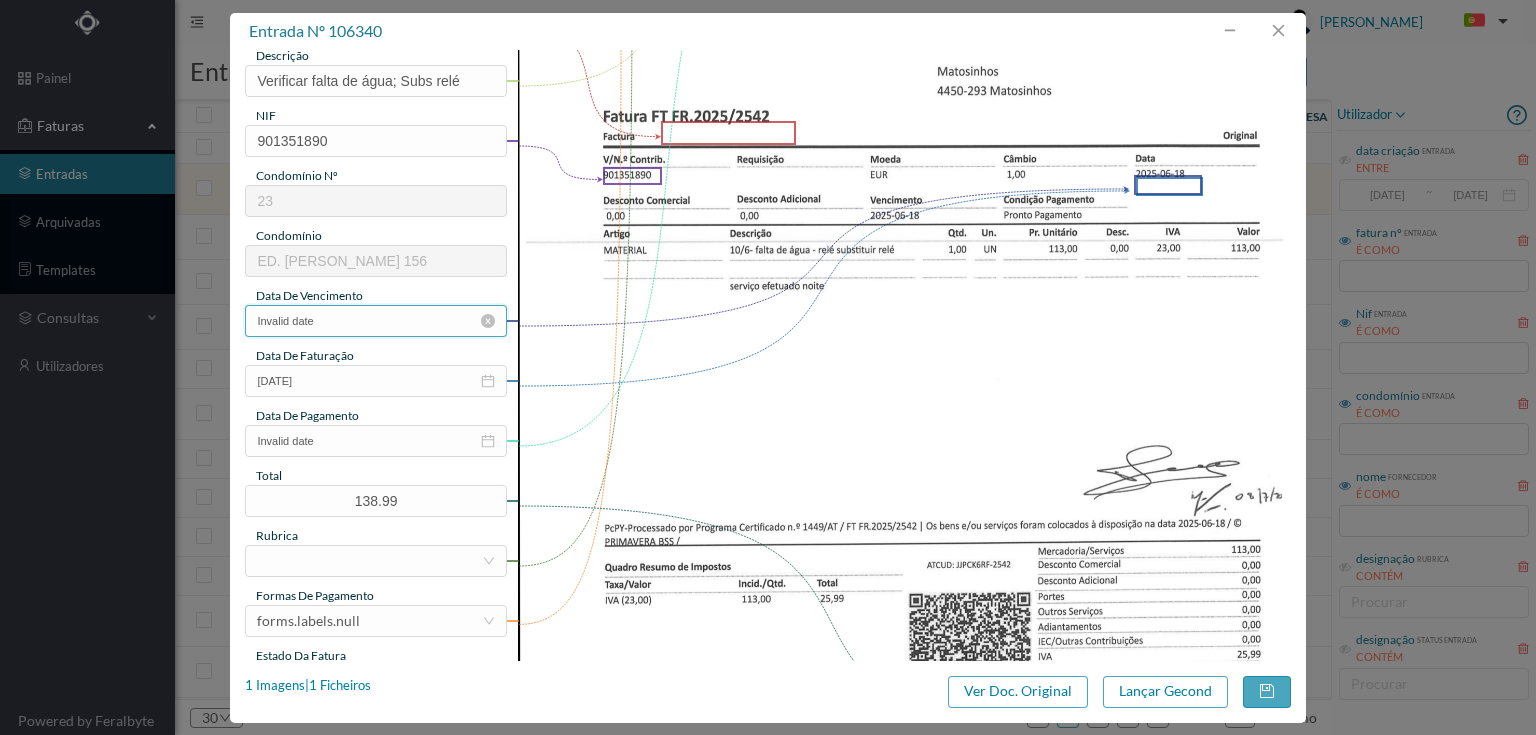 click on "Invalid date" at bounding box center [375, 321] 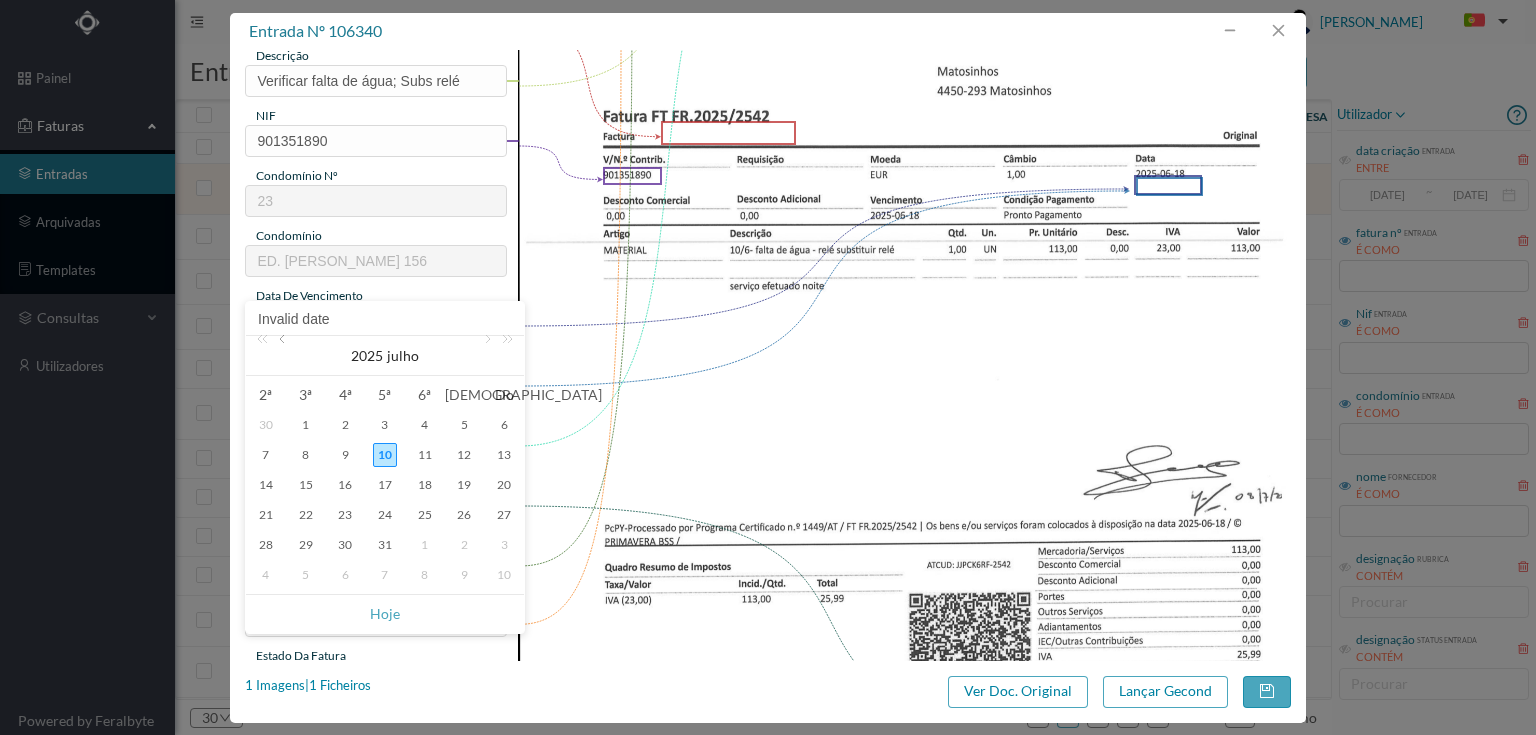 click at bounding box center [284, 356] 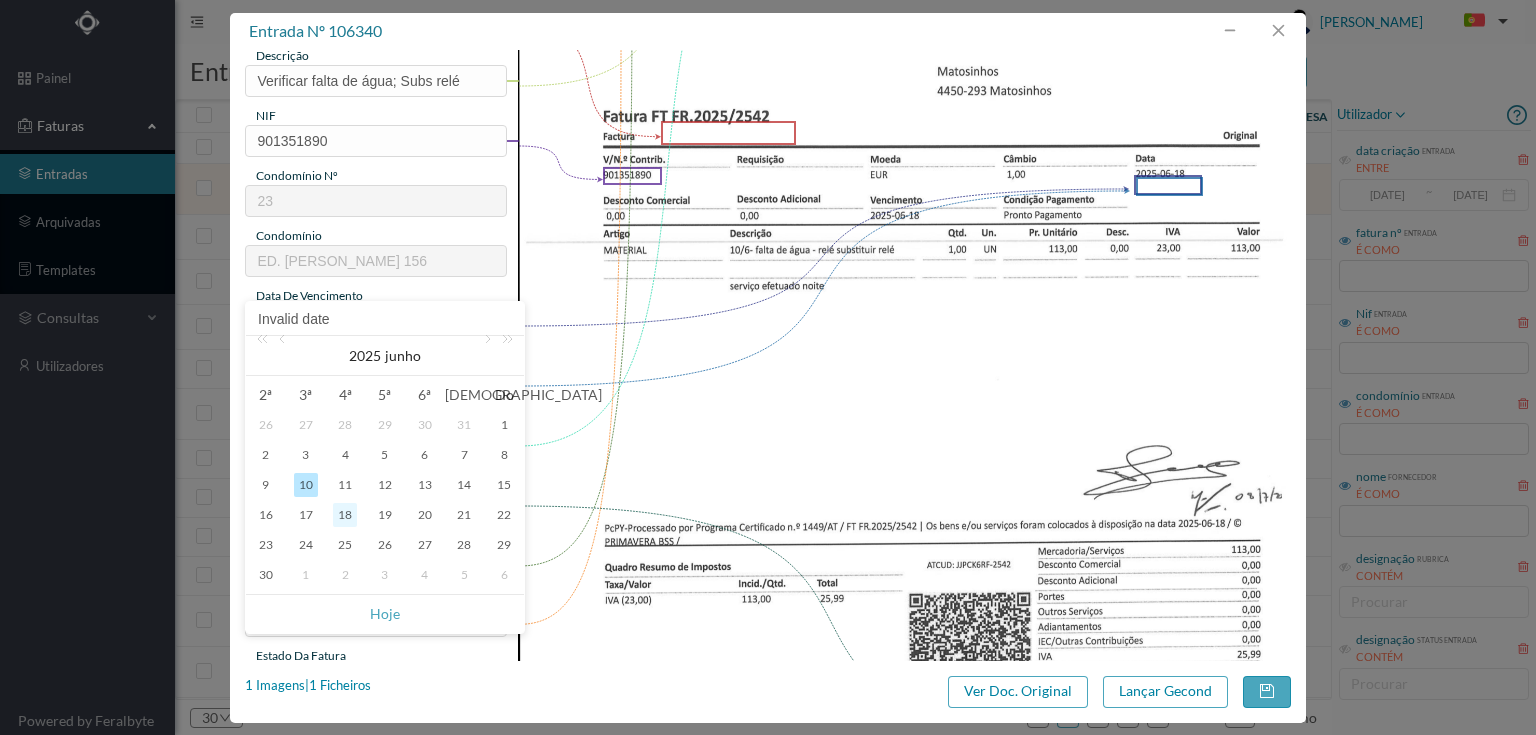 click on "18" at bounding box center [345, 515] 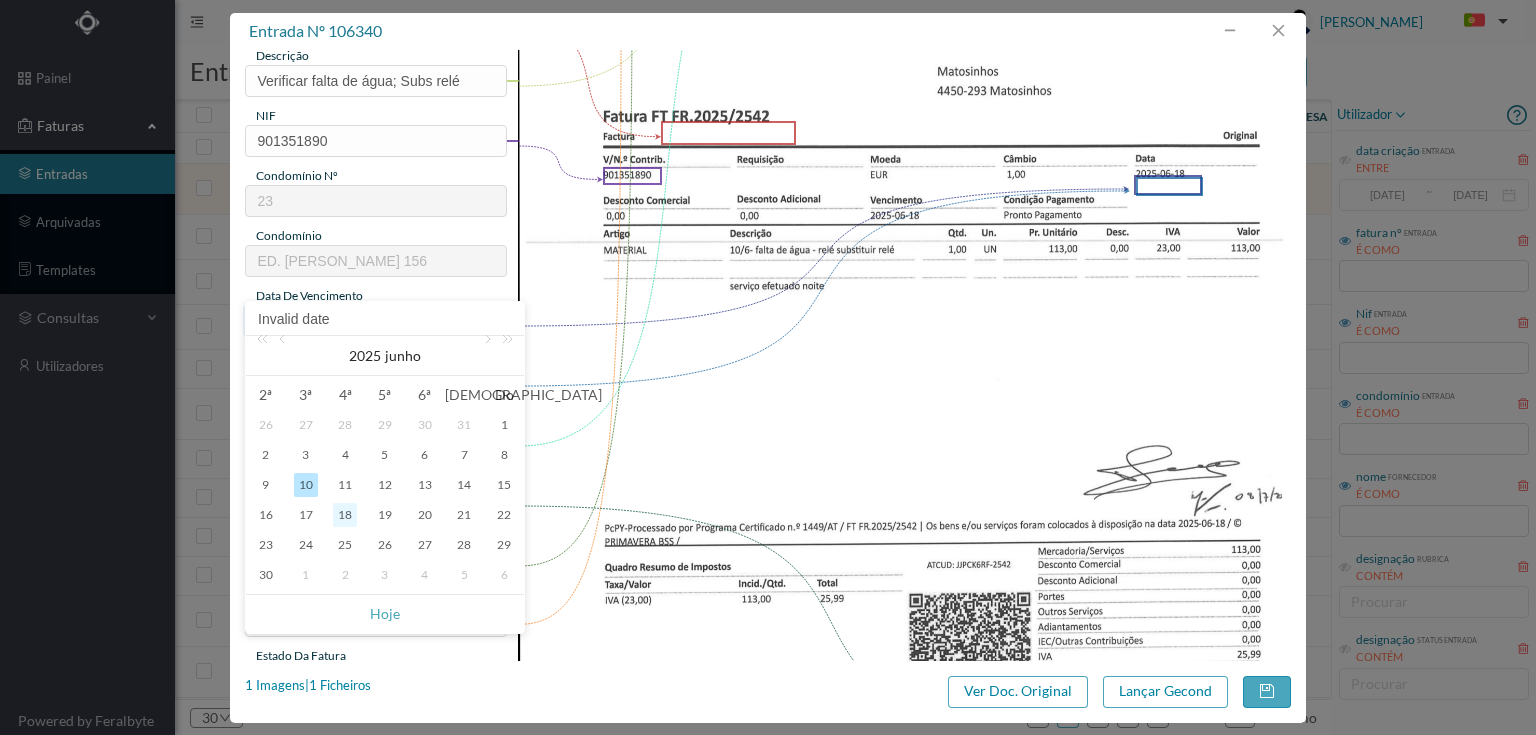type on "2025-06-18" 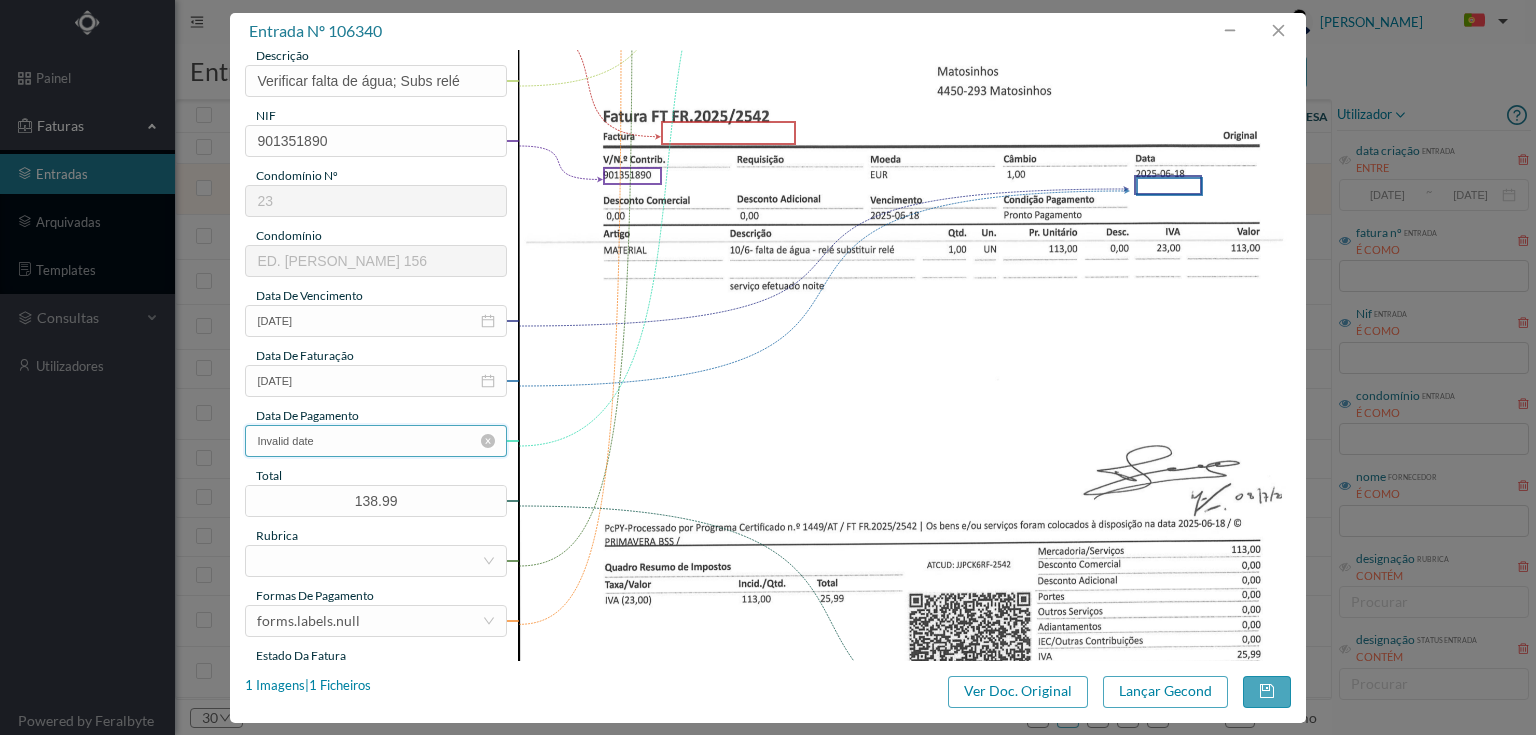click on "Invalid date" at bounding box center (375, 441) 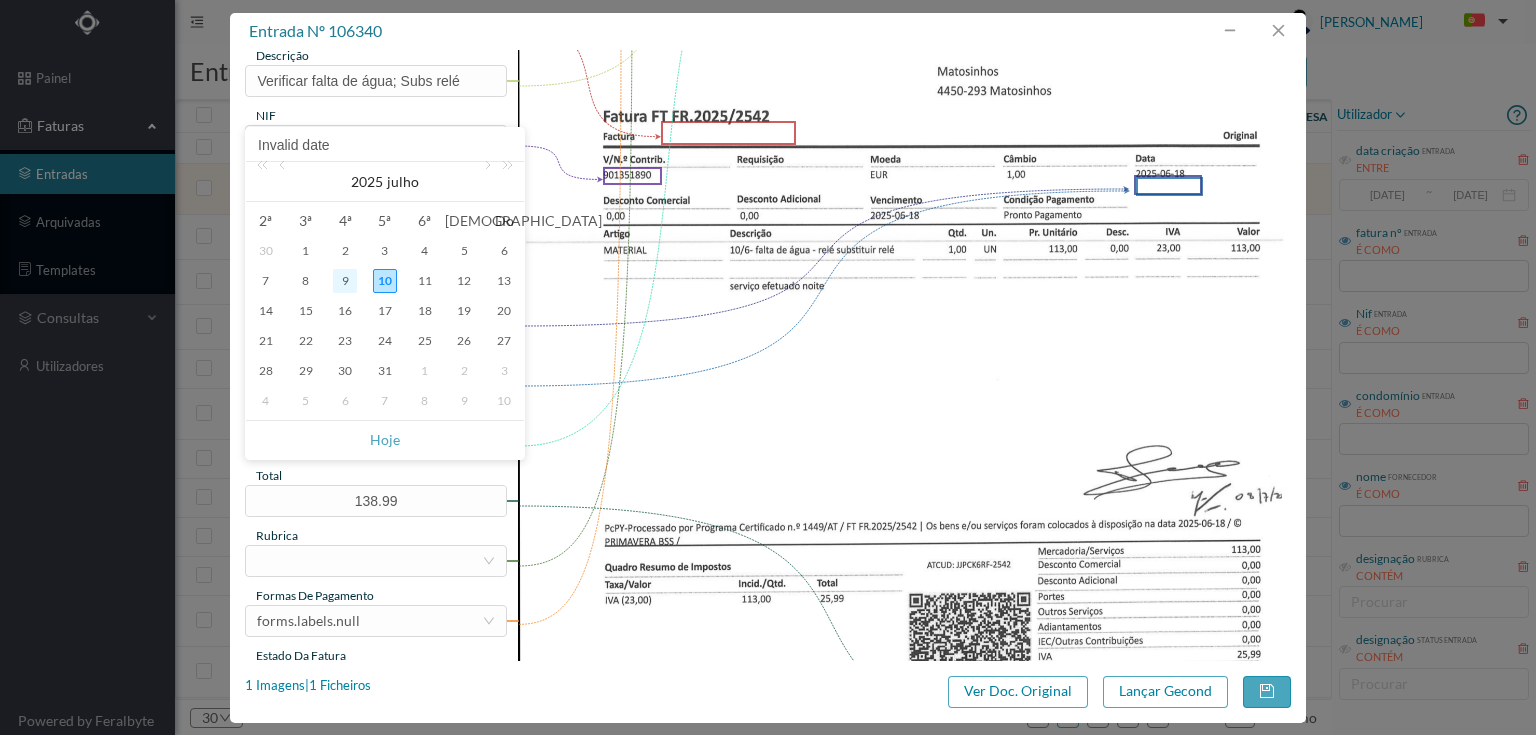 click on "9" at bounding box center [345, 281] 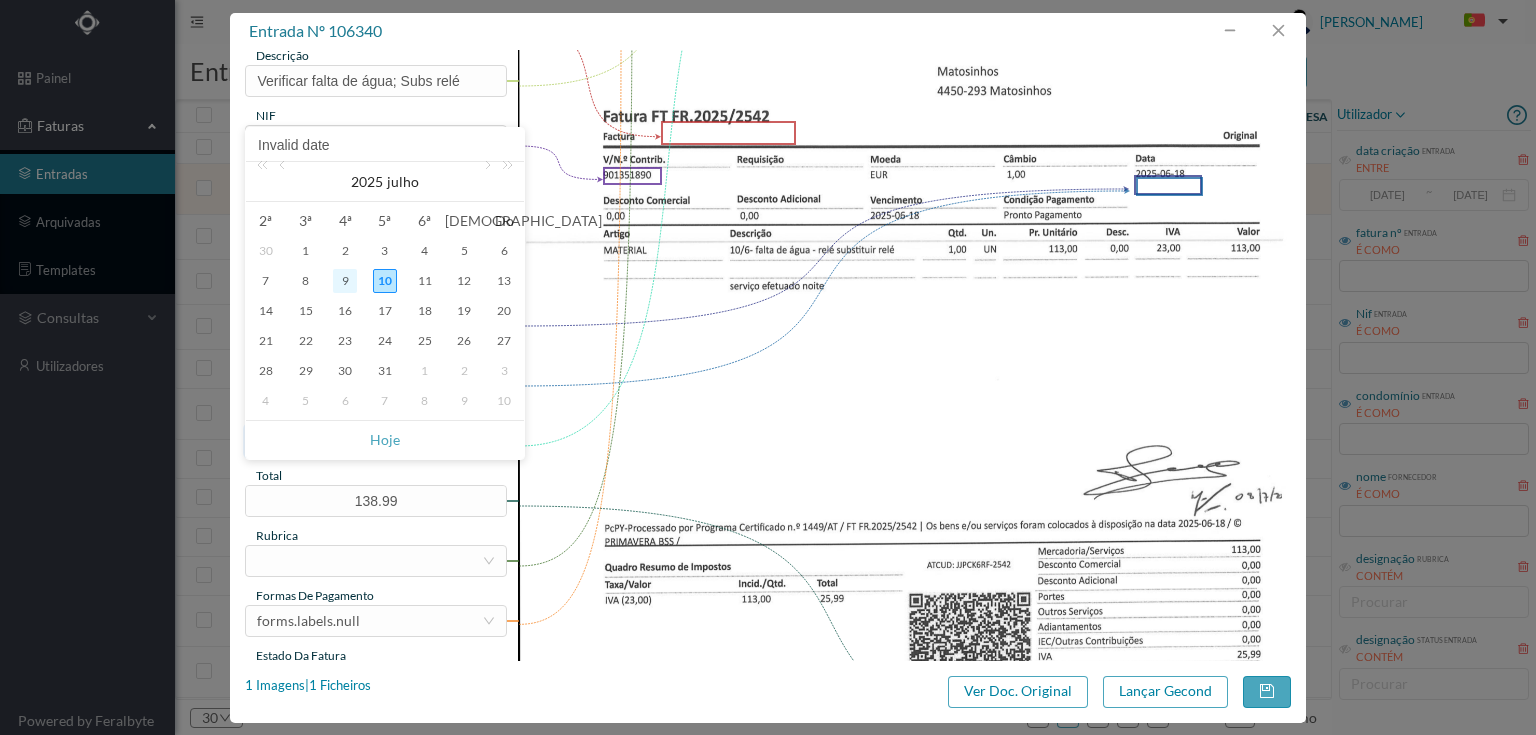 type on "2025-07-09" 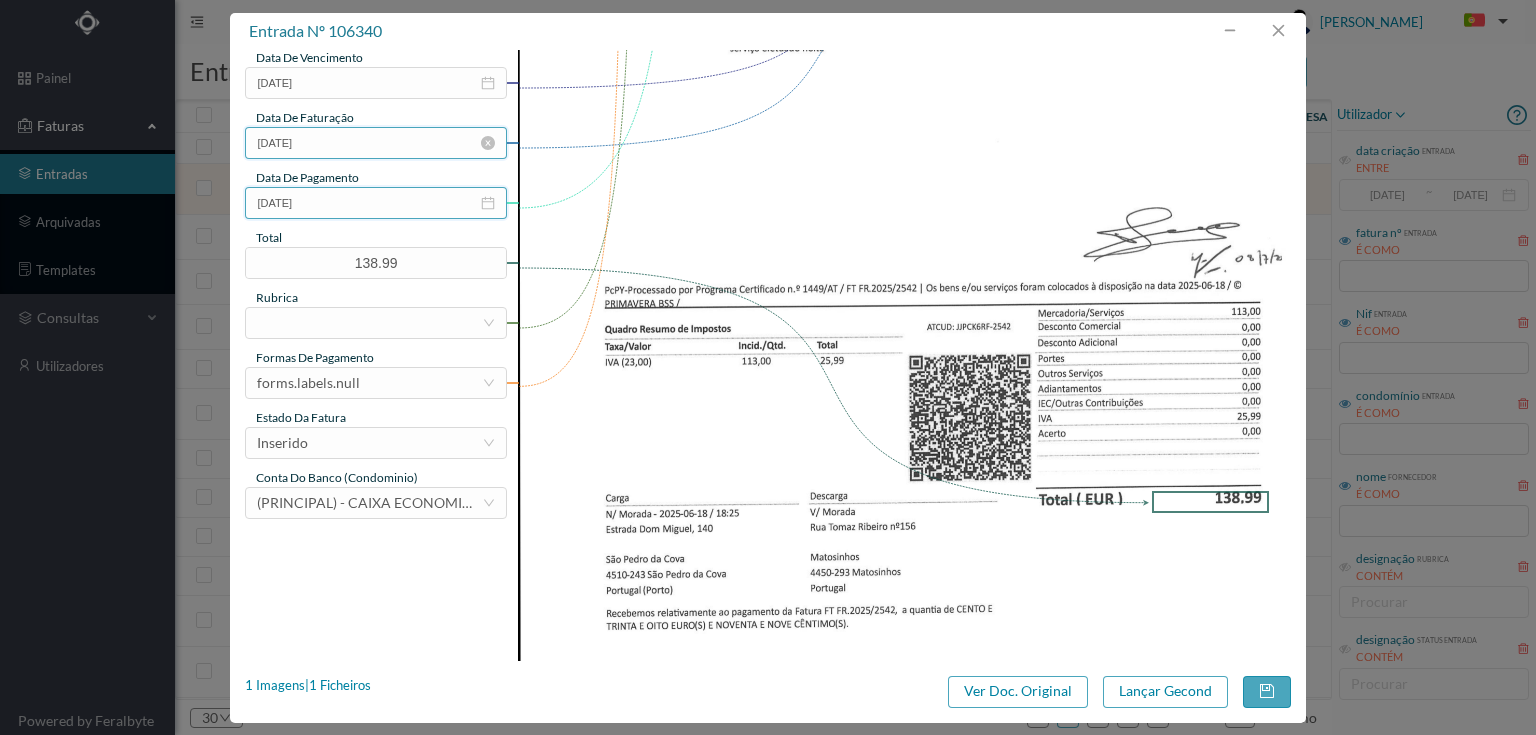 scroll, scrollTop: 480, scrollLeft: 0, axis: vertical 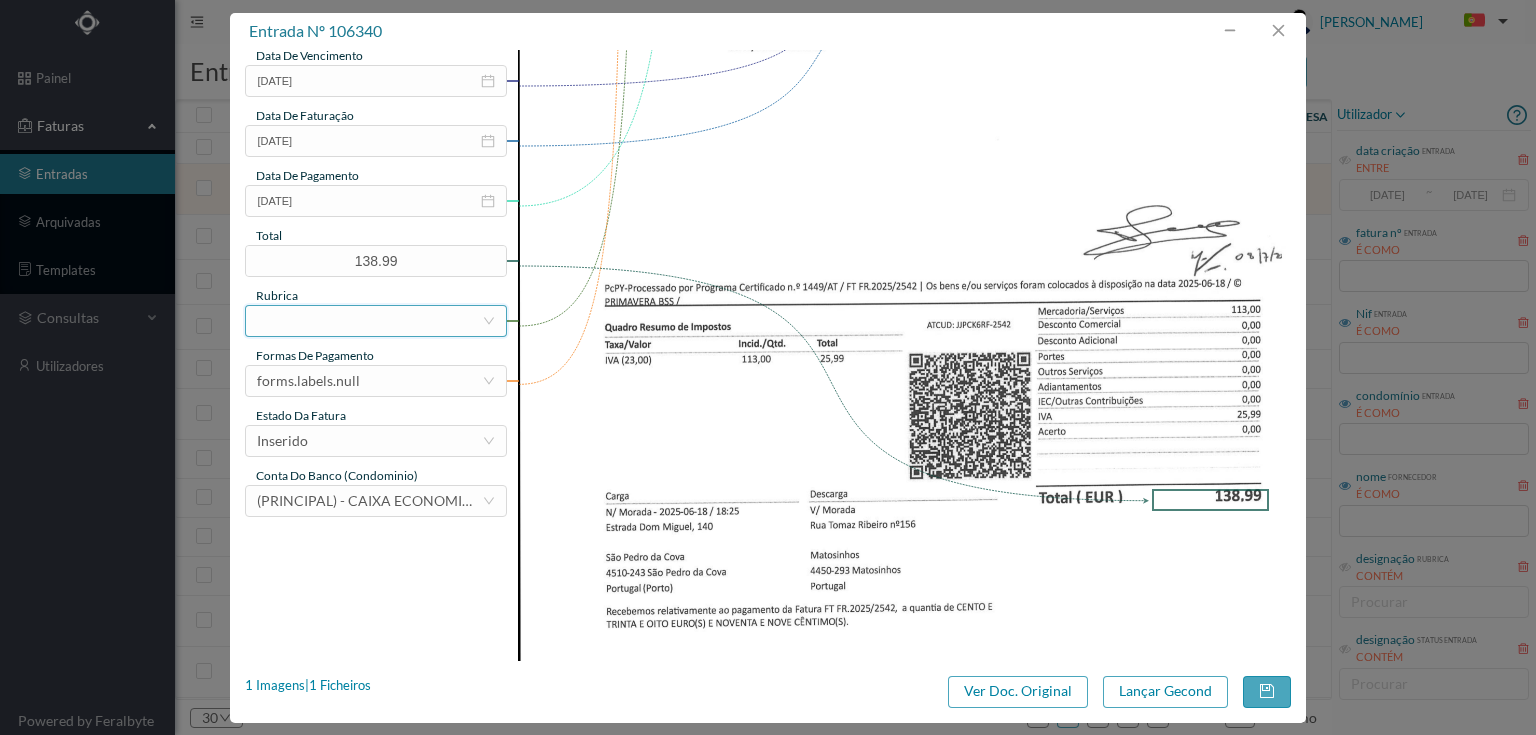 click at bounding box center [369, 321] 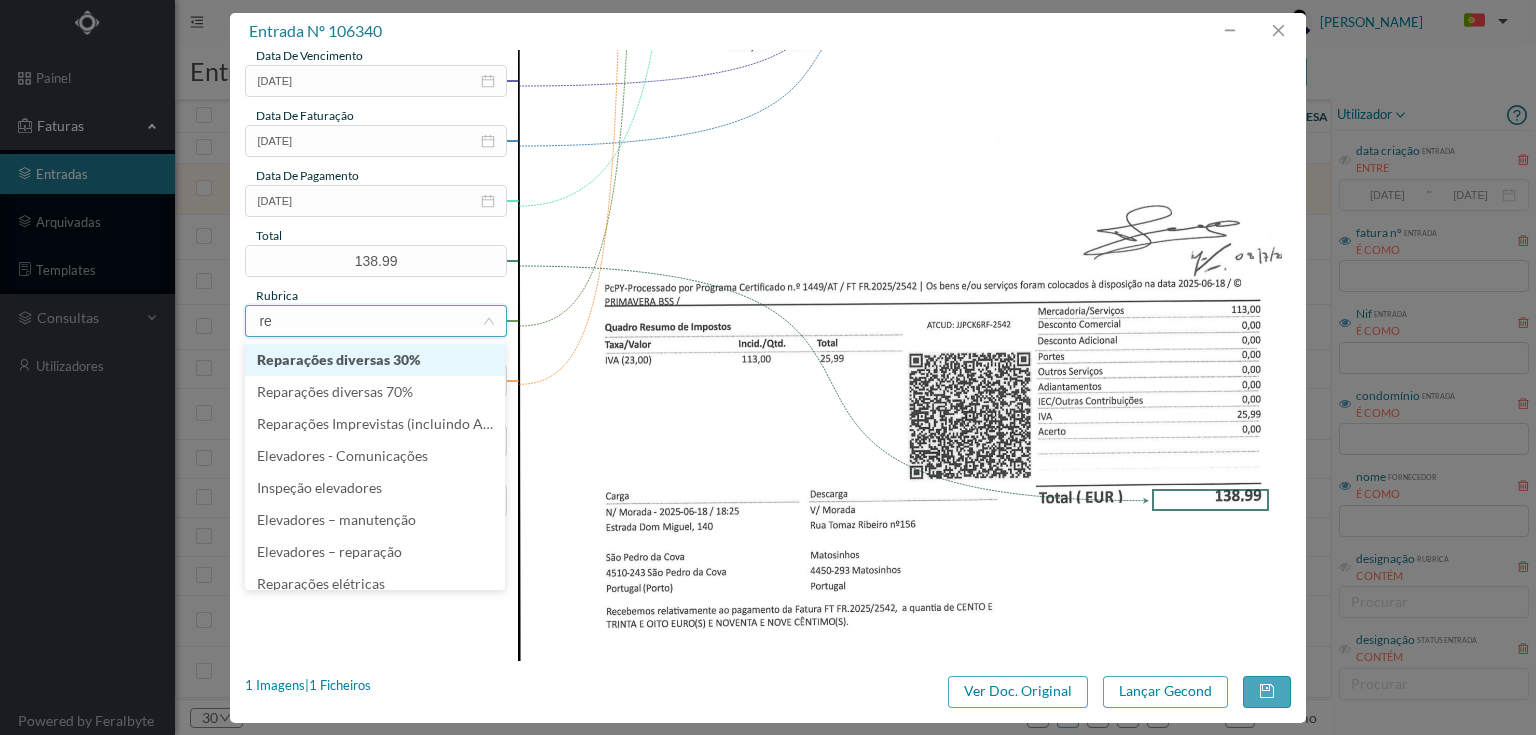 type on "rep" 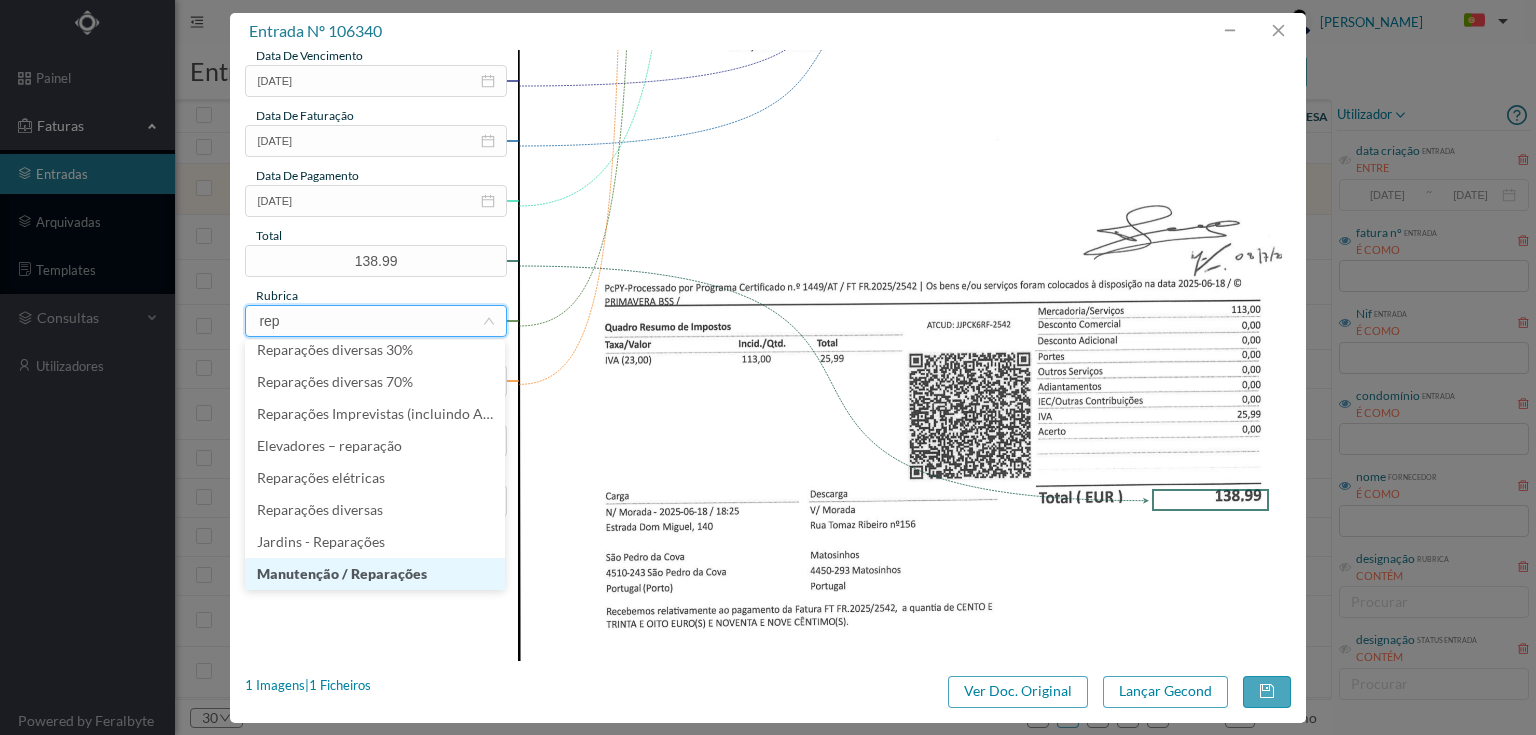click on "Manutenção / Reparações" at bounding box center (375, 574) 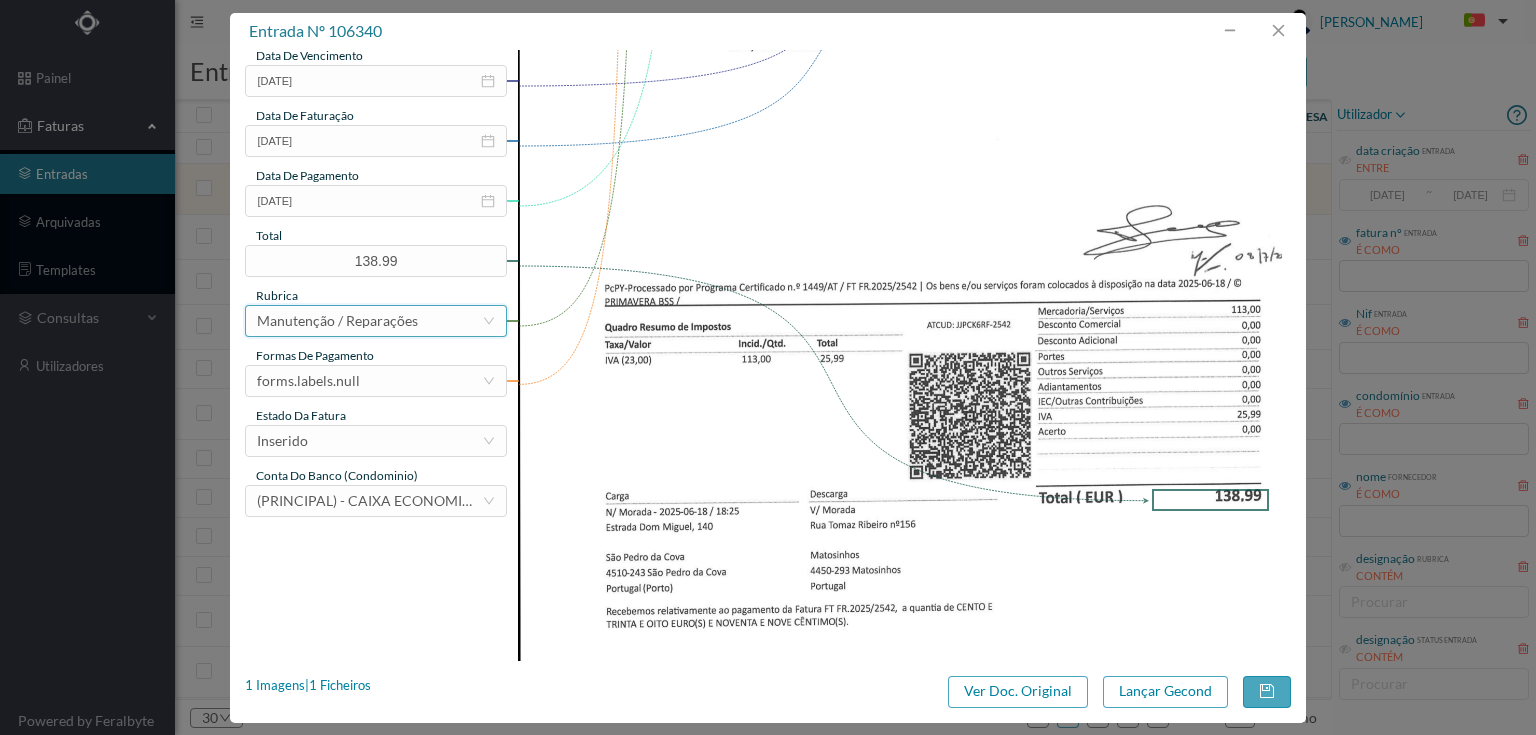 scroll, scrollTop: 4, scrollLeft: 0, axis: vertical 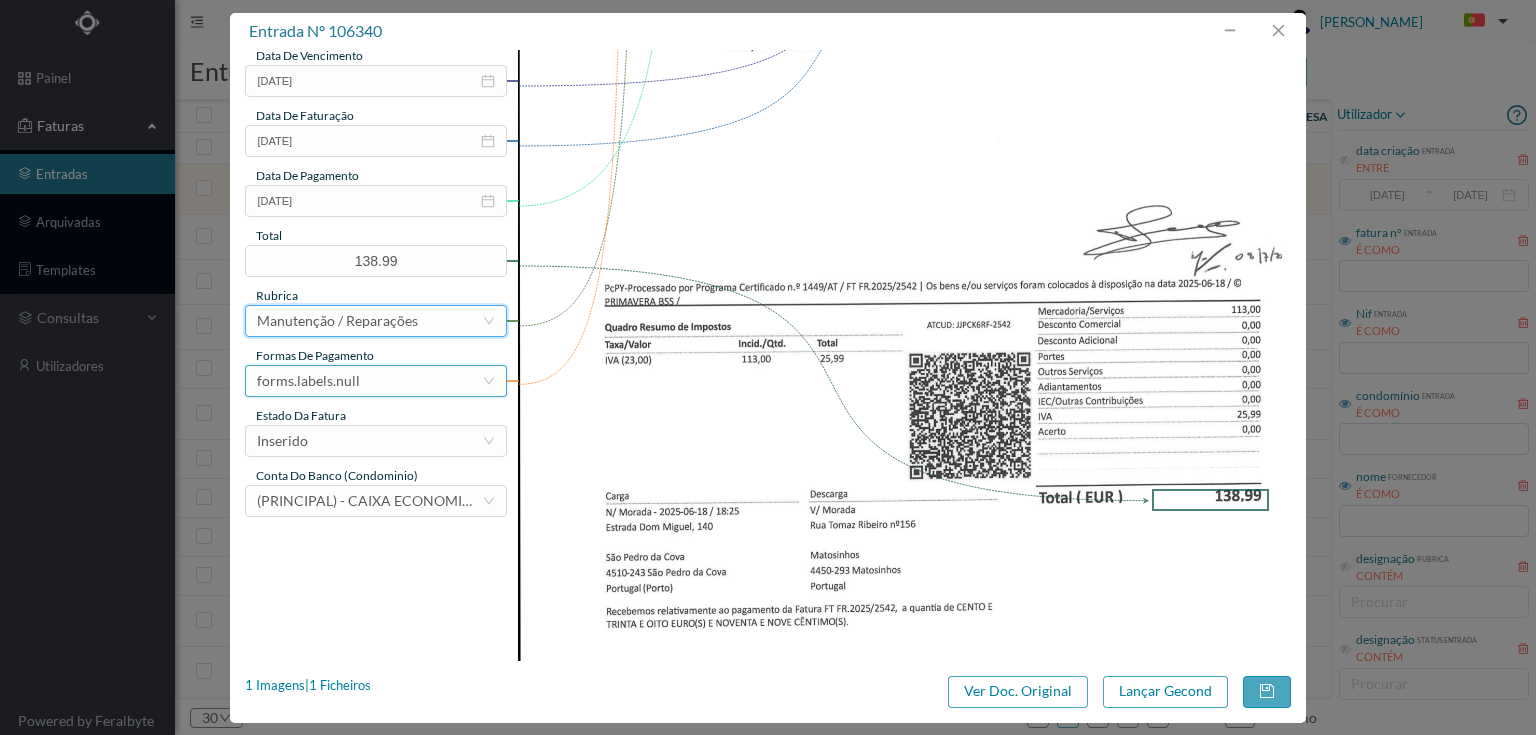 click on "forms.labels.null" at bounding box center [369, 381] 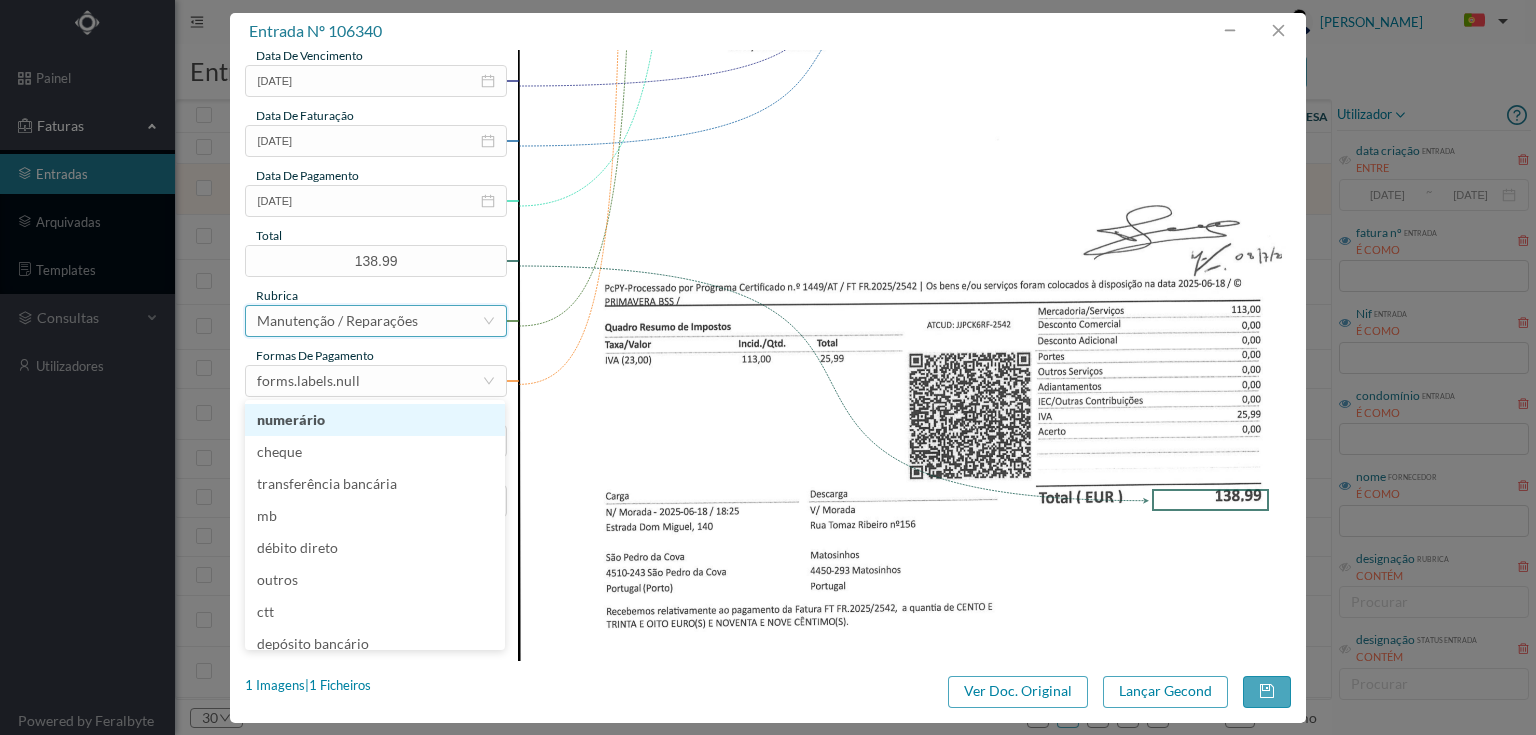 click on "Manutenção / Reparações" at bounding box center [337, 321] 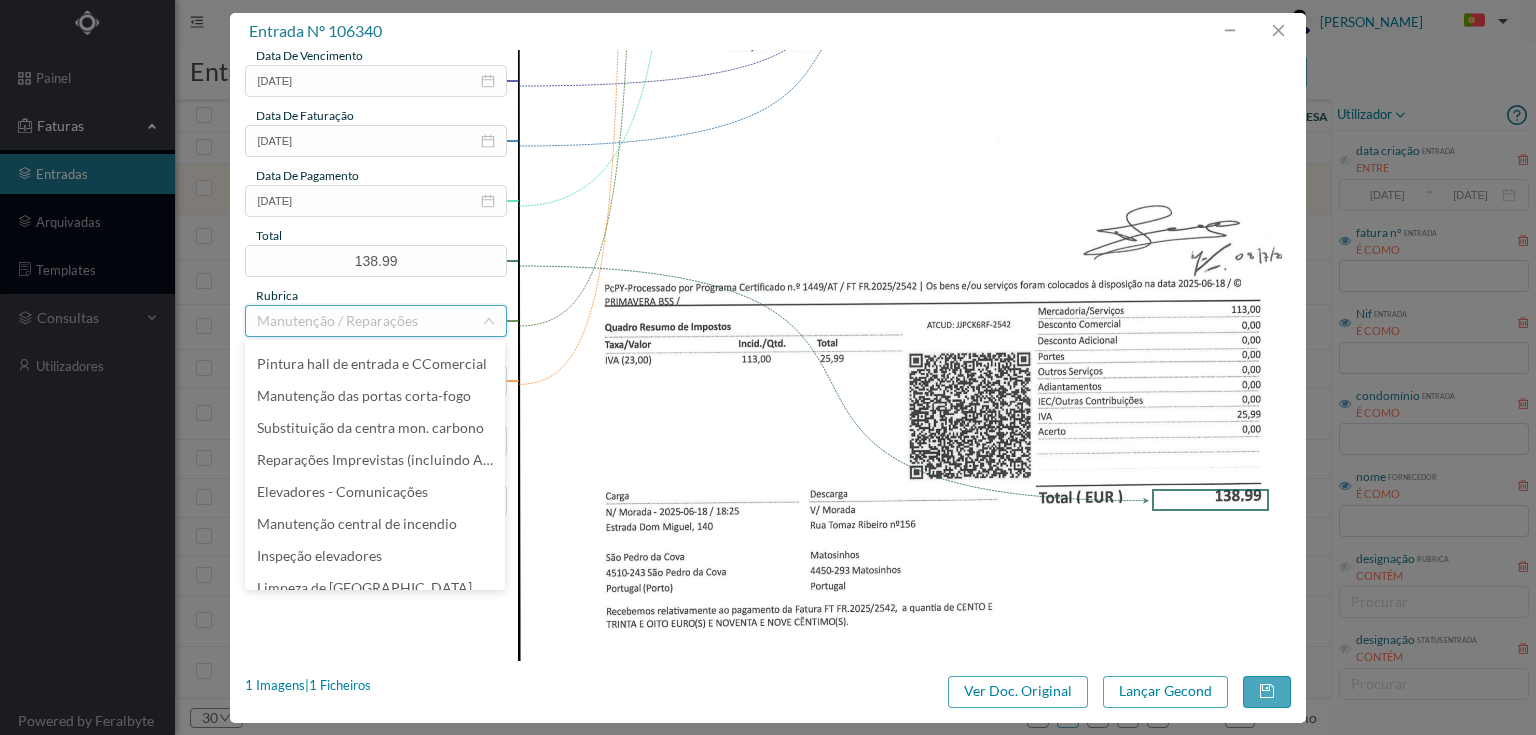 scroll, scrollTop: 68, scrollLeft: 0, axis: vertical 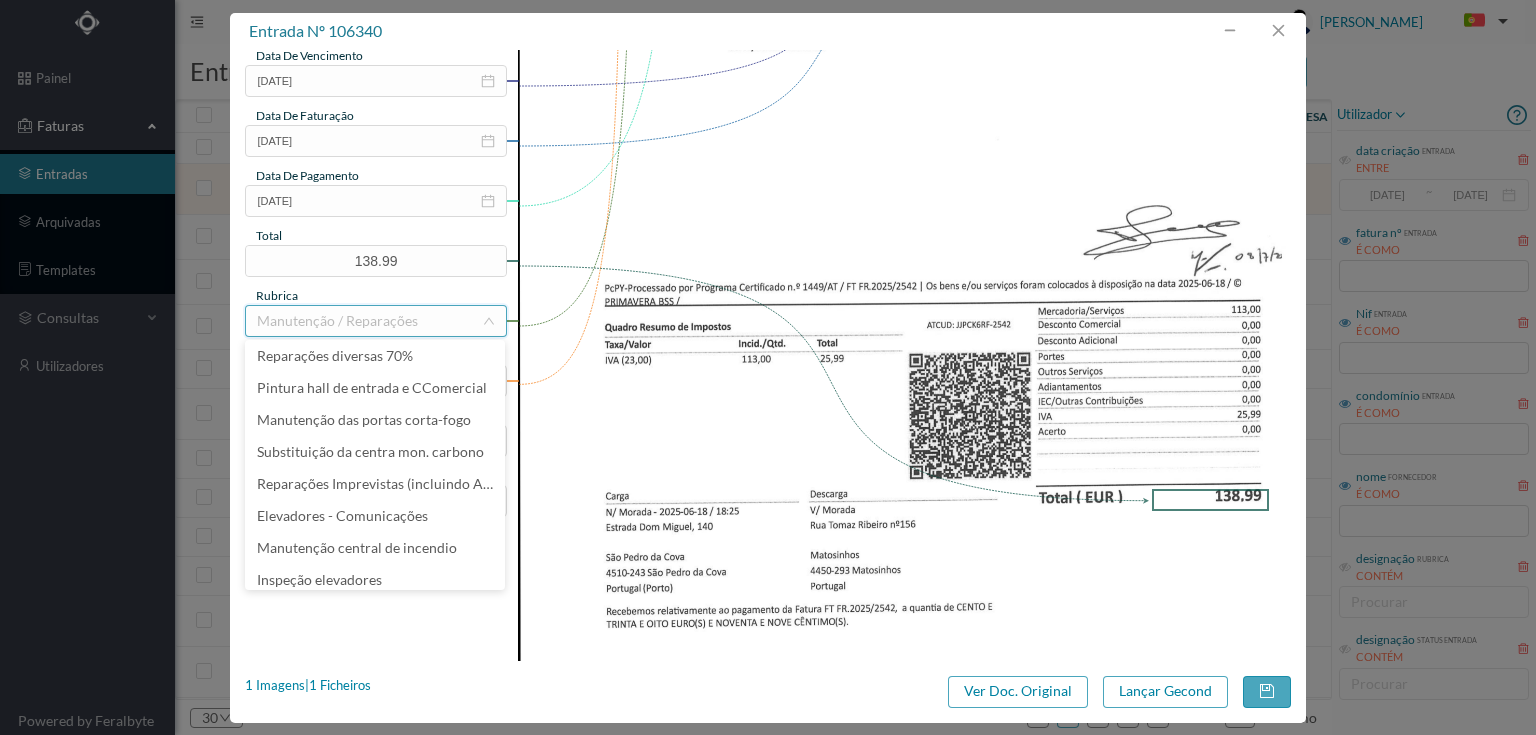 click at bounding box center [369, 321] 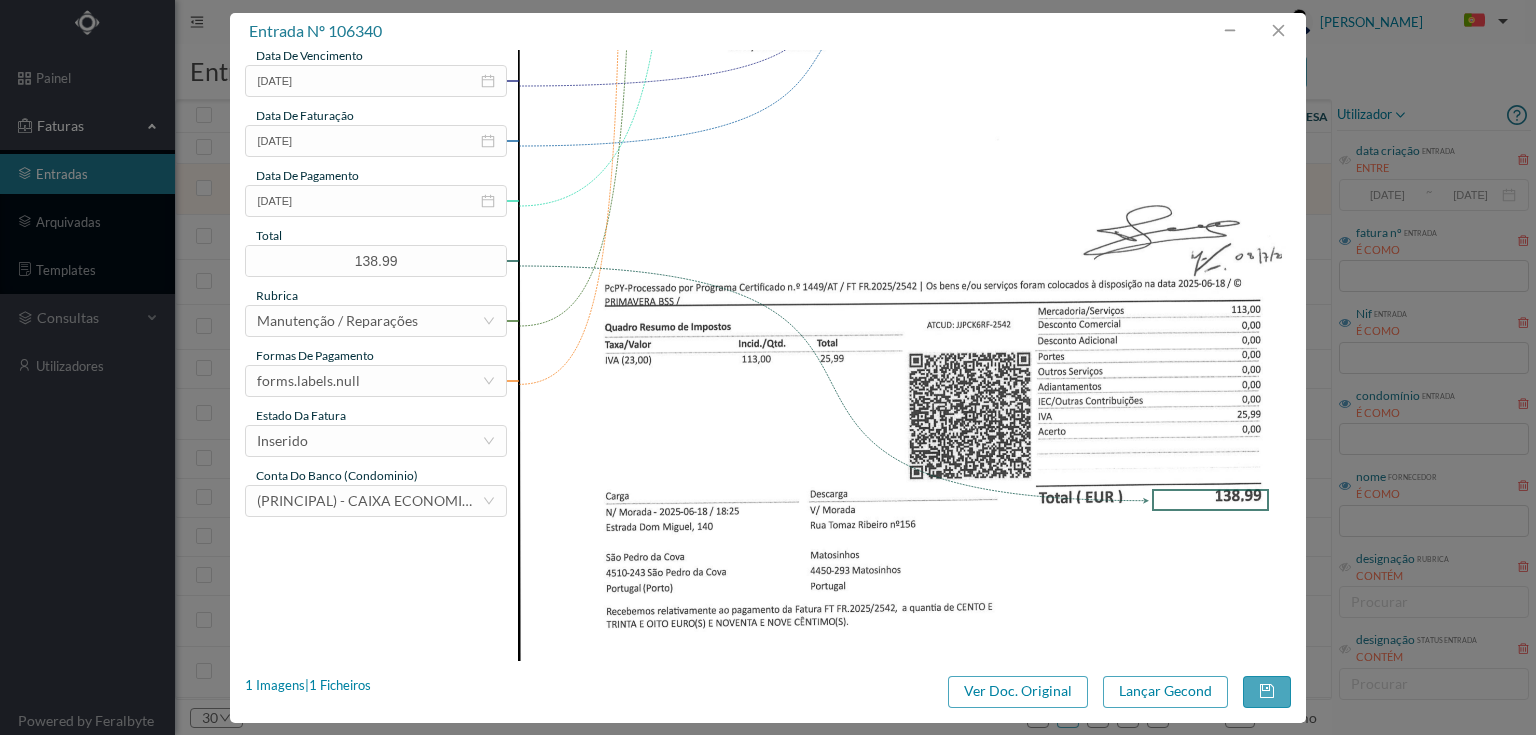 click at bounding box center [904, 131] 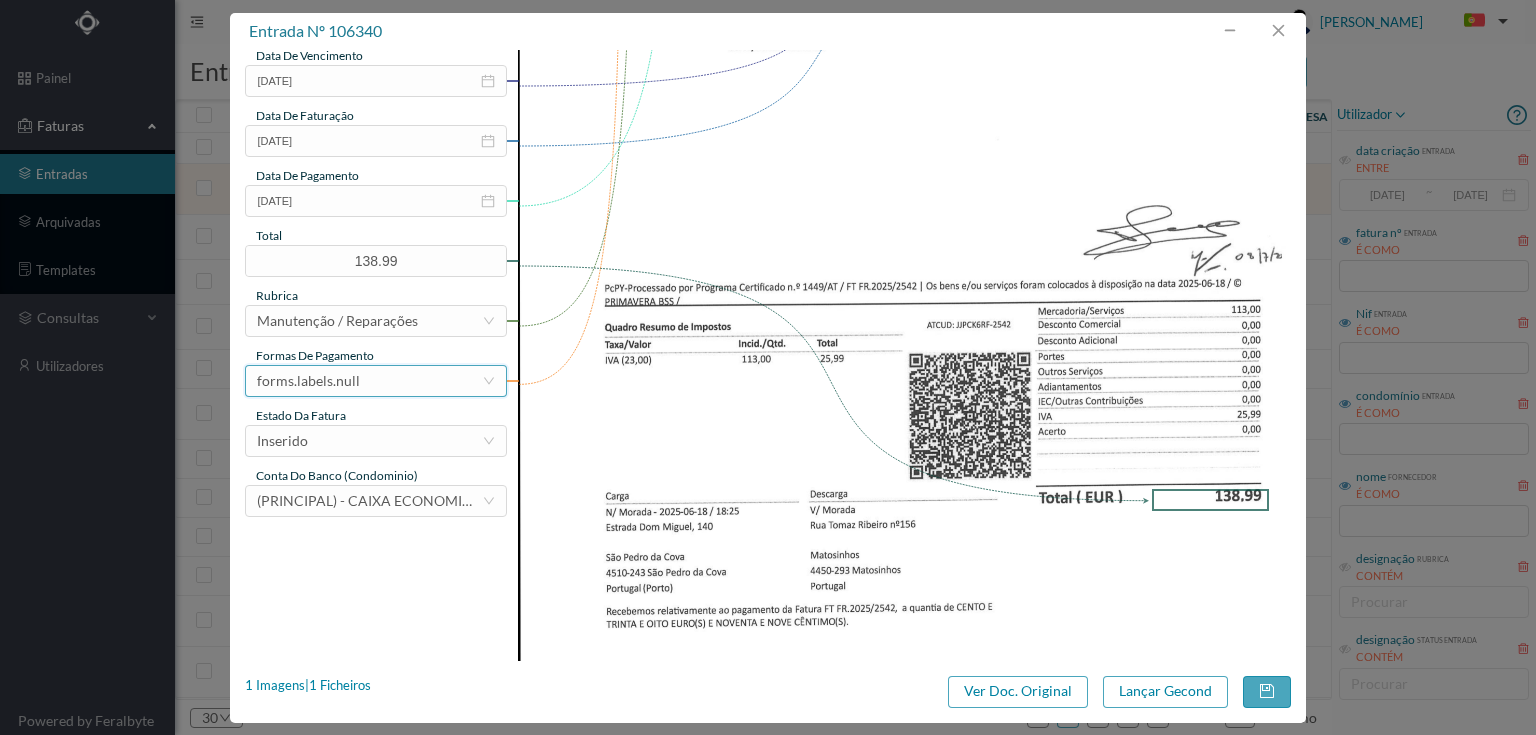 click on "forms.labels.null" at bounding box center (308, 381) 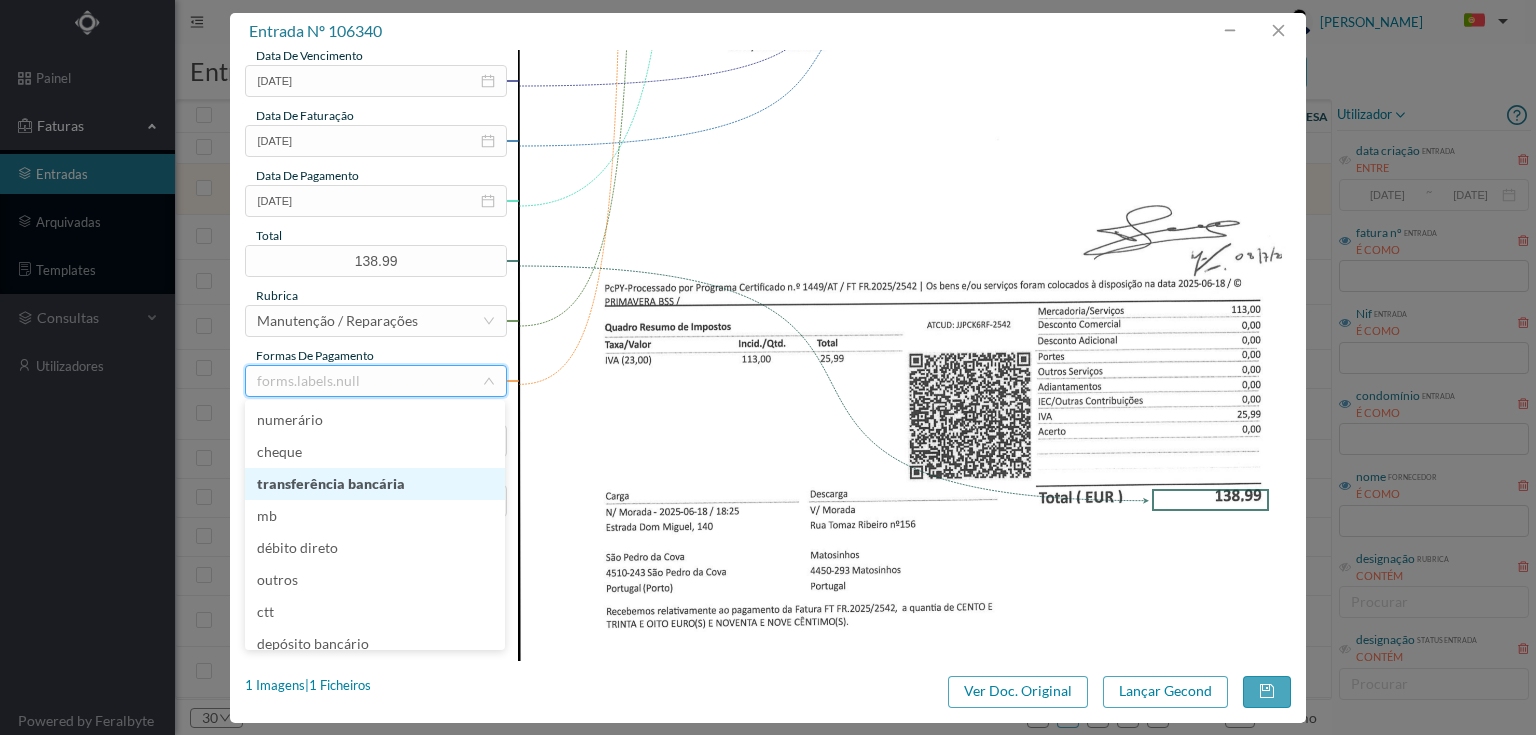 click on "transferência bancária" at bounding box center [375, 484] 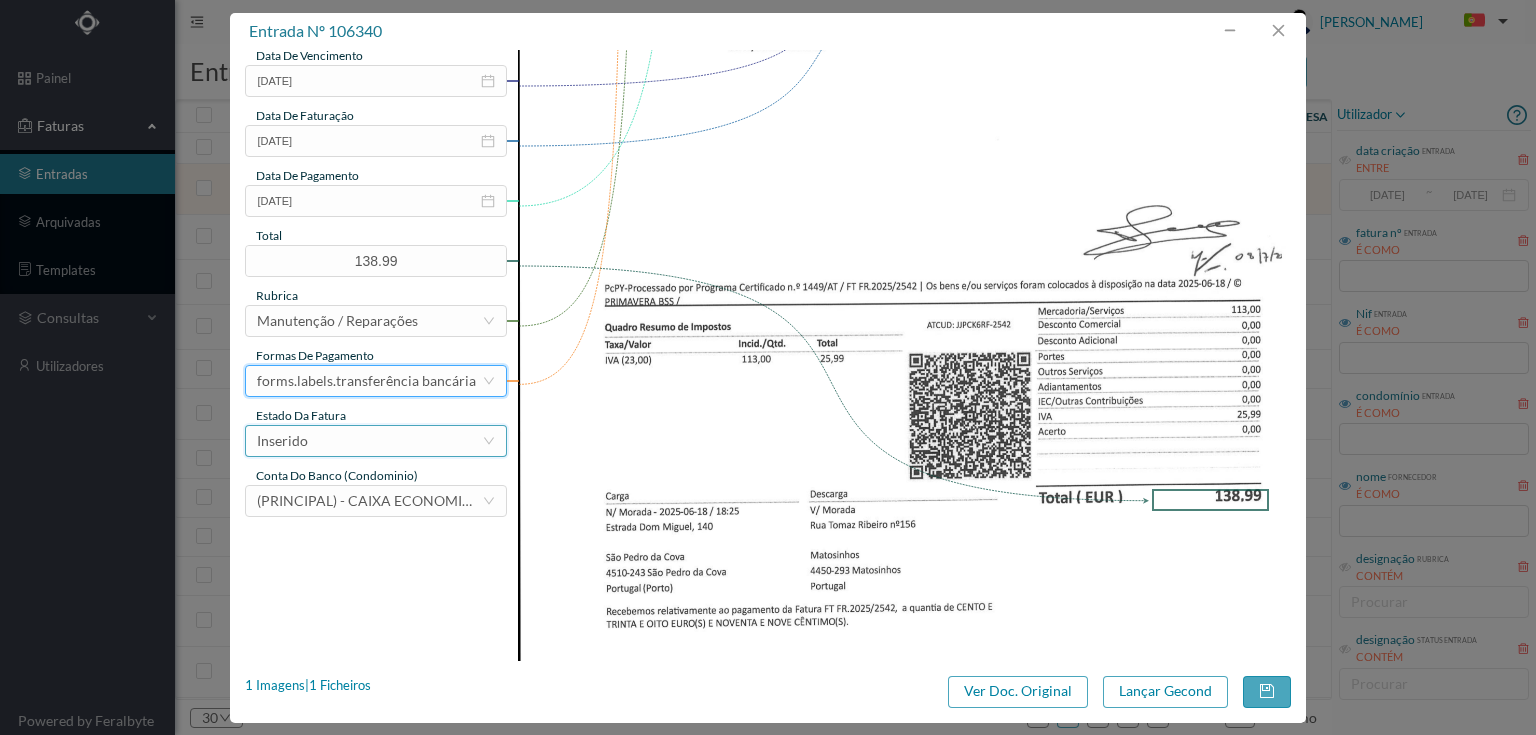 click on "Inserido" at bounding box center [369, 441] 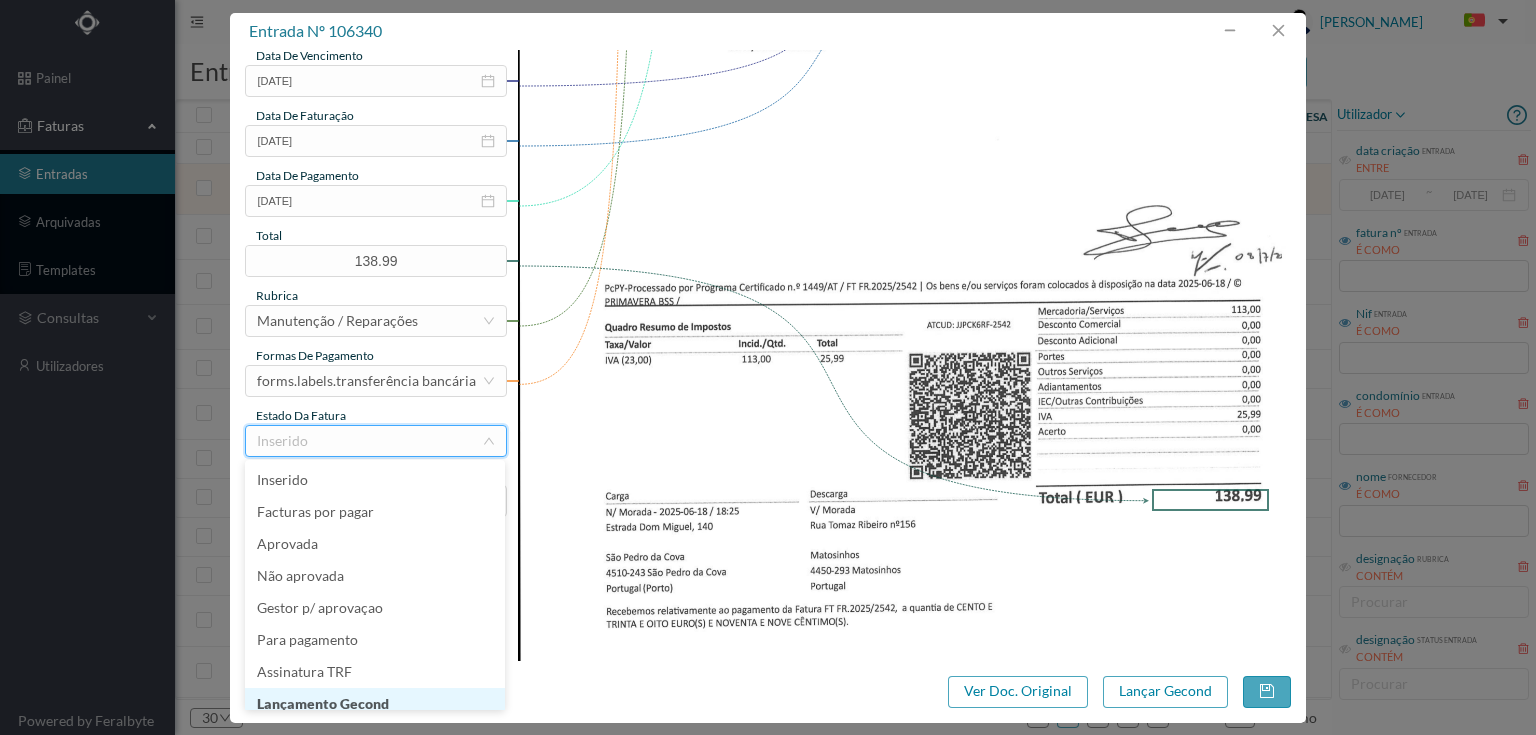 scroll, scrollTop: 10, scrollLeft: 0, axis: vertical 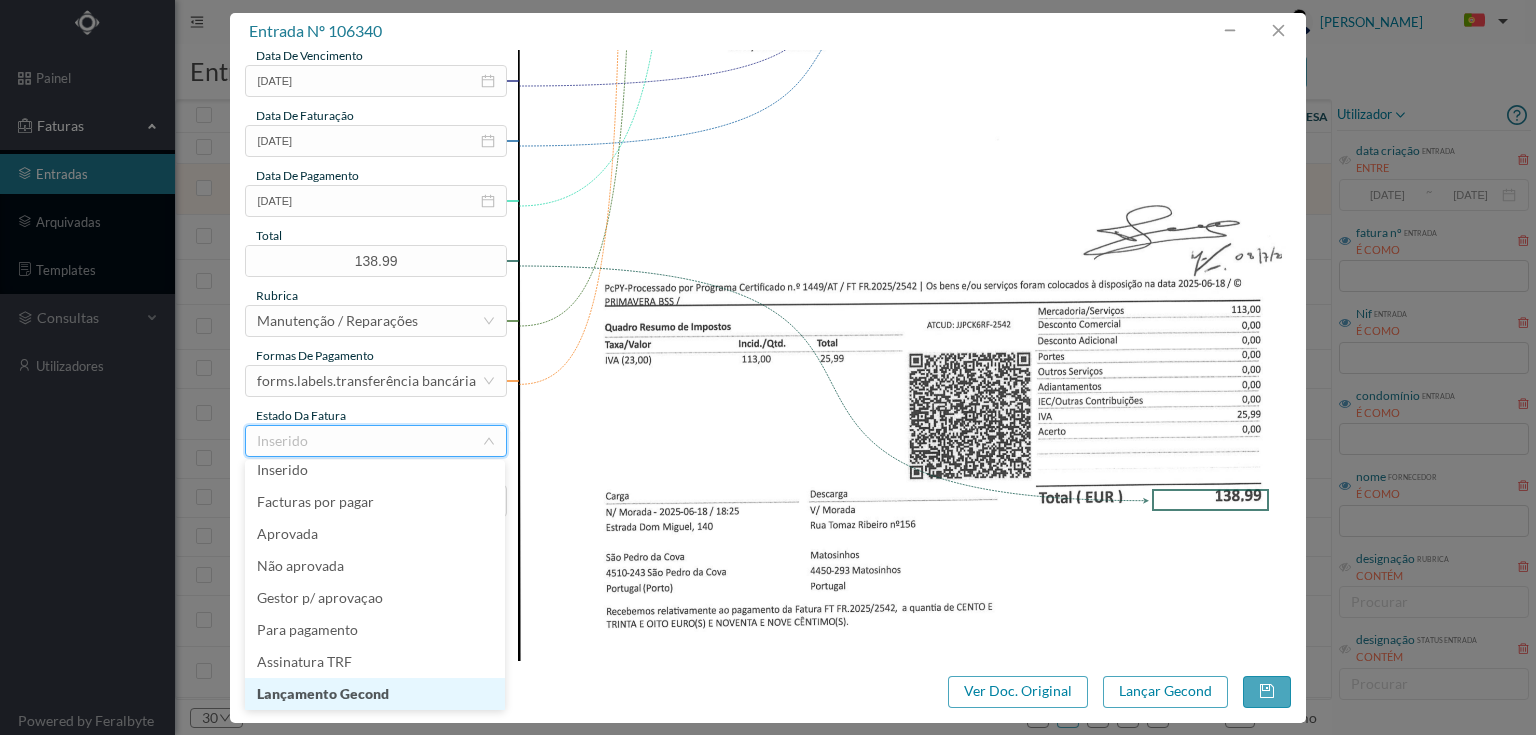 click on "Lançamento Gecond" at bounding box center (375, 694) 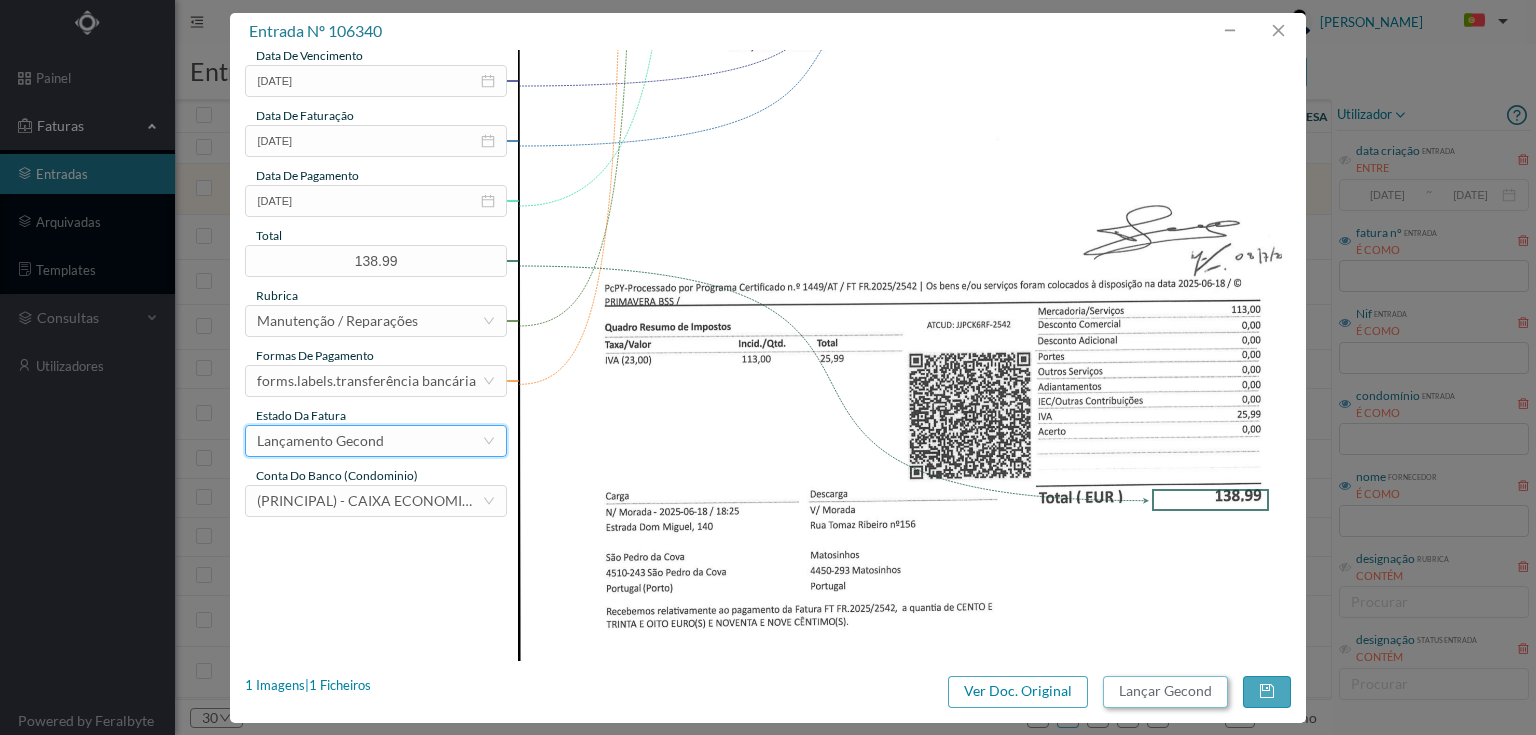 click on "Lançar Gecond" at bounding box center [1165, 692] 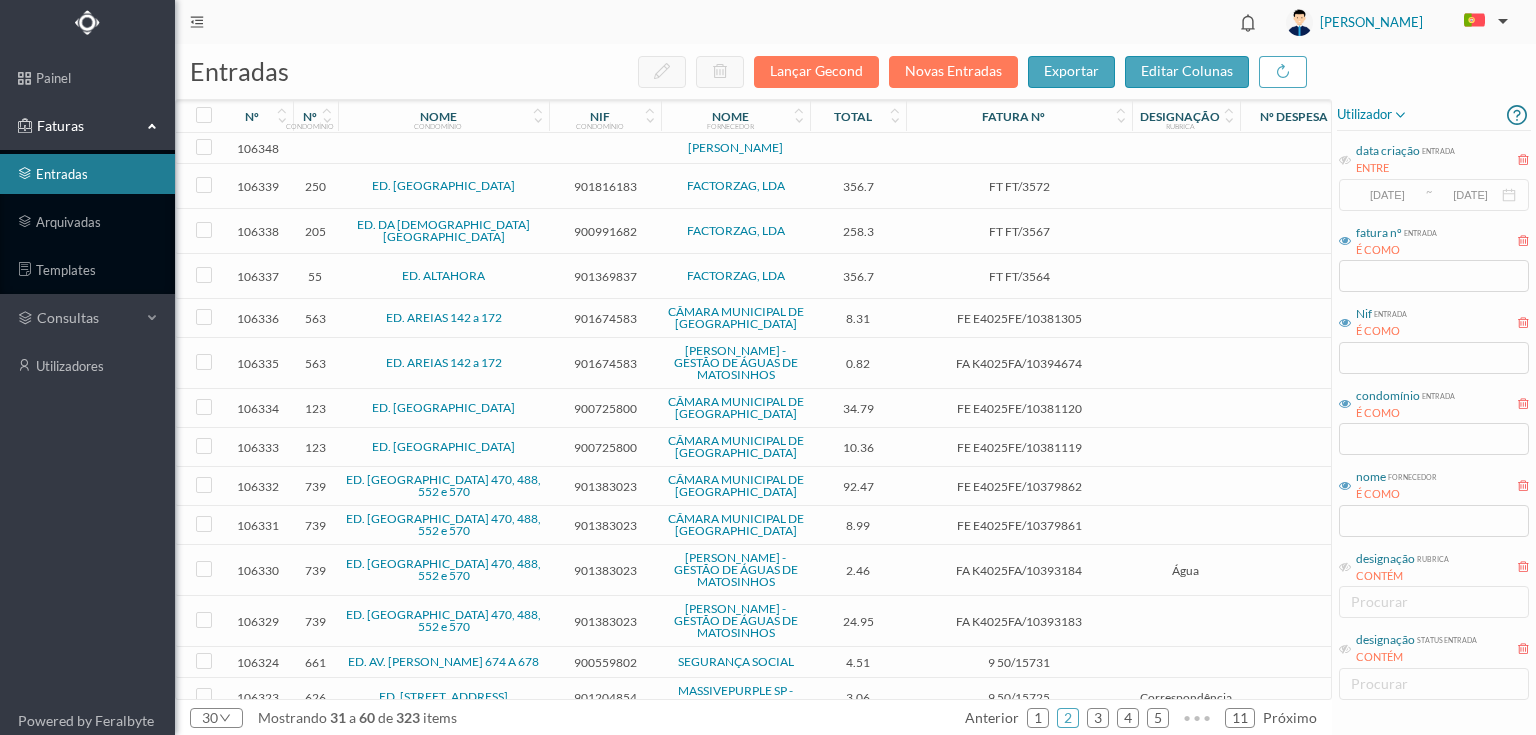 click on "901816183" at bounding box center [605, 186] 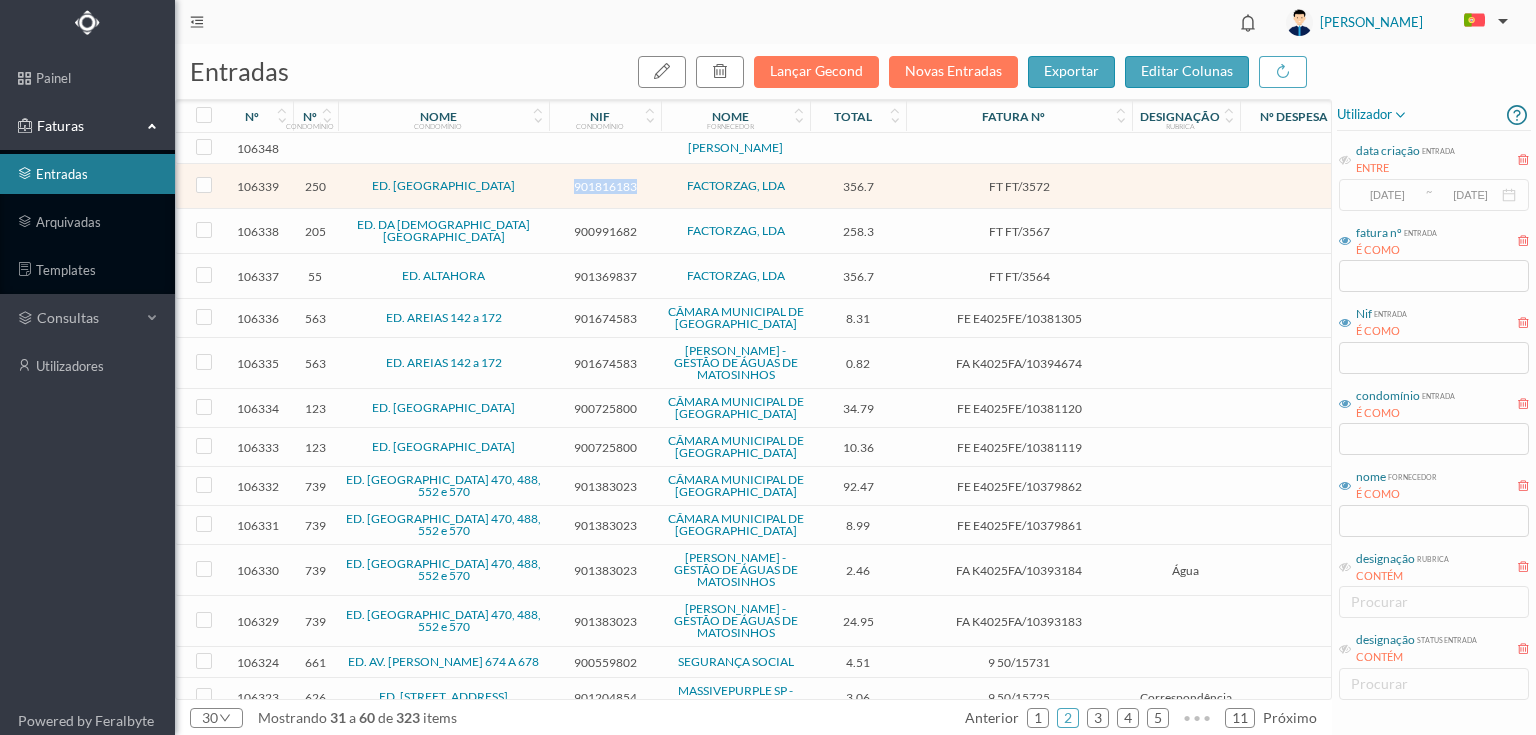 click on "901816183" at bounding box center (605, 186) 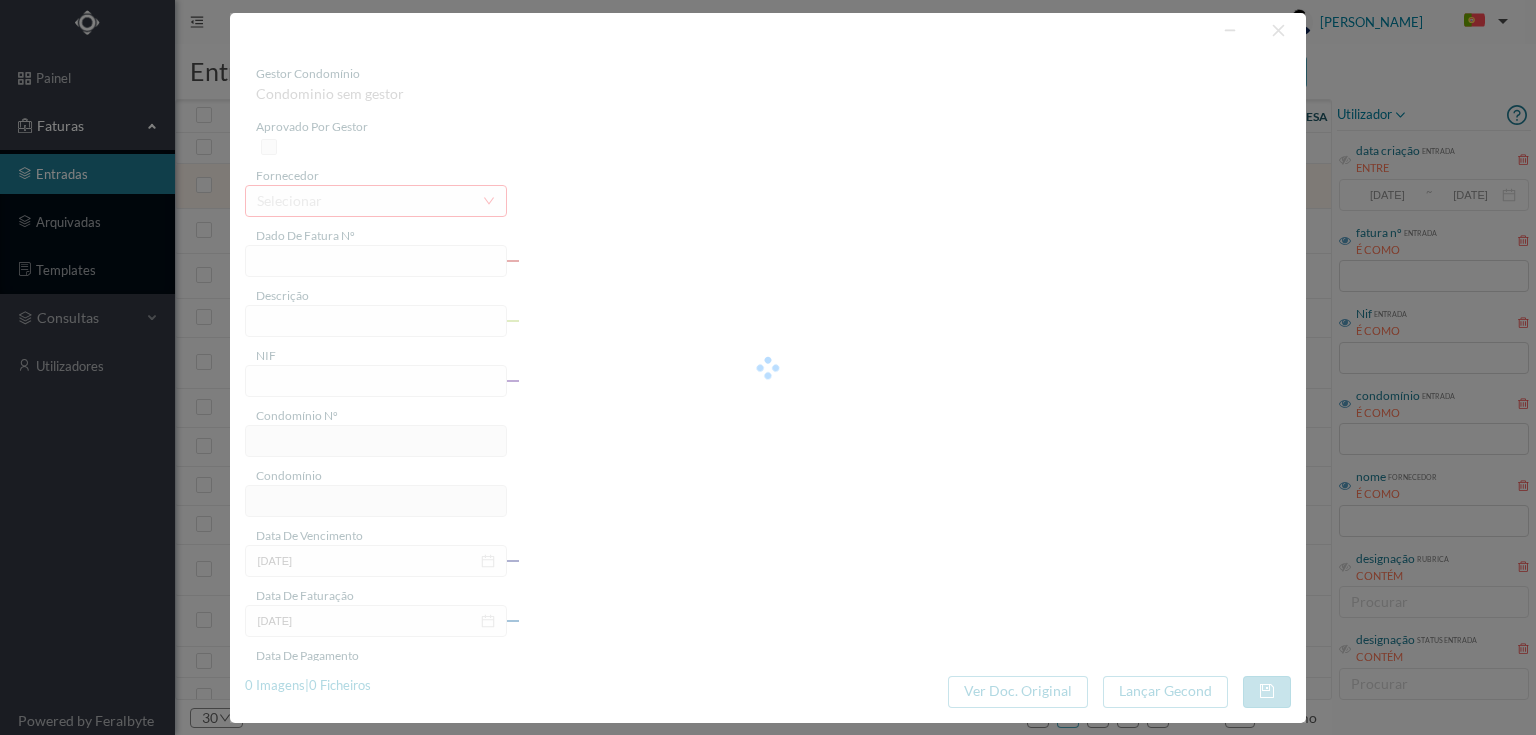 type on "FT FT/3572" 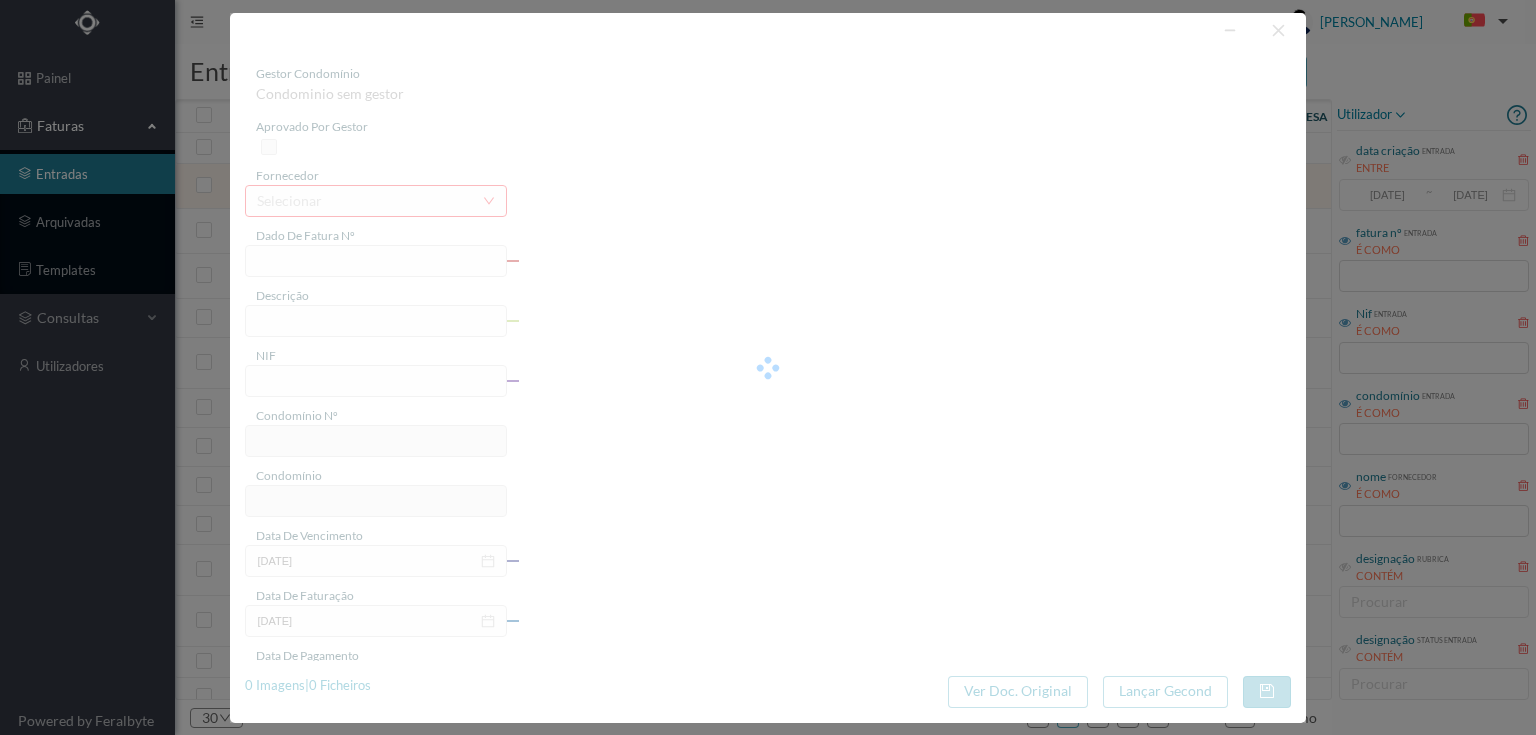 type on "Serviço de Controlo de Pragas" 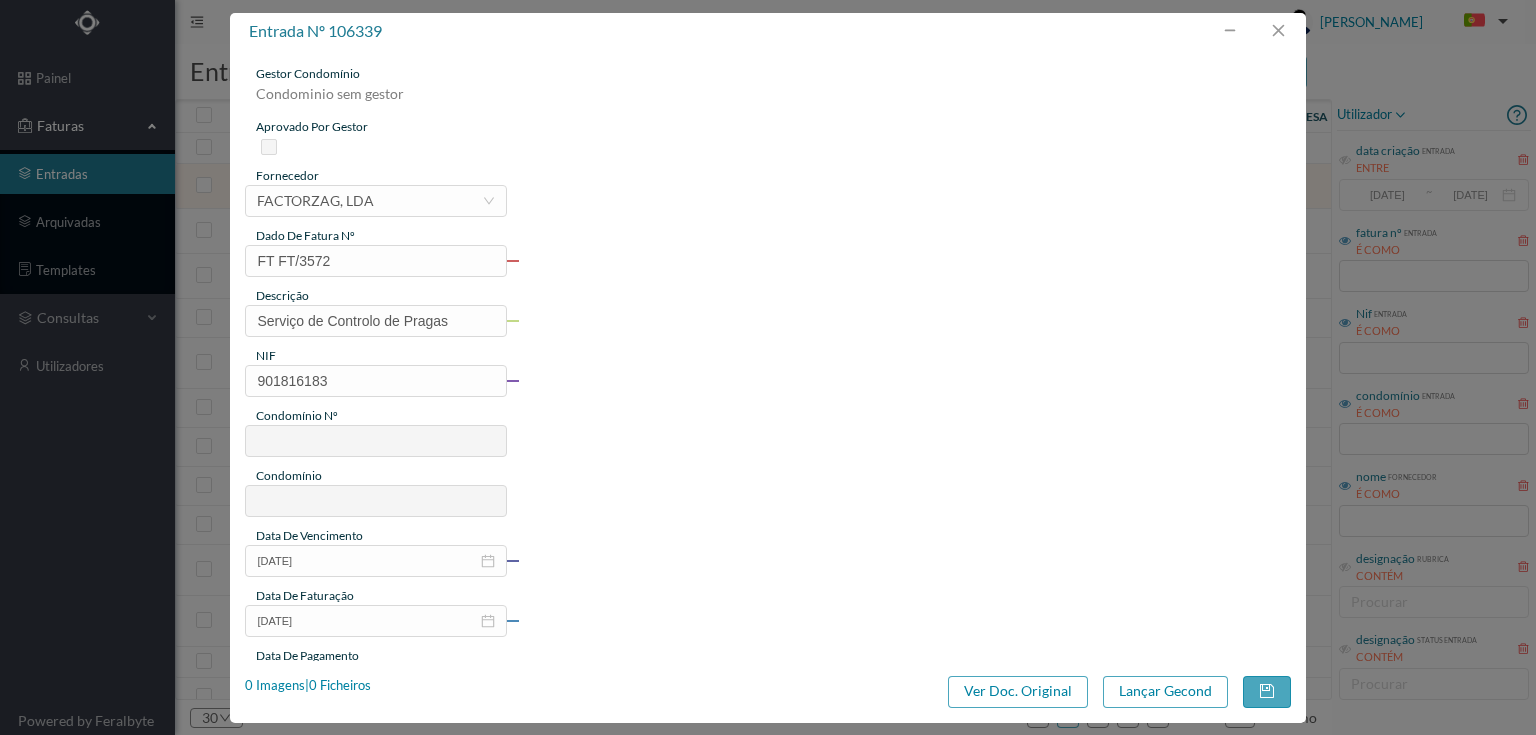 type on "250" 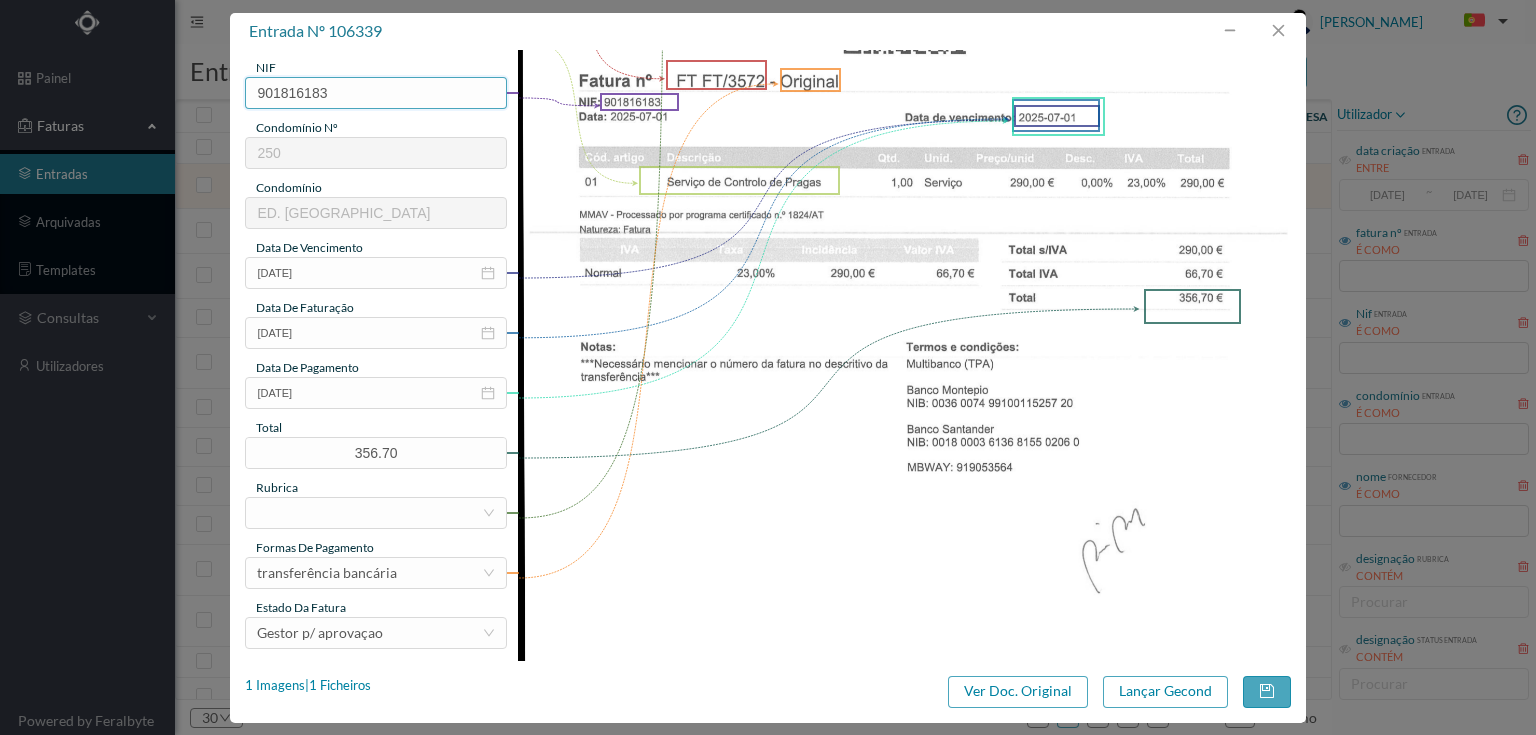 scroll, scrollTop: 320, scrollLeft: 0, axis: vertical 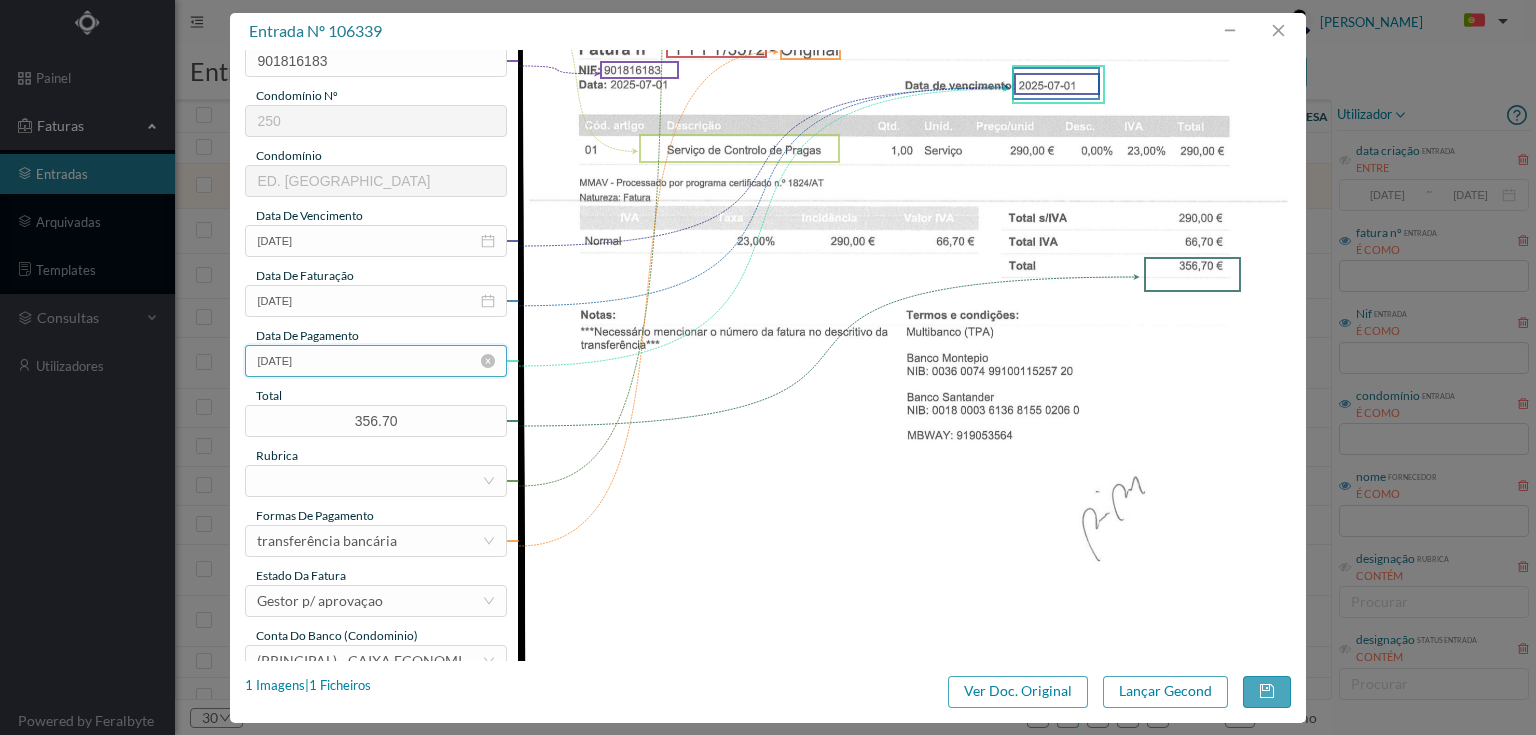 click on "2025-07-01" at bounding box center [375, 361] 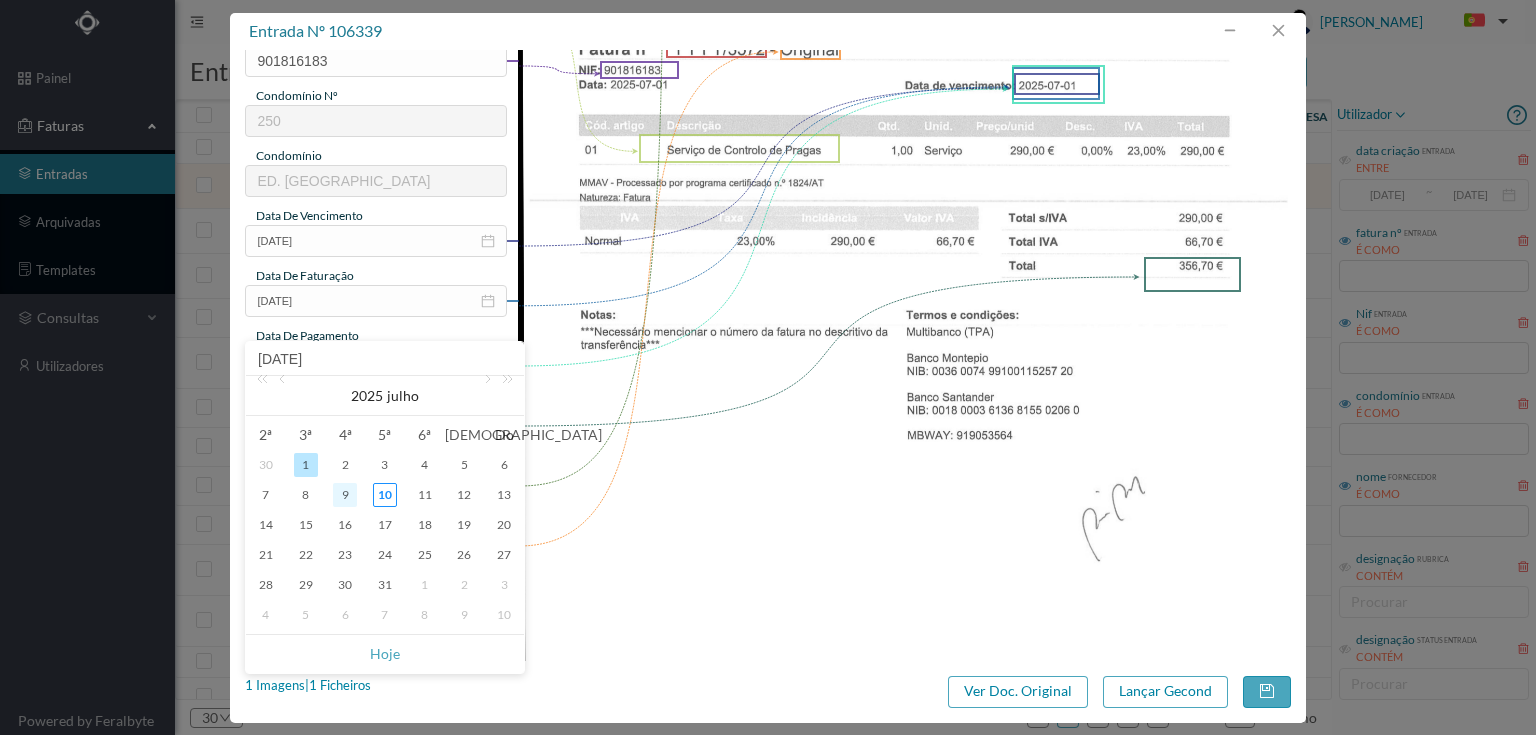 click on "9" at bounding box center (345, 495) 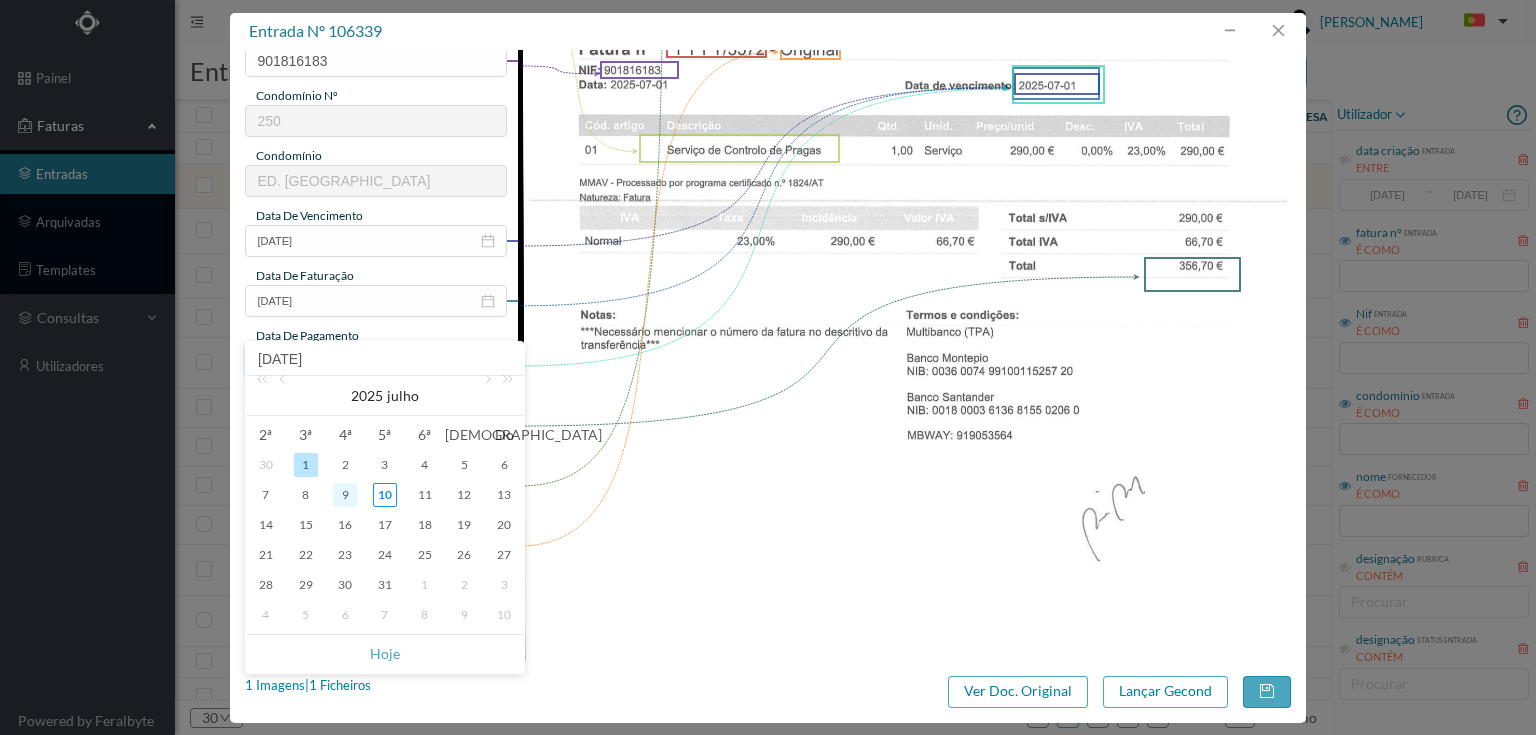 type on "2025-07-09" 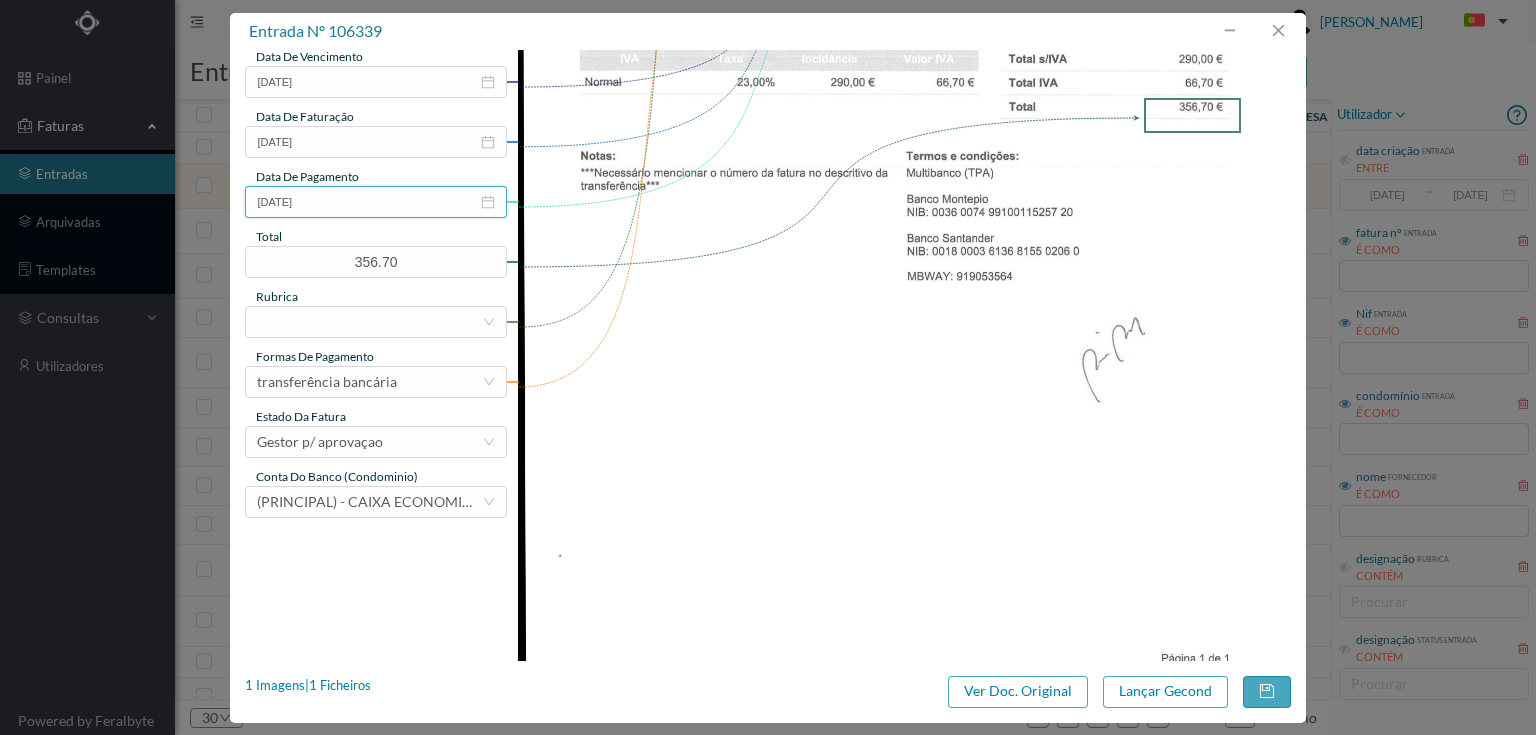 scroll, scrollTop: 480, scrollLeft: 0, axis: vertical 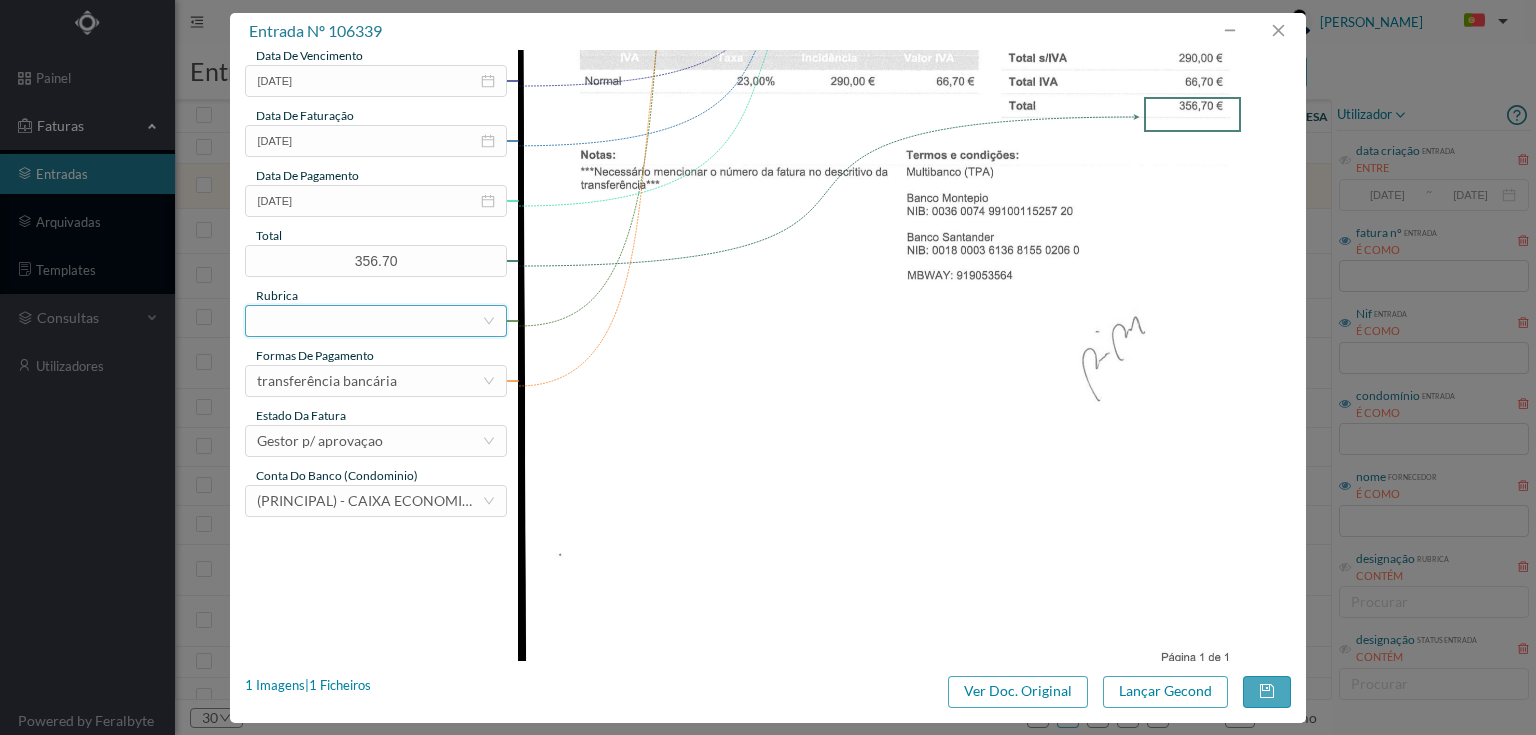 click at bounding box center [369, 321] 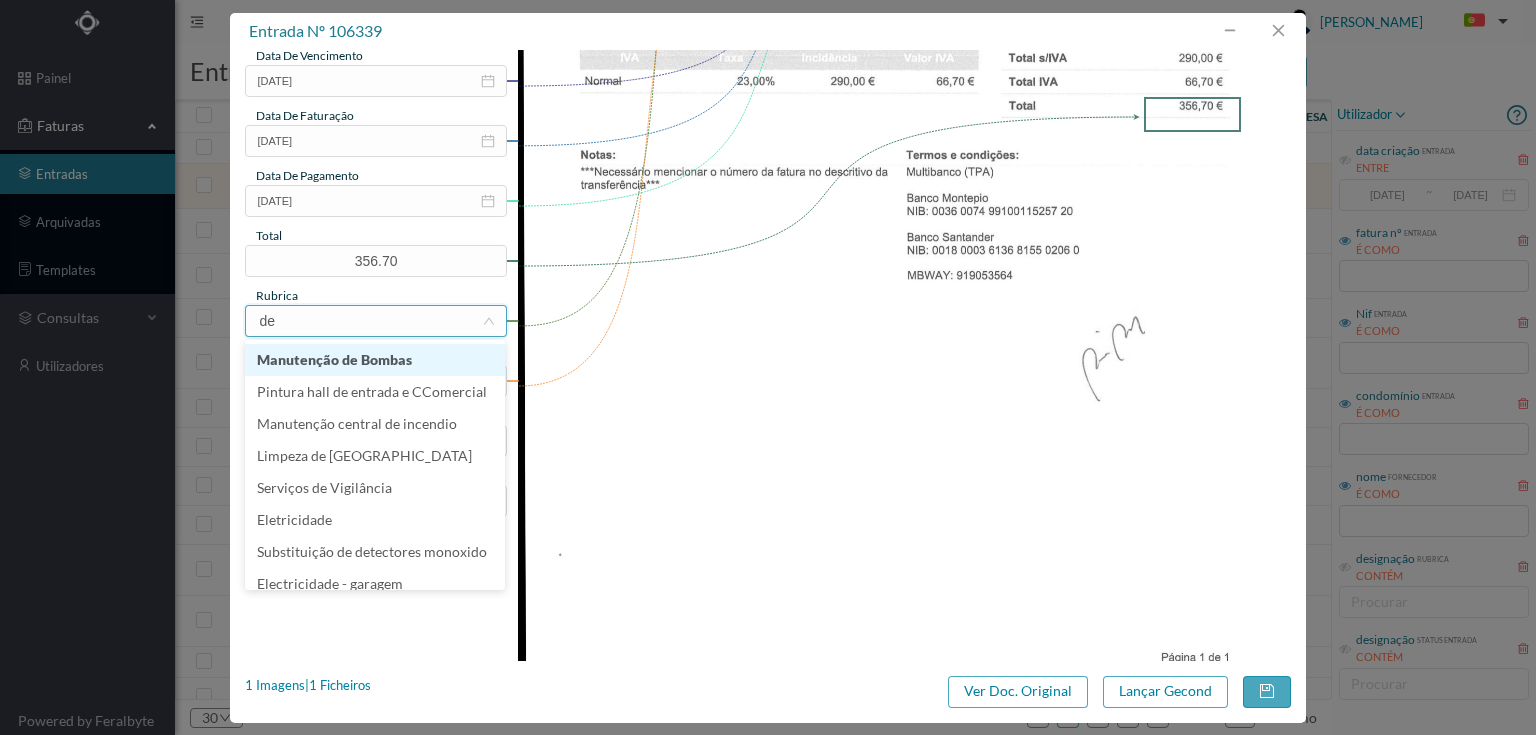 type on "des" 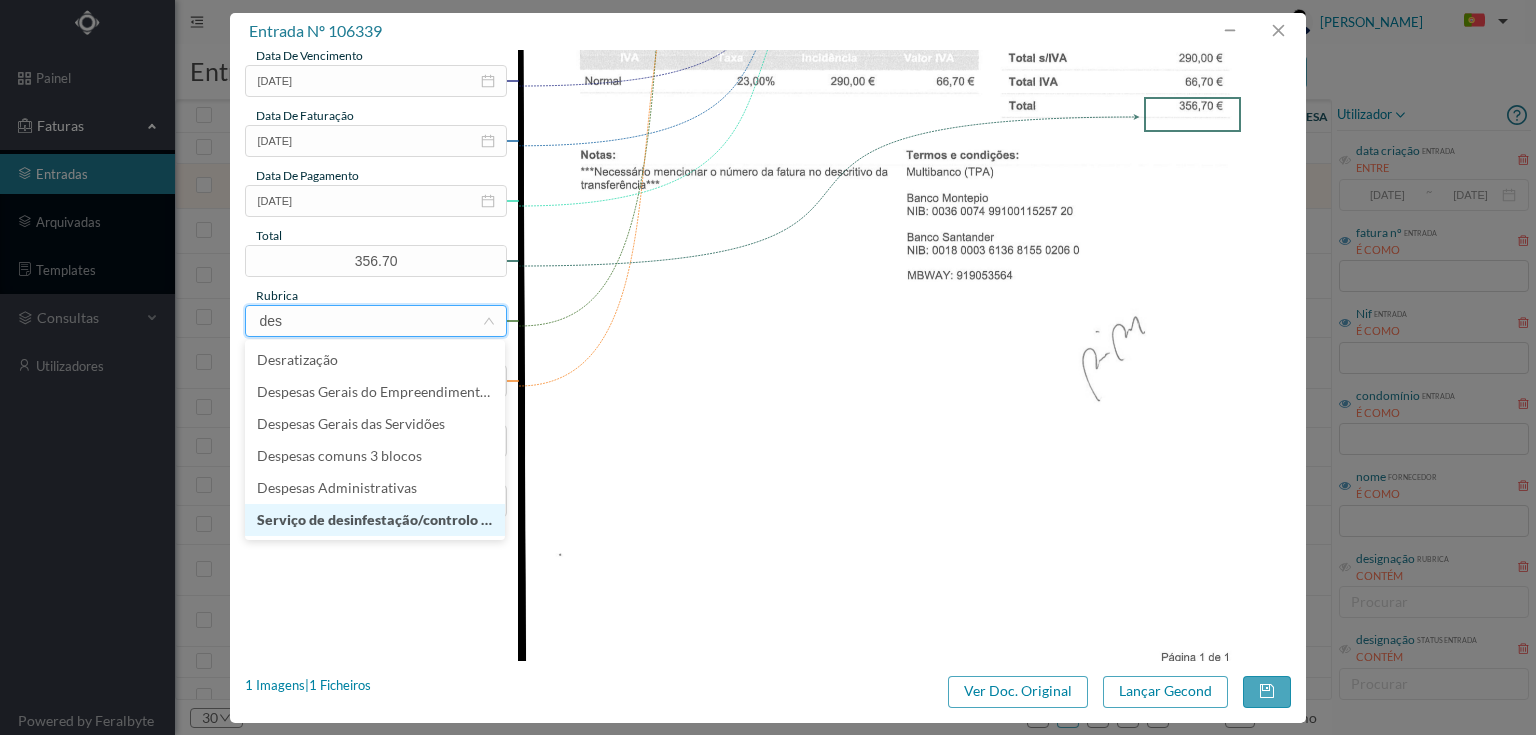 click on "Serviço de desinfestação/controlo de pragas" at bounding box center [375, 520] 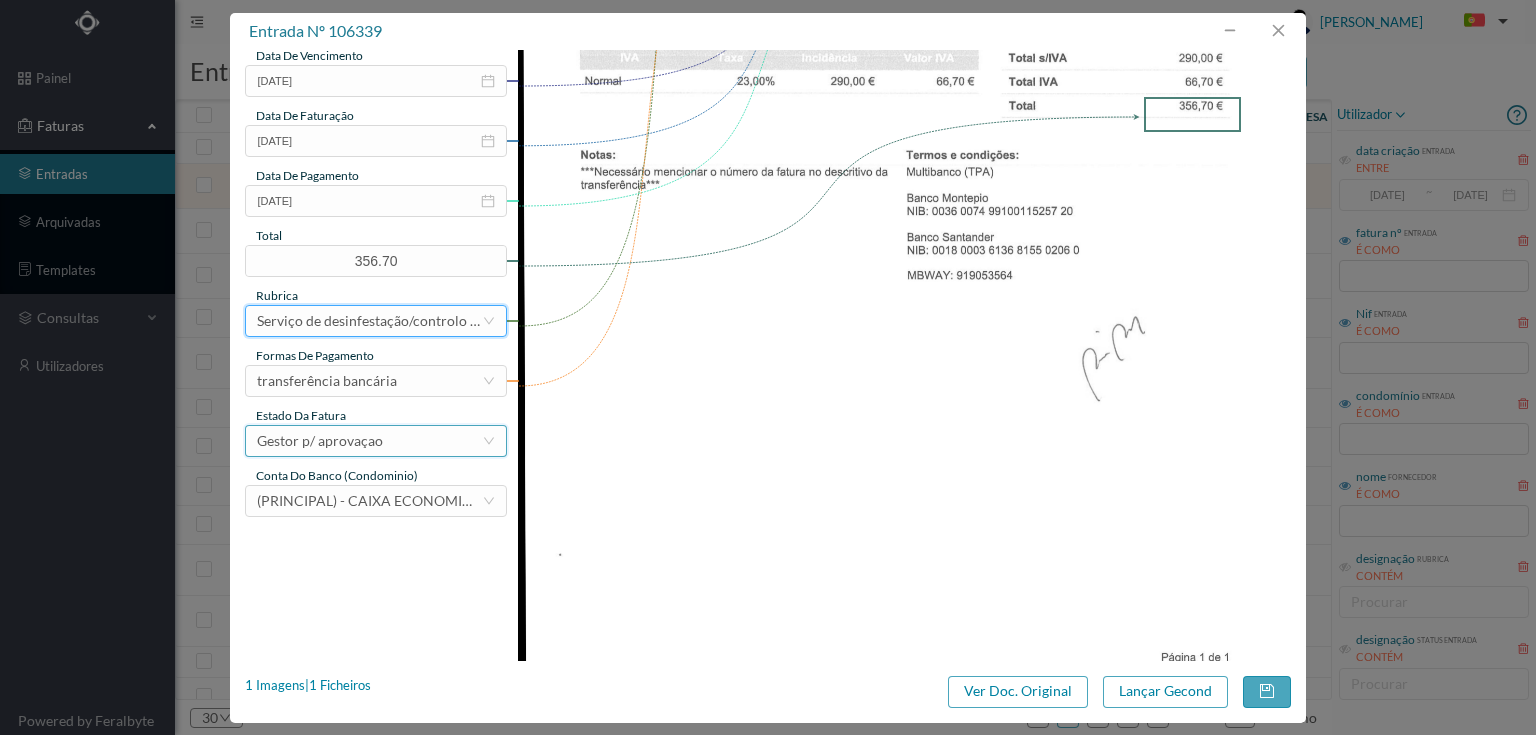 click on "Gestor p/ aprovaçao" at bounding box center [320, 441] 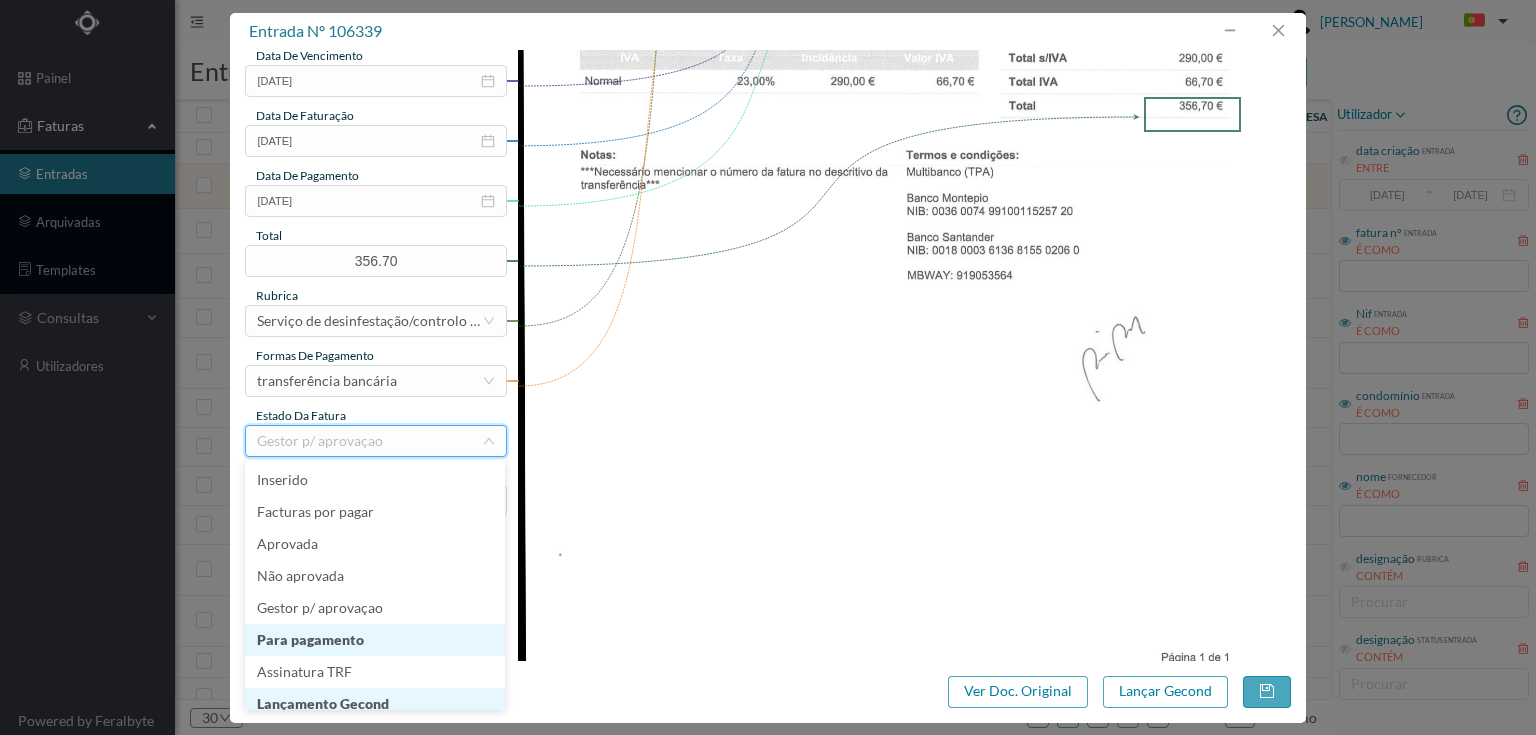 scroll, scrollTop: 10, scrollLeft: 0, axis: vertical 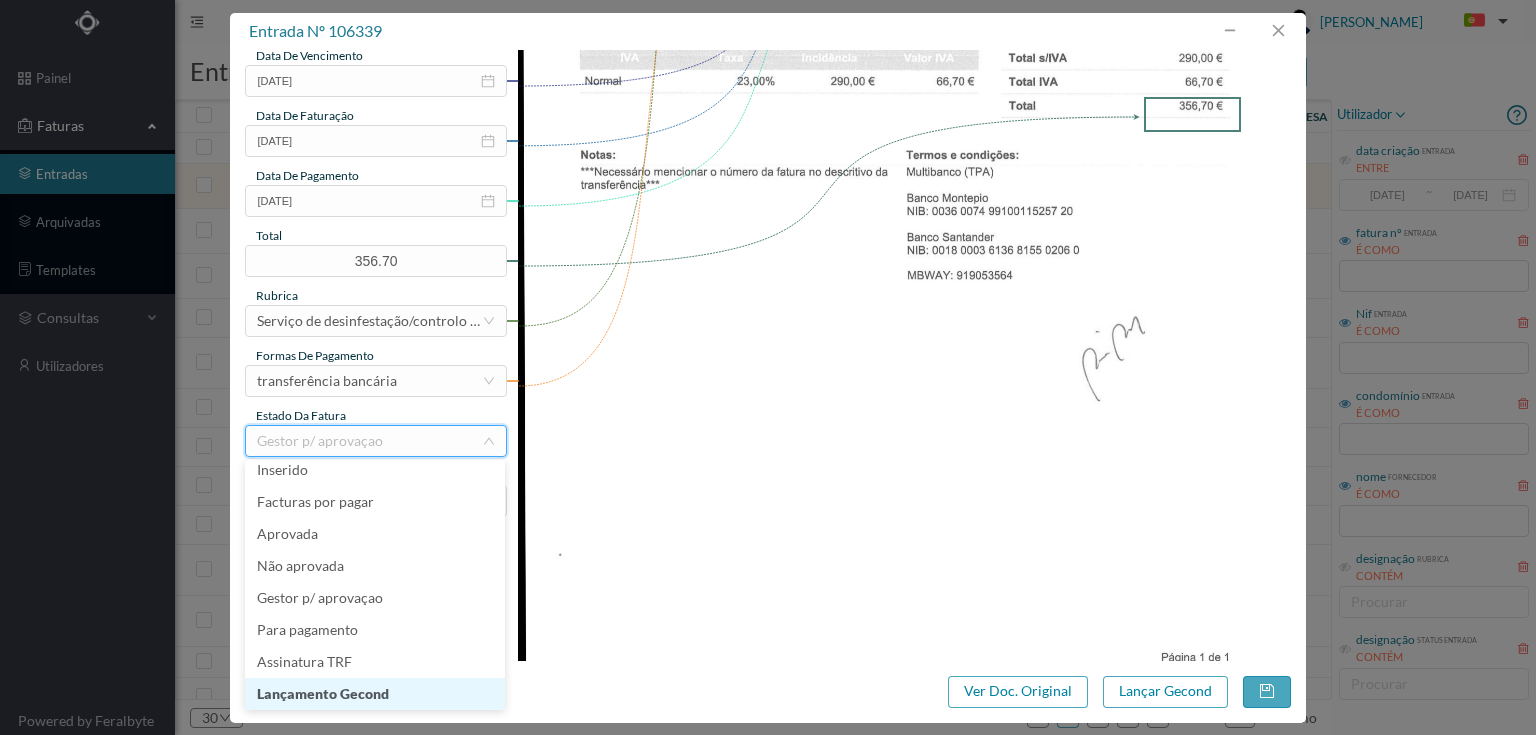 click on "Lançamento Gecond" at bounding box center (375, 694) 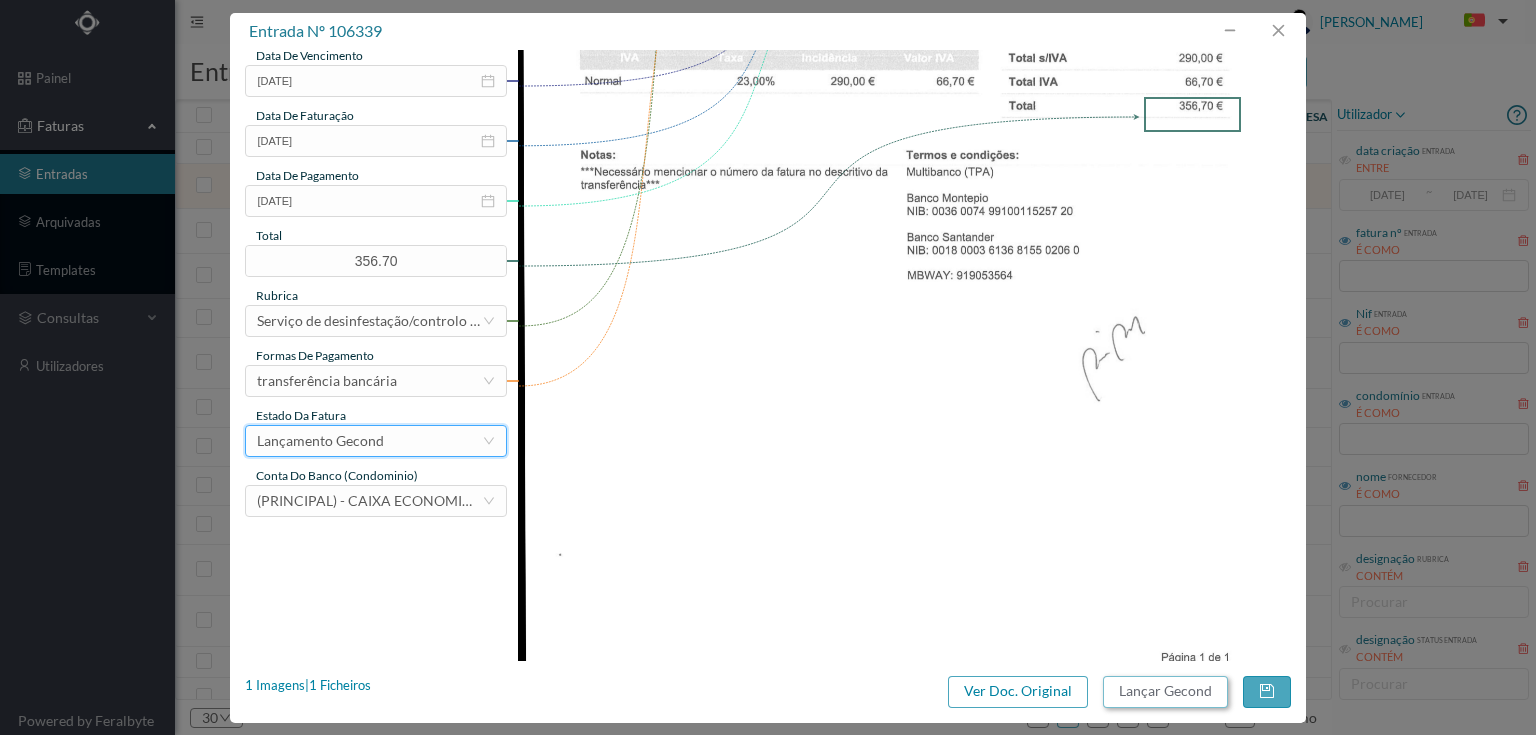 click on "Lançar Gecond" at bounding box center [1165, 692] 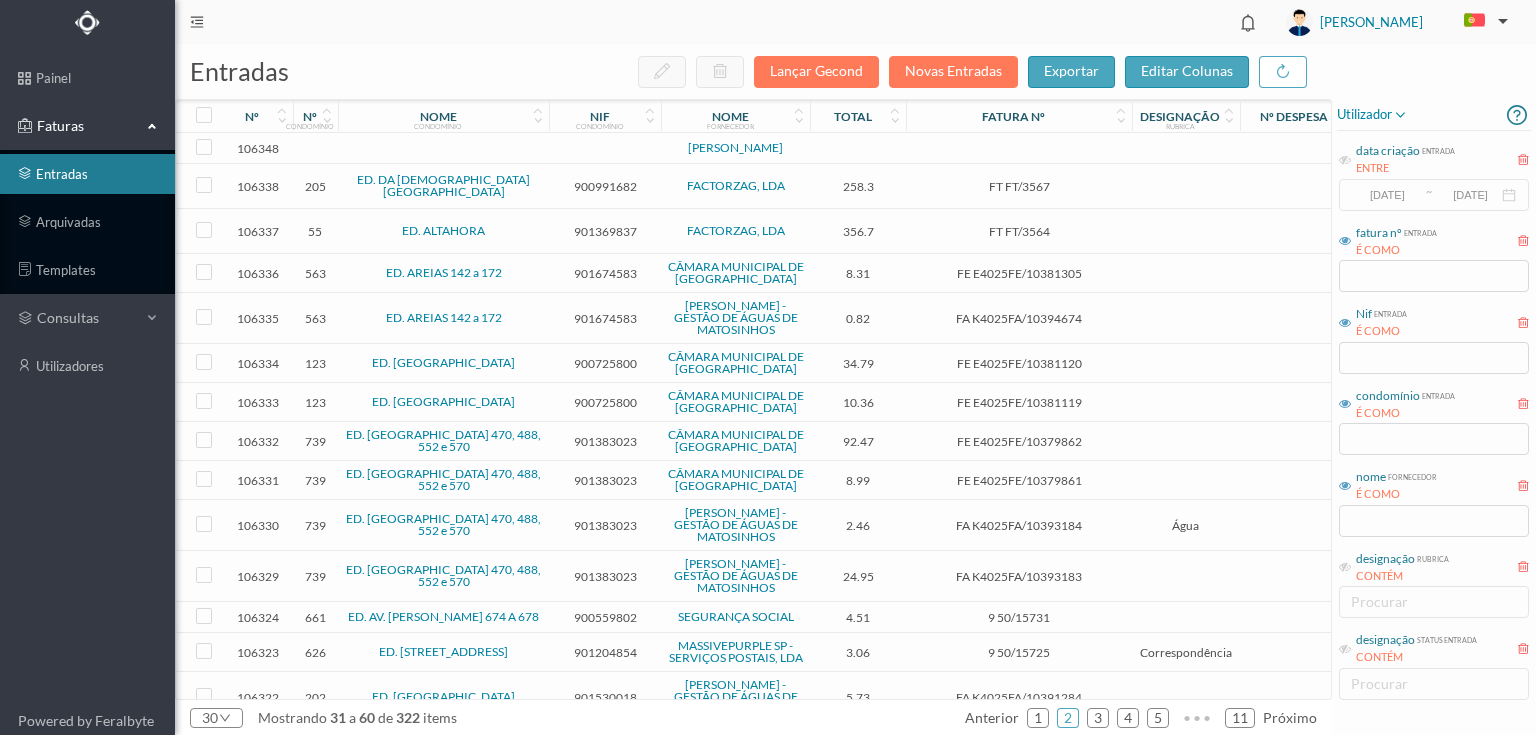click on "901369837" at bounding box center (605, 231) 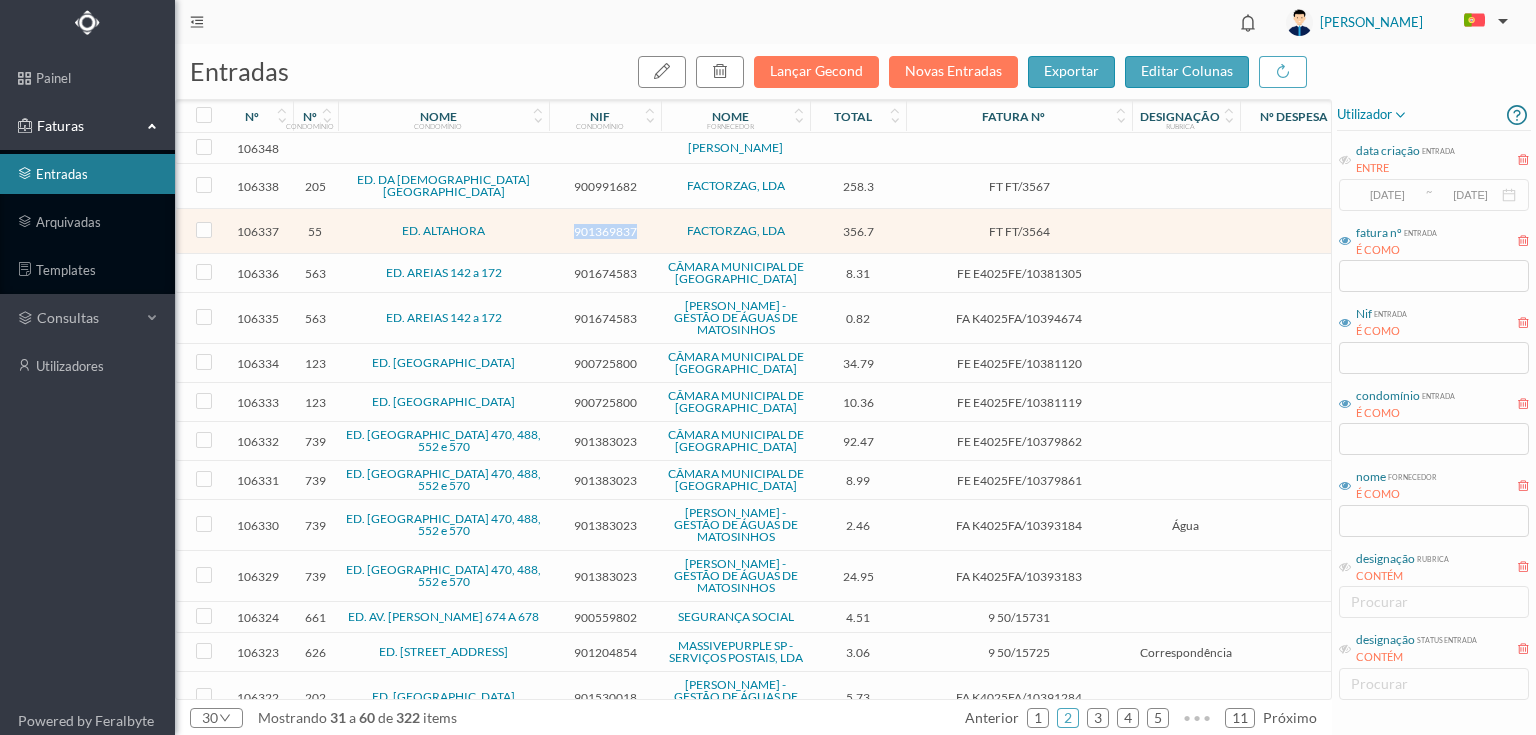 click on "901369837" at bounding box center [605, 231] 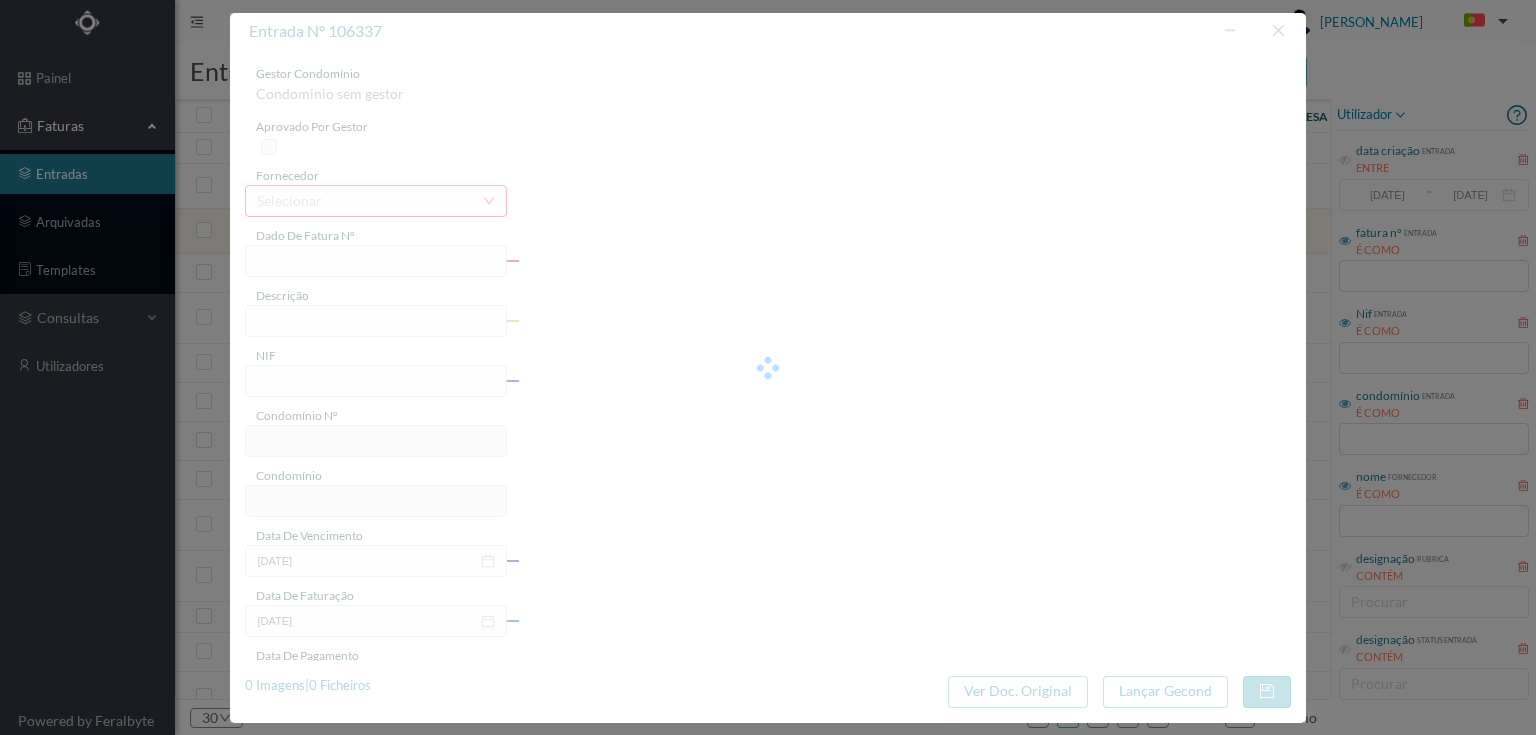 type on "FT FT/3564" 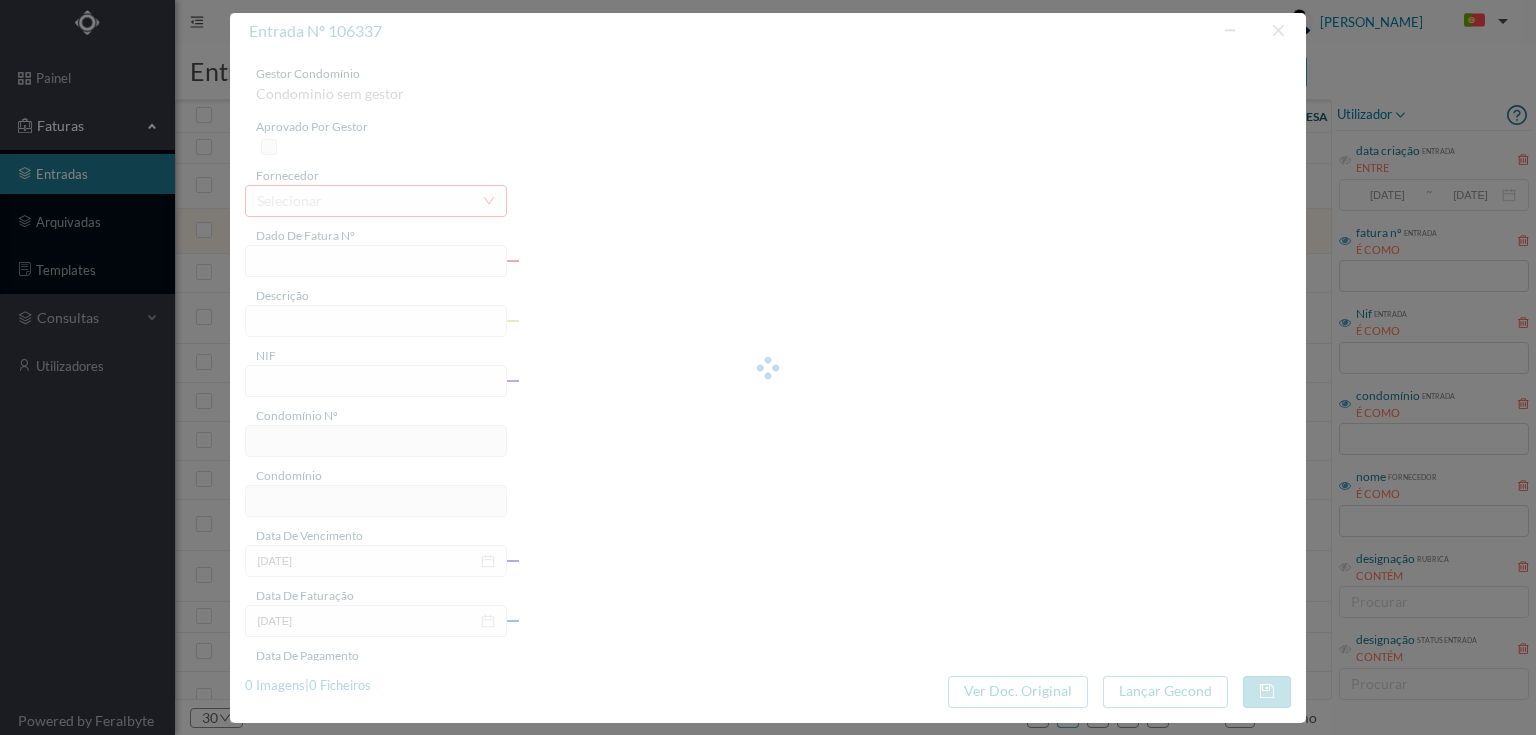 type on "Serviço de Controlo de Pragas" 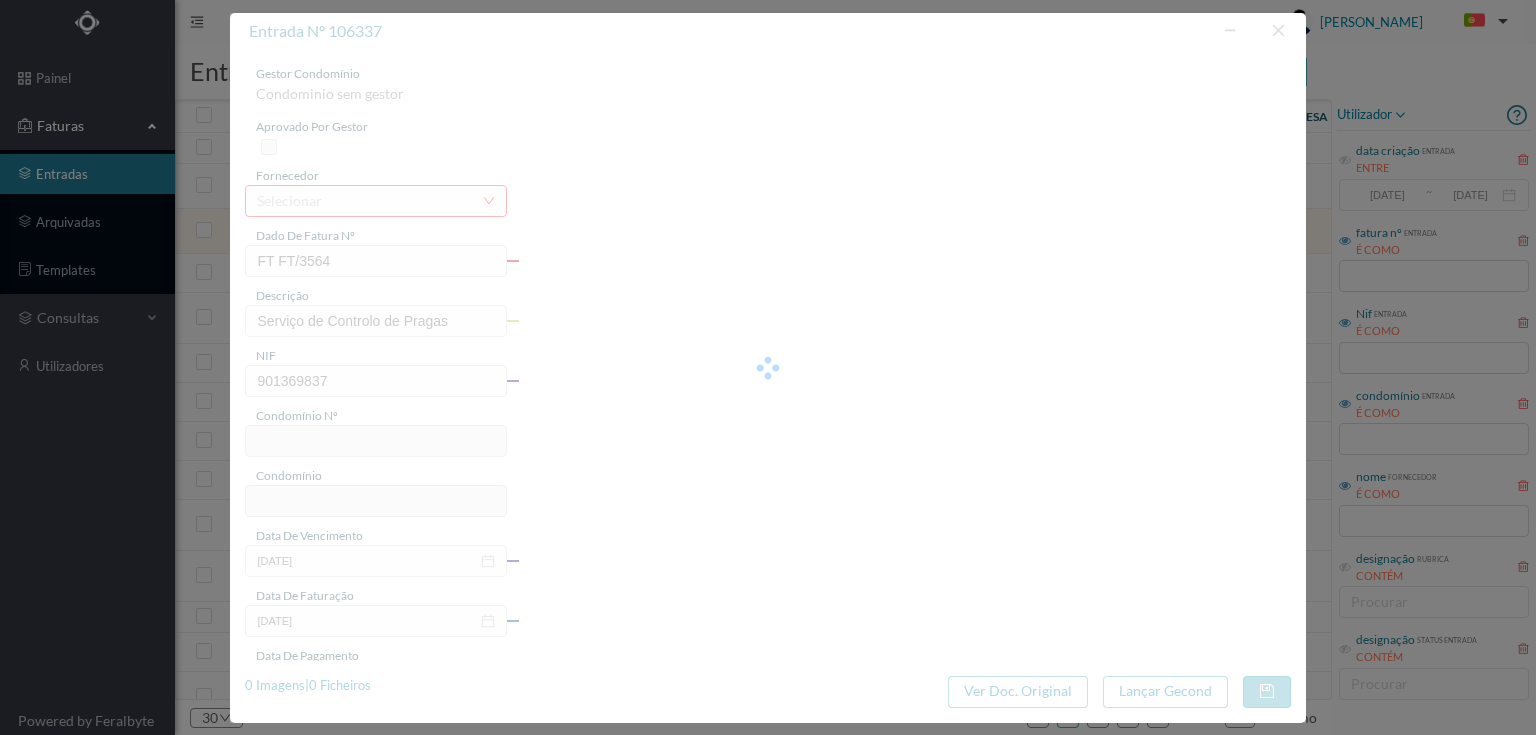 type on "55" 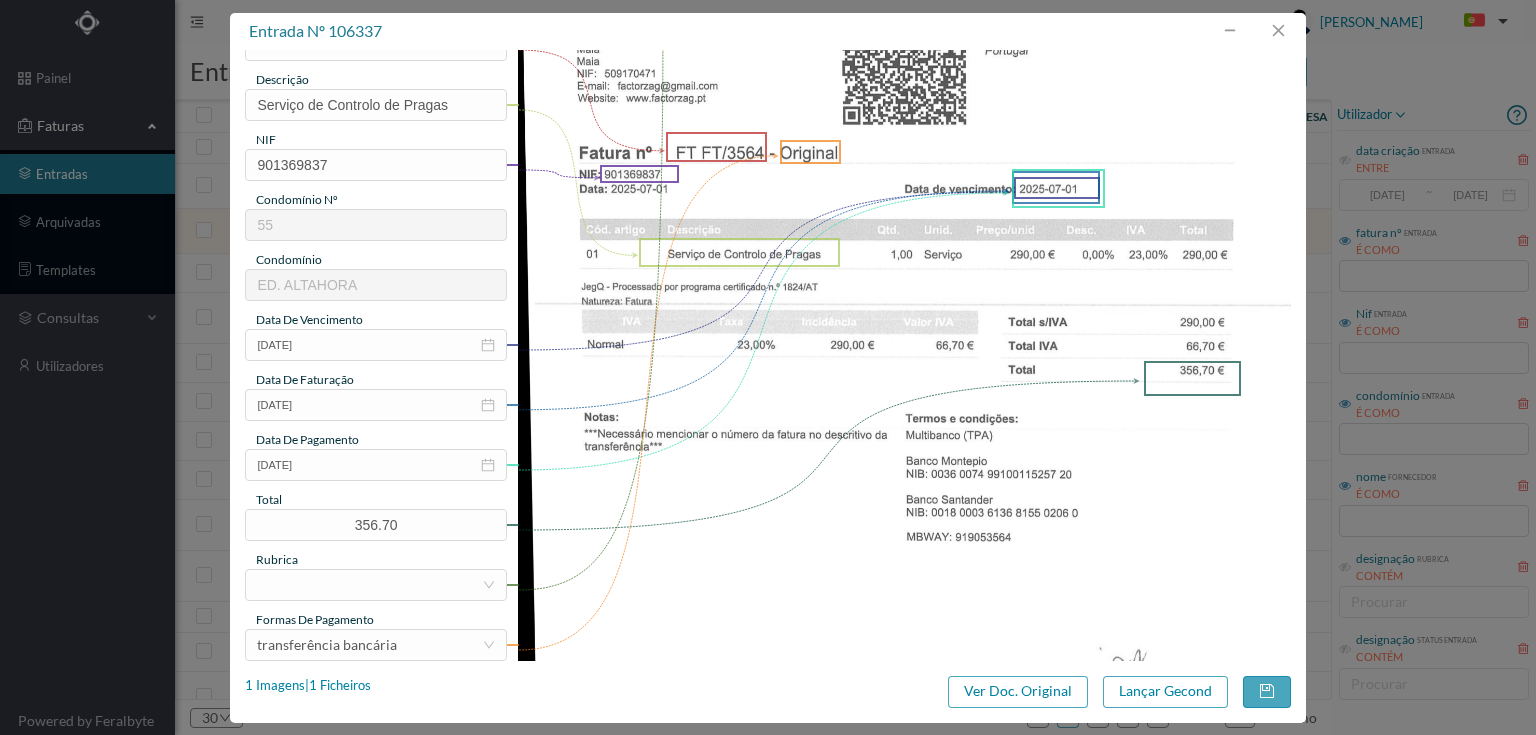 scroll, scrollTop: 240, scrollLeft: 0, axis: vertical 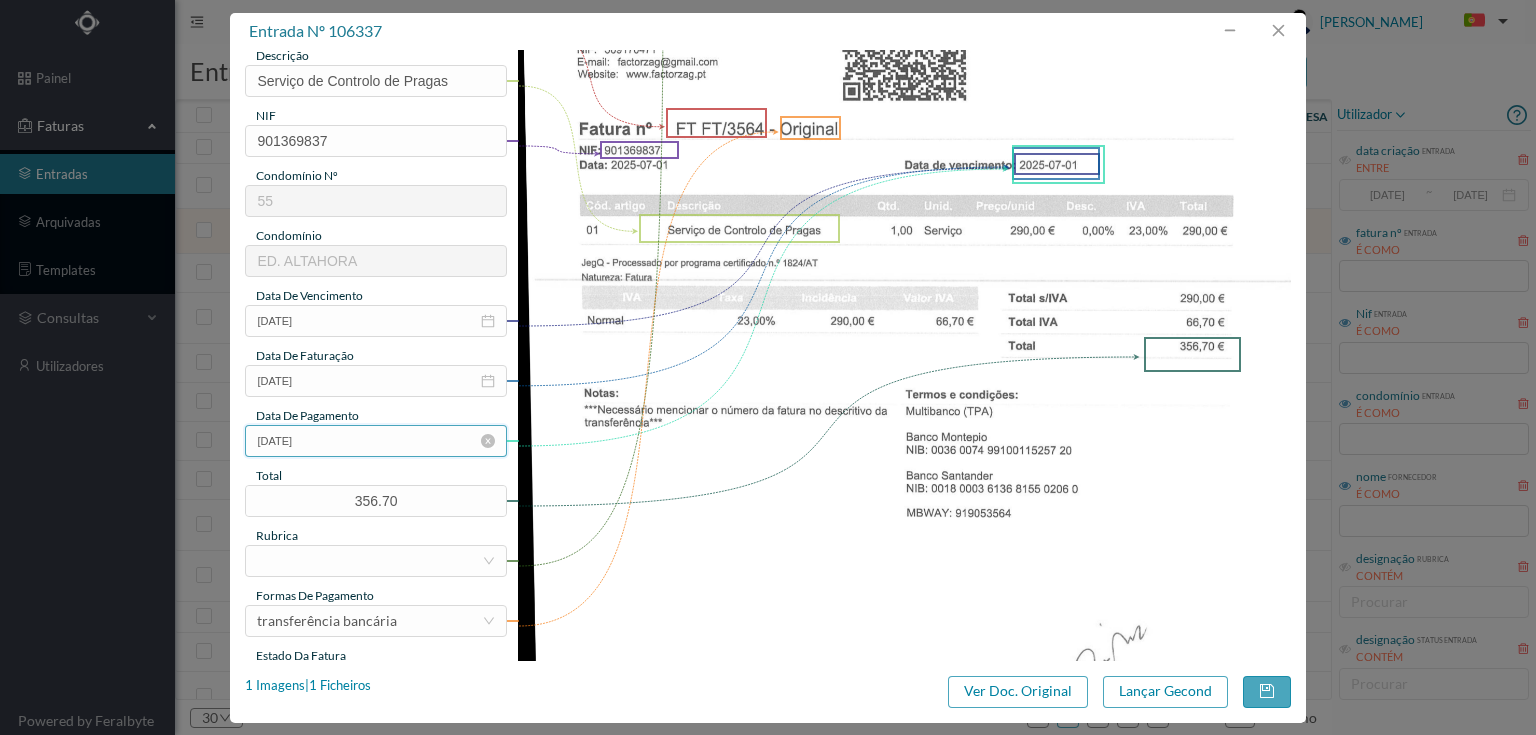 click on "2025-07-01" at bounding box center (375, 441) 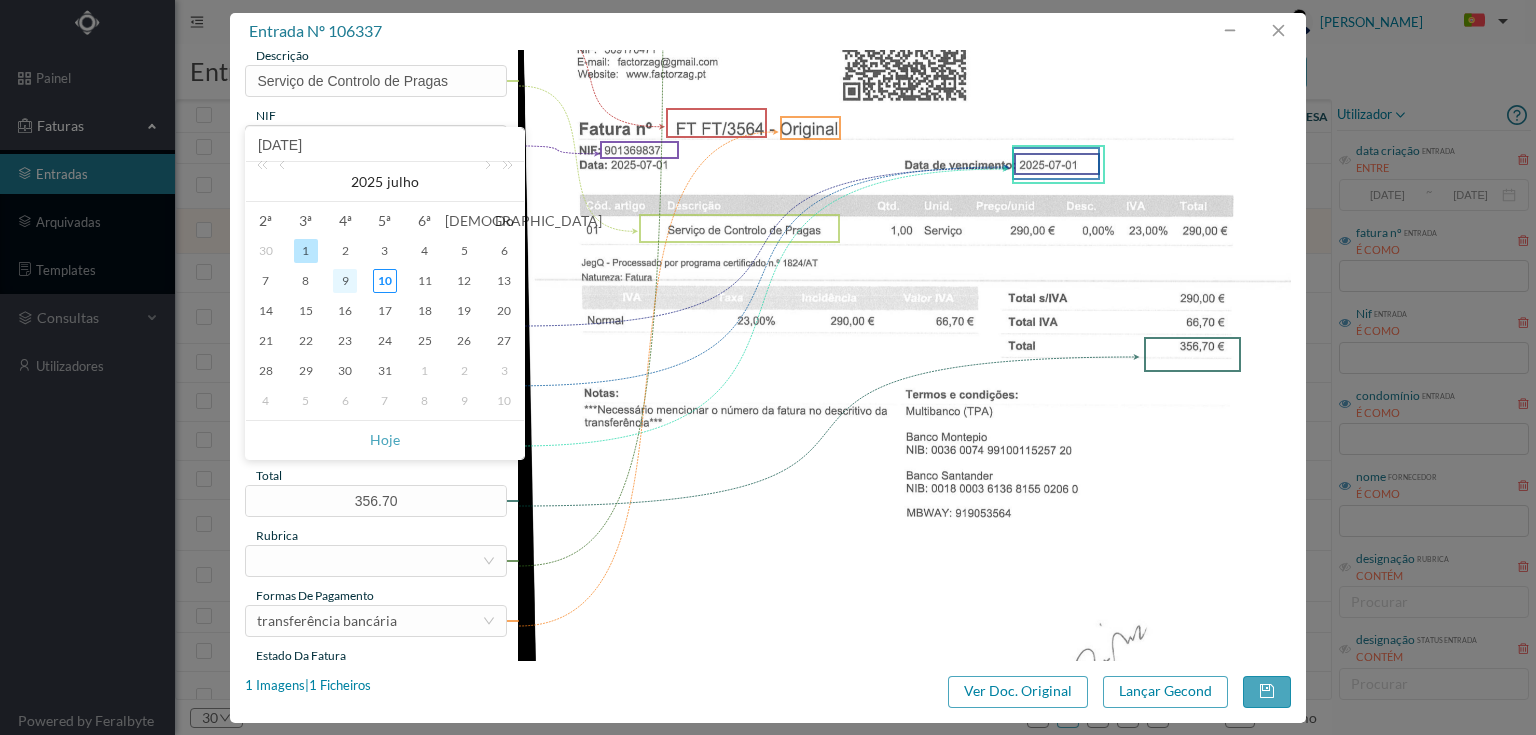 click on "9" at bounding box center [345, 281] 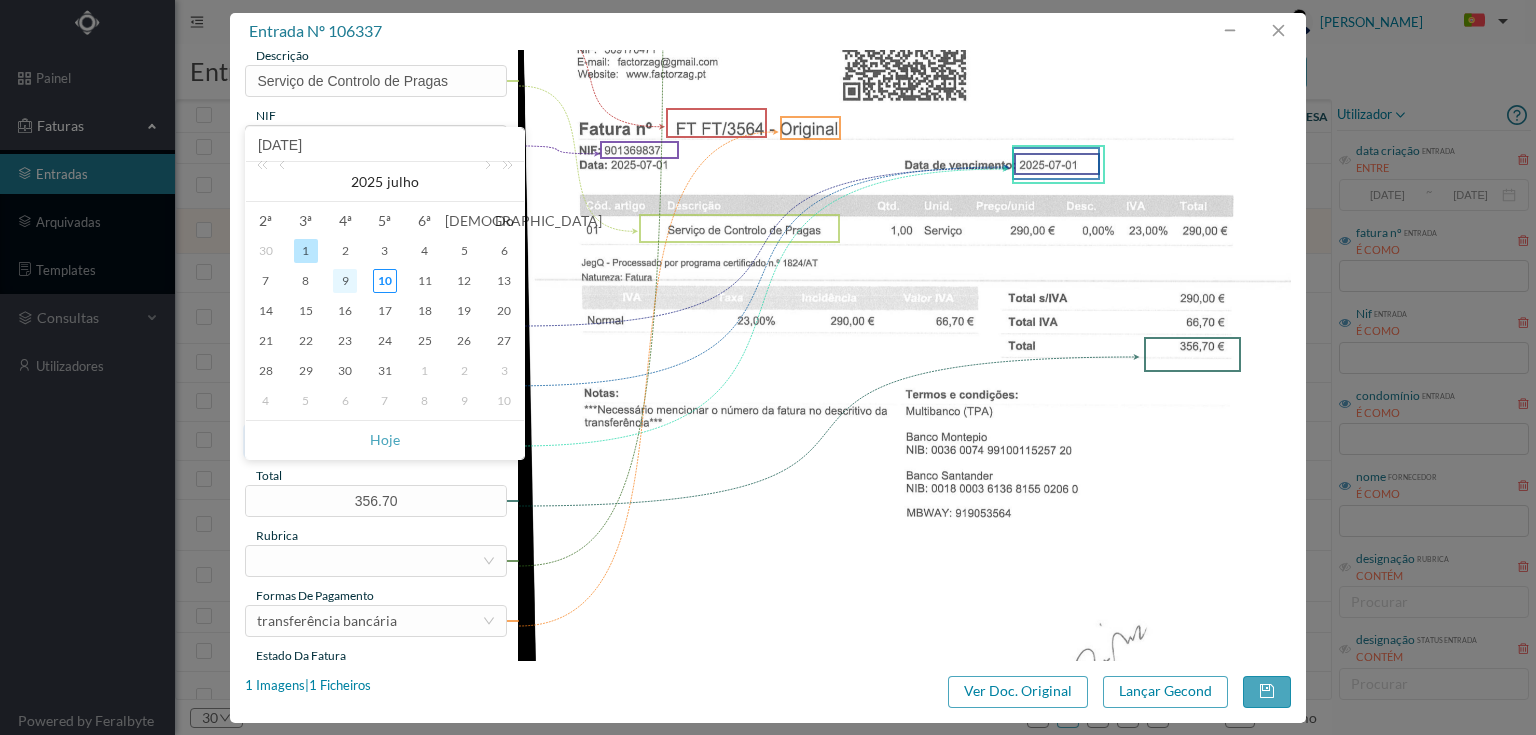 type on "2025-07-09" 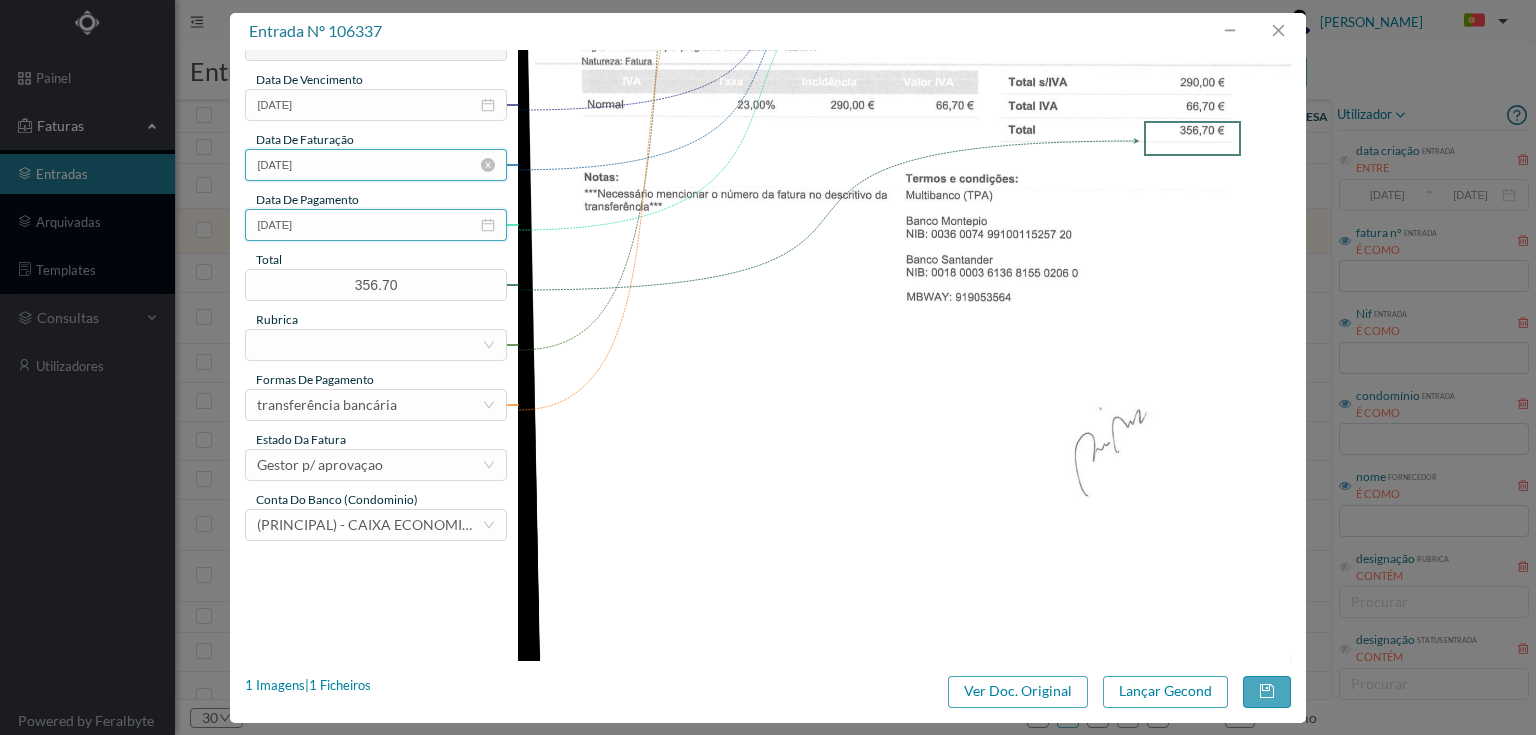 scroll, scrollTop: 480, scrollLeft: 0, axis: vertical 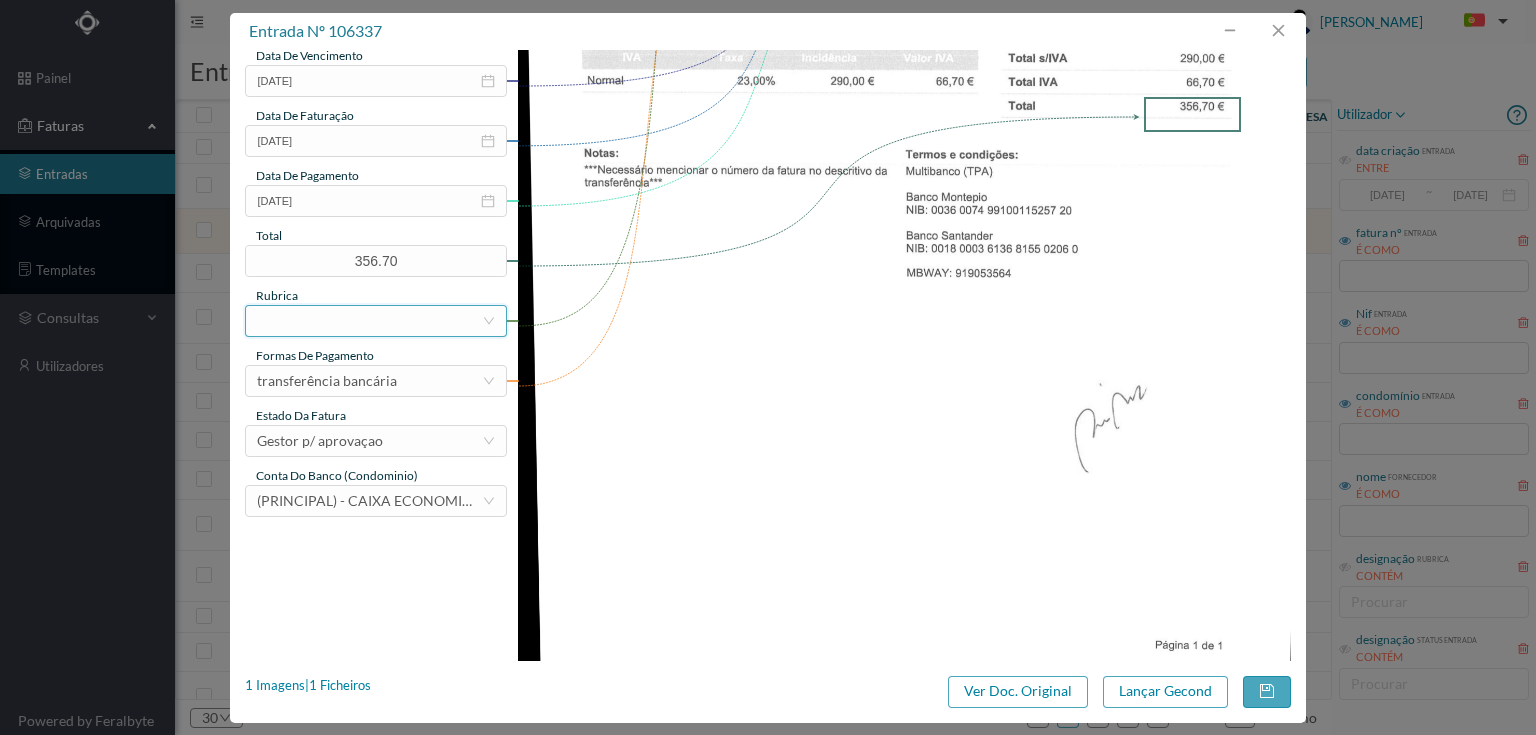 click at bounding box center (369, 321) 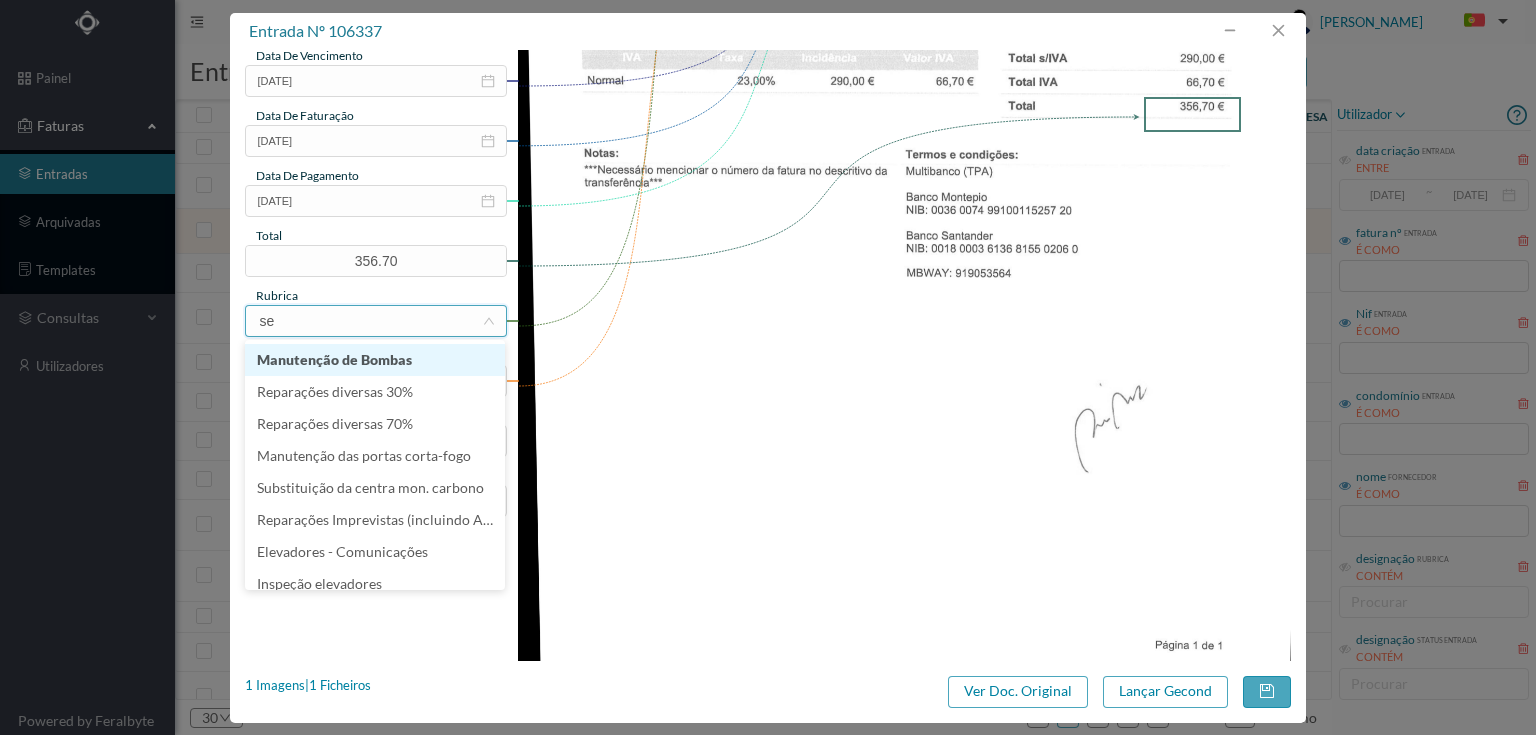 type on "ser" 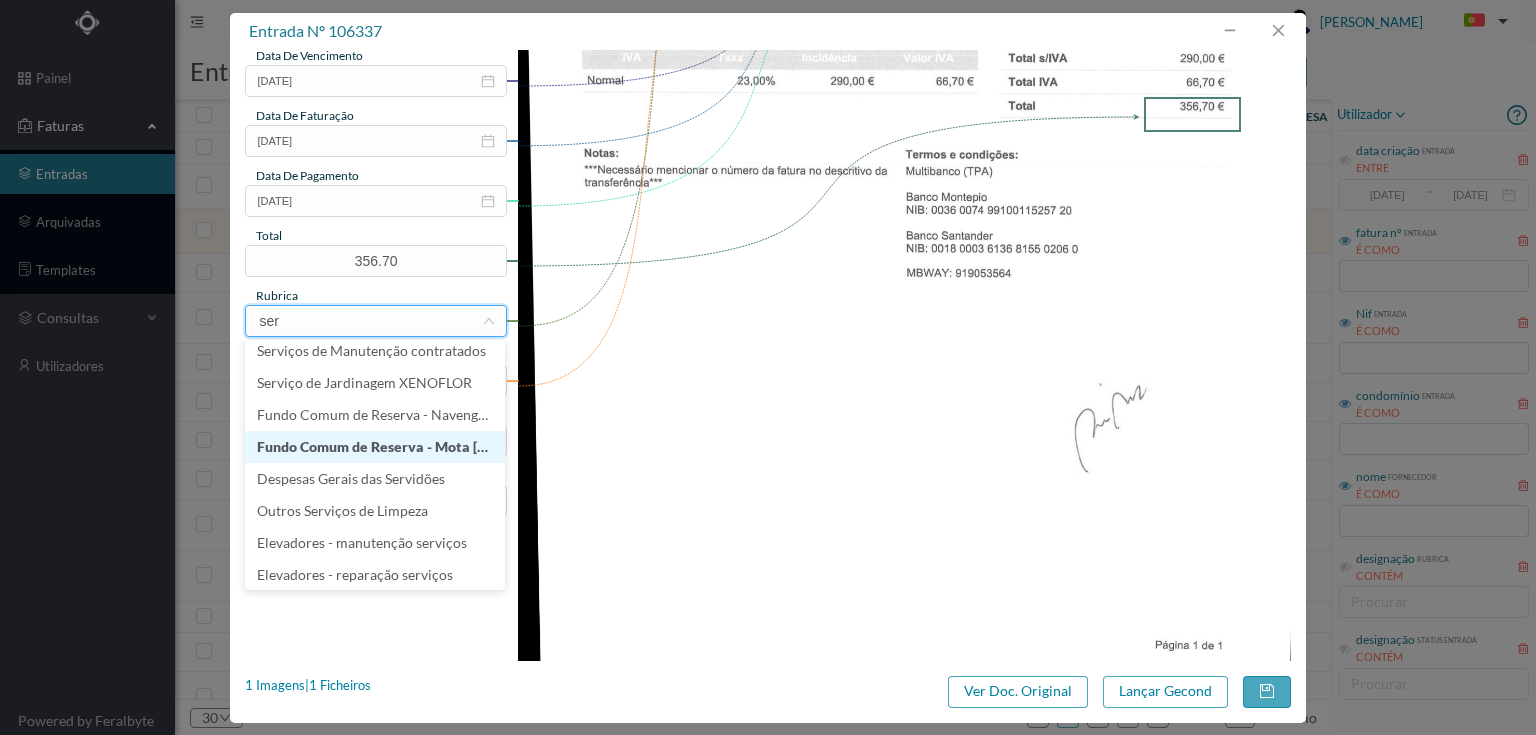 scroll, scrollTop: 77, scrollLeft: 0, axis: vertical 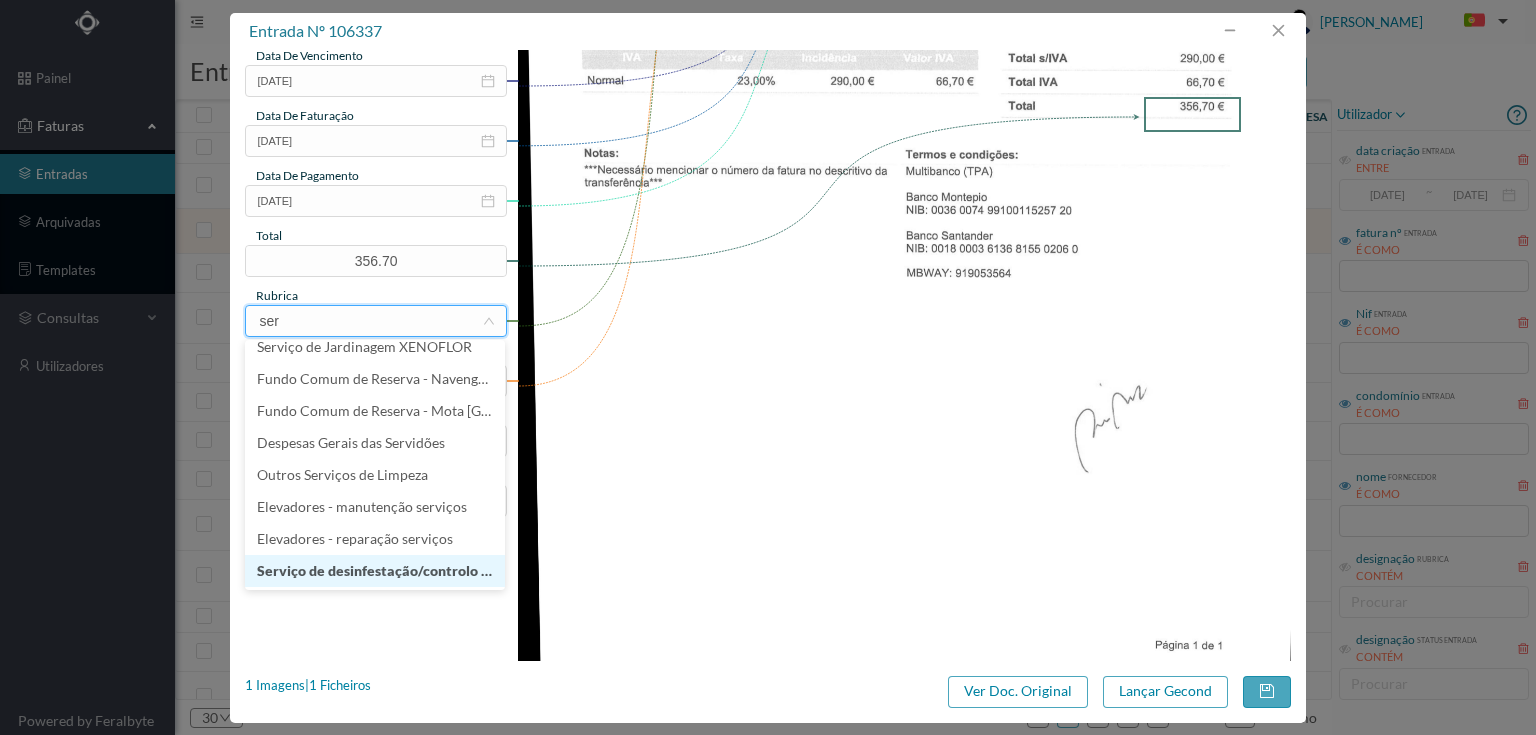 click on "Serviço de desinfestação/controlo de pragas" at bounding box center (375, 571) 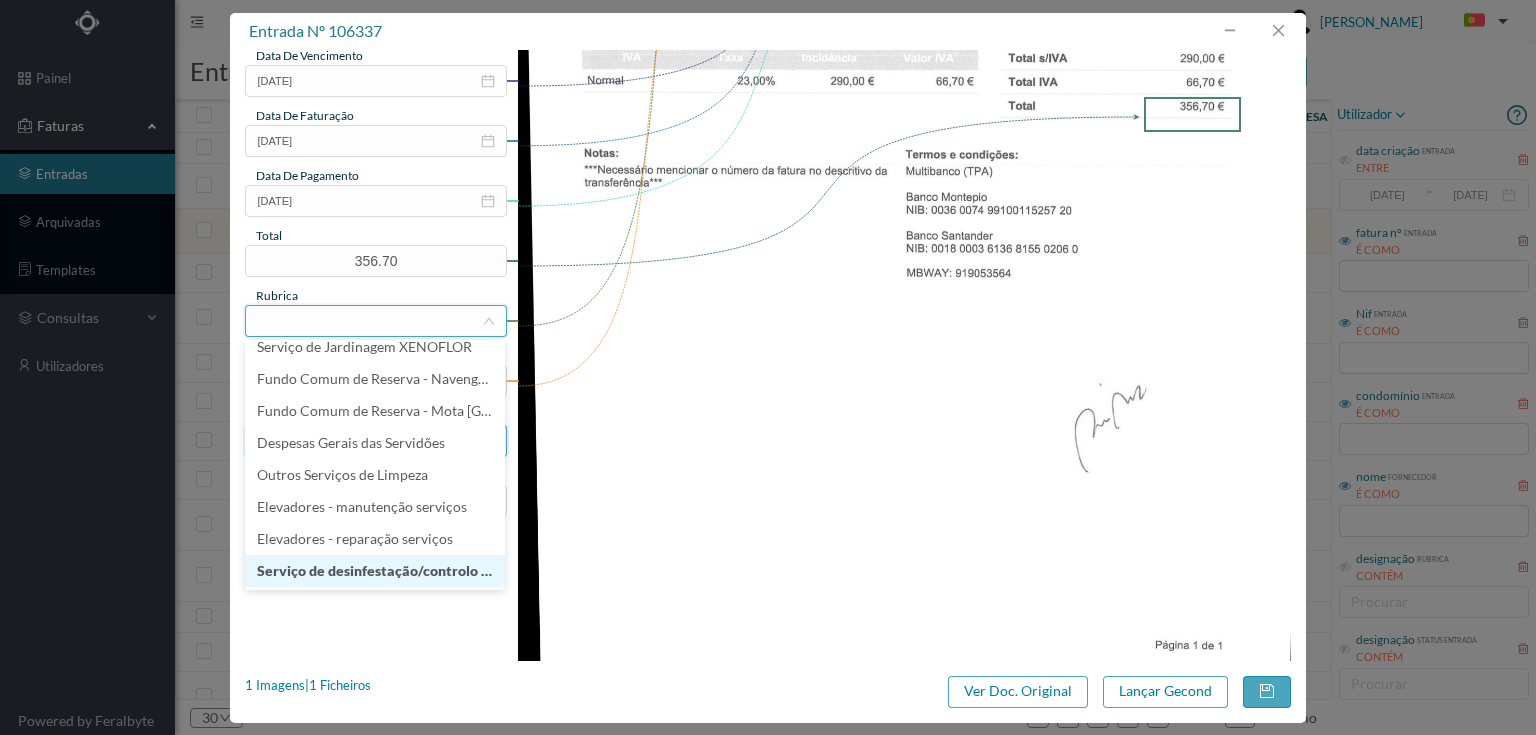 scroll, scrollTop: 10, scrollLeft: 0, axis: vertical 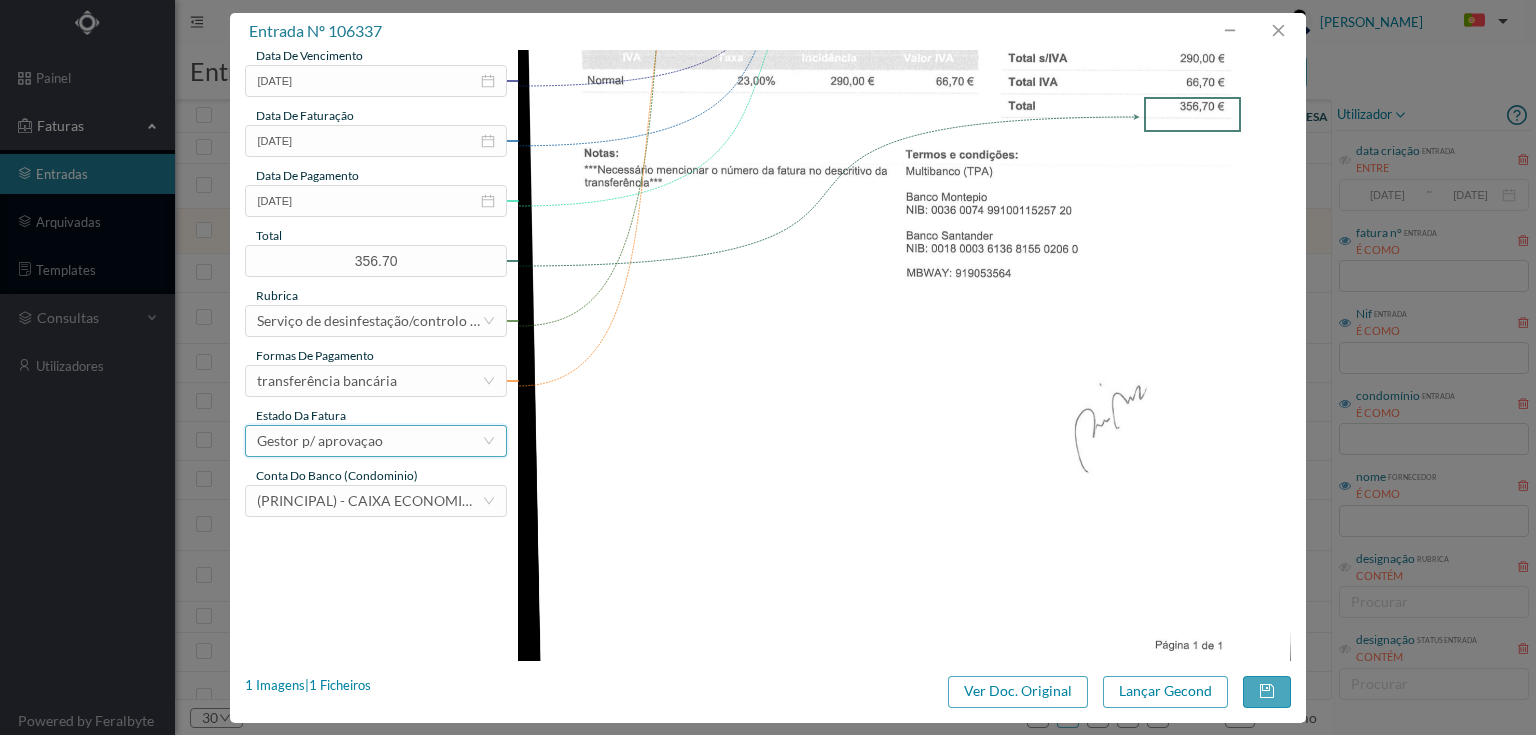 click on "Gestor p/ aprovaçao" at bounding box center [320, 441] 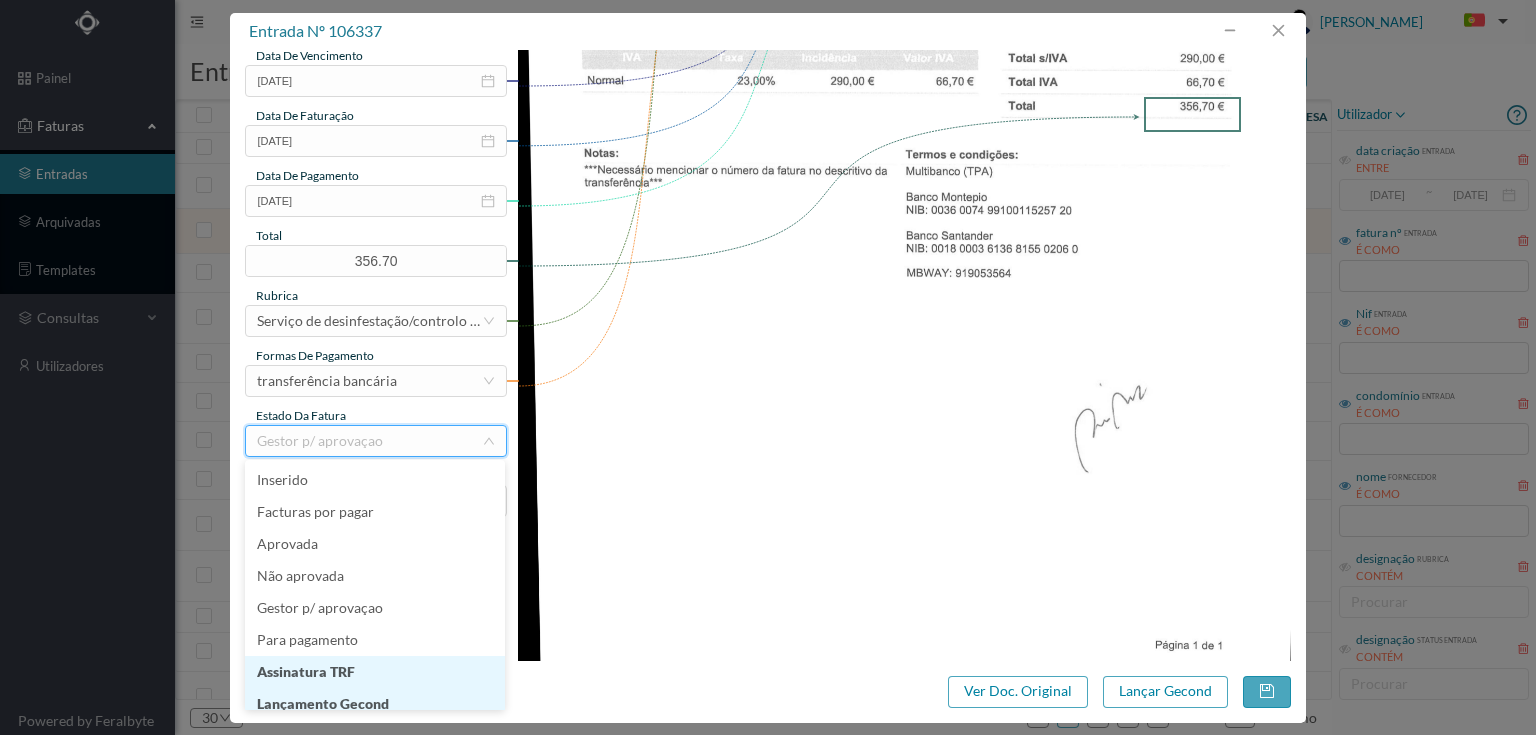 scroll, scrollTop: 10, scrollLeft: 0, axis: vertical 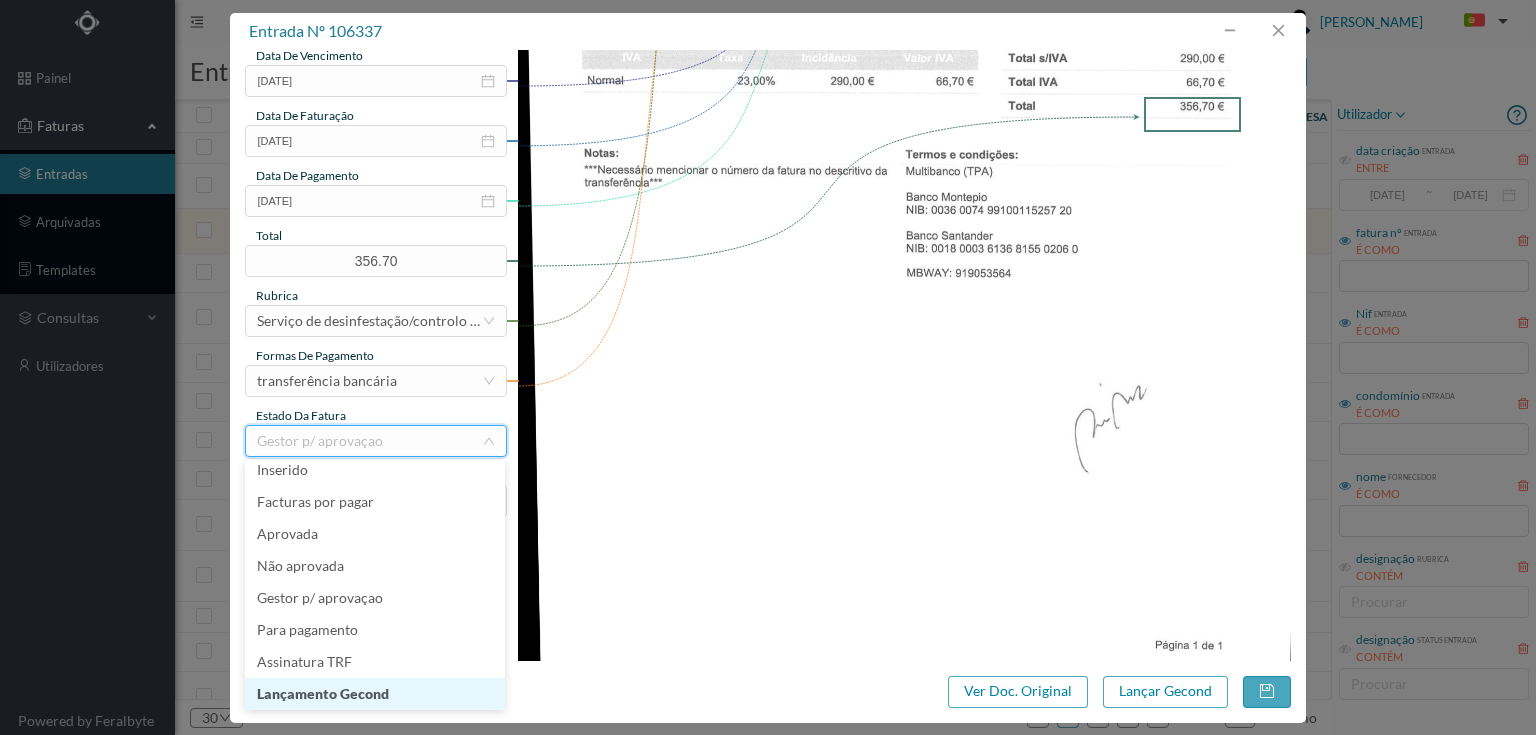 click on "Lançamento Gecond" at bounding box center (375, 694) 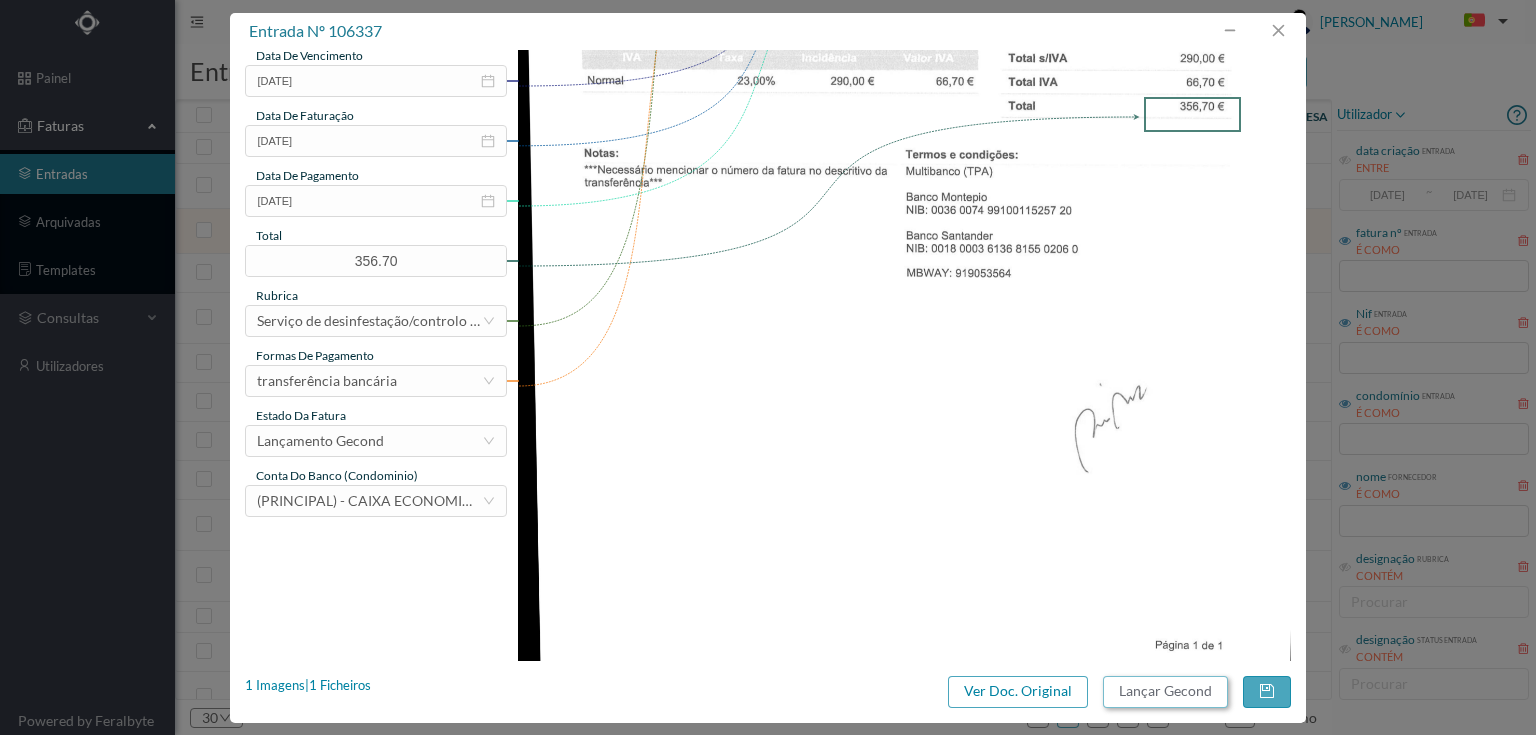 click on "Lançar Gecond" at bounding box center (1165, 692) 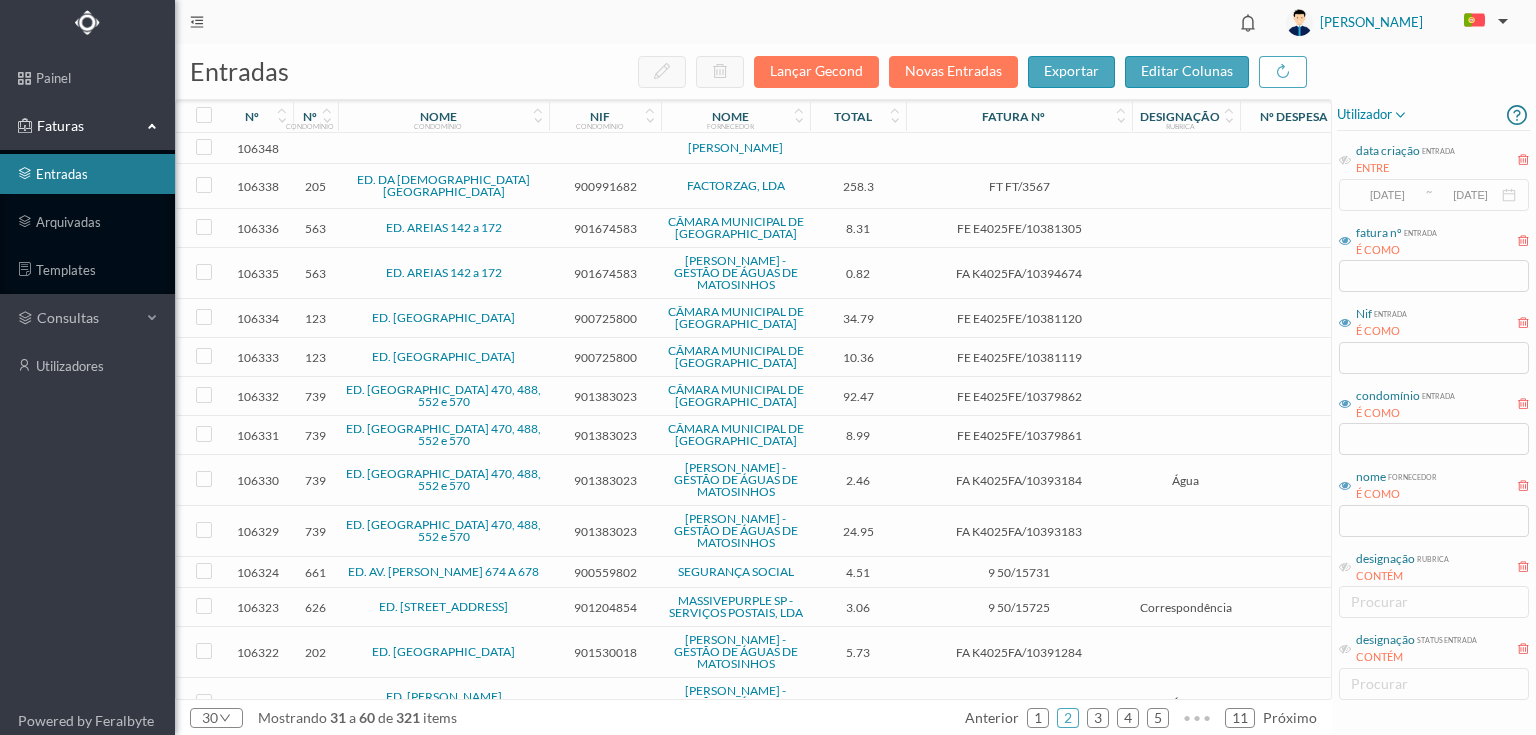 click on "900991682" at bounding box center (605, 186) 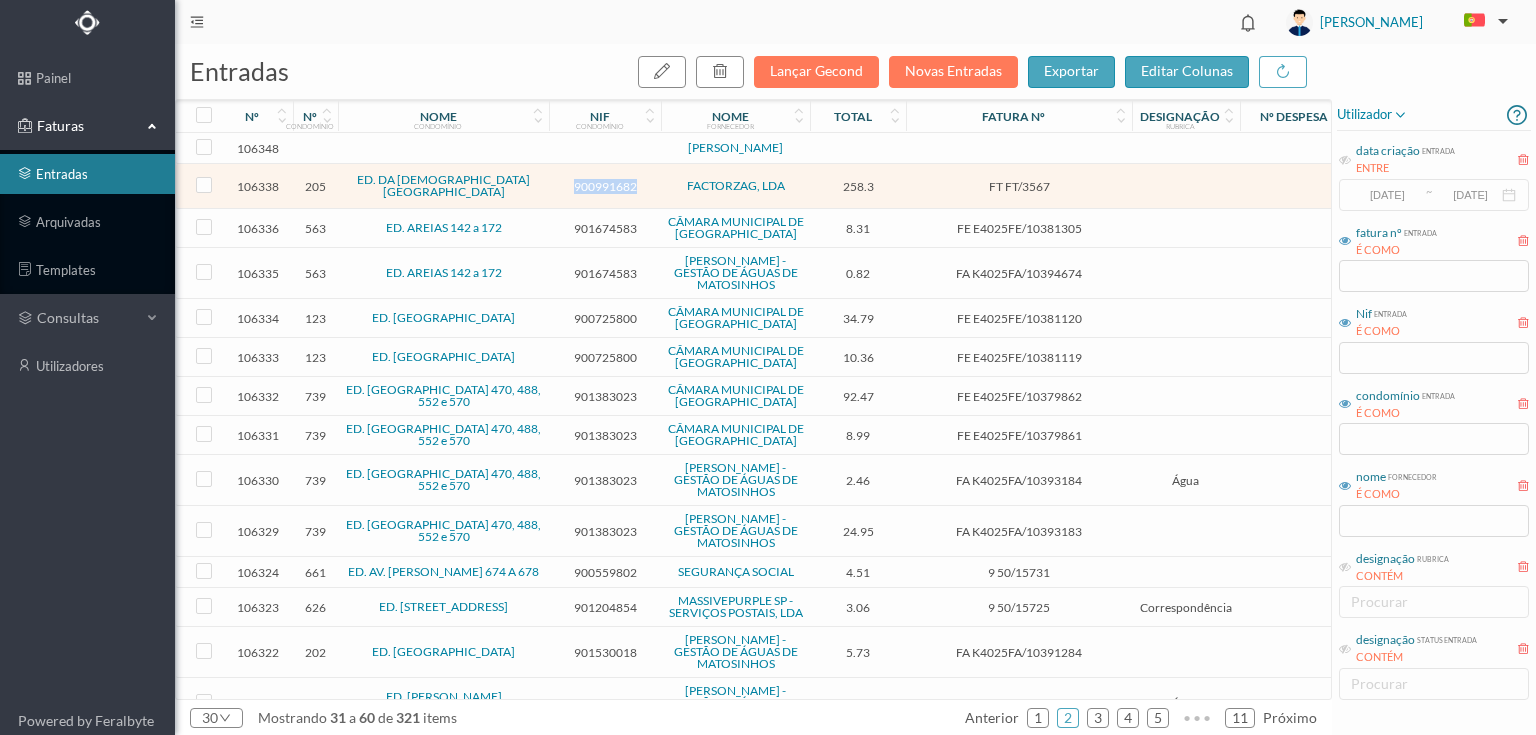 click on "900991682" at bounding box center (605, 186) 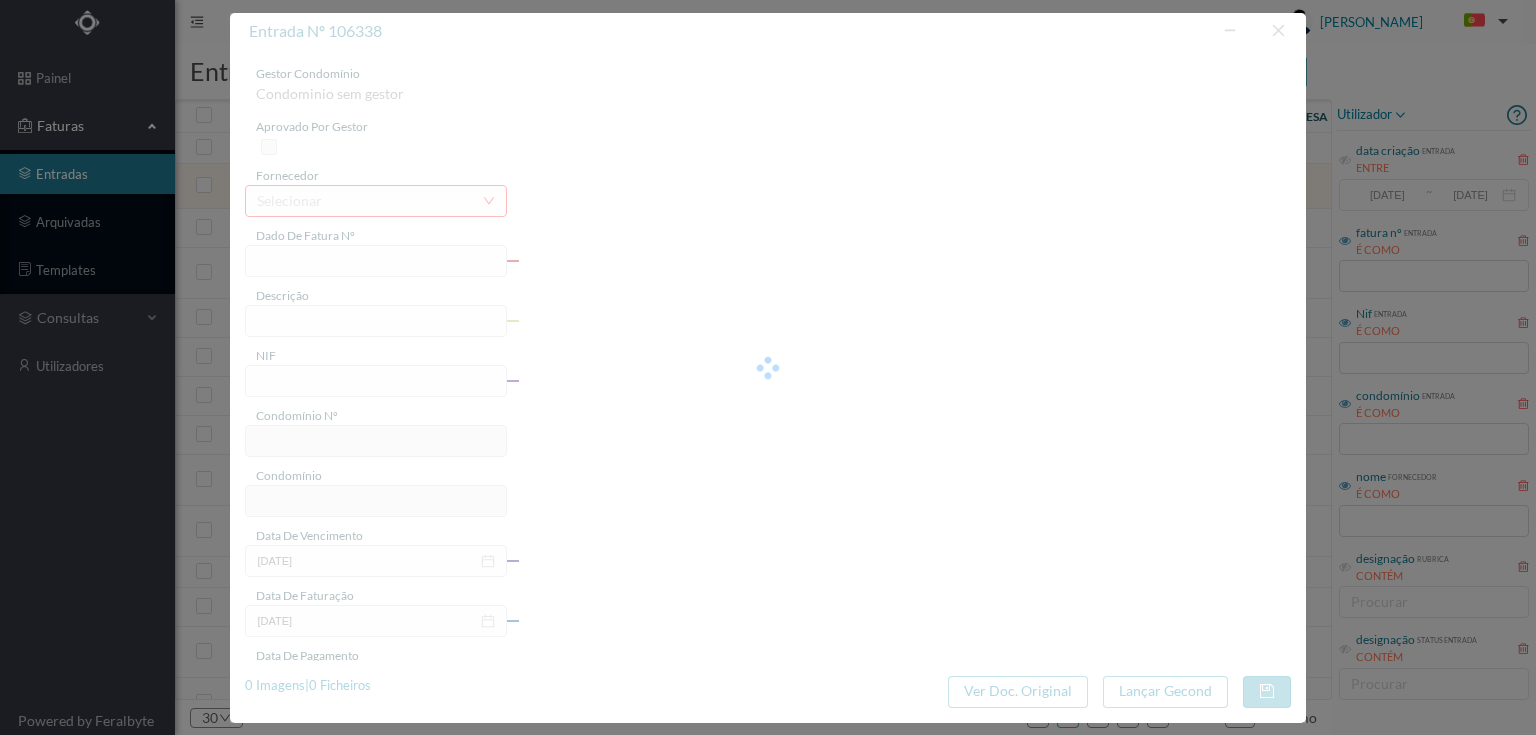 type on "FT FT/3567" 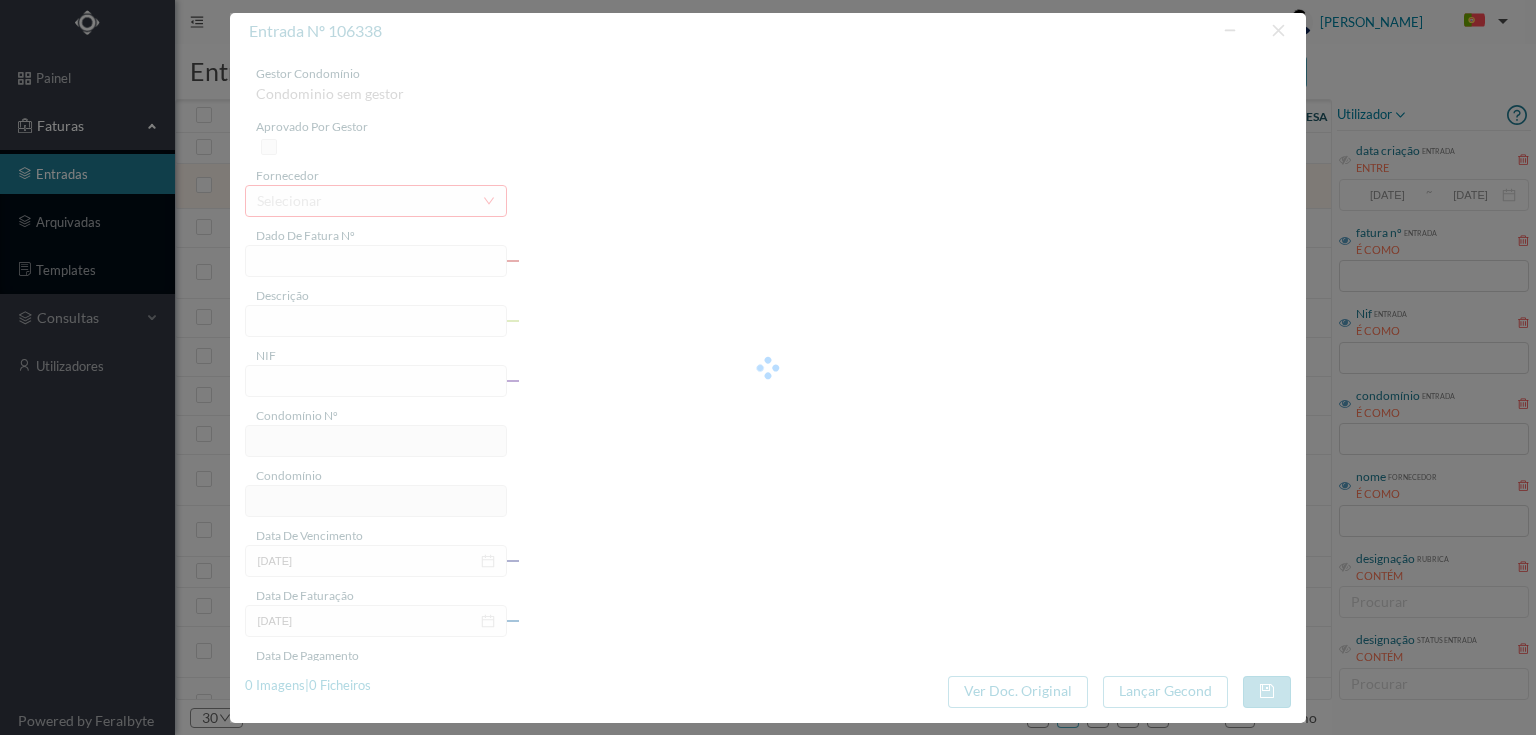type on "Serviço de Controlo de Pragas" 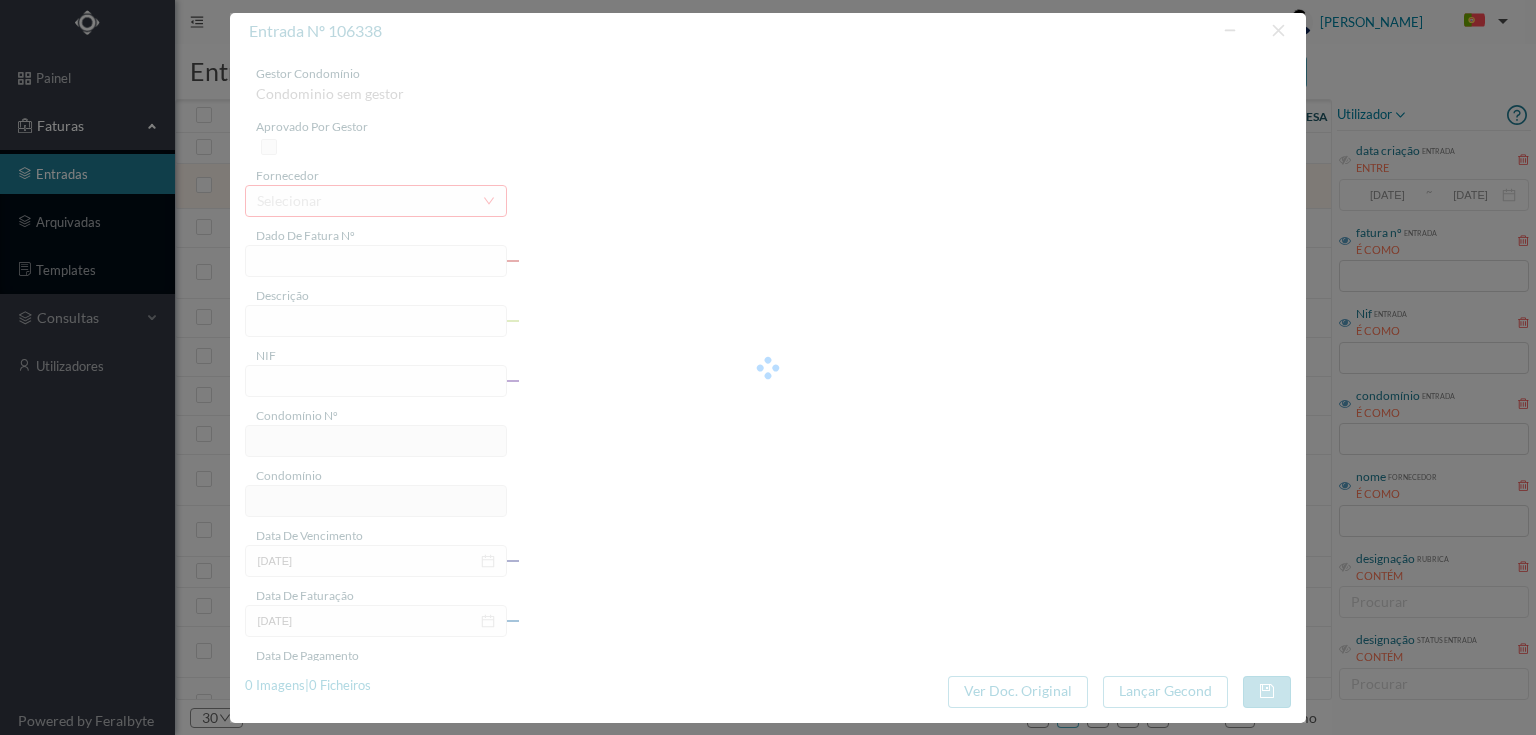 type on "900991682" 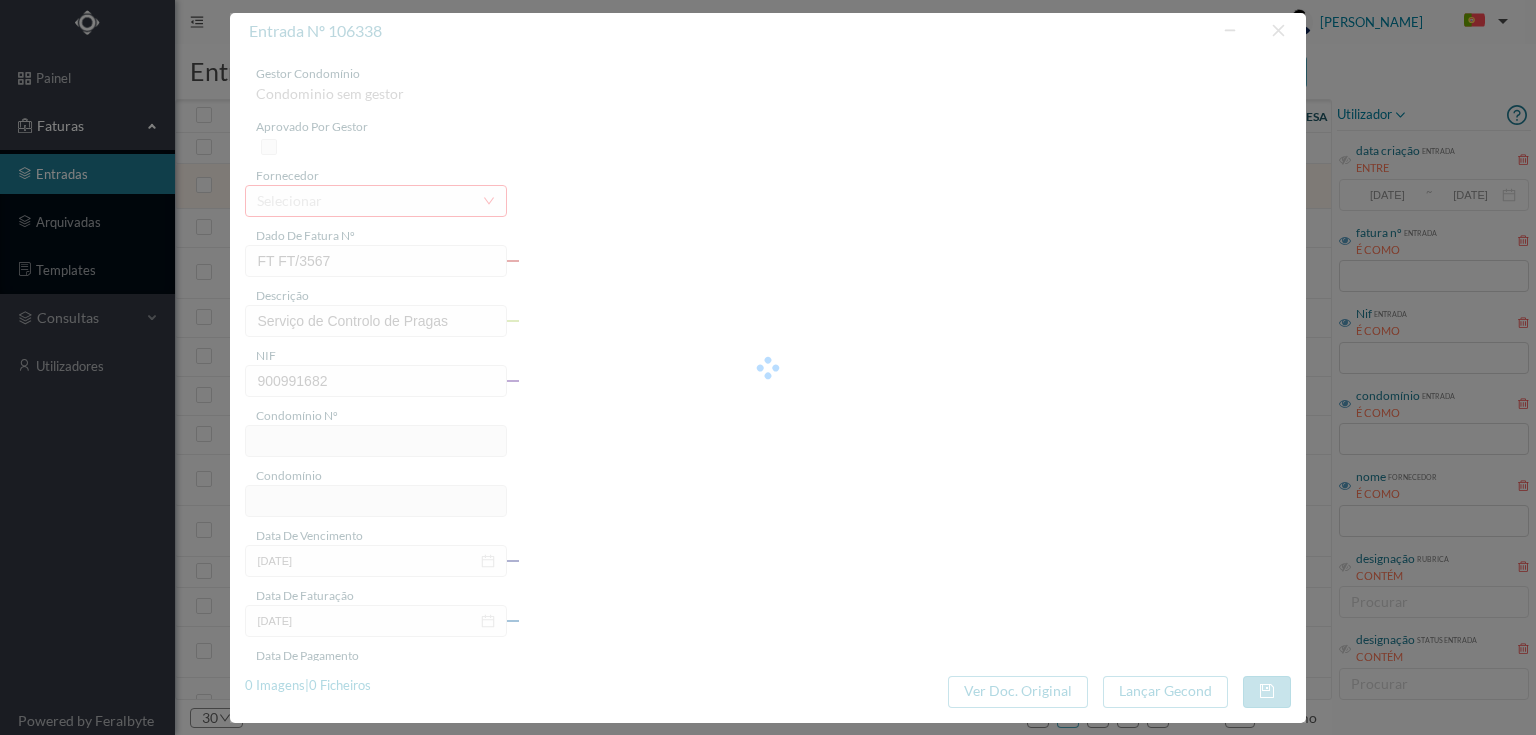 type on "205" 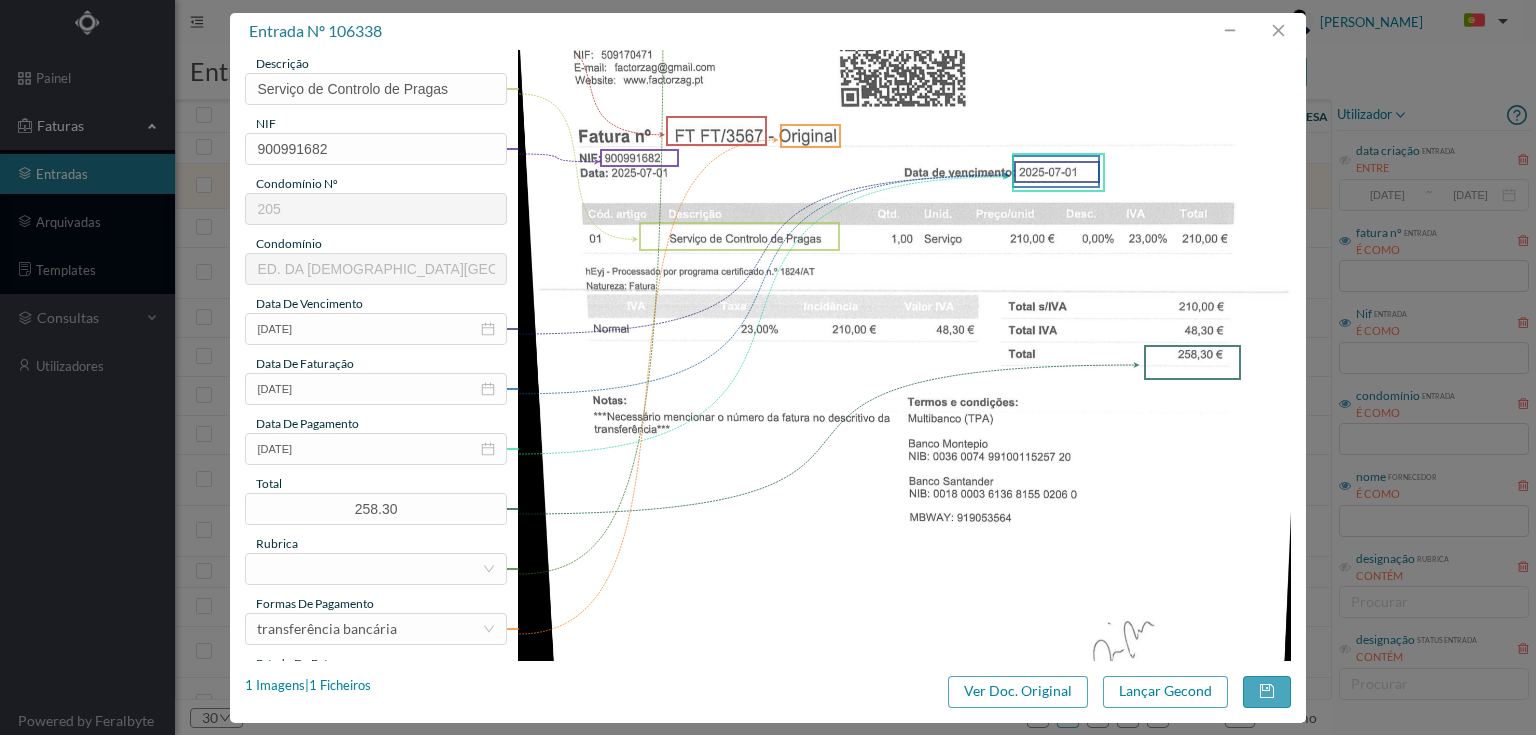 scroll, scrollTop: 240, scrollLeft: 0, axis: vertical 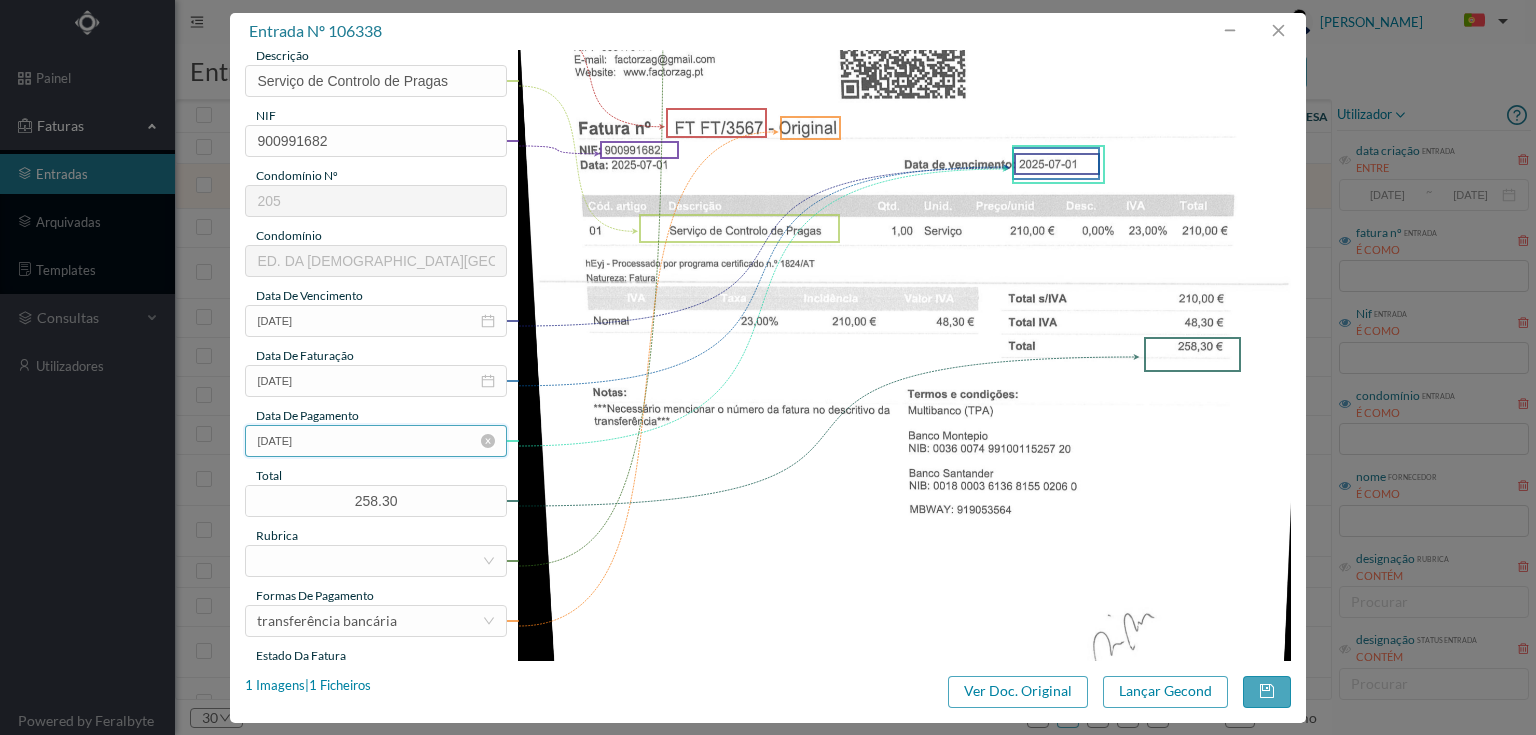 click on "2025-07-01" at bounding box center (375, 441) 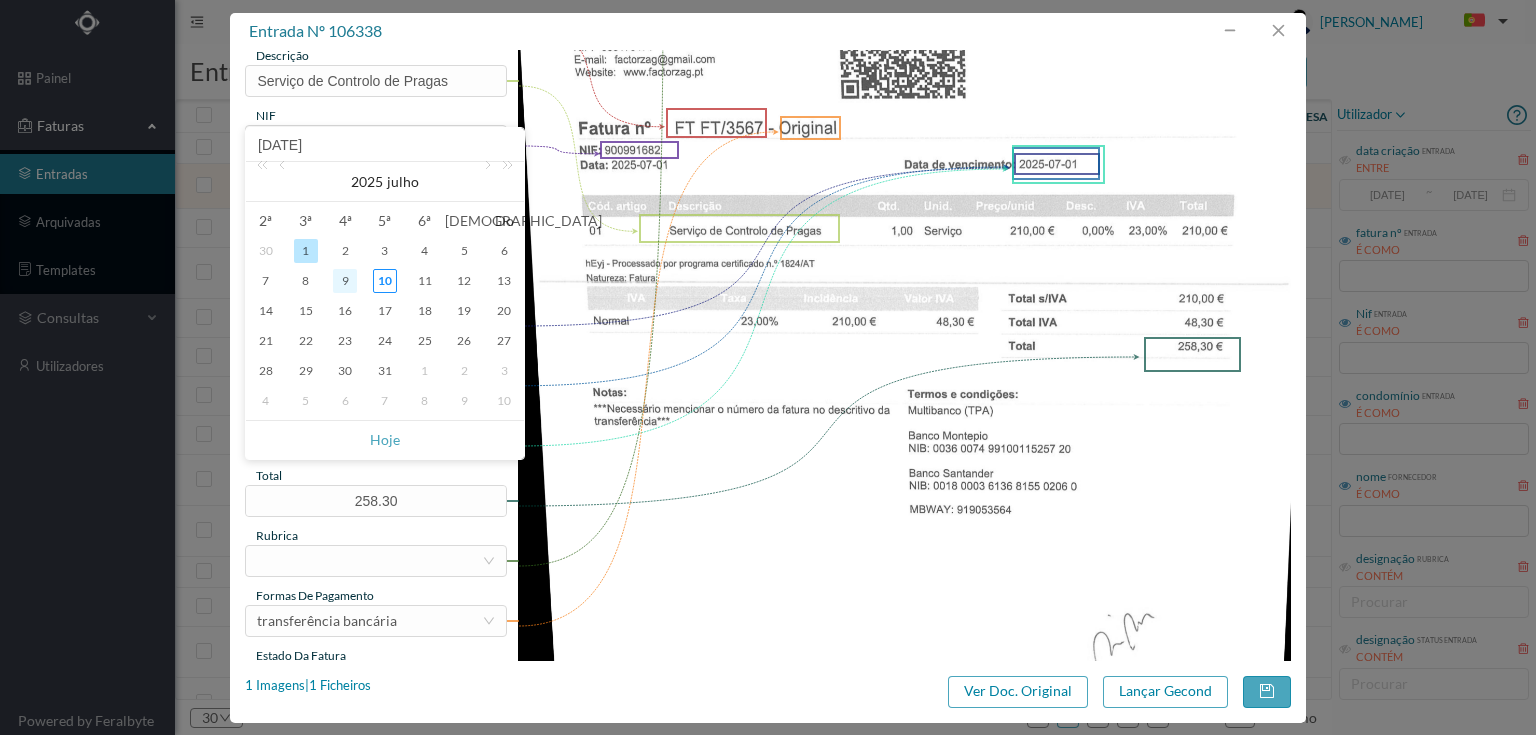 click on "9" at bounding box center (345, 281) 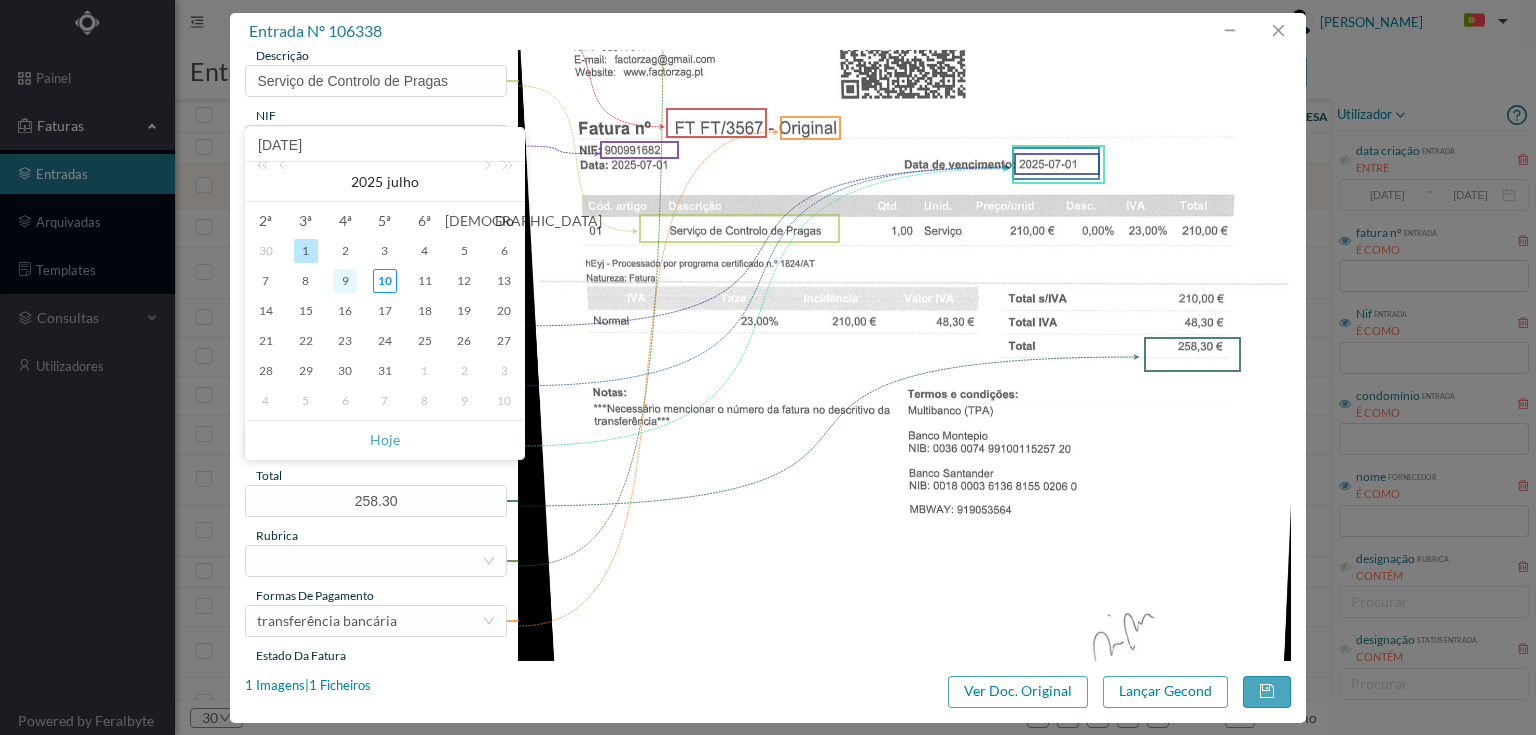 type on "2025-07-09" 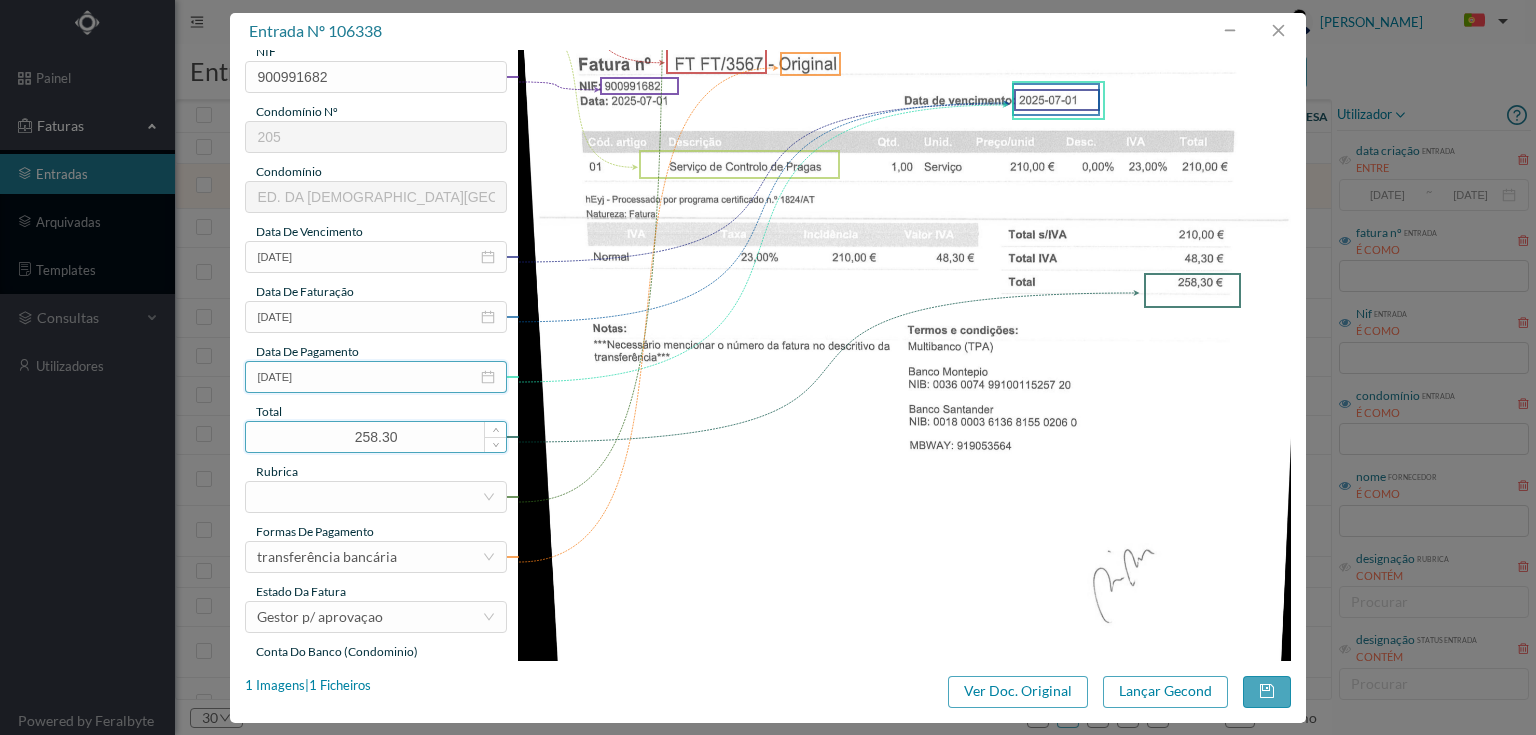 scroll, scrollTop: 400, scrollLeft: 0, axis: vertical 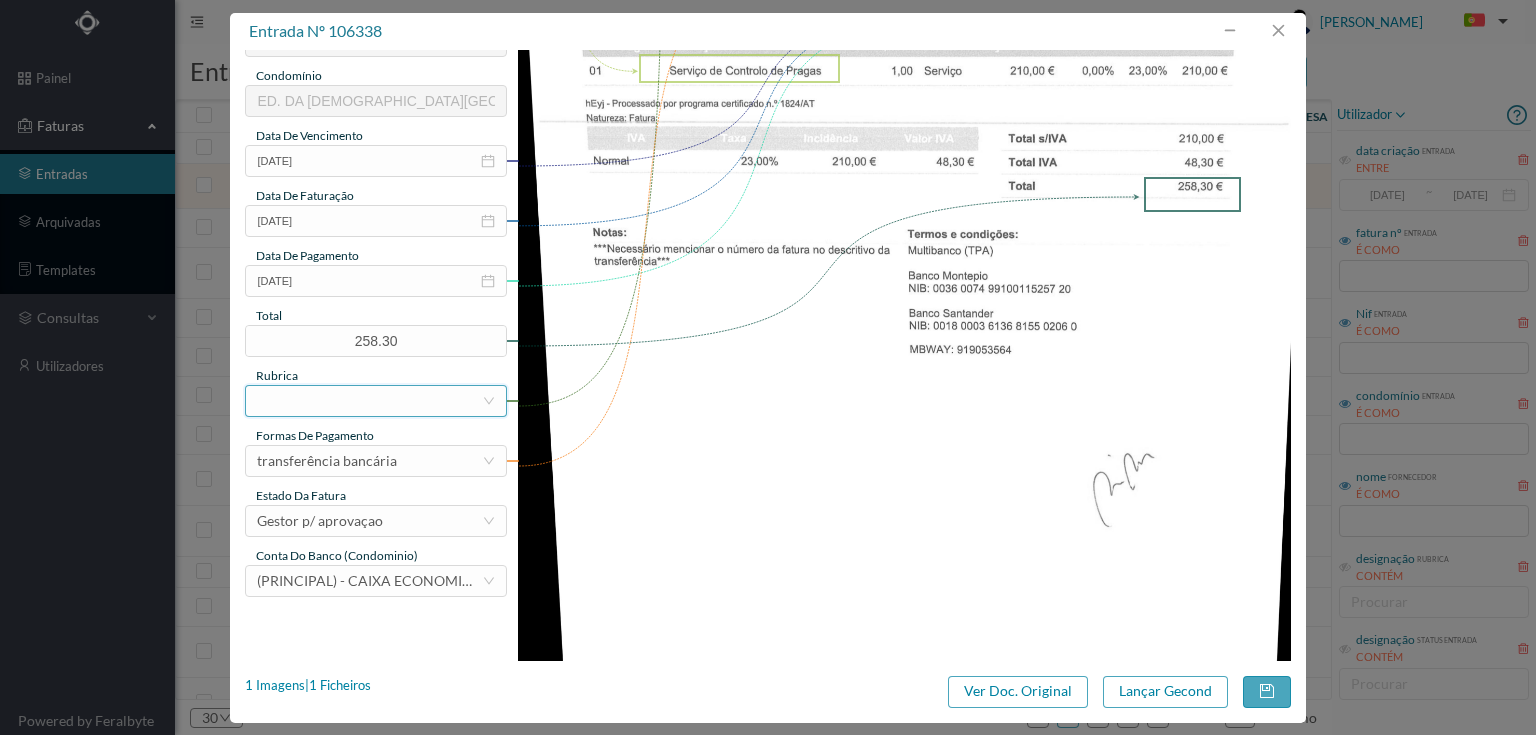click at bounding box center [369, 401] 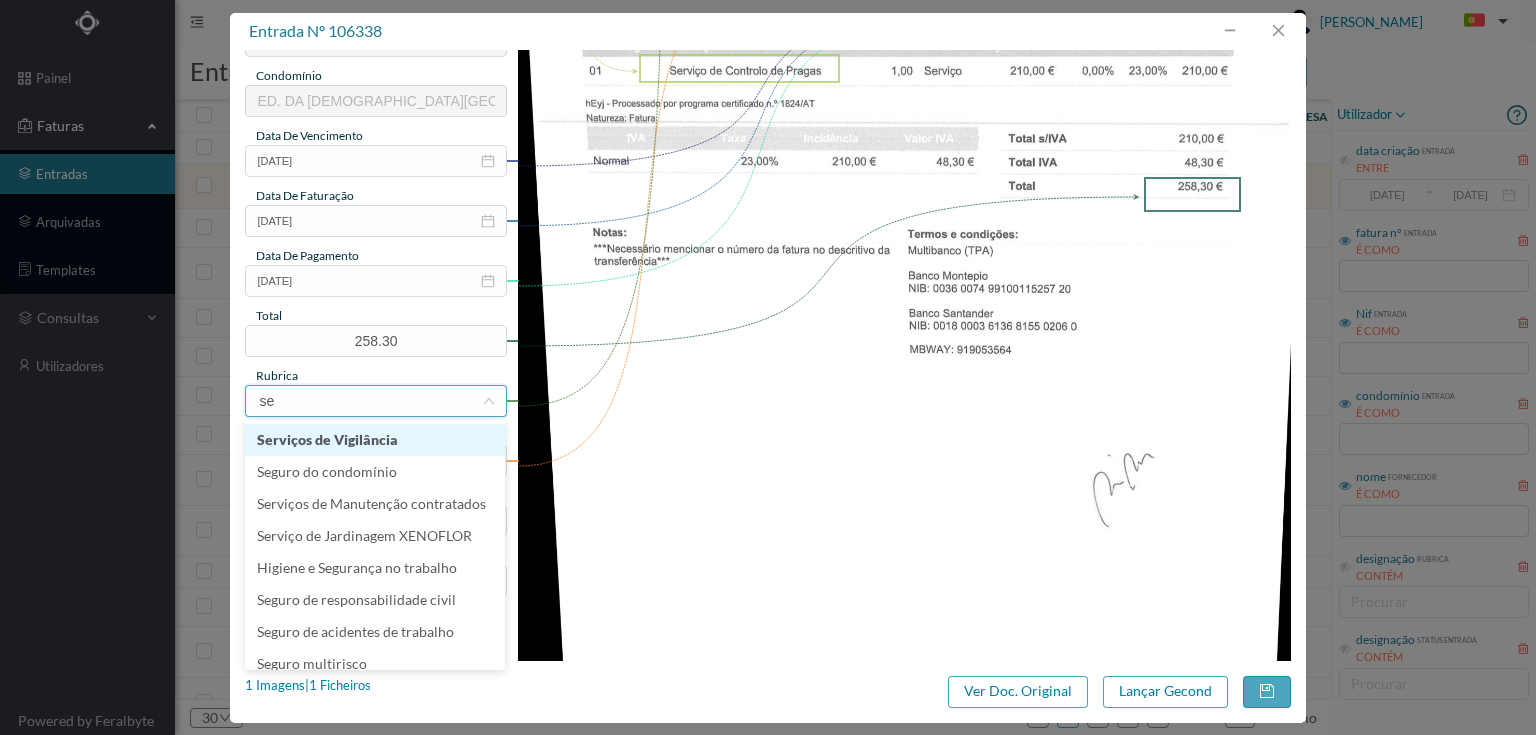 type on "ser" 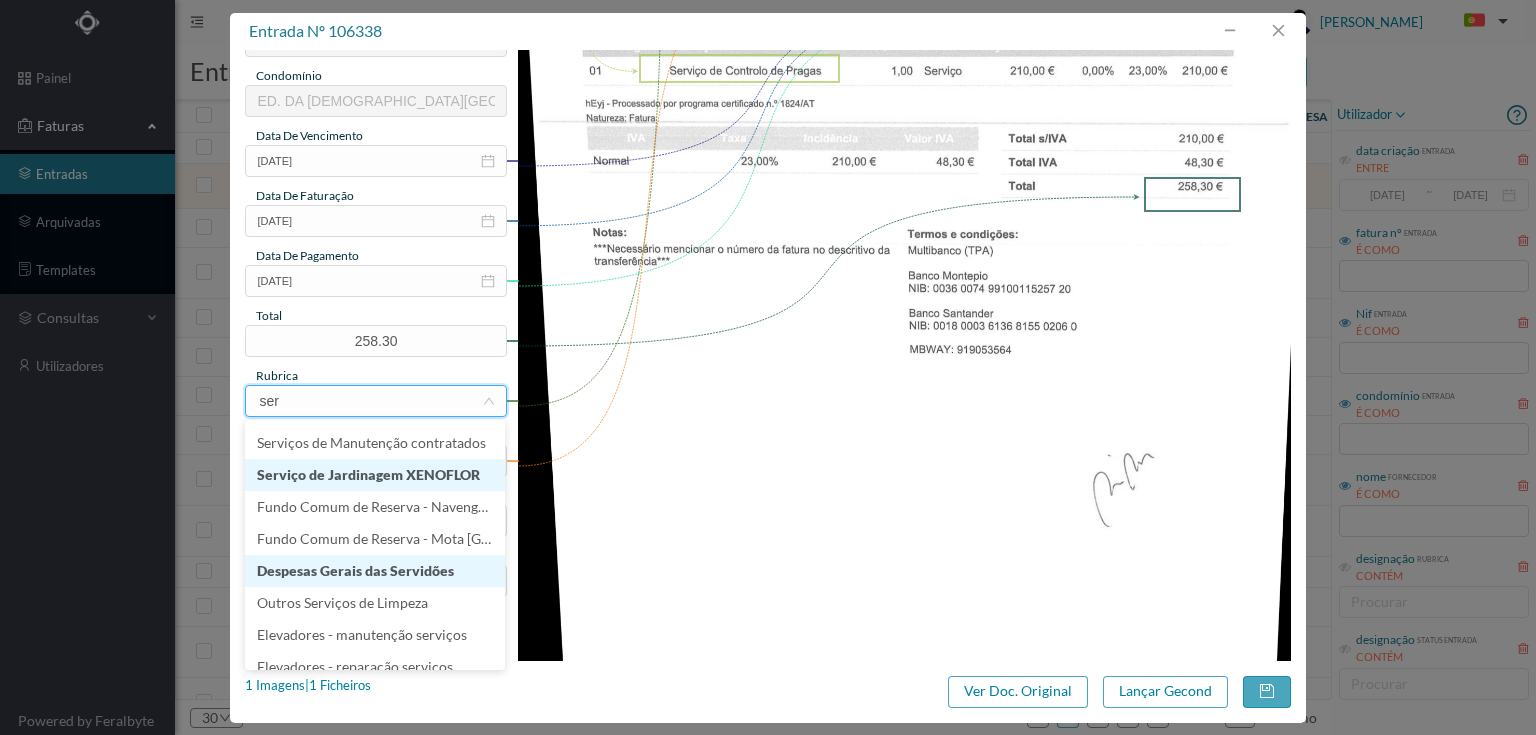 scroll, scrollTop: 77, scrollLeft: 0, axis: vertical 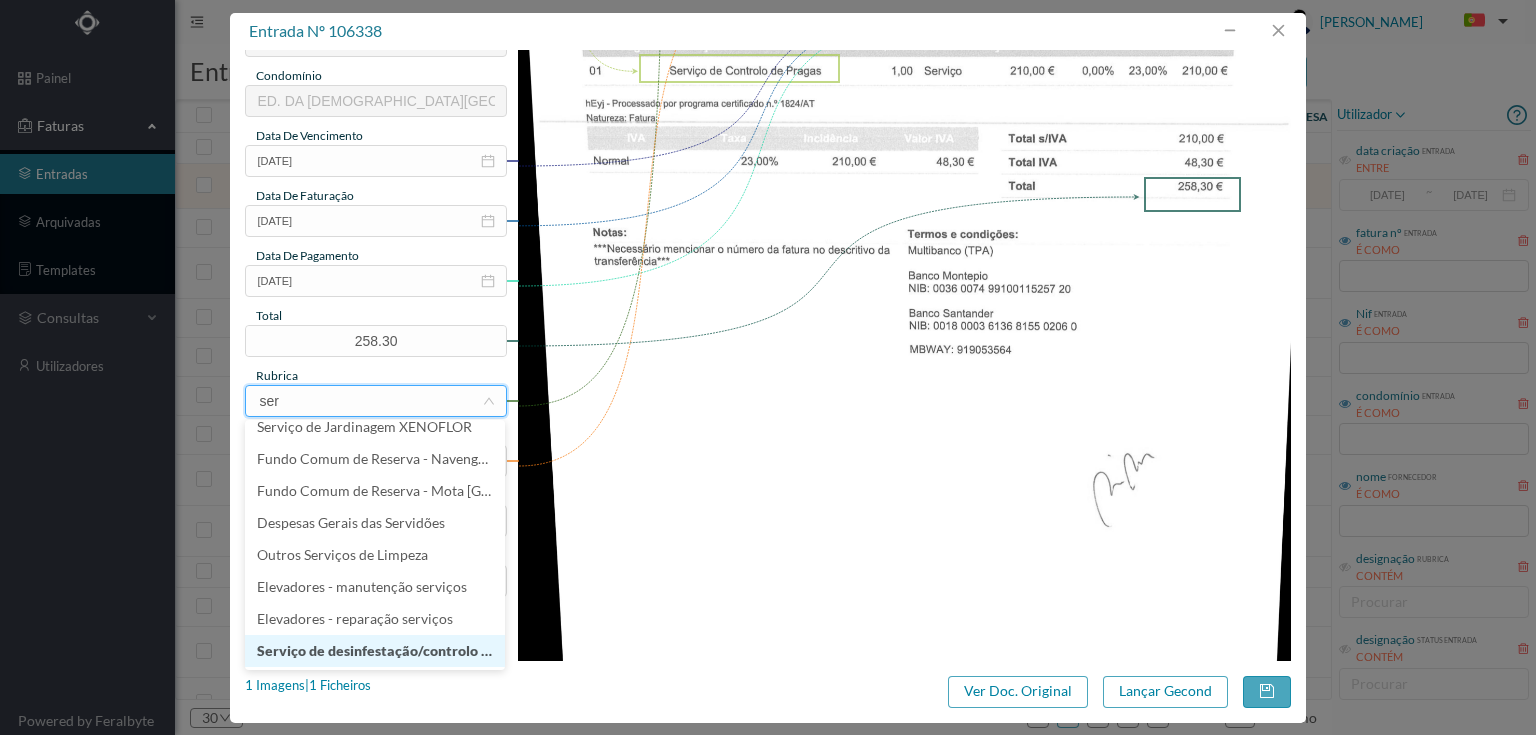 click on "Serviço de desinfestação/controlo de pragas" at bounding box center (375, 651) 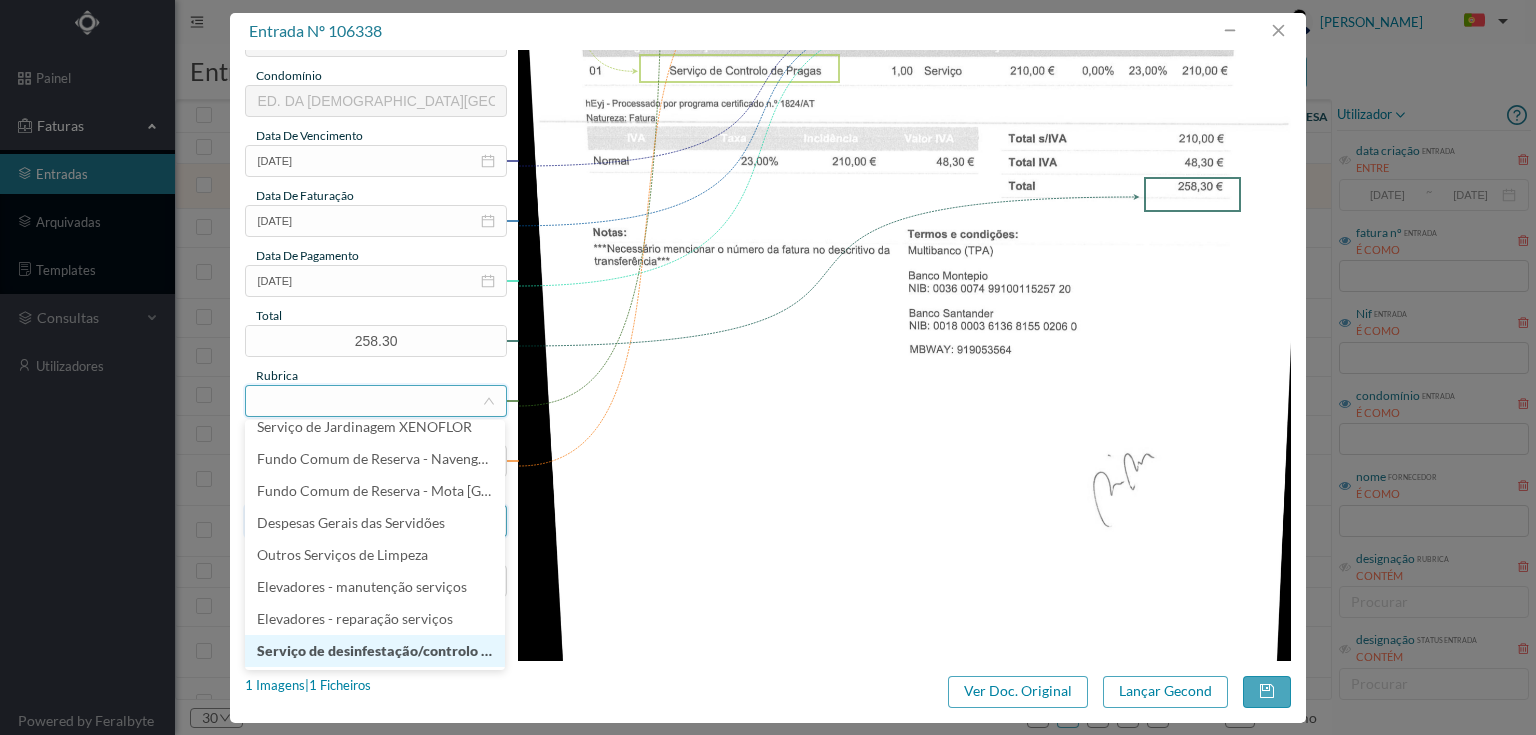 scroll, scrollTop: 10, scrollLeft: 0, axis: vertical 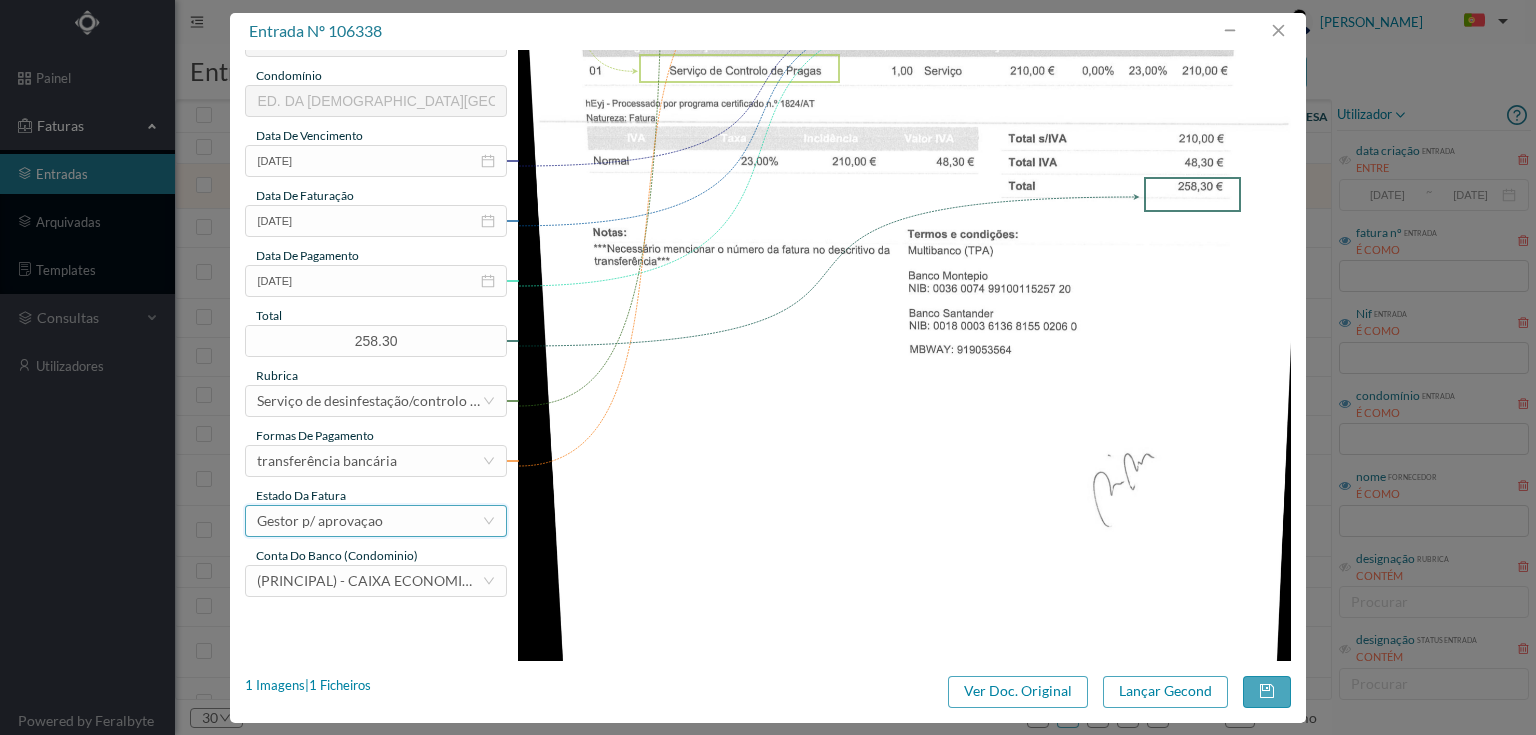 click on "Gestor p/ aprovaçao" at bounding box center [320, 521] 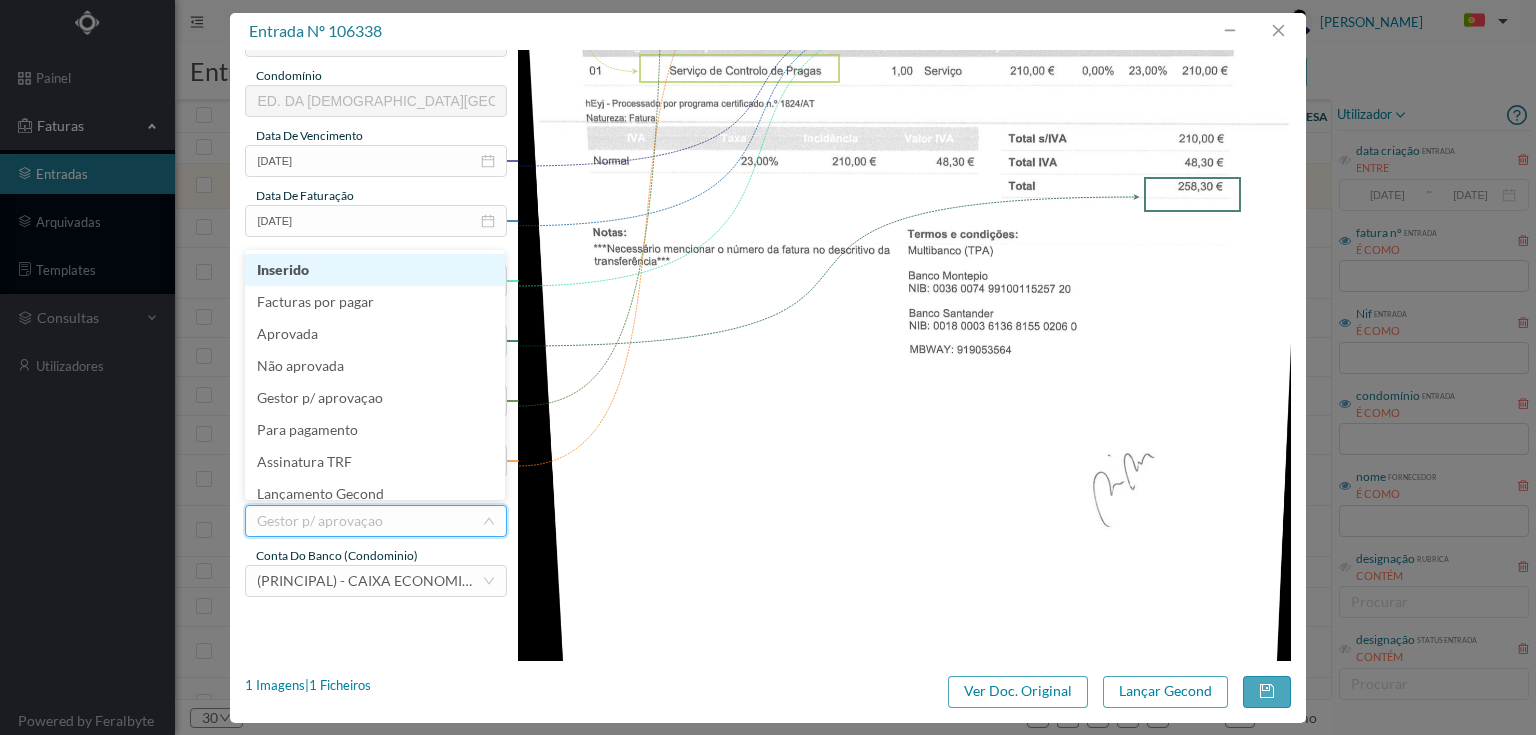 scroll, scrollTop: 42, scrollLeft: 0, axis: vertical 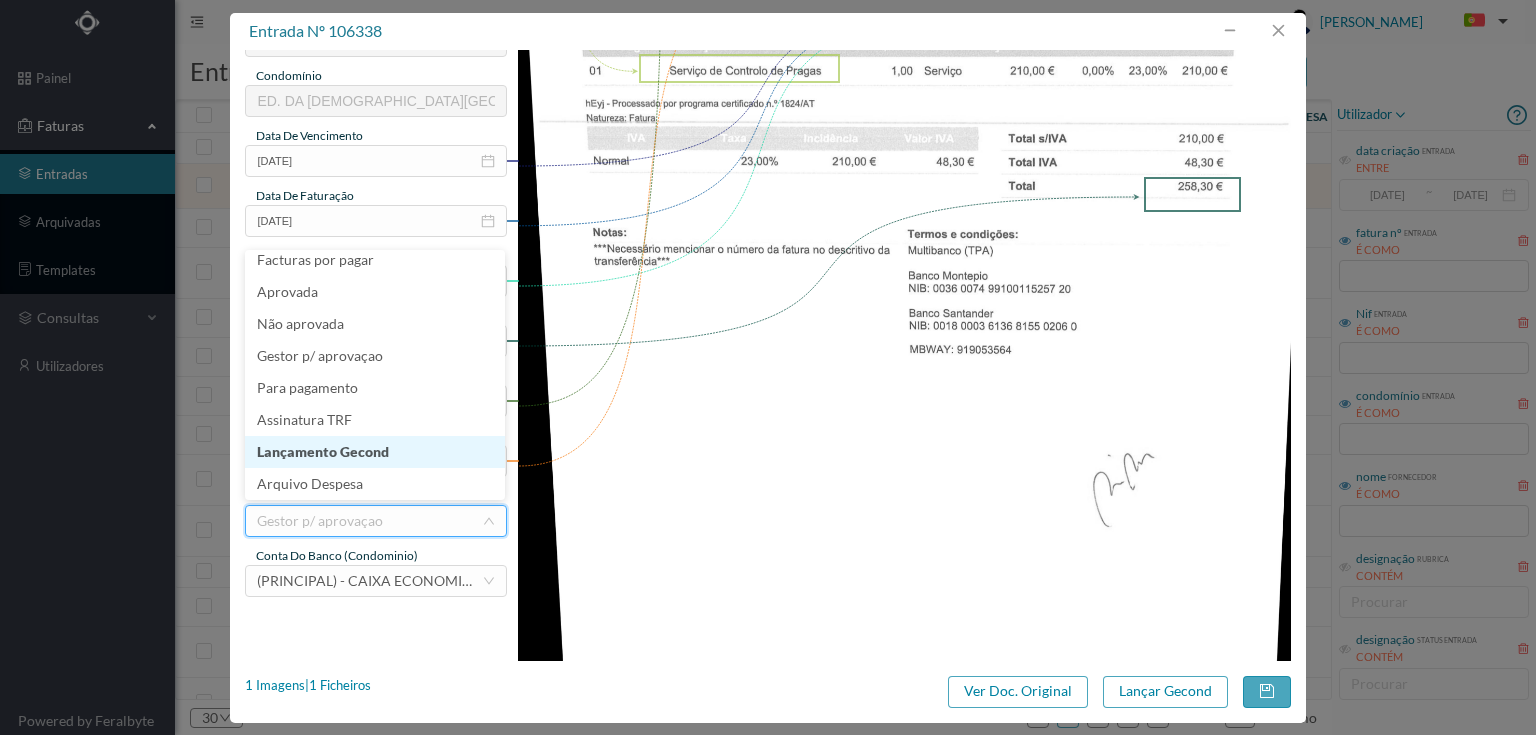 click on "Lançamento Gecond" at bounding box center [375, 452] 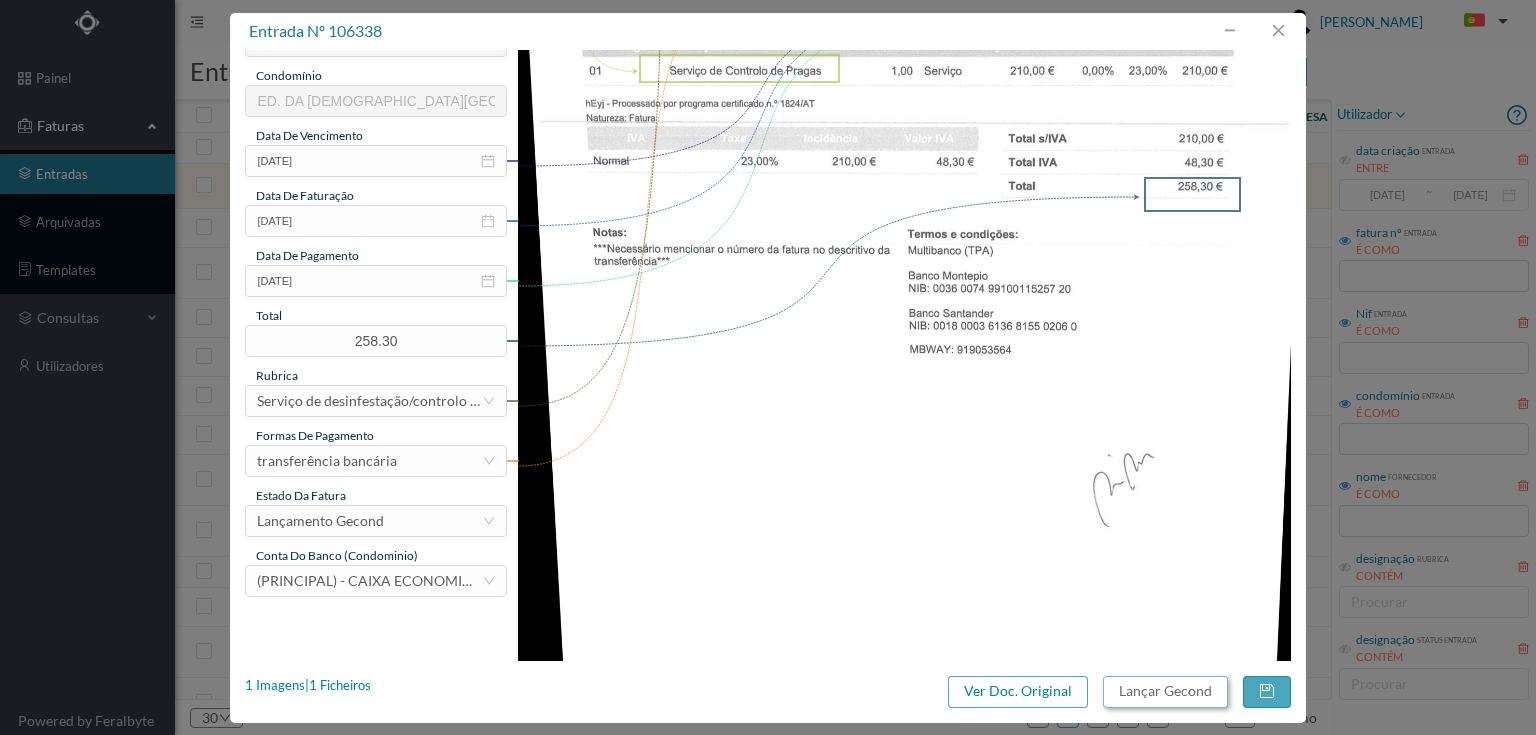 click on "Lançar Gecond" at bounding box center (1165, 692) 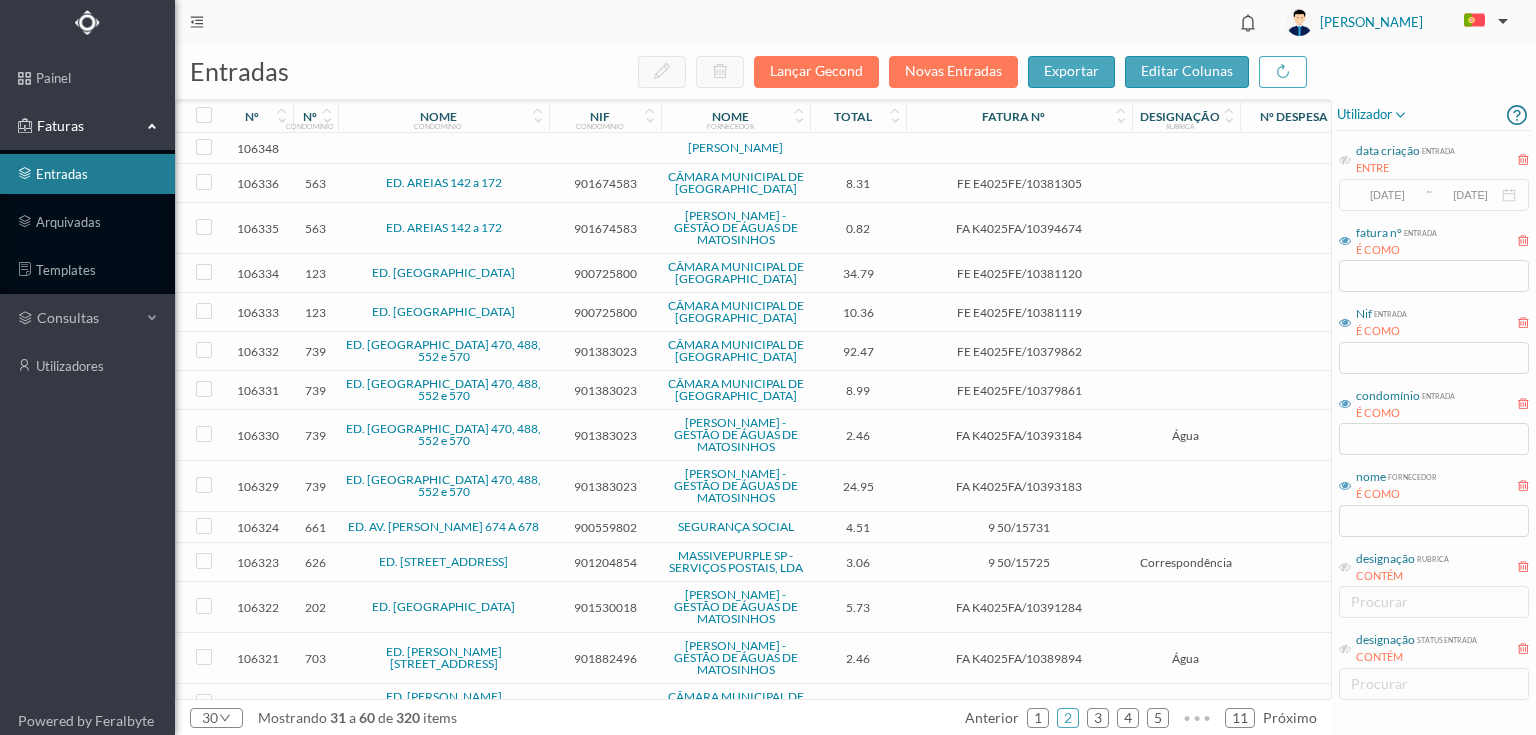 click on "901383023" at bounding box center [605, 351] 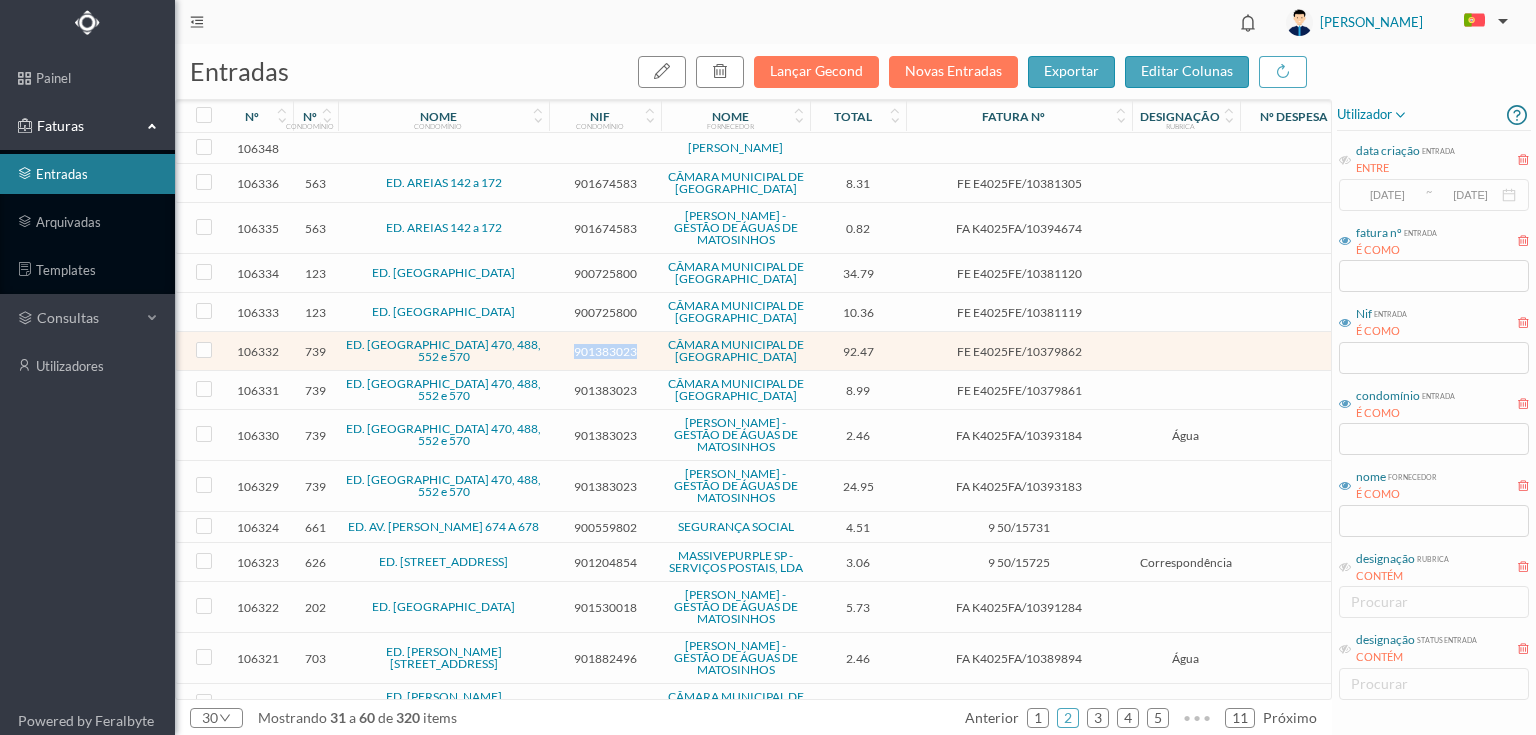 click on "901383023" at bounding box center (605, 351) 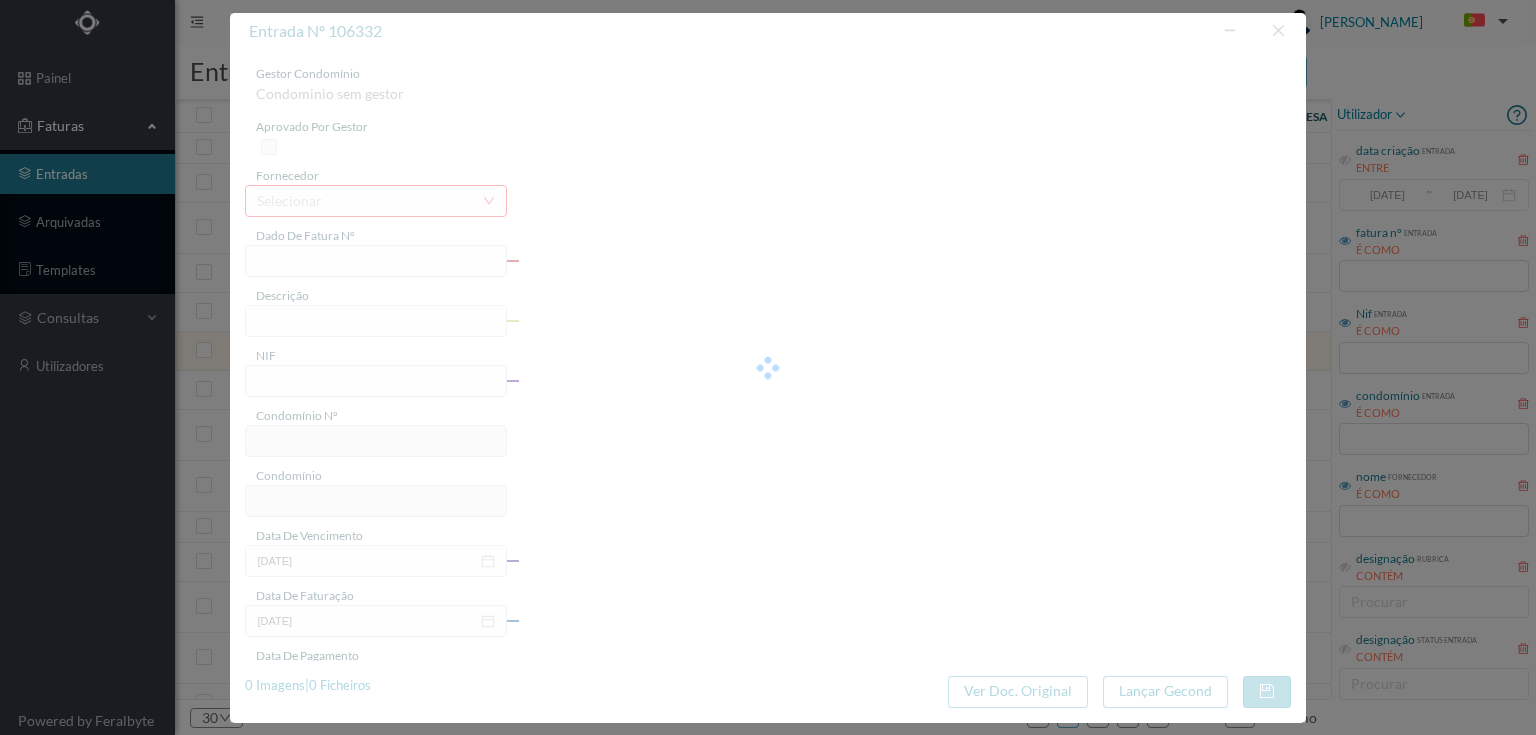 type on "FE E4025FE/10379862" 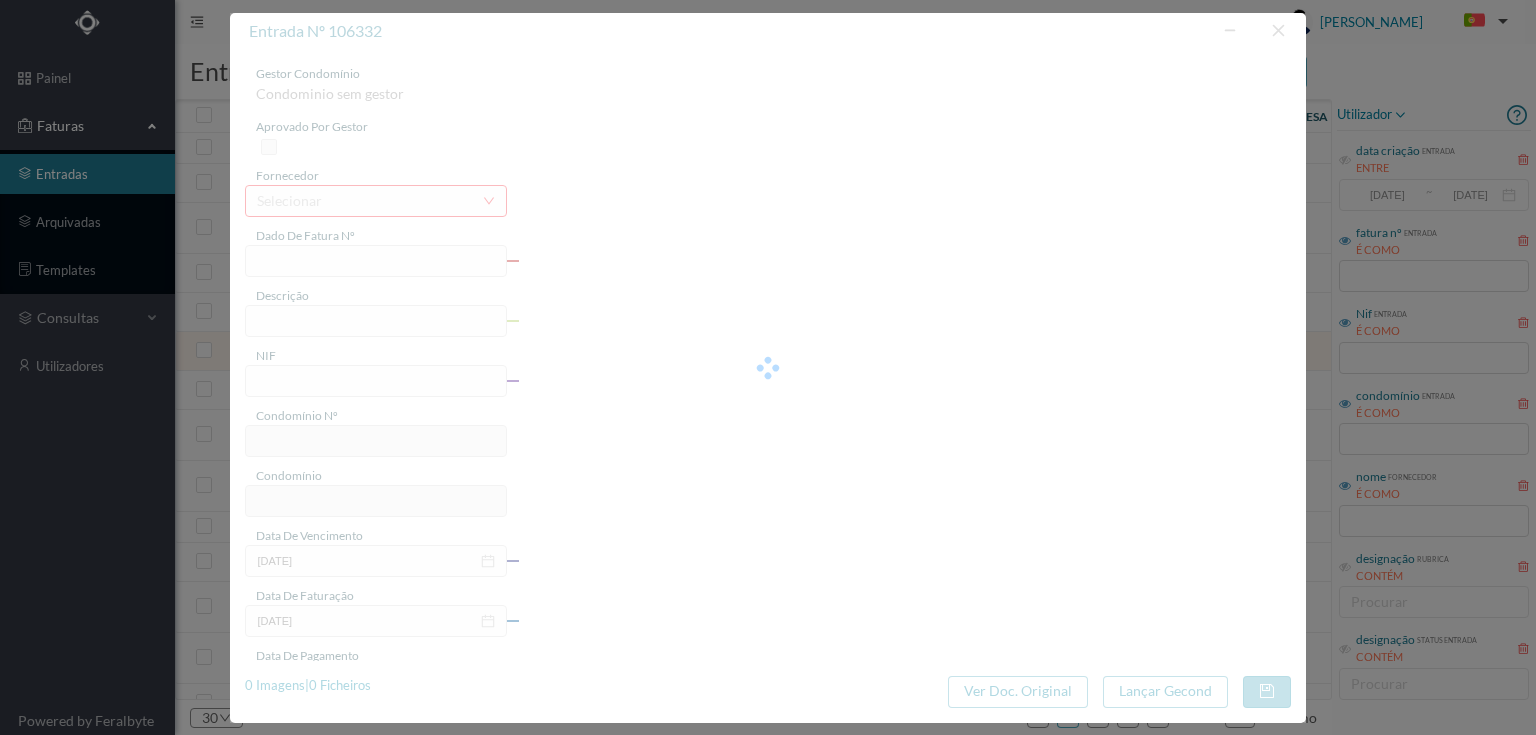 type on "(AN NG NT" 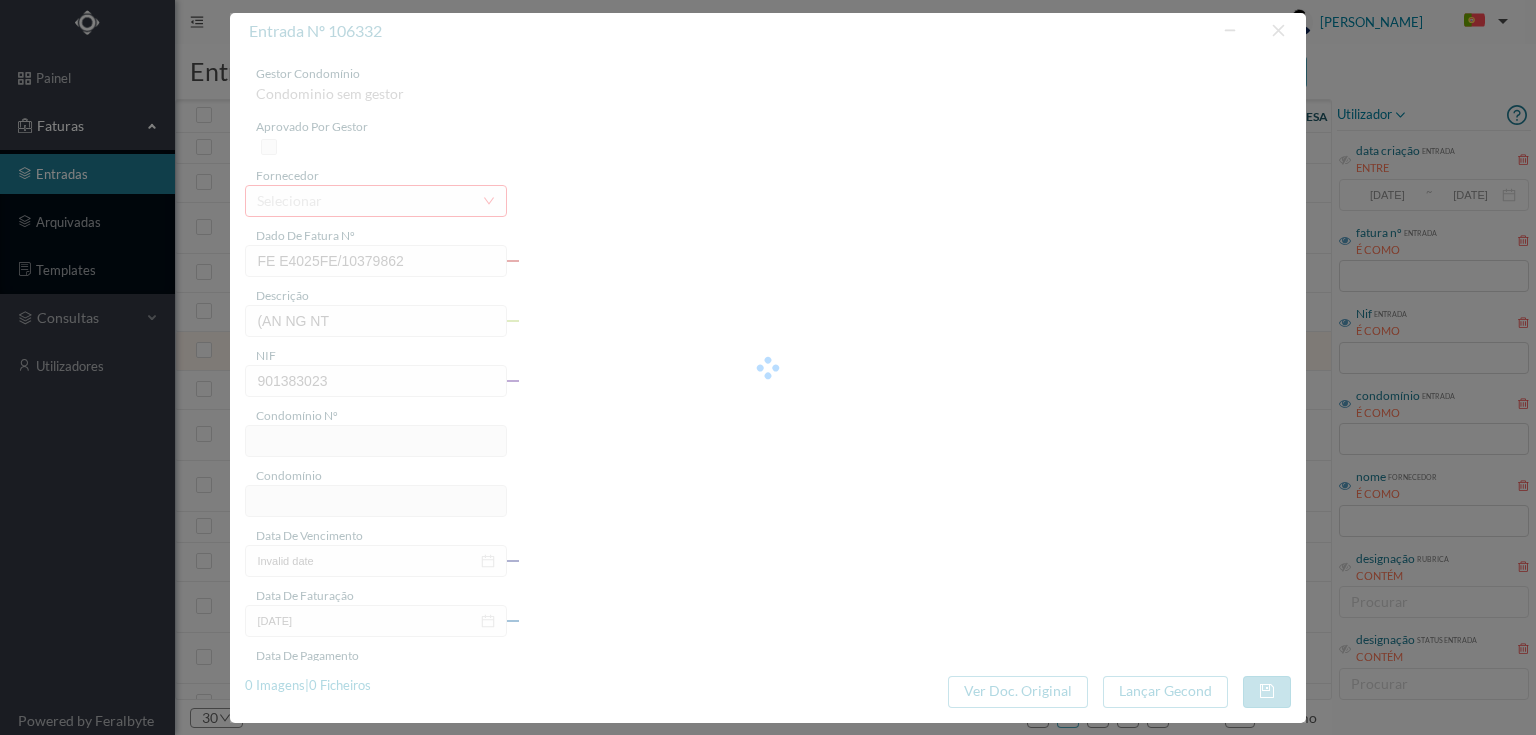 type on "739" 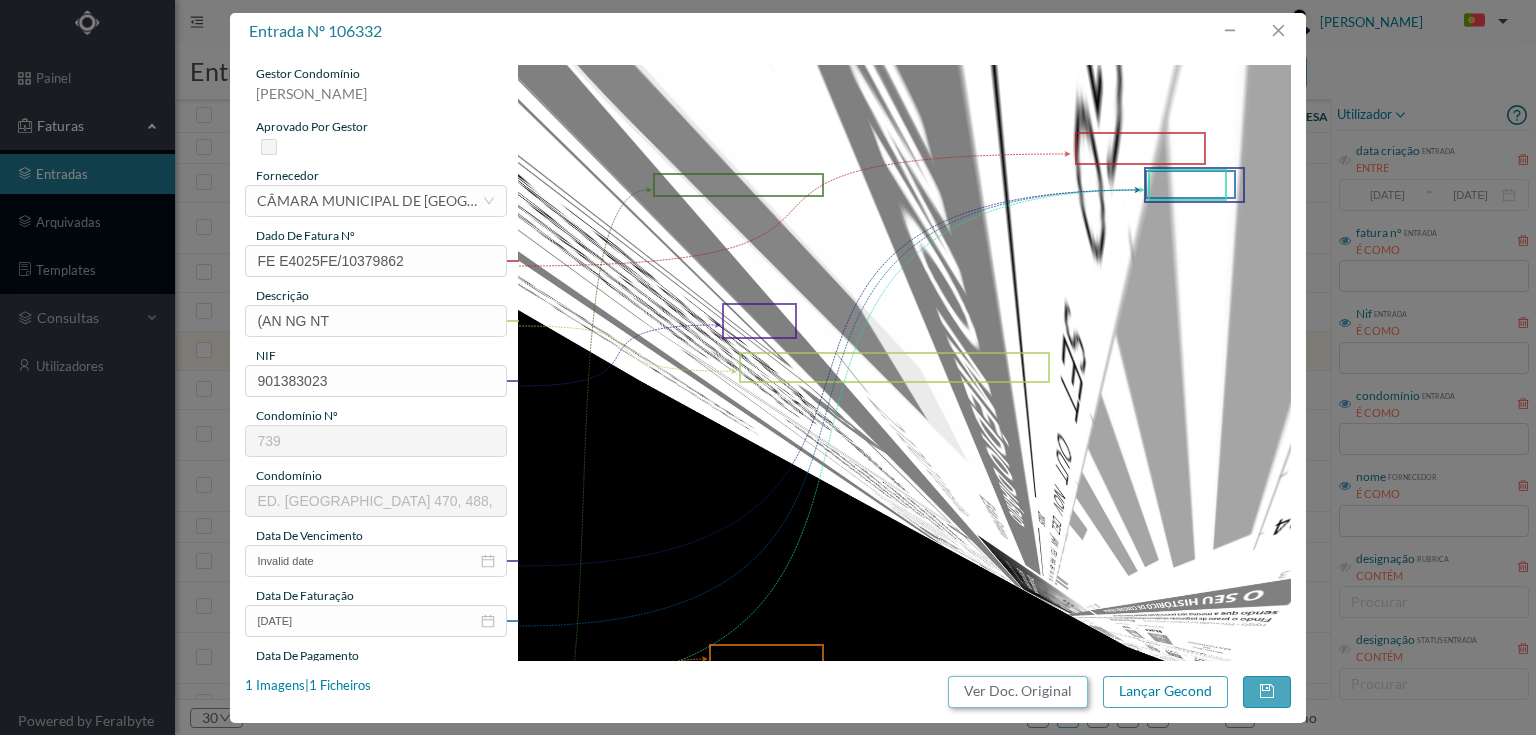 click on "Ver Doc. Original" at bounding box center [1018, 692] 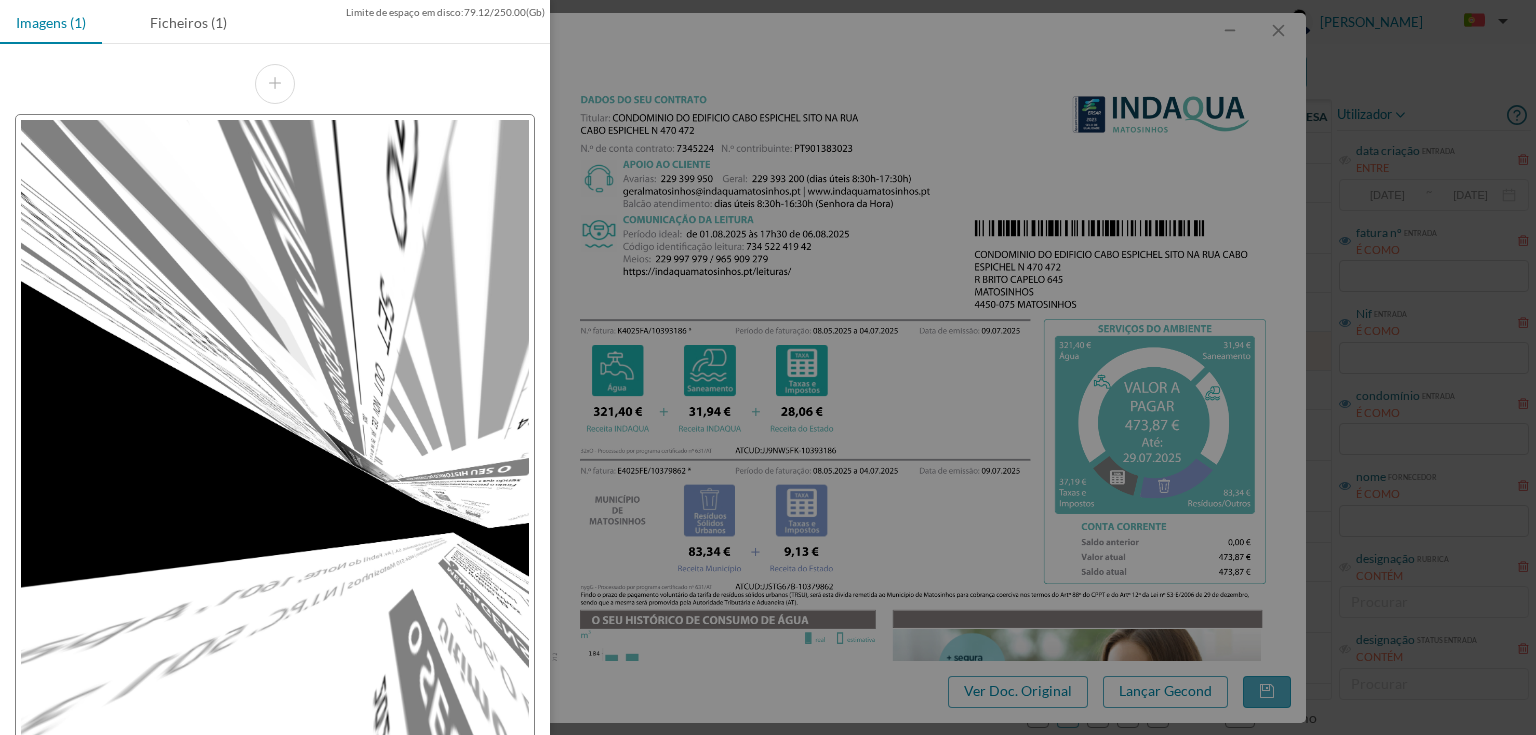 scroll, scrollTop: 0, scrollLeft: 0, axis: both 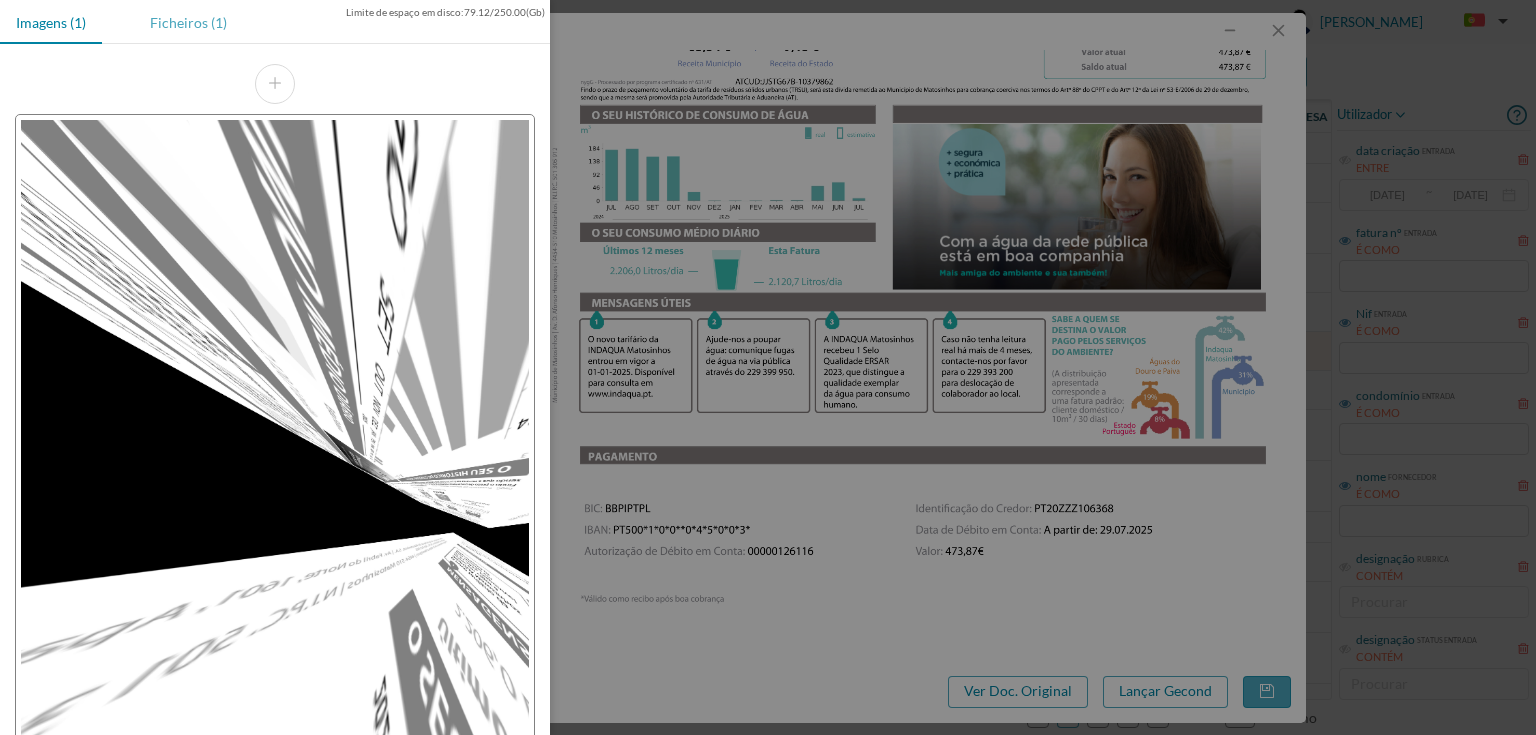 click on "Ficheiros (1)" at bounding box center (188, 22) 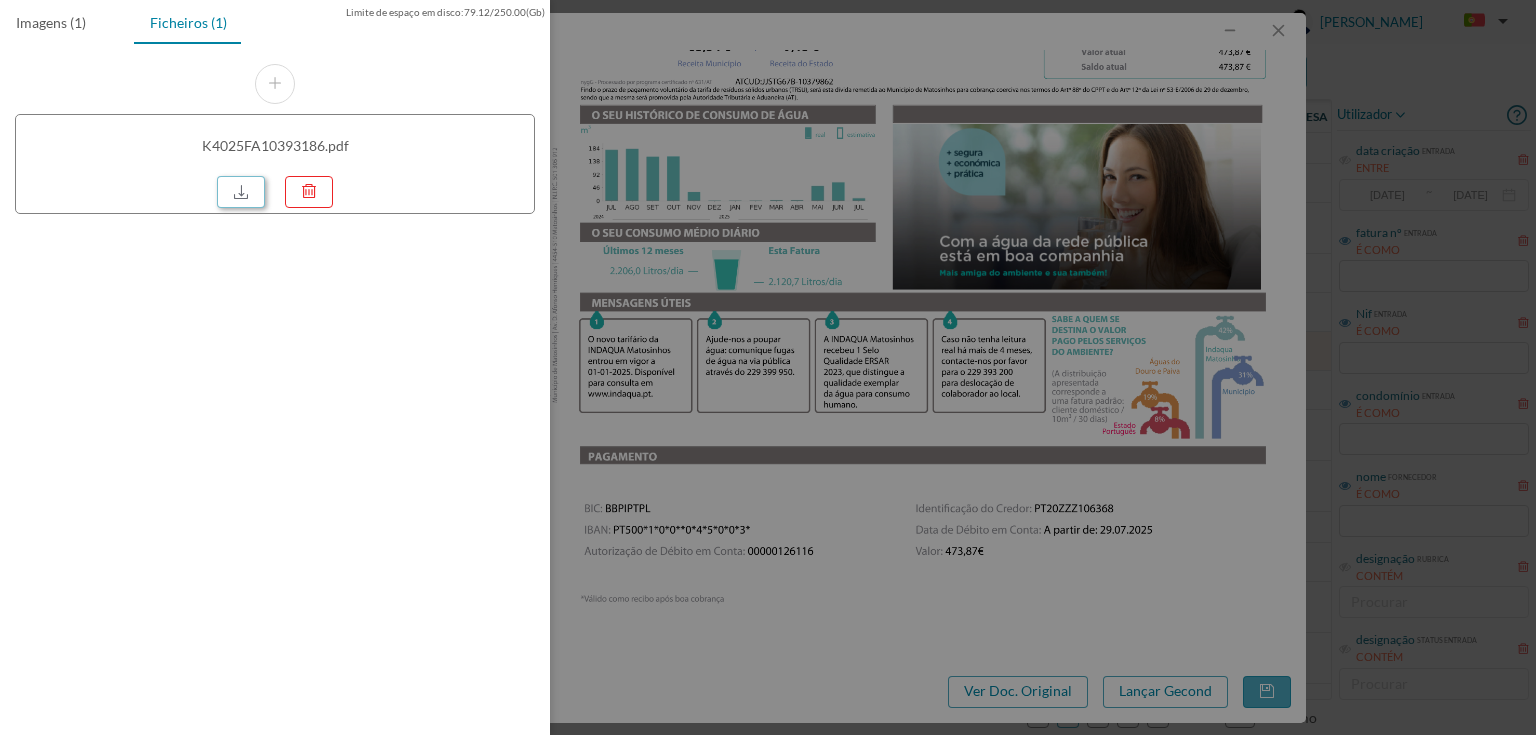 click at bounding box center (241, 192) 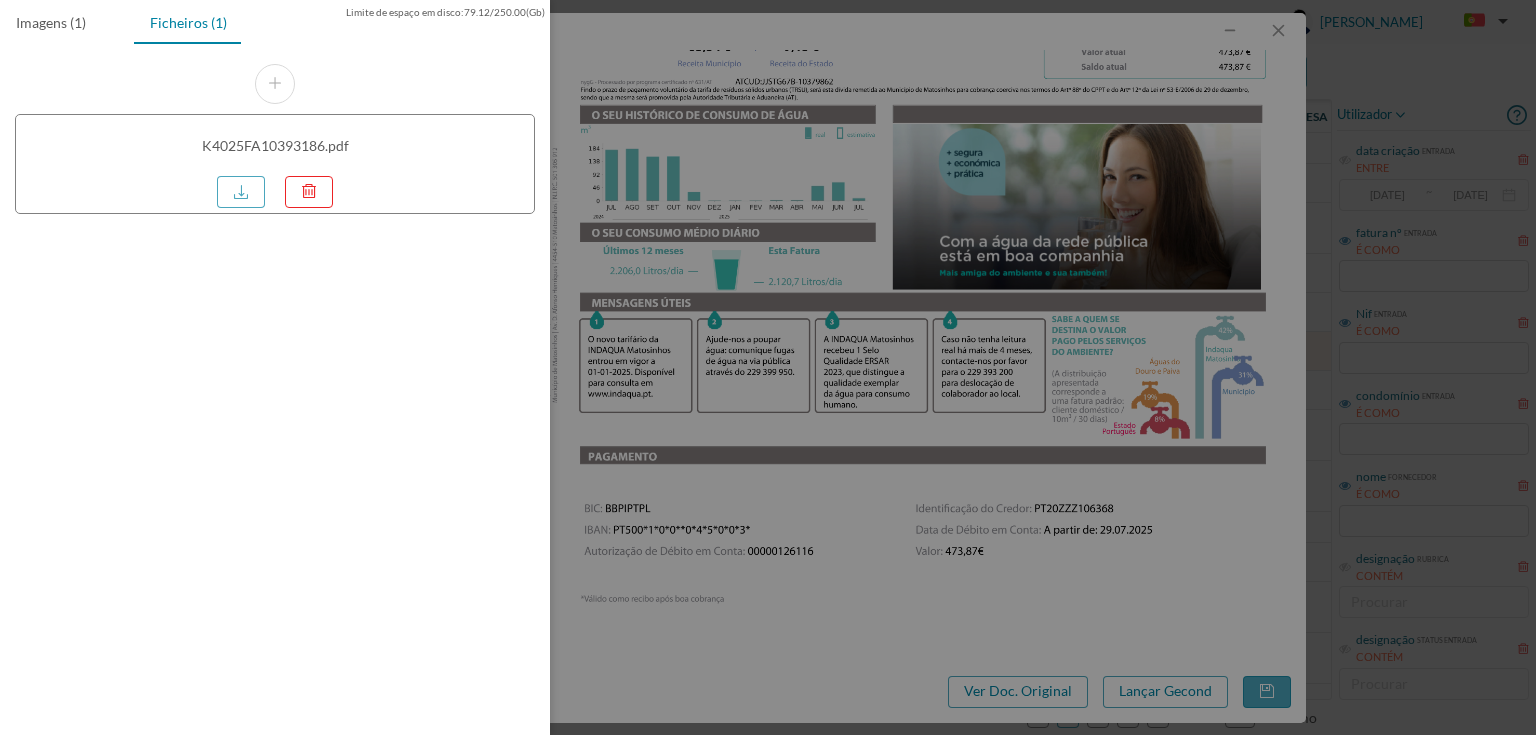 drag, startPoint x: 876, startPoint y: 289, endPoint x: 798, endPoint y: 373, distance: 114.62984 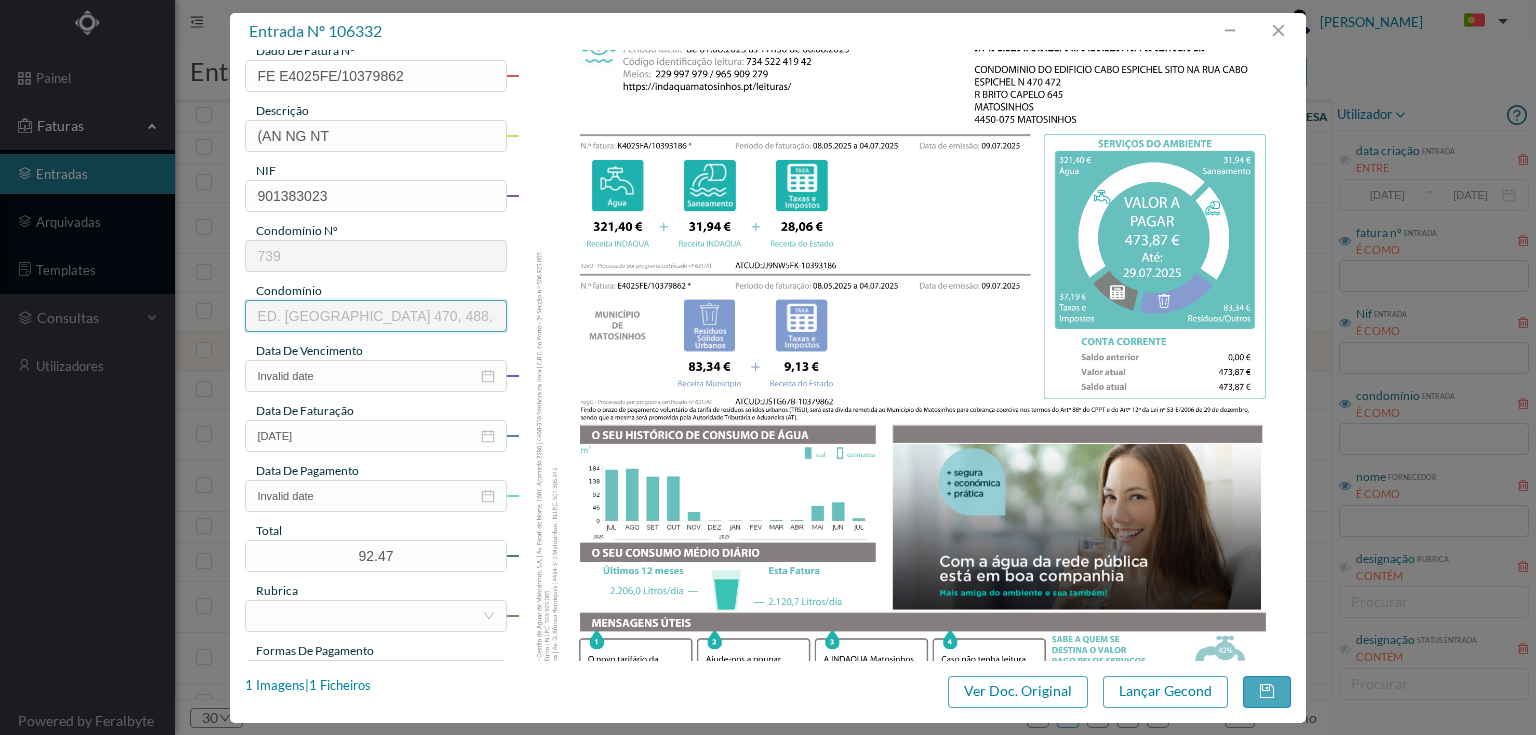 scroll, scrollTop: 25, scrollLeft: 0, axis: vertical 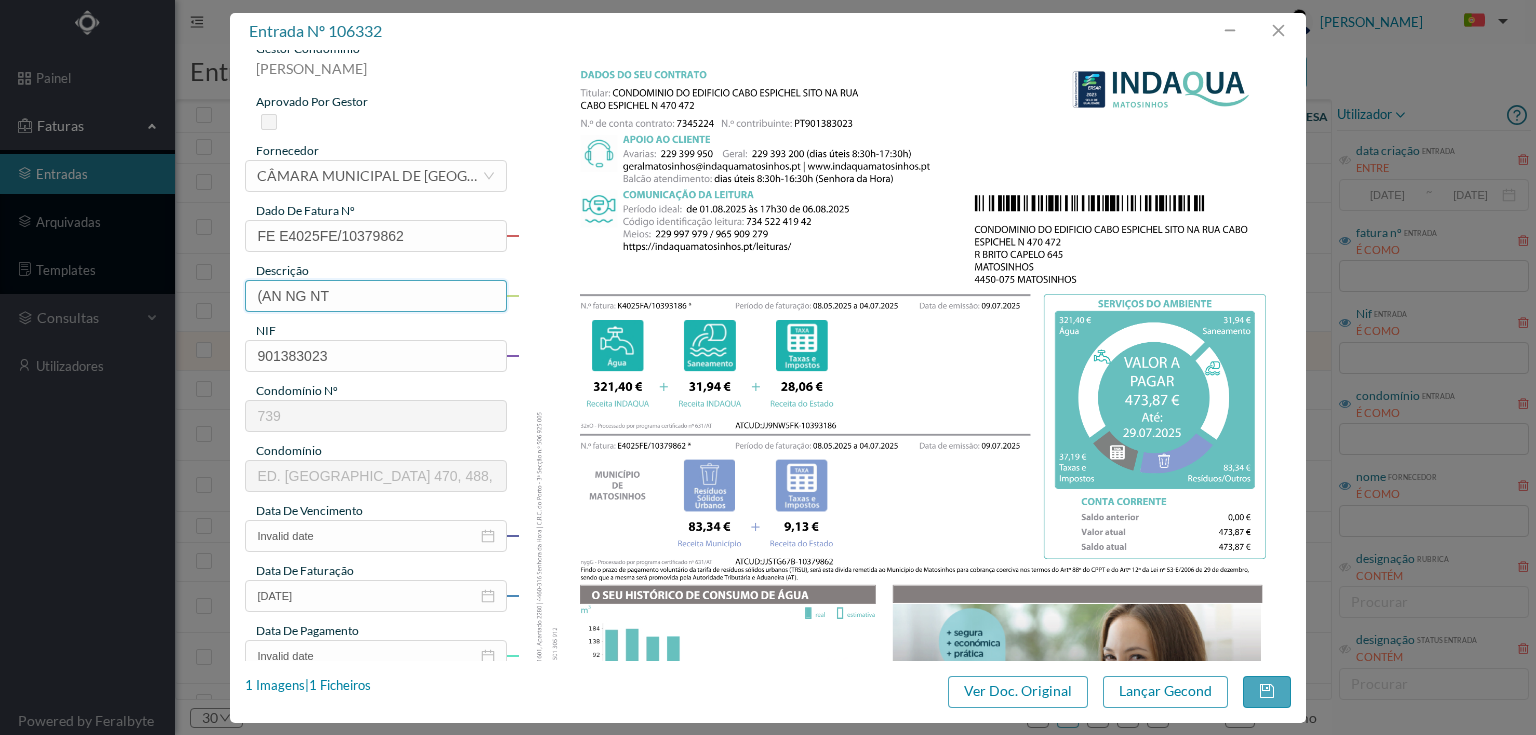 drag, startPoint x: 346, startPoint y: 296, endPoint x: 183, endPoint y: 286, distance: 163.30646 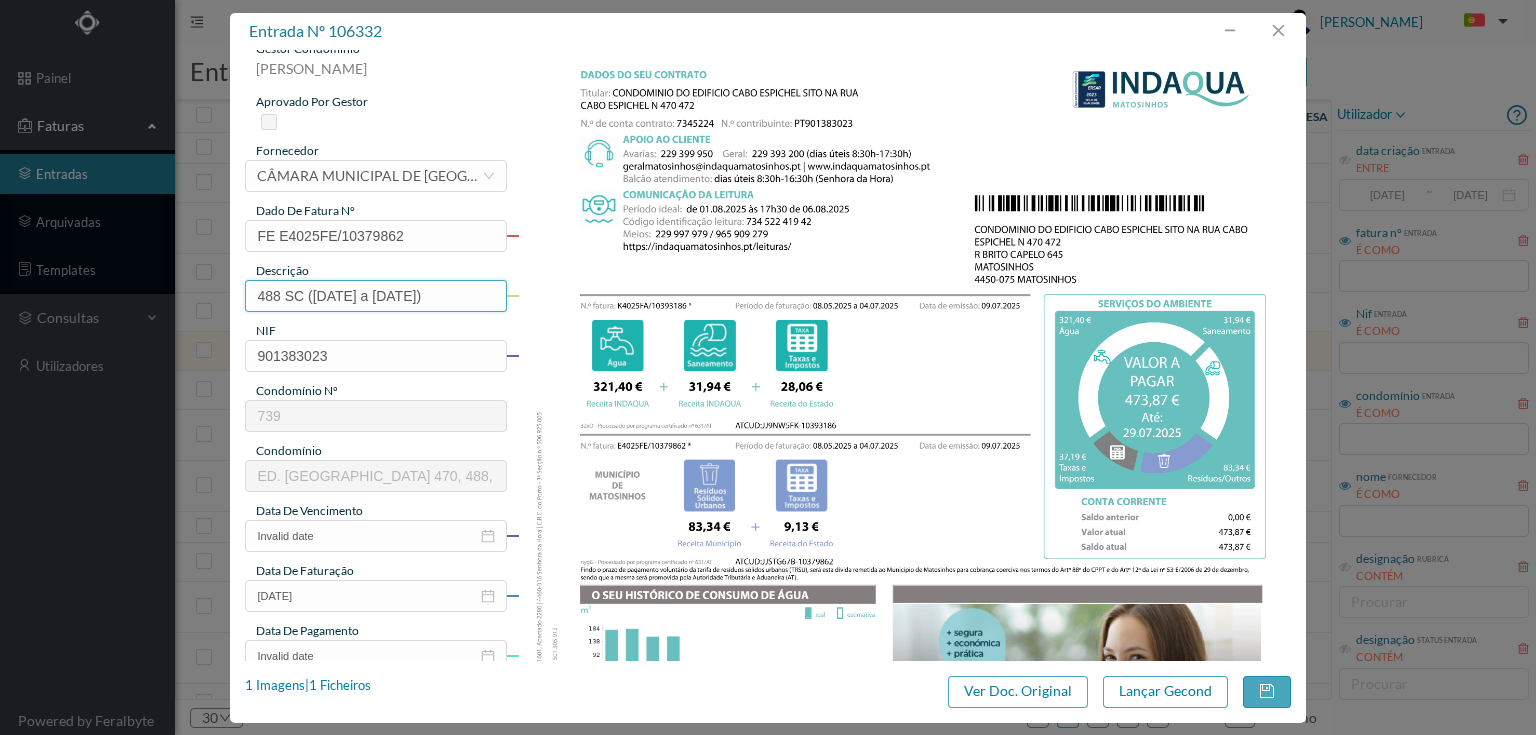 drag, startPoint x: 306, startPoint y: 292, endPoint x: 494, endPoint y: 277, distance: 188.59746 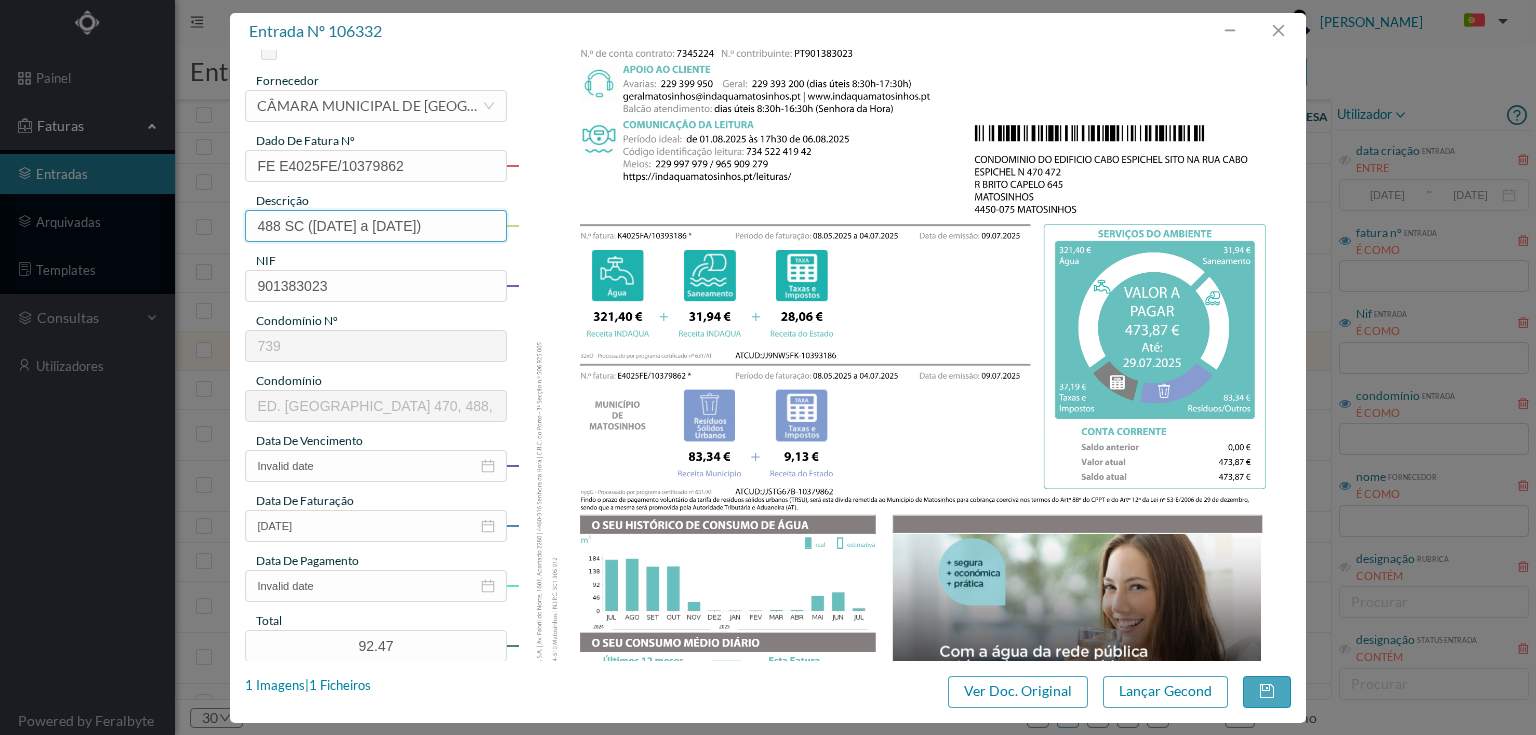 scroll, scrollTop: 185, scrollLeft: 0, axis: vertical 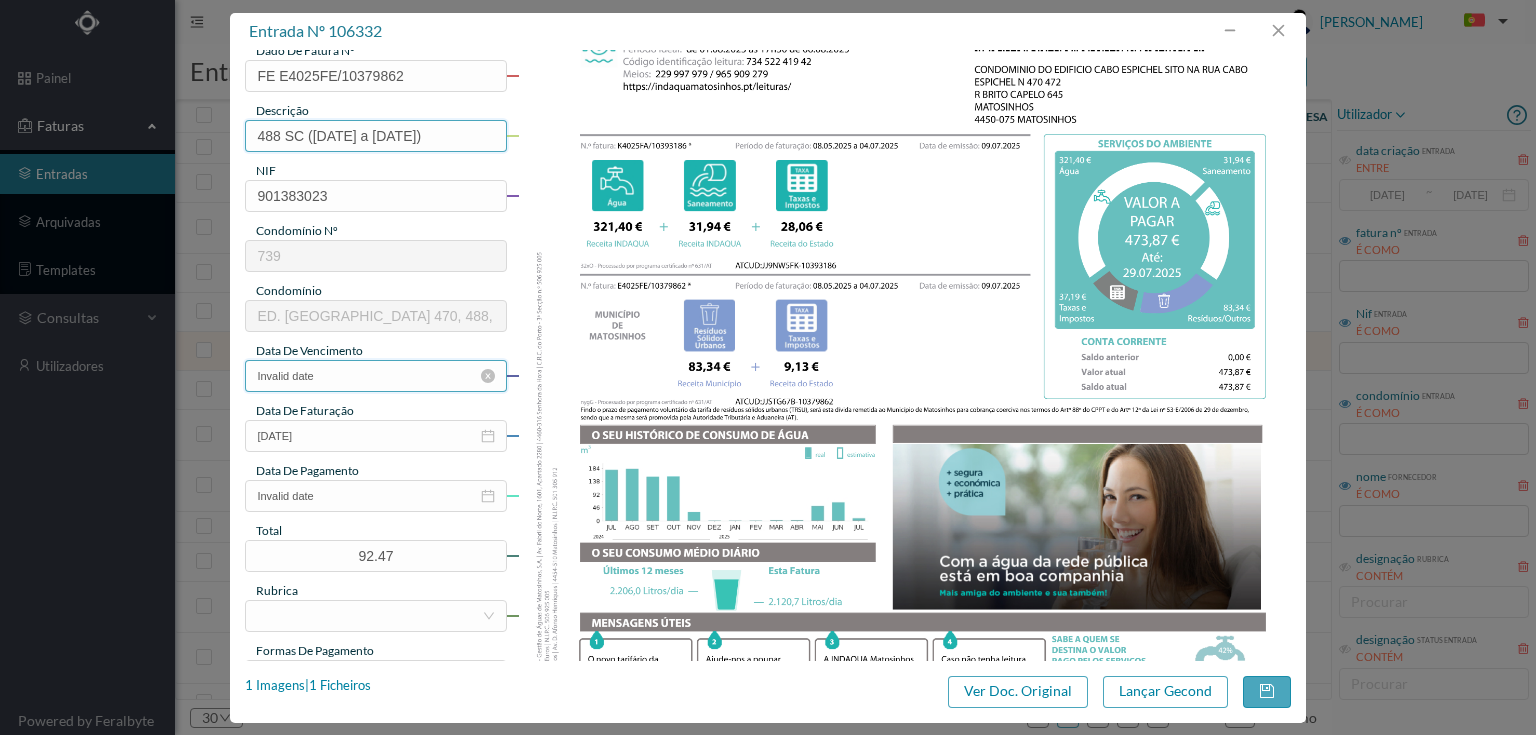 type on "488 SC ([DATE] a [DATE])" 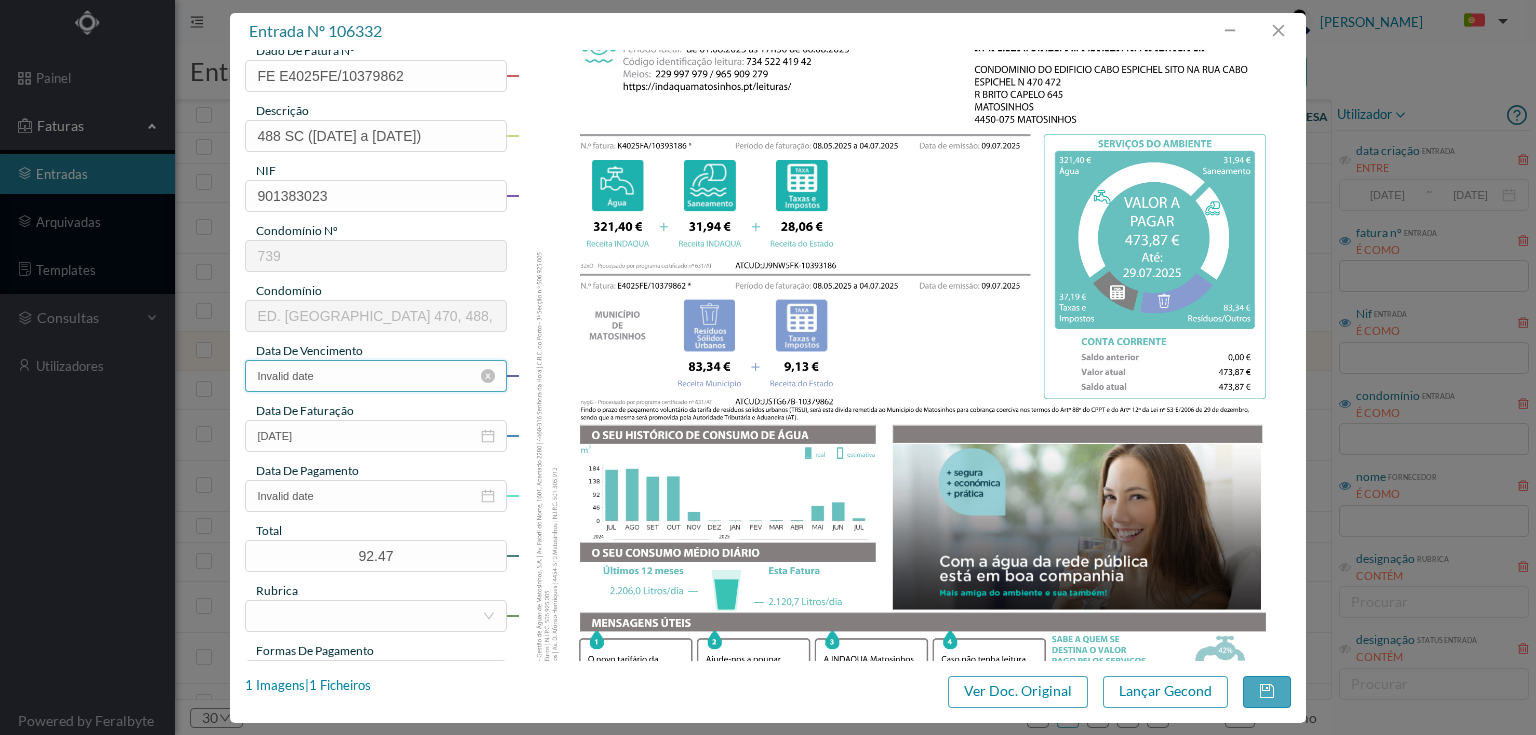 click on "Invalid date" at bounding box center (375, 376) 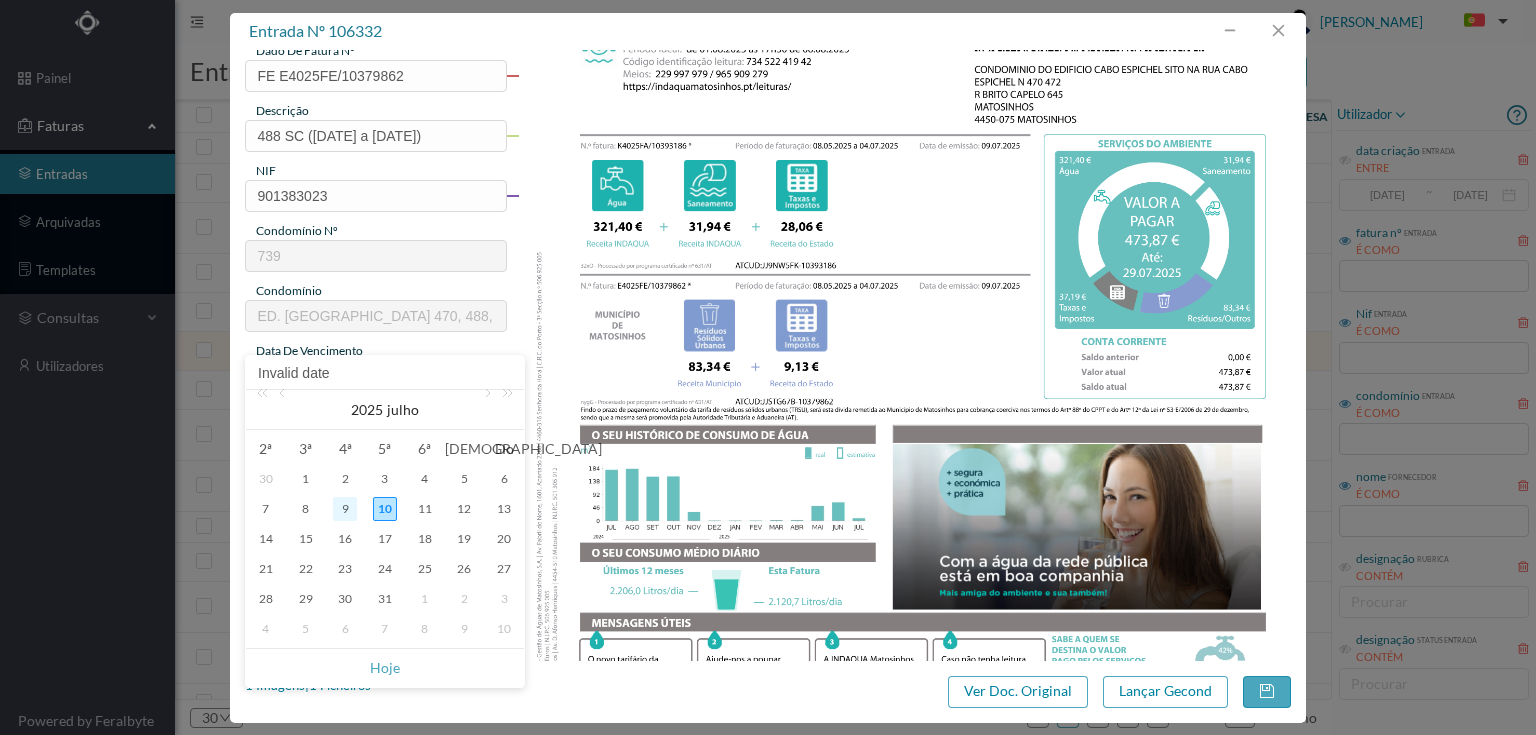 click on "9" at bounding box center [345, 509] 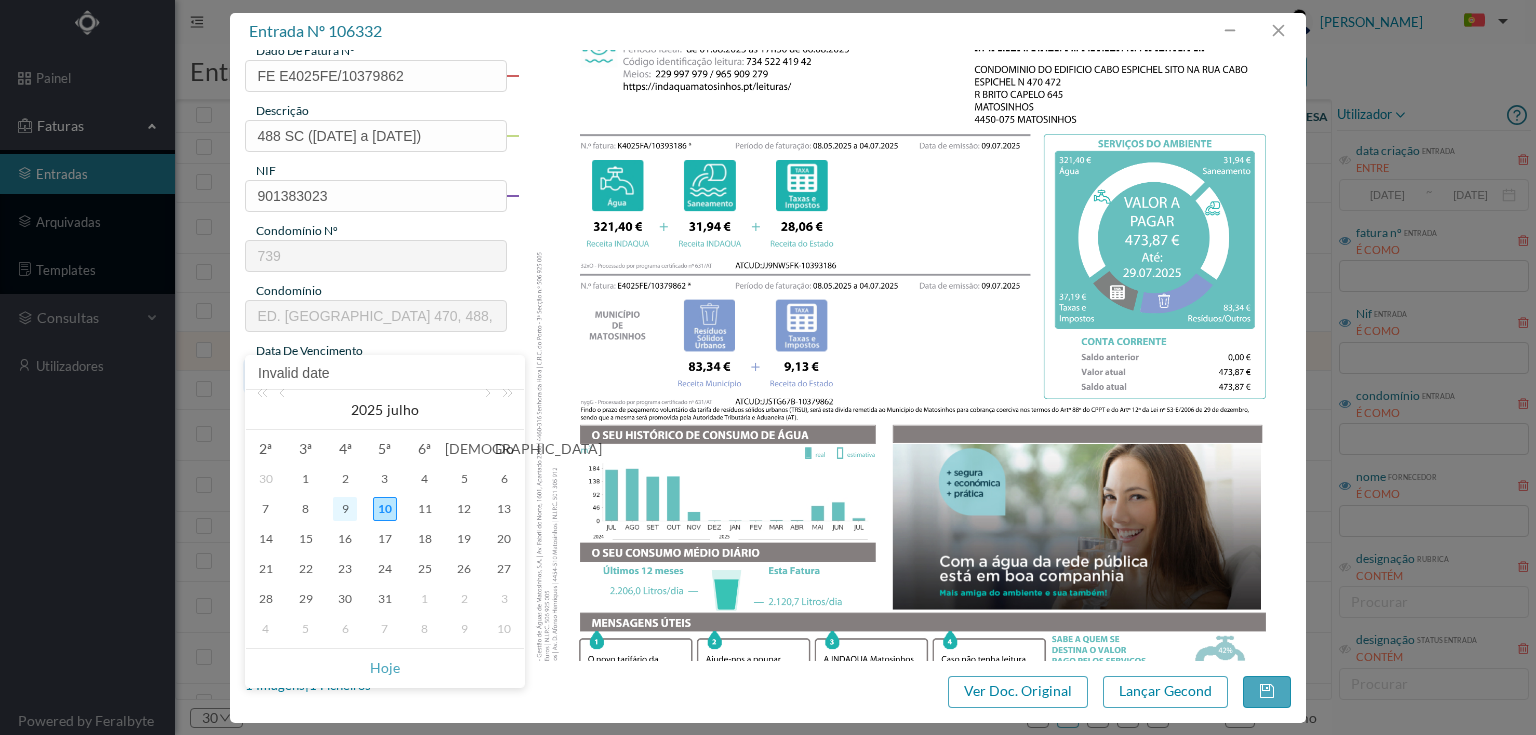 type on "[DATE]" 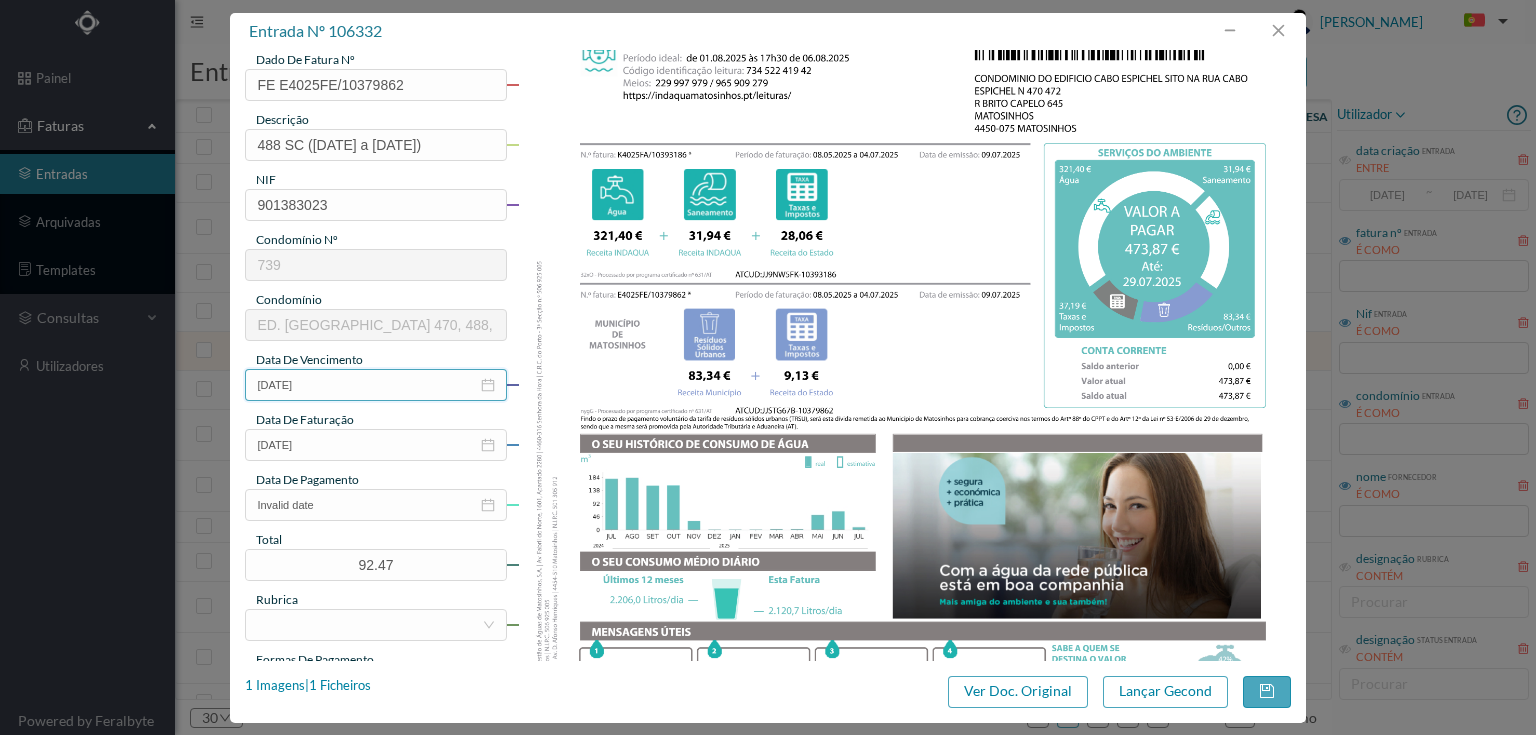 scroll, scrollTop: 185, scrollLeft: 0, axis: vertical 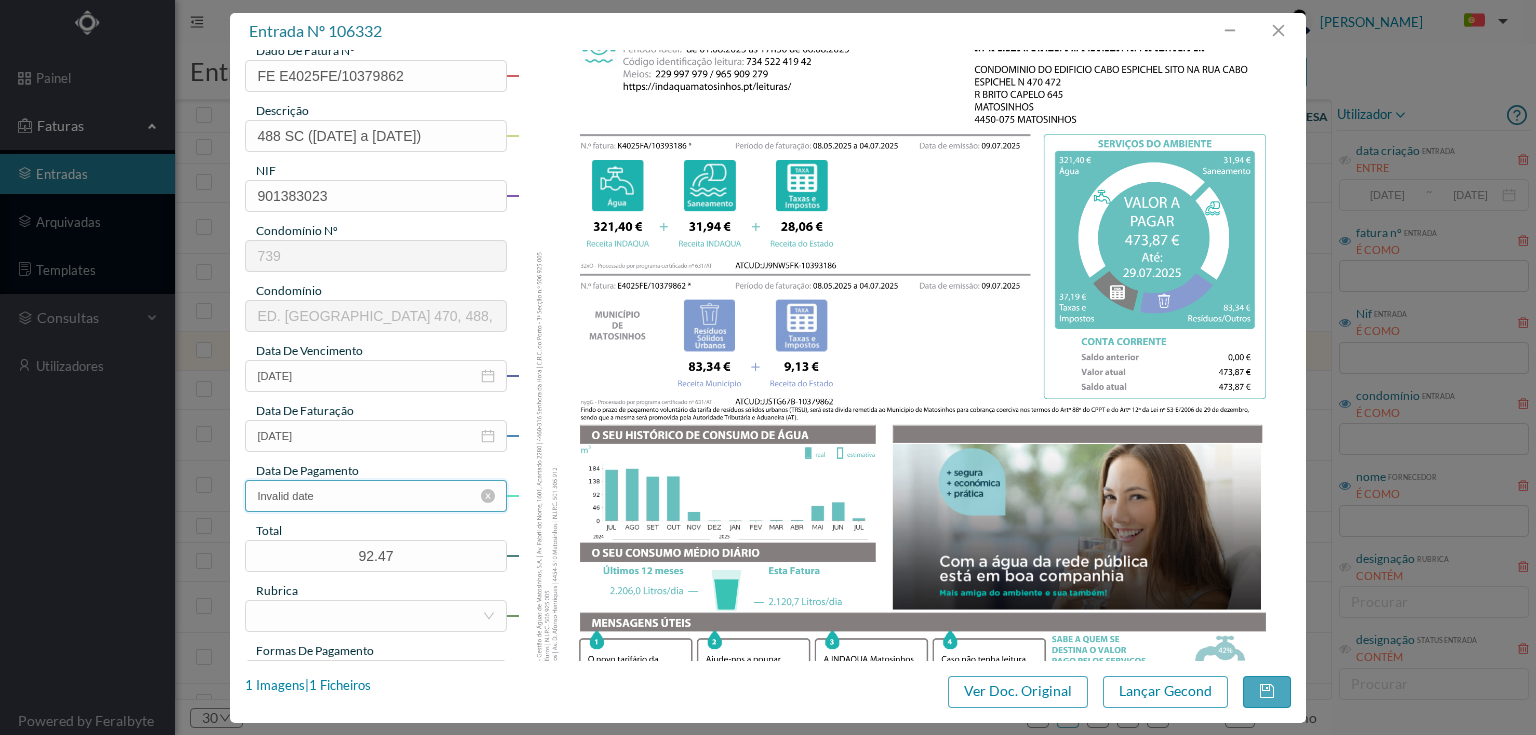click on "Invalid date" at bounding box center [375, 496] 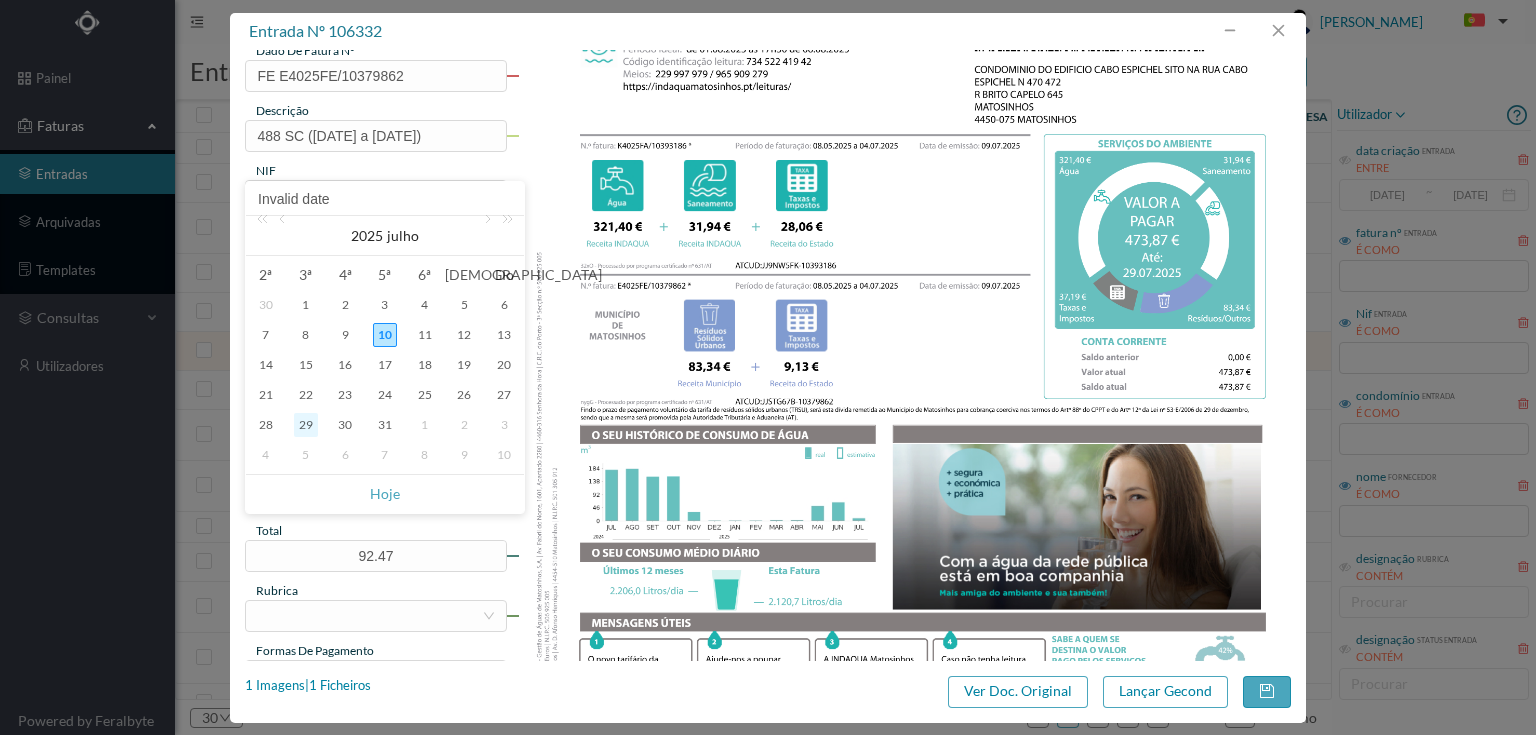 click on "29" at bounding box center [306, 425] 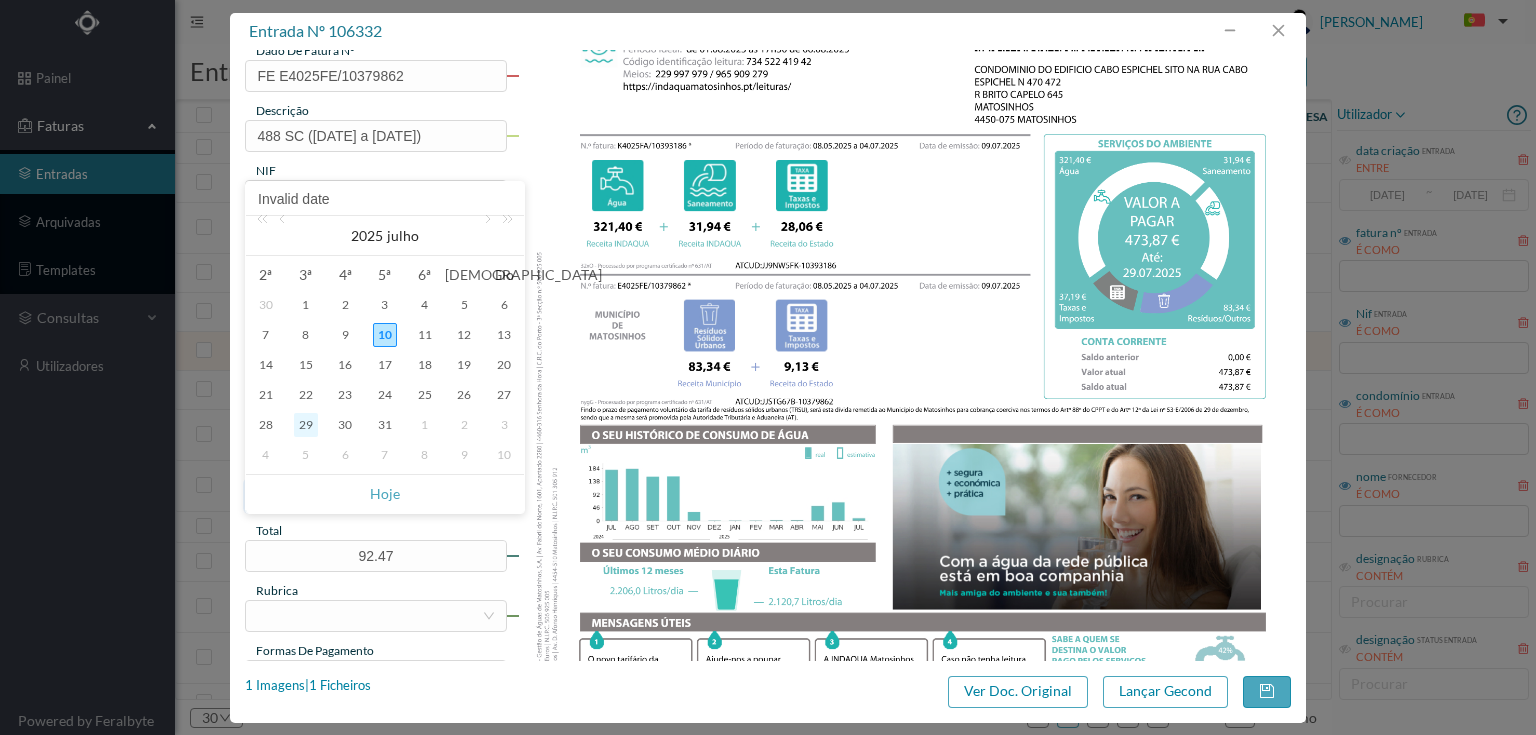 type on "[DATE]" 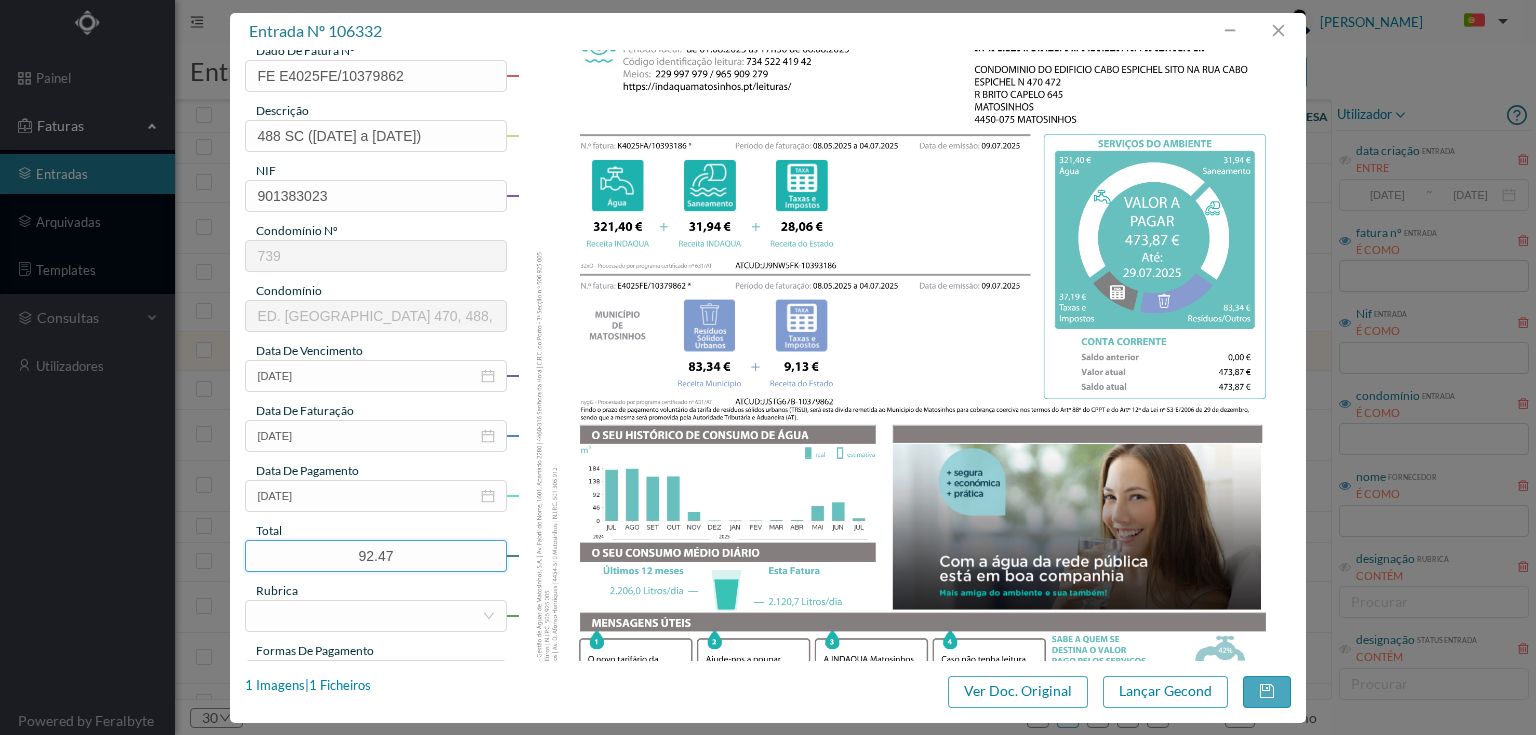 drag, startPoint x: 460, startPoint y: 546, endPoint x: 337, endPoint y: 524, distance: 124.95199 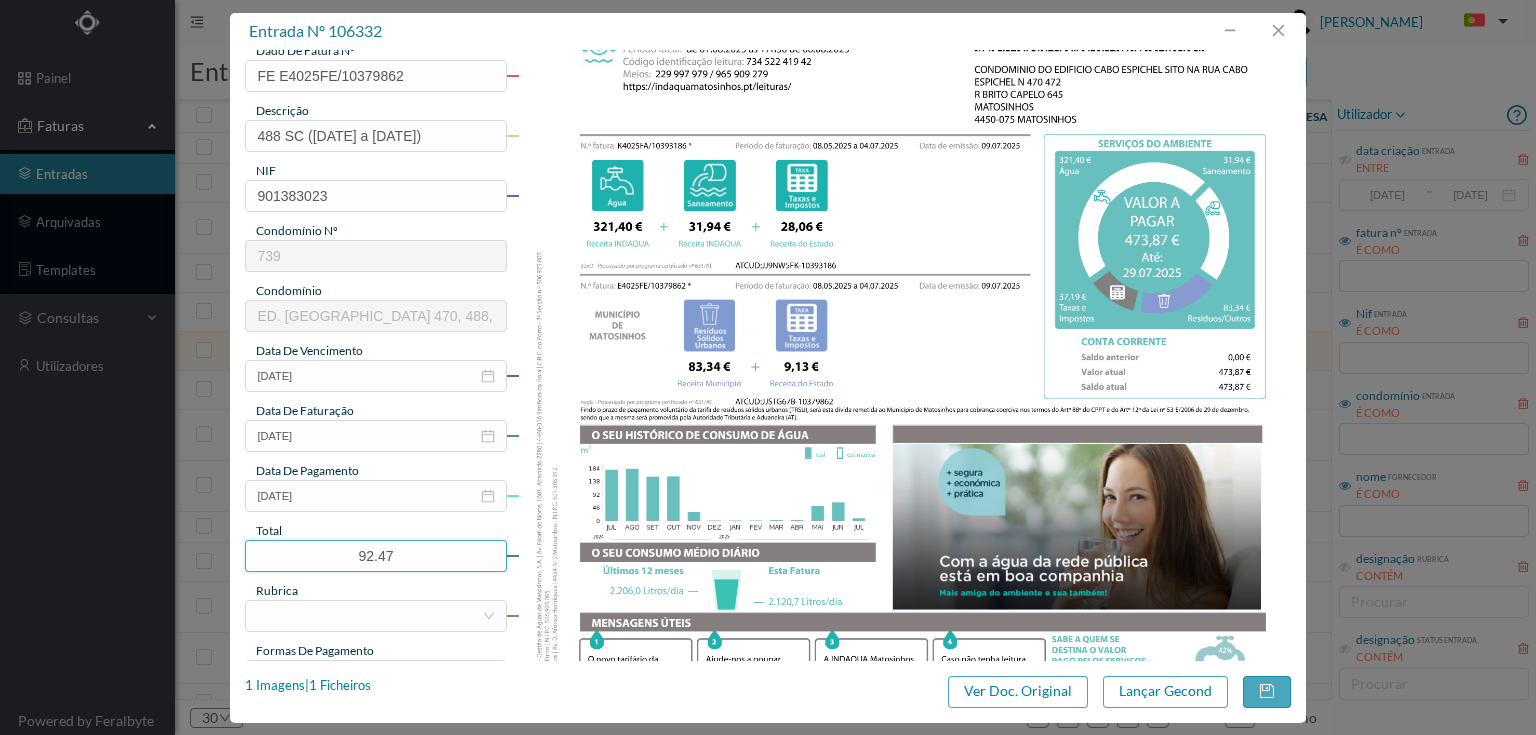 click on "92.47" at bounding box center [375, 556] 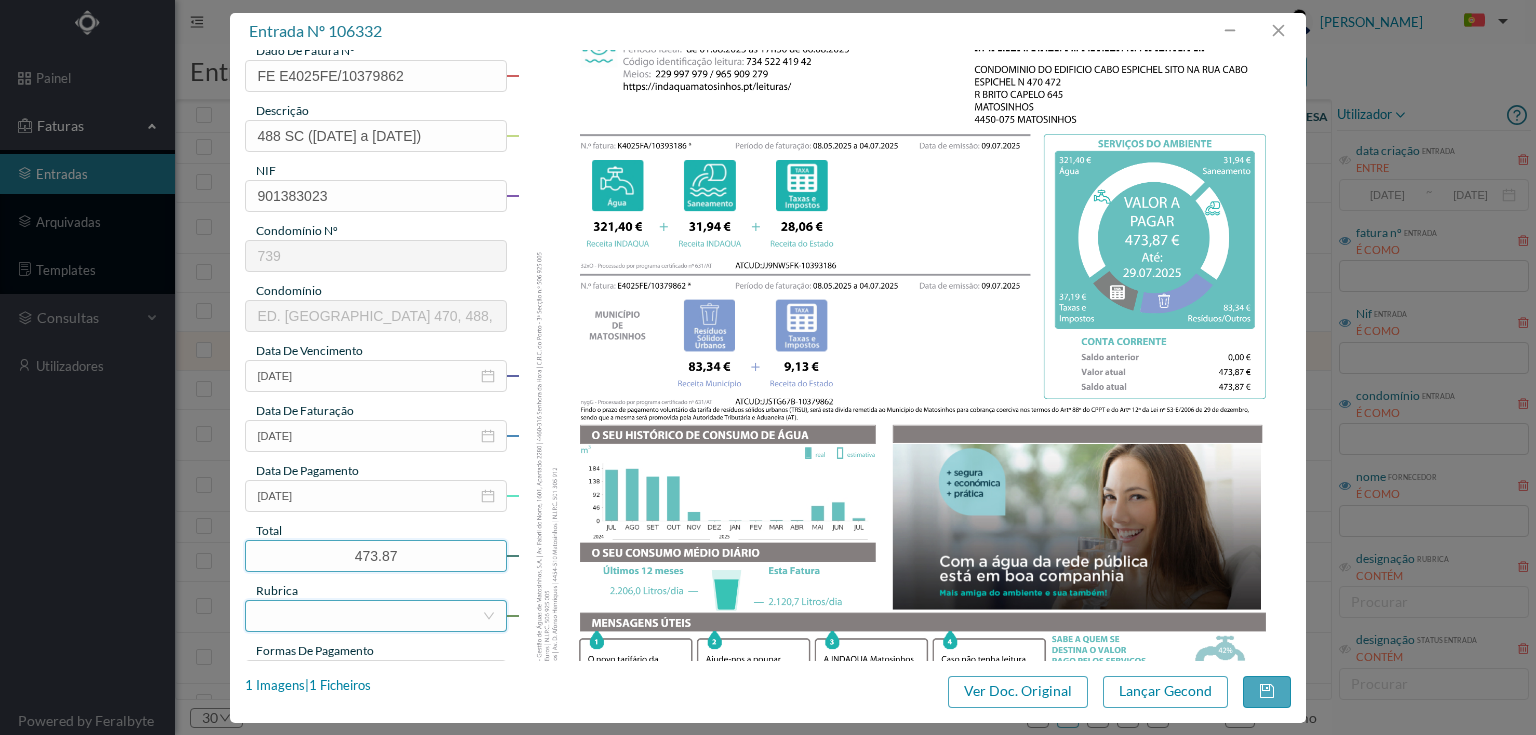 type on "473.87" 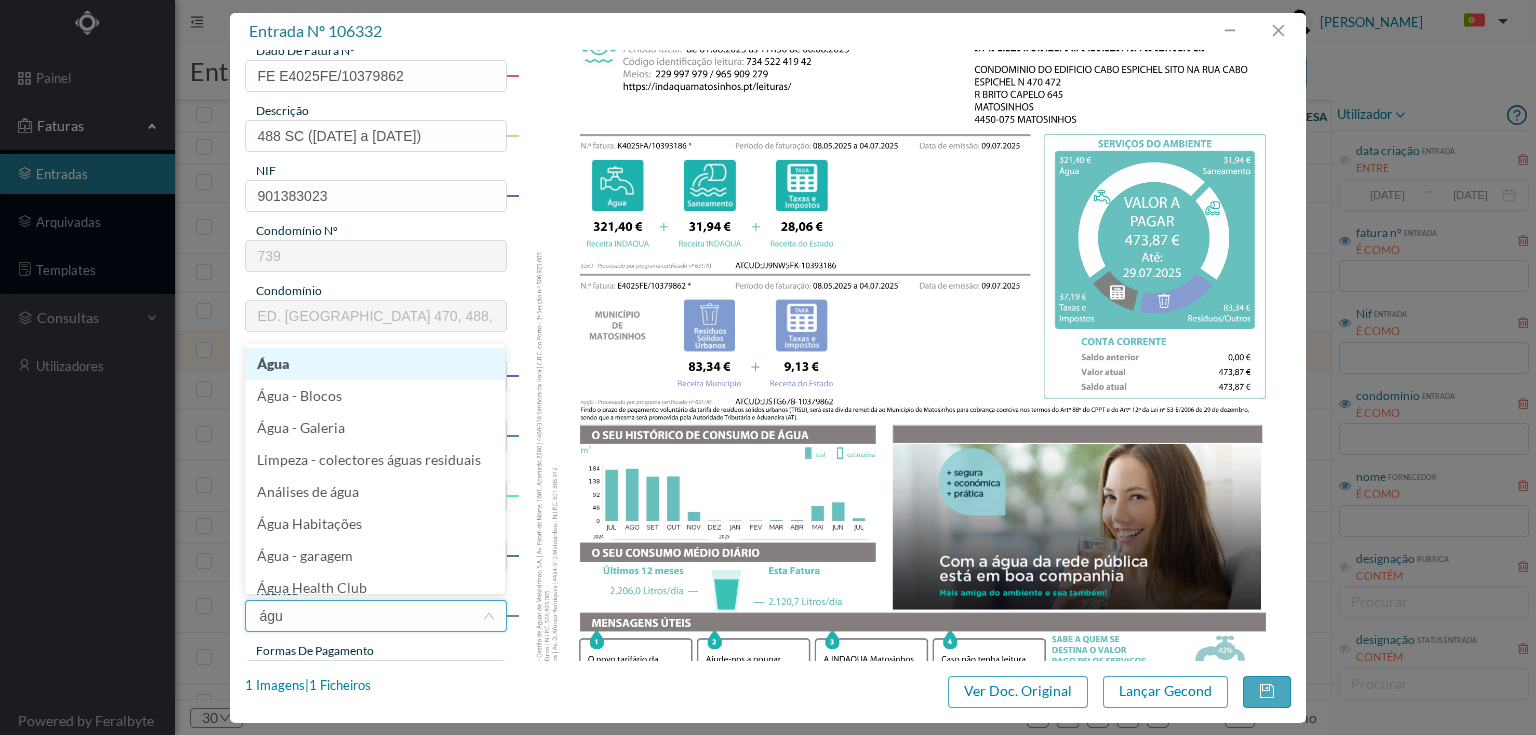 type on "água" 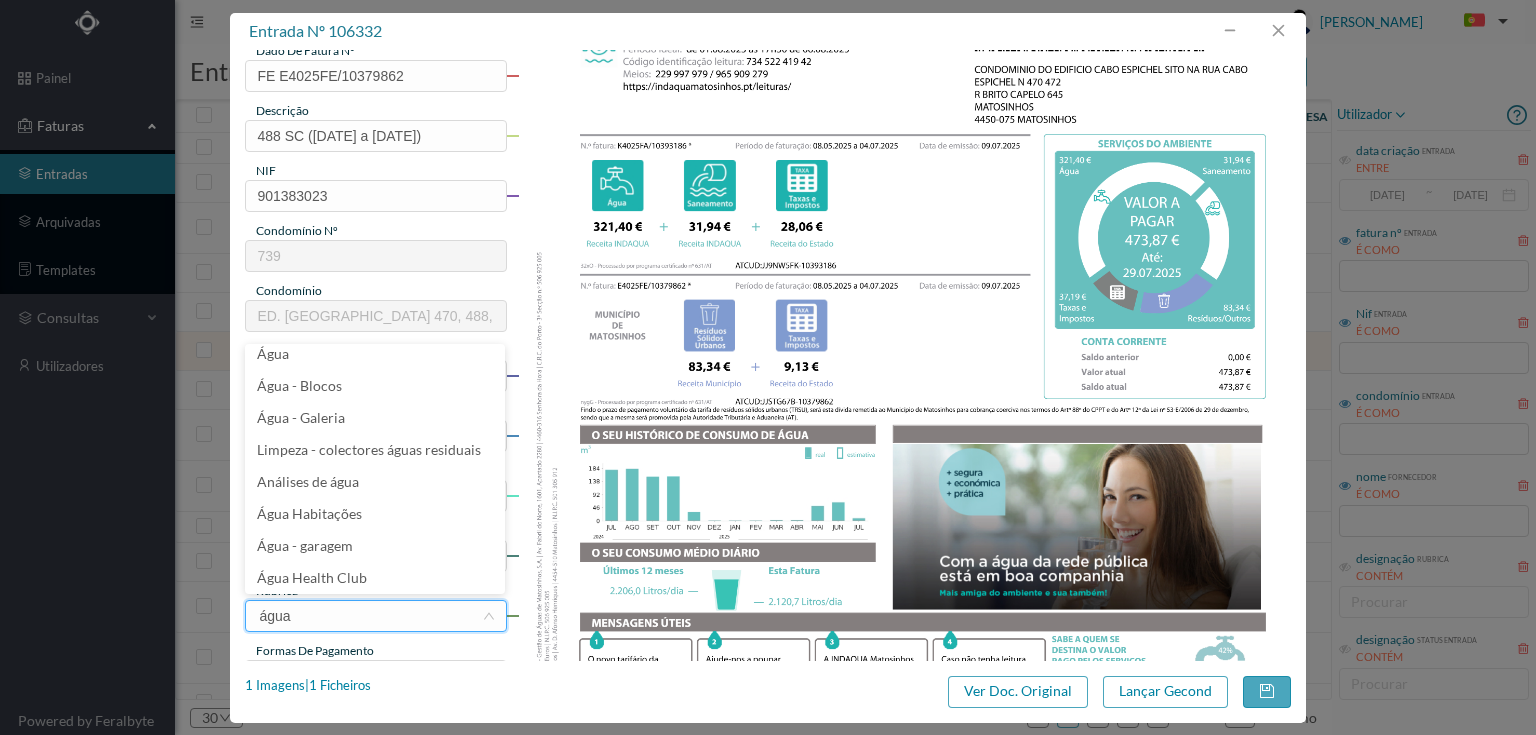 scroll, scrollTop: 4, scrollLeft: 0, axis: vertical 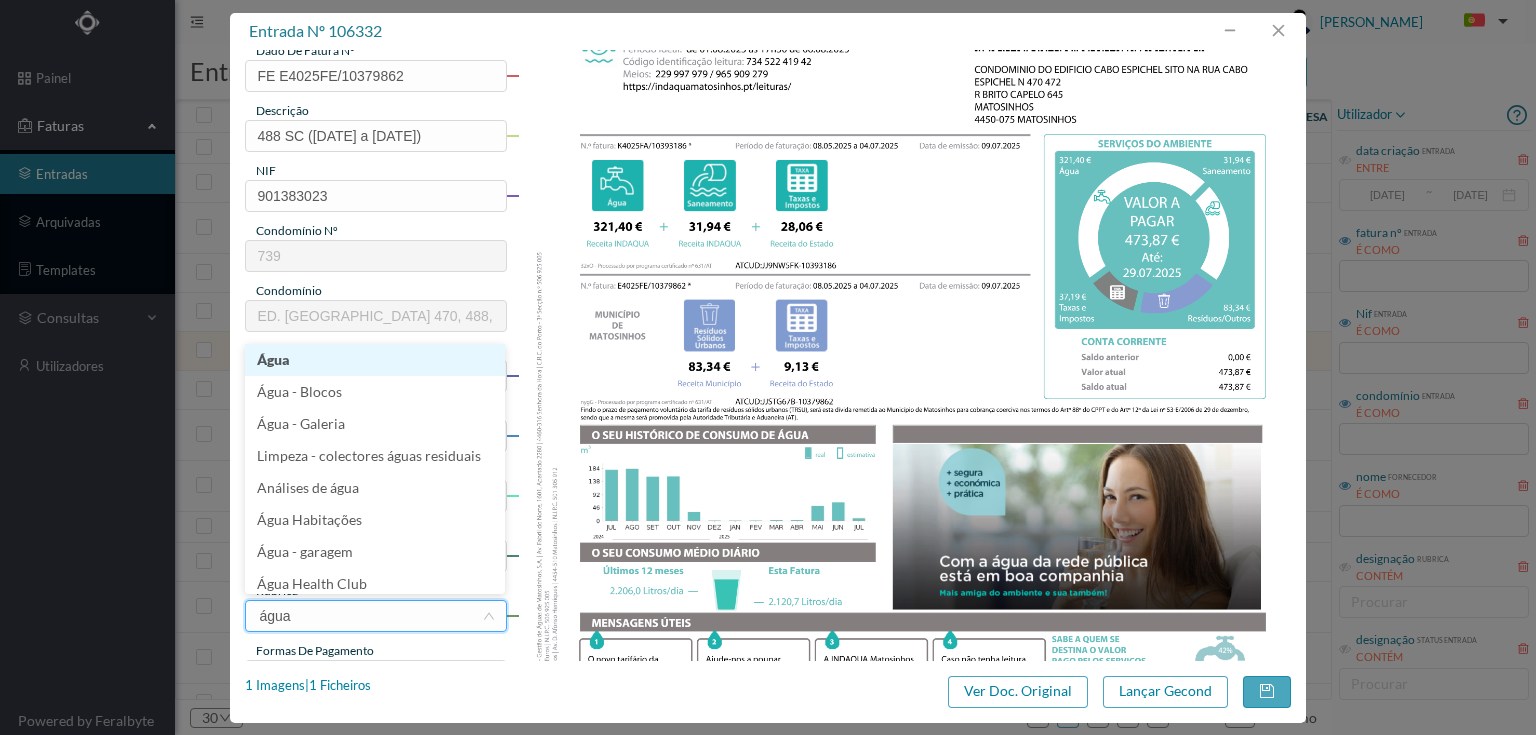 click on "Água" at bounding box center [375, 360] 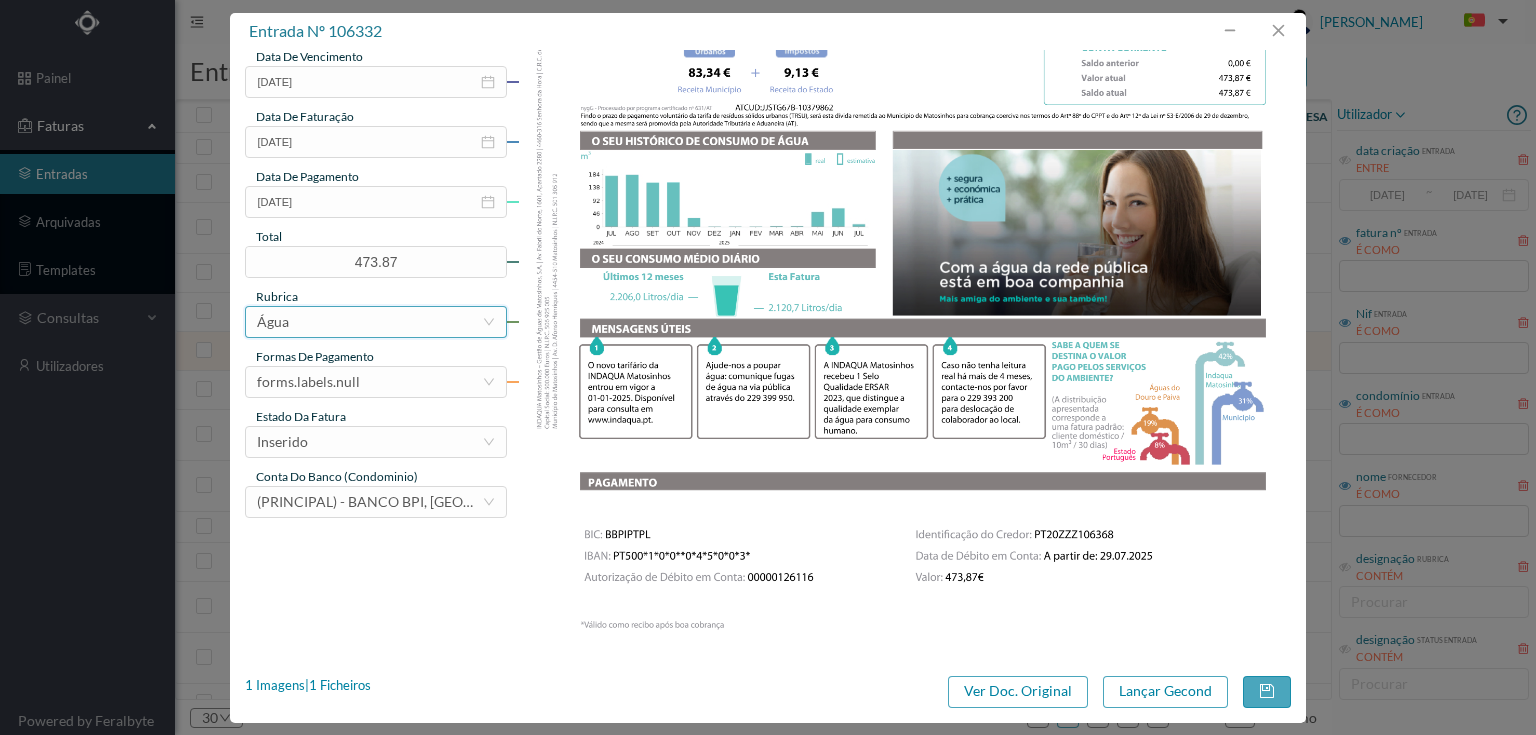 scroll, scrollTop: 505, scrollLeft: 0, axis: vertical 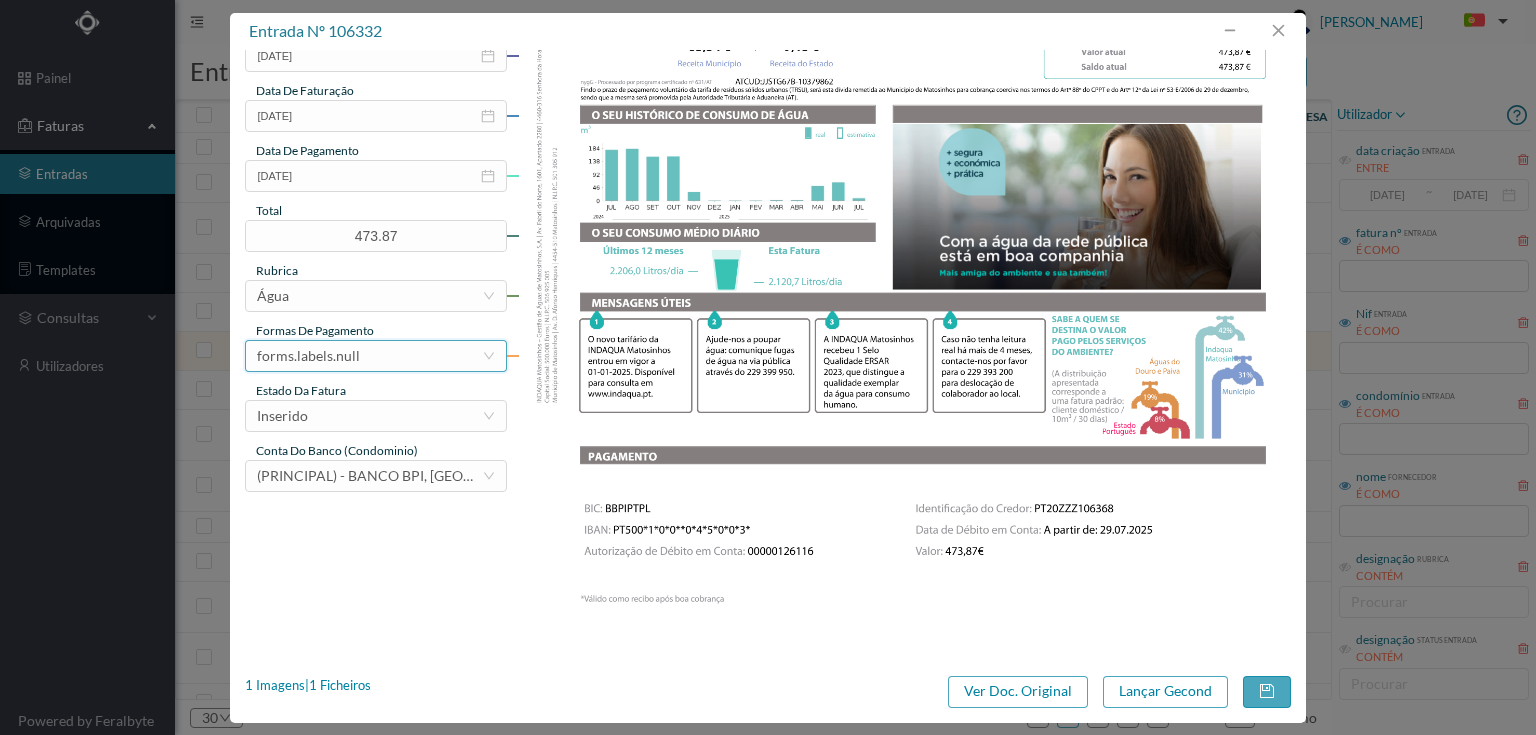 click on "forms.labels.null" at bounding box center [308, 356] 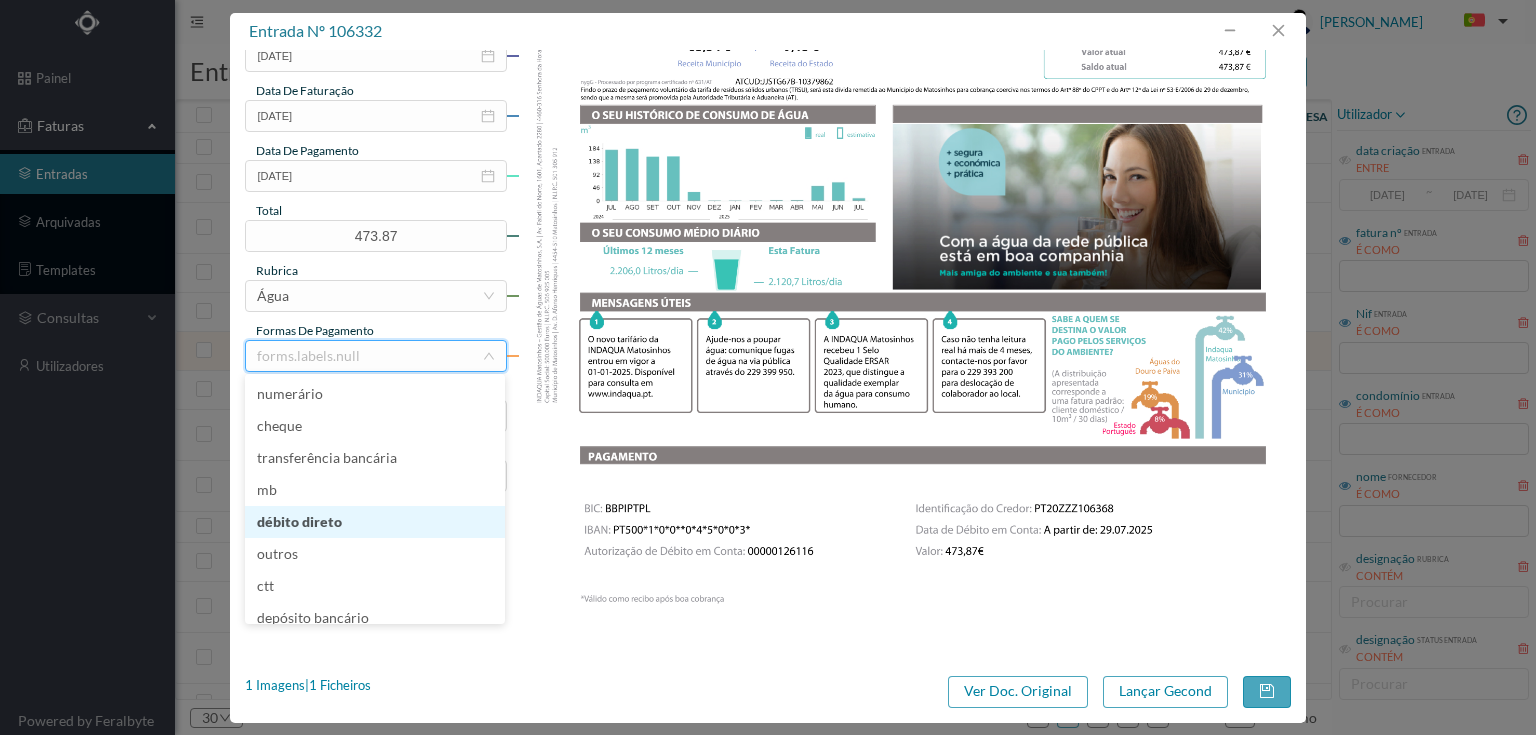 click on "débito direto" at bounding box center [375, 522] 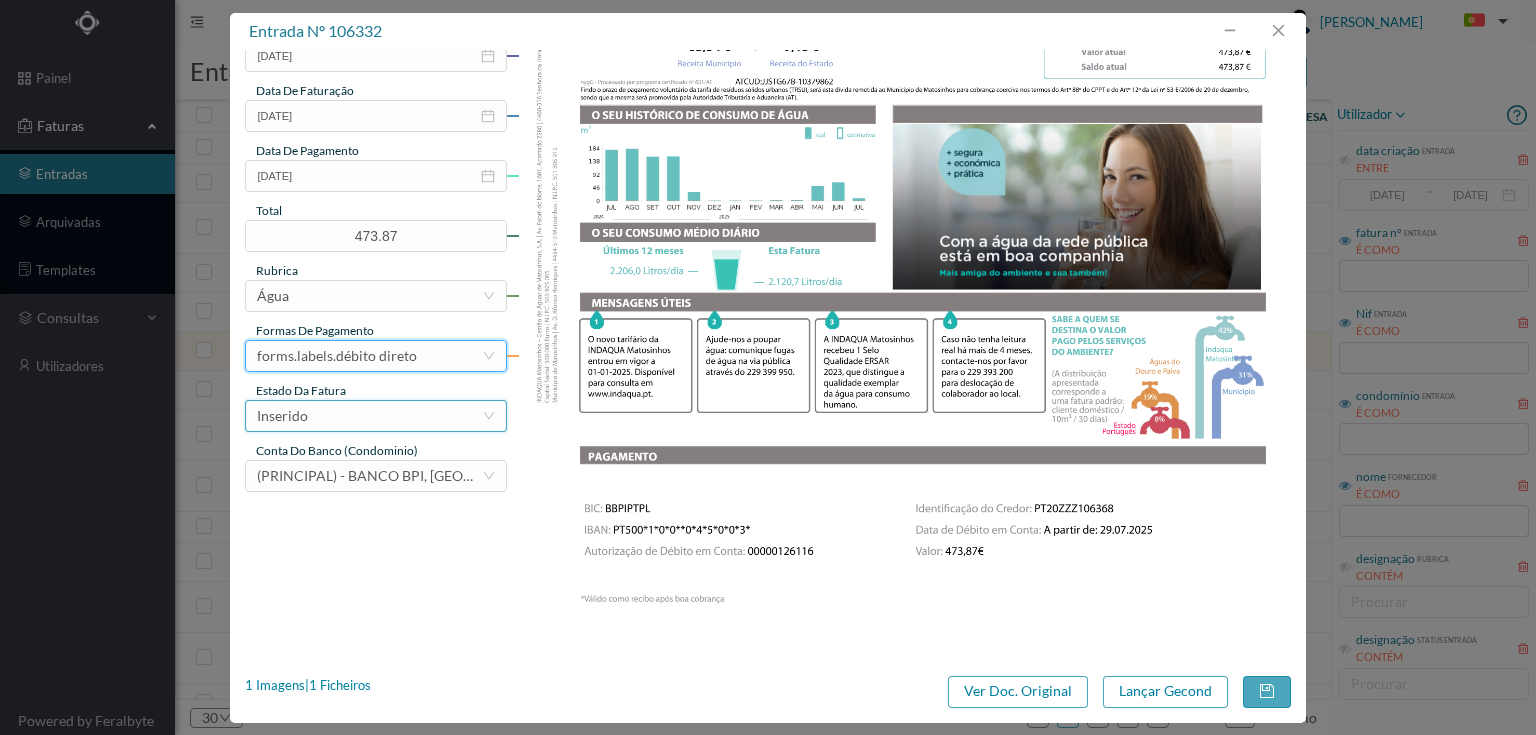 click on "Inserido" at bounding box center (369, 416) 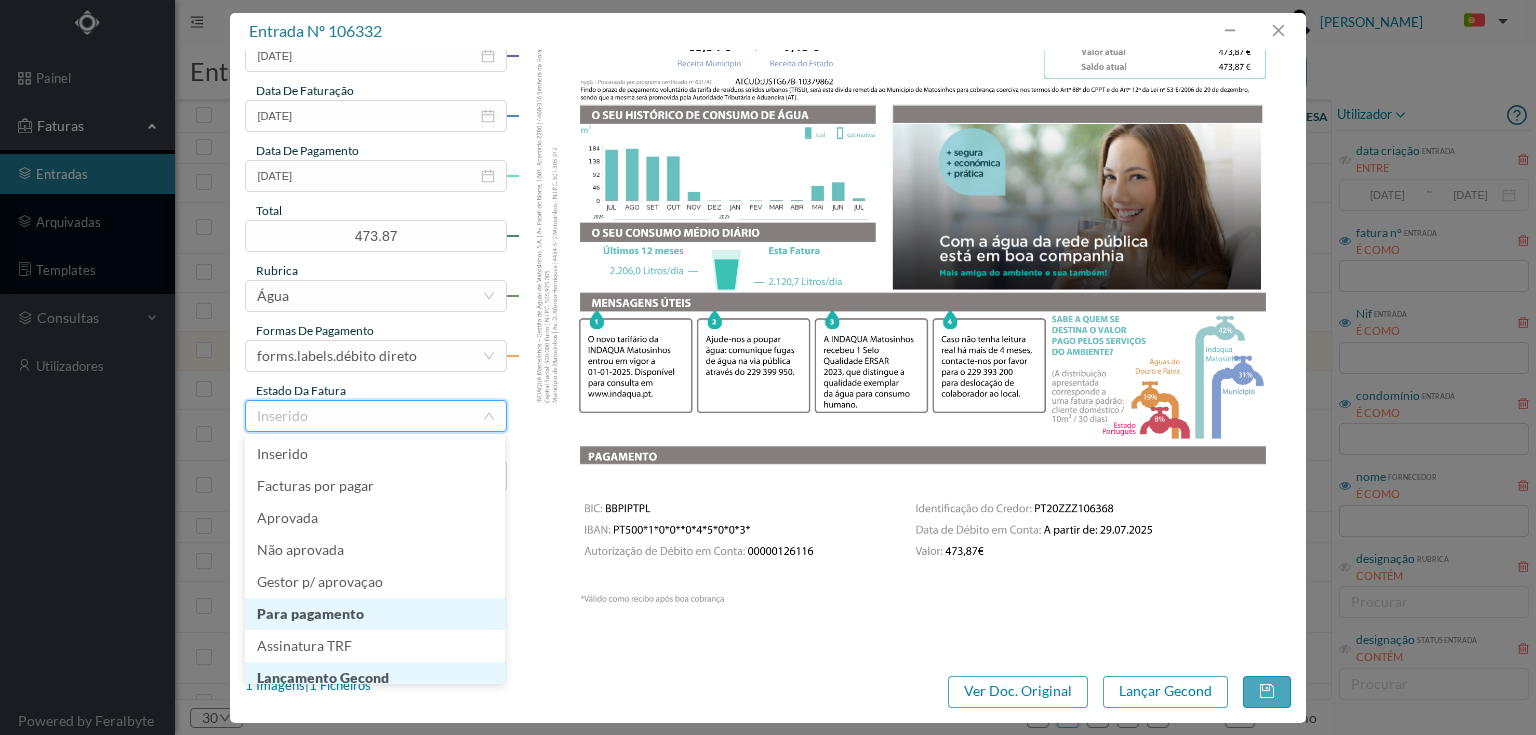scroll, scrollTop: 10, scrollLeft: 0, axis: vertical 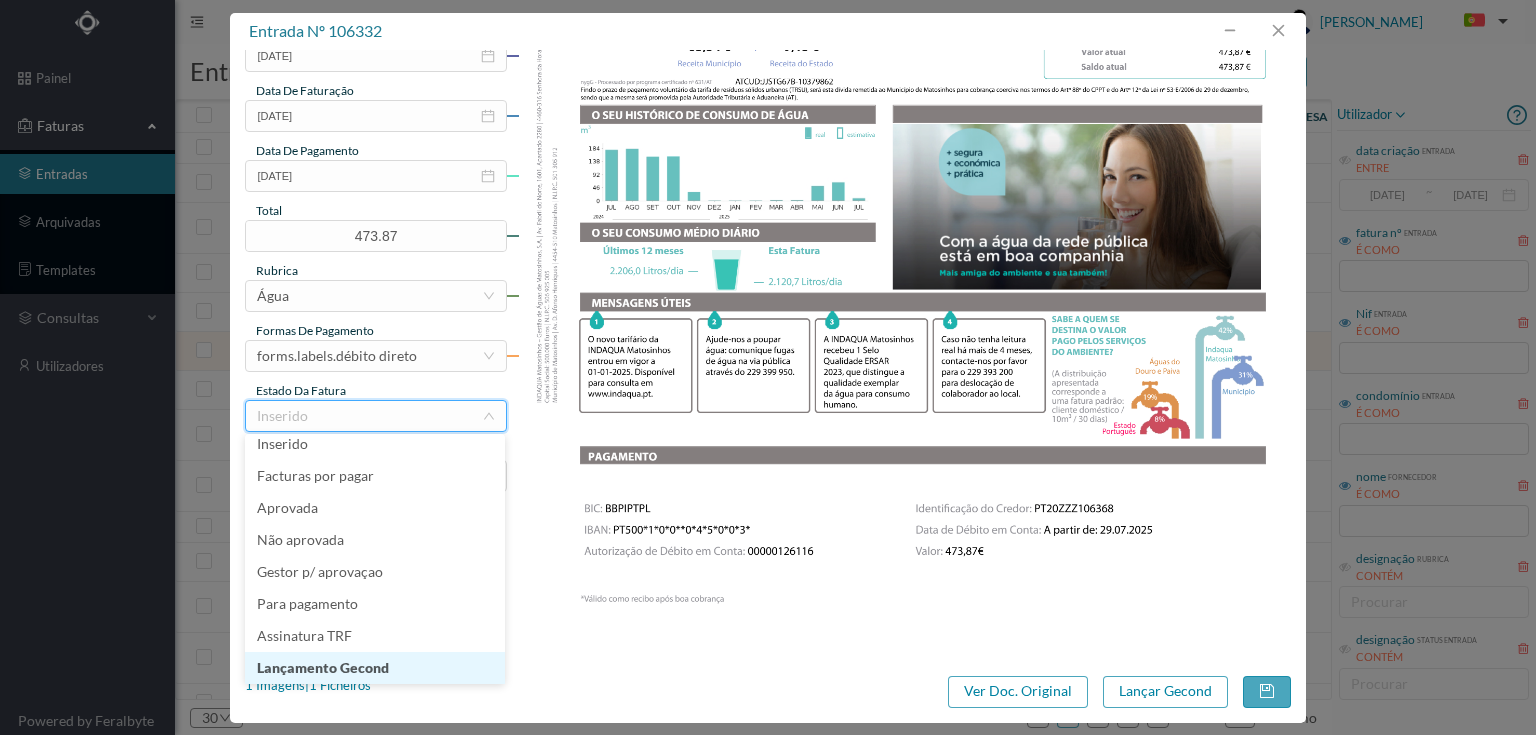 click on "Lançamento Gecond" at bounding box center [375, 668] 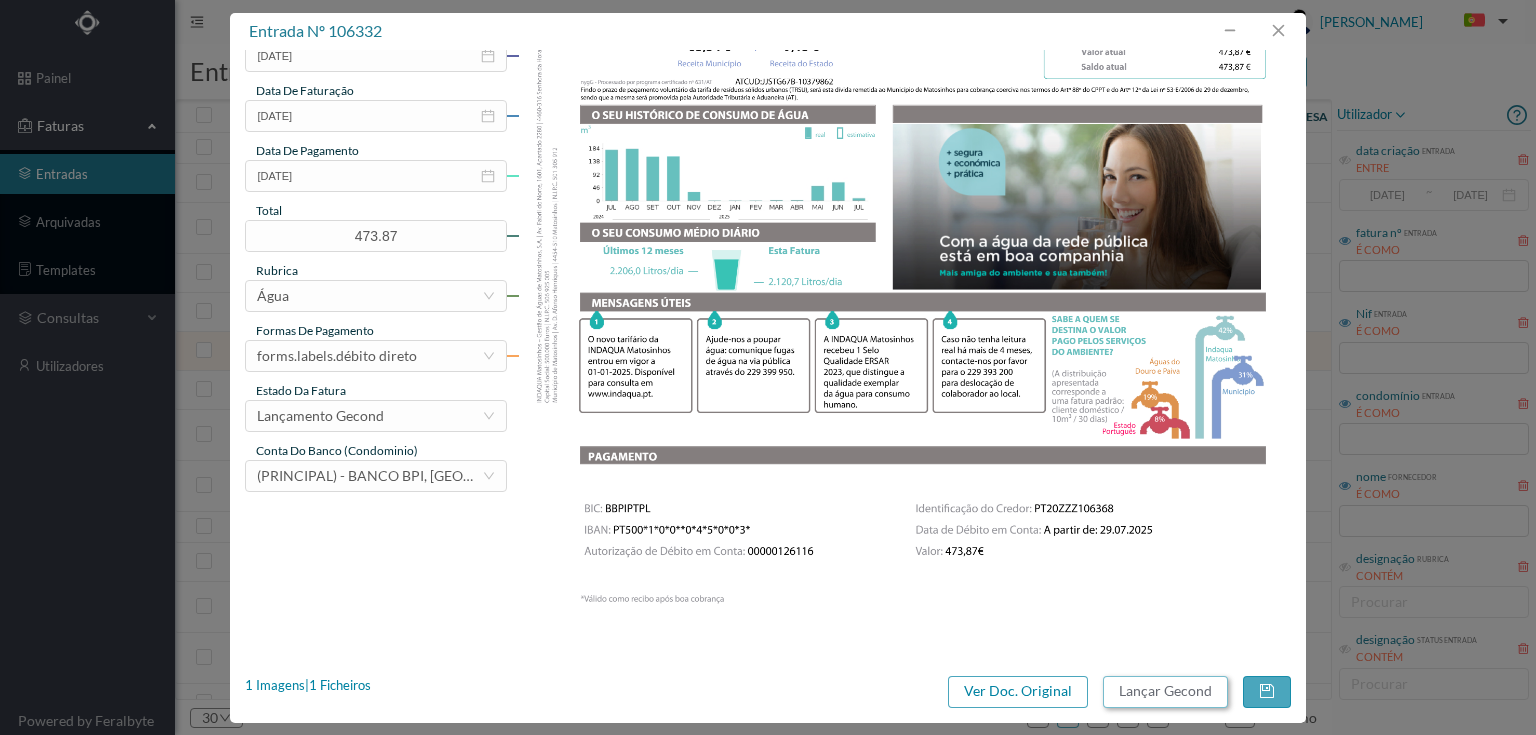 click on "Lançar Gecond" at bounding box center [1165, 692] 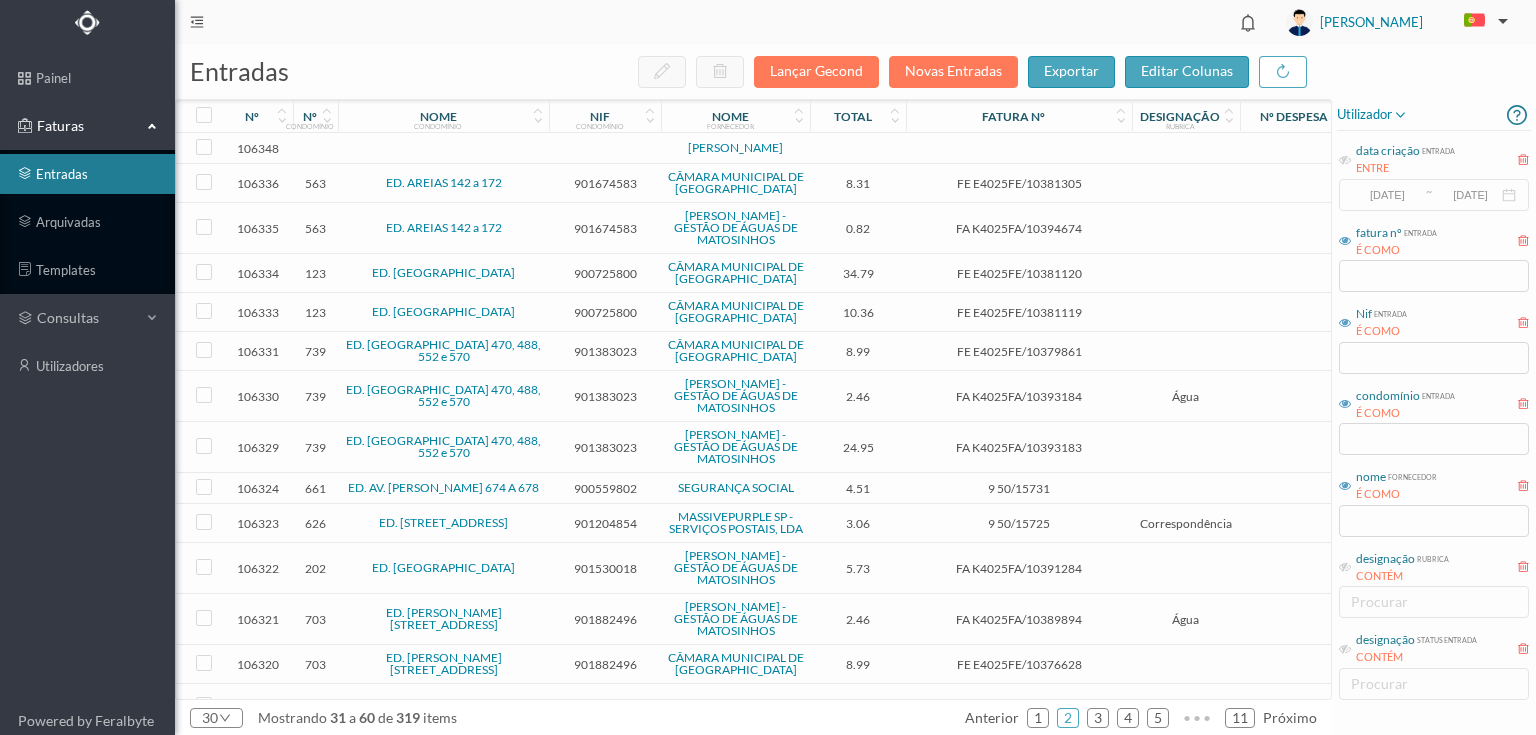 click on "901383023" at bounding box center (605, 351) 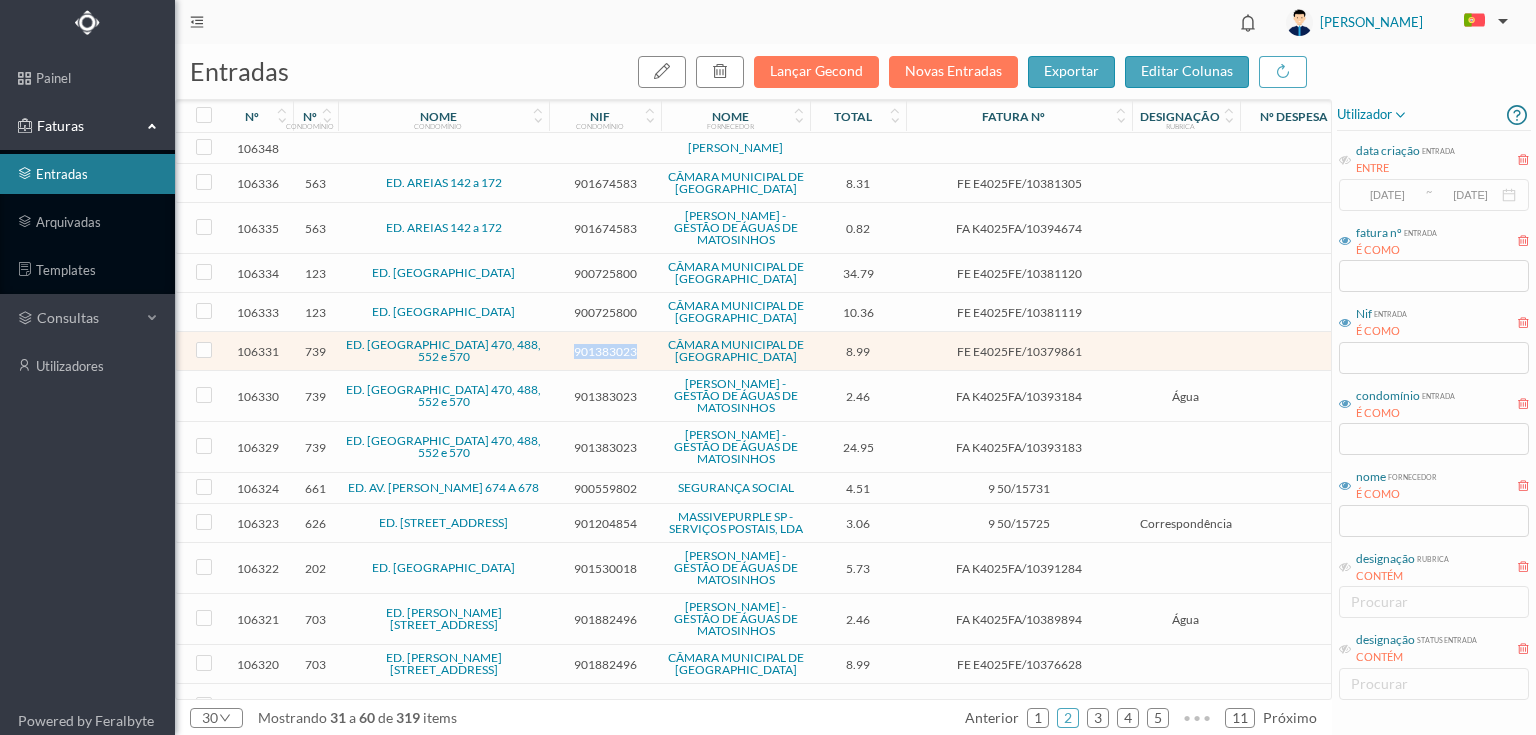 click on "901383023" at bounding box center [605, 351] 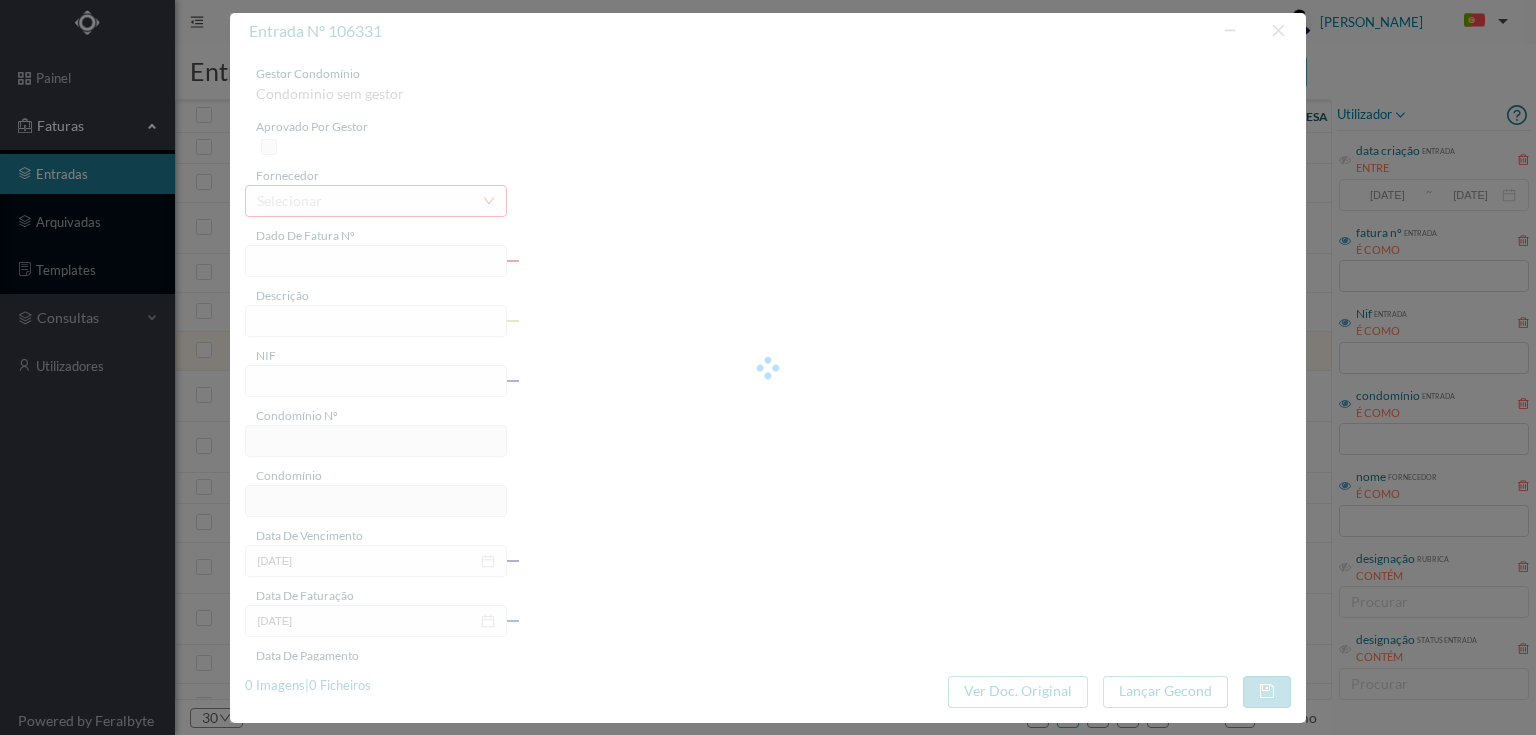 type on "FE E4025FE/10379861" 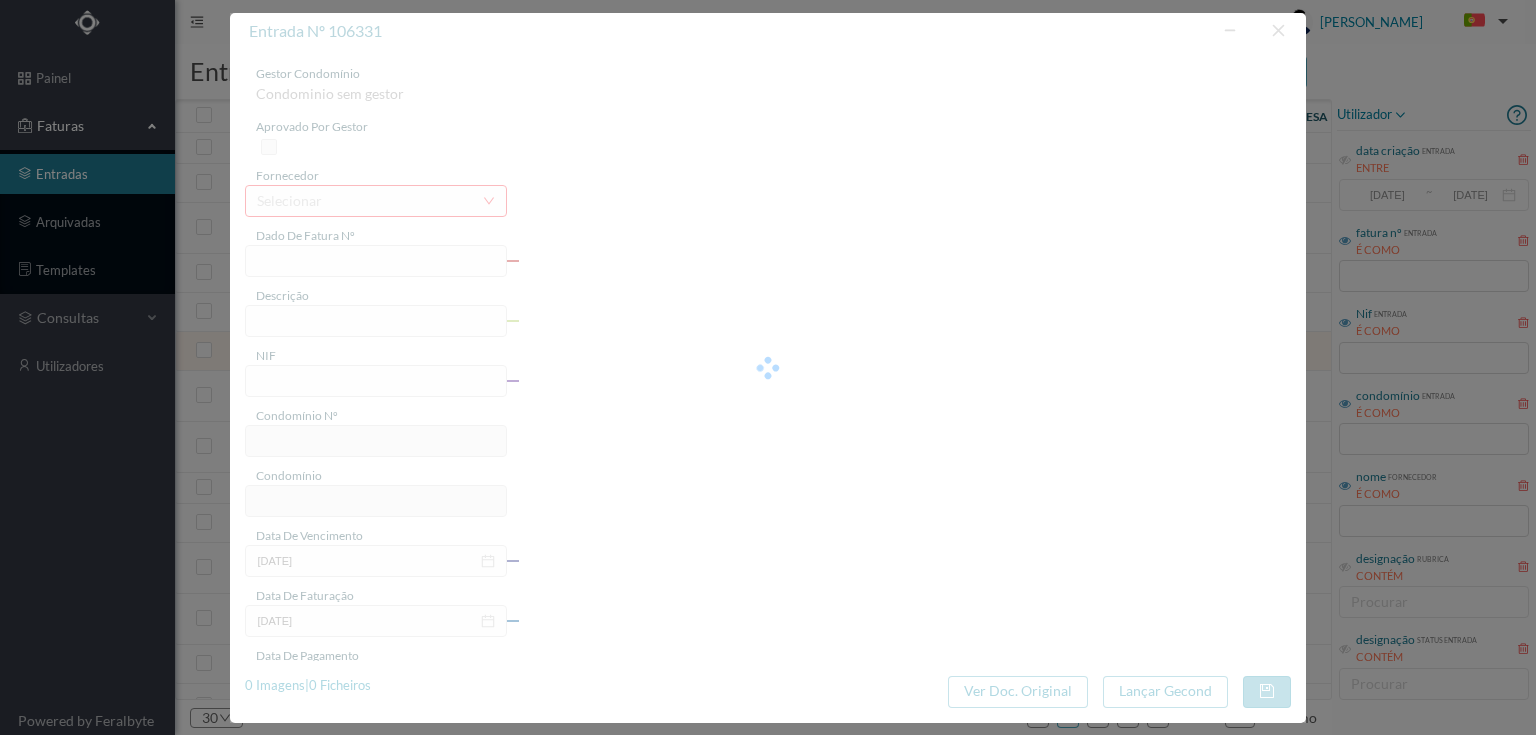 type on "901383023" 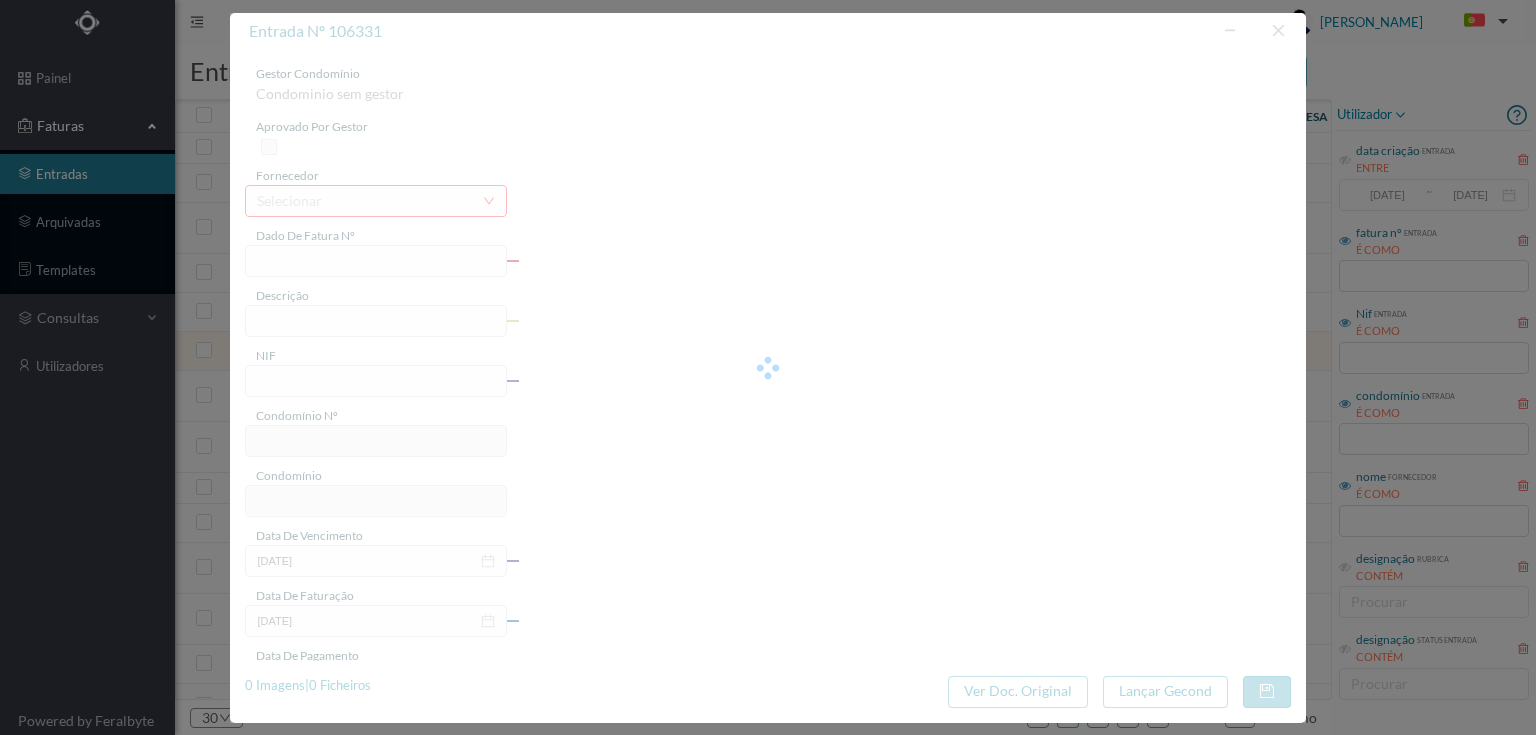 type on "[DATE]" 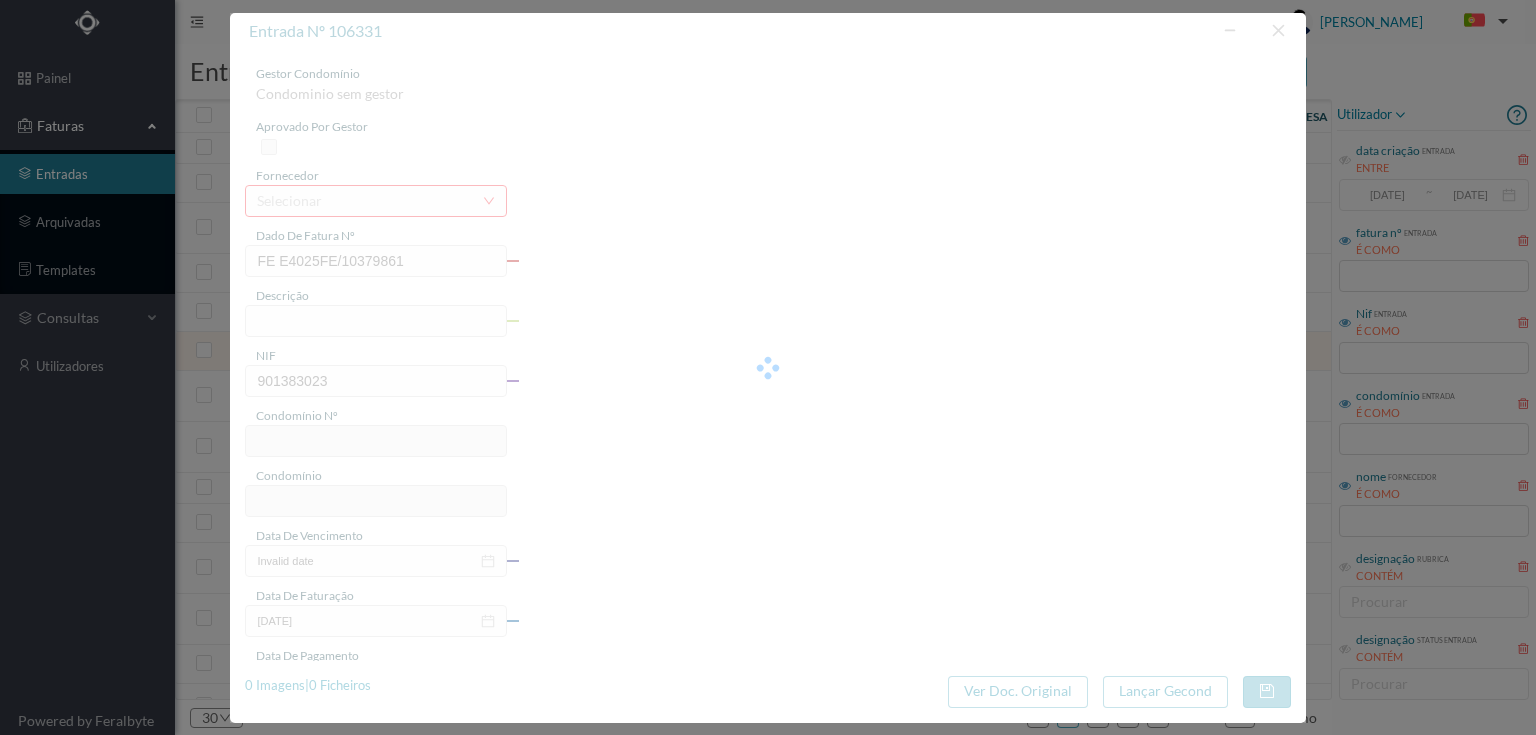 type on "739" 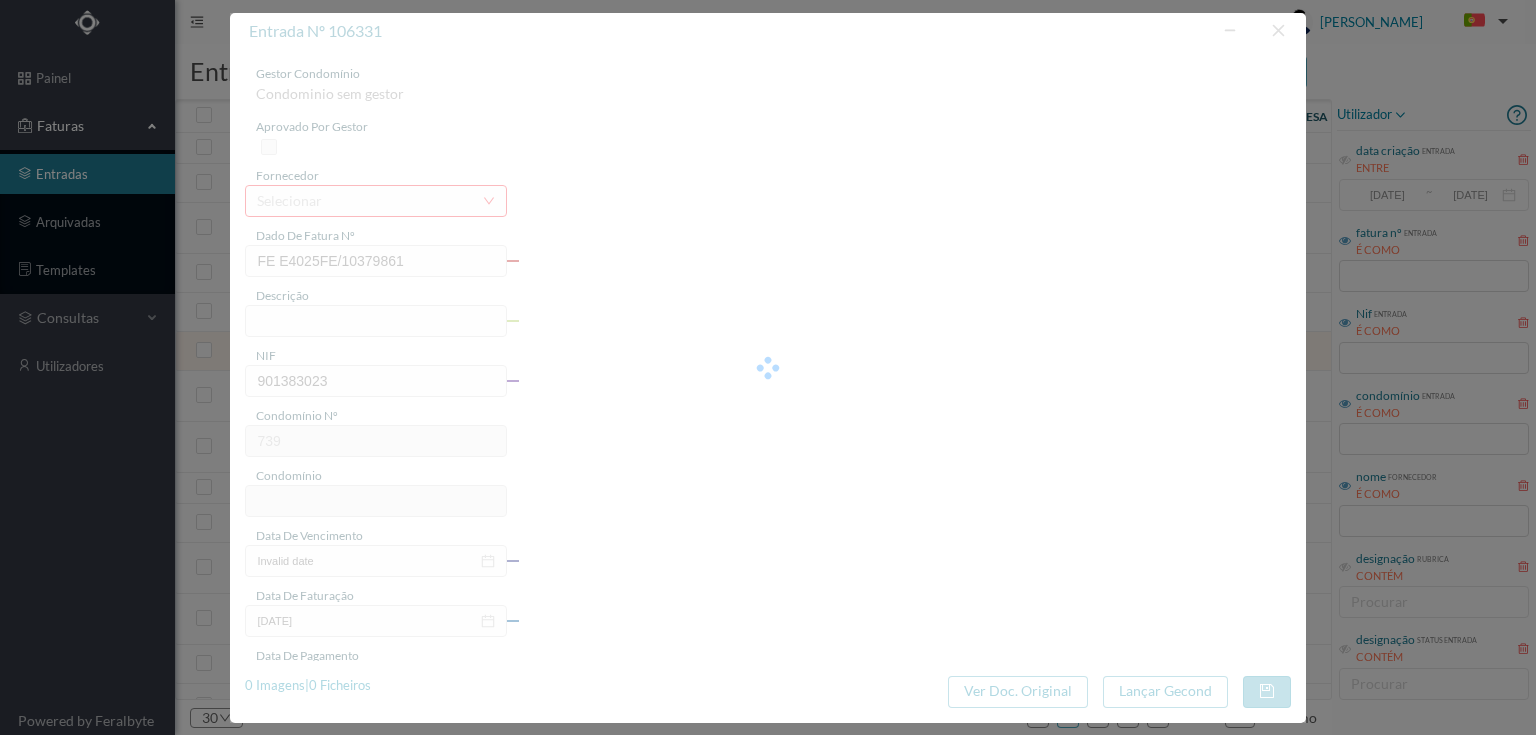 type on "ED. [GEOGRAPHIC_DATA] 470, 488, 552 e 570" 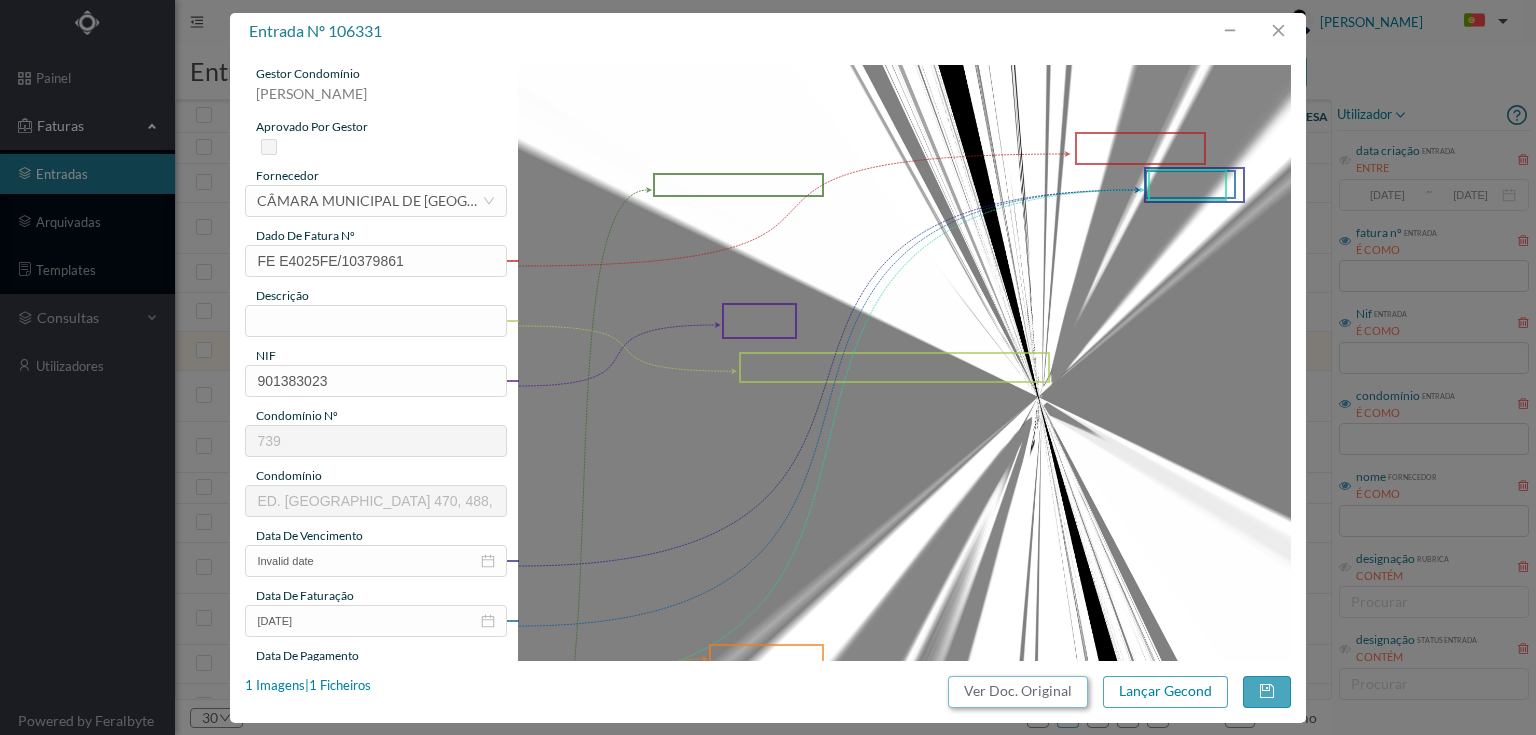 click on "Ver Doc. Original" at bounding box center (1018, 692) 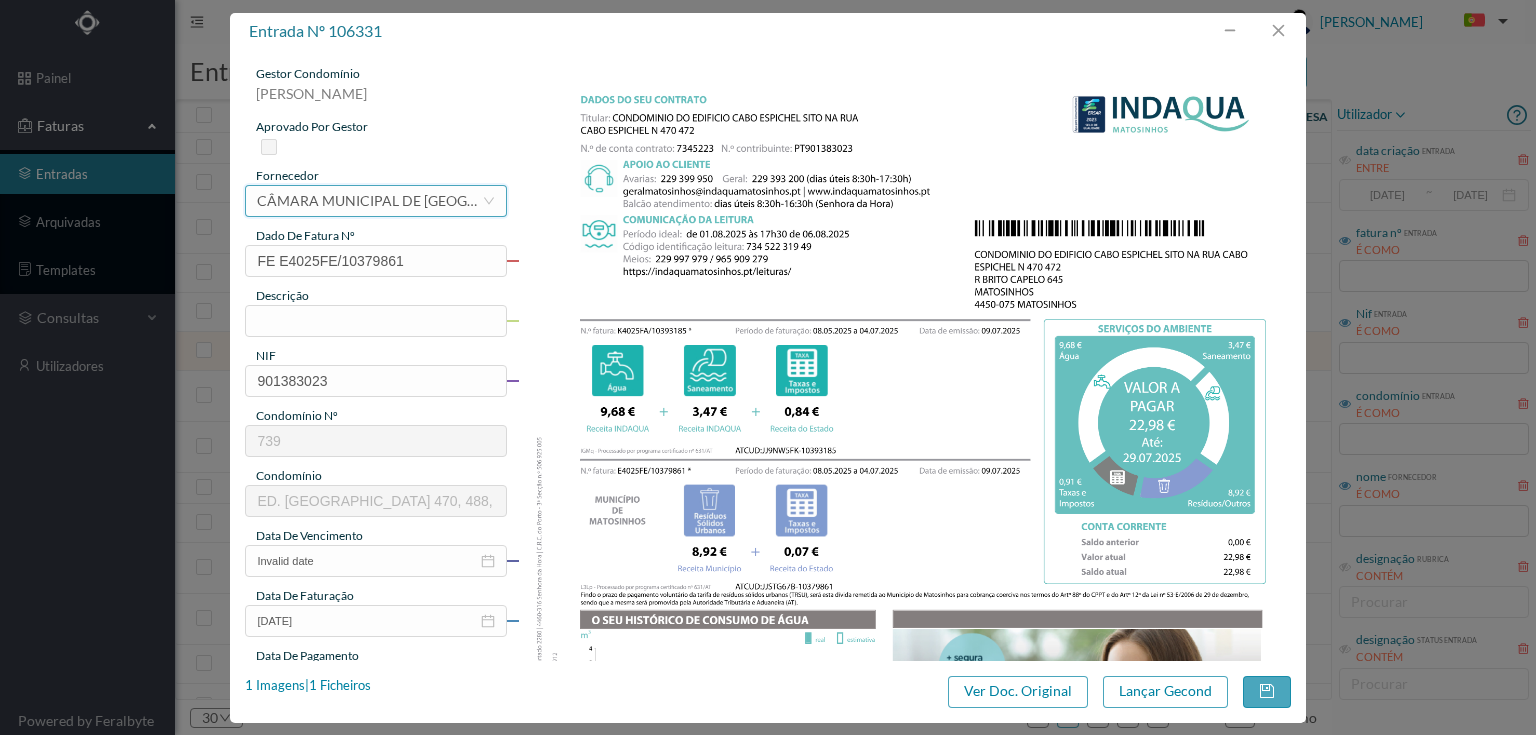 click on "CÂMARA MUNICIPAL DE [GEOGRAPHIC_DATA]" at bounding box center (369, 201) 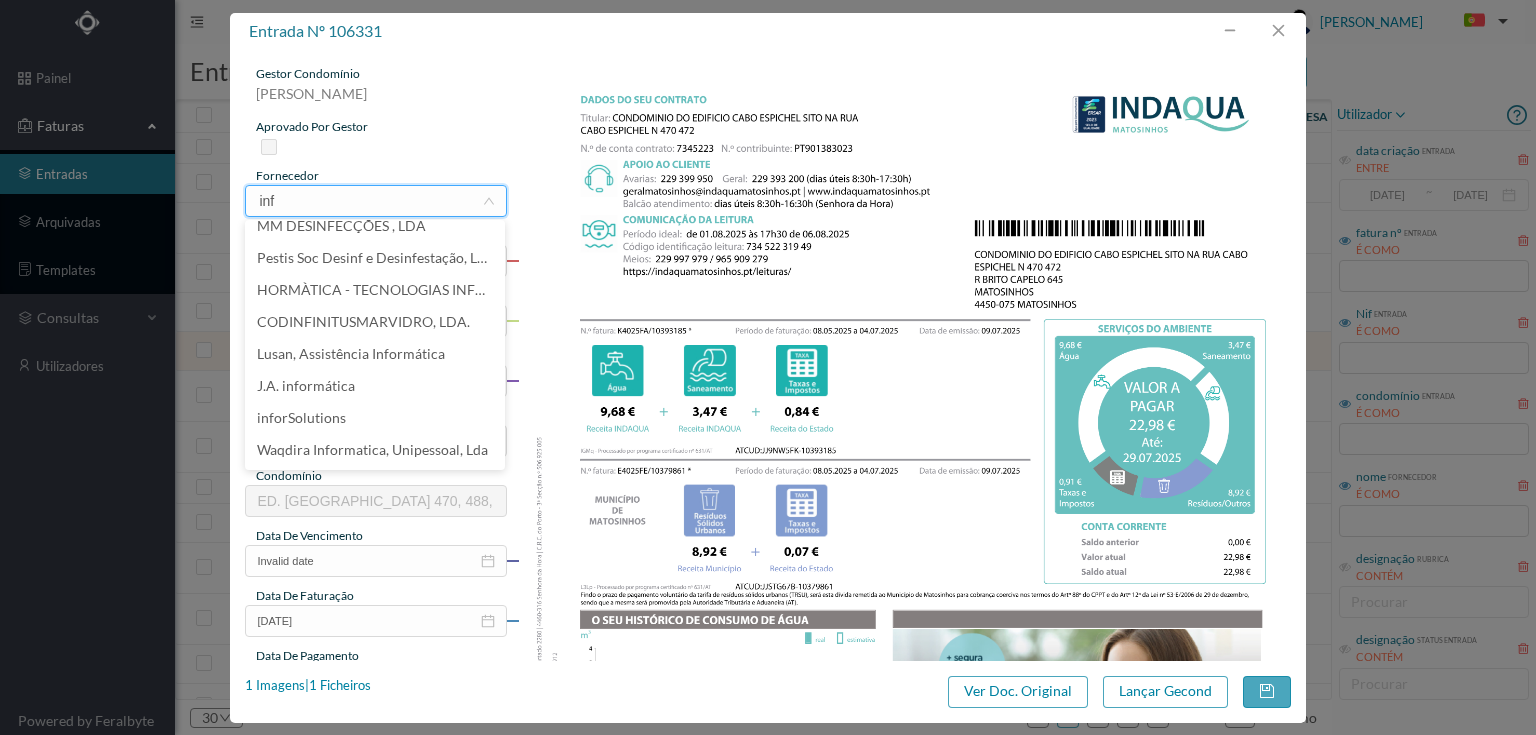 scroll, scrollTop: 0, scrollLeft: 0, axis: both 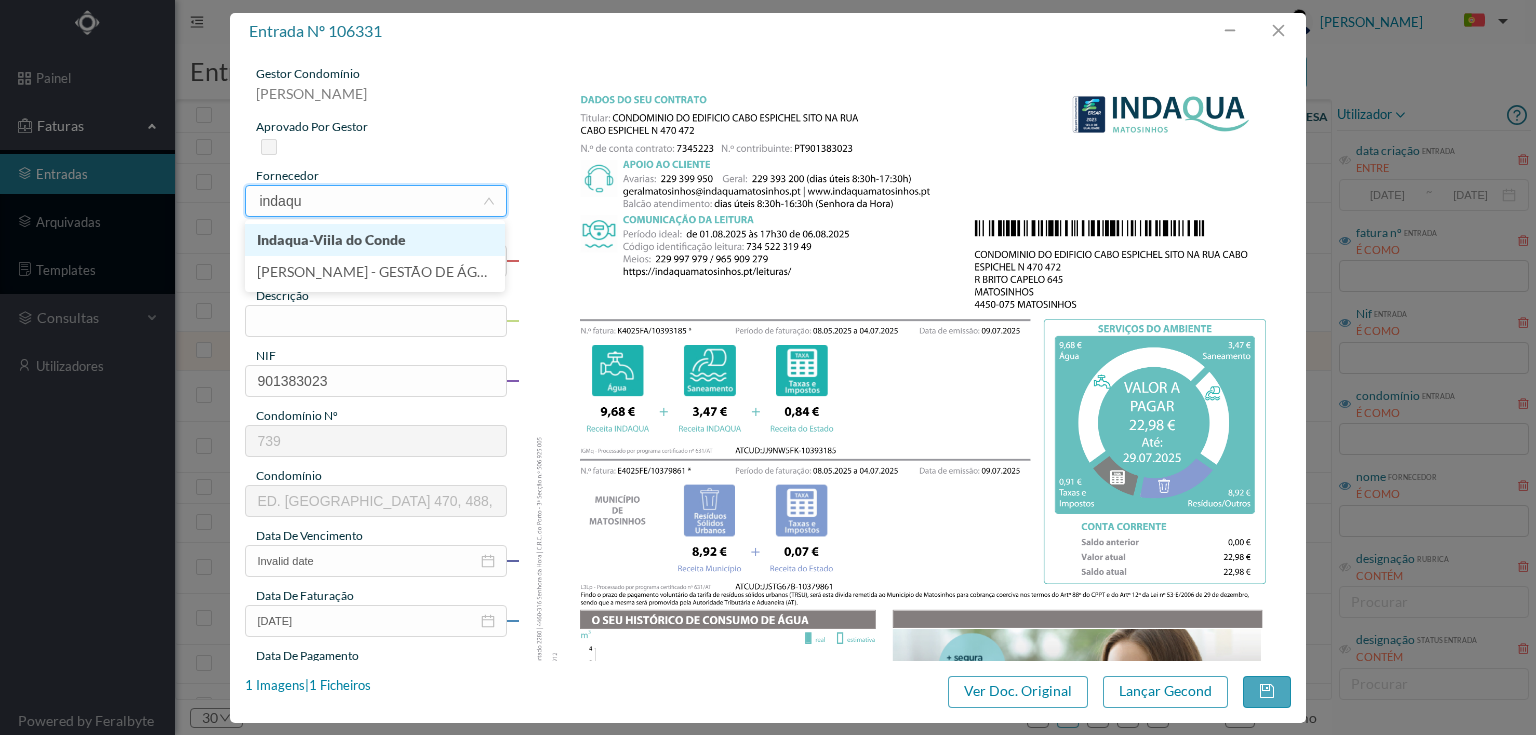 type on "indaqua" 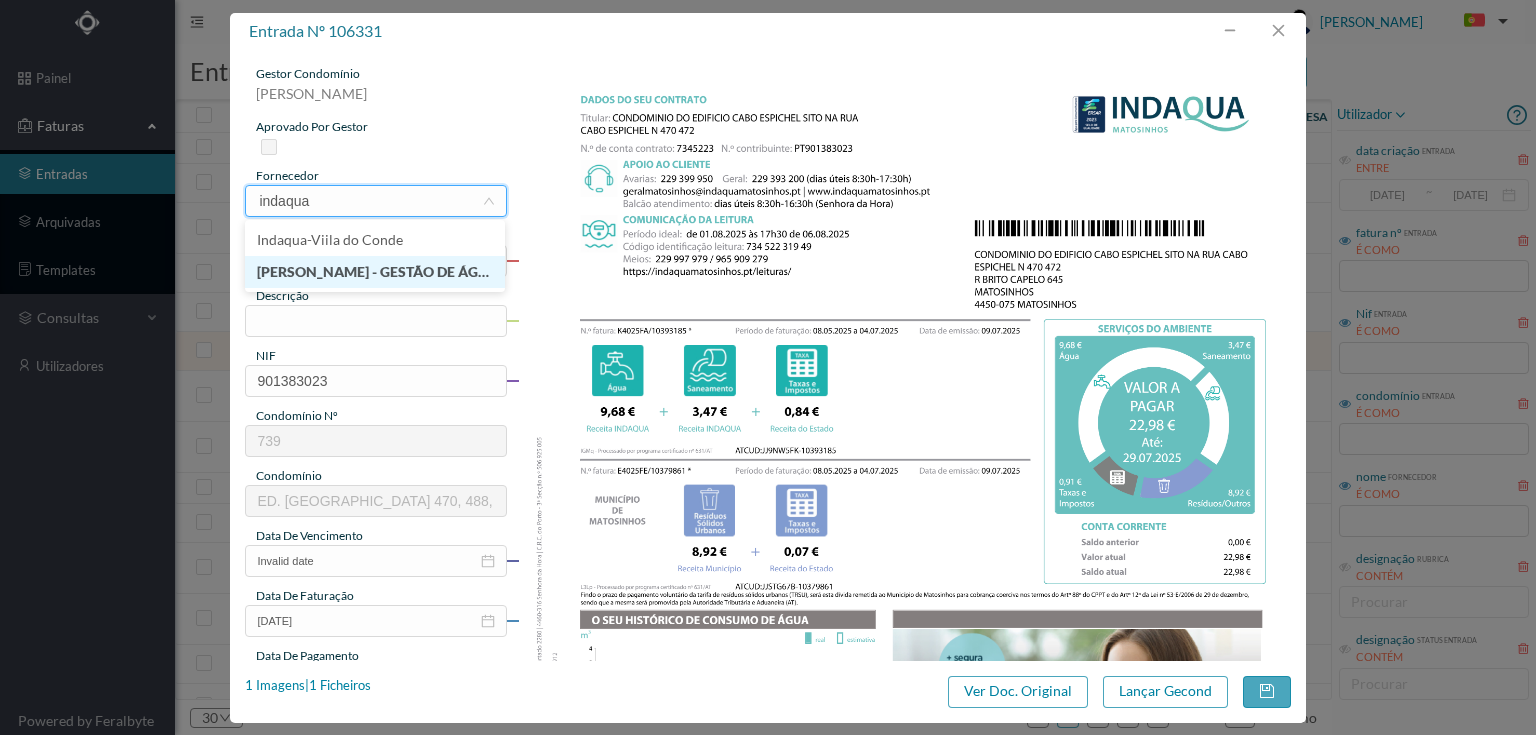 click on "[PERSON_NAME] - GESTÃO DE ÁGUAS DE MATOSINHOS" at bounding box center (375, 272) 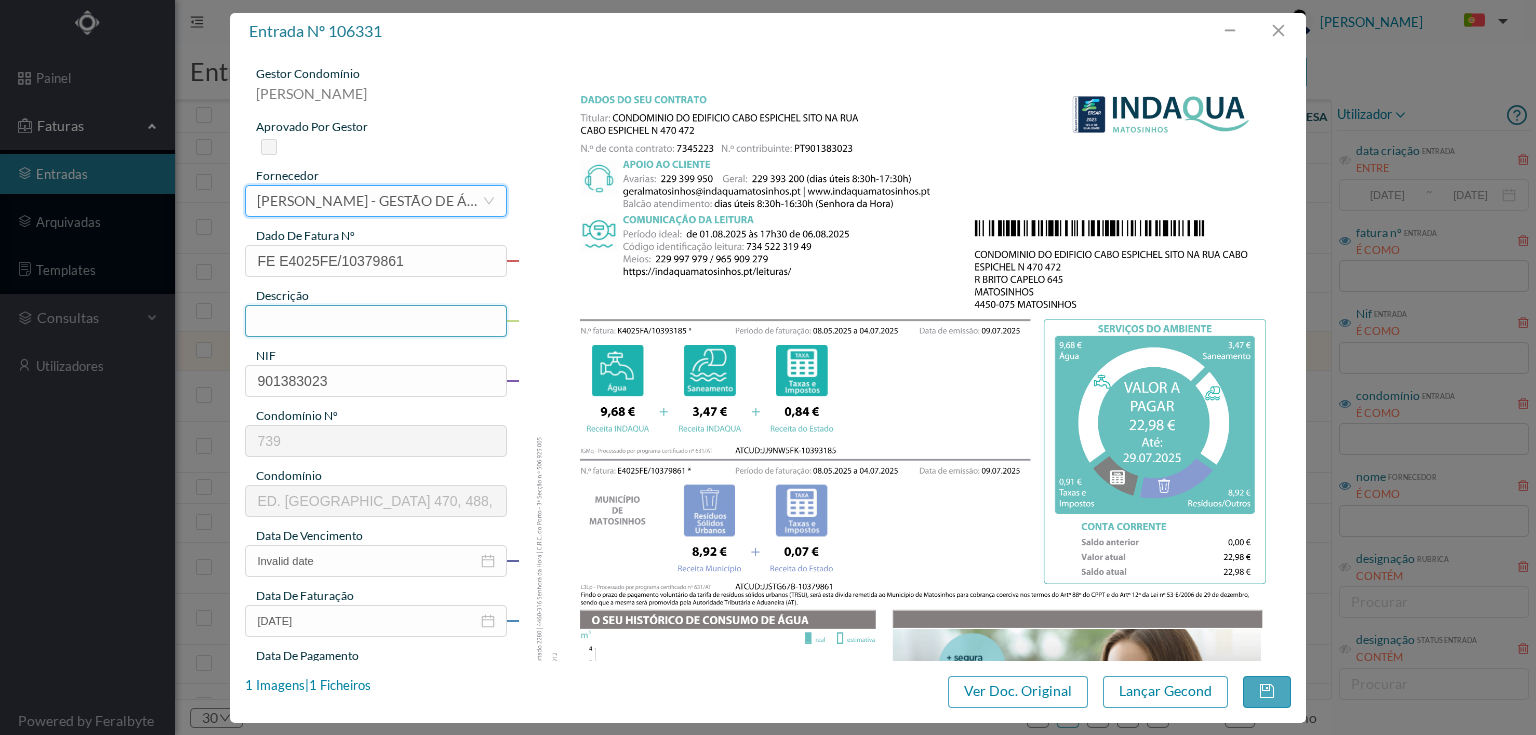 click at bounding box center [375, 321] 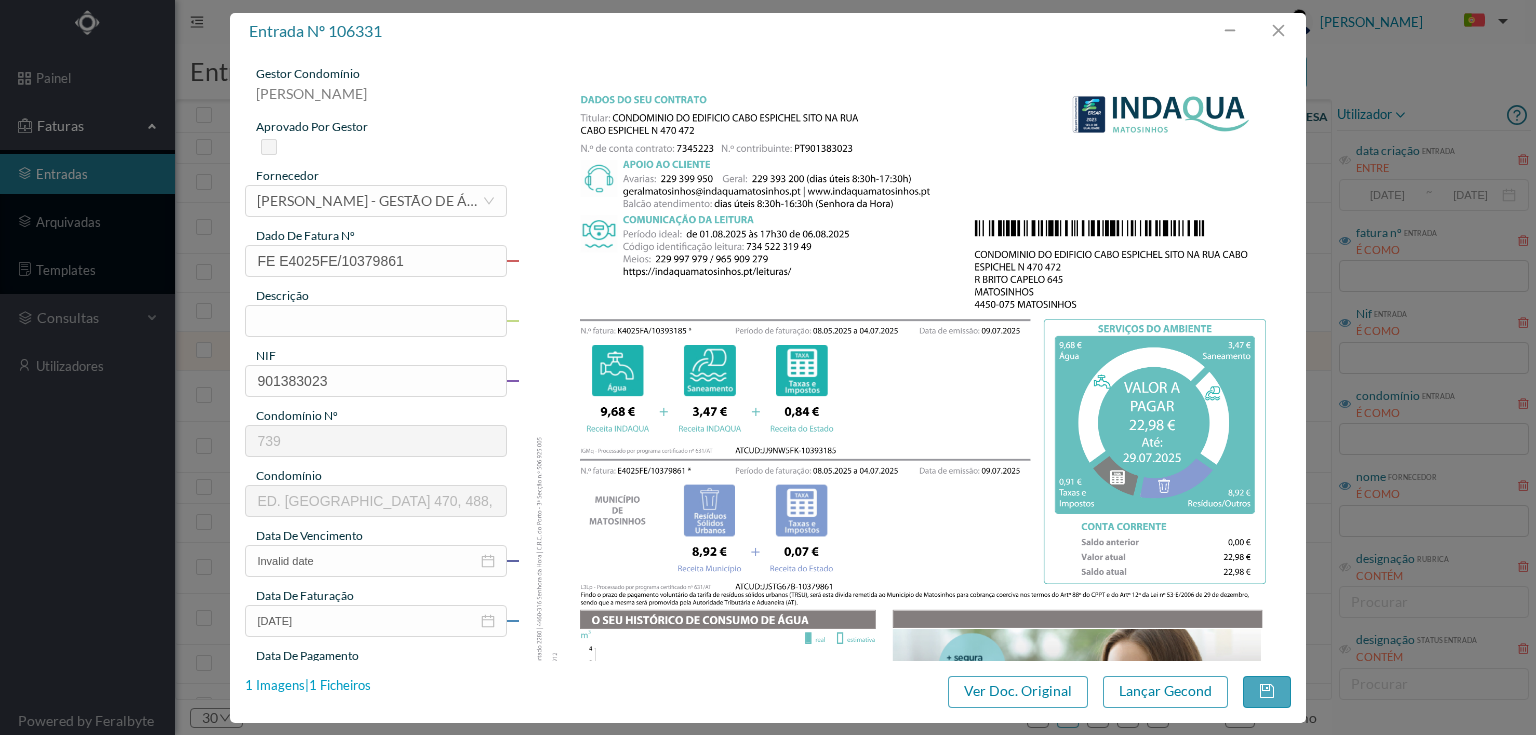 click on "1   Imagens  |  1   Ficheiros" at bounding box center (308, 686) 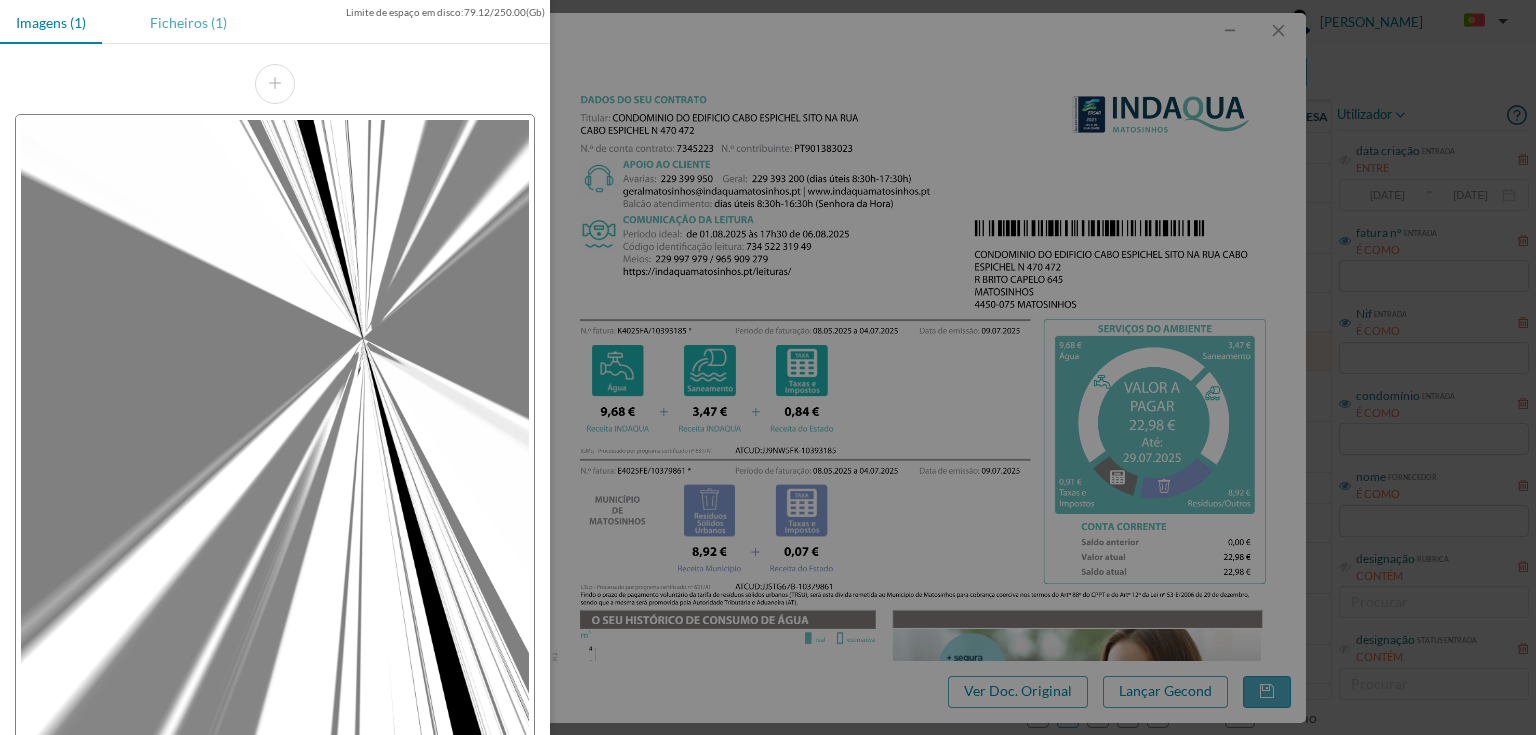 click on "Ficheiros (1)" at bounding box center (188, 22) 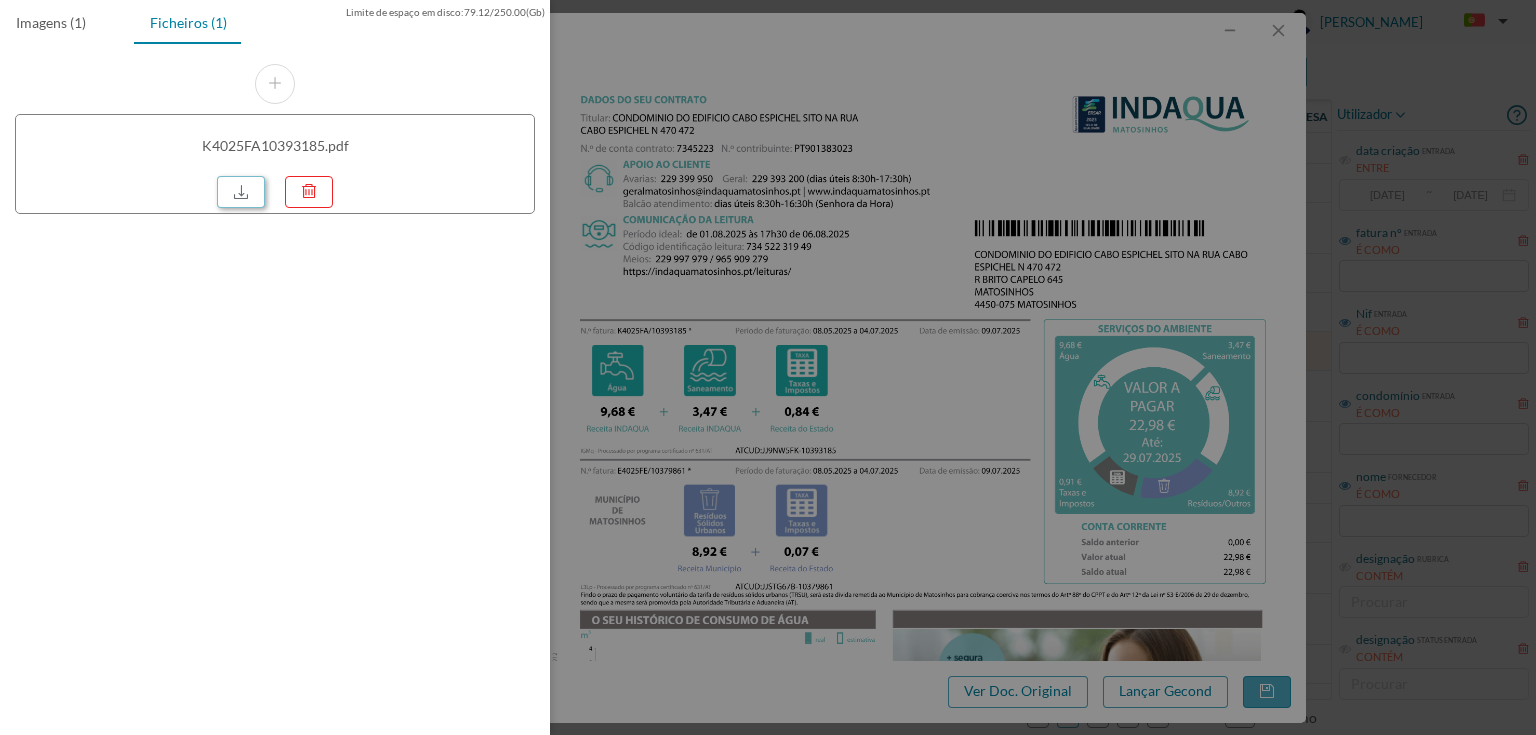 click at bounding box center [241, 192] 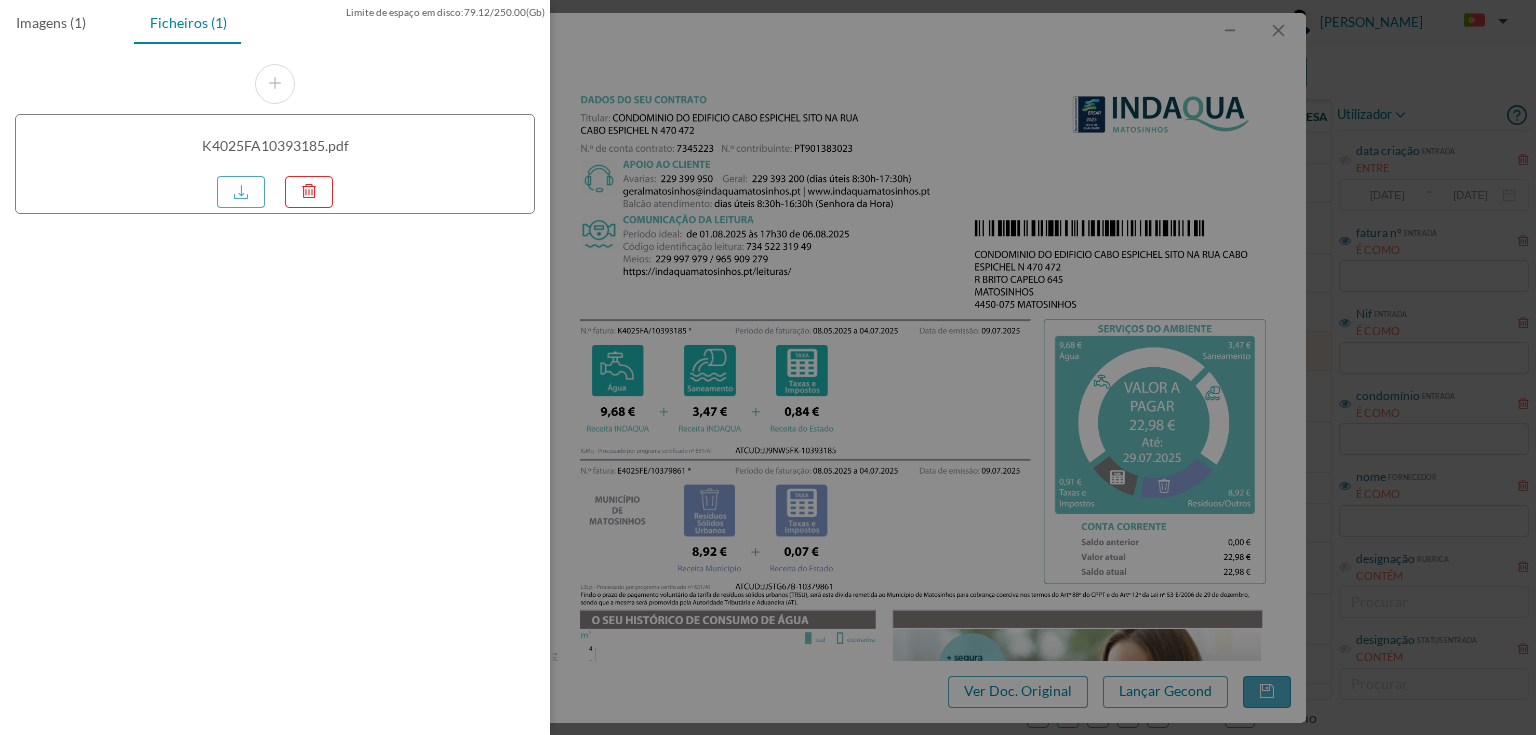 click at bounding box center [768, 367] 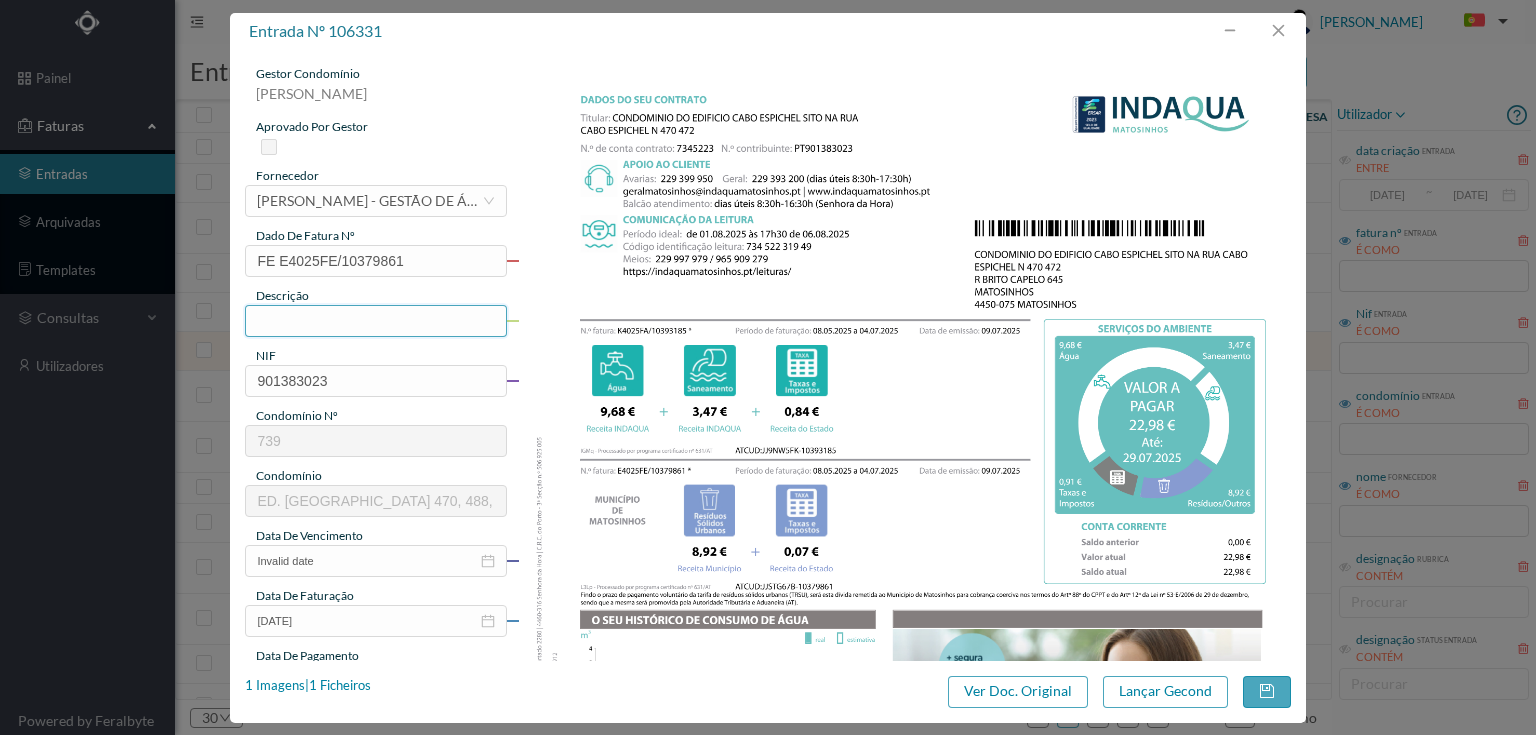click at bounding box center (375, 321) 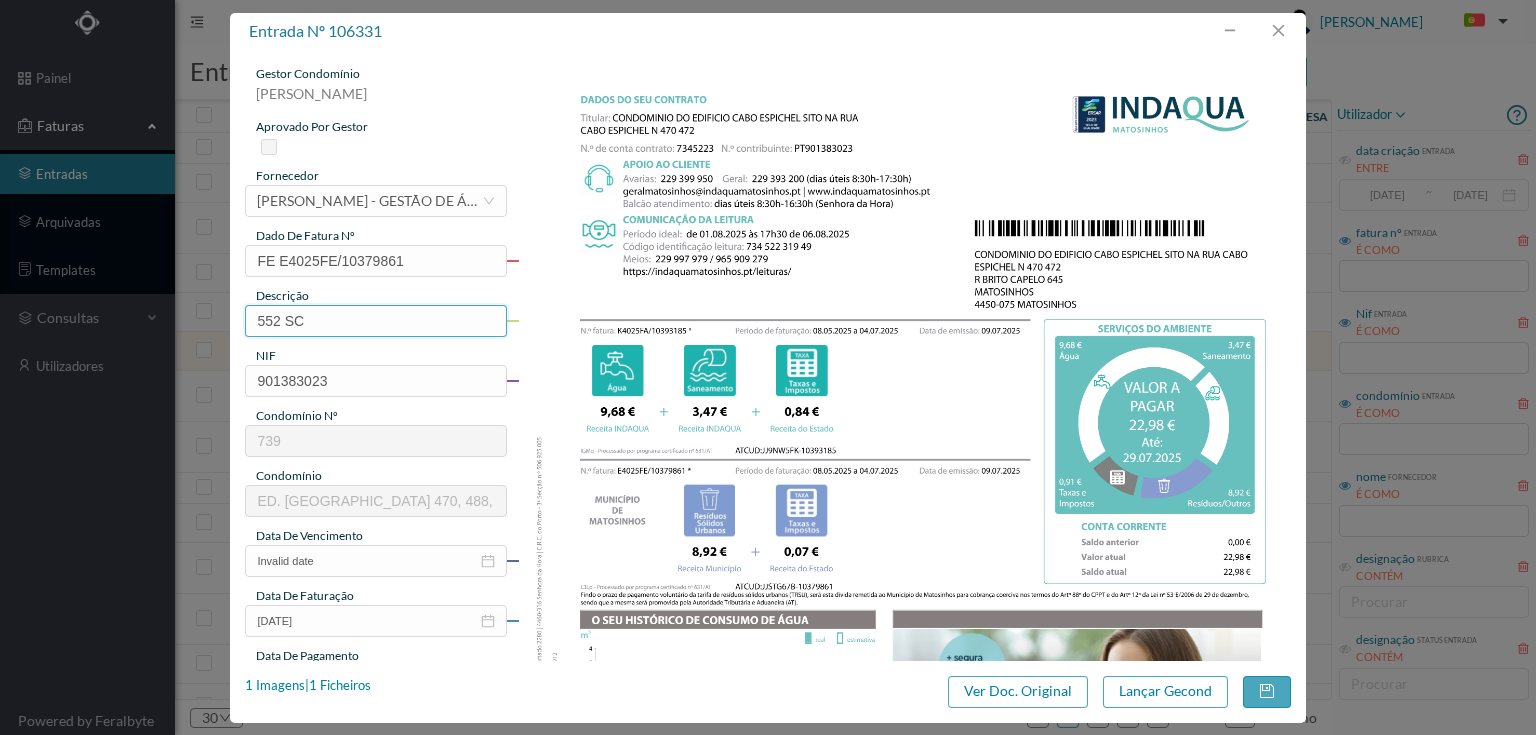 paste on "([DATE] a [DATE])" 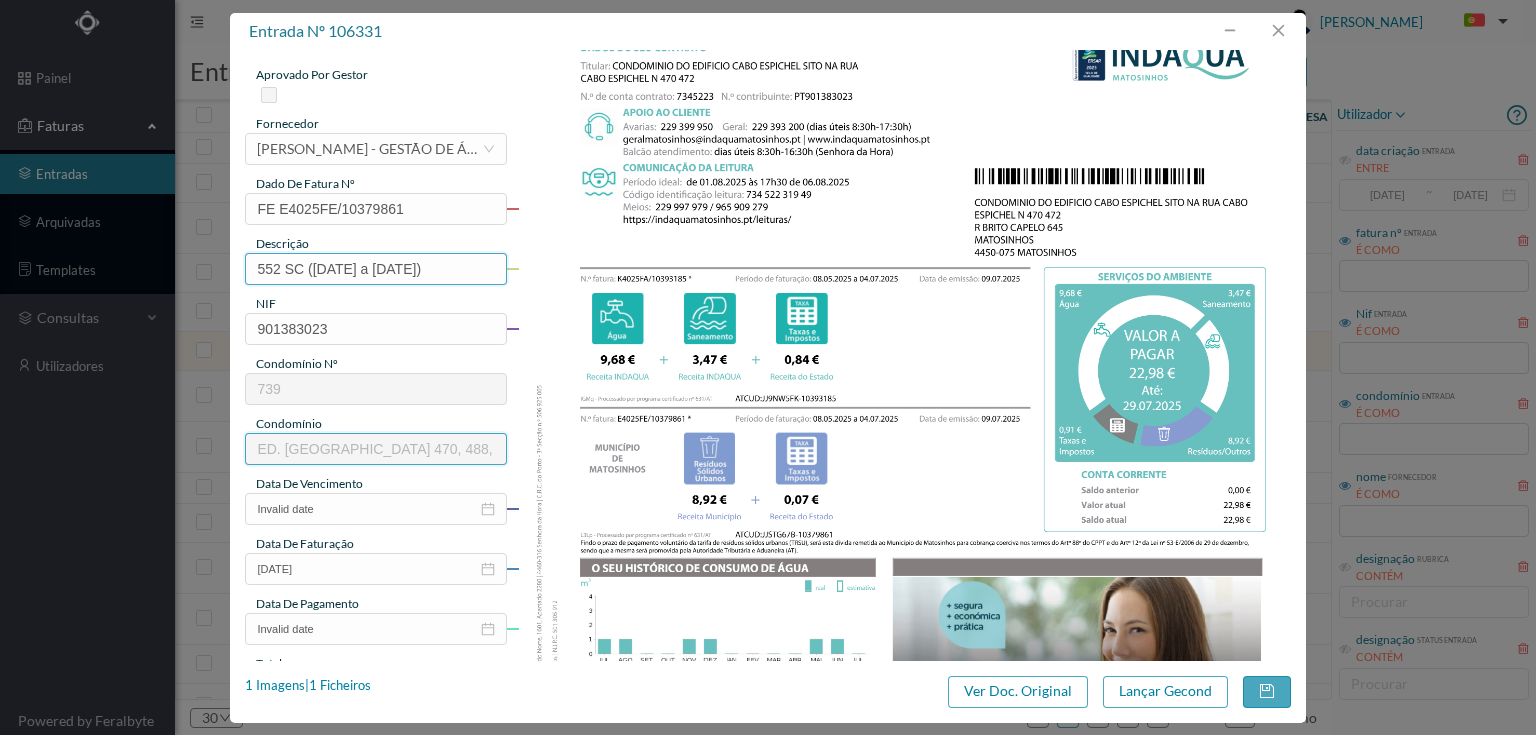 scroll, scrollTop: 80, scrollLeft: 0, axis: vertical 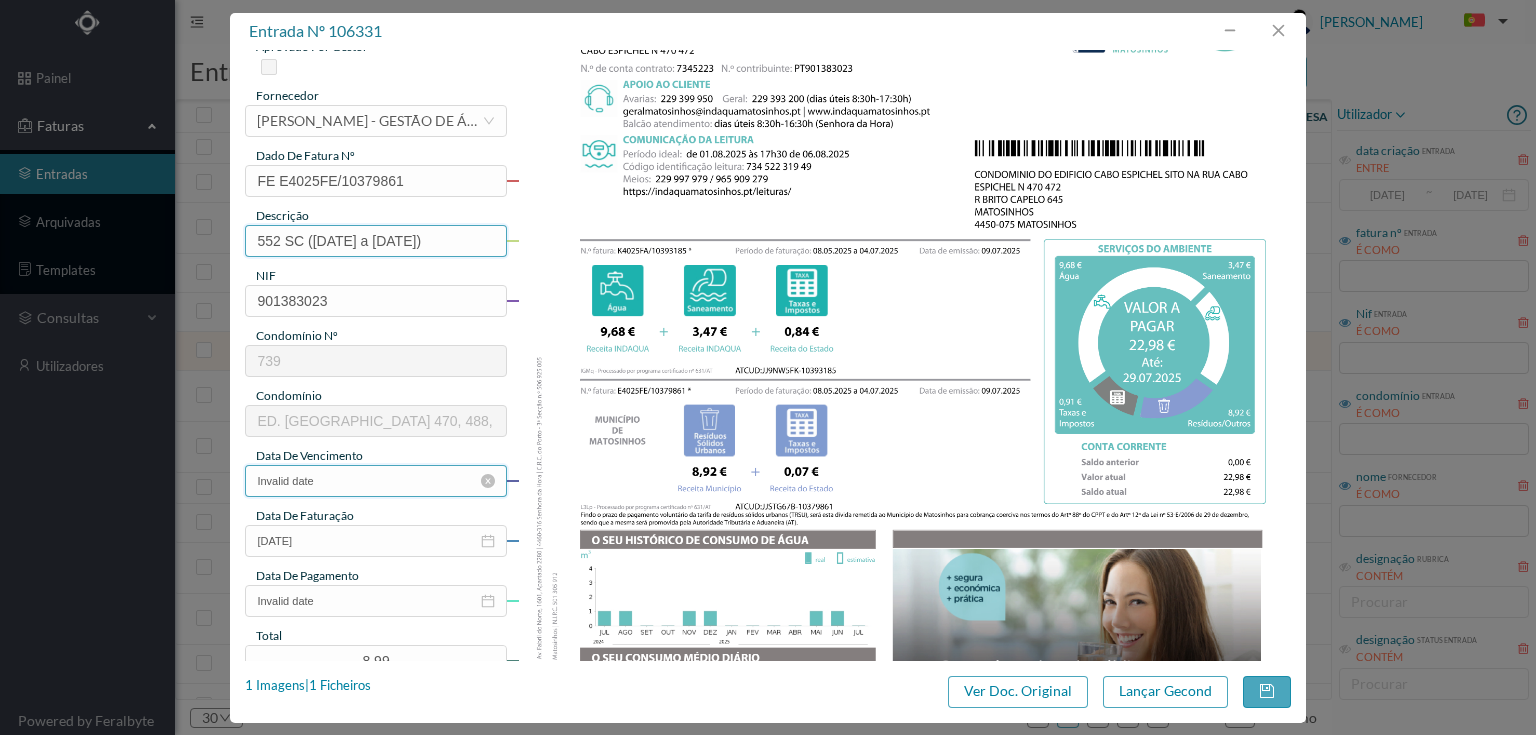 type on "552 SC ([DATE] a [DATE])" 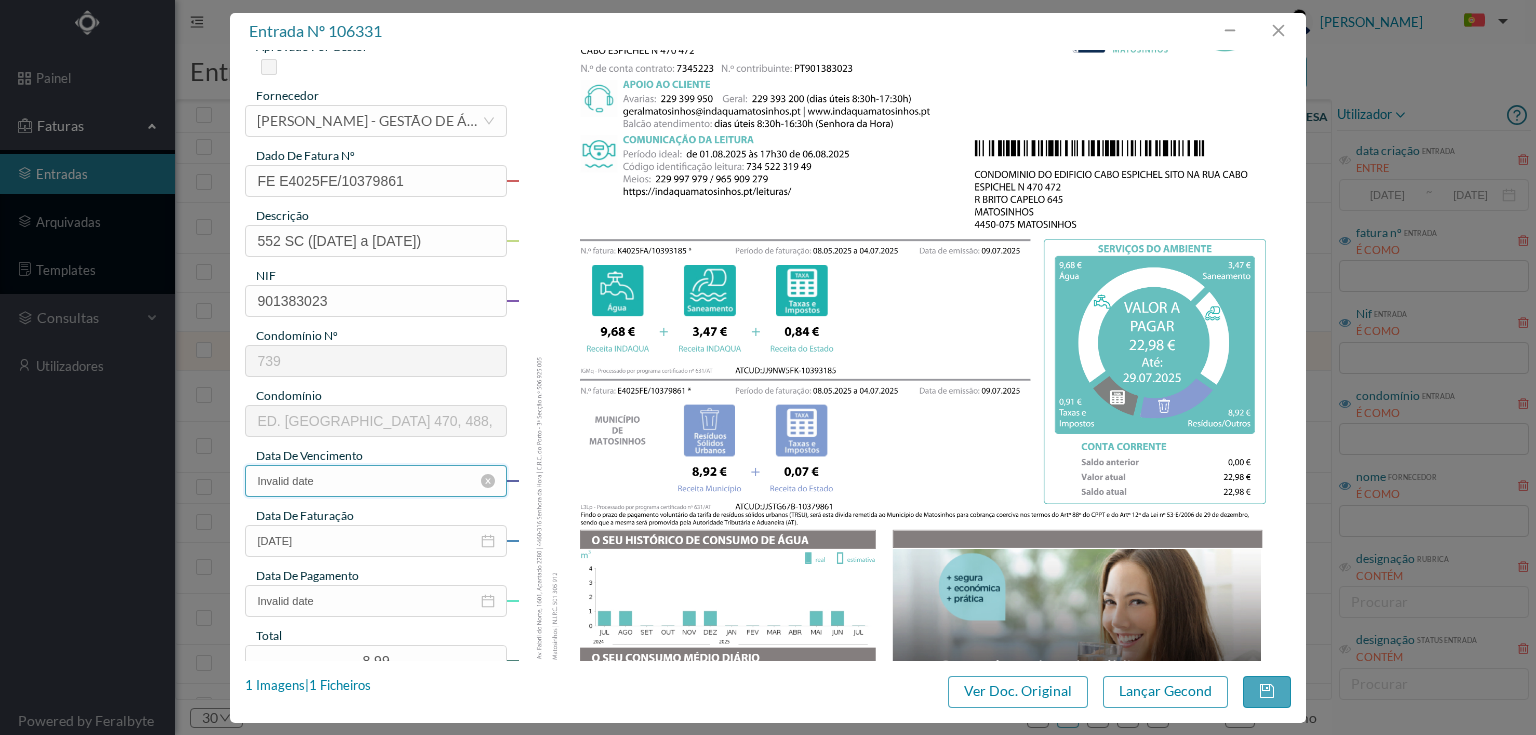click on "Invalid date" at bounding box center (375, 481) 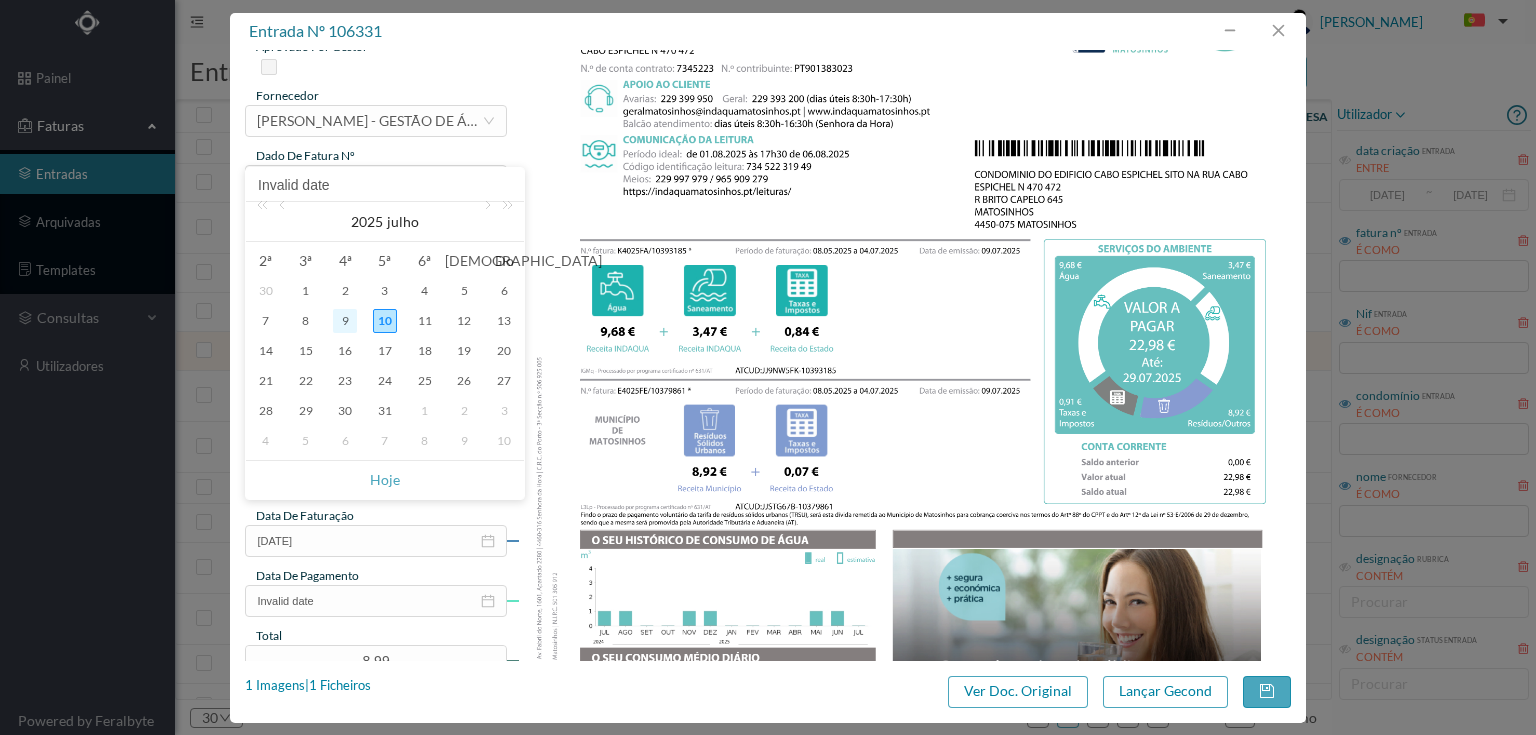 click on "9" at bounding box center (345, 321) 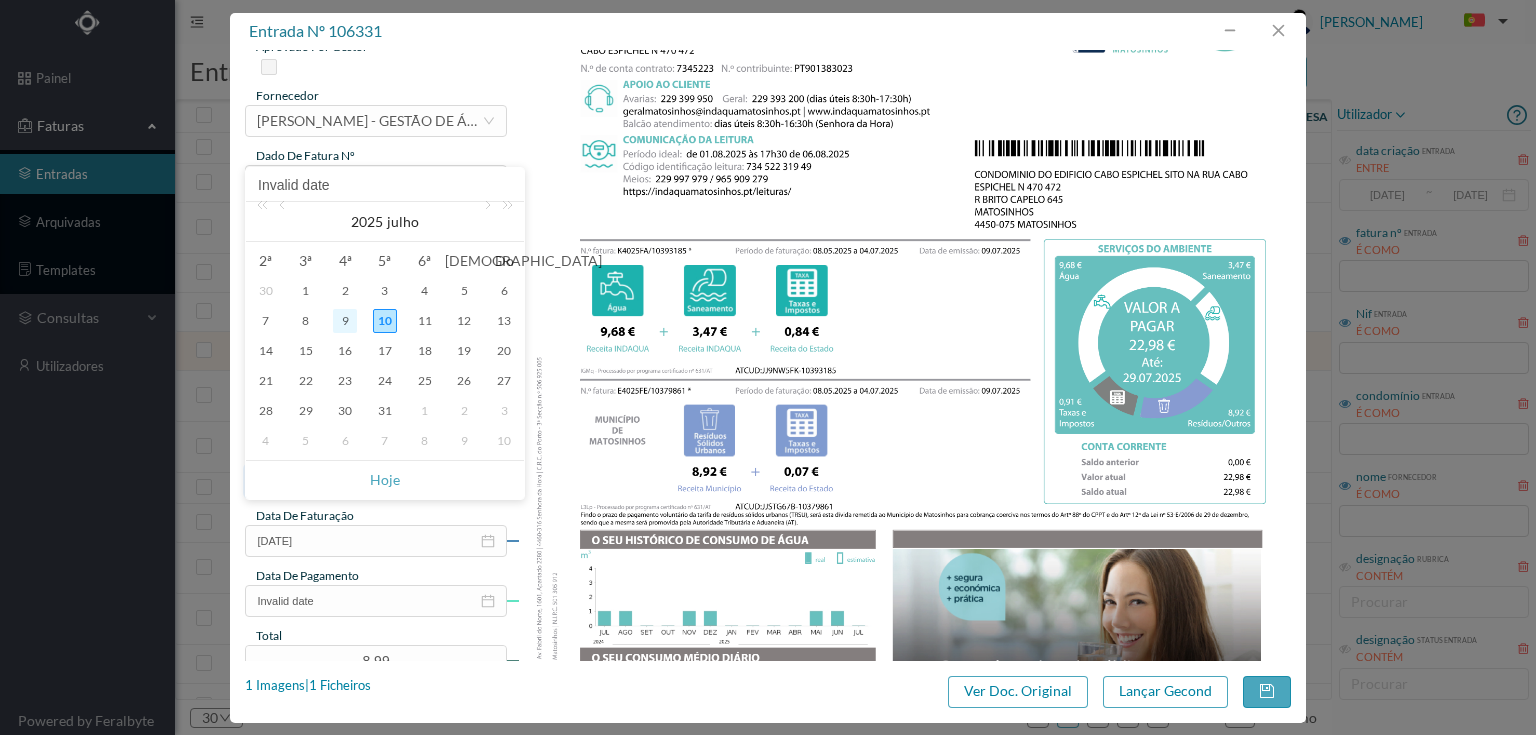 type on "[DATE]" 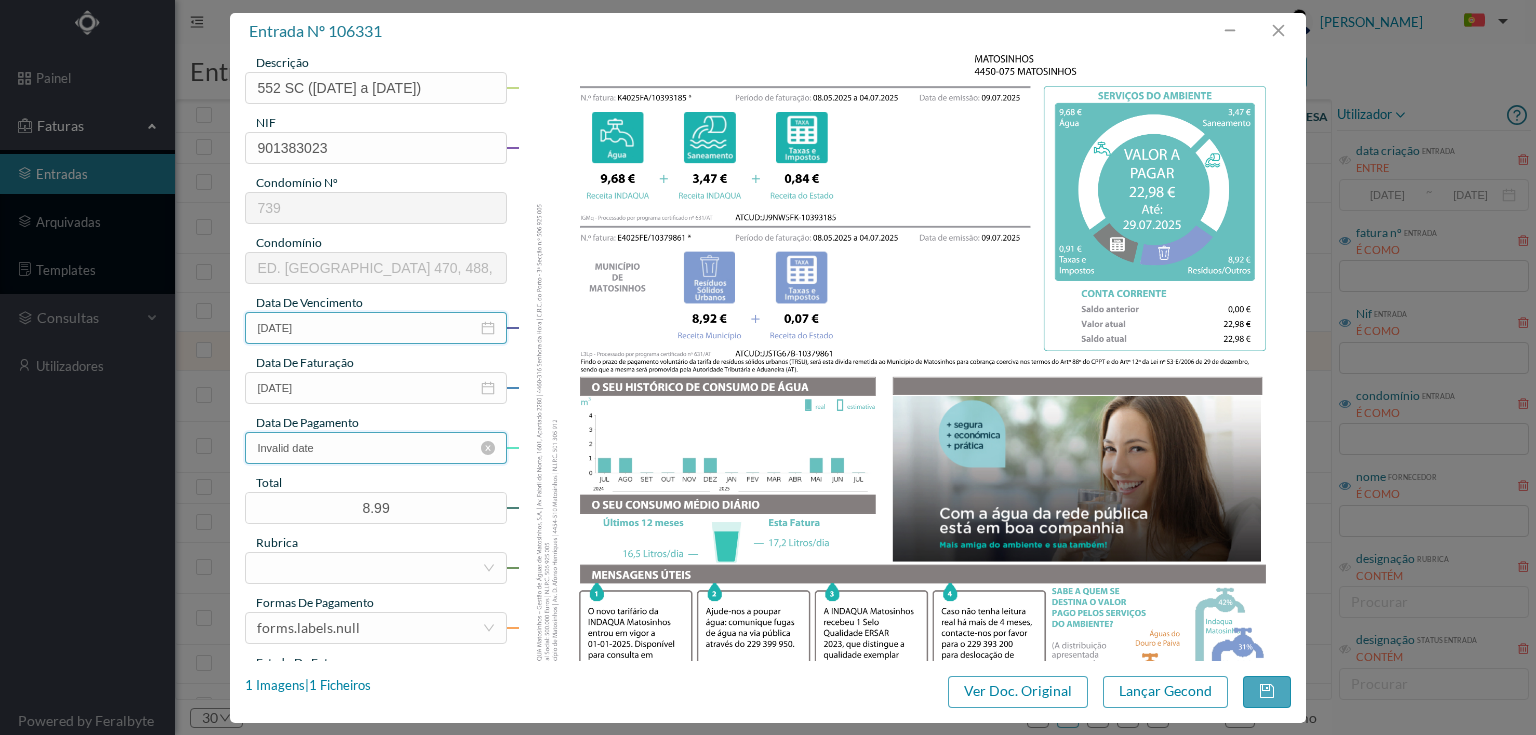 scroll, scrollTop: 240, scrollLeft: 0, axis: vertical 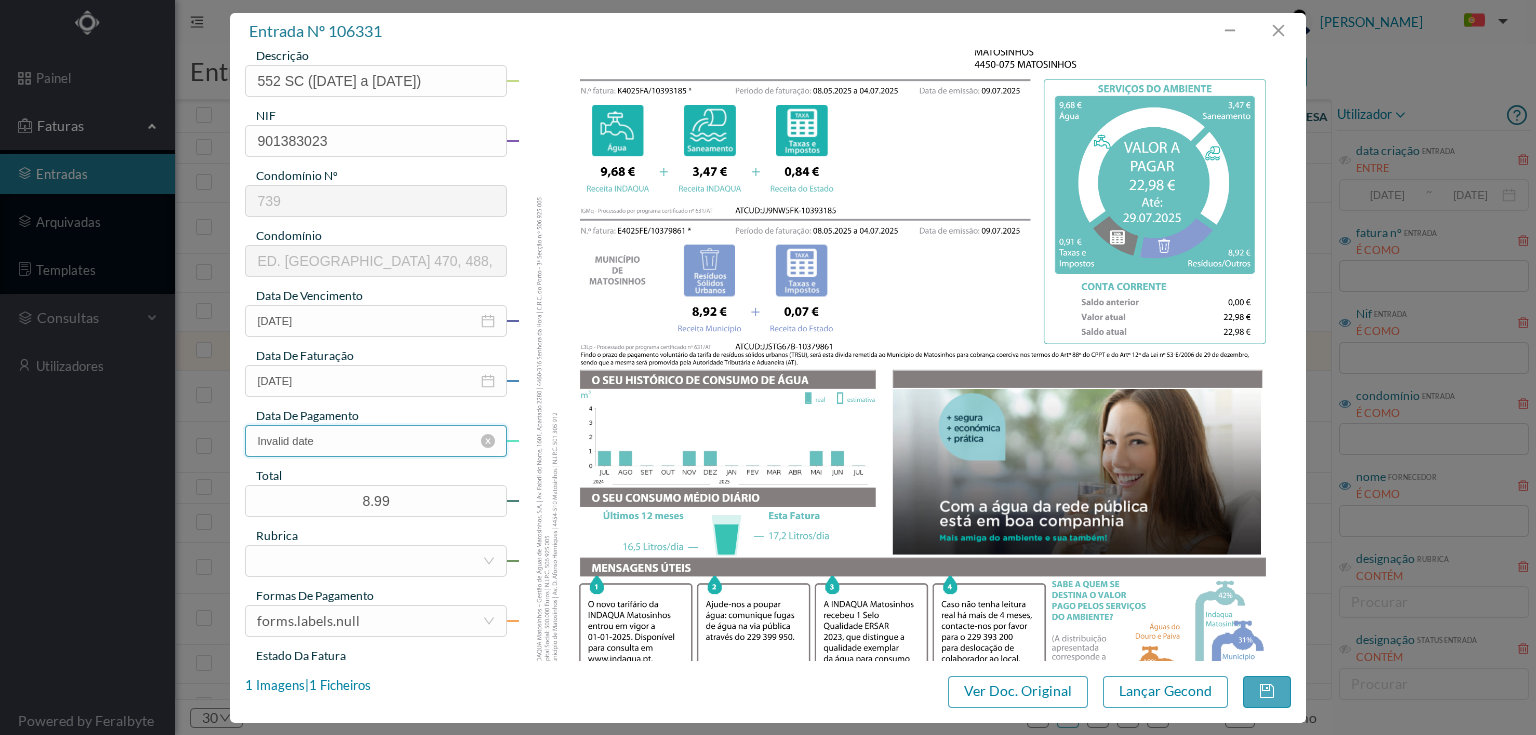 click on "Invalid date" at bounding box center (375, 441) 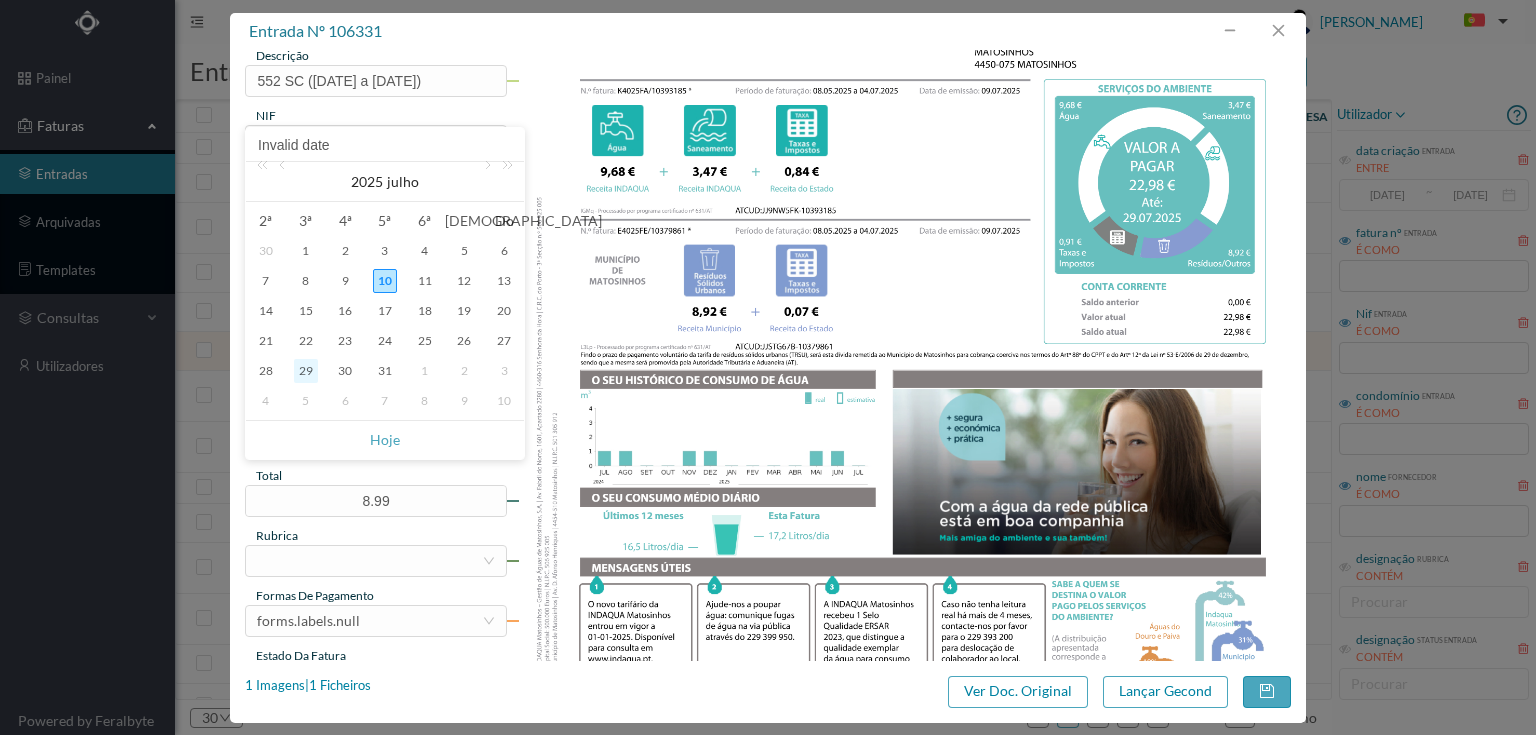 click on "29" at bounding box center (306, 371) 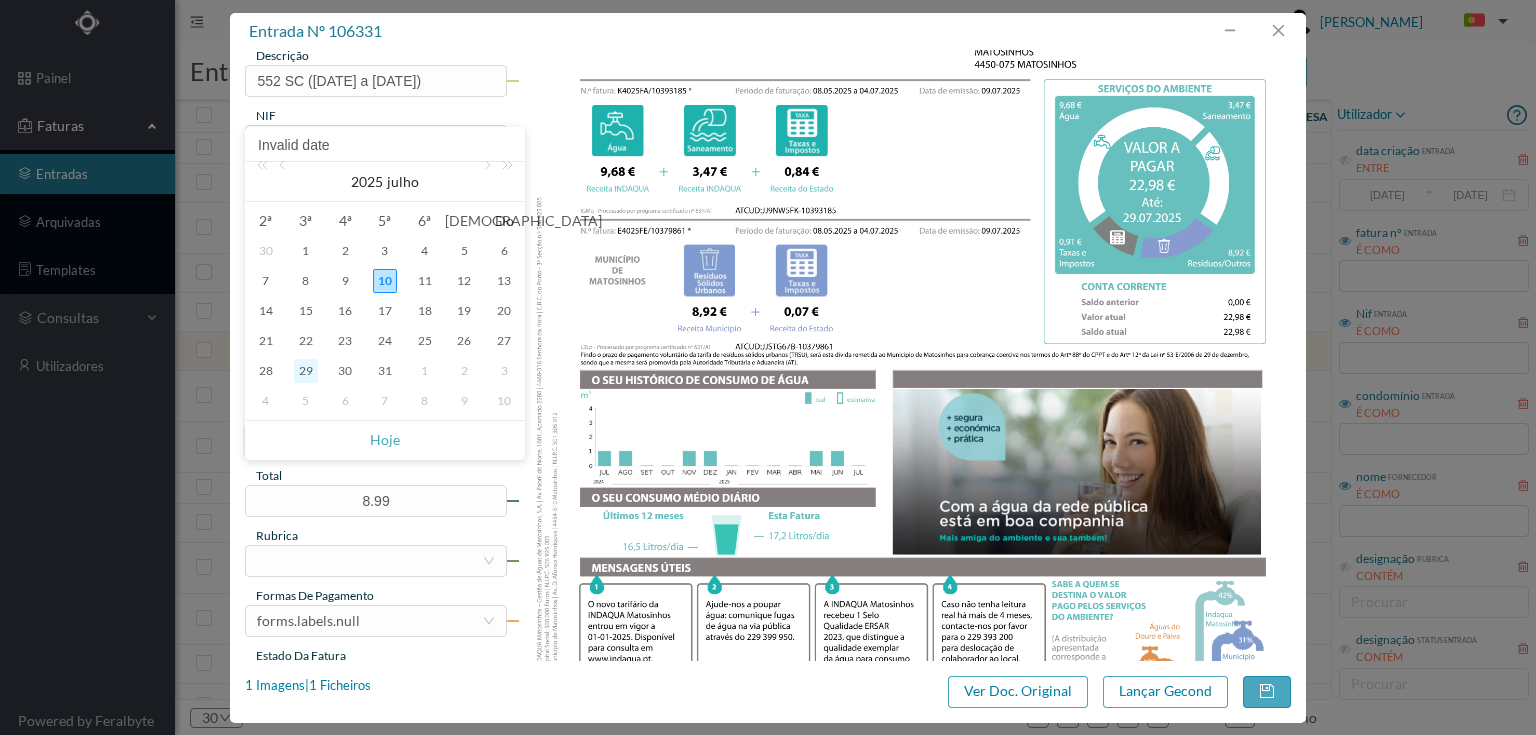 type on "[DATE]" 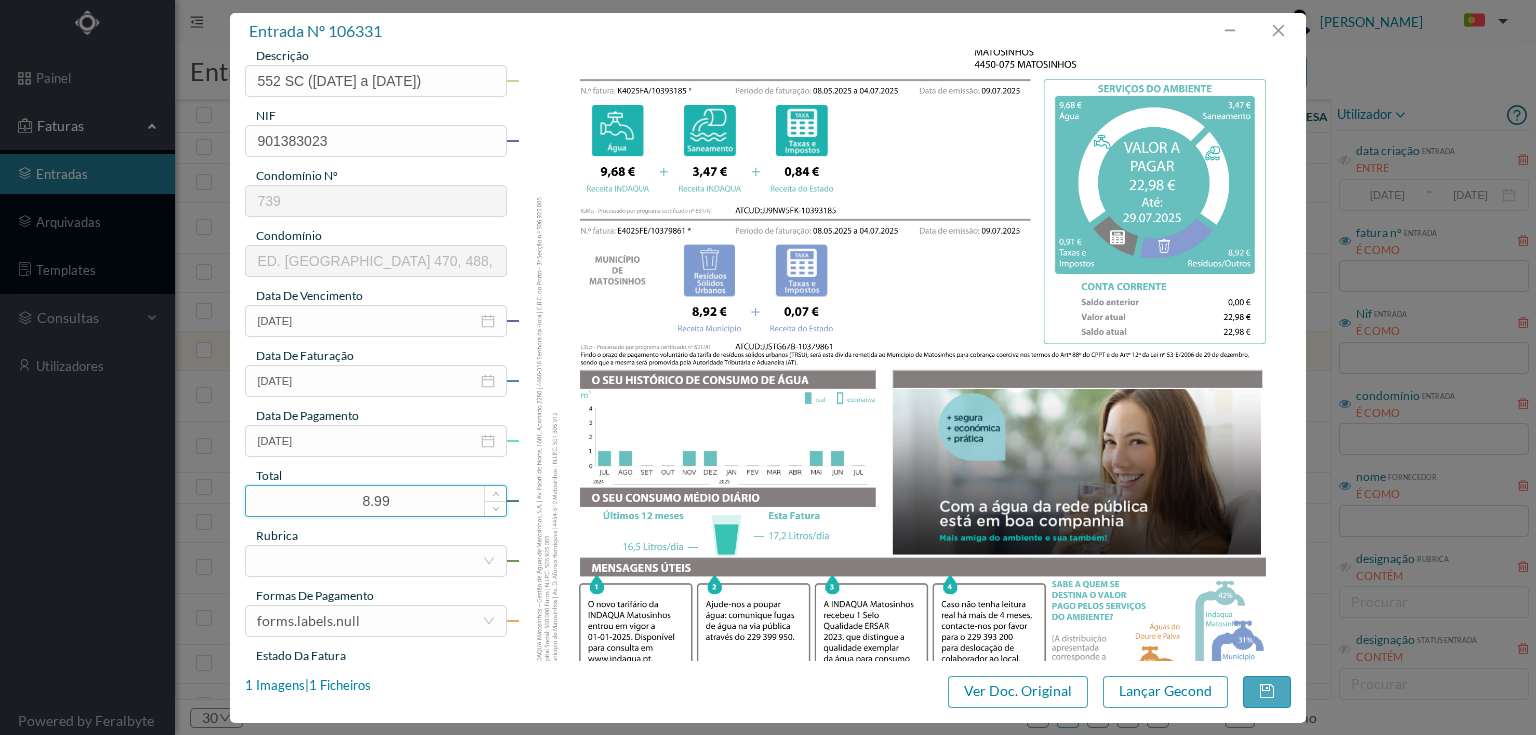 drag, startPoint x: 410, startPoint y: 491, endPoint x: 268, endPoint y: 500, distance: 142.28493 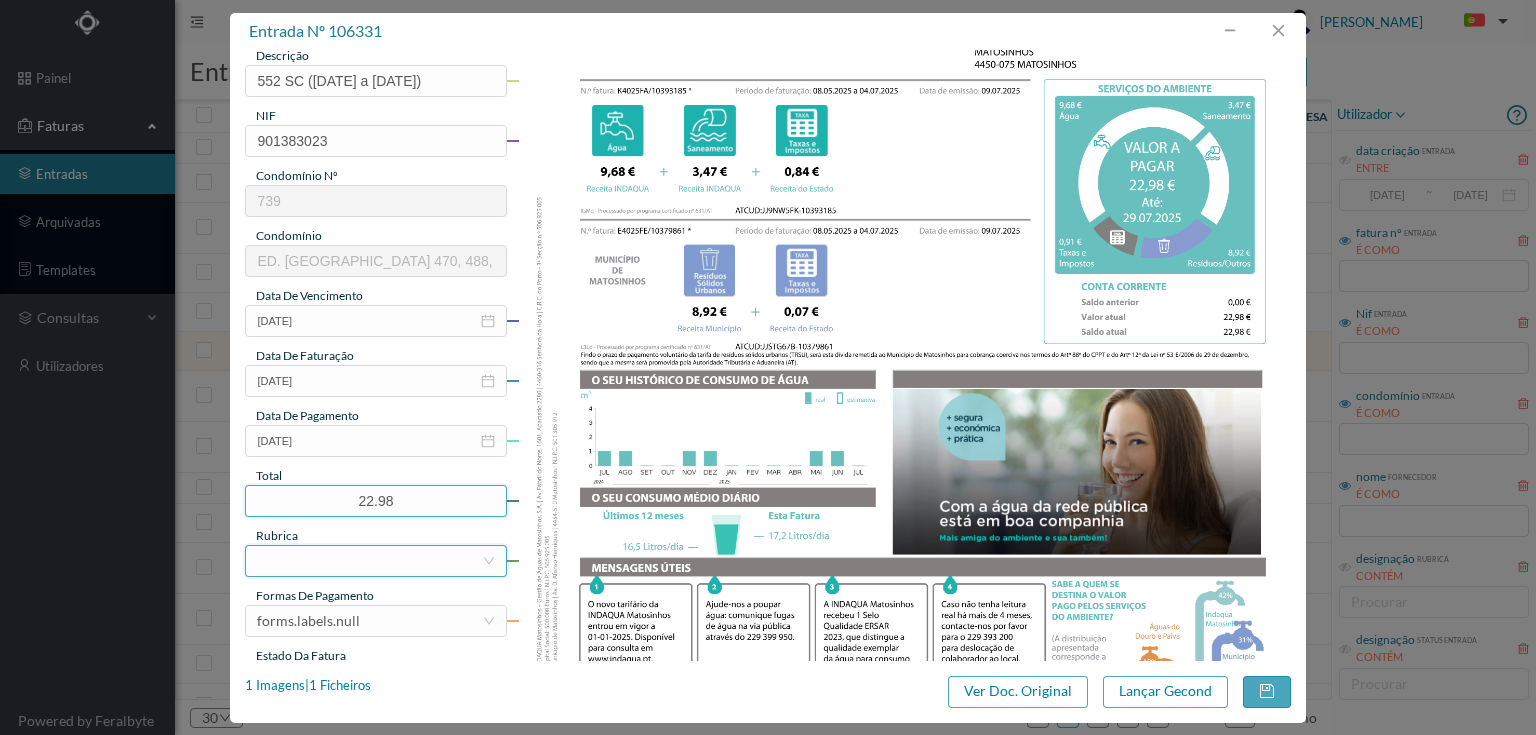 type on "22.98" 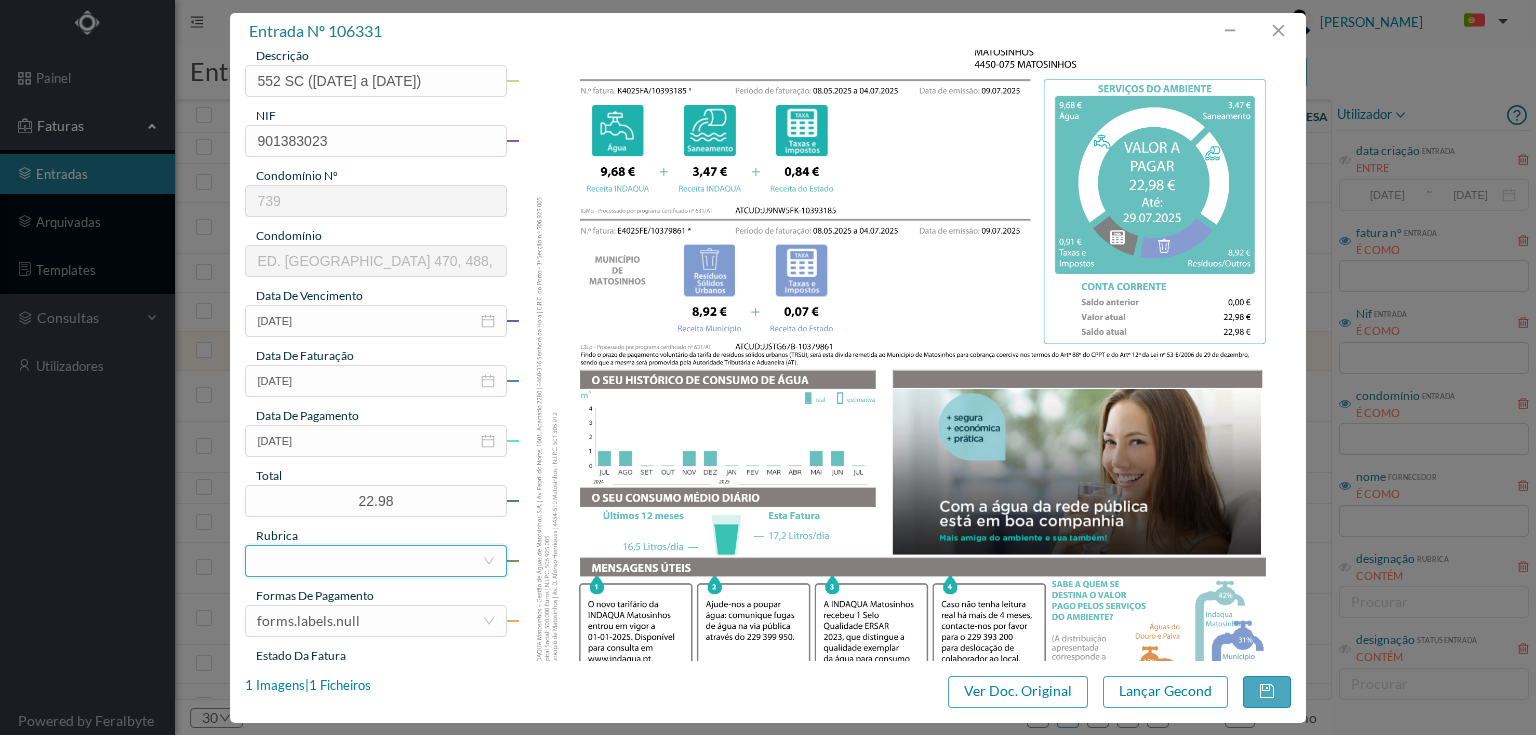 click at bounding box center [369, 561] 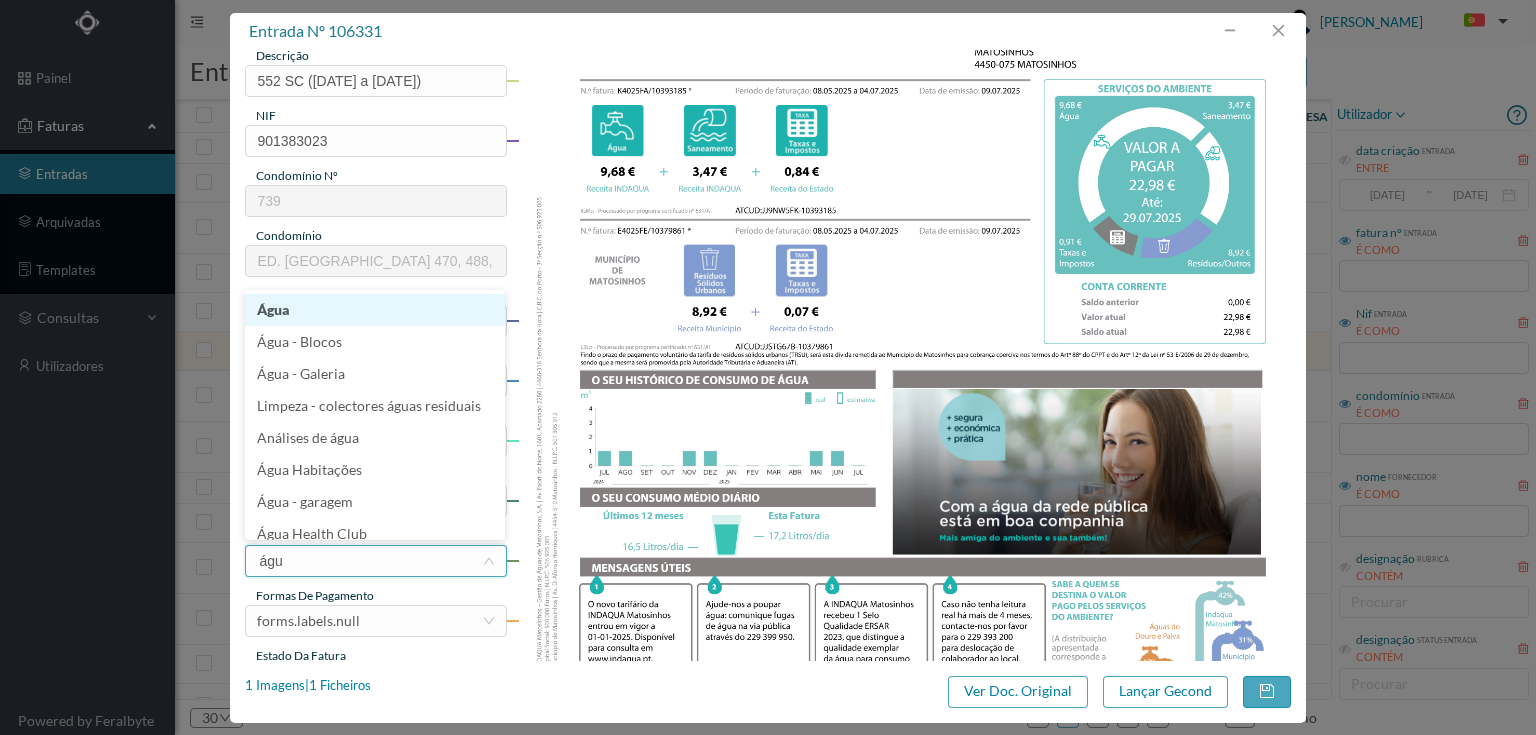type on "água" 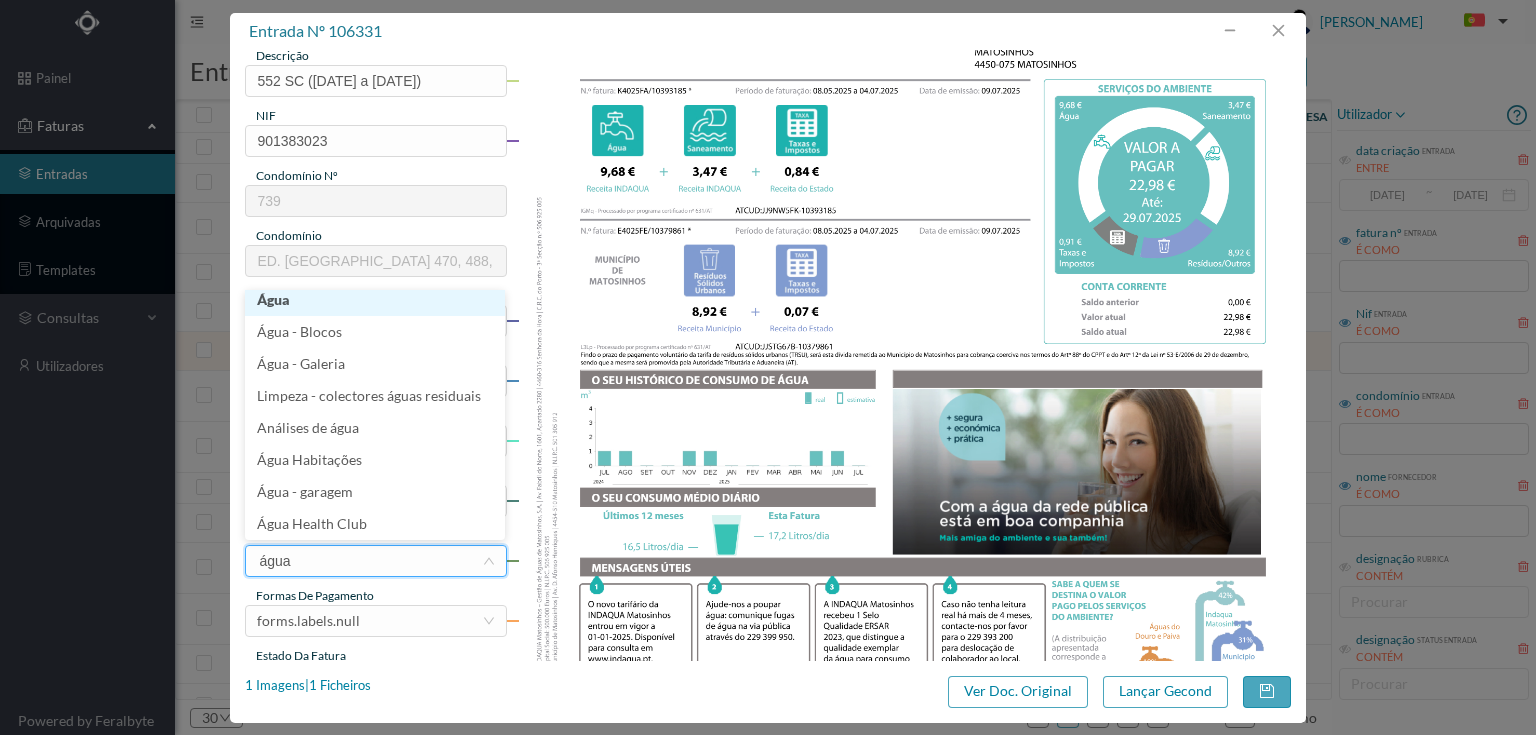 scroll, scrollTop: 4, scrollLeft: 0, axis: vertical 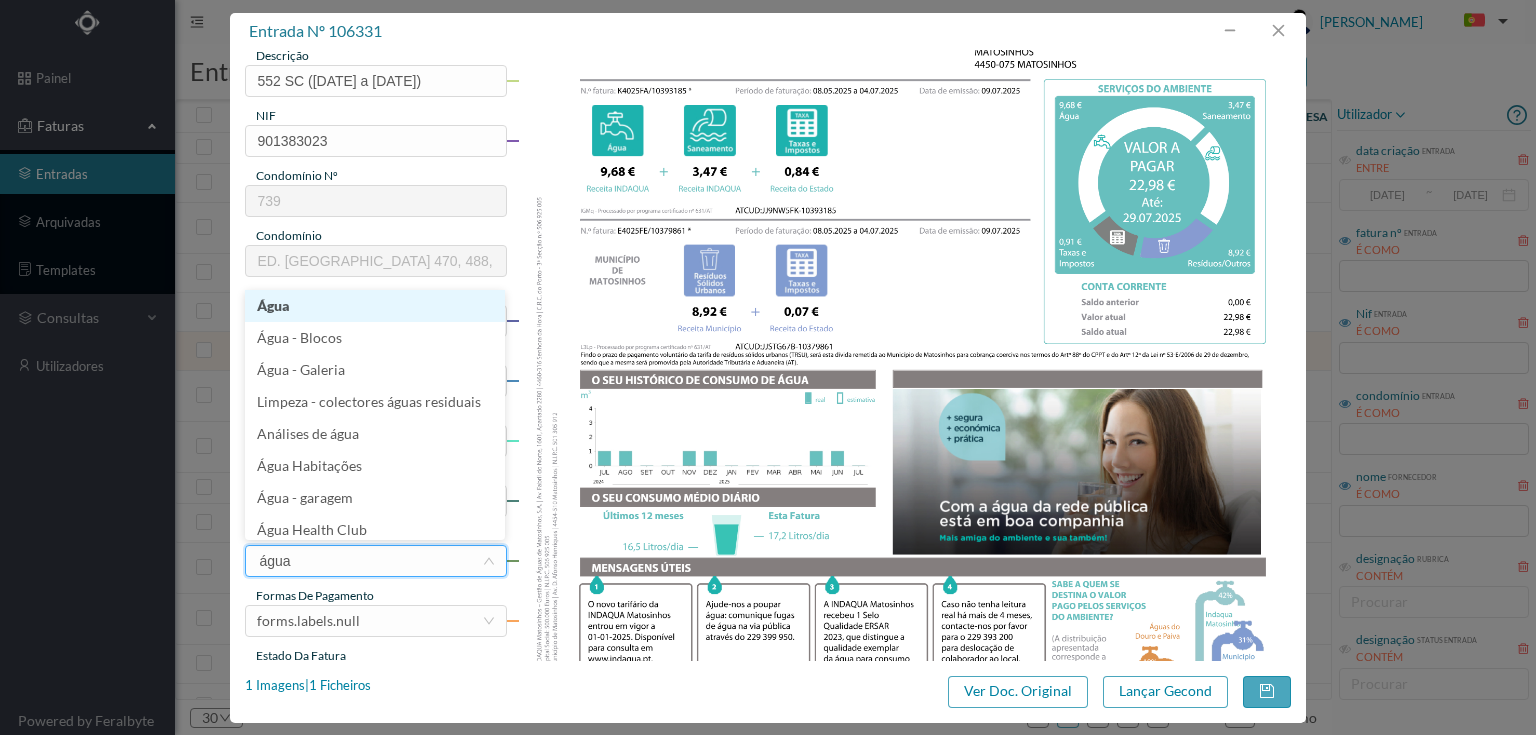 click on "Água" at bounding box center (375, 306) 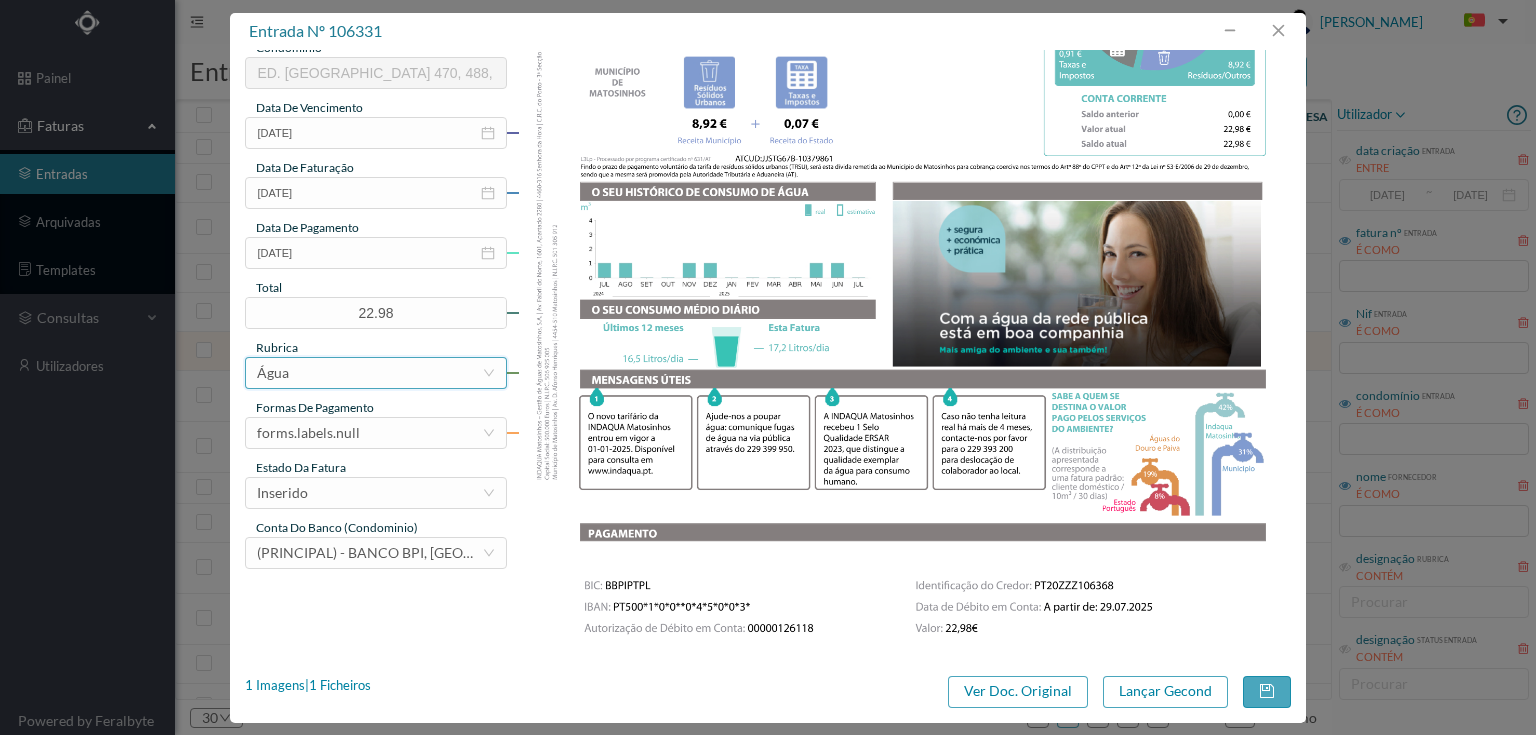 scroll, scrollTop: 505, scrollLeft: 0, axis: vertical 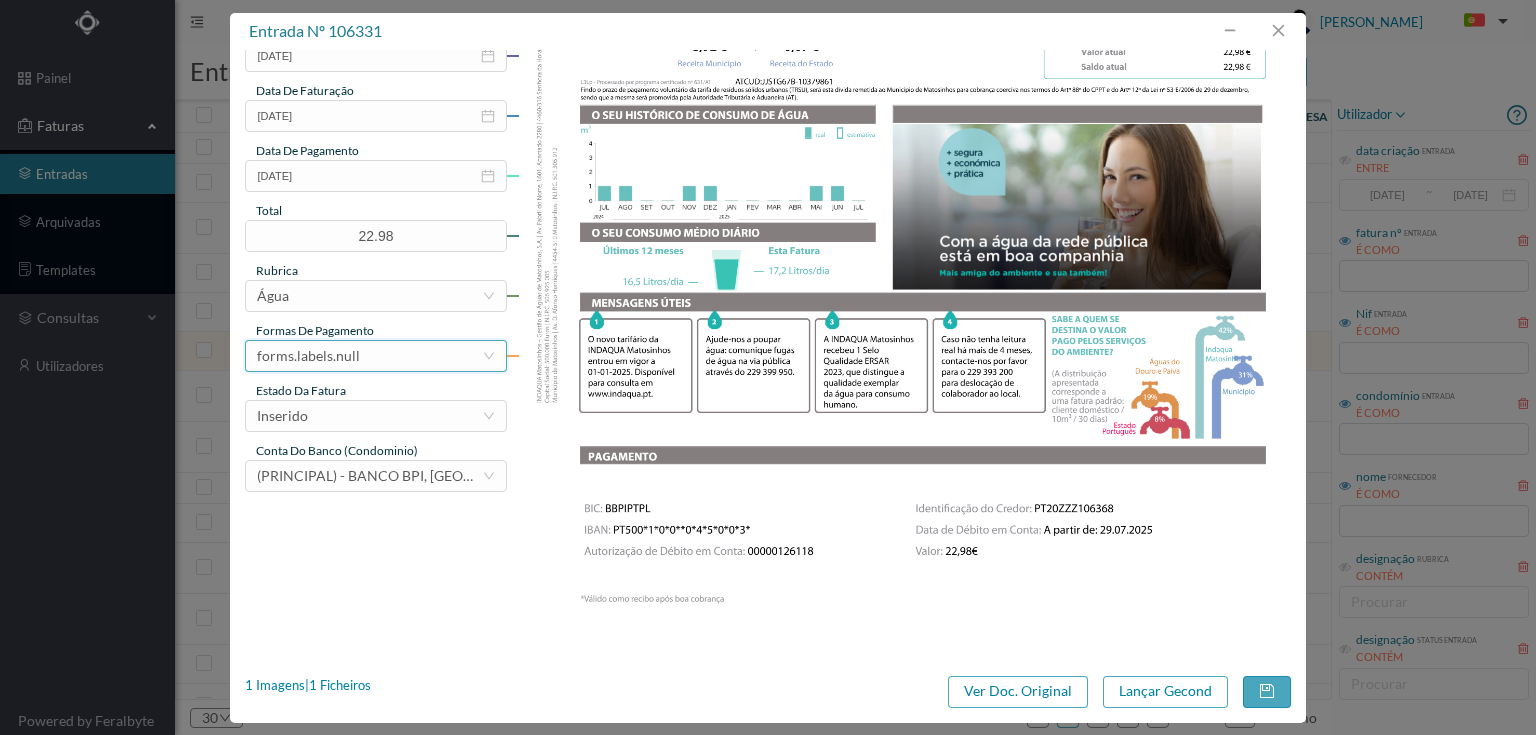 click on "forms.labels.null" at bounding box center (308, 356) 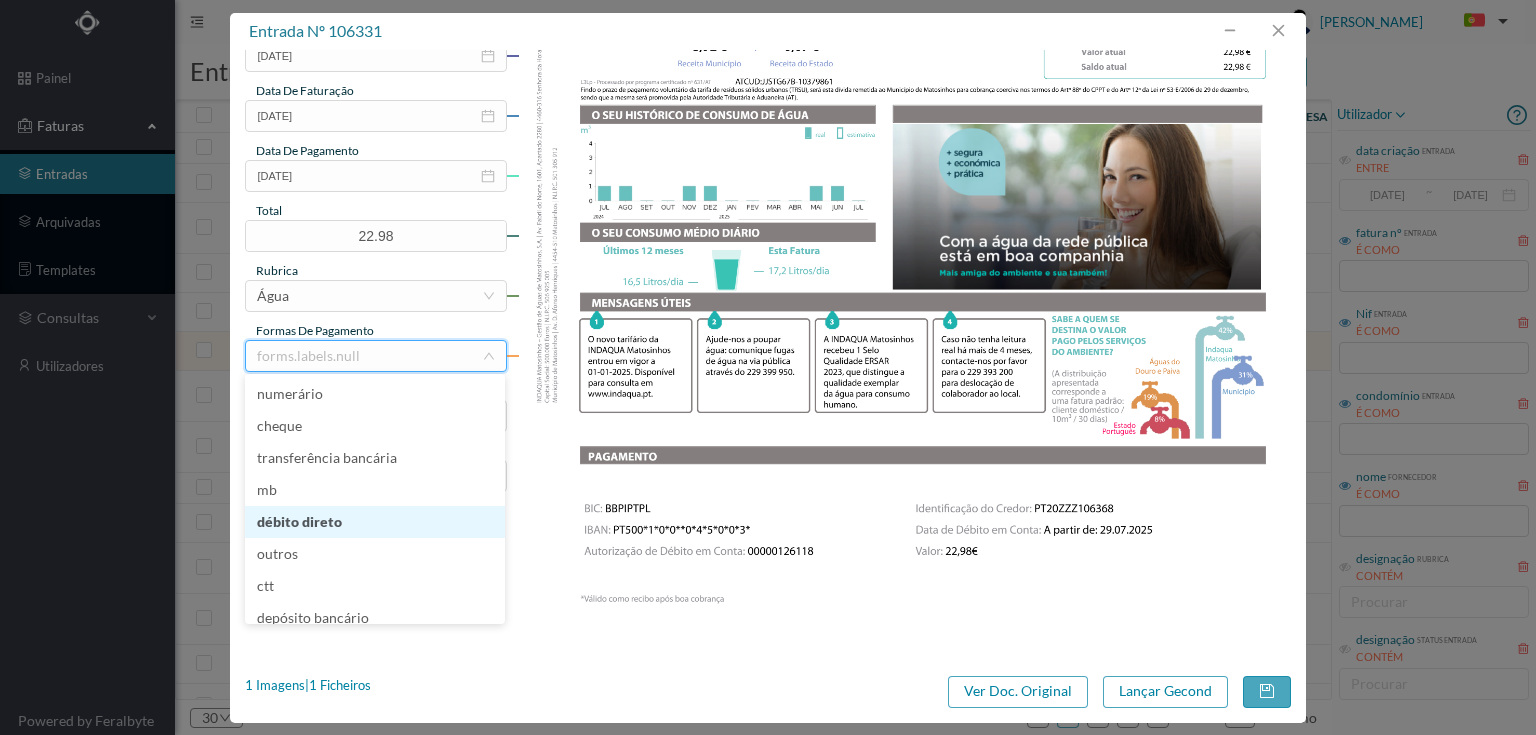 click on "débito direto" at bounding box center (375, 522) 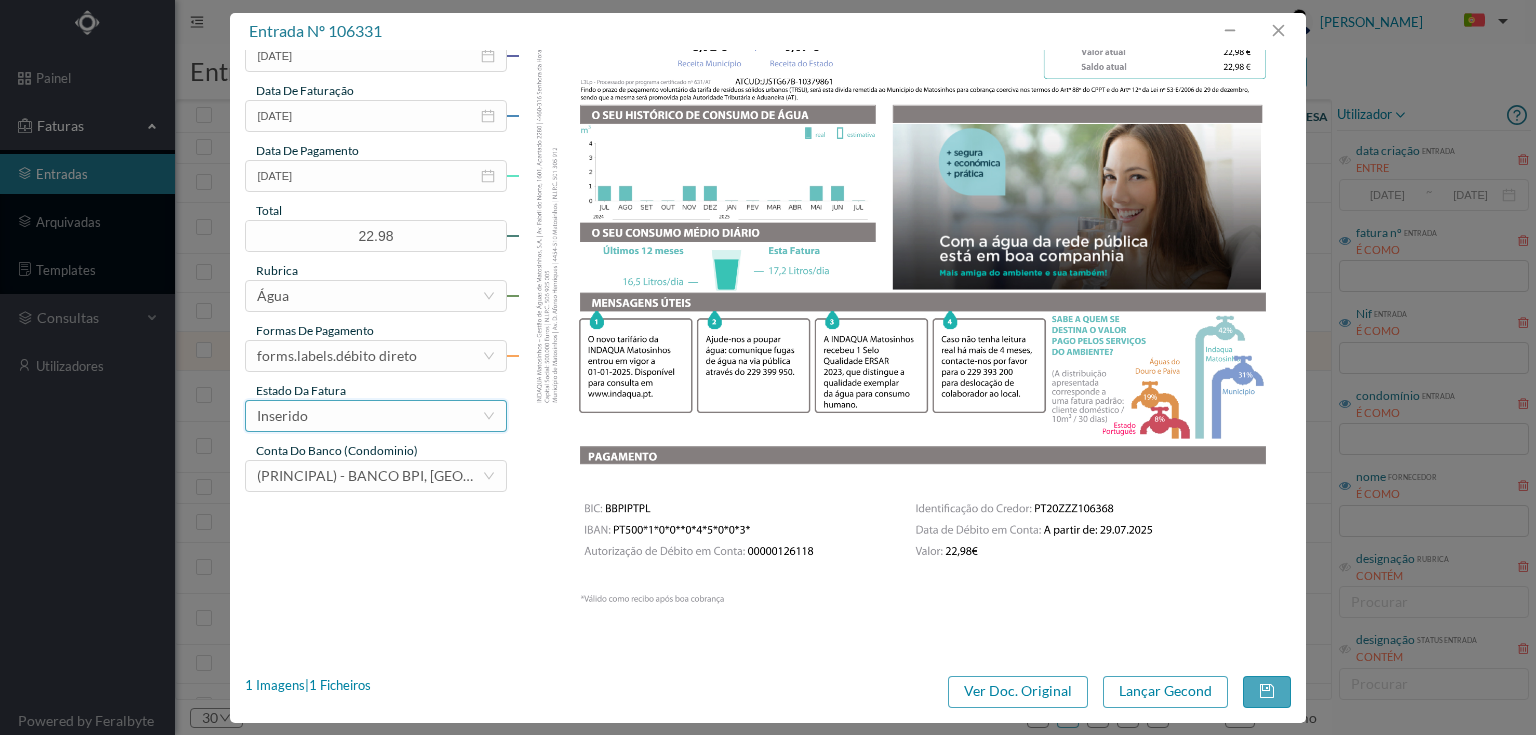 click on "Inserido" at bounding box center [369, 416] 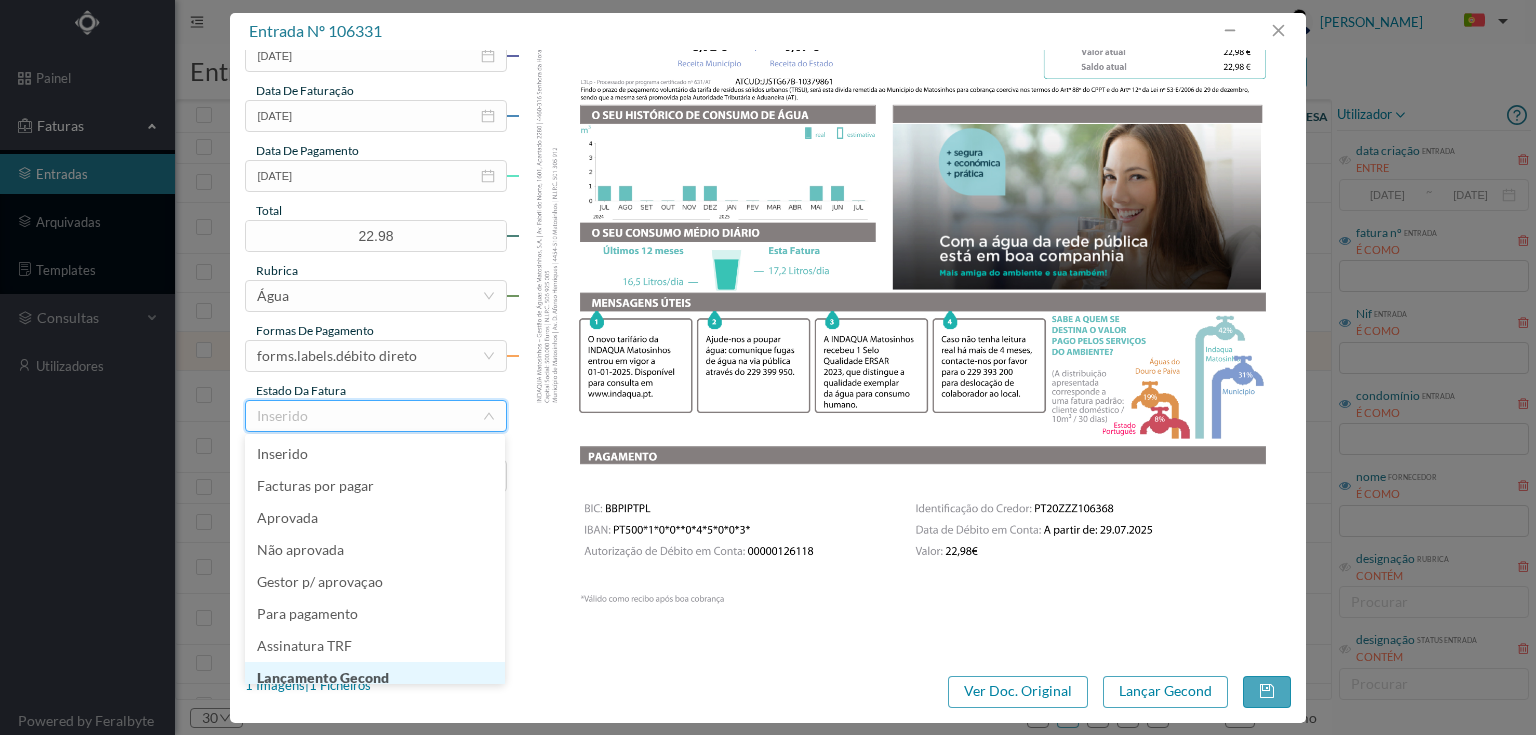 scroll, scrollTop: 10, scrollLeft: 0, axis: vertical 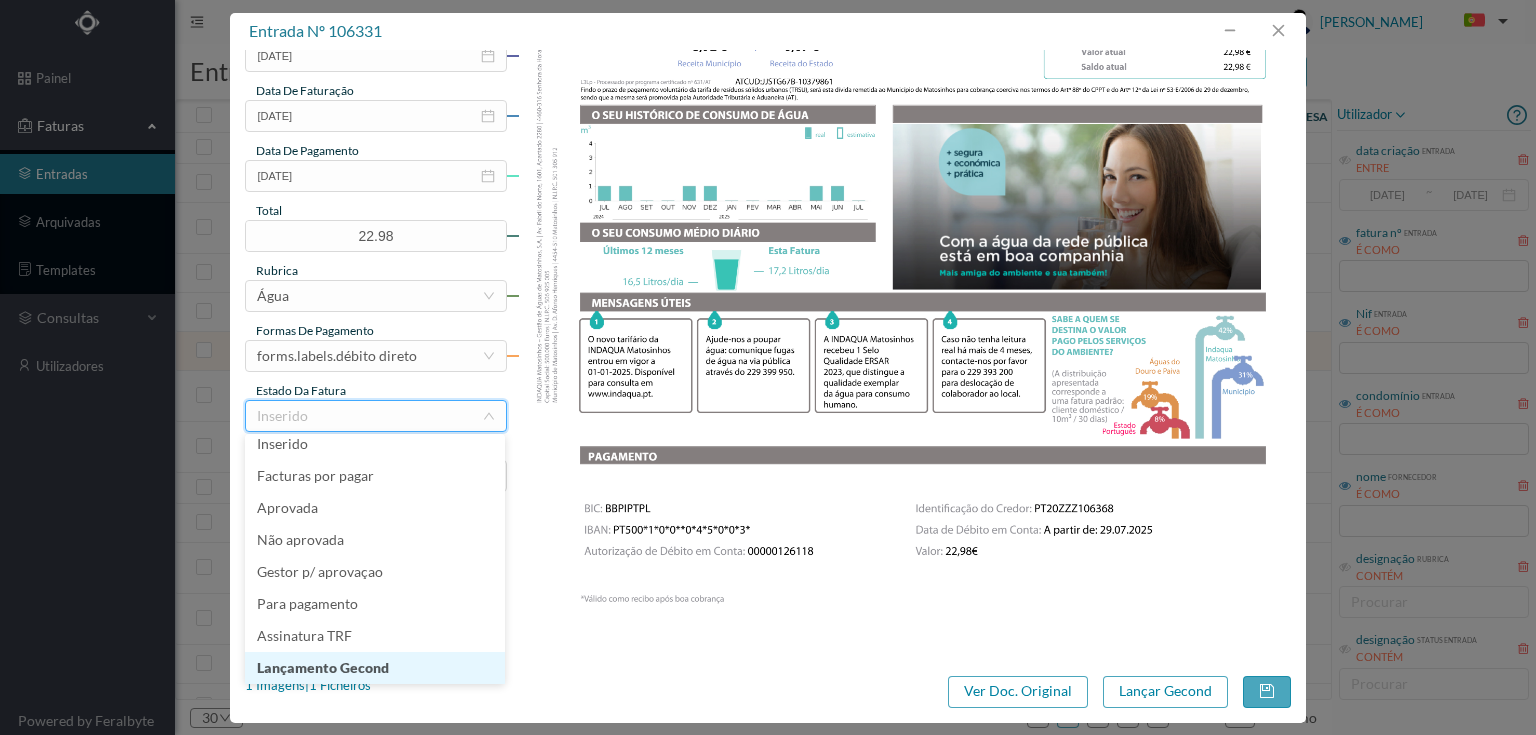 click on "Lançamento Gecond" at bounding box center (375, 668) 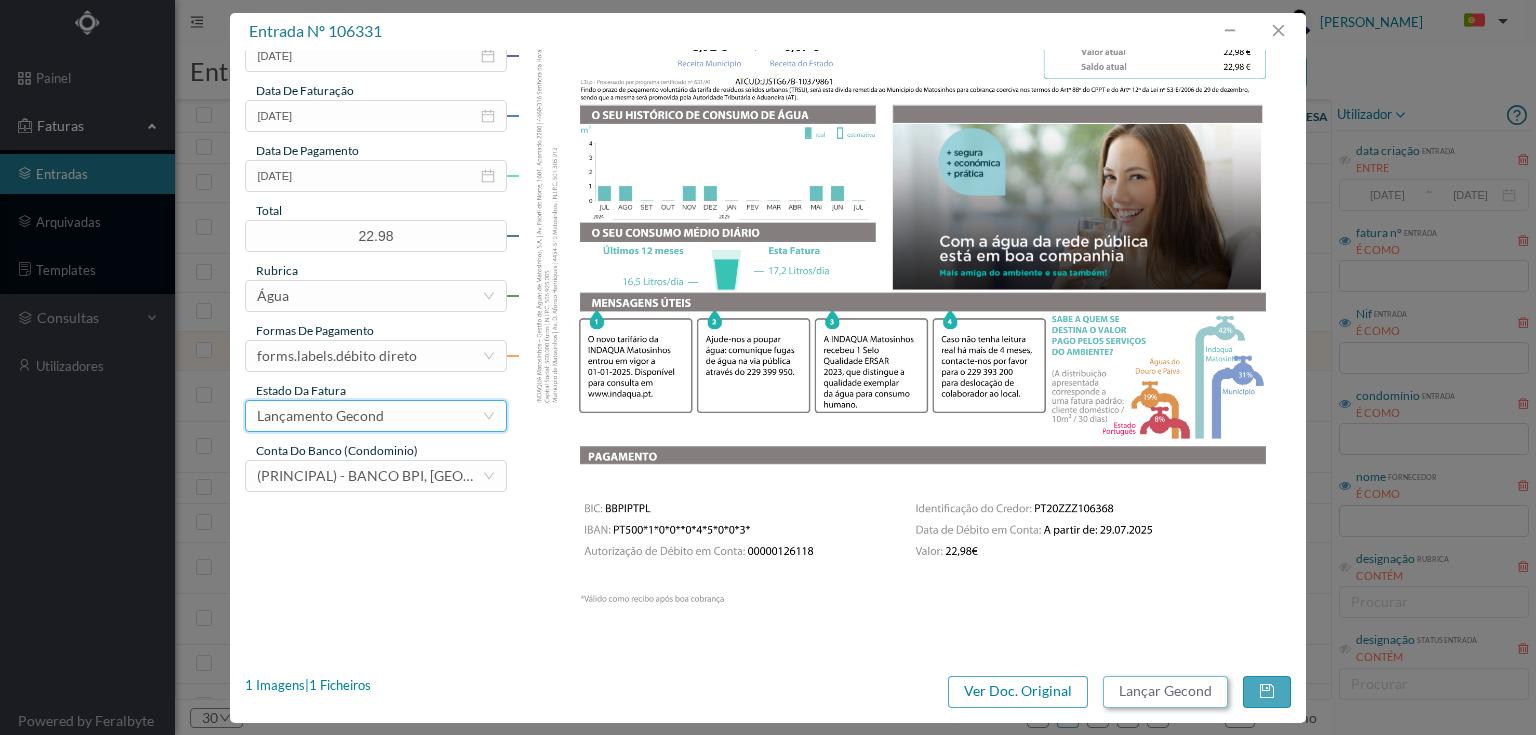 click on "Lançar Gecond" at bounding box center (1165, 692) 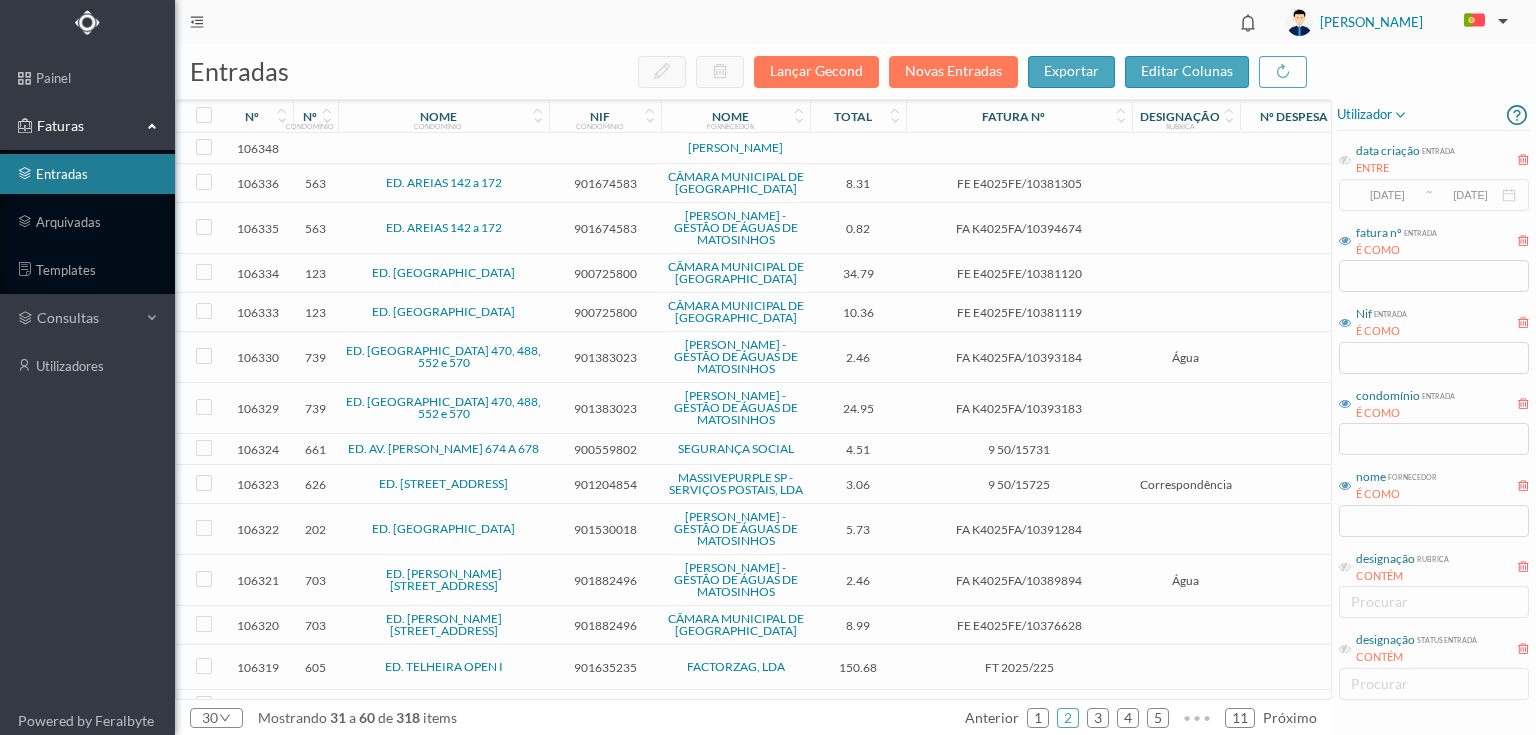 click on "901383023" at bounding box center [605, 357] 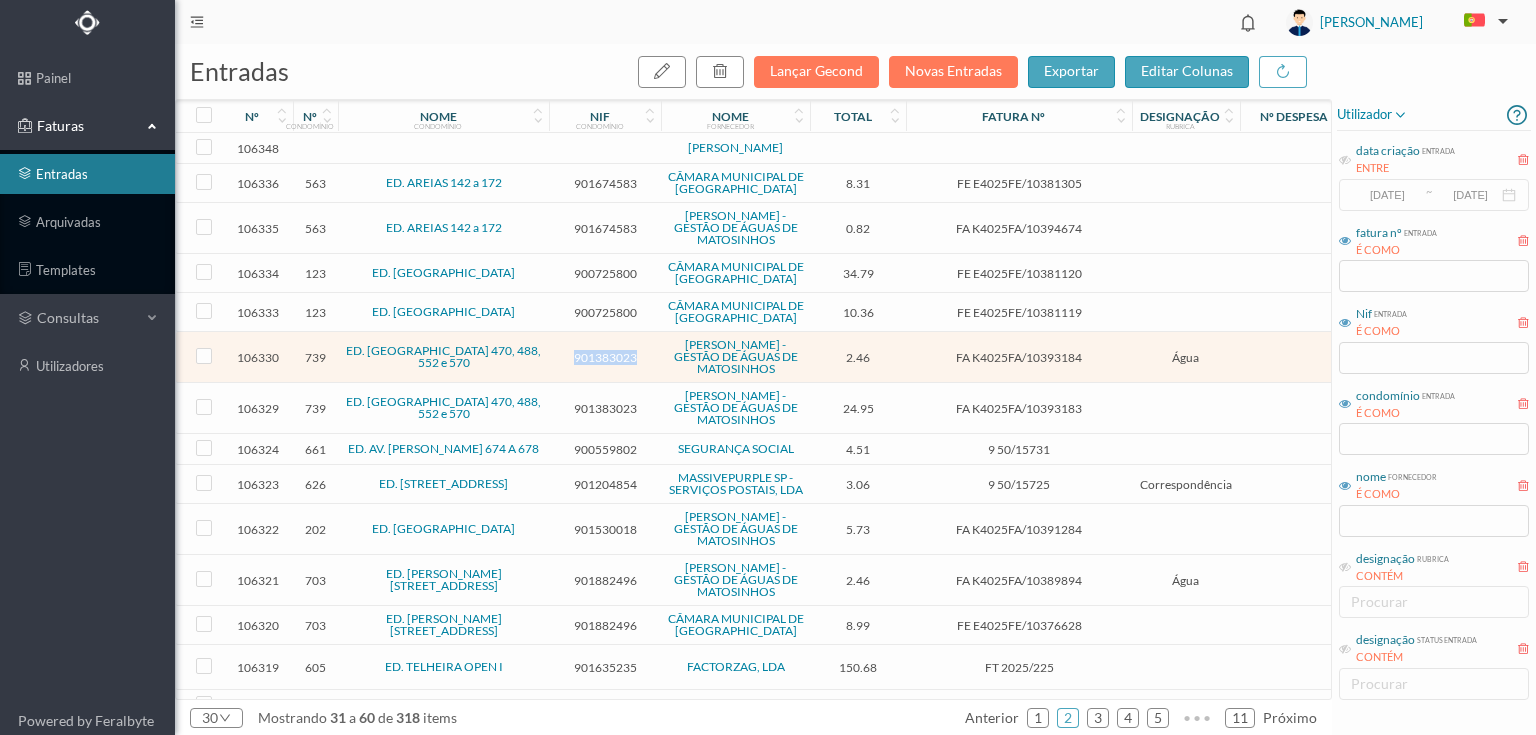 click on "901383023" at bounding box center (605, 357) 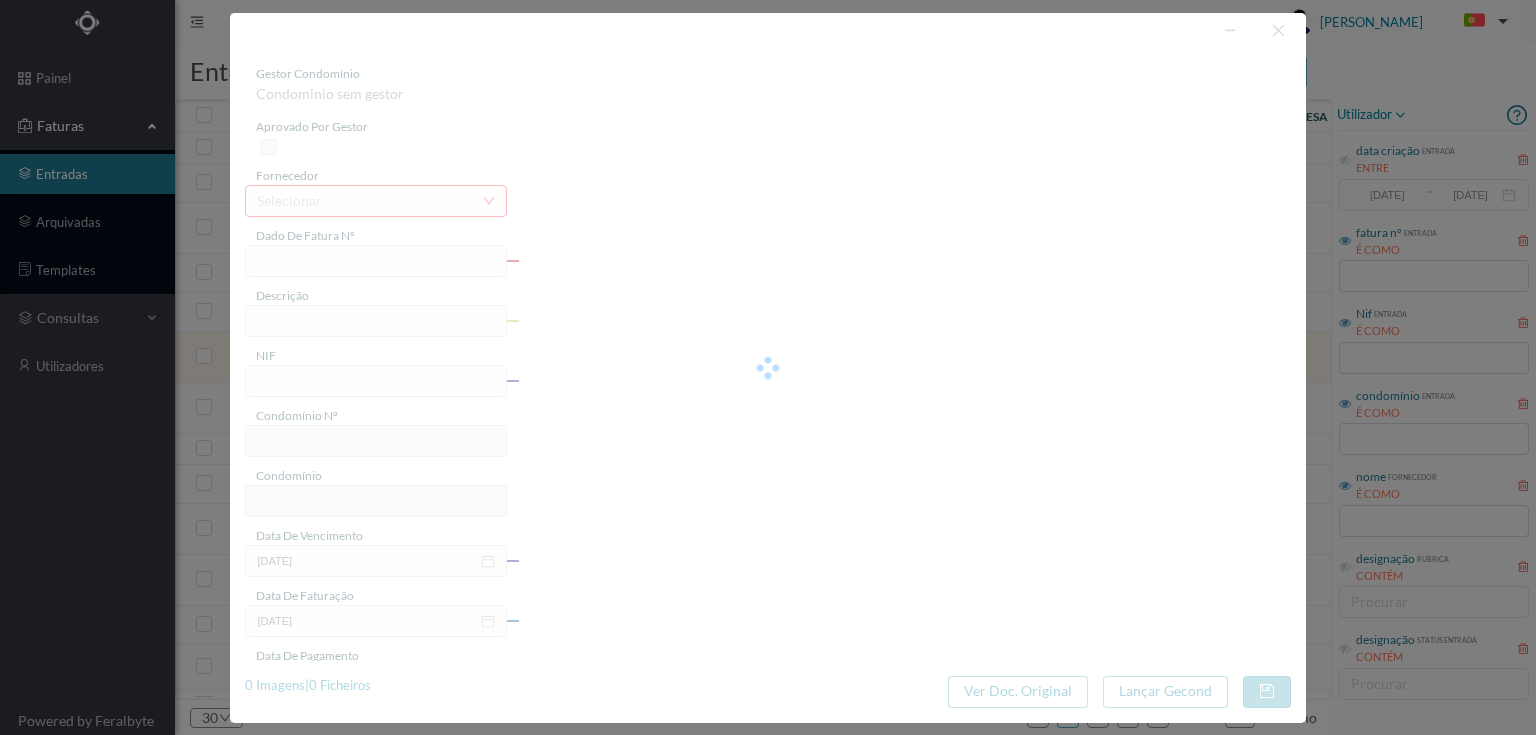 type on "FA K4025FA/10393184" 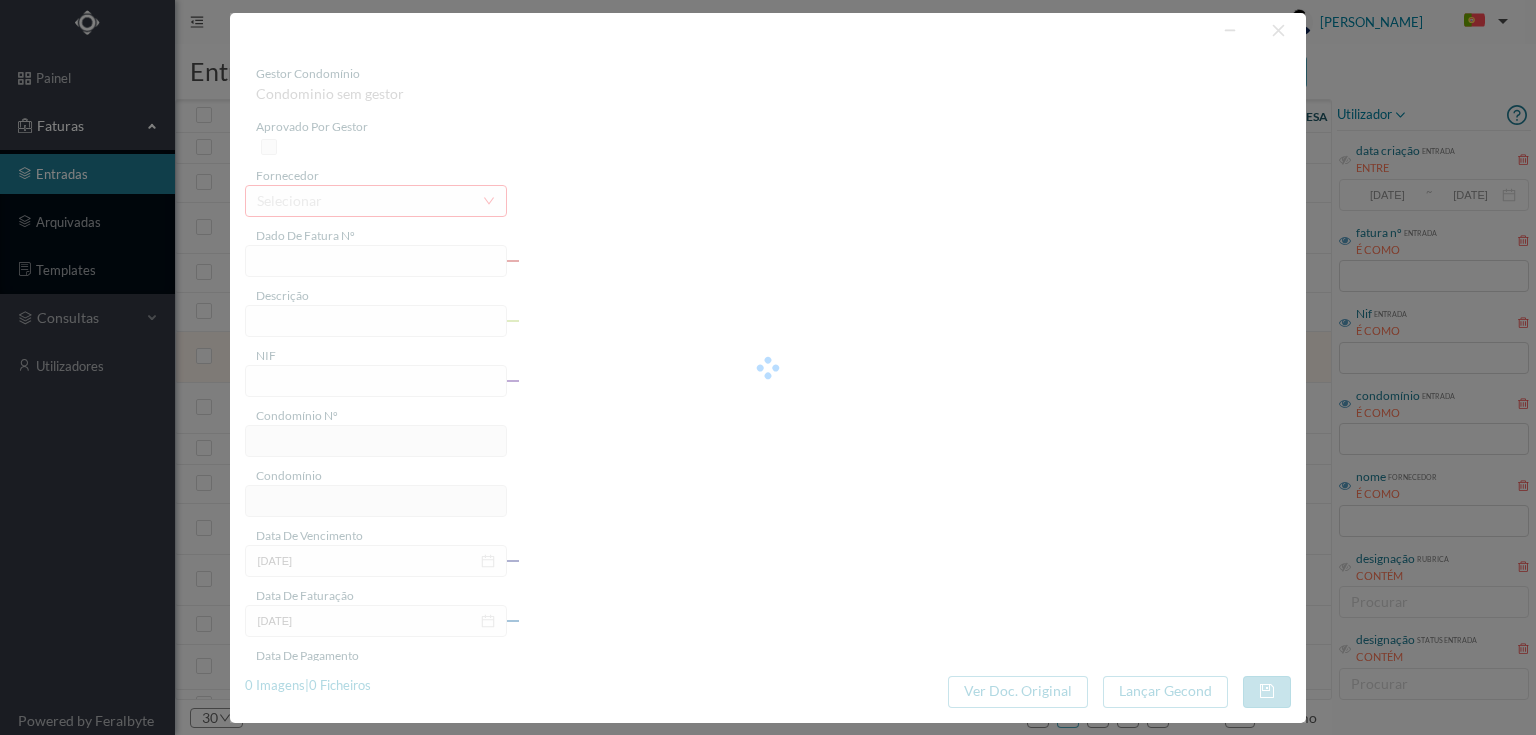 type on "Periodo de faturação: [DATE] a [DATE]" 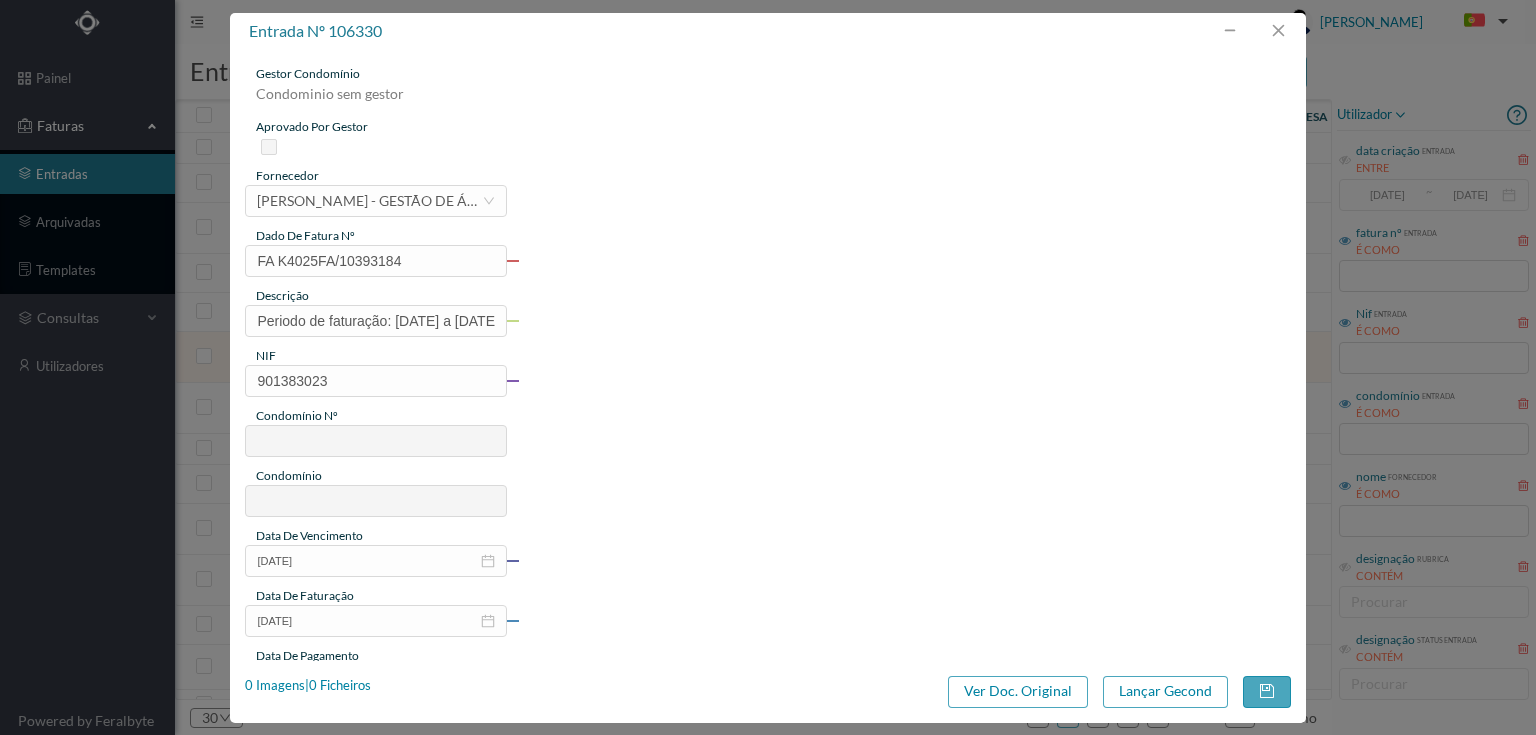 type on "739" 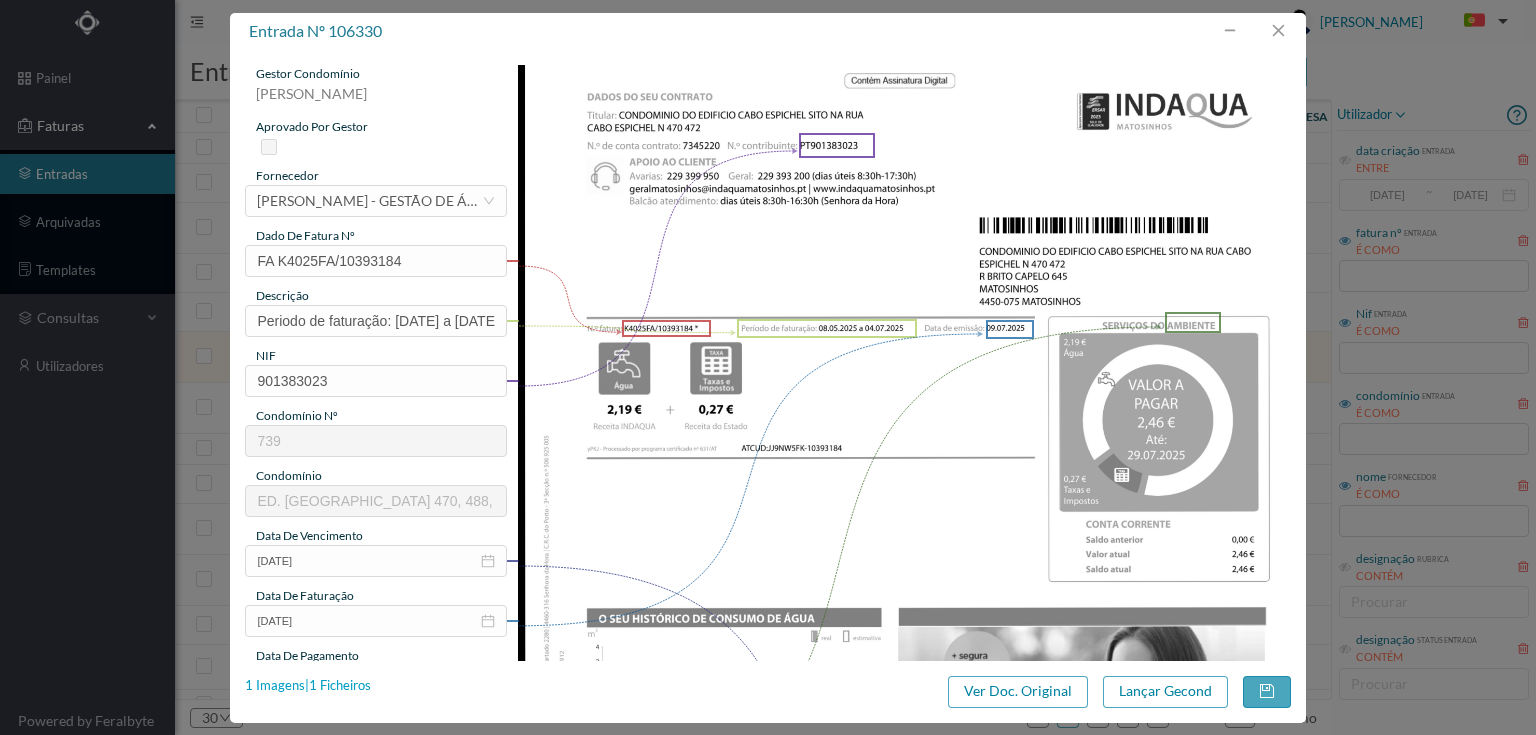 click on "1   Imagens  |  1   Ficheiros" at bounding box center [308, 686] 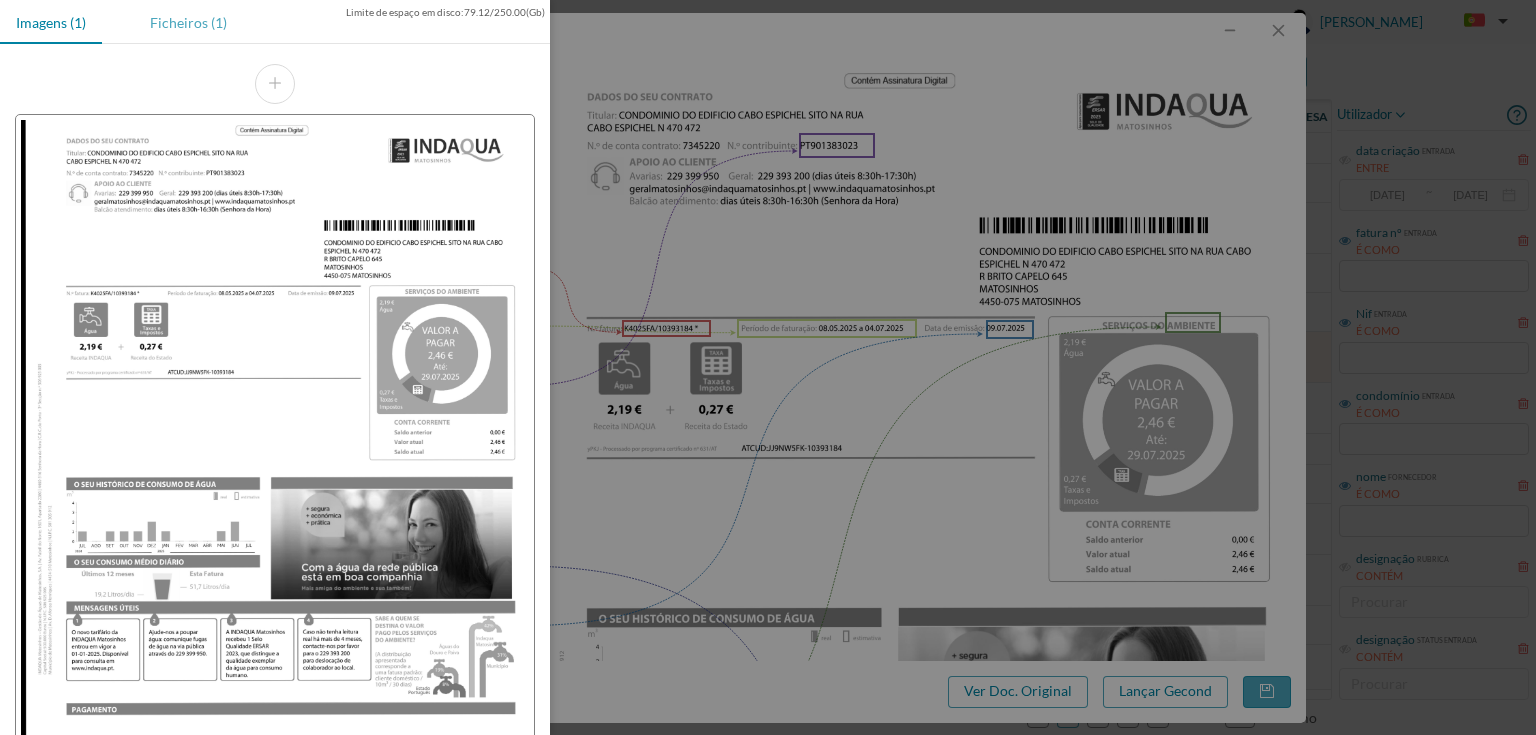 click on "Ficheiros (1)" at bounding box center (188, 22) 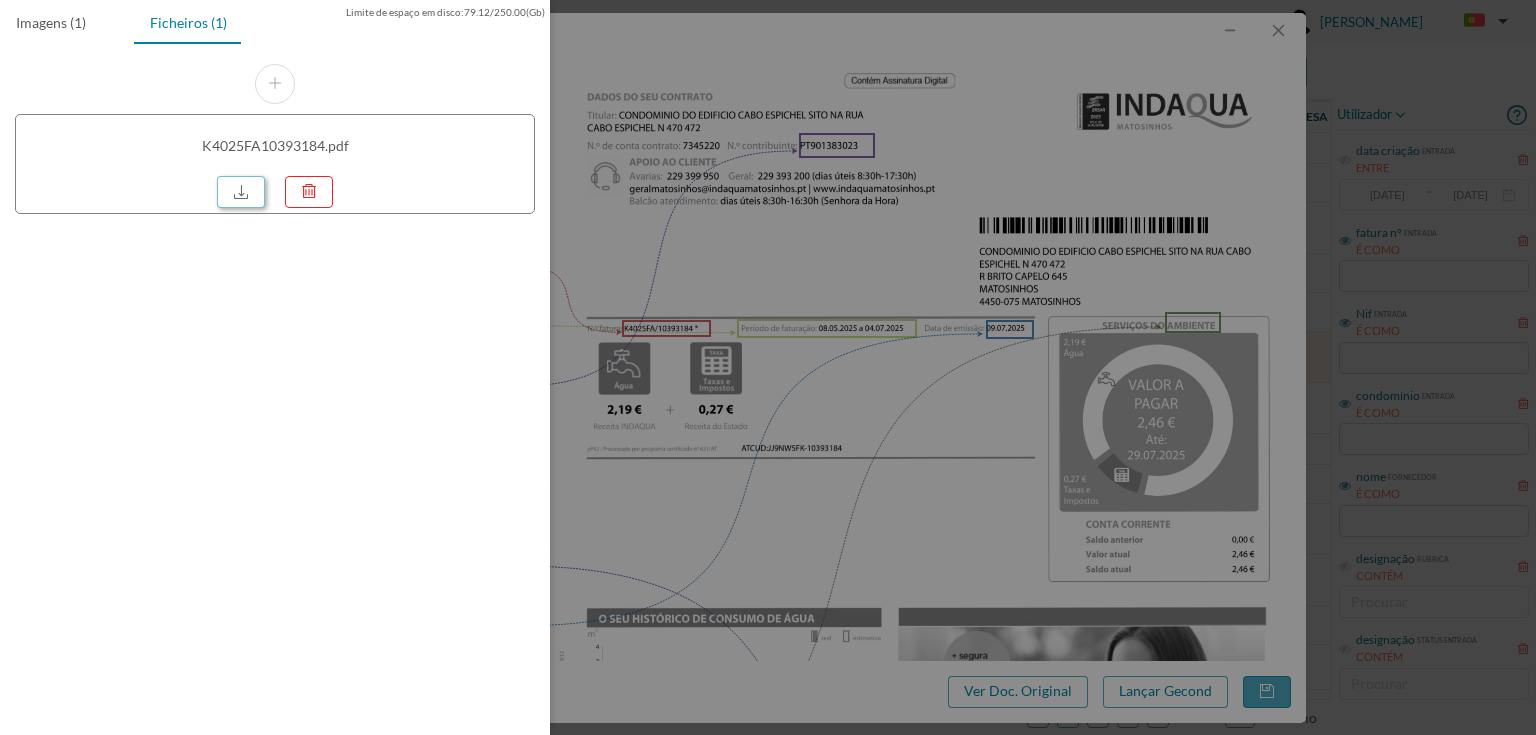 click at bounding box center (241, 192) 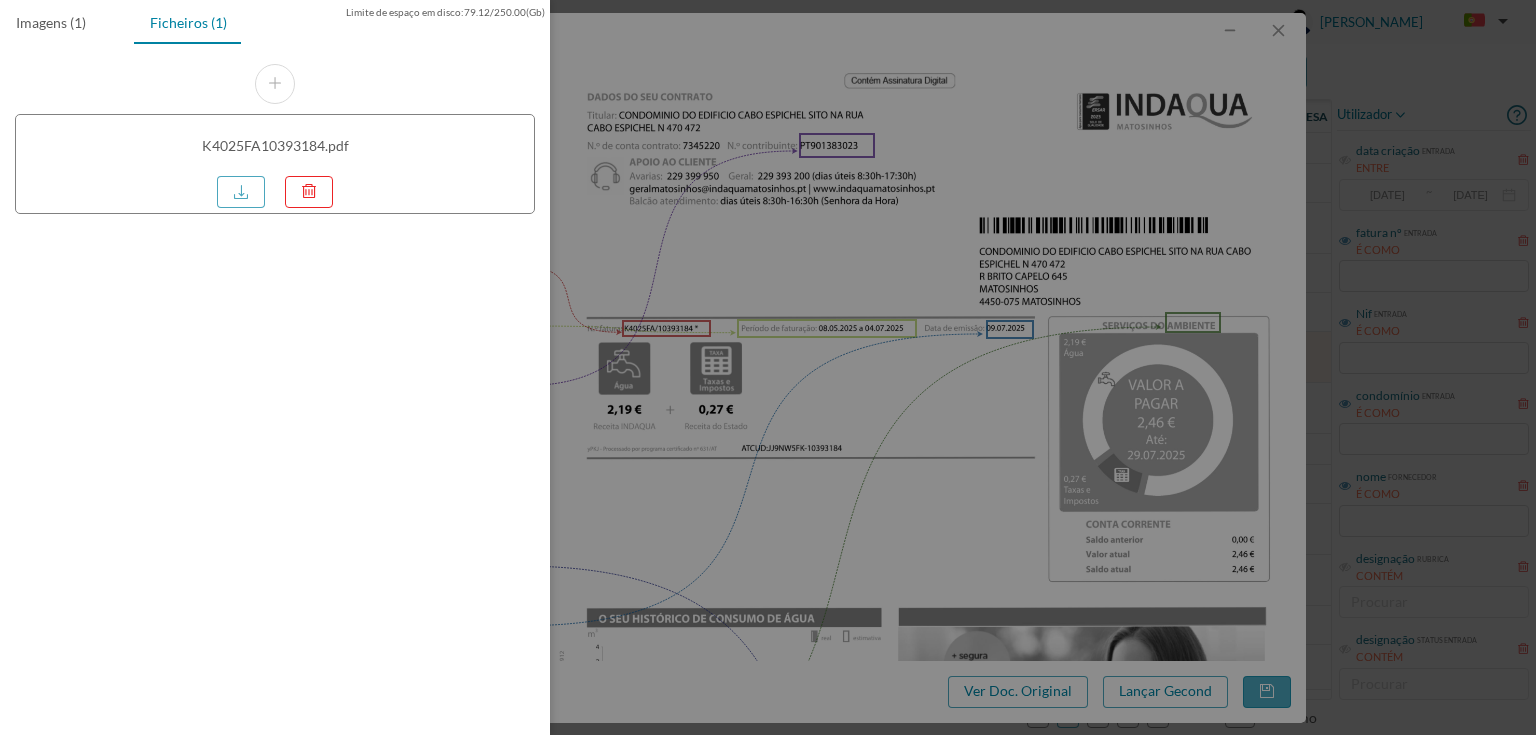 click at bounding box center (768, 367) 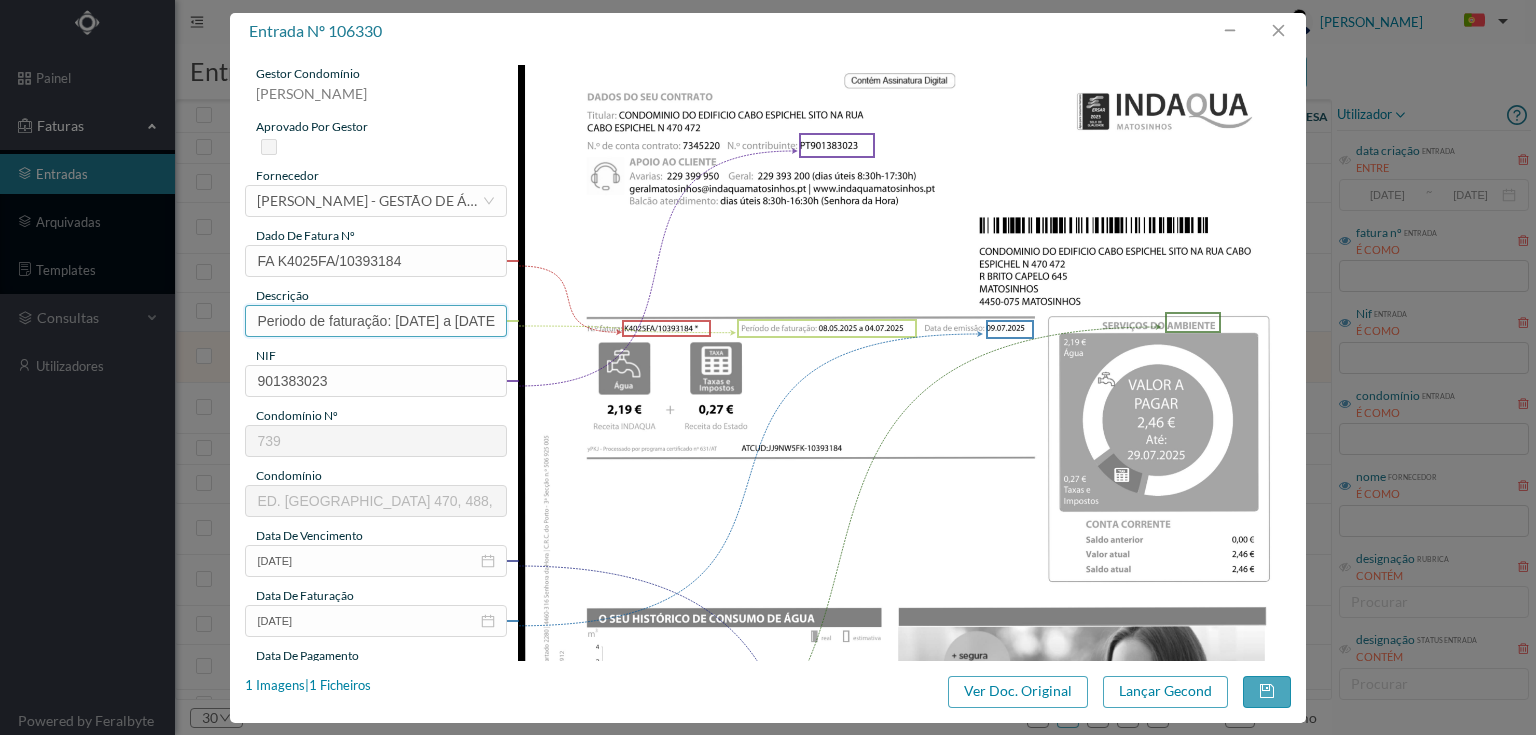 drag, startPoint x: 389, startPoint y: 317, endPoint x: 203, endPoint y: 312, distance: 186.0672 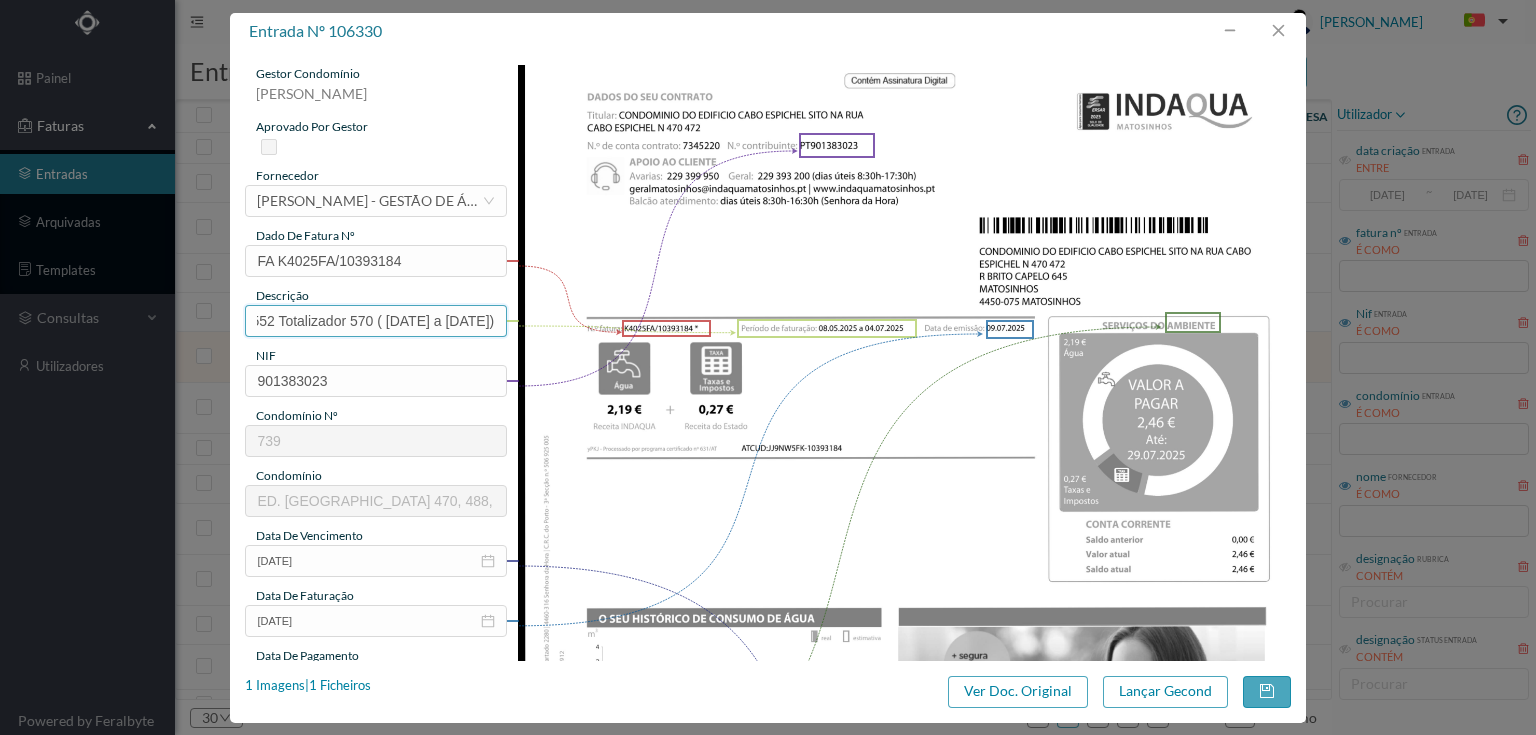 scroll, scrollTop: 0, scrollLeft: 58, axis: horizontal 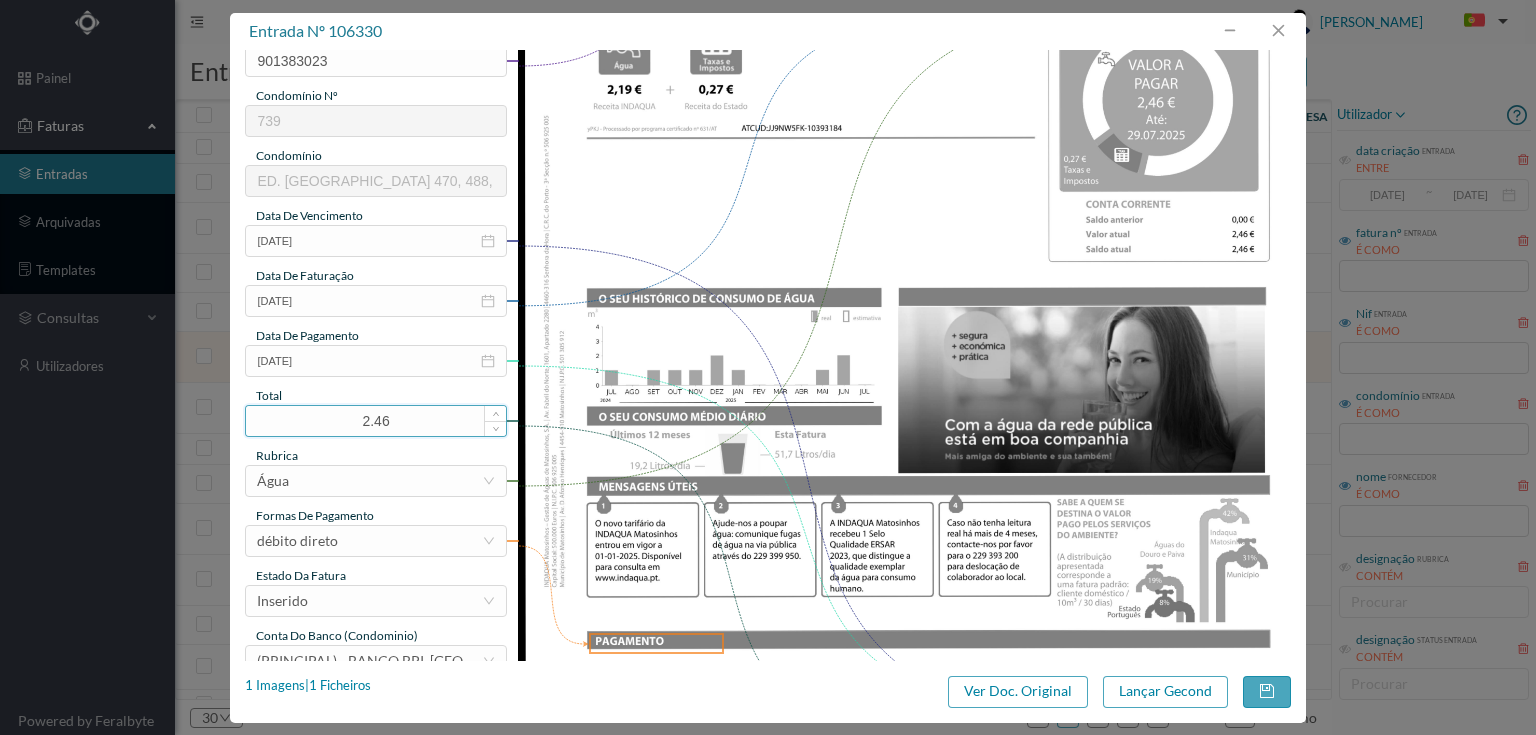 type on "552 Totalizador 570 ( 08.05.2025 a 04.07.2025)" 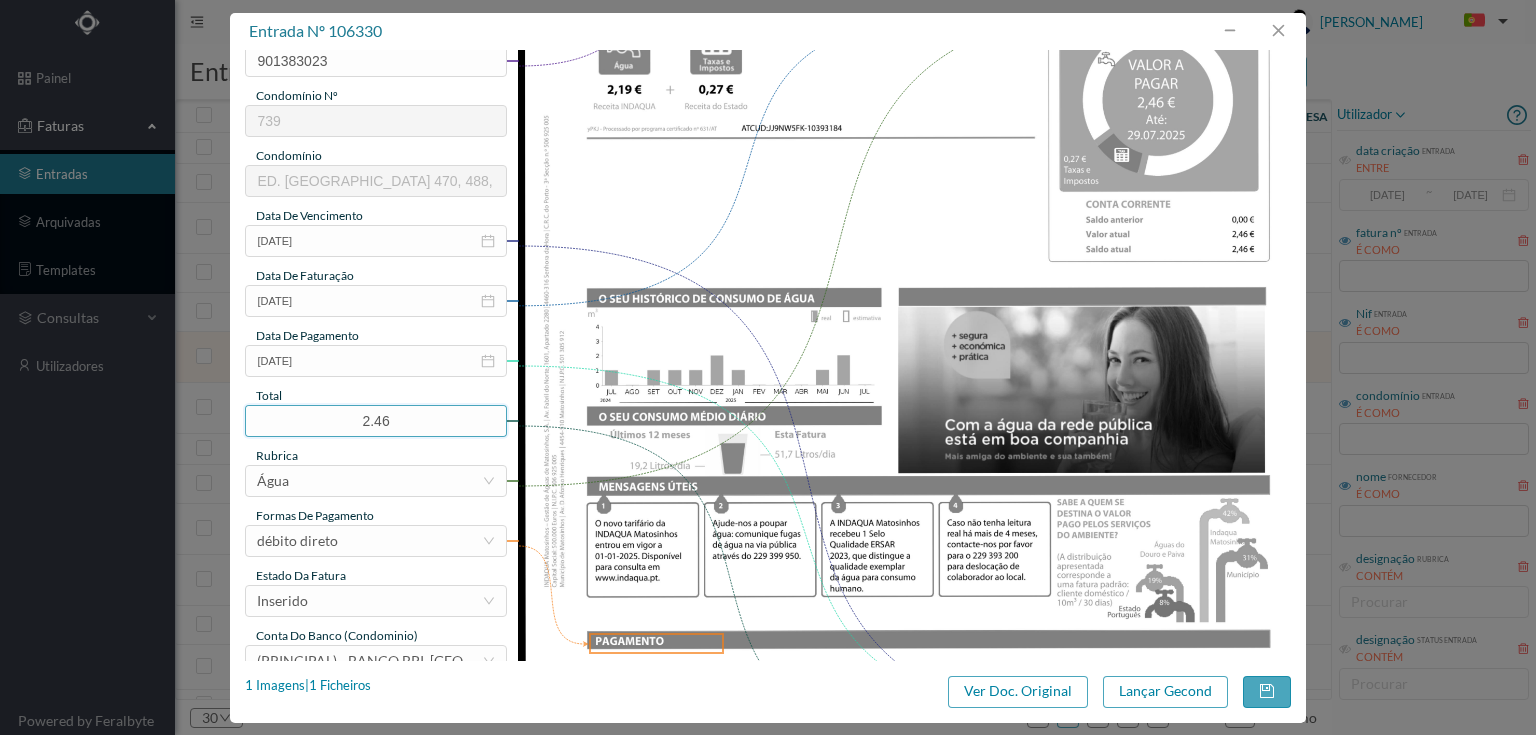 drag, startPoint x: 457, startPoint y: 418, endPoint x: 187, endPoint y: 397, distance: 270.81543 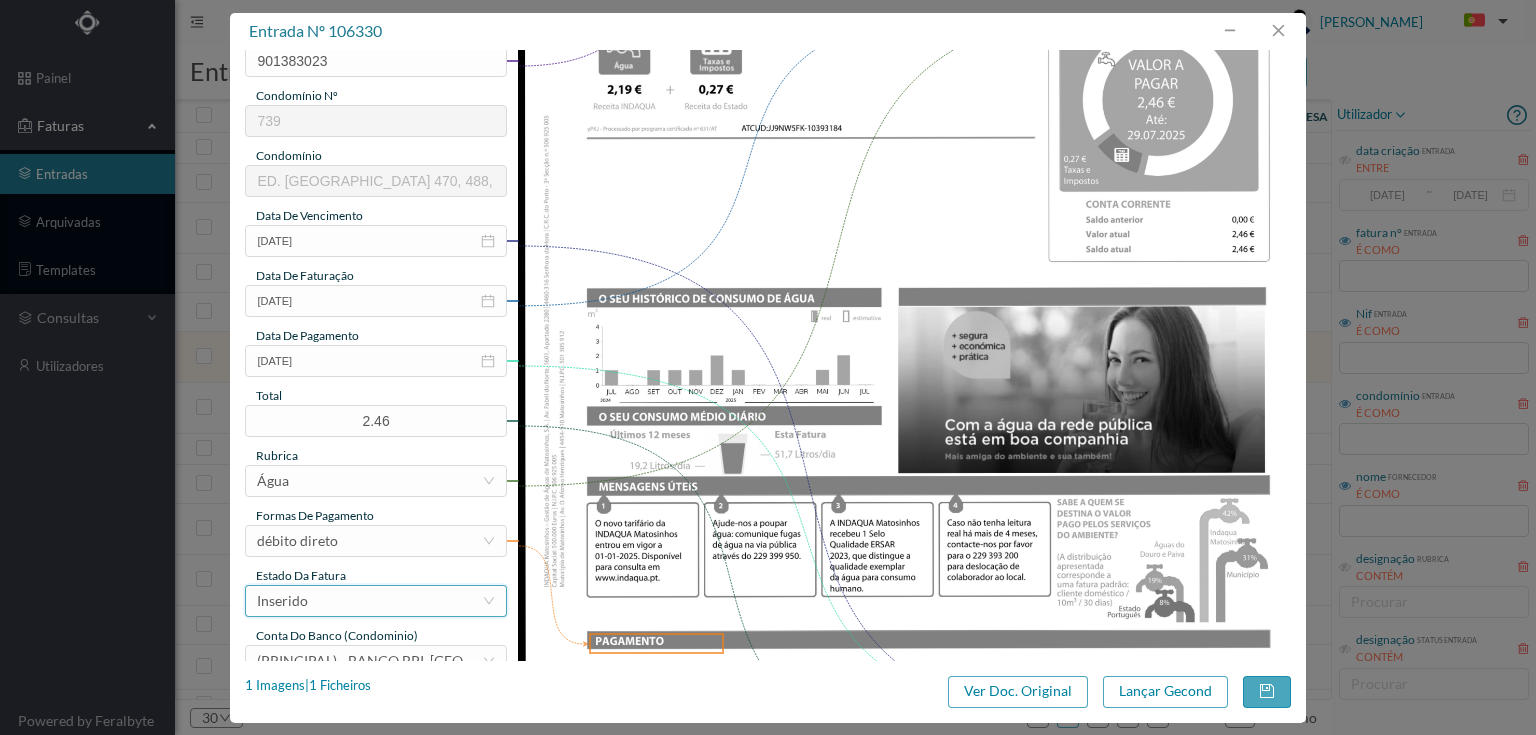 click on "Inserido" at bounding box center (282, 601) 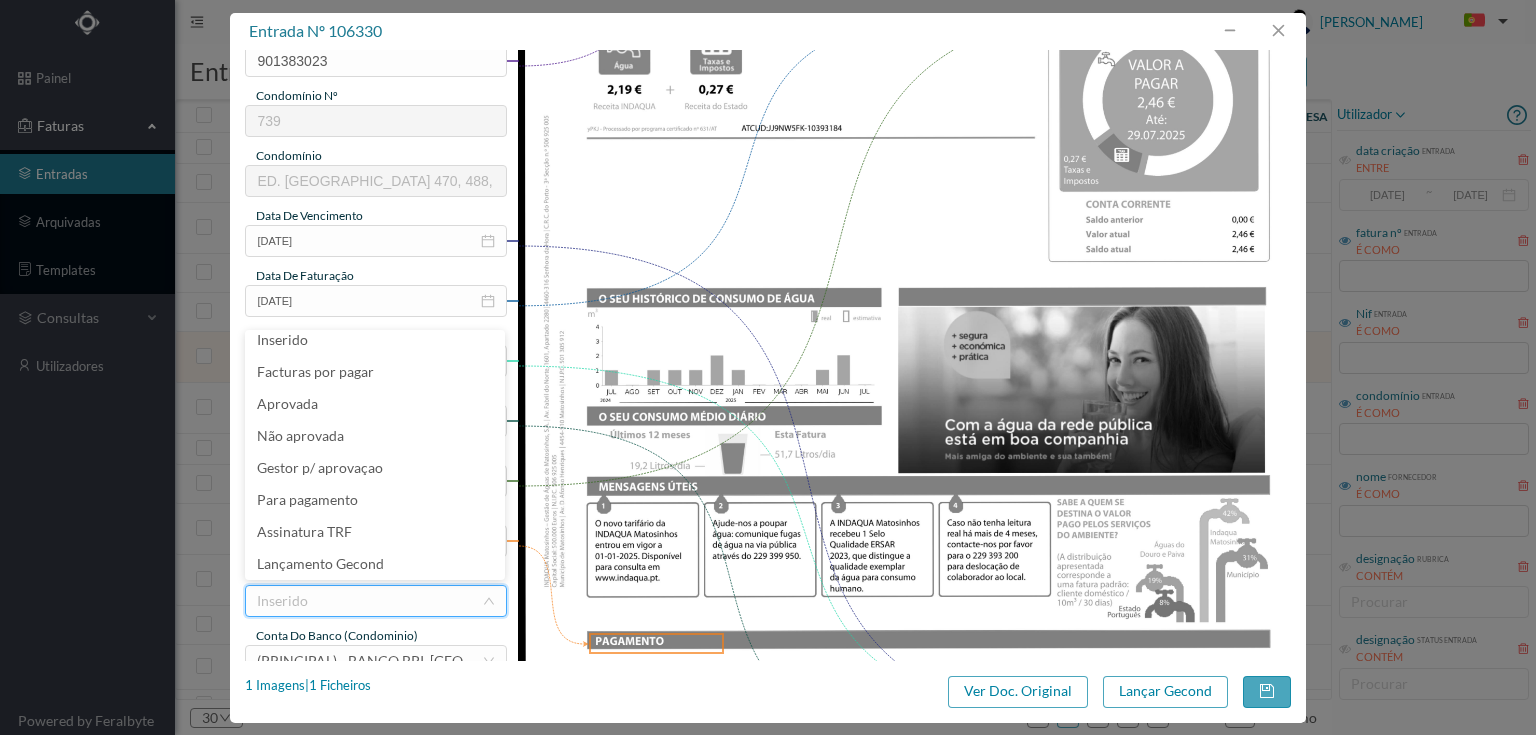 click at bounding box center (904, 291) 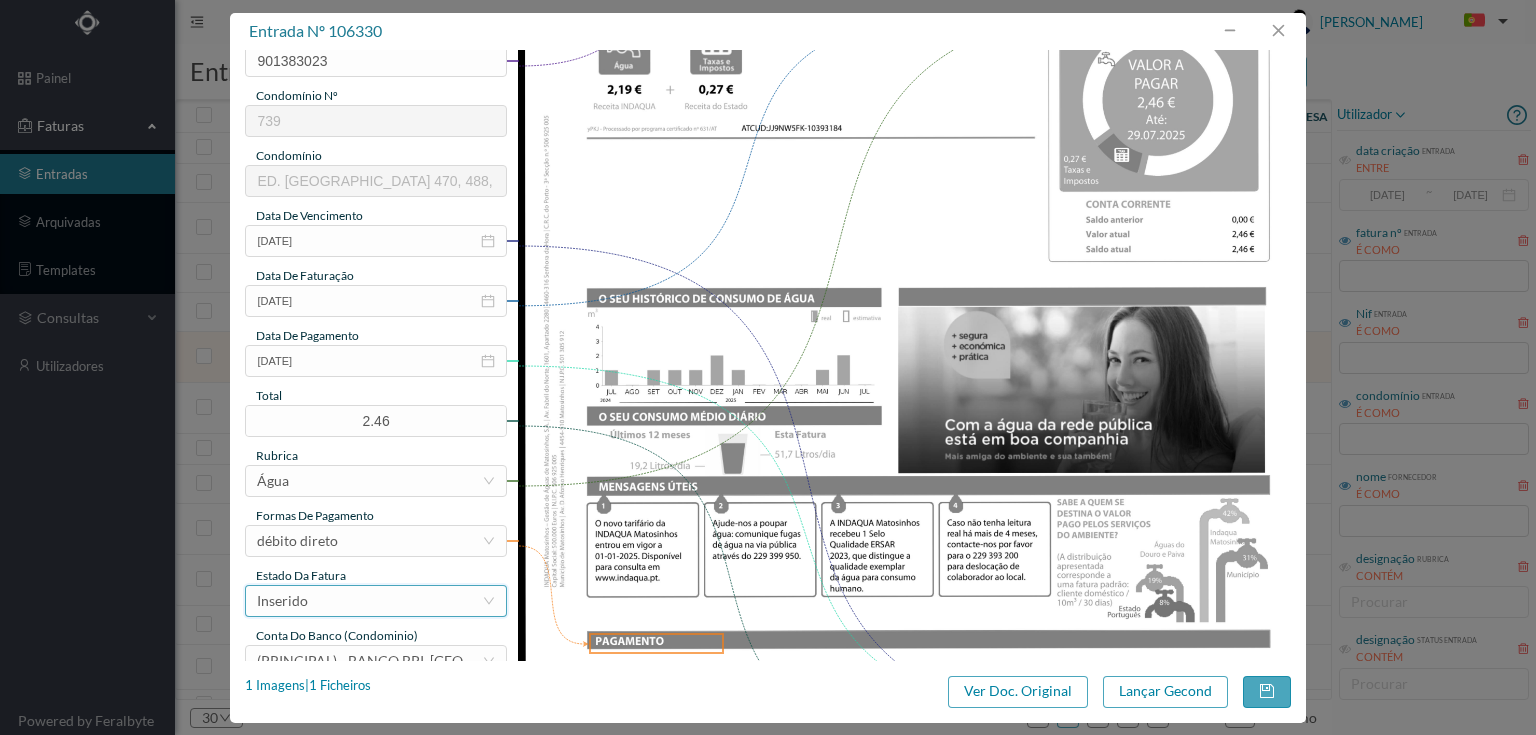 click on "Inserido" at bounding box center [369, 601] 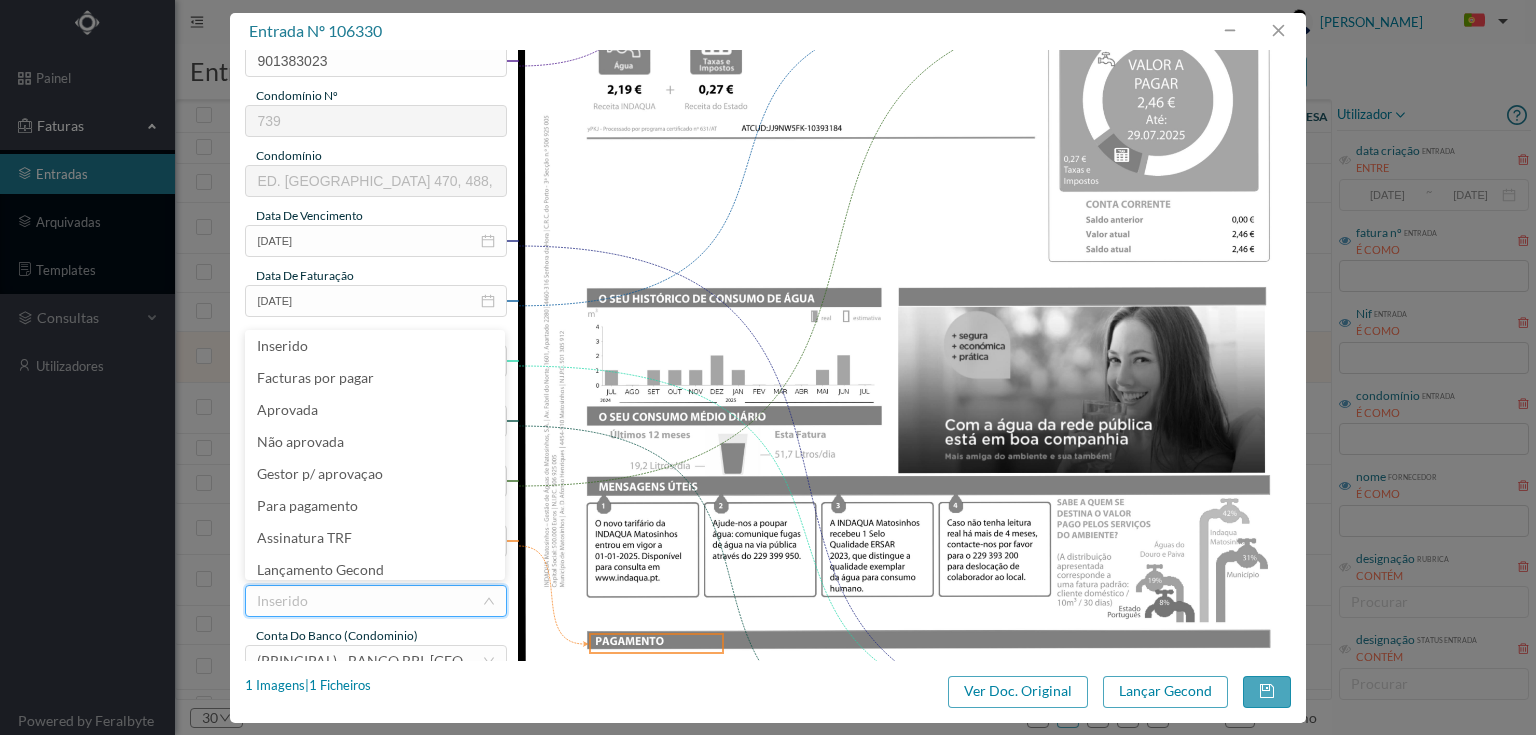 scroll, scrollTop: 42, scrollLeft: 0, axis: vertical 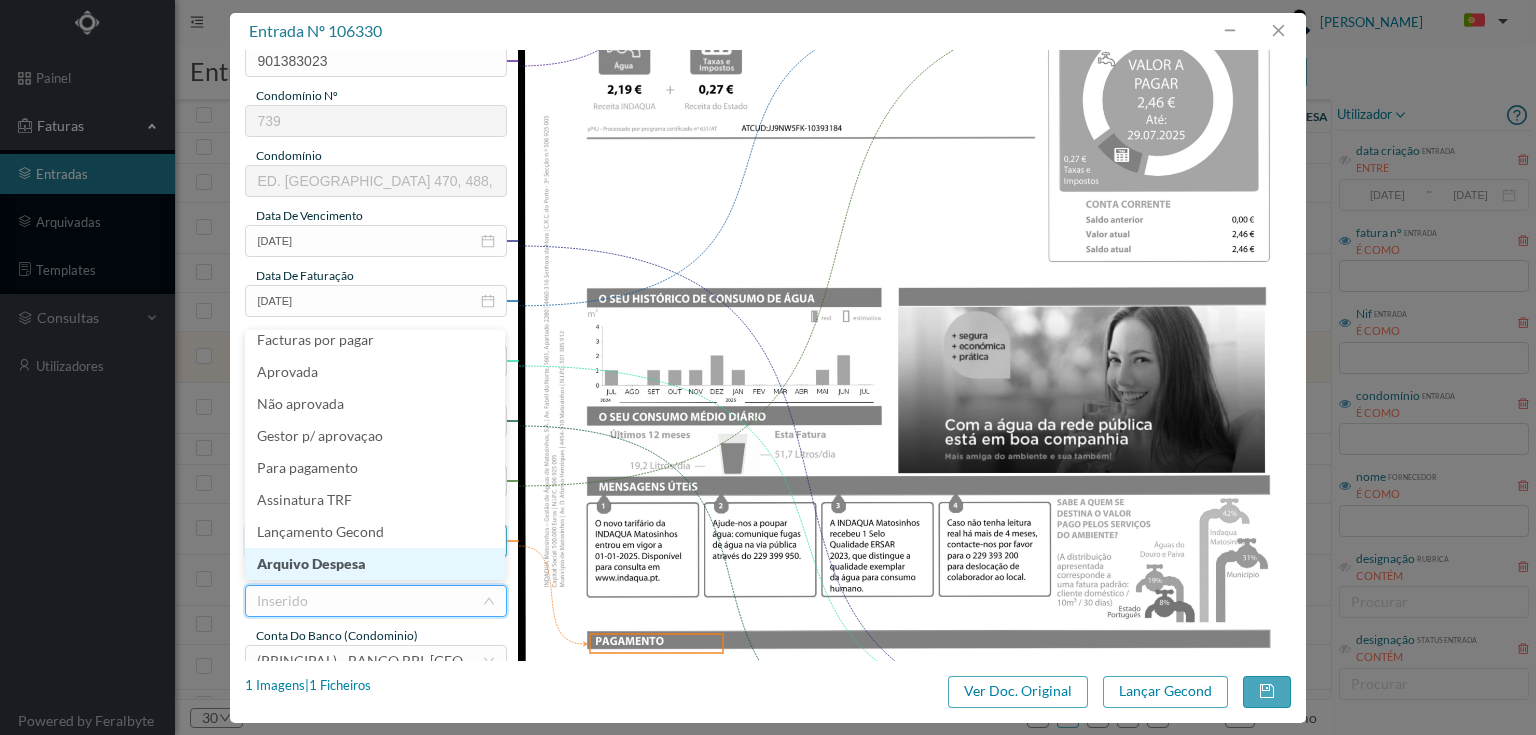 drag, startPoint x: 331, startPoint y: 564, endPoint x: 342, endPoint y: 538, distance: 28.231188 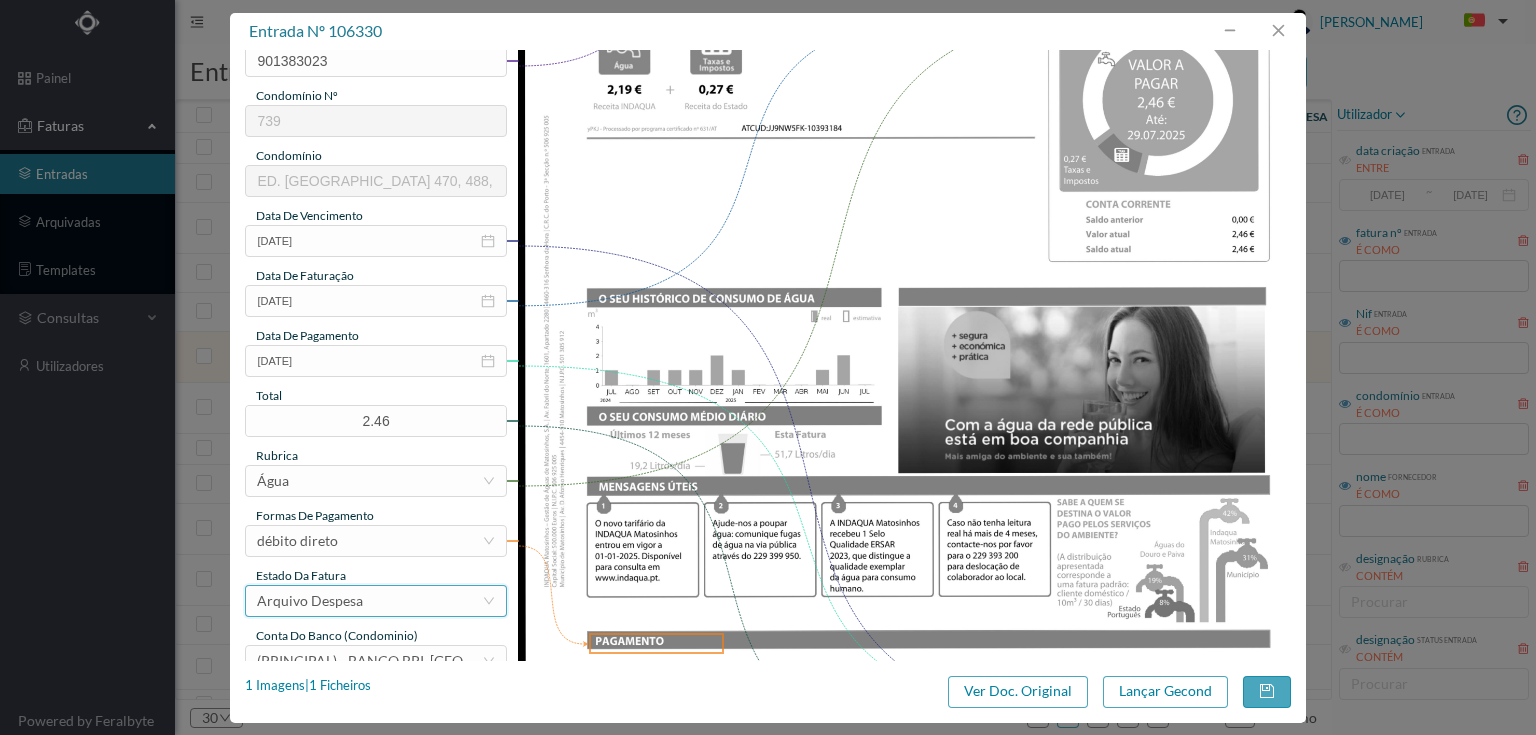 click on "Arquivo Despesa" at bounding box center (310, 601) 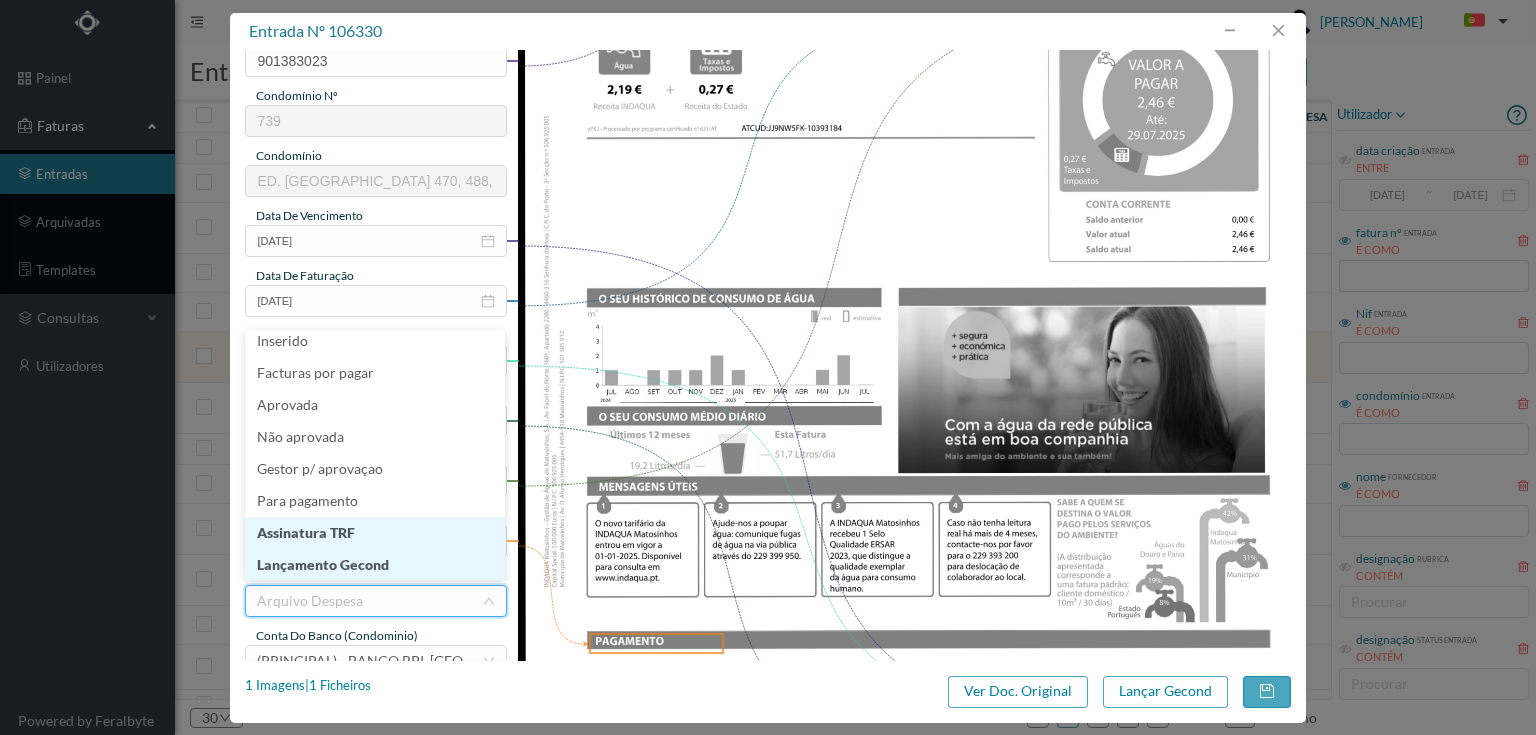 scroll, scrollTop: 10, scrollLeft: 0, axis: vertical 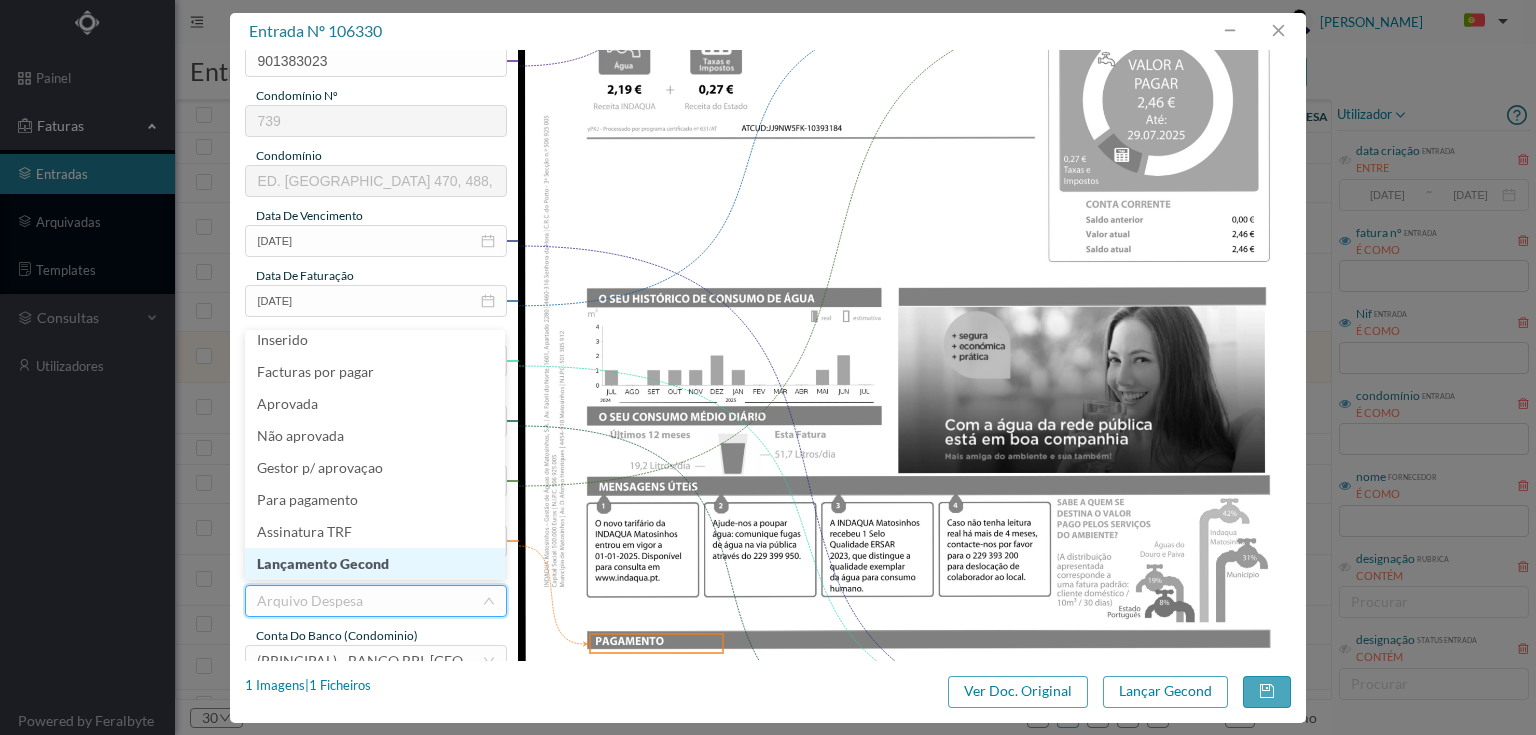 click on "Lançamento Gecond" at bounding box center [375, 564] 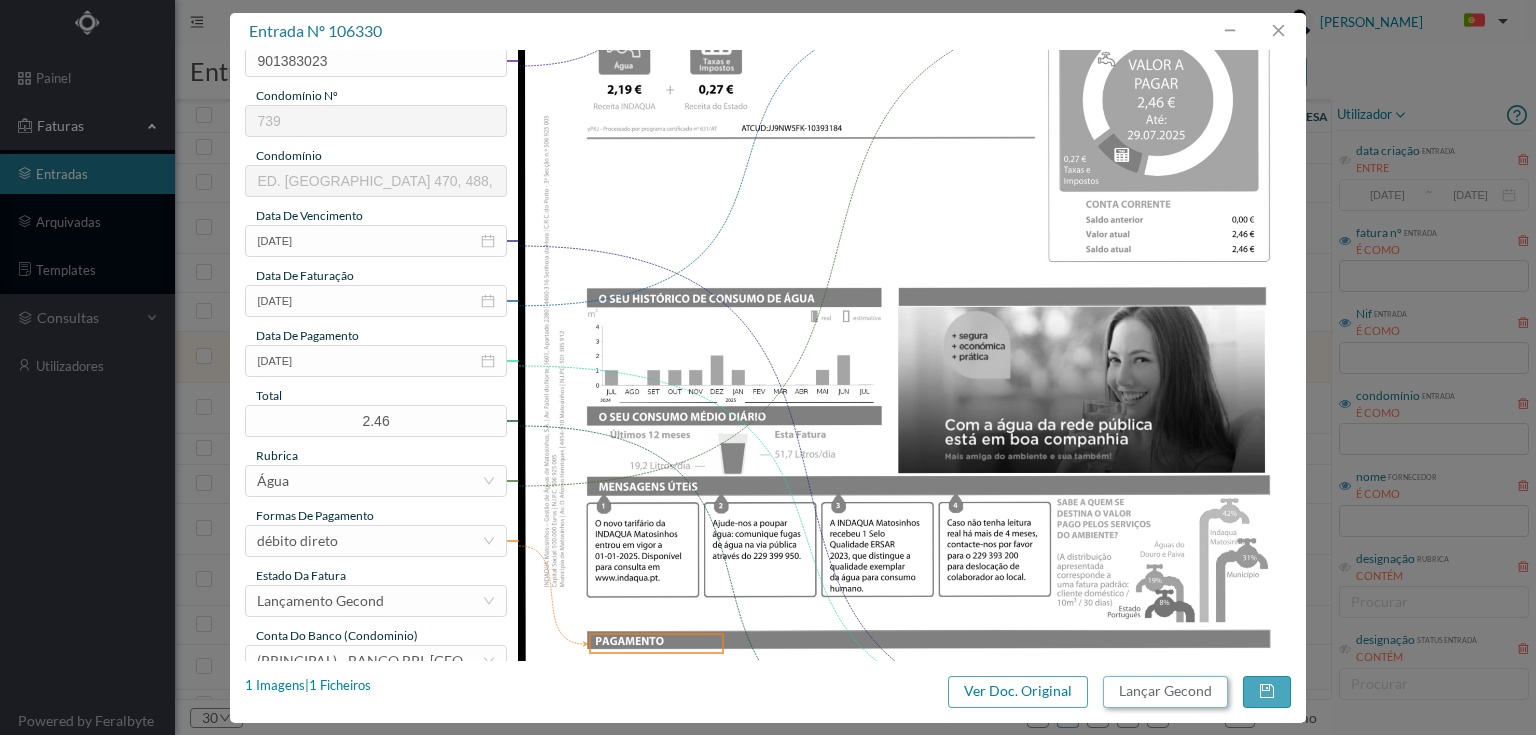 click on "Lançar Gecond" at bounding box center [1165, 692] 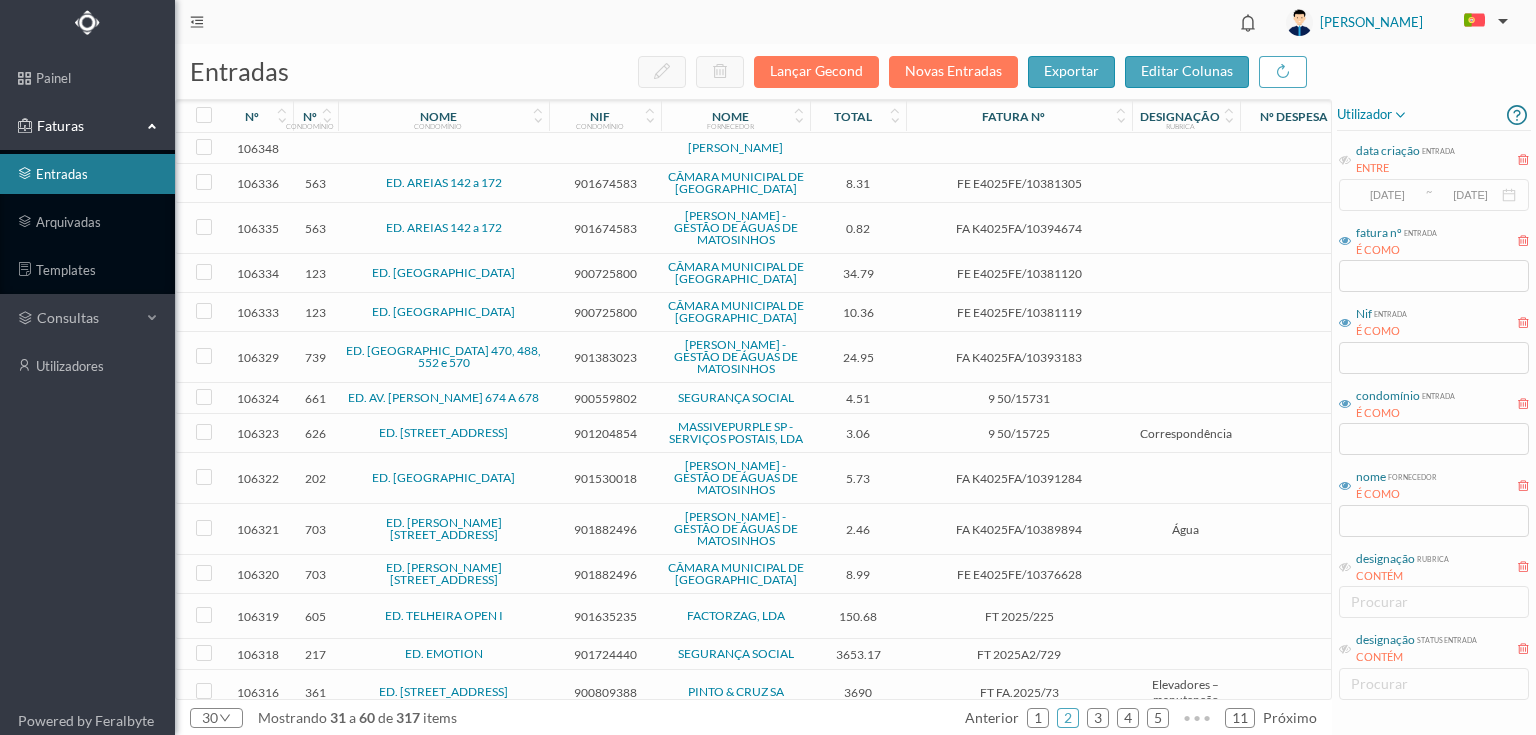 click on "901383023" at bounding box center (605, 357) 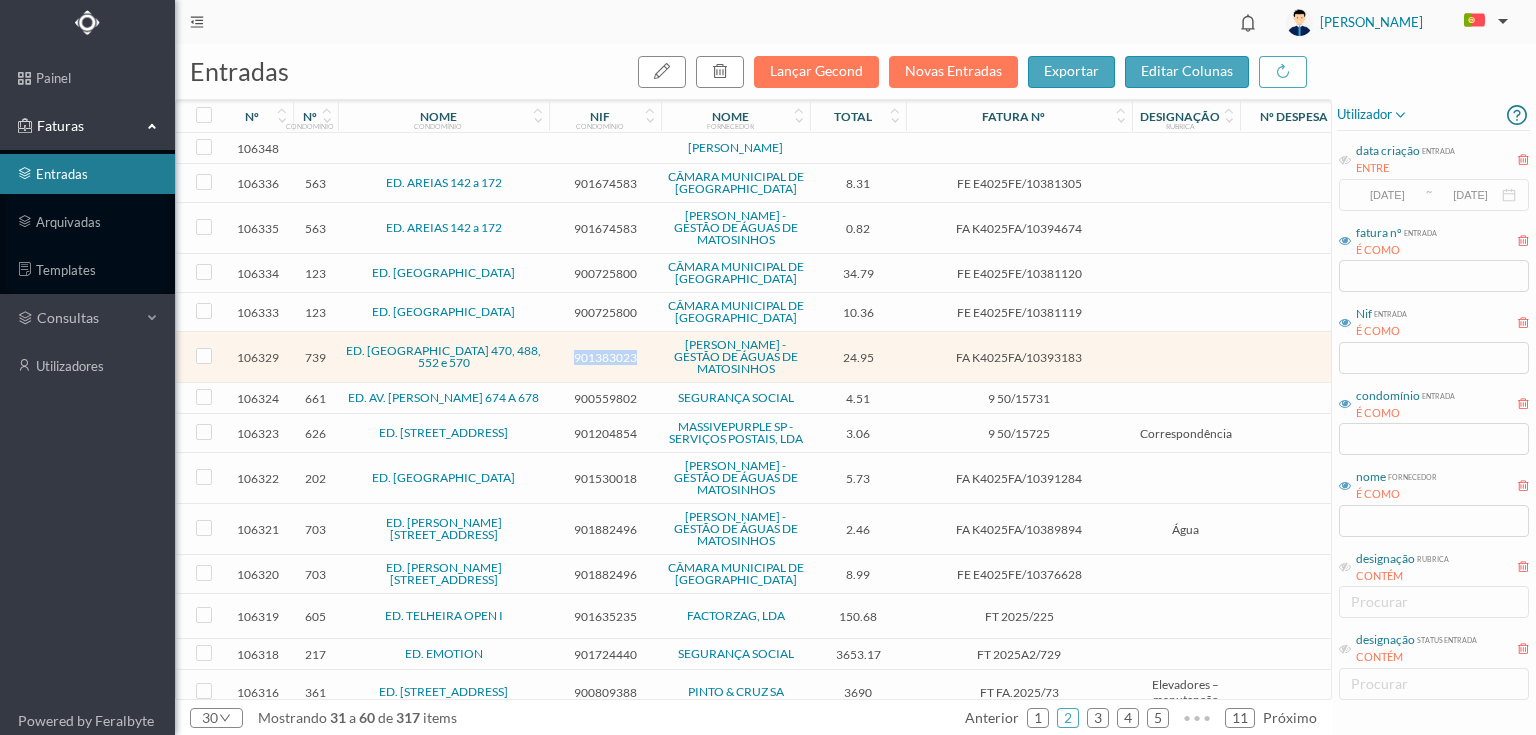 click on "901383023" at bounding box center (605, 357) 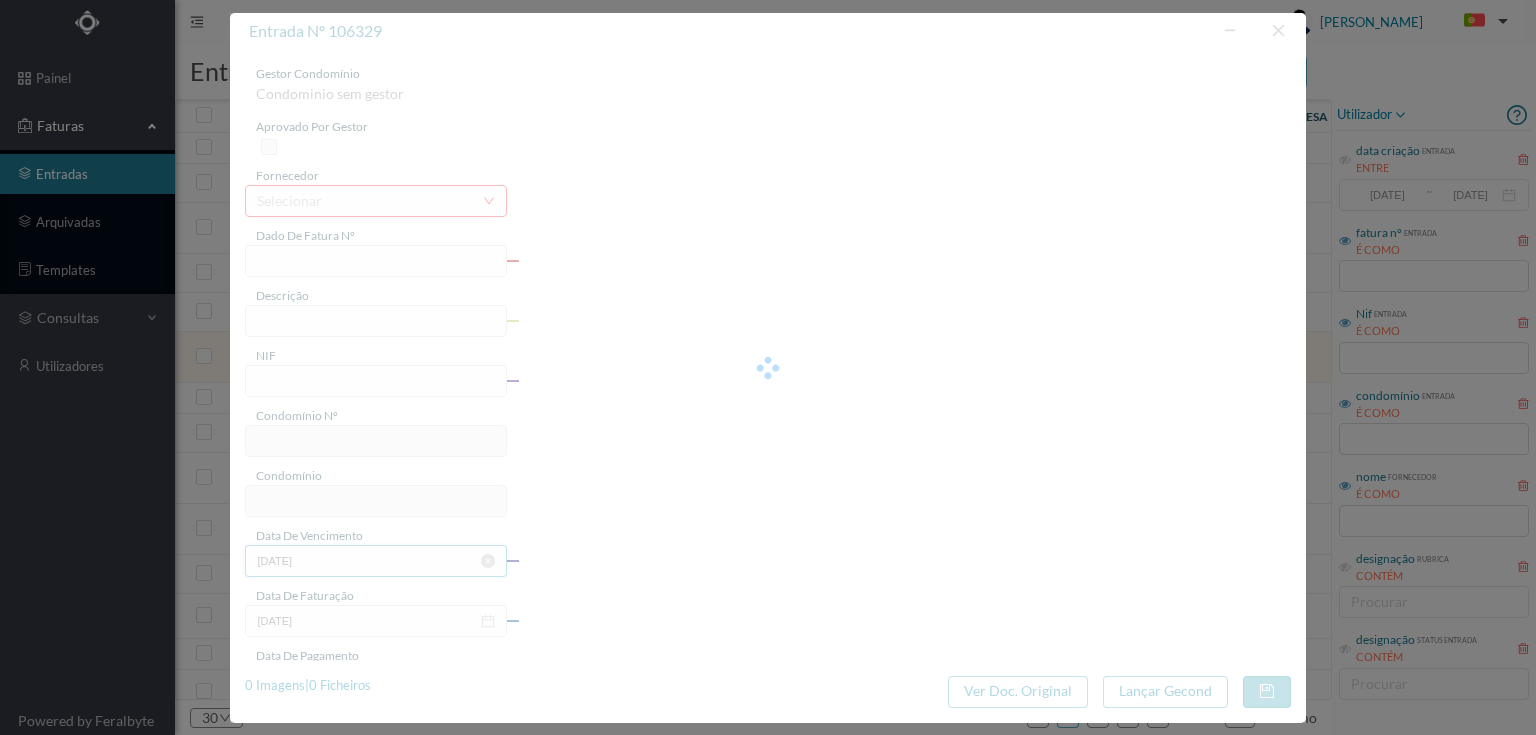 type on "FA K4025FA/10393183" 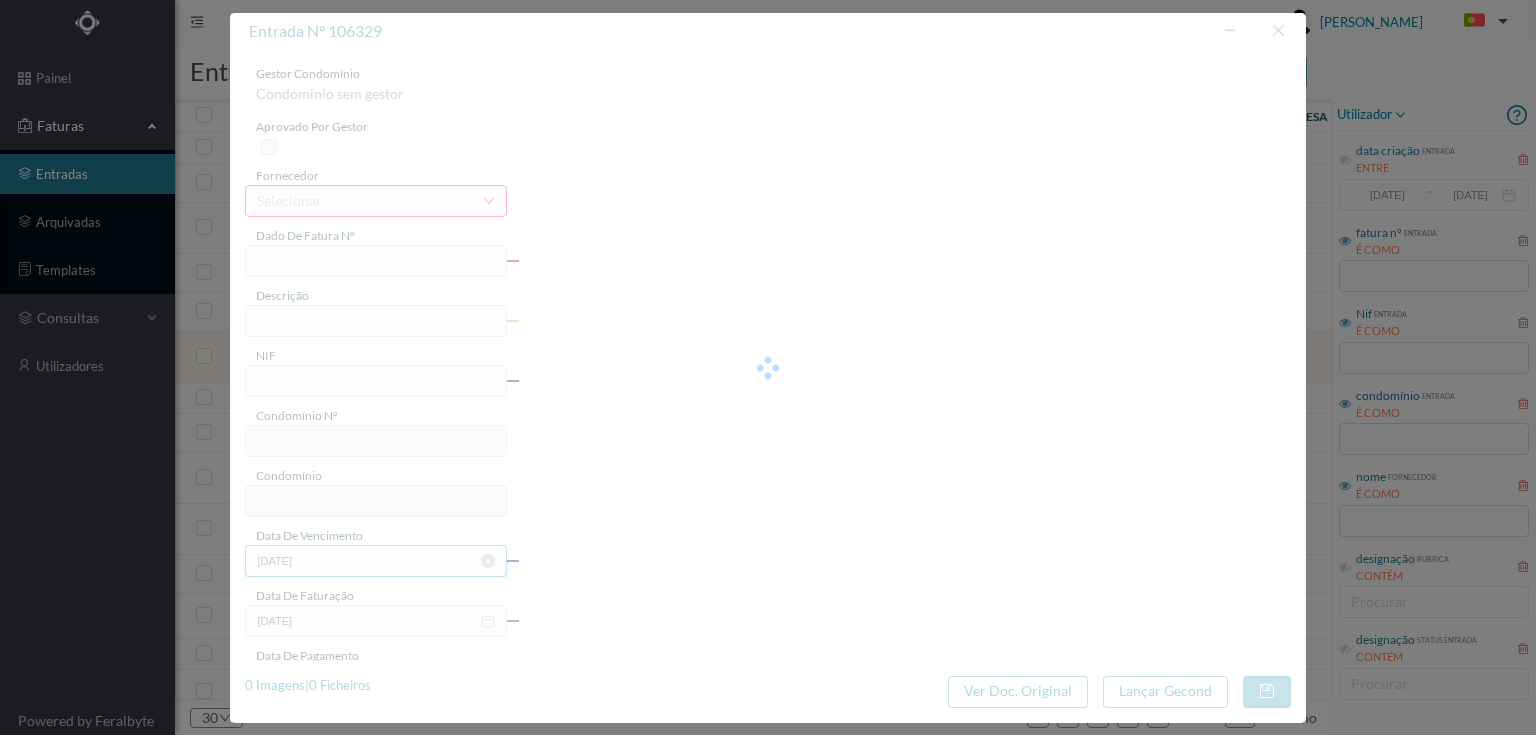 type on "Periodo de faturação: 08.05.2025 d VS.V/ LL" 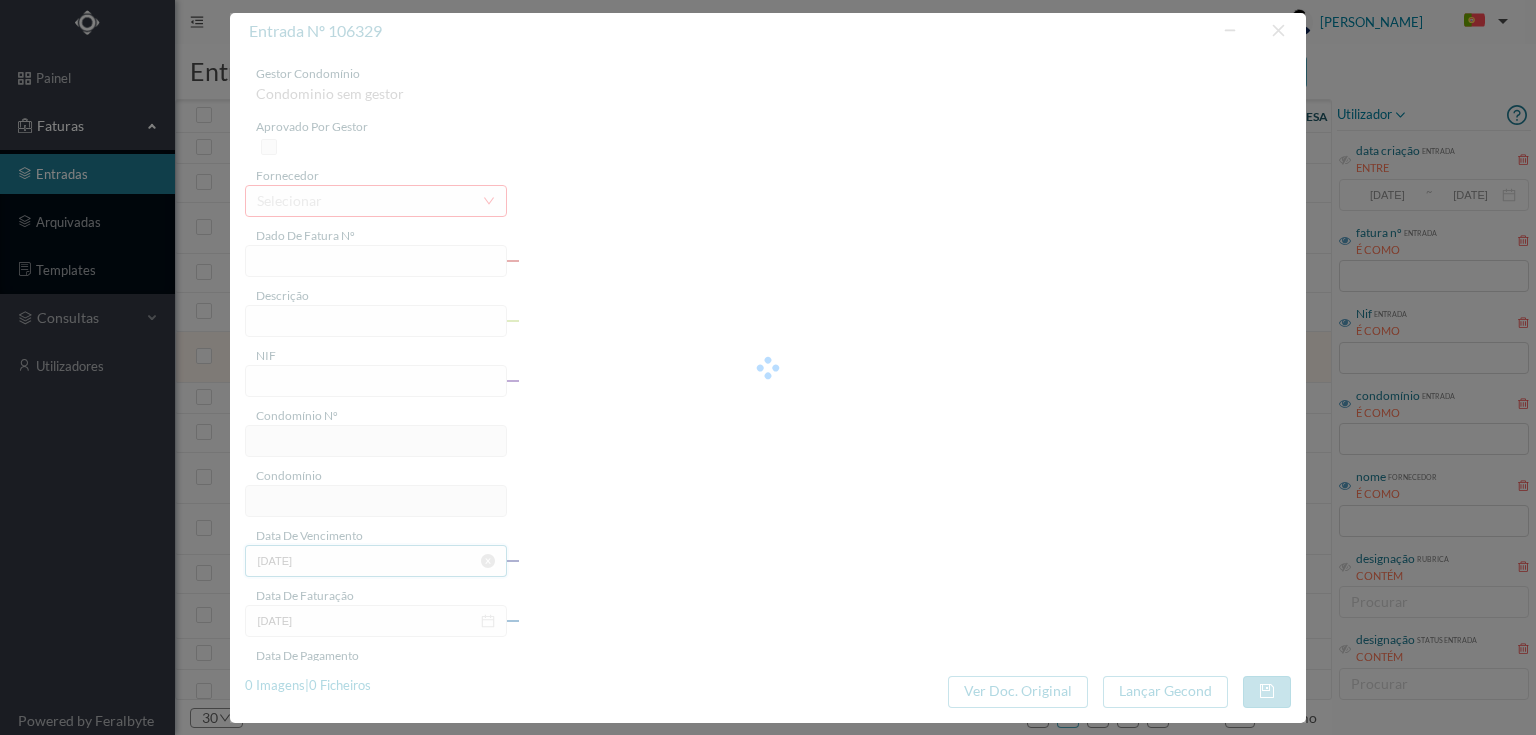 type on "901383023" 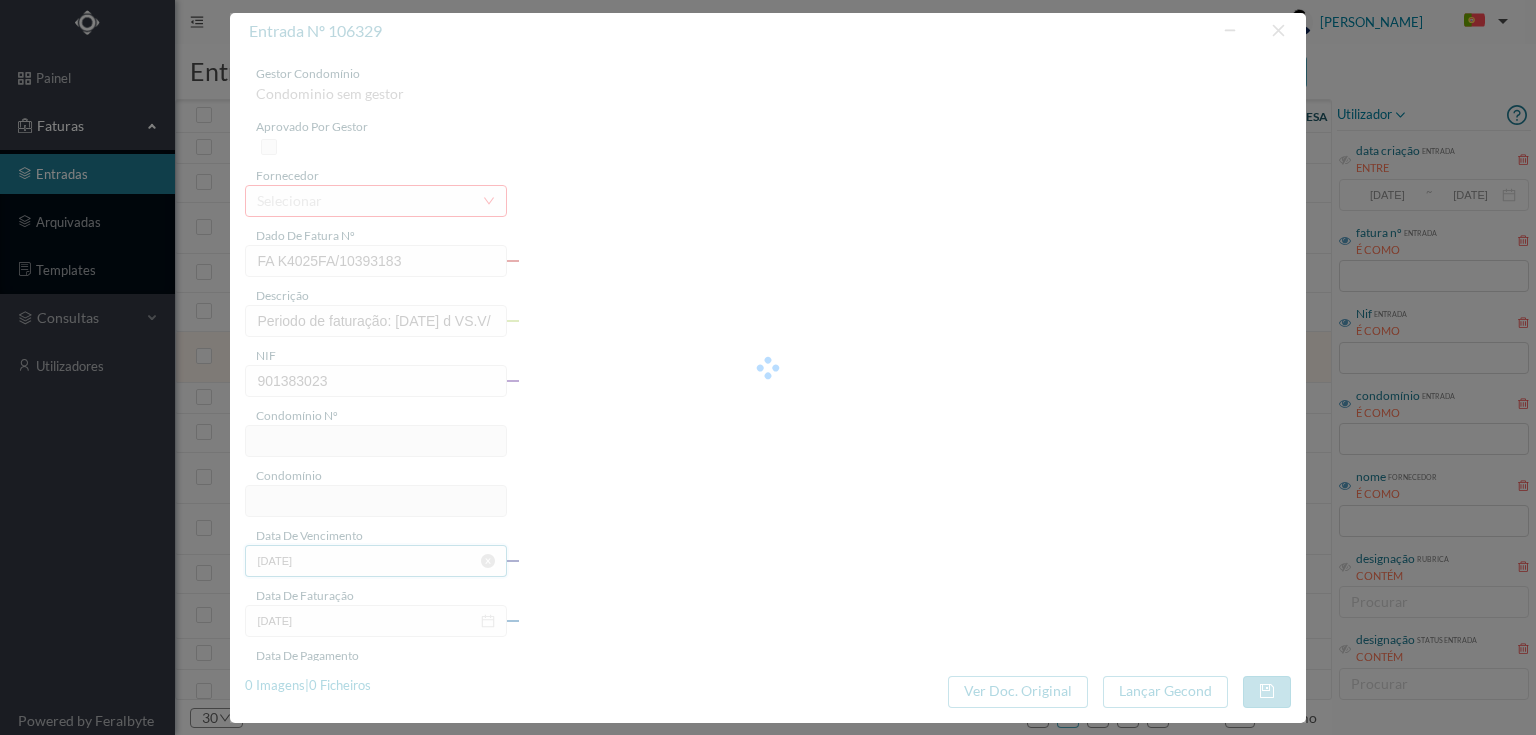 type on "739" 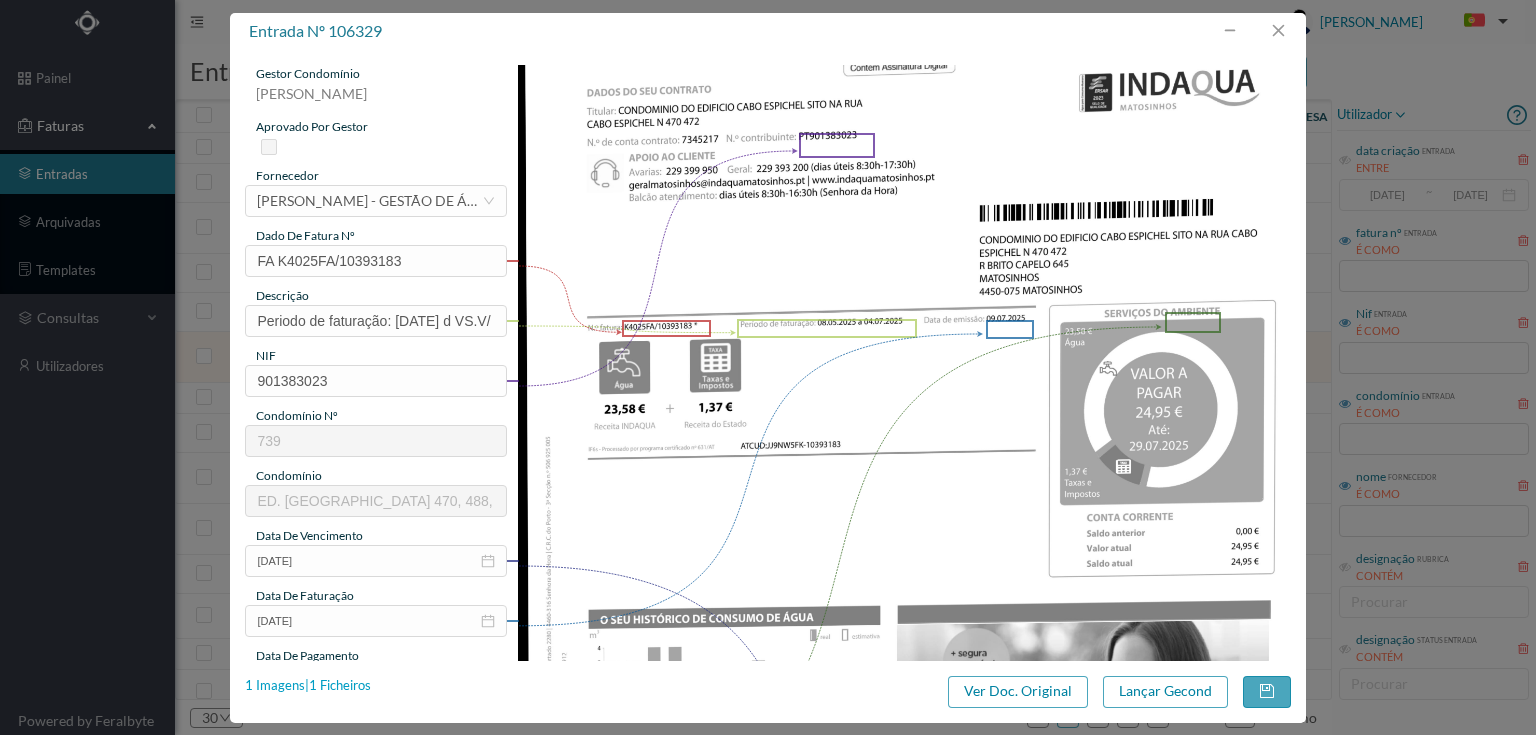 click on "1   Imagens  |  1   Ficheiros" at bounding box center (308, 686) 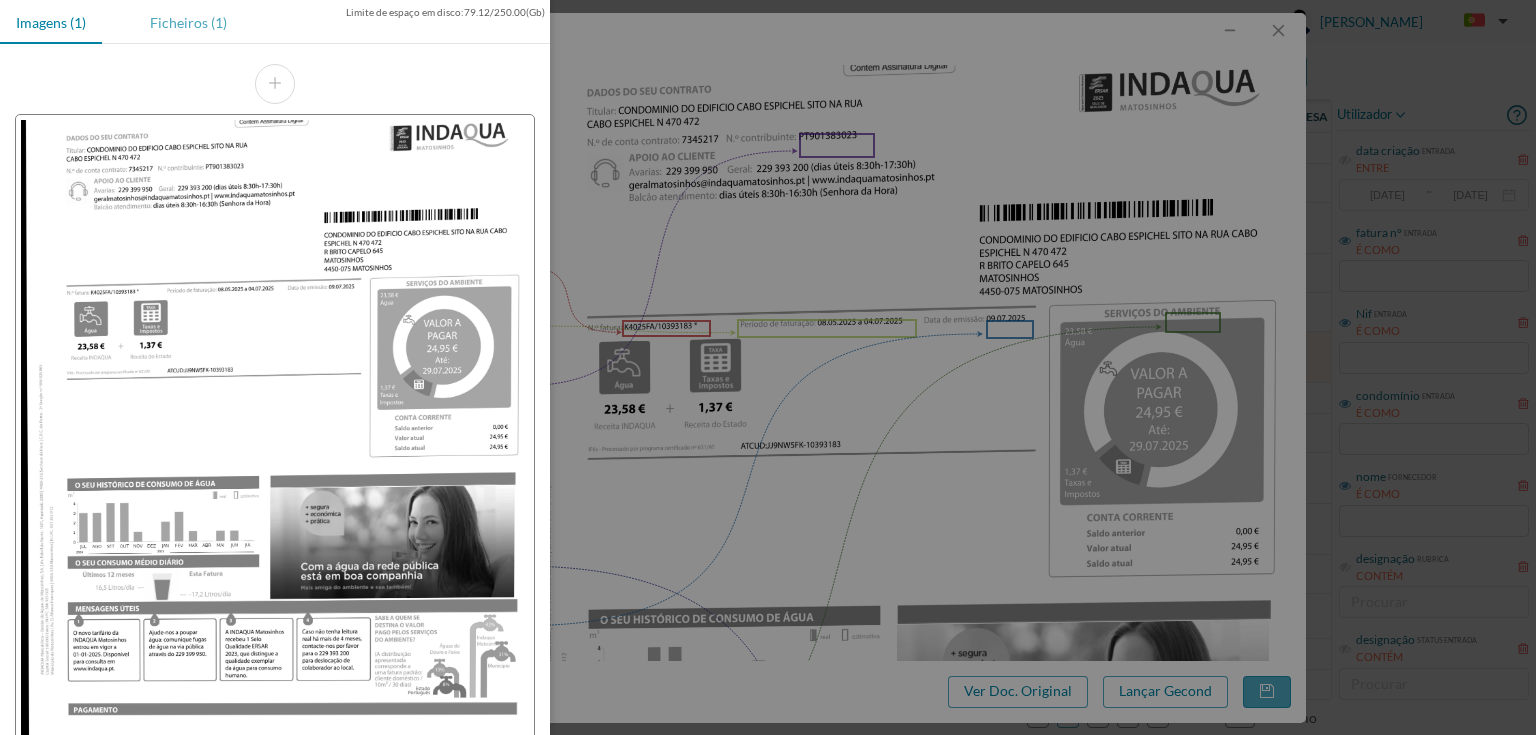 click on "Ficheiros (1)" at bounding box center (188, 22) 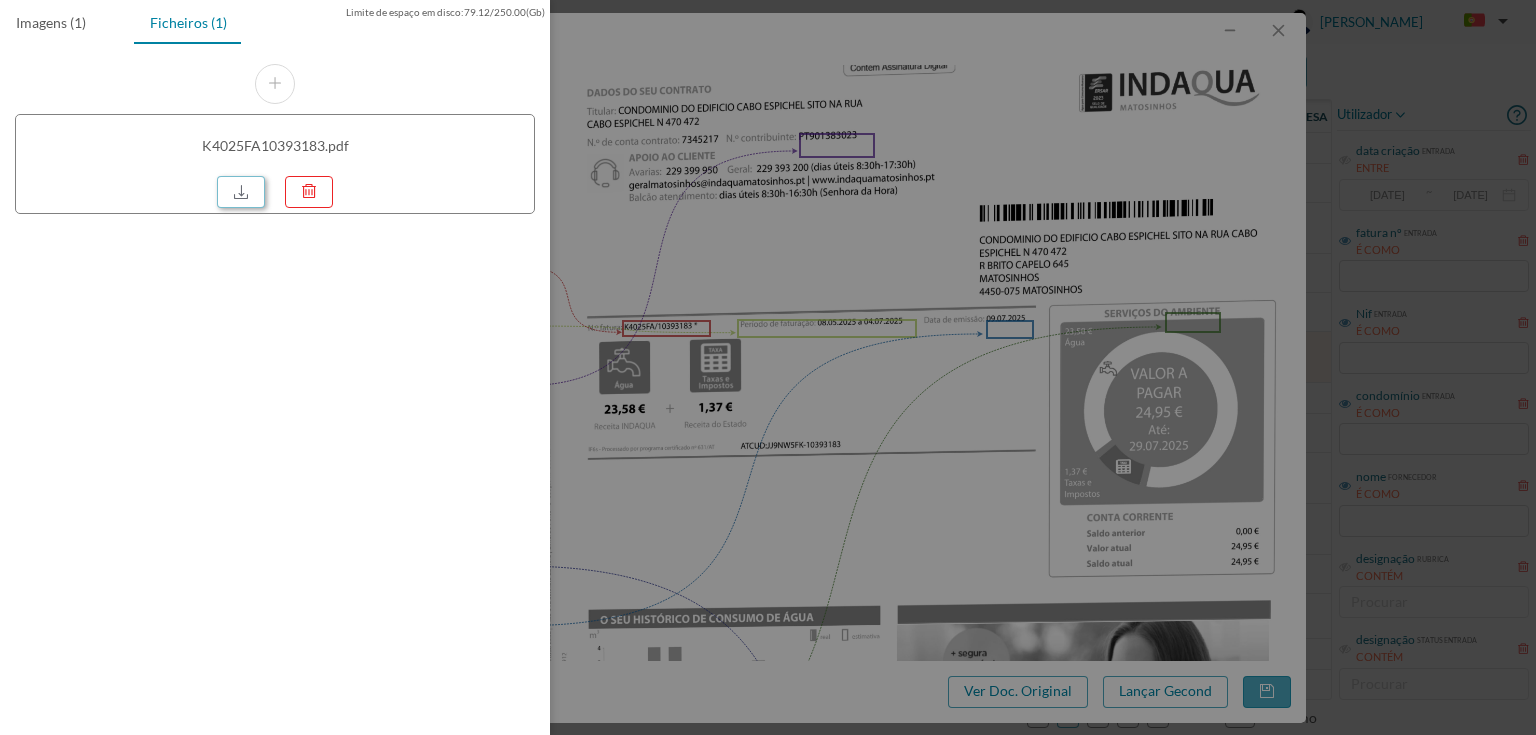click at bounding box center (241, 192) 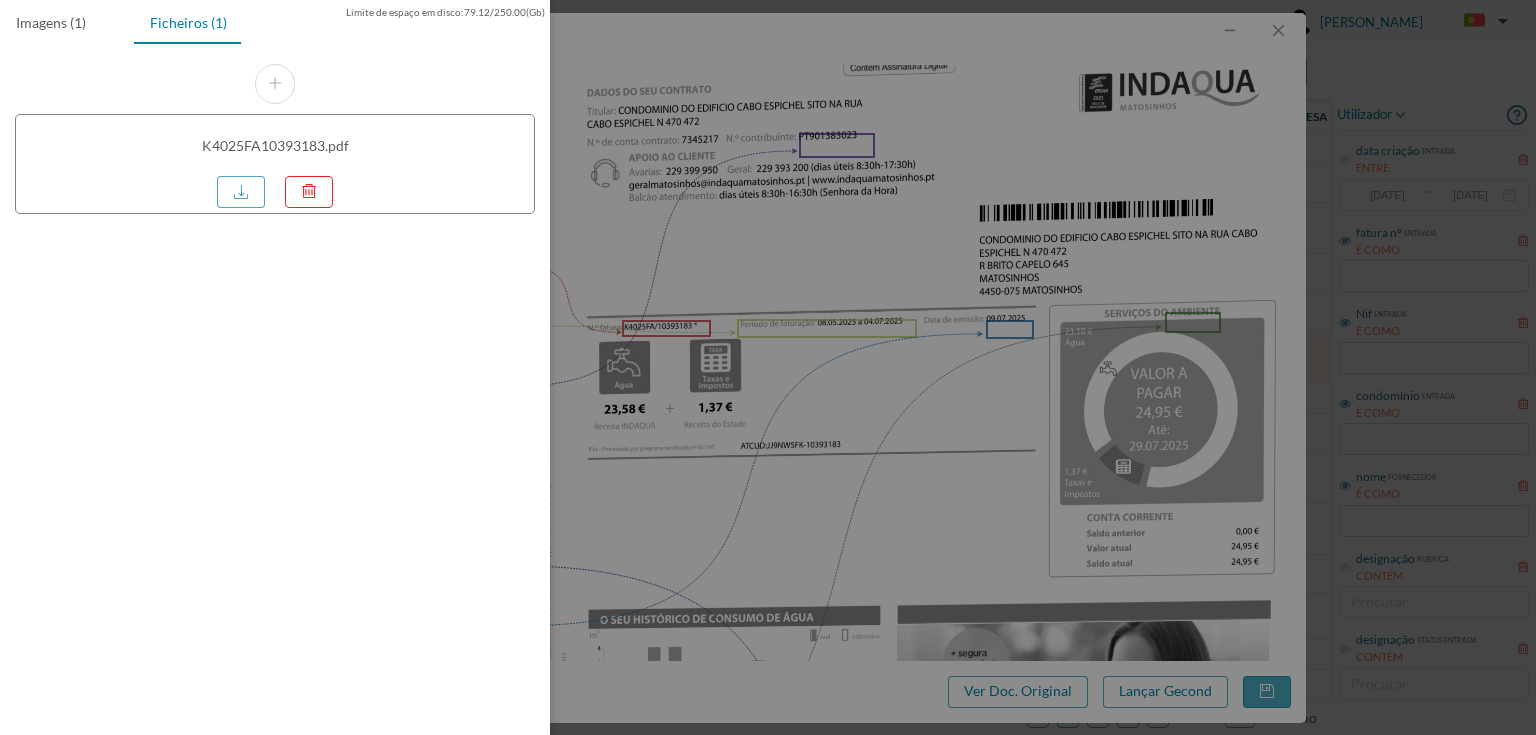 click at bounding box center (768, 367) 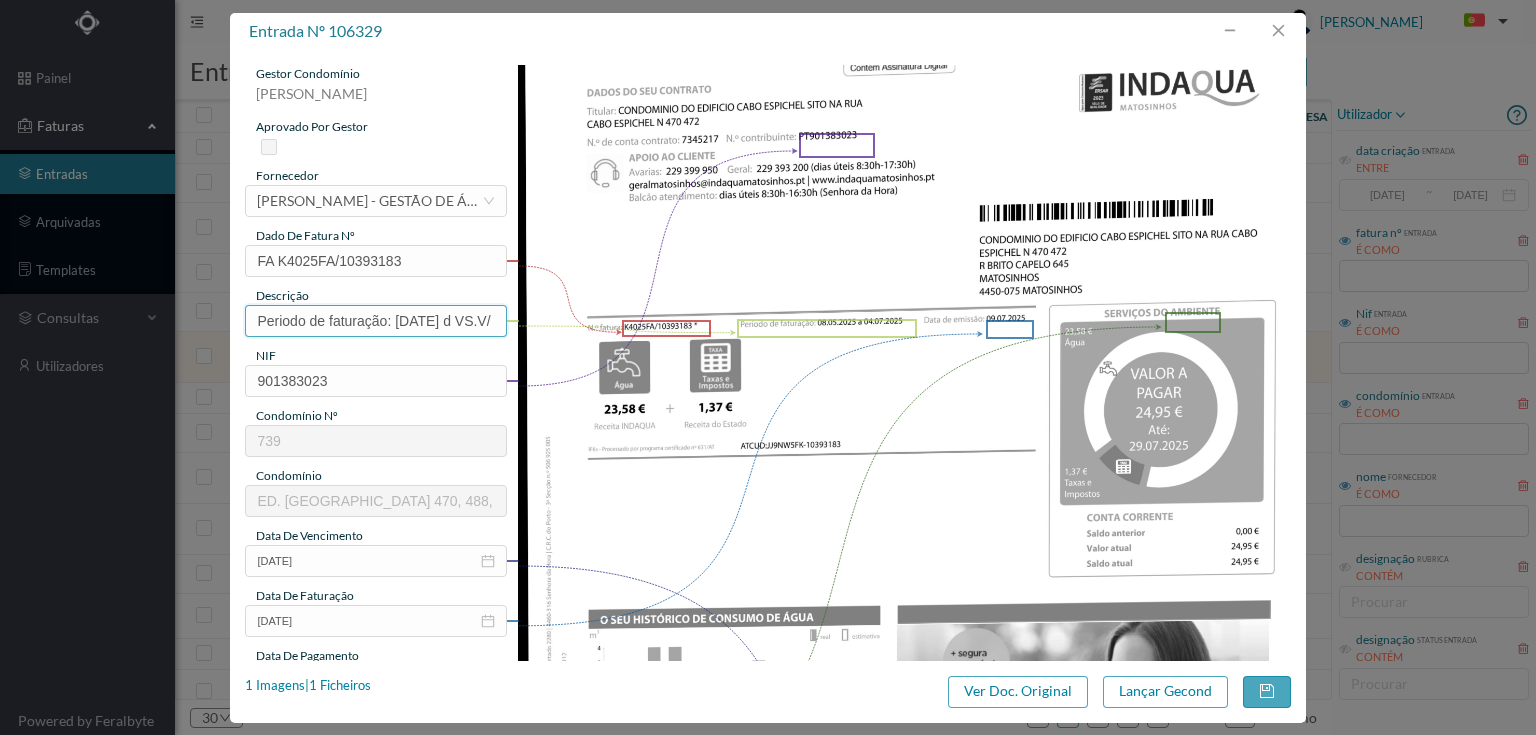 drag, startPoint x: 393, startPoint y: 319, endPoint x: 140, endPoint y: 286, distance: 255.1431 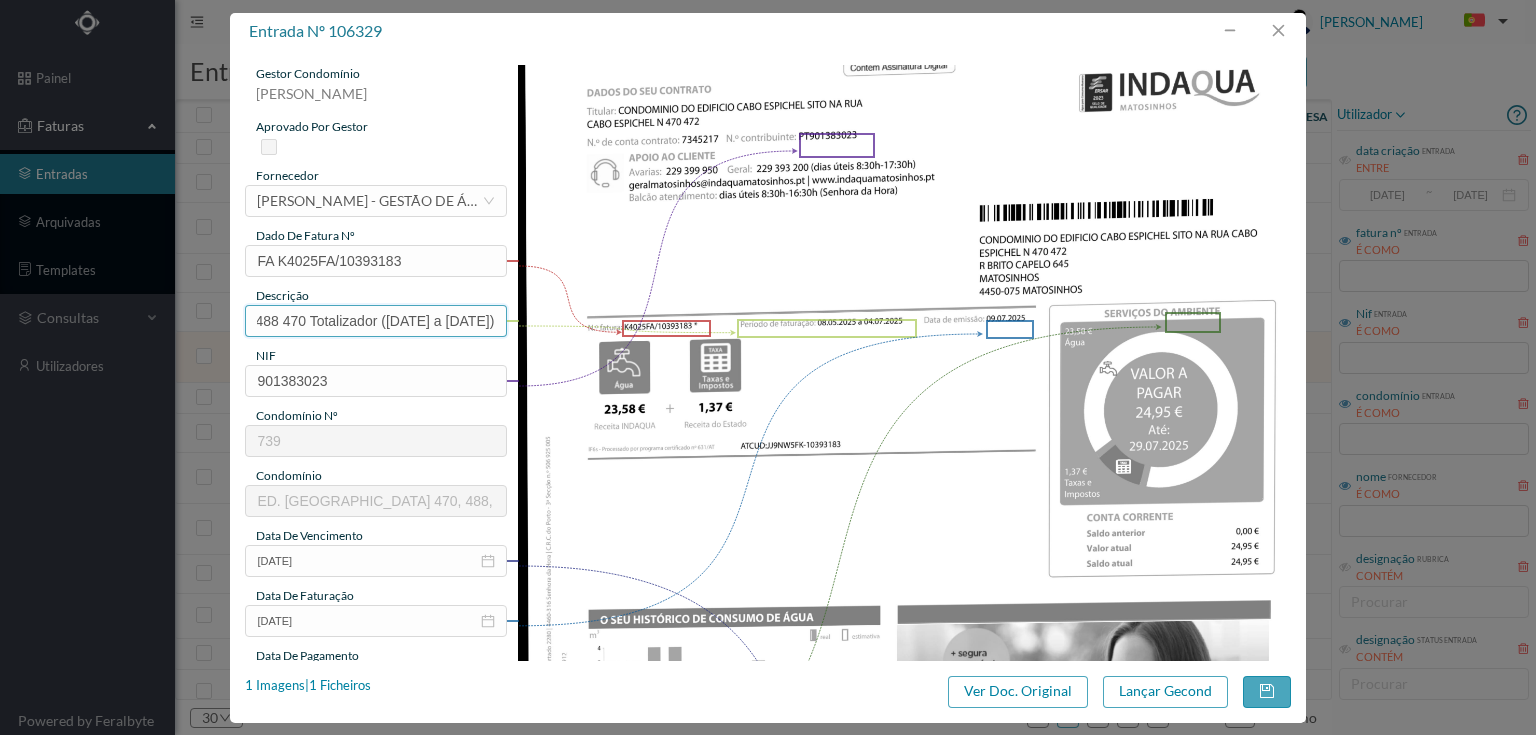 scroll, scrollTop: 0, scrollLeft: 46, axis: horizontal 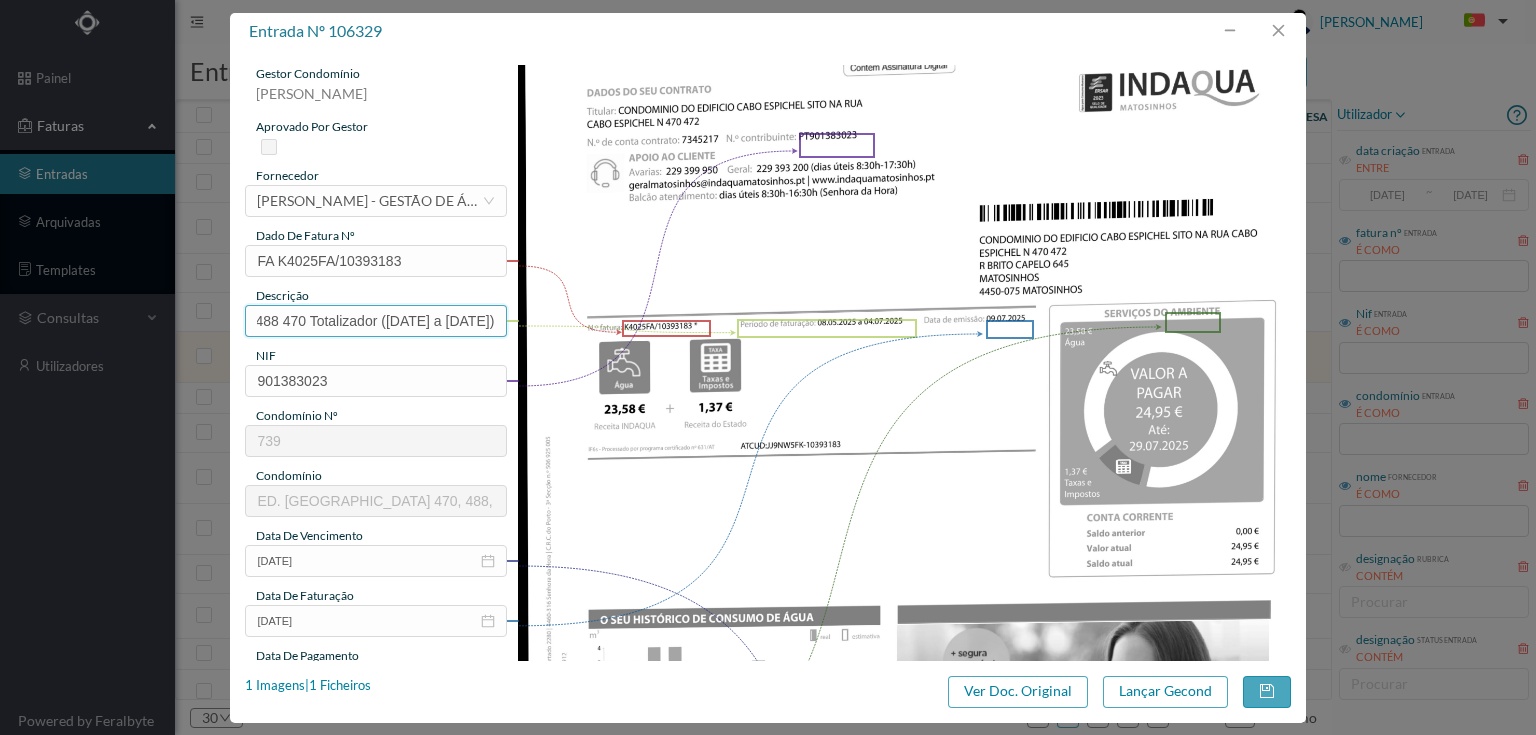 click on "488 470 Totalizador (08.05.2025 a 04.7.2025)" at bounding box center (375, 321) 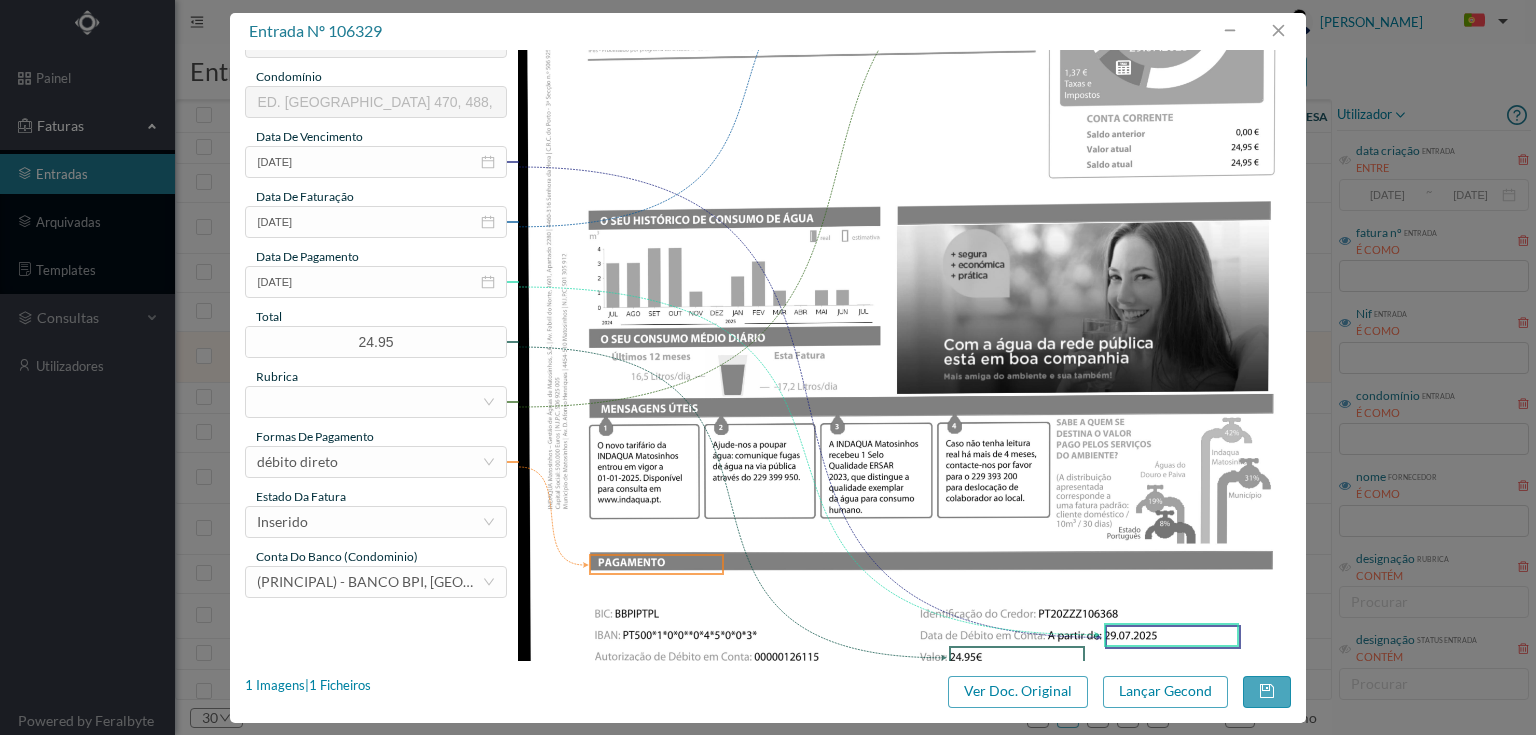 scroll, scrollTop: 400, scrollLeft: 0, axis: vertical 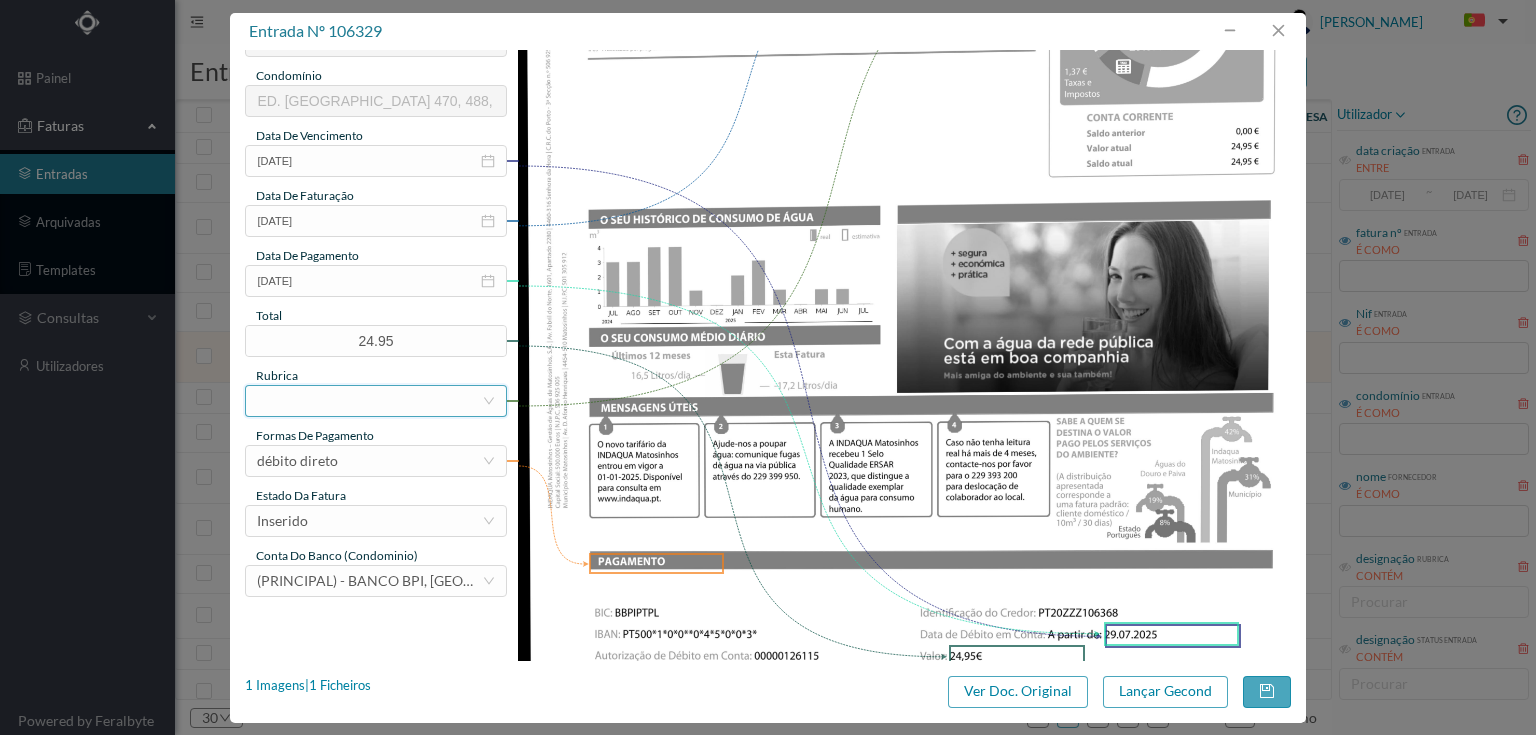 type on "488 470 Totalizador (08.05.2025 a 04.07.2025)" 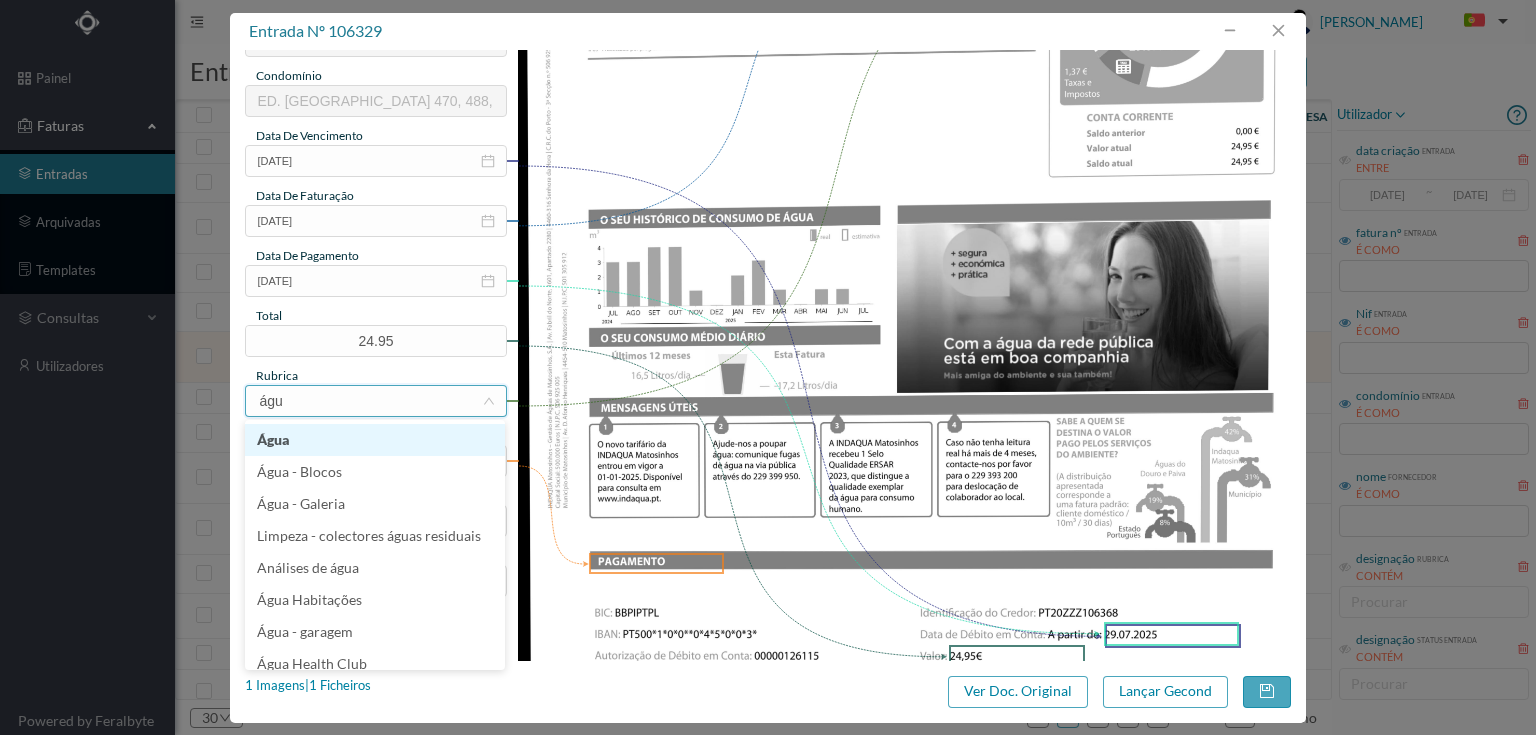type on "água" 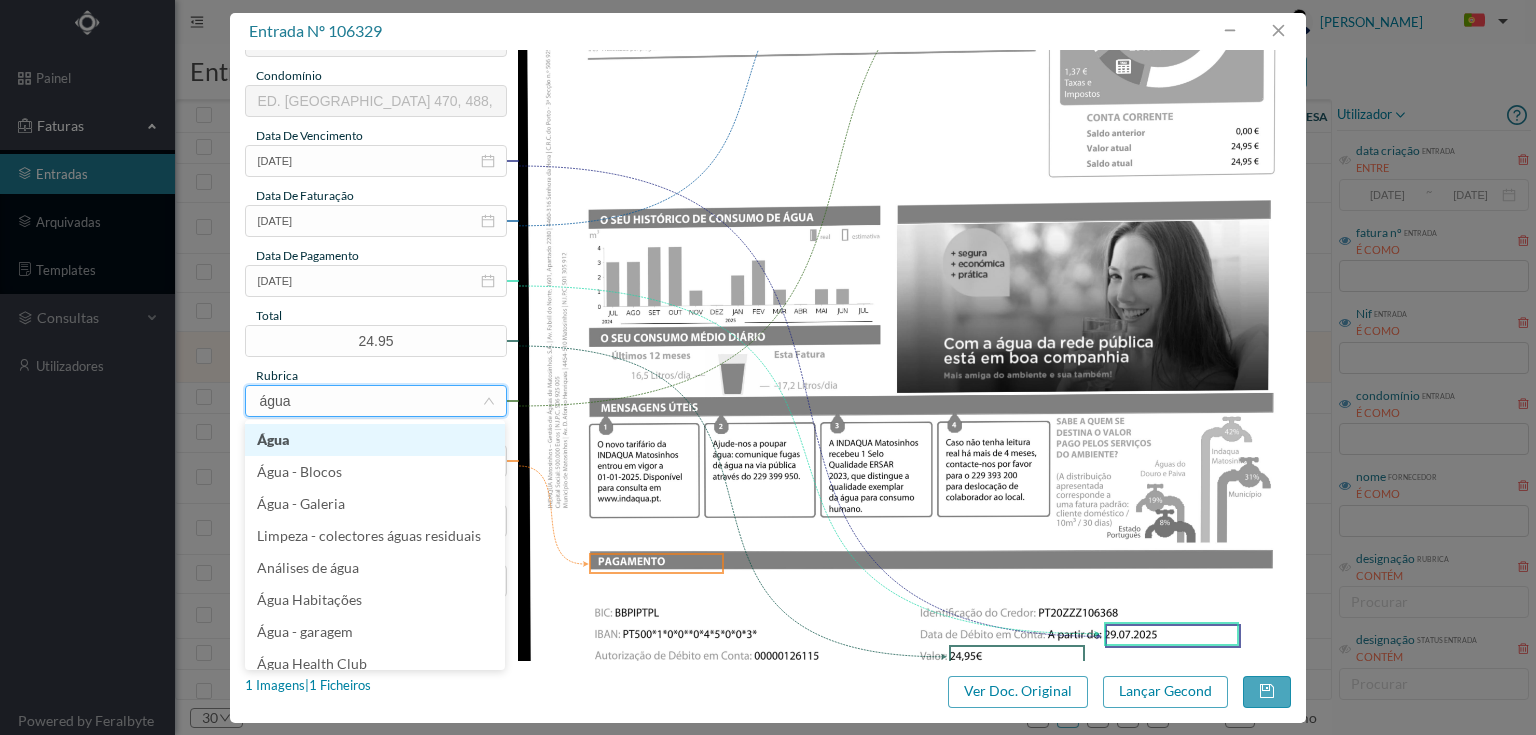 click on "Água" at bounding box center [375, 440] 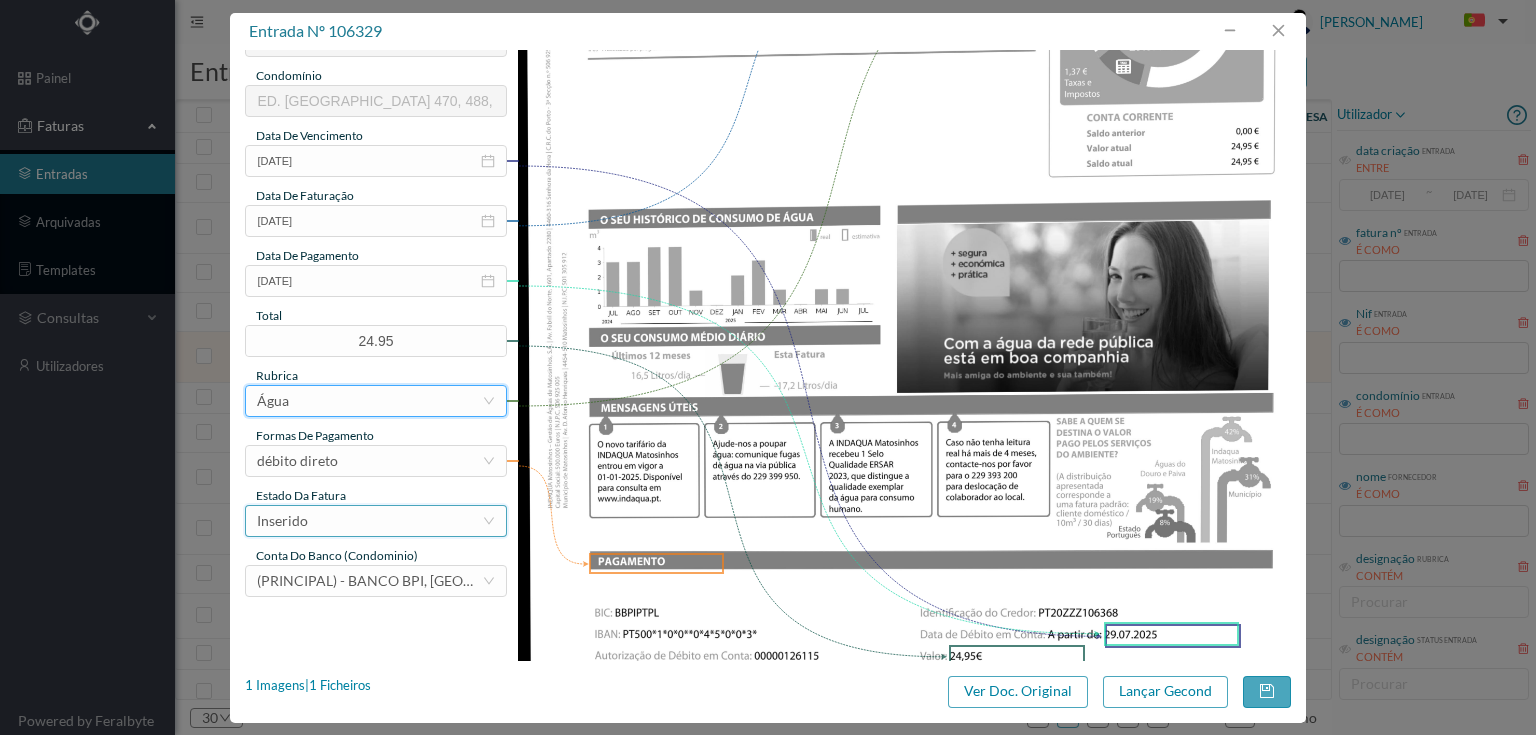 click on "Inserido" at bounding box center [369, 521] 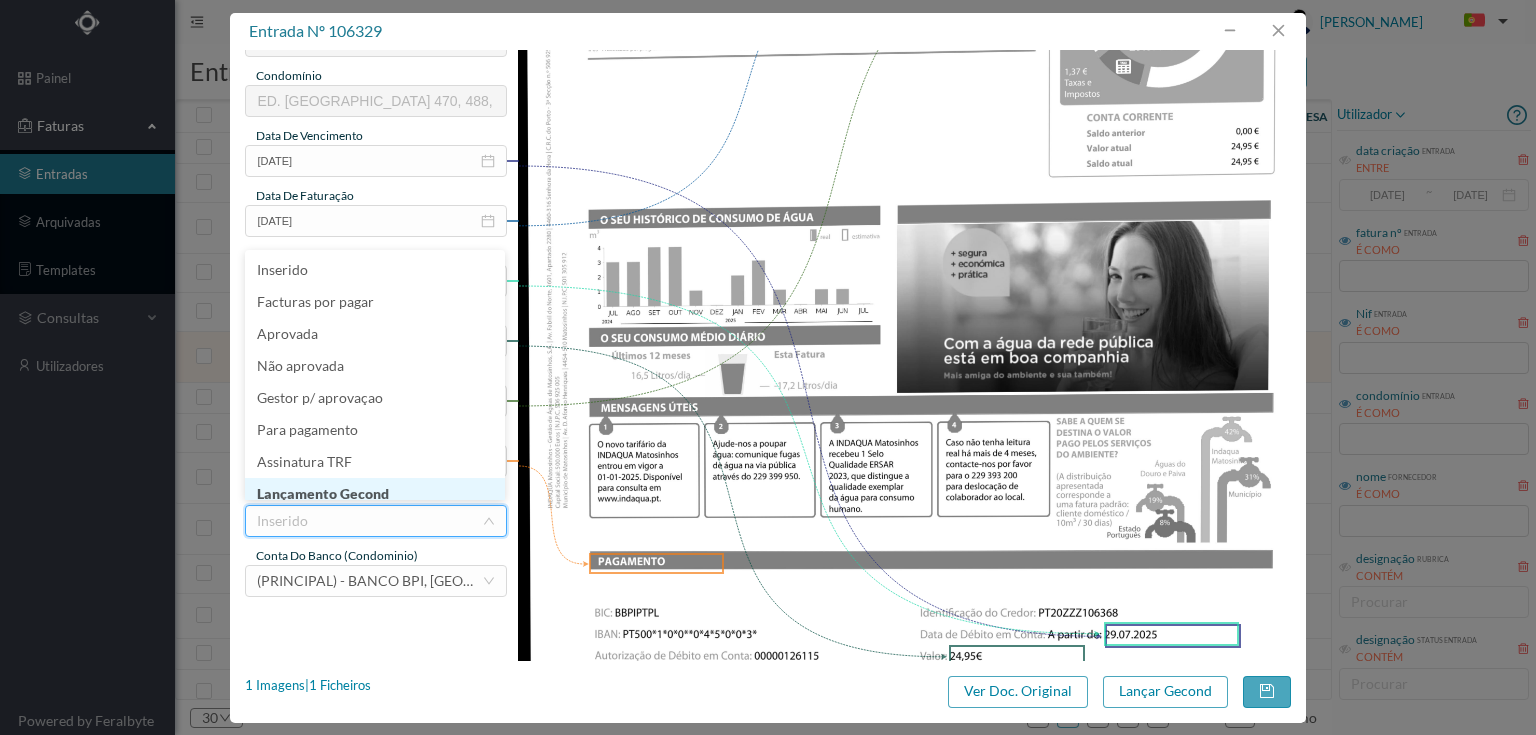 scroll, scrollTop: 10, scrollLeft: 0, axis: vertical 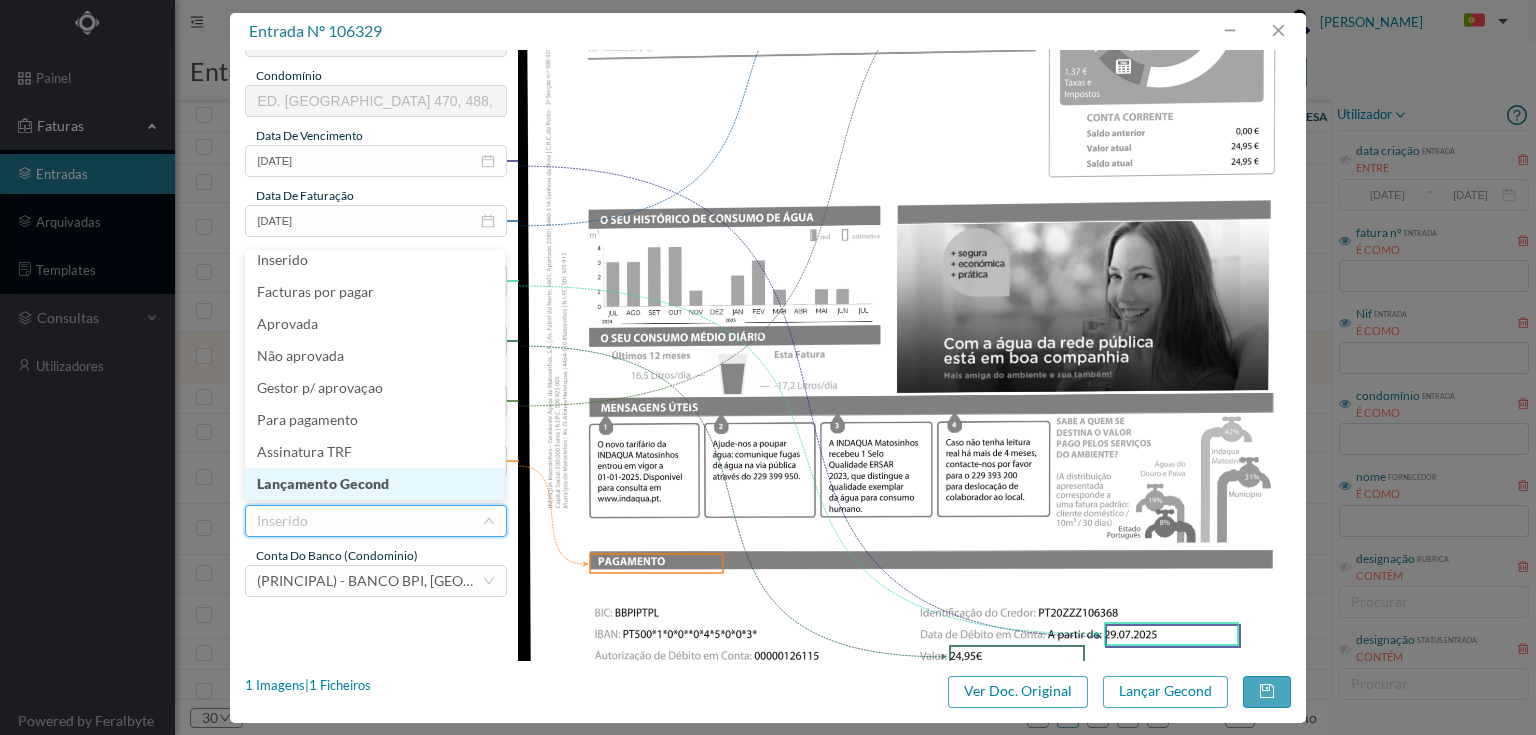 click on "Lançamento Gecond" at bounding box center (375, 484) 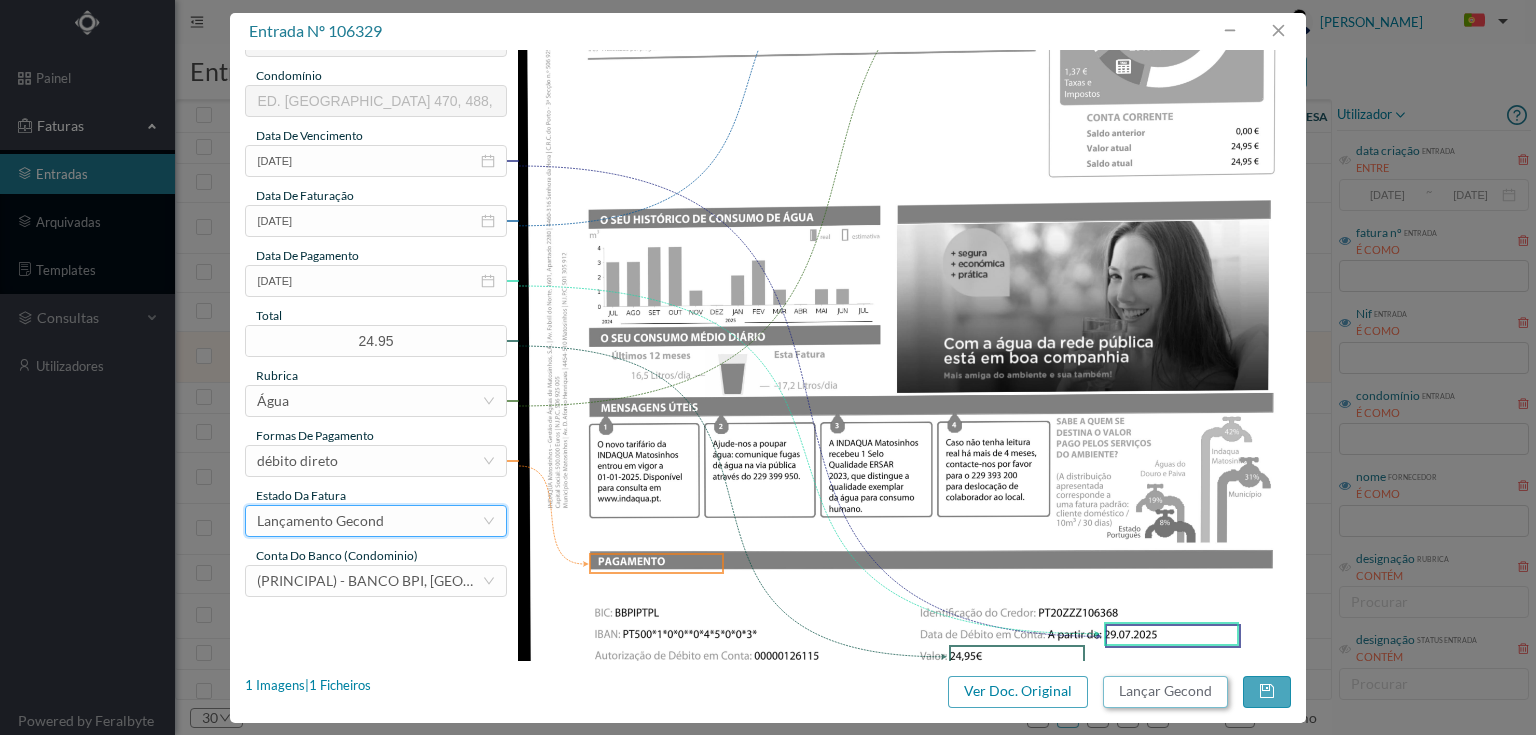 click on "Lançar Gecond" at bounding box center (1165, 692) 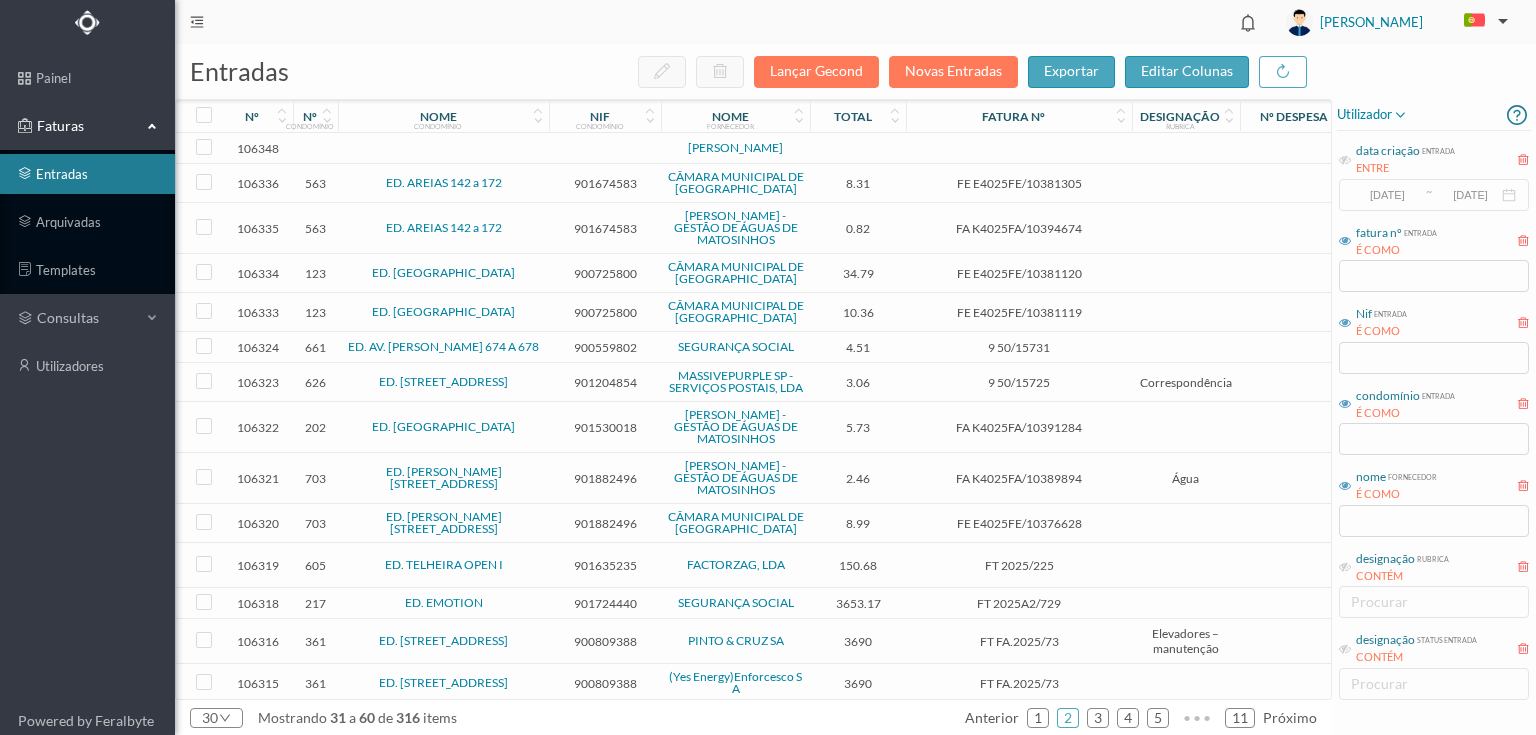 click on "901530018" at bounding box center (605, 427) 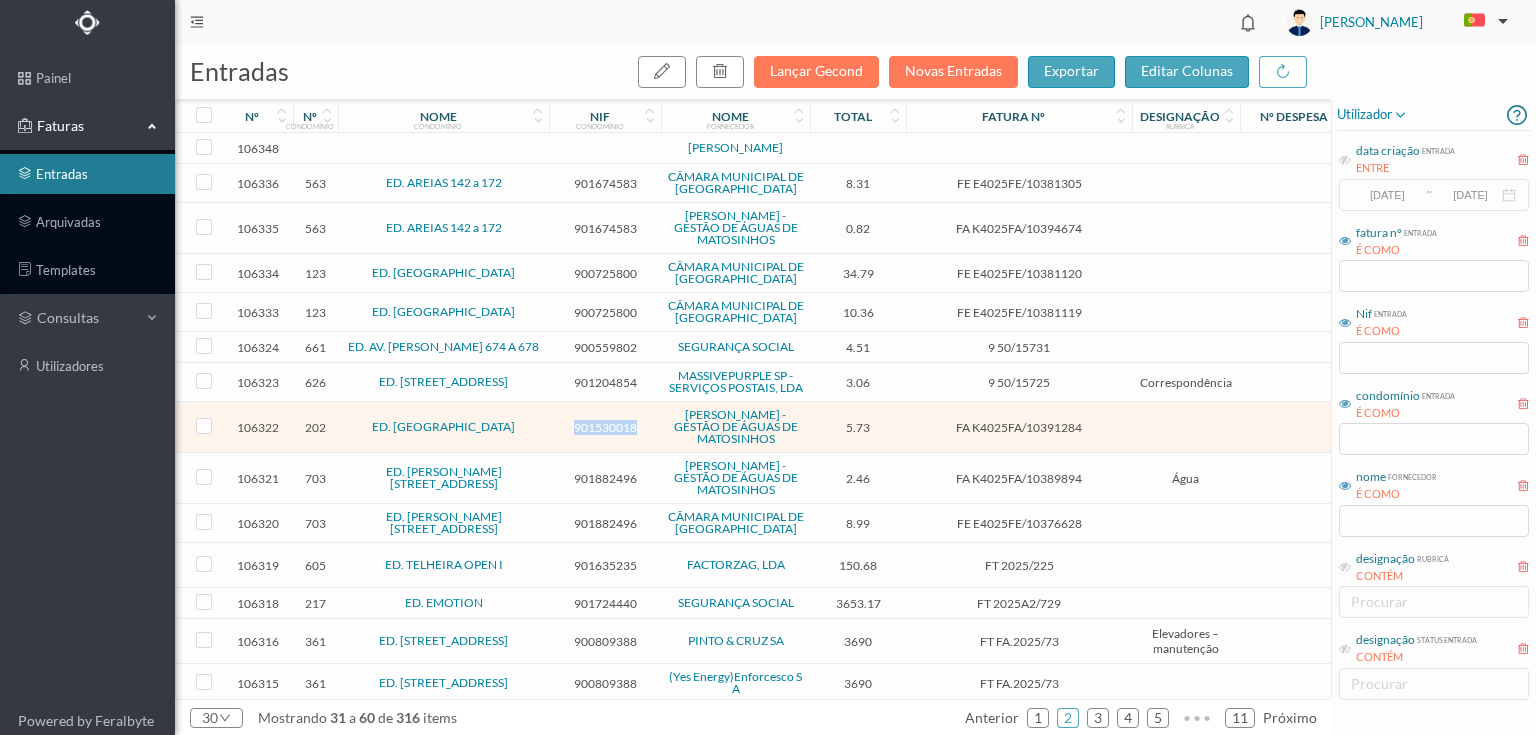 click on "901530018" at bounding box center [605, 427] 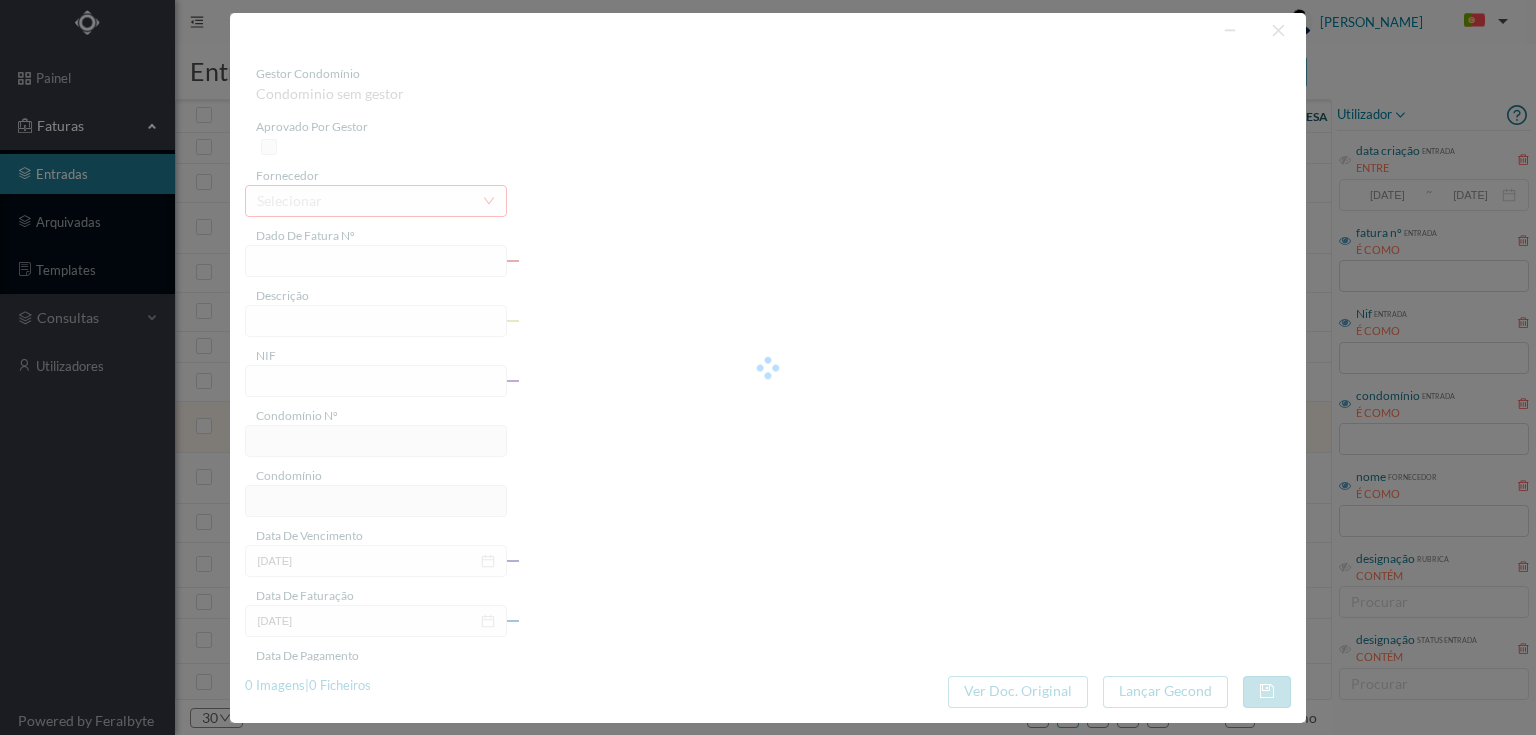type on "FA K4025FA/10391284" 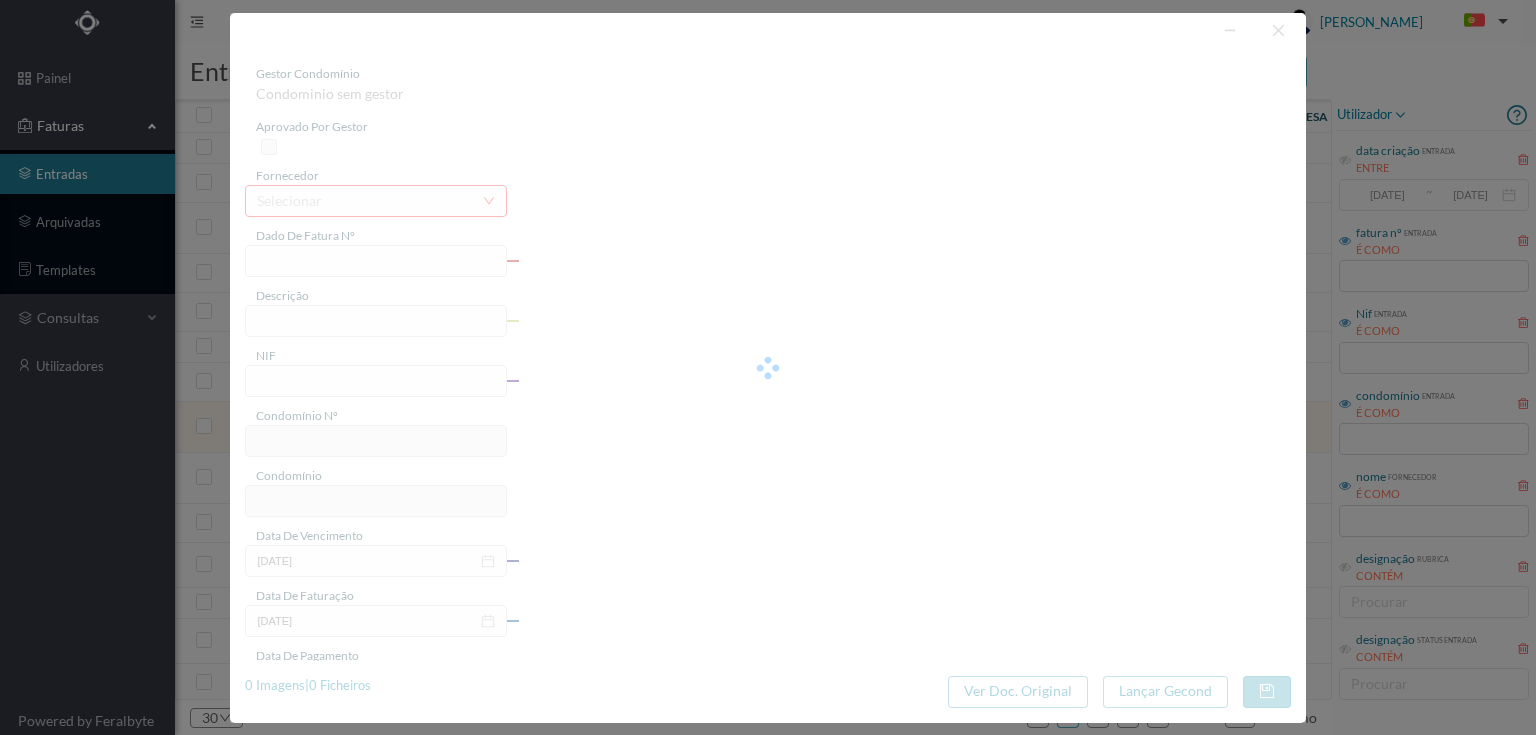 type on "PRINTS RARO It ipiiid MO eMiafeda tia dE Also aa" 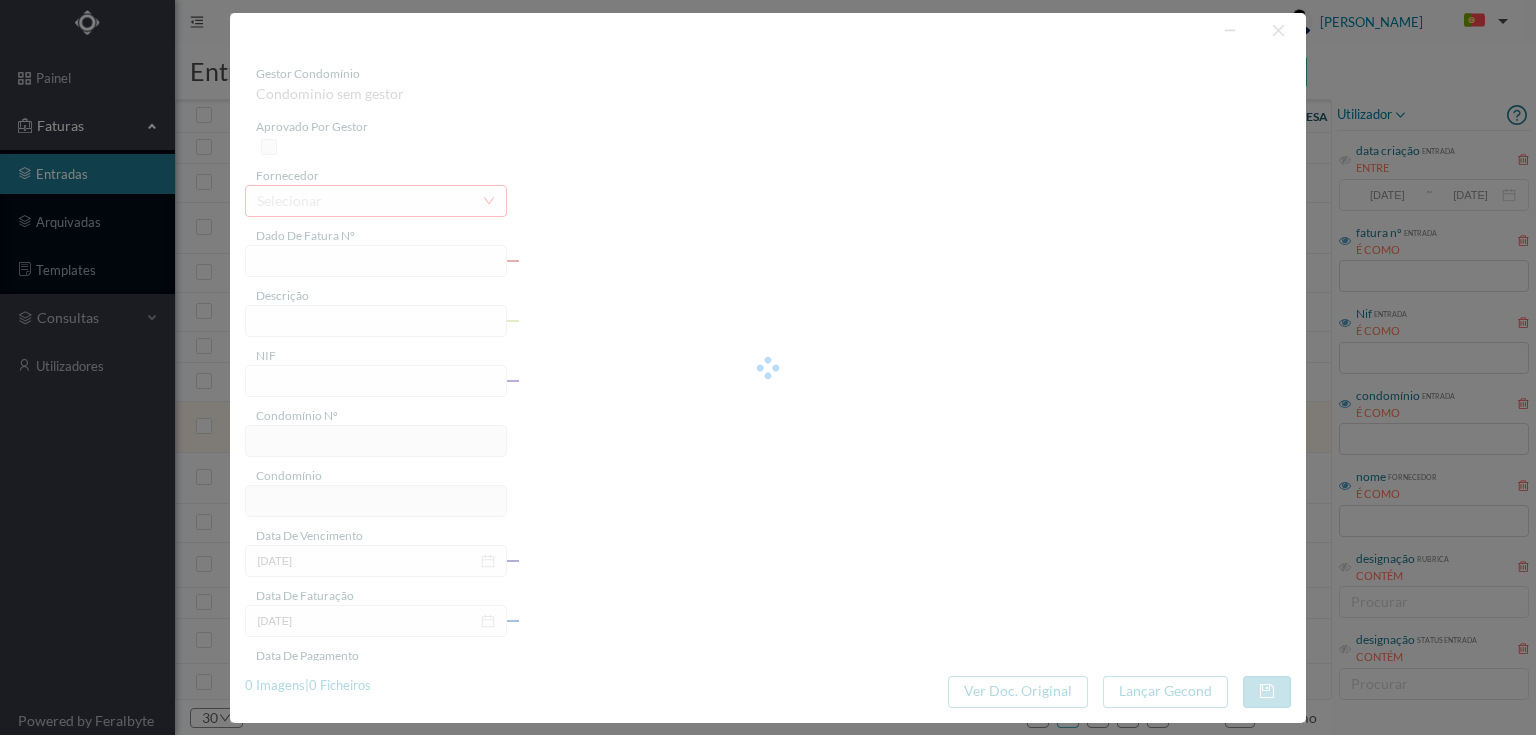type on "28-07-2025" 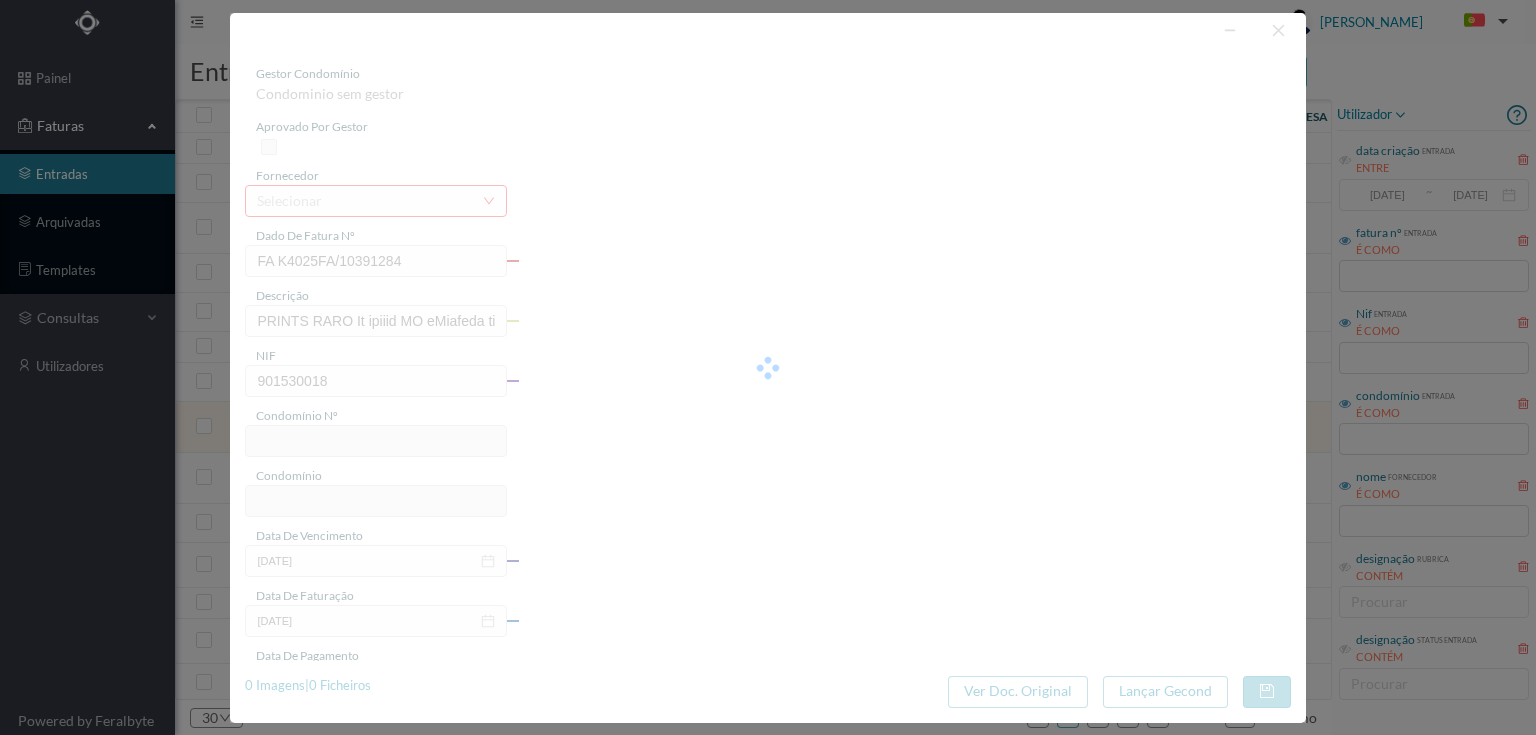 type on "202" 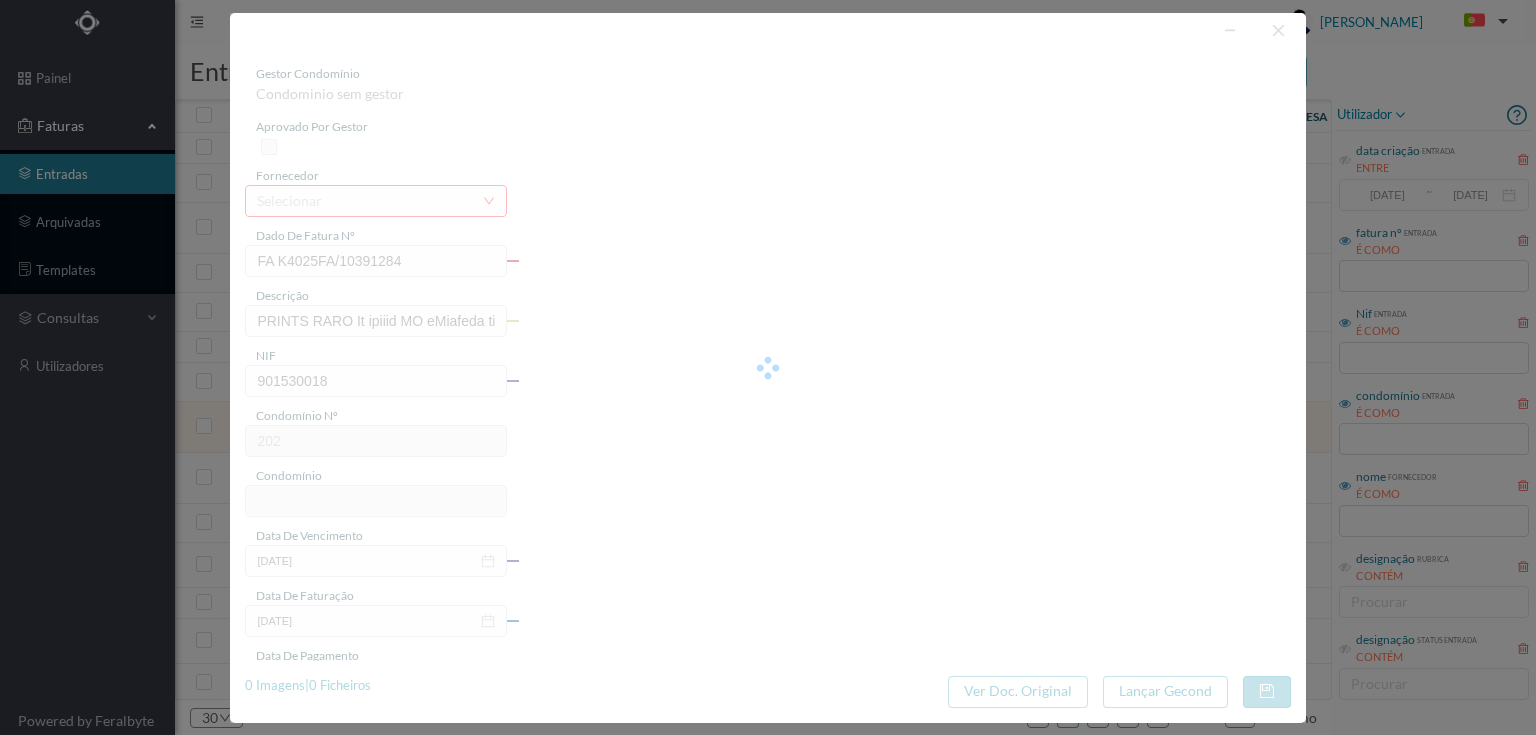 type on "ED. [GEOGRAPHIC_DATA]" 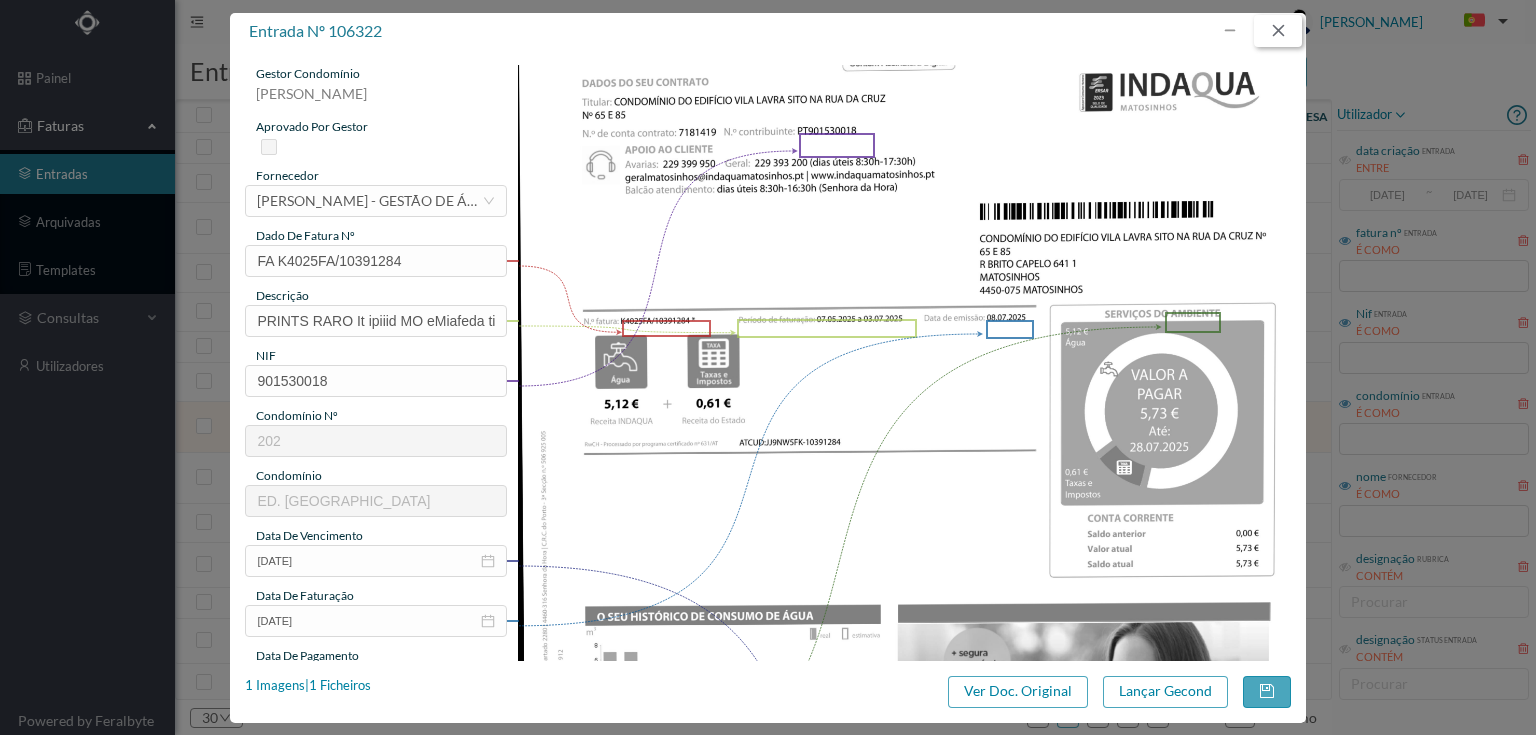 click at bounding box center [1278, 31] 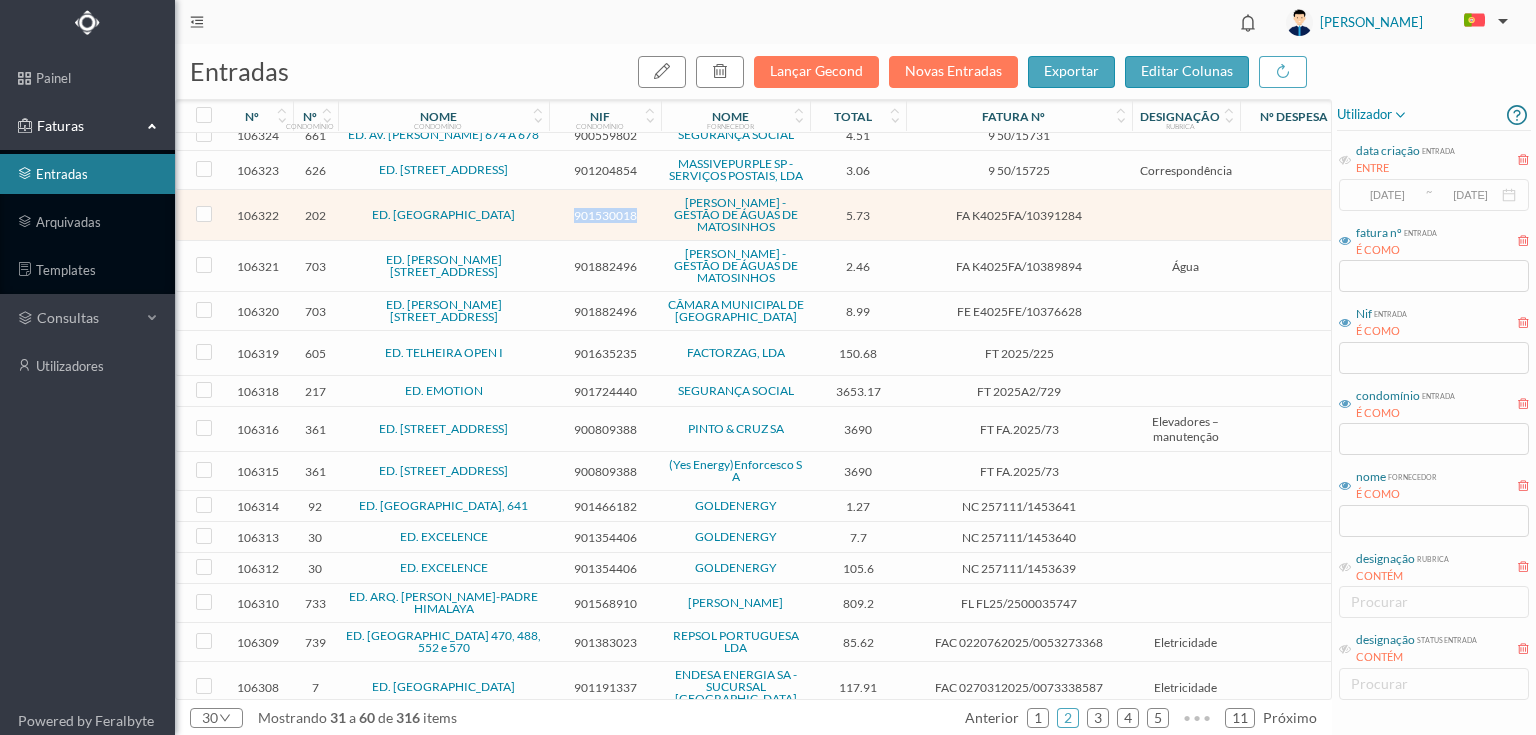 scroll, scrollTop: 240, scrollLeft: 0, axis: vertical 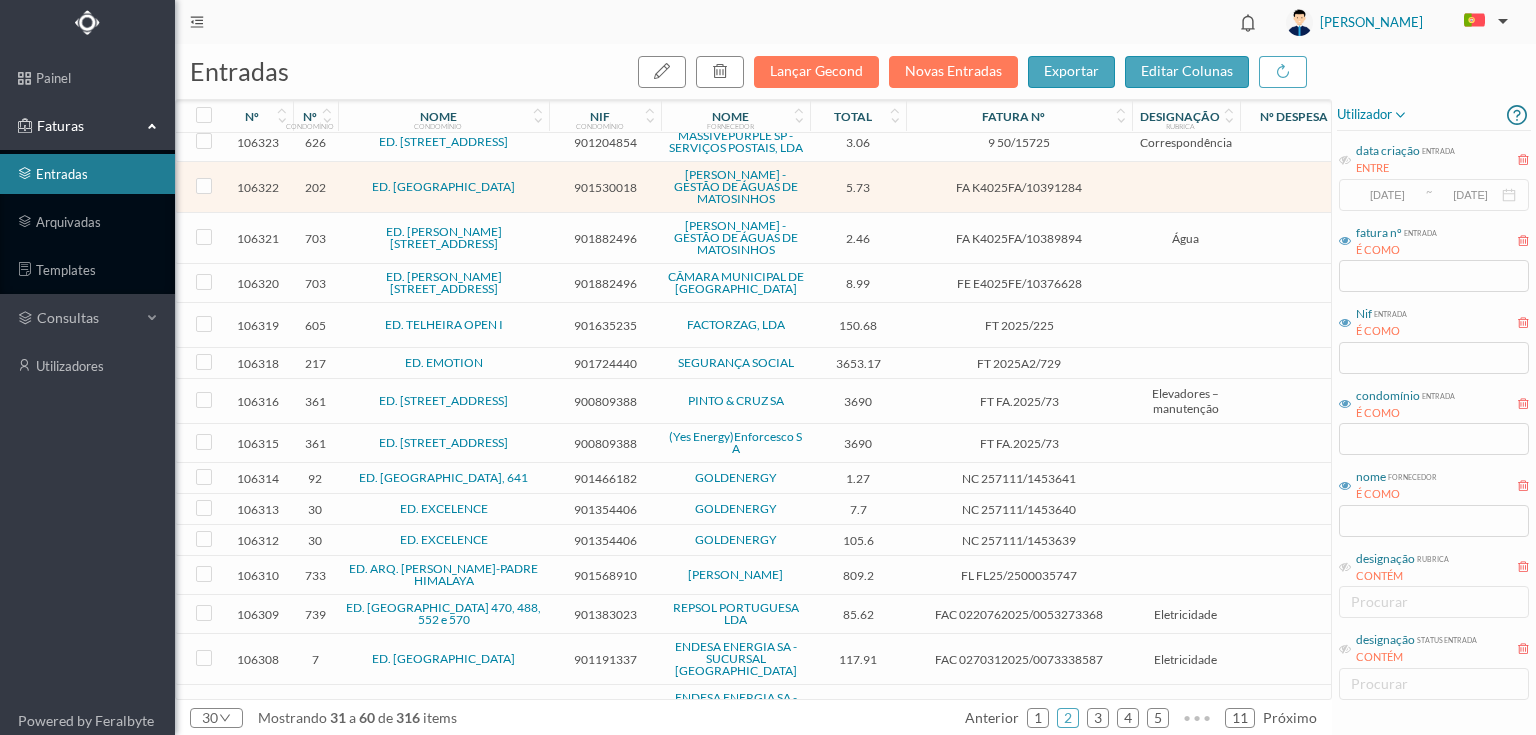 click on "901724440" at bounding box center [605, 363] 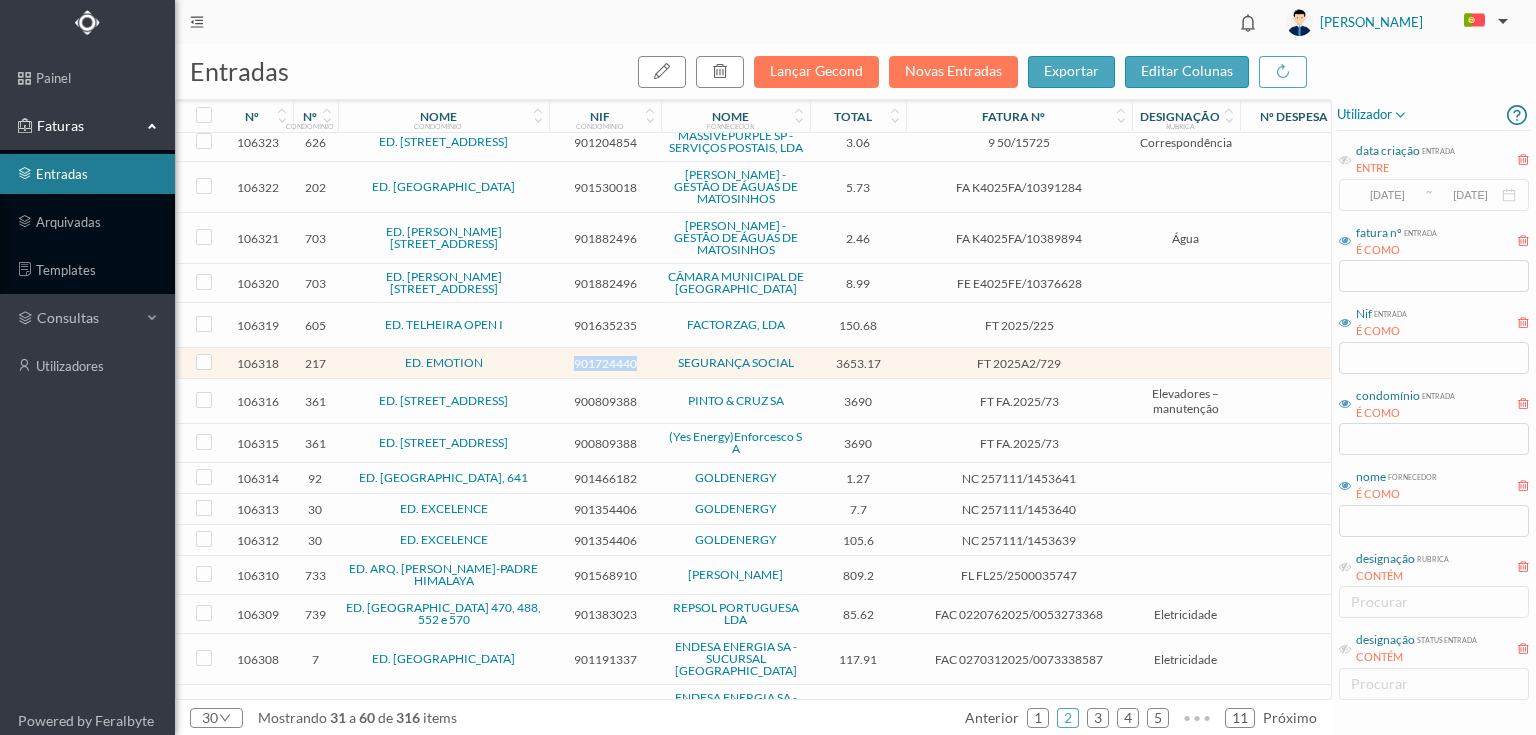 click on "901724440" at bounding box center [605, 363] 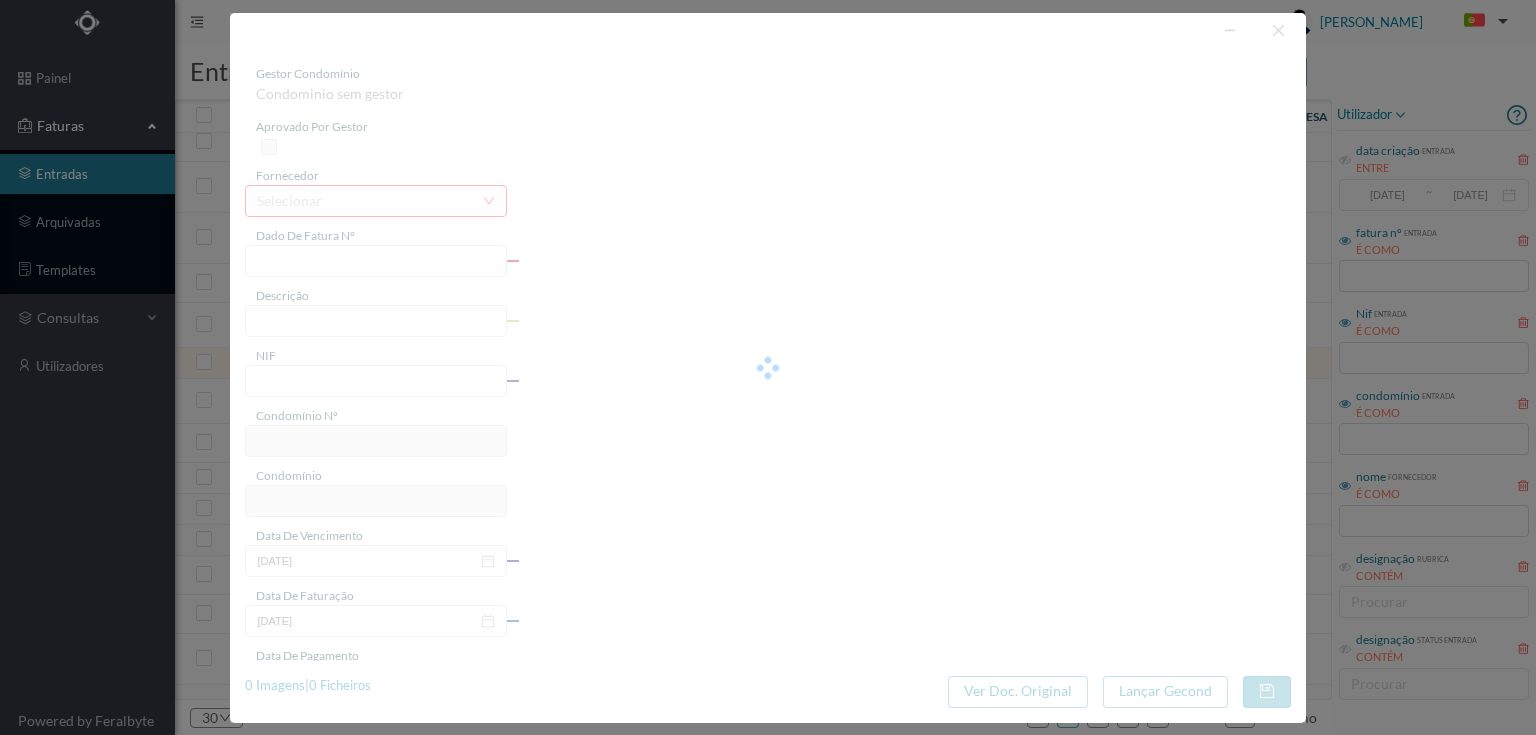 type on "FT 2025A2/729" 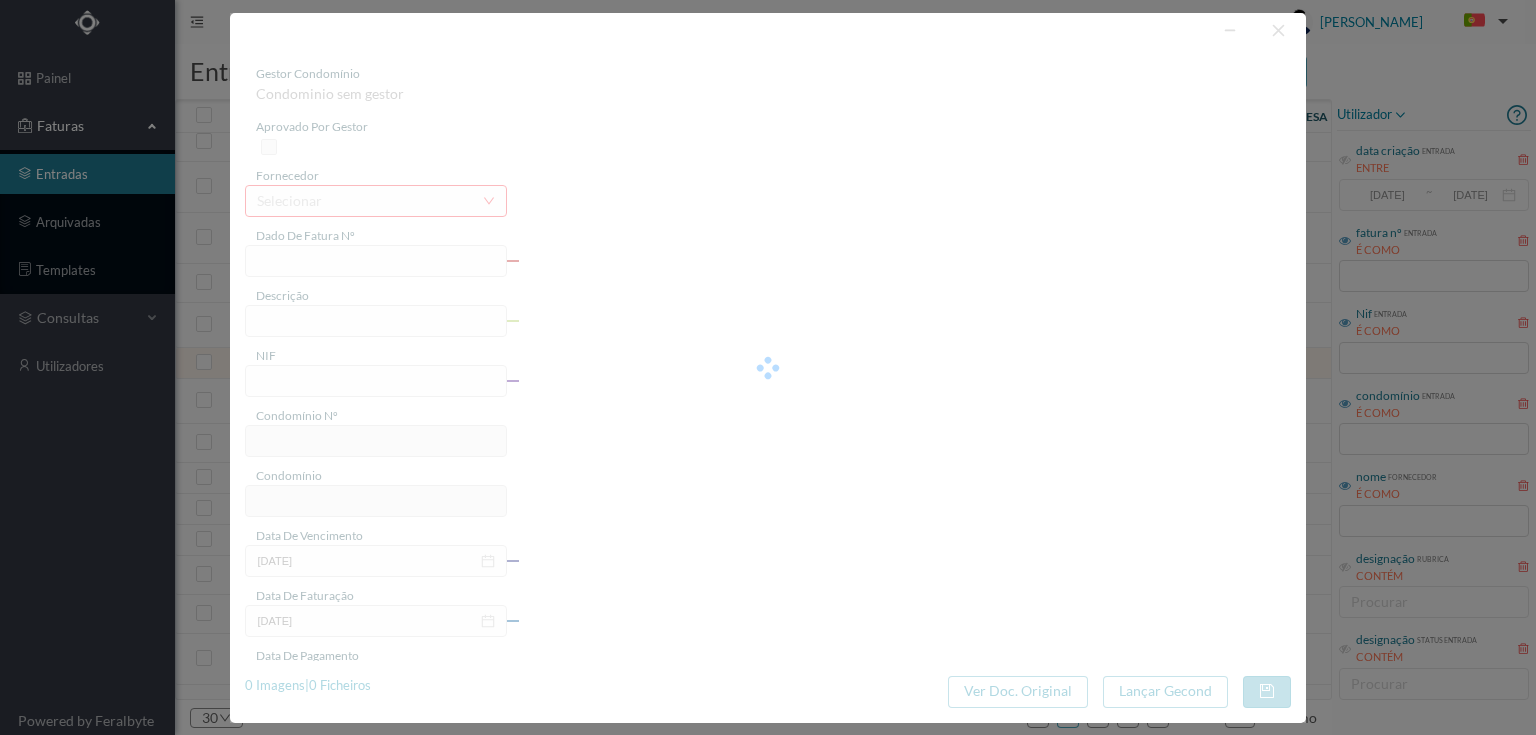 type on "901724440" 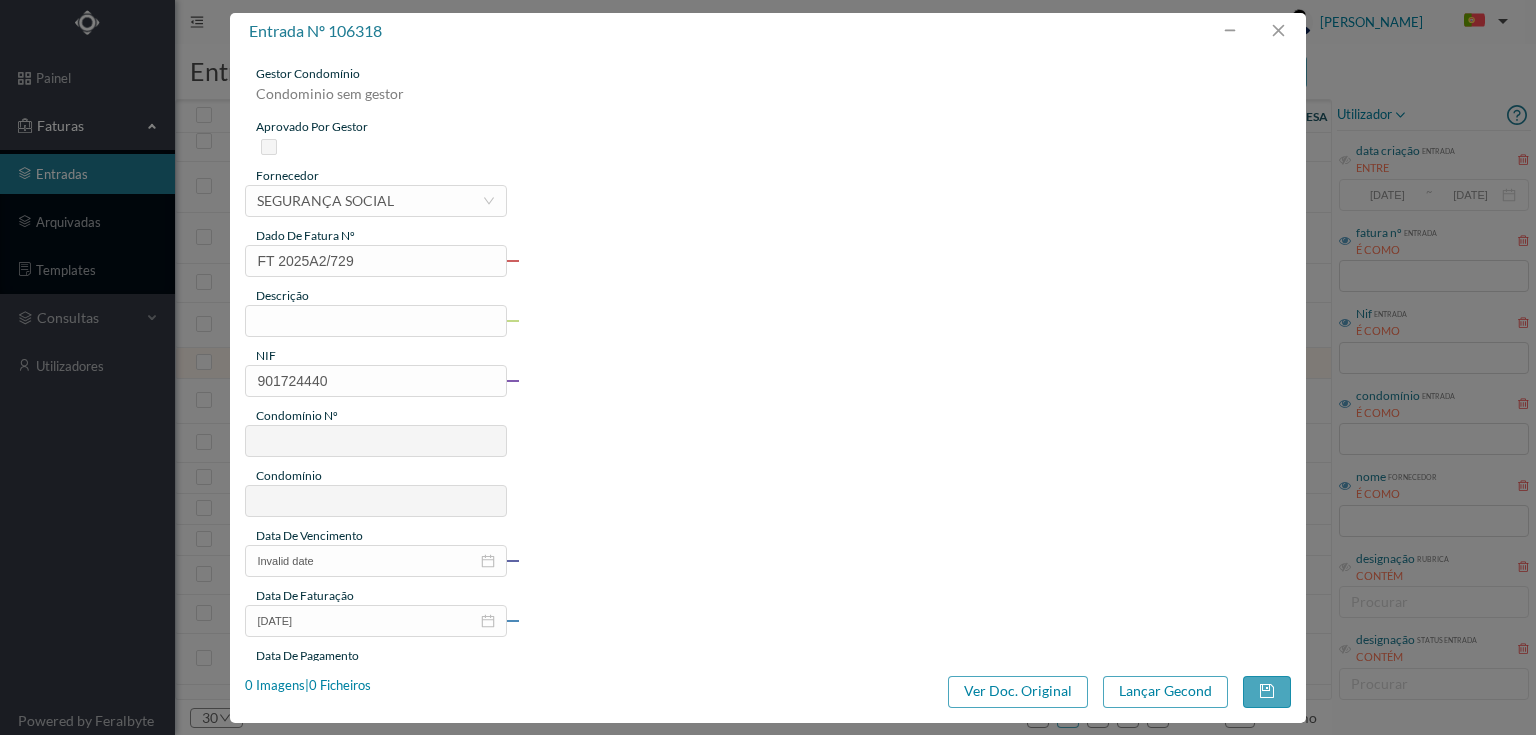type on "217" 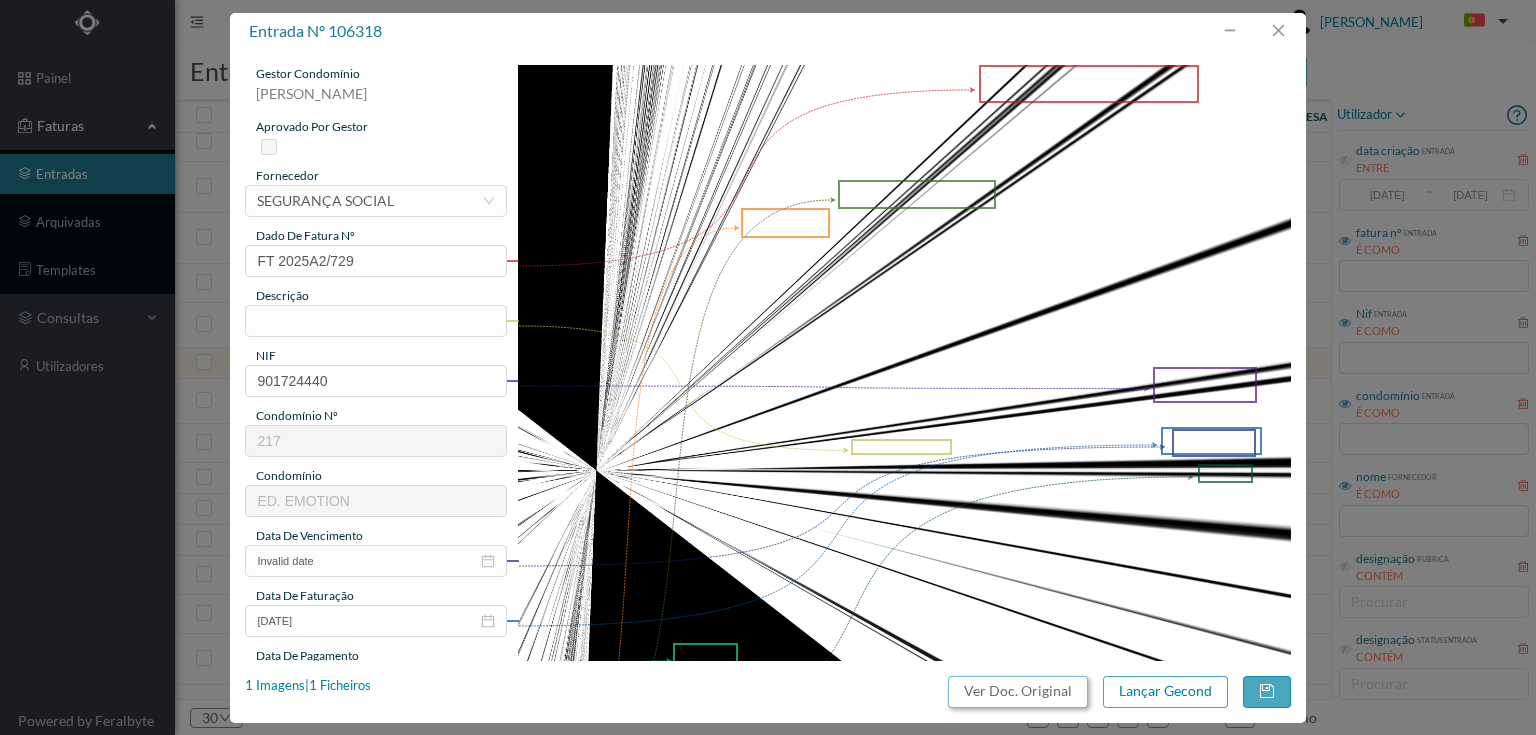 click on "Ver Doc. Original" at bounding box center (1018, 692) 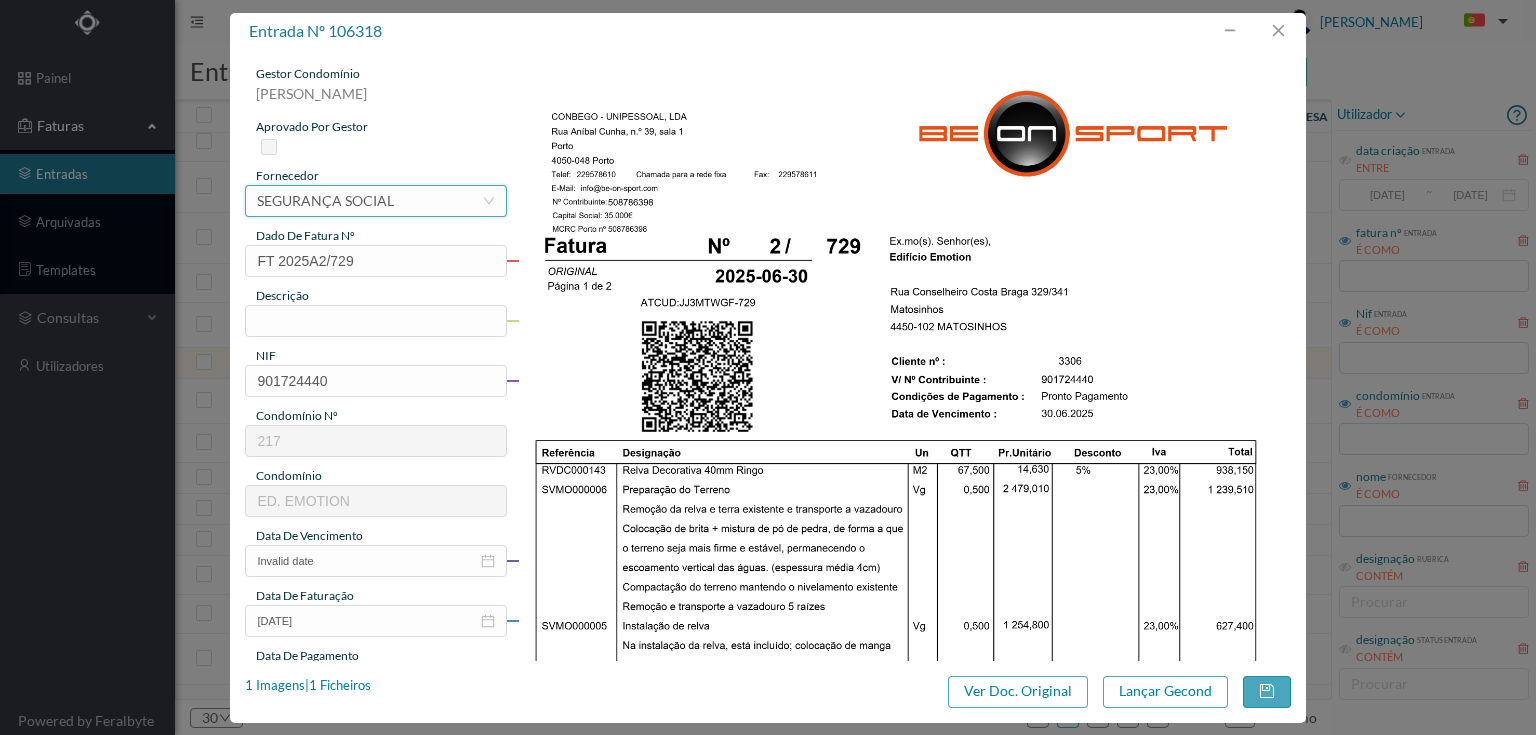 click on "SEGURANÇA SOCIAL" at bounding box center (325, 201) 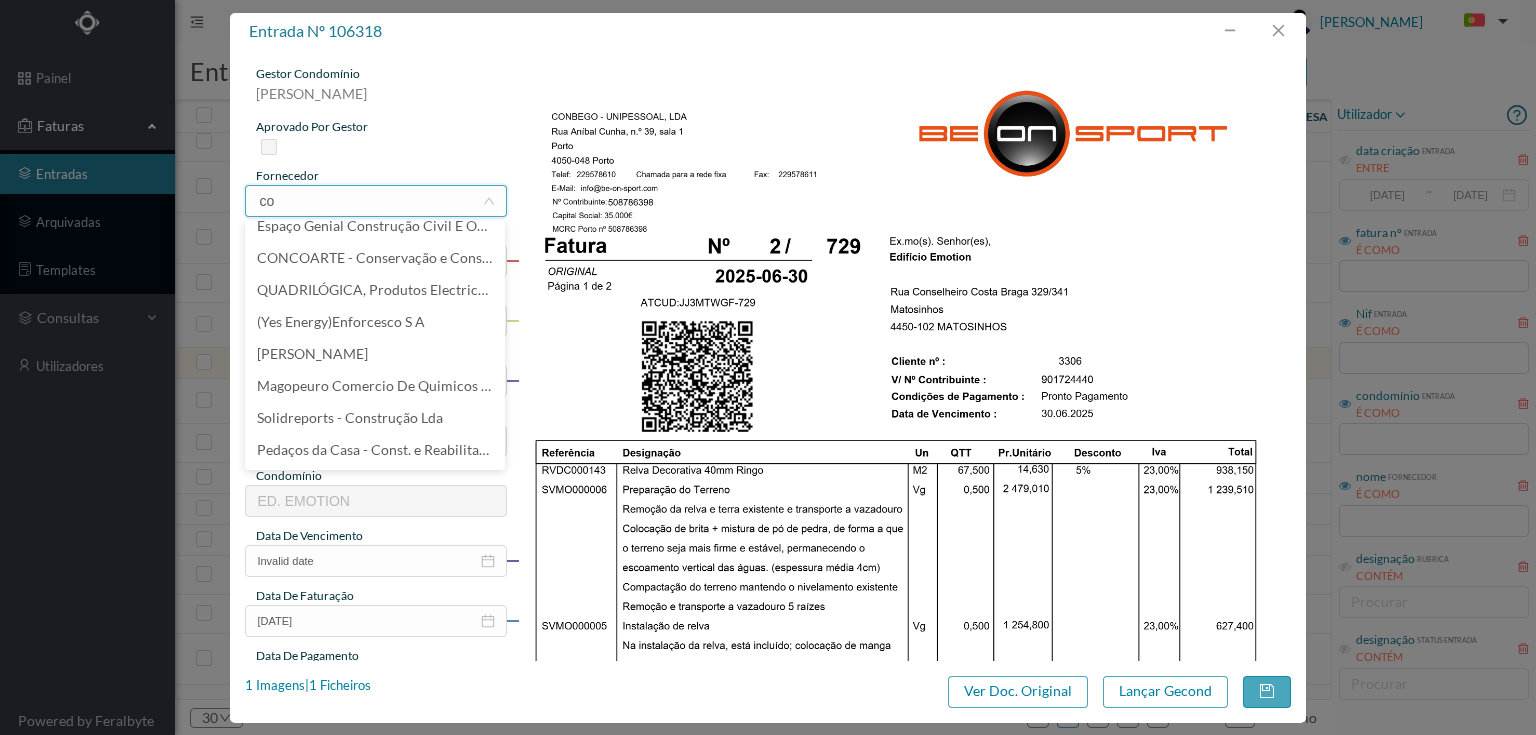 scroll, scrollTop: 0, scrollLeft: 0, axis: both 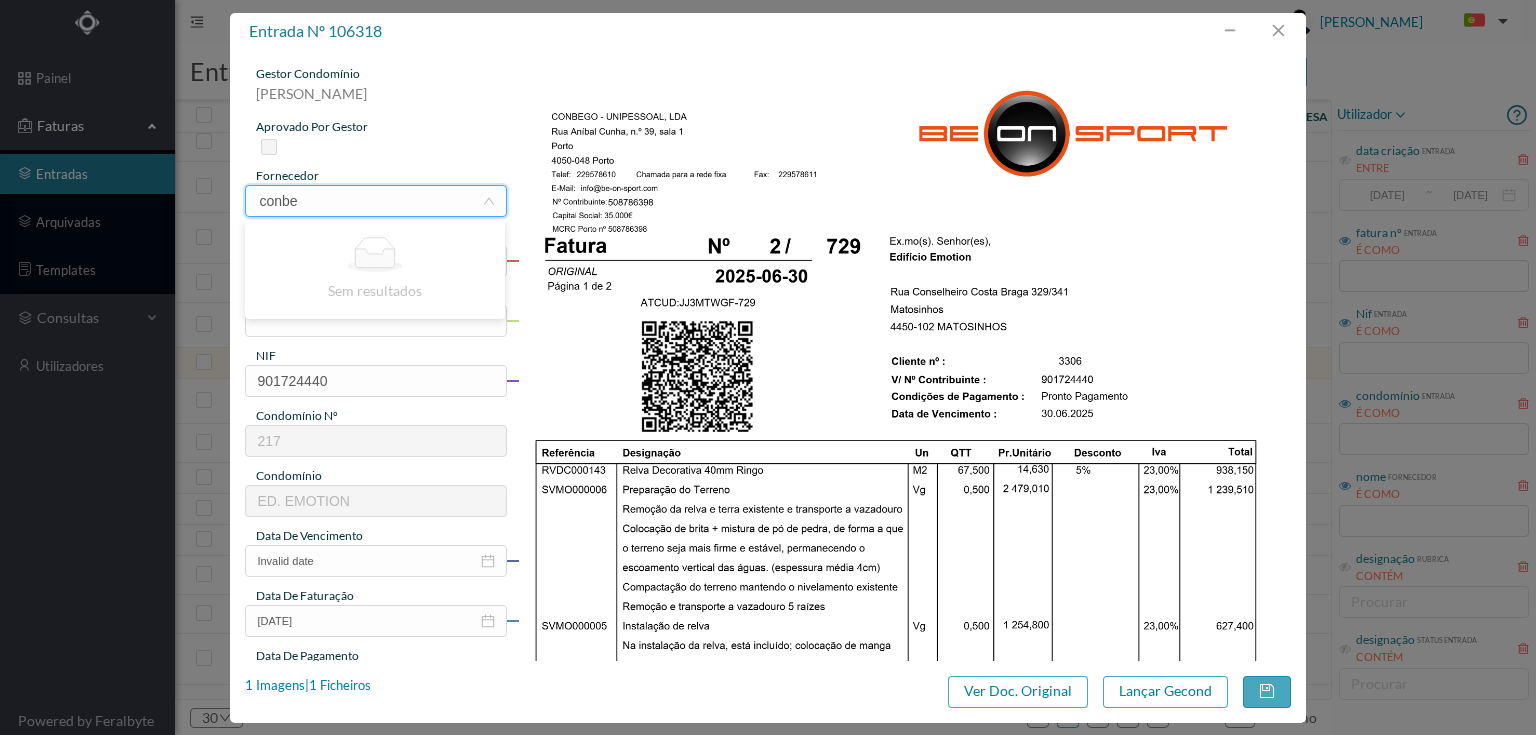 drag, startPoint x: 312, startPoint y: 202, endPoint x: 240, endPoint y: 182, distance: 74.726166 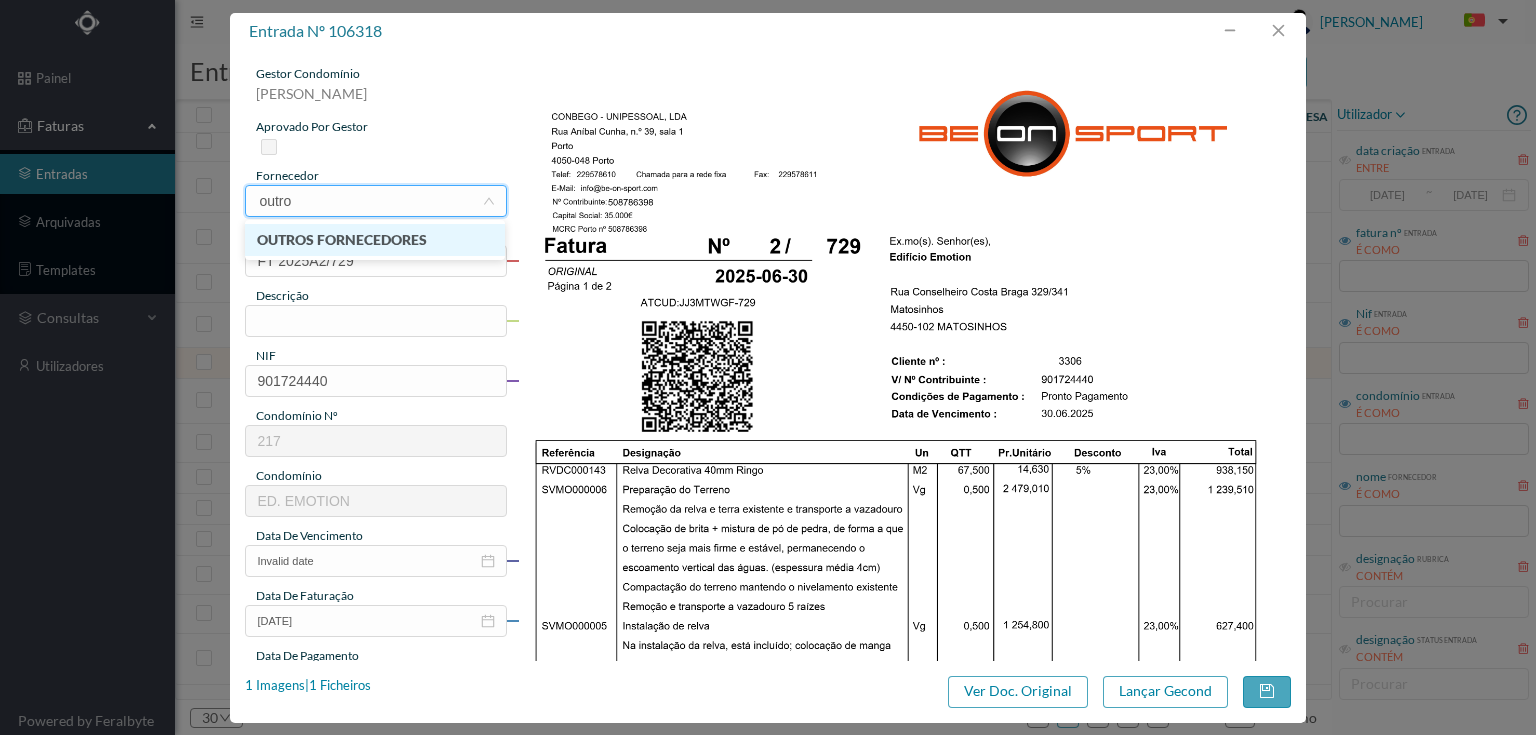 type on "outros" 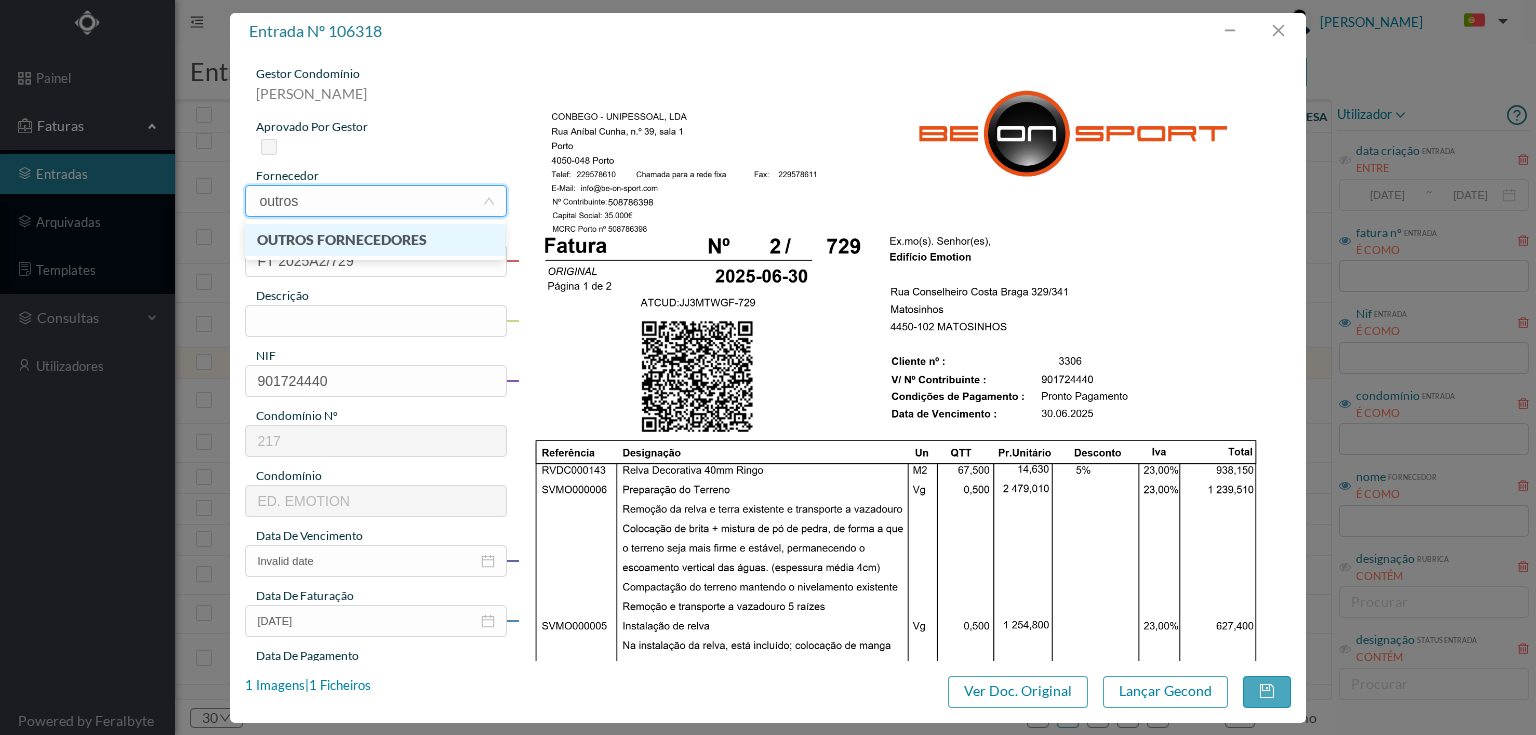 click on "OUTROS FORNECEDORES" at bounding box center (375, 240) 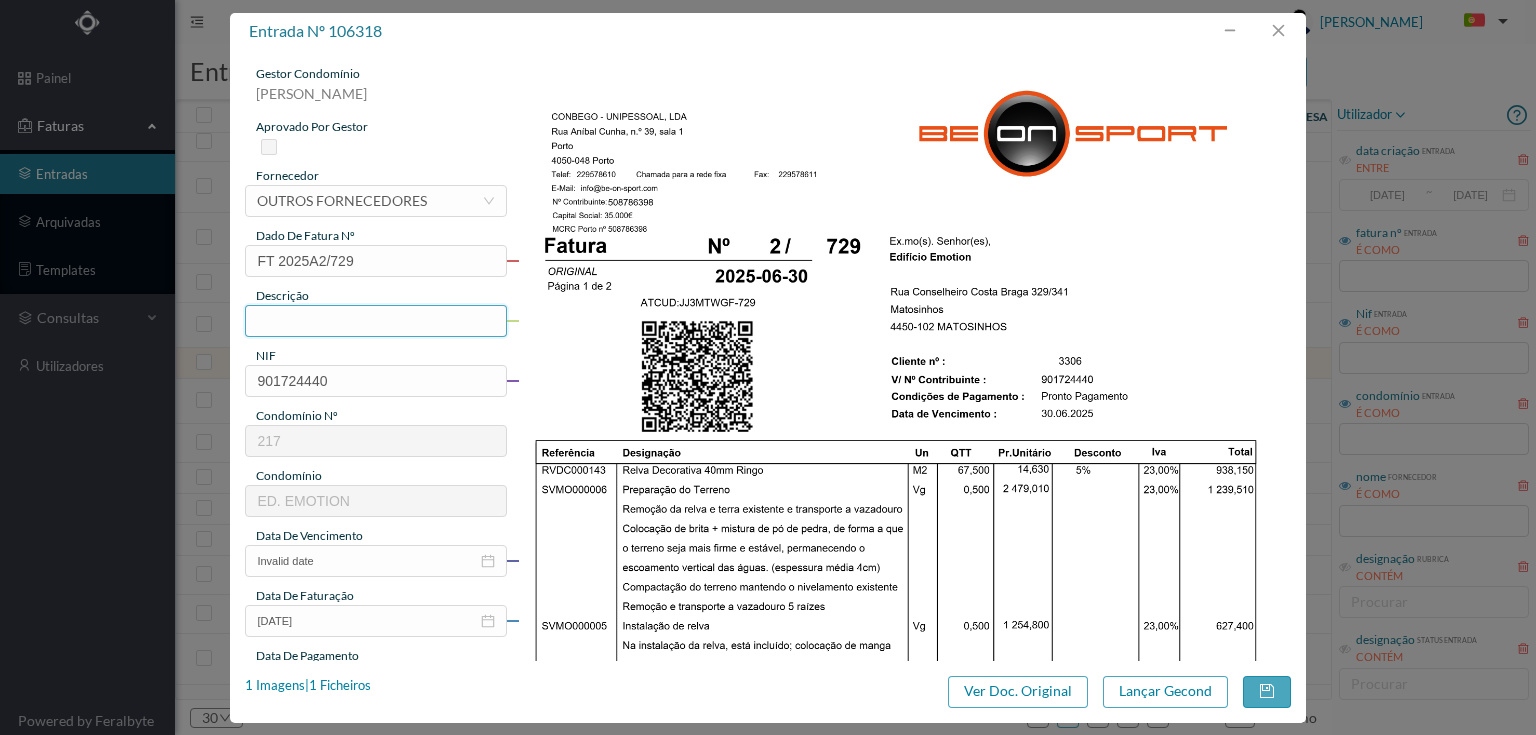 click at bounding box center [375, 321] 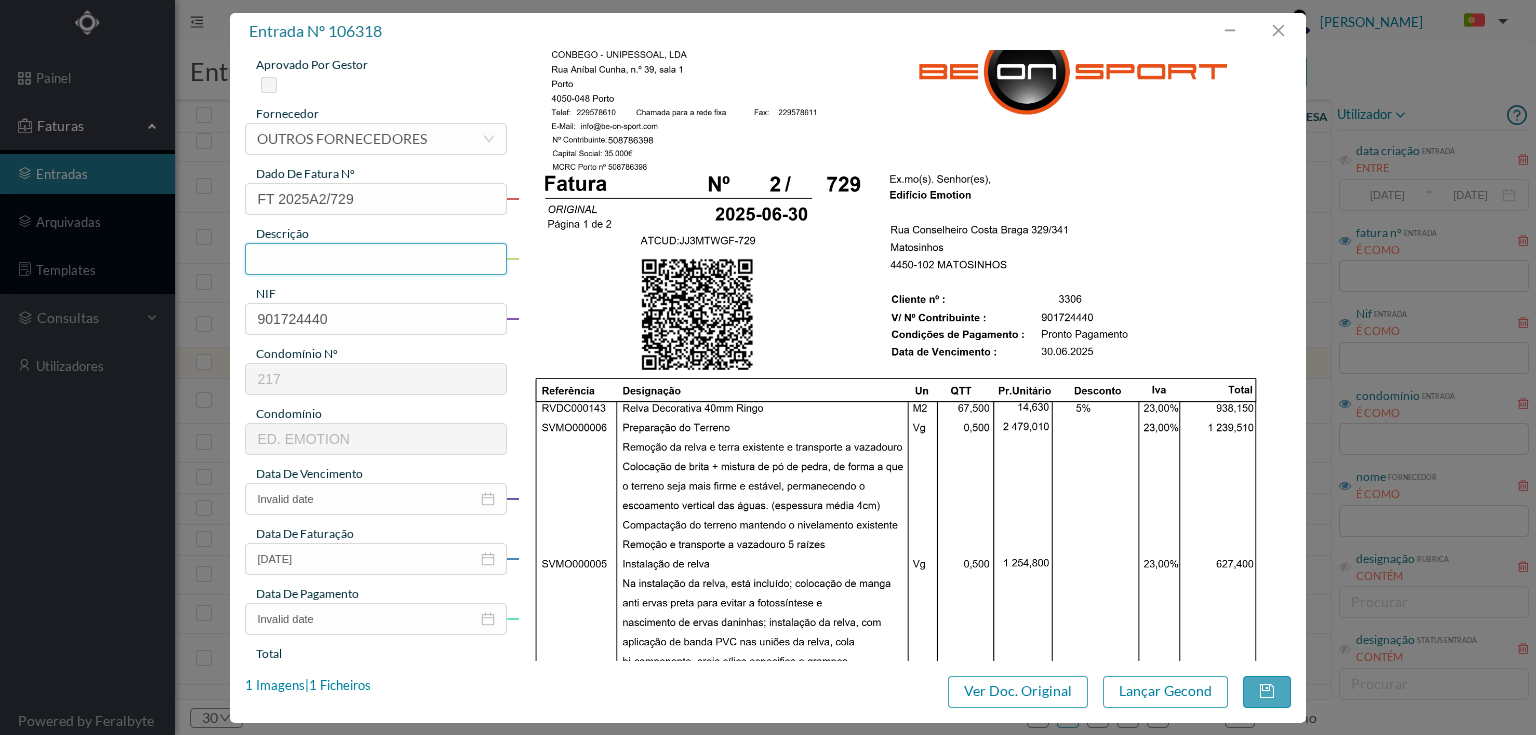scroll, scrollTop: 160, scrollLeft: 0, axis: vertical 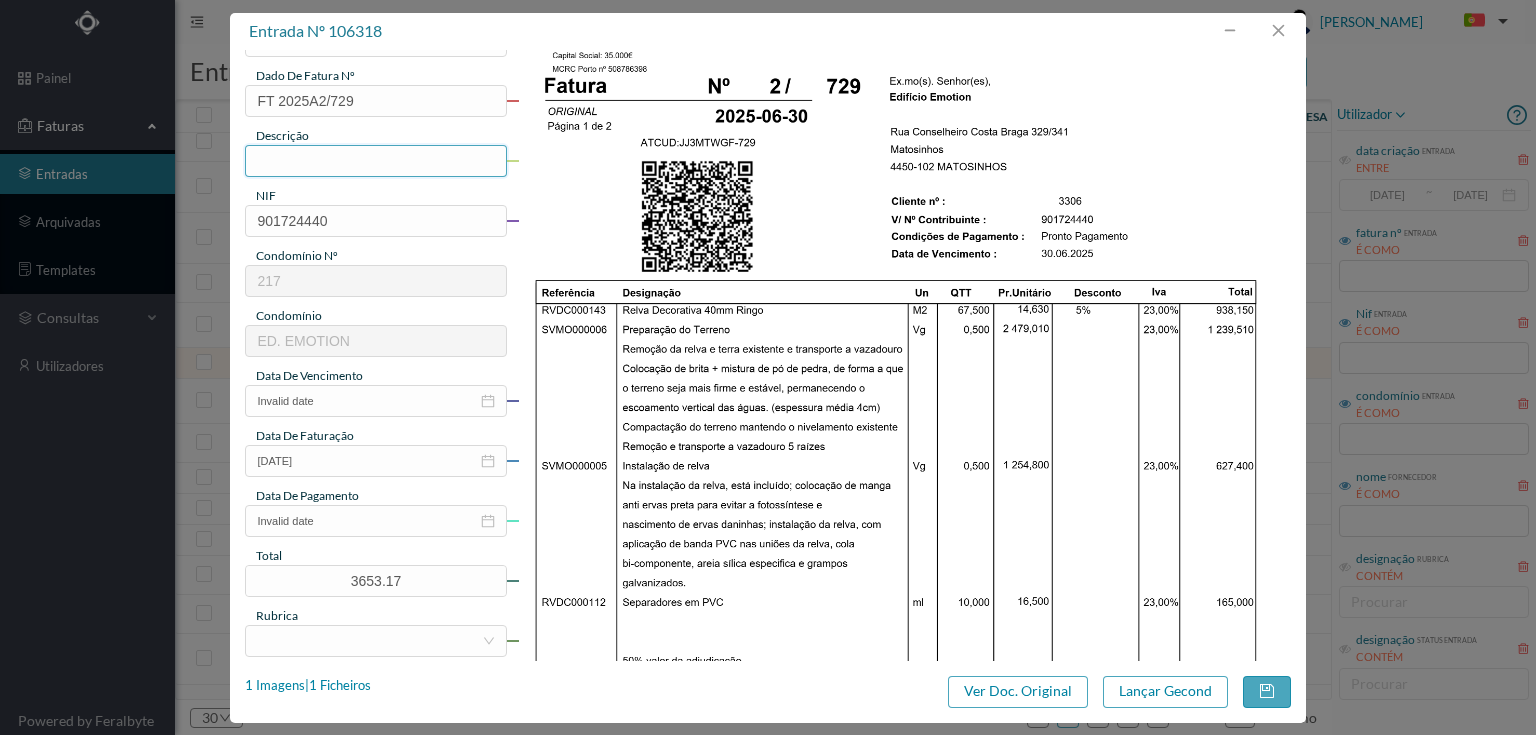 click at bounding box center (375, 161) 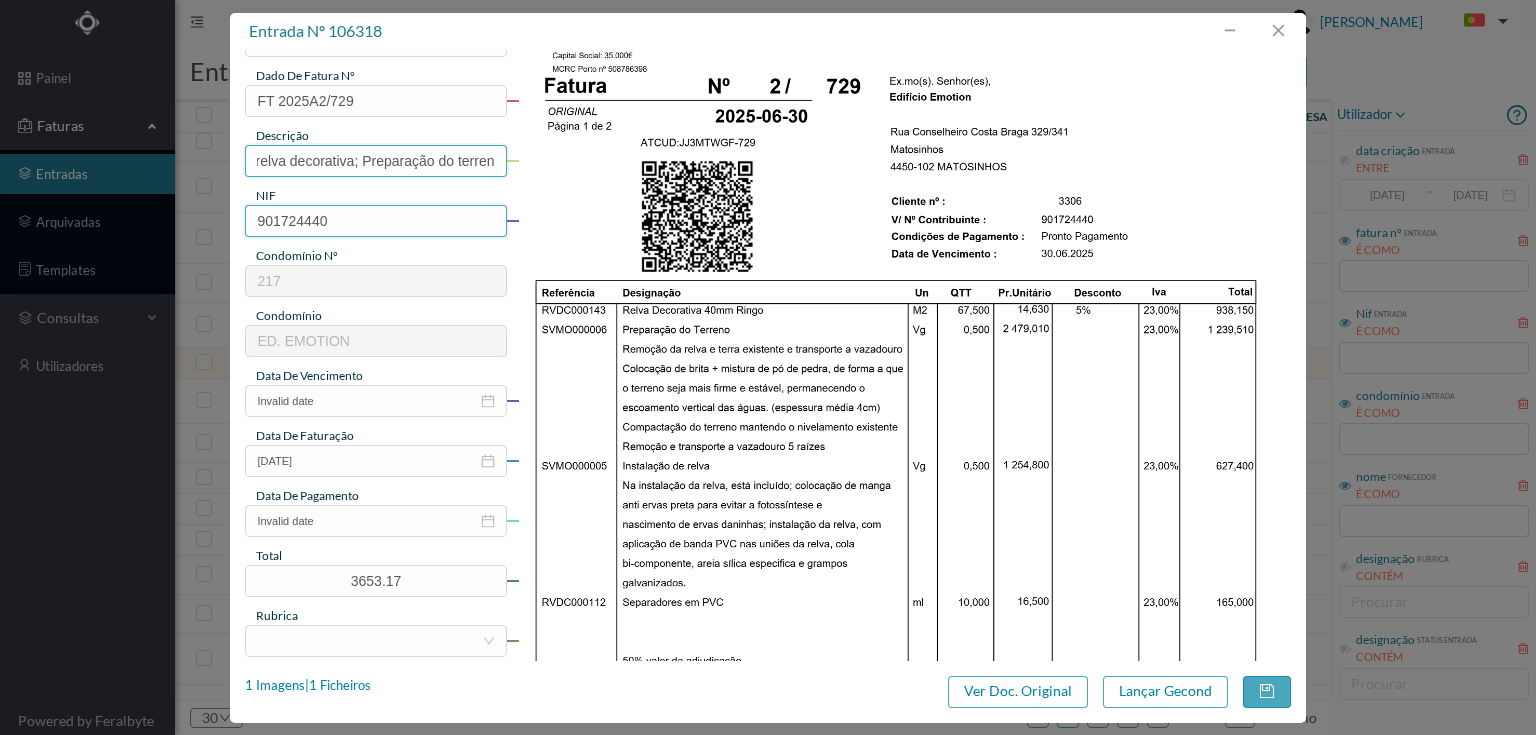 scroll, scrollTop: 0, scrollLeft: 97, axis: horizontal 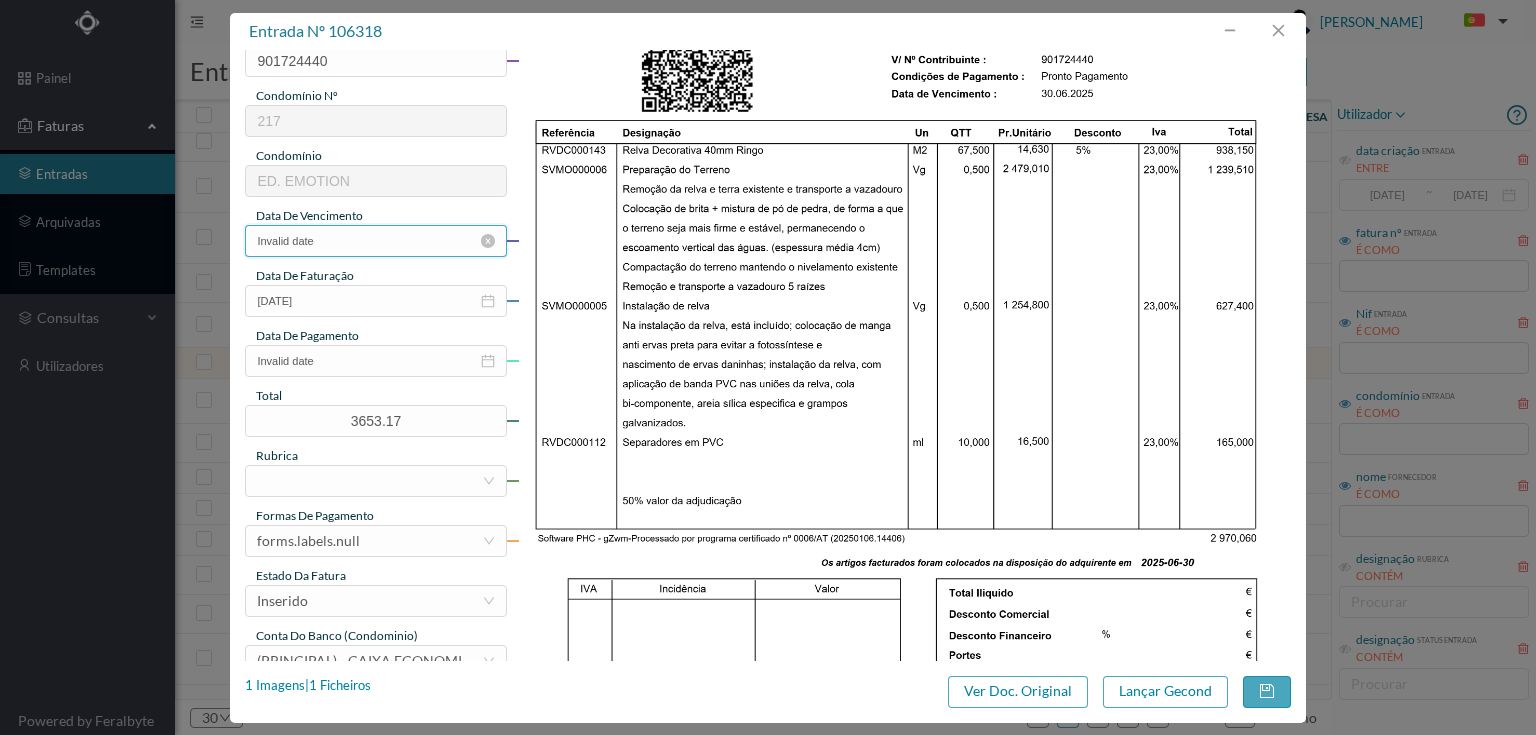 type on "Instalação de relva decorativa; Preparação do terreno" 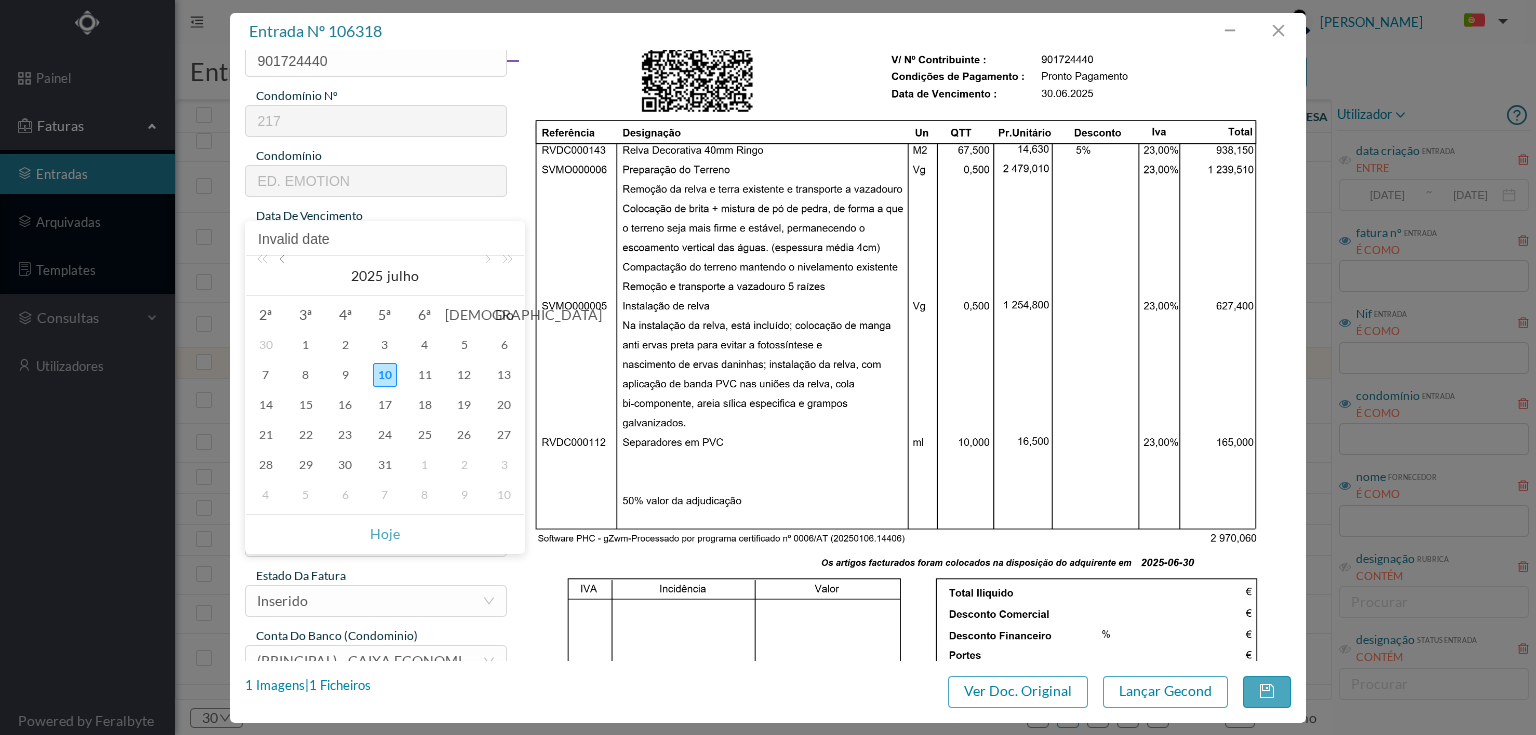 click at bounding box center [284, 276] 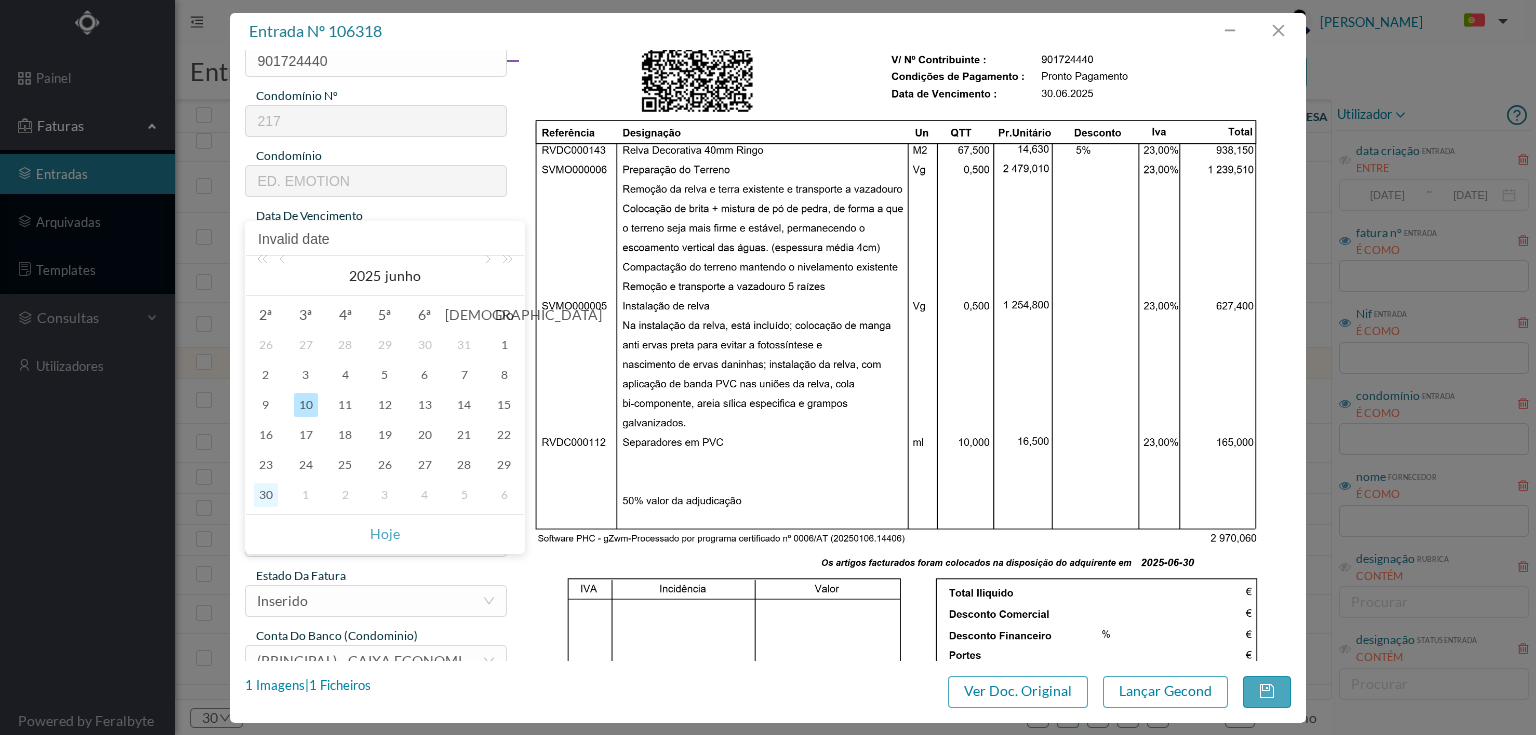 click on "30" at bounding box center (266, 495) 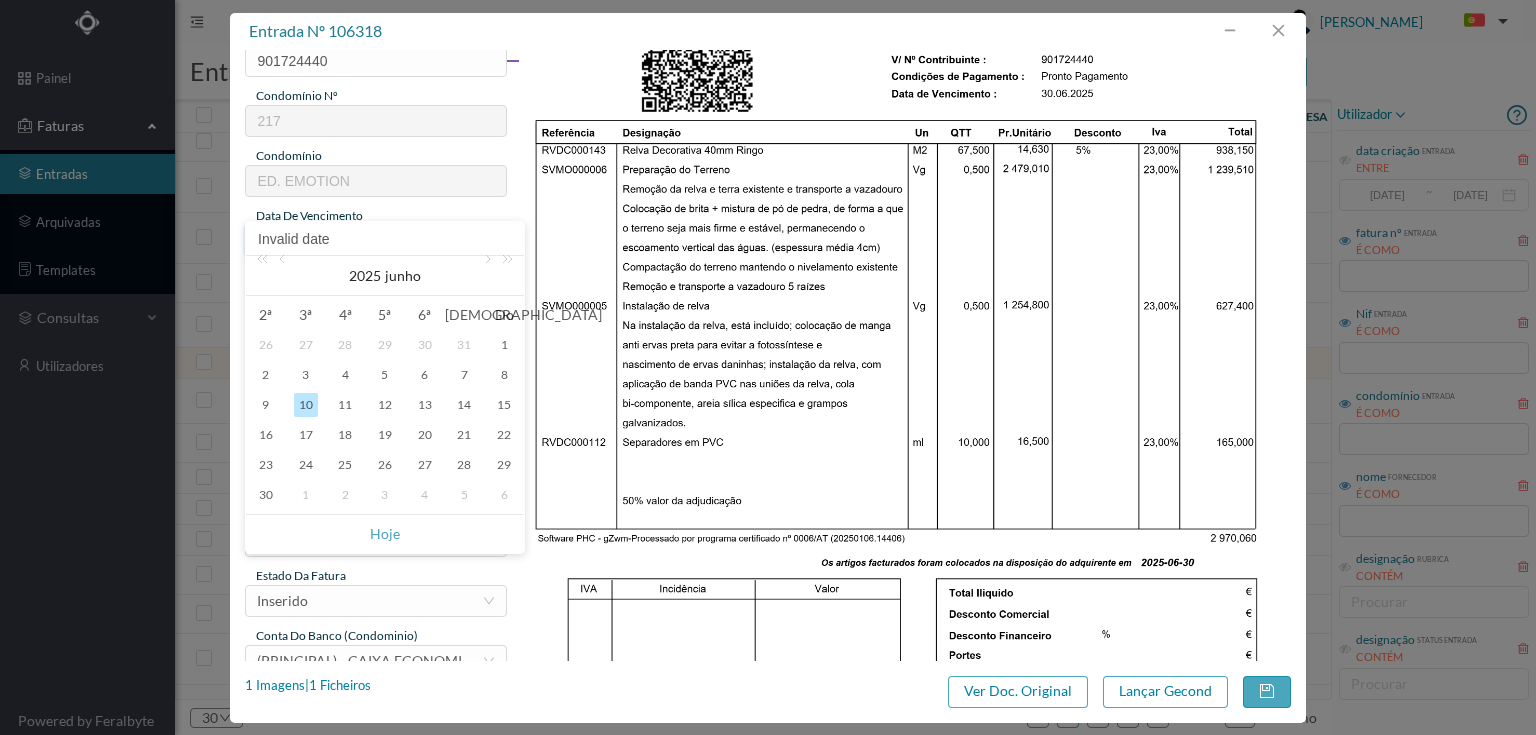 type on "2025-06-30" 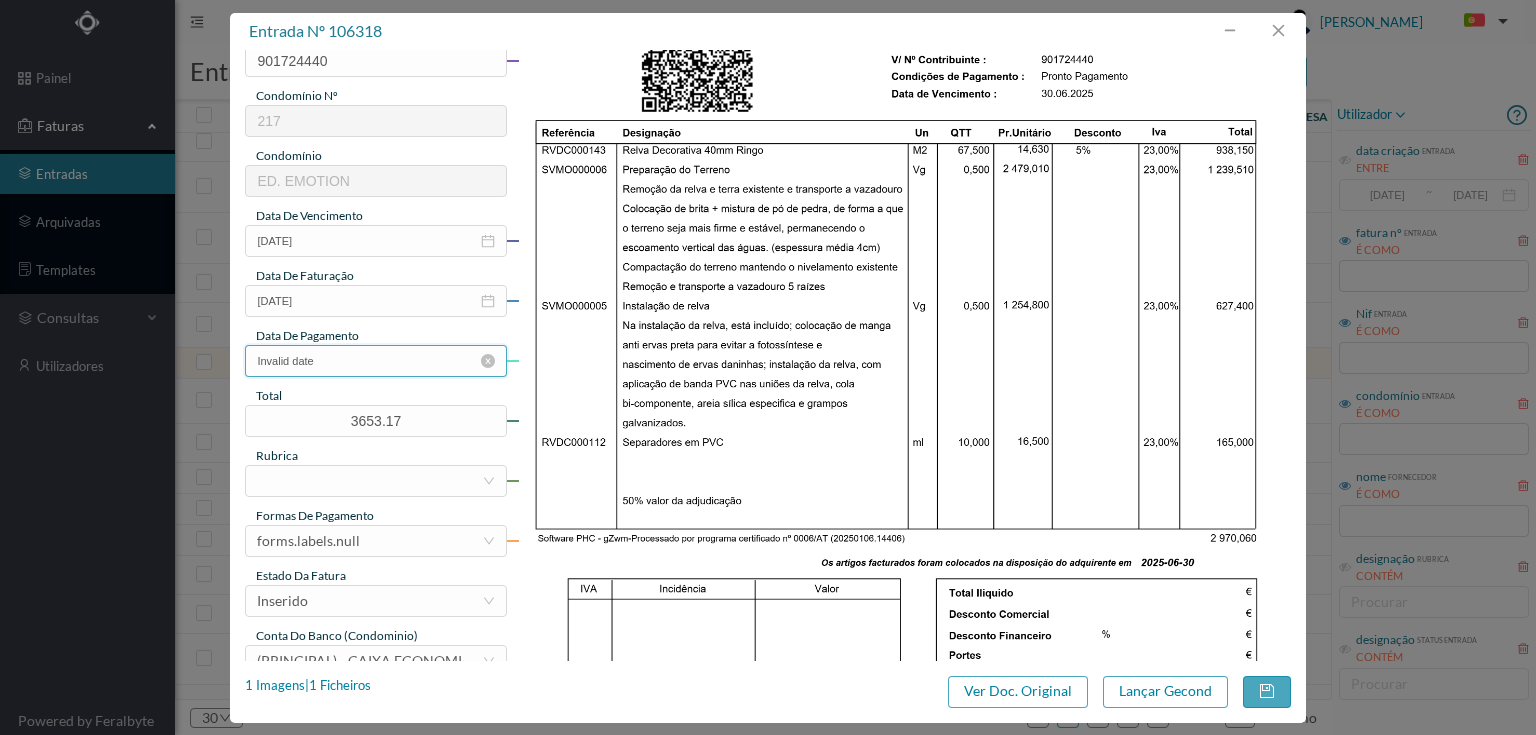 click on "Invalid date" at bounding box center (375, 361) 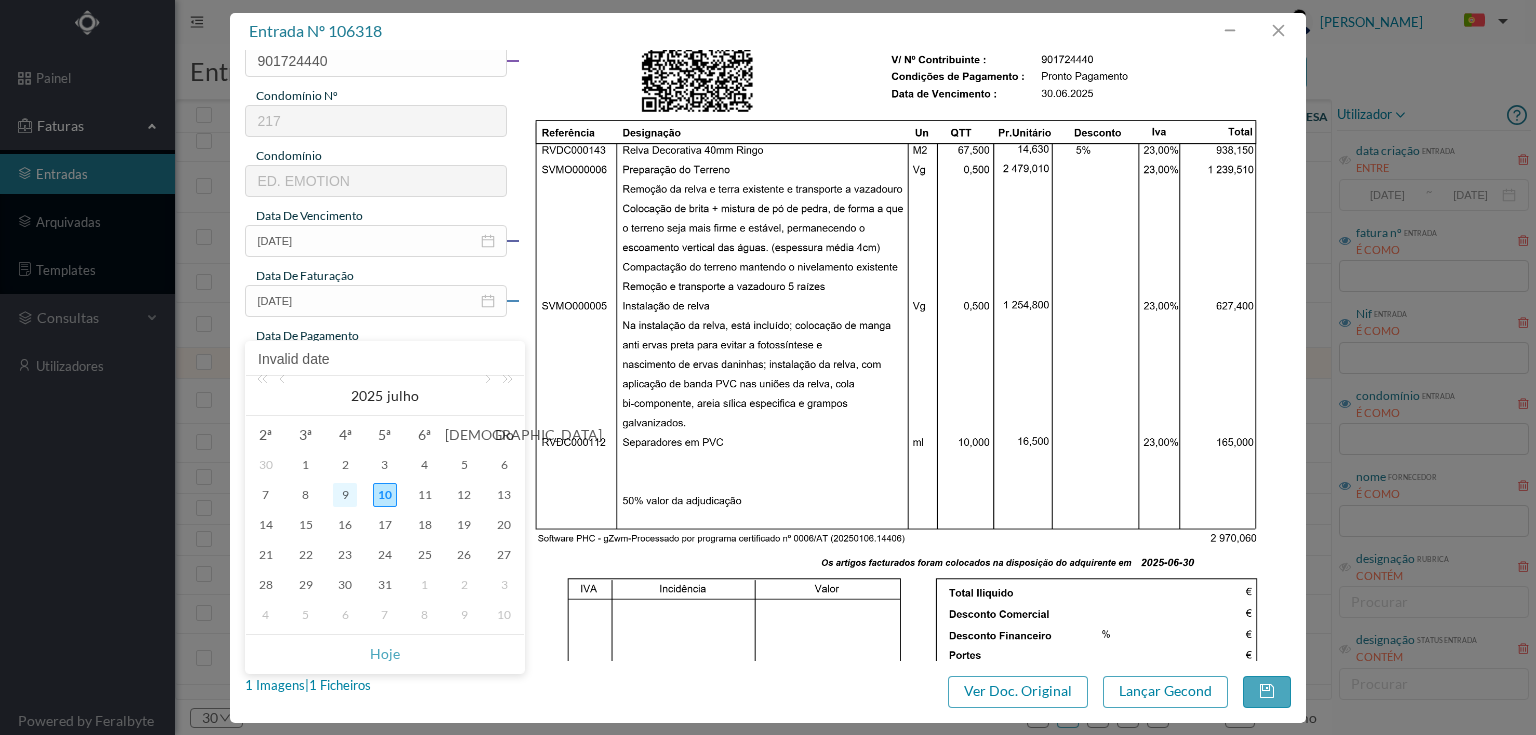click on "9" at bounding box center [345, 495] 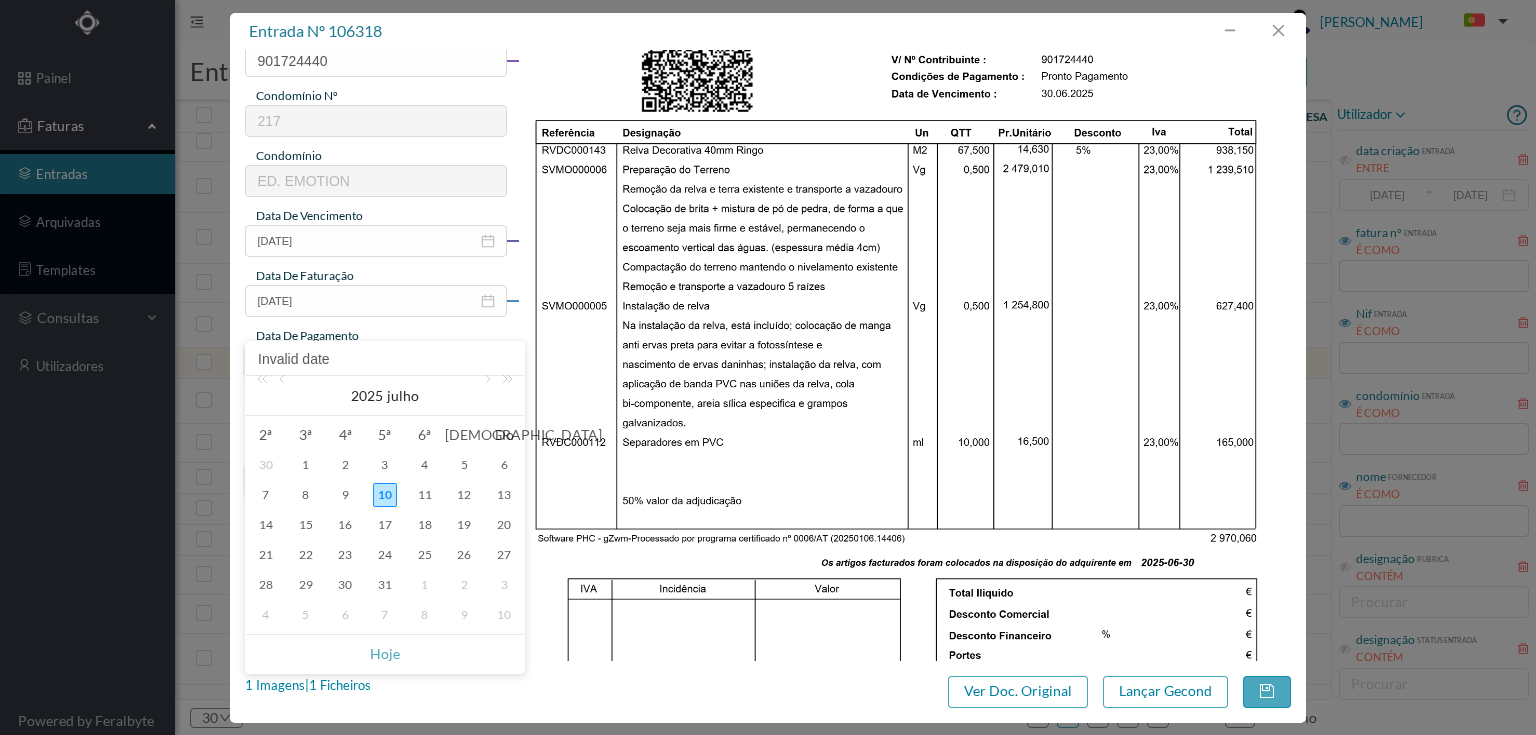 type on "2025-07-09" 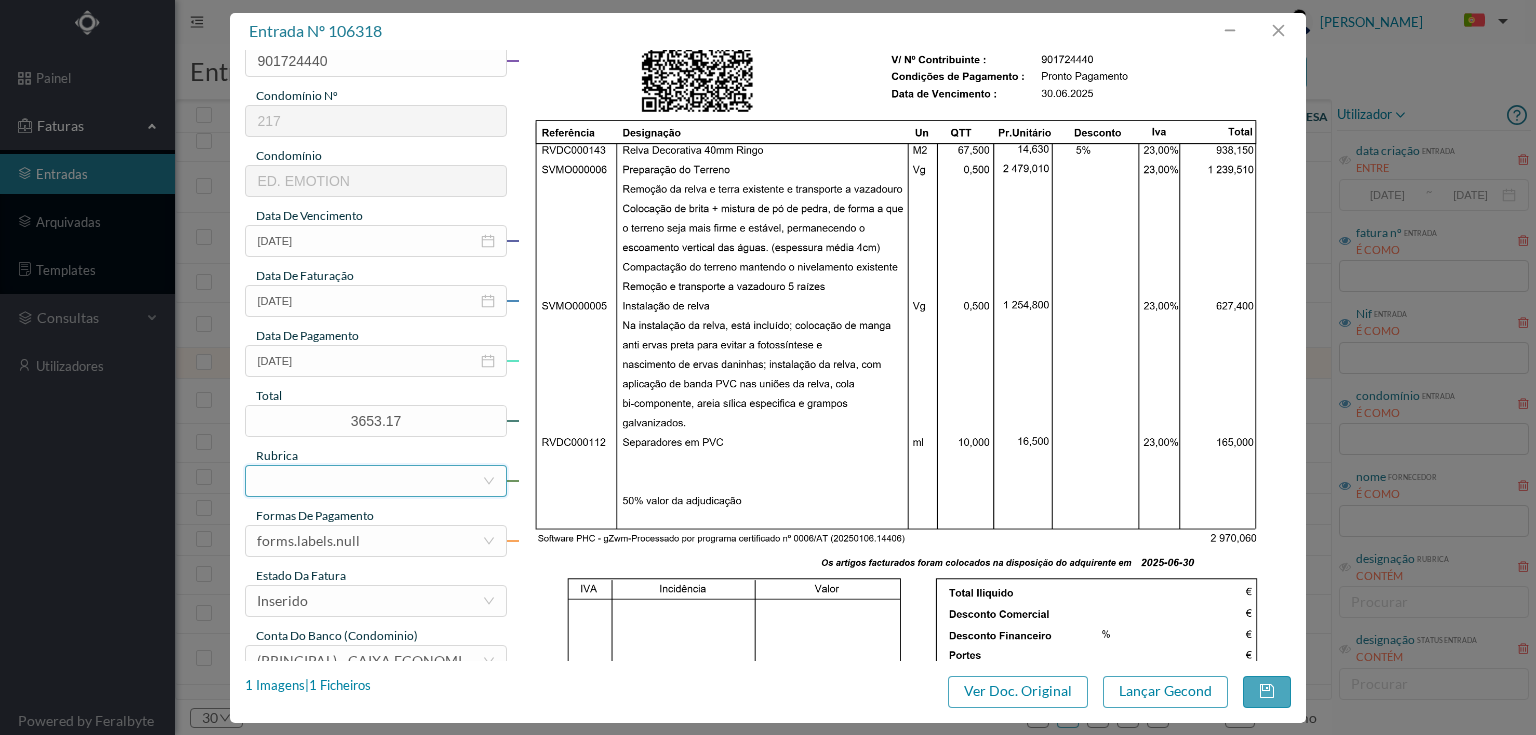 click at bounding box center (369, 481) 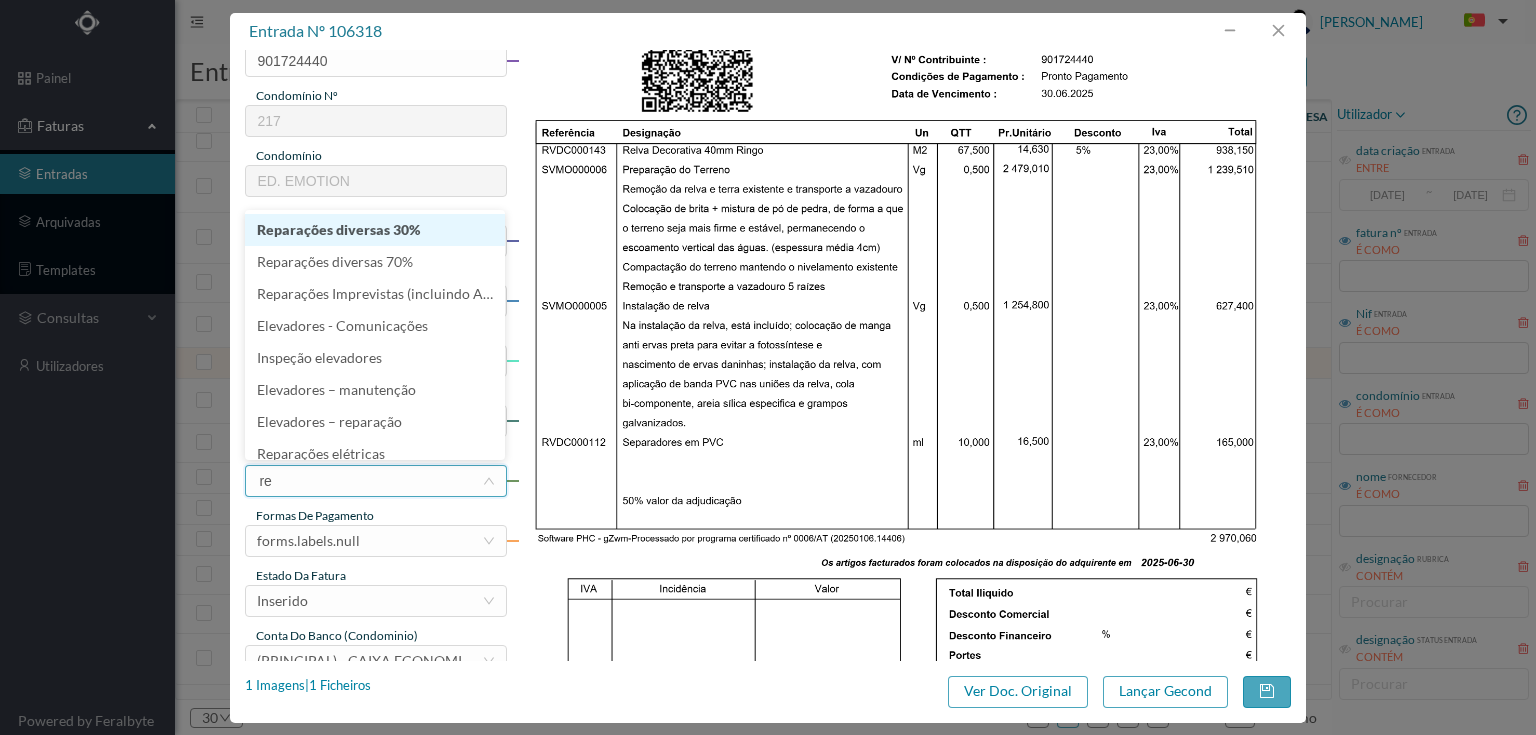 type on "rep" 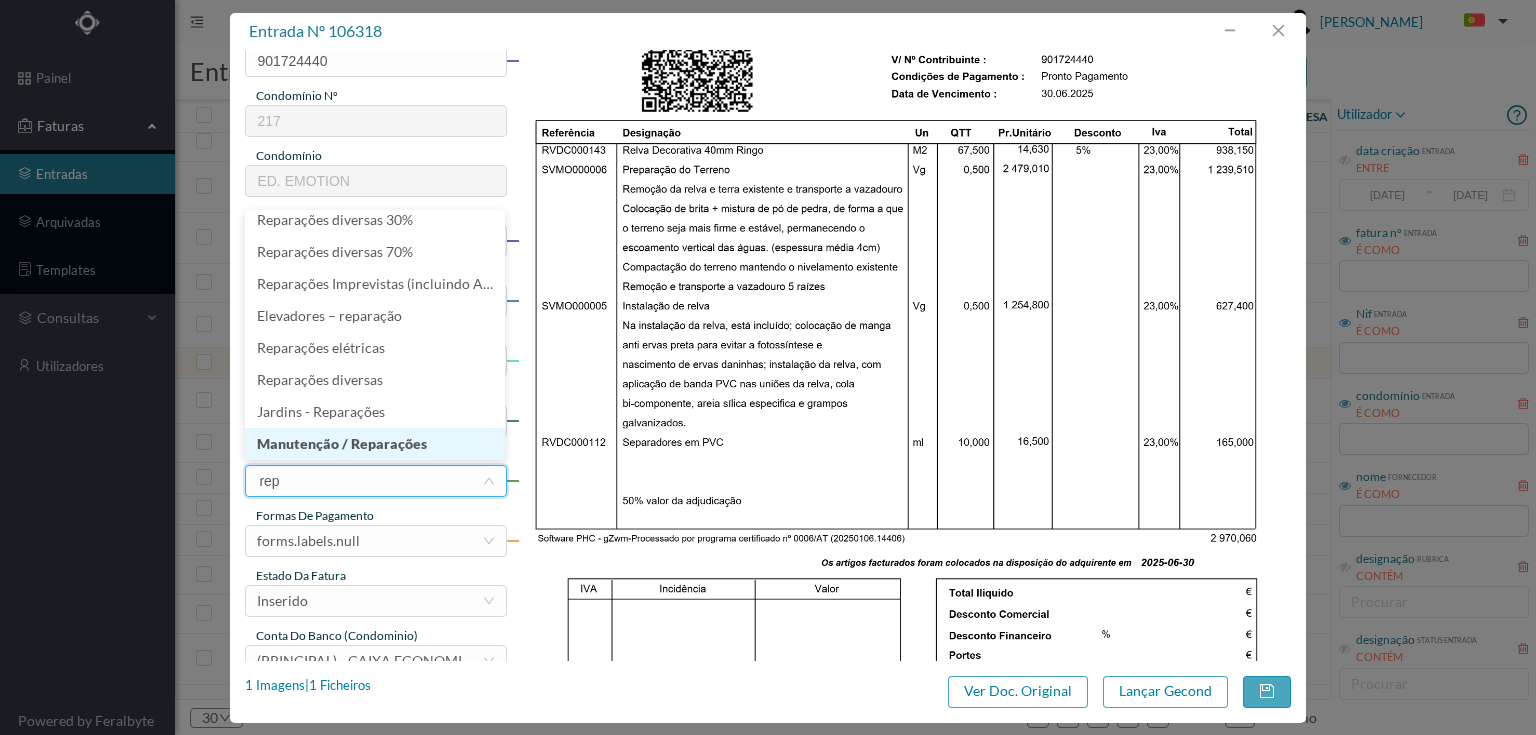 click on "Manutenção / Reparações" at bounding box center (375, 444) 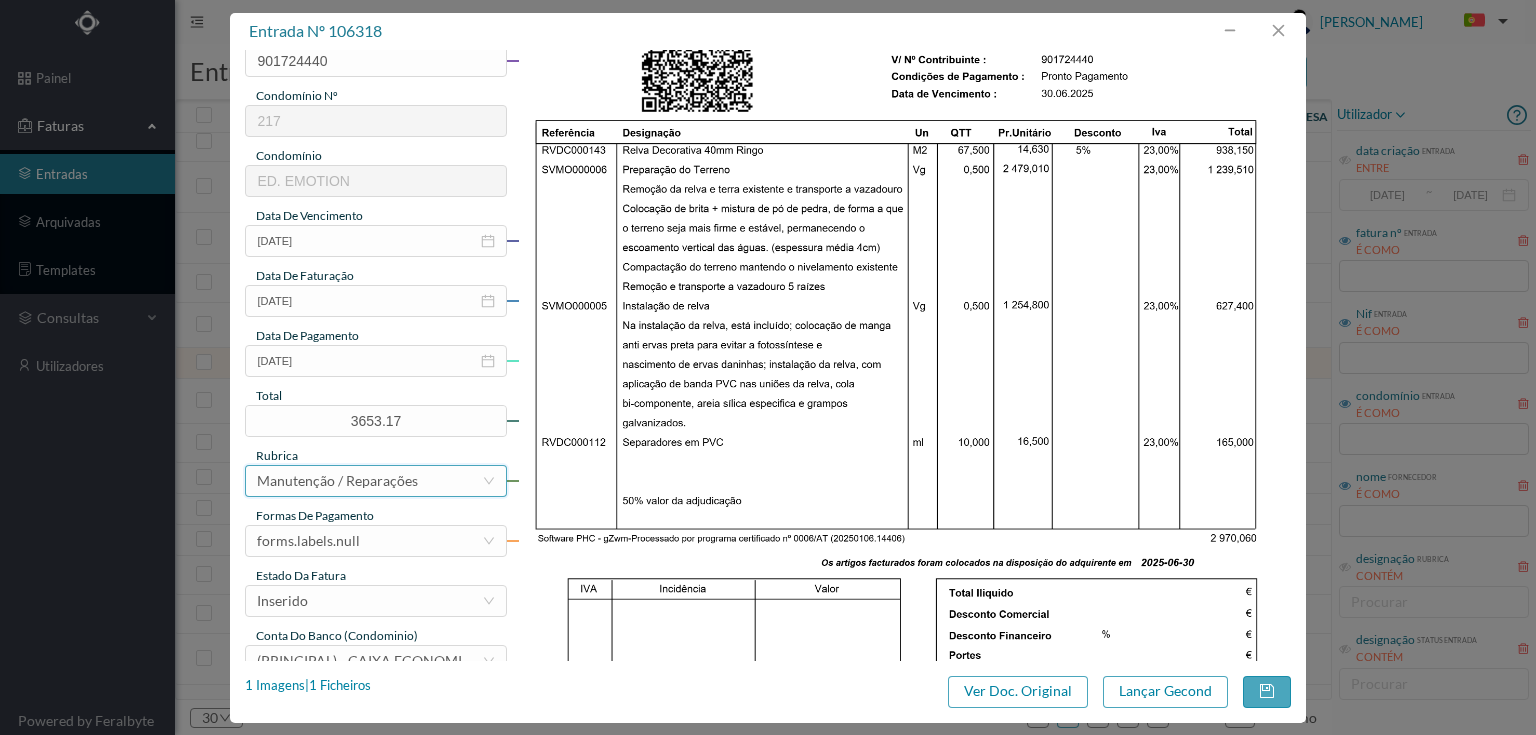 scroll, scrollTop: 4, scrollLeft: 0, axis: vertical 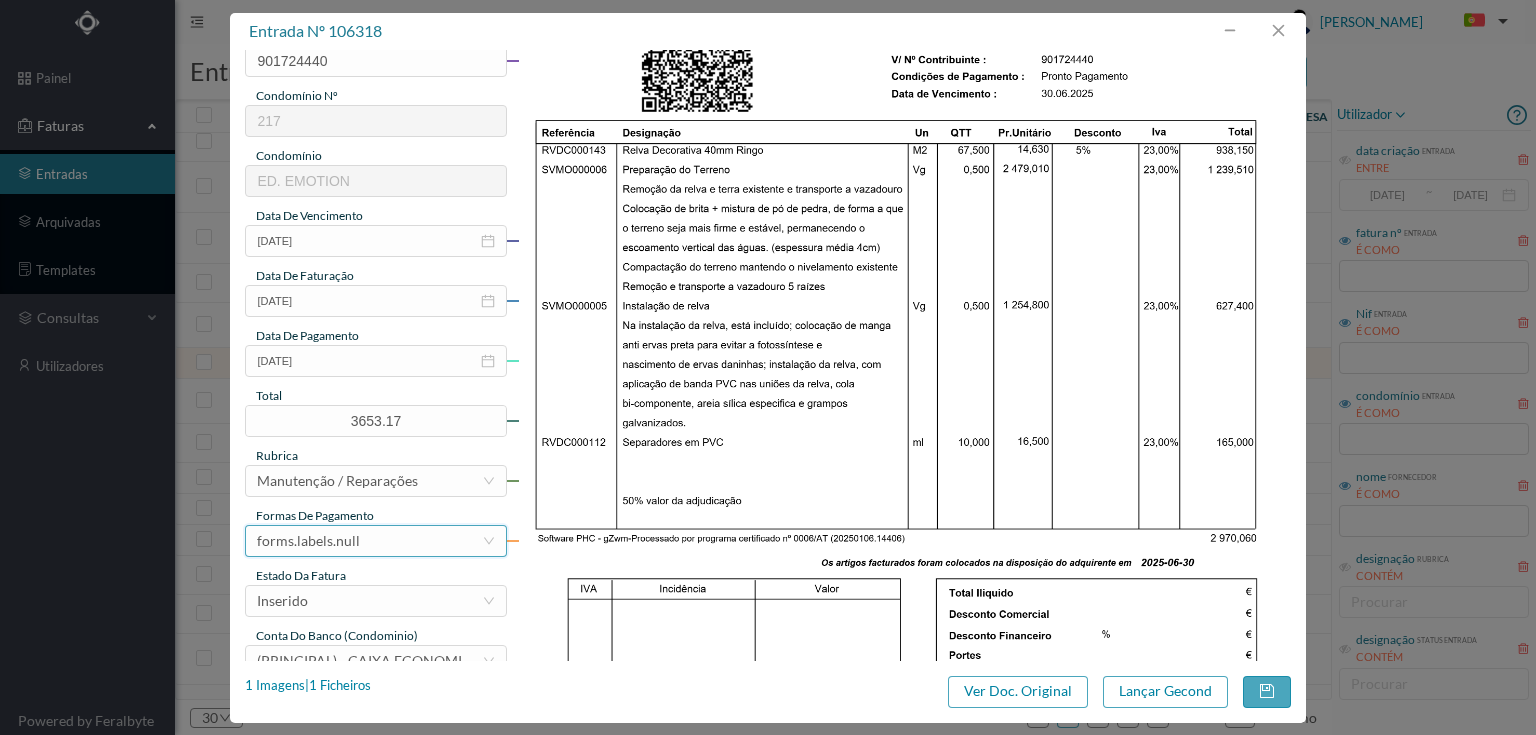 click on "forms.labels.null" at bounding box center [308, 541] 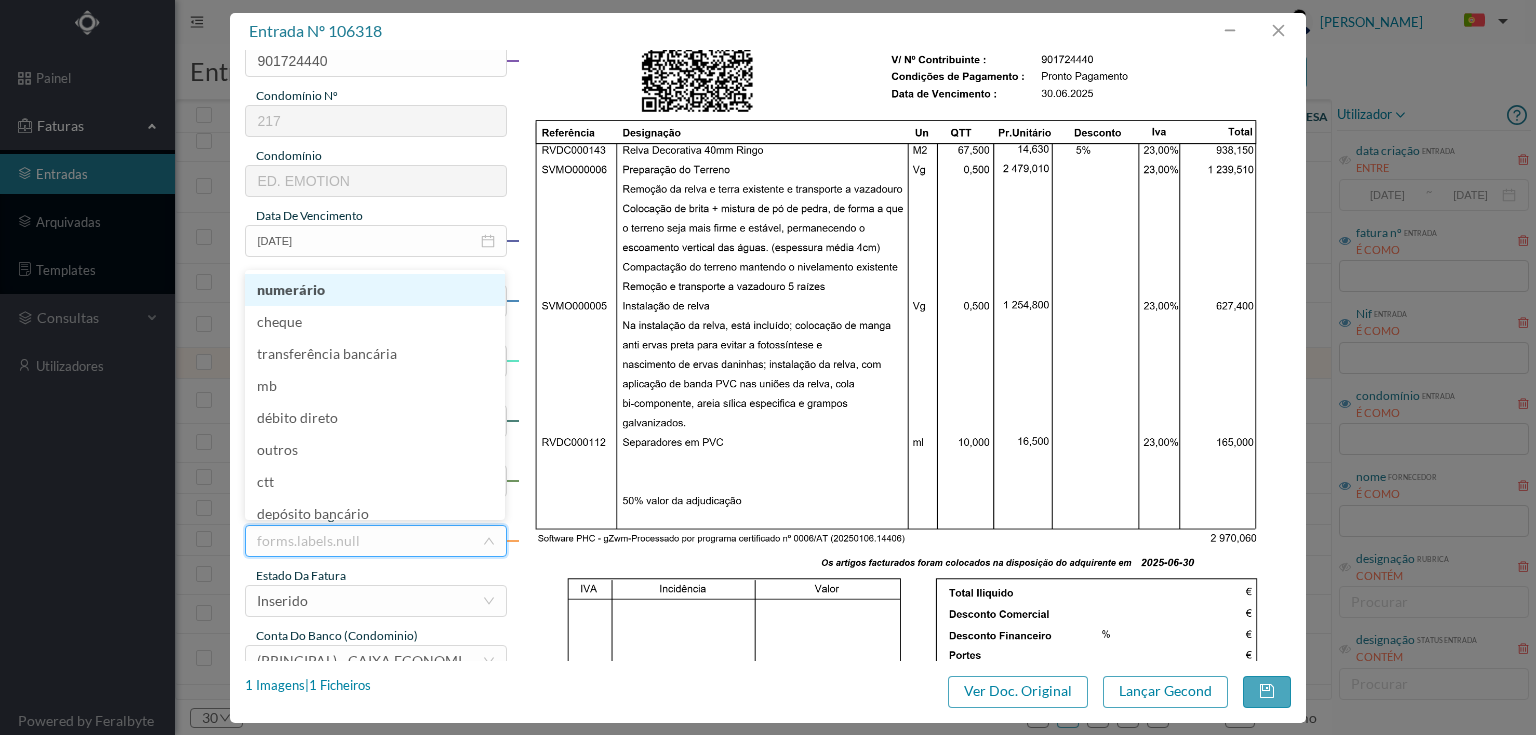 scroll, scrollTop: 42, scrollLeft: 0, axis: vertical 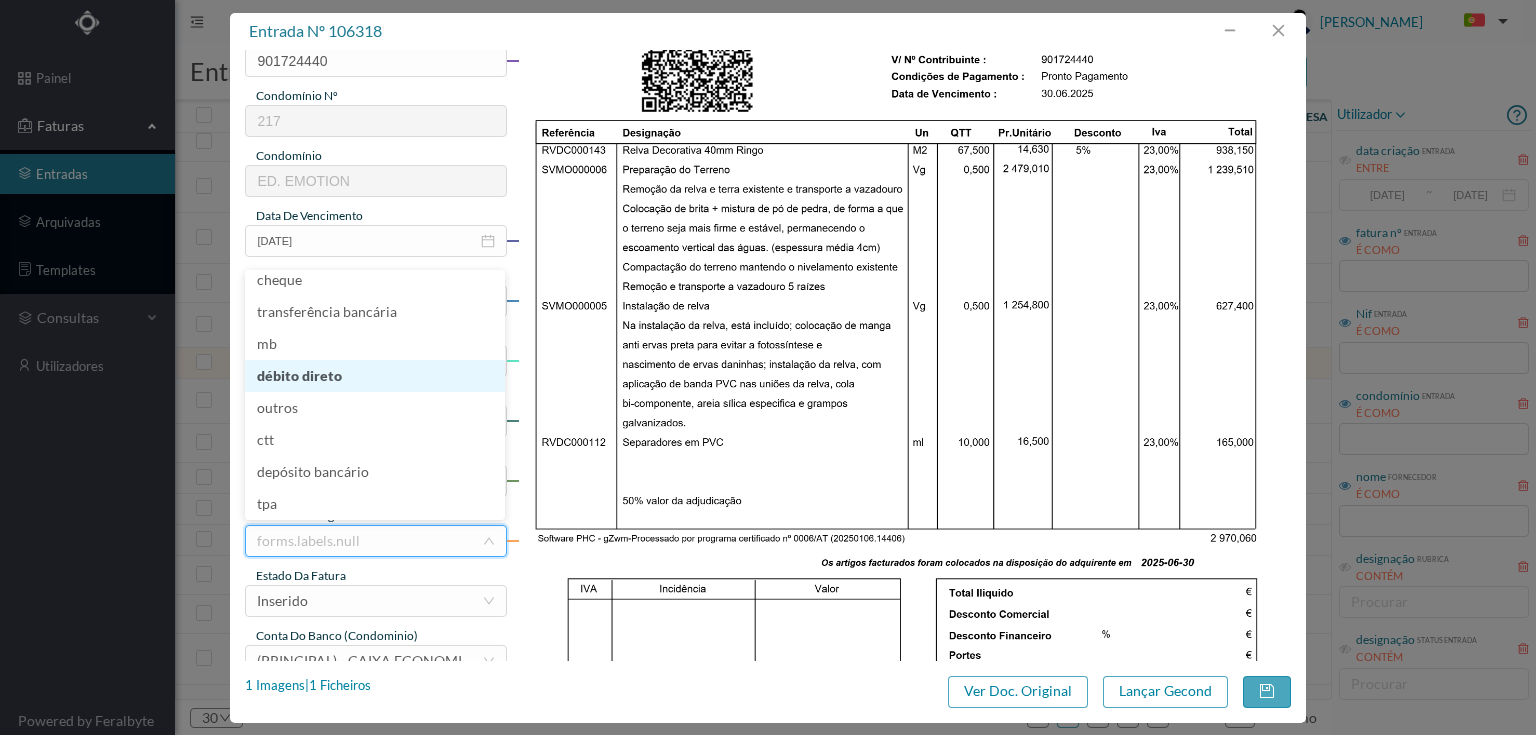 click on "débito direto" at bounding box center [375, 376] 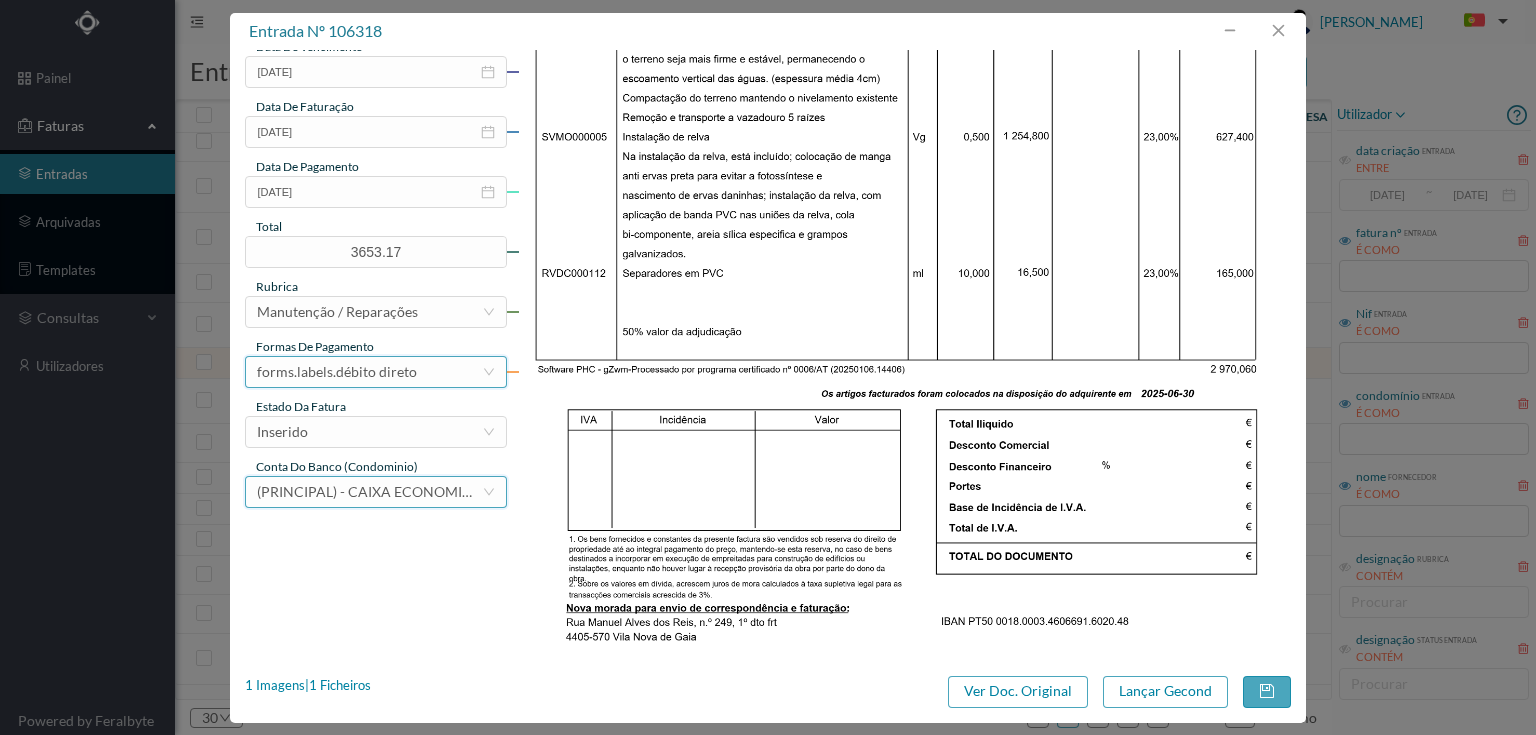 scroll, scrollTop: 505, scrollLeft: 0, axis: vertical 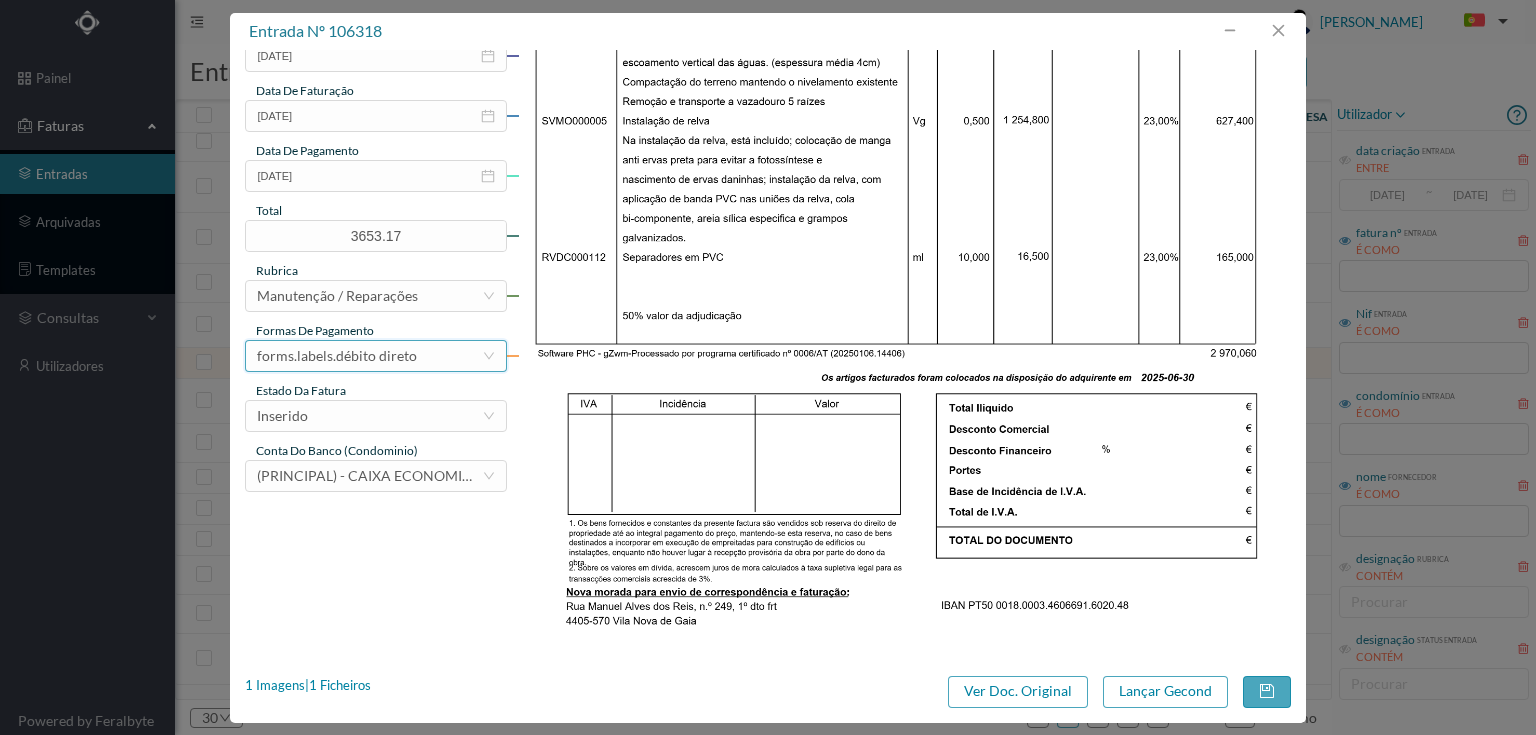 click on "forms.labels.débito direto" at bounding box center (337, 356) 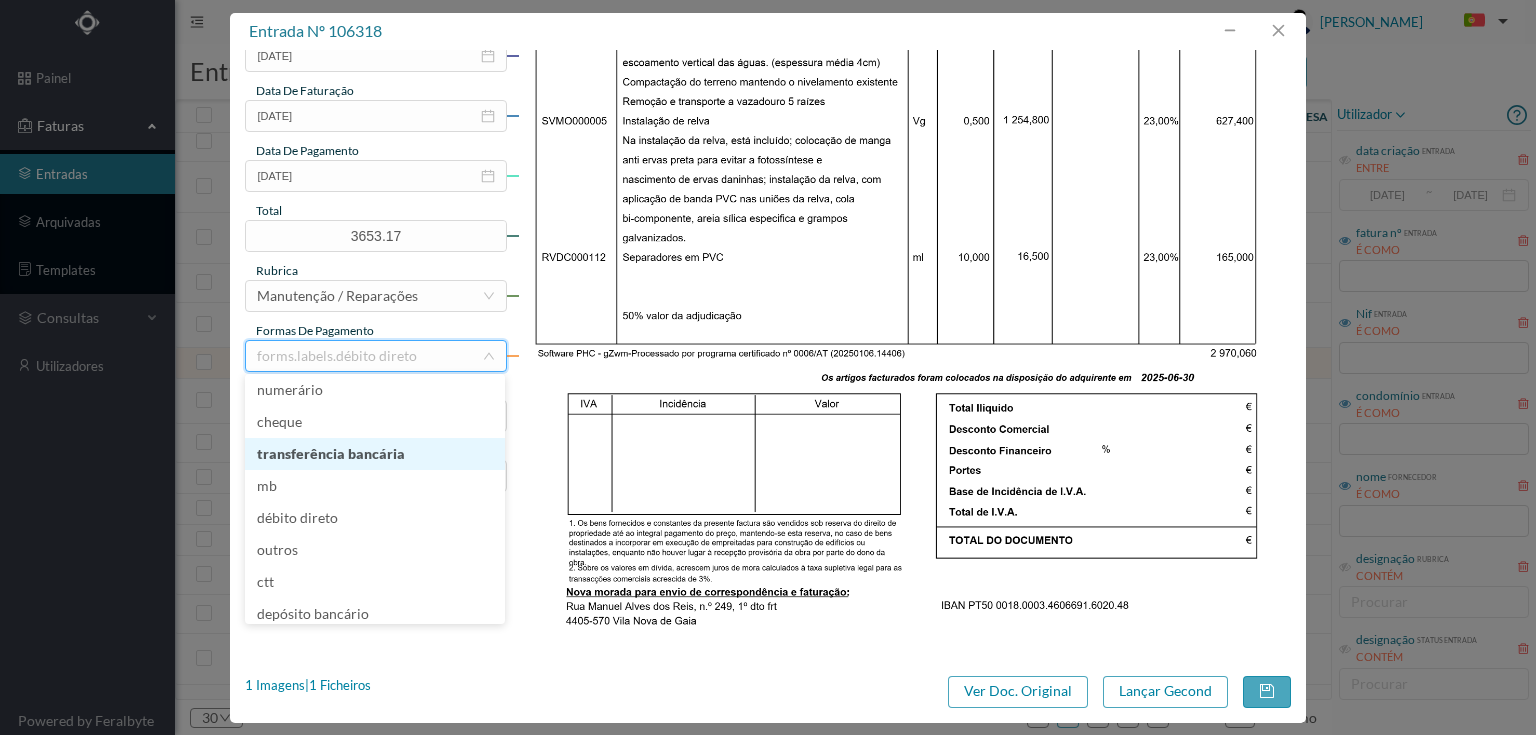 click on "transferência bancária" at bounding box center [375, 454] 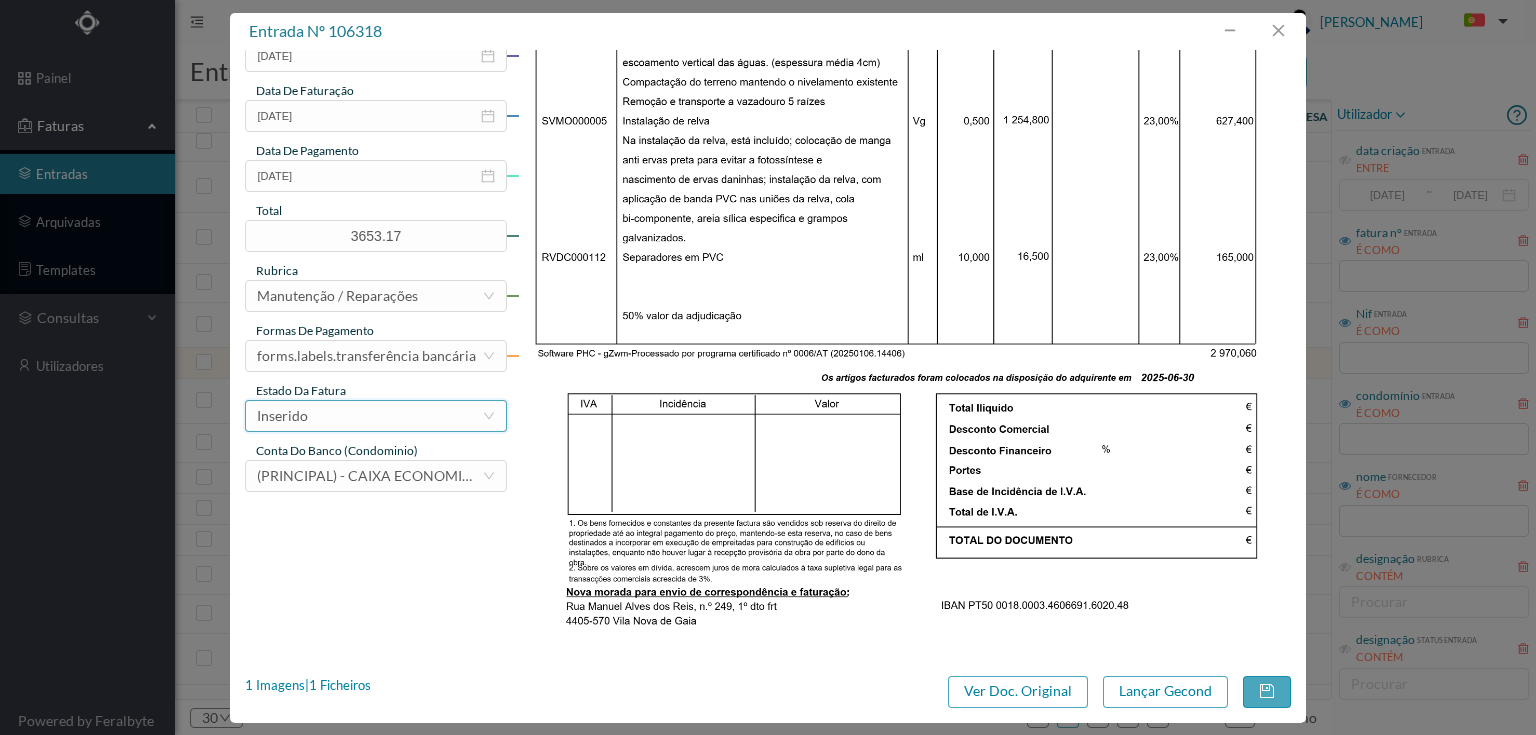 click on "Inserido" at bounding box center [369, 416] 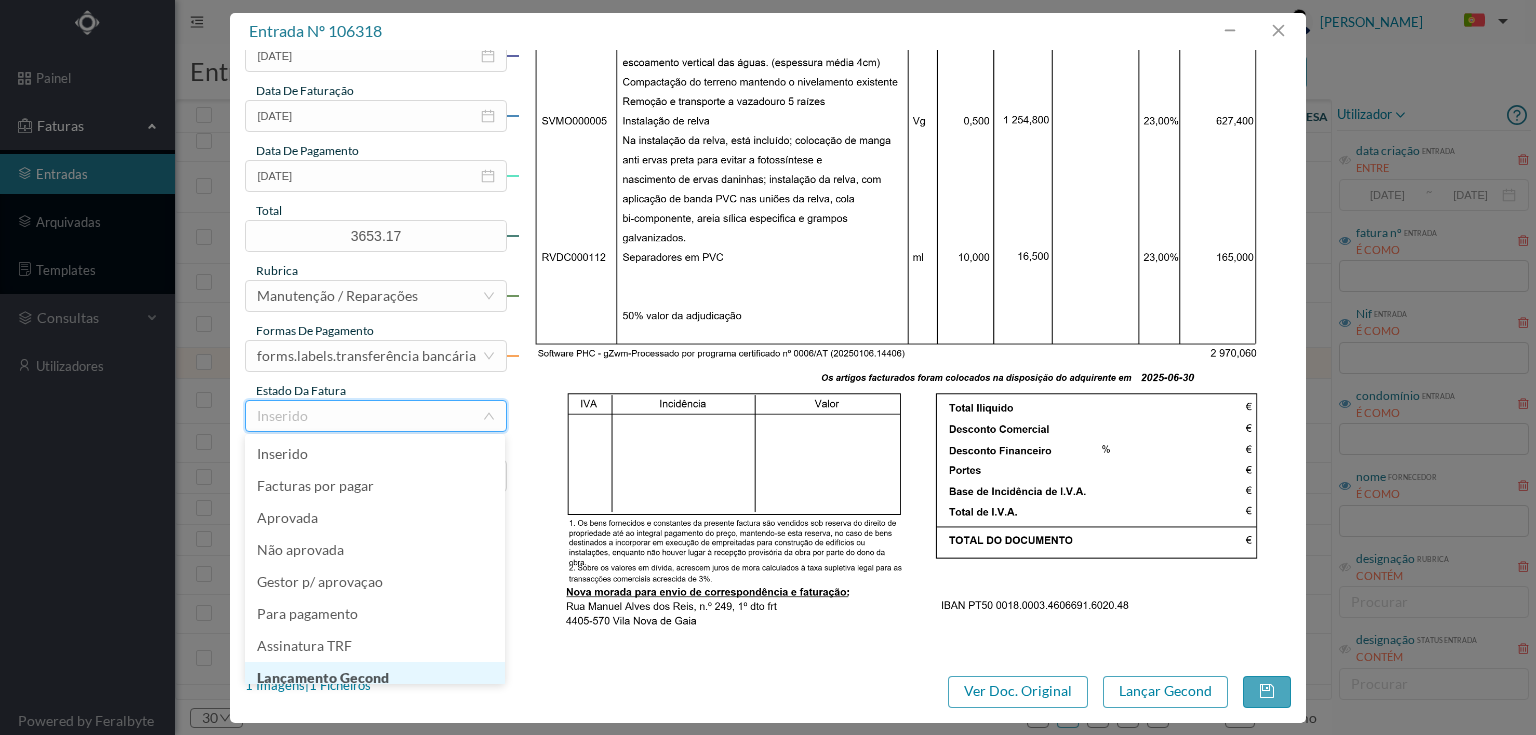scroll, scrollTop: 10, scrollLeft: 0, axis: vertical 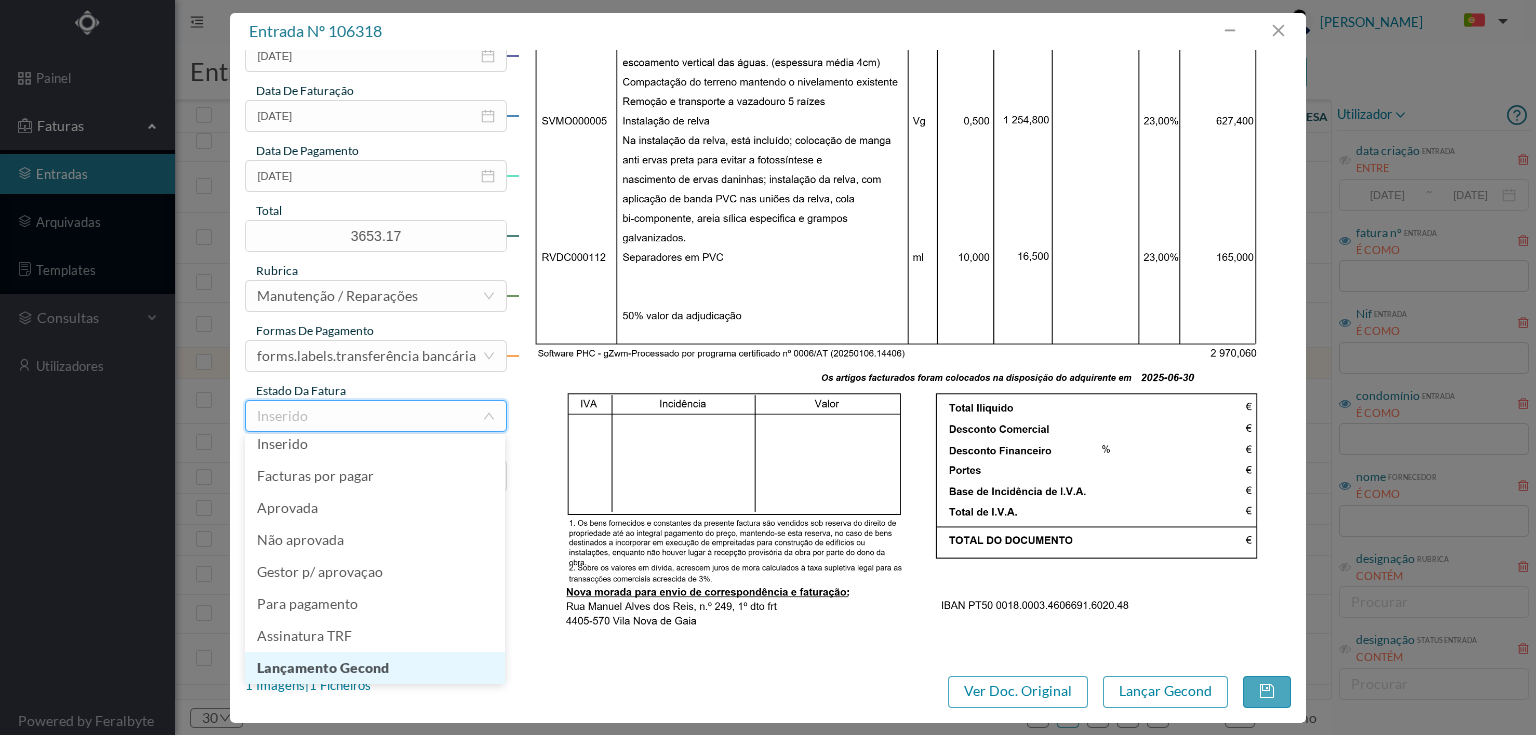 click on "Lançamento Gecond" at bounding box center [375, 668] 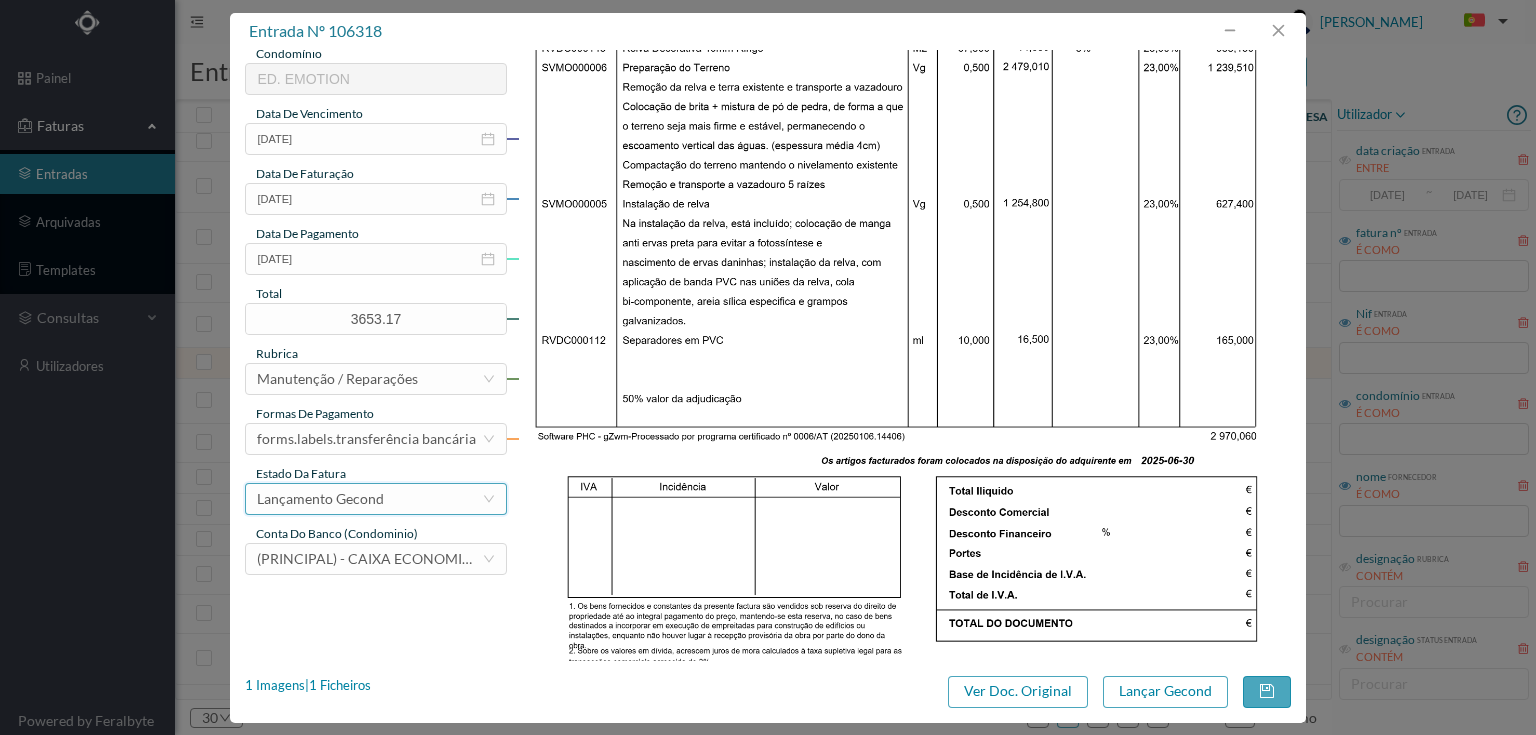 scroll, scrollTop: 505, scrollLeft: 0, axis: vertical 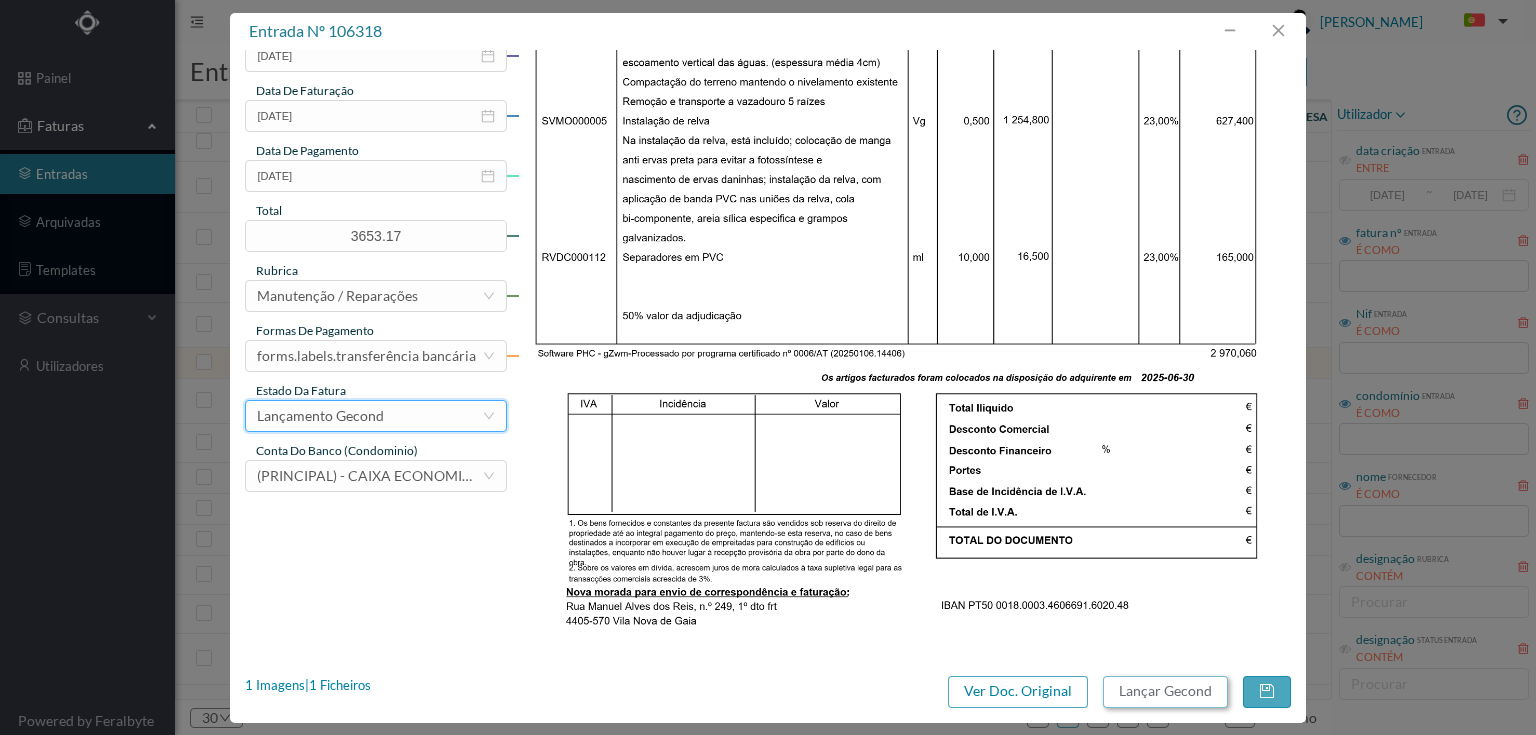 click on "Lançar Gecond" at bounding box center (1165, 692) 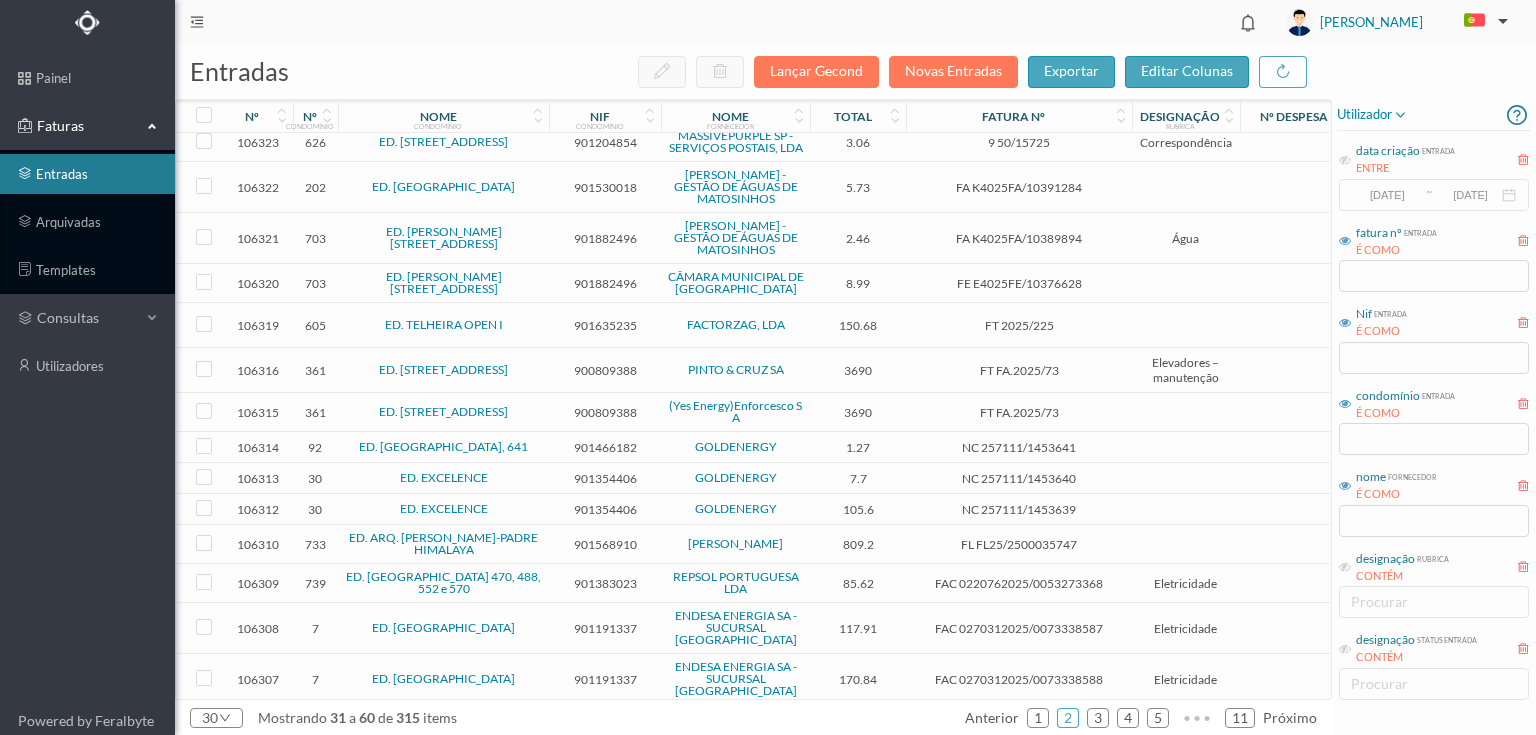 click on "900809388" at bounding box center [605, 370] 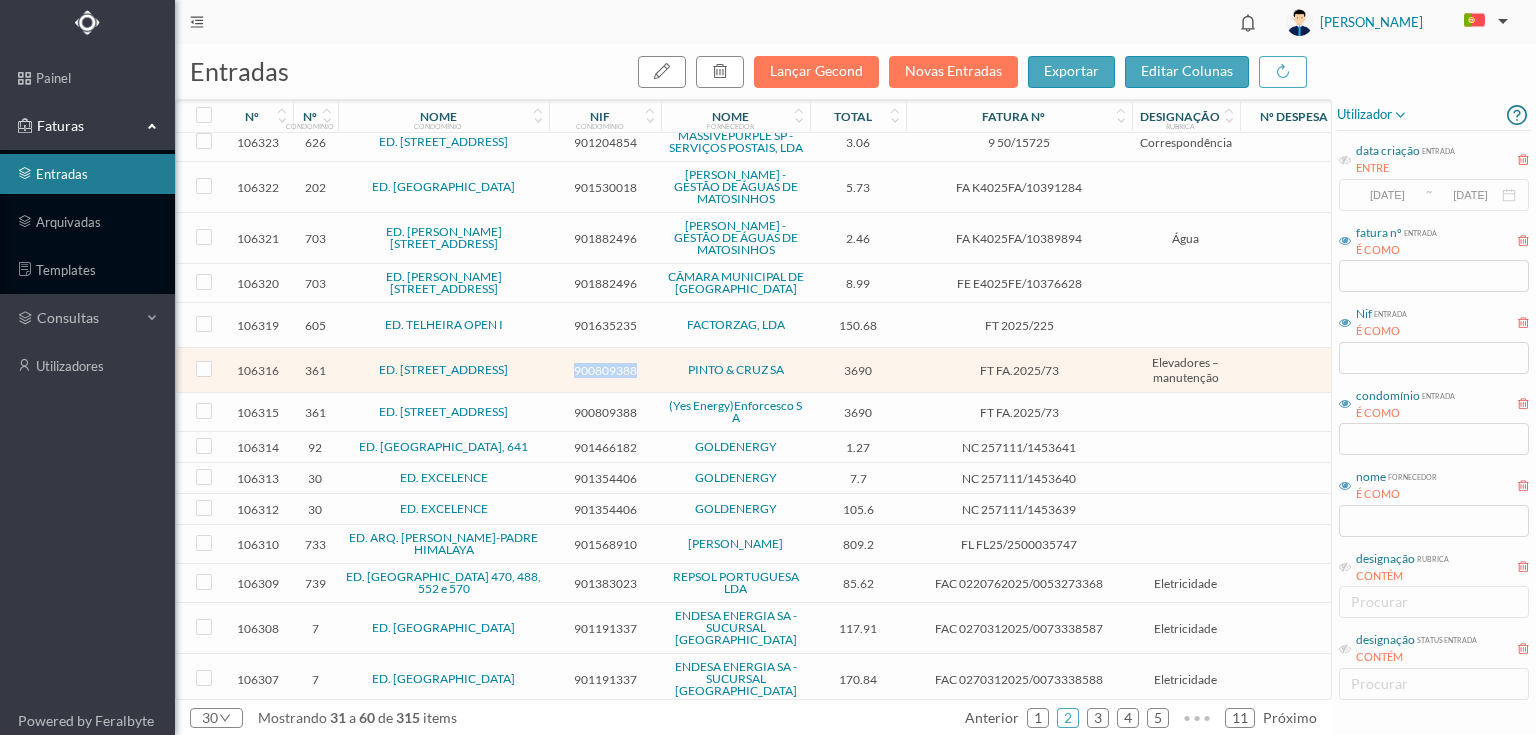 click on "900809388" at bounding box center (605, 370) 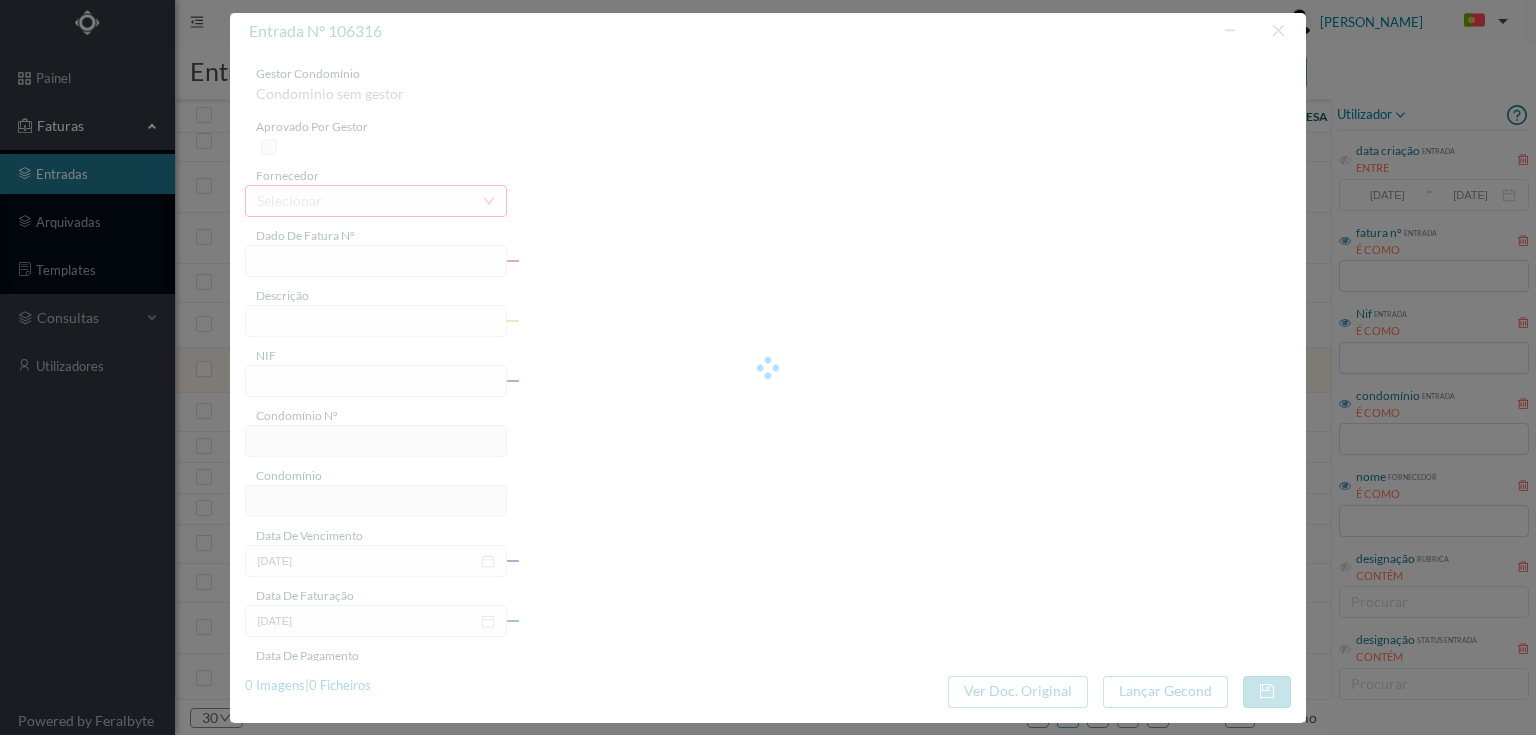 type on "FT FA.2025/73" 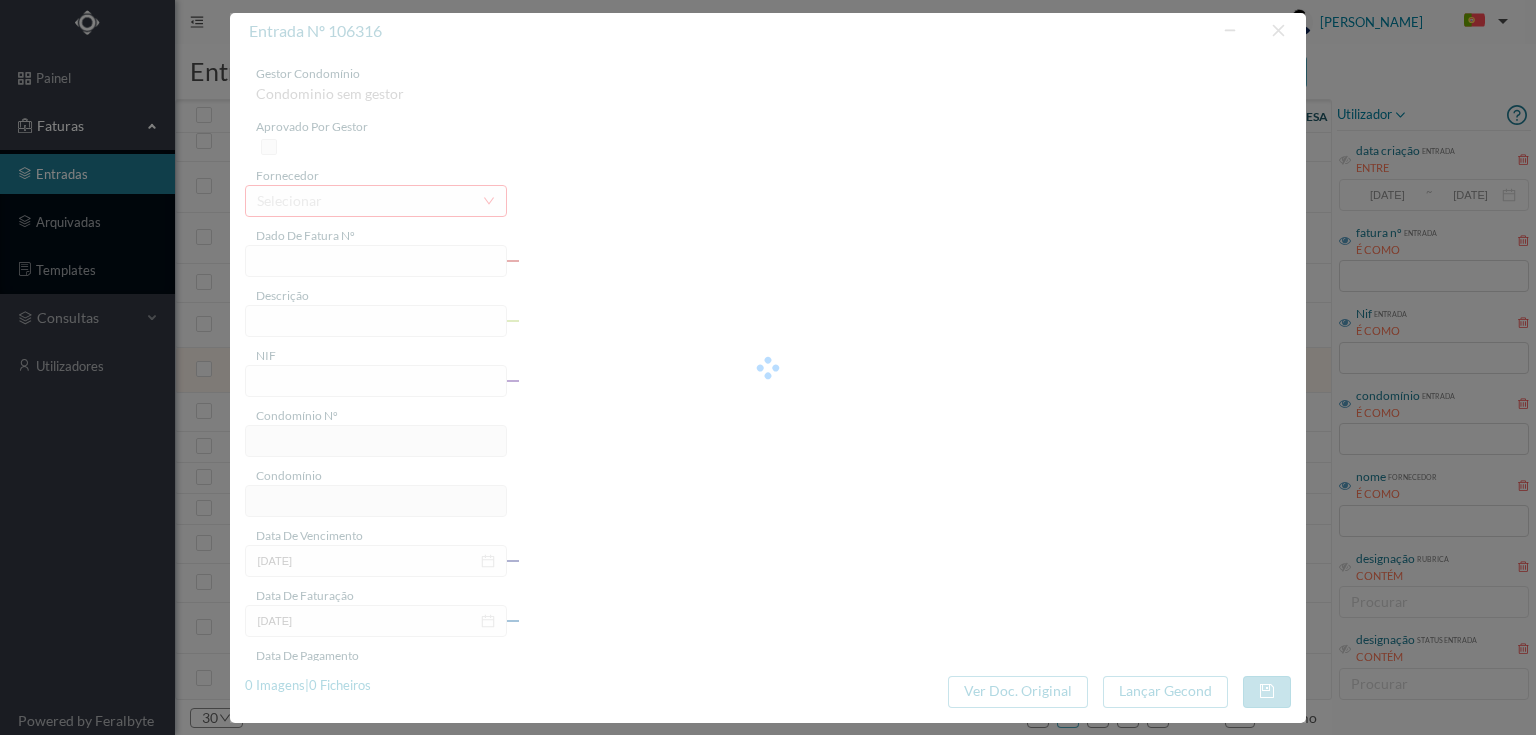 type on "CAE lavantamanta da Anamaliac a Praiatna da" 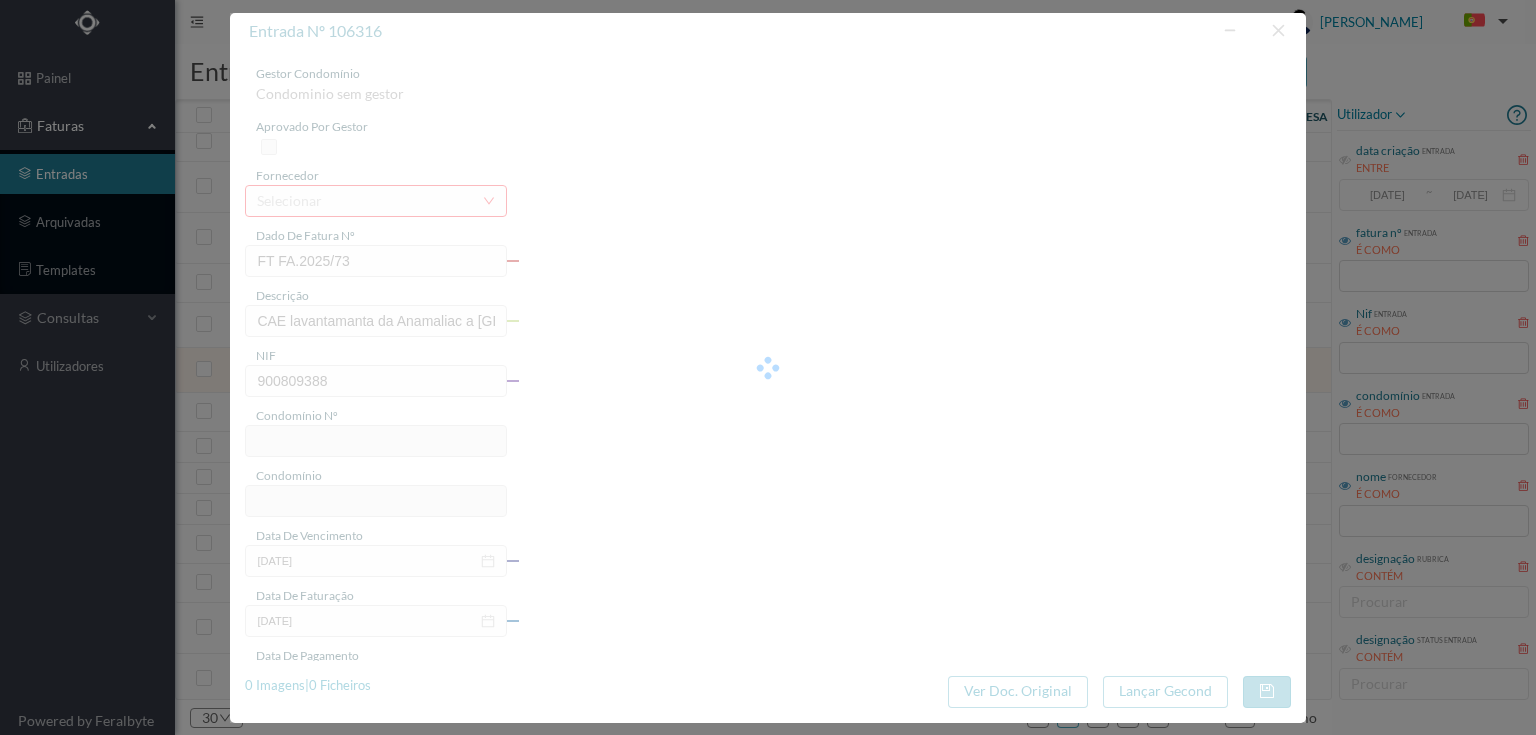 type on "361" 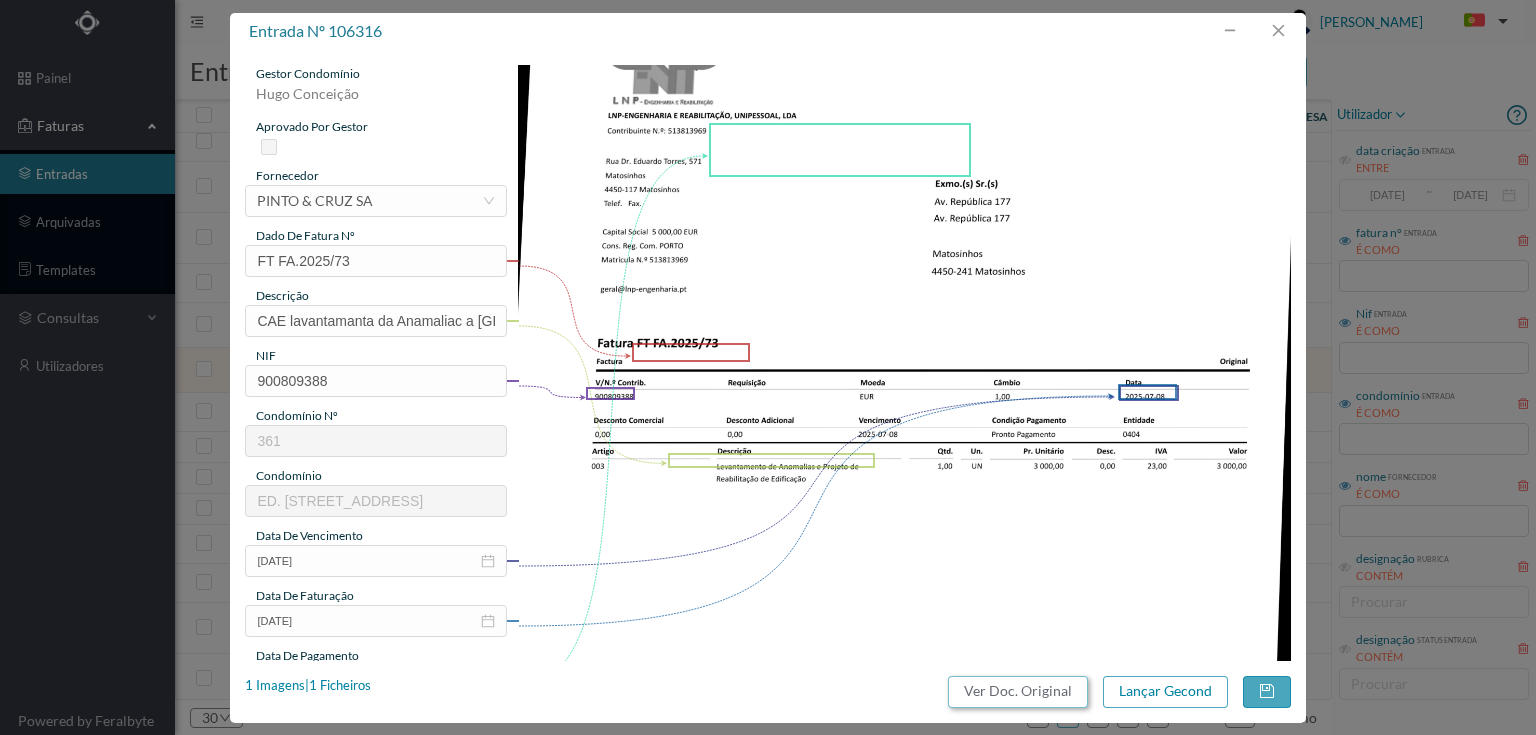 click on "Ver Doc. Original" at bounding box center (1018, 692) 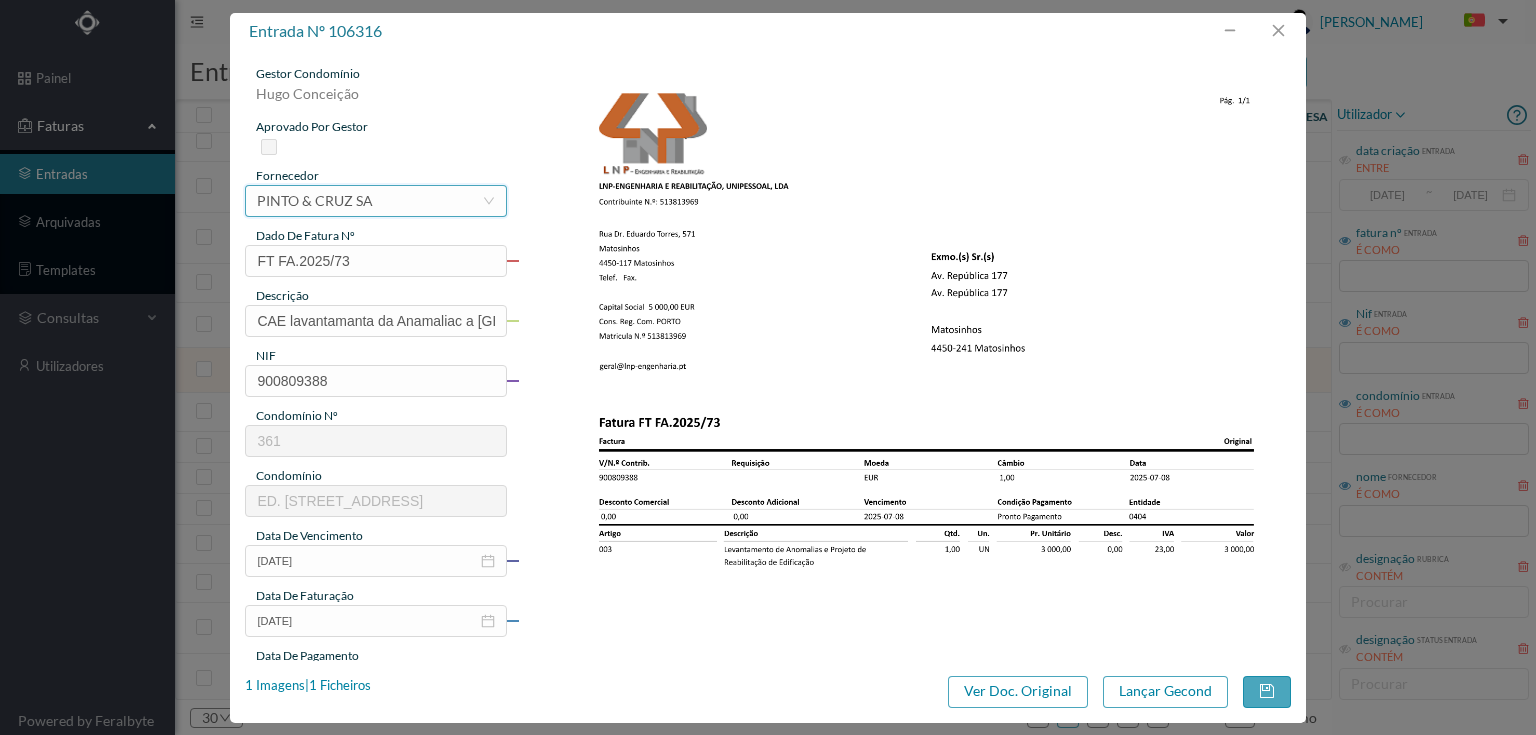 click on "PINTO & CRUZ SA" at bounding box center [315, 201] 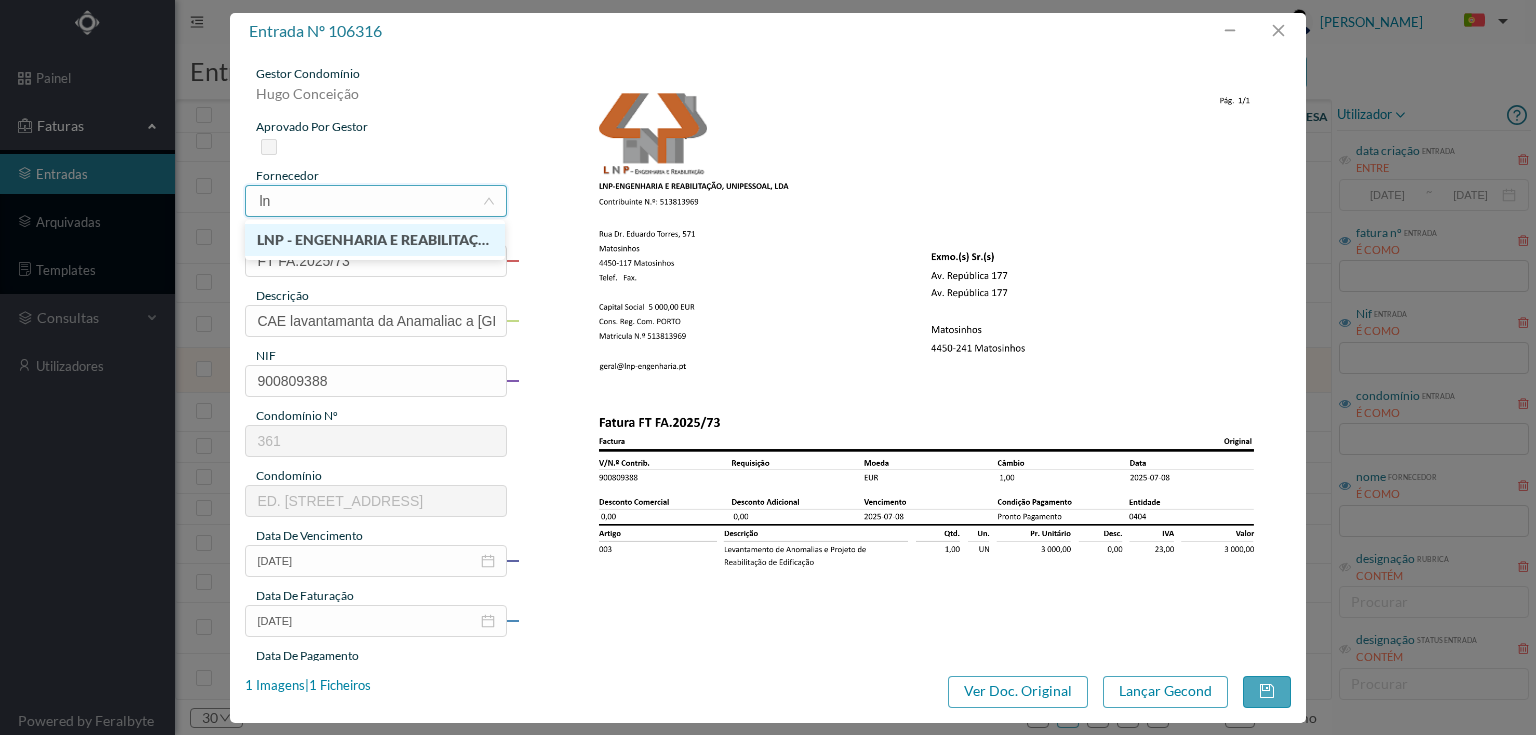 scroll, scrollTop: 0, scrollLeft: 0, axis: both 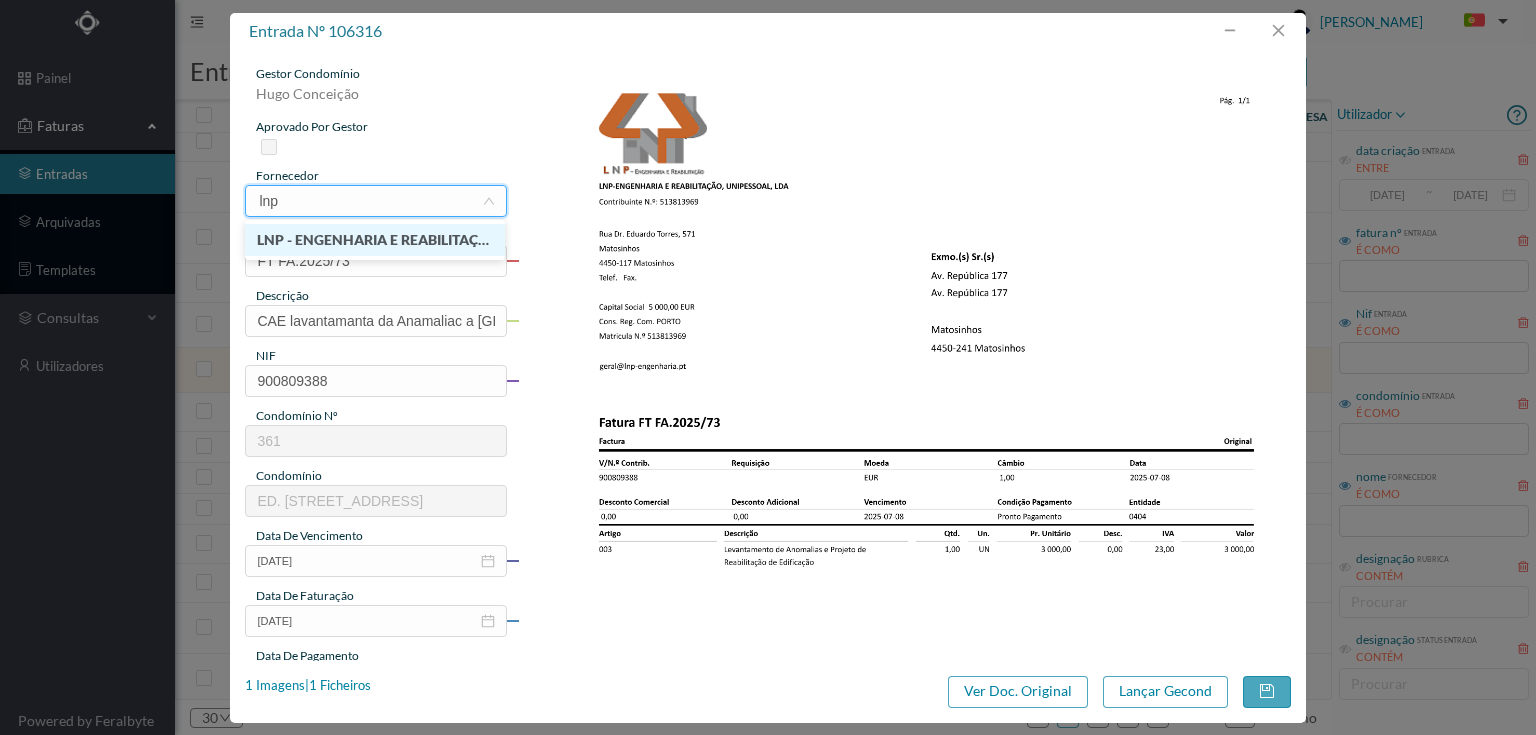 click on "LNP - ENGENHARIA E REABILITAÇÃO, UNIPESSOAL, LDA" at bounding box center [375, 240] 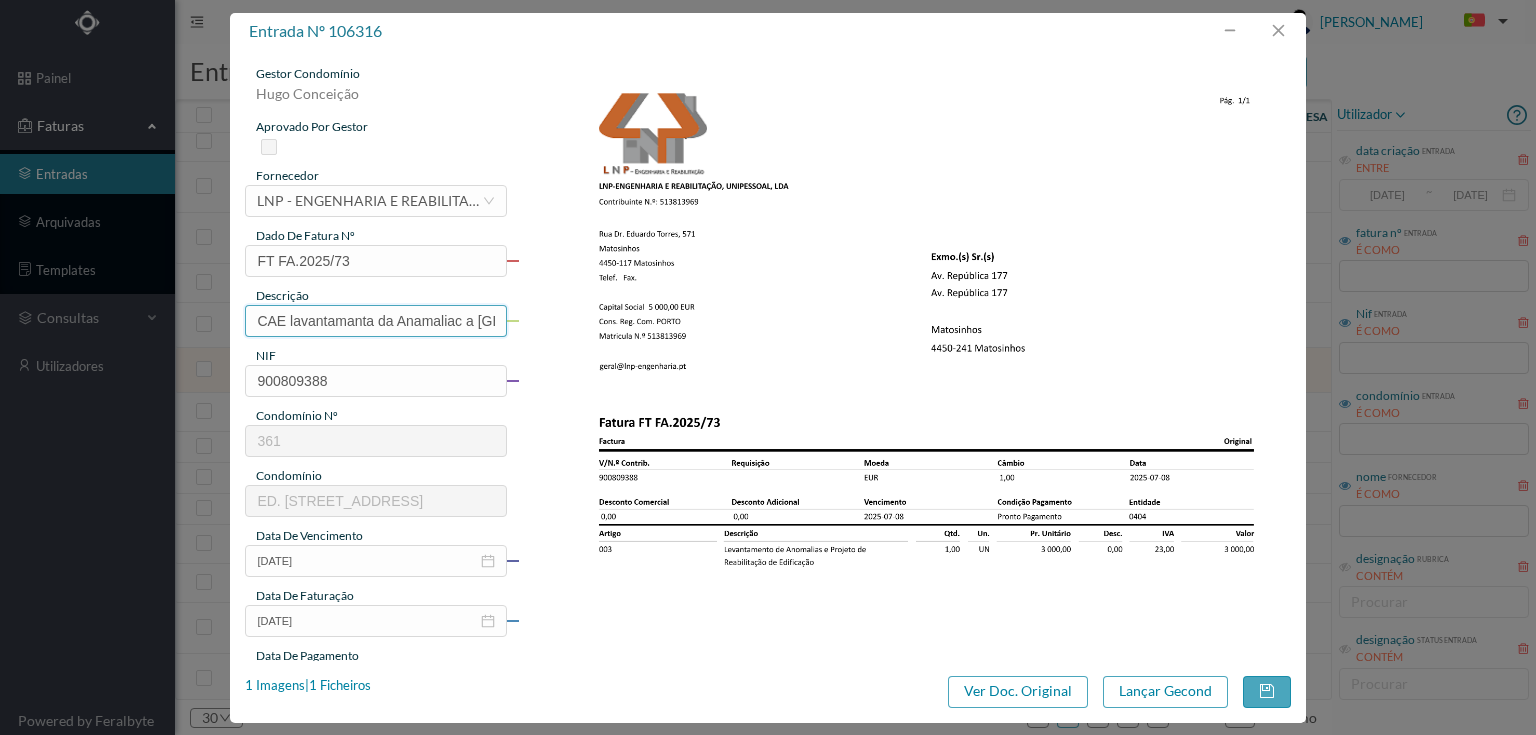scroll, scrollTop: 0, scrollLeft: 56, axis: horizontal 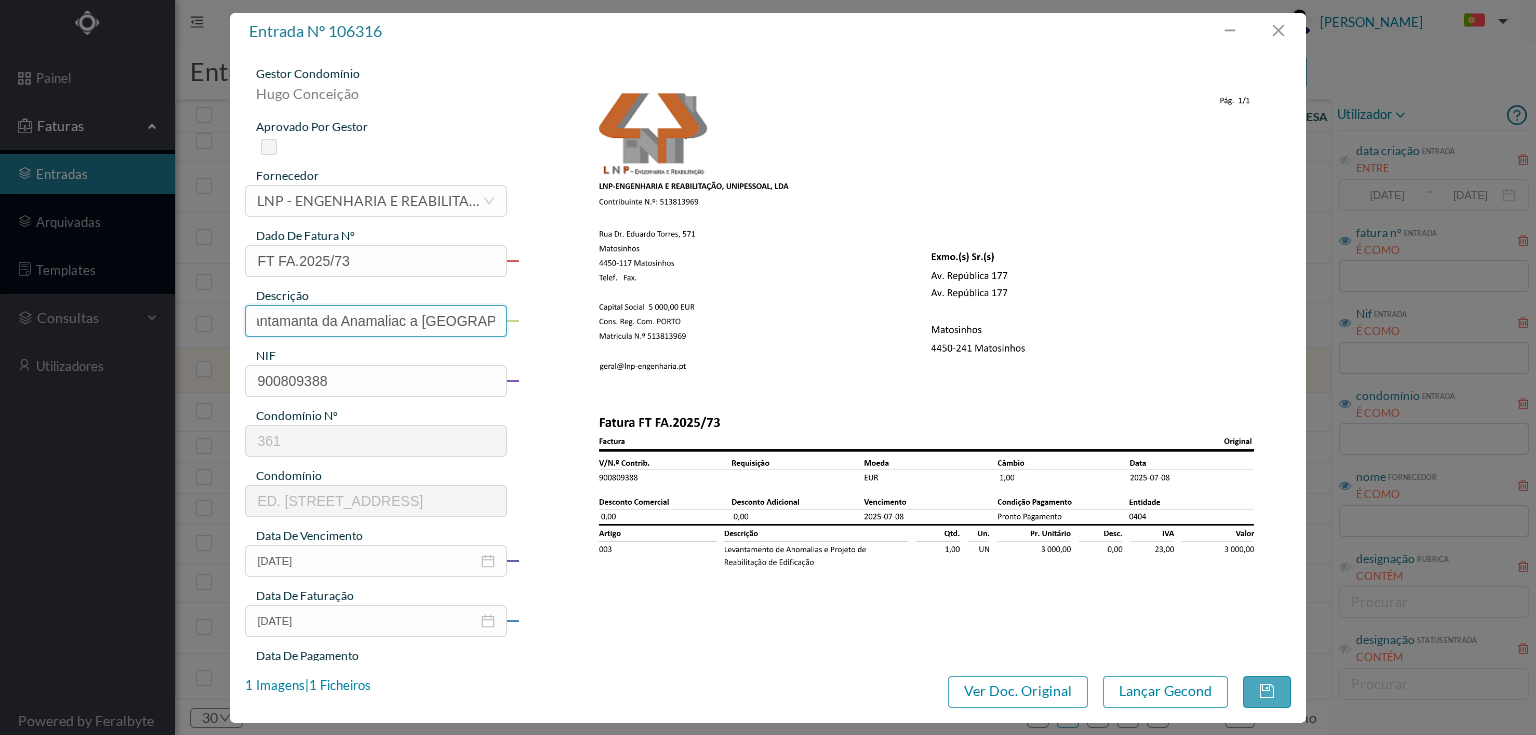 drag, startPoint x: 260, startPoint y: 315, endPoint x: 650, endPoint y: 320, distance: 390.03204 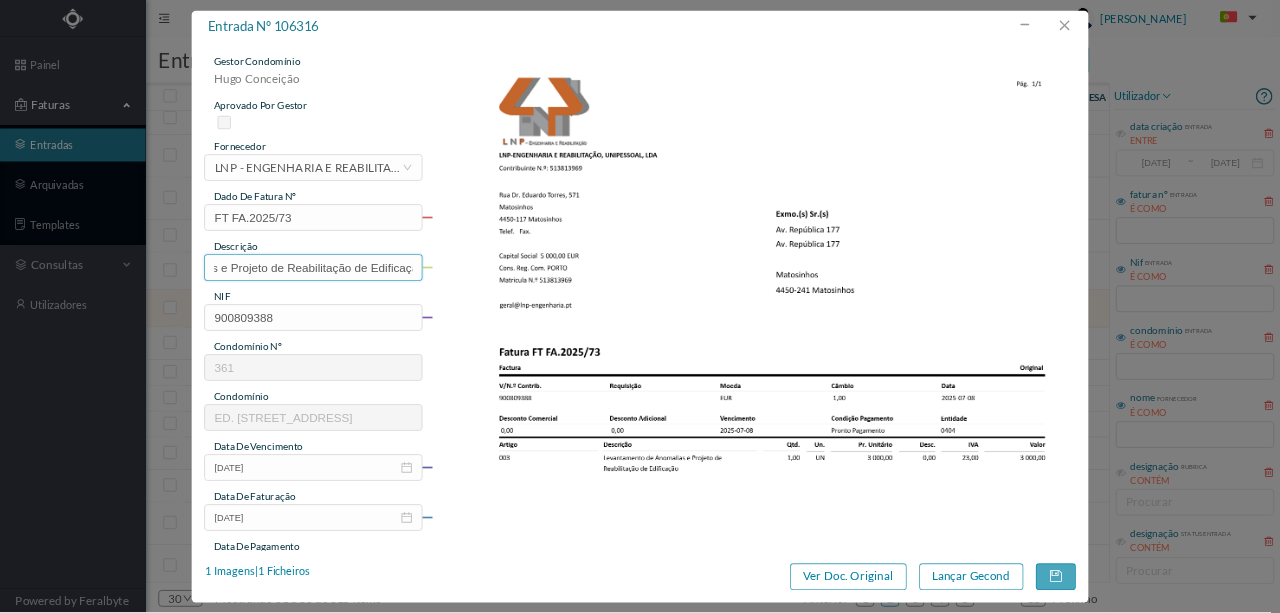 scroll, scrollTop: 0, scrollLeft: 188, axis: horizontal 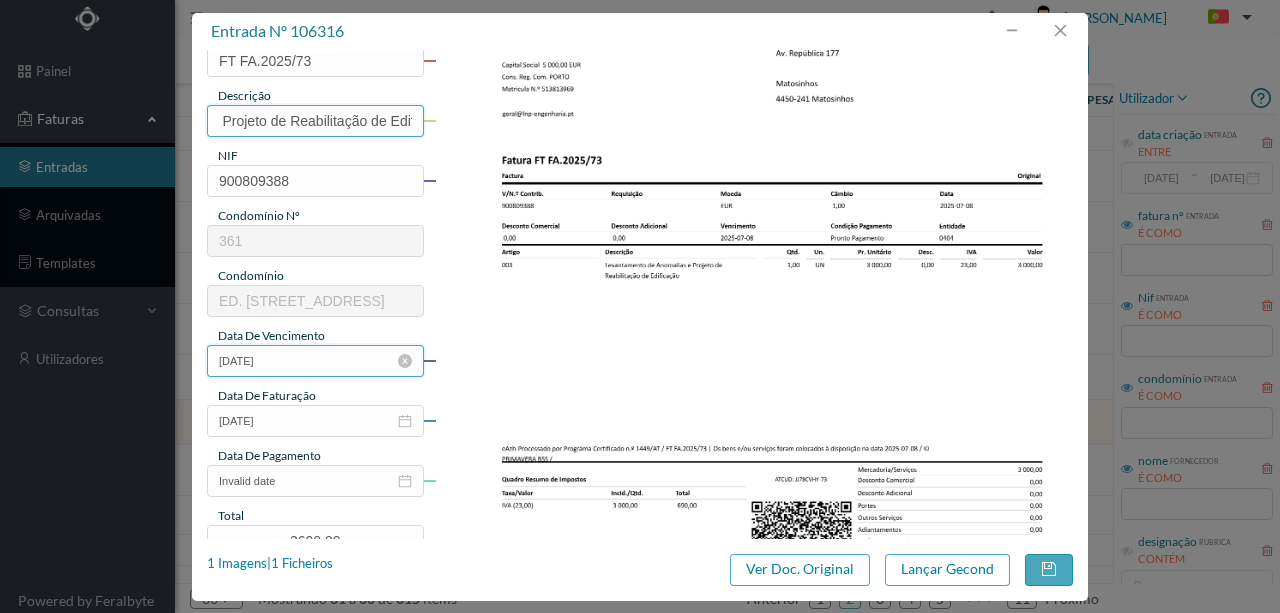 type on "Levantamento de anomalias e Projeto de Reabilitação de Edificação" 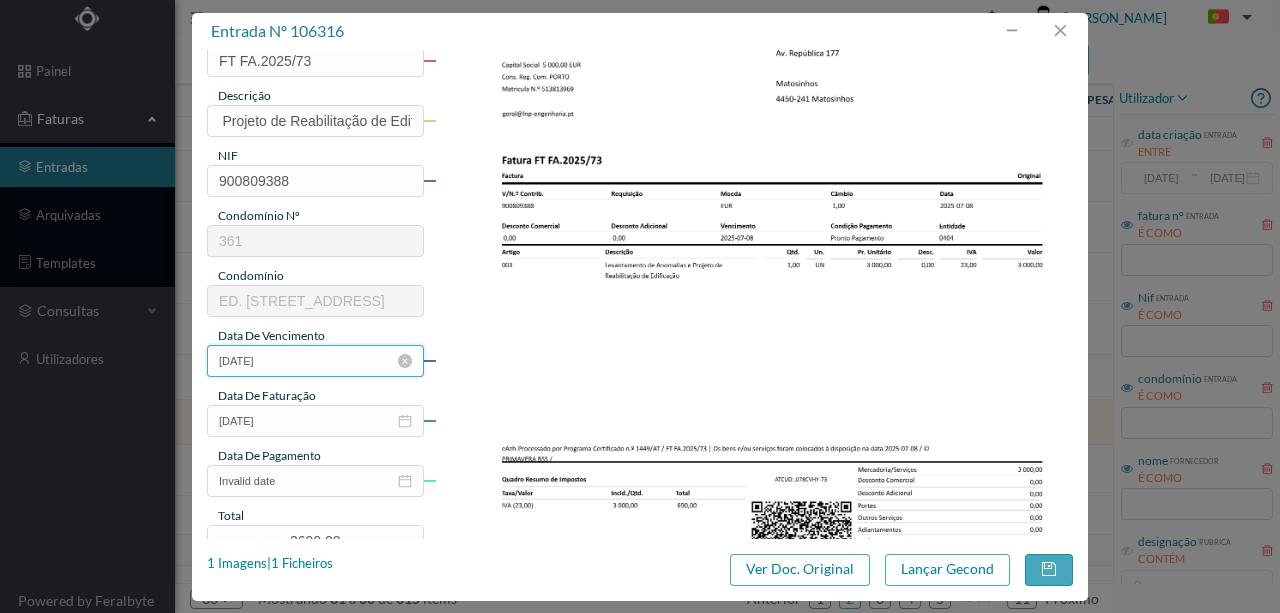 click on "20-07-2008" at bounding box center [315, 361] 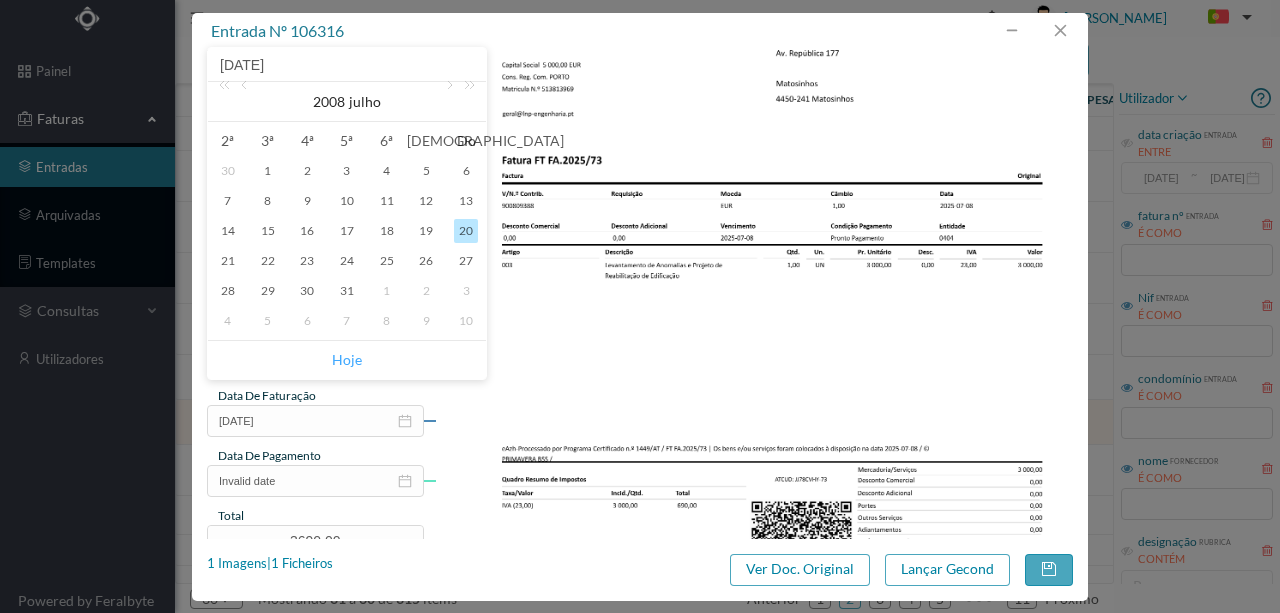 click on "Hoje" at bounding box center [347, 360] 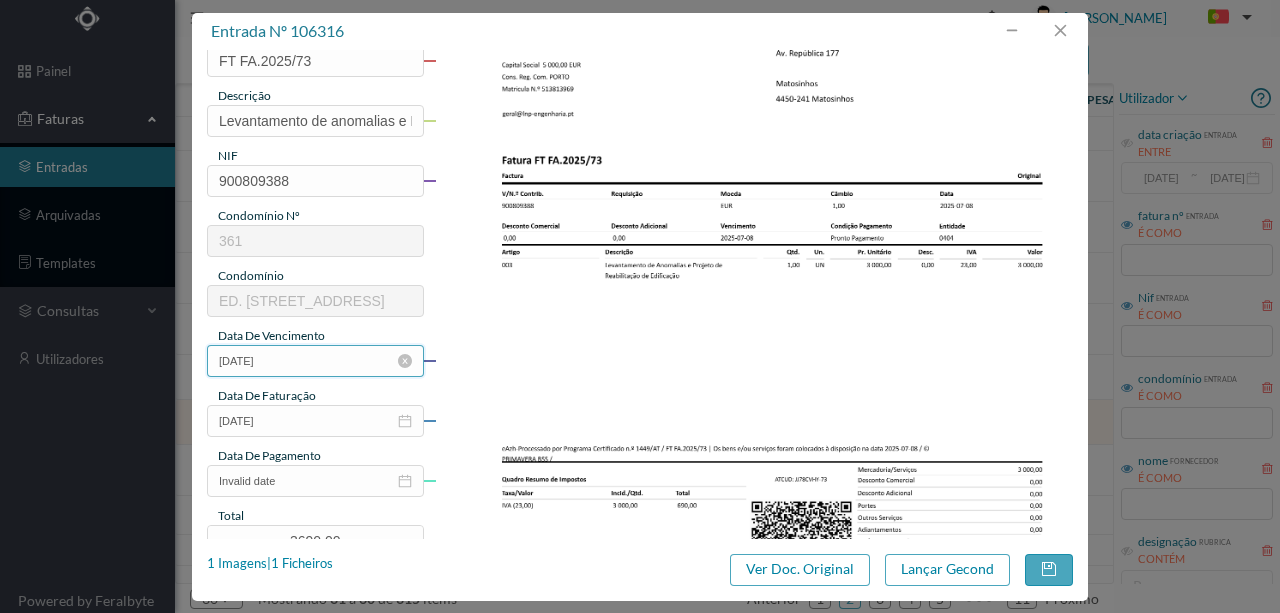 click on "10-07-2025" at bounding box center [315, 361] 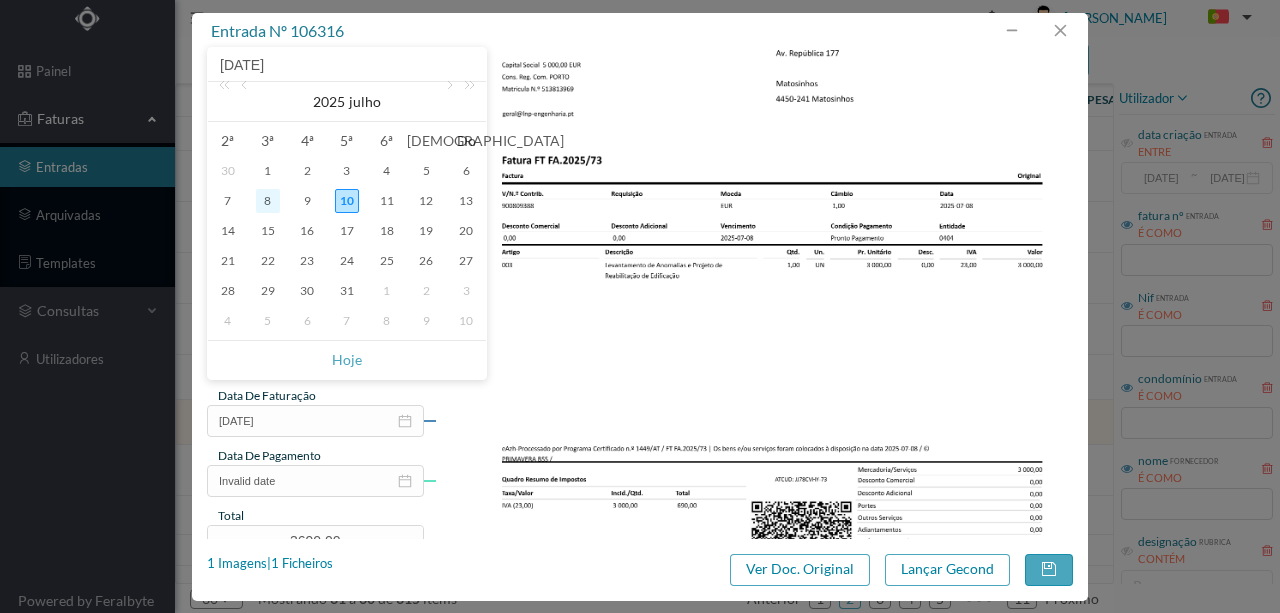 click on "8" at bounding box center (268, 201) 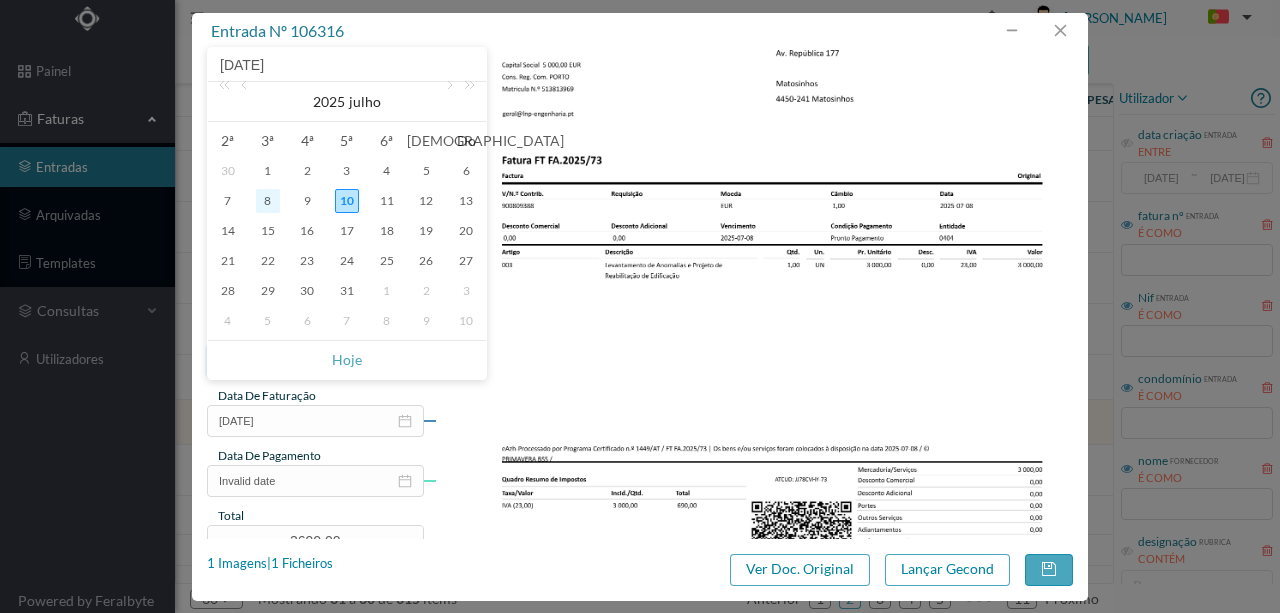 type on "08-07-2025" 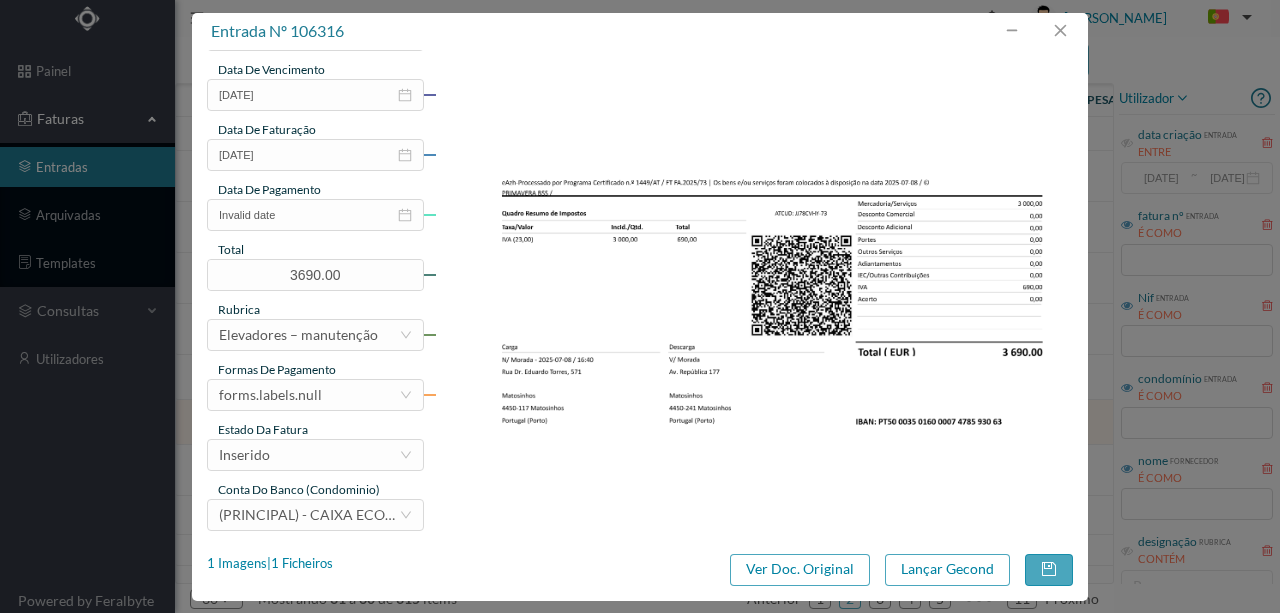 scroll, scrollTop: 473, scrollLeft: 0, axis: vertical 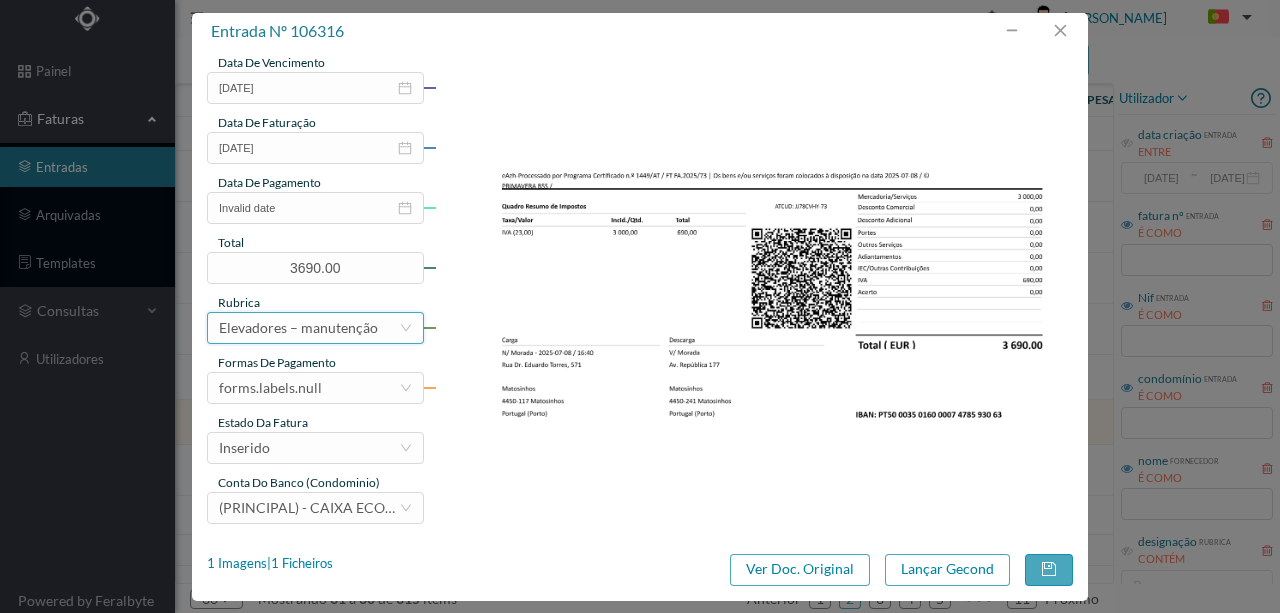 click on "Elevadores – manutenção" at bounding box center (298, 328) 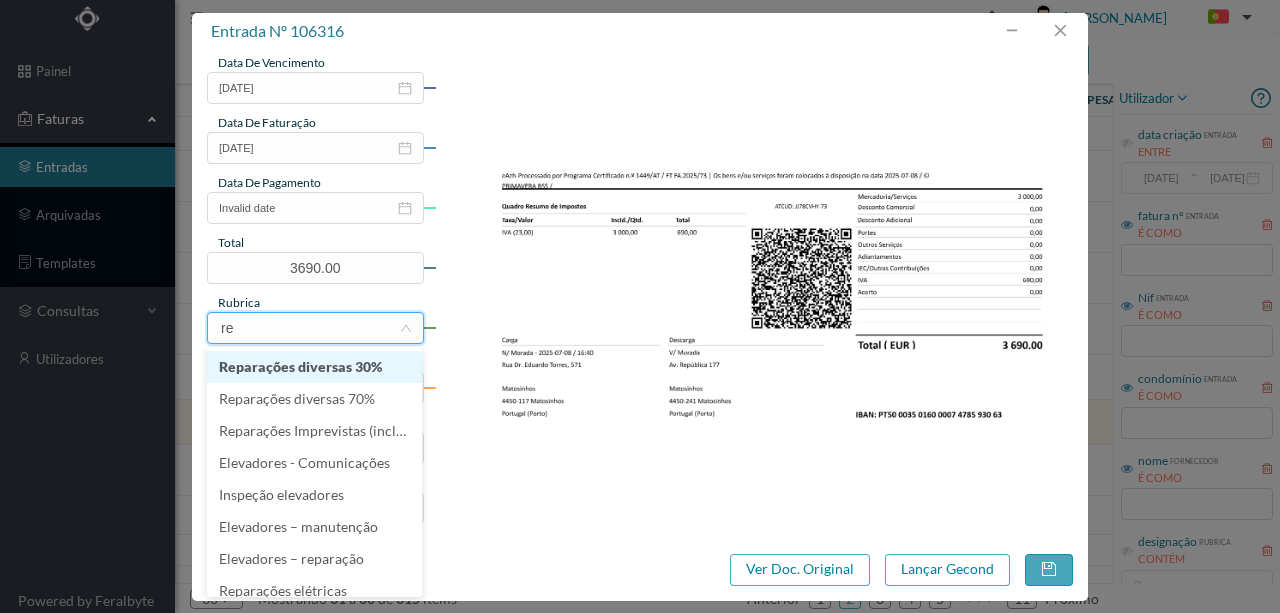 type on "rep" 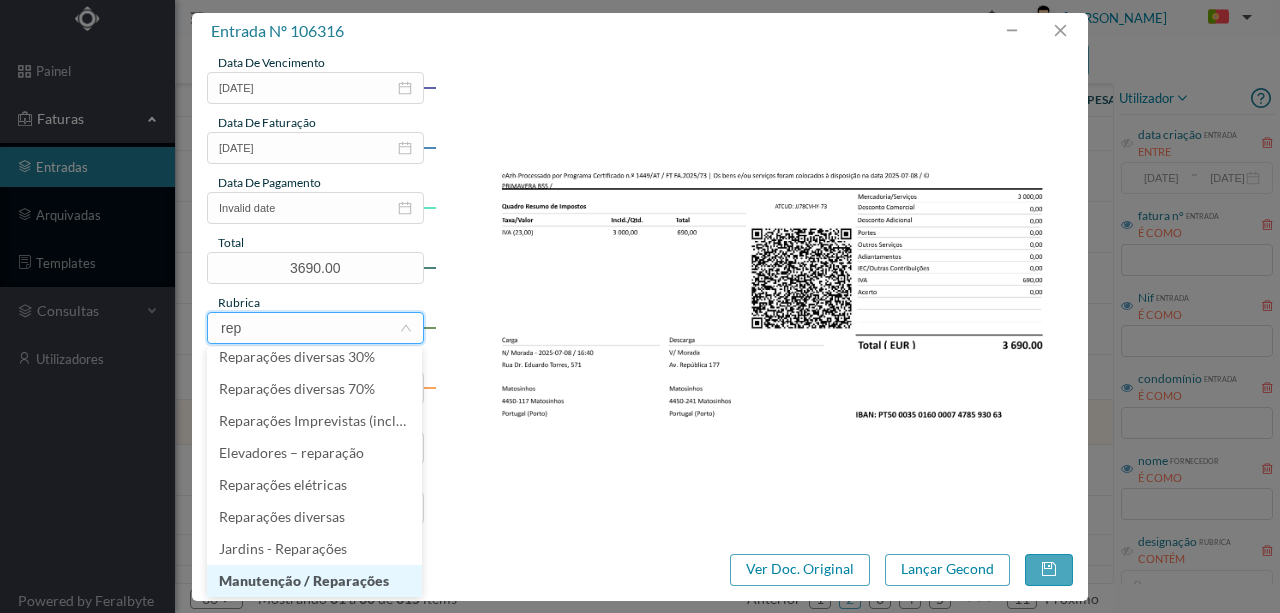 click on "Manutenção / Reparações" at bounding box center [314, 581] 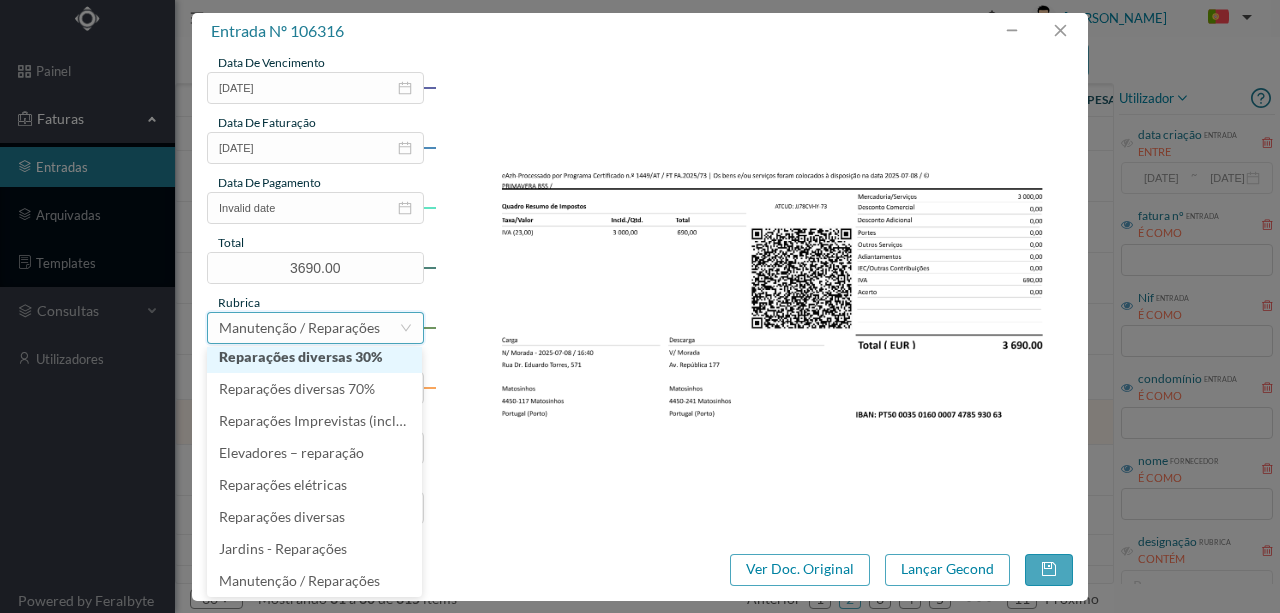 scroll, scrollTop: 4, scrollLeft: 0, axis: vertical 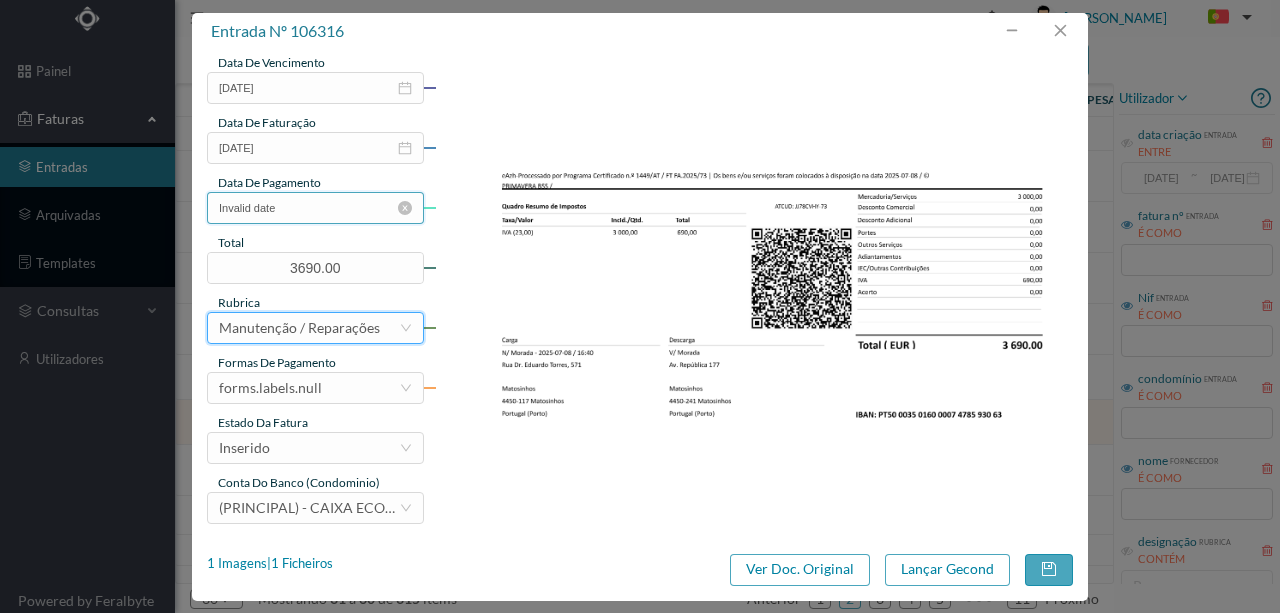 click on "Invalid date" at bounding box center (315, 208) 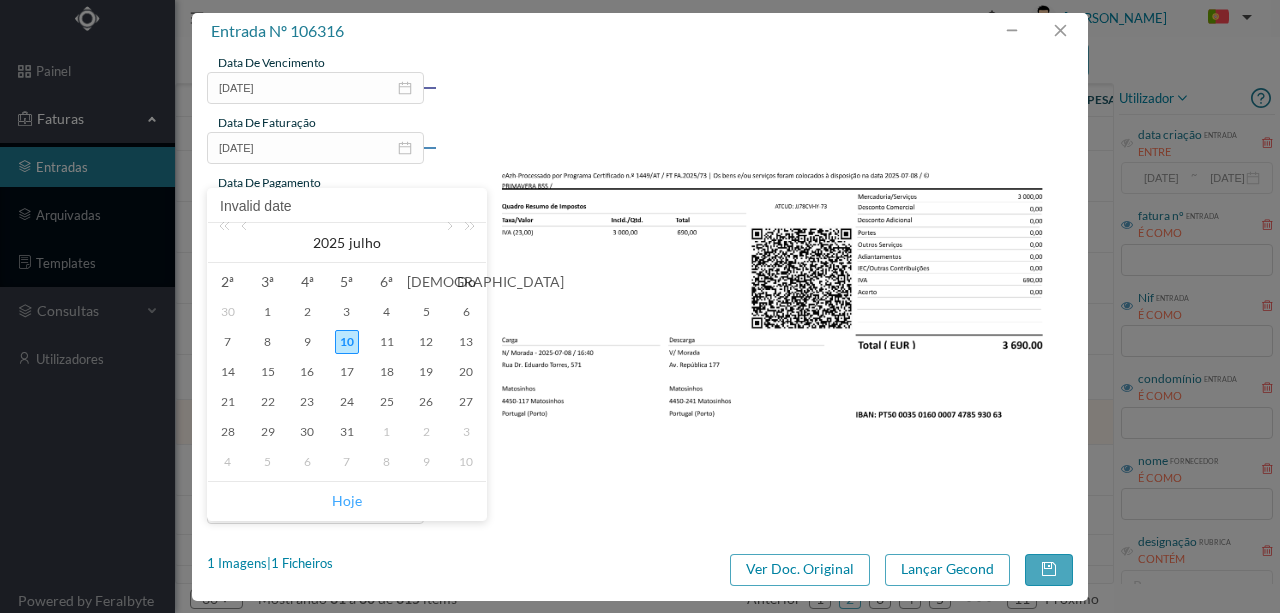 click on "Hoje" at bounding box center [347, 501] 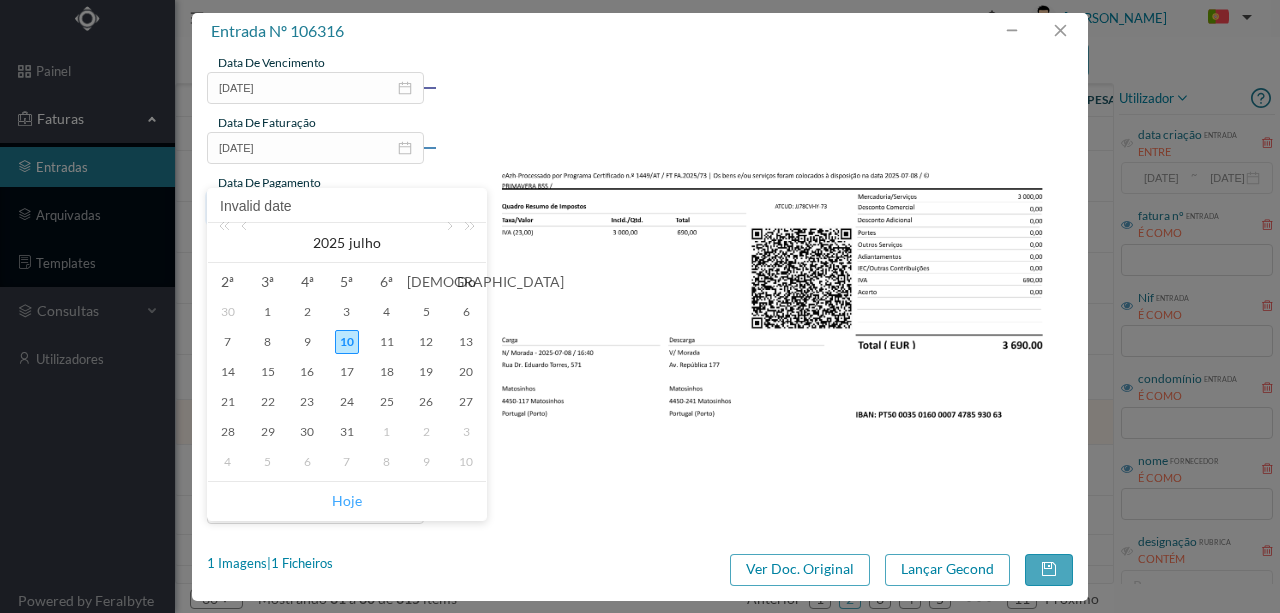 type on "10-07-2025" 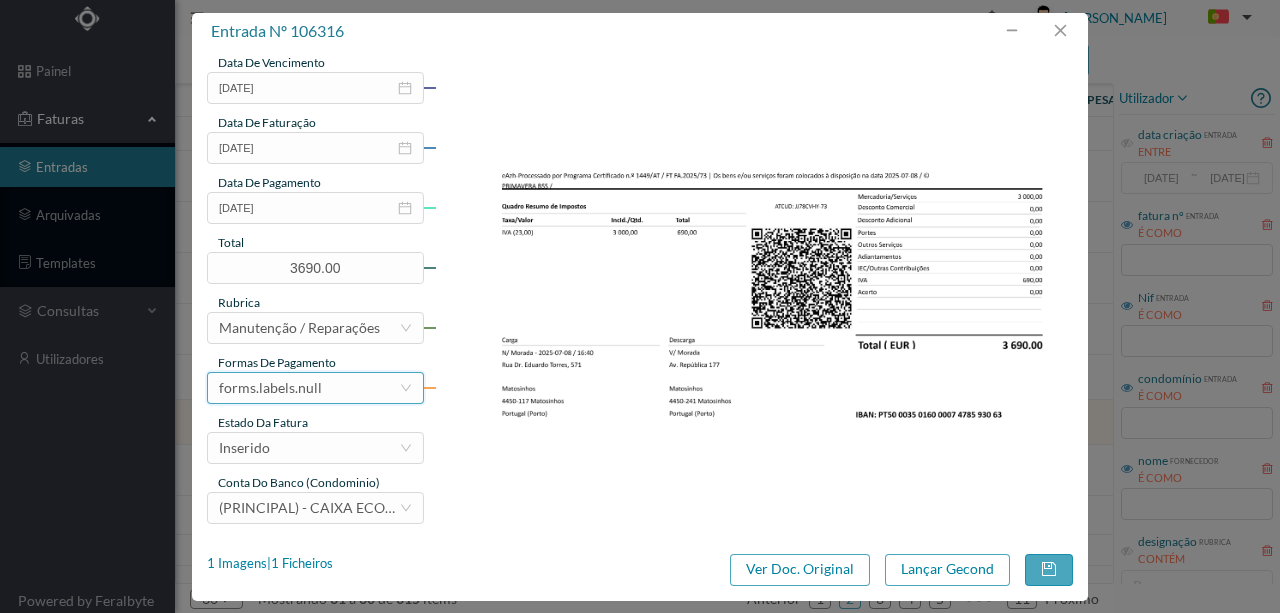 click on "forms.labels.null" at bounding box center [309, 388] 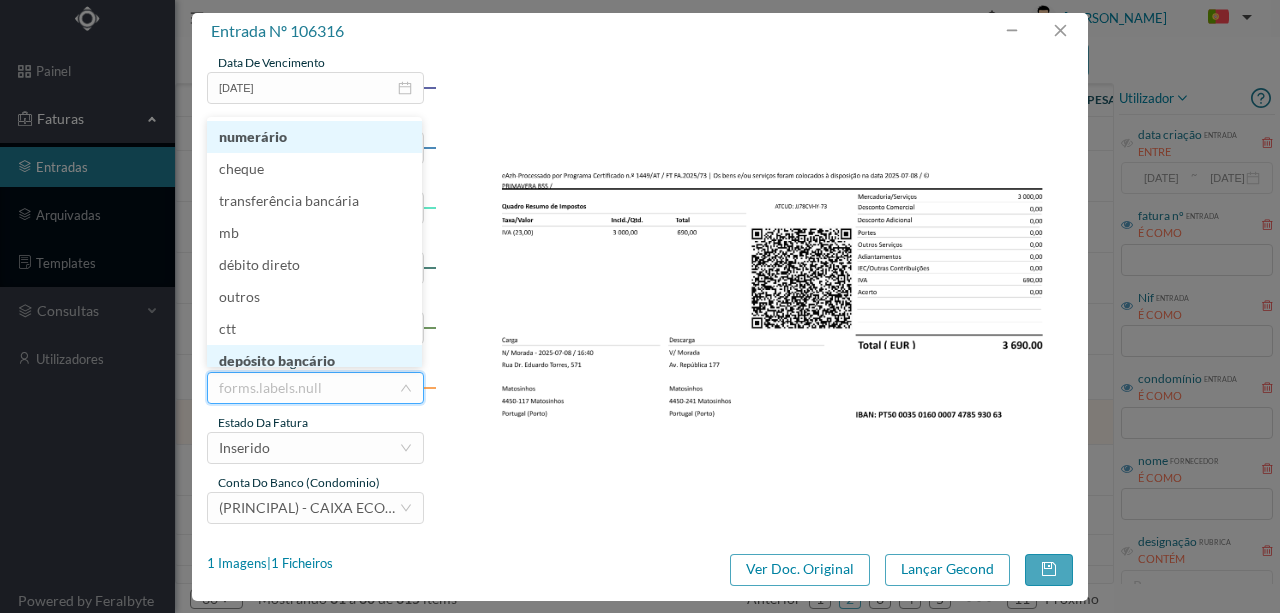 scroll, scrollTop: 10, scrollLeft: 0, axis: vertical 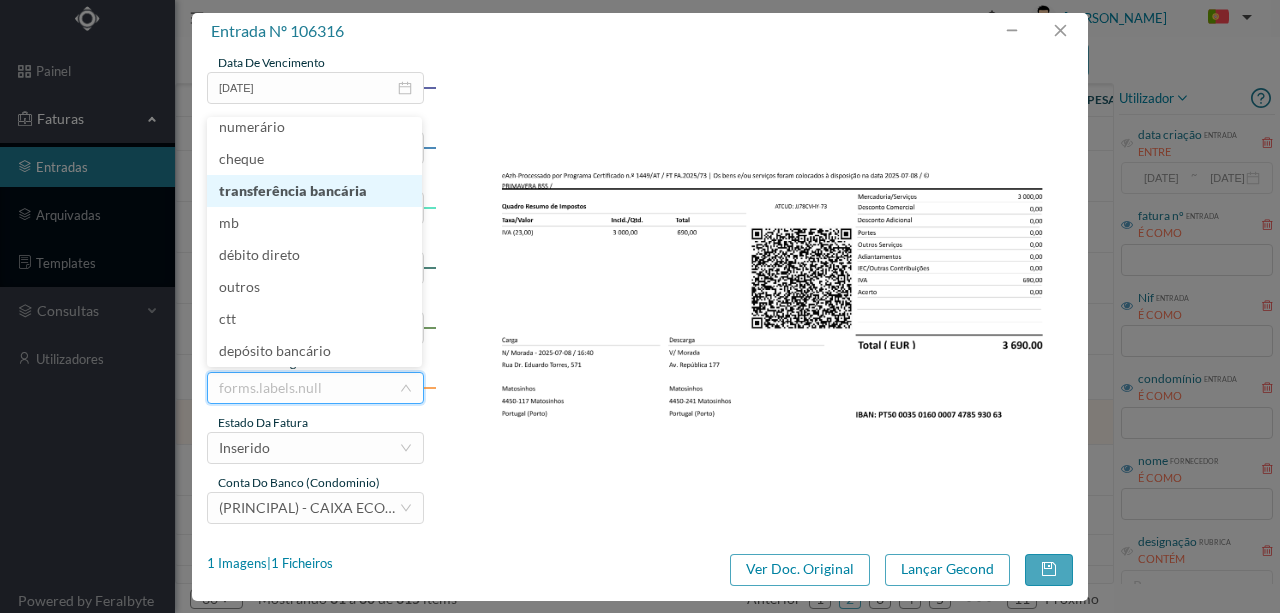 click on "transferência bancária" at bounding box center [314, 191] 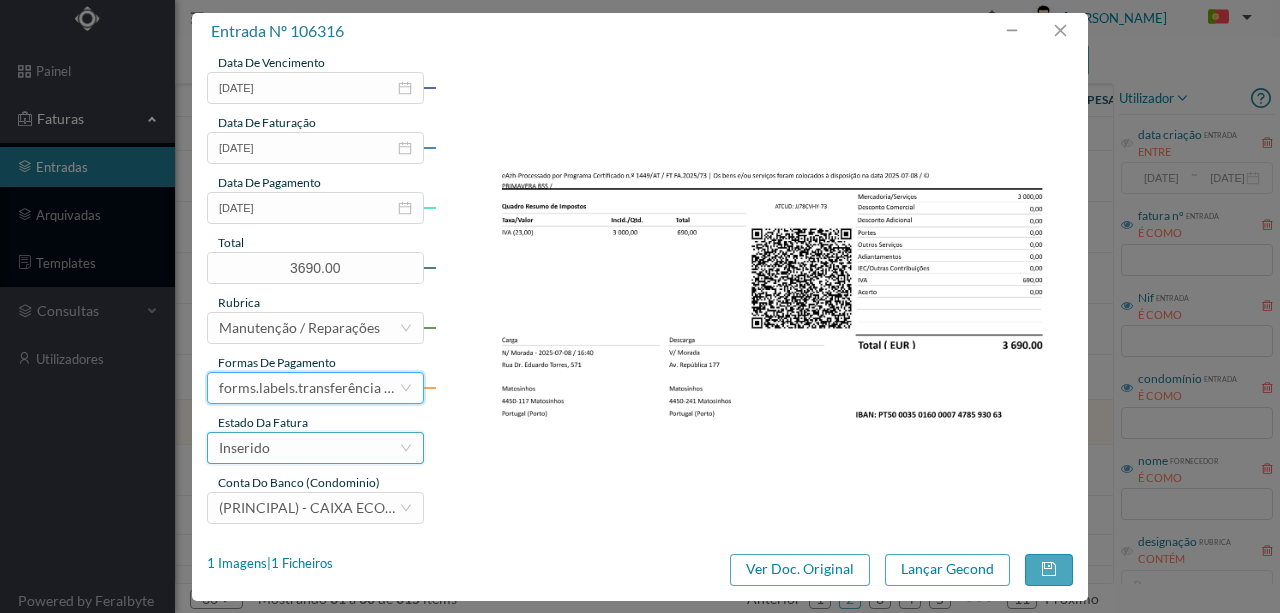click on "Inserido" at bounding box center [309, 448] 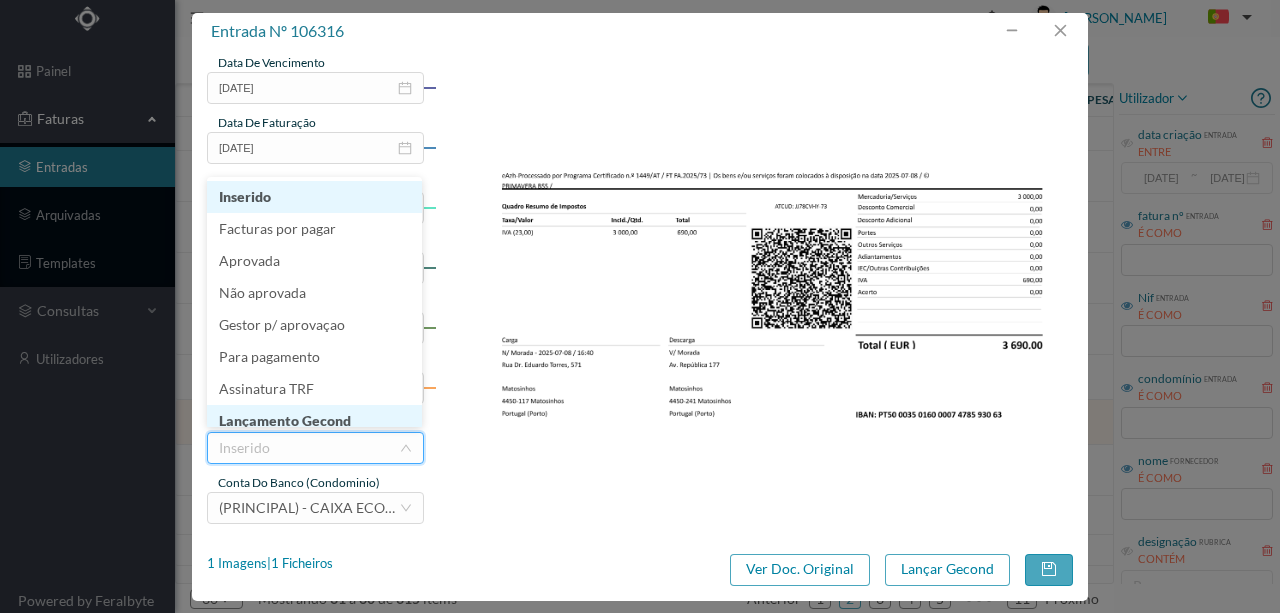 scroll, scrollTop: 10, scrollLeft: 0, axis: vertical 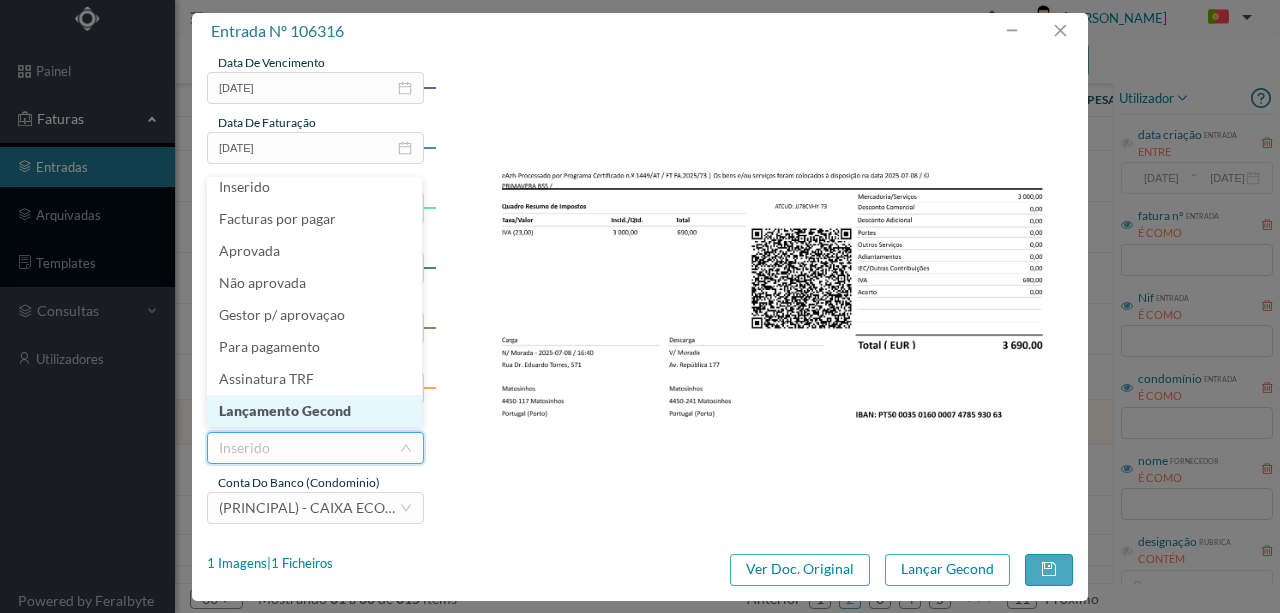 drag, startPoint x: 304, startPoint y: 415, endPoint x: 322, endPoint y: 415, distance: 18 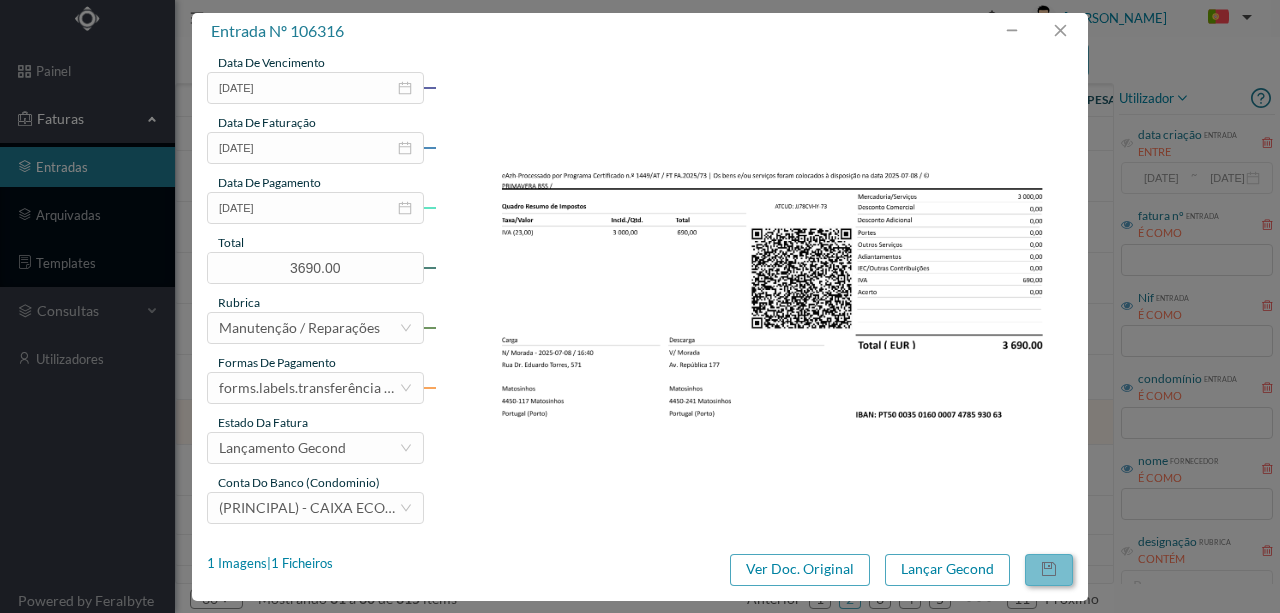 click at bounding box center [1049, 570] 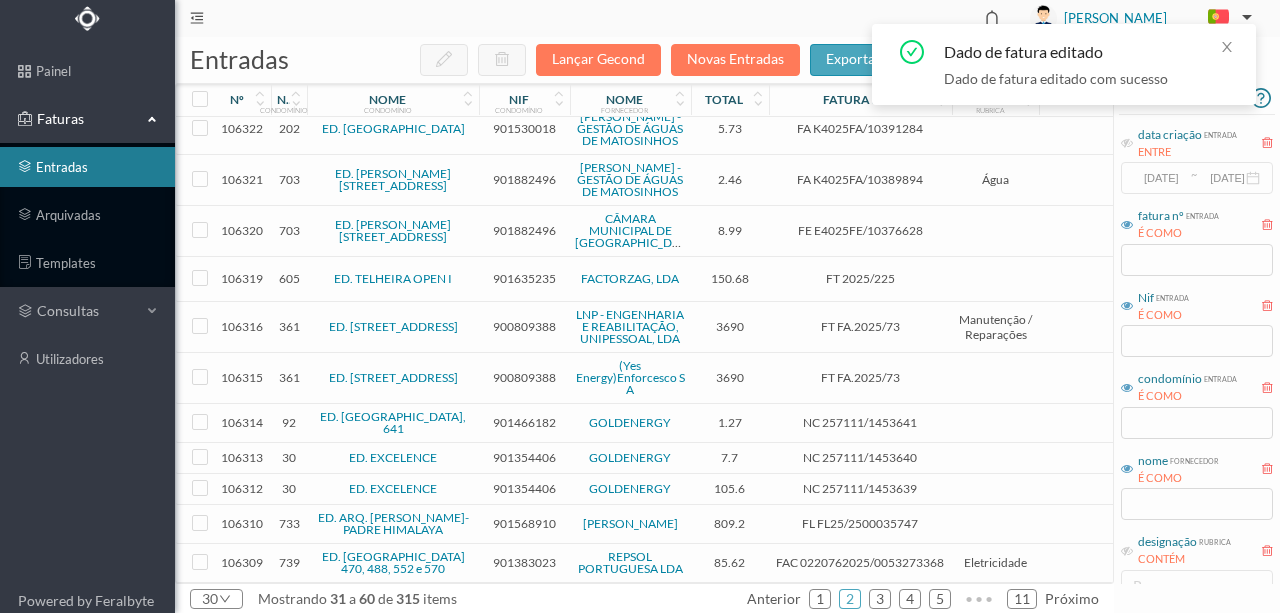 scroll, scrollTop: 373, scrollLeft: 0, axis: vertical 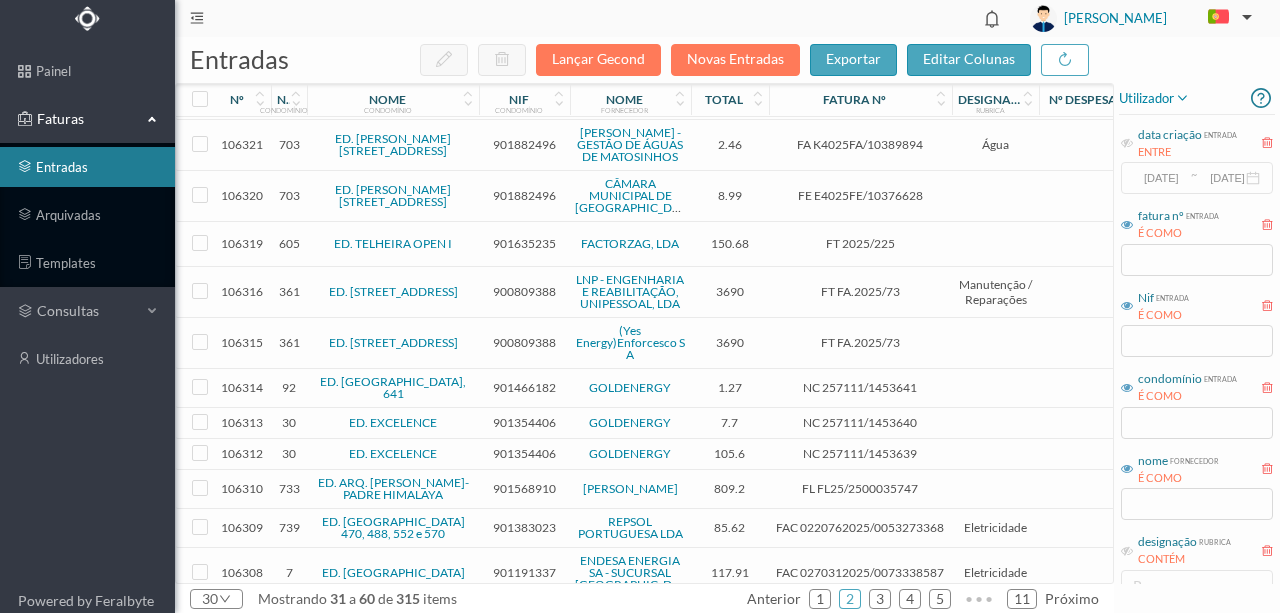 click on "900809388" at bounding box center (524, 342) 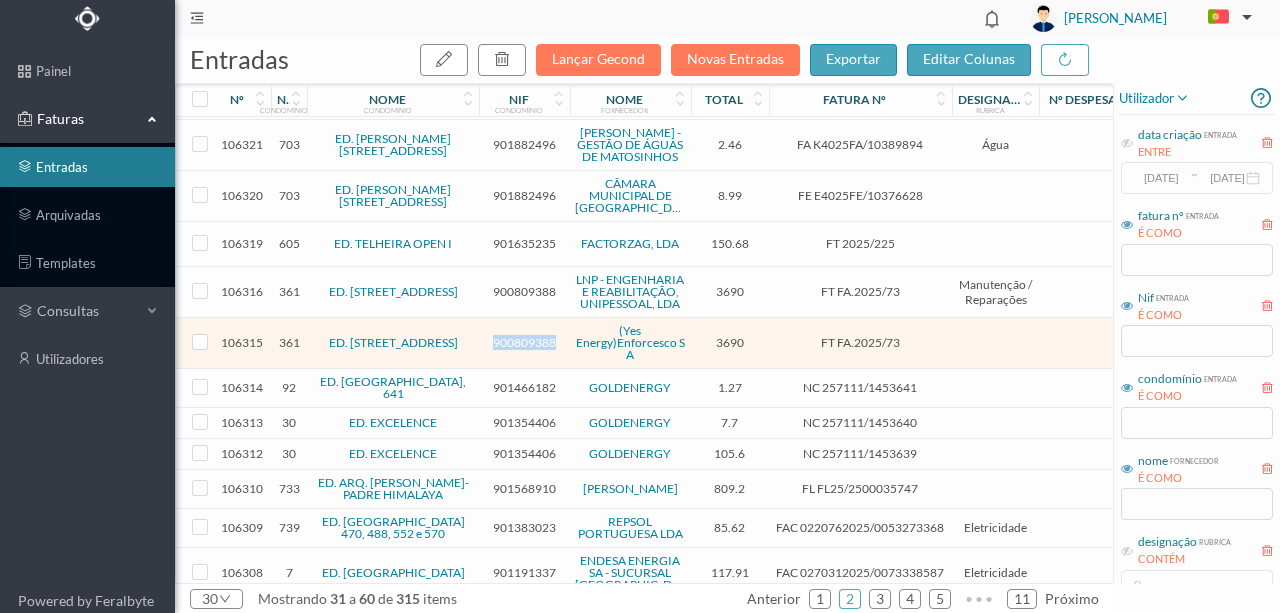 click on "900809388" at bounding box center (524, 342) 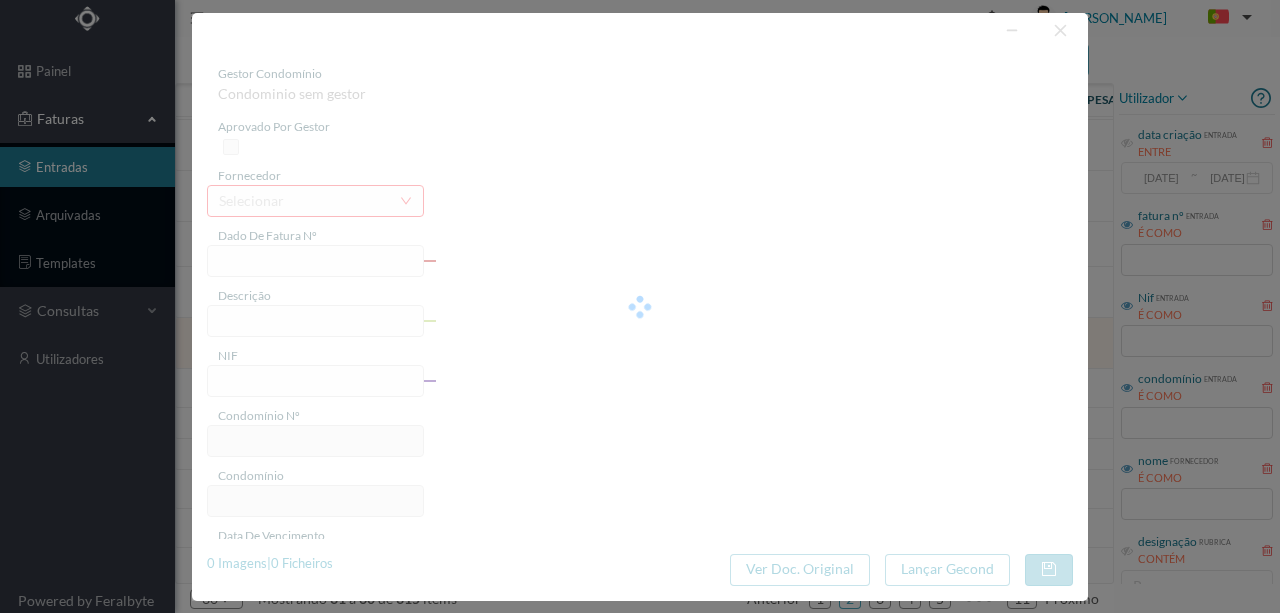 type on "FT FA.2025/73" 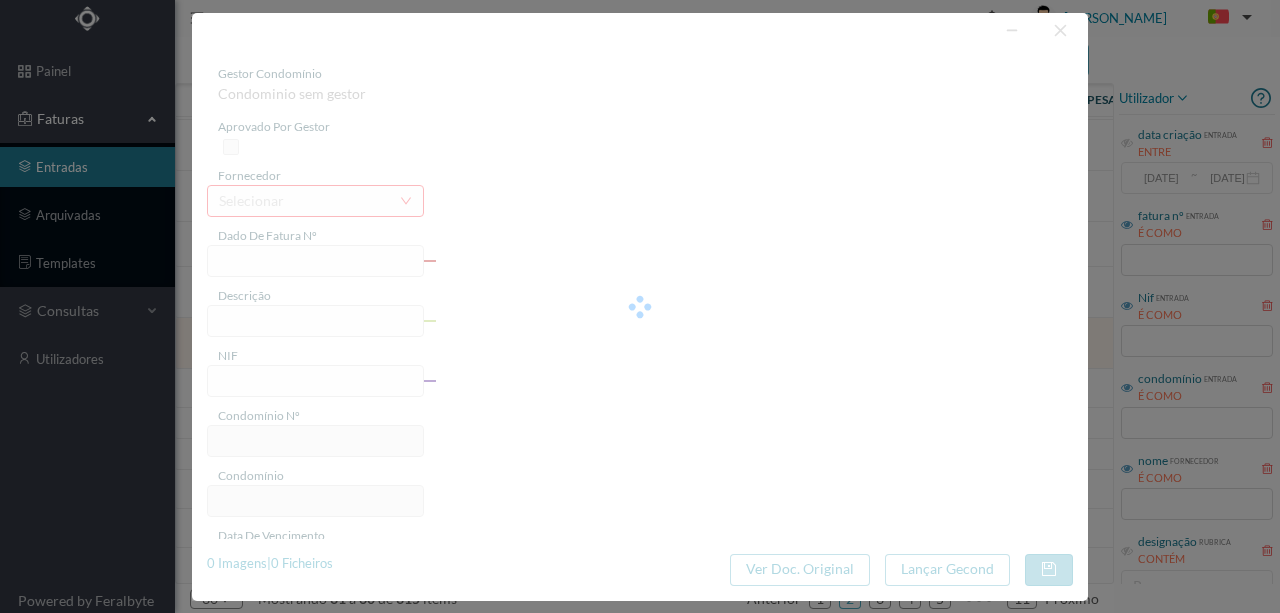 type on "900809388" 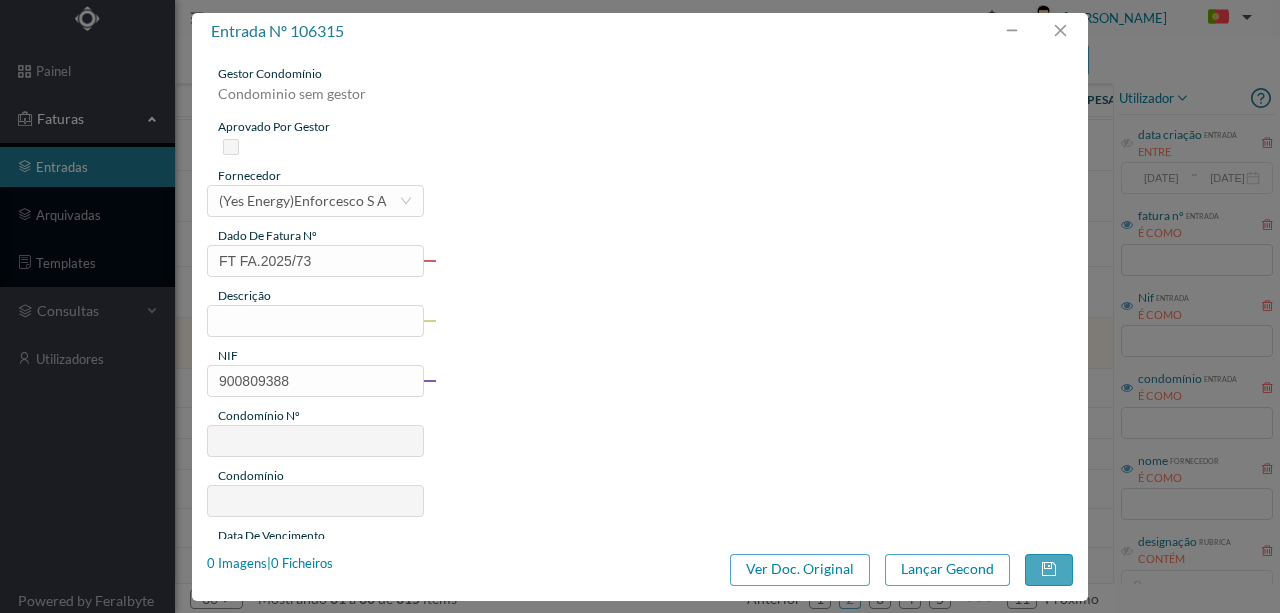 type on "361" 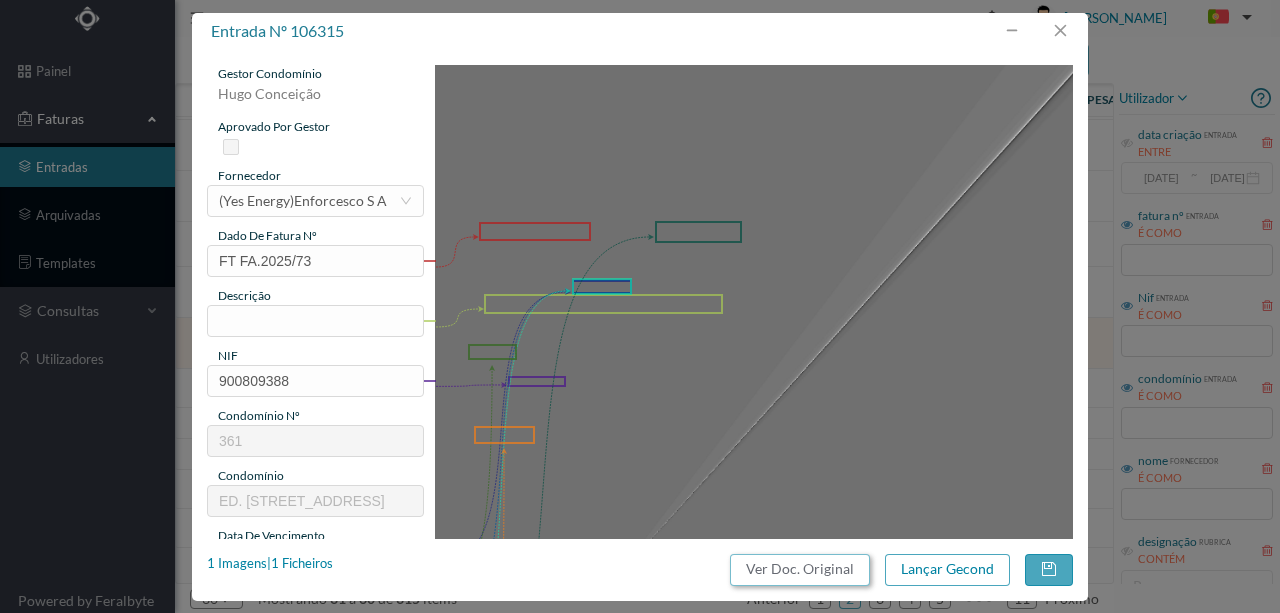 click on "Ver Doc. Original" at bounding box center (800, 570) 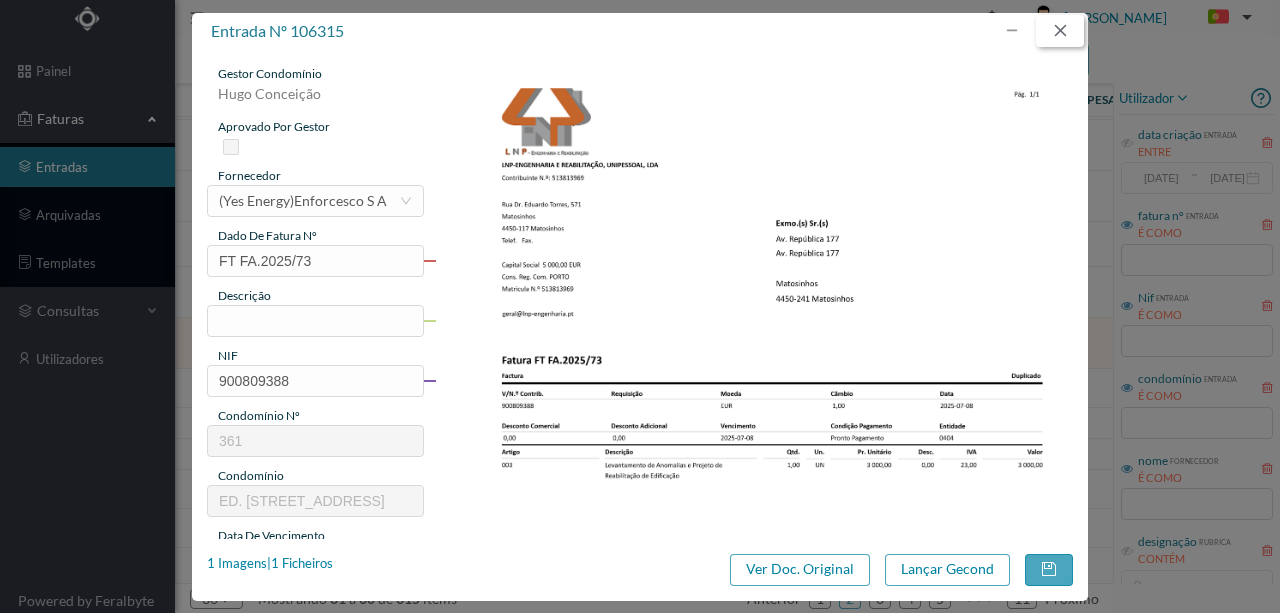 click at bounding box center (1060, 31) 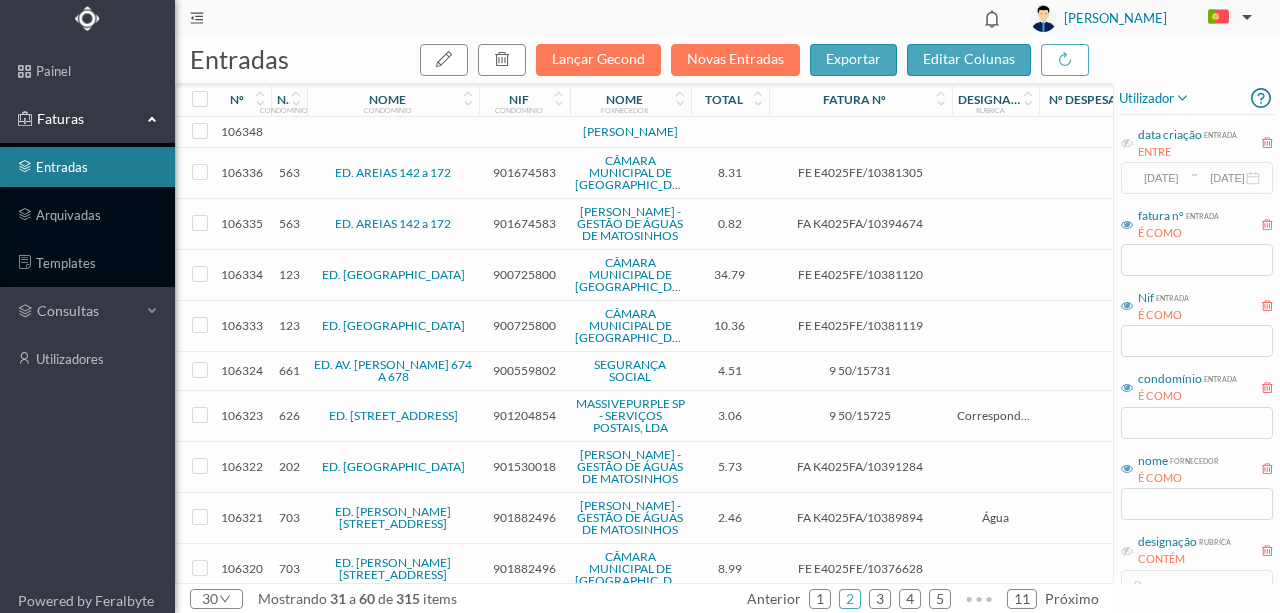 scroll, scrollTop: 0, scrollLeft: 0, axis: both 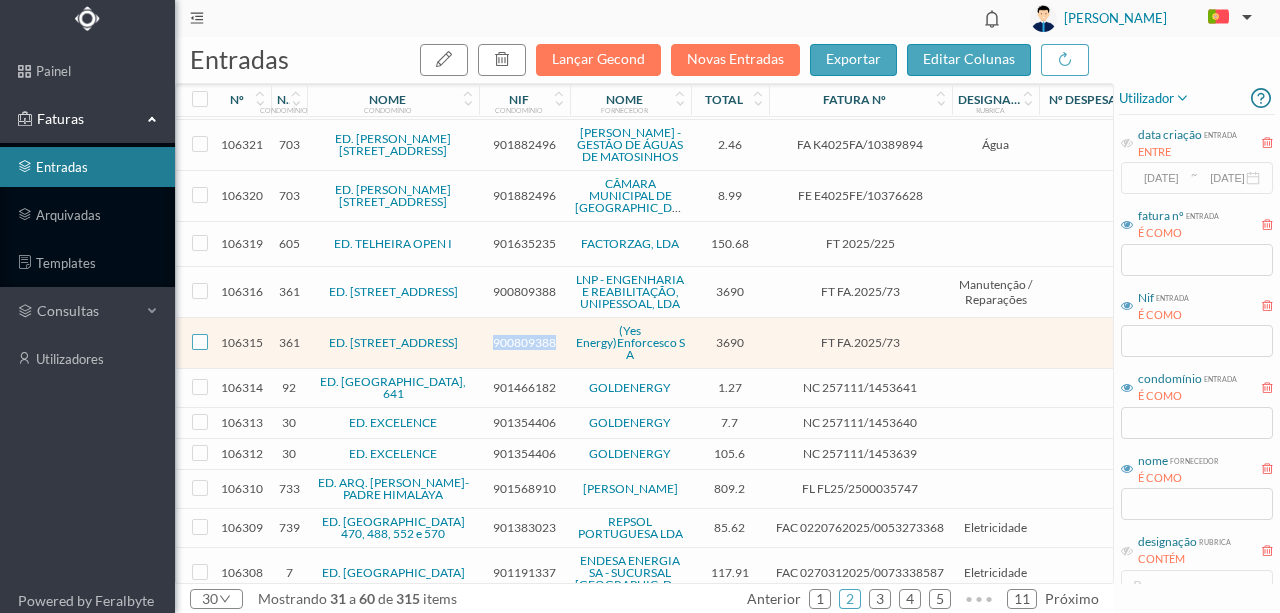 click at bounding box center (200, 342) 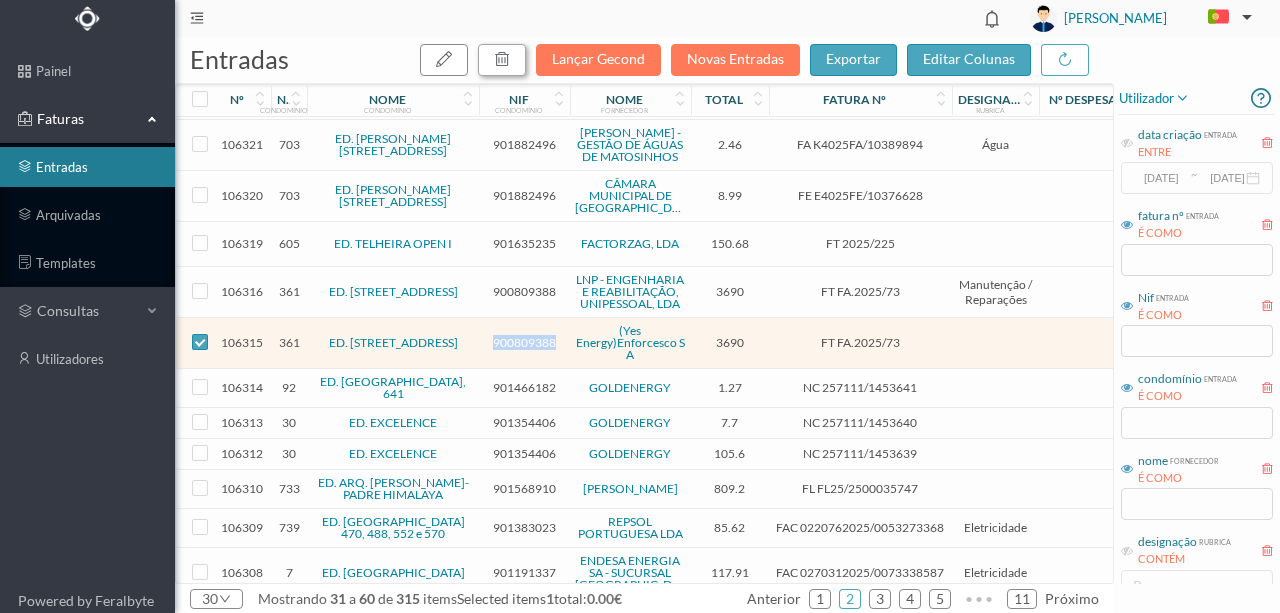 click at bounding box center [502, 59] 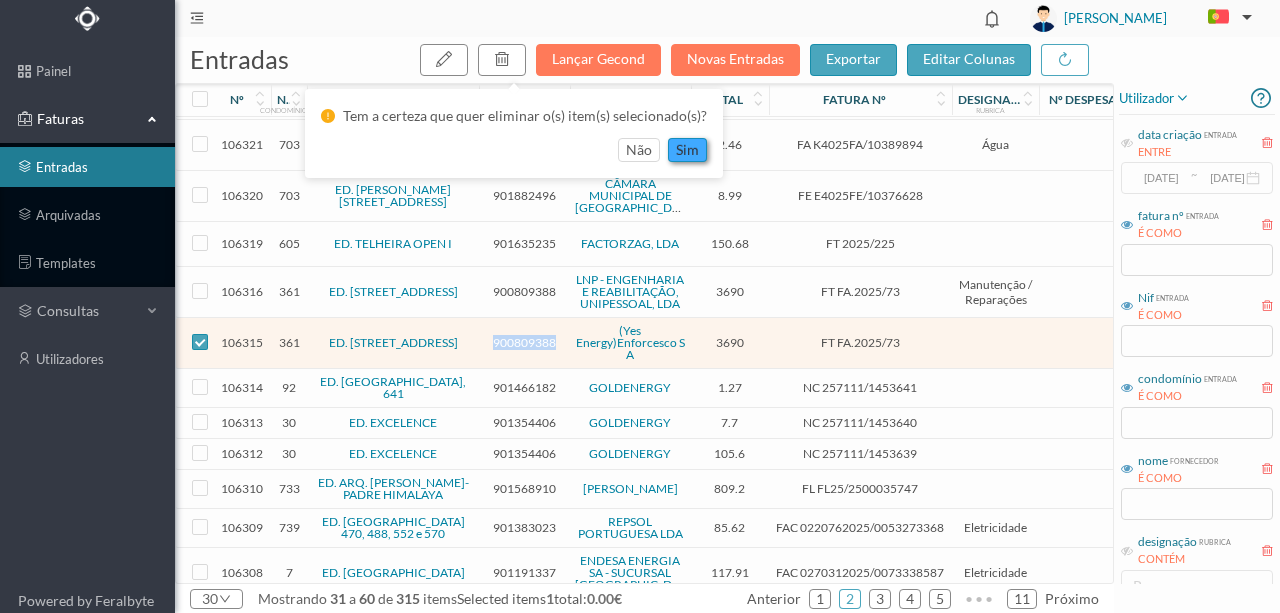 click on "sim" at bounding box center (687, 150) 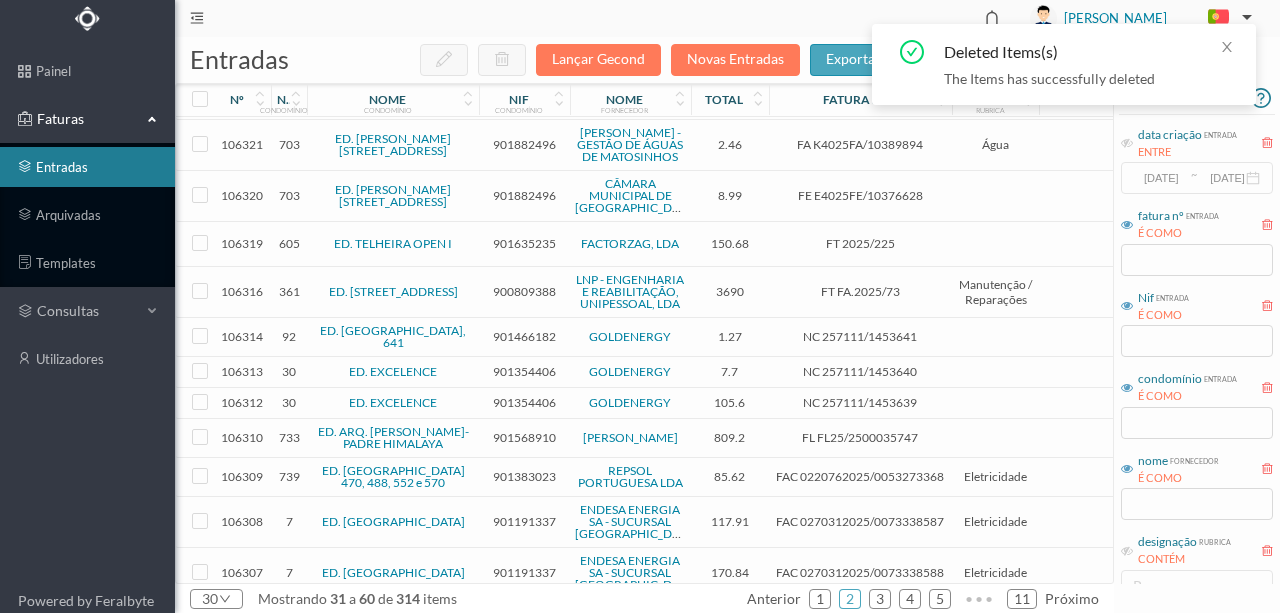 click on "901466182" at bounding box center (524, 336) 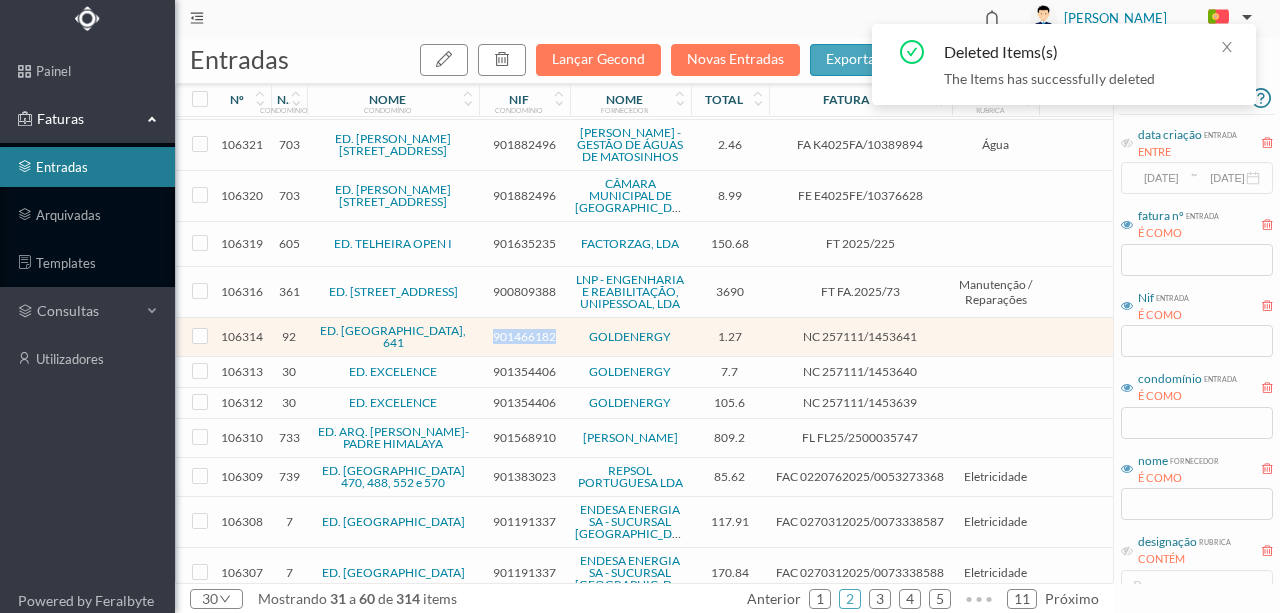 click on "901466182" at bounding box center (524, 336) 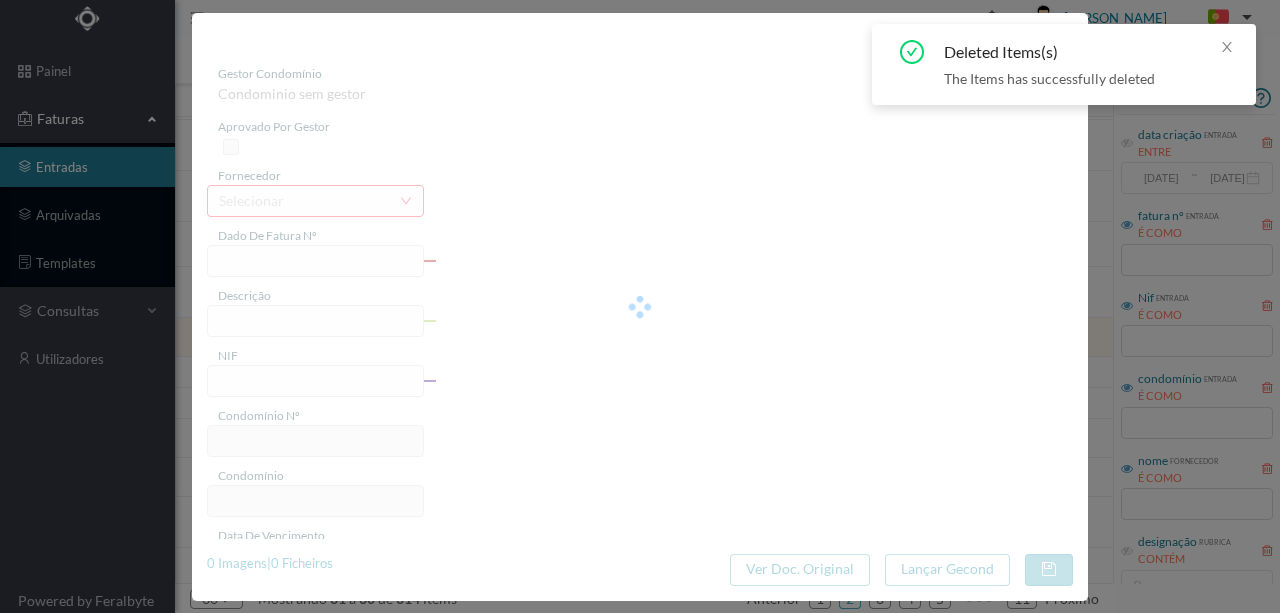 type on "NC 257111/1453641" 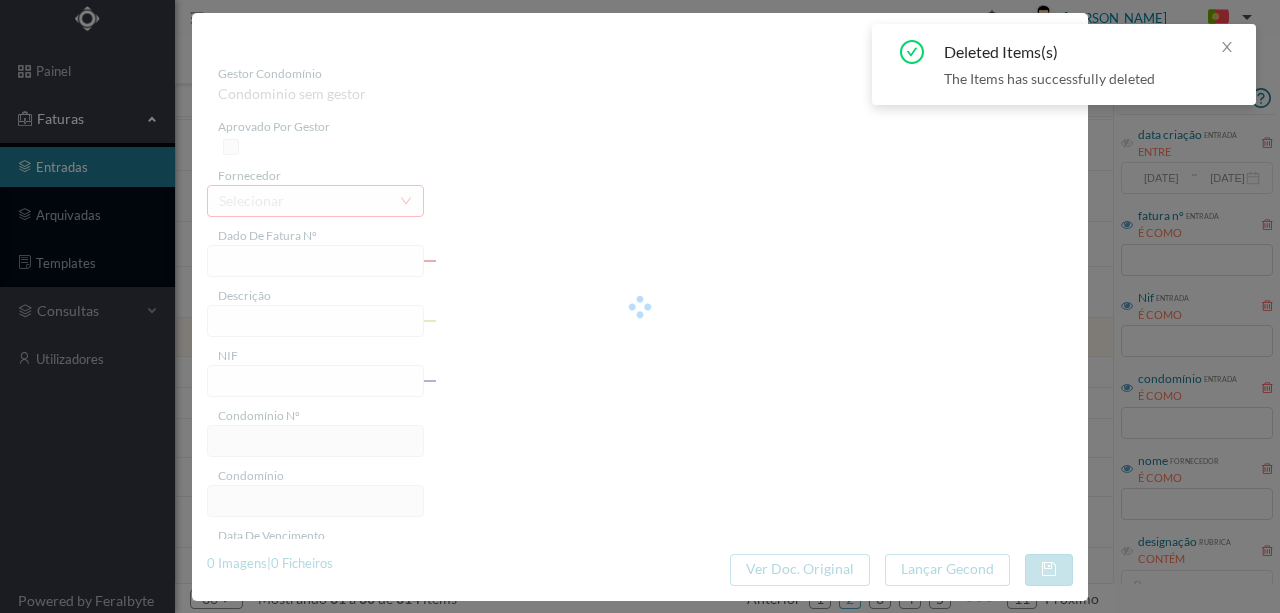type on "A do dad EM na ps Pa te" 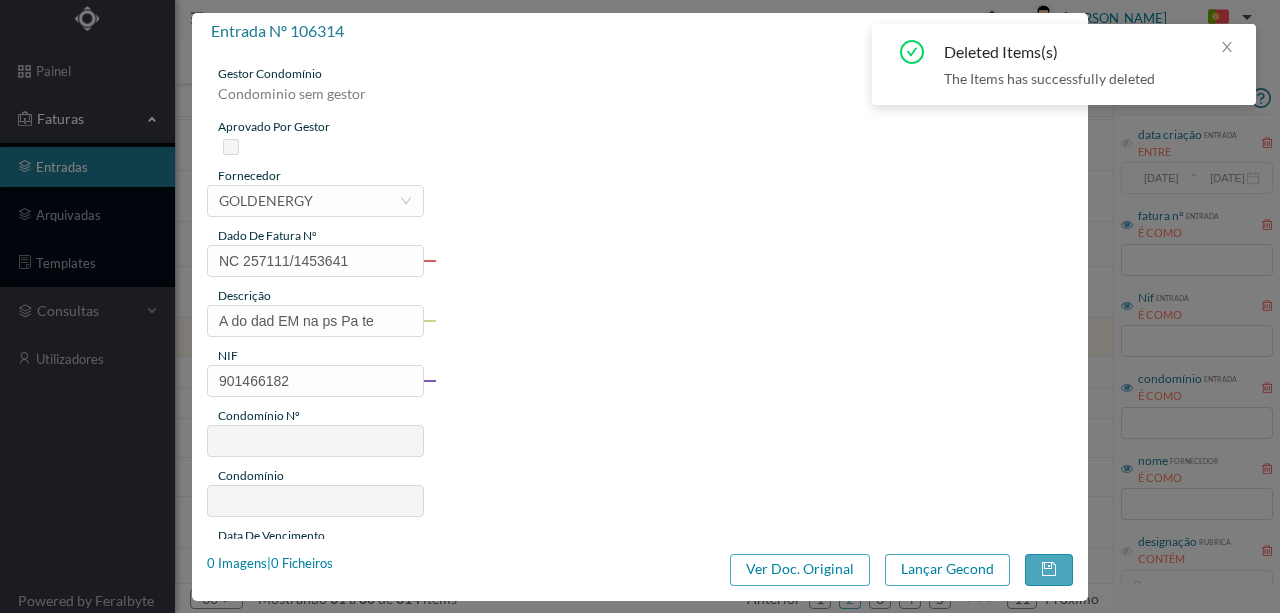 type on "92" 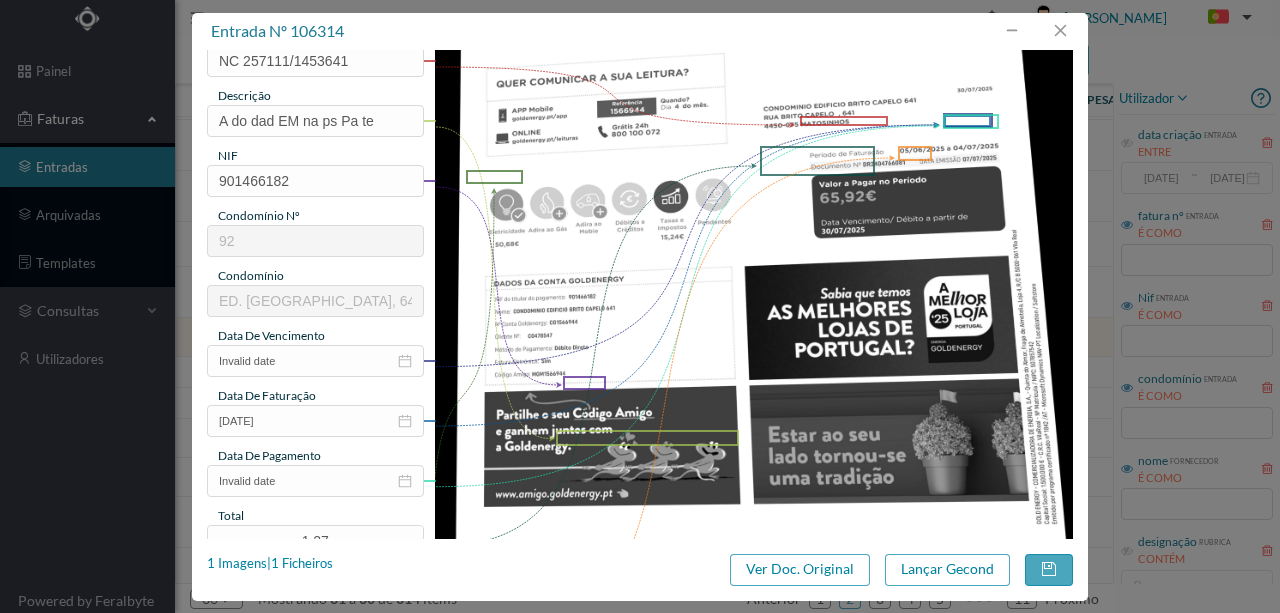 scroll, scrollTop: 266, scrollLeft: 0, axis: vertical 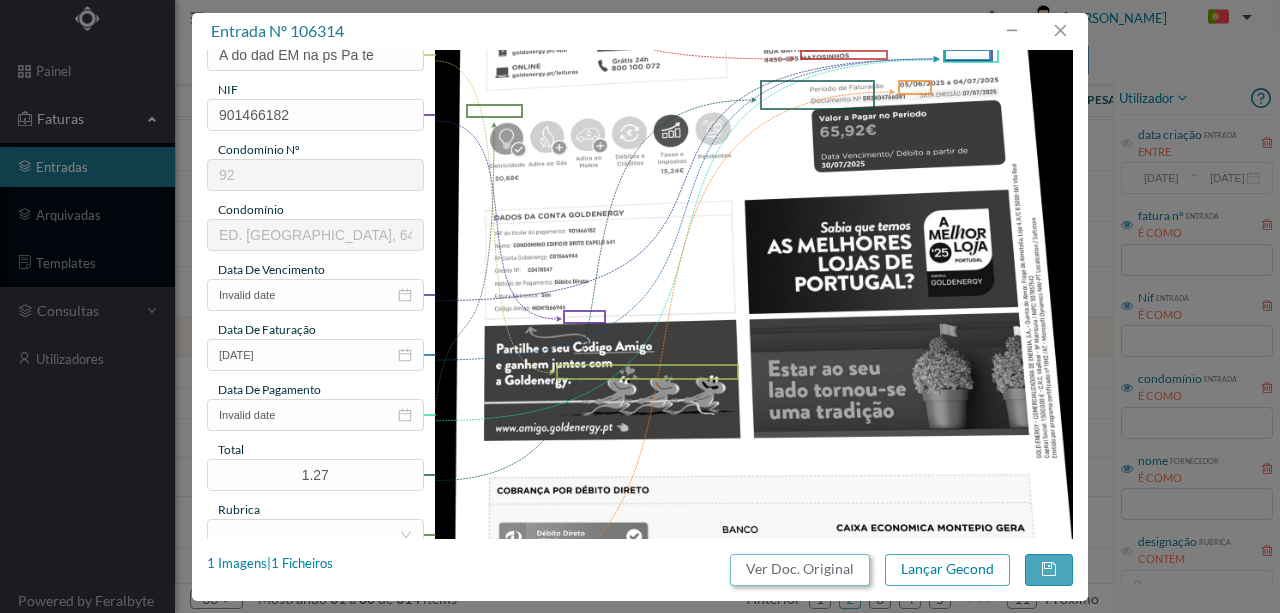 click on "Ver Doc. Original" at bounding box center (800, 570) 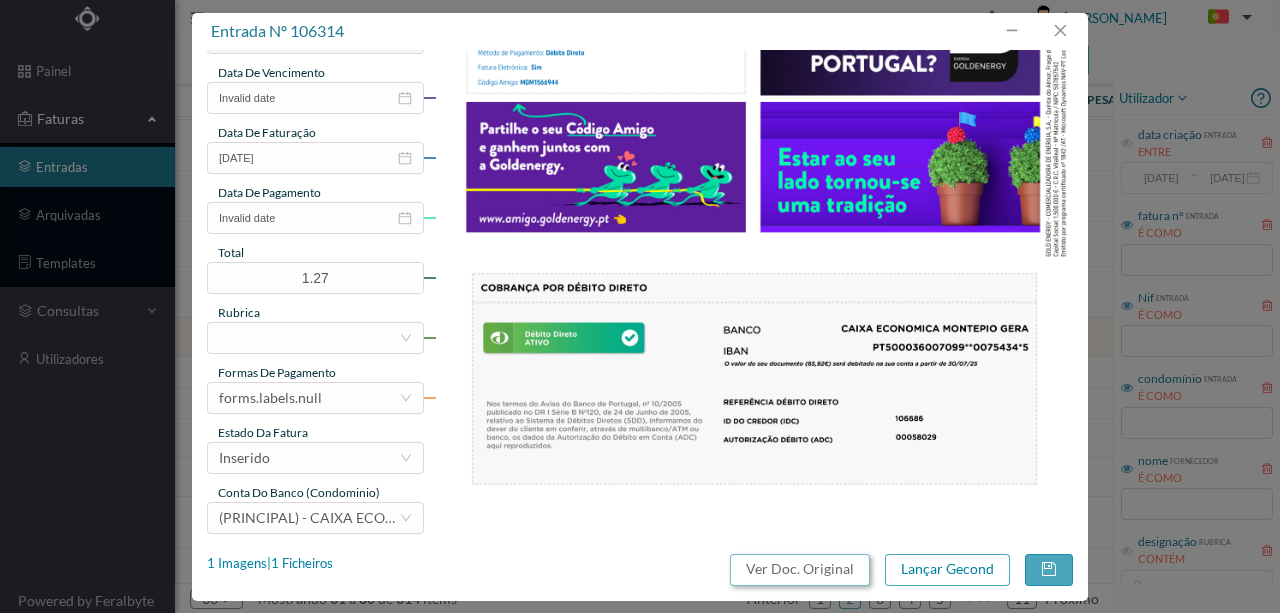 scroll, scrollTop: 473, scrollLeft: 0, axis: vertical 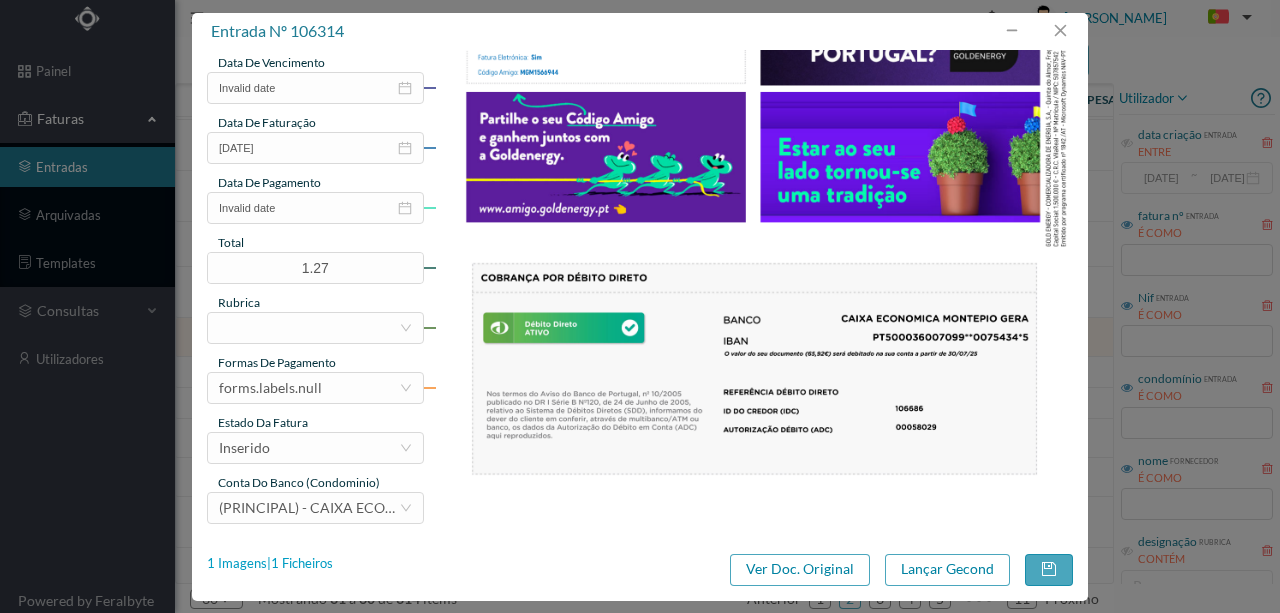 click on "1   Imagens  |  1   Ficheiros" at bounding box center [270, 564] 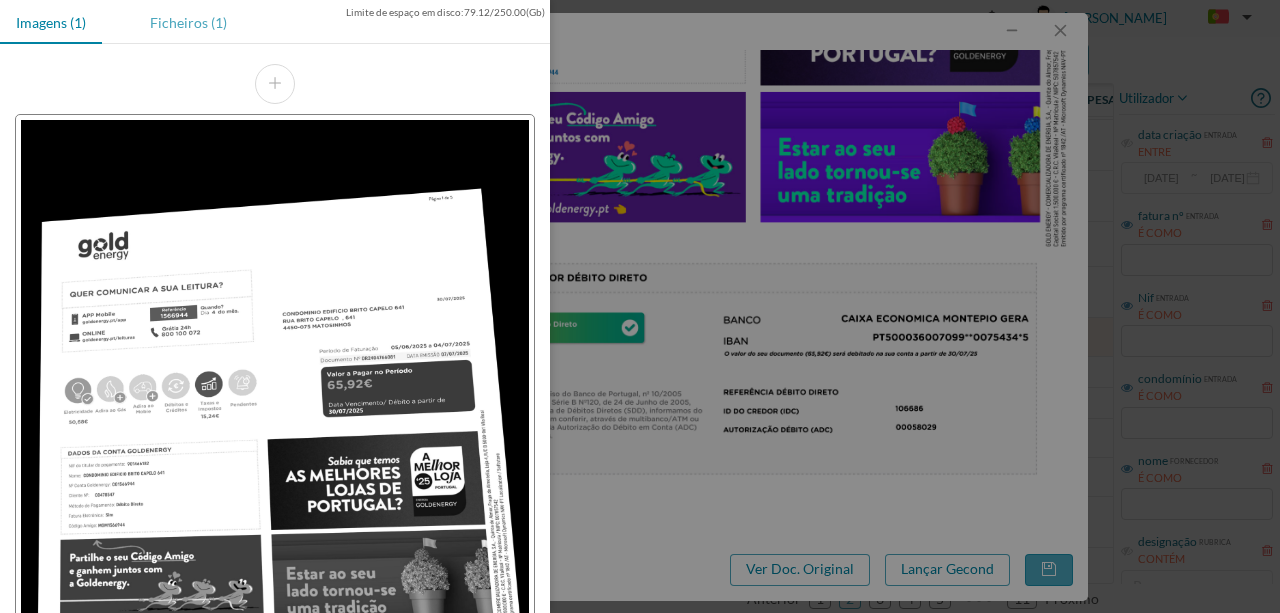 click on "Ficheiros (1)" at bounding box center (188, 22) 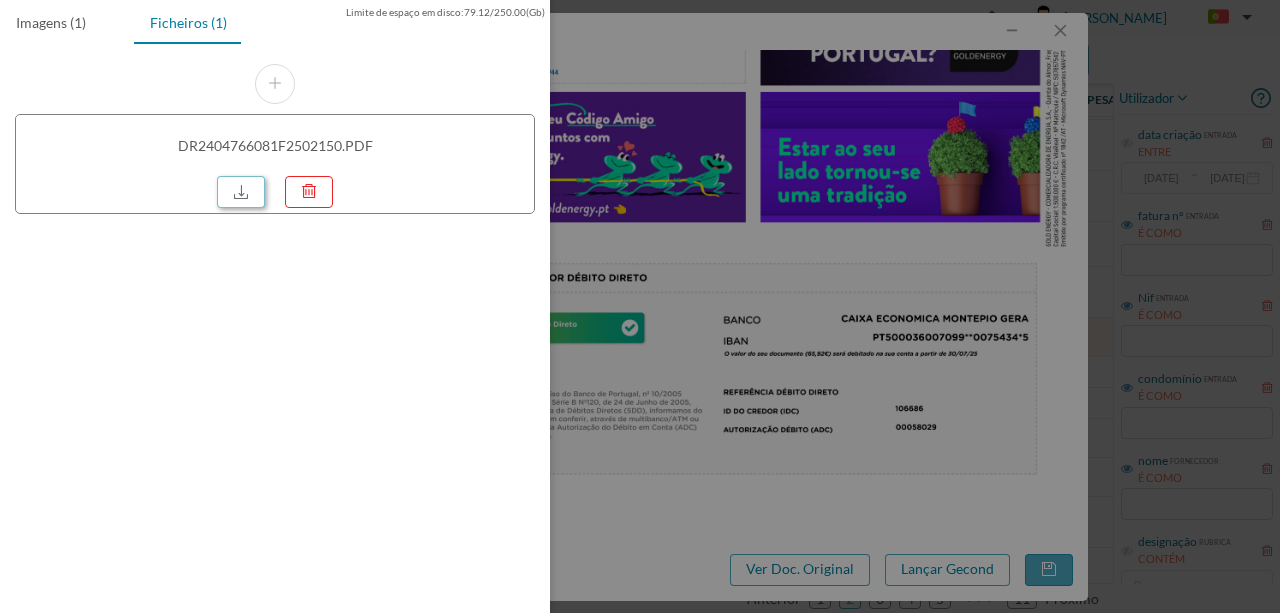 click at bounding box center [241, 192] 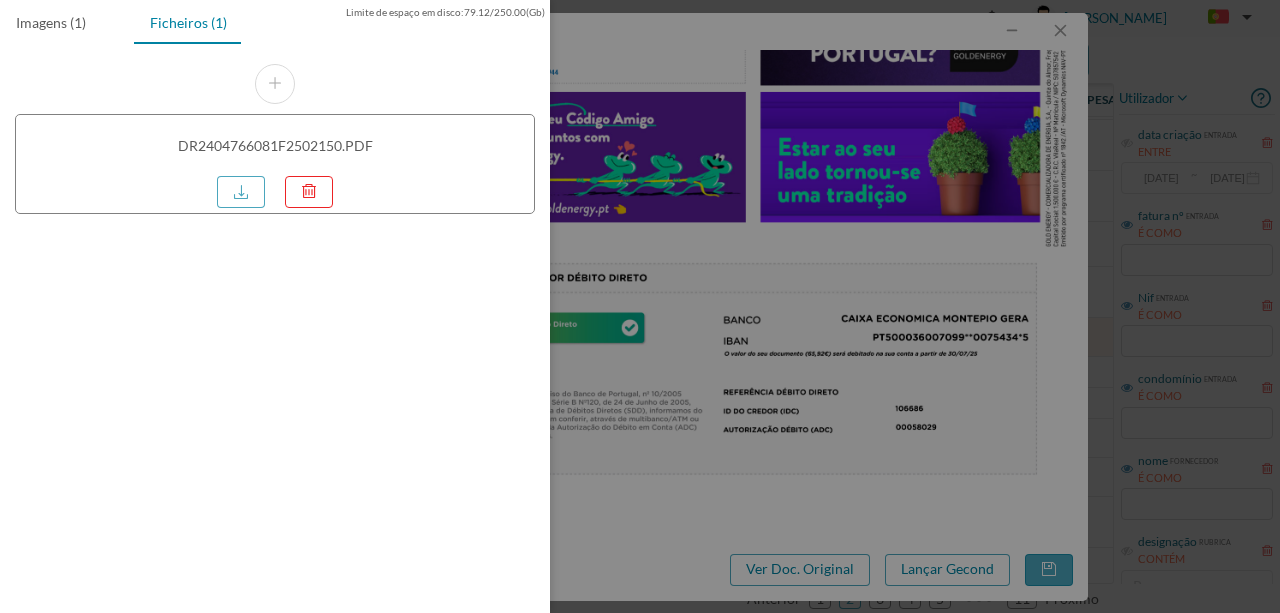 drag, startPoint x: 737, startPoint y: 344, endPoint x: 660, endPoint y: 327, distance: 78.854294 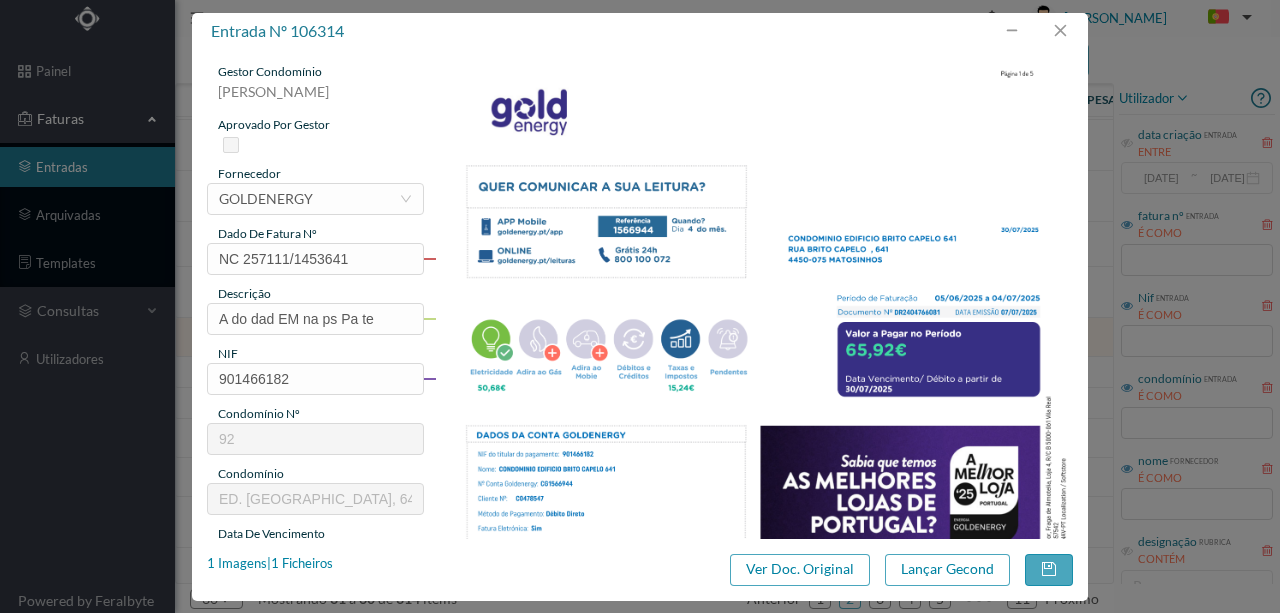 scroll, scrollTop: 0, scrollLeft: 0, axis: both 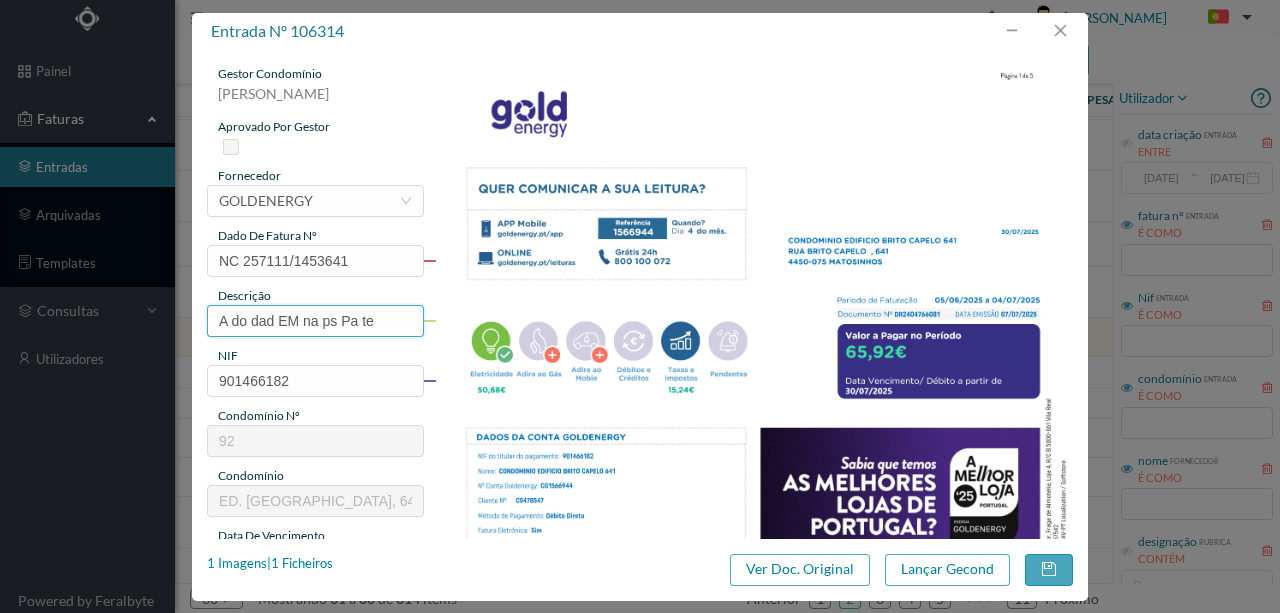 drag, startPoint x: 382, startPoint y: 319, endPoint x: 193, endPoint y: 272, distance: 194.75626 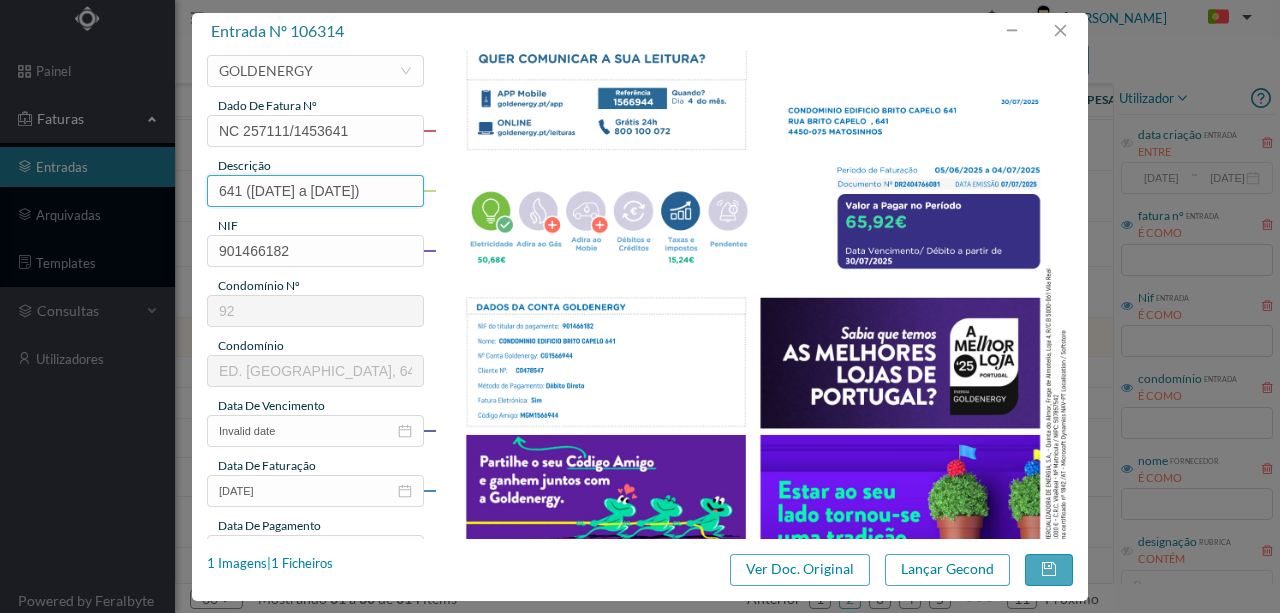 scroll, scrollTop: 133, scrollLeft: 0, axis: vertical 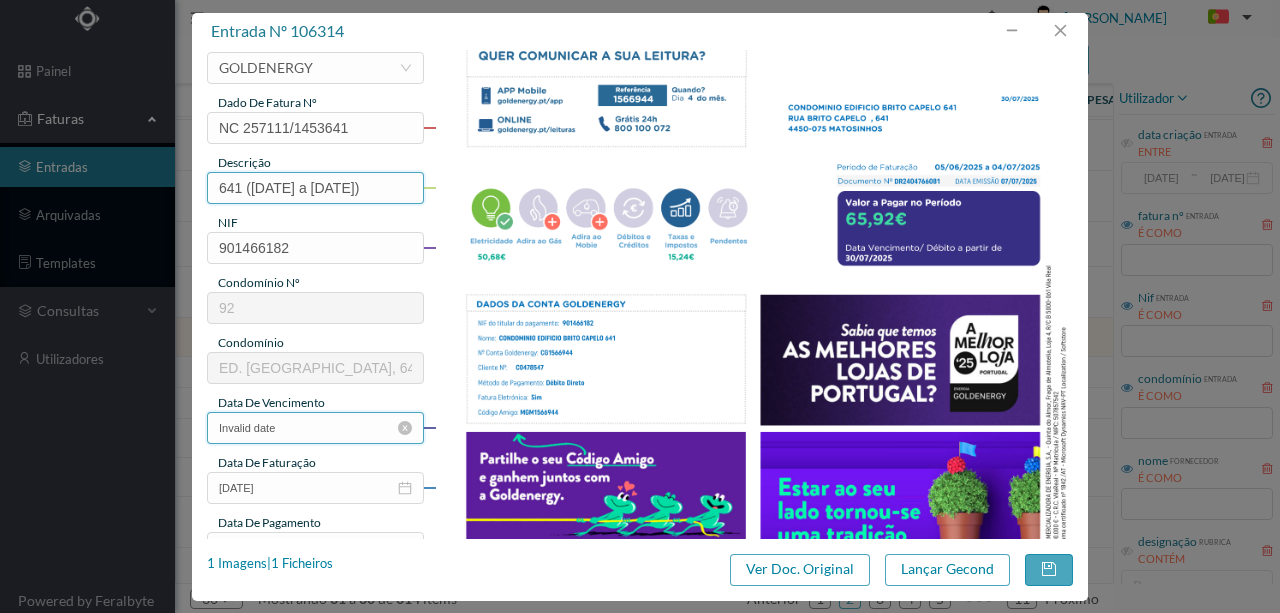 type on "641 ([DATE] a [DATE])" 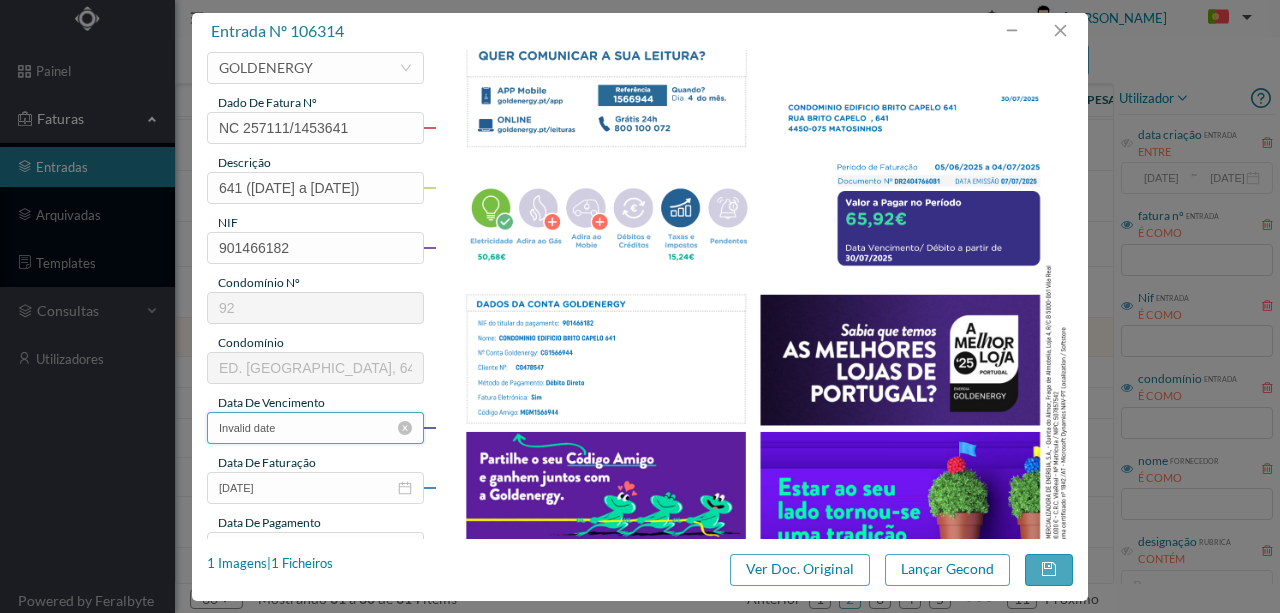 click on "Invalid date" at bounding box center (315, 428) 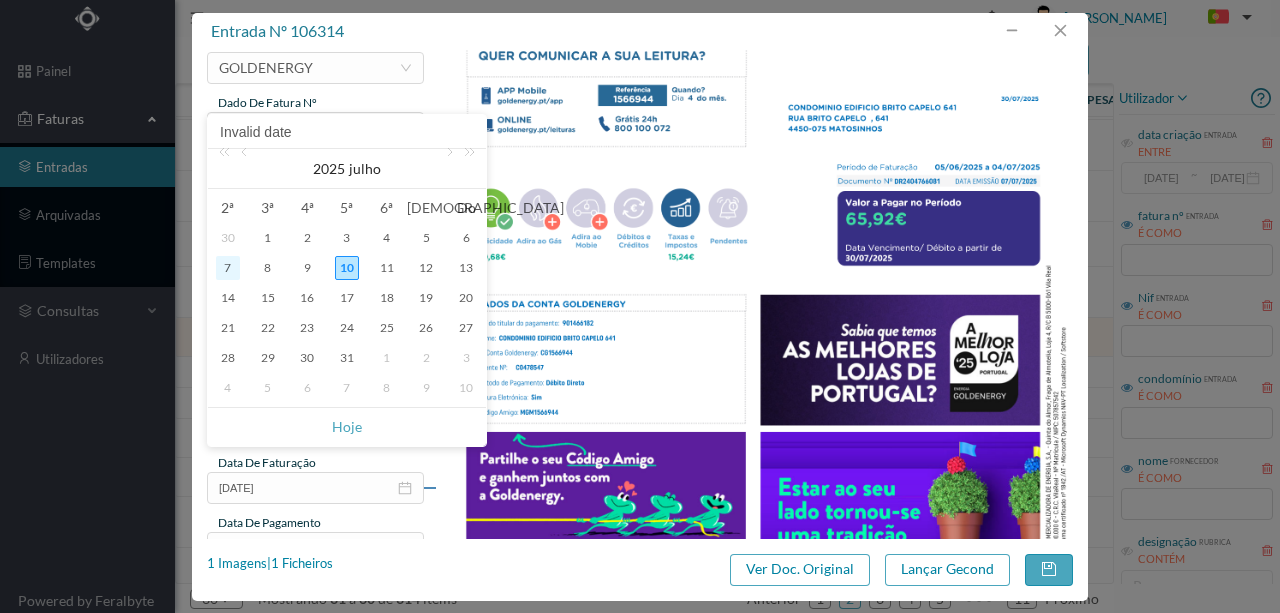 click on "7" at bounding box center (228, 268) 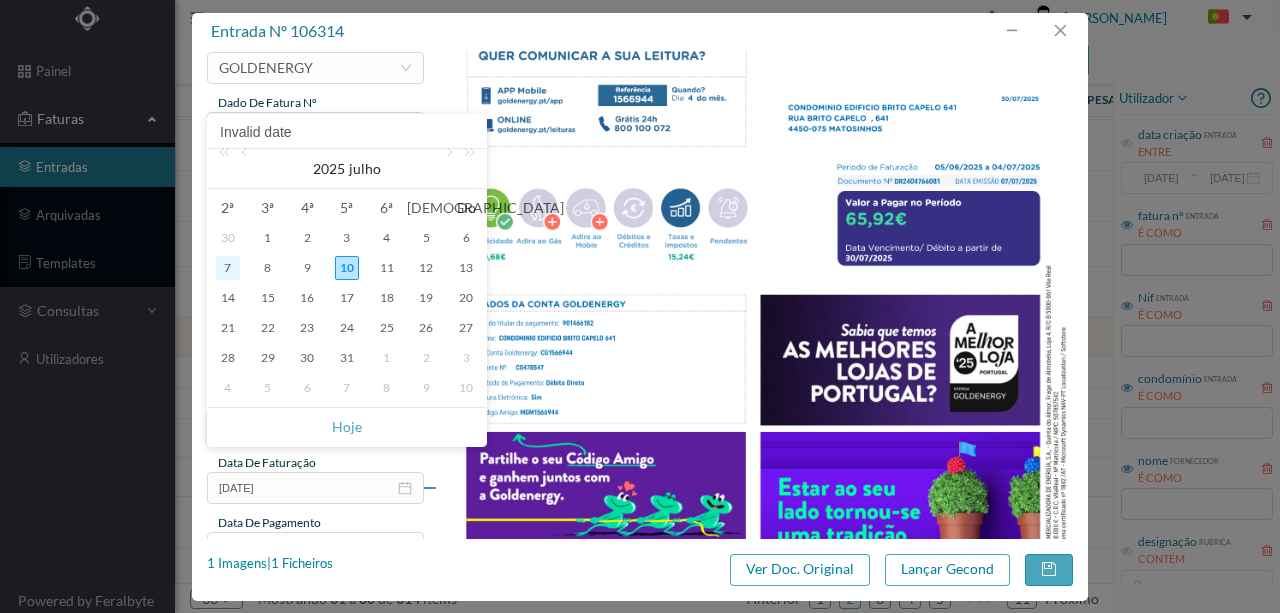 type on "[DATE]" 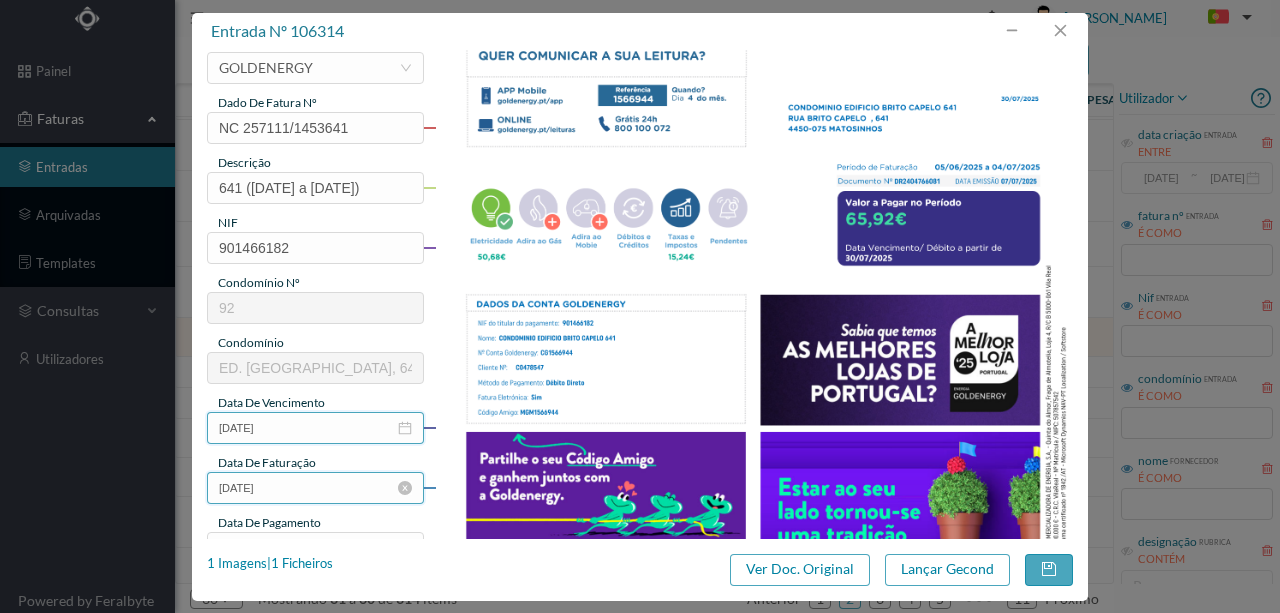 scroll, scrollTop: 266, scrollLeft: 0, axis: vertical 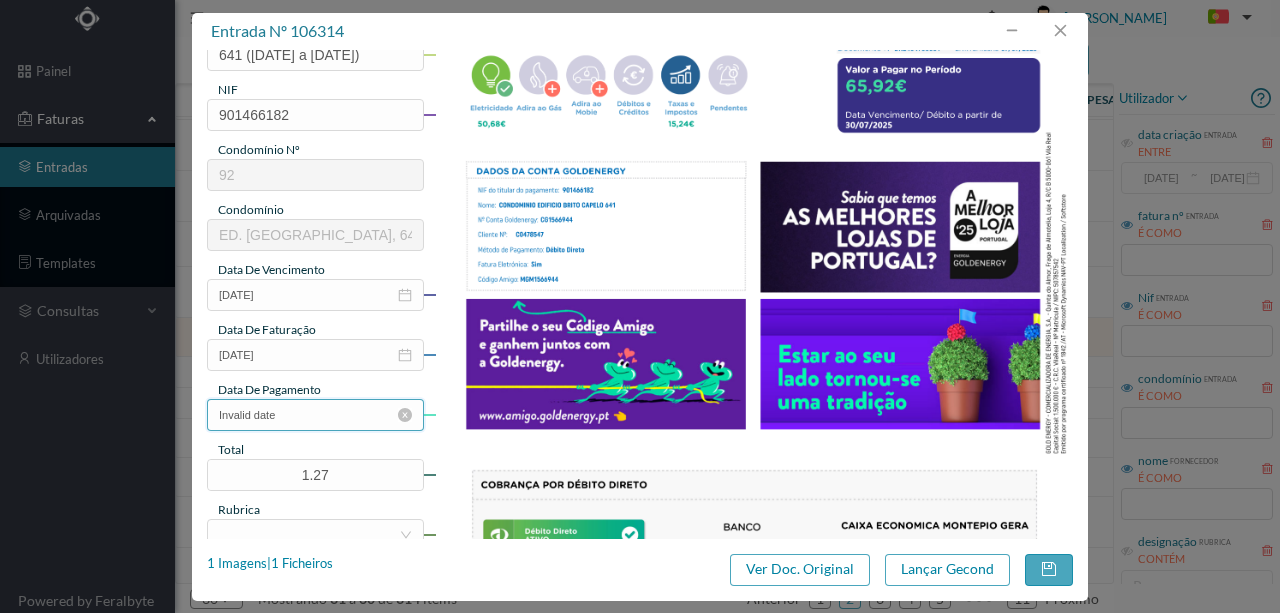 click on "Invalid date" at bounding box center [315, 415] 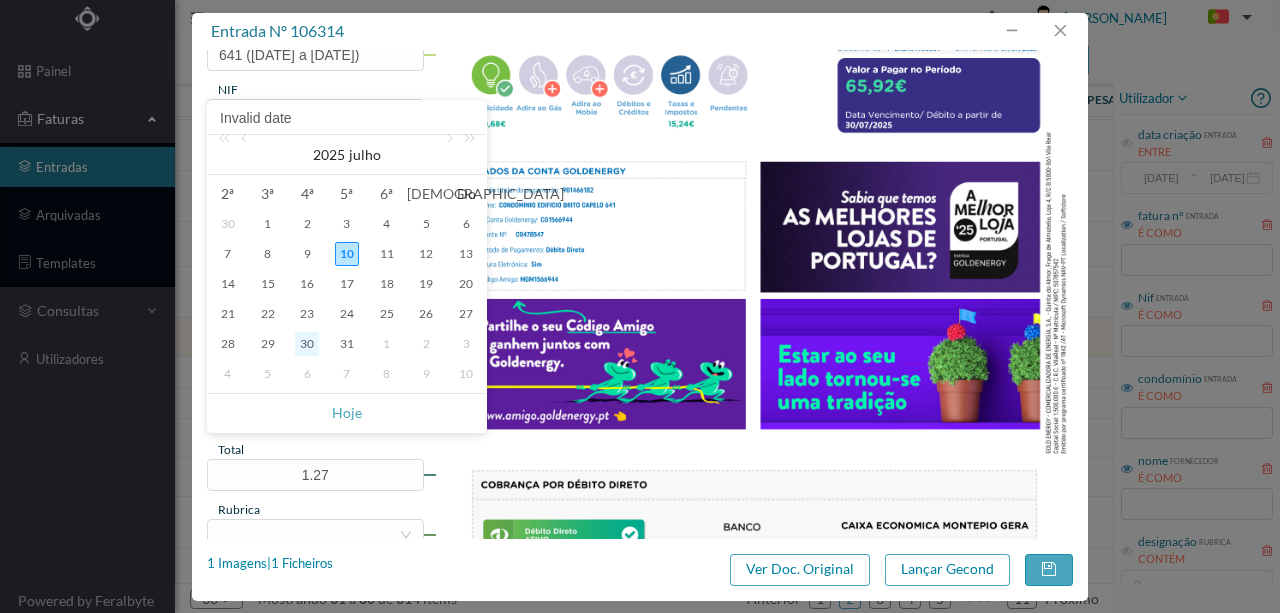 click on "30" at bounding box center (307, 344) 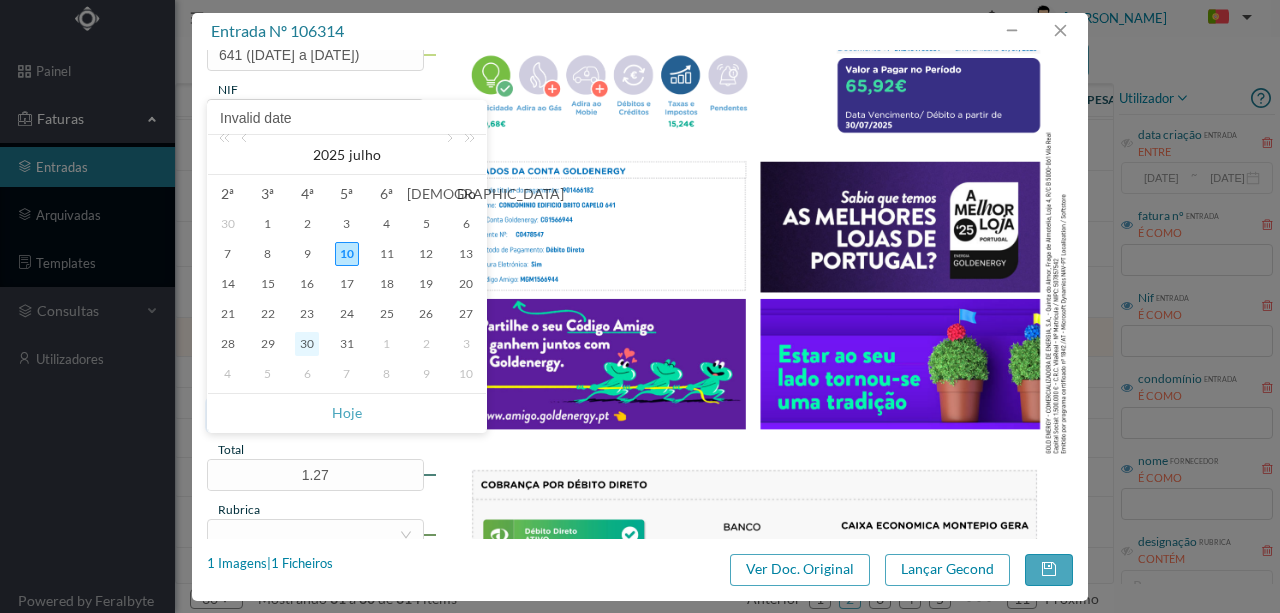 type on "[DATE]" 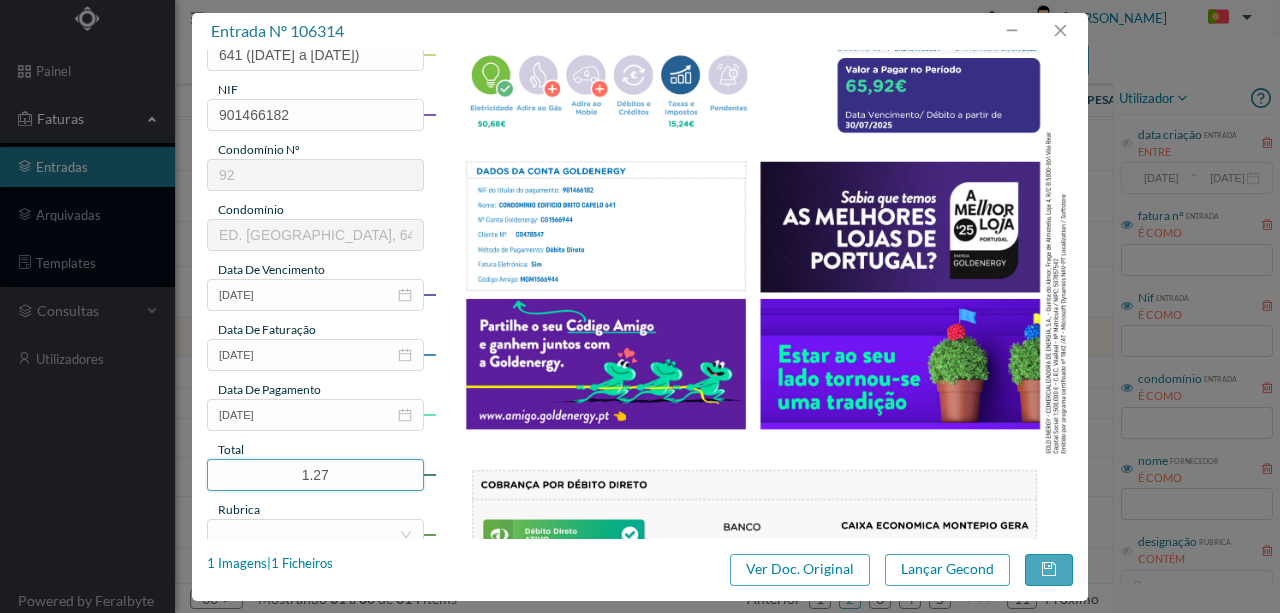 drag, startPoint x: 360, startPoint y: 464, endPoint x: 170, endPoint y: 472, distance: 190.16835 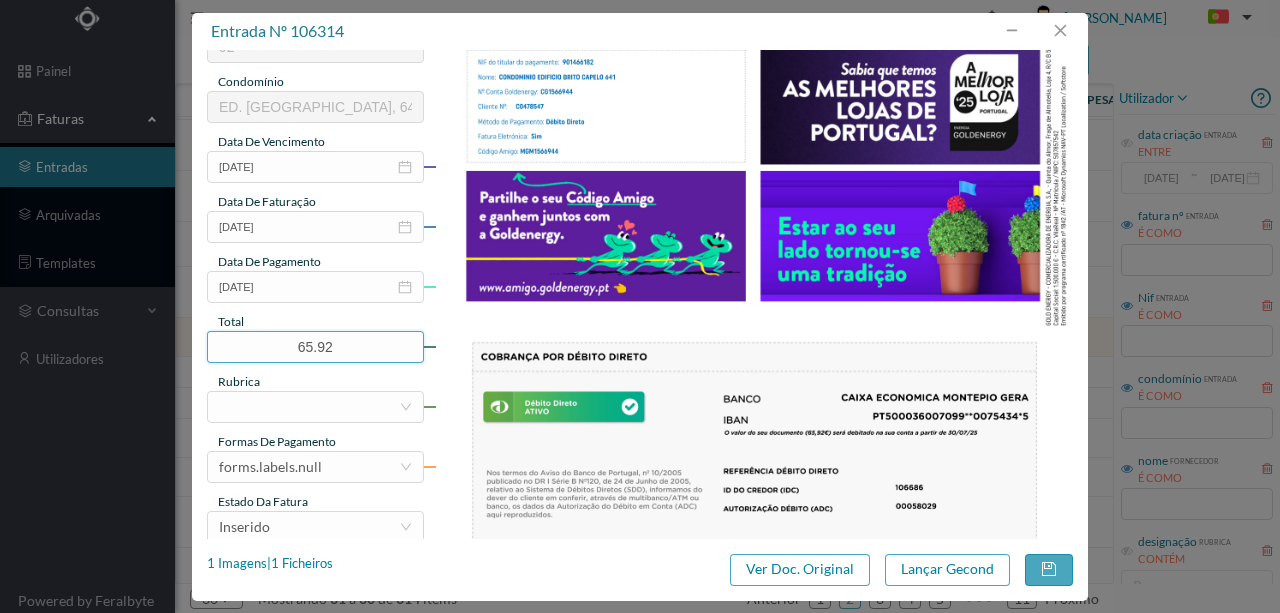 scroll, scrollTop: 400, scrollLeft: 0, axis: vertical 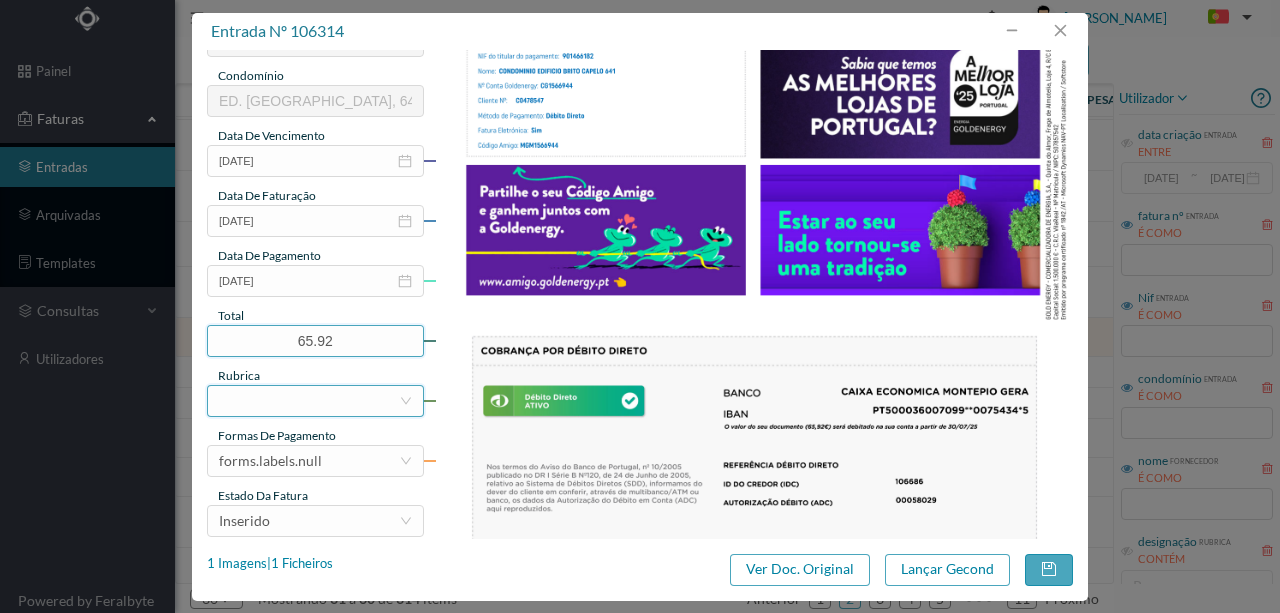 type on "65.92" 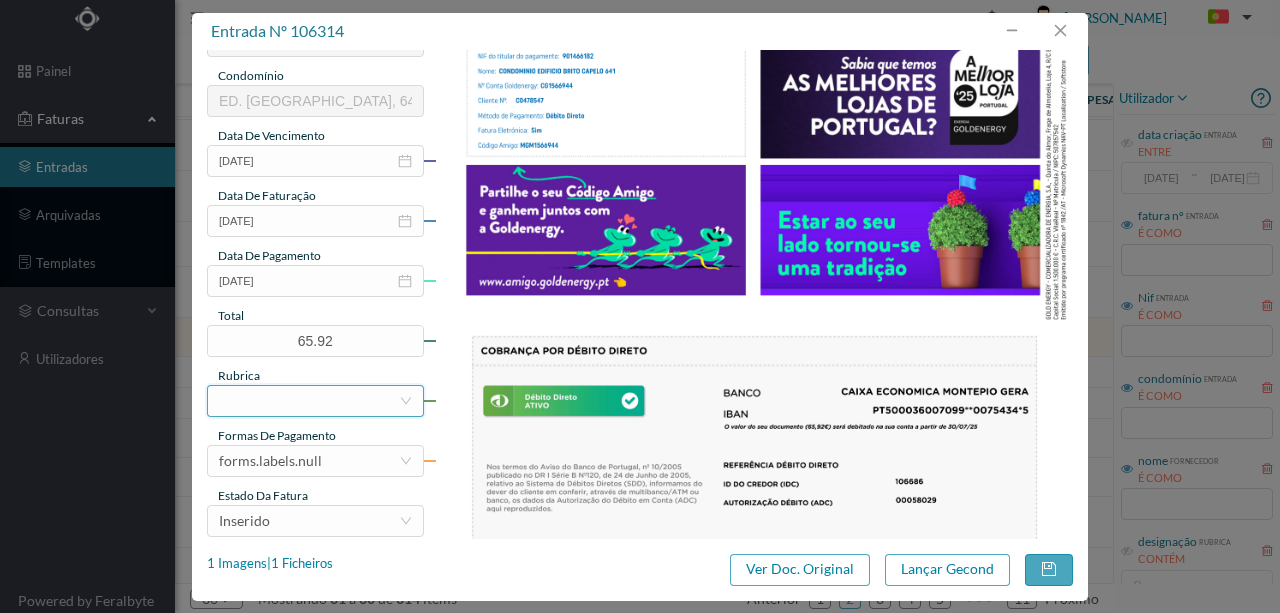 click at bounding box center [309, 401] 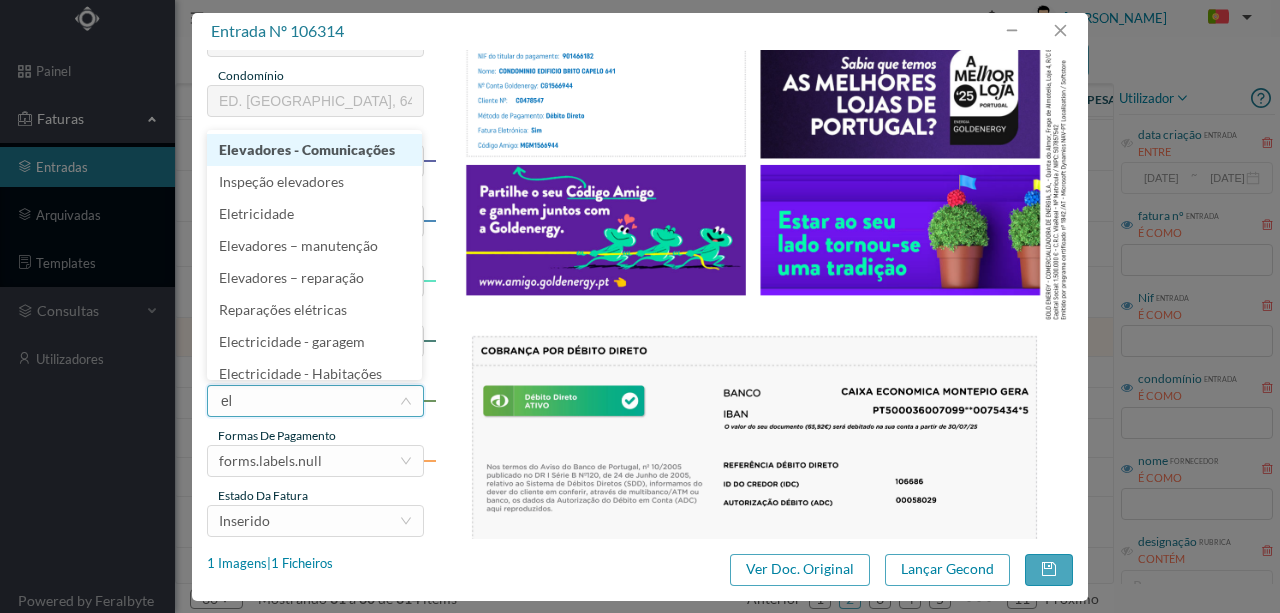 type on "ele" 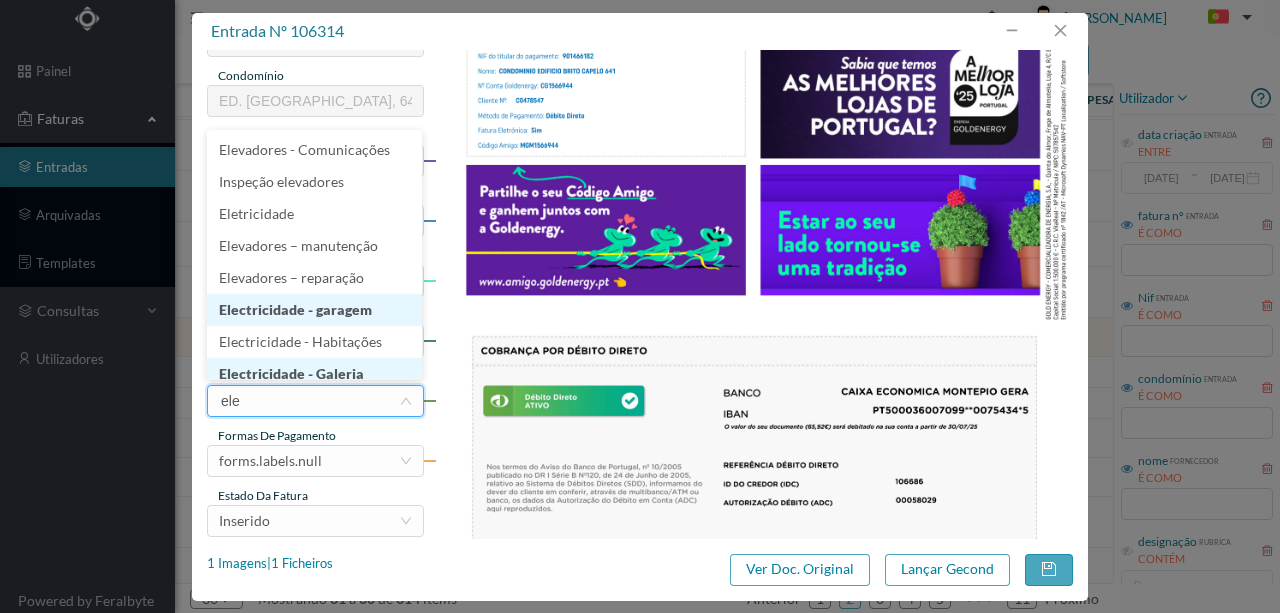 scroll, scrollTop: 10, scrollLeft: 0, axis: vertical 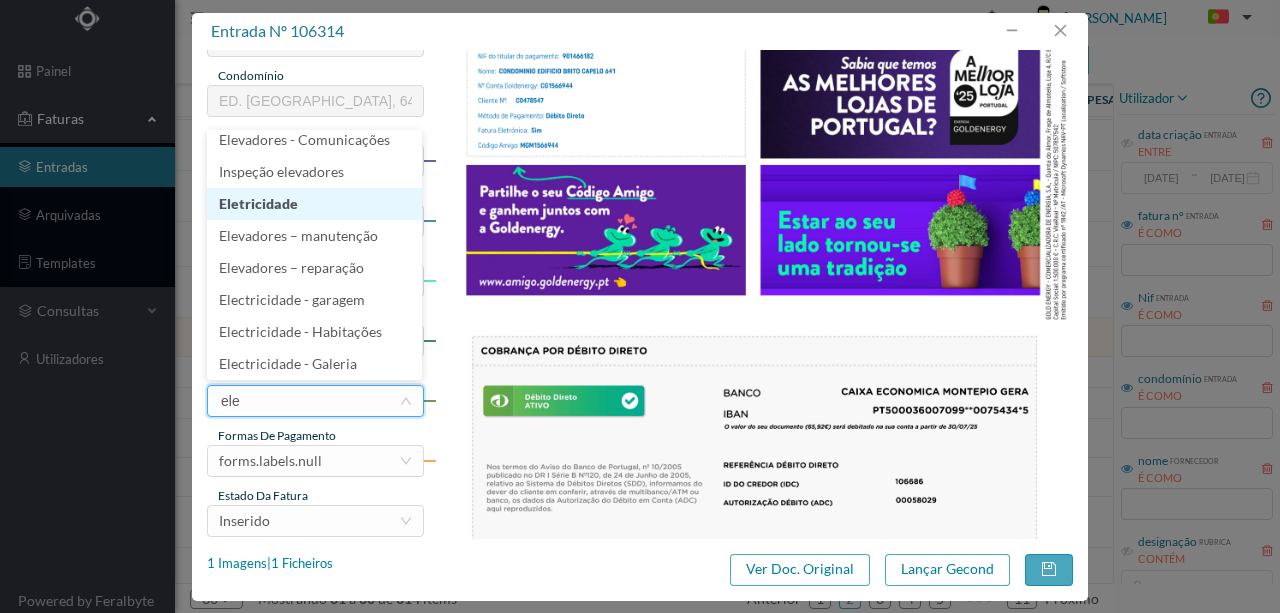 click on "Eletricidade" at bounding box center [314, 204] 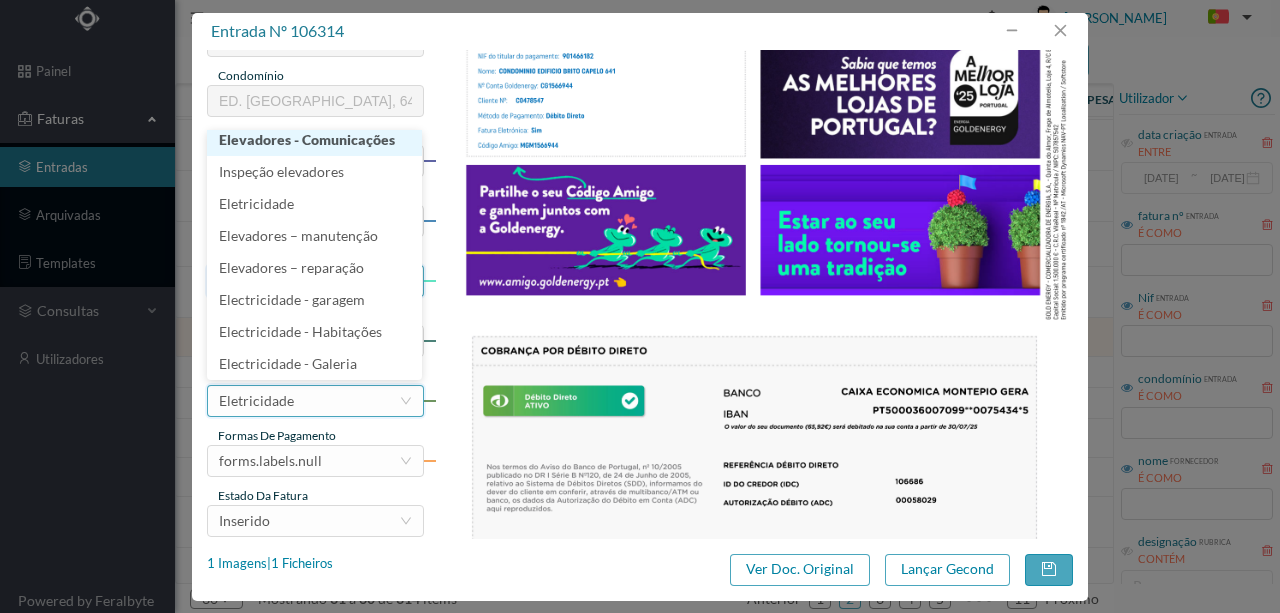 scroll, scrollTop: 4, scrollLeft: 0, axis: vertical 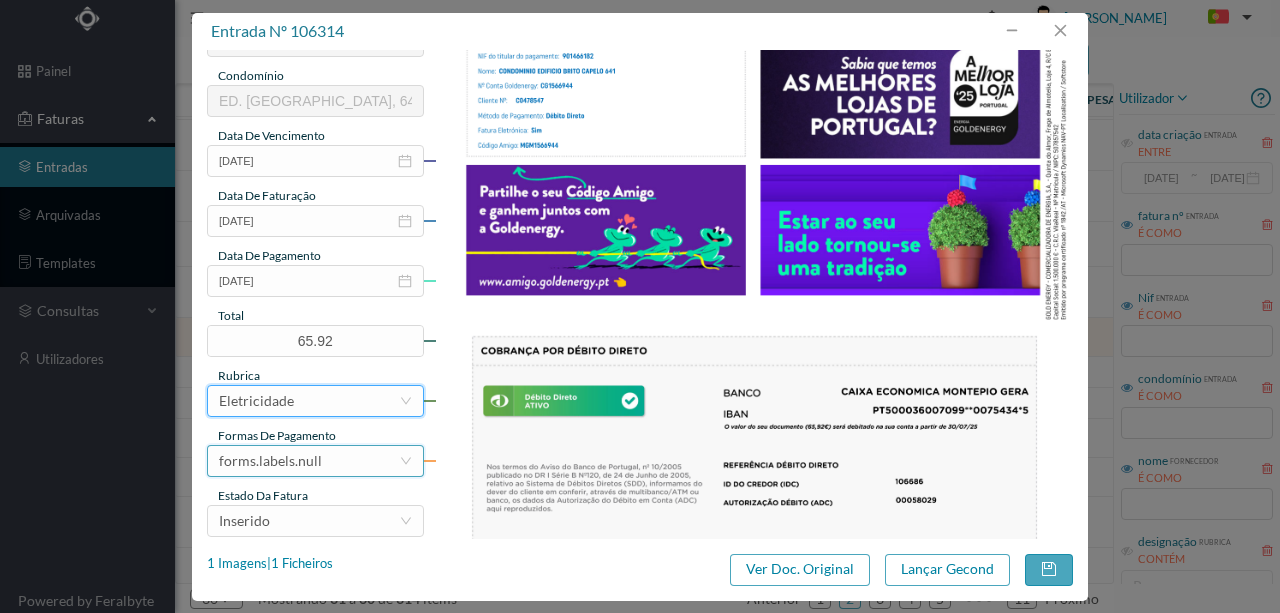 click on "forms.labels.null" at bounding box center [270, 461] 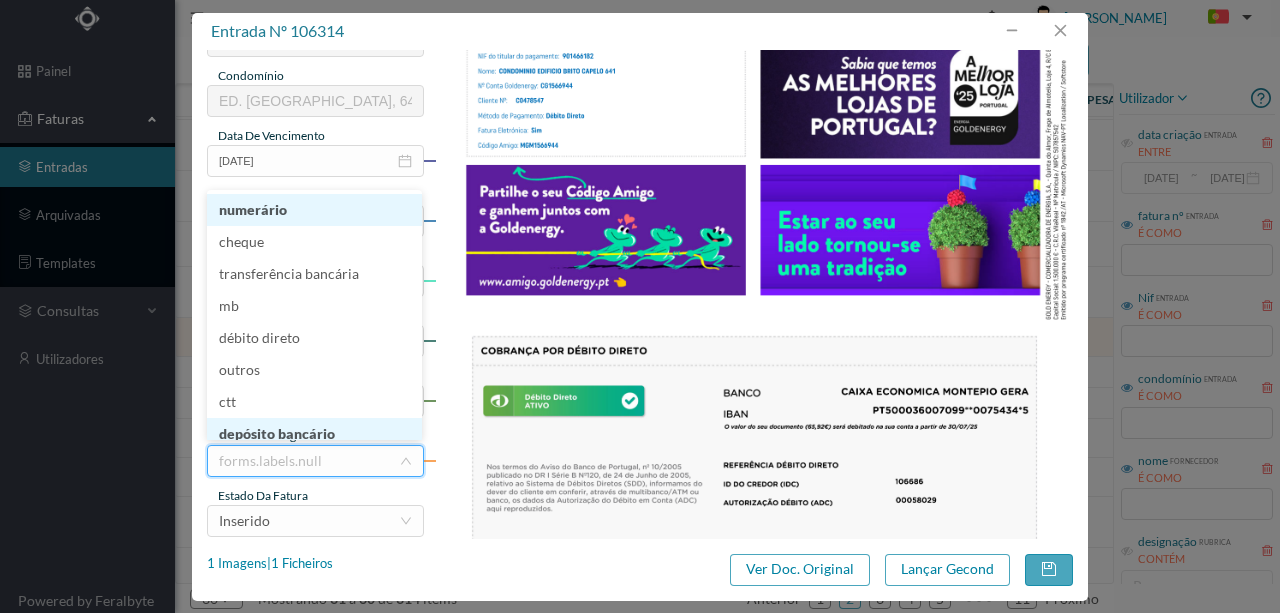 scroll, scrollTop: 8, scrollLeft: 0, axis: vertical 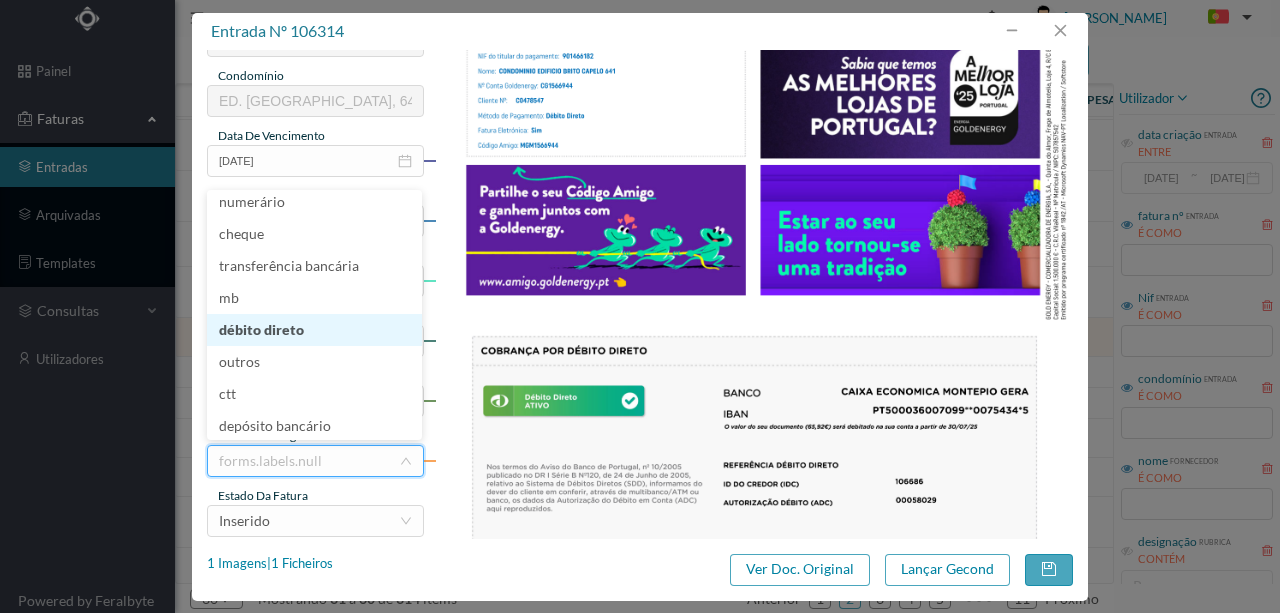 click on "débito direto" at bounding box center (314, 330) 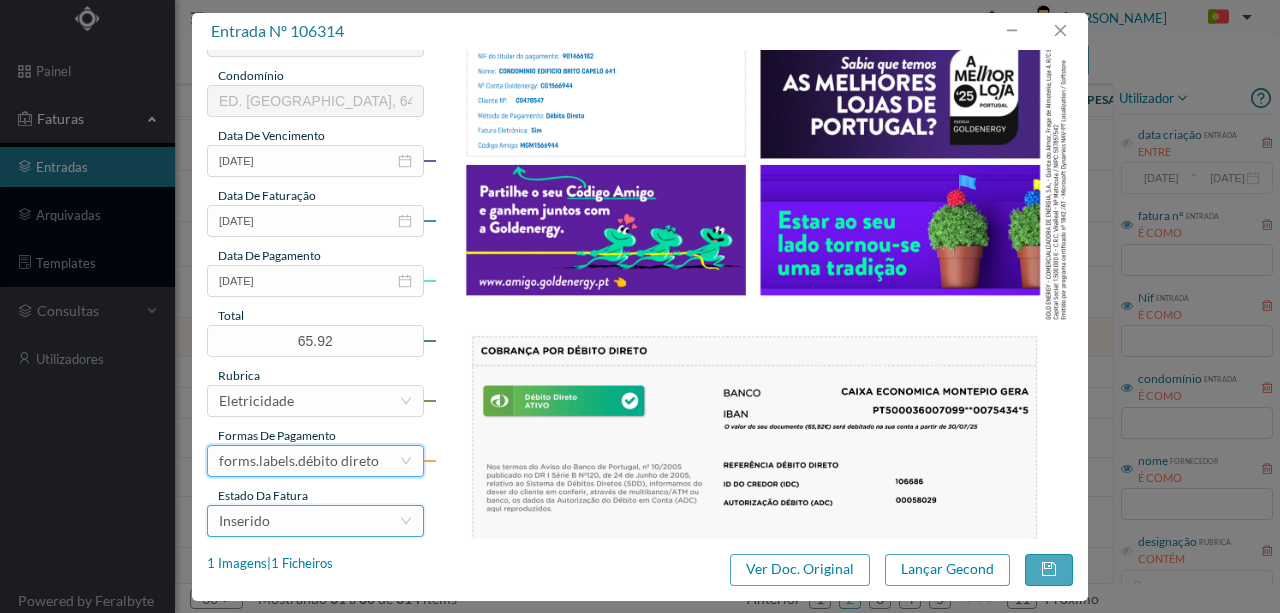 click on "Inserido" at bounding box center (309, 521) 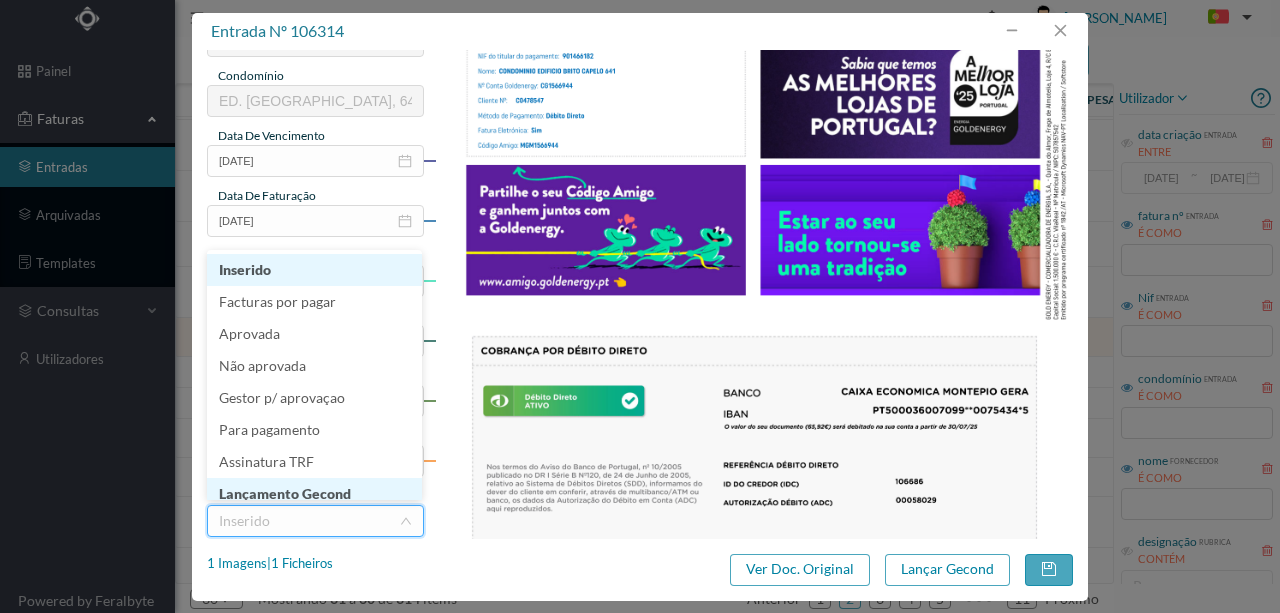 scroll, scrollTop: 10, scrollLeft: 0, axis: vertical 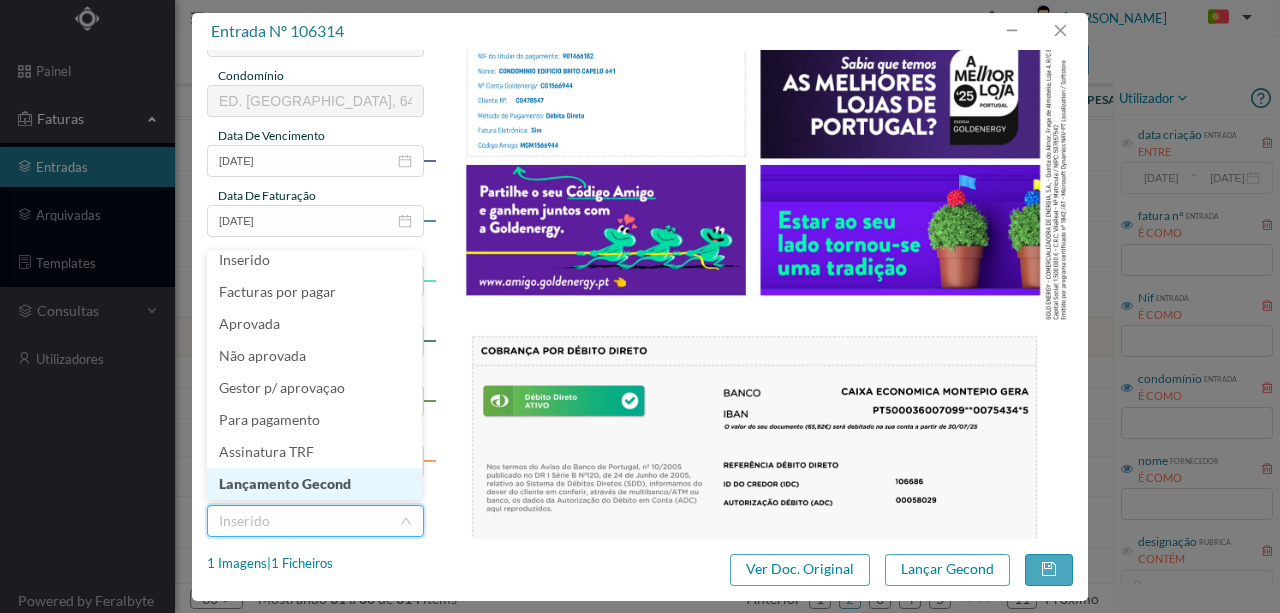 drag, startPoint x: 322, startPoint y: 480, endPoint x: 968, endPoint y: 607, distance: 658.3654 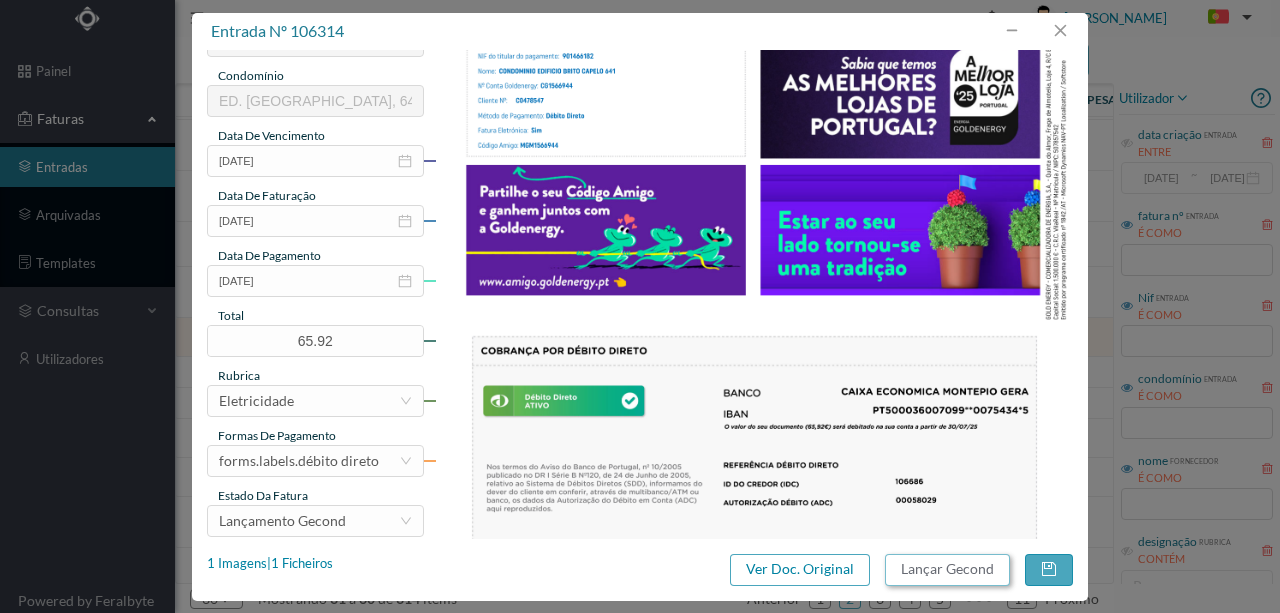 click on "Lançar Gecond" at bounding box center [947, 570] 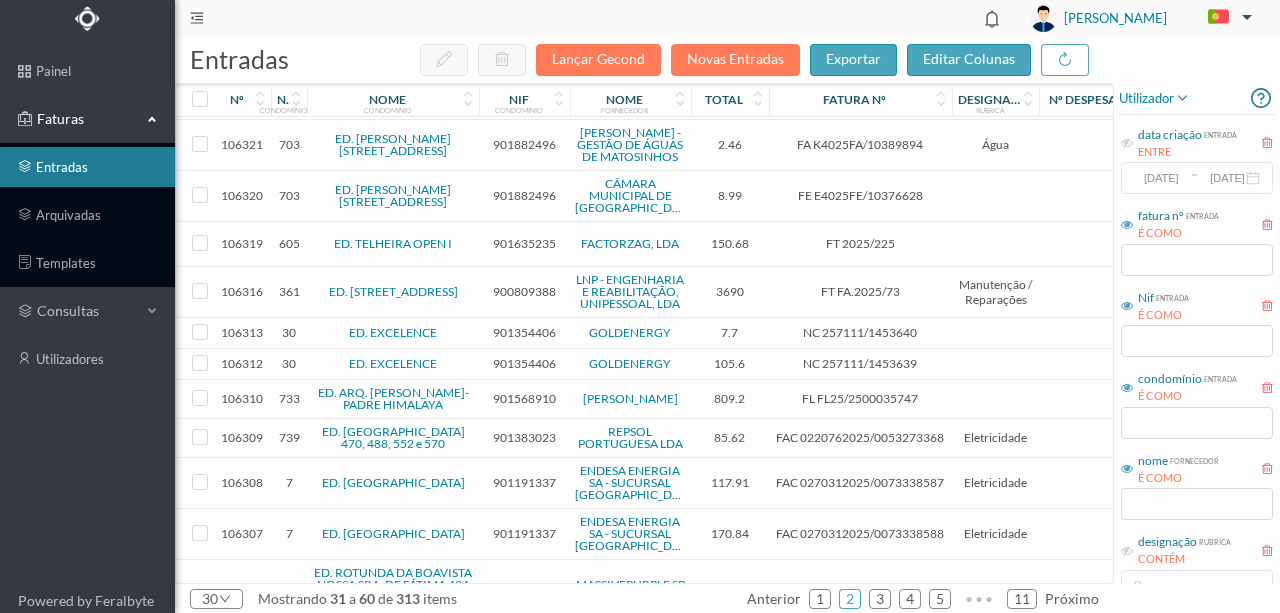 click on "901354406" at bounding box center [524, 332] 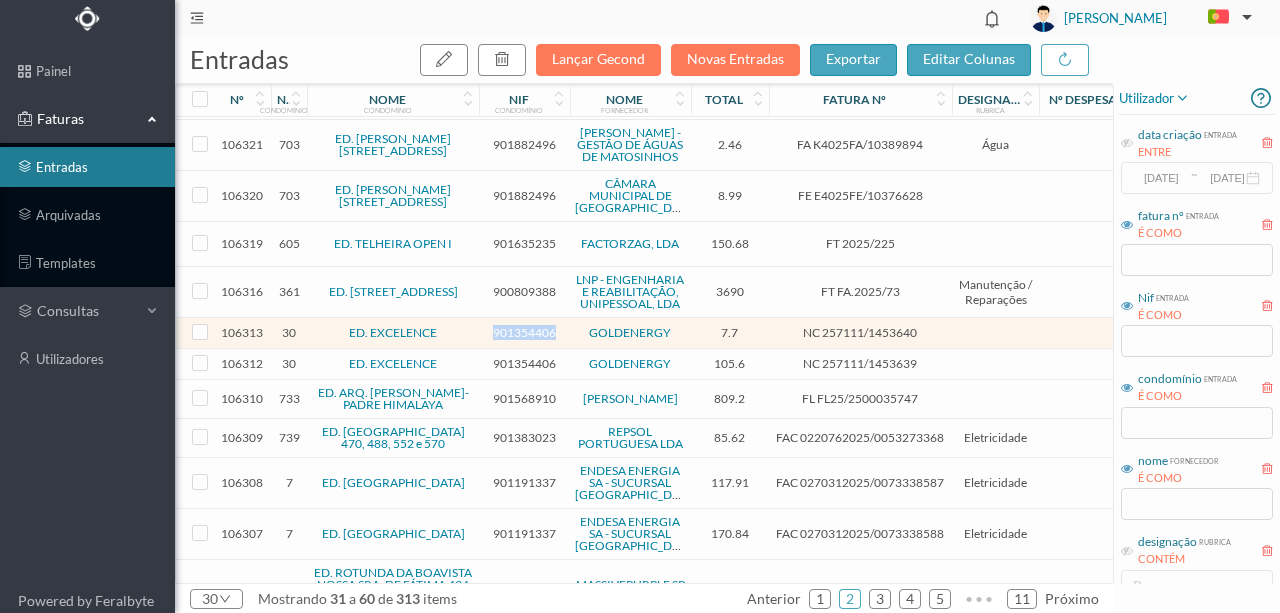 click on "901354406" at bounding box center [524, 332] 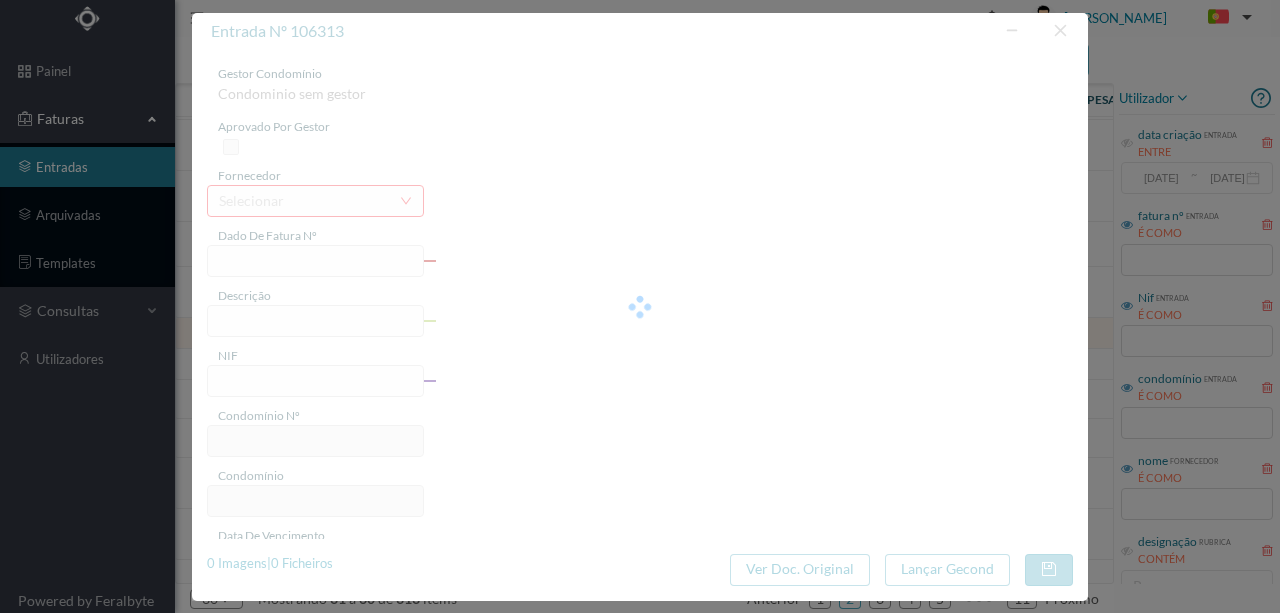 type on "NC 257111/1453640" 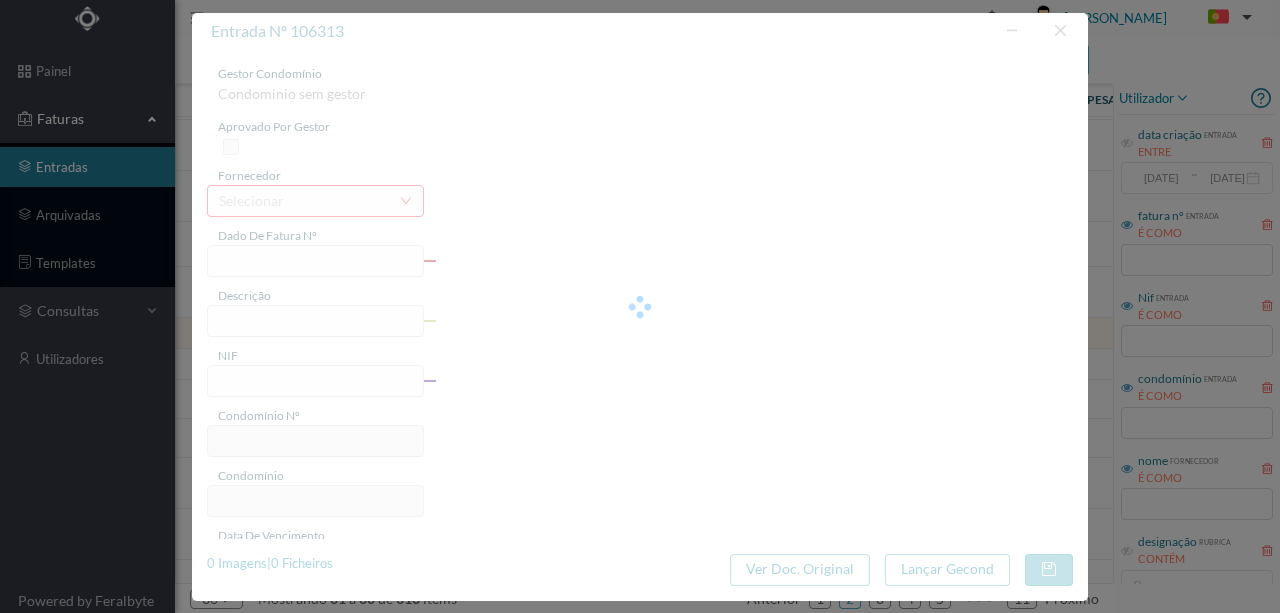 type on "901354406" 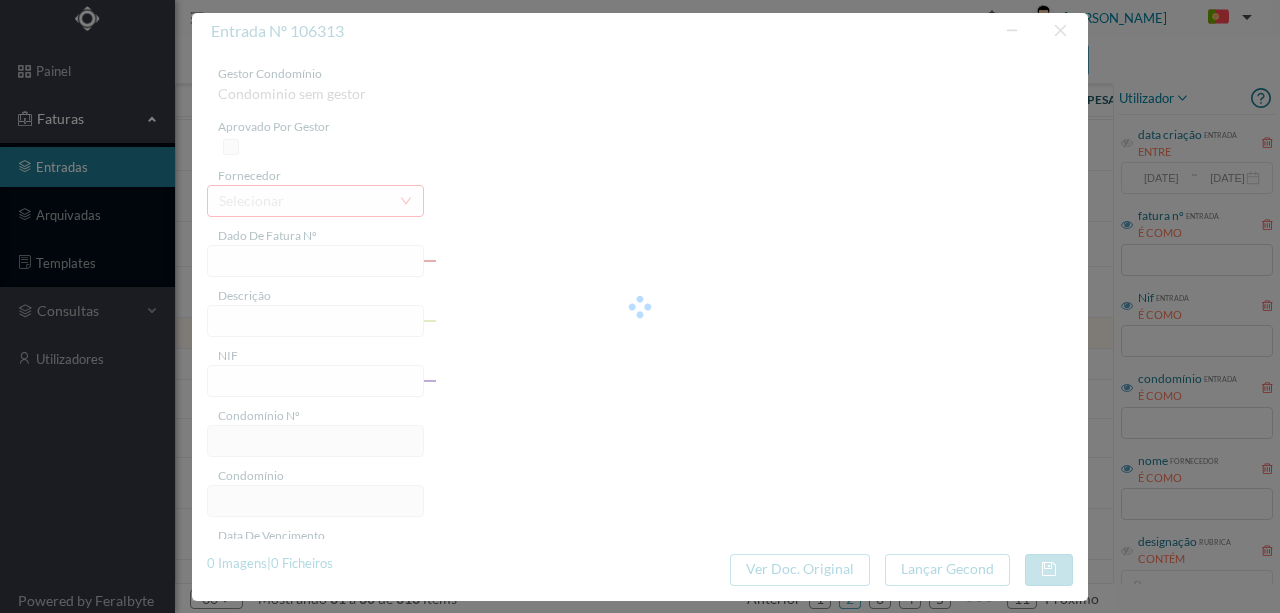 type on "[DATE]" 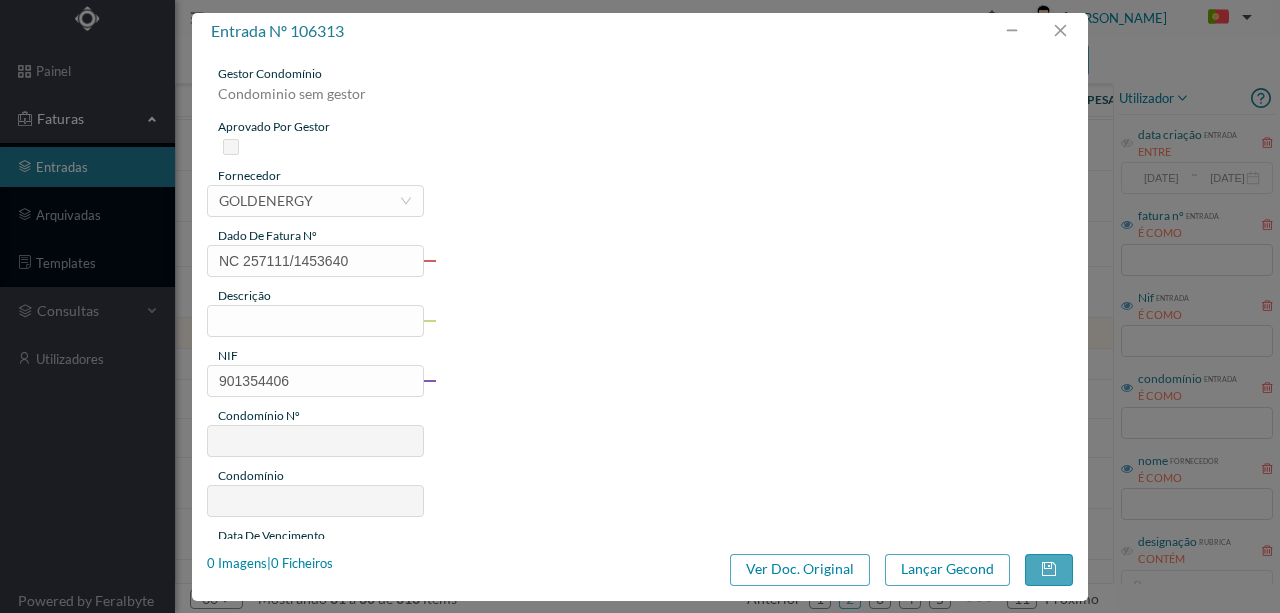 type on "30" 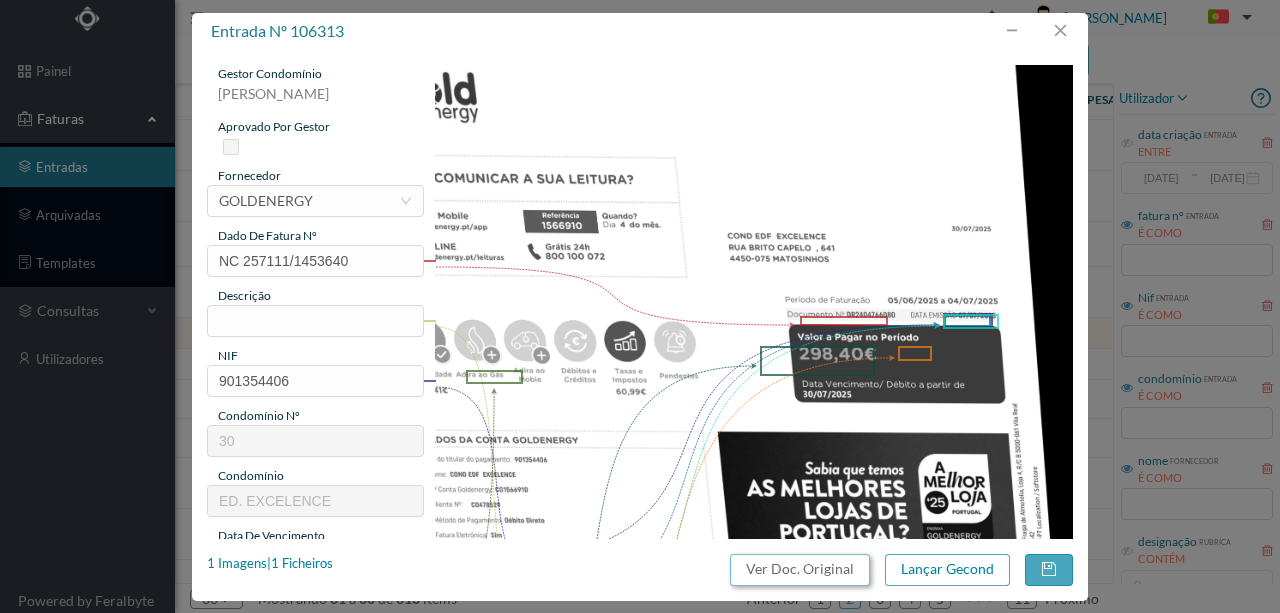 click on "Ver Doc. Original" at bounding box center (800, 570) 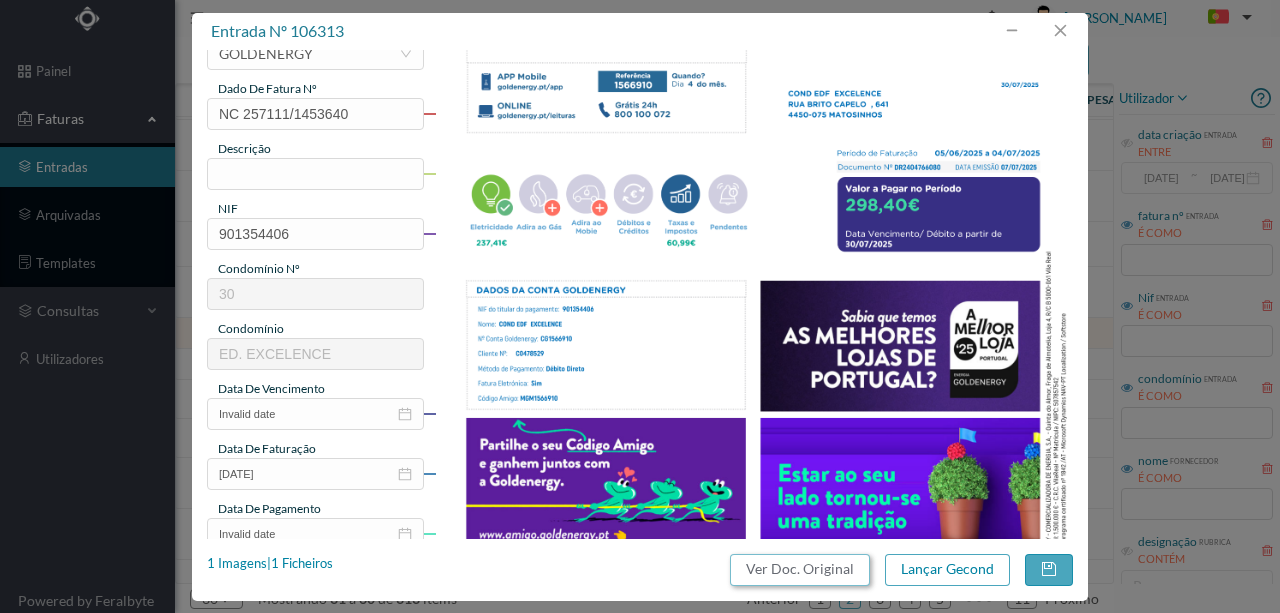 scroll, scrollTop: 73, scrollLeft: 0, axis: vertical 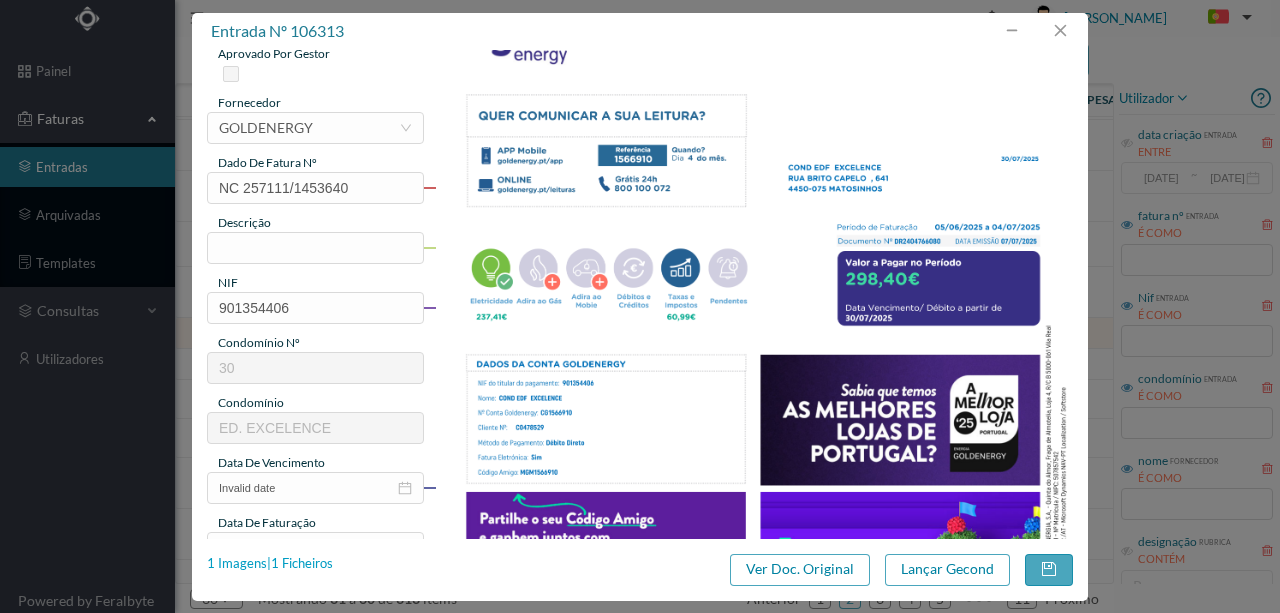 click on "1   Imagens  |  1   Ficheiros" at bounding box center (270, 564) 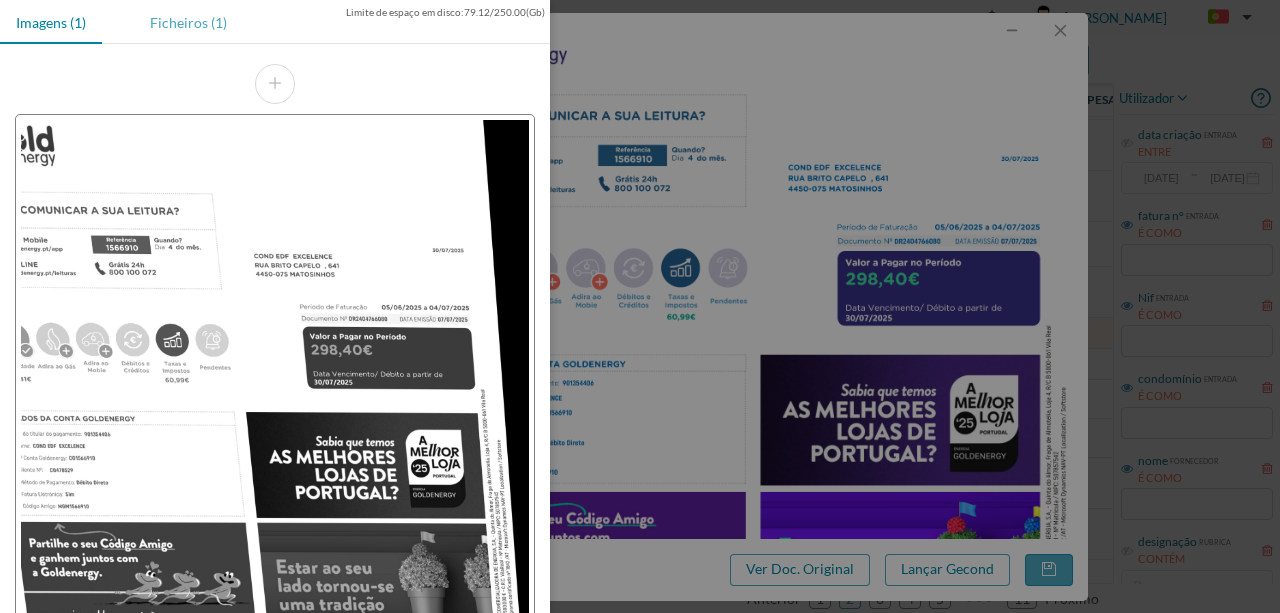 click on "Ficheiros (1)" at bounding box center (188, 22) 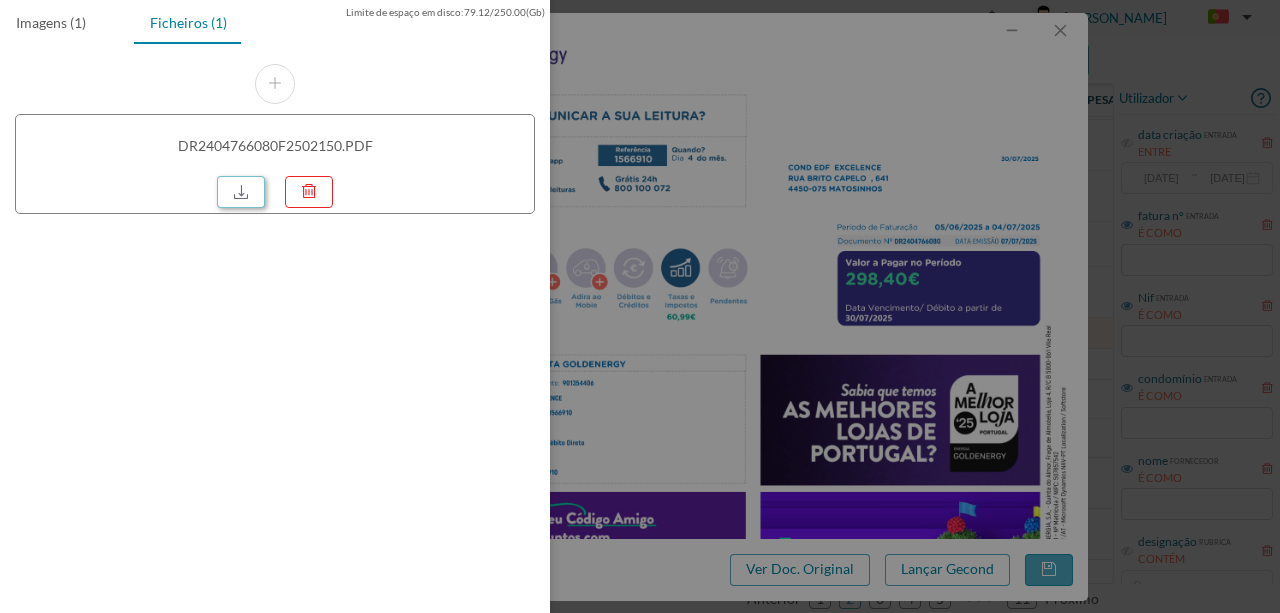 click at bounding box center [241, 192] 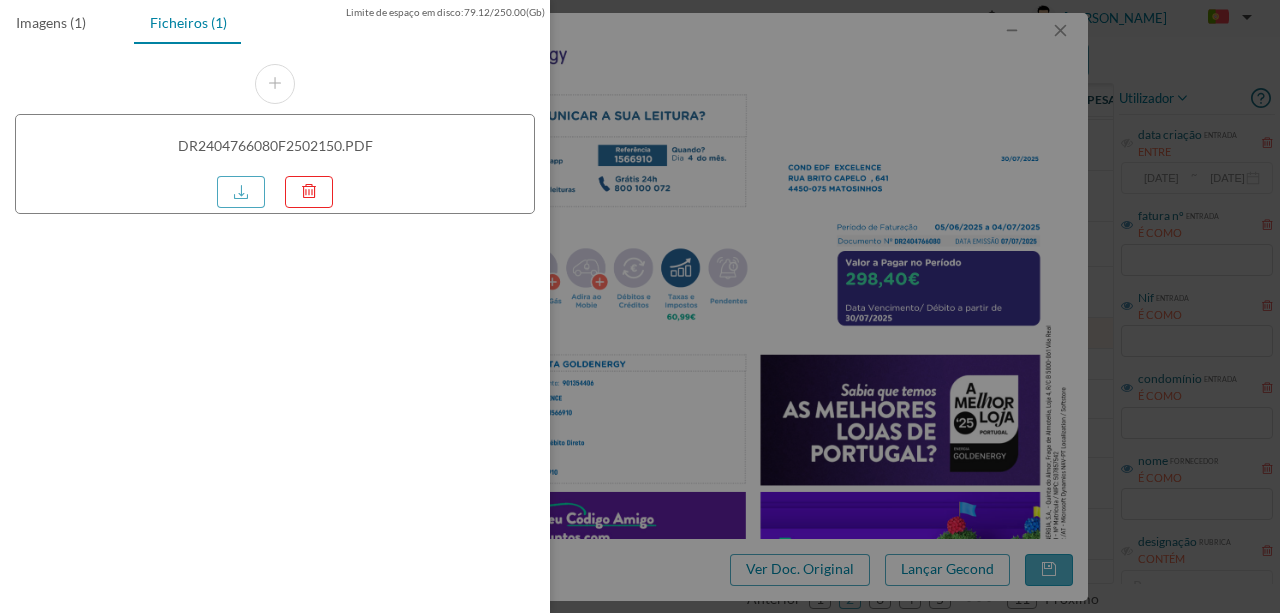 click at bounding box center [640, 306] 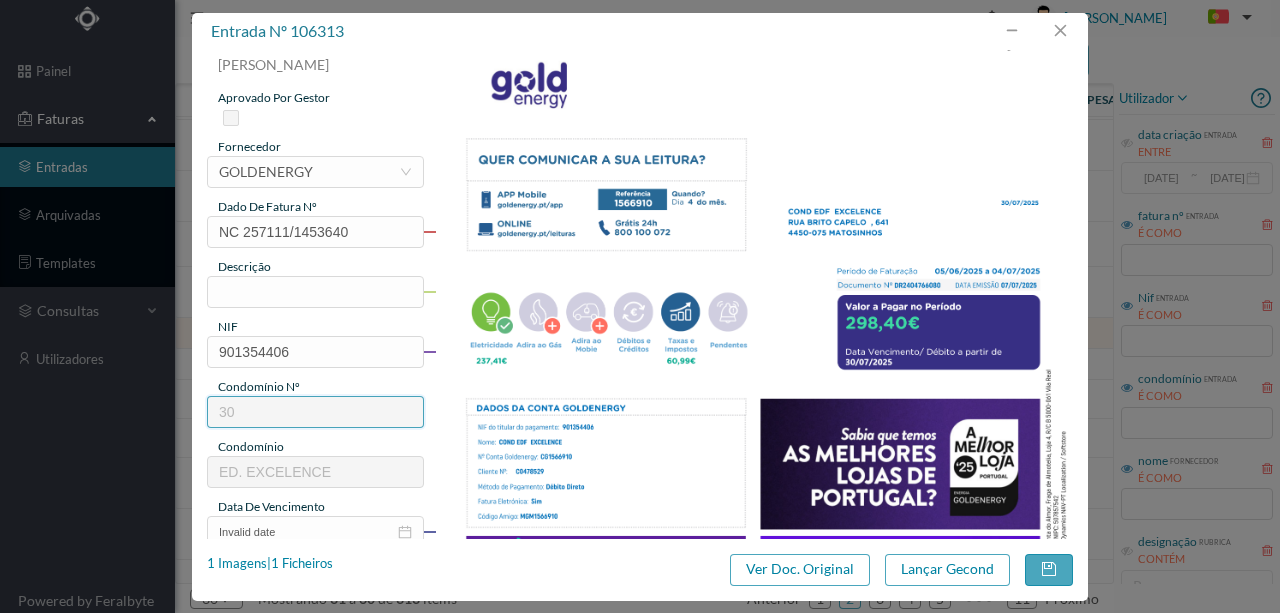 scroll, scrollTop: 0, scrollLeft: 0, axis: both 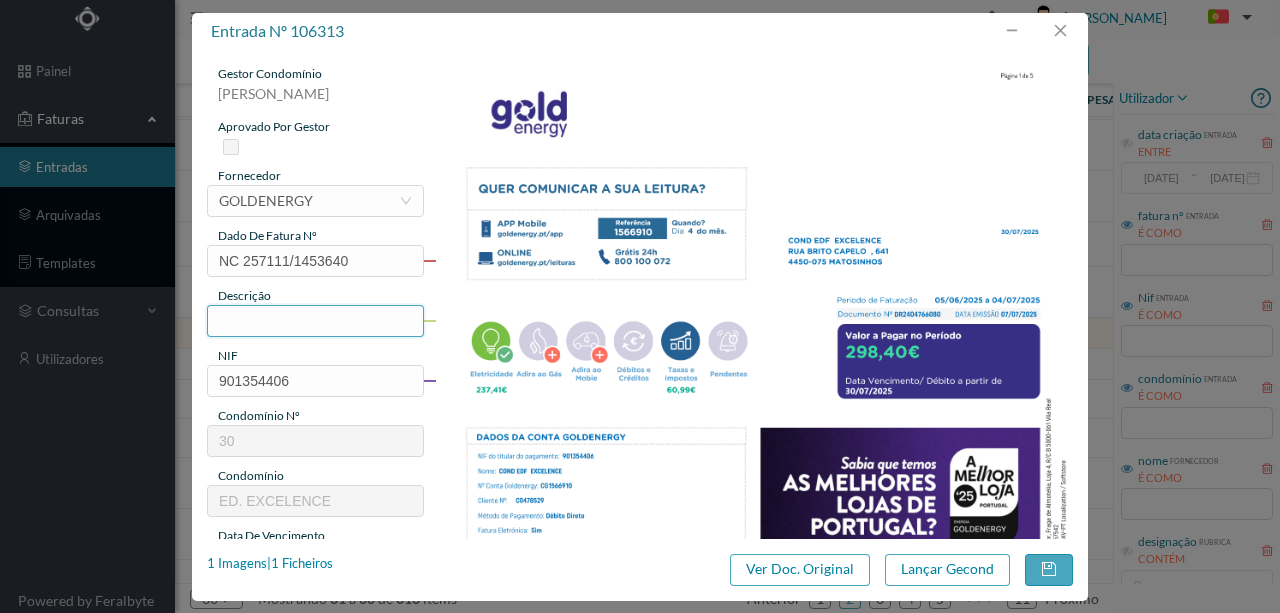 click at bounding box center [315, 321] 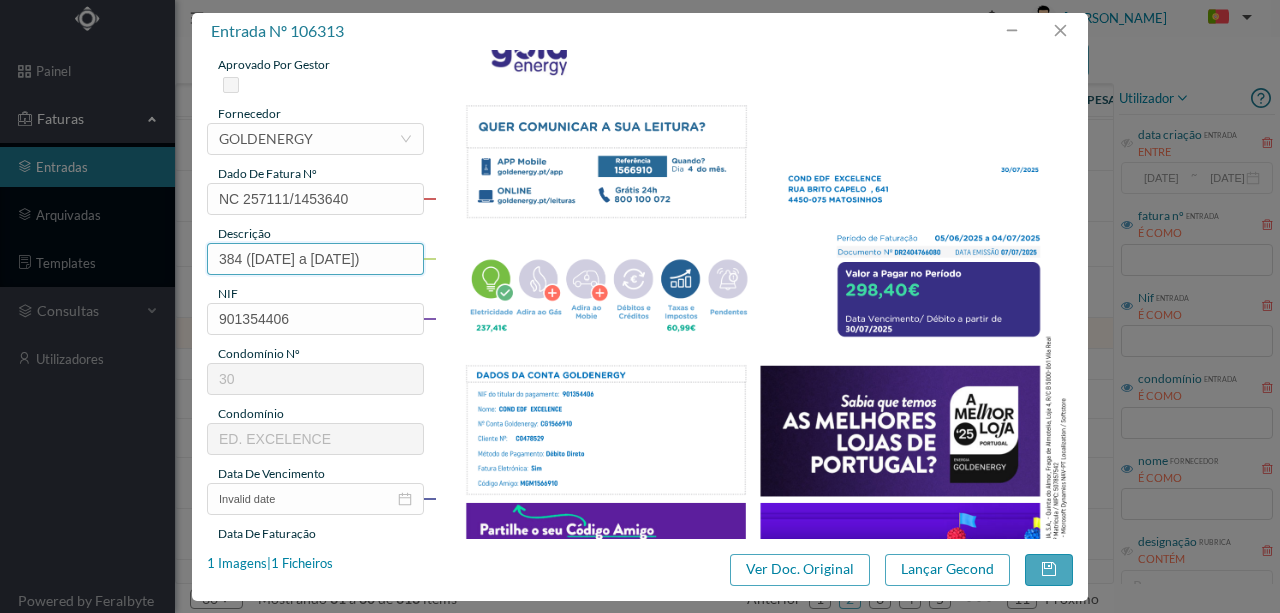 scroll, scrollTop: 200, scrollLeft: 0, axis: vertical 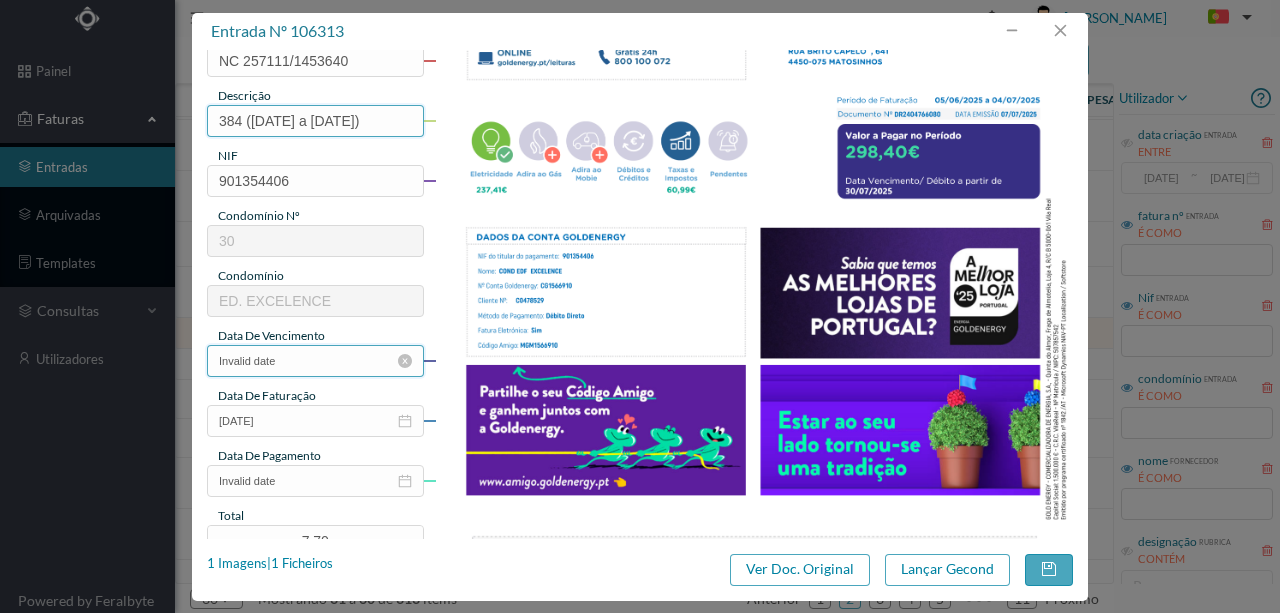 type on "384 ([DATE] a [DATE])" 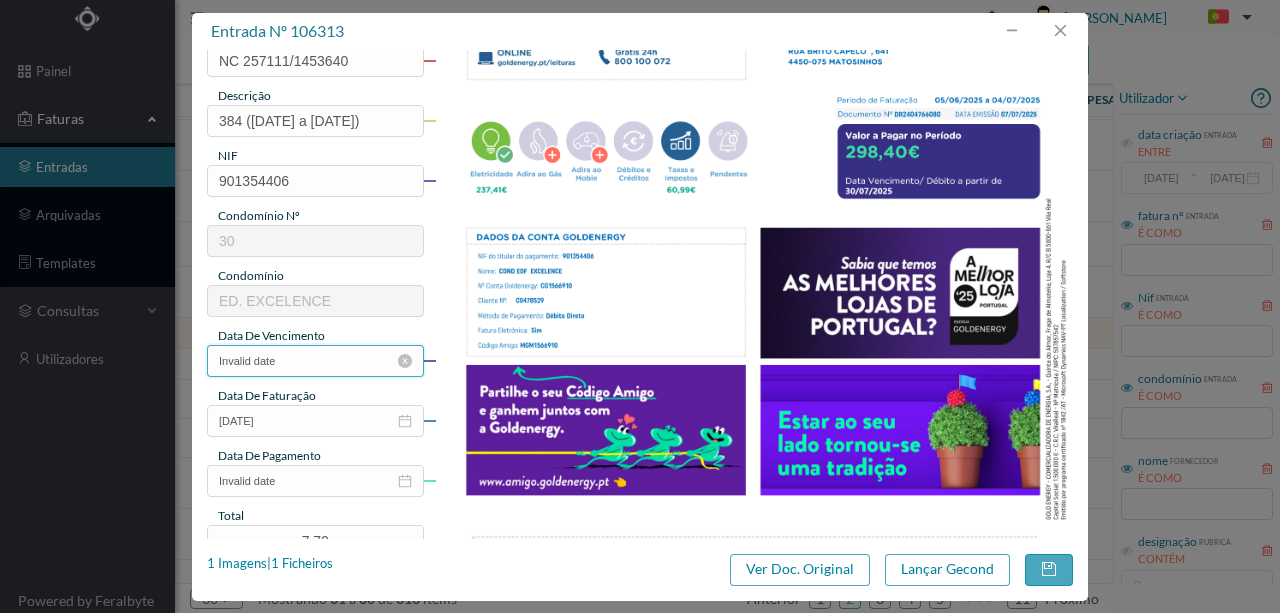click on "Invalid date" at bounding box center [315, 361] 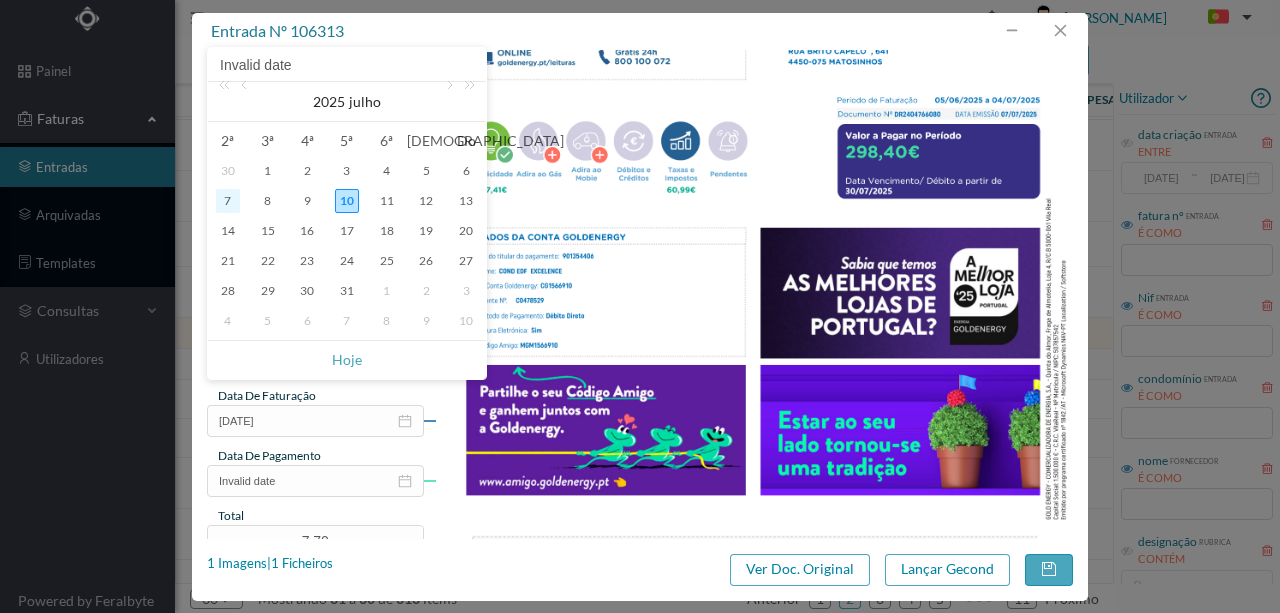 click on "7" at bounding box center (228, 201) 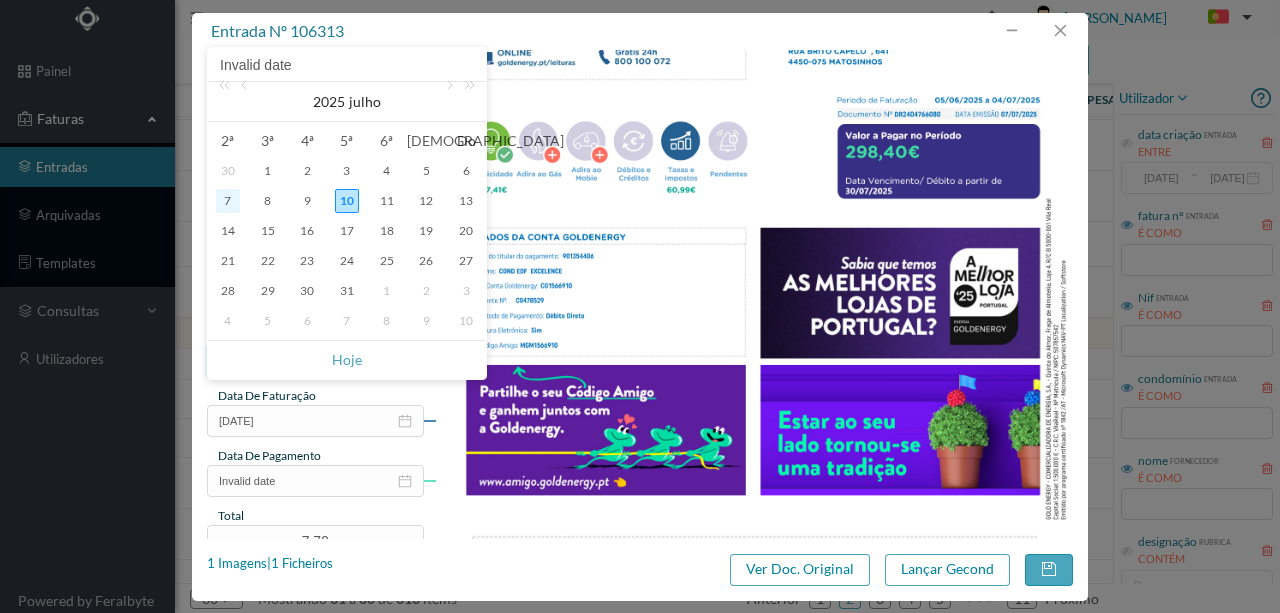 type on "[DATE]" 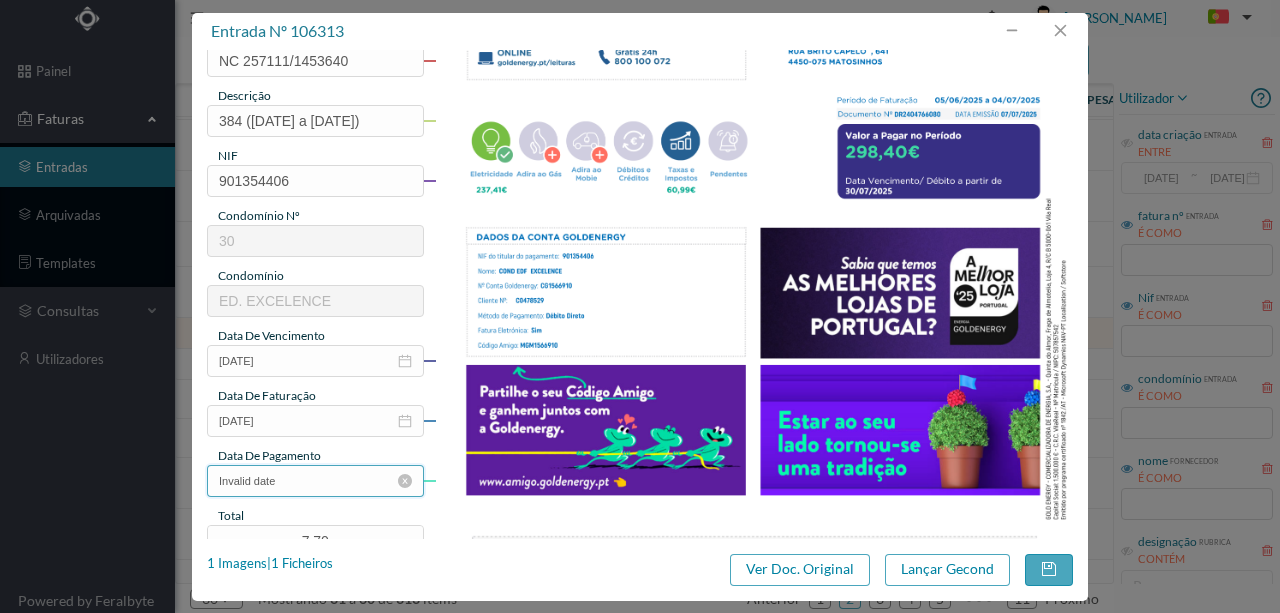 click on "Invalid date" at bounding box center [315, 481] 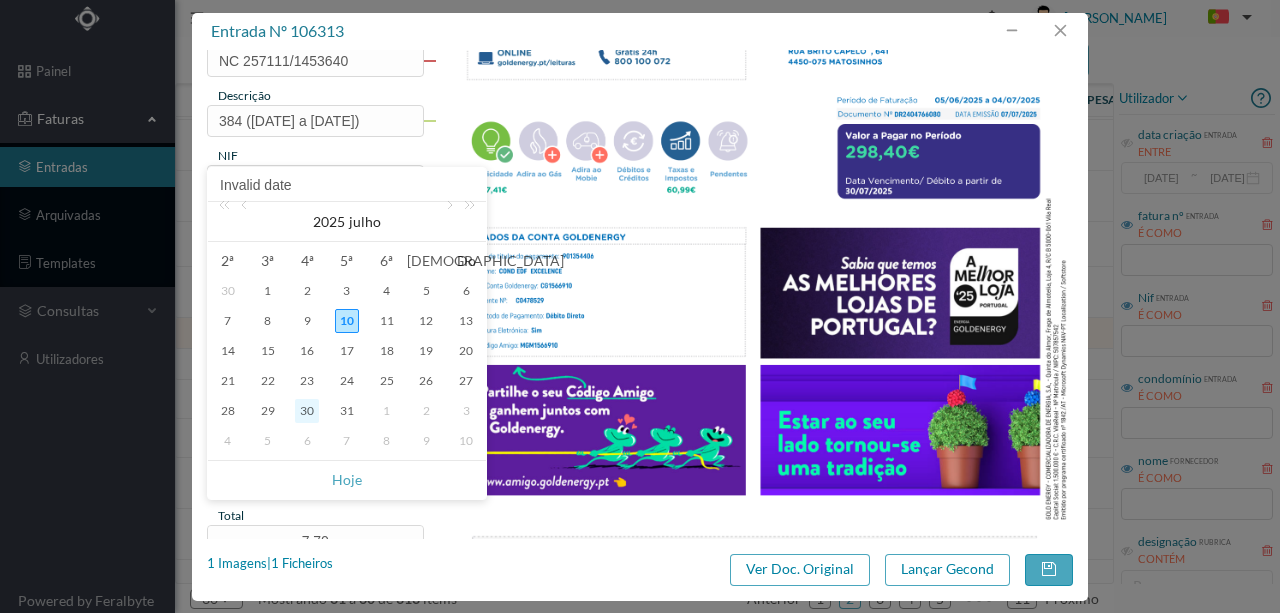 click on "30" at bounding box center (307, 411) 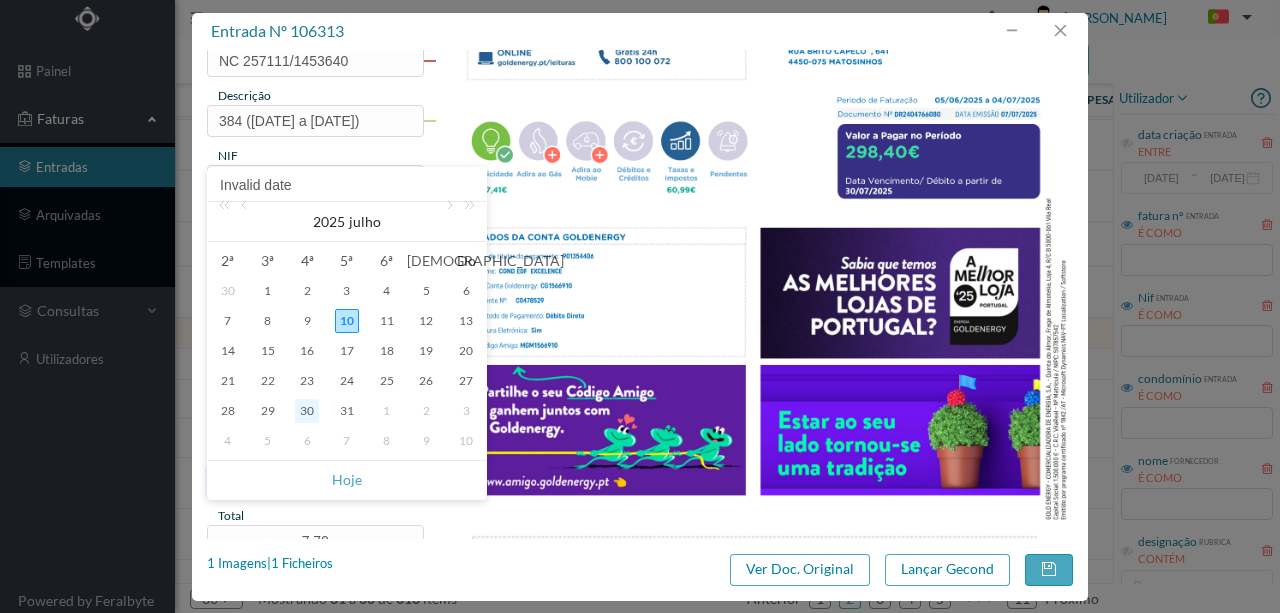 type on "[DATE]" 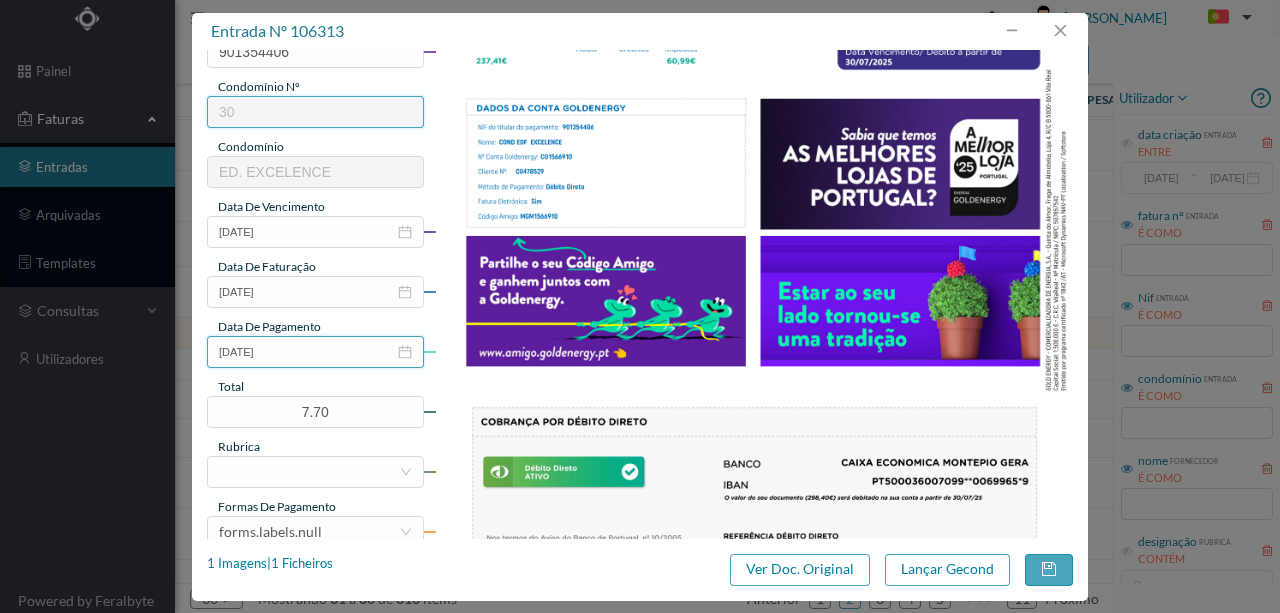 scroll, scrollTop: 333, scrollLeft: 0, axis: vertical 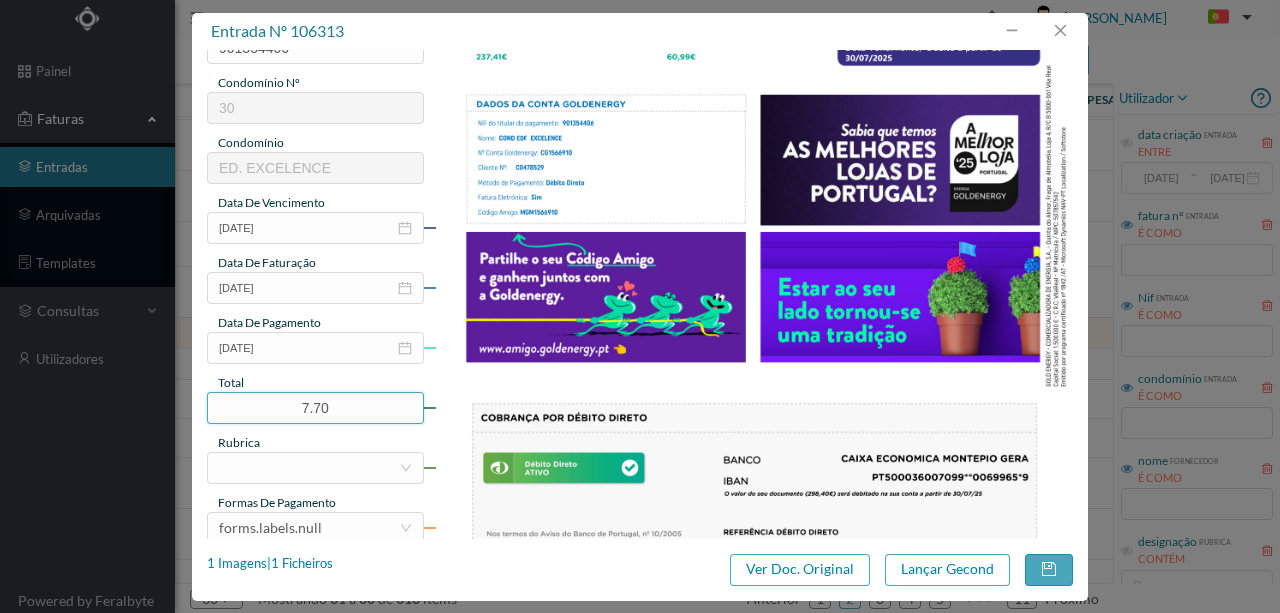 drag, startPoint x: 340, startPoint y: 408, endPoint x: 128, endPoint y: 390, distance: 212.76277 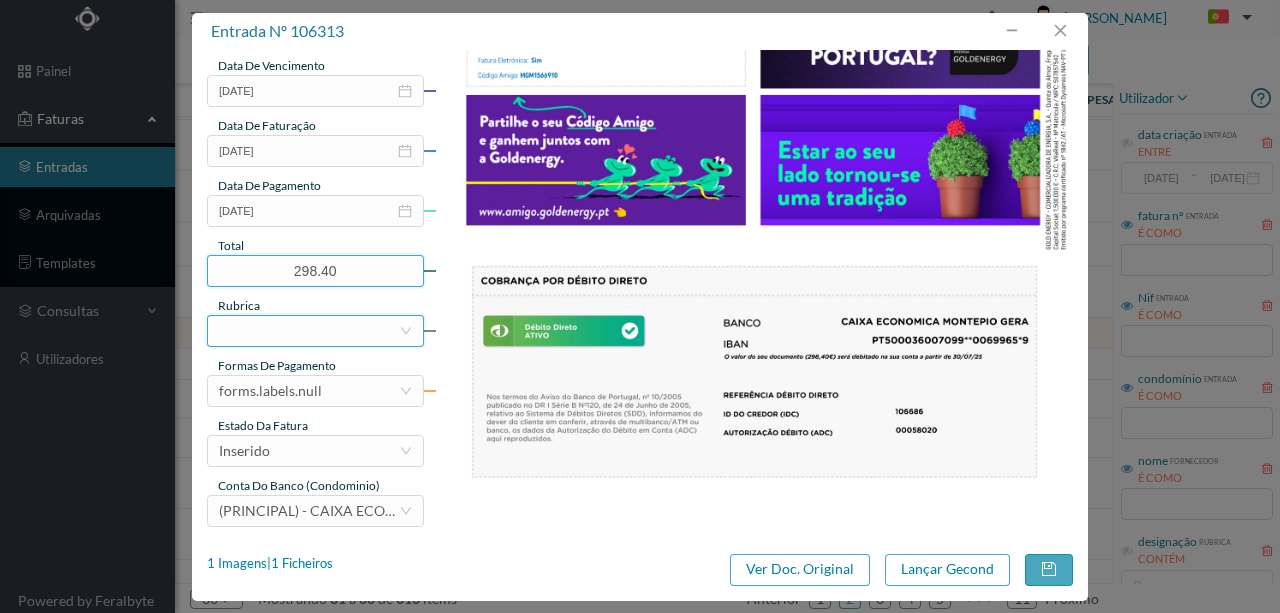 scroll, scrollTop: 473, scrollLeft: 0, axis: vertical 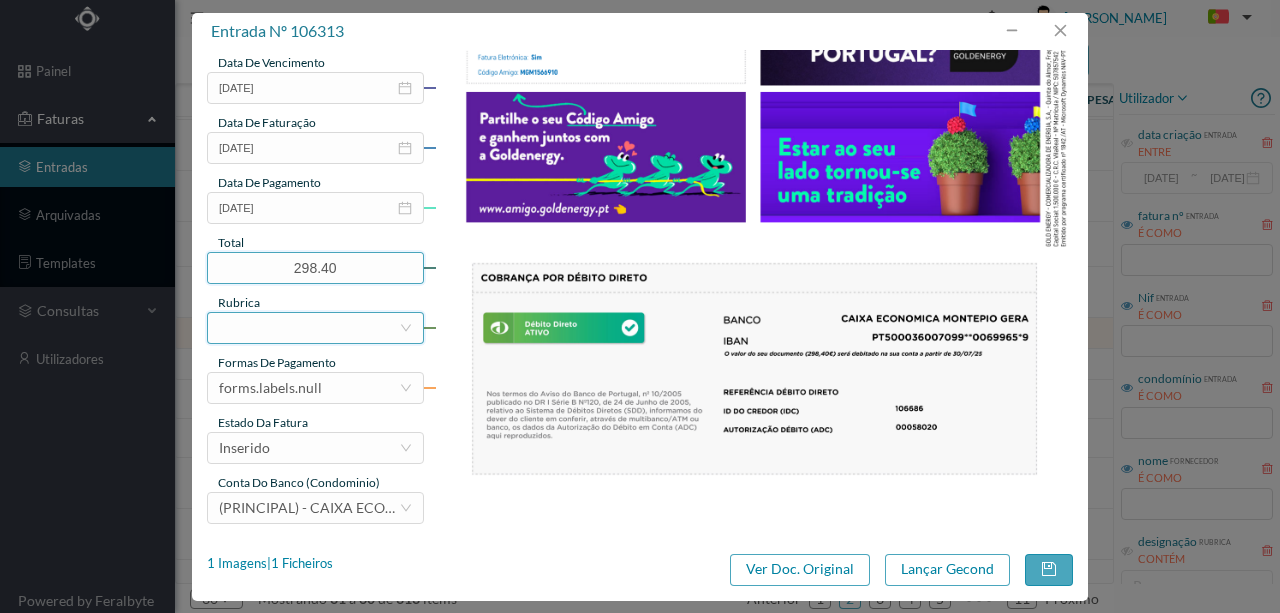 type on "298.40" 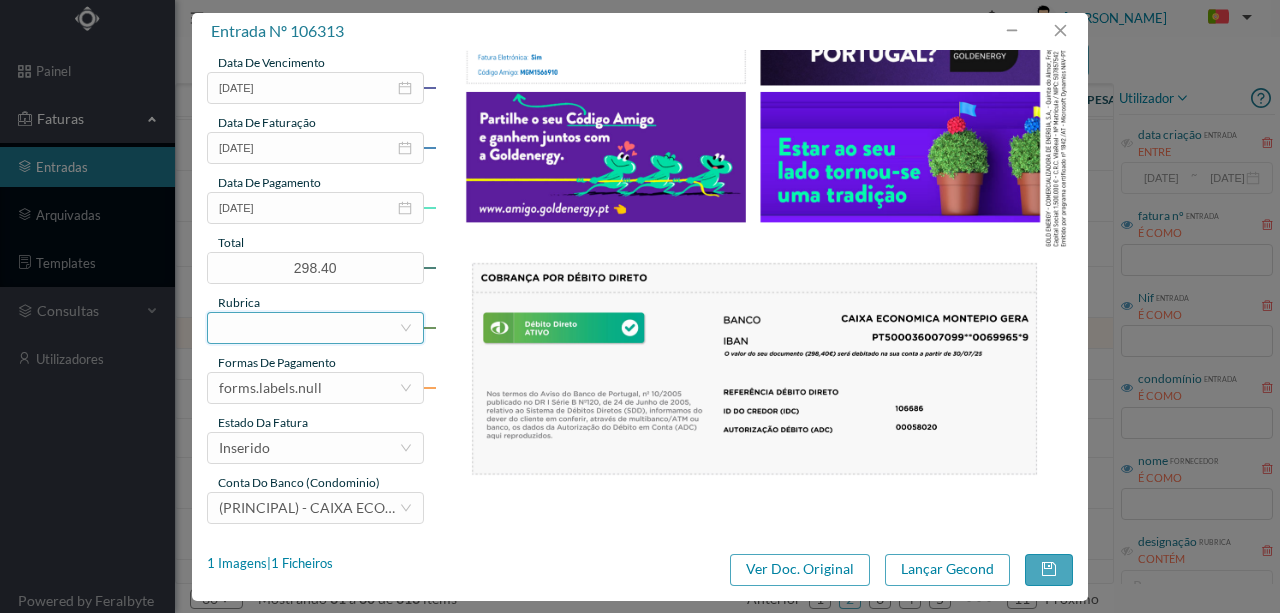 drag, startPoint x: 236, startPoint y: 329, endPoint x: 259, endPoint y: 325, distance: 23.345236 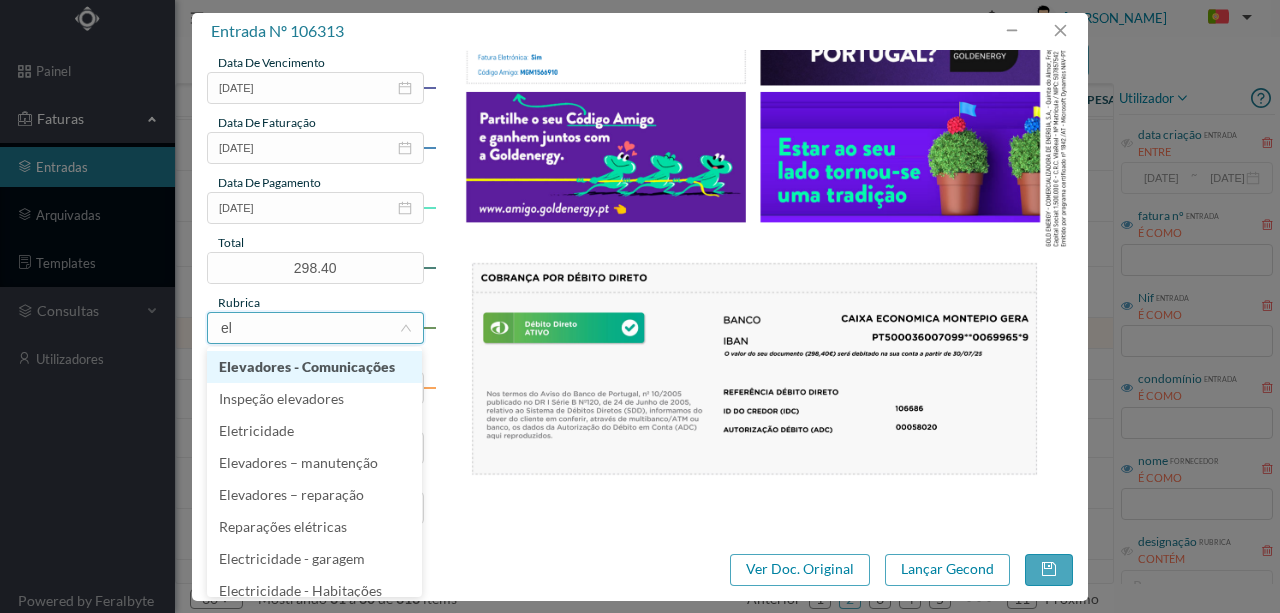 type on "ele" 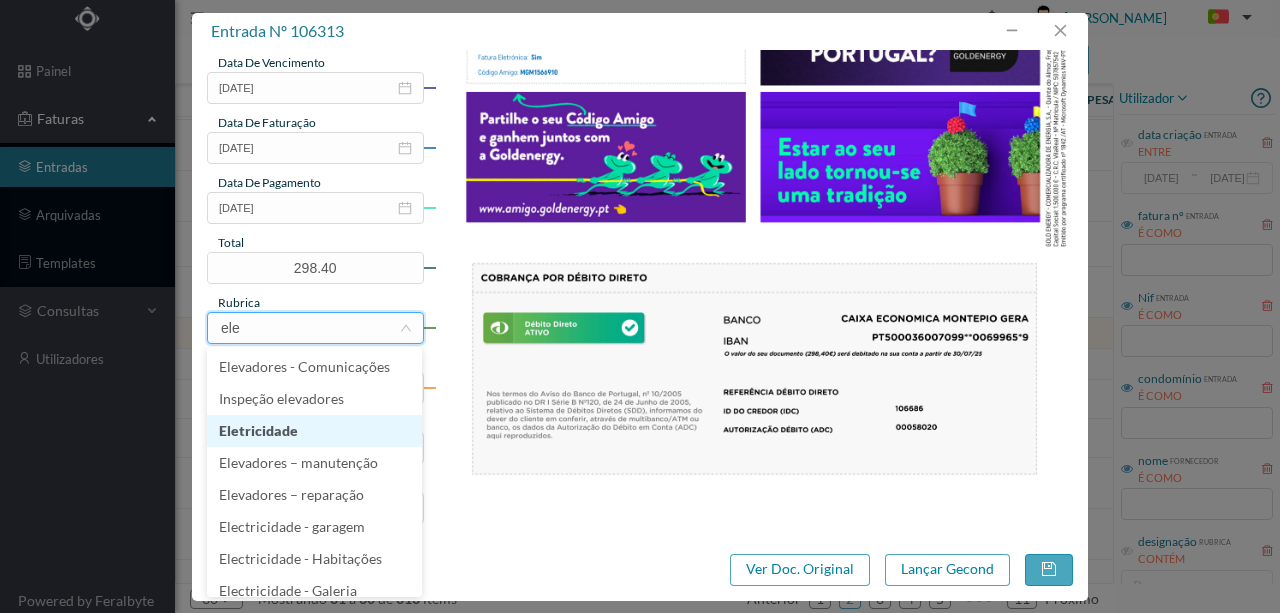 click on "Eletricidade" at bounding box center [314, 431] 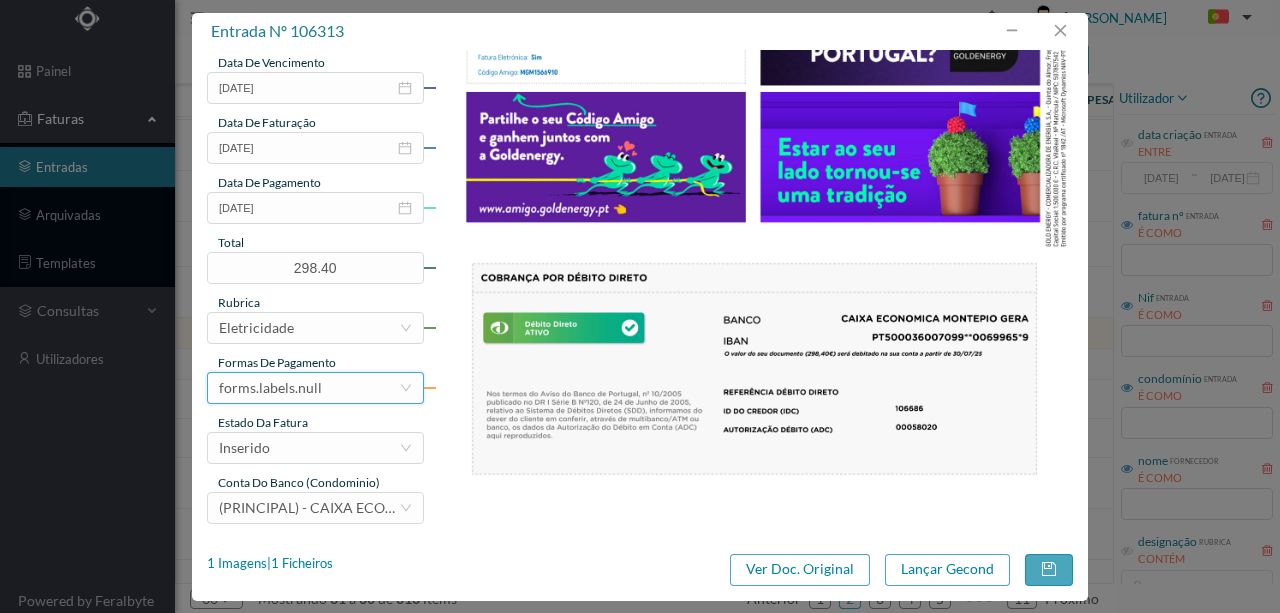 click on "forms.labels.null" at bounding box center (270, 388) 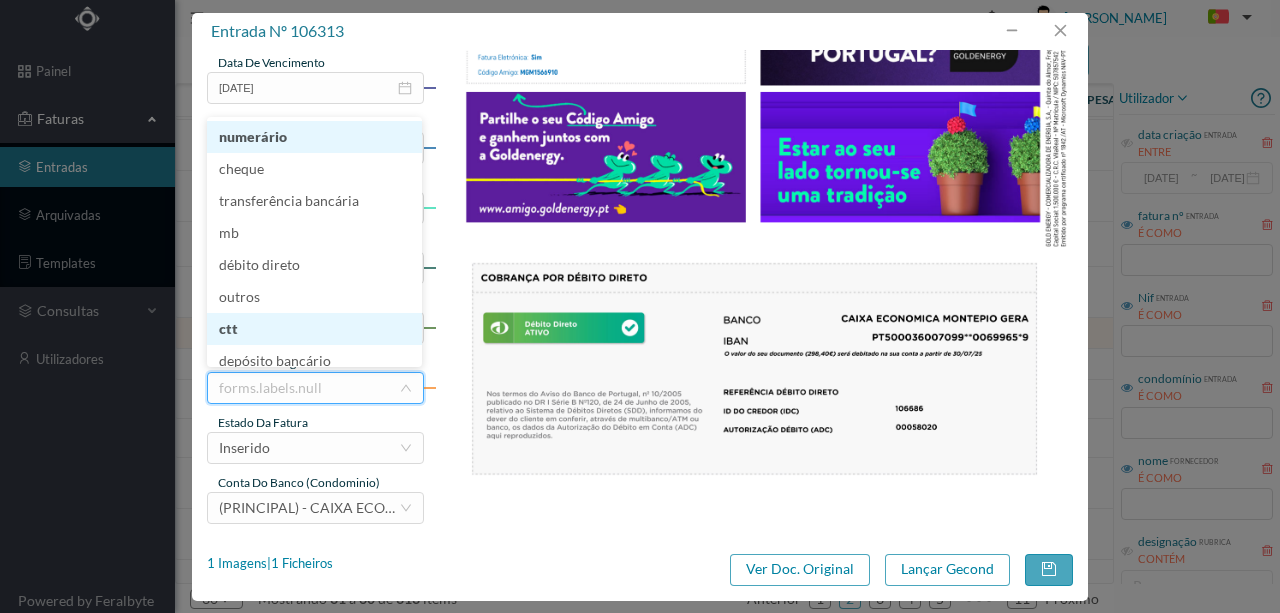 scroll, scrollTop: 10, scrollLeft: 0, axis: vertical 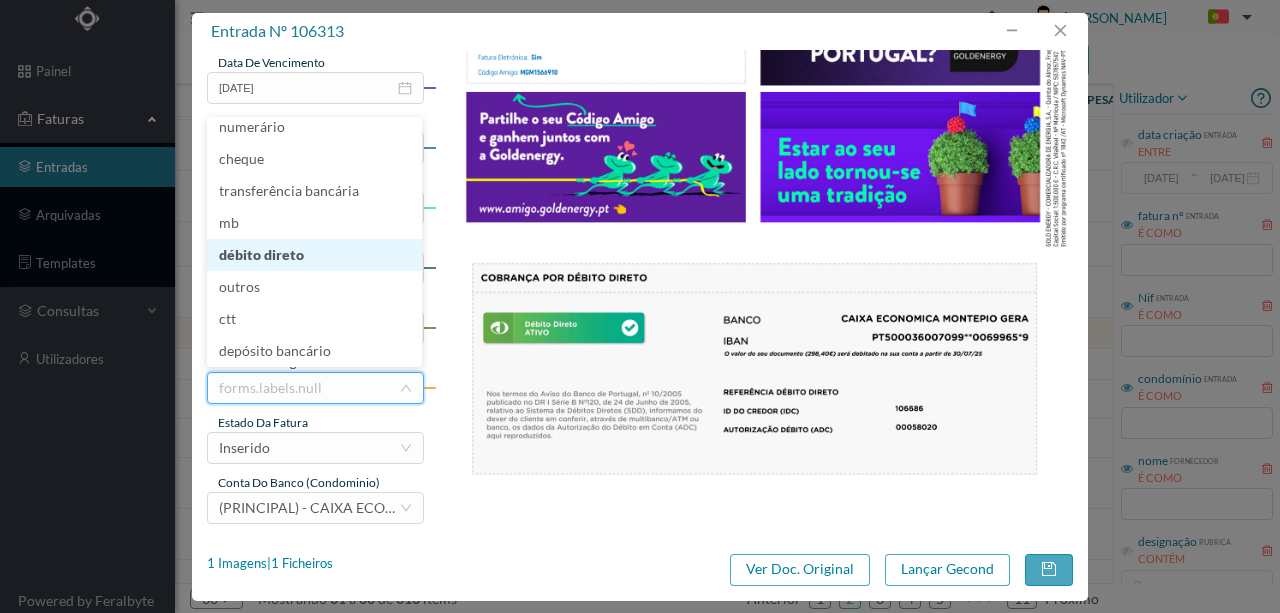 click on "débito direto" at bounding box center (314, 255) 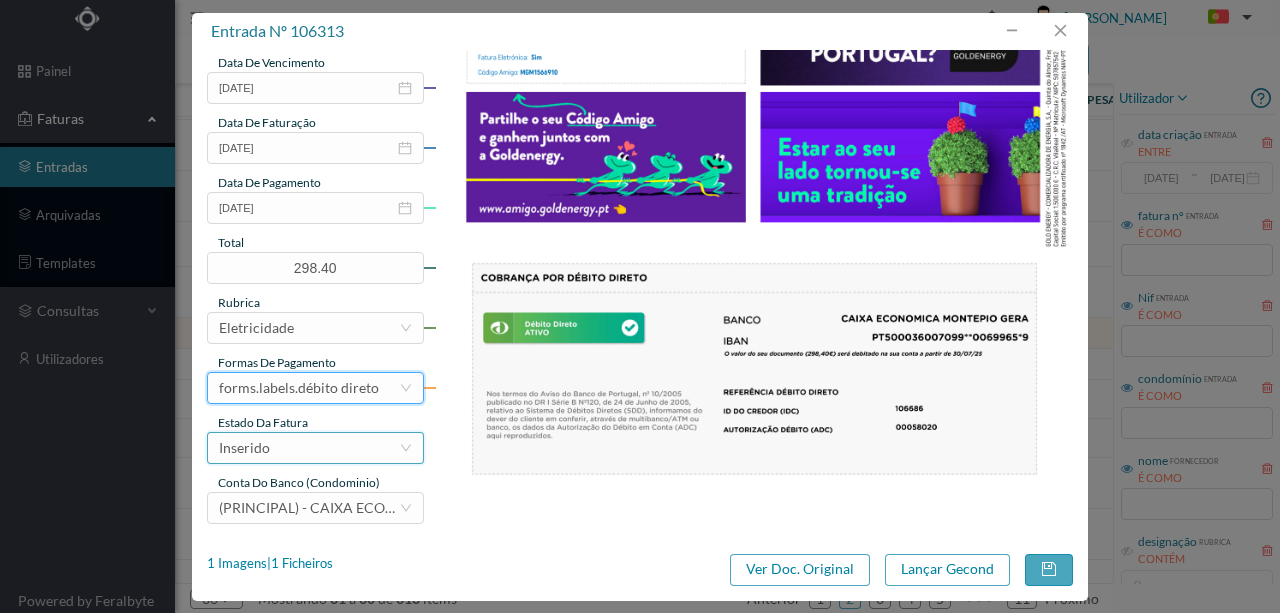 click on "Inserido" at bounding box center [309, 448] 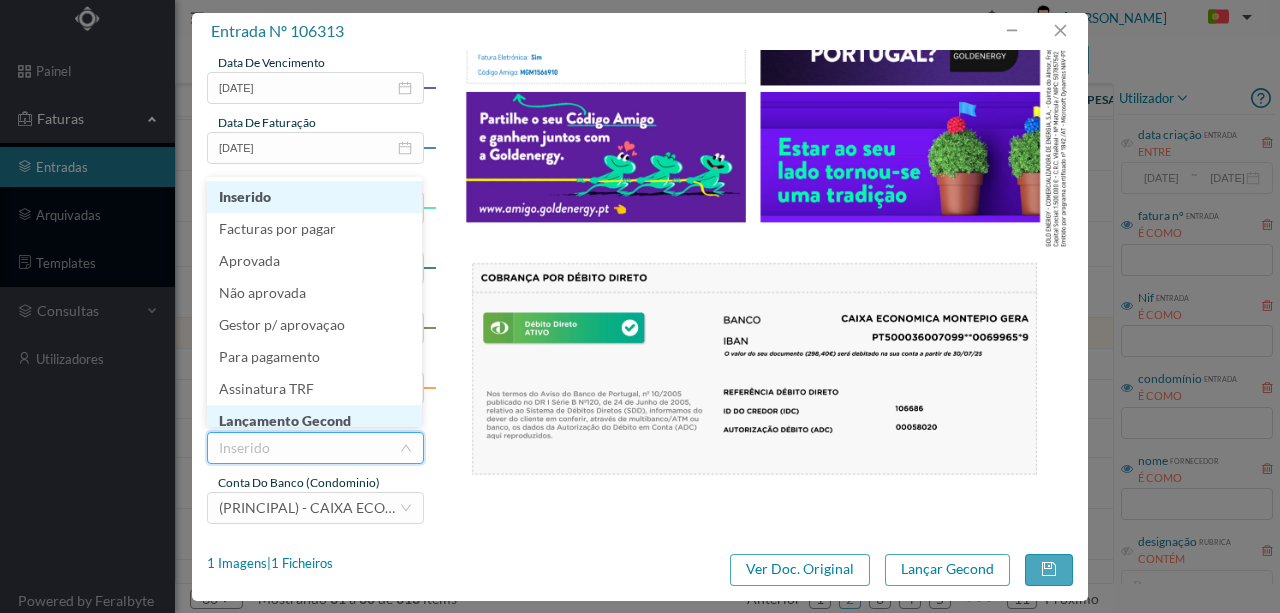 scroll, scrollTop: 10, scrollLeft: 0, axis: vertical 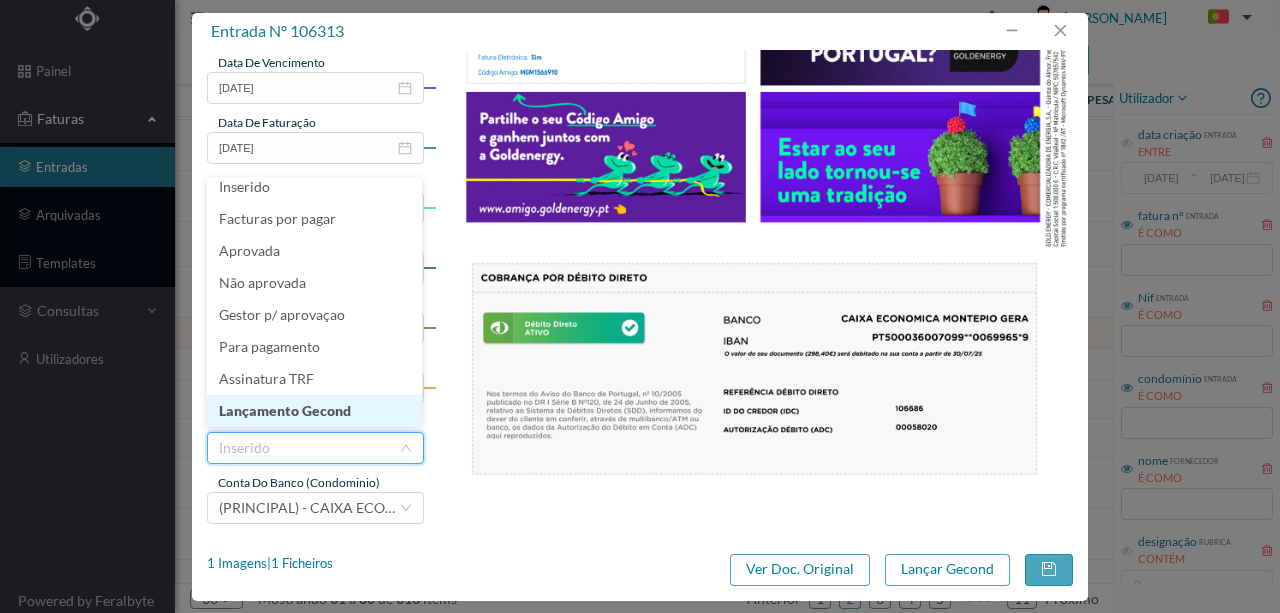 drag, startPoint x: 306, startPoint y: 412, endPoint x: 829, endPoint y: 499, distance: 530.18677 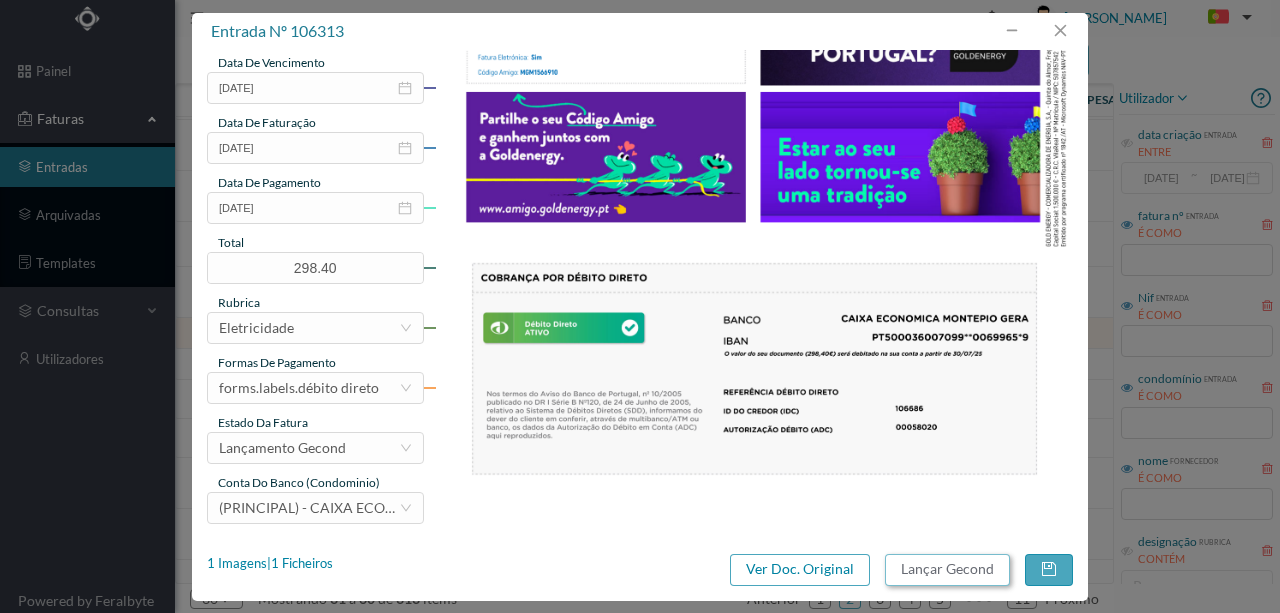 click on "Lançar Gecond" at bounding box center (947, 570) 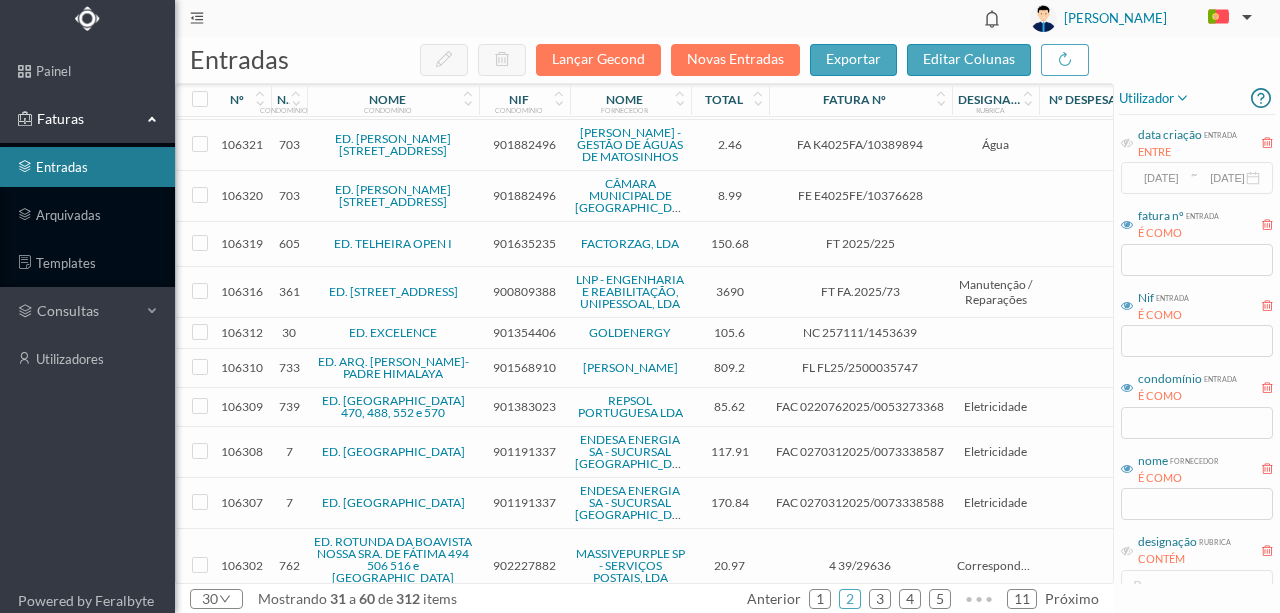 click on "901354406" at bounding box center (524, 332) 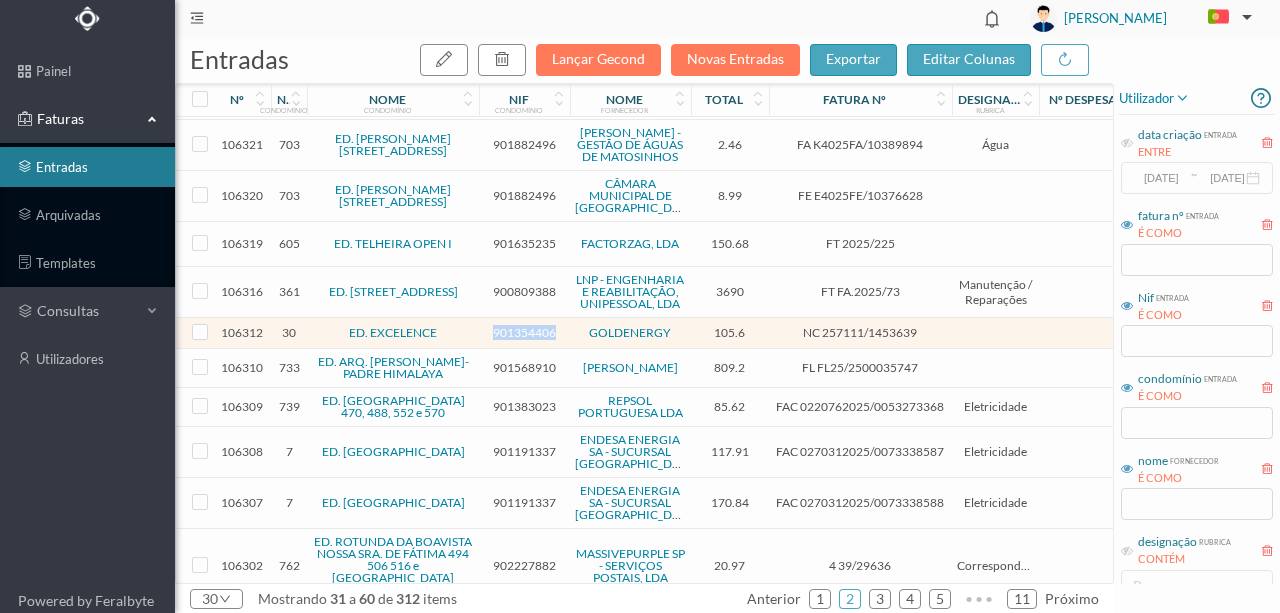 click on "901354406" at bounding box center (524, 332) 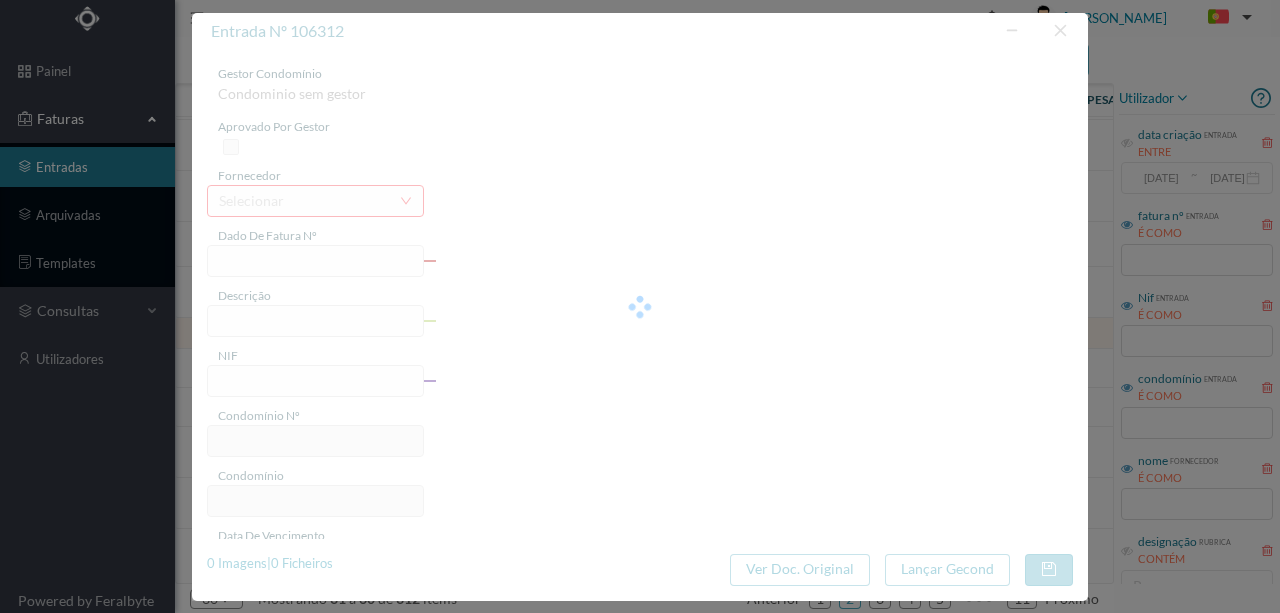 type on "NC 257111/1453639" 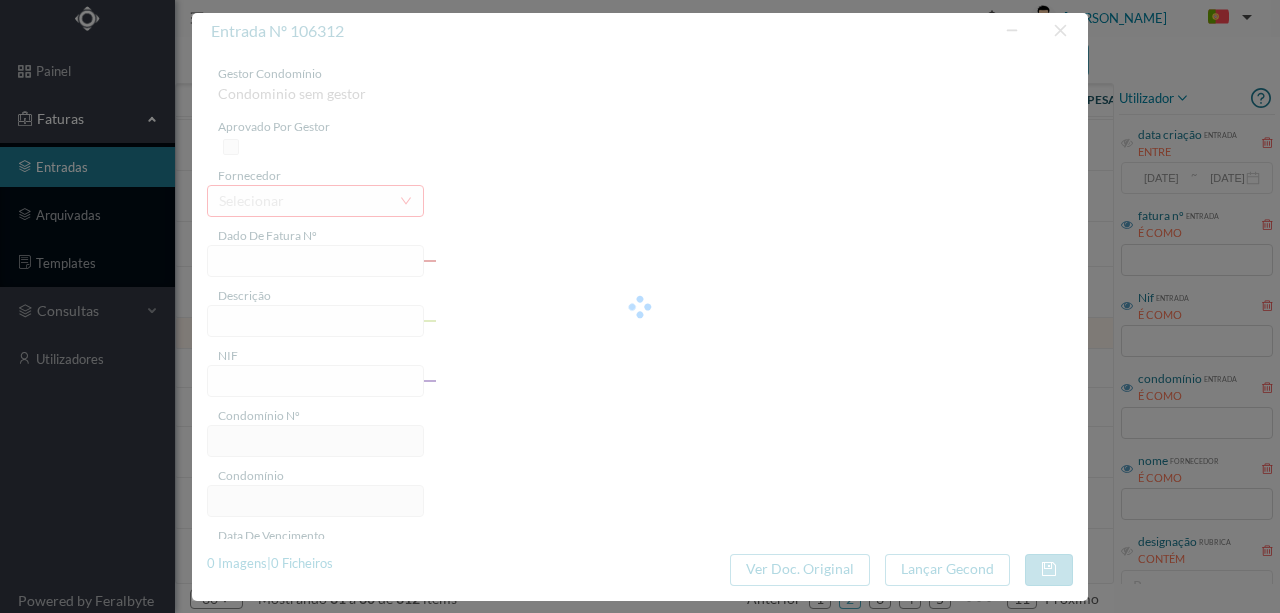 type on "901354406" 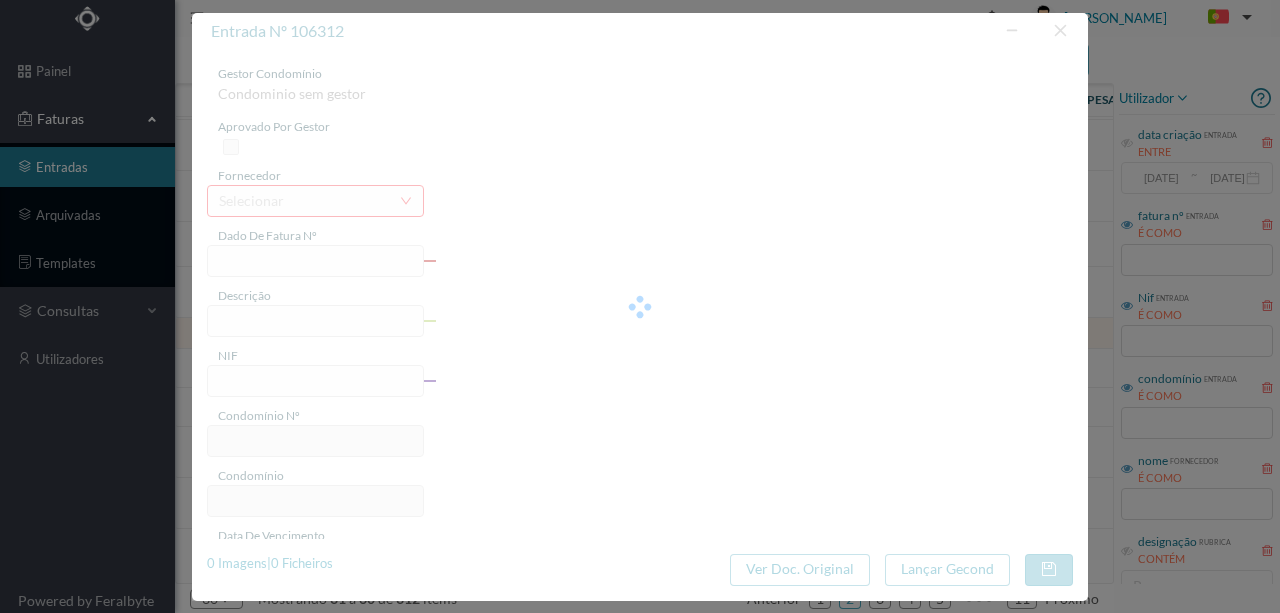type on "Invalid date" 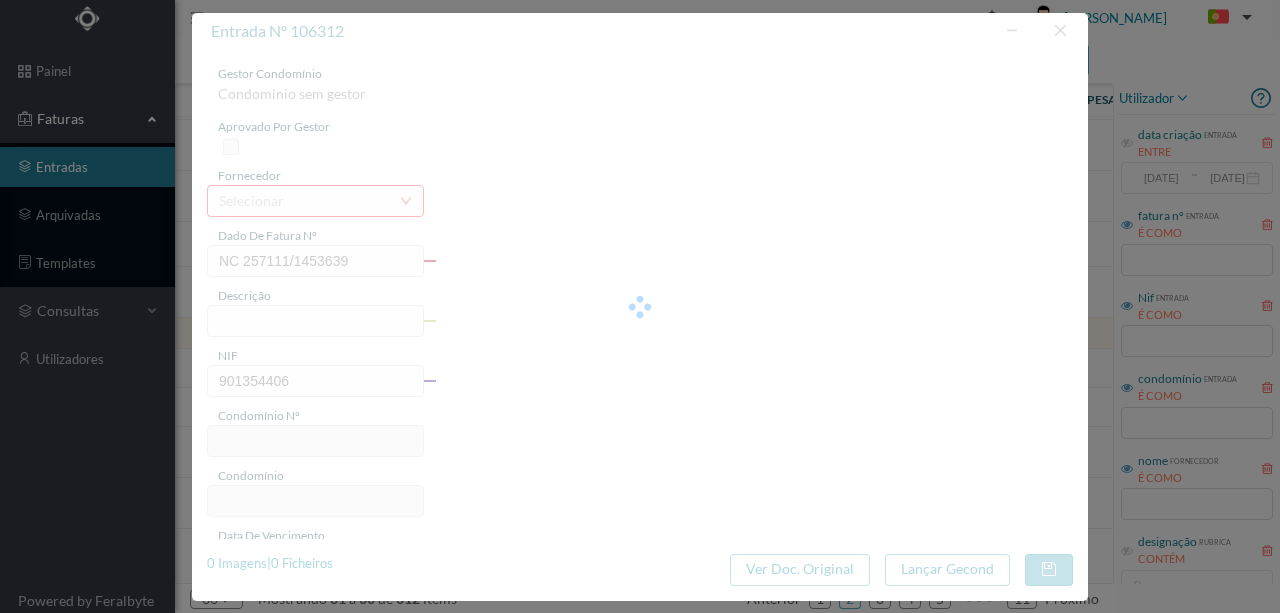 type on "30" 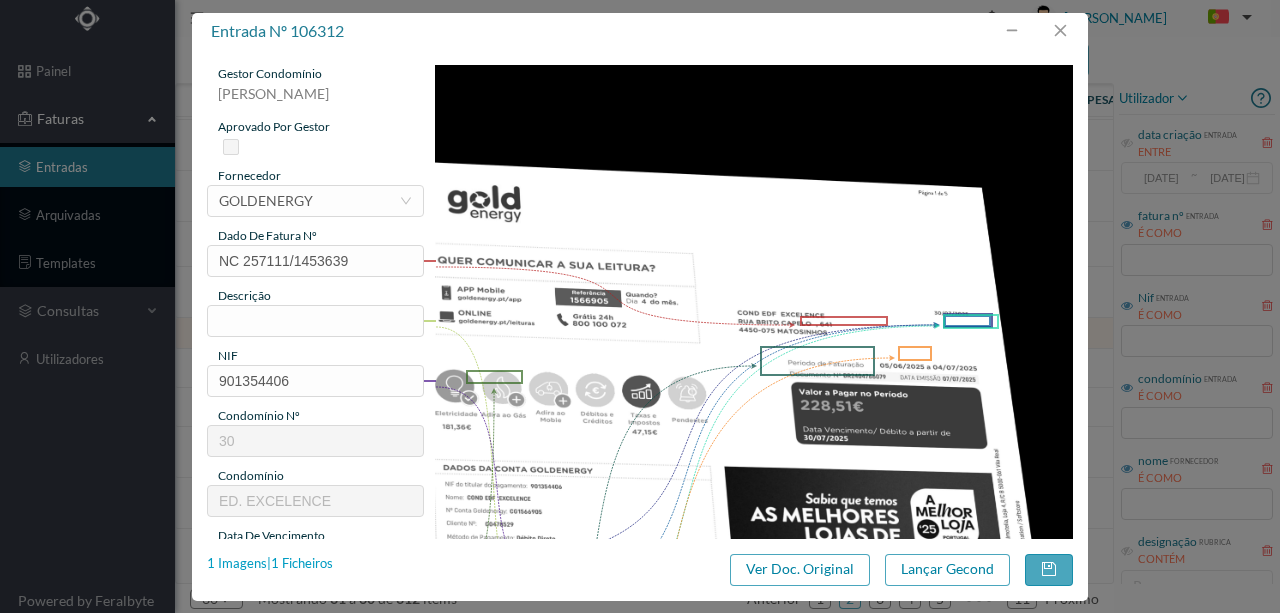 click on "1   Imagens  |  1   Ficheiros" at bounding box center (270, 564) 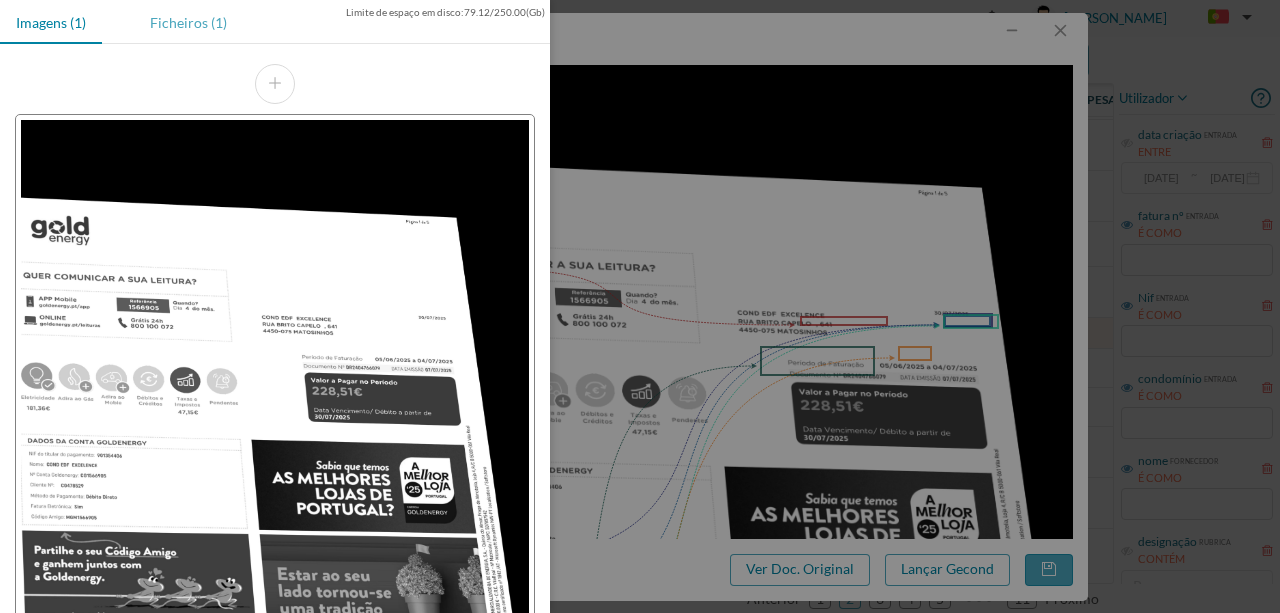 click on "Ficheiros (1)" at bounding box center [188, 22] 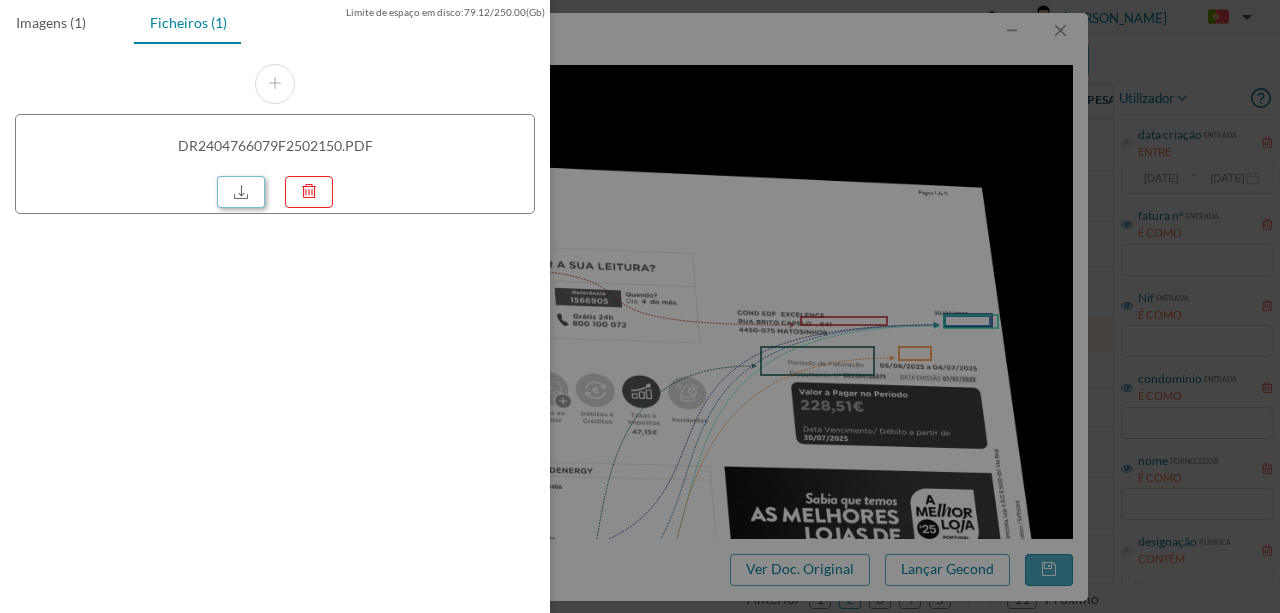 click at bounding box center [241, 192] 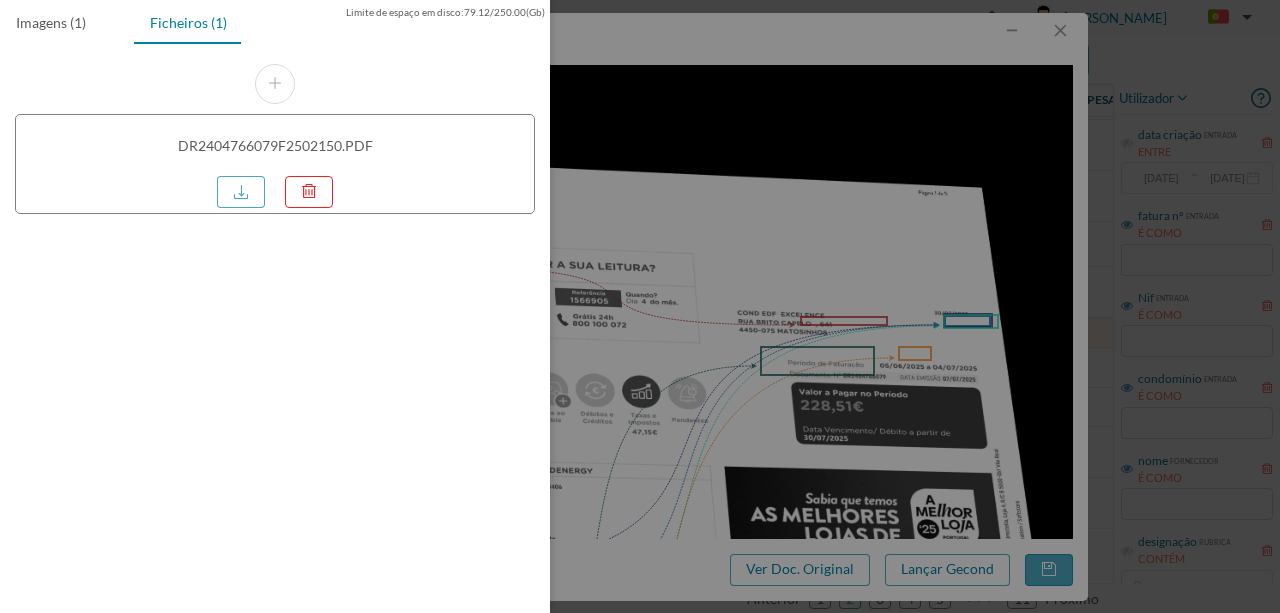 click at bounding box center [640, 306] 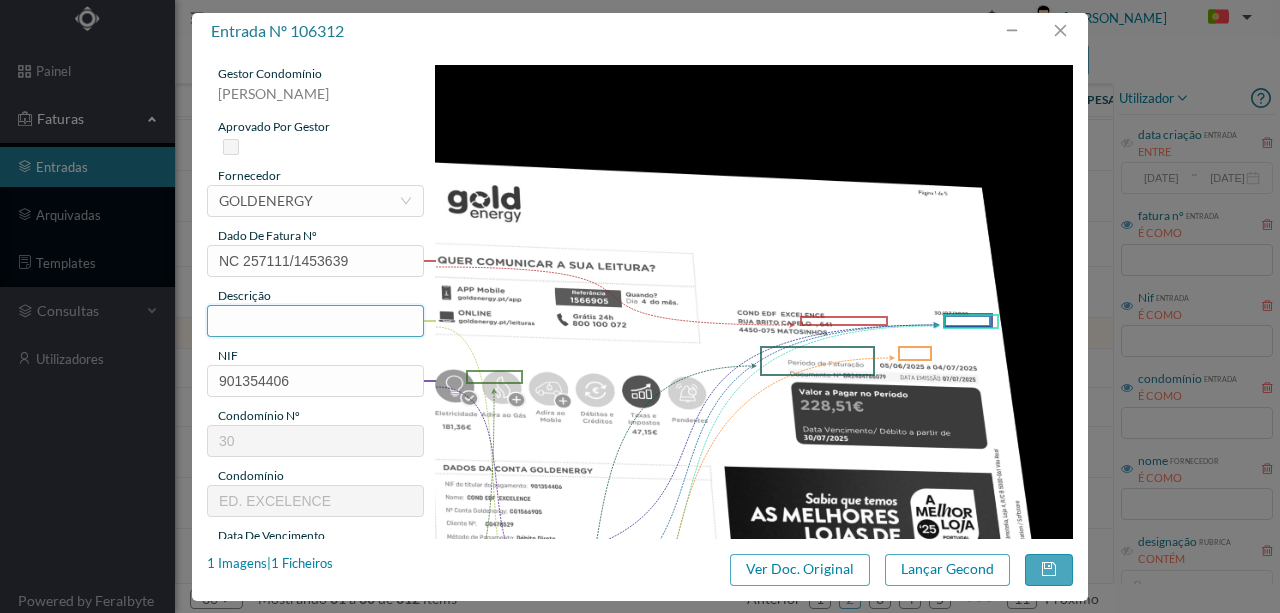 drag, startPoint x: 221, startPoint y: 316, endPoint x: 206, endPoint y: 318, distance: 15.132746 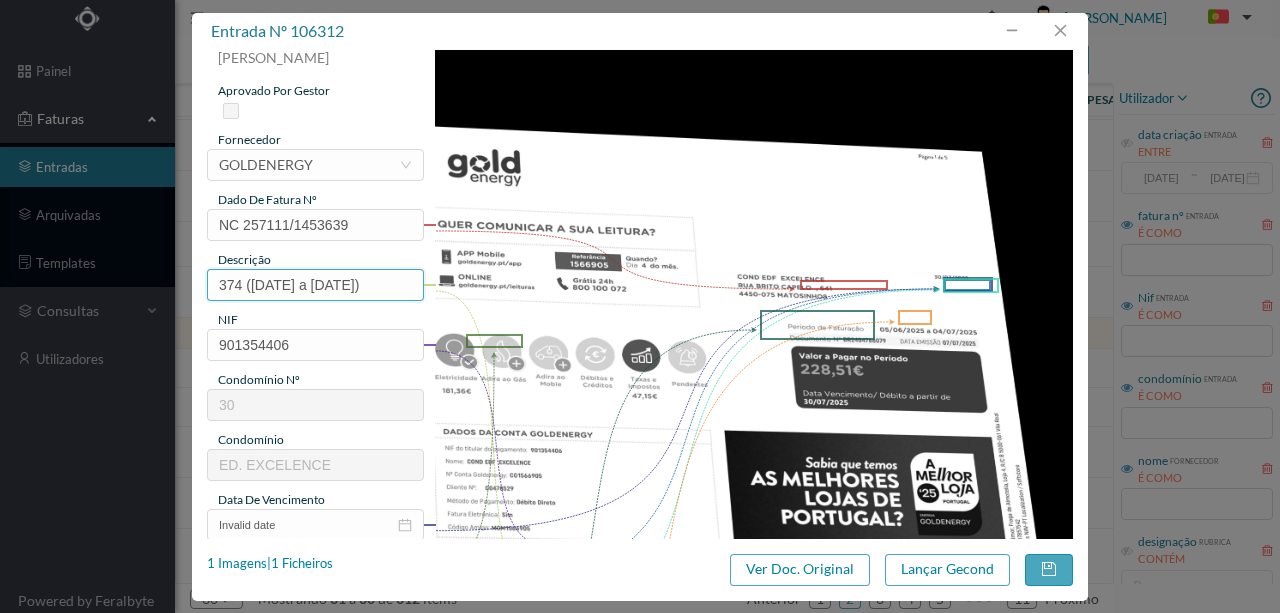 scroll, scrollTop: 133, scrollLeft: 0, axis: vertical 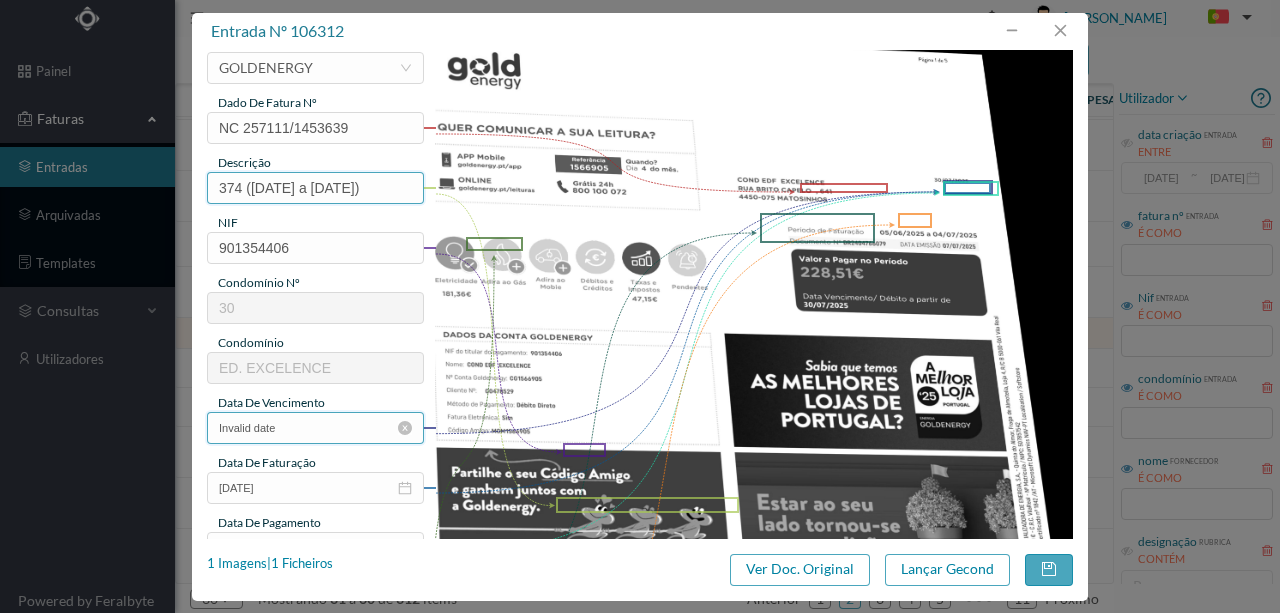 type on "374 ([DATE] a [DATE])" 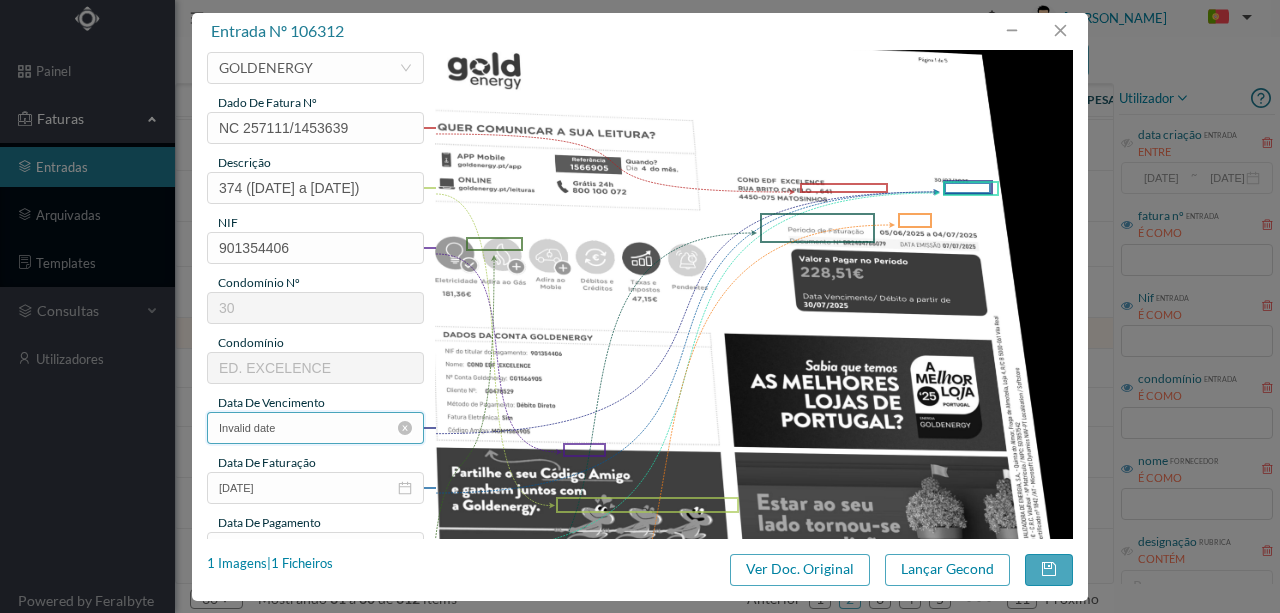 click on "Invalid date" at bounding box center (315, 428) 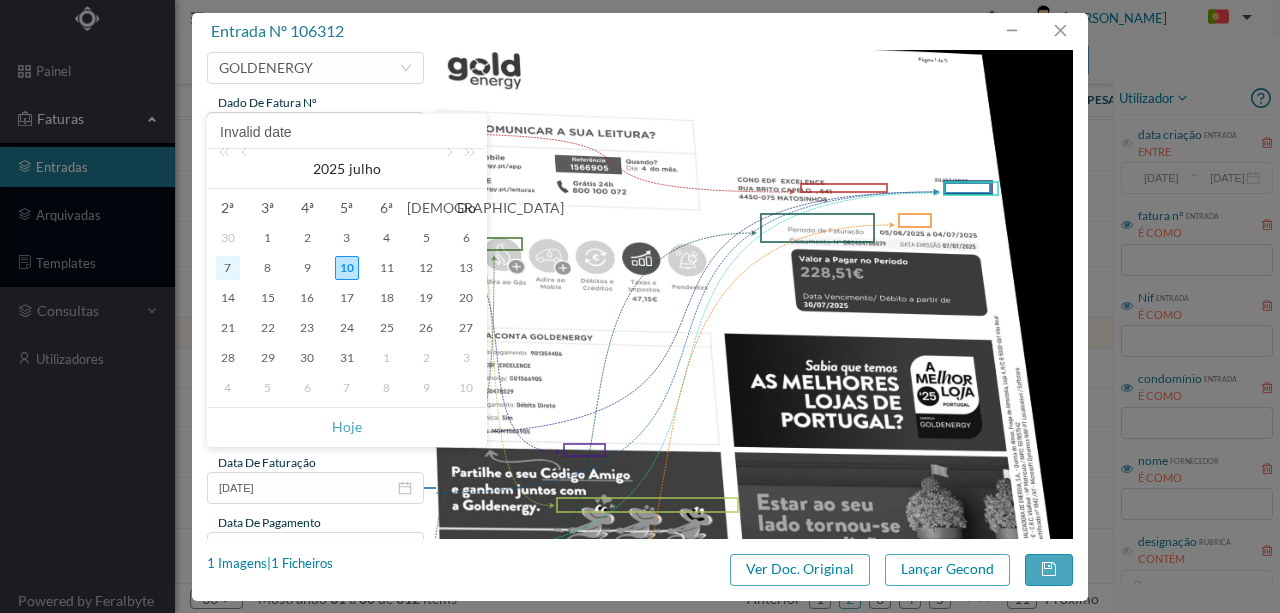 click on "7" at bounding box center (228, 268) 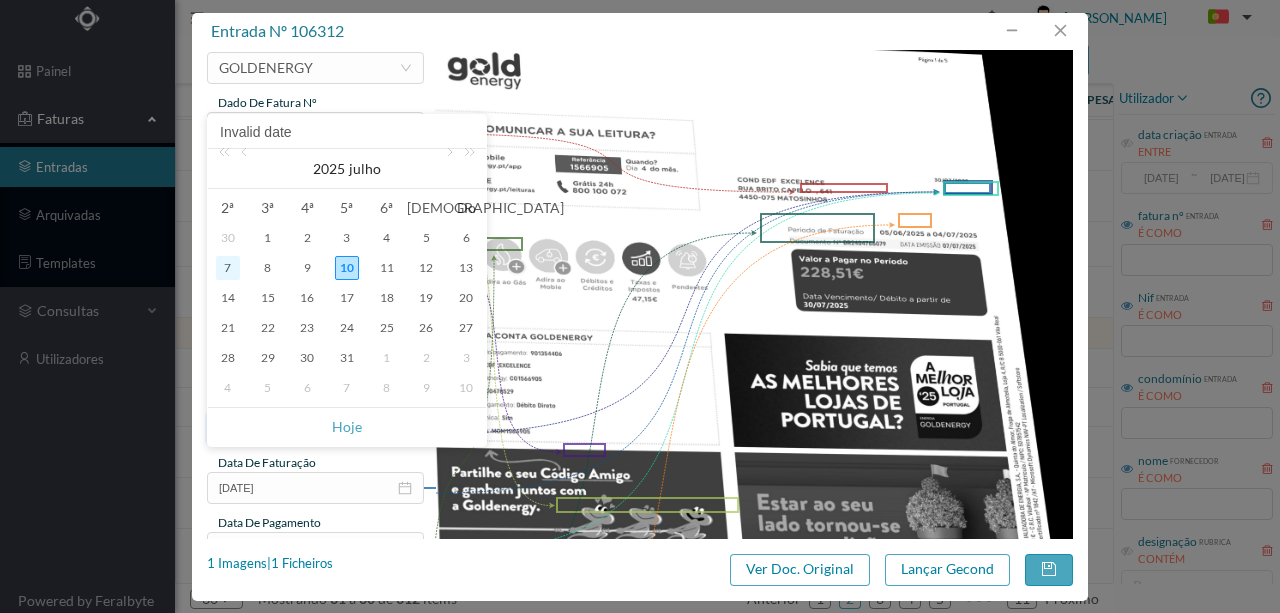 type on "[DATE]" 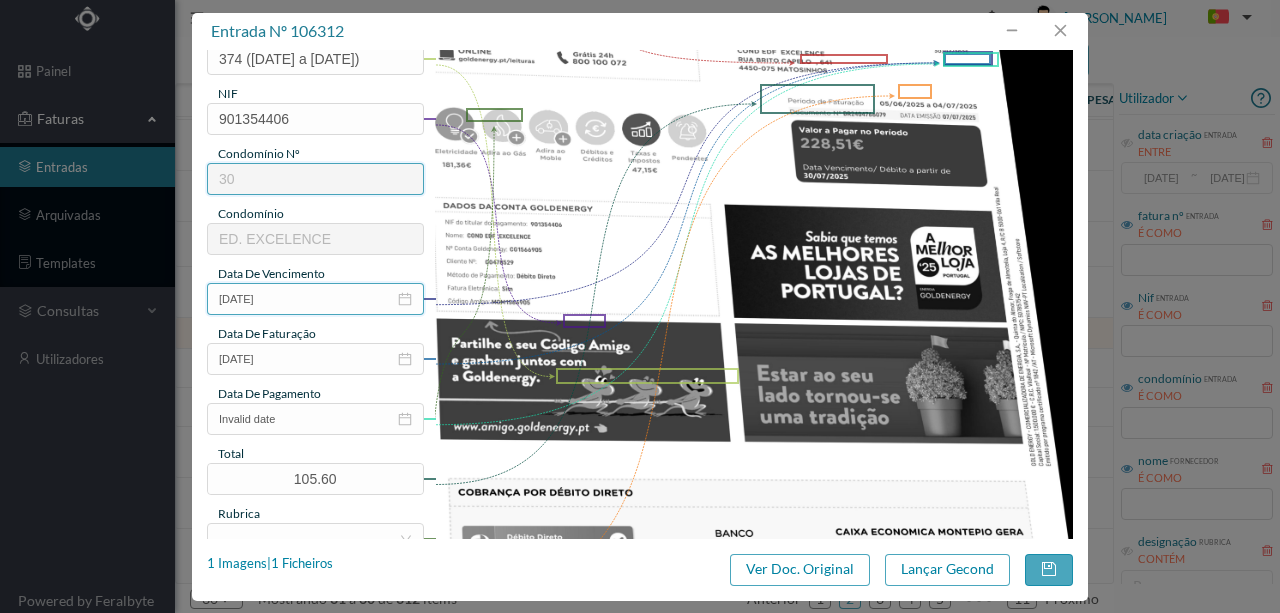 scroll, scrollTop: 266, scrollLeft: 0, axis: vertical 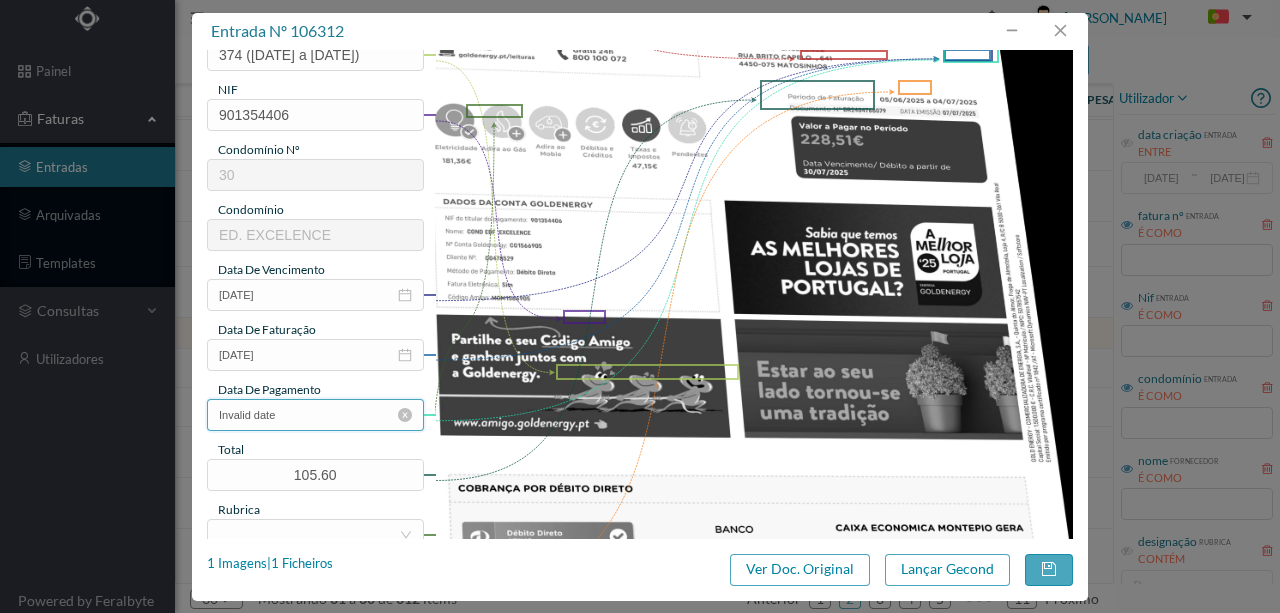 click on "Invalid date" at bounding box center [315, 415] 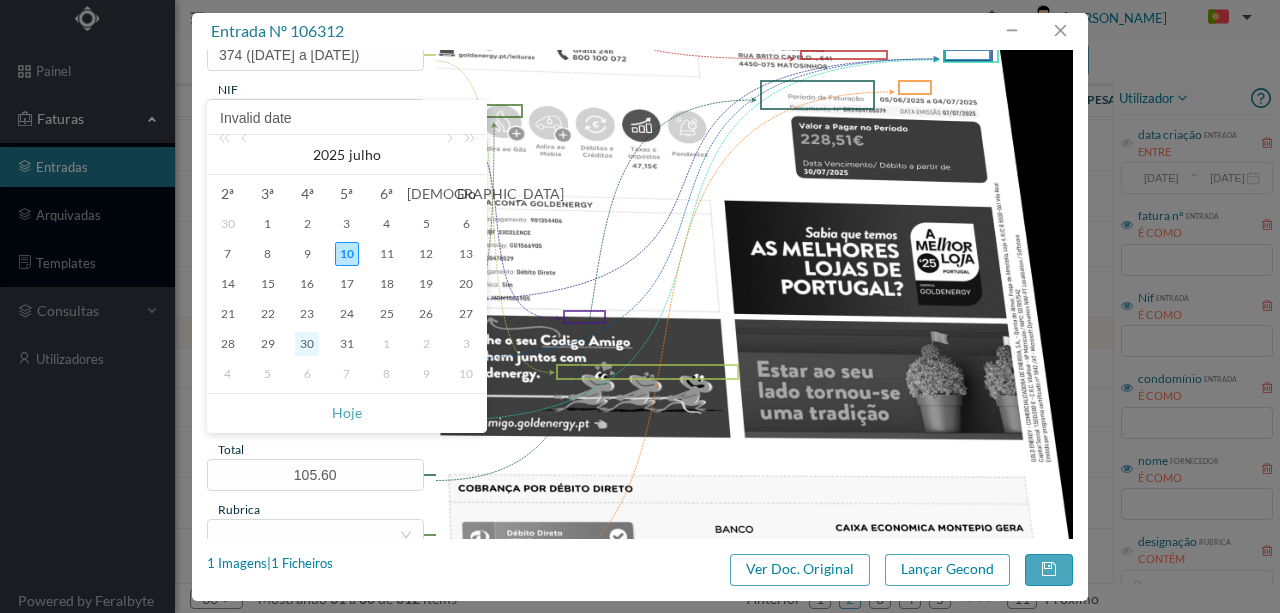 click on "30" at bounding box center (307, 344) 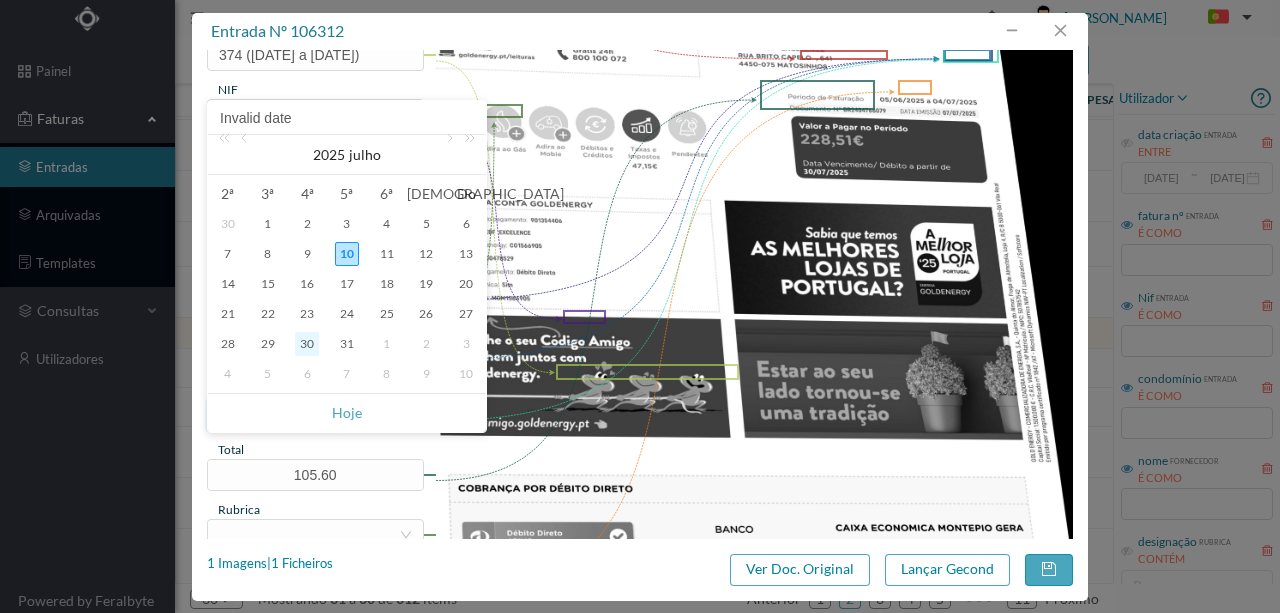type on "[DATE]" 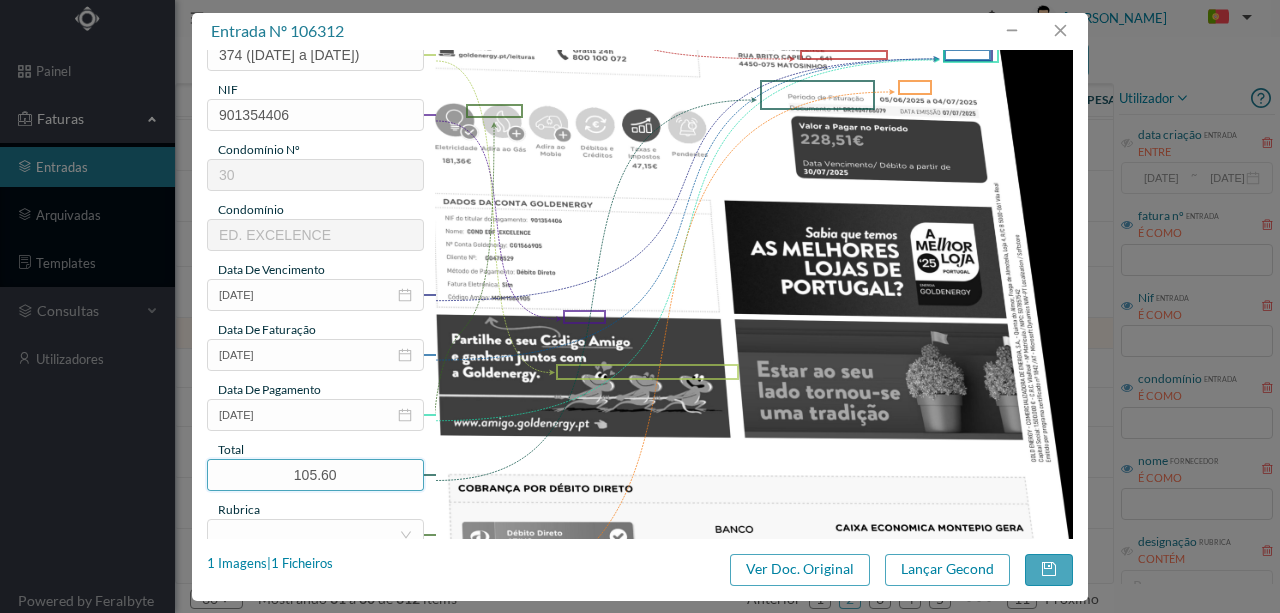 drag, startPoint x: 349, startPoint y: 468, endPoint x: 170, endPoint y: 437, distance: 181.66452 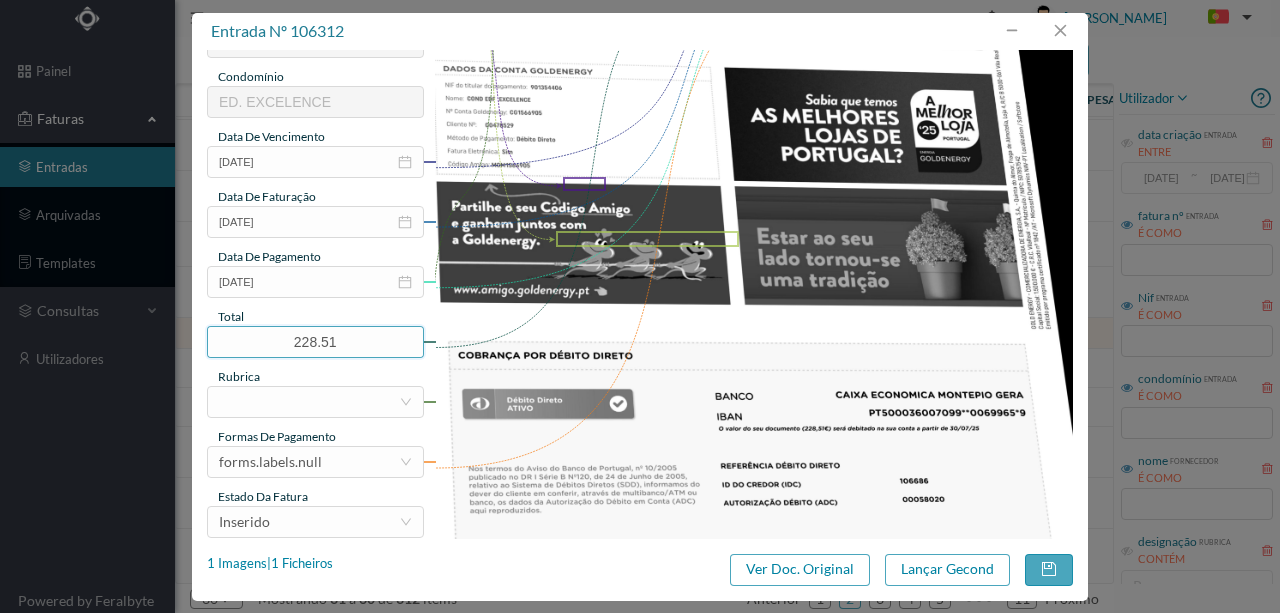 scroll, scrollTop: 400, scrollLeft: 0, axis: vertical 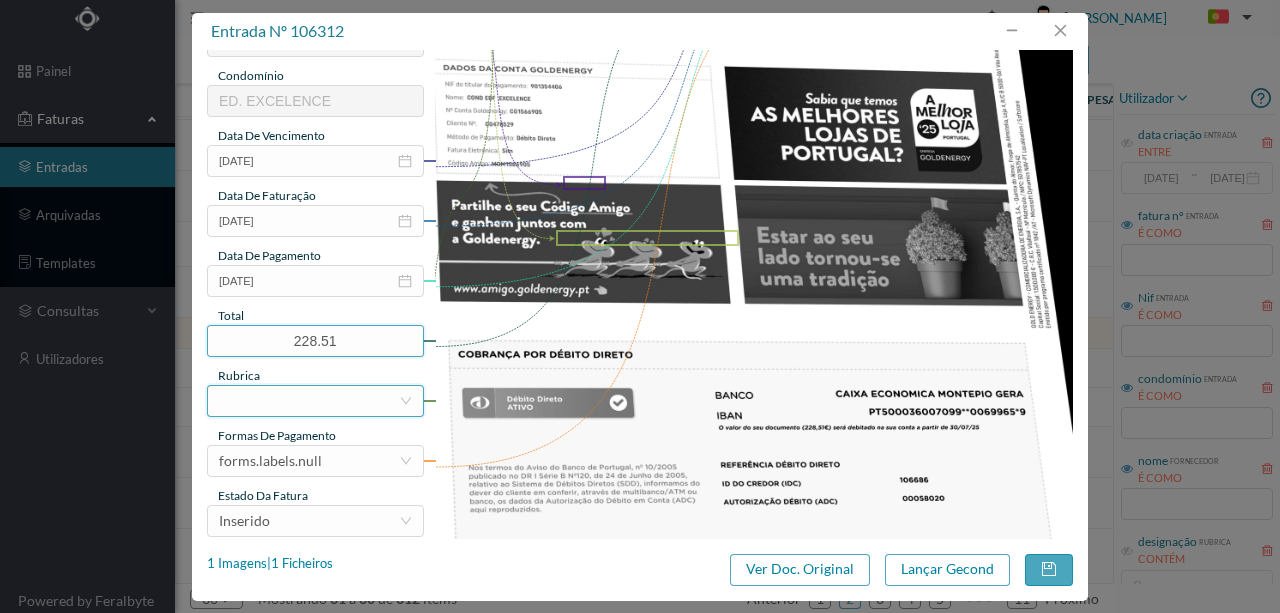 type on "228.51" 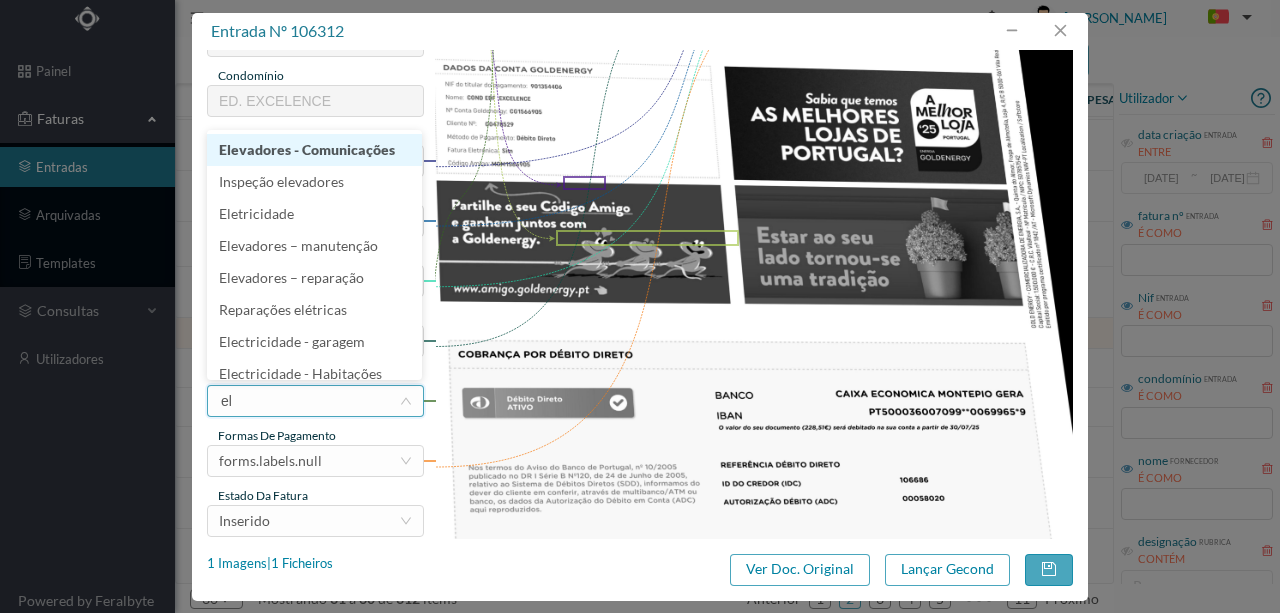 type on "ele" 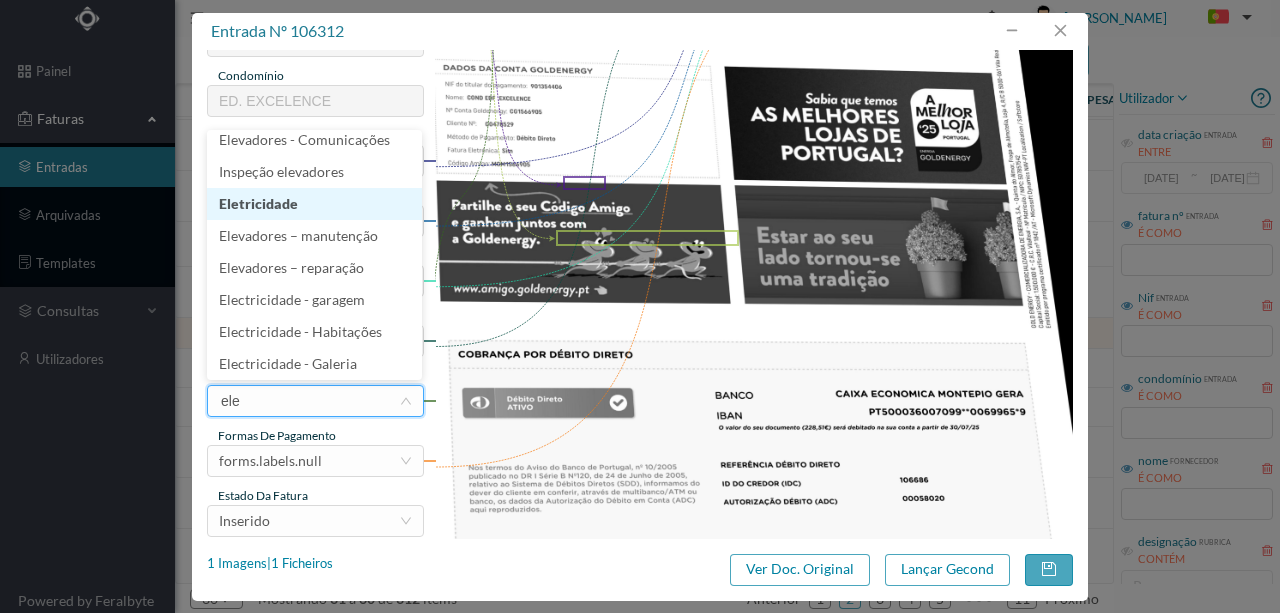 click on "Eletricidade" at bounding box center (314, 204) 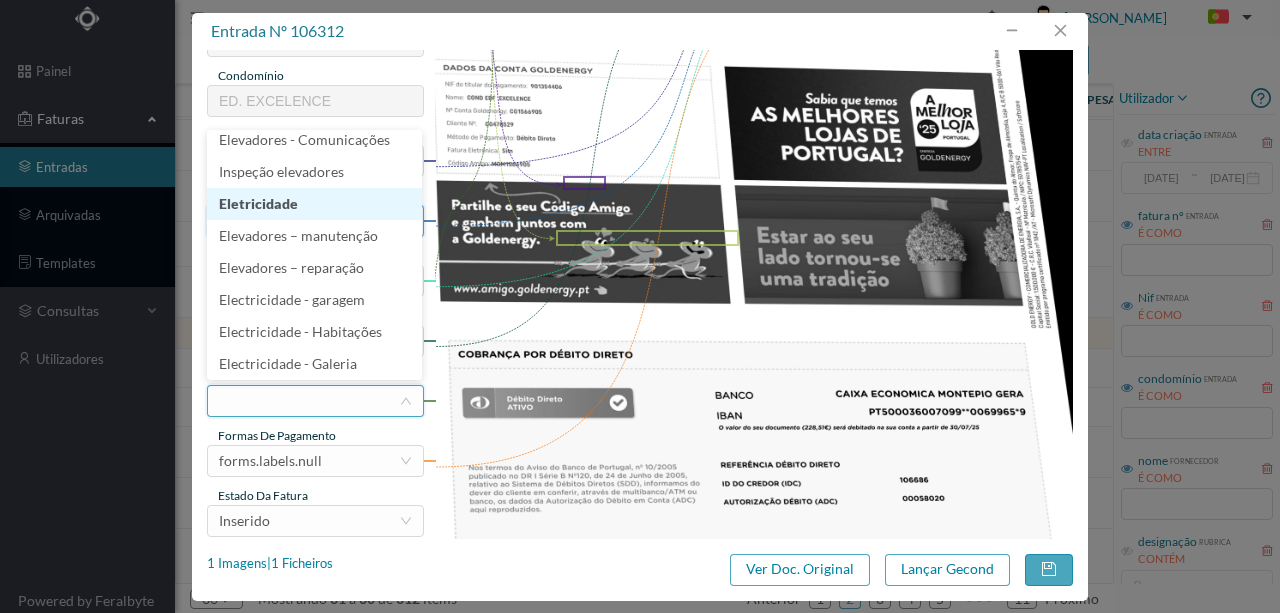 scroll, scrollTop: 4, scrollLeft: 0, axis: vertical 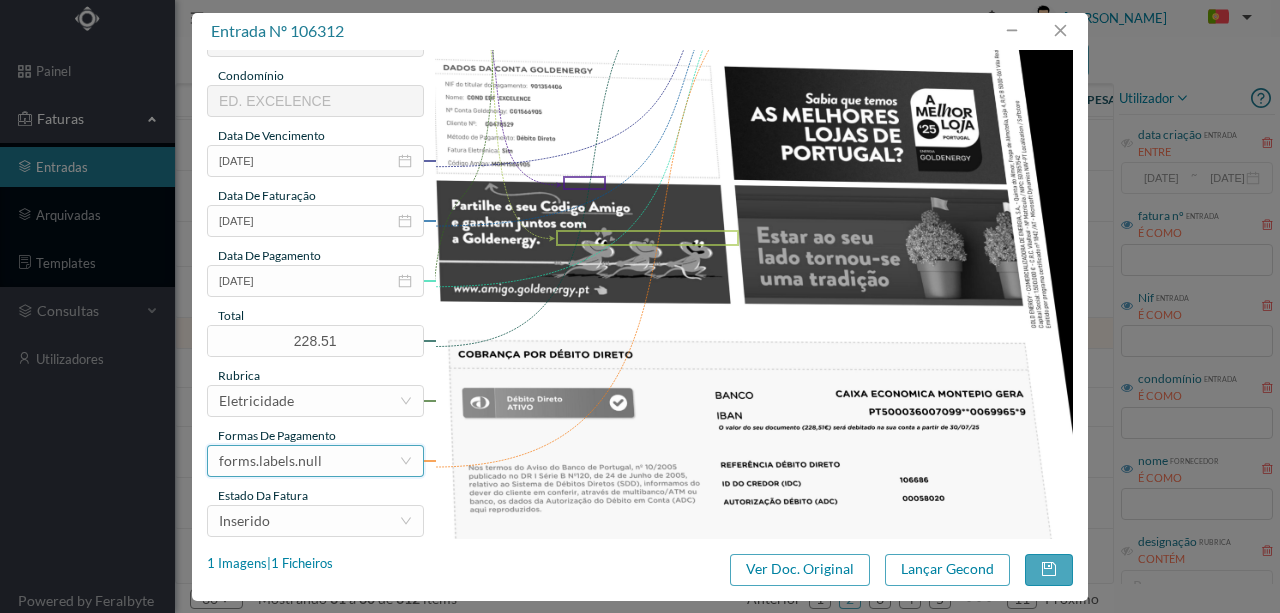 click on "forms.labels.null" at bounding box center [309, 461] 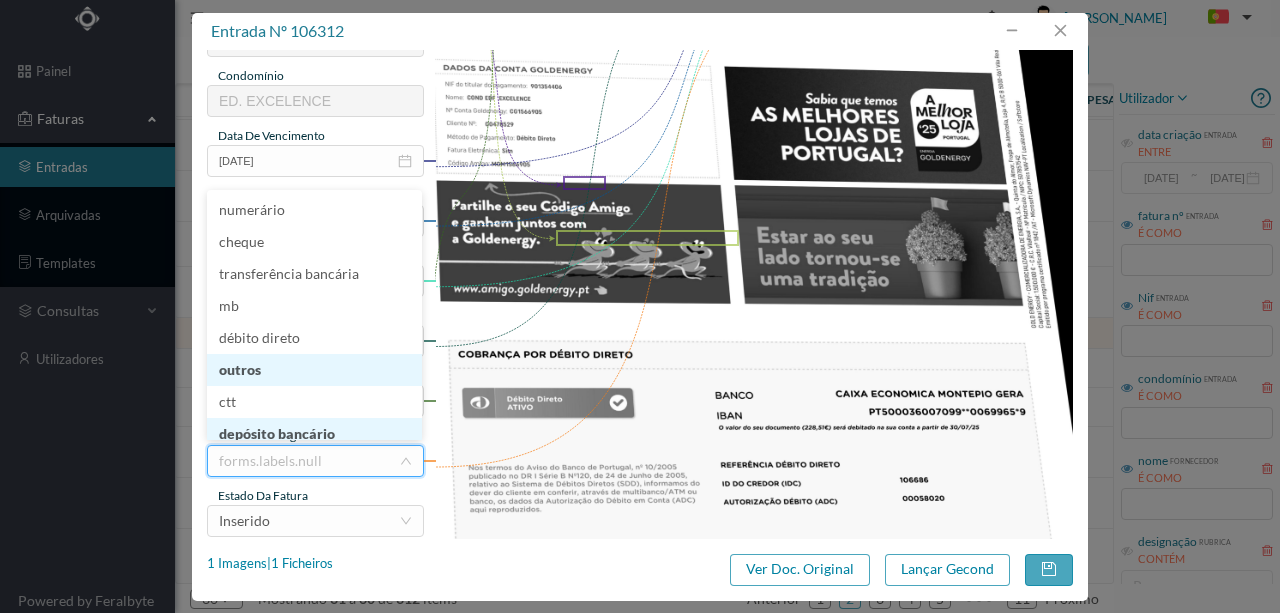 scroll, scrollTop: 10, scrollLeft: 0, axis: vertical 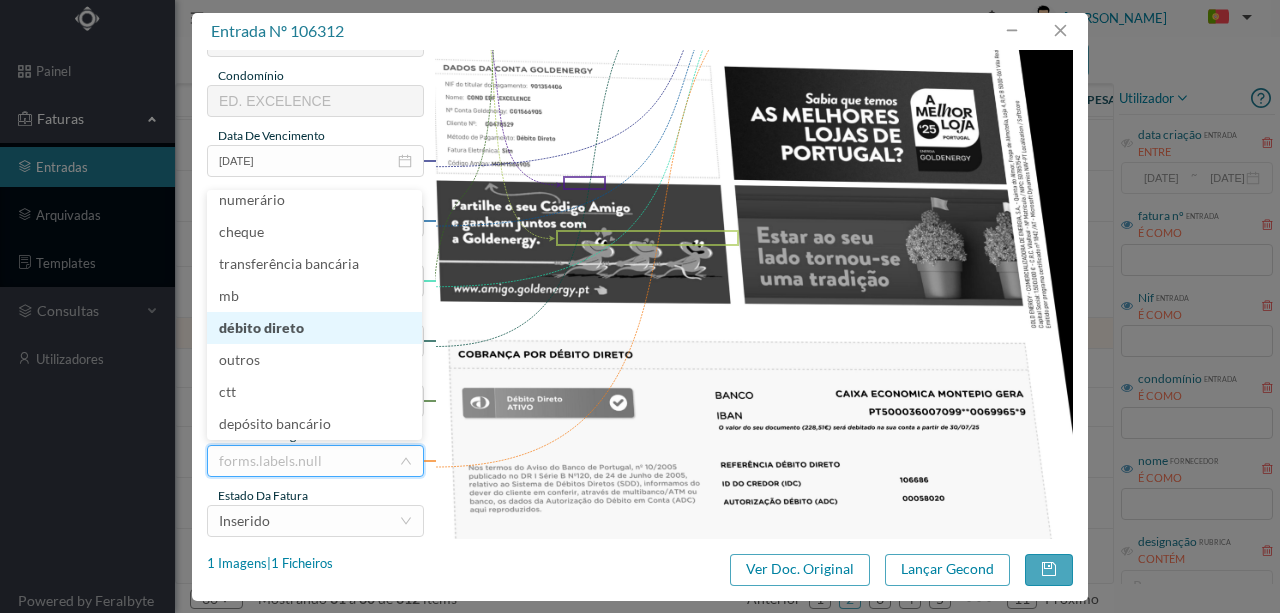 click on "débito direto" at bounding box center (314, 328) 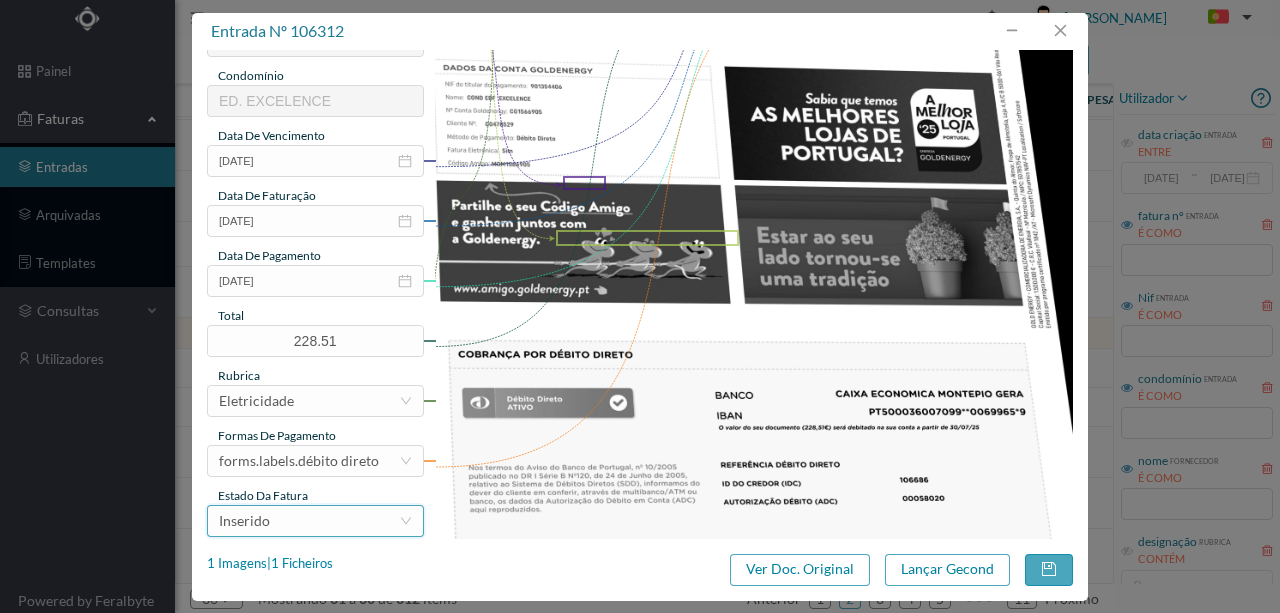 click on "Inserido" at bounding box center (309, 521) 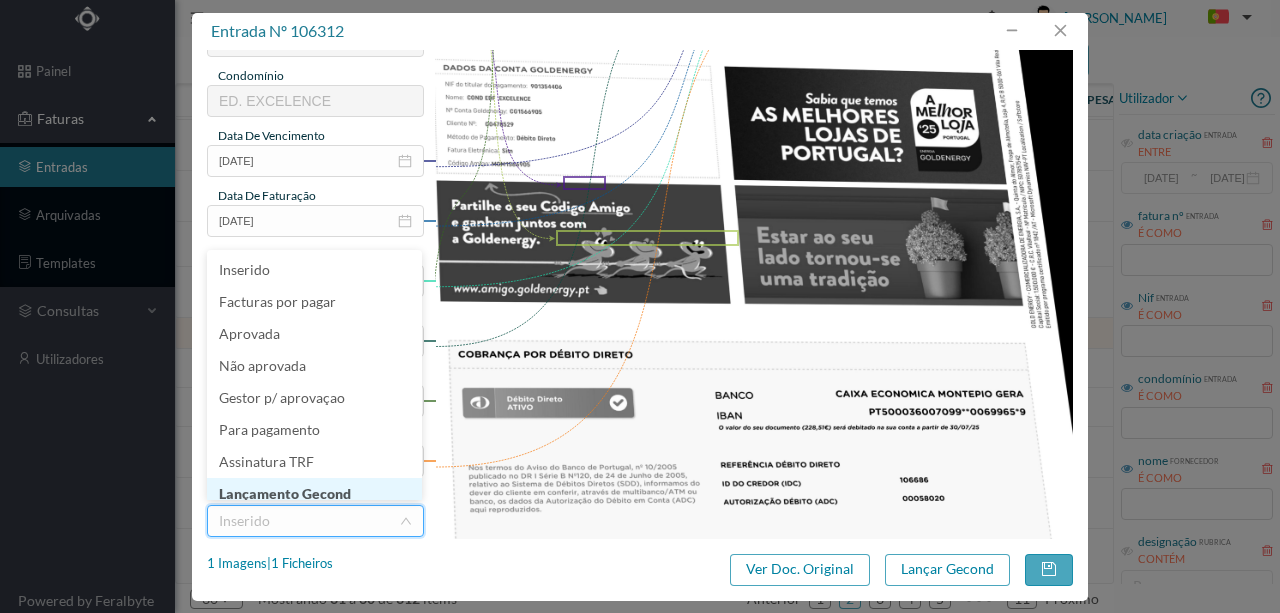 scroll, scrollTop: 10, scrollLeft: 0, axis: vertical 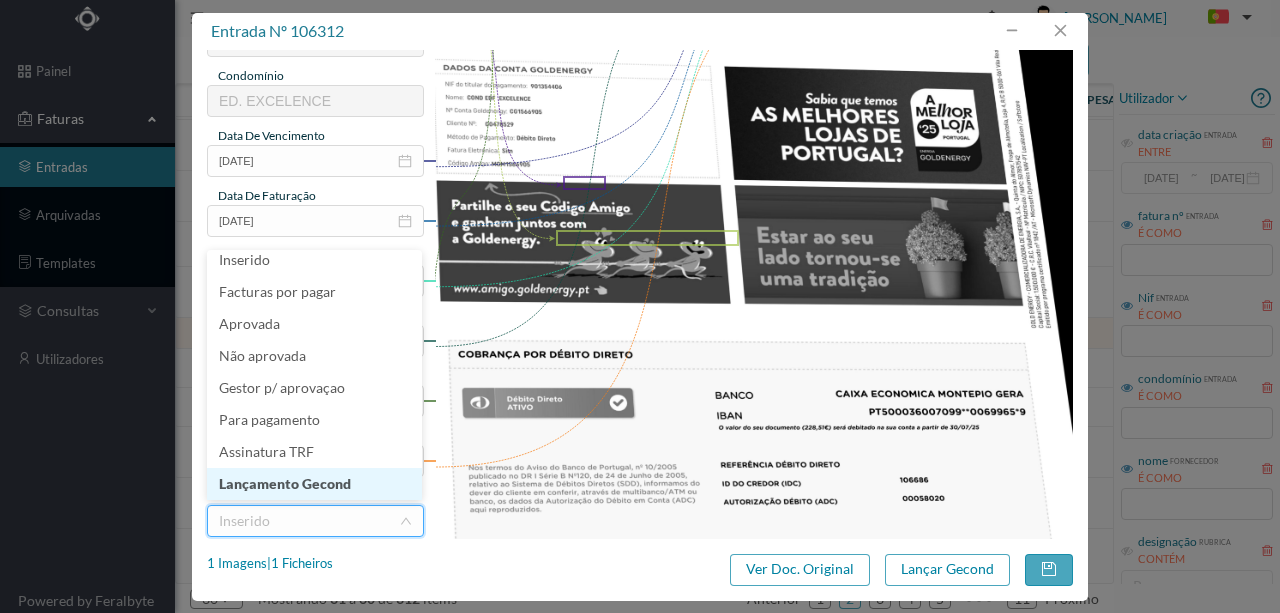 click on "Lançamento Gecond" at bounding box center (314, 484) 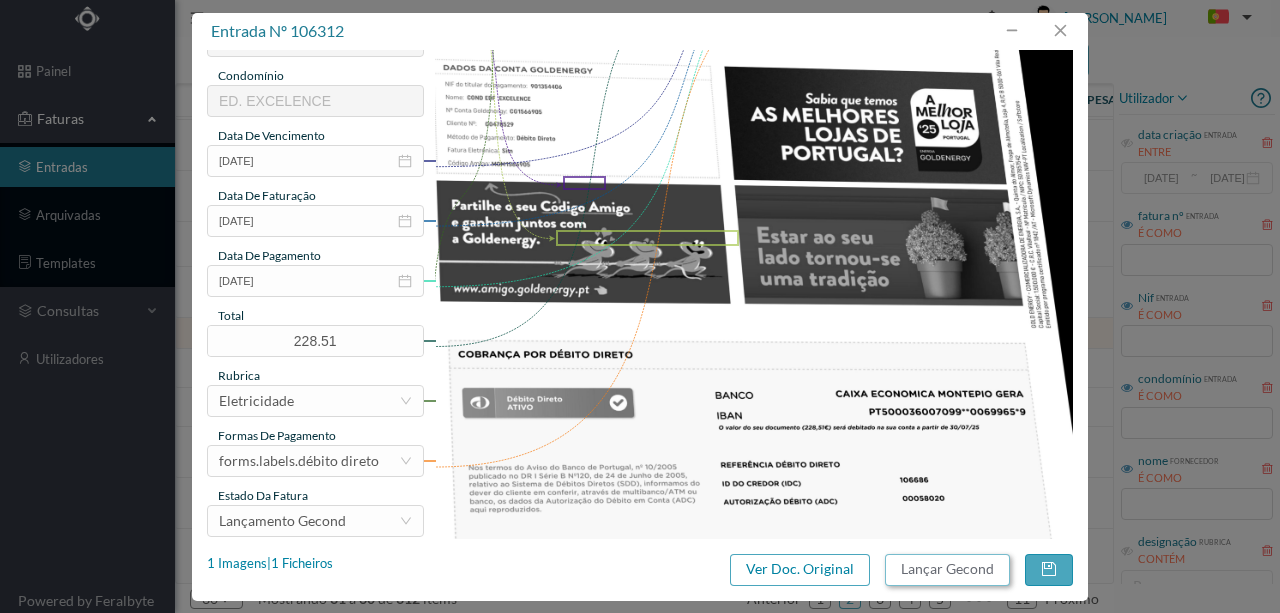click on "Lançar Gecond" at bounding box center (947, 570) 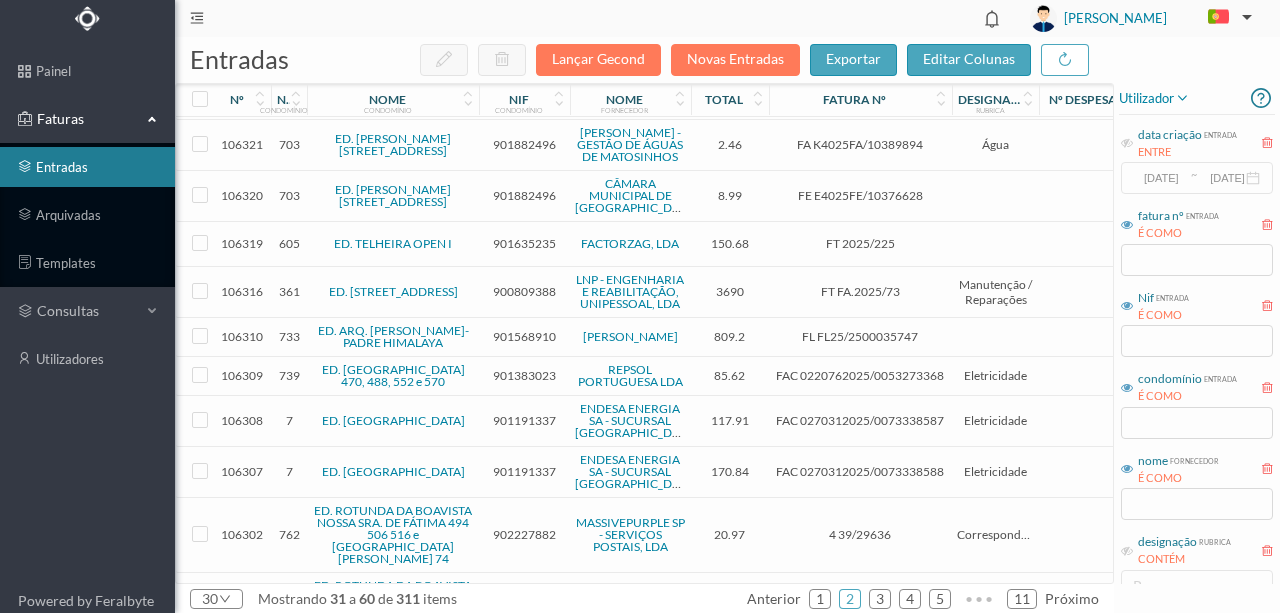 click on "901568910" at bounding box center [524, 336] 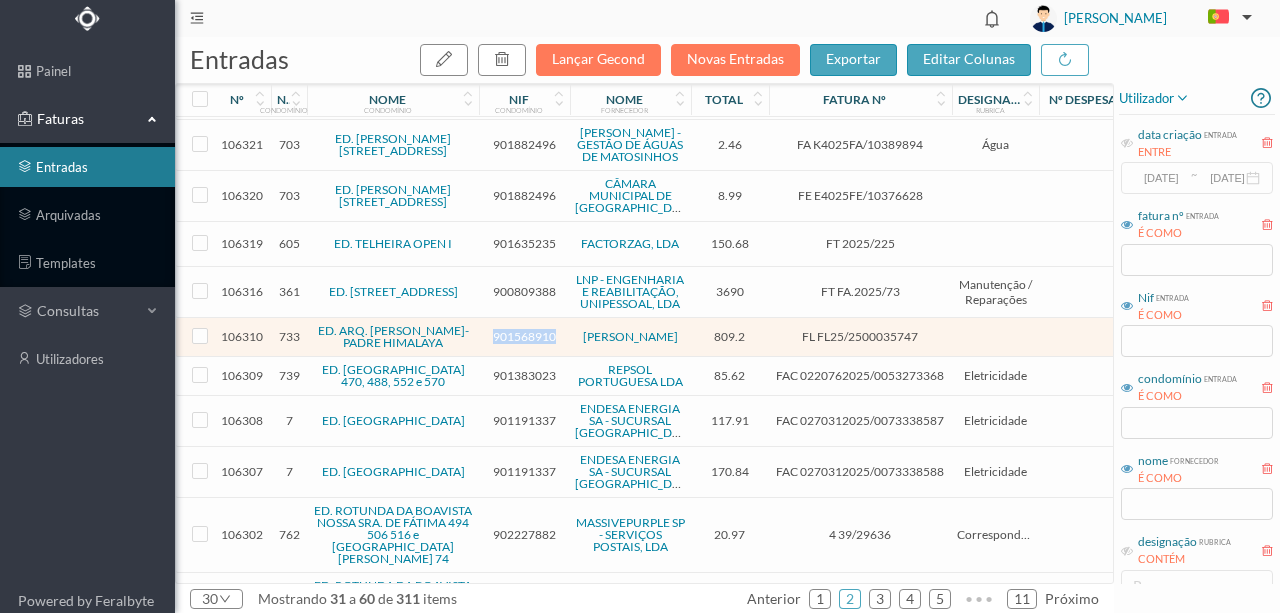 click on "901568910" at bounding box center [524, 336] 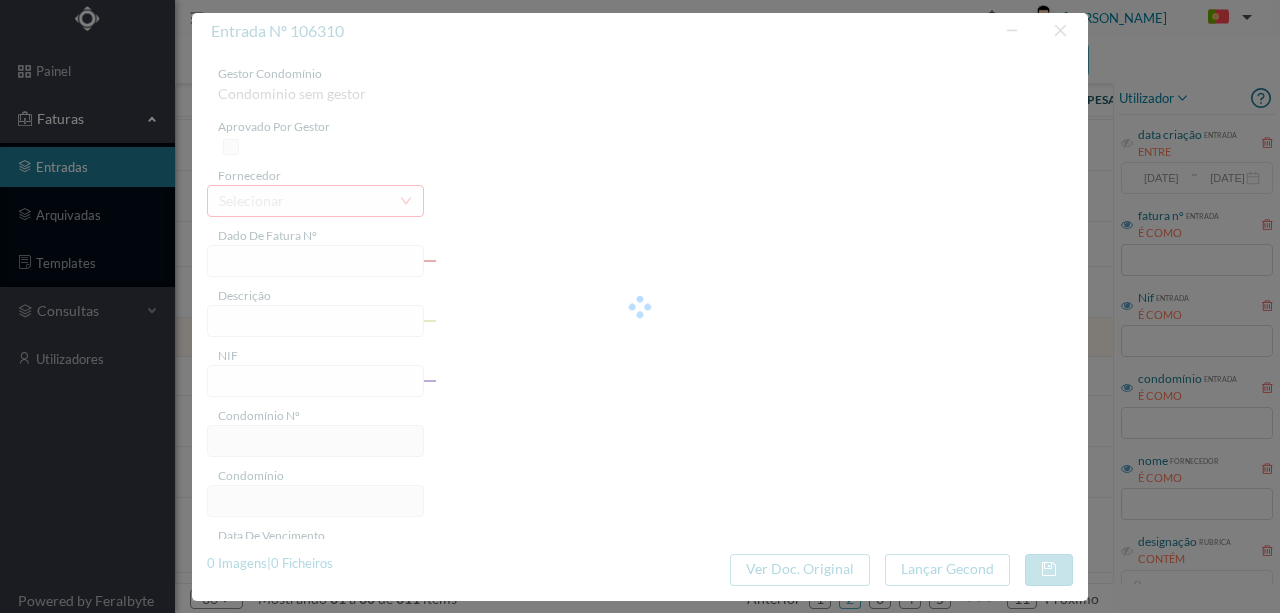 type on "FL FL25/2500035747" 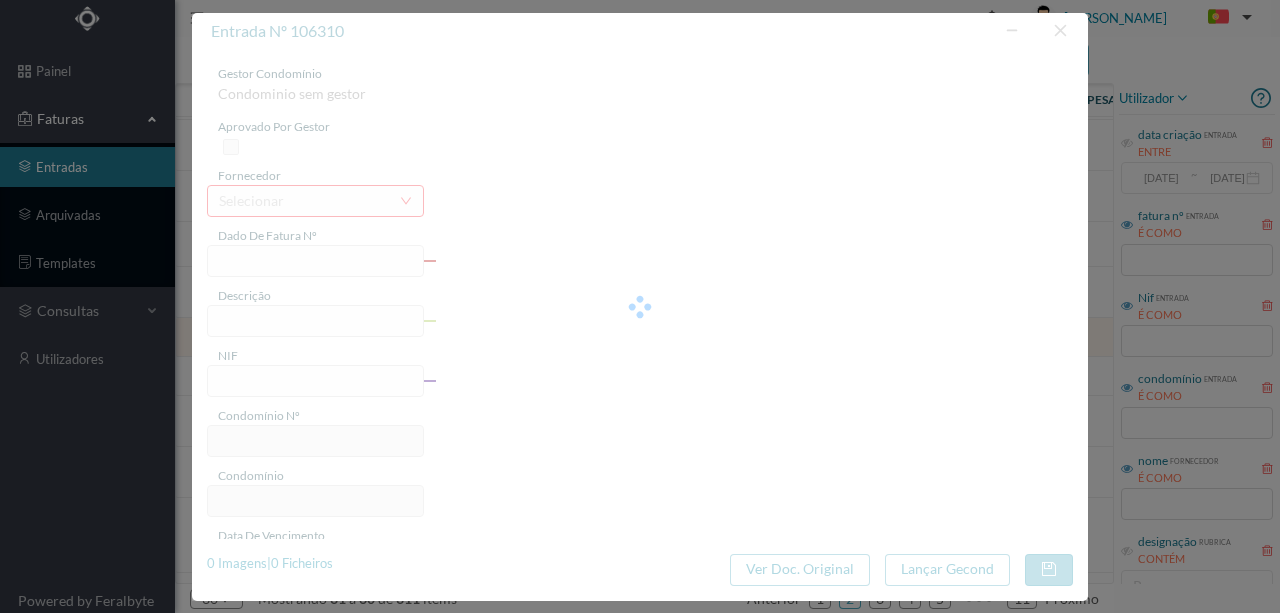 type on "o" 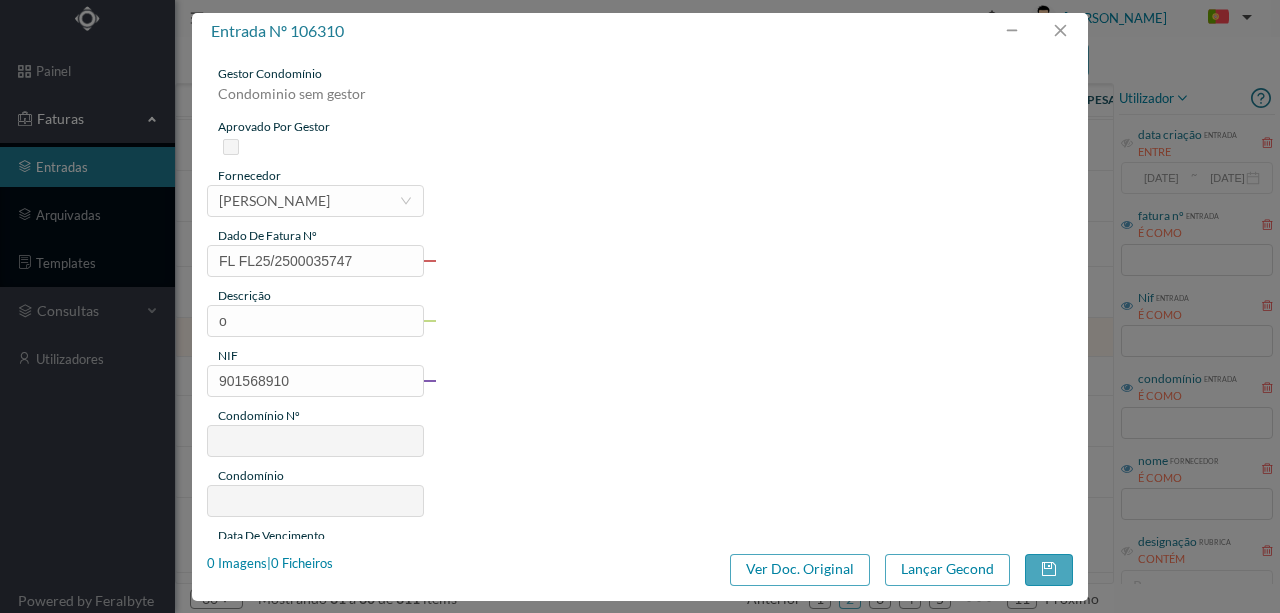 type on "733" 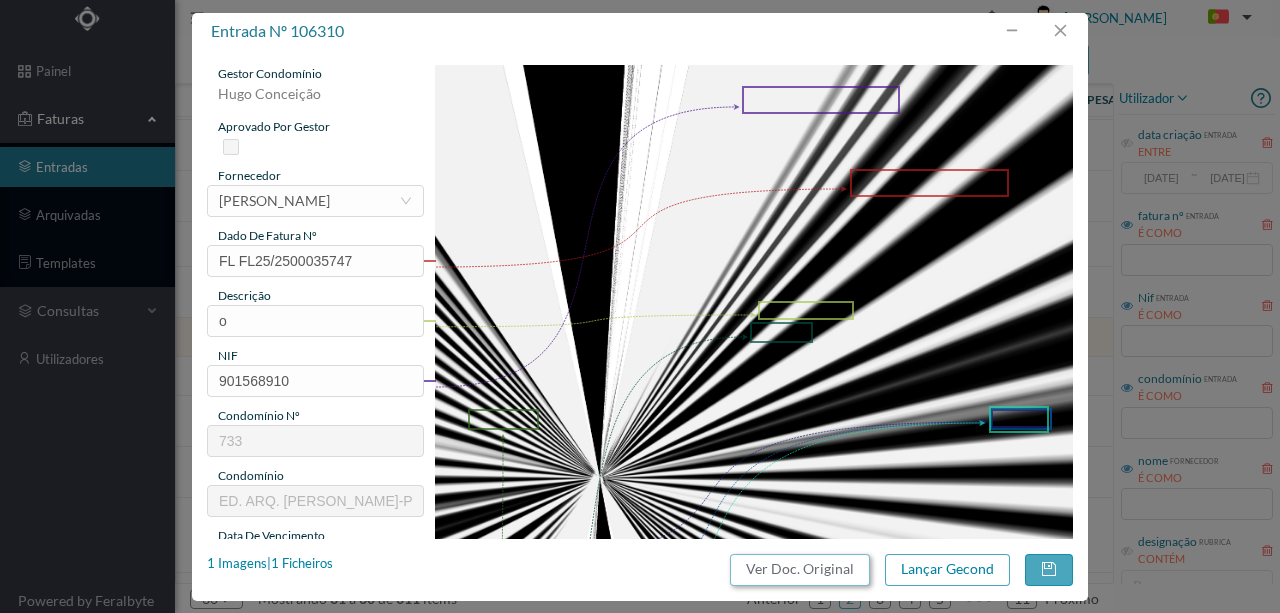 click on "Ver Doc. Original" at bounding box center (800, 570) 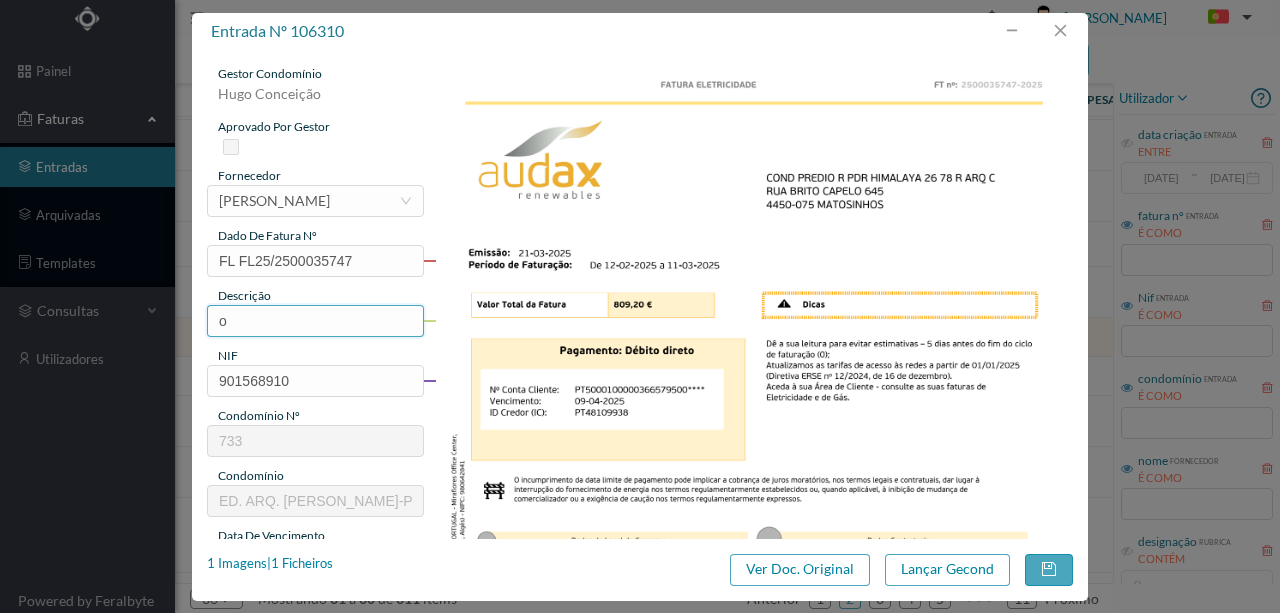 drag, startPoint x: 262, startPoint y: 321, endPoint x: 193, endPoint y: 331, distance: 69.72087 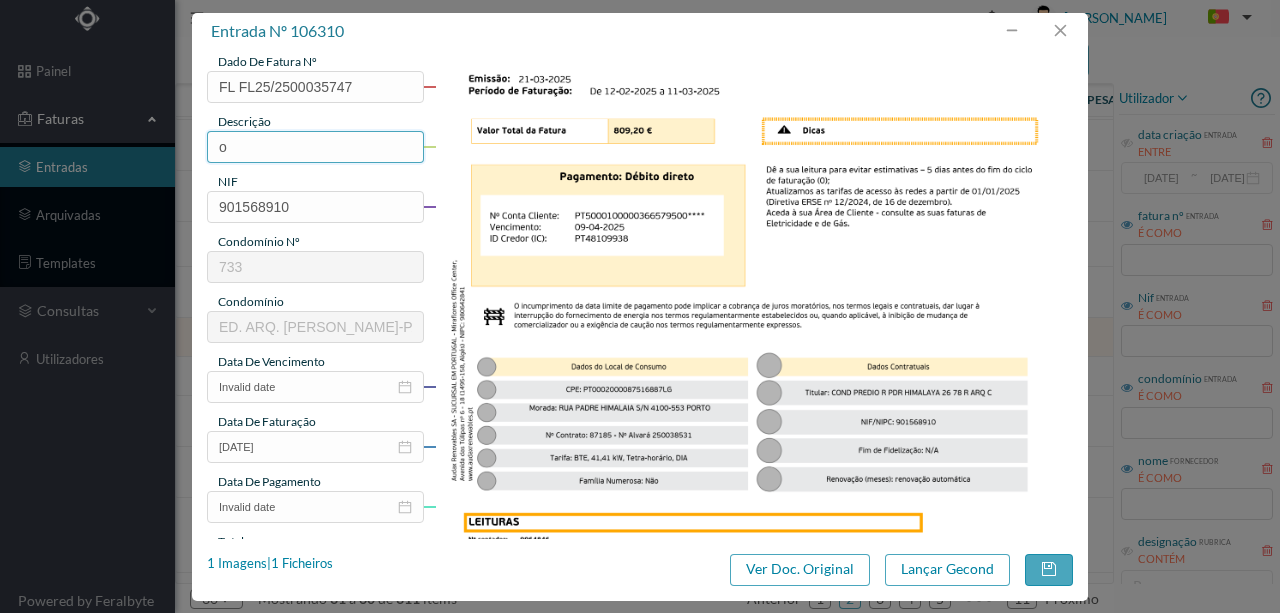scroll, scrollTop: 200, scrollLeft: 0, axis: vertical 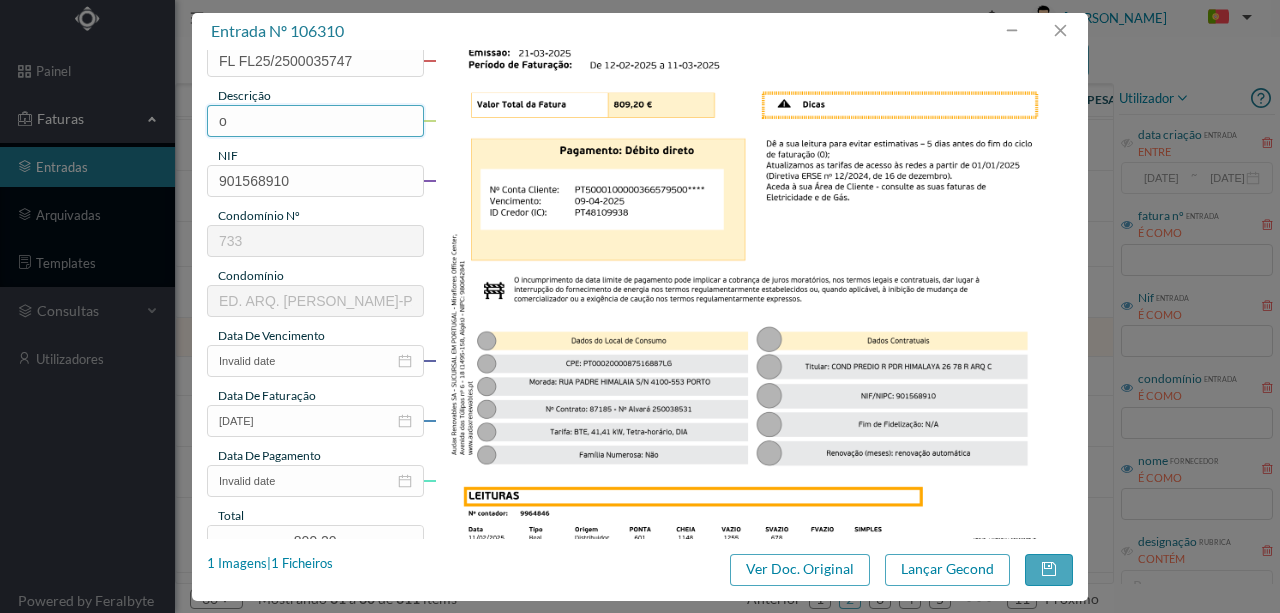 click on "o" at bounding box center (315, 121) 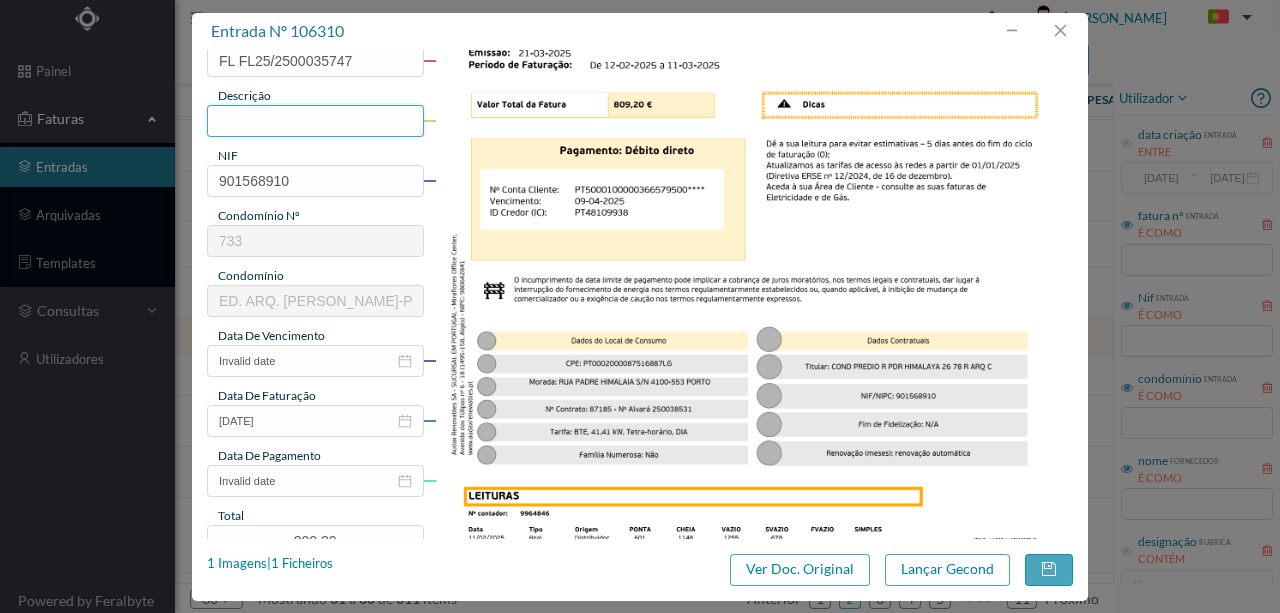 click at bounding box center (315, 121) 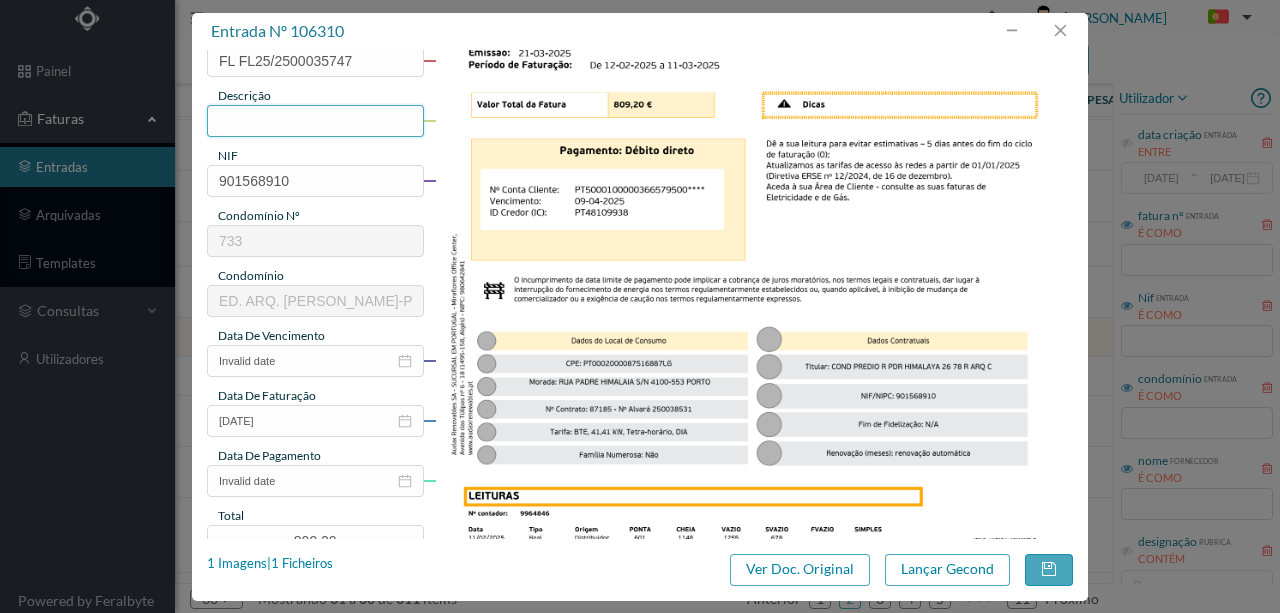 type on "s" 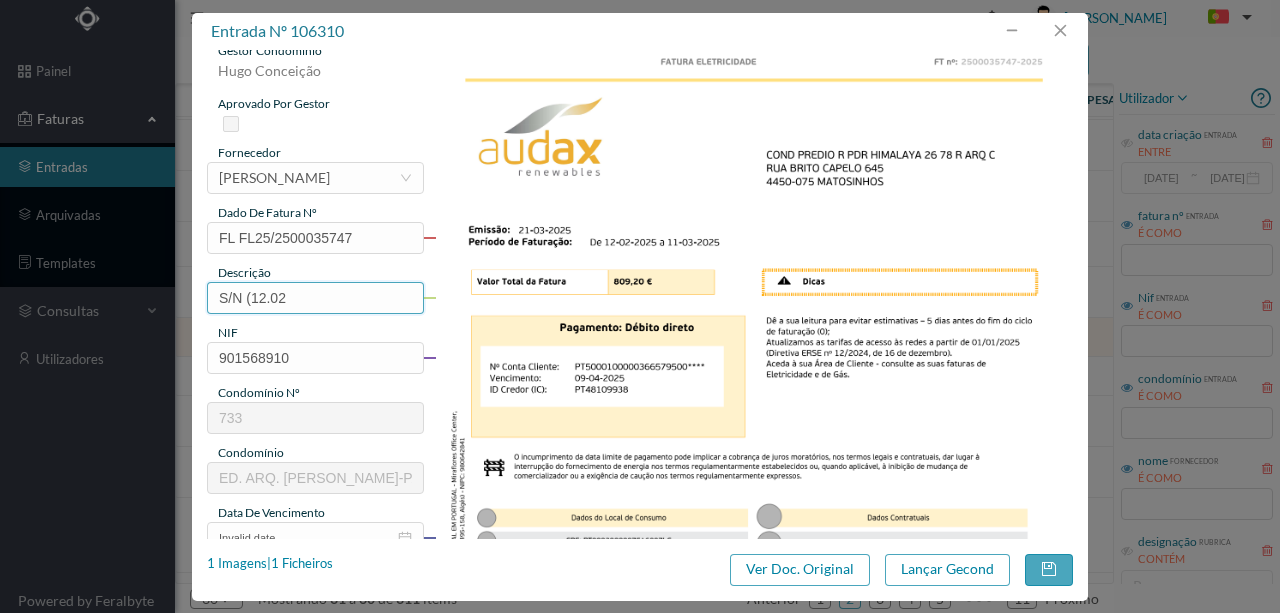 scroll, scrollTop: 0, scrollLeft: 0, axis: both 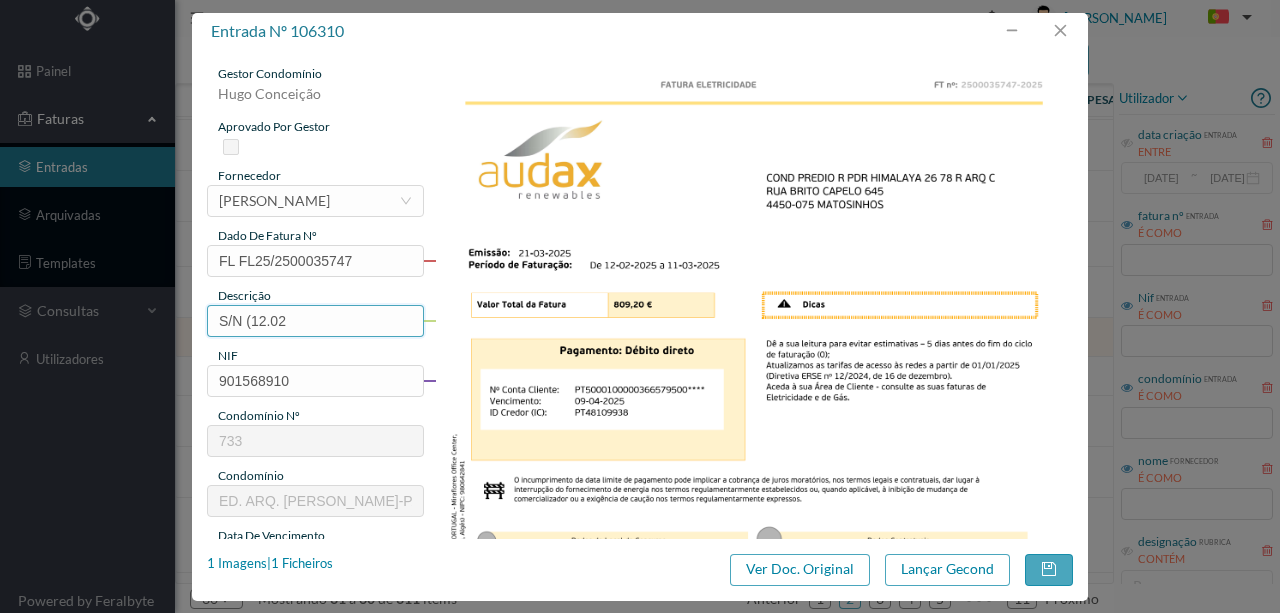 type on "S/N (12.02" 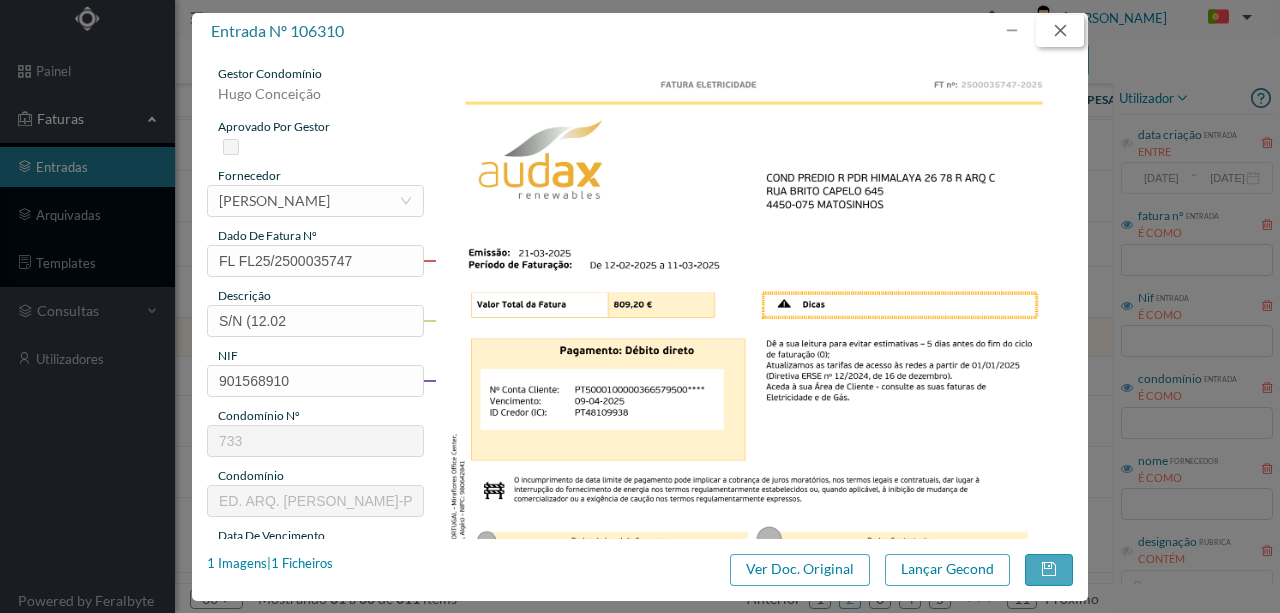 click at bounding box center (1060, 31) 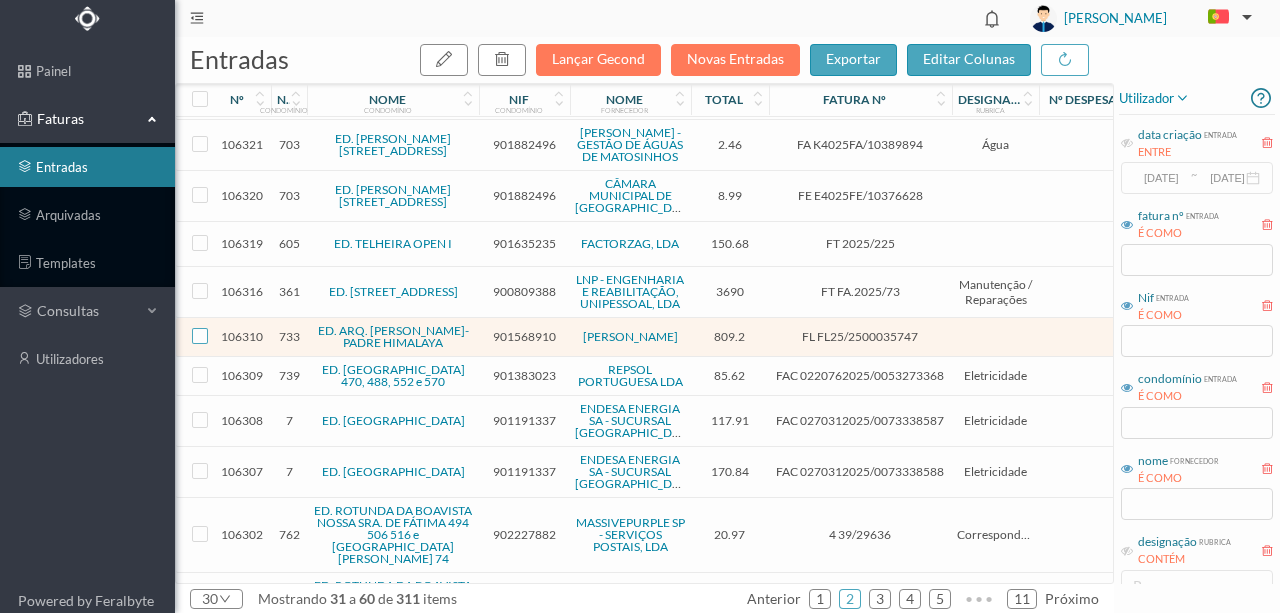 click at bounding box center (200, 336) 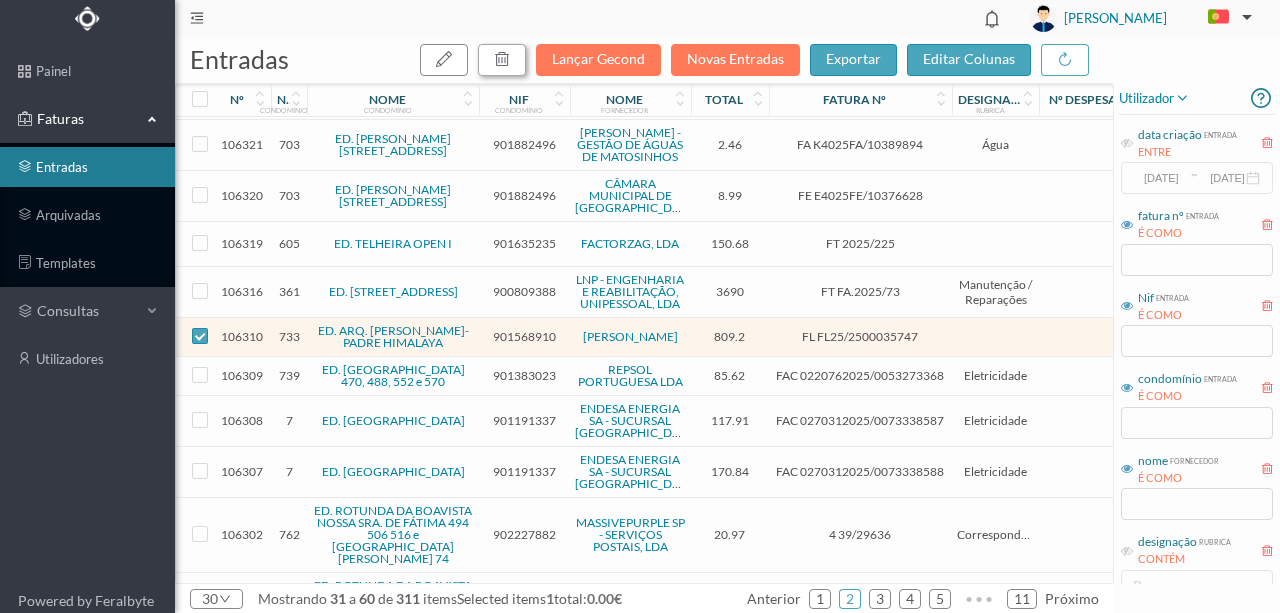 click at bounding box center [502, 59] 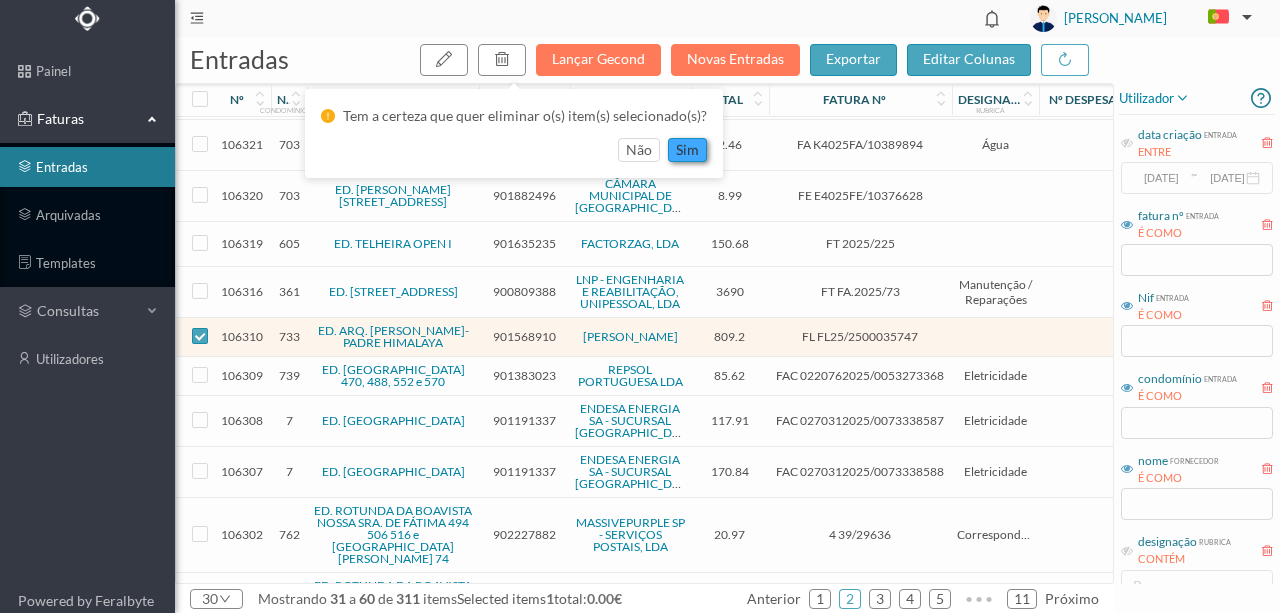 click on "sim" at bounding box center (687, 150) 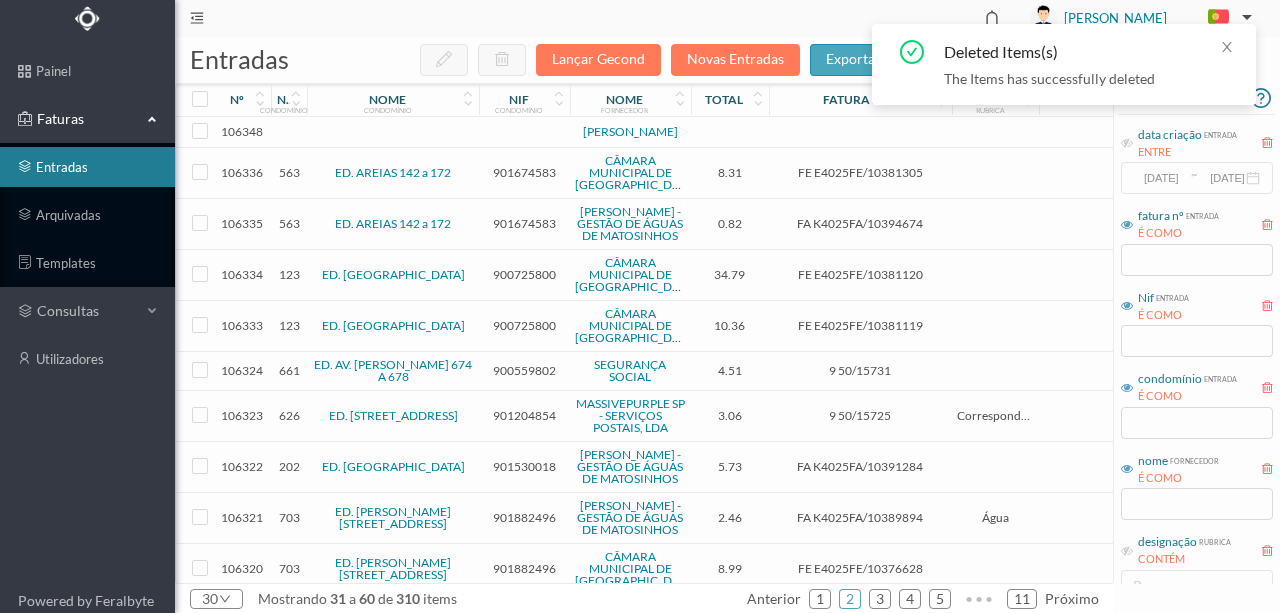 scroll, scrollTop: 0, scrollLeft: 0, axis: both 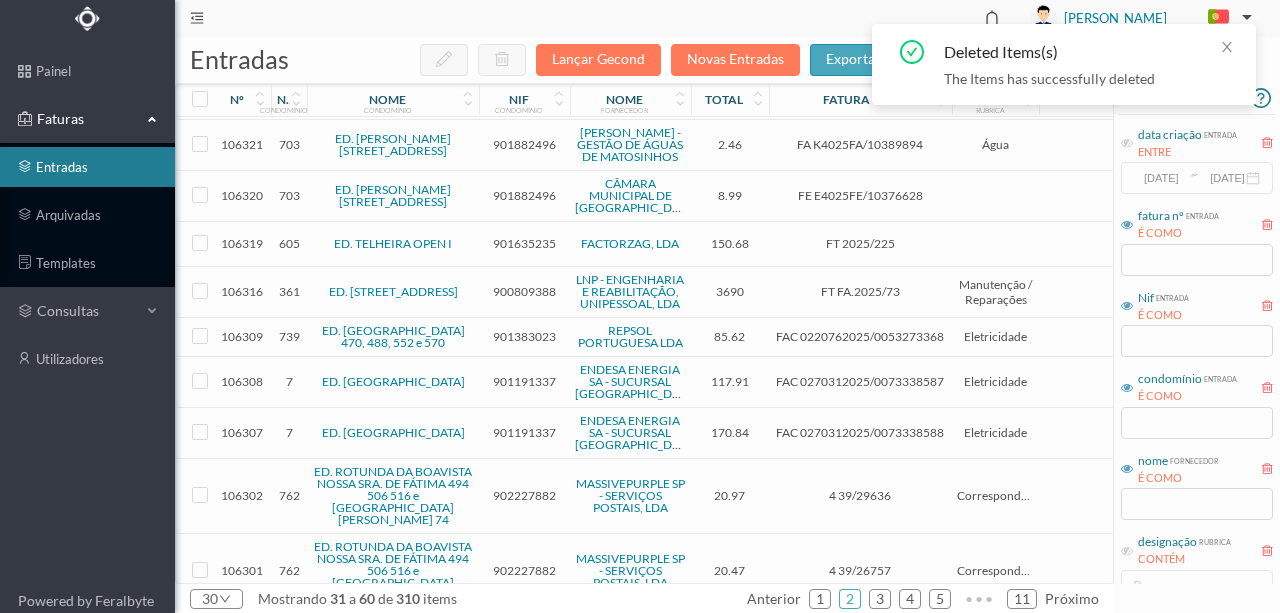 click on "901383023" at bounding box center [524, 336] 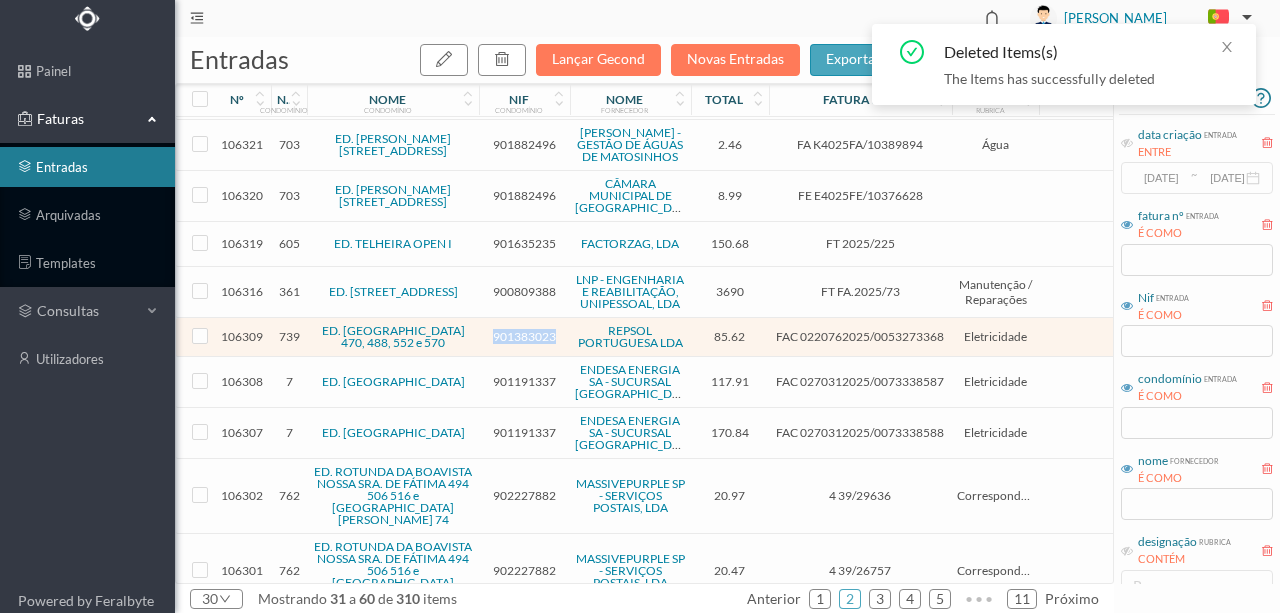 click on "901383023" at bounding box center (524, 336) 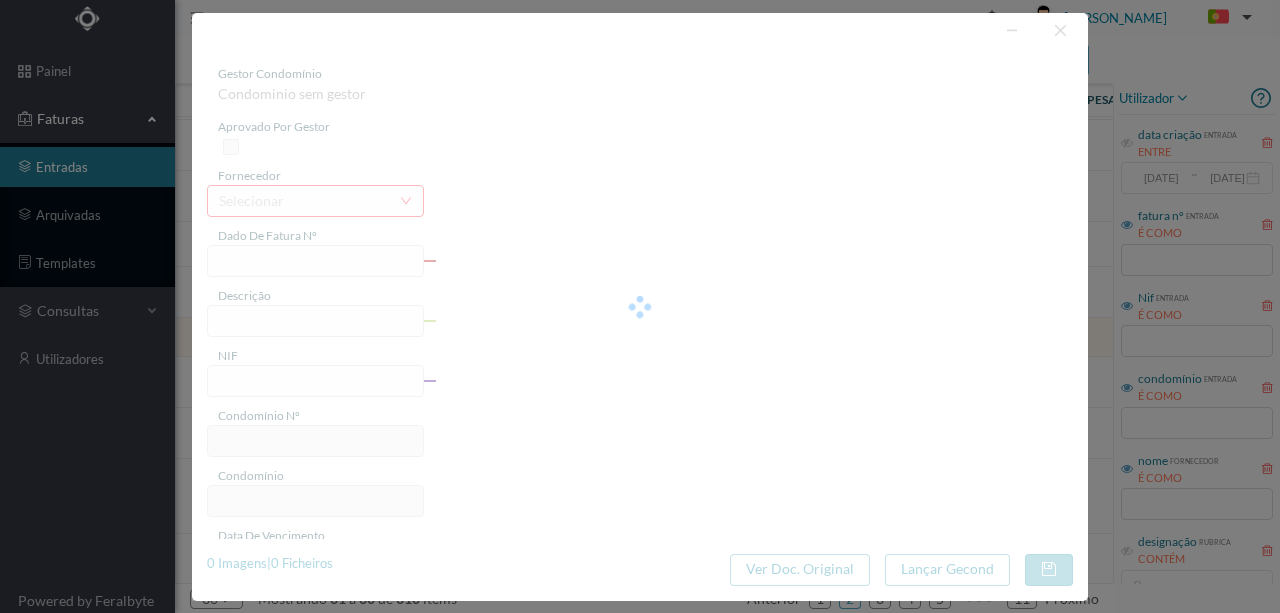 type on "FAC 0220762025/0053273368" 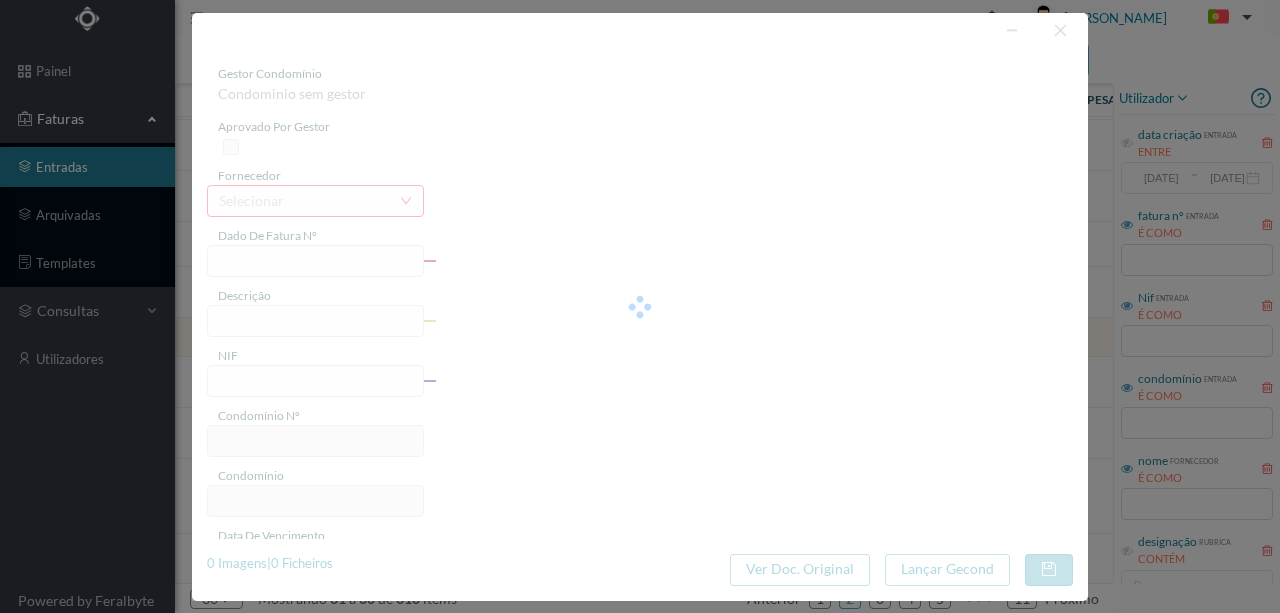 type on "[STREET_ADDRESS] COM" 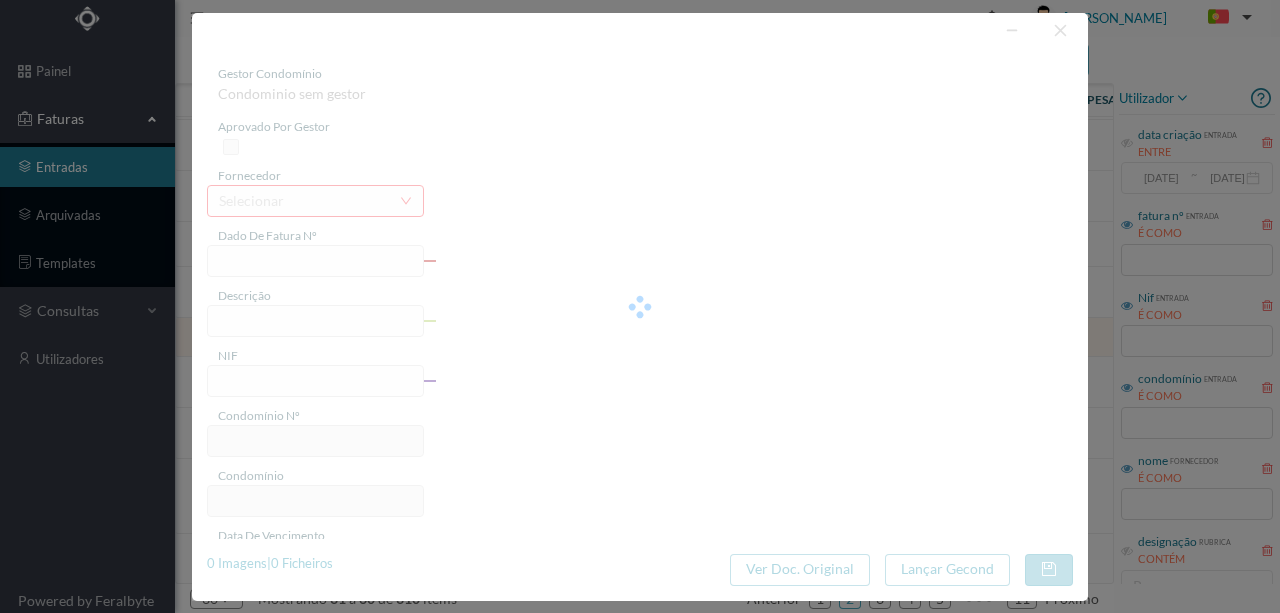 type on "[DATE]" 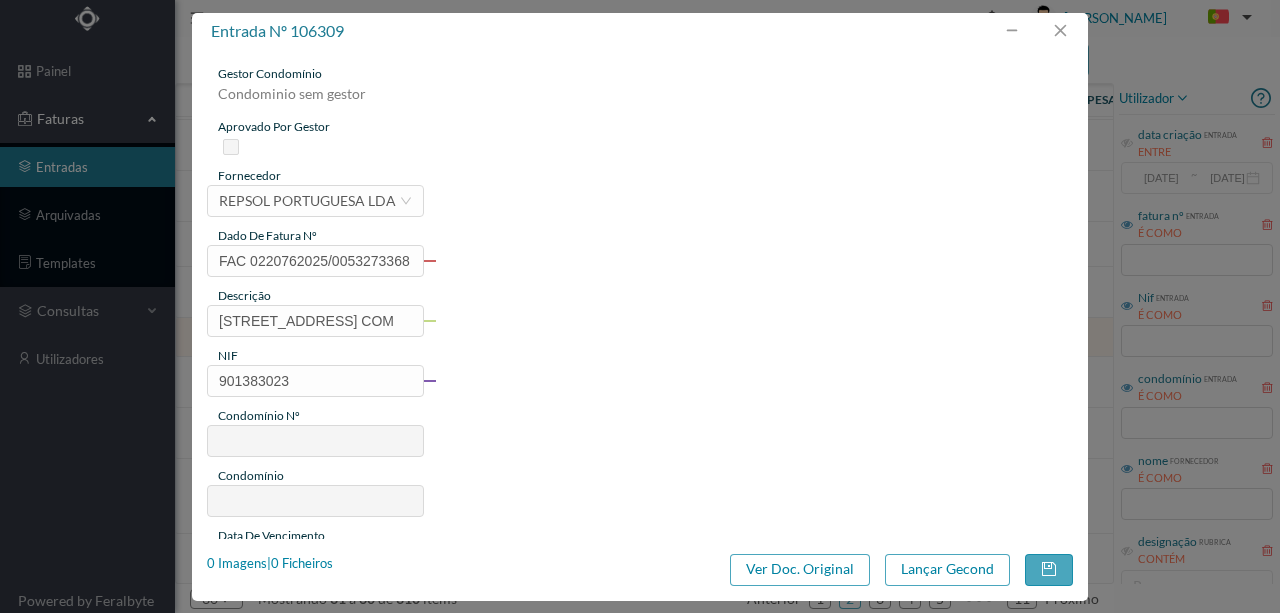 type on "739" 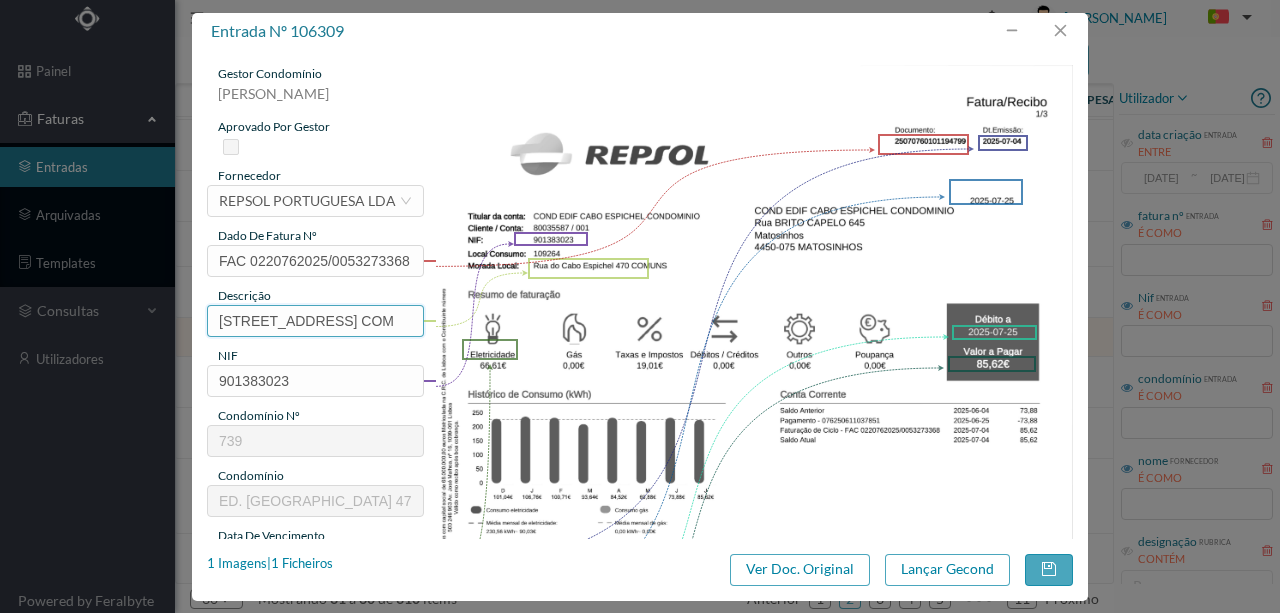 drag, startPoint x: 360, startPoint y: 318, endPoint x: 26, endPoint y: 324, distance: 334.0539 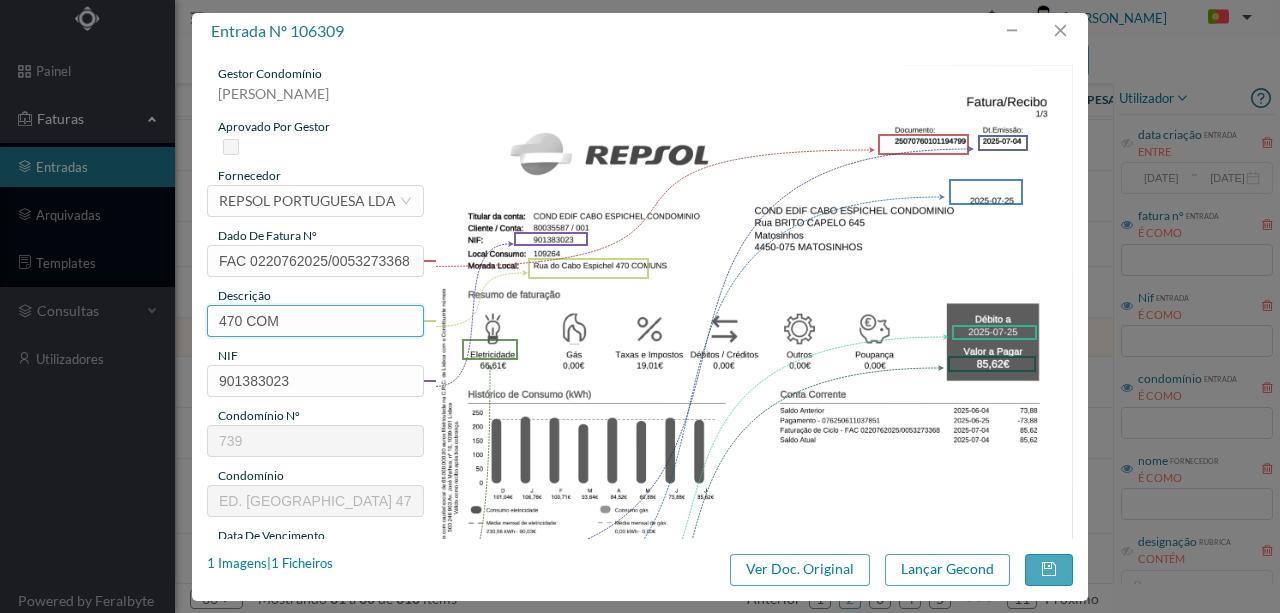 click on "470 COM" at bounding box center [315, 321] 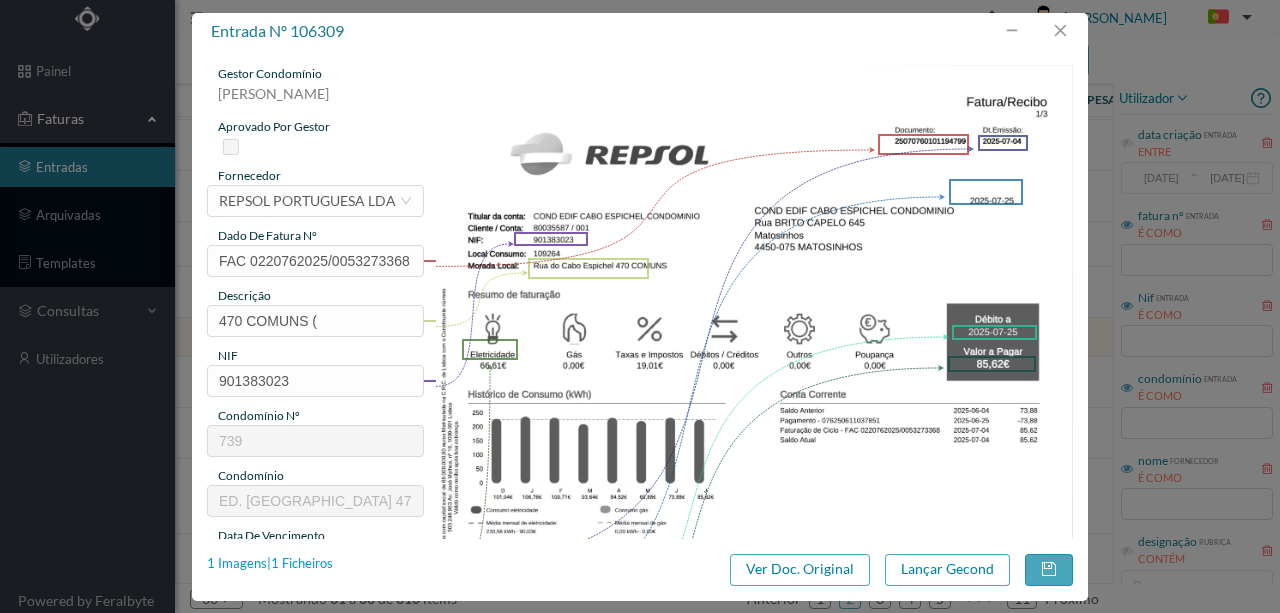 click on "1   Imagens  |  1   Ficheiros" at bounding box center (270, 564) 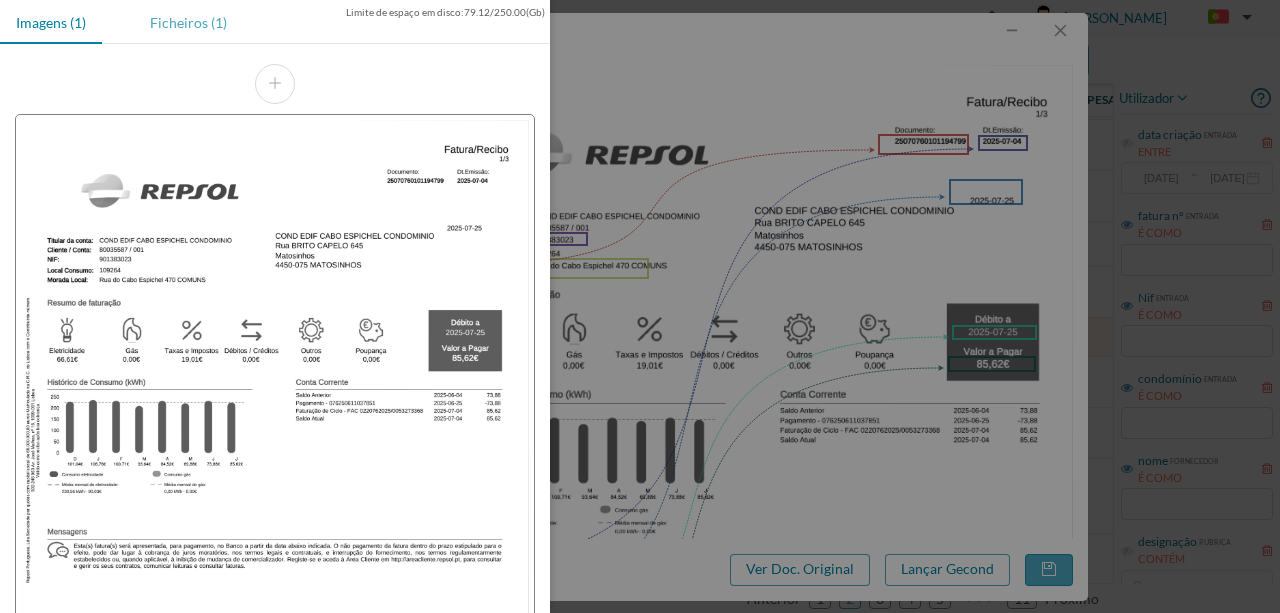 click on "Ficheiros (1)" at bounding box center [188, 22] 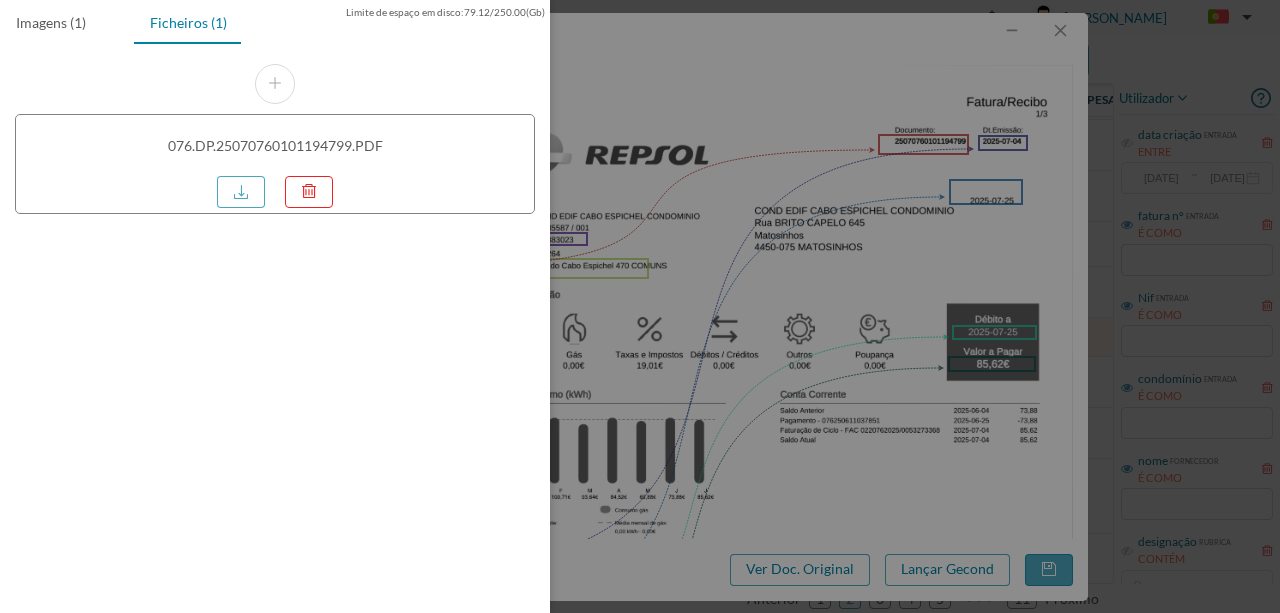 click at bounding box center [246, 189] 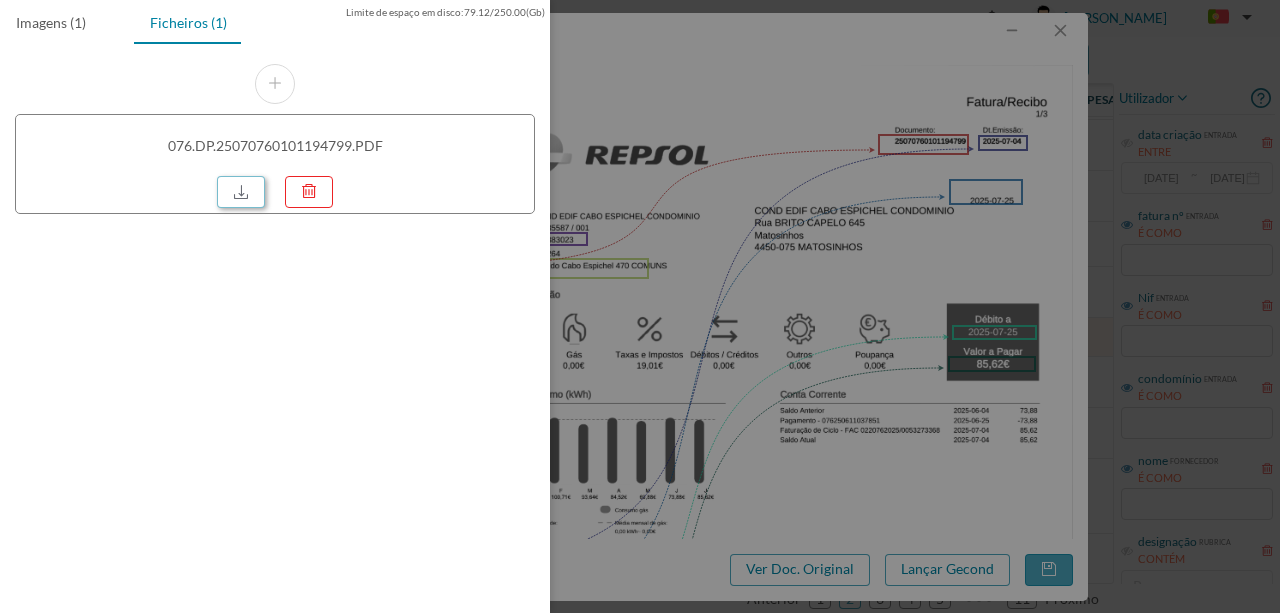 click at bounding box center [241, 192] 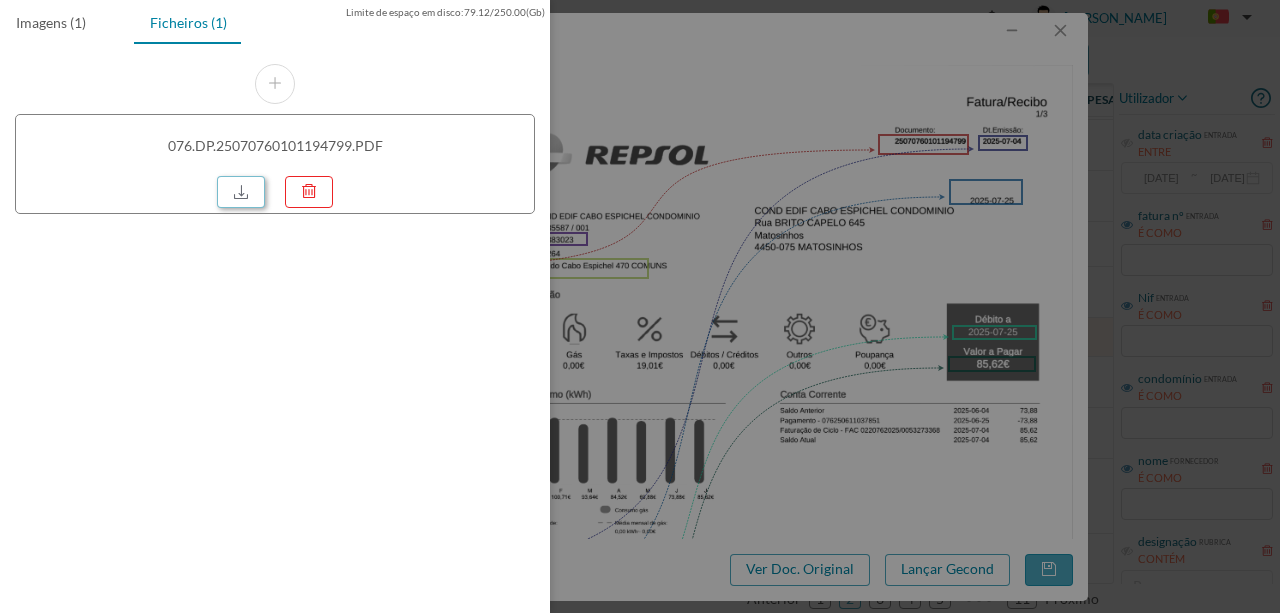 click at bounding box center (241, 192) 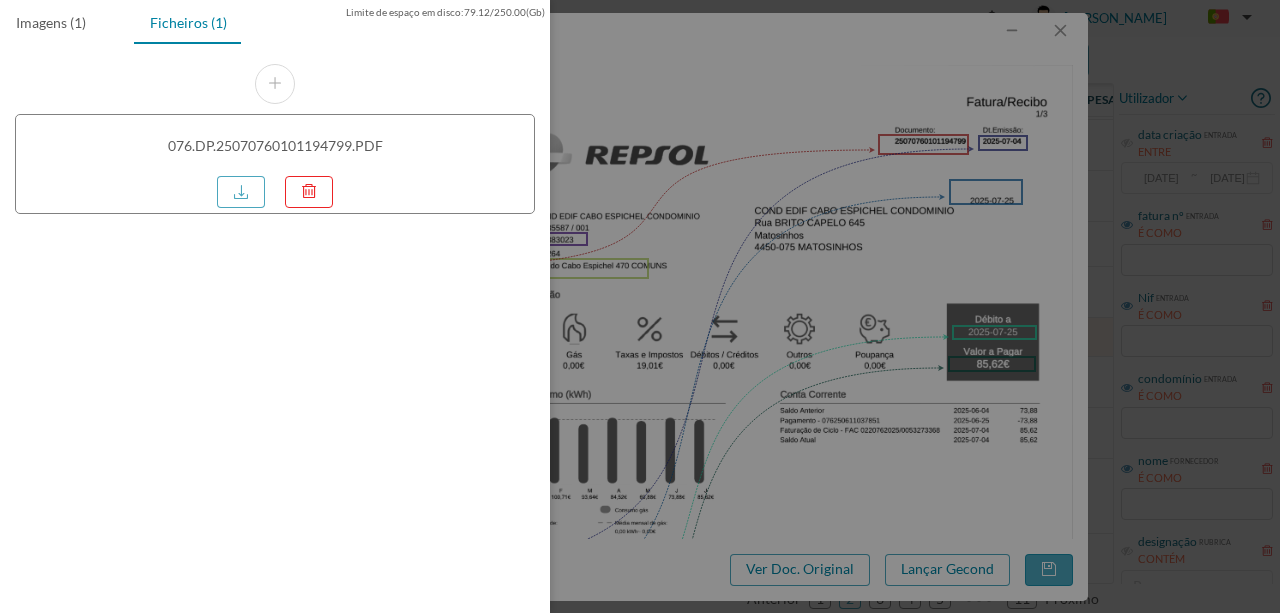 click at bounding box center (640, 306) 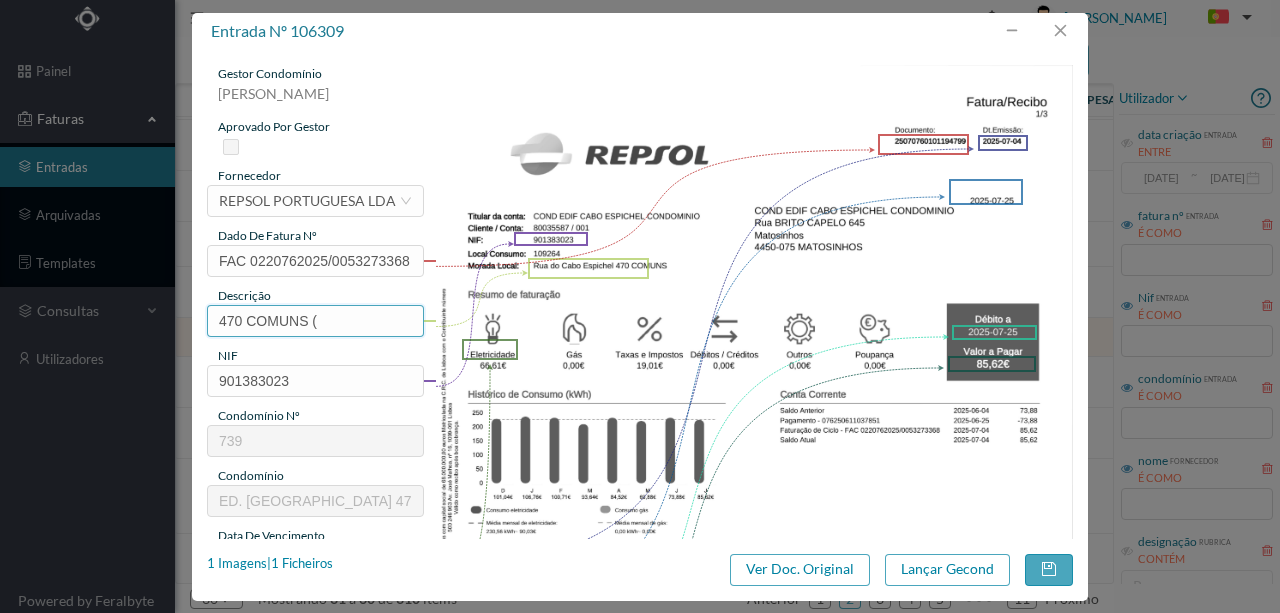 click on "470 COMUNS (" at bounding box center (315, 321) 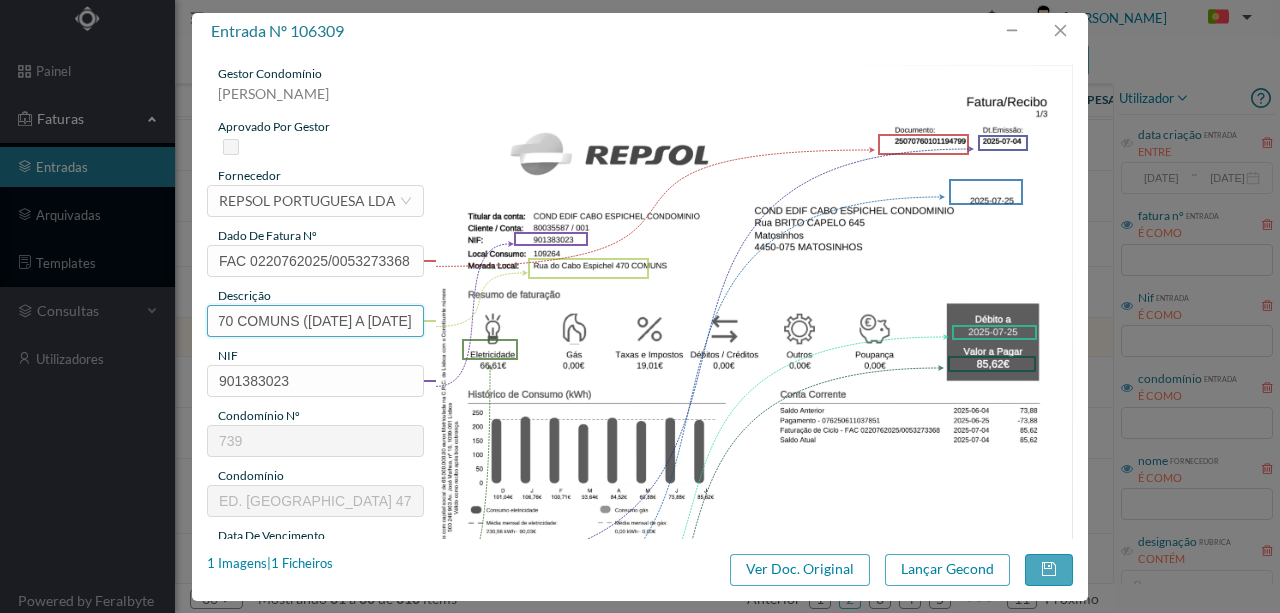 scroll, scrollTop: 0, scrollLeft: 62, axis: horizontal 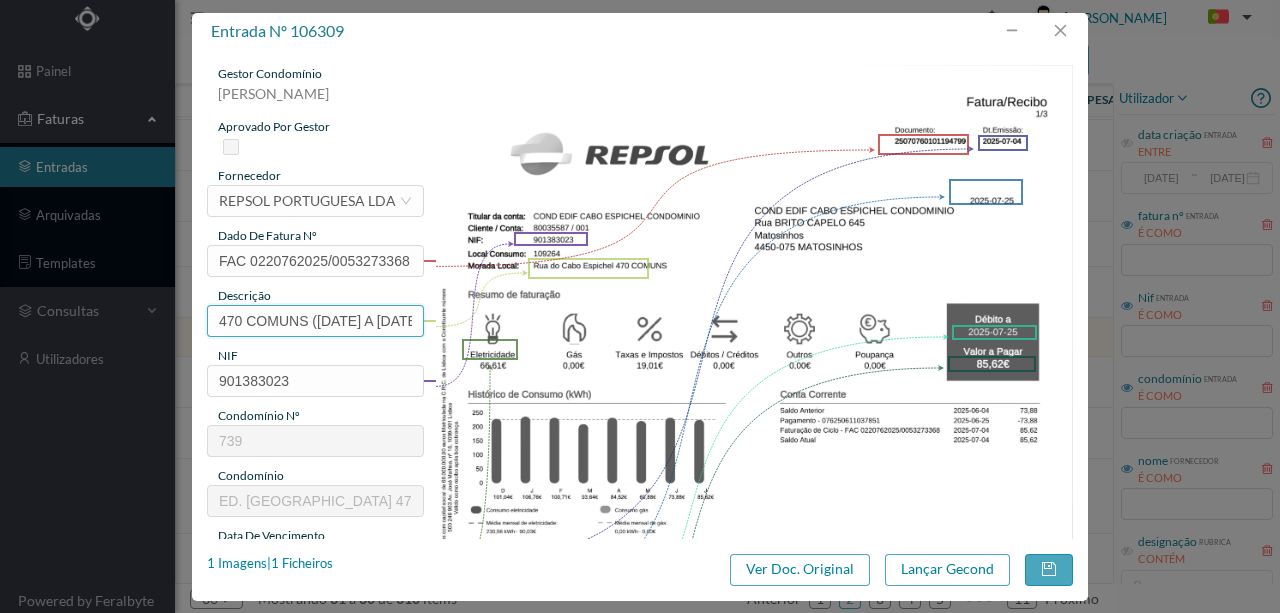 click on "470 COMUNS (02.06.2025 A 01.07.2025" at bounding box center (315, 321) 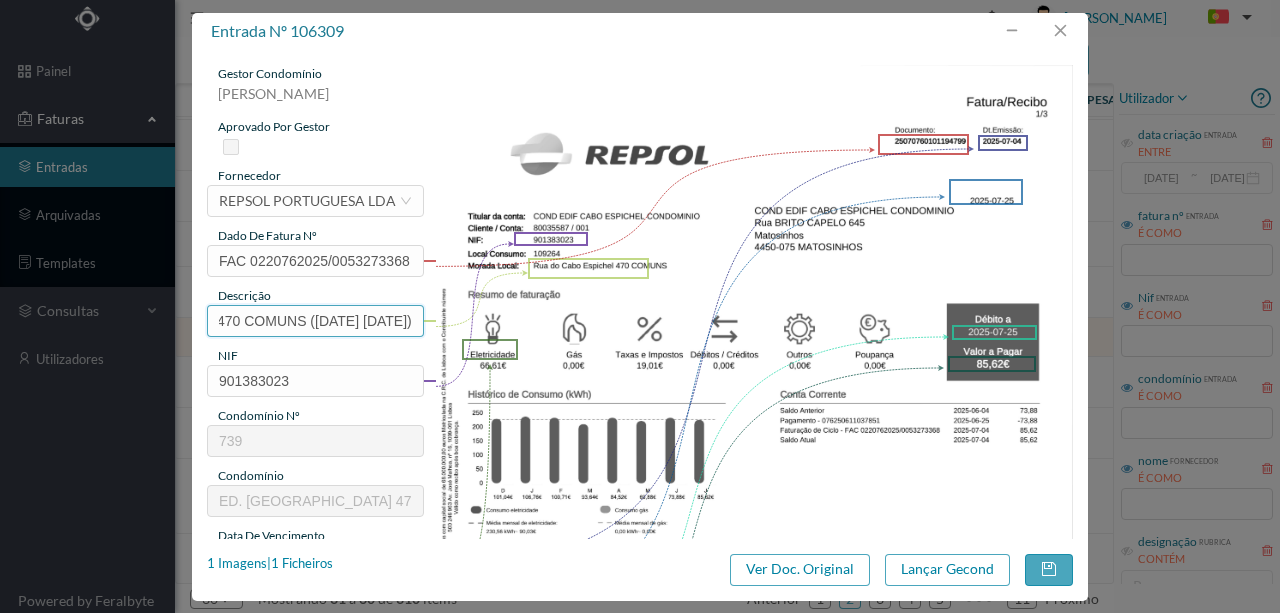 scroll, scrollTop: 0, scrollLeft: 46, axis: horizontal 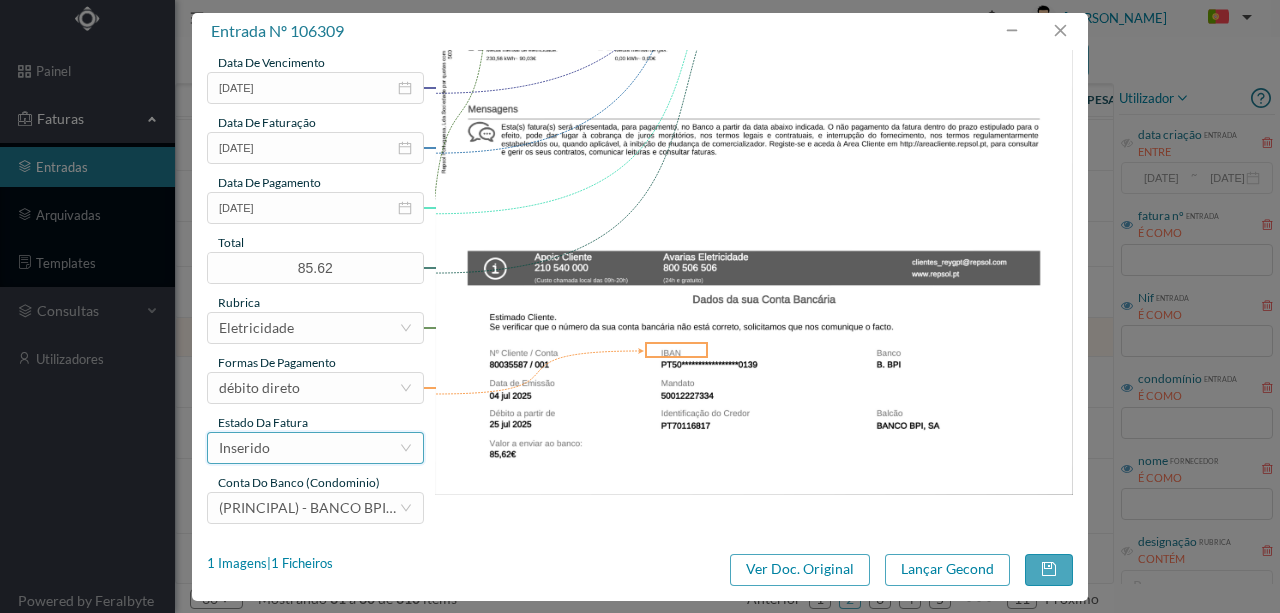 type on "470 COMUNS (02.06.2025 a 01.07.2025)" 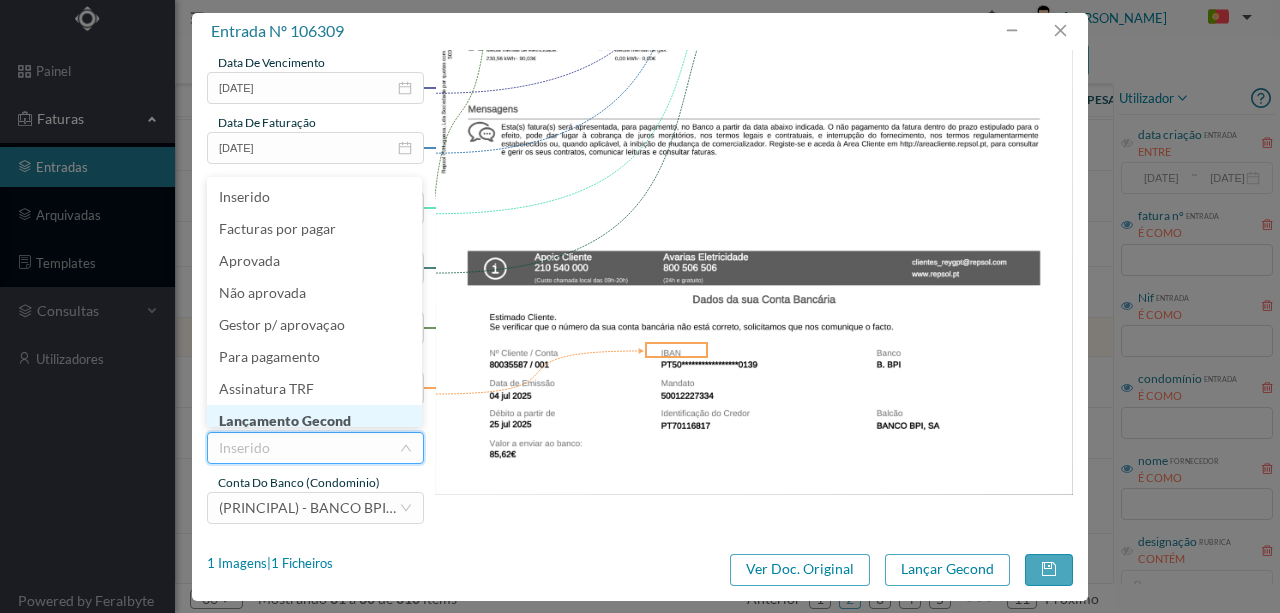 scroll, scrollTop: 10, scrollLeft: 0, axis: vertical 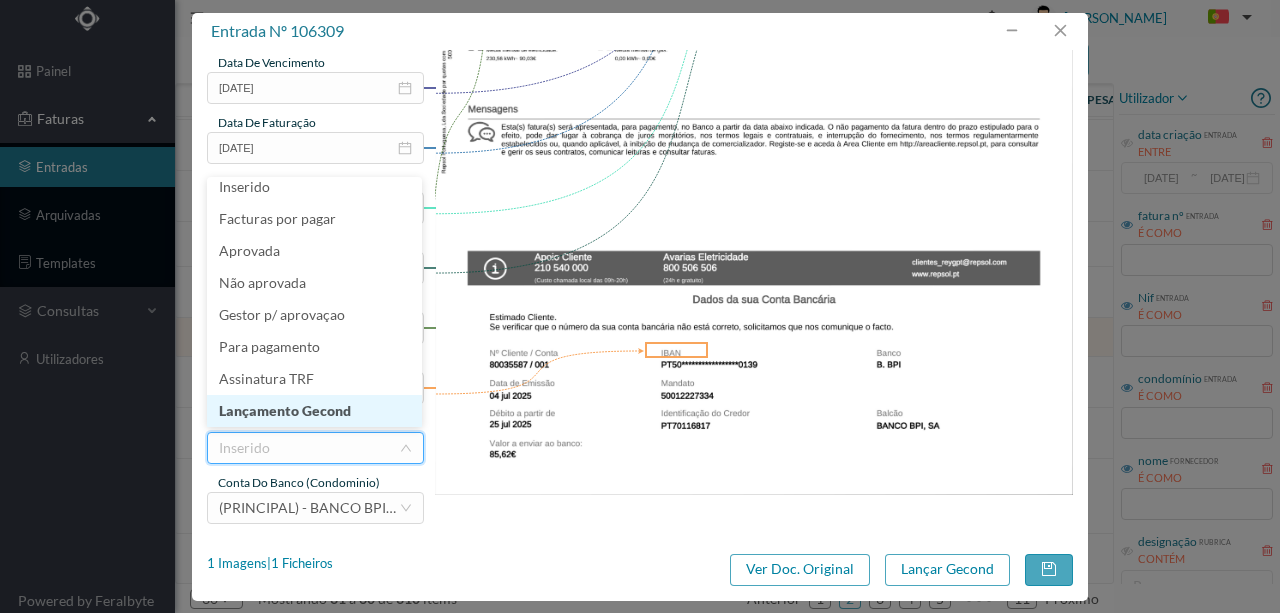 click on "Lançamento Gecond" at bounding box center (314, 411) 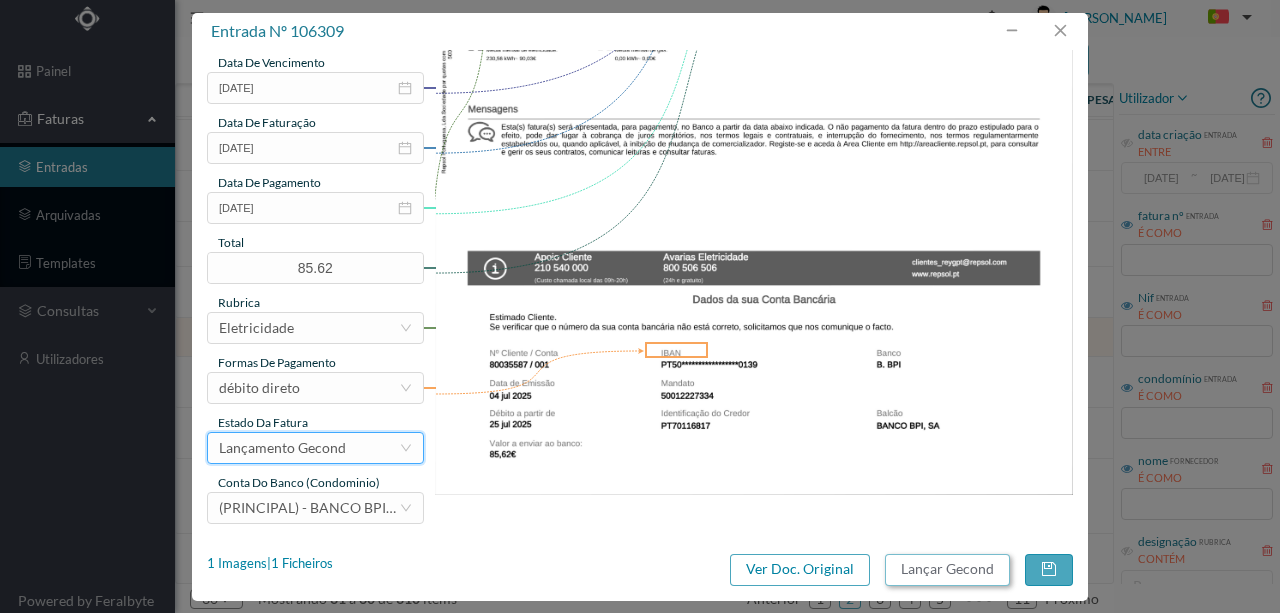 click on "Lançar Gecond" at bounding box center (947, 570) 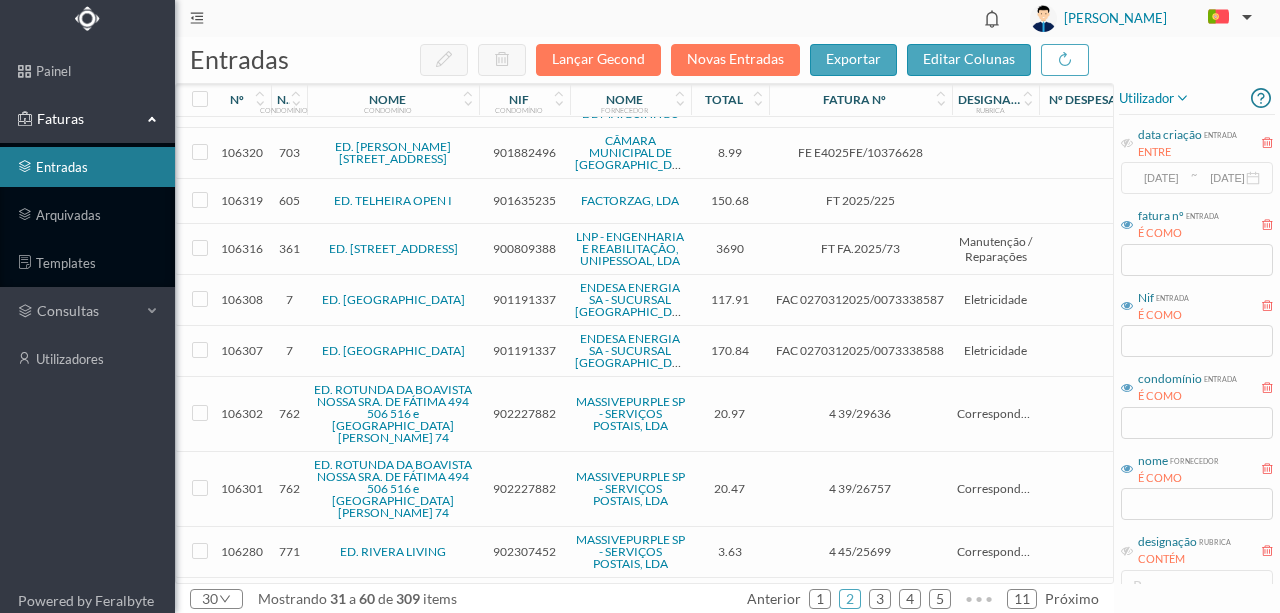 scroll, scrollTop: 440, scrollLeft: 0, axis: vertical 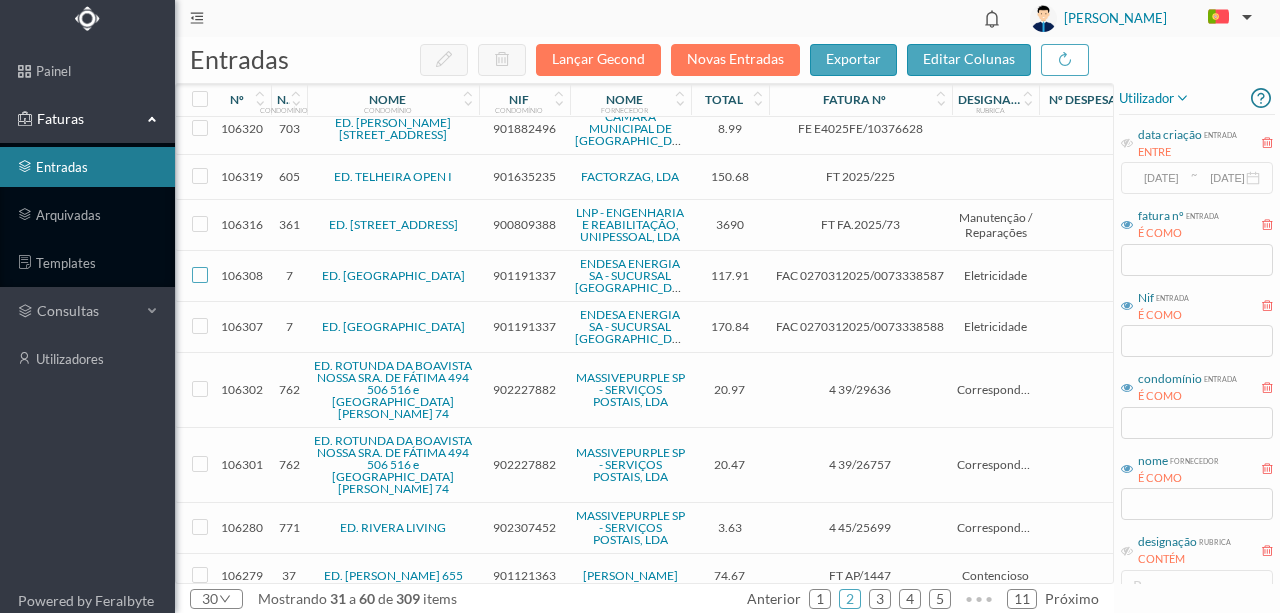 click at bounding box center (200, 275) 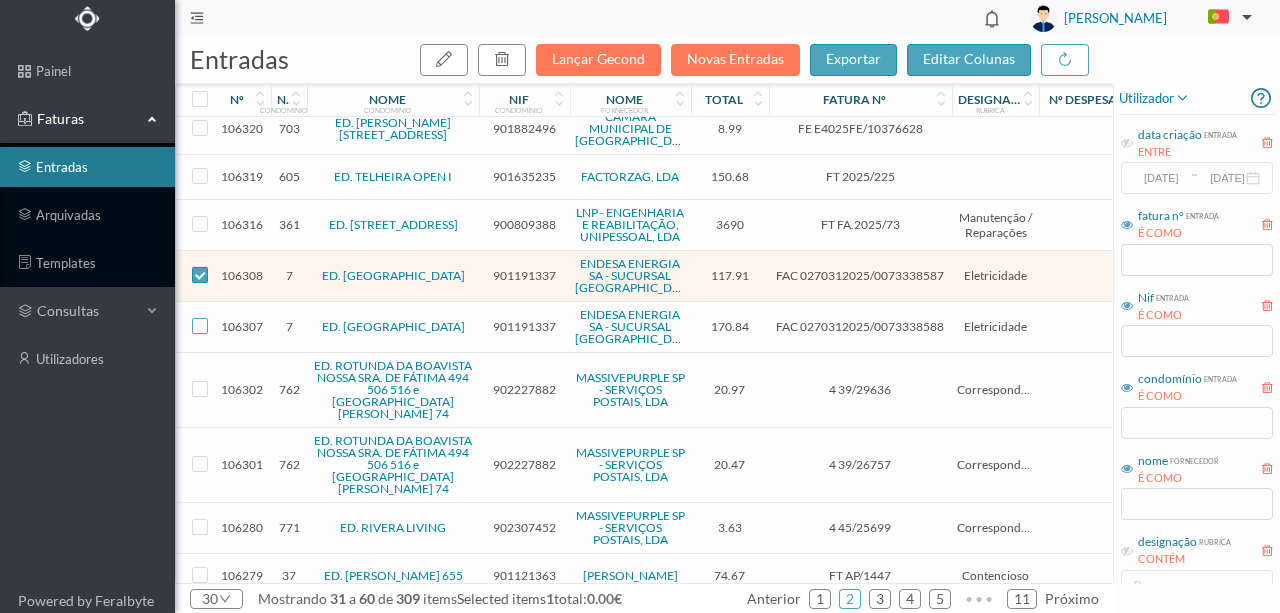 click at bounding box center (200, 326) 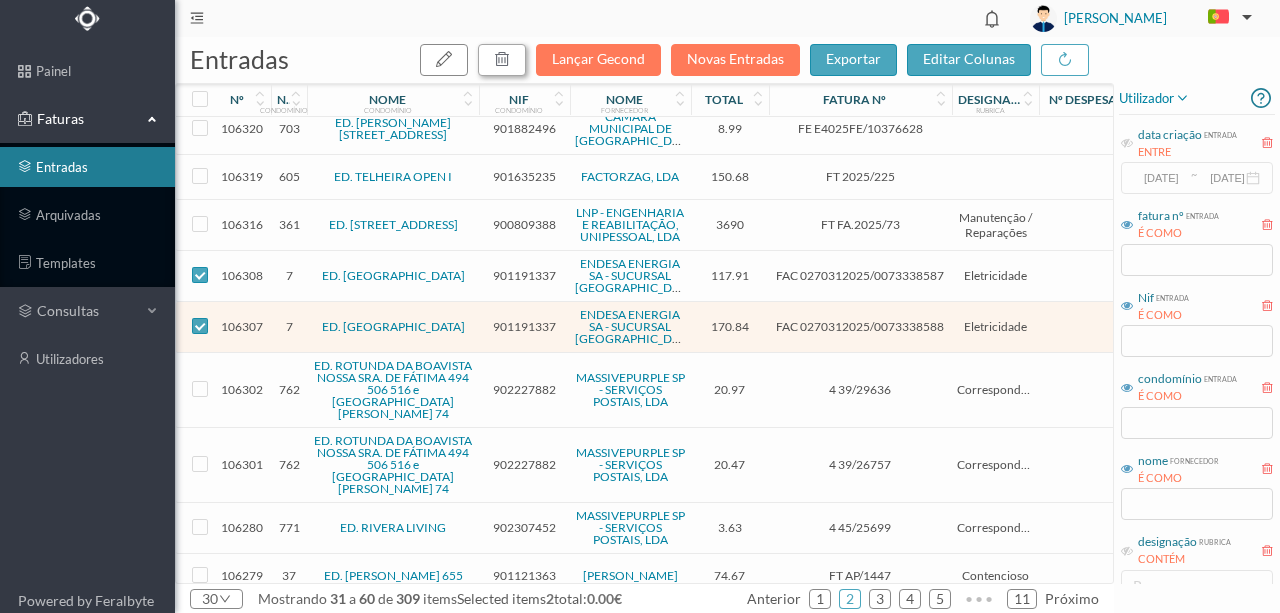 click at bounding box center [502, 59] 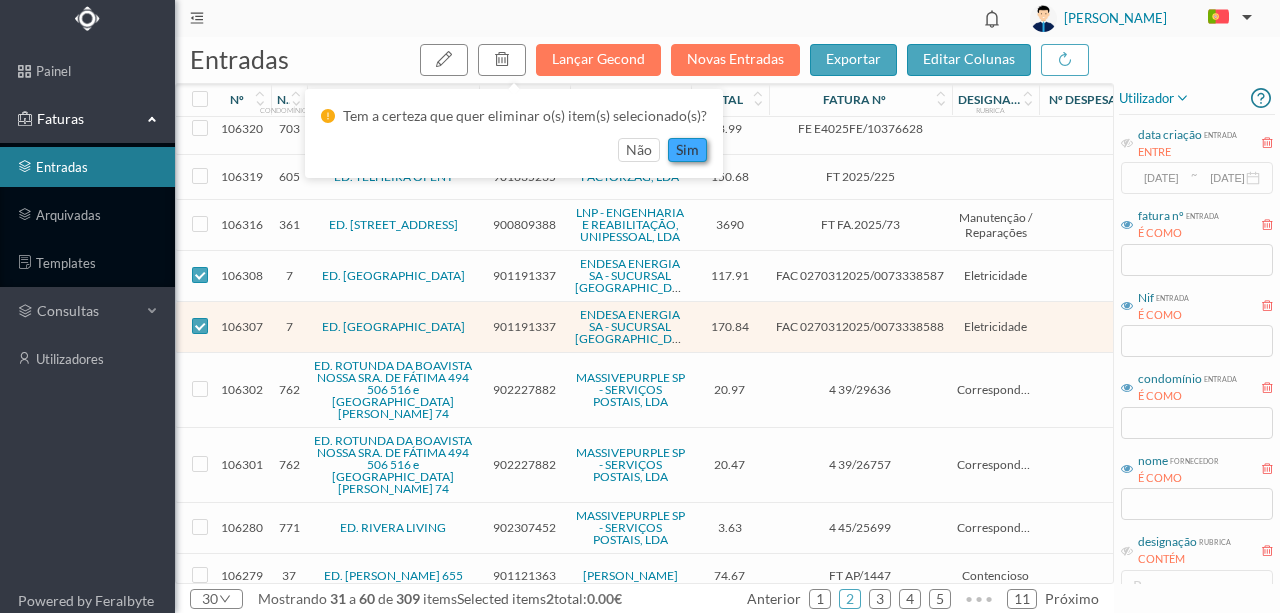 click on "sim" at bounding box center (687, 150) 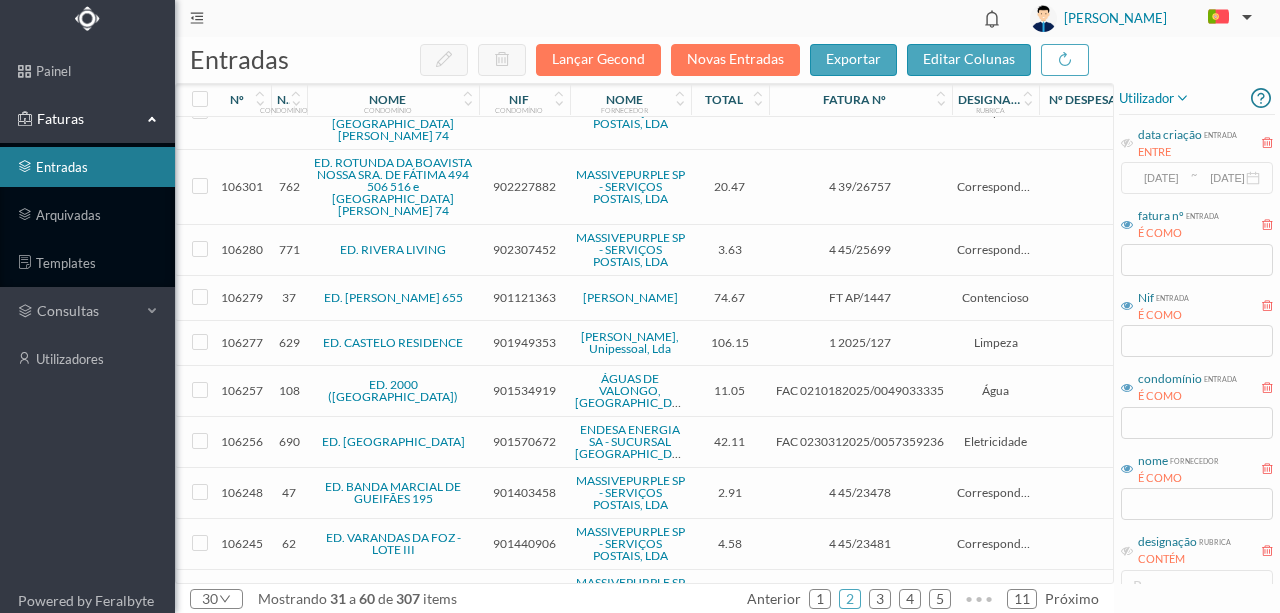 scroll, scrollTop: 640, scrollLeft: 0, axis: vertical 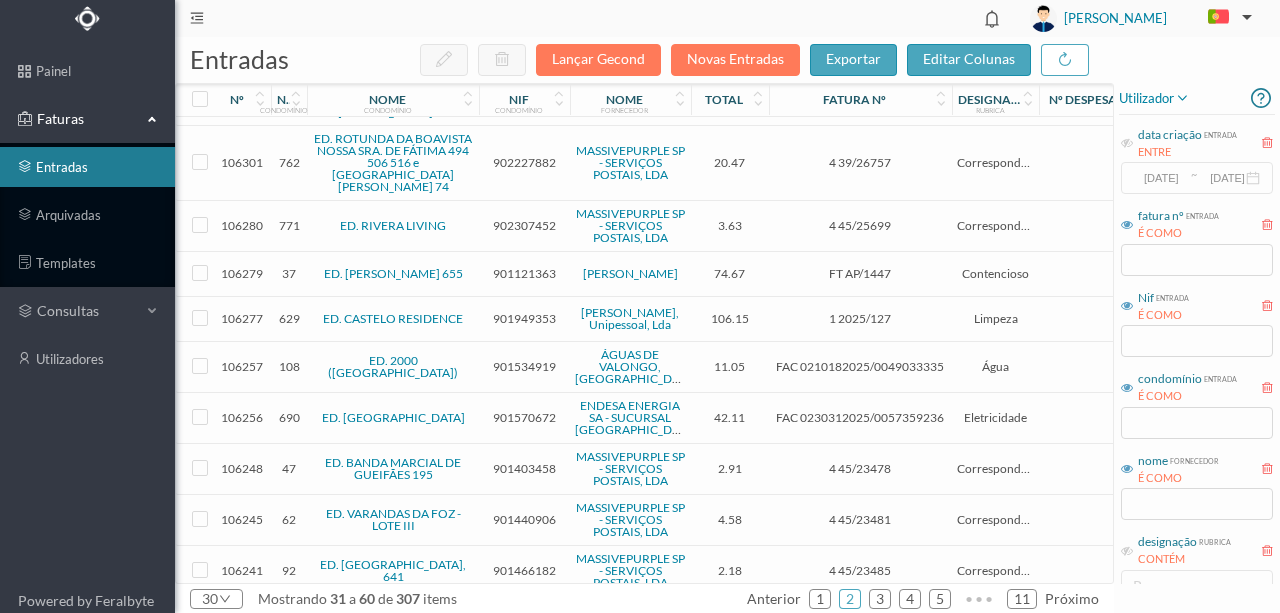 click on "901121363" at bounding box center (524, 273) 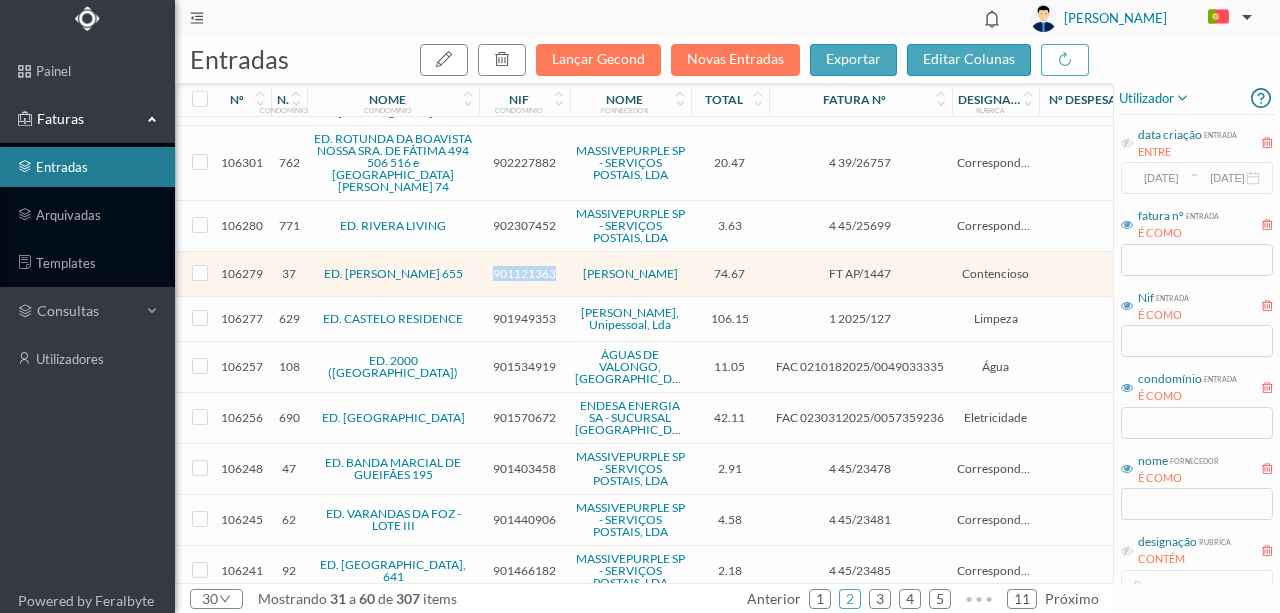 click on "901121363" at bounding box center (524, 273) 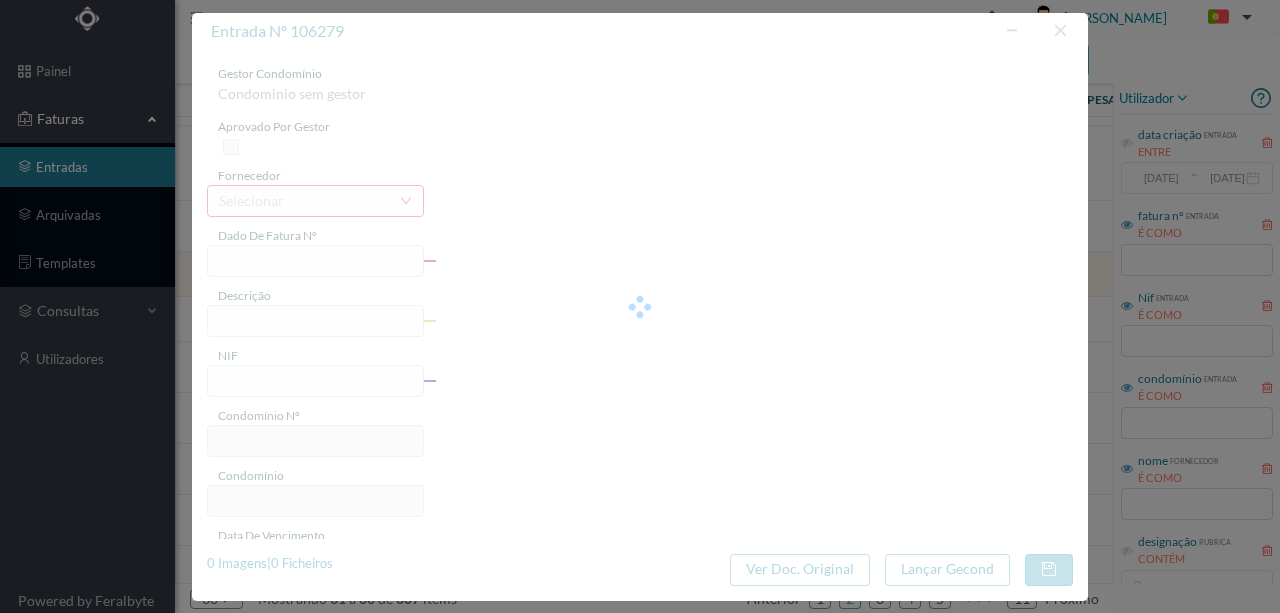 type on "FT AP/1447" 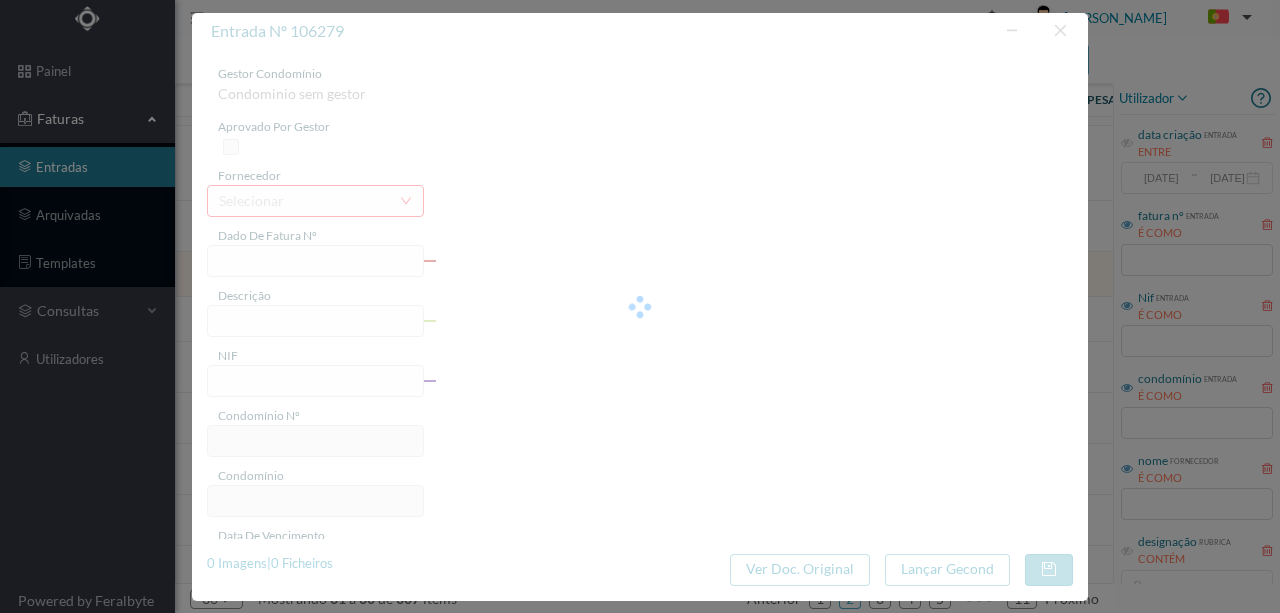 type on "ançar em cc 74.67€" 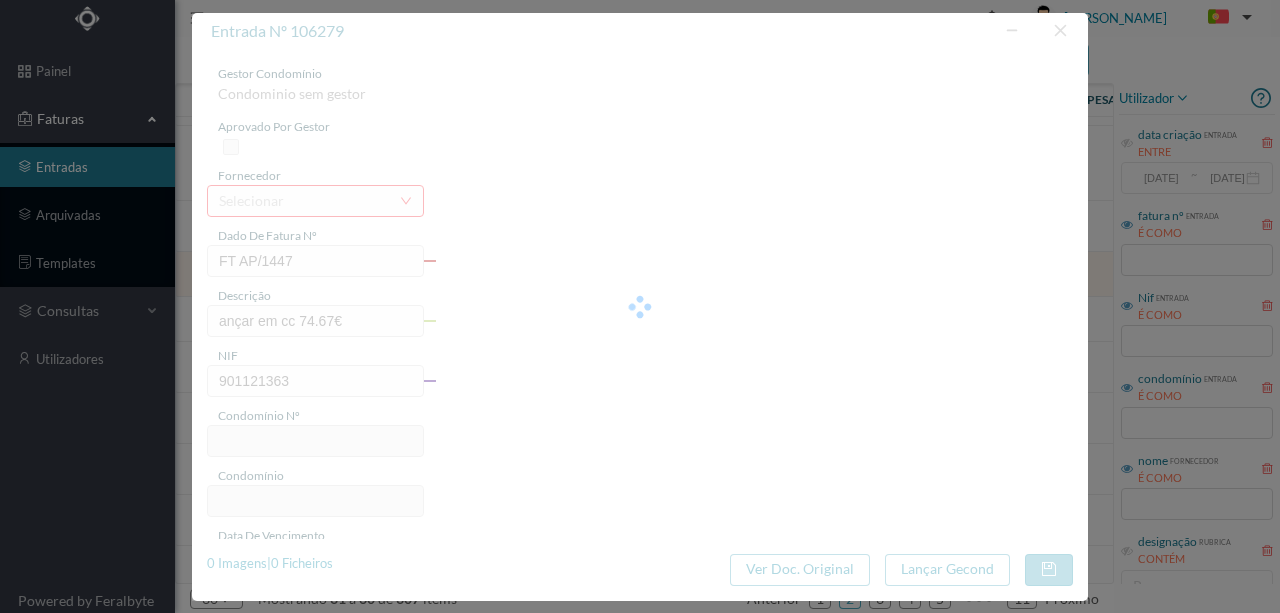 type on "37" 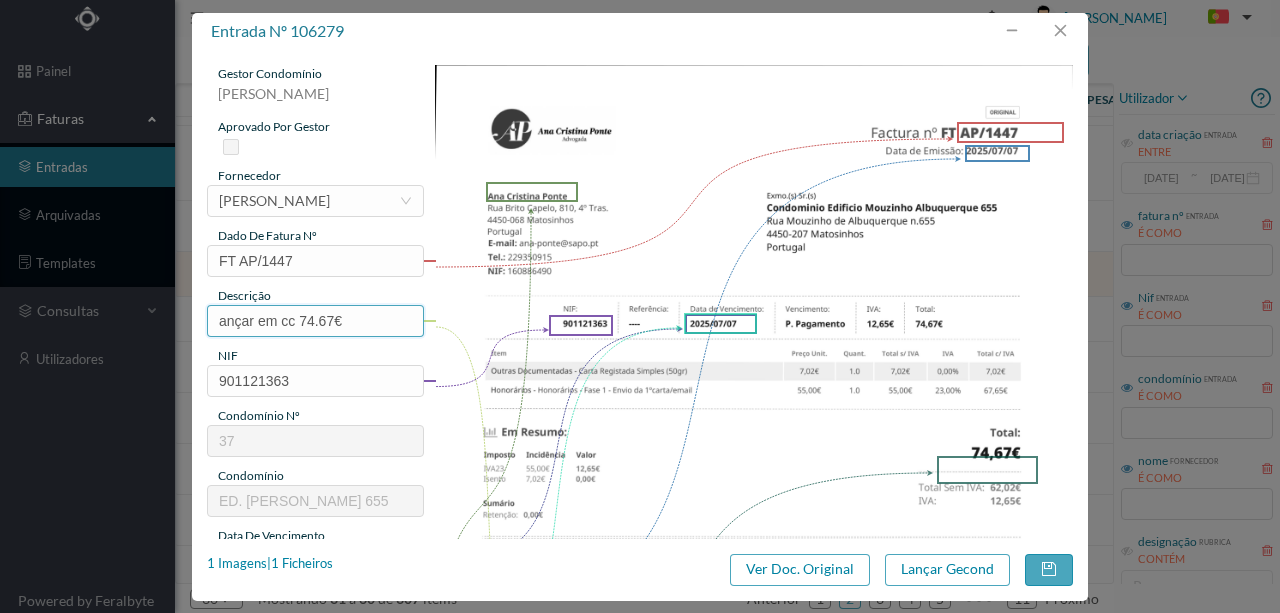 drag, startPoint x: 350, startPoint y: 325, endPoint x: 135, endPoint y: 324, distance: 215.00232 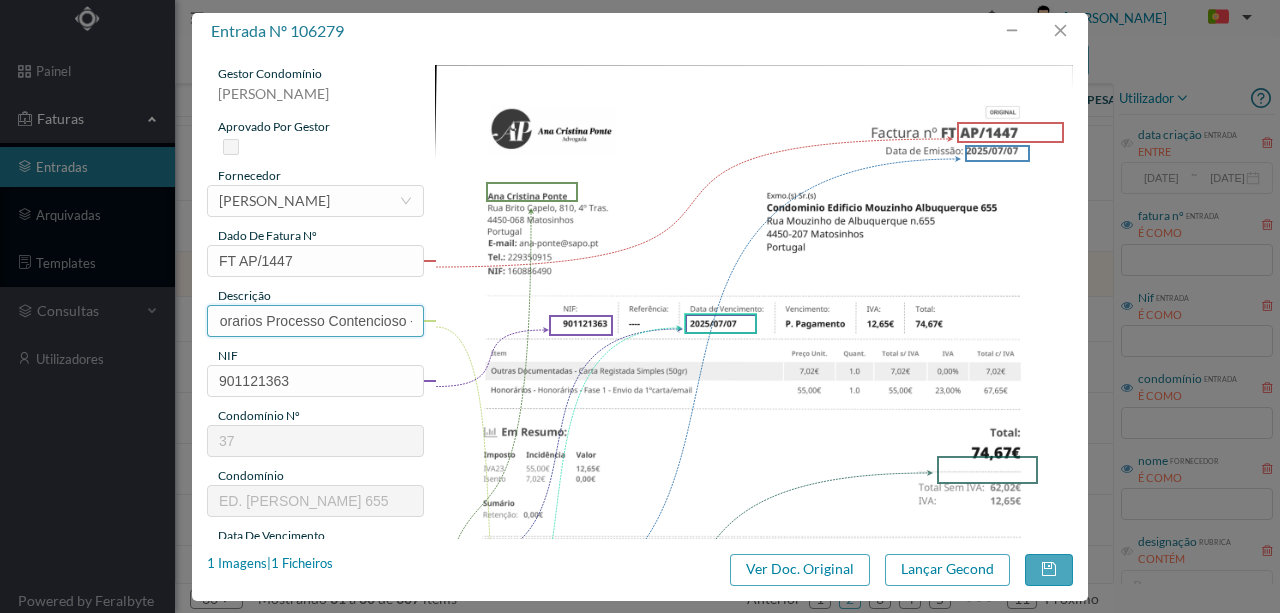 scroll, scrollTop: 0, scrollLeft: 0, axis: both 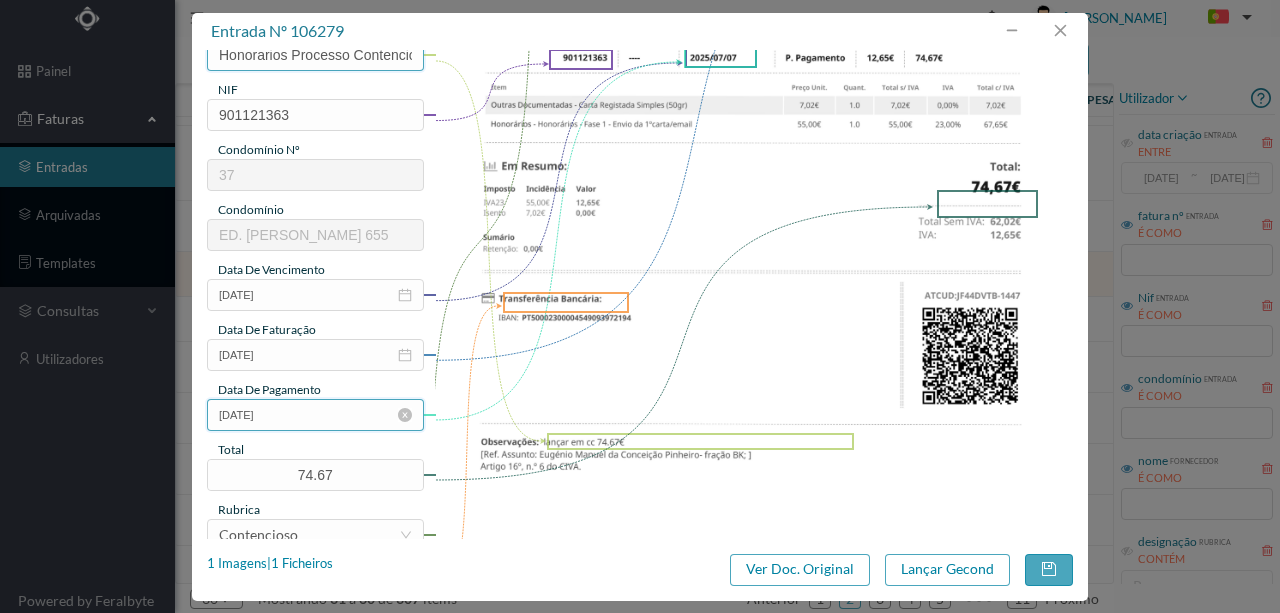 type on "Honorarios Processo Contencioso - Fração BK" 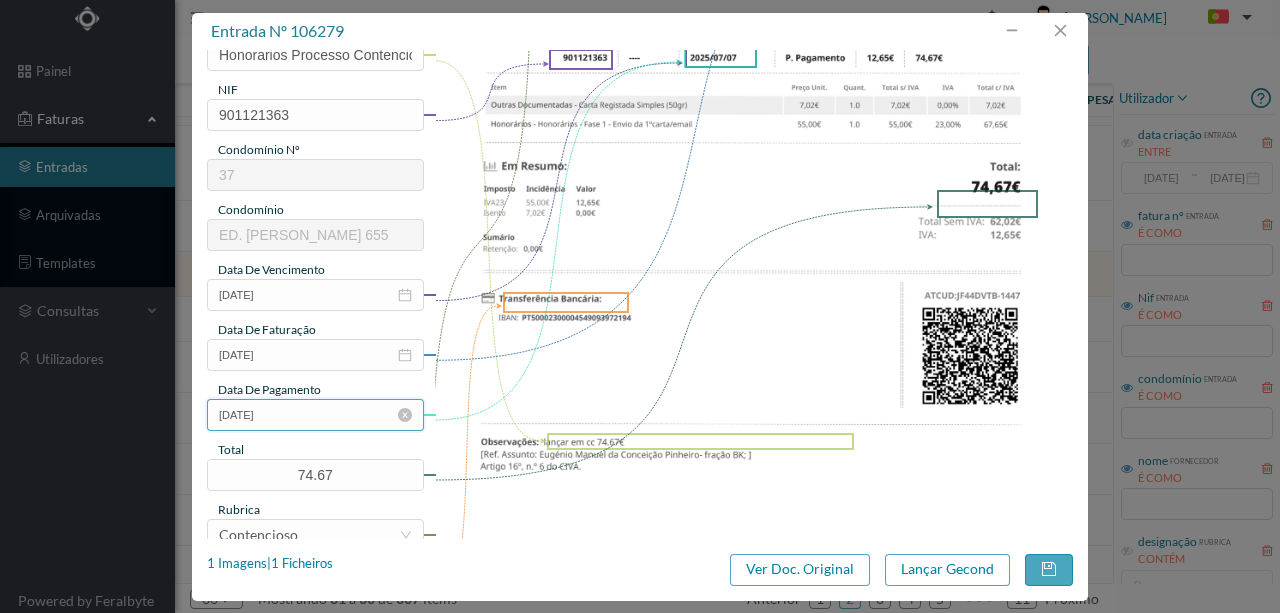 click on "2025-07-07" at bounding box center (315, 415) 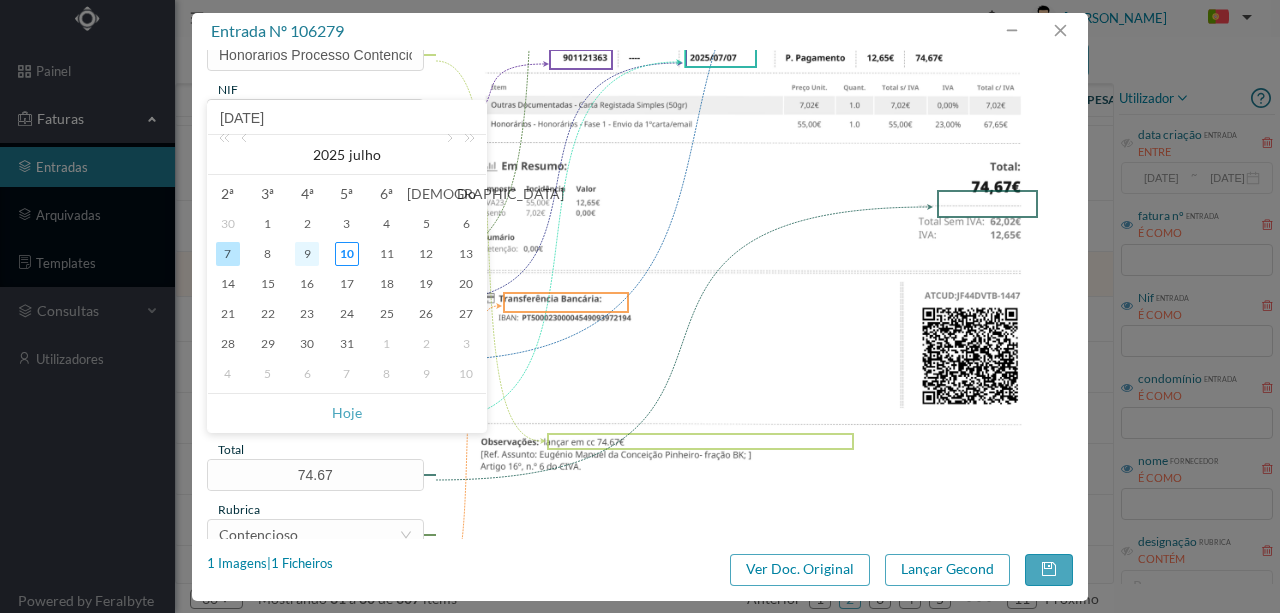 click on "9" at bounding box center (307, 254) 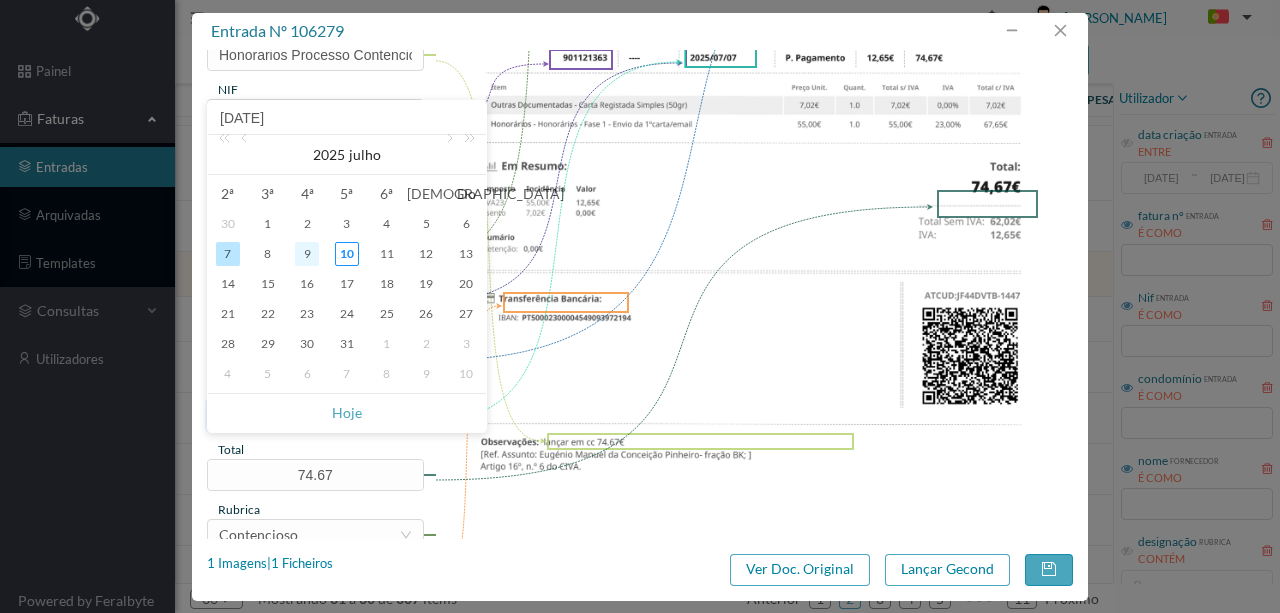 type on "2025-07-09" 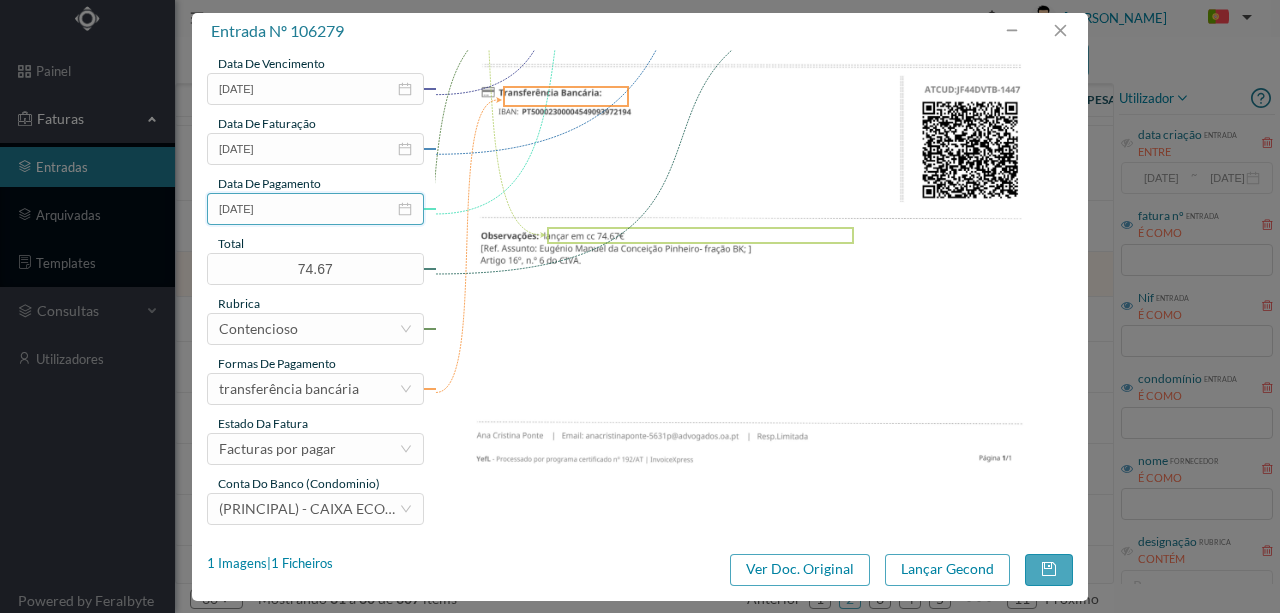 scroll, scrollTop: 473, scrollLeft: 0, axis: vertical 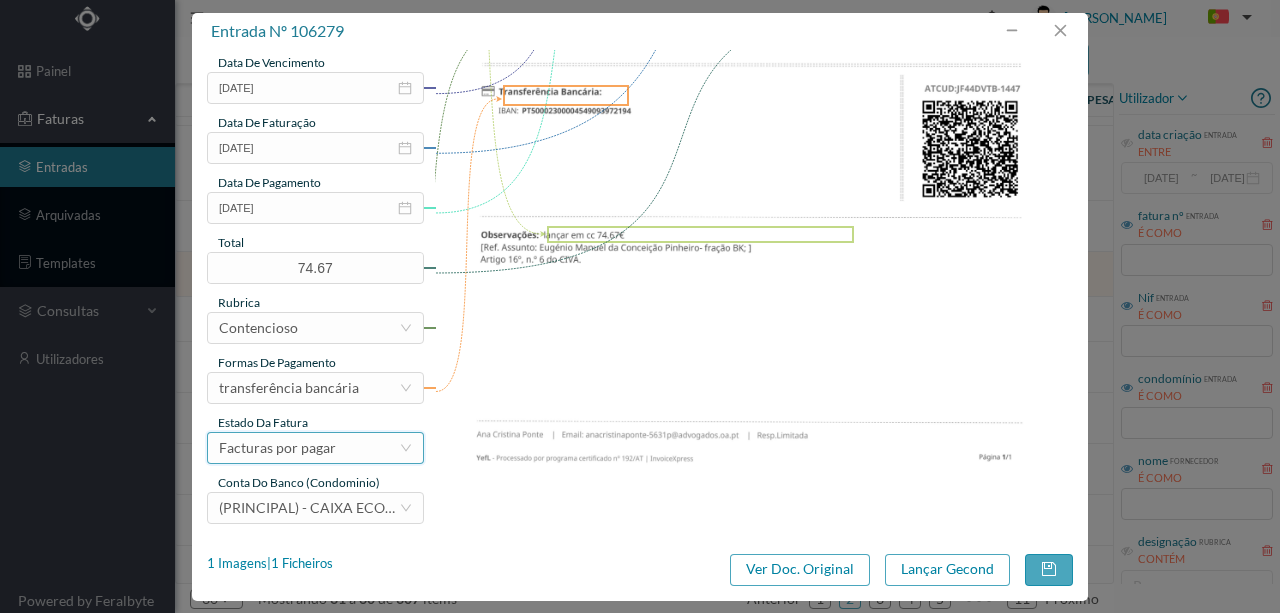 click on "Facturas por pagar" at bounding box center (277, 448) 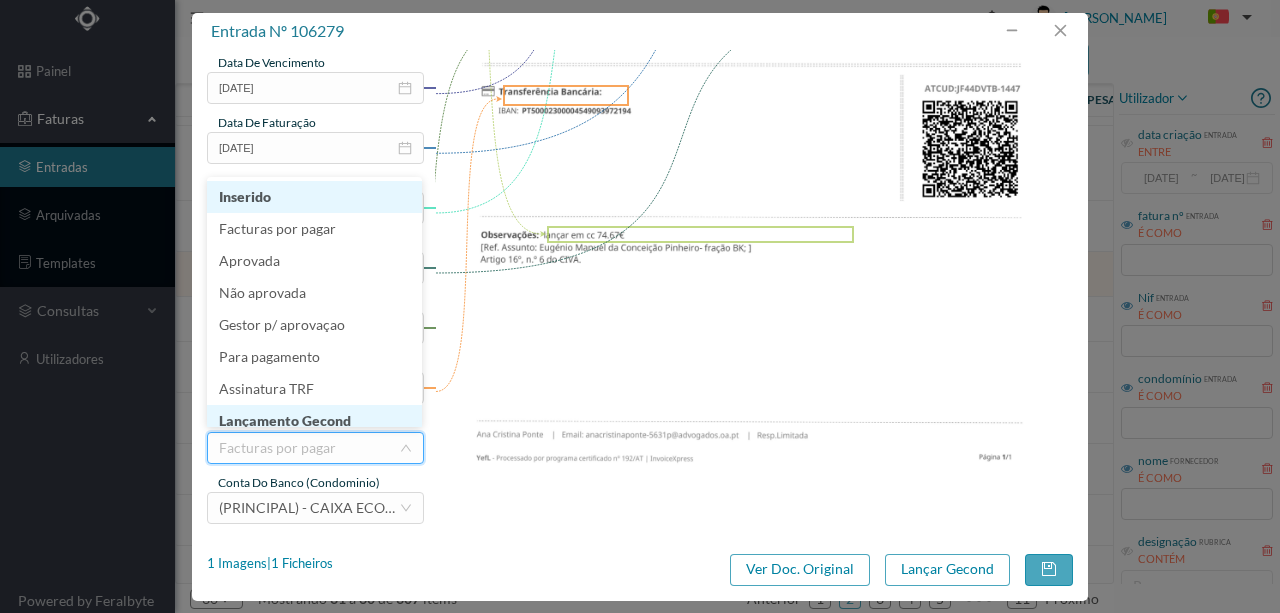 scroll, scrollTop: 10, scrollLeft: 0, axis: vertical 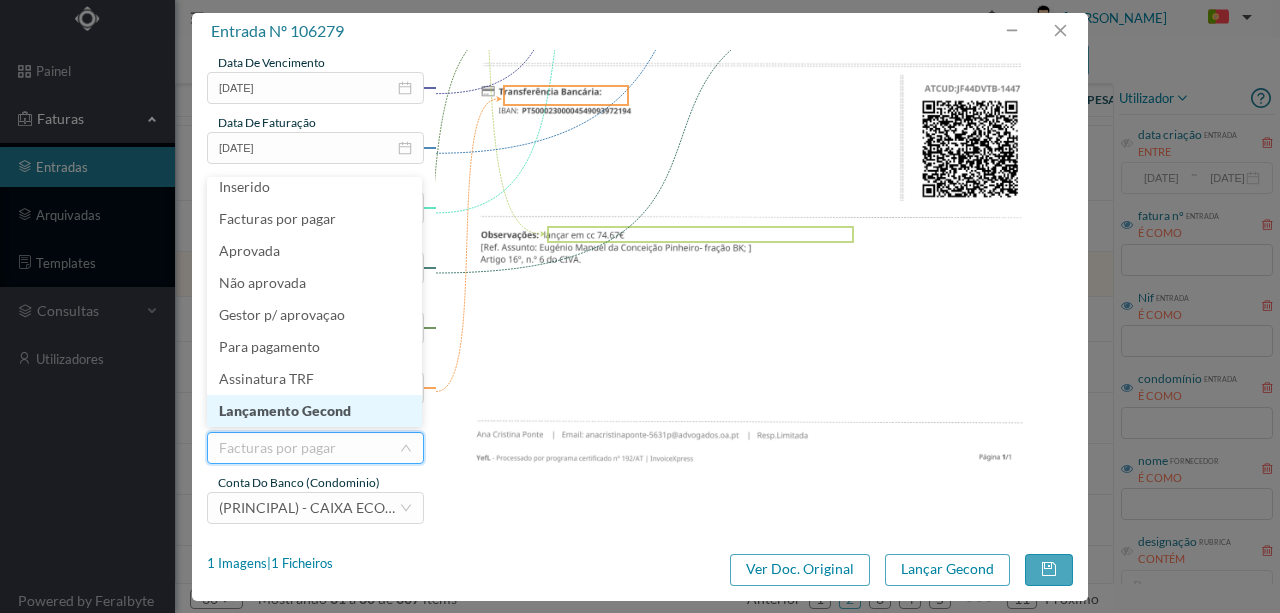 click on "Lançamento Gecond" at bounding box center (314, 411) 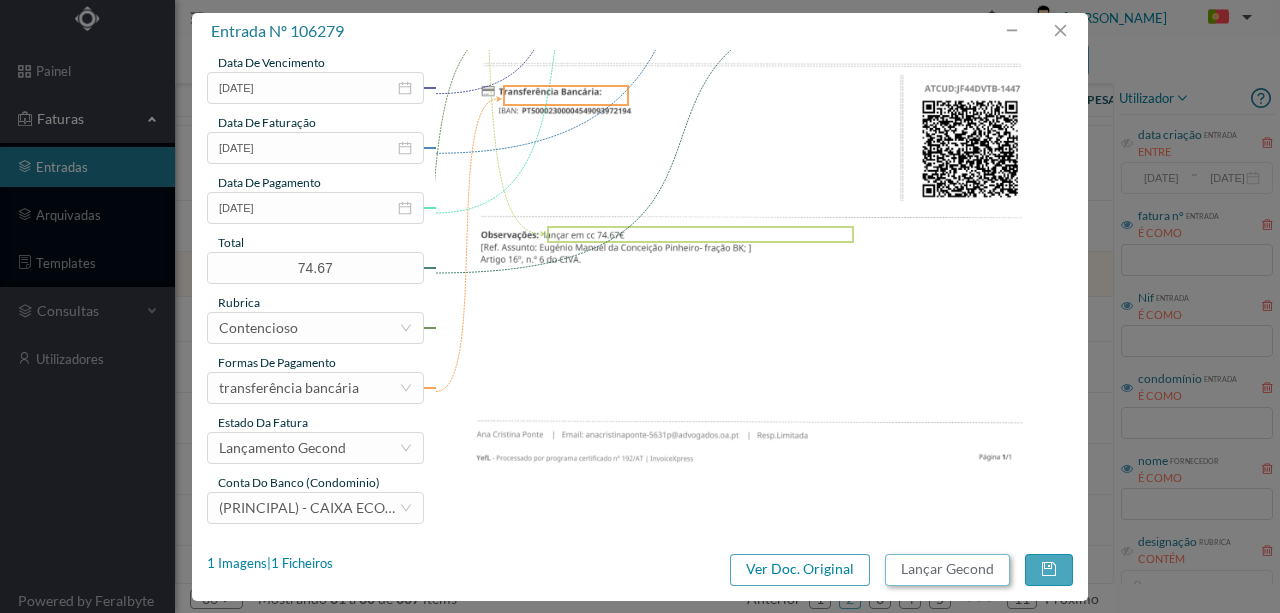 click on "Lançar Gecond" at bounding box center [947, 570] 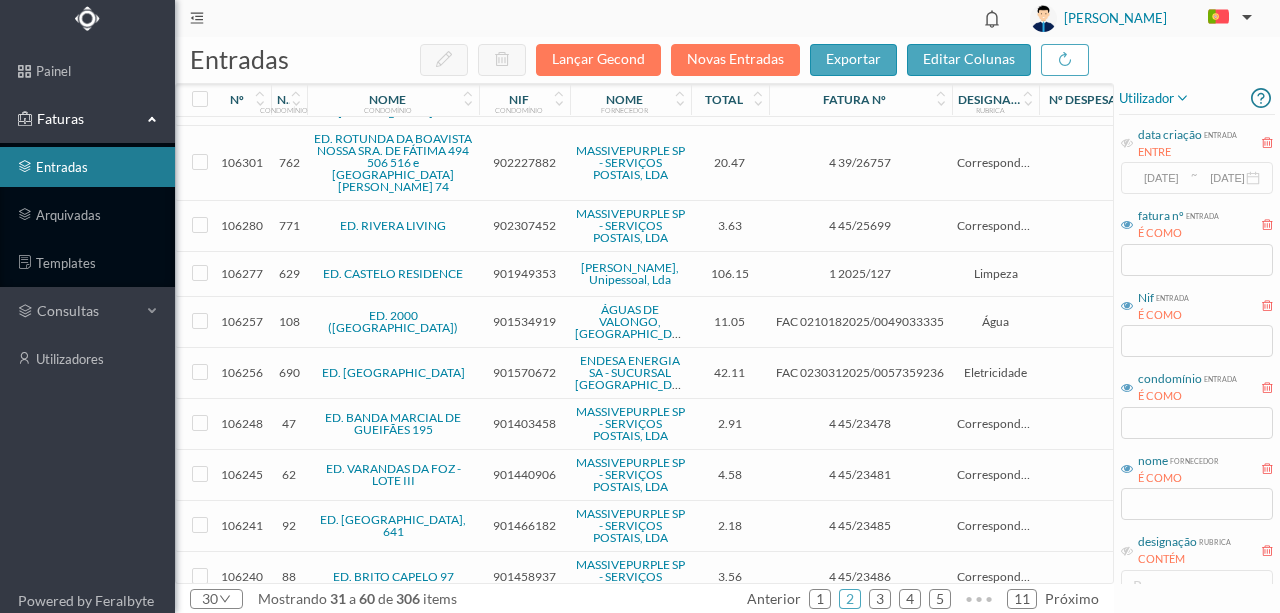 click on "901949353" at bounding box center [524, 273] 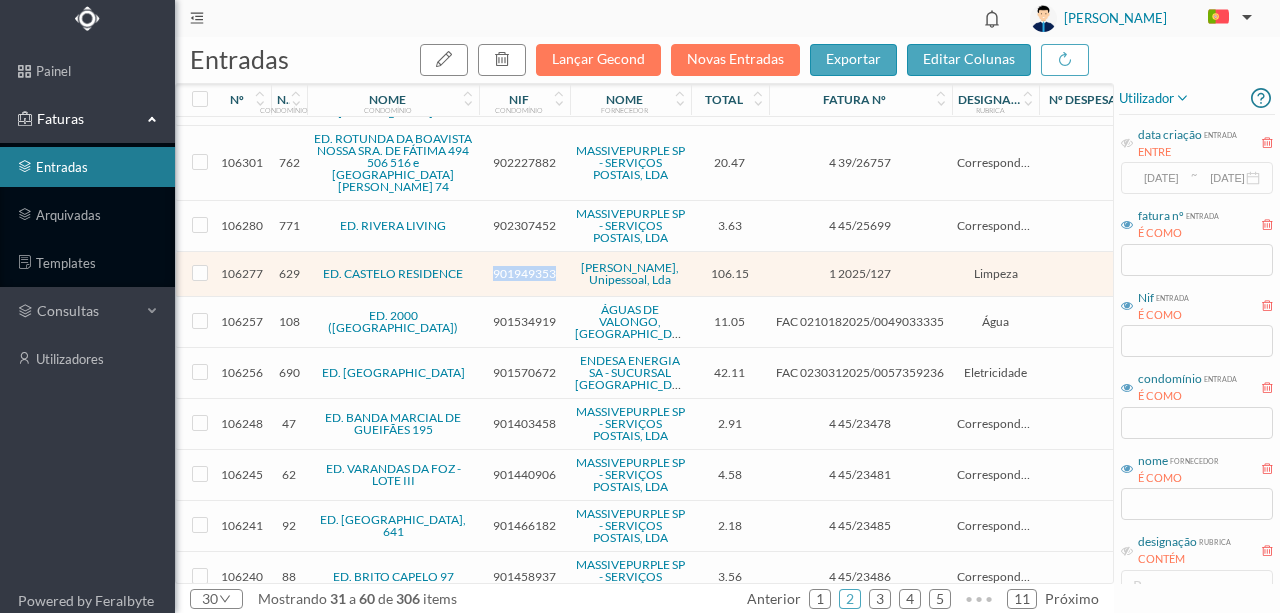 click on "901949353" at bounding box center [524, 273] 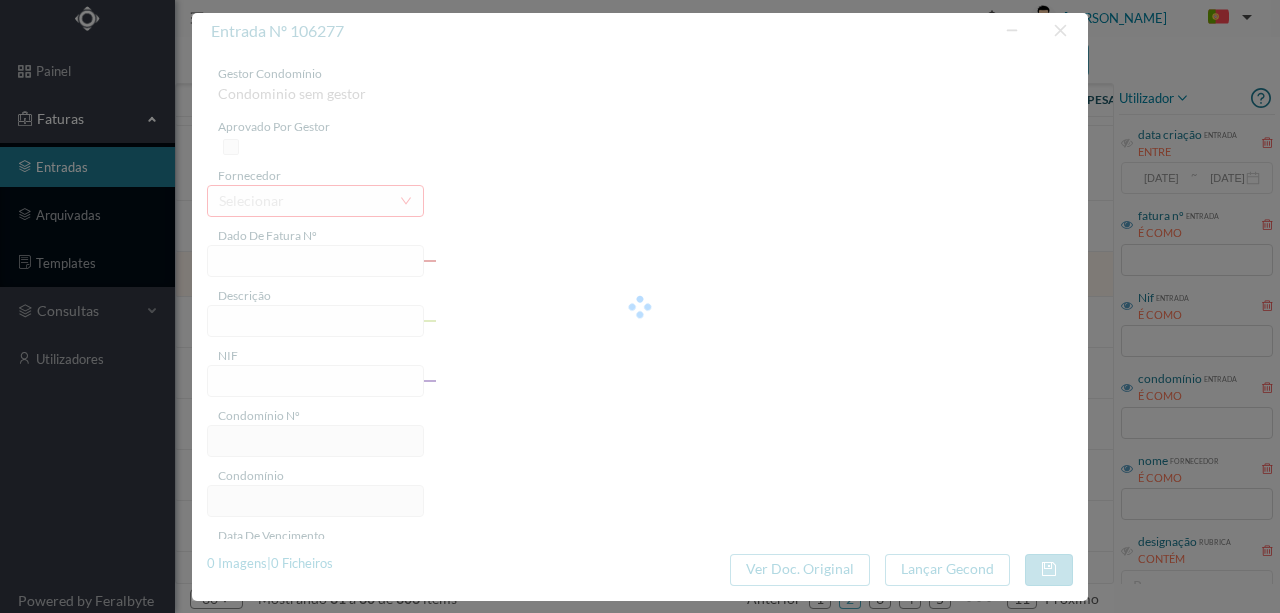type on "1 2025/127" 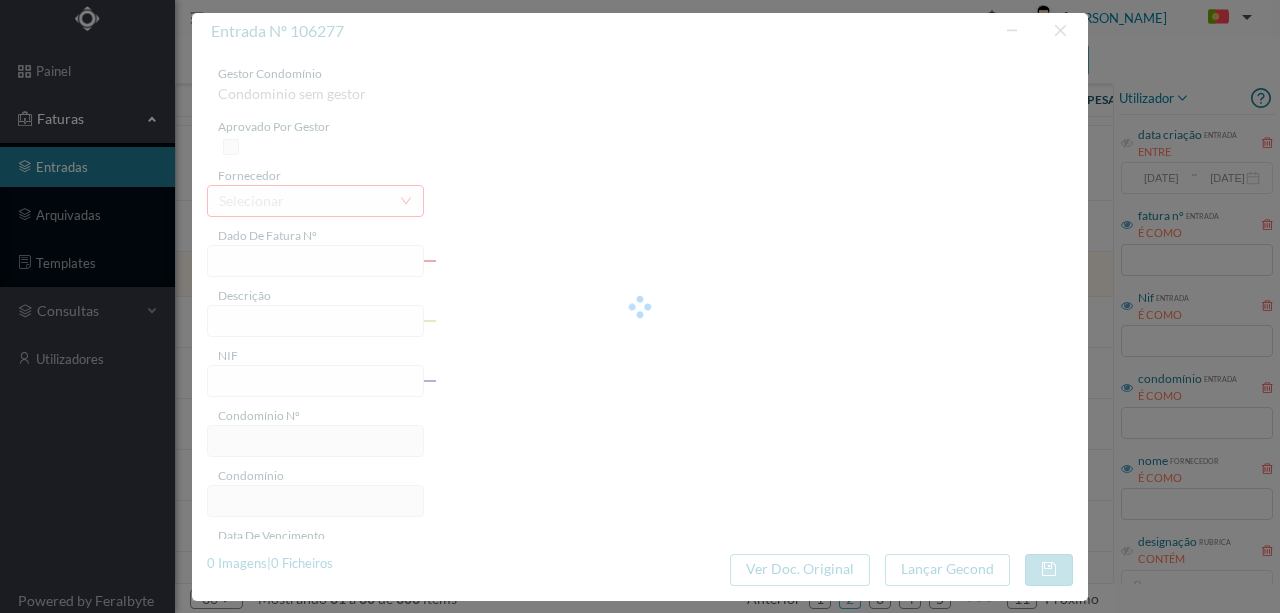 type on "Serviço de Limpeza" 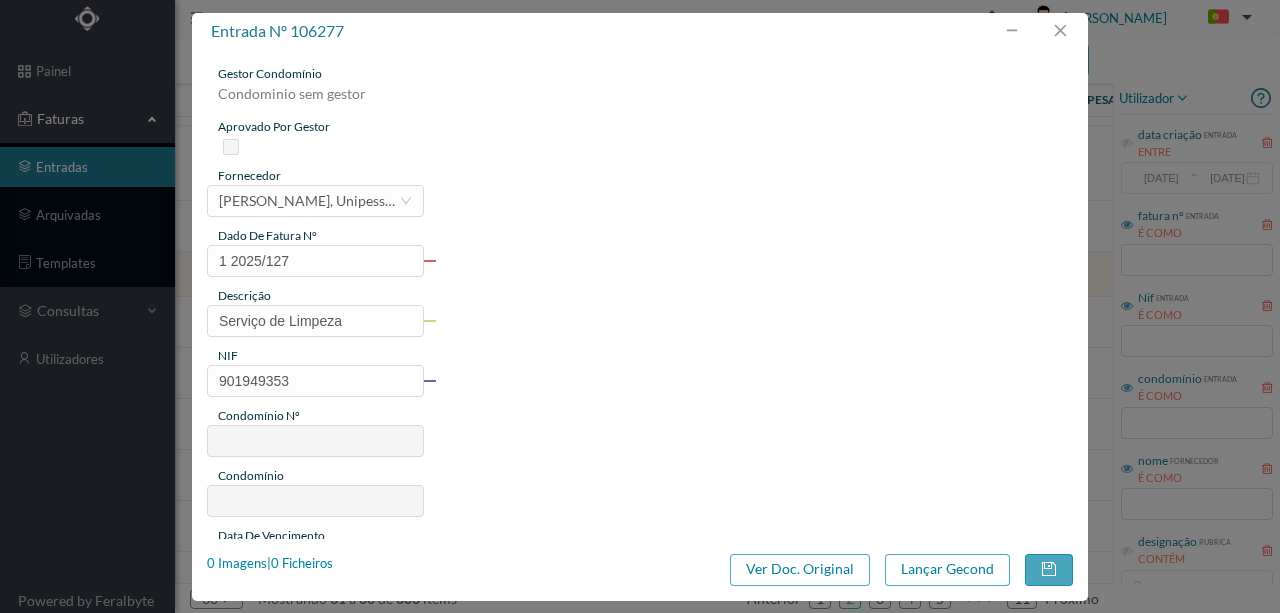 type on "629" 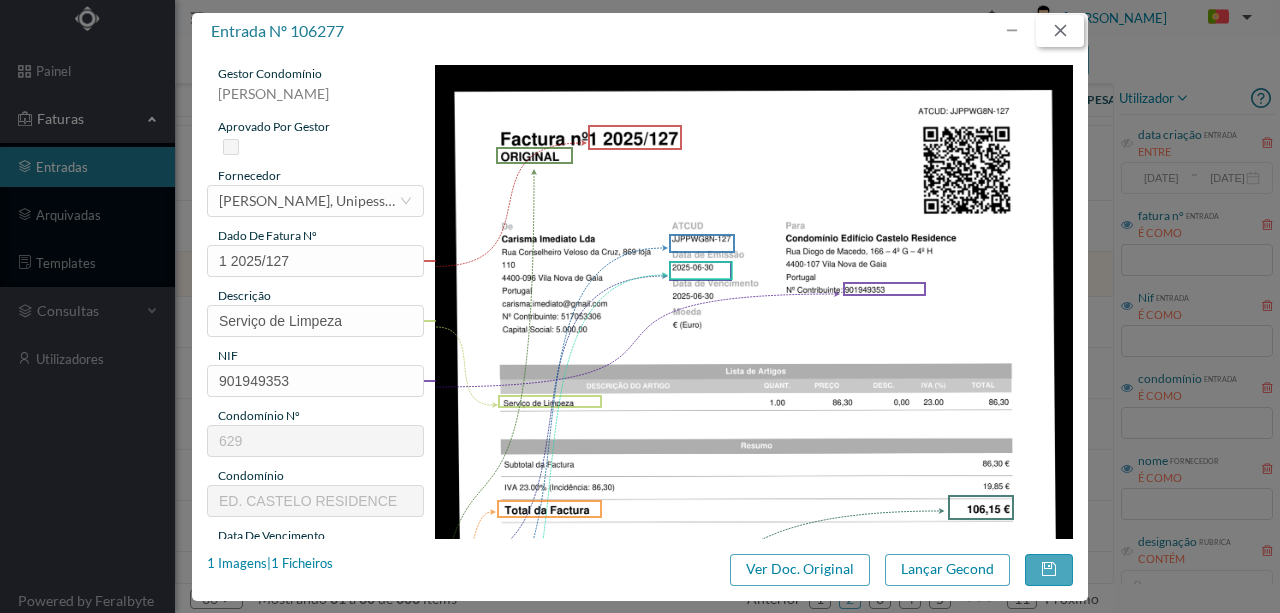 click at bounding box center (1060, 31) 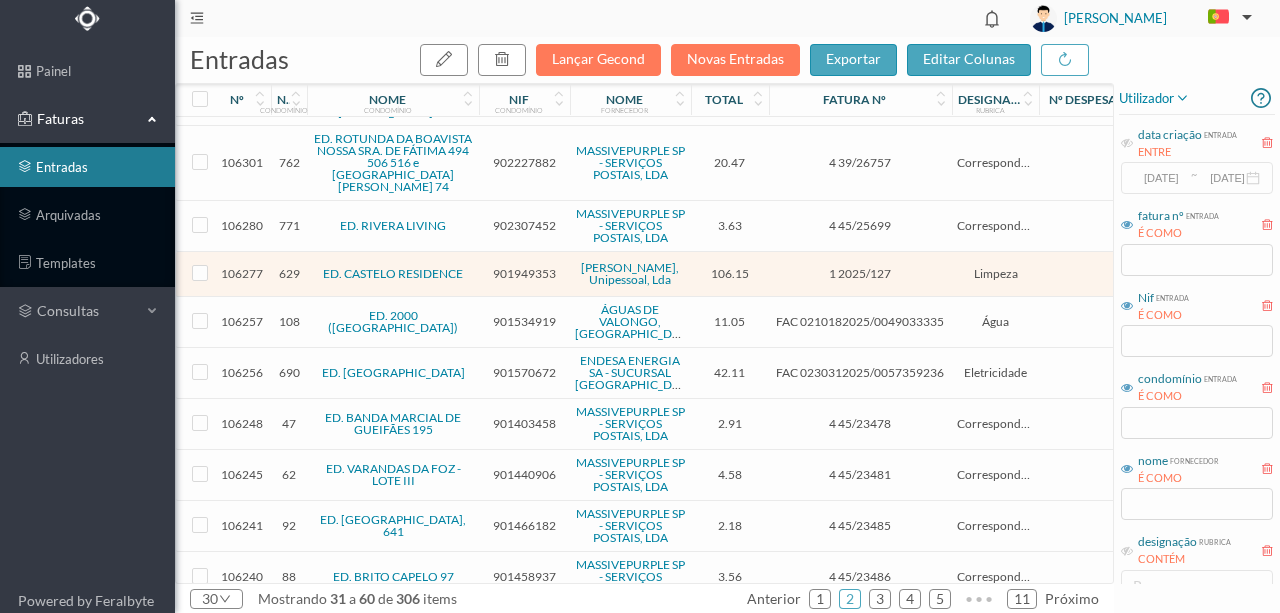 click on "901534919" at bounding box center [524, 321] 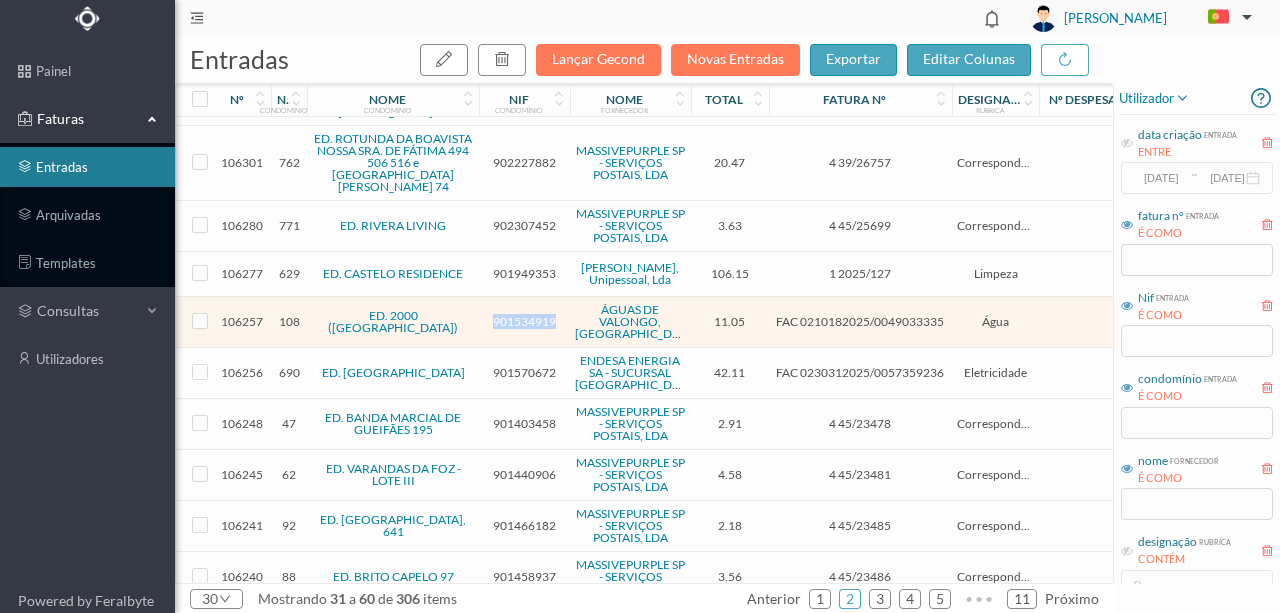 click on "901534919" at bounding box center [524, 321] 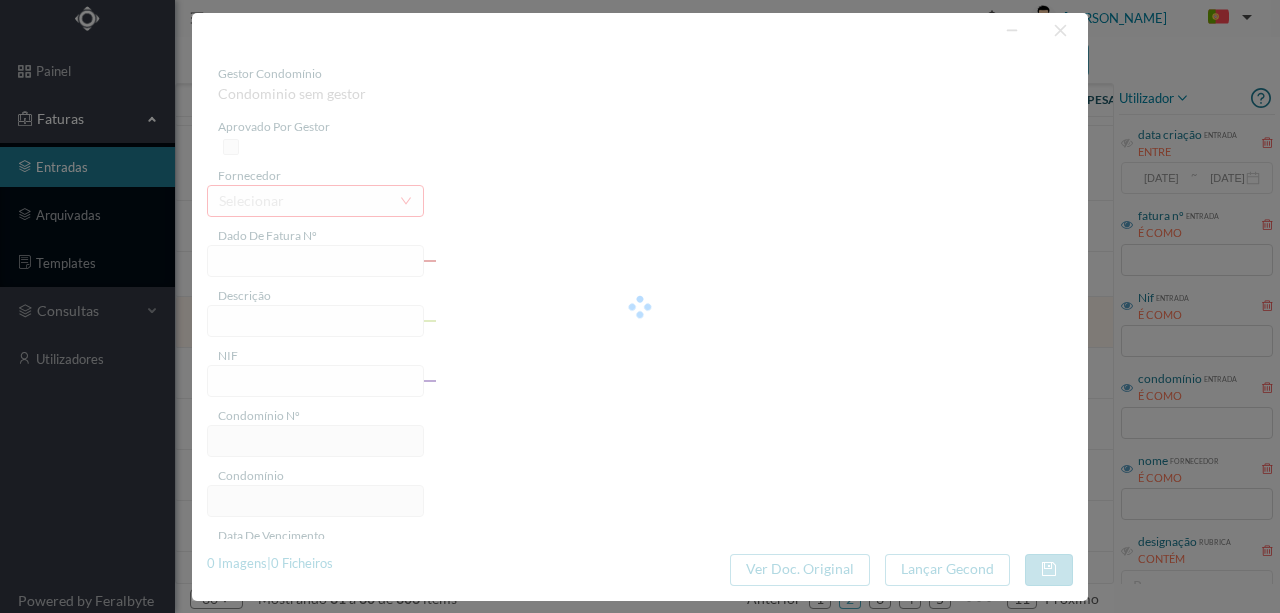 type on "FAC 0210182025/0049033335" 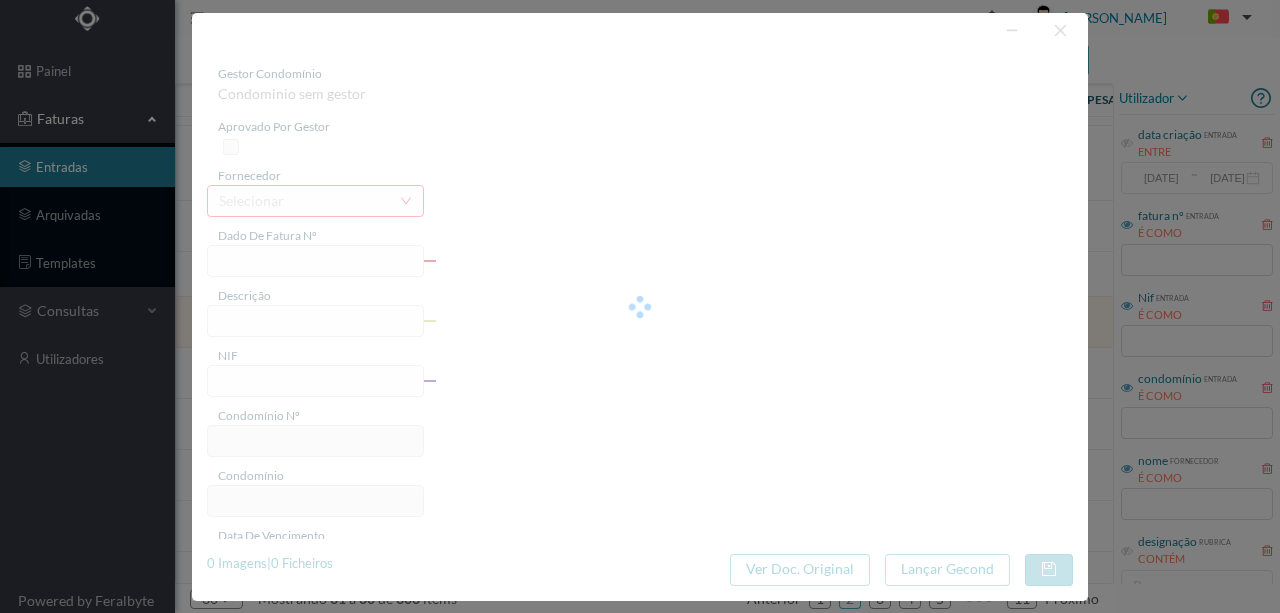 type on "mm AGUAS DE" 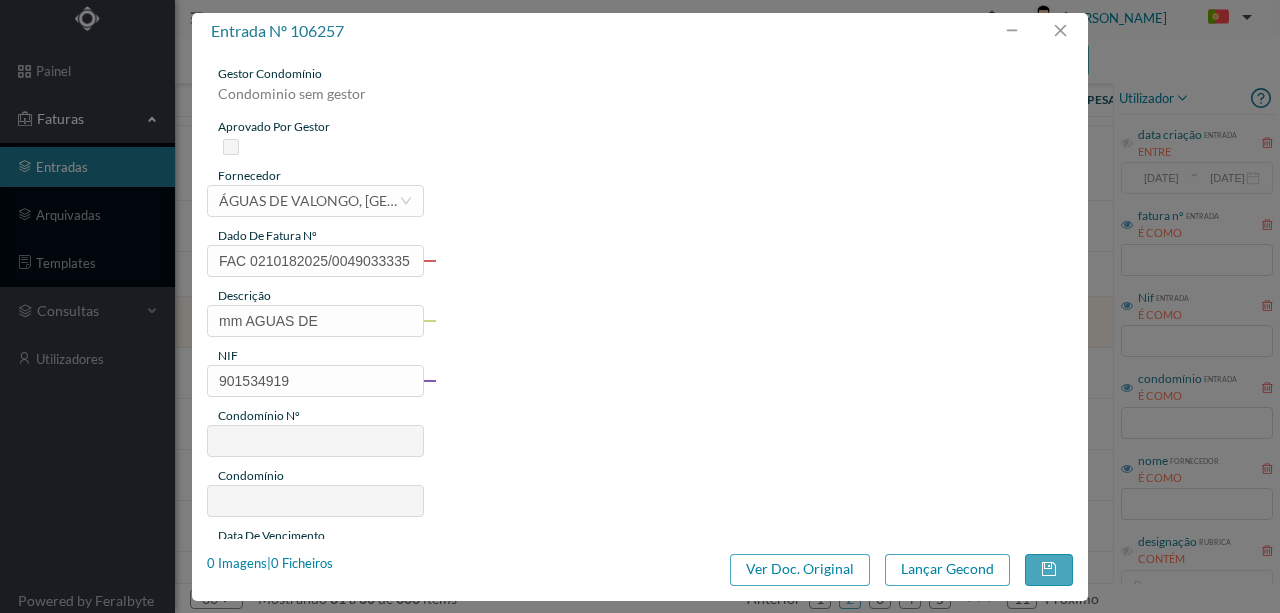 type on "108" 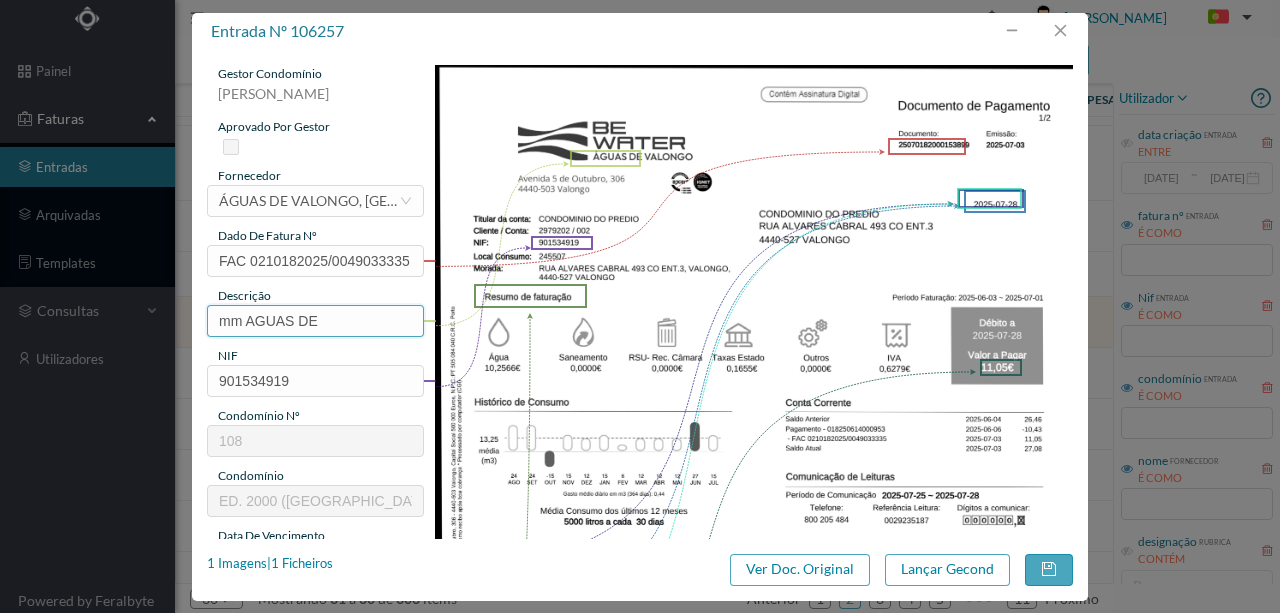 drag, startPoint x: 335, startPoint y: 318, endPoint x: 170, endPoint y: 310, distance: 165.19383 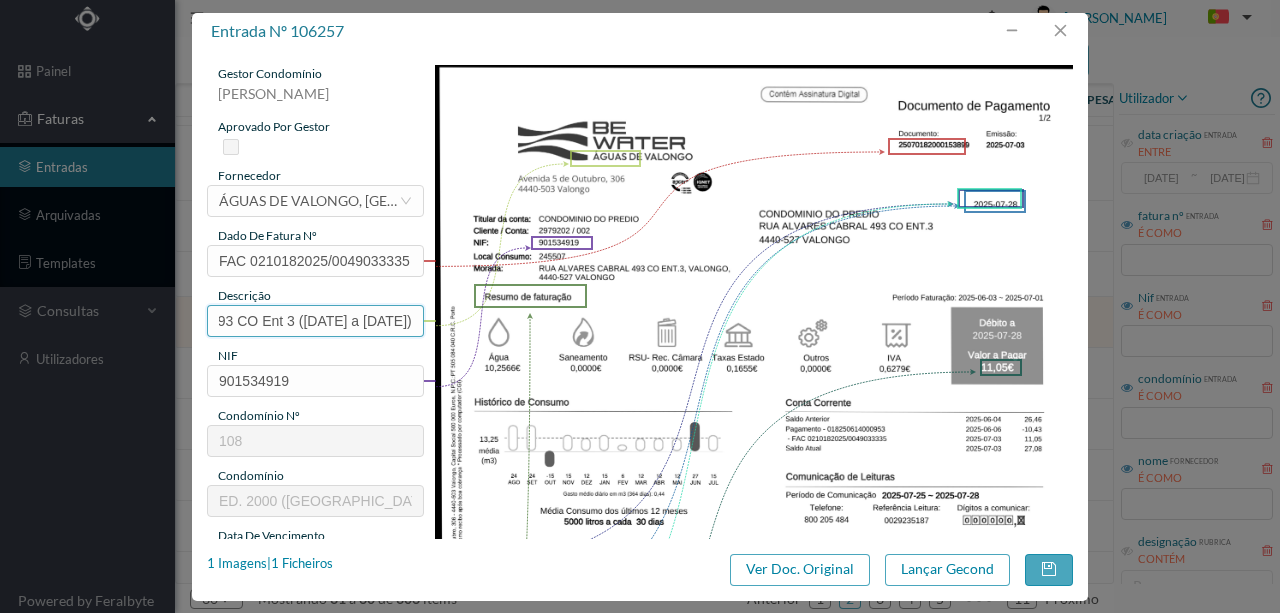 scroll, scrollTop: 0, scrollLeft: 62, axis: horizontal 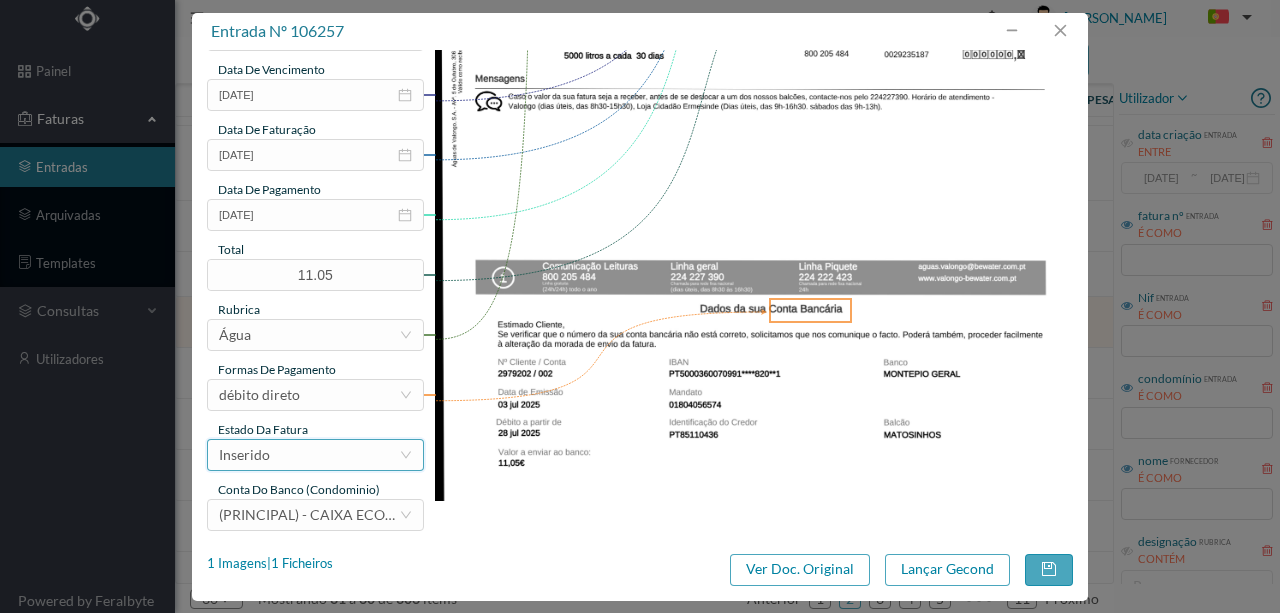 type on "493 CO Ent 3 (03.06.2025 a 01.07.2025)" 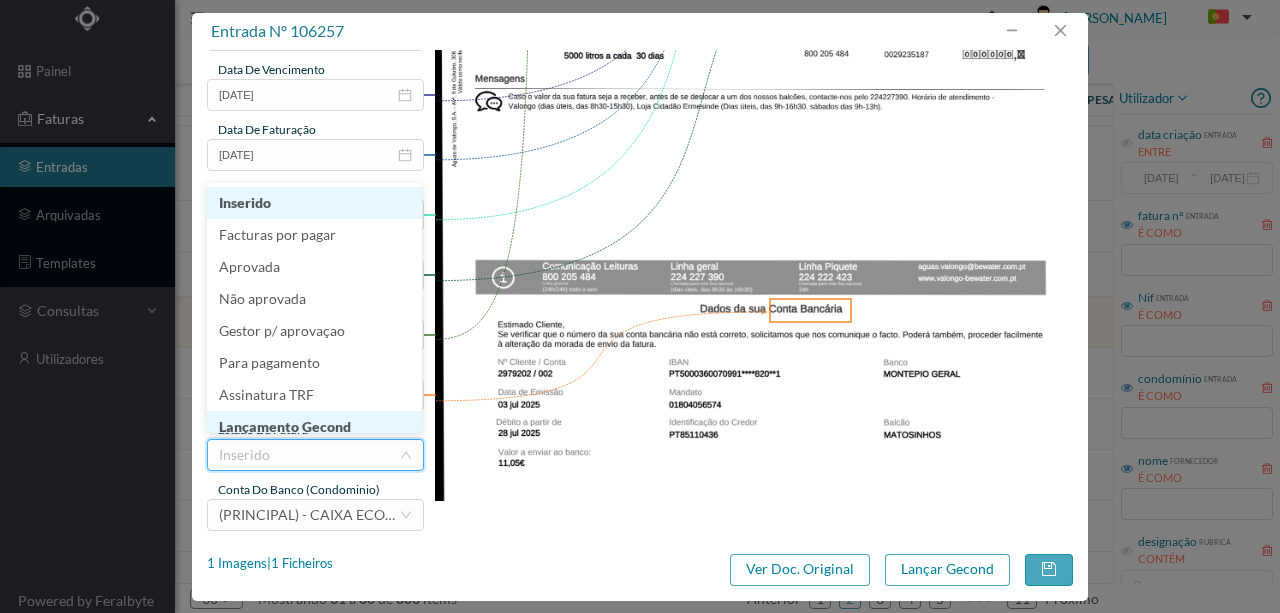 scroll, scrollTop: 10, scrollLeft: 0, axis: vertical 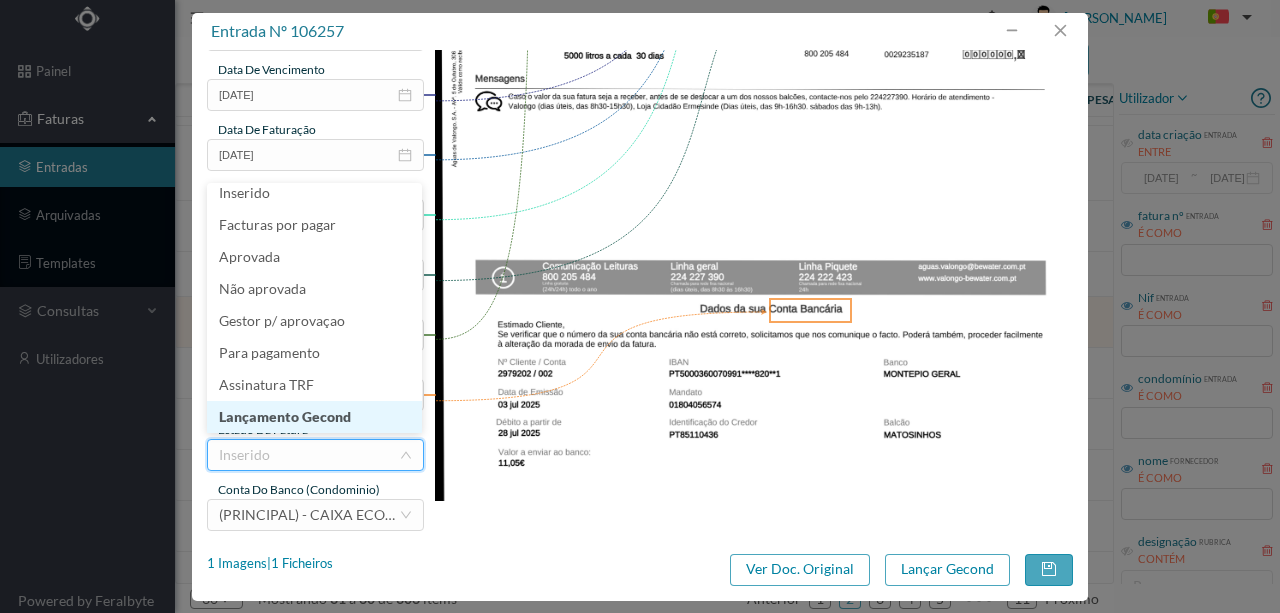 click on "Lançamento Gecond" at bounding box center (314, 417) 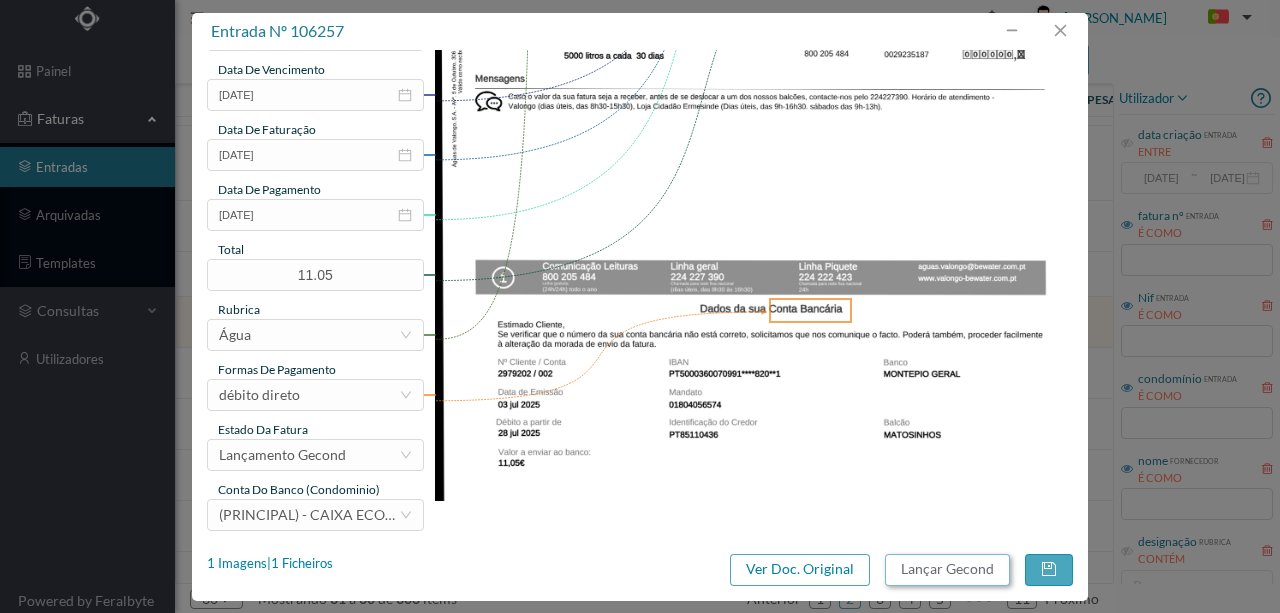 click on "Lançar Gecond" at bounding box center (947, 570) 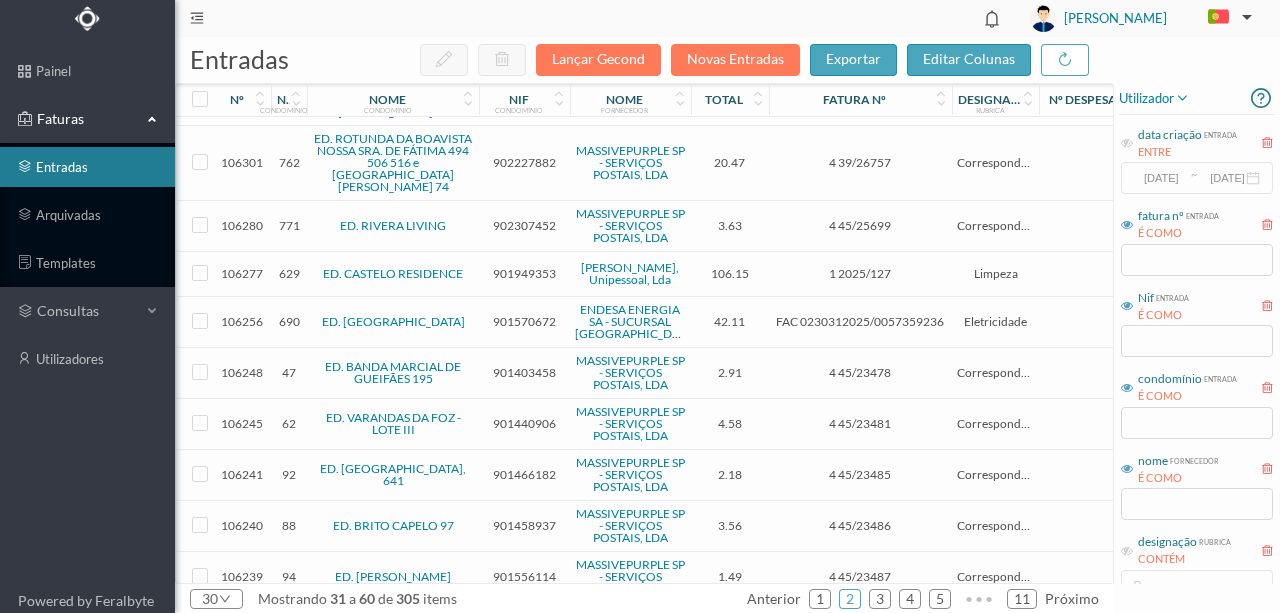 click on "901570672" at bounding box center (524, 321) 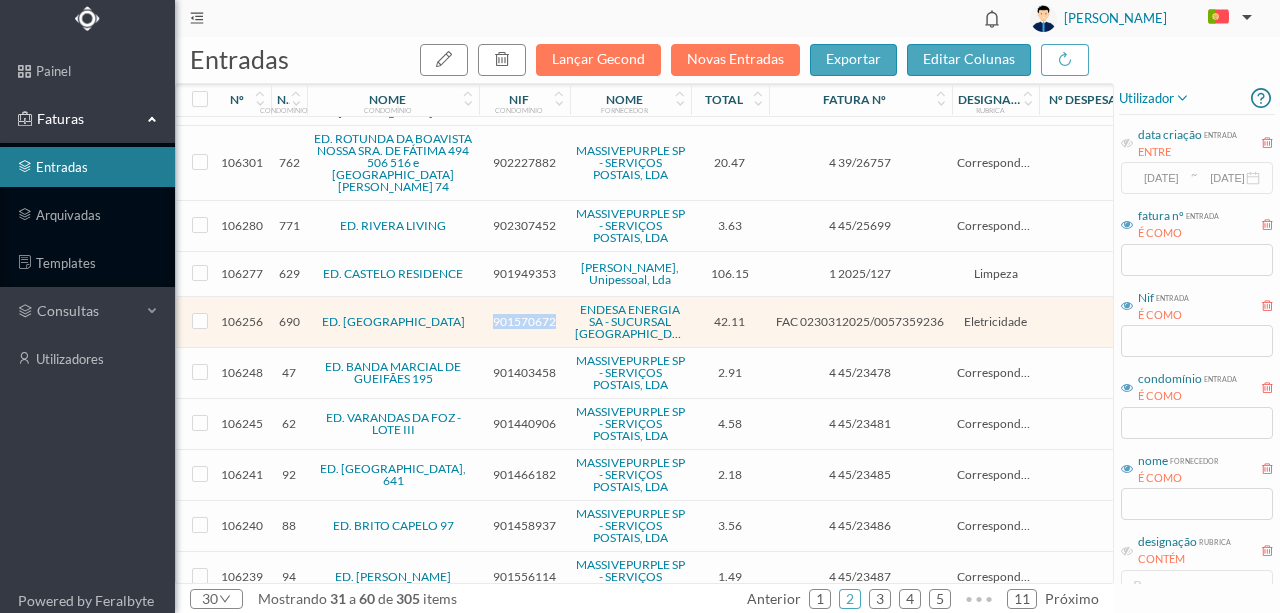 click on "901570672" at bounding box center (524, 321) 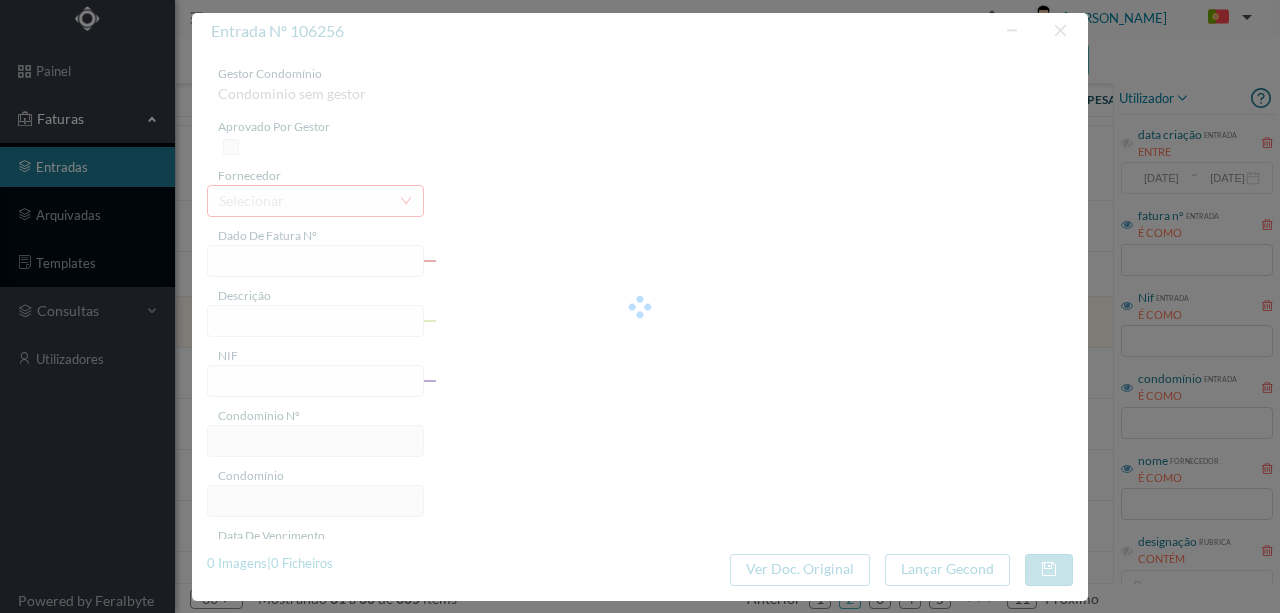 type on "FAC 0230312025/0057359236" 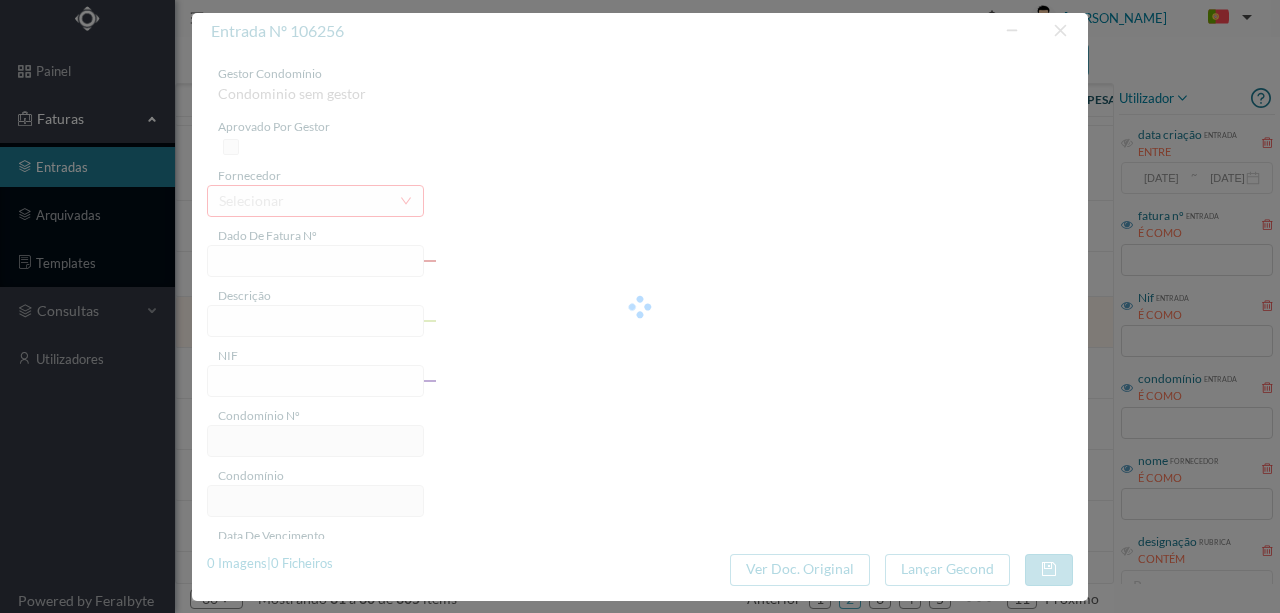 type on "Rua Rainha Santa Isabel 391 GARAGE" 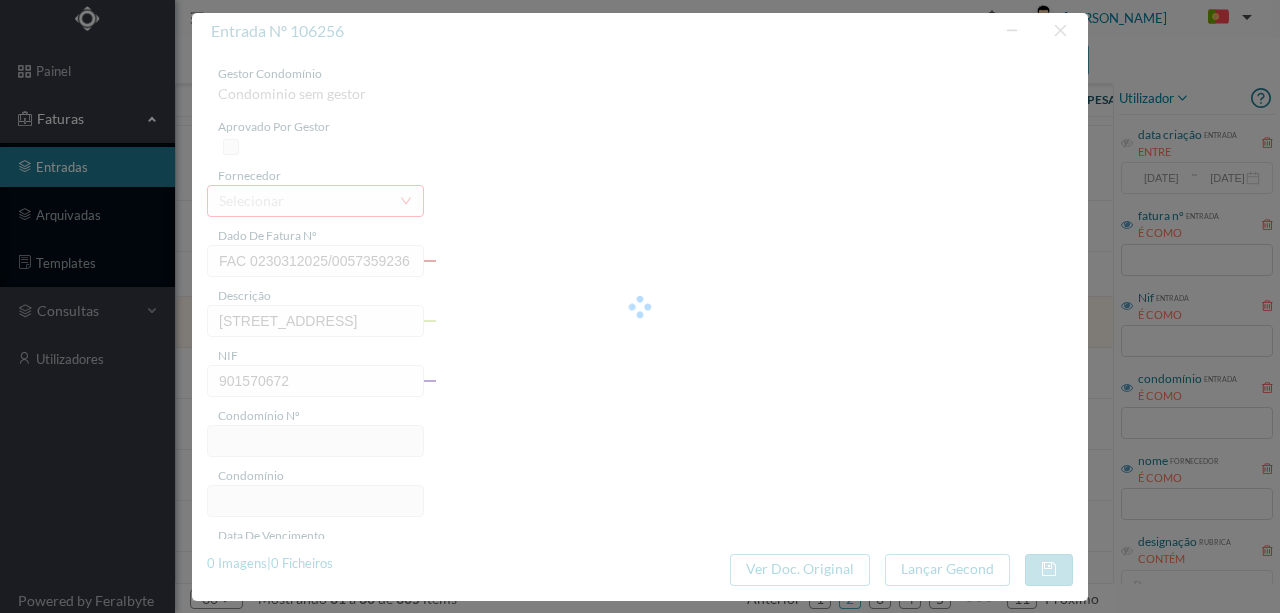 type on "690" 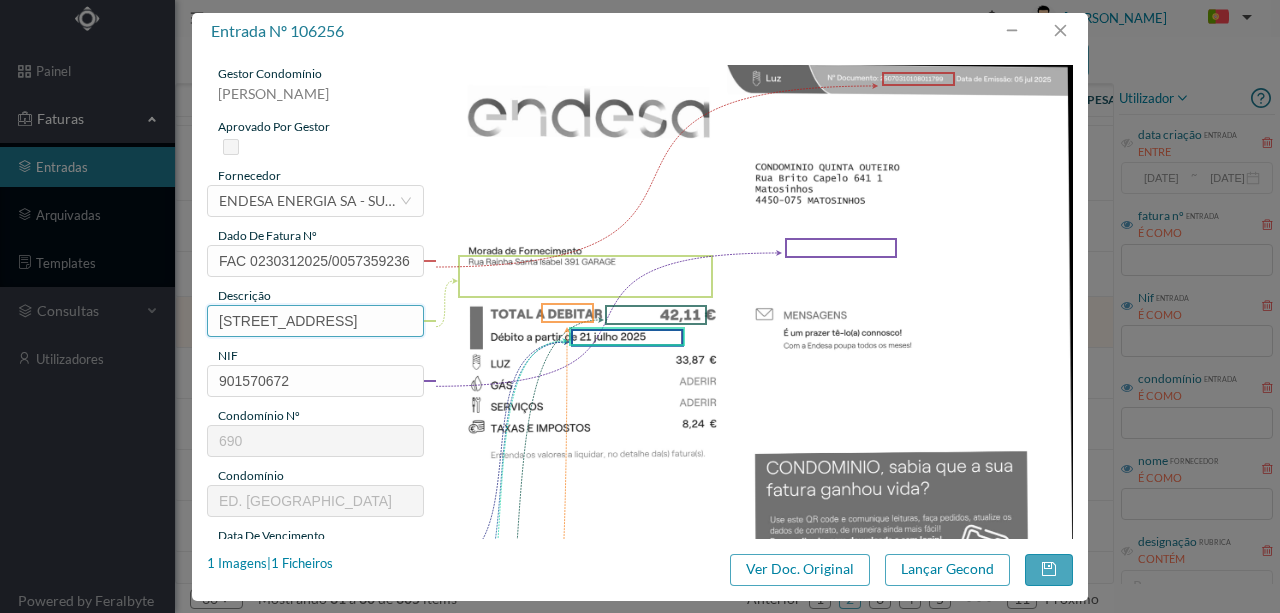 drag, startPoint x: 375, startPoint y: 319, endPoint x: 56, endPoint y: 322, distance: 319.0141 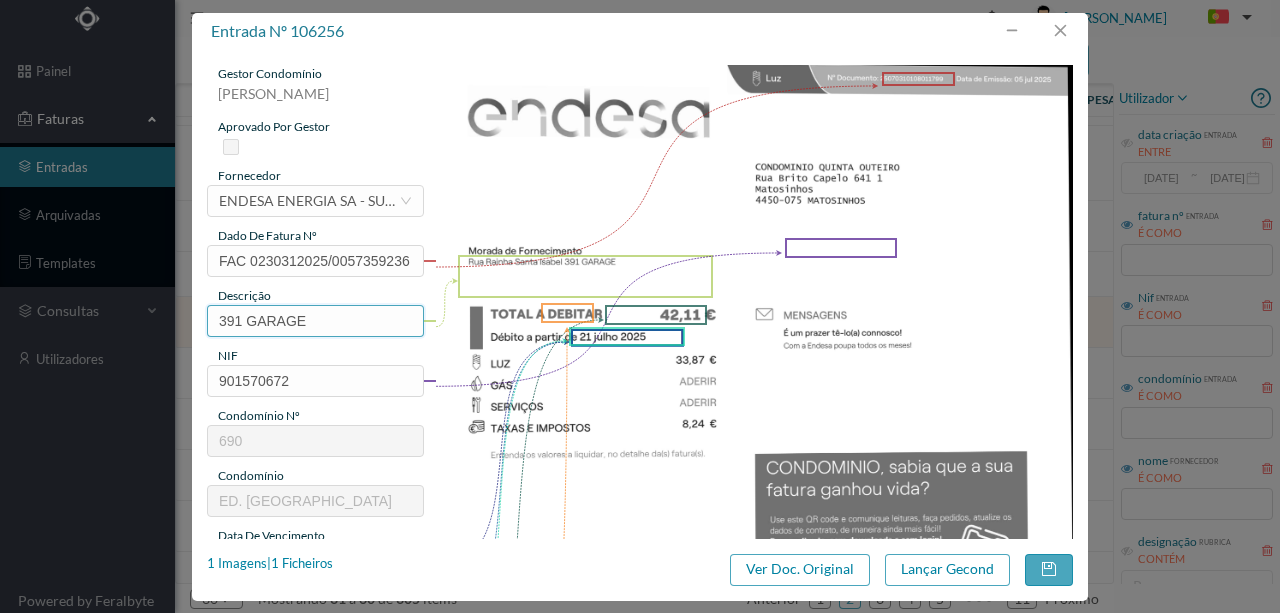 click on "391 GARAGE" at bounding box center (315, 321) 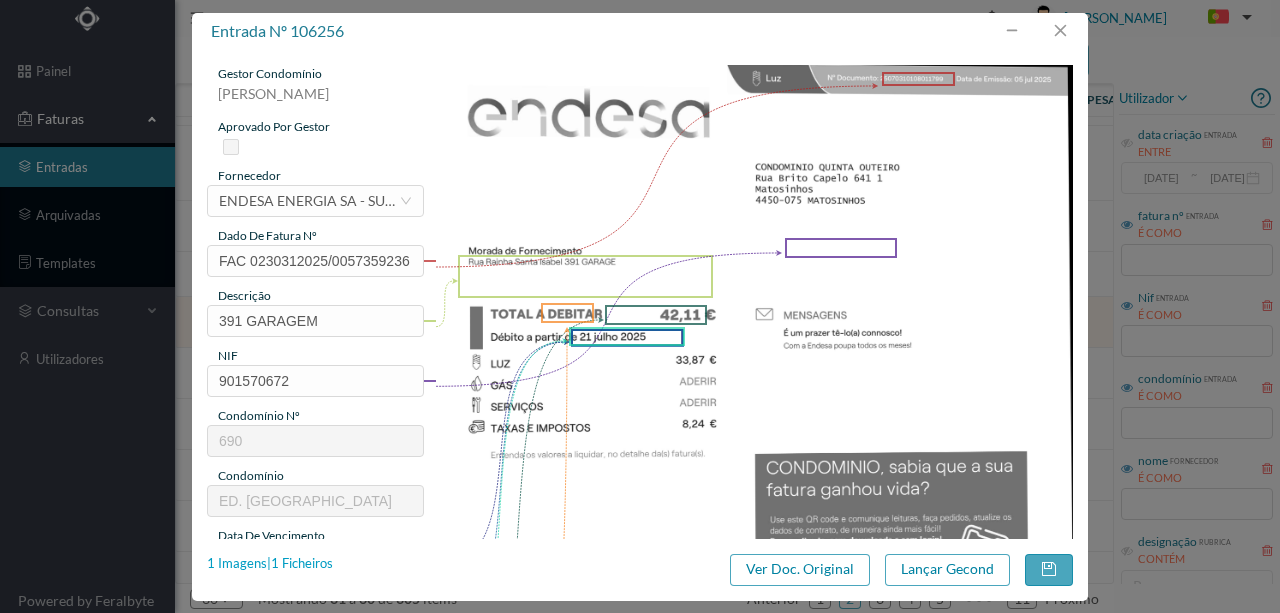 click on "1   Imagens  |  1   Ficheiros" at bounding box center [270, 564] 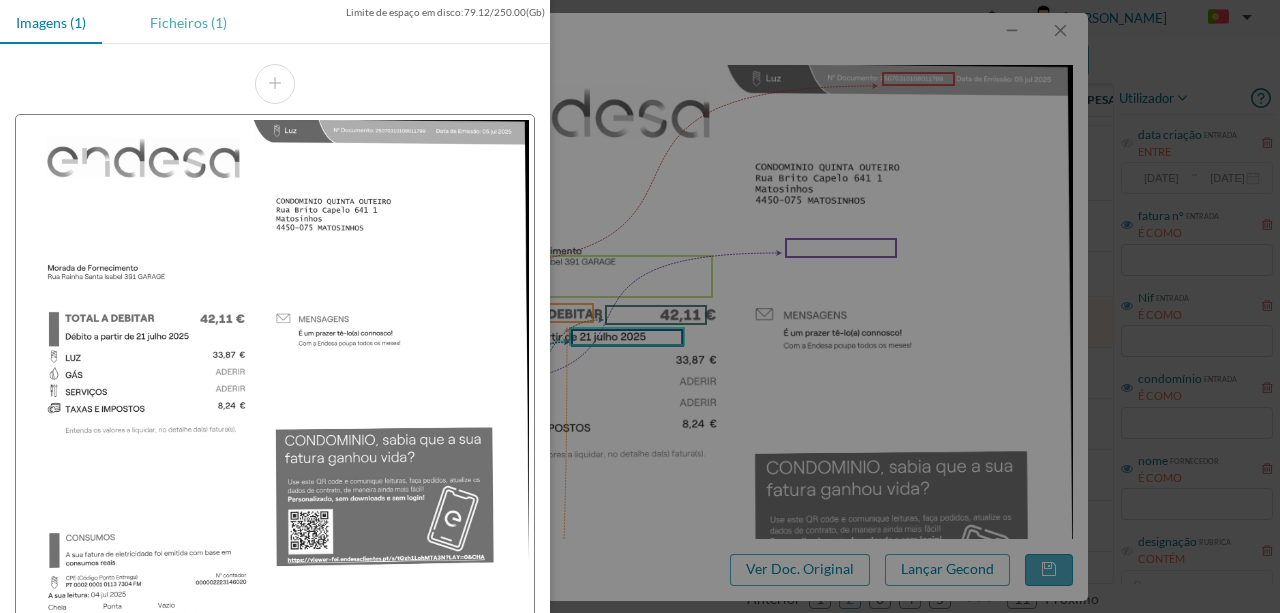 click on "Ficheiros (1)" at bounding box center [188, 22] 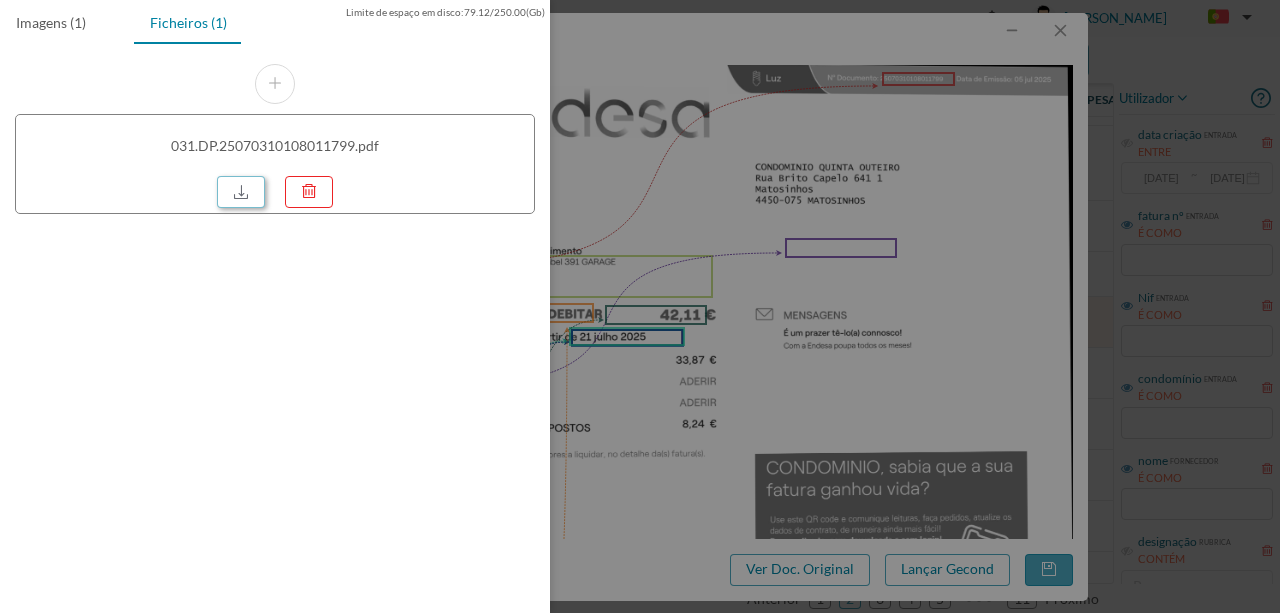 click at bounding box center (241, 192) 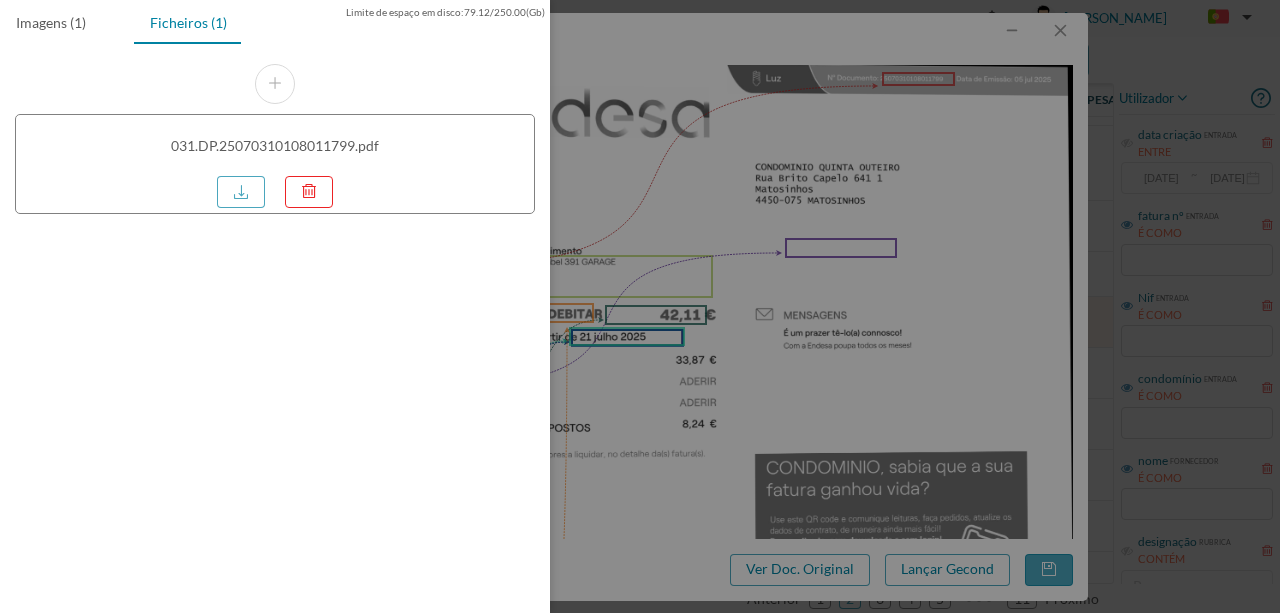 click at bounding box center [640, 306] 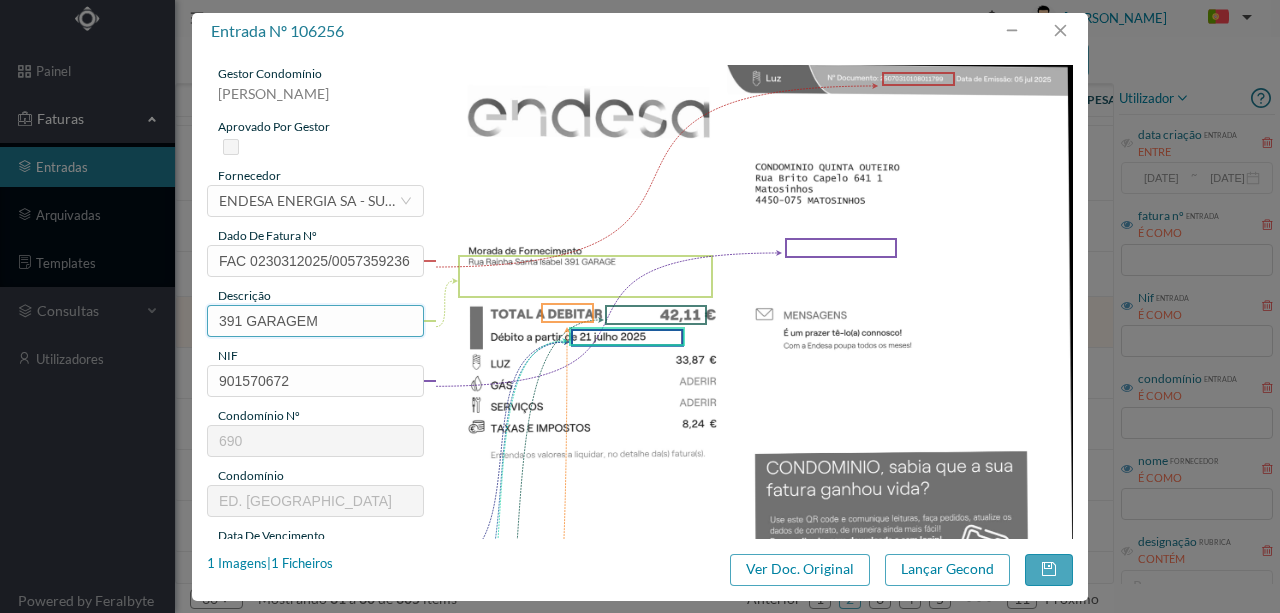 drag, startPoint x: 320, startPoint y: 309, endPoint x: 325, endPoint y: 323, distance: 14.866069 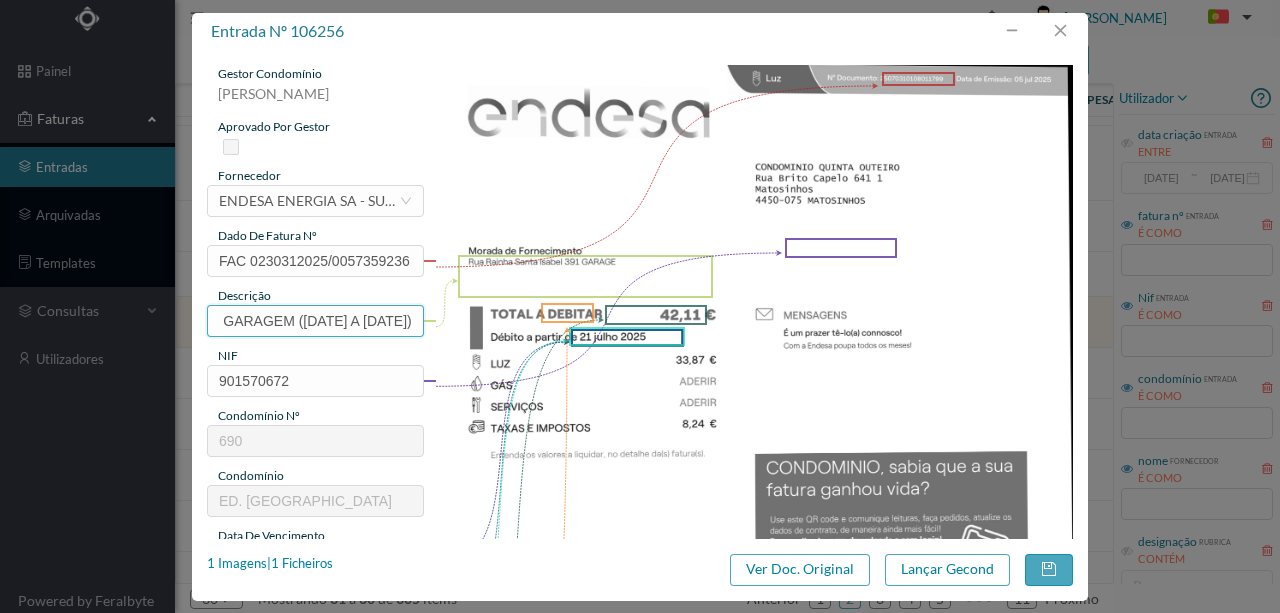 scroll, scrollTop: 0, scrollLeft: 80, axis: horizontal 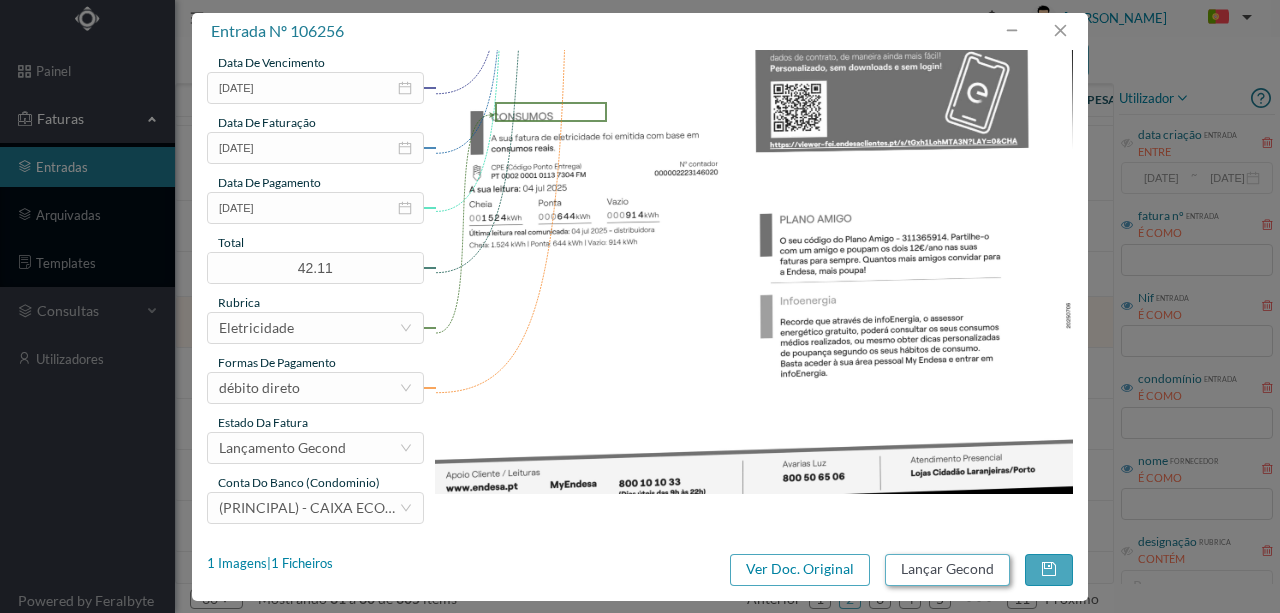 type on "391 GARAGEM (09.06.2025 a 04.07.2025)" 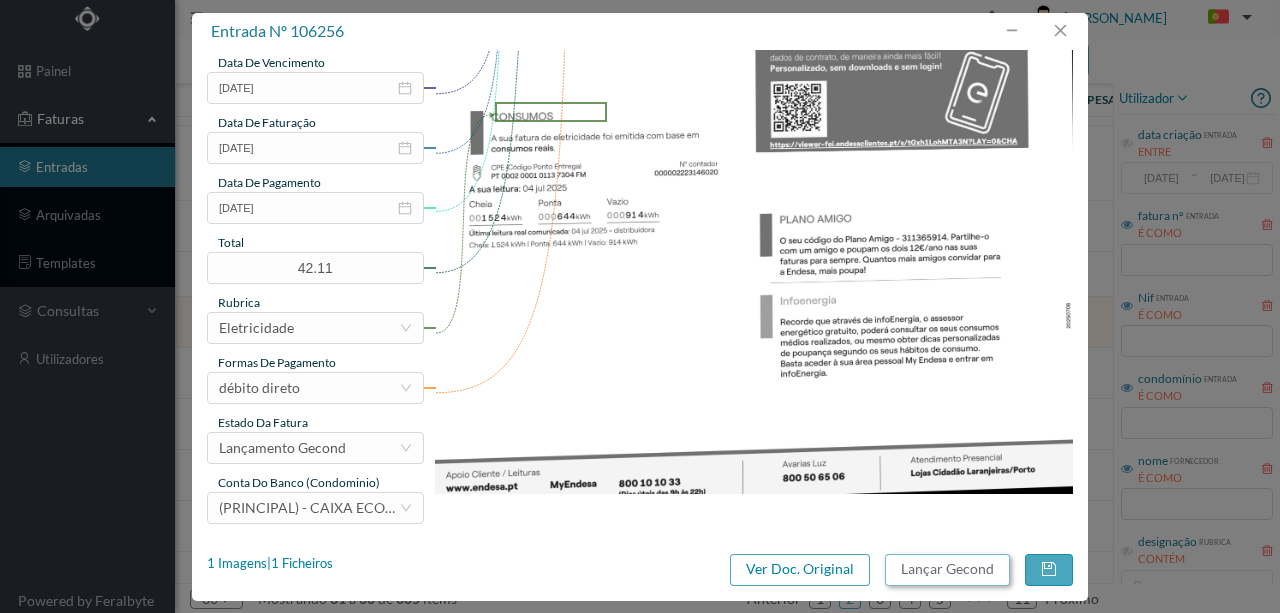 scroll, scrollTop: 0, scrollLeft: 0, axis: both 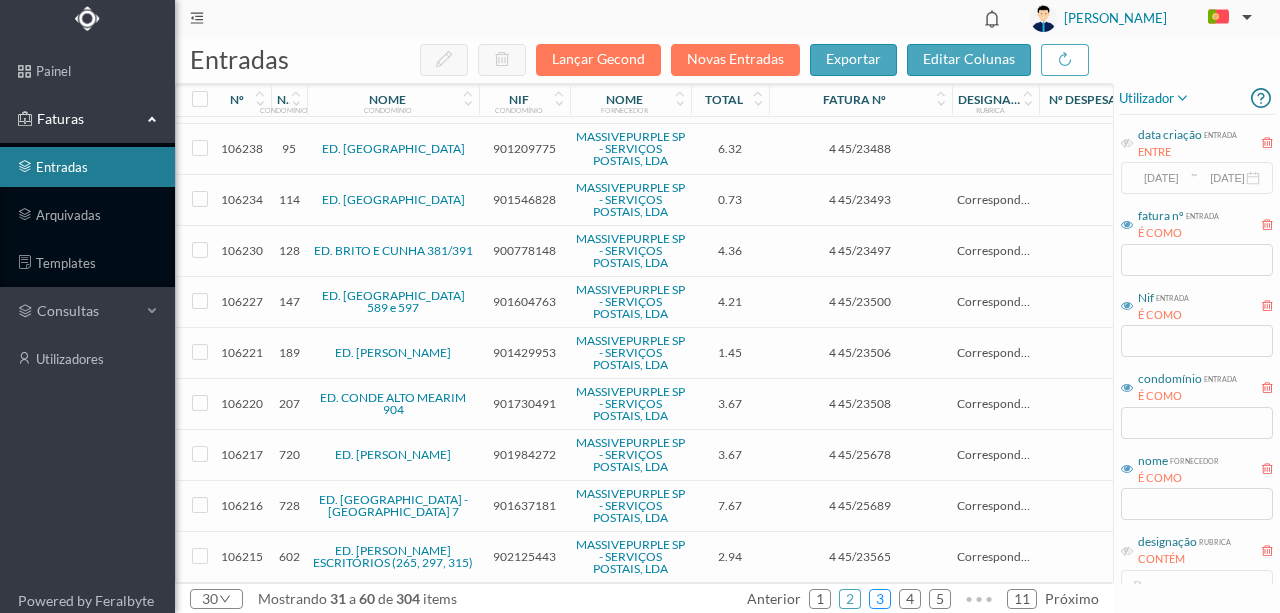 click on "3" at bounding box center [880, 599] 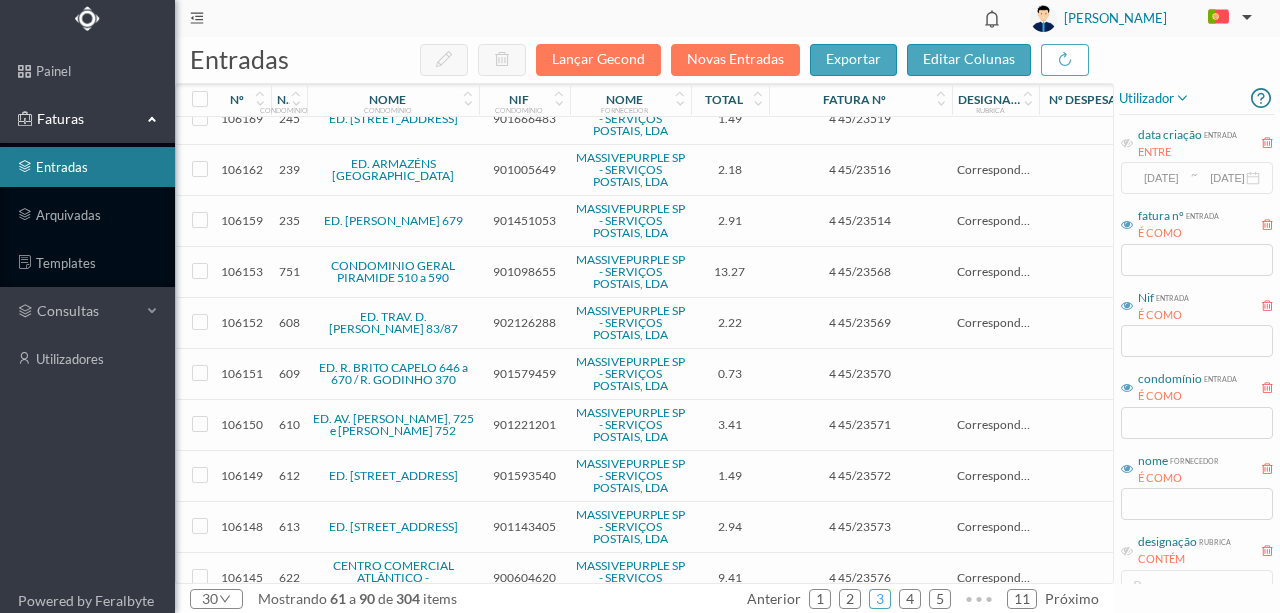 scroll, scrollTop: 1059, scrollLeft: 0, axis: vertical 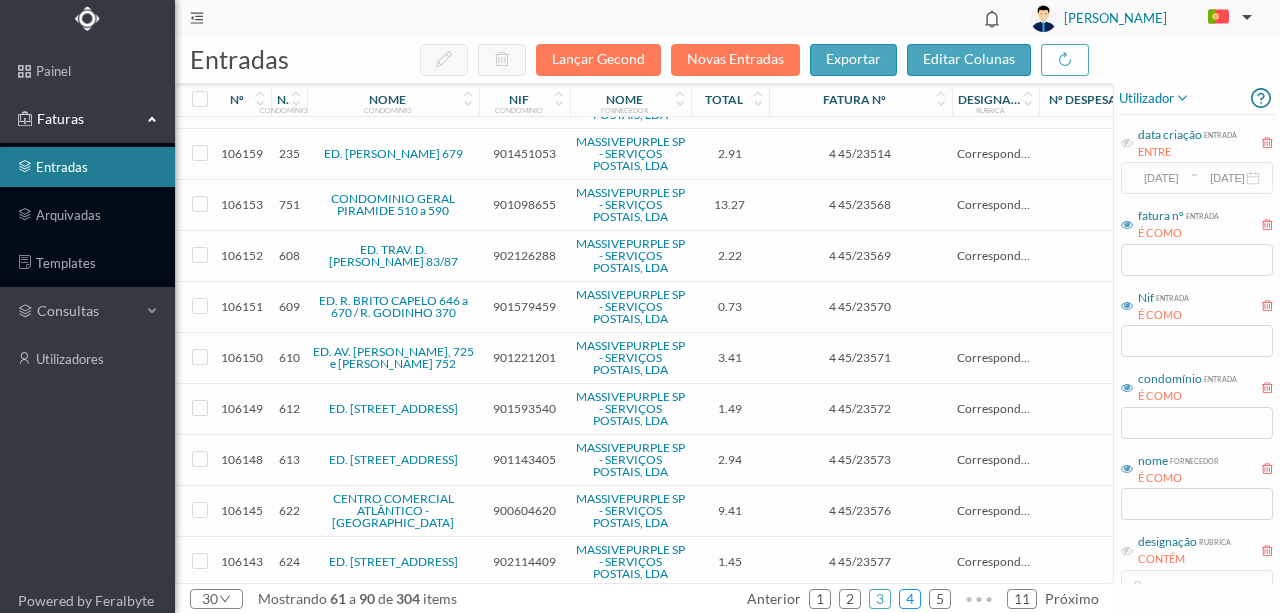 click on "4" at bounding box center [910, 599] 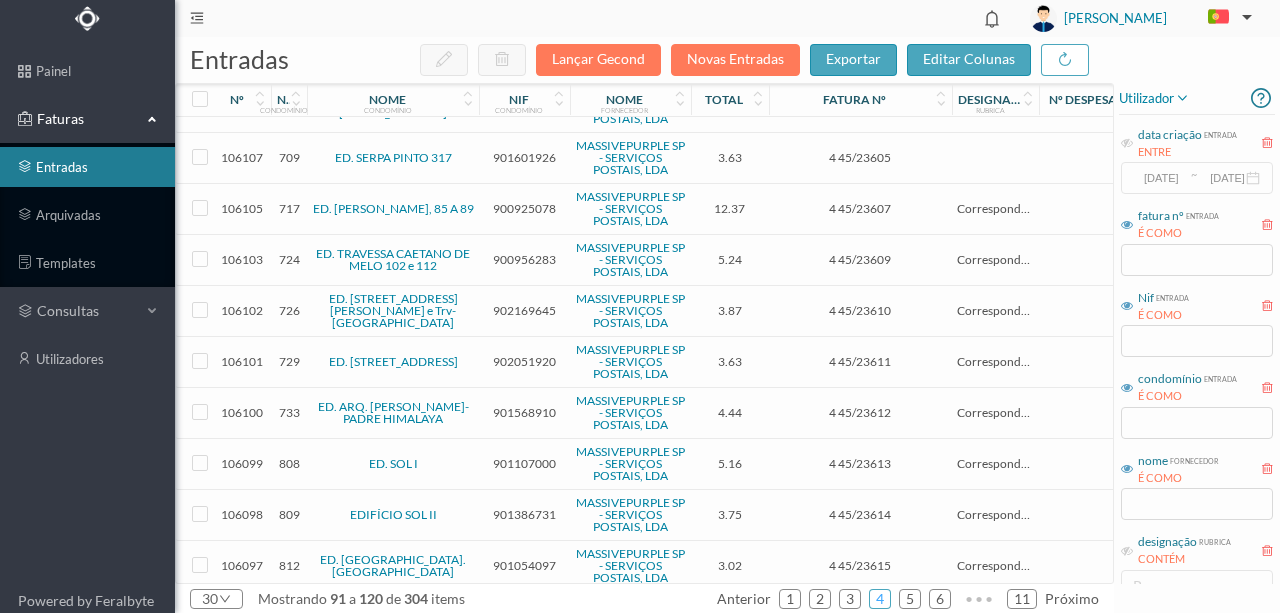scroll, scrollTop: 1059, scrollLeft: 0, axis: vertical 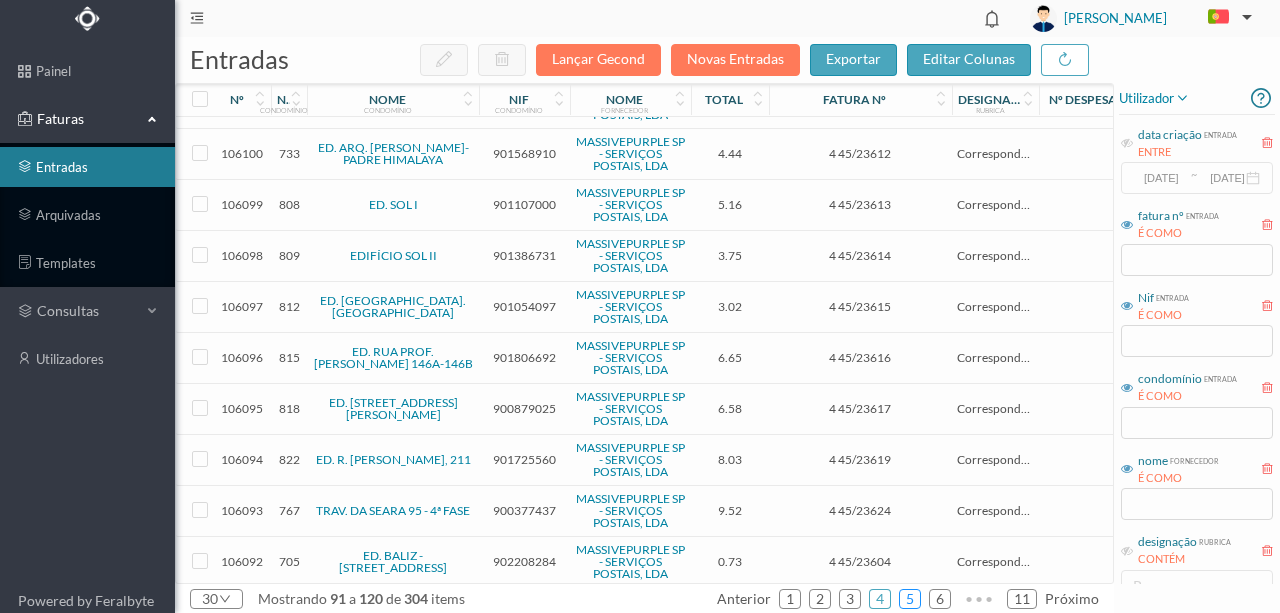 click on "5" at bounding box center (910, 599) 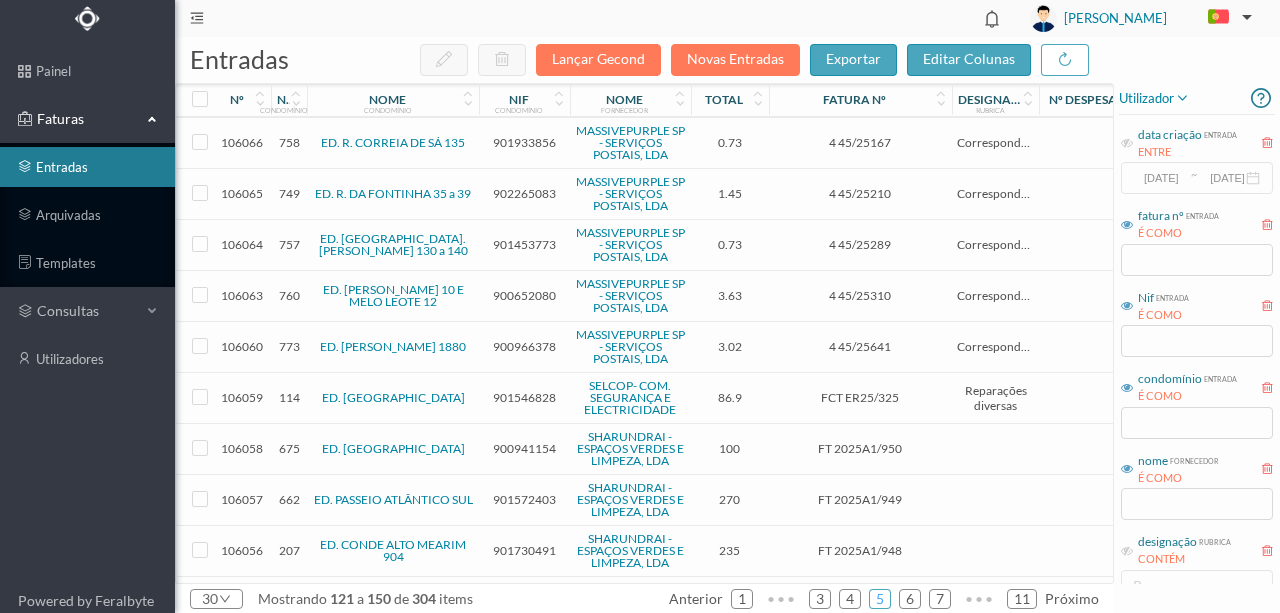 scroll, scrollTop: 1059, scrollLeft: 0, axis: vertical 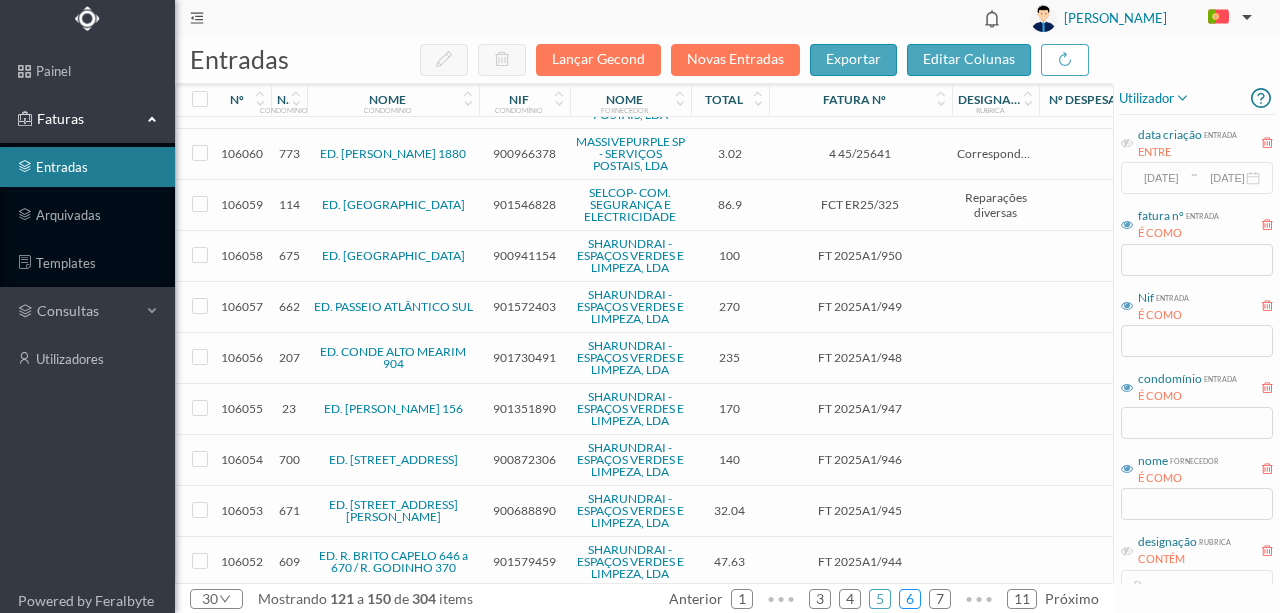 click on "6" at bounding box center (910, 599) 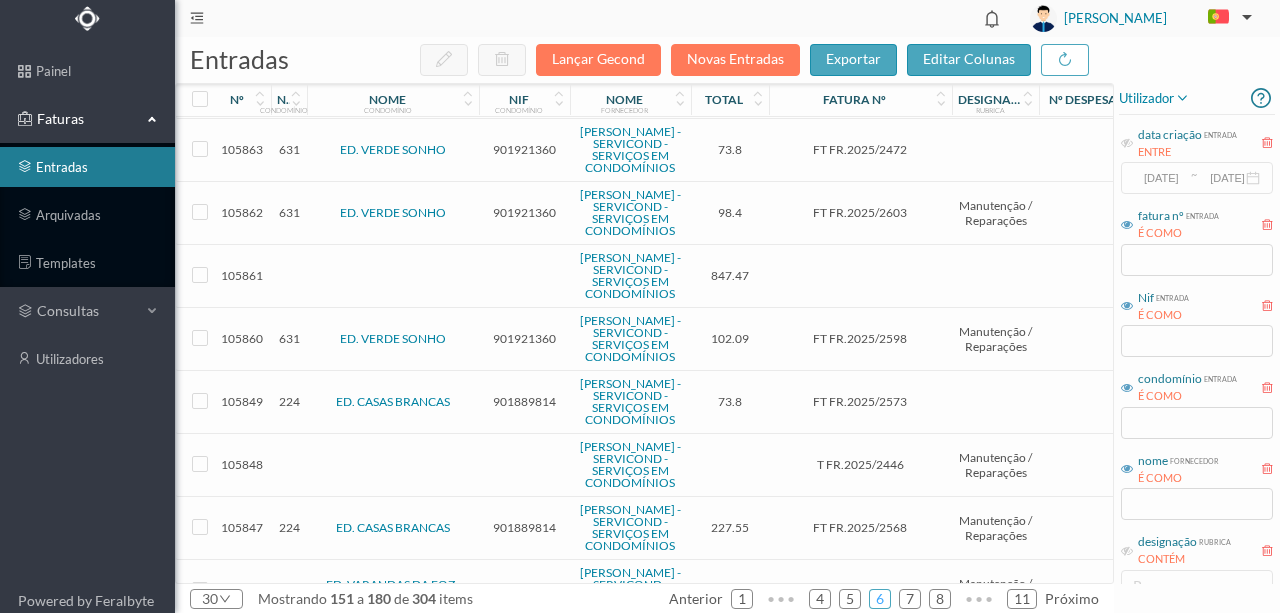 scroll, scrollTop: 0, scrollLeft: 0, axis: both 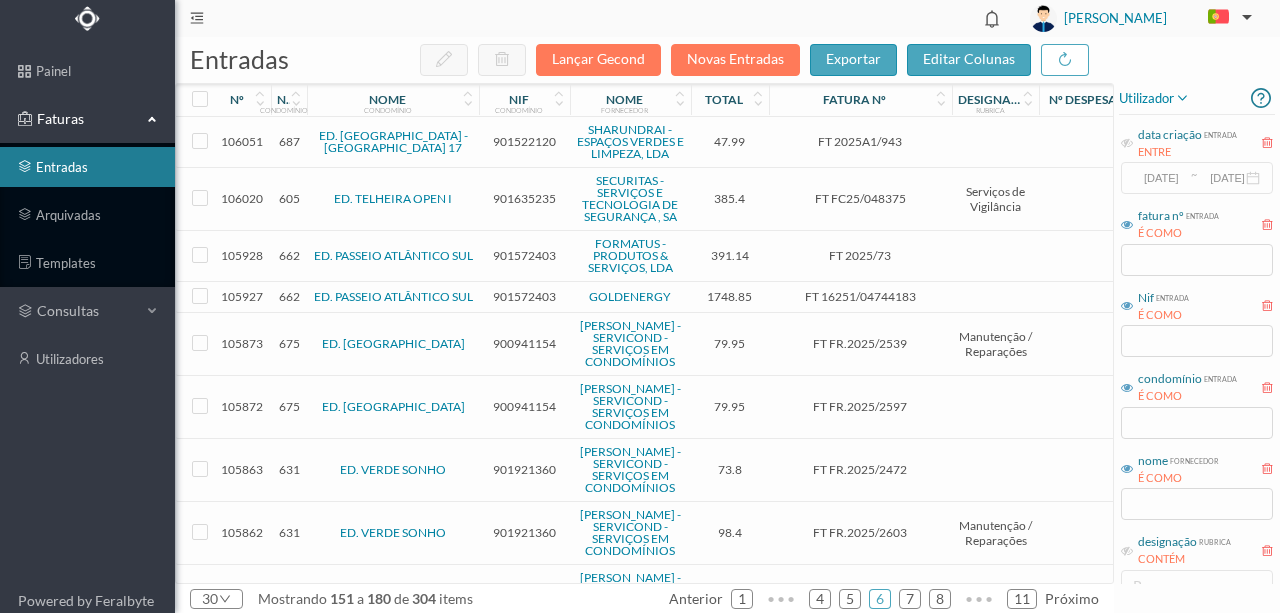 click on "901635235" at bounding box center [524, 198] 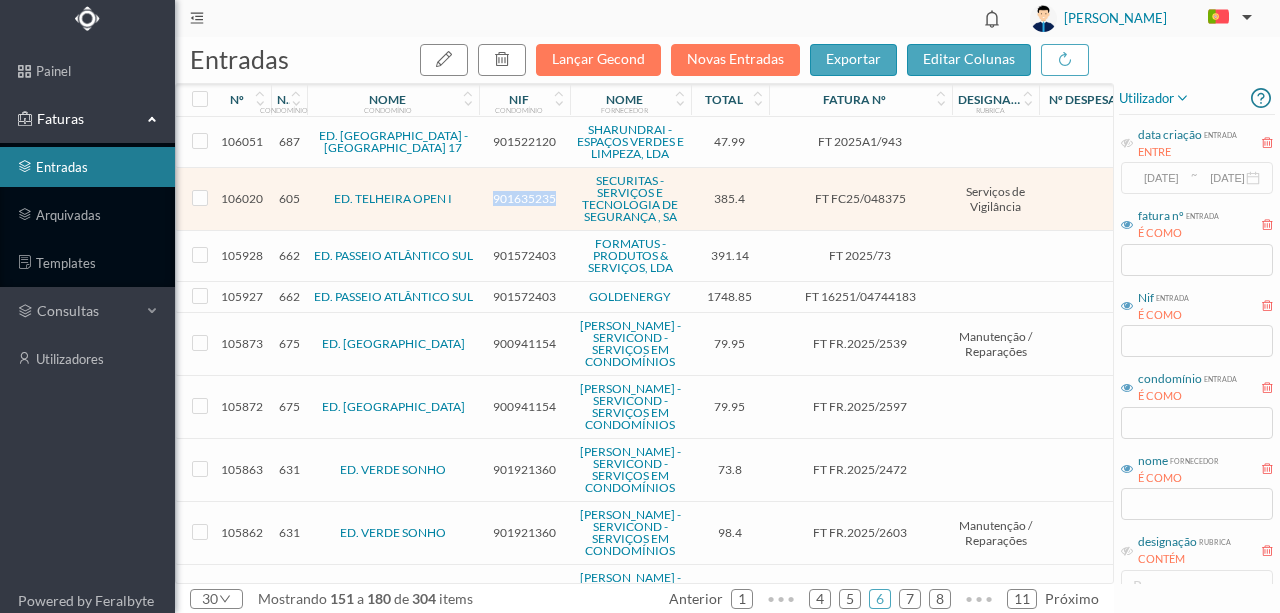 click on "901635235" at bounding box center (524, 198) 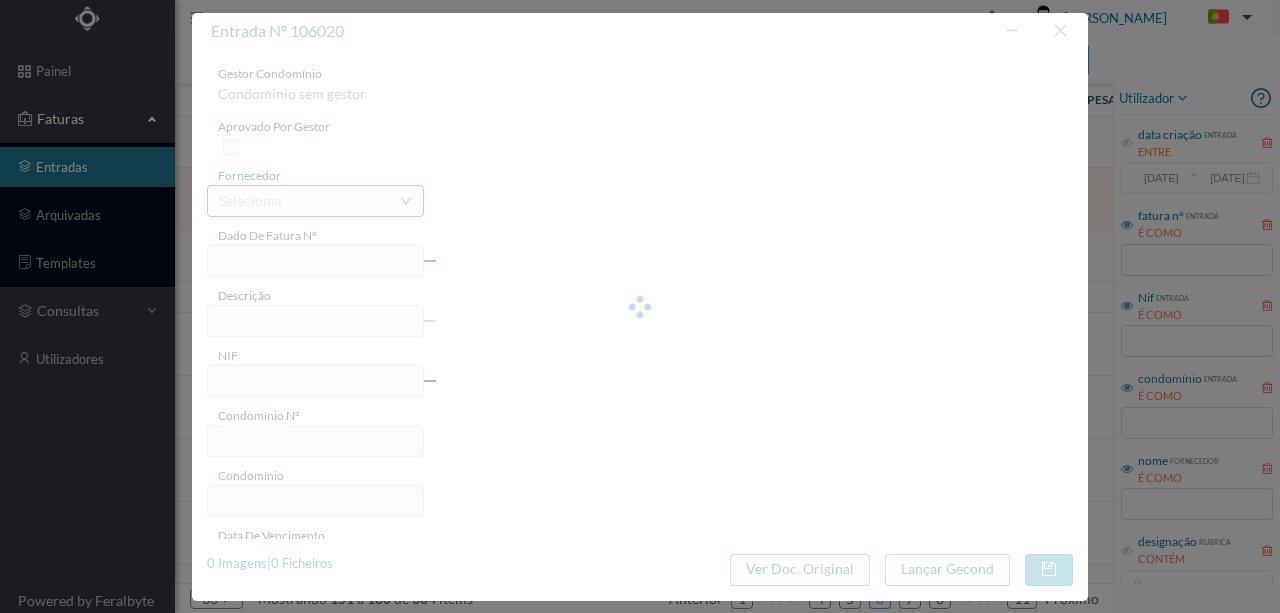 type on "FT FC25/048375" 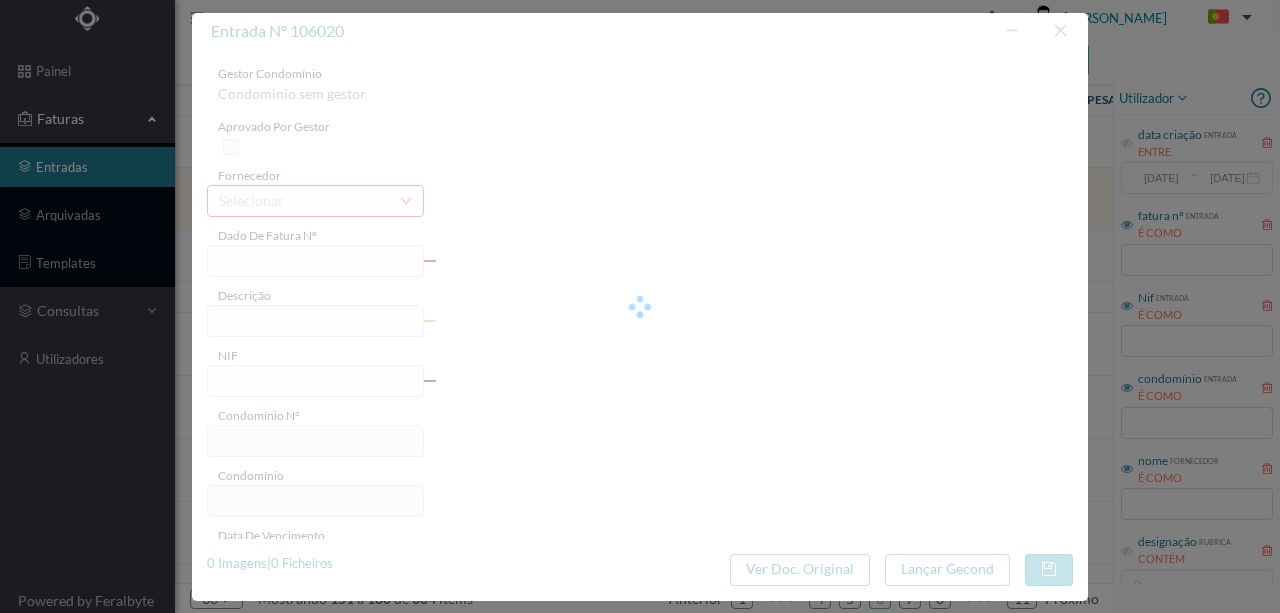 type on "prestação de serviços de vigilancia" 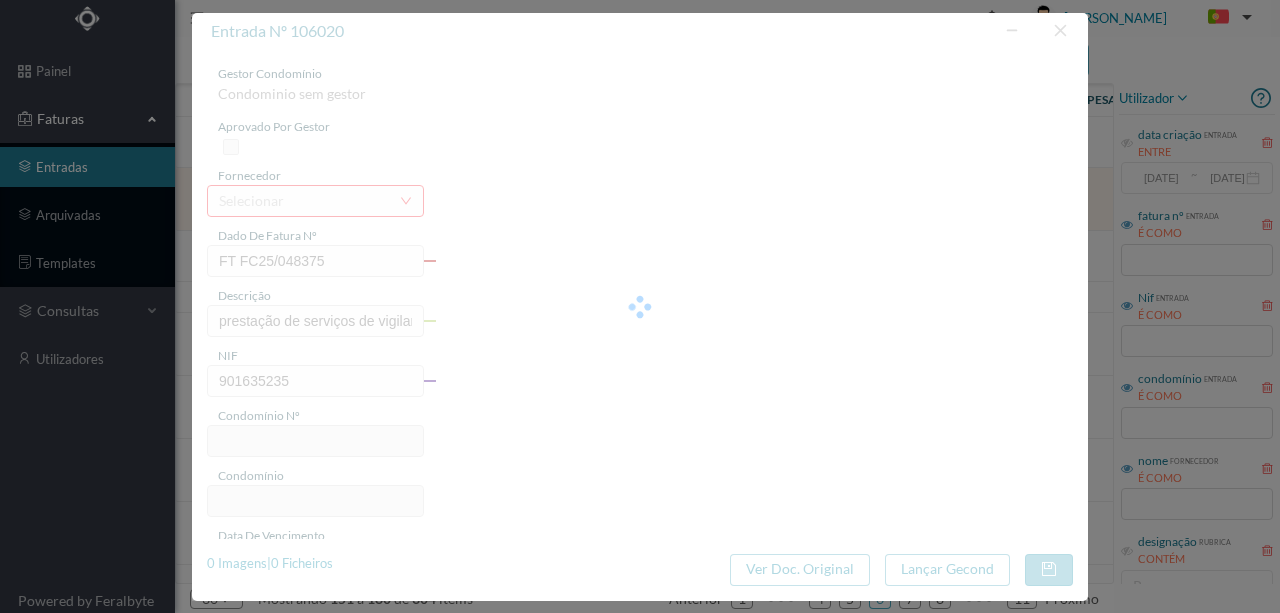 type on "605" 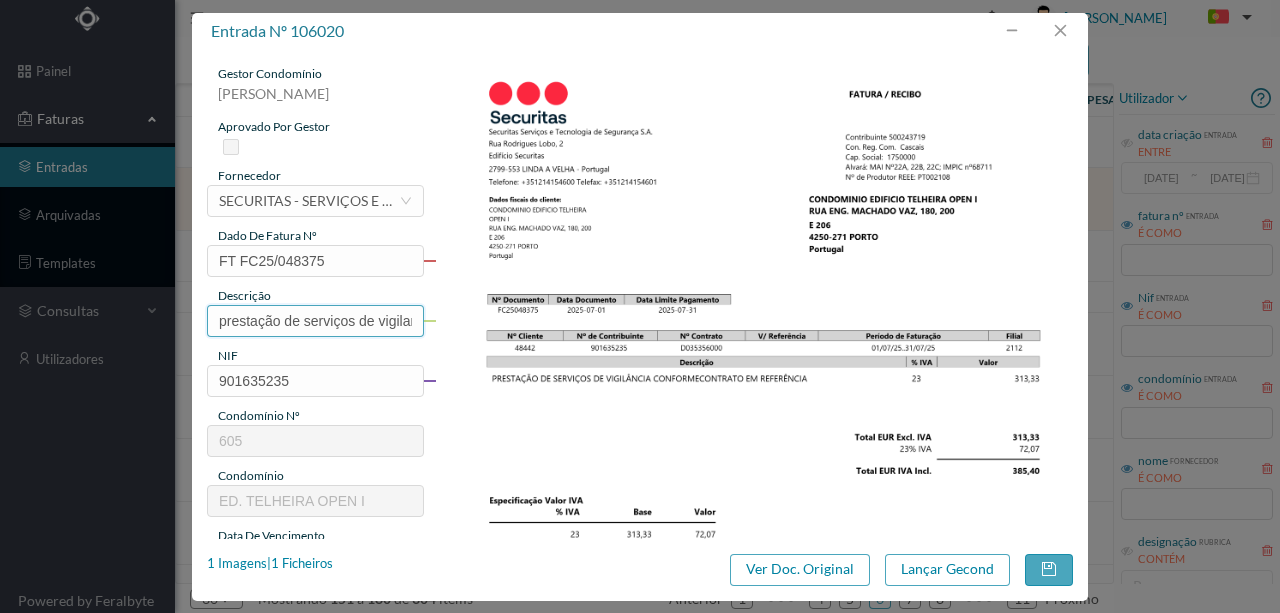 click on "prestação de serviços de vigilancia" at bounding box center [315, 321] 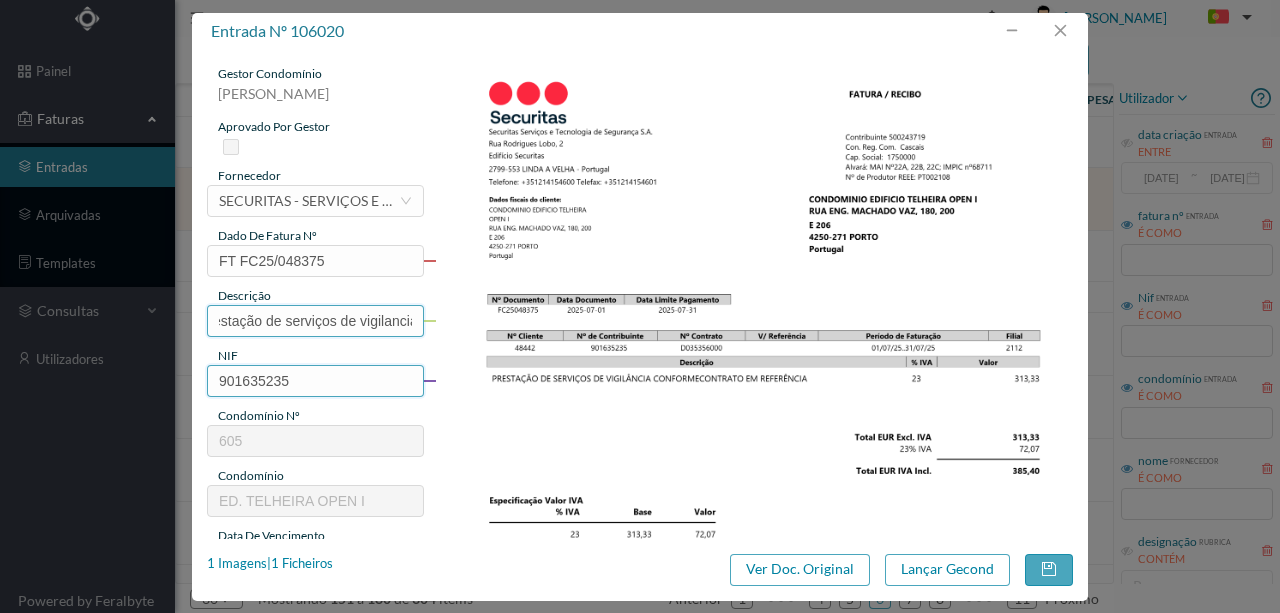 scroll, scrollTop: 0, scrollLeft: 26, axis: horizontal 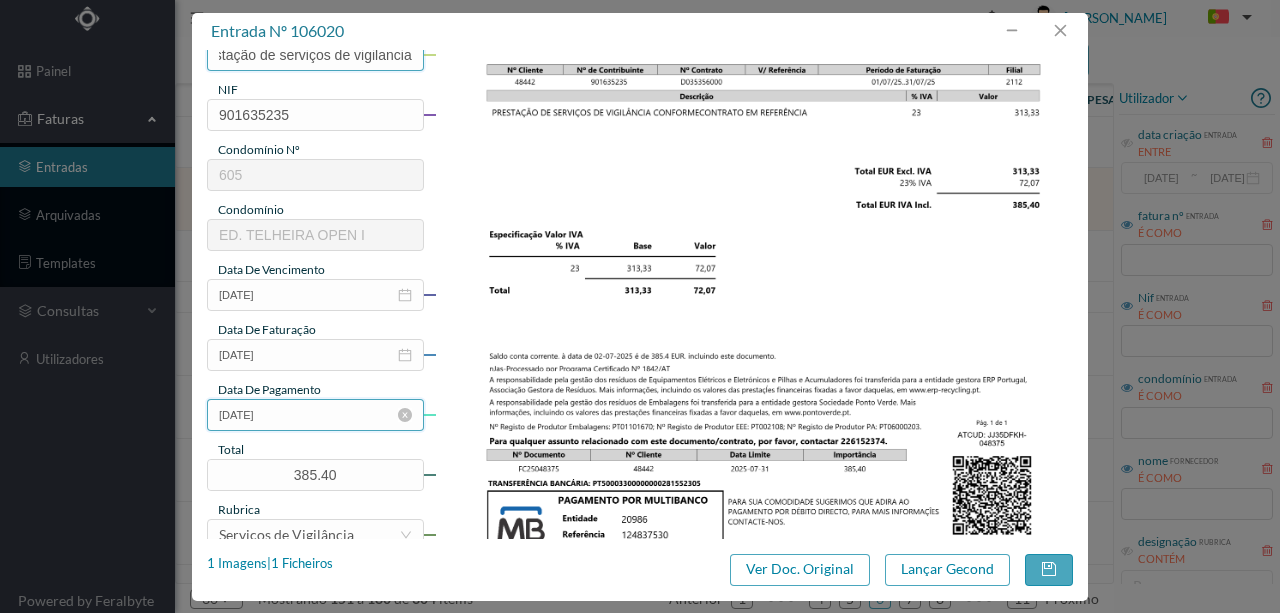 type on "Prestação de serviços de vigilancia" 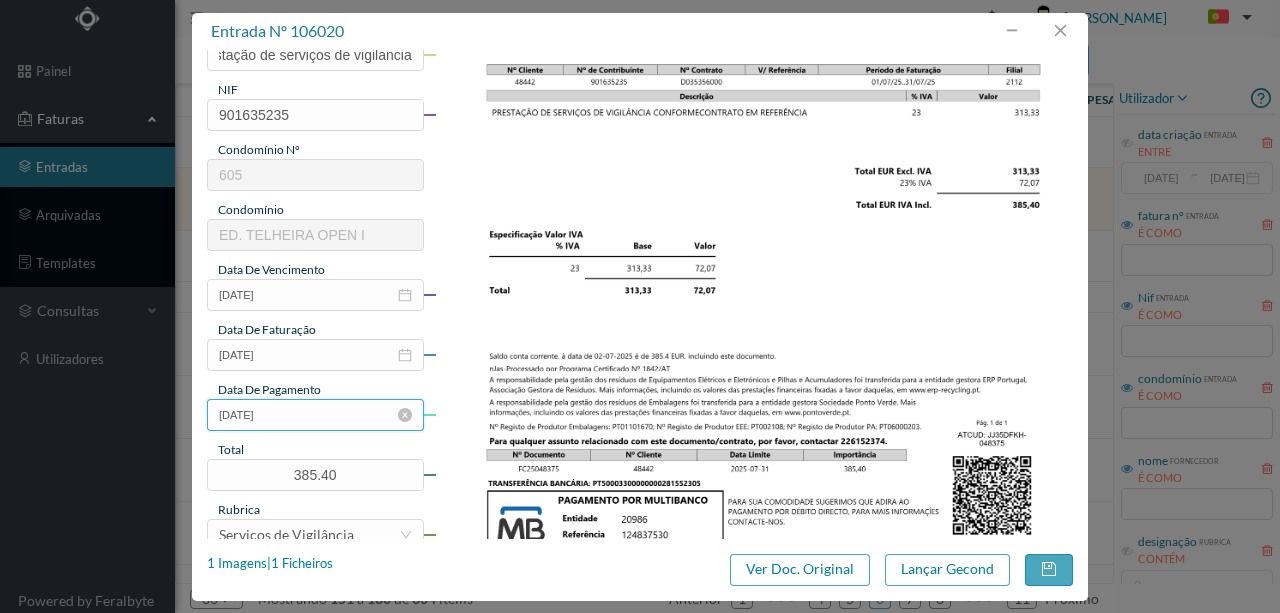 scroll, scrollTop: 0, scrollLeft: 0, axis: both 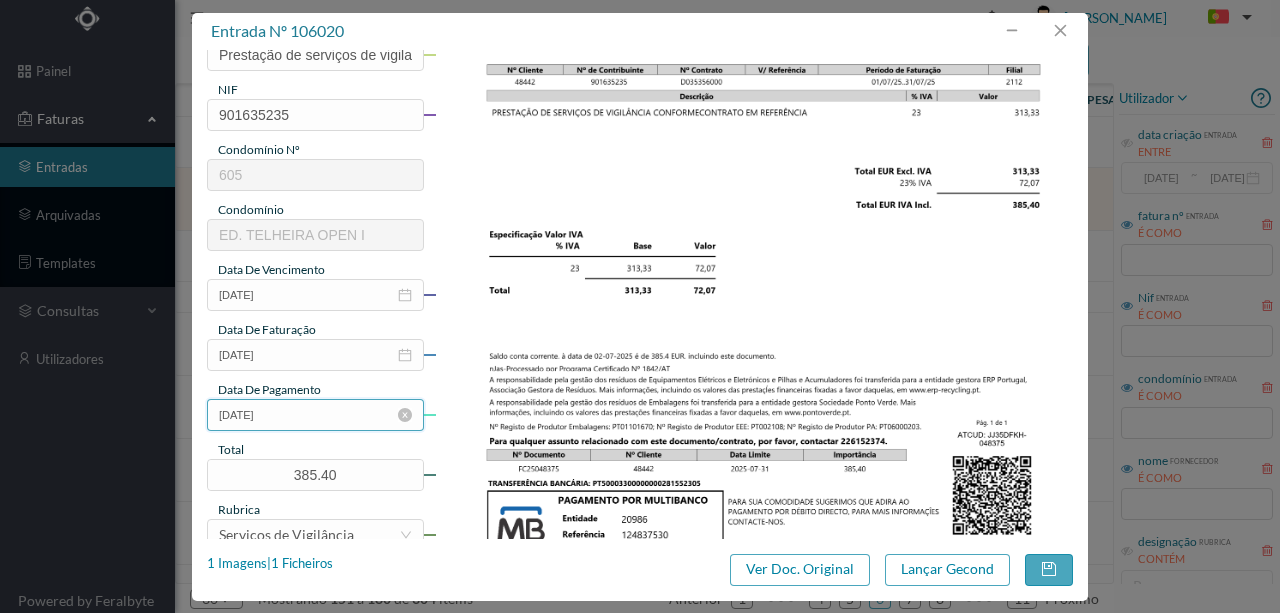 click on "2025-07-04" at bounding box center (315, 415) 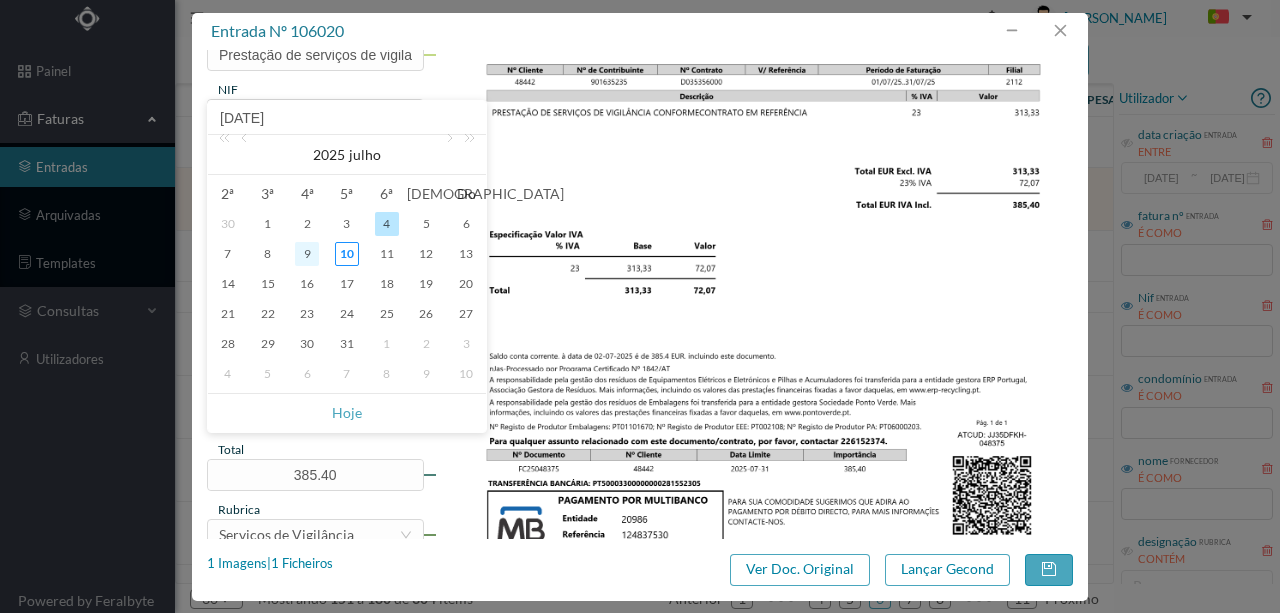 click on "9" at bounding box center (307, 254) 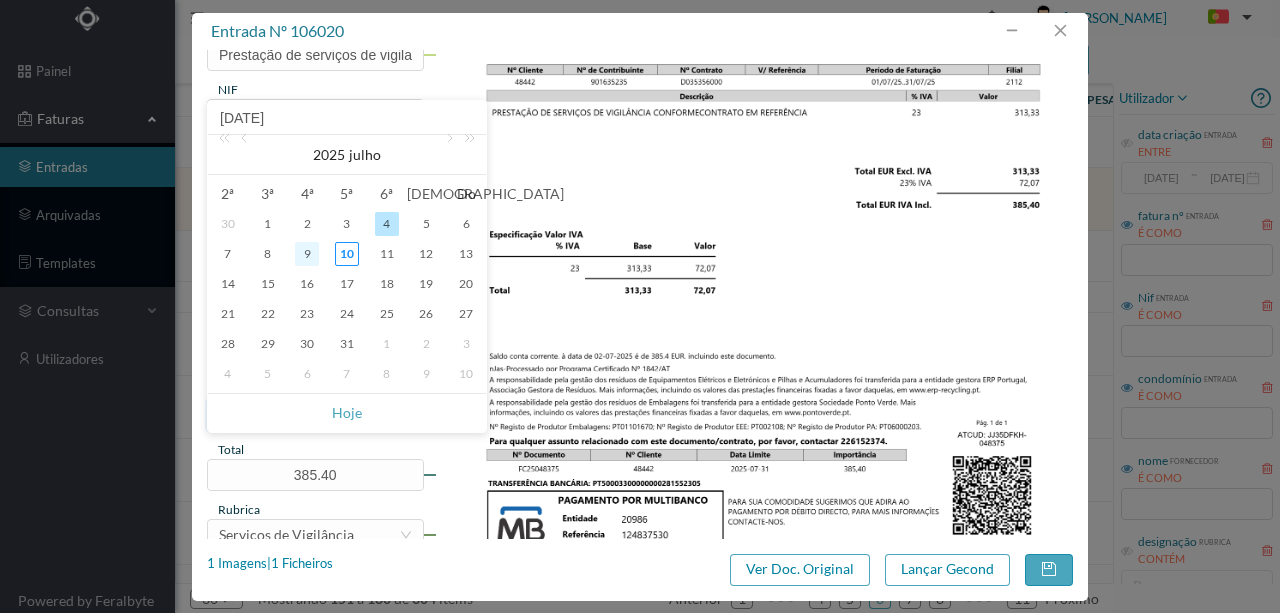 type on "2025-07-09" 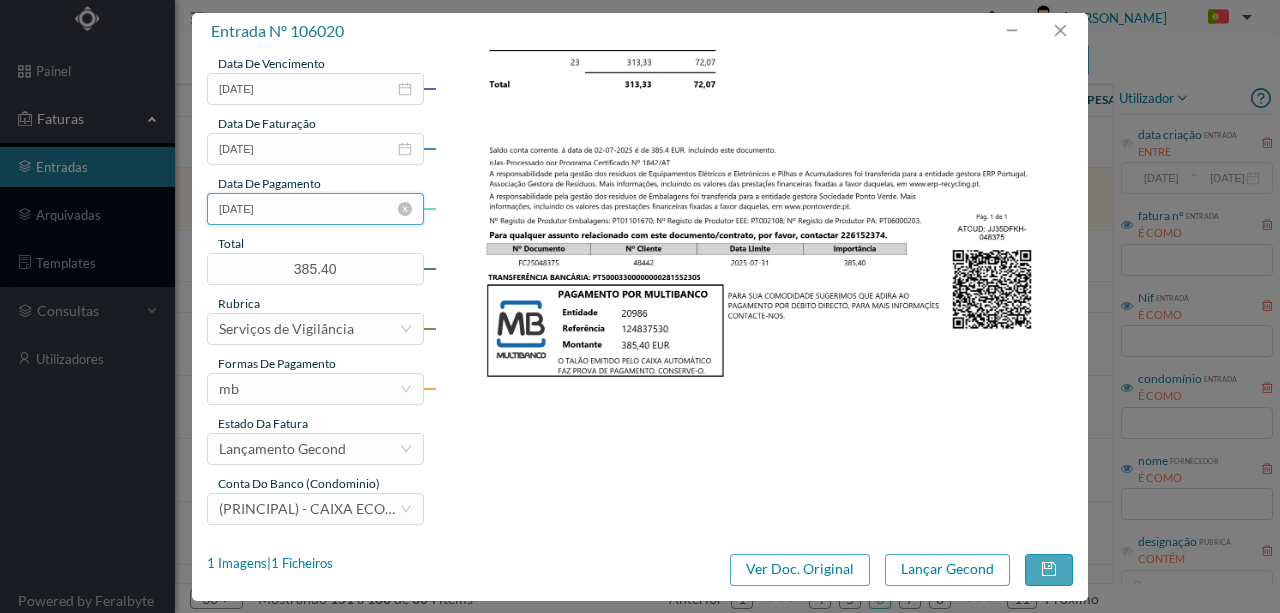 scroll, scrollTop: 473, scrollLeft: 0, axis: vertical 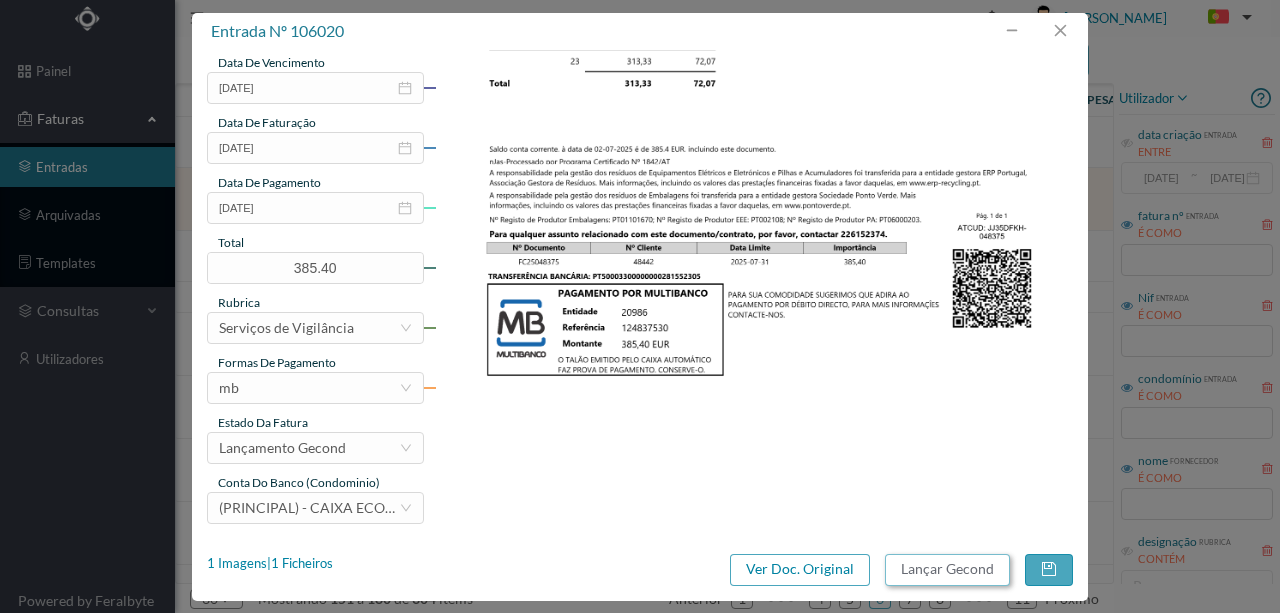 click on "Lançar Gecond" at bounding box center (947, 570) 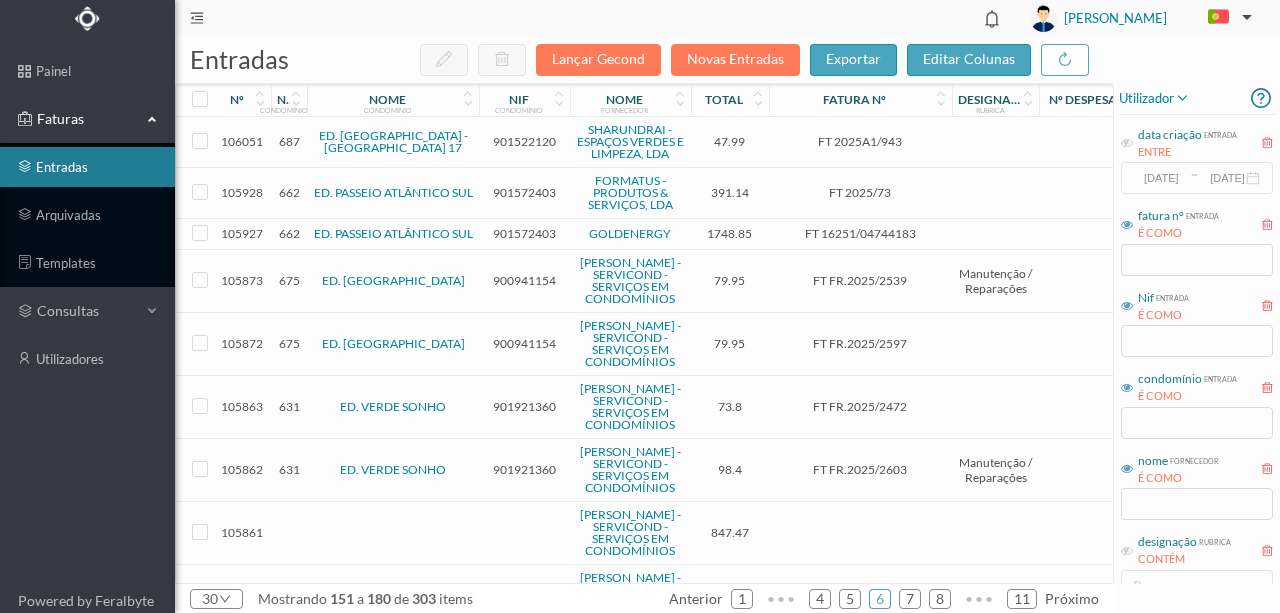 click on "901572403" at bounding box center [524, 192] 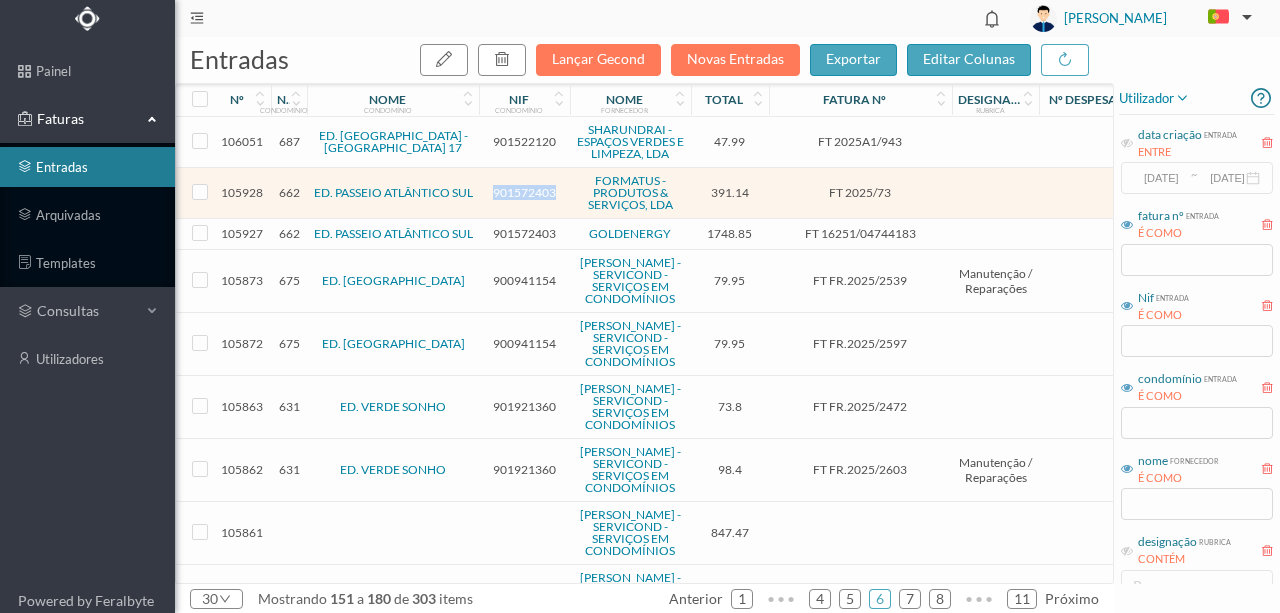 click on "901572403" at bounding box center (524, 192) 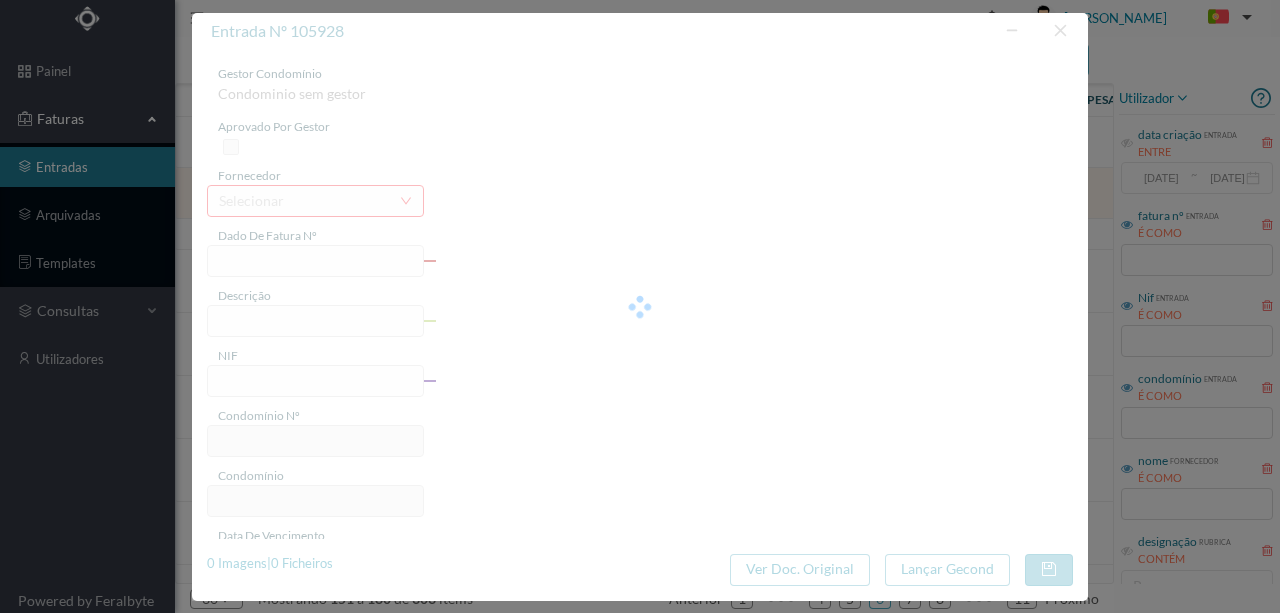 type on "FT 2025/73" 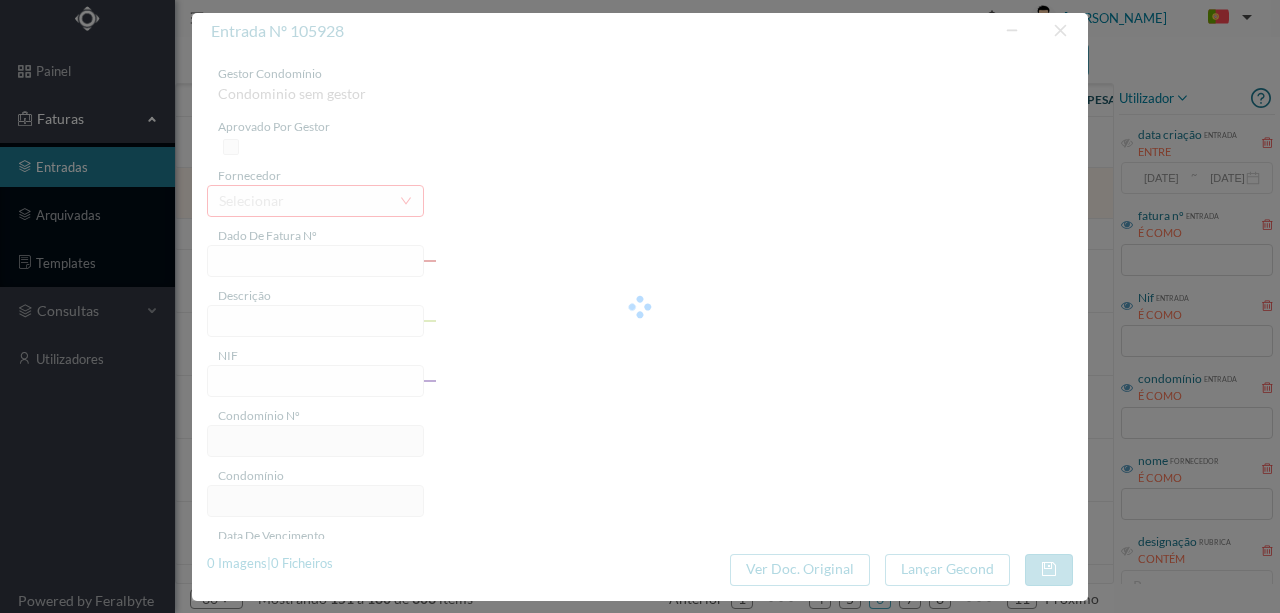 type on "901572403" 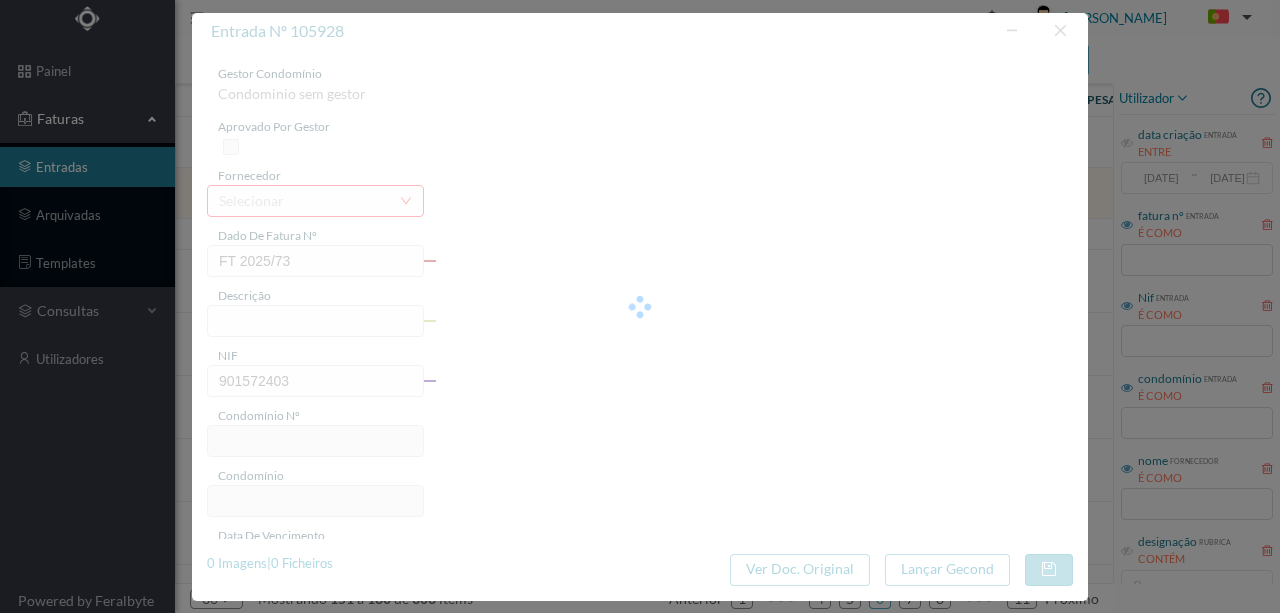type on "662" 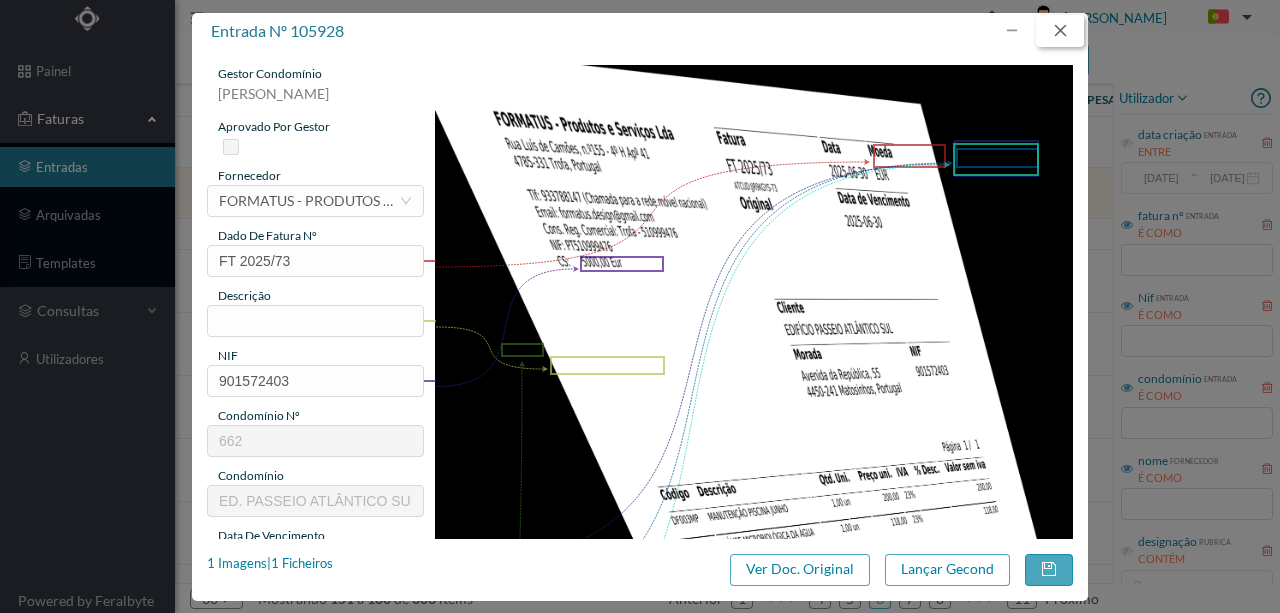 click at bounding box center [1060, 31] 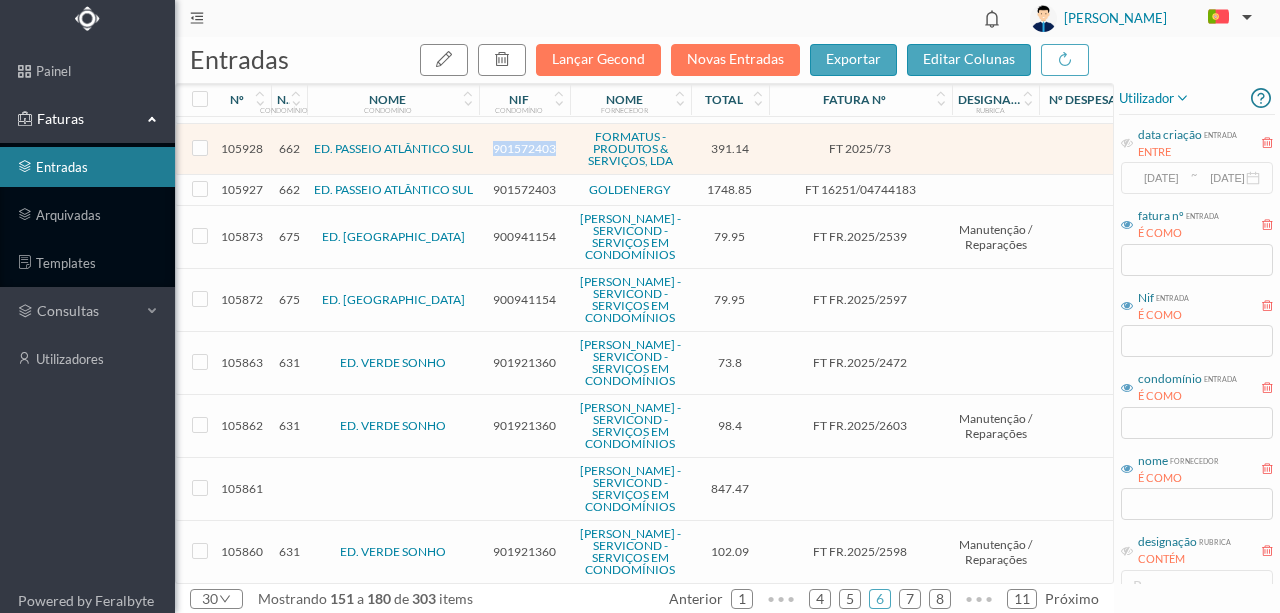scroll, scrollTop: 200, scrollLeft: 0, axis: vertical 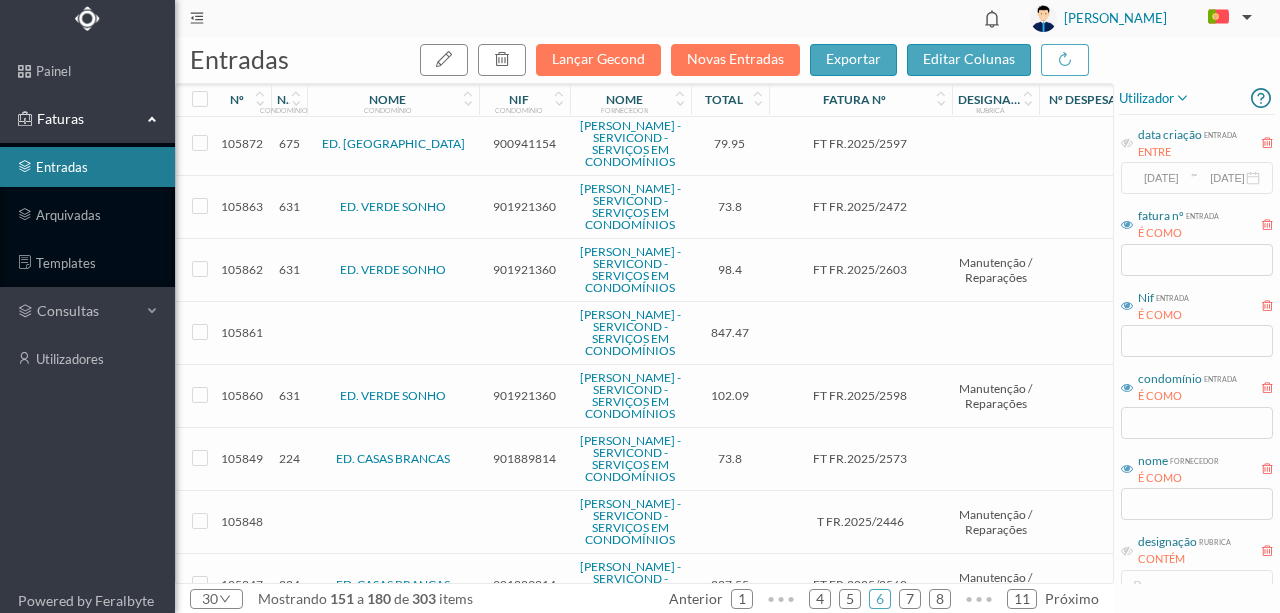 click on "901921360" at bounding box center (524, 269) 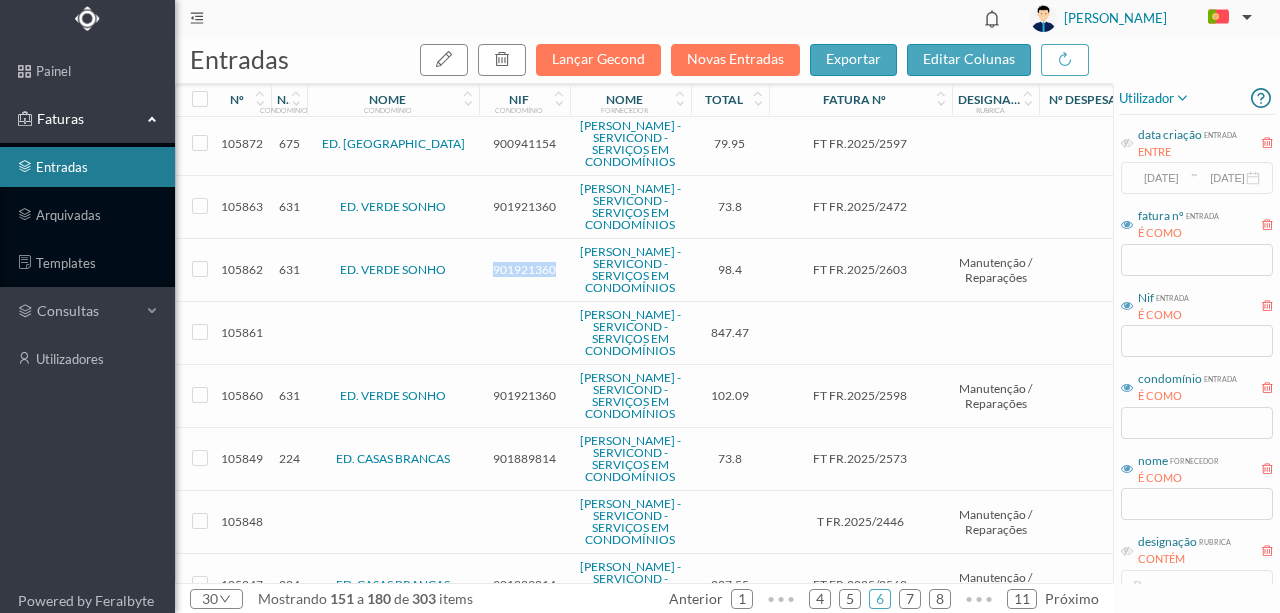 click on "901921360" at bounding box center (524, 269) 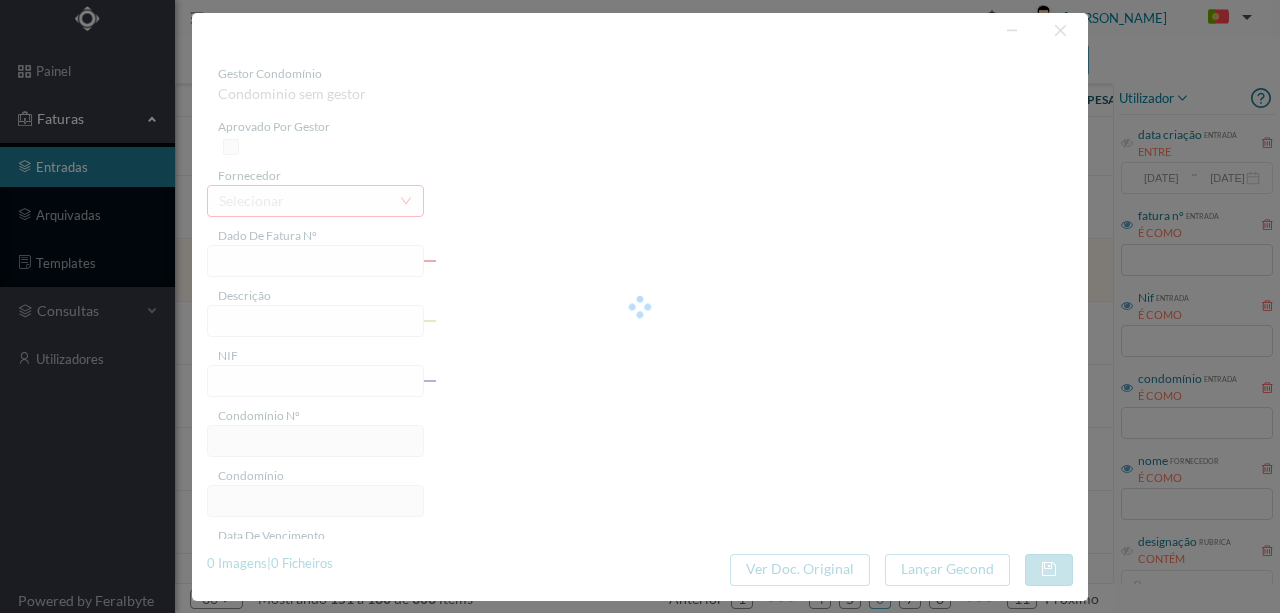 type on "FT FR.2025/2603" 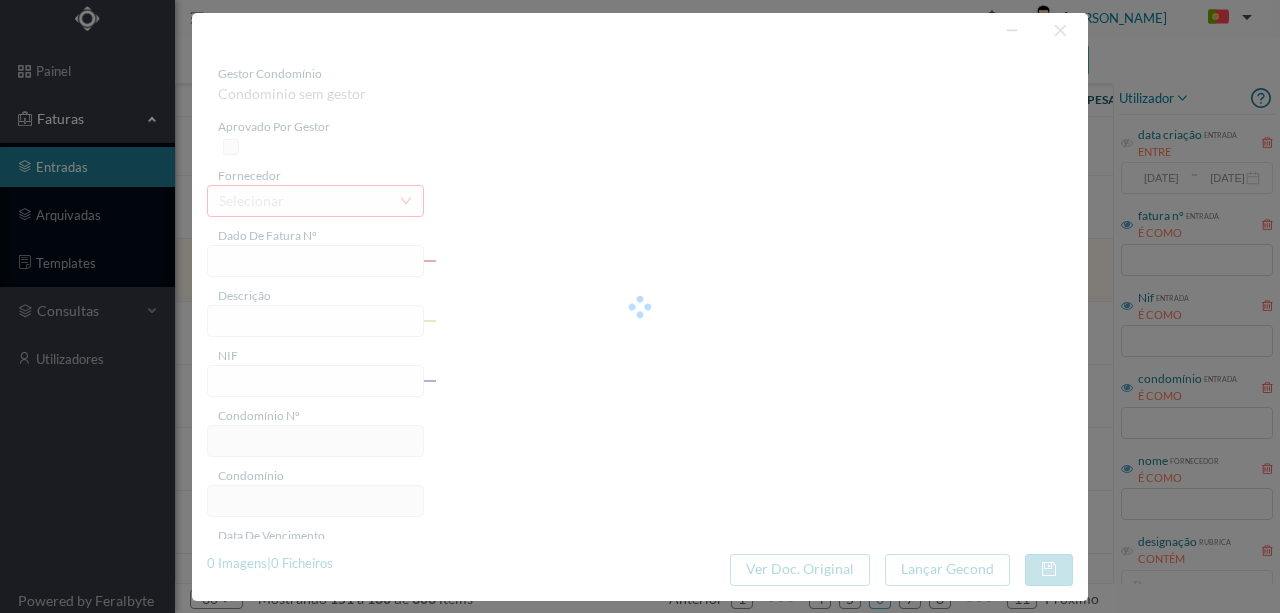 type on "901921360" 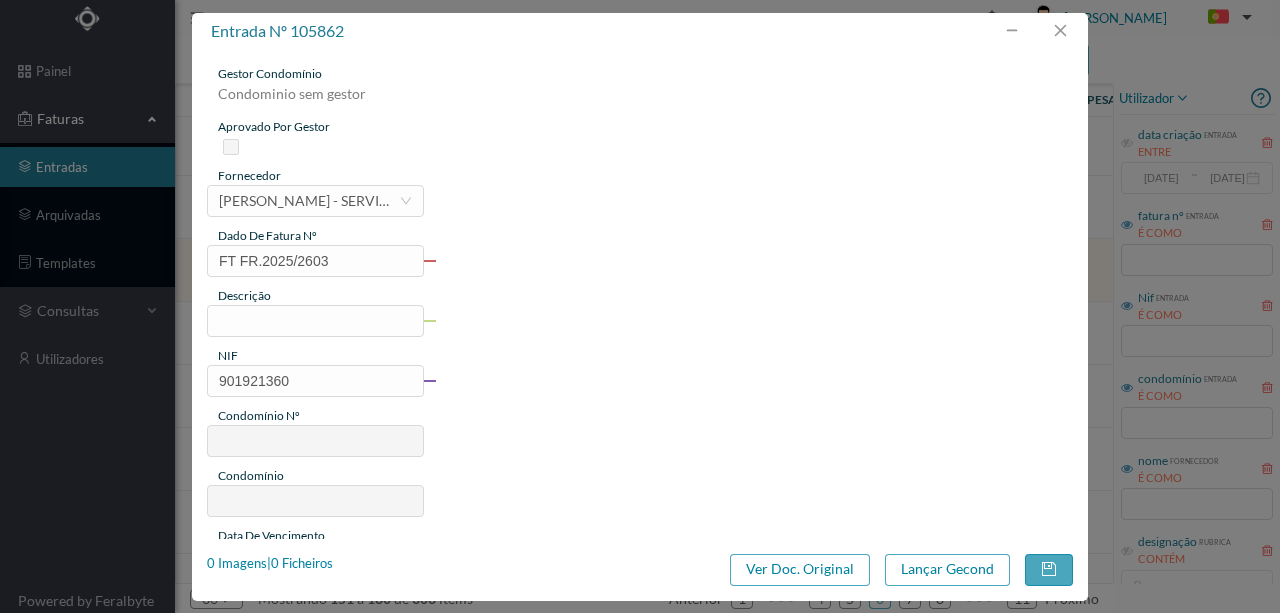 type on "631" 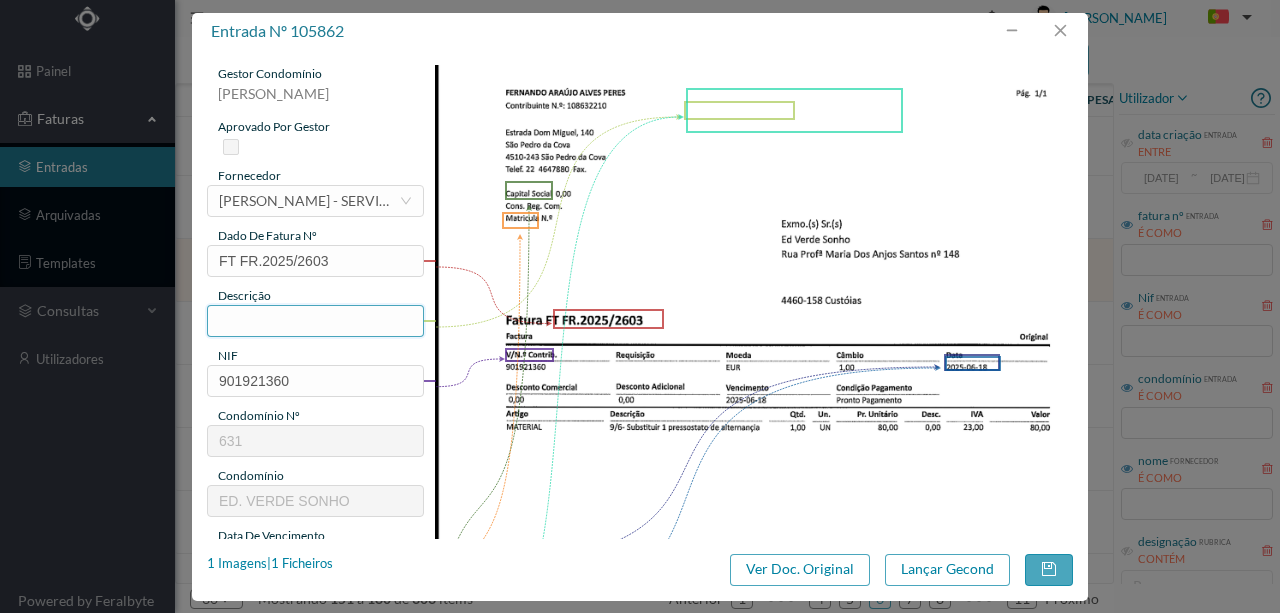 click at bounding box center (315, 321) 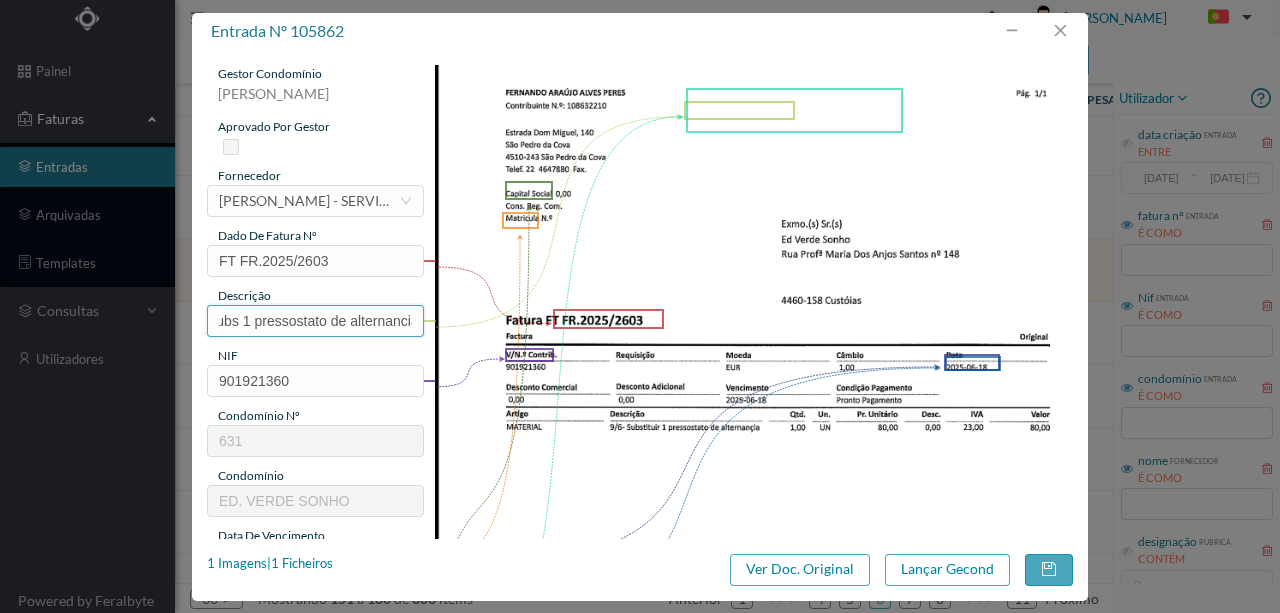 scroll, scrollTop: 0, scrollLeft: 20, axis: horizontal 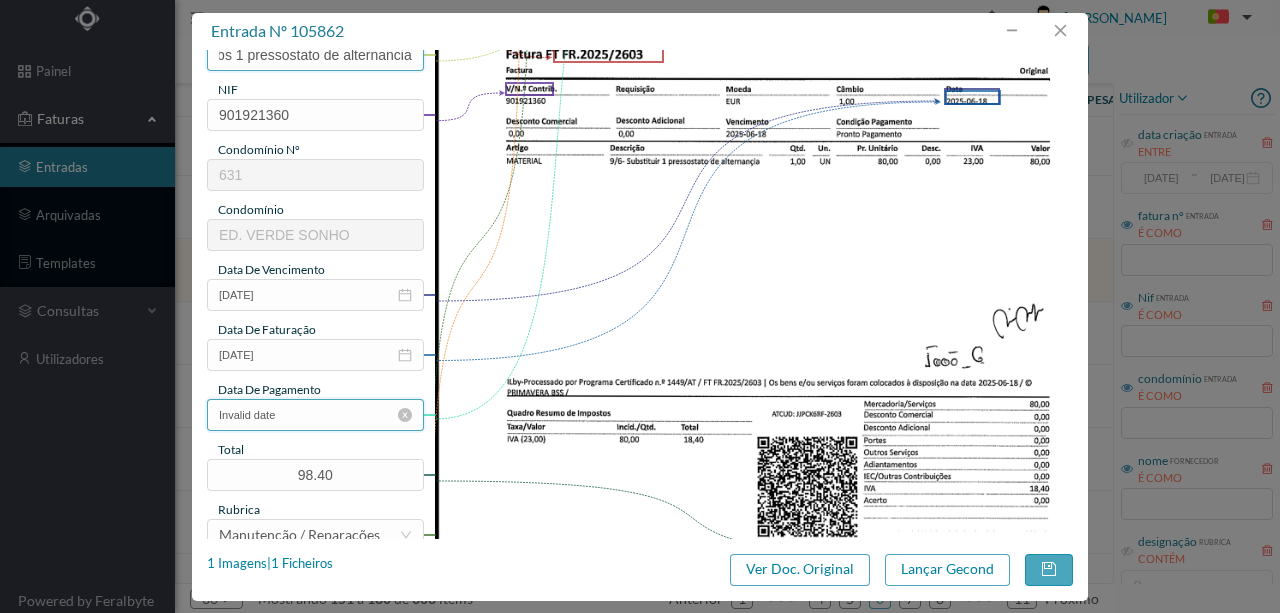 type on "Subs 1 pressostato de alternancia" 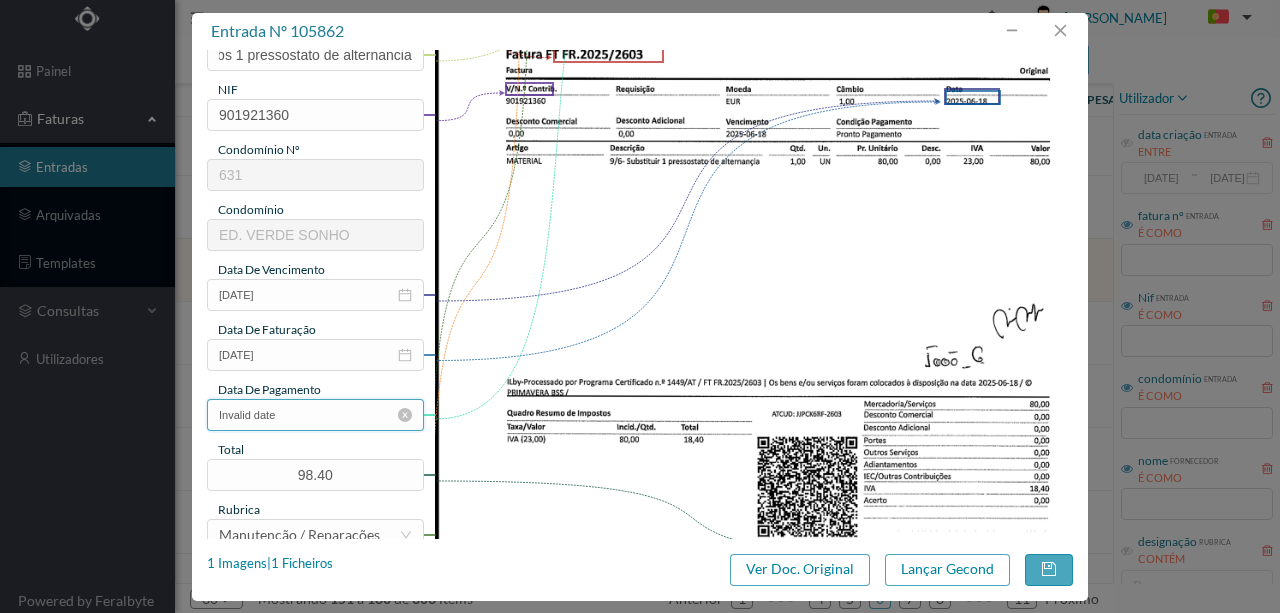 click on "Invalid date" at bounding box center (315, 415) 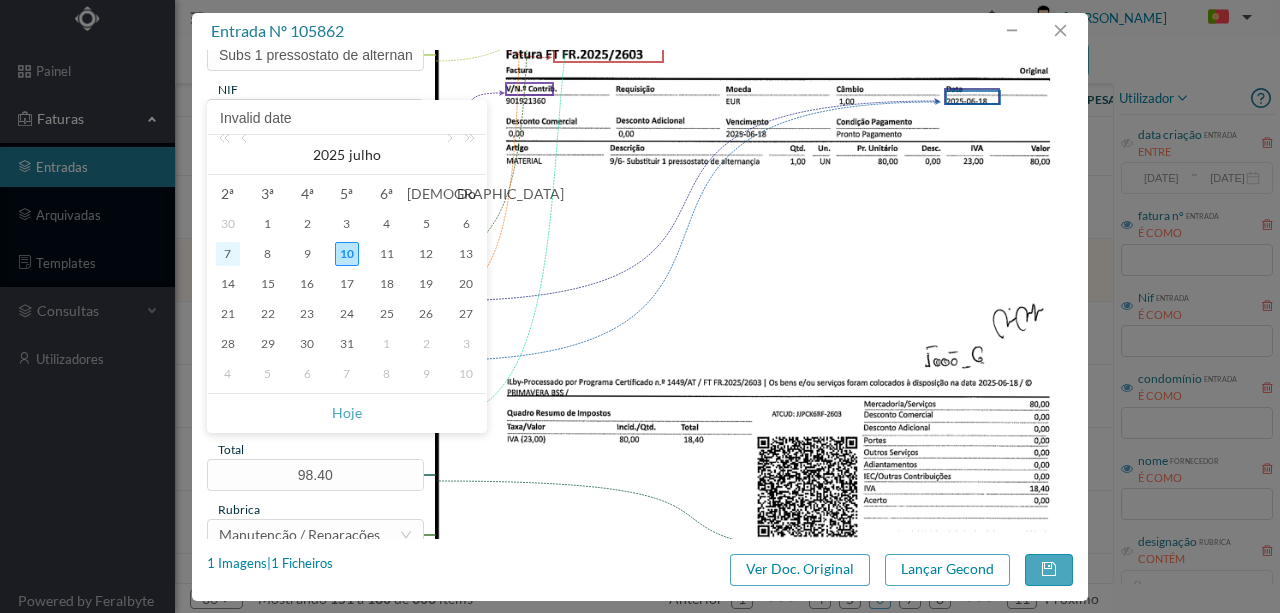 click on "7" at bounding box center [228, 254] 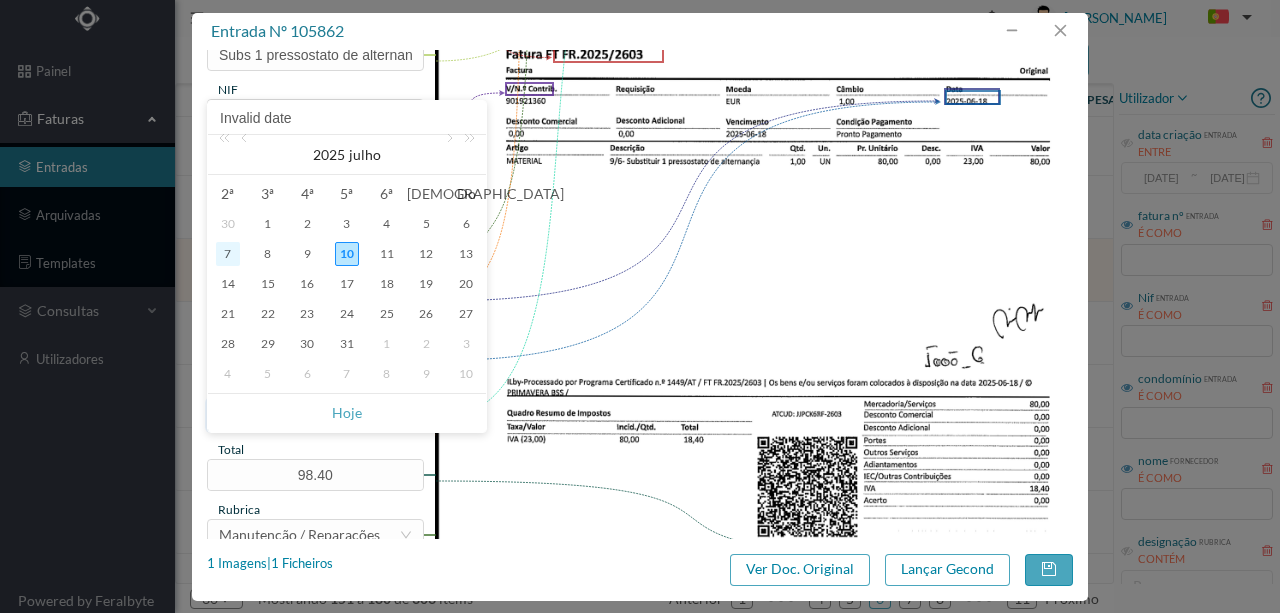 type on "2025-07-07" 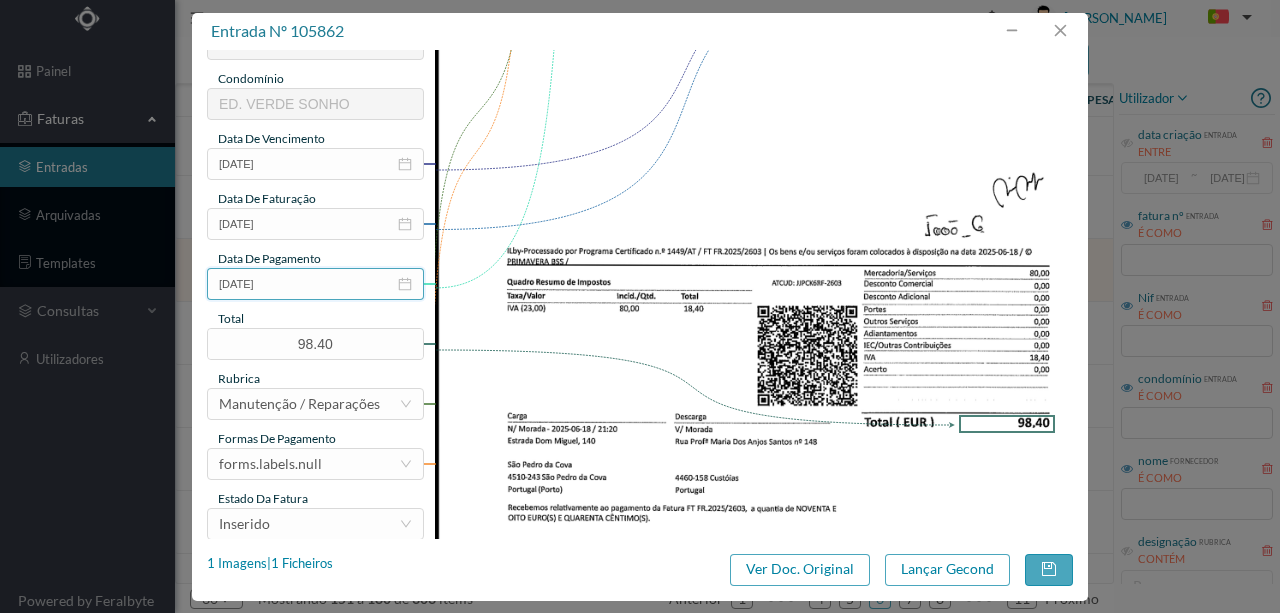 scroll, scrollTop: 400, scrollLeft: 0, axis: vertical 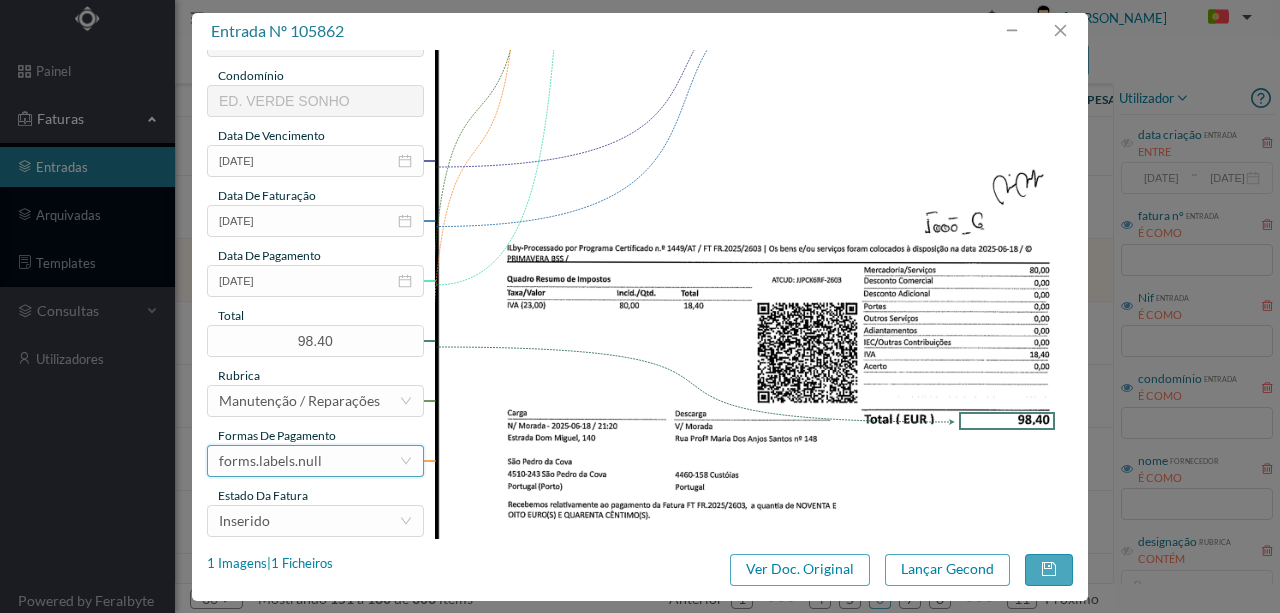 click on "forms.labels.null" at bounding box center [309, 461] 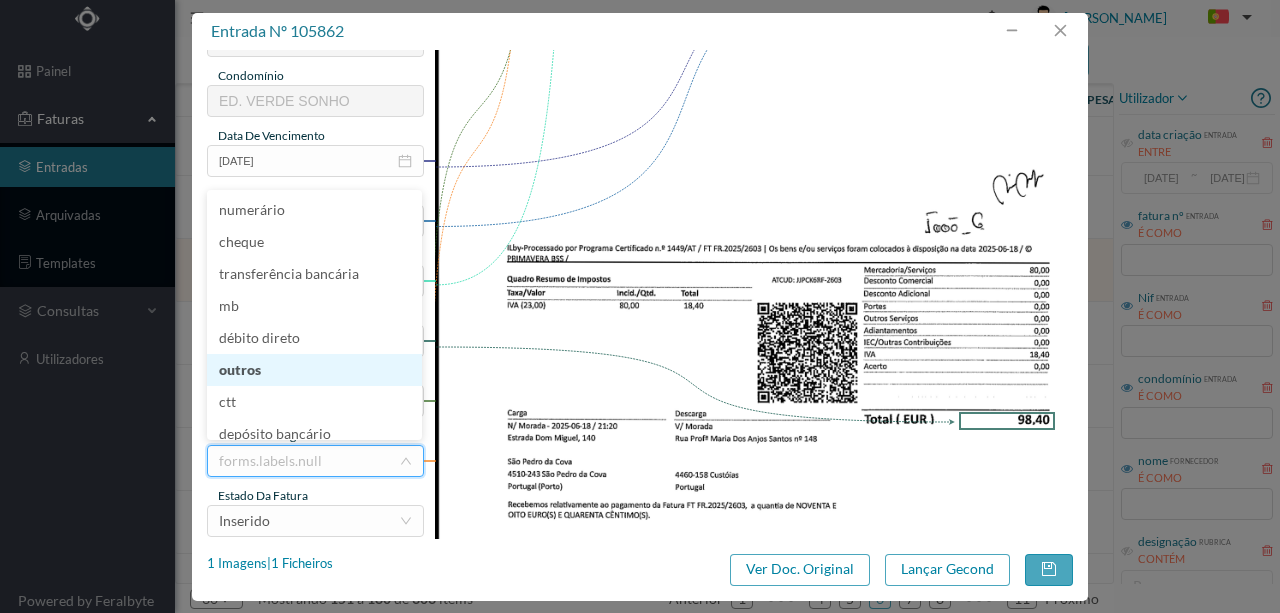 scroll, scrollTop: 10, scrollLeft: 0, axis: vertical 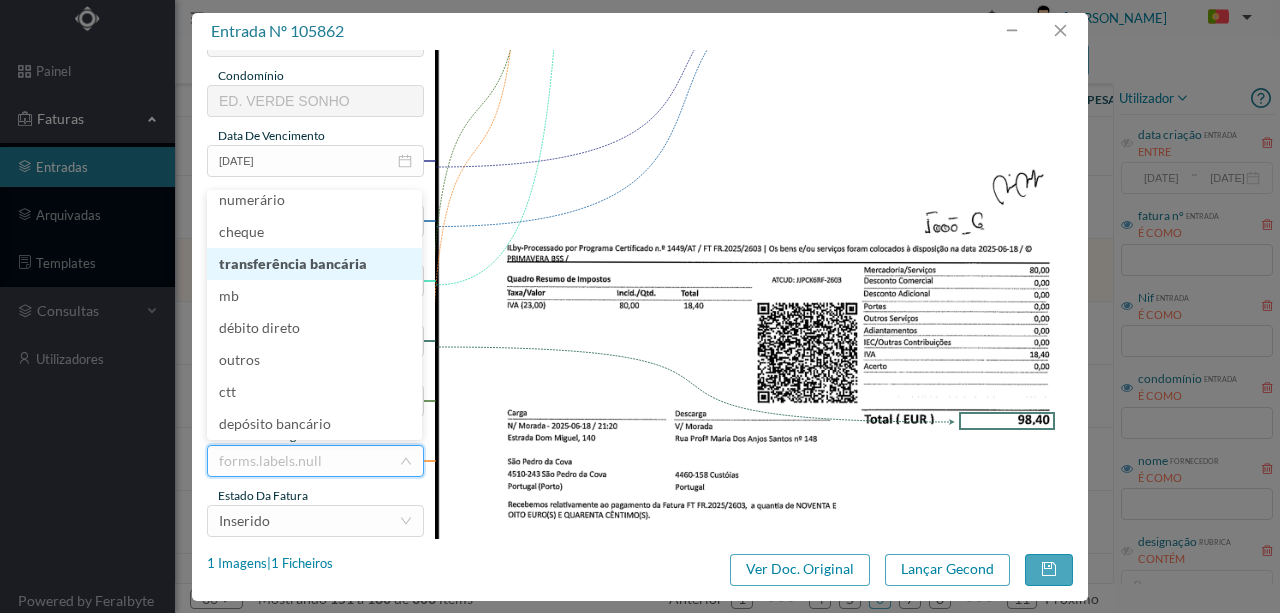 click on "transferência bancária" at bounding box center [314, 264] 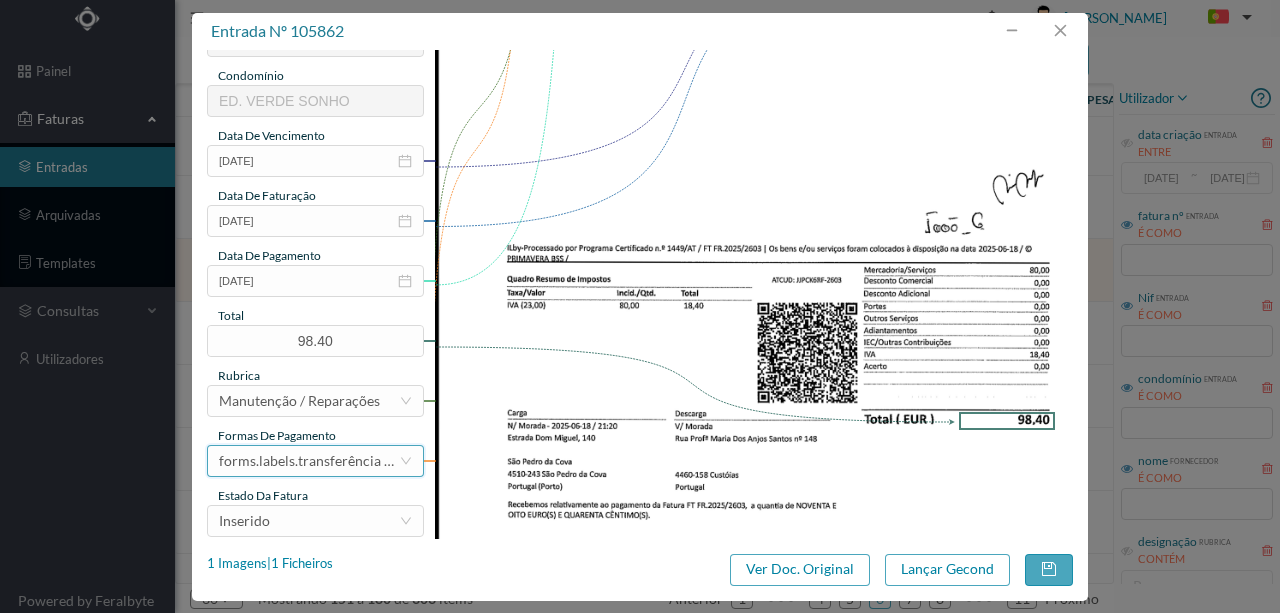 scroll, scrollTop: 473, scrollLeft: 0, axis: vertical 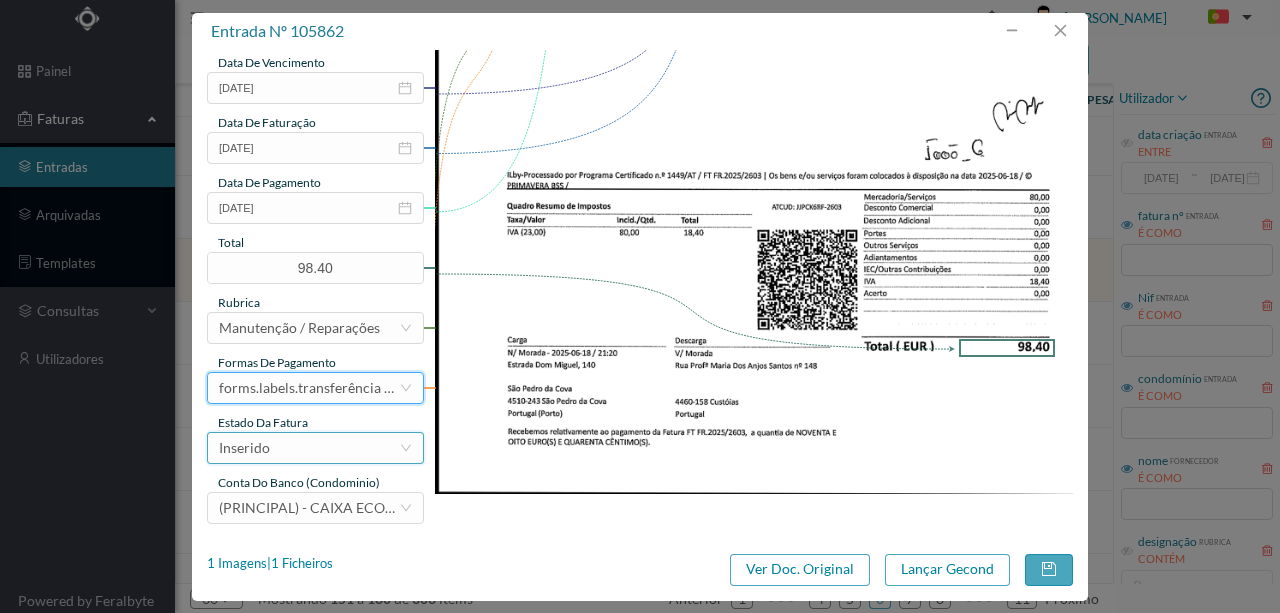 click on "Inserido" at bounding box center [309, 448] 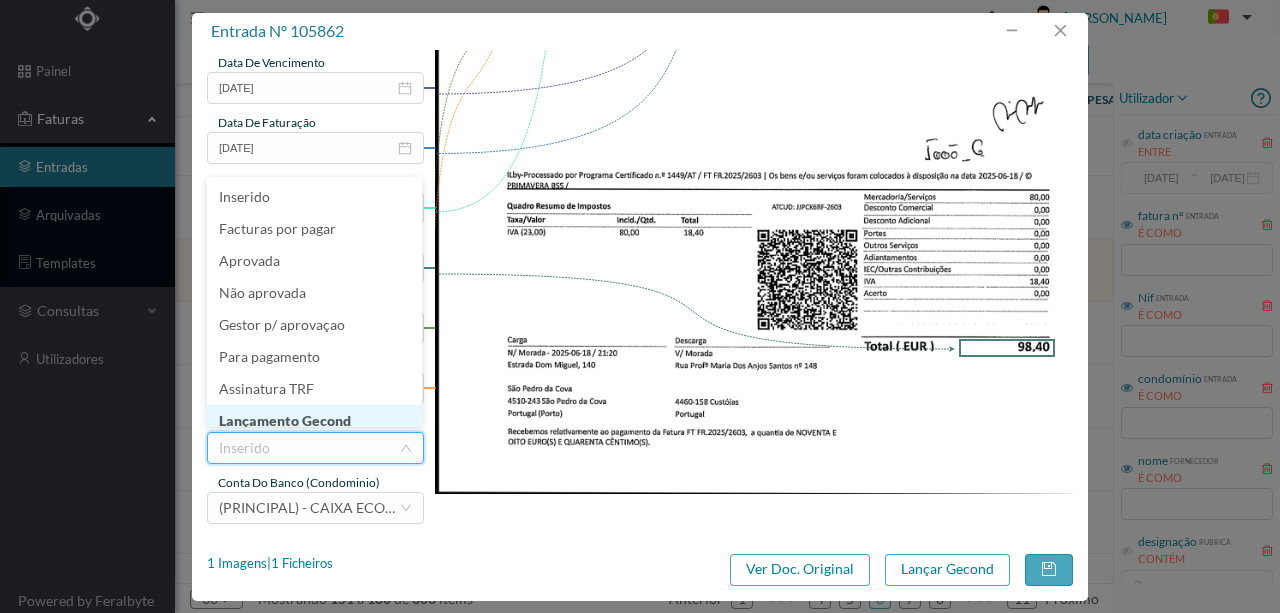 scroll, scrollTop: 10, scrollLeft: 0, axis: vertical 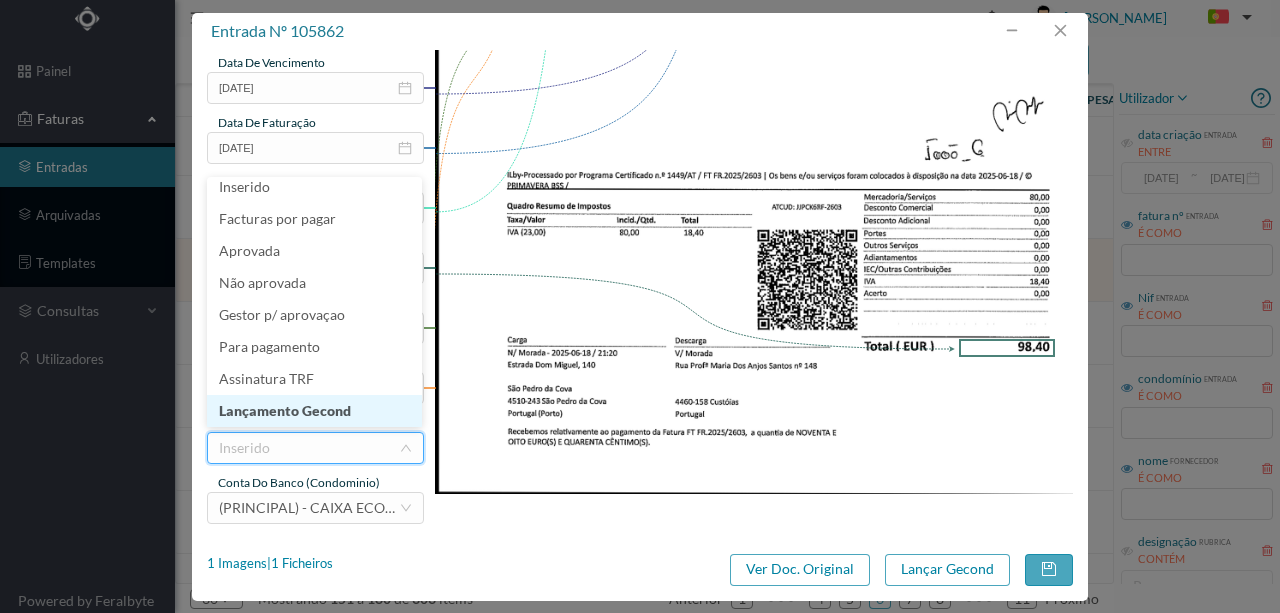 click on "Lançamento Gecond" at bounding box center (314, 411) 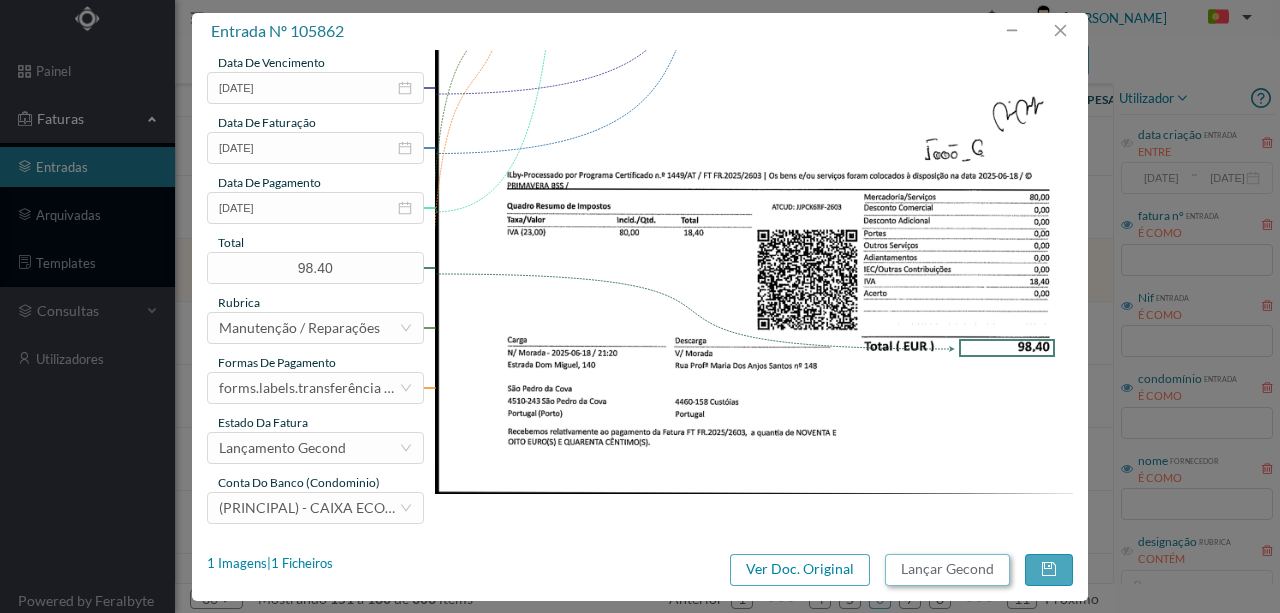 click on "Lançar Gecond" at bounding box center (947, 570) 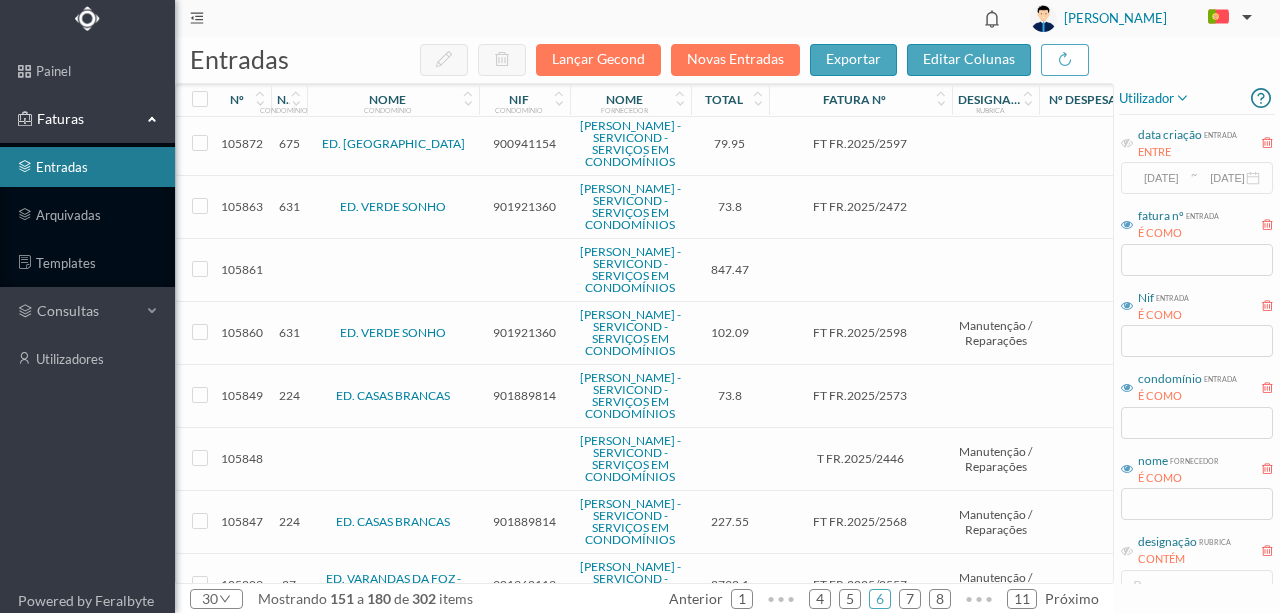 click on "901921360" at bounding box center (524, 206) 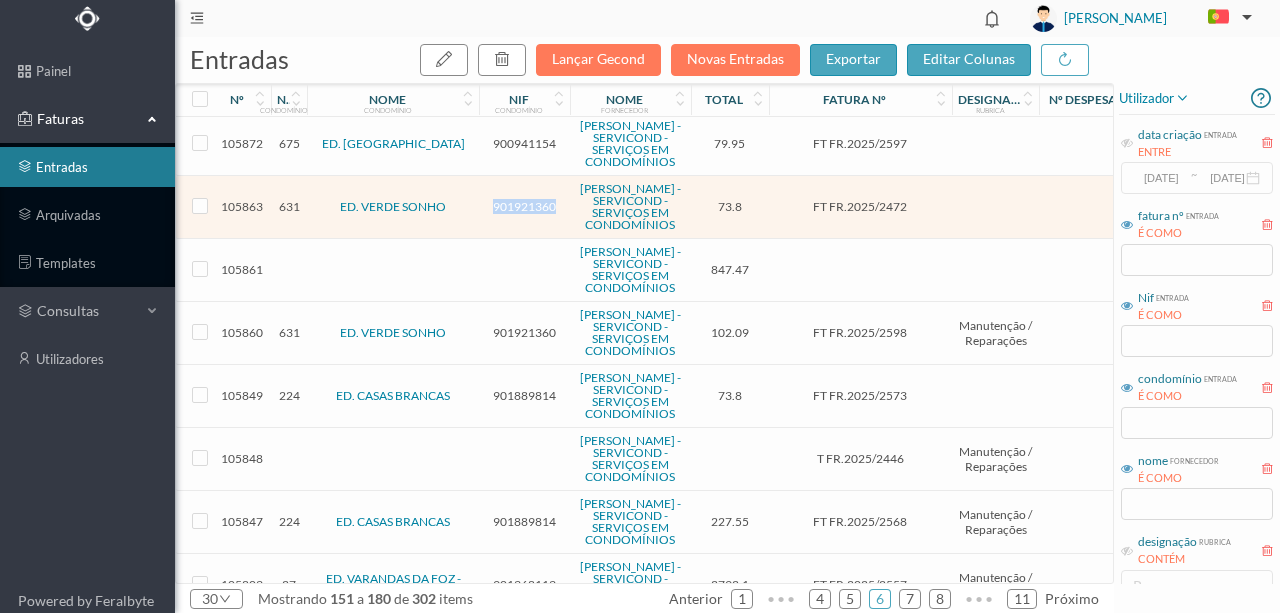 click on "901921360" at bounding box center (524, 206) 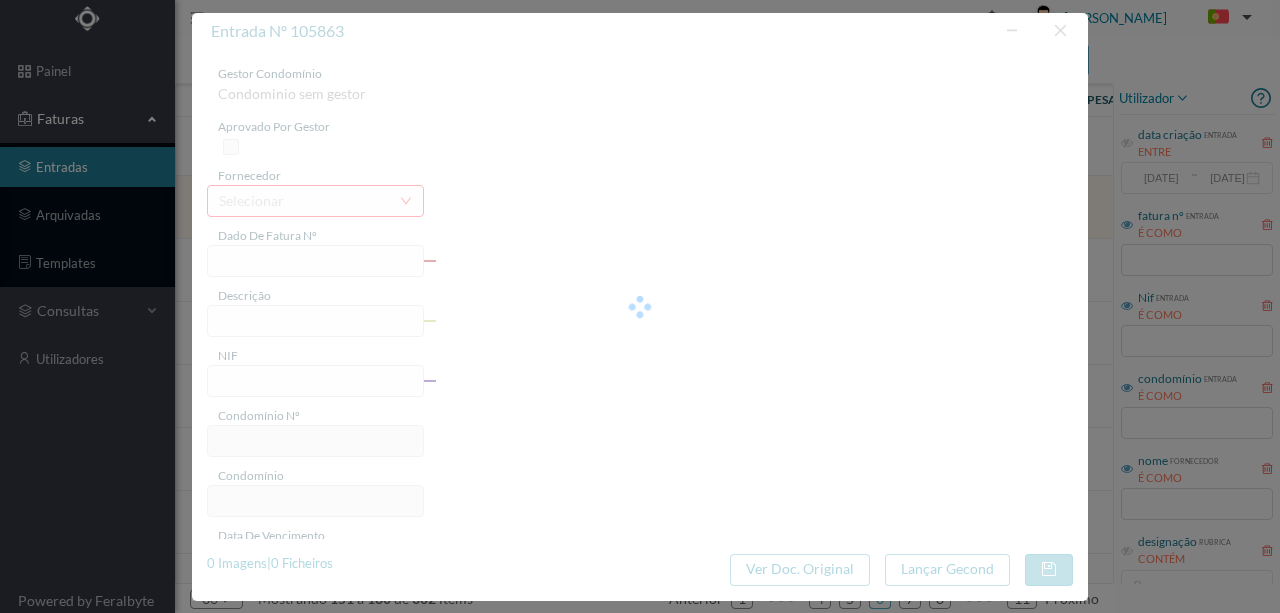 type on "FT FR.2025/2472" 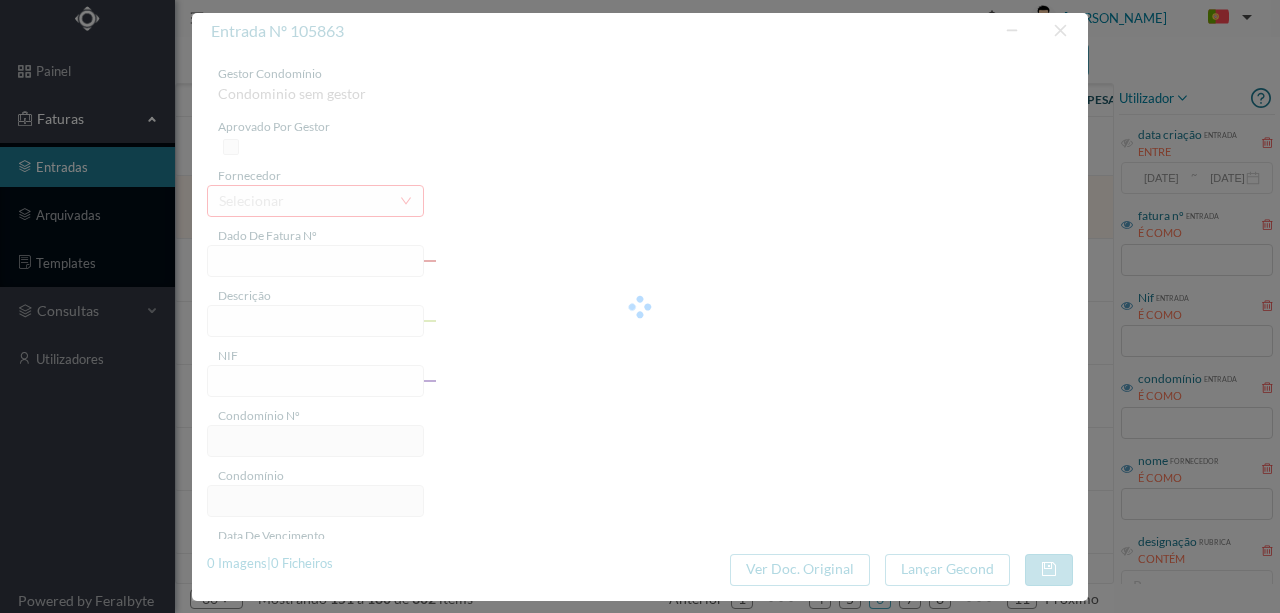 type on "901921360" 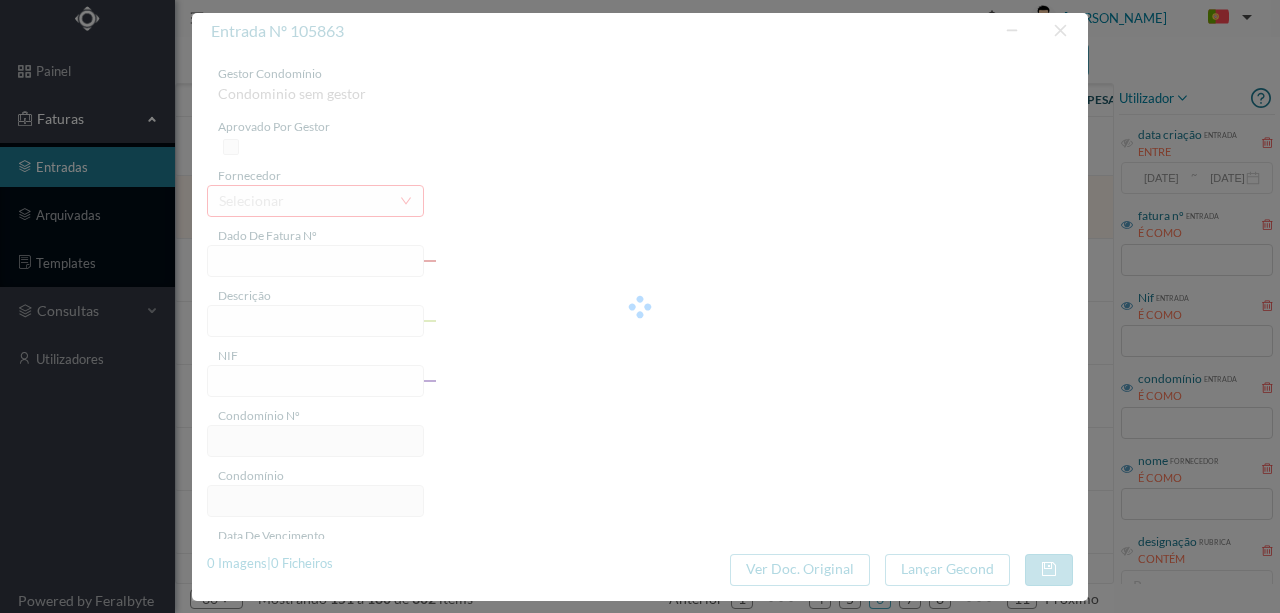 type on "73.80" 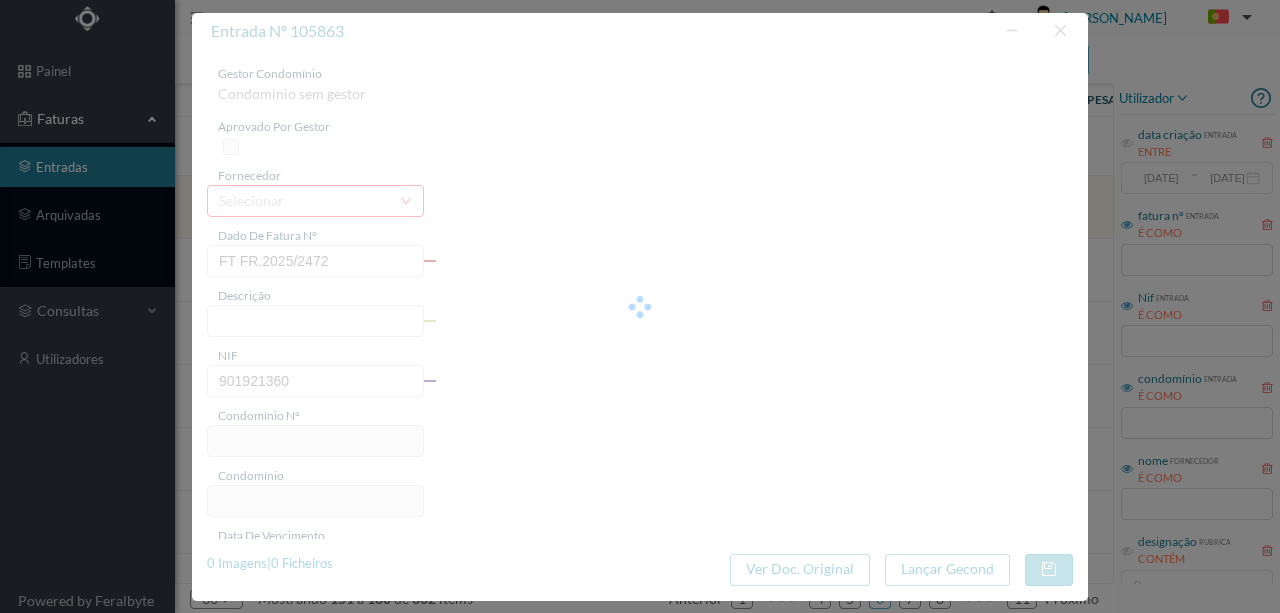 type on "631" 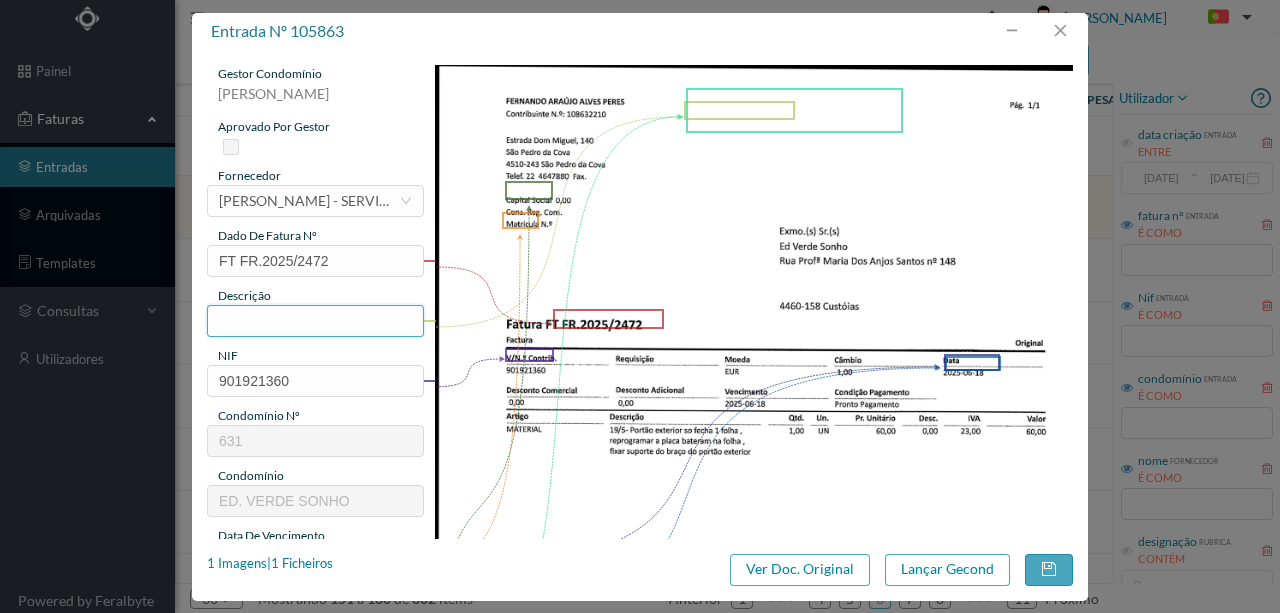 click at bounding box center (315, 321) 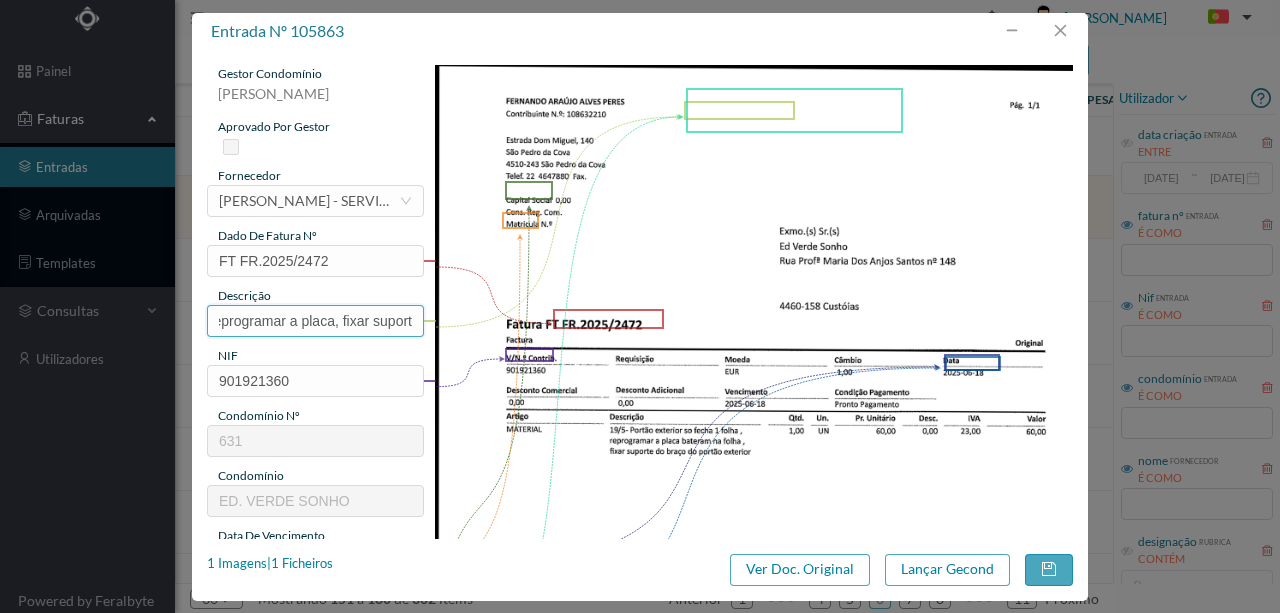 scroll, scrollTop: 0, scrollLeft: 194, axis: horizontal 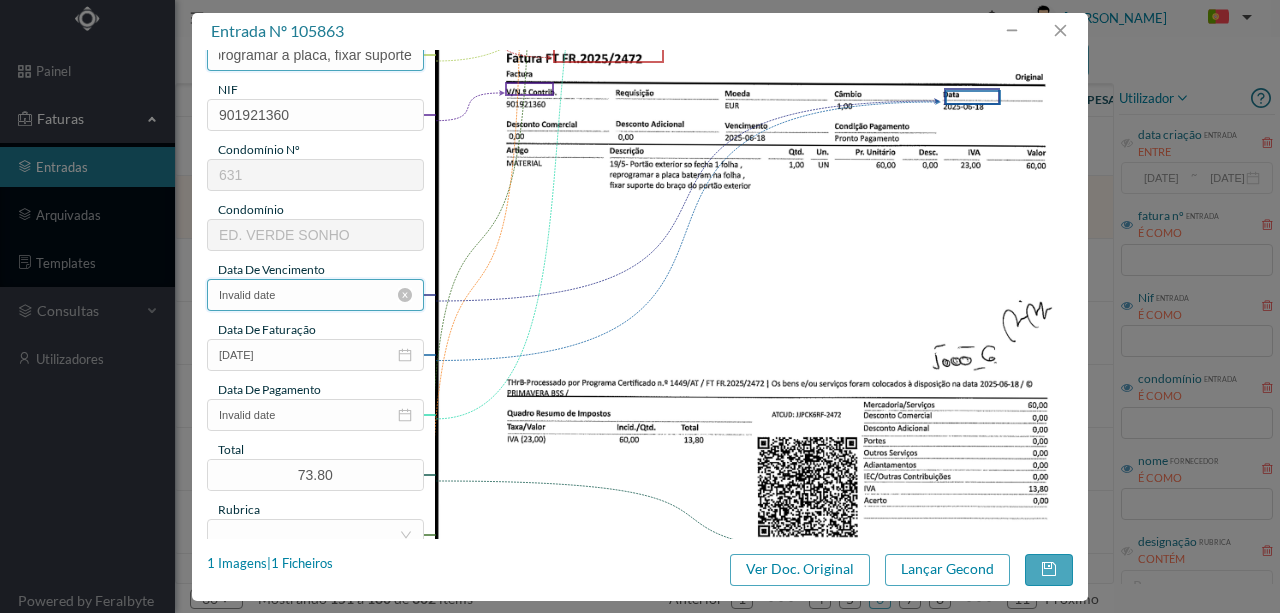 type on "Reparação portão exterior; Reprogramar a placa, fixar suporte" 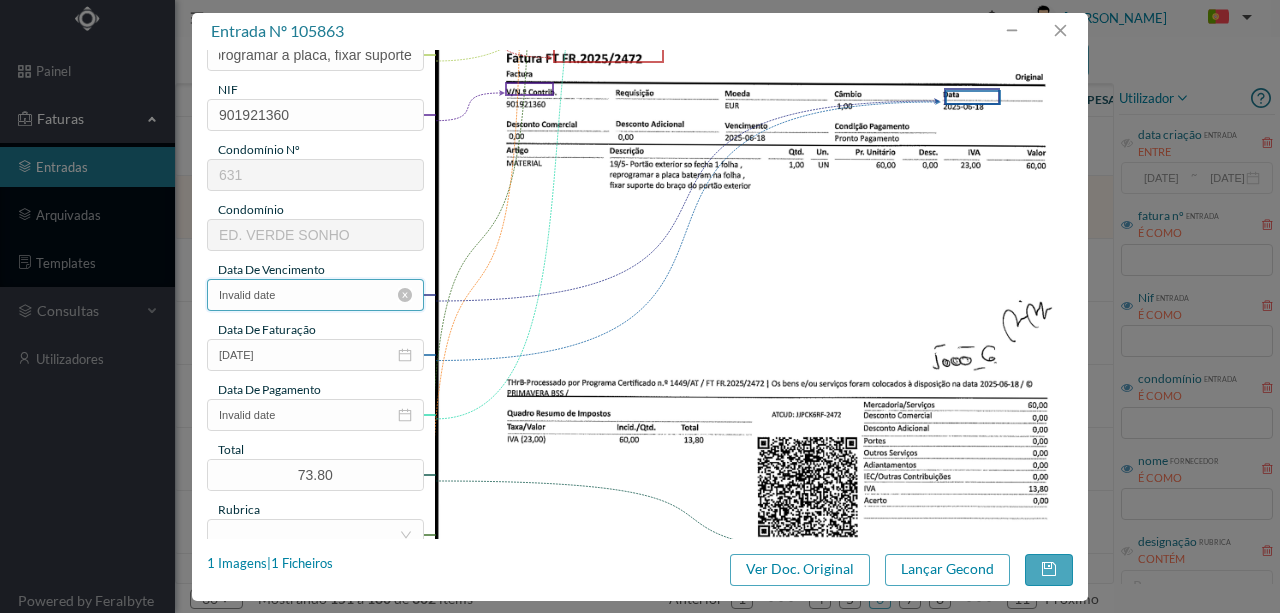 scroll, scrollTop: 0, scrollLeft: 0, axis: both 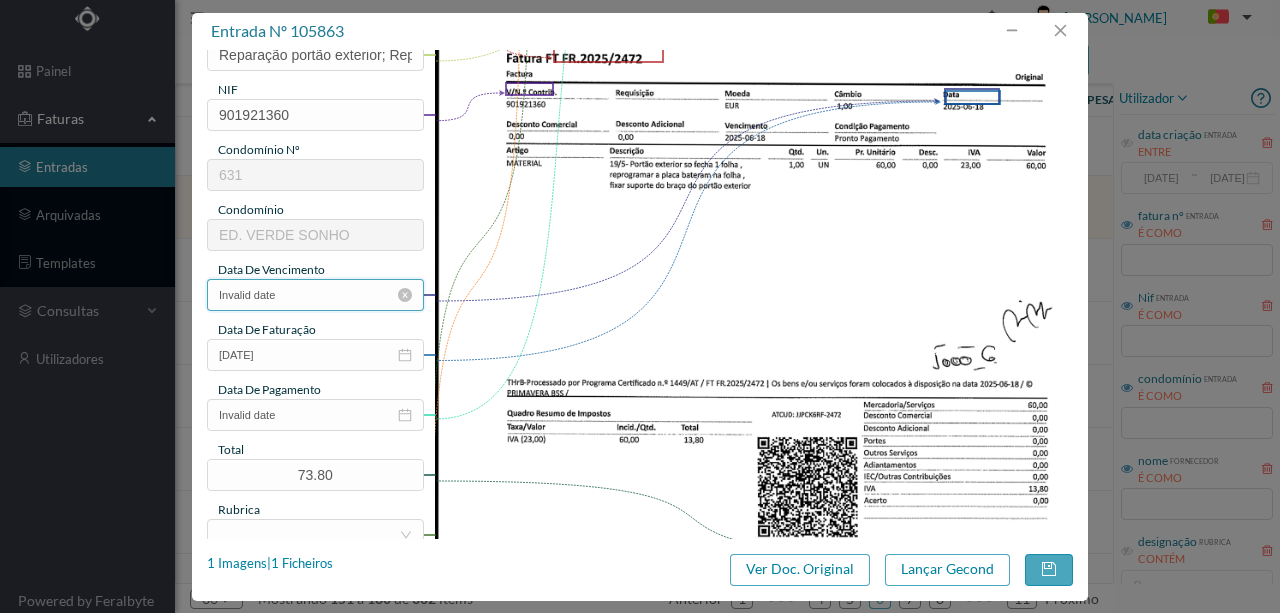 click on "Invalid date" at bounding box center (315, 295) 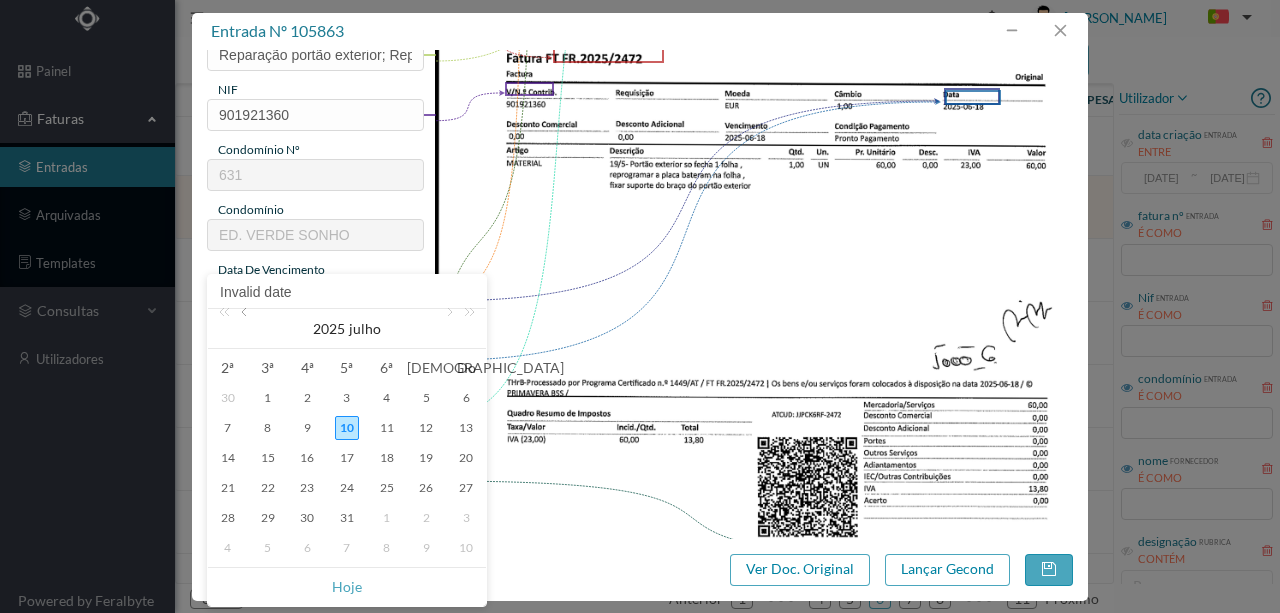 click at bounding box center (246, 329) 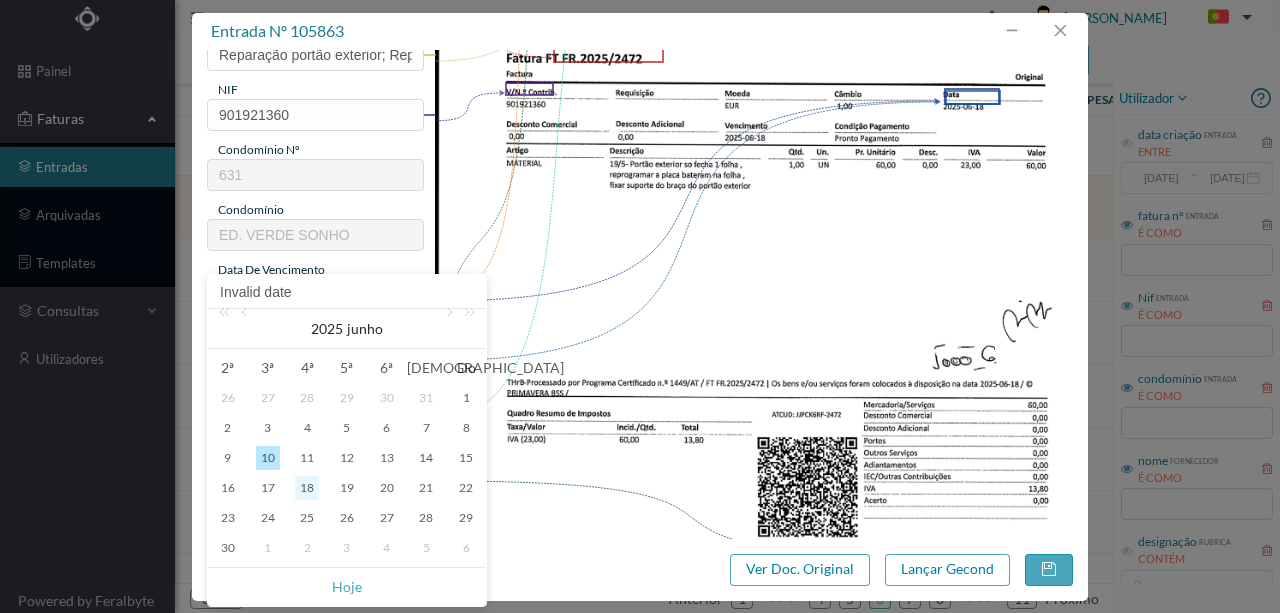 click on "18" at bounding box center (307, 488) 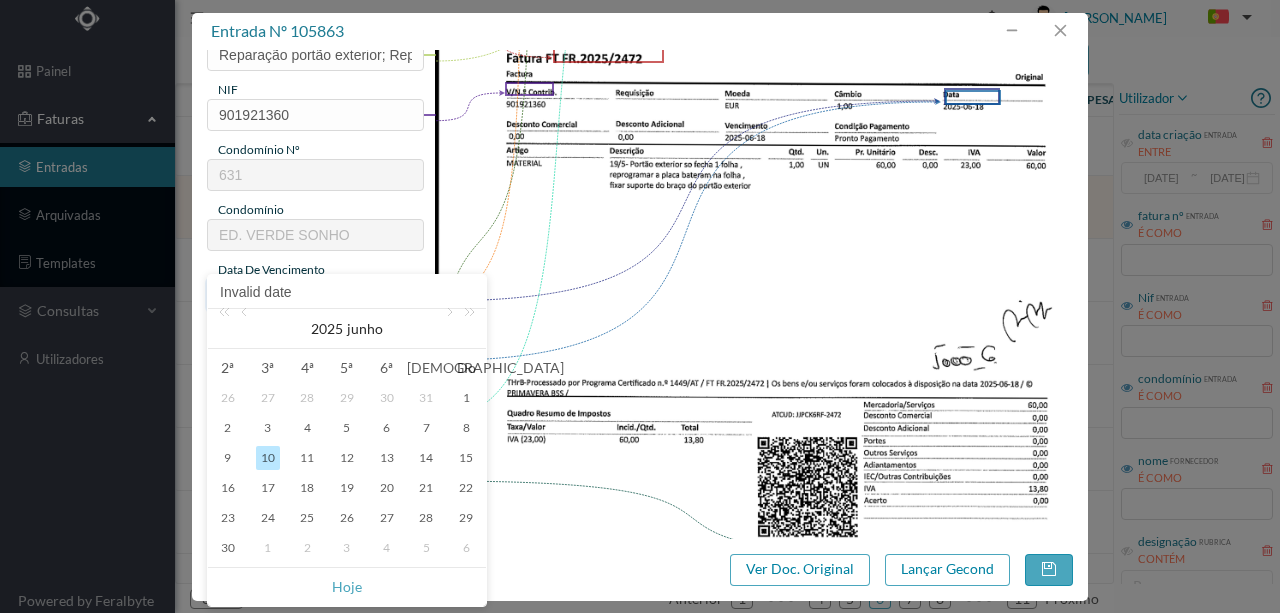 type on "2025-06-18" 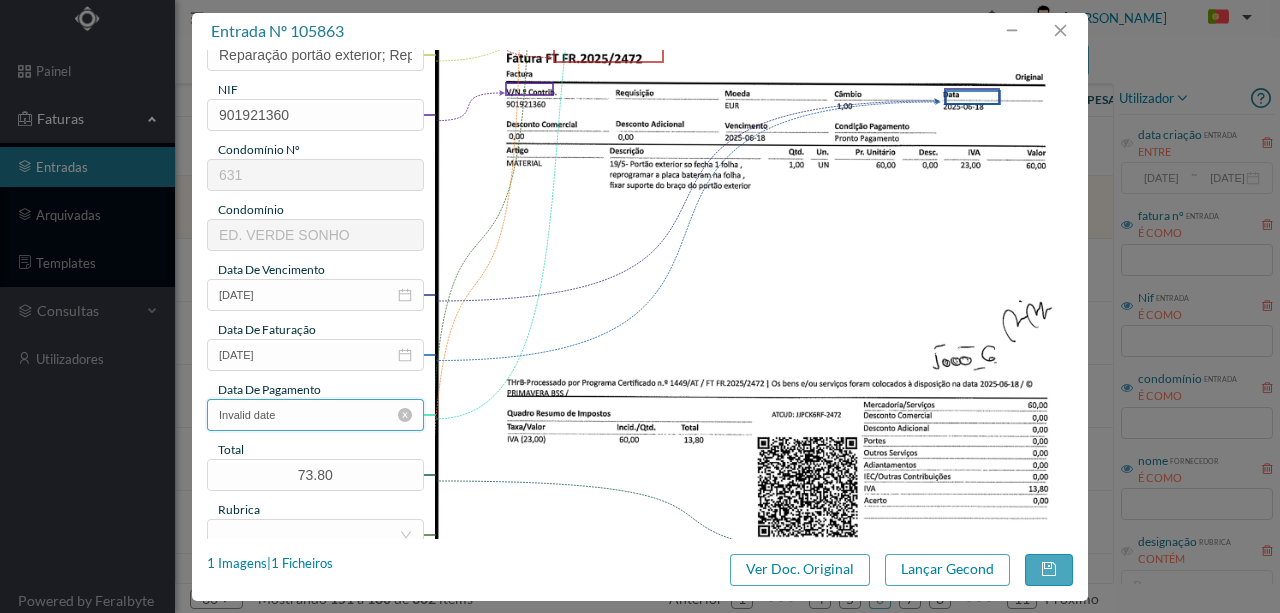 click on "Invalid date" at bounding box center [315, 415] 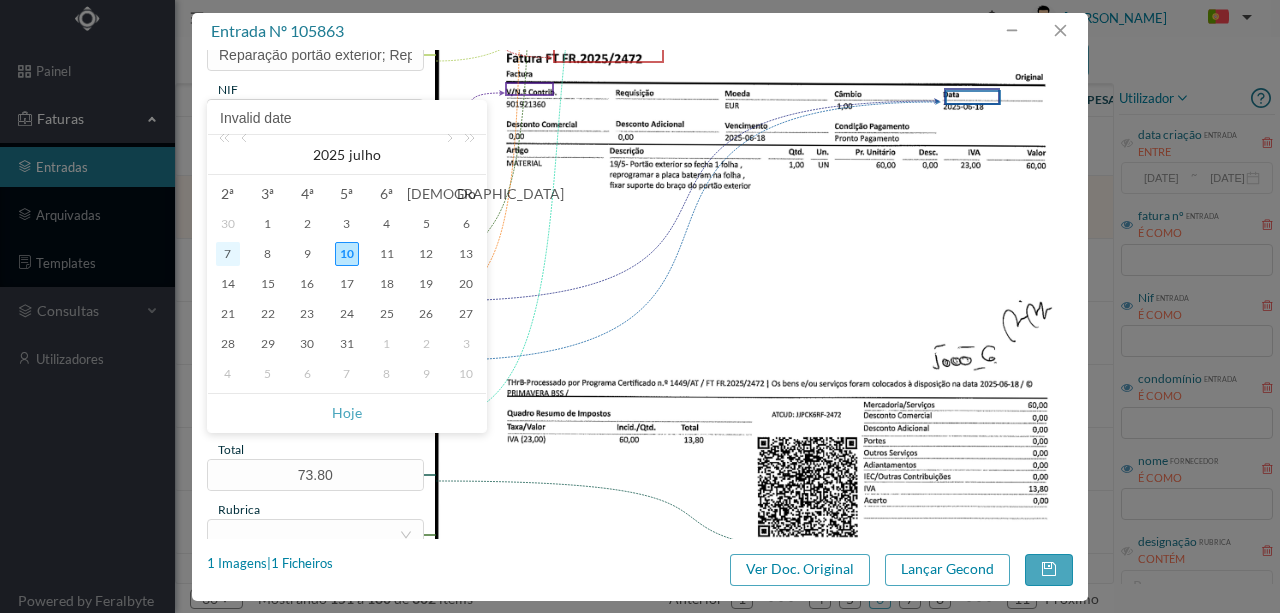 click on "7" at bounding box center (228, 254) 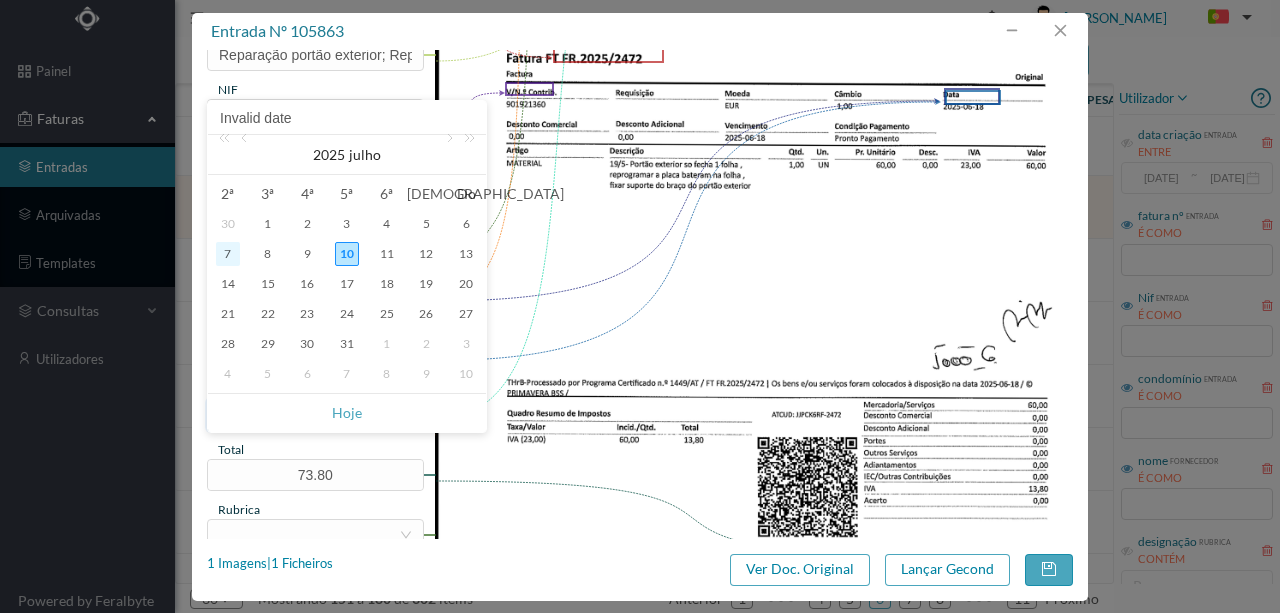type on "2025-07-07" 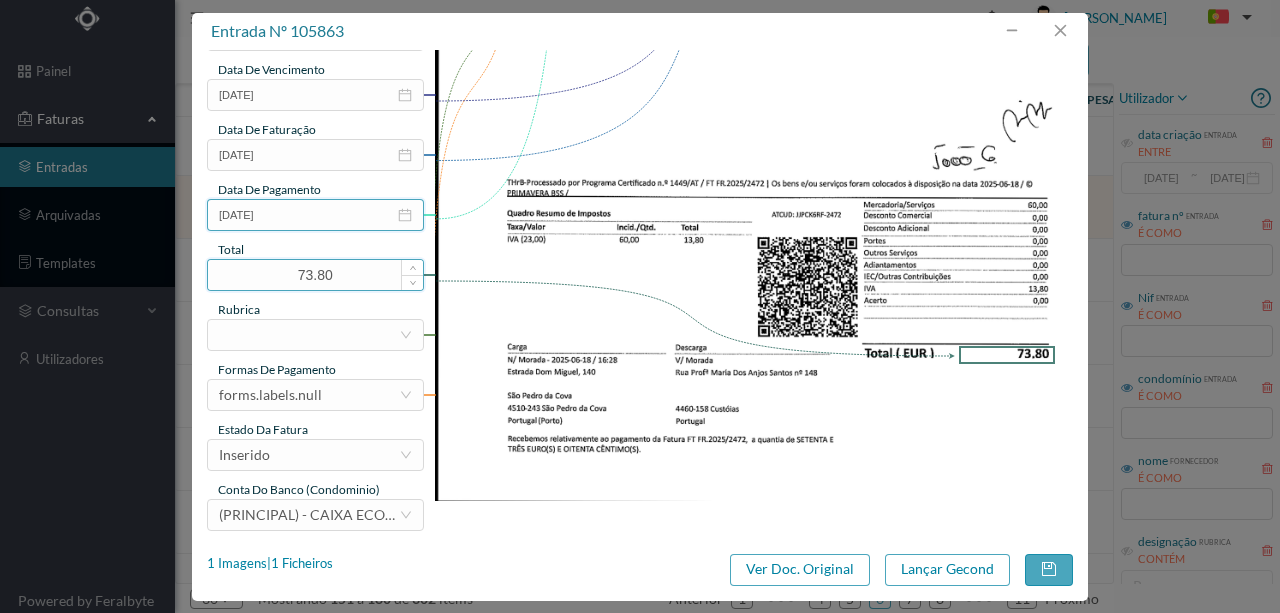 scroll, scrollTop: 473, scrollLeft: 0, axis: vertical 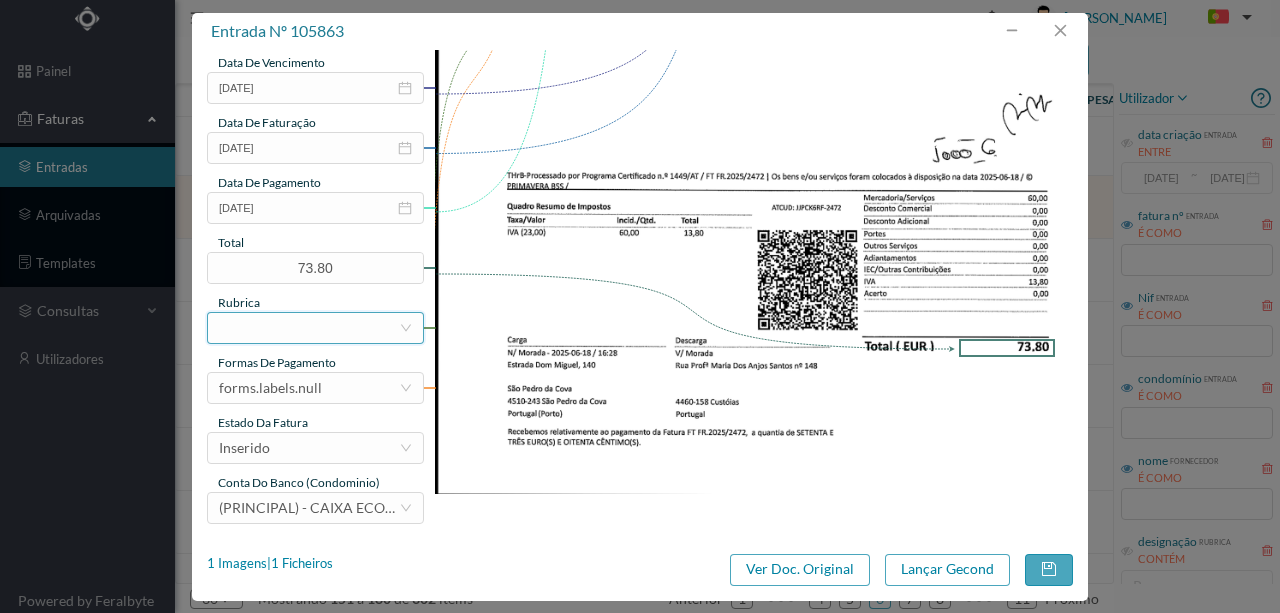 drag, startPoint x: 228, startPoint y: 322, endPoint x: 244, endPoint y: 322, distance: 16 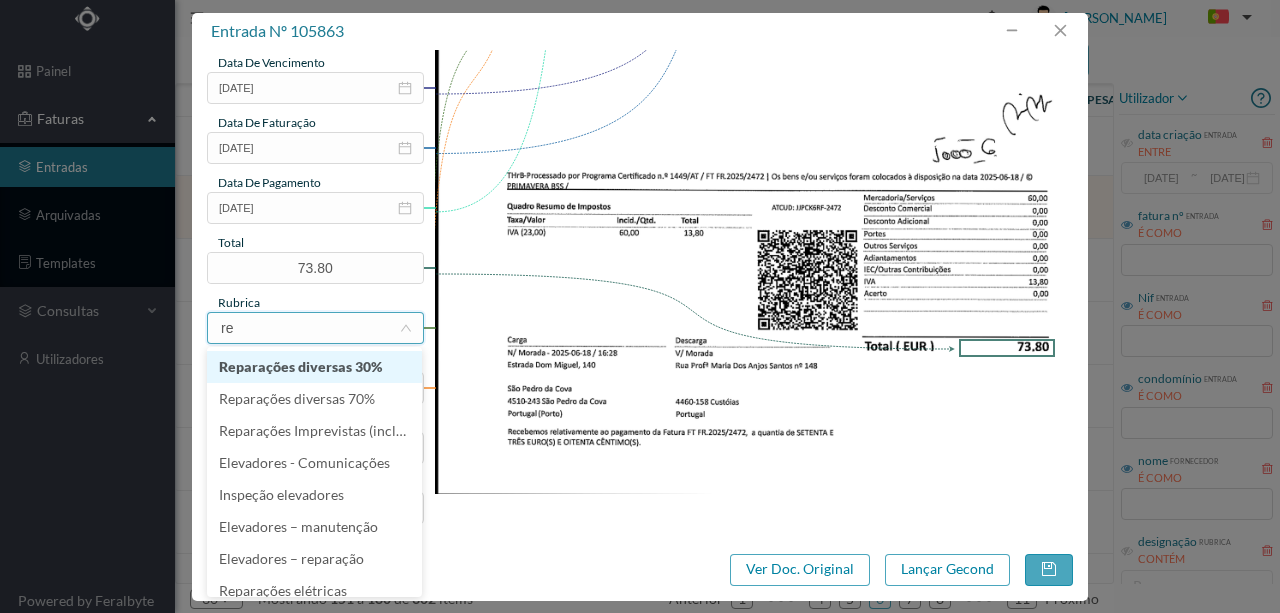 type on "rep" 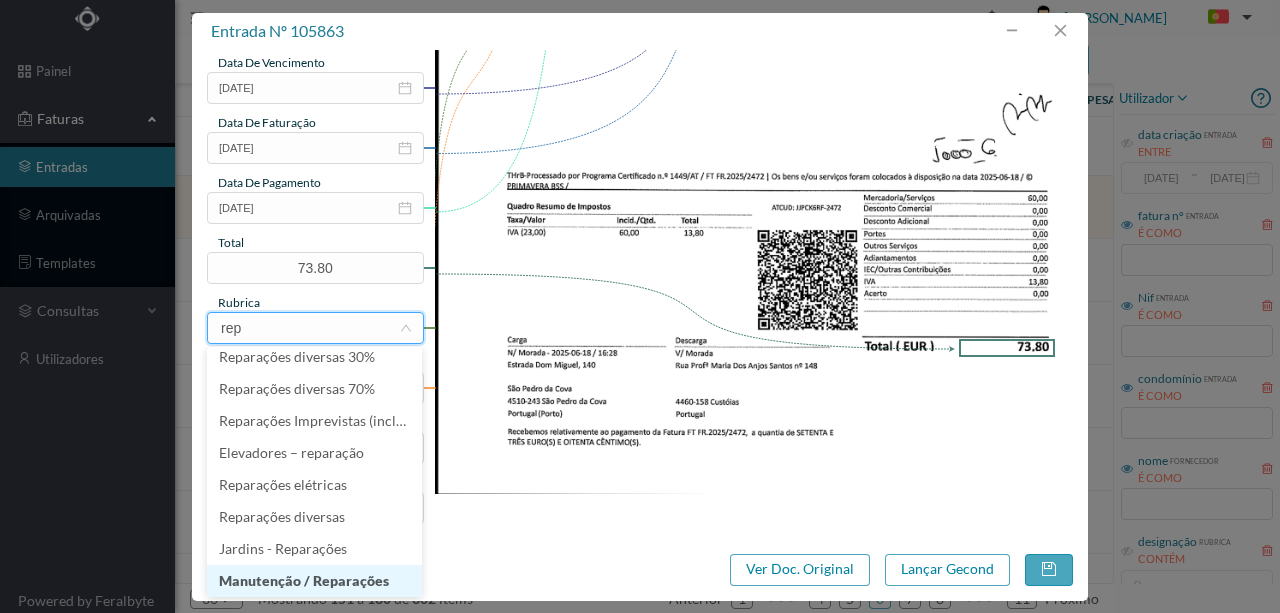 click on "Manutenção / Reparações" at bounding box center (314, 581) 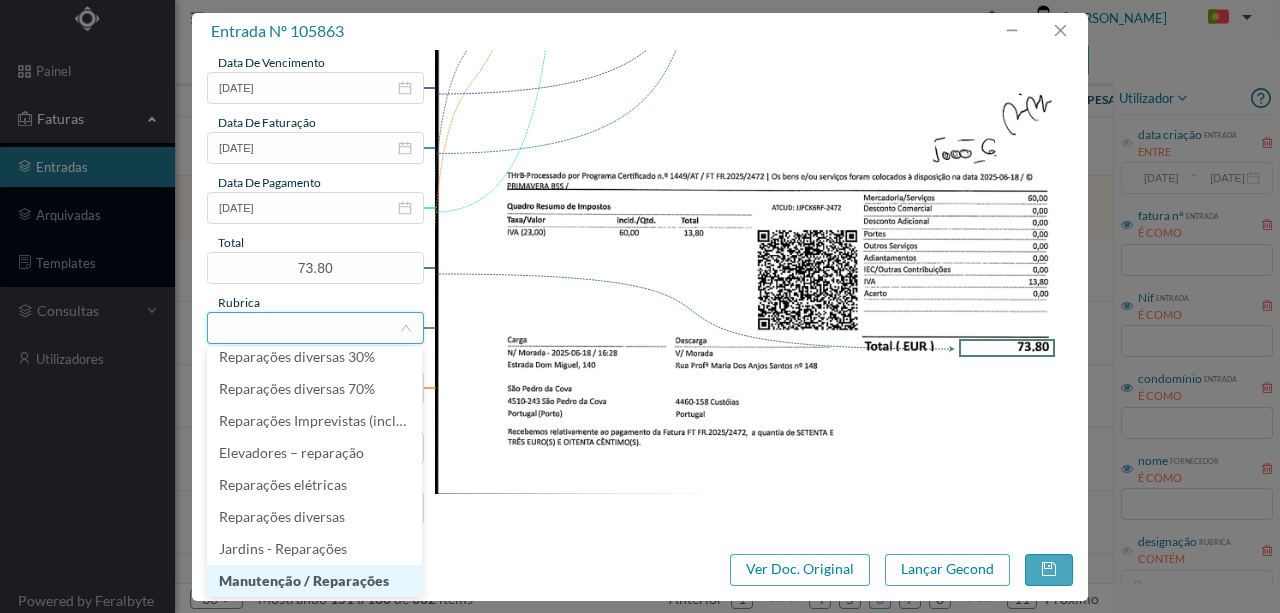 scroll, scrollTop: 4, scrollLeft: 0, axis: vertical 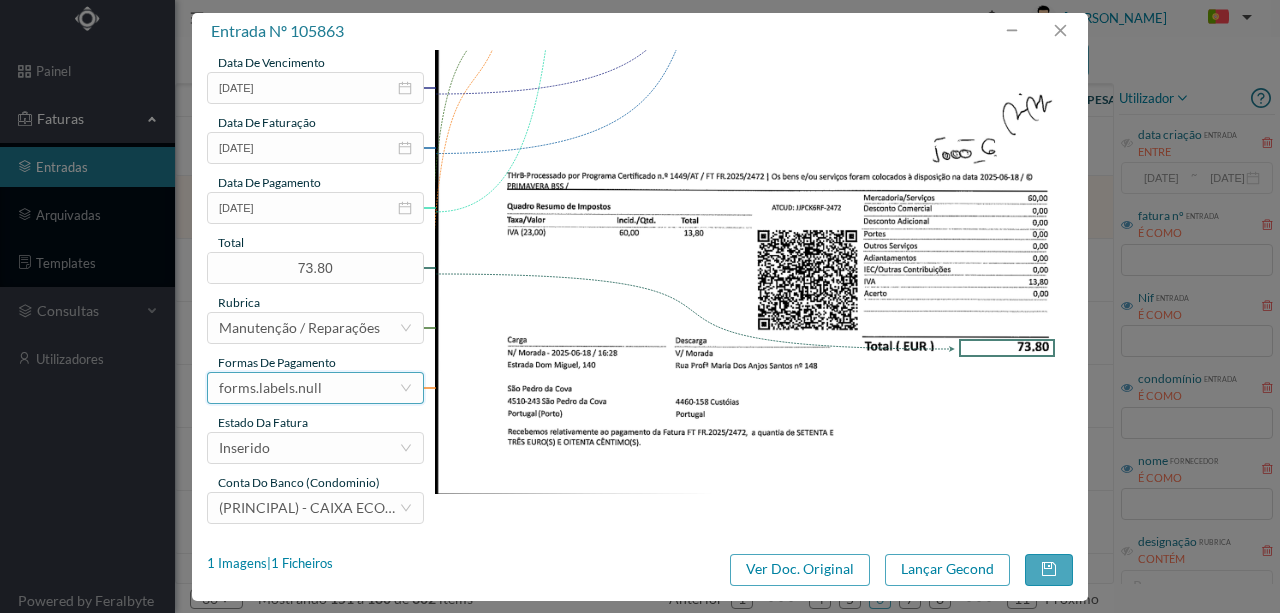 click on "forms.labels.null" at bounding box center (270, 388) 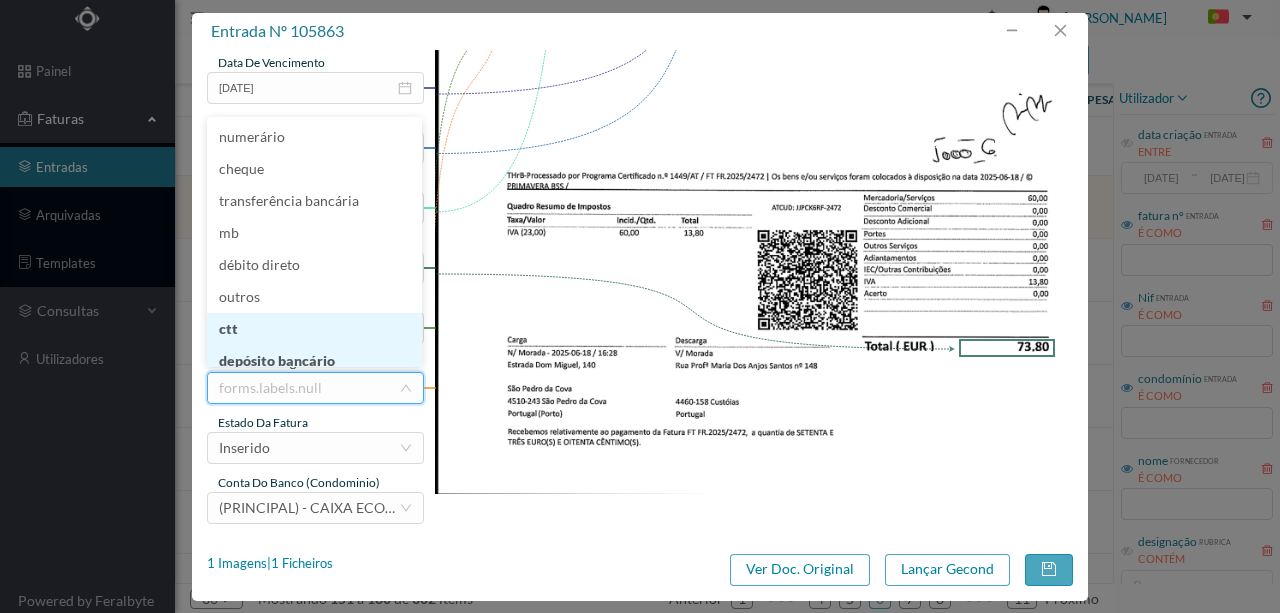scroll, scrollTop: 8, scrollLeft: 0, axis: vertical 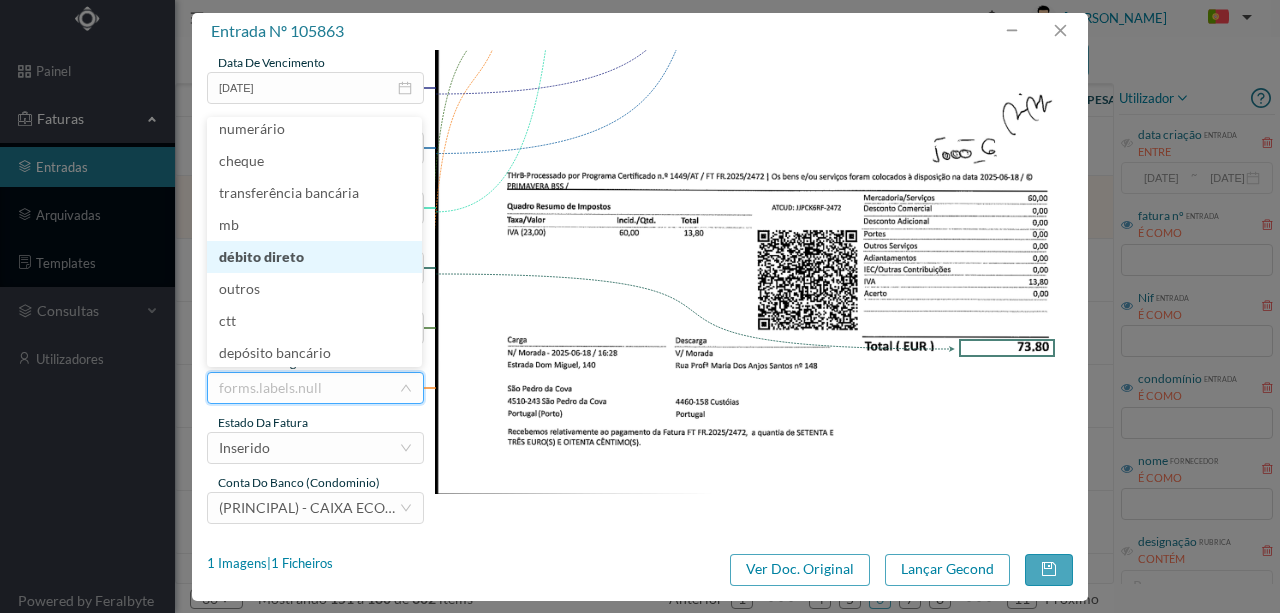 click on "débito direto" at bounding box center (314, 257) 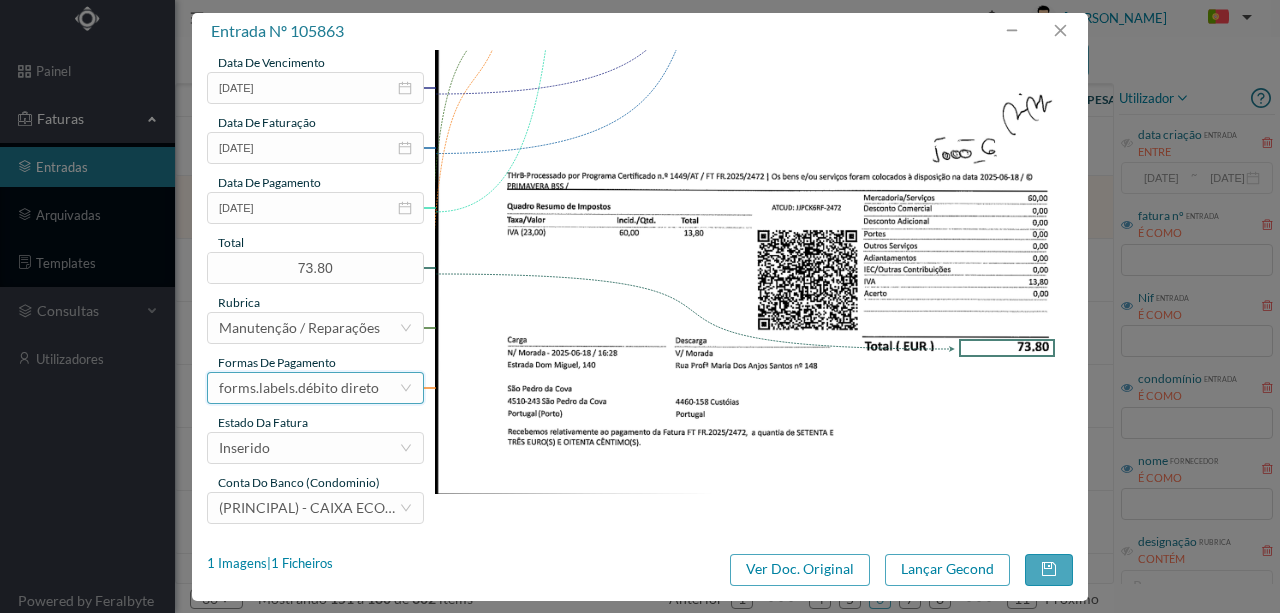 click on "forms.labels.débito direto" at bounding box center (299, 388) 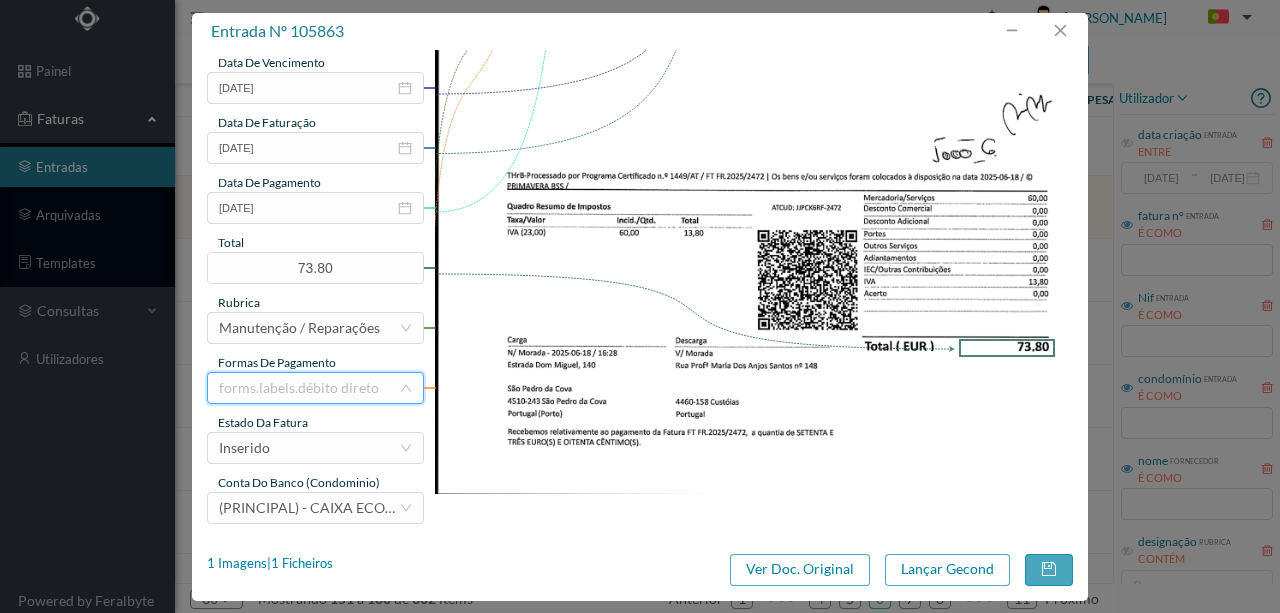 scroll, scrollTop: 4, scrollLeft: 0, axis: vertical 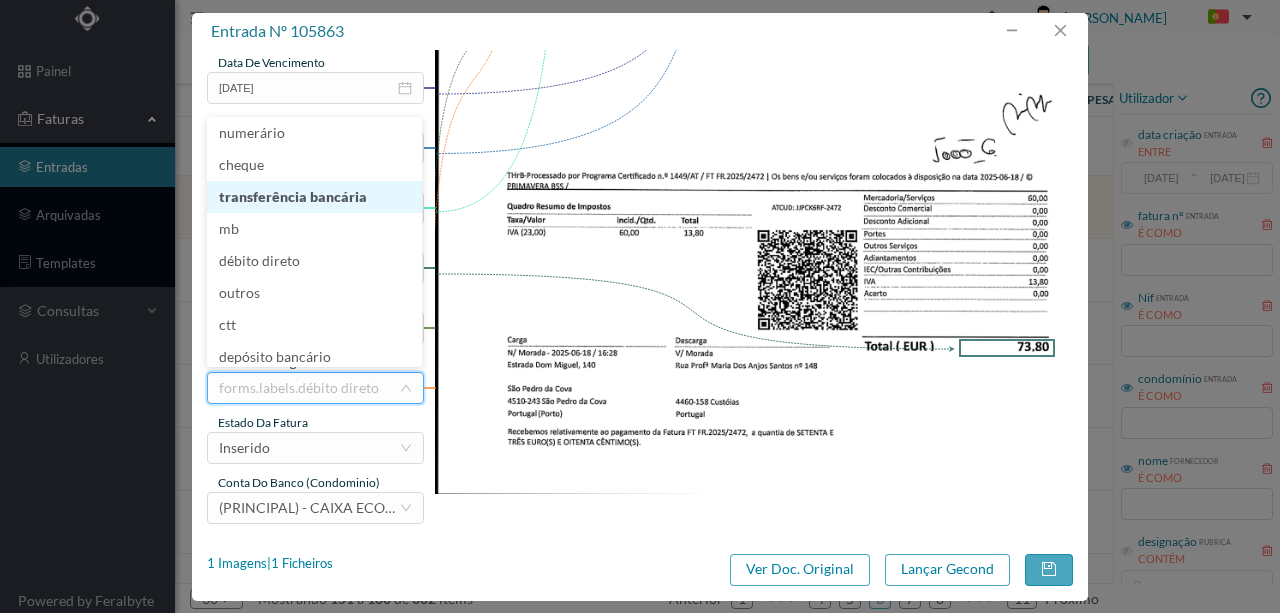 click on "transferência bancária" at bounding box center [314, 197] 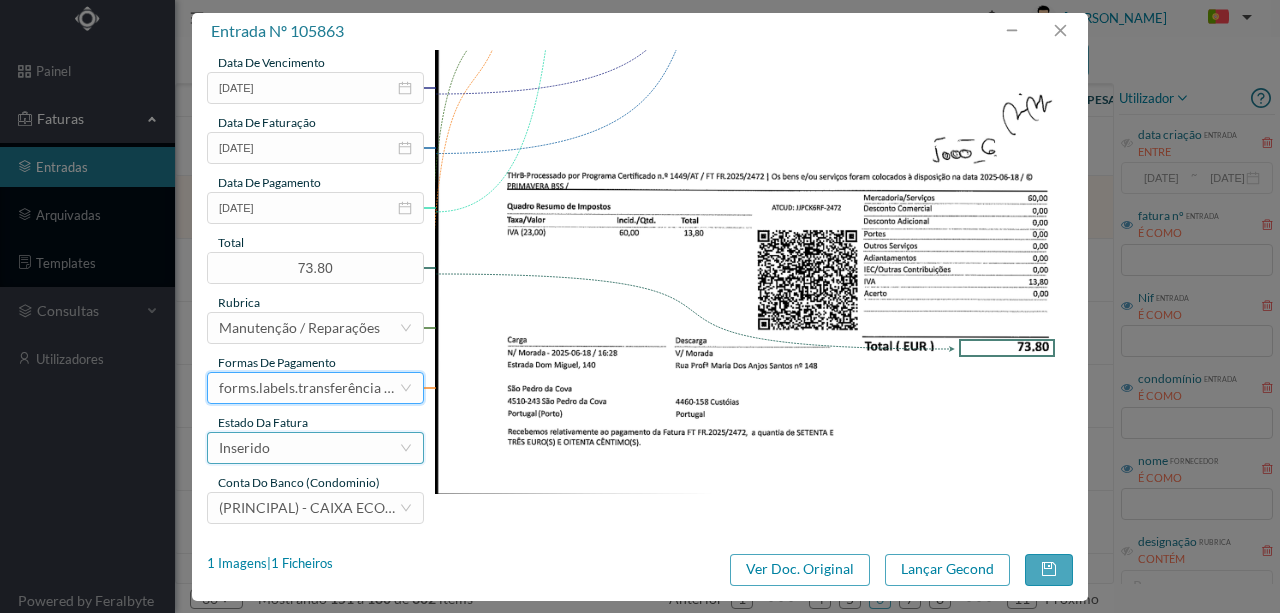 drag, startPoint x: 310, startPoint y: 430, endPoint x: 299, endPoint y: 455, distance: 27.313 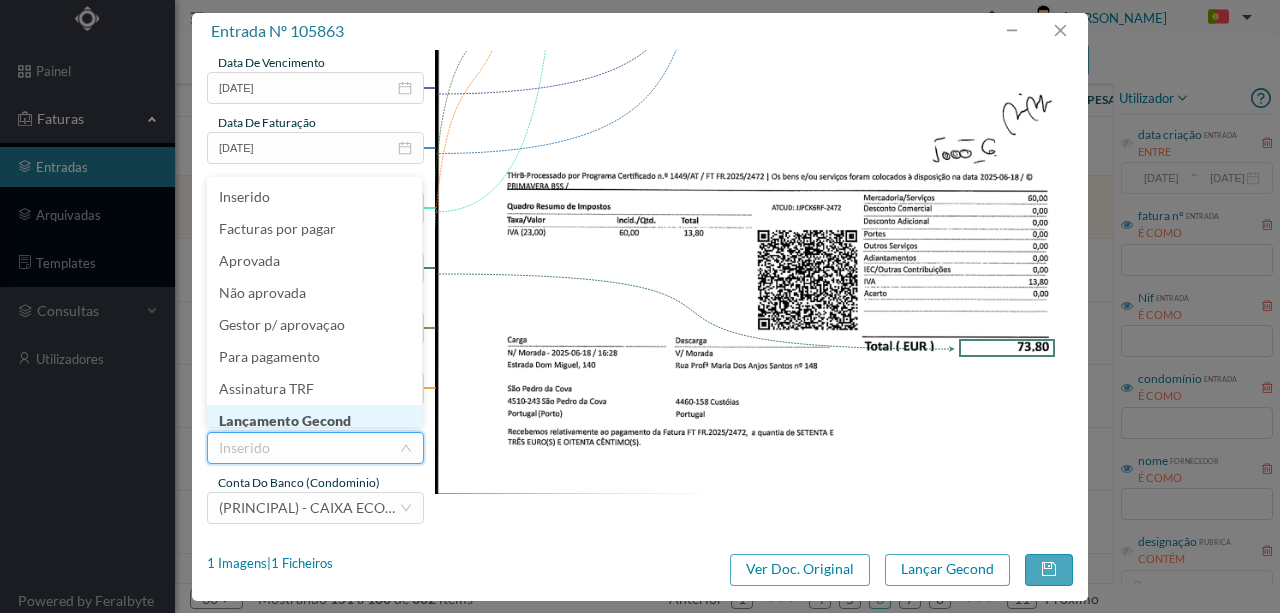 scroll, scrollTop: 10, scrollLeft: 0, axis: vertical 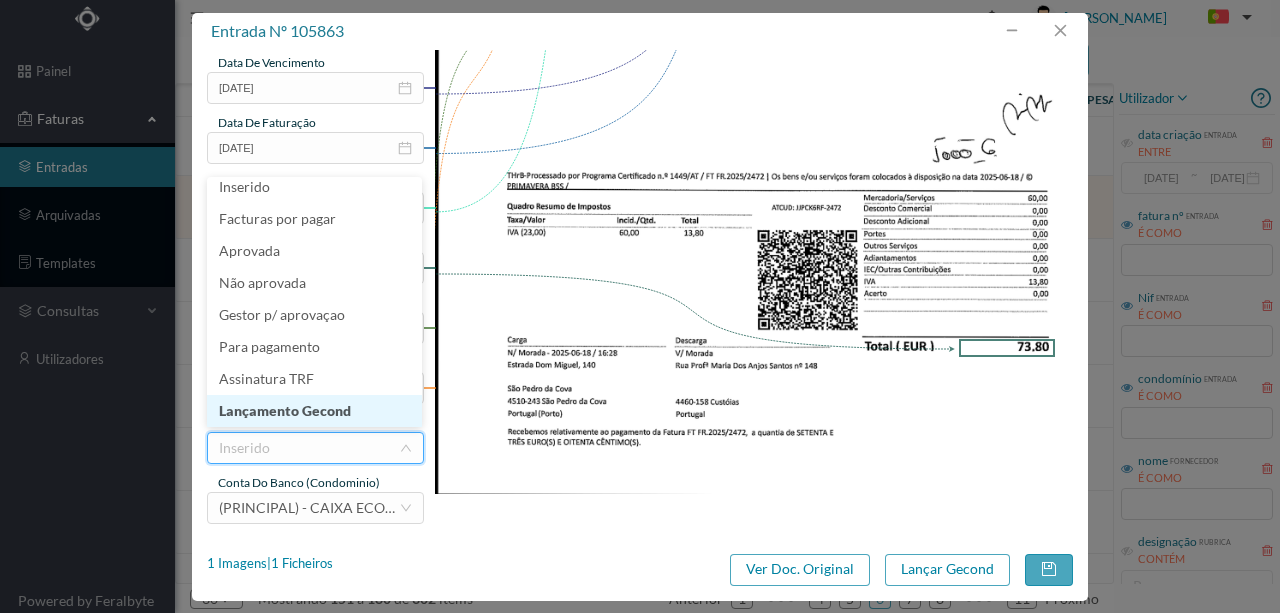 click on "Lançamento Gecond" at bounding box center [314, 411] 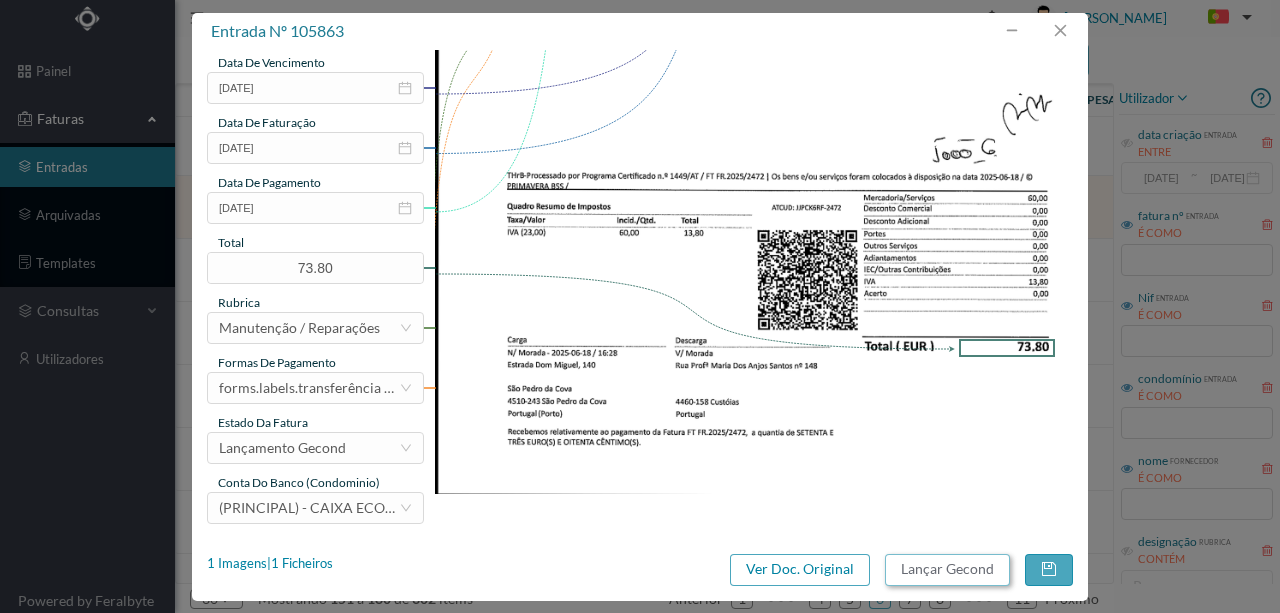 click on "Lançar Gecond" at bounding box center (947, 570) 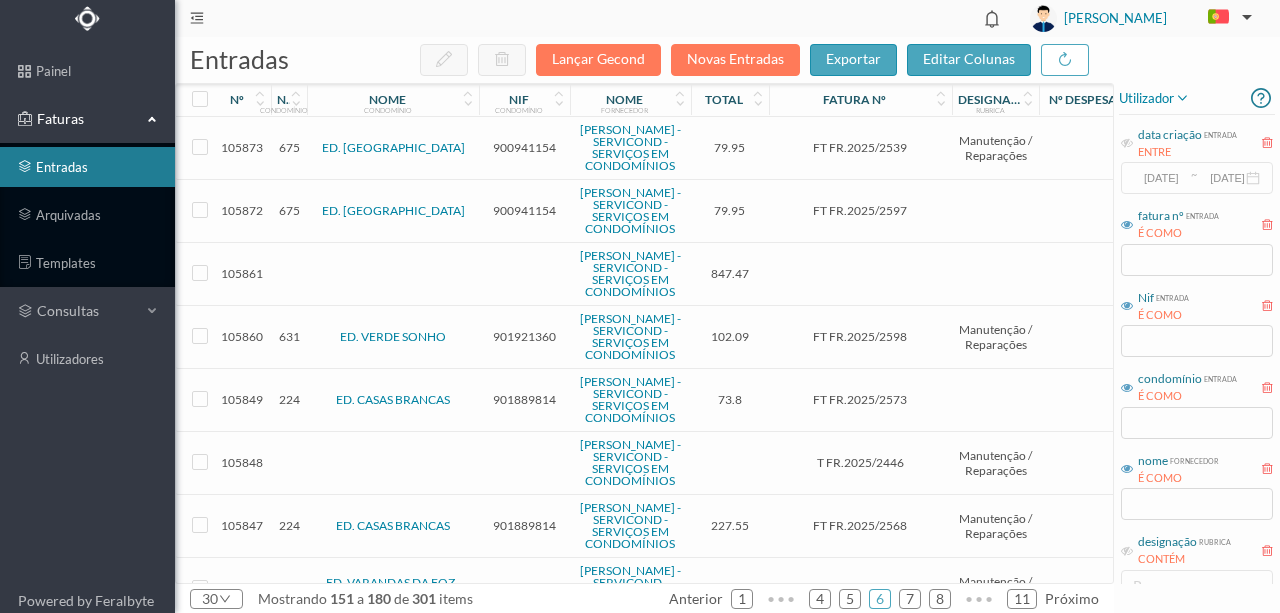 scroll, scrollTop: 66, scrollLeft: 0, axis: vertical 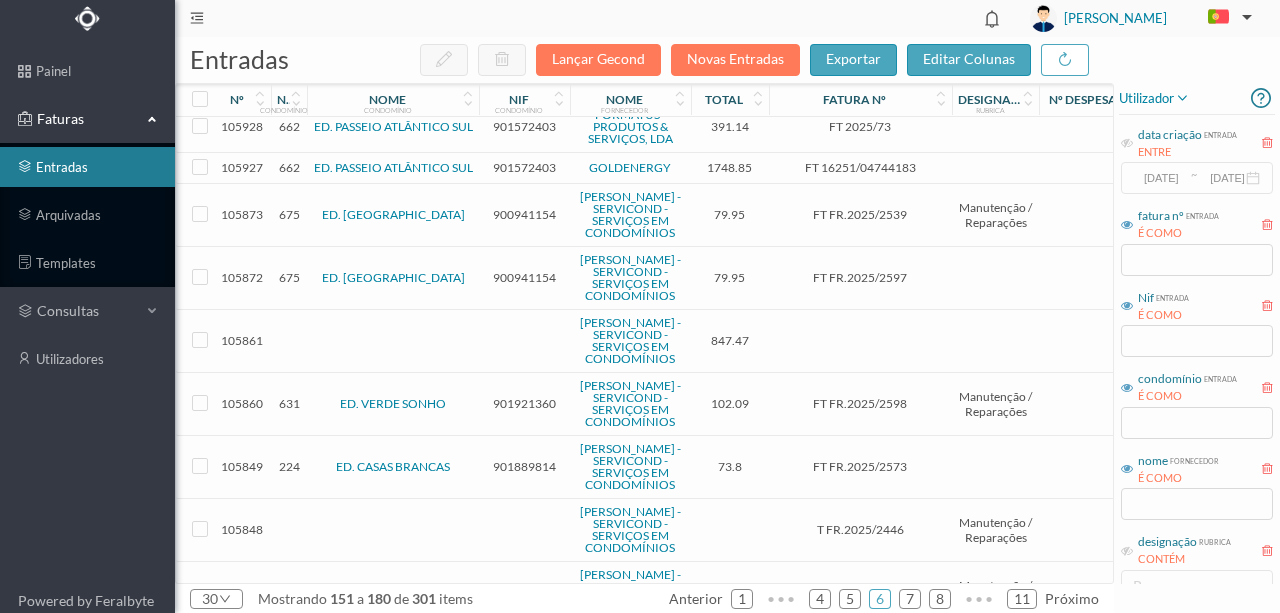 click at bounding box center [524, 341] 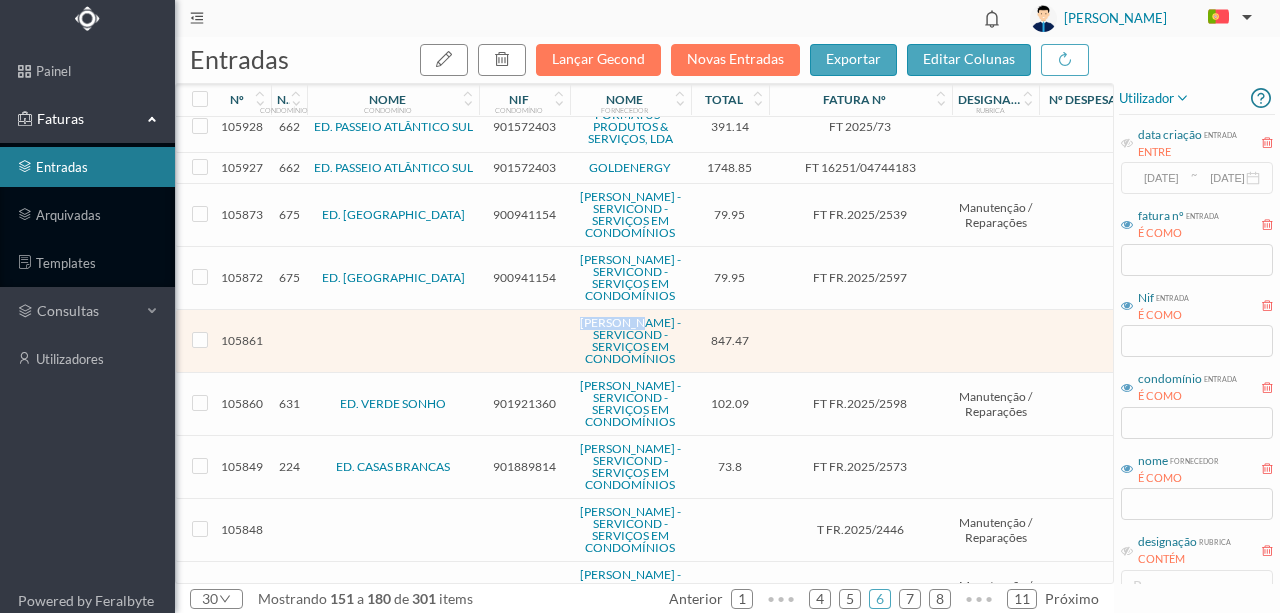 click at bounding box center (524, 341) 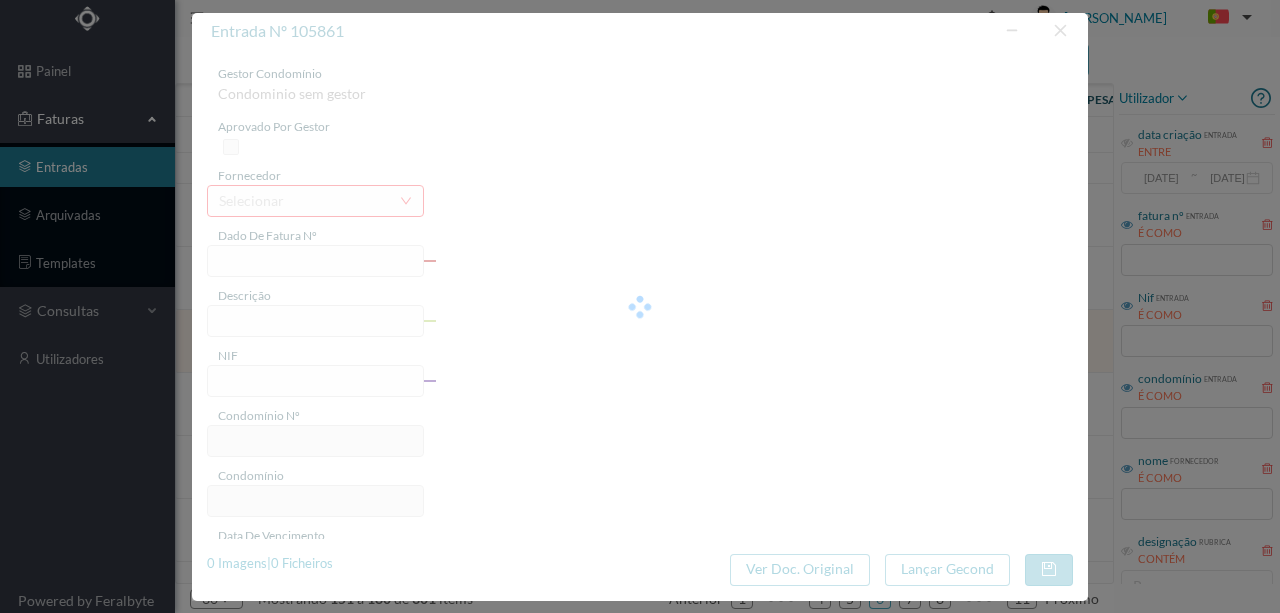 type on "0" 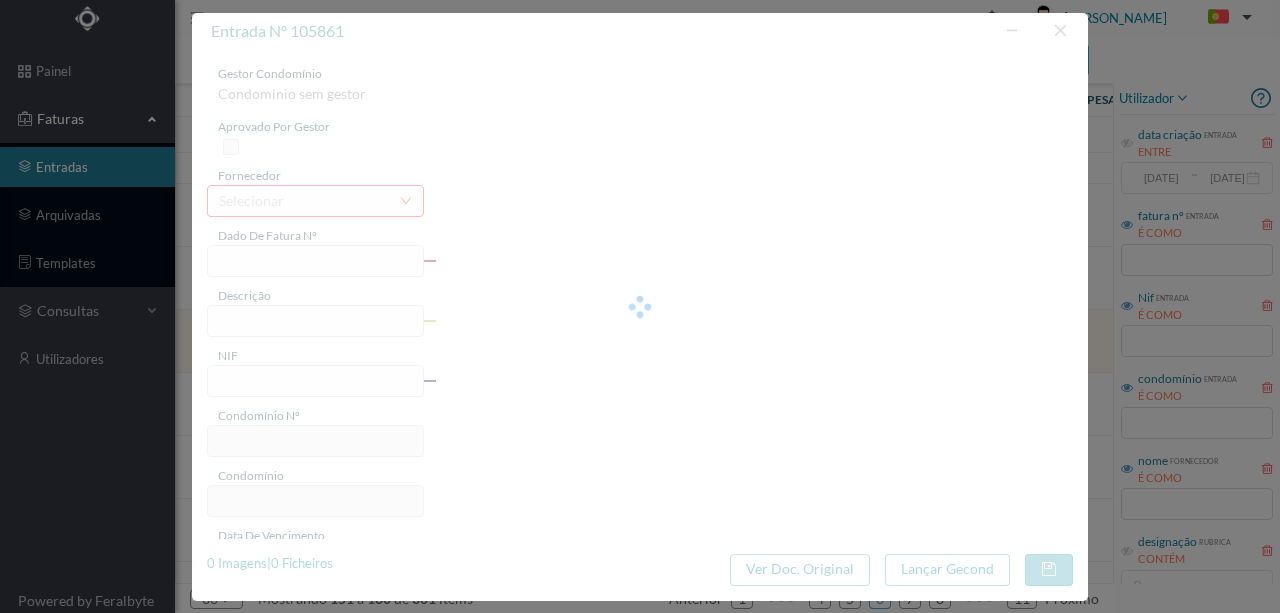 type on "Invalid date" 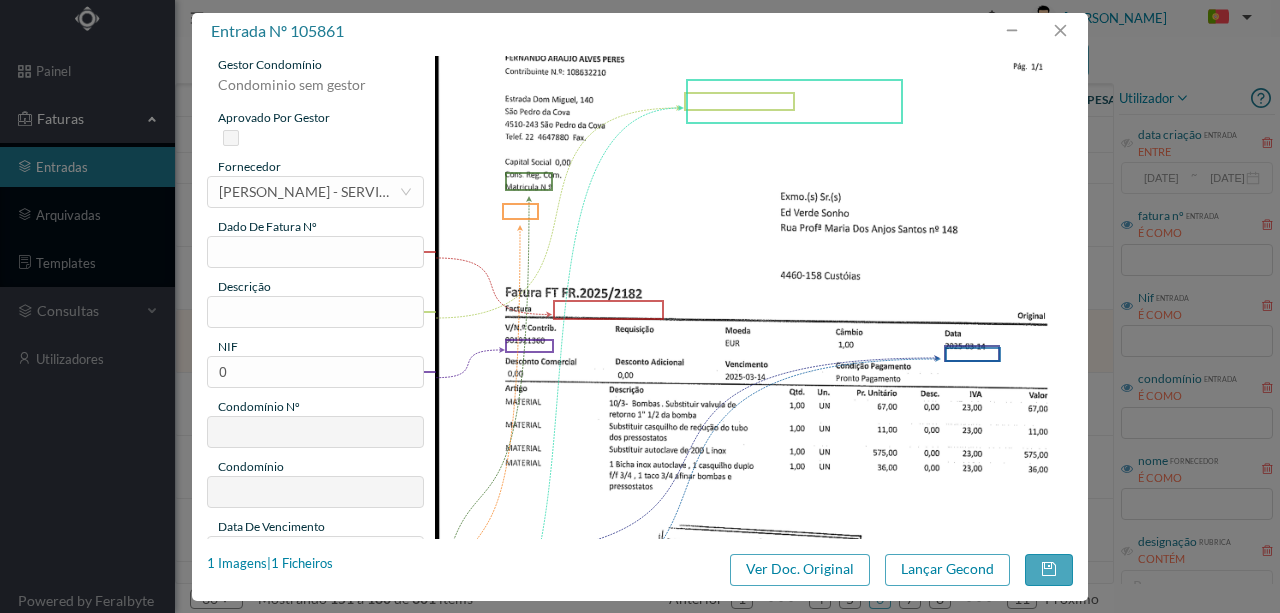 scroll, scrollTop: 0, scrollLeft: 0, axis: both 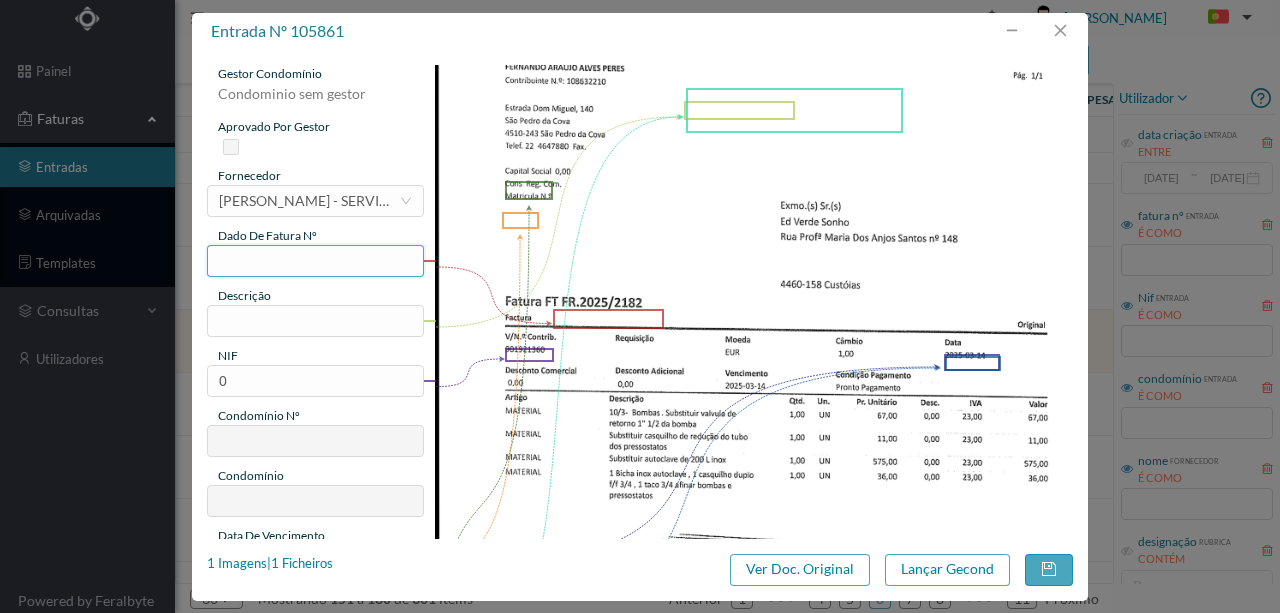click at bounding box center (315, 261) 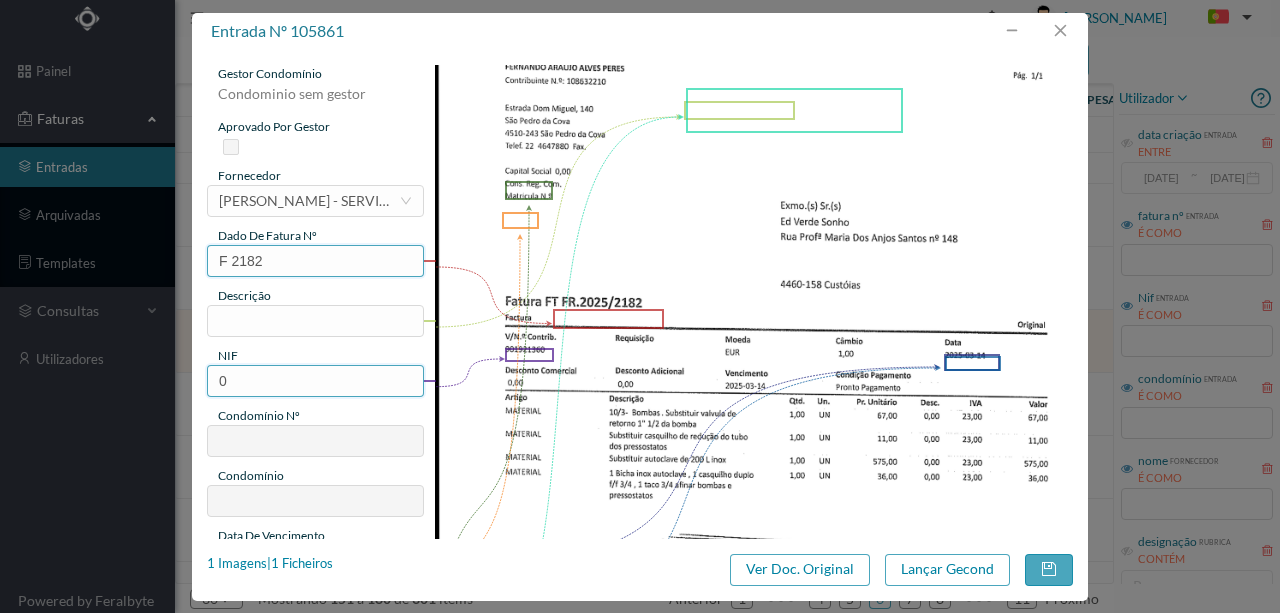 type on "F 2182" 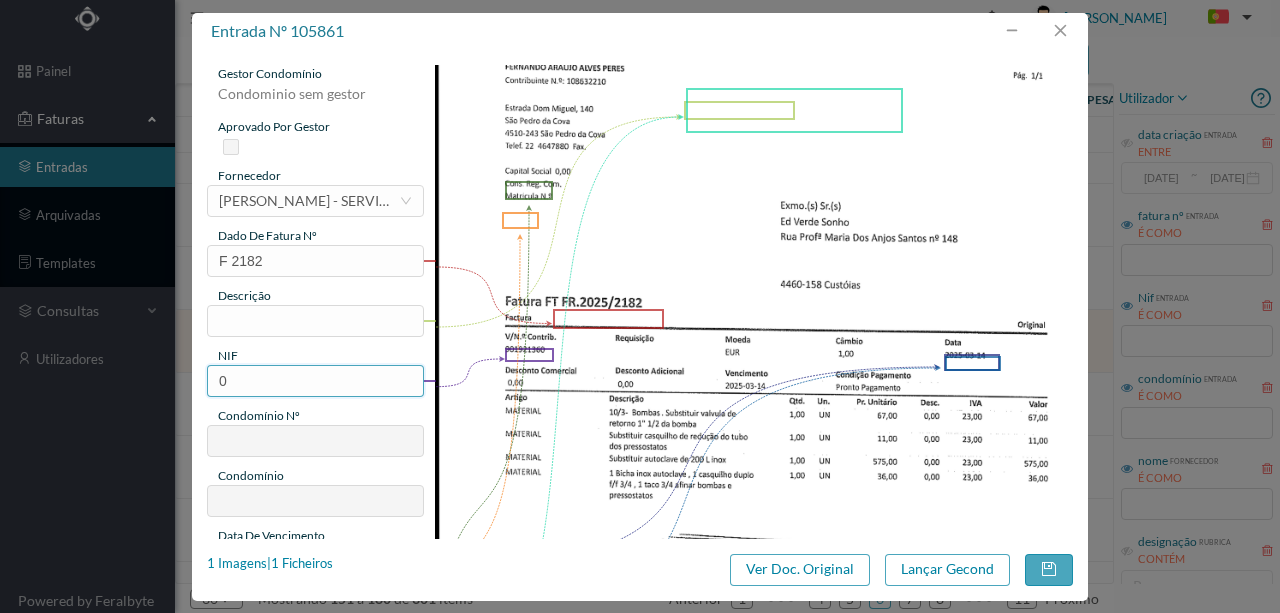 drag, startPoint x: 240, startPoint y: 382, endPoint x: 79, endPoint y: 356, distance: 163.08586 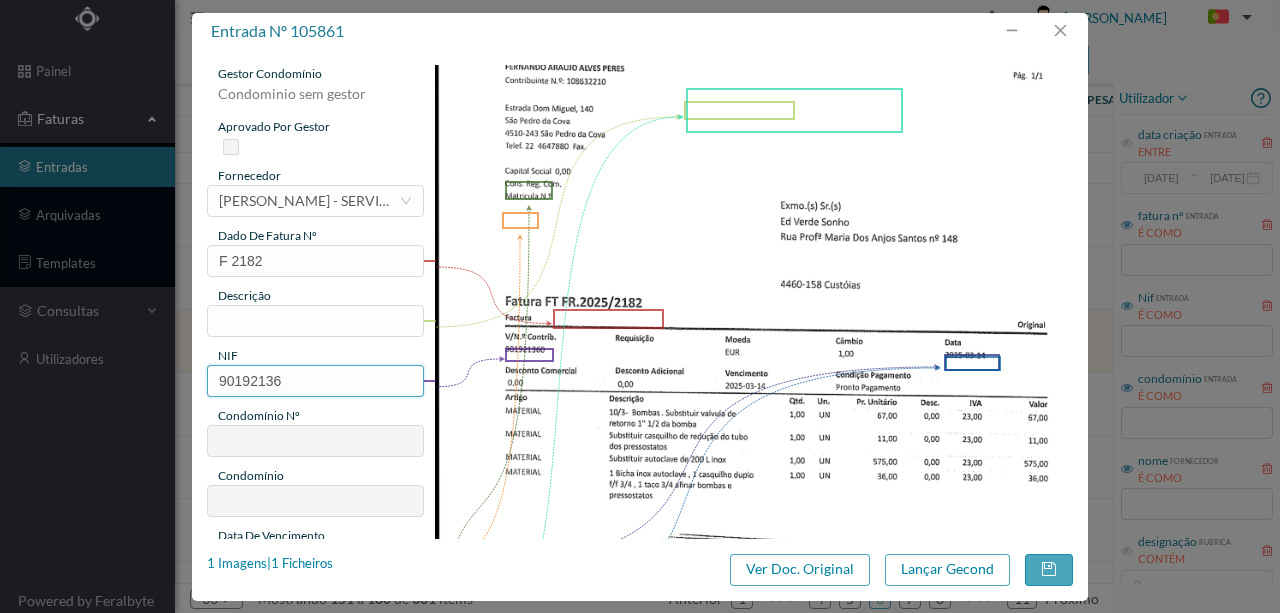 type on "901921360" 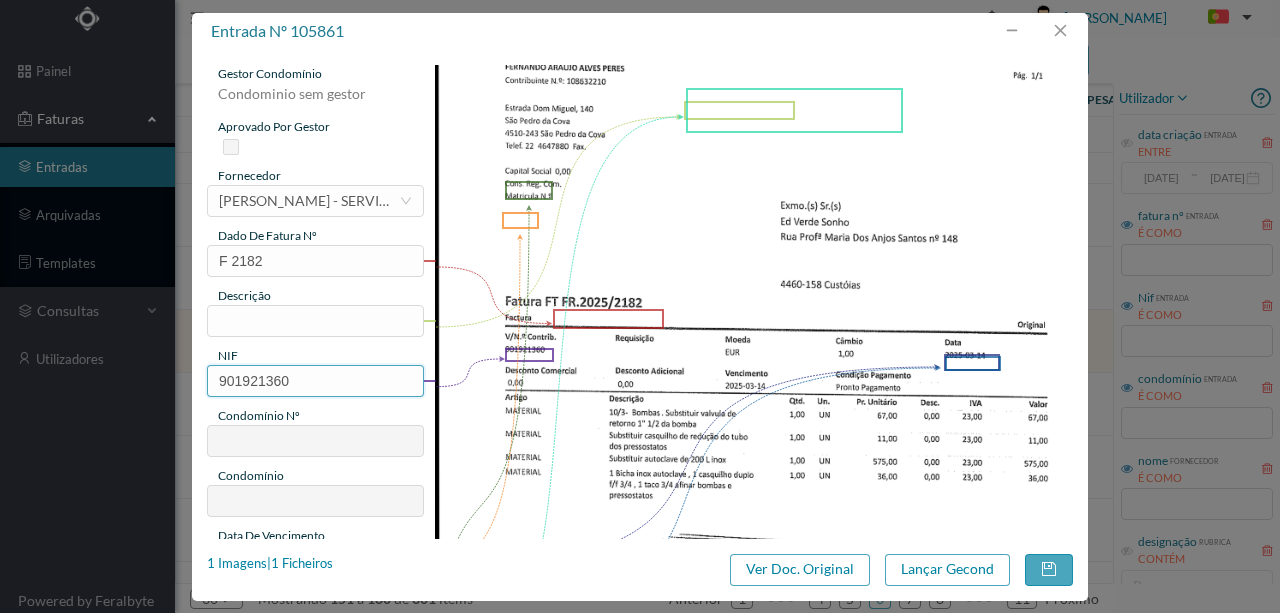 type on "631" 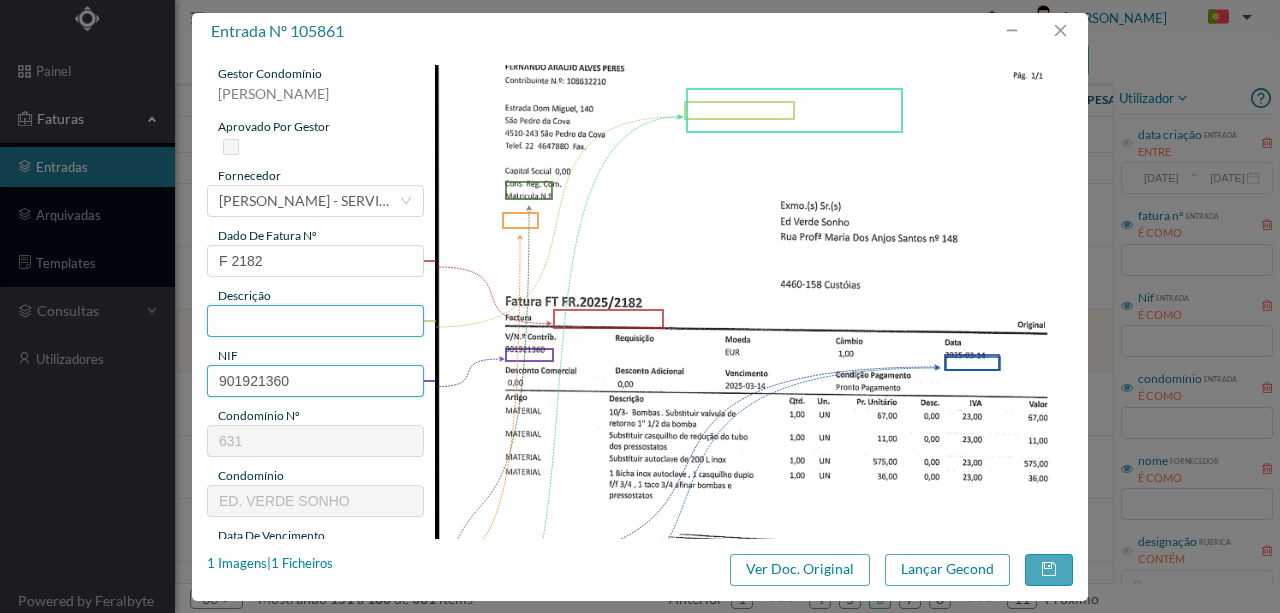 type on "901921360" 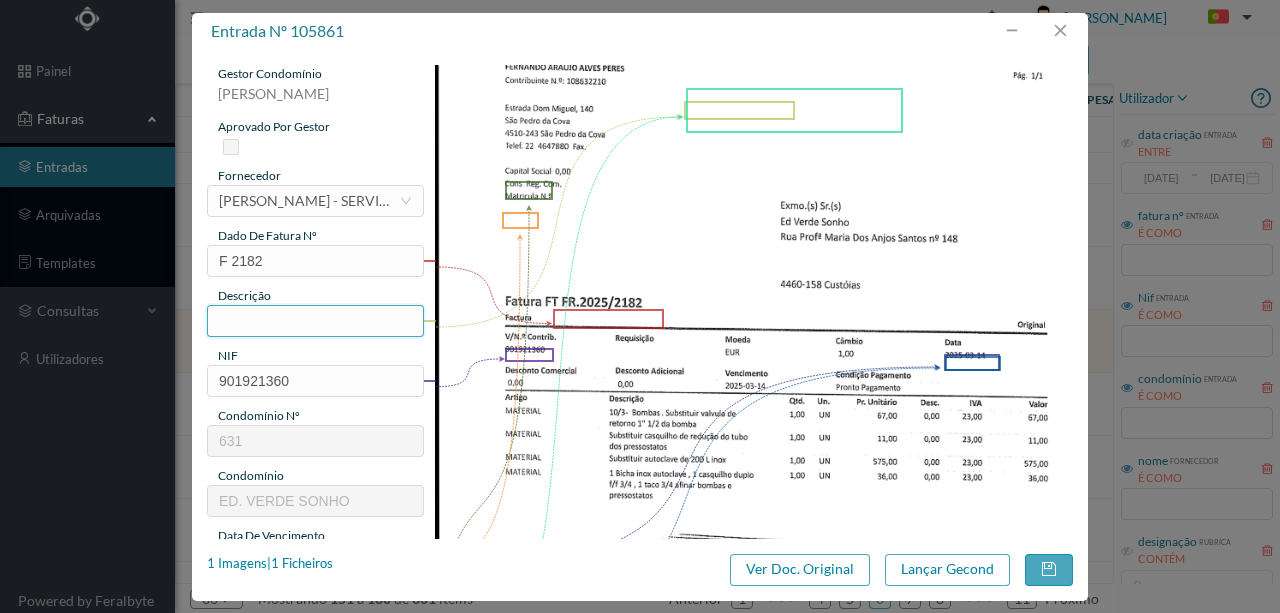 click at bounding box center [315, 321] 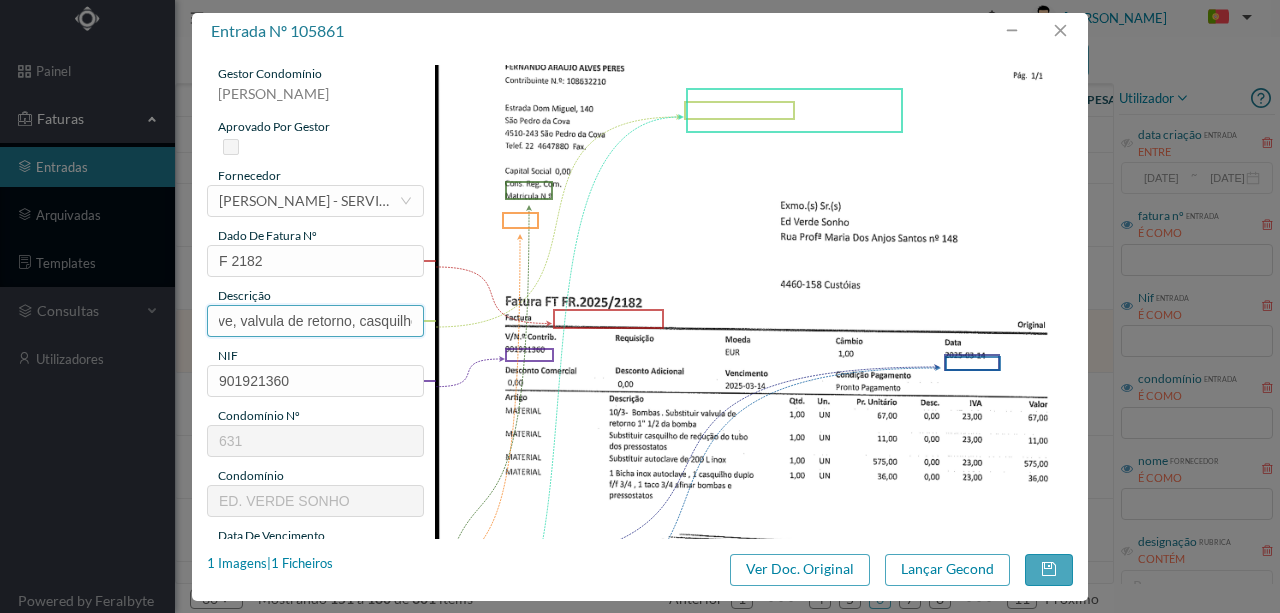 scroll, scrollTop: 0, scrollLeft: 90, axis: horizontal 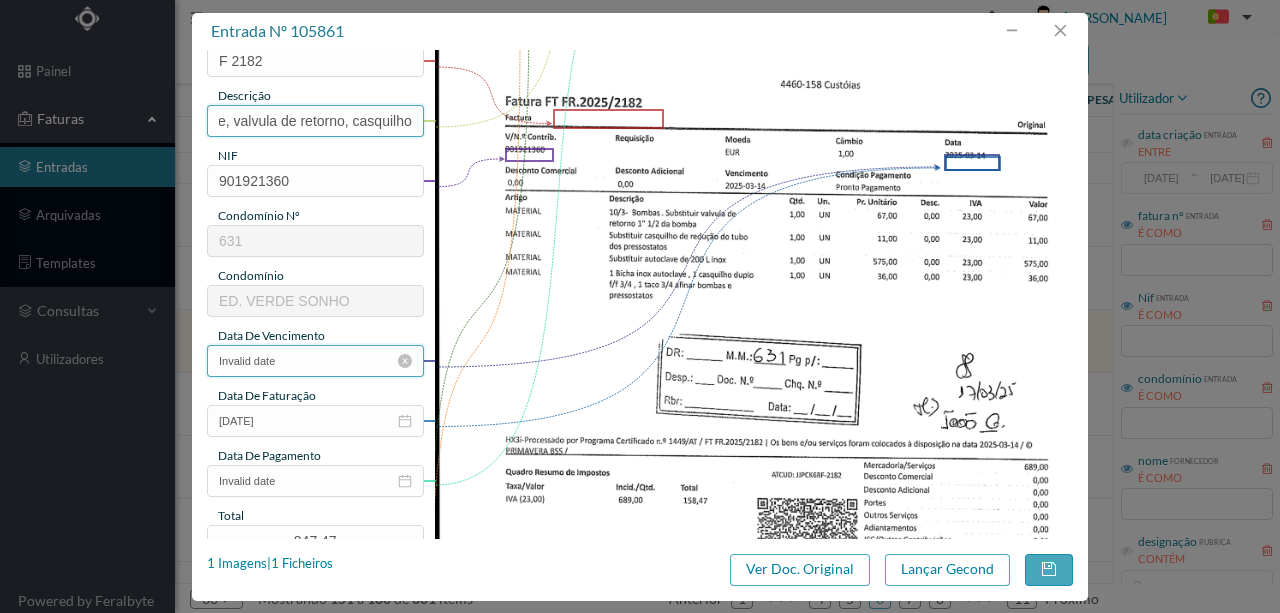 type on "Subs autoclave, valvula de retorno, casquilho" 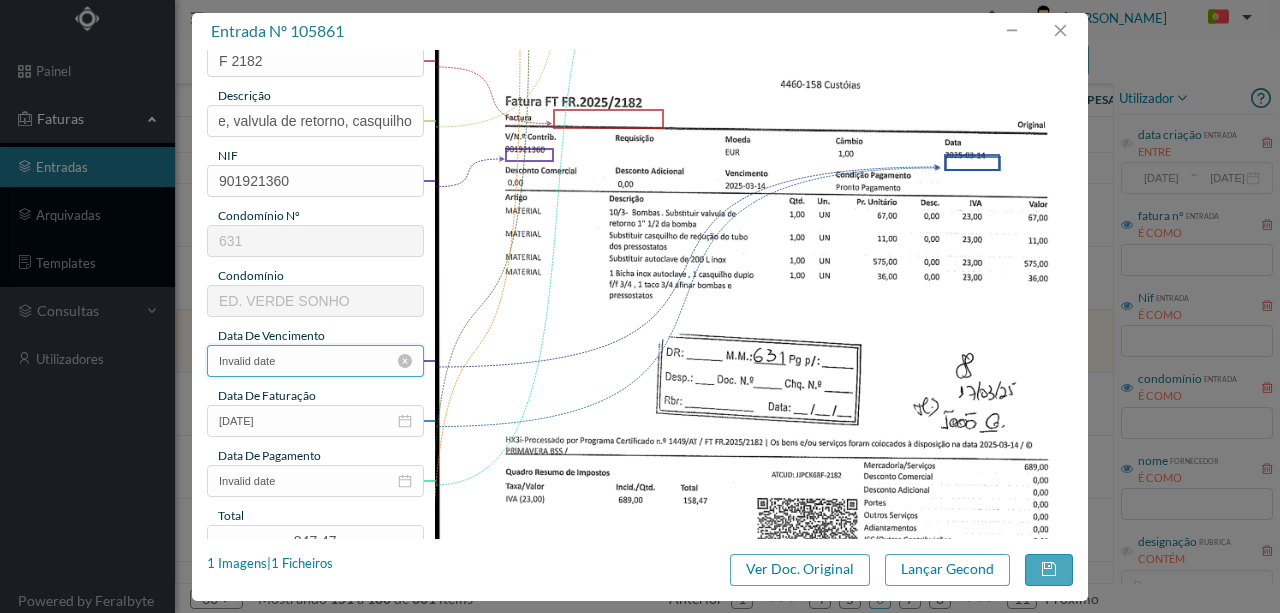 click on "Invalid date" at bounding box center (315, 361) 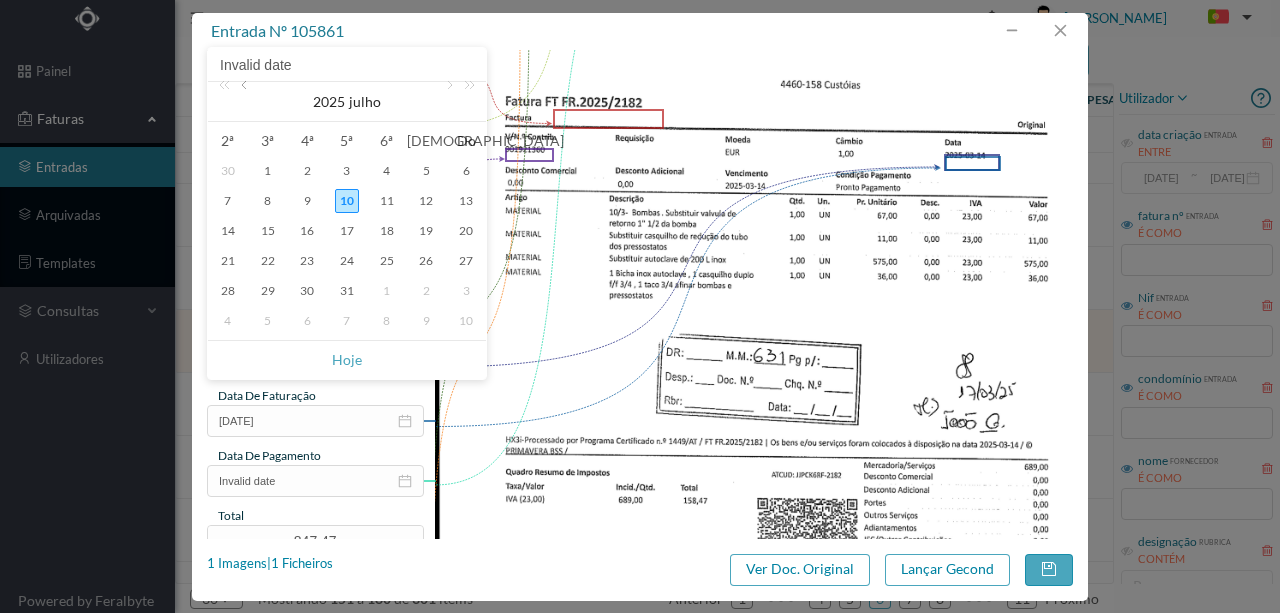 click at bounding box center (246, 102) 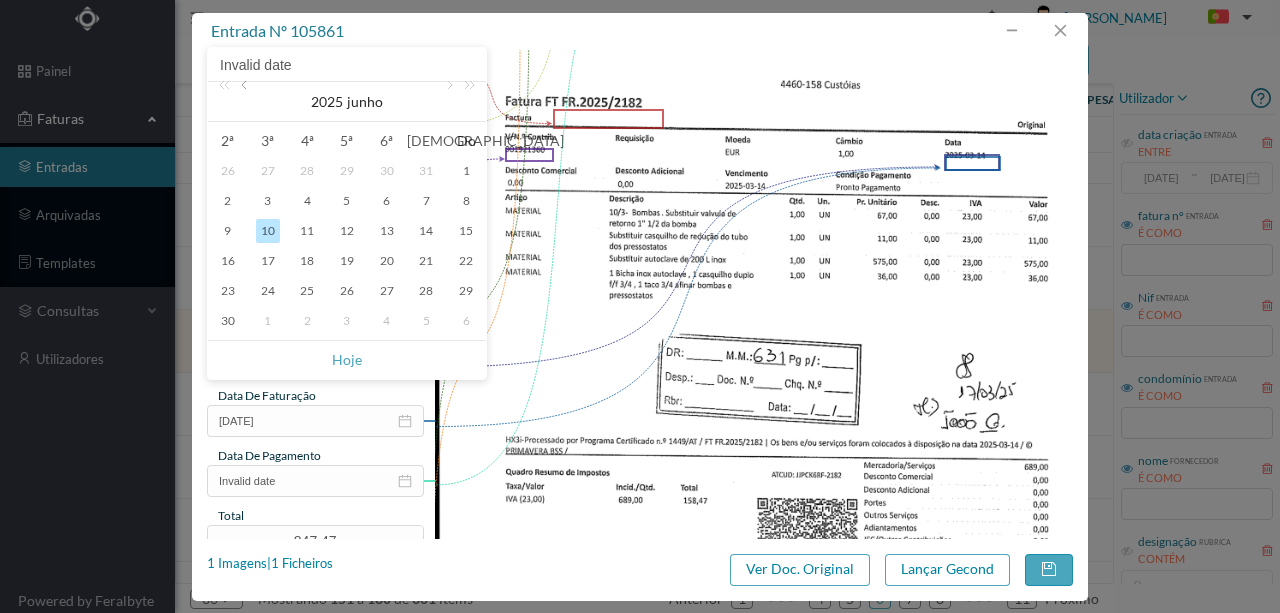click at bounding box center (246, 102) 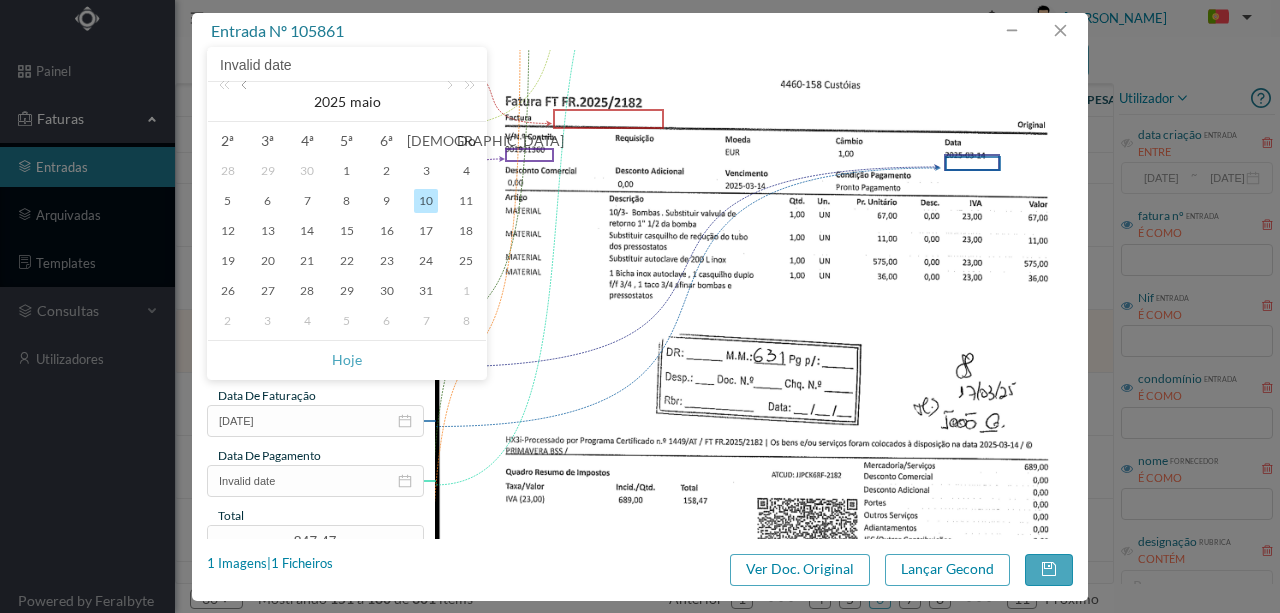 click at bounding box center [246, 102] 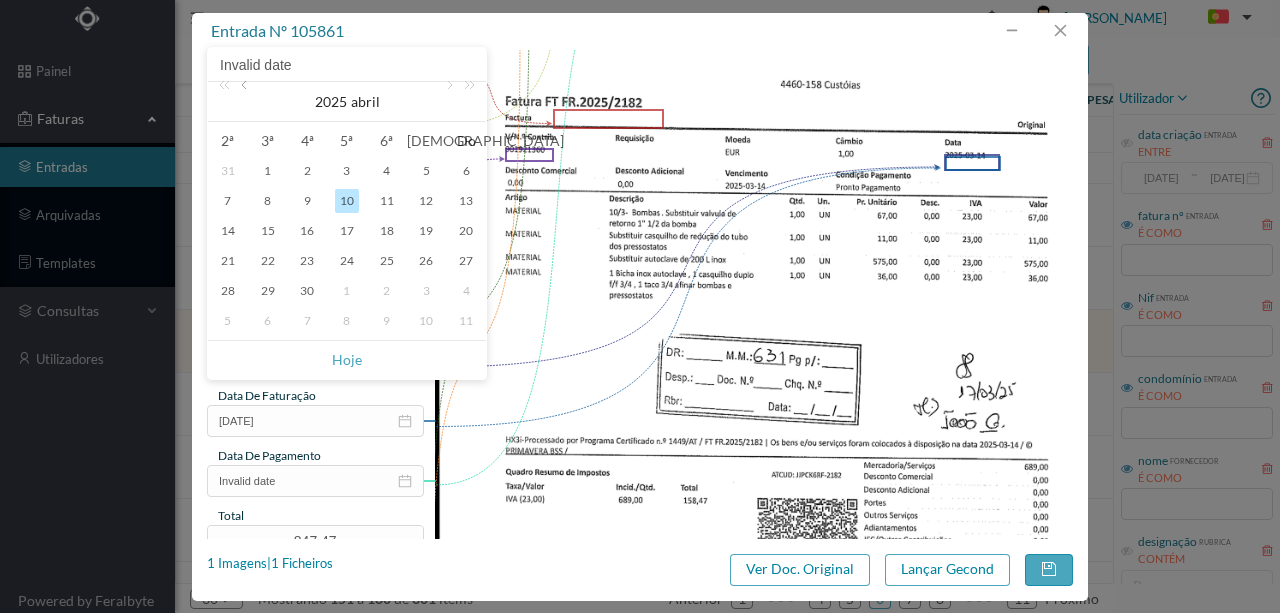 click at bounding box center [246, 102] 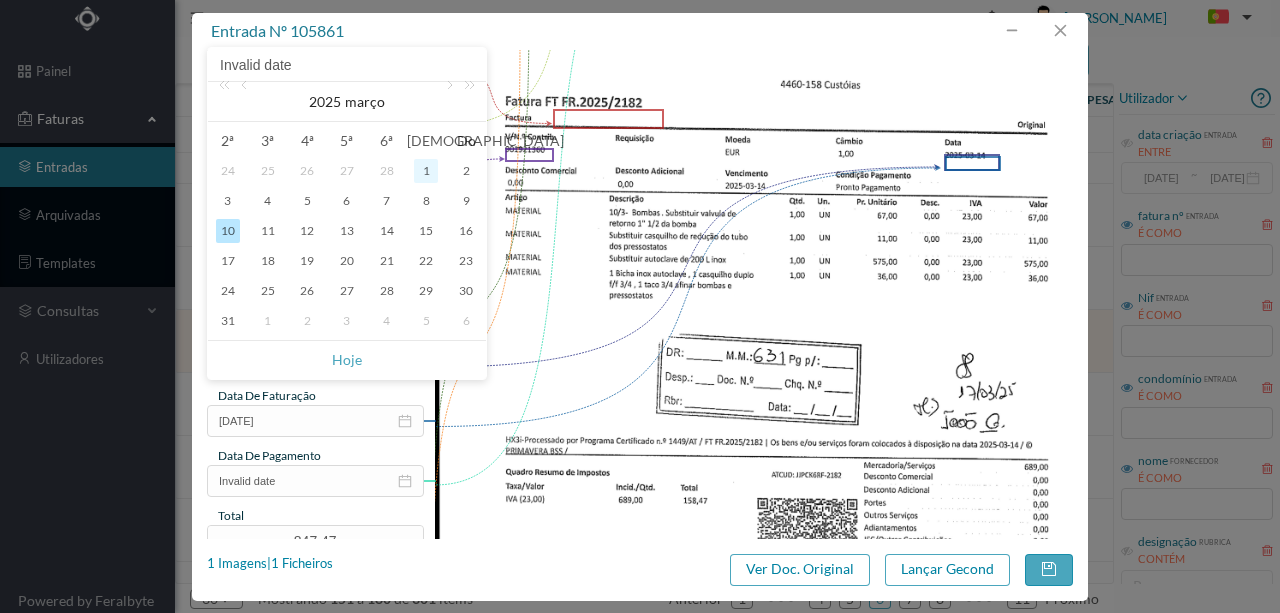 click on "1" at bounding box center [426, 171] 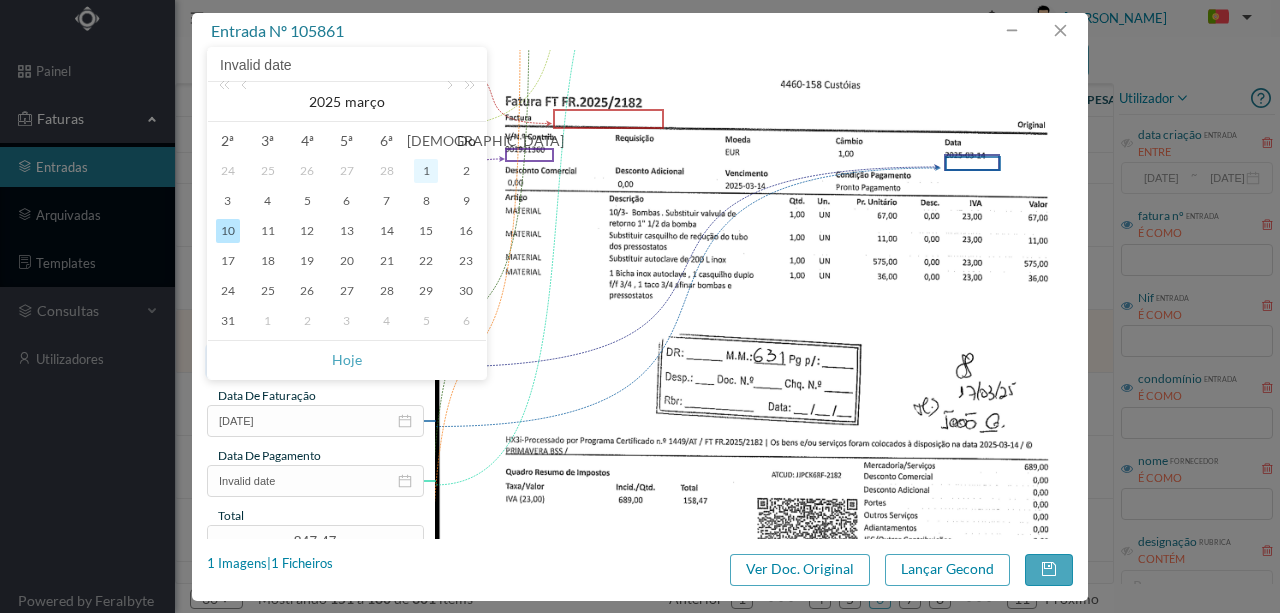 type on "2025-03-01" 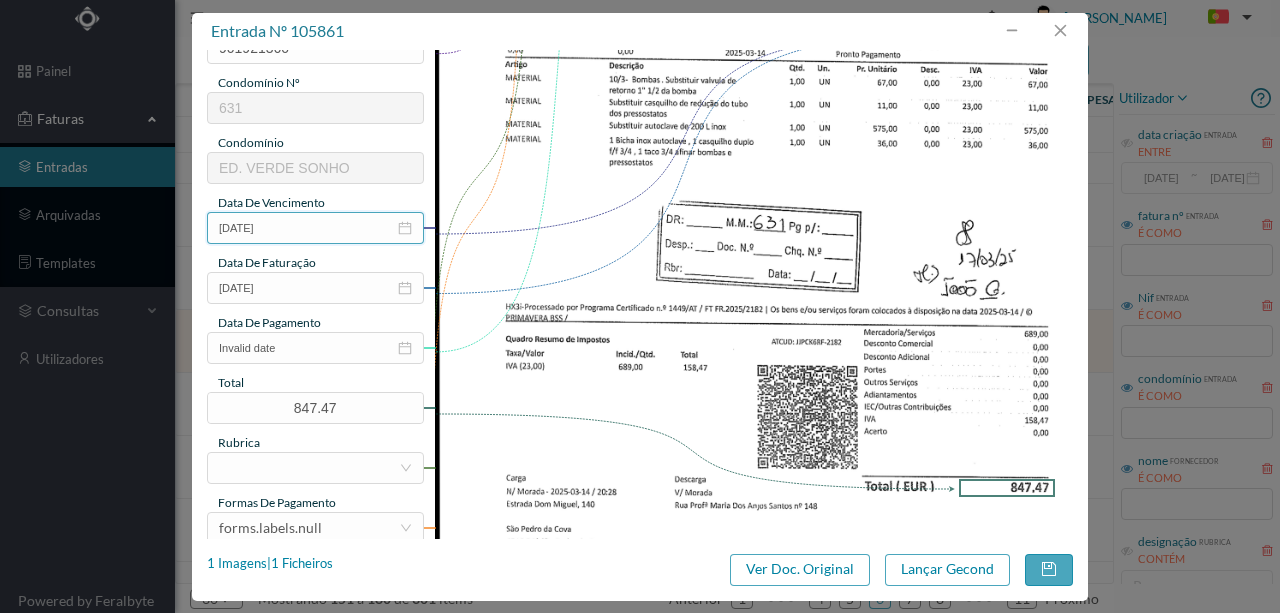 scroll, scrollTop: 400, scrollLeft: 0, axis: vertical 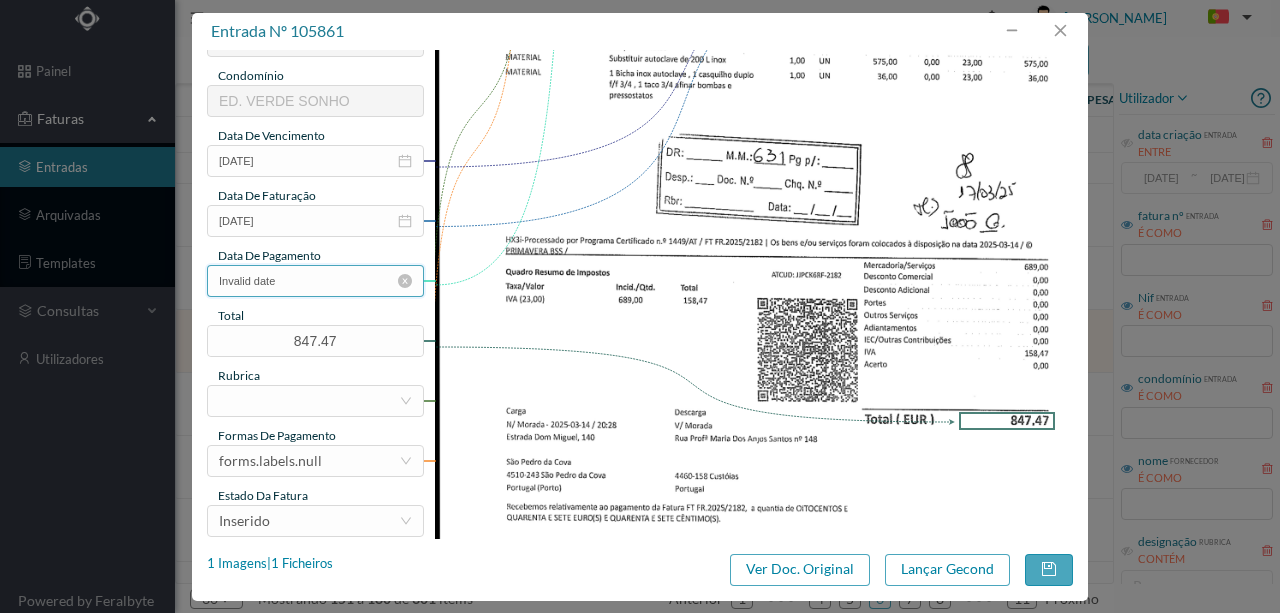 click on "Invalid date" at bounding box center [315, 281] 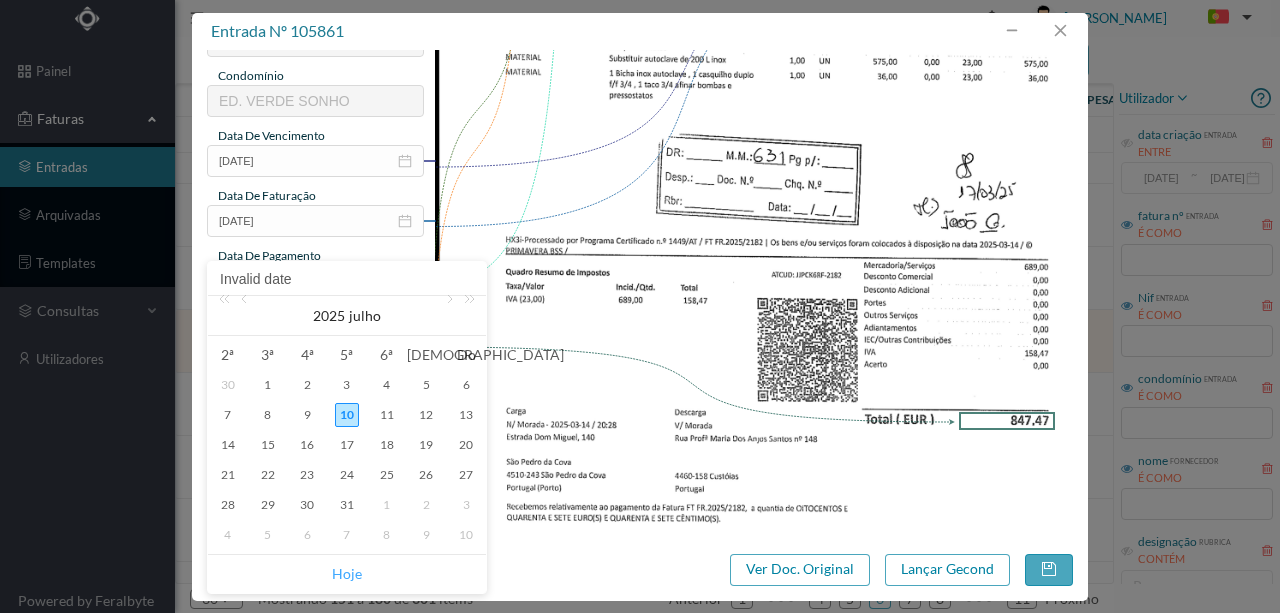 click on "Hoje" at bounding box center (347, 574) 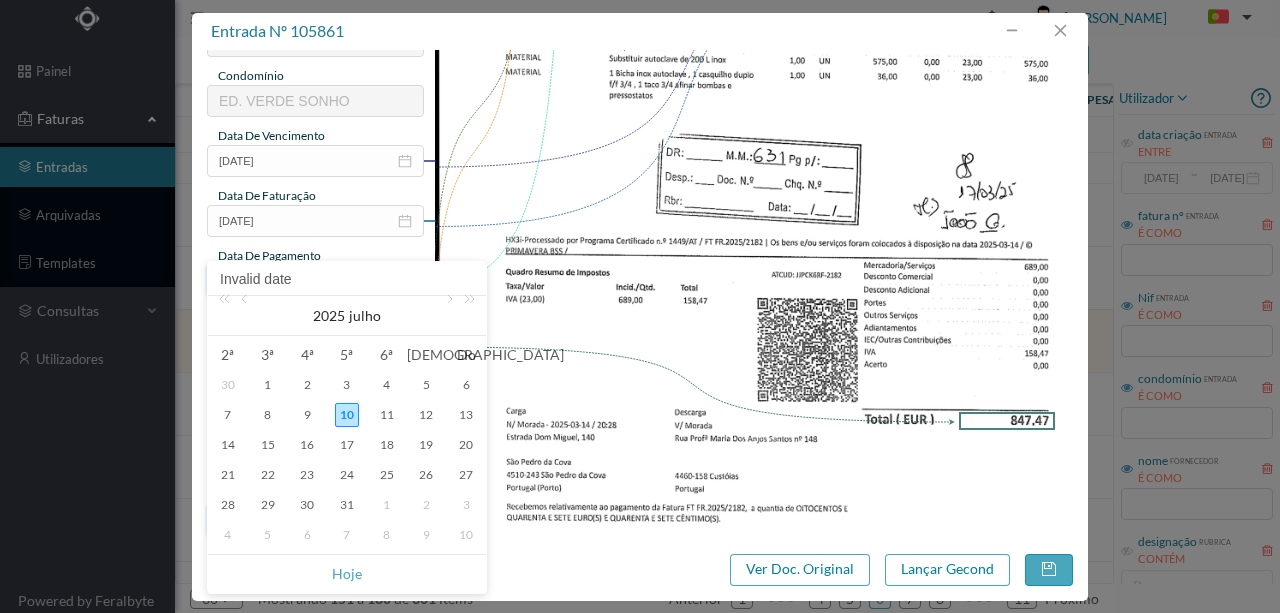 type on "2025-07-10" 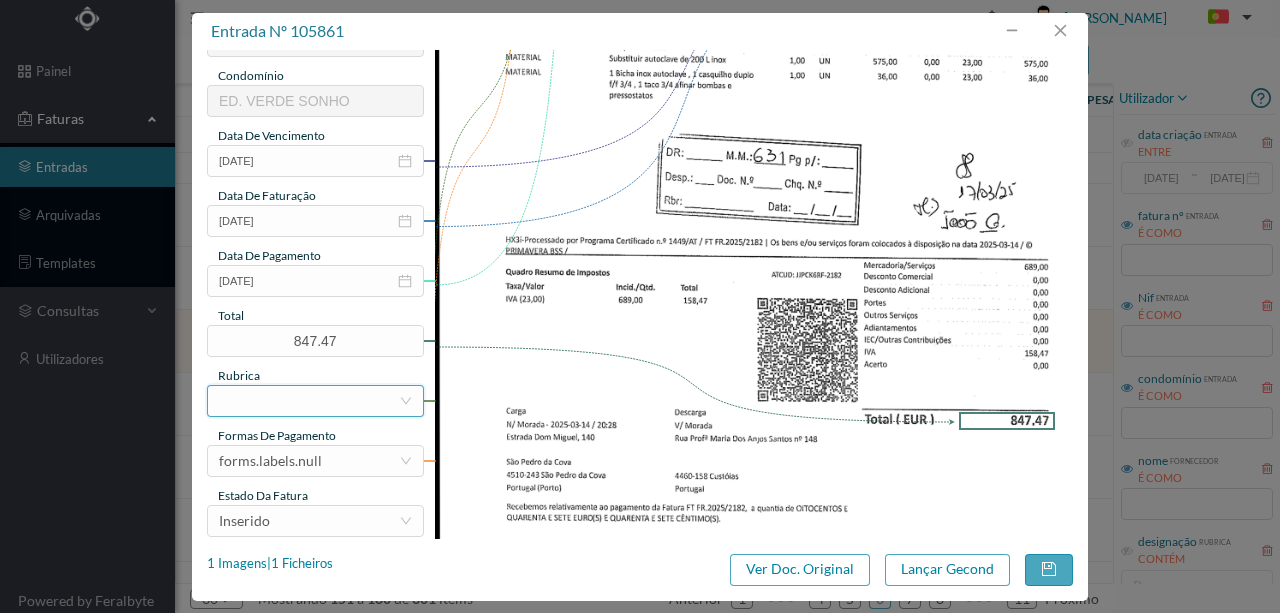 click at bounding box center [309, 401] 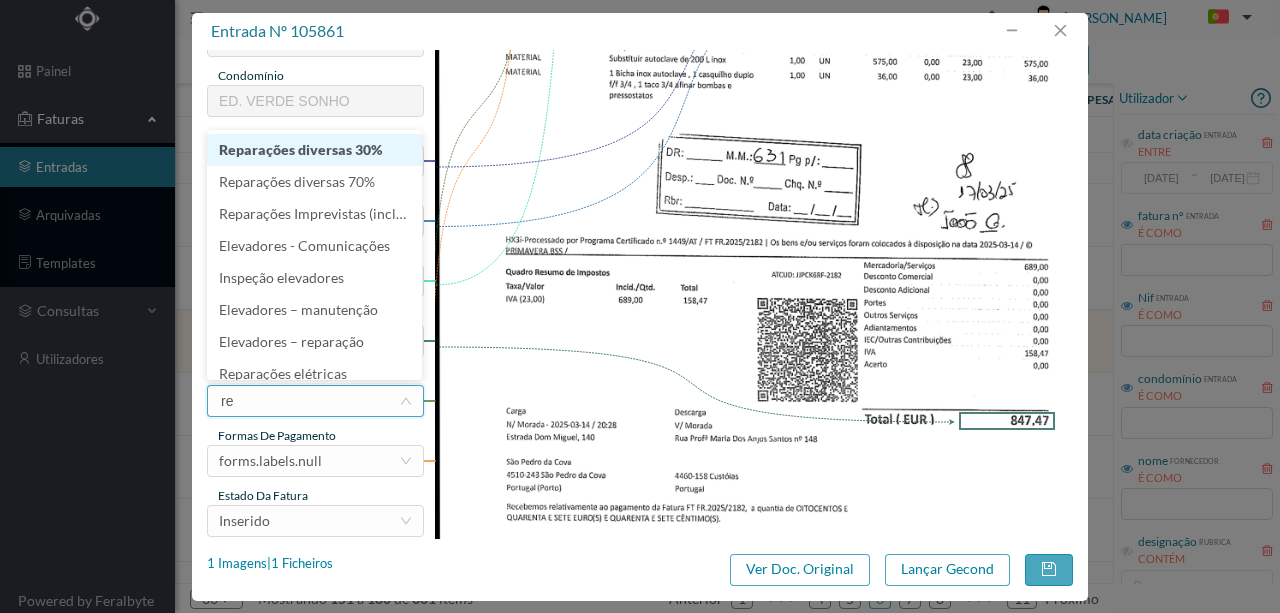 type on "rep" 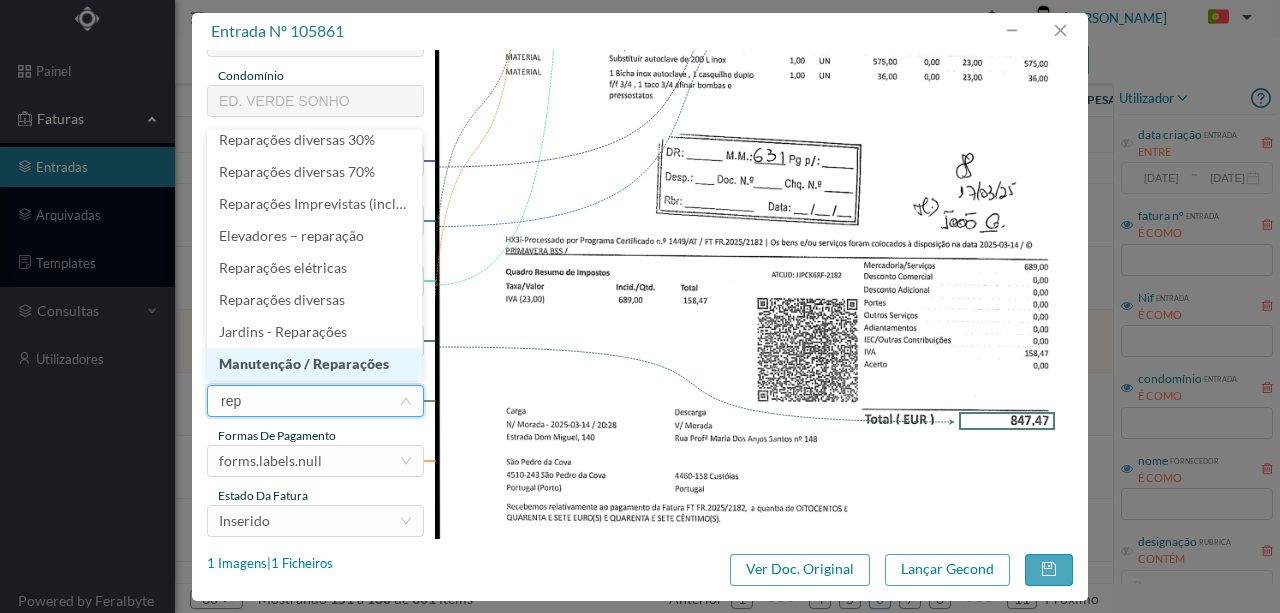 click on "Manutenção / Reparações" at bounding box center [314, 364] 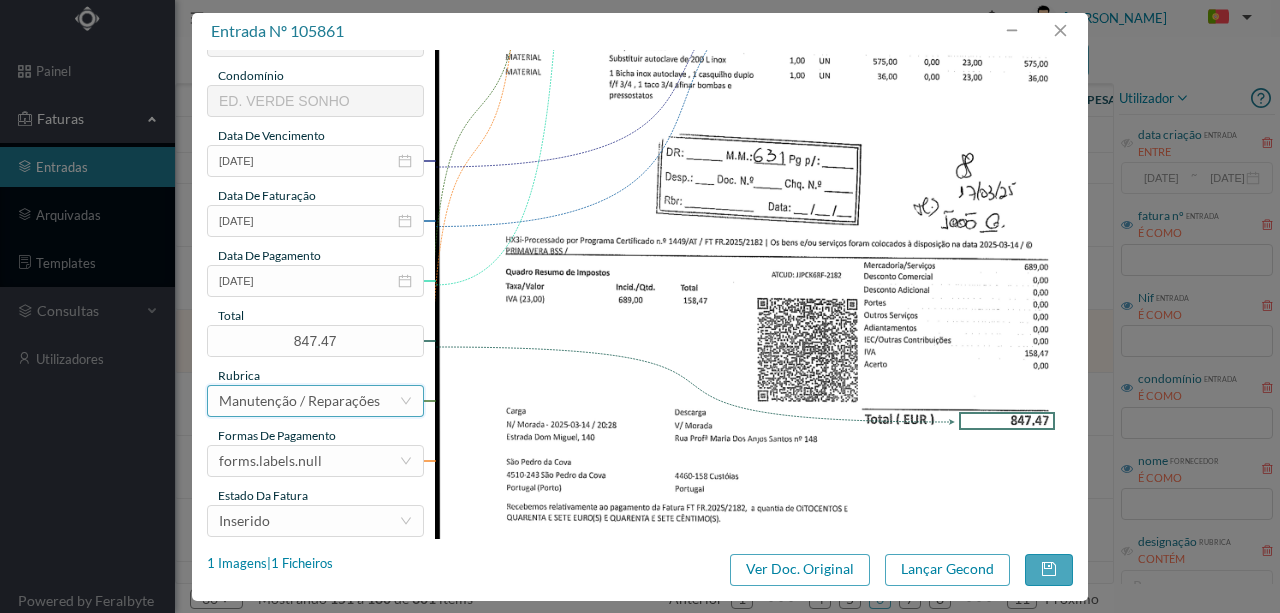 scroll, scrollTop: 4, scrollLeft: 0, axis: vertical 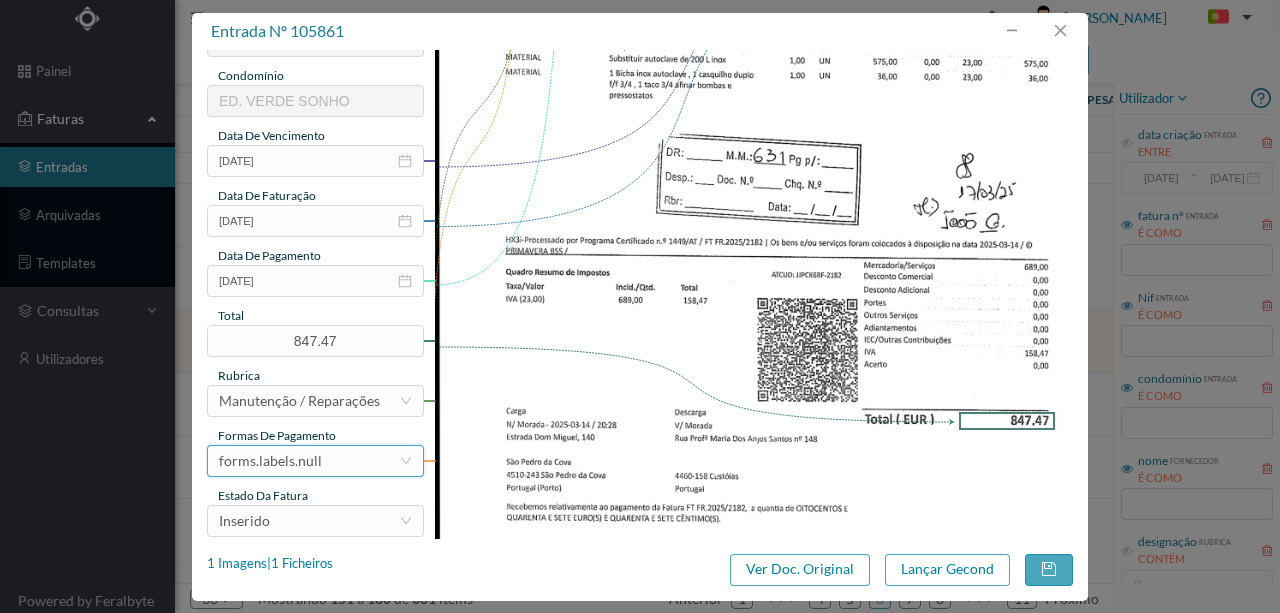 click on "forms.labels.null" at bounding box center (270, 461) 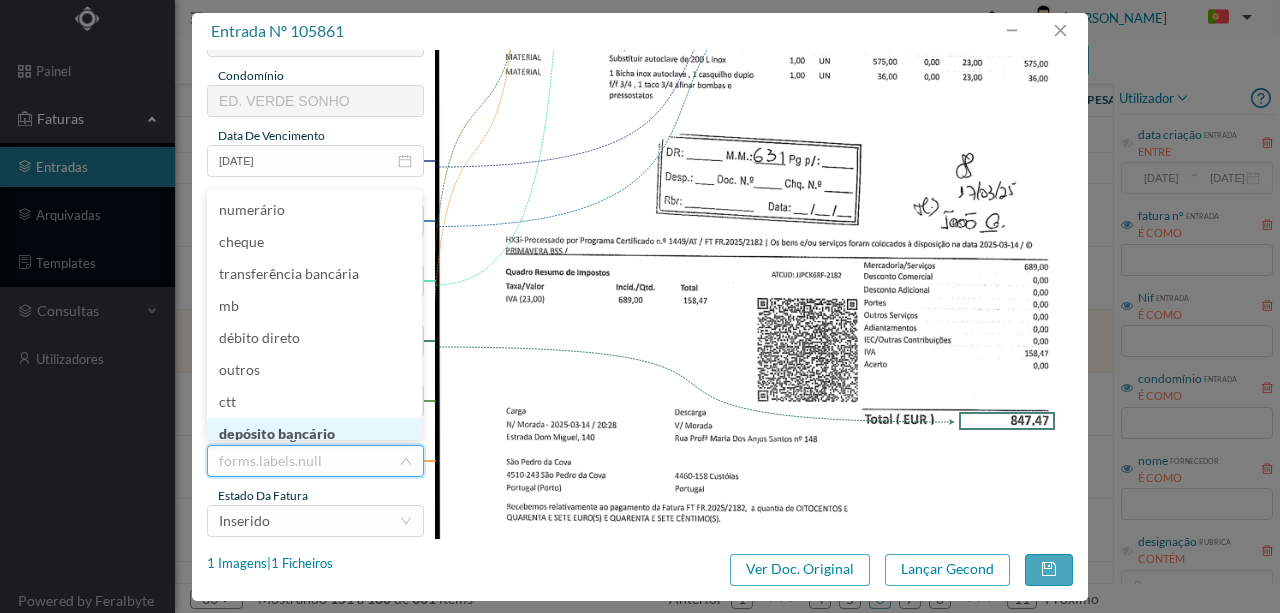 scroll, scrollTop: 8, scrollLeft: 0, axis: vertical 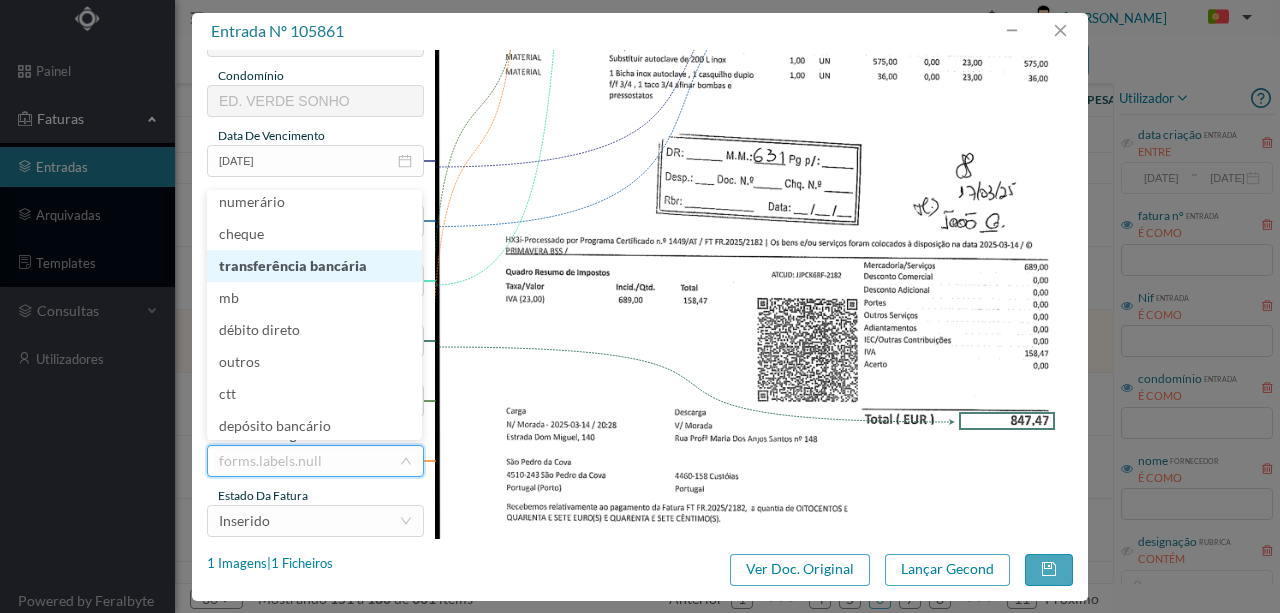 click on "transferência bancária" at bounding box center [314, 266] 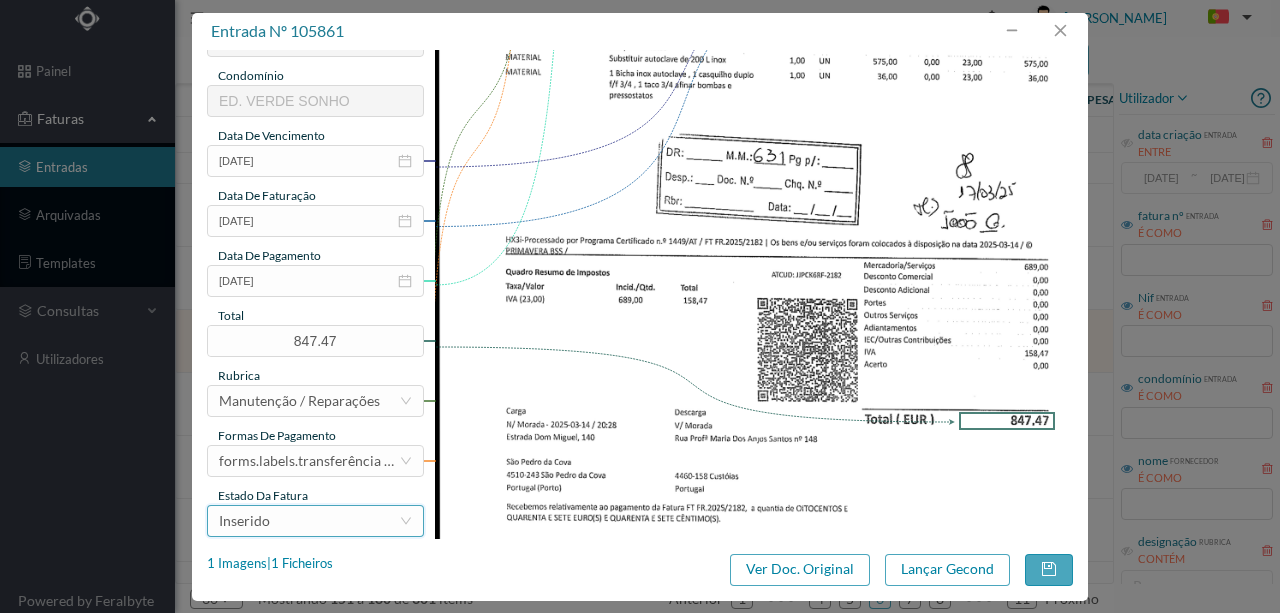click on "Inserido" at bounding box center [309, 521] 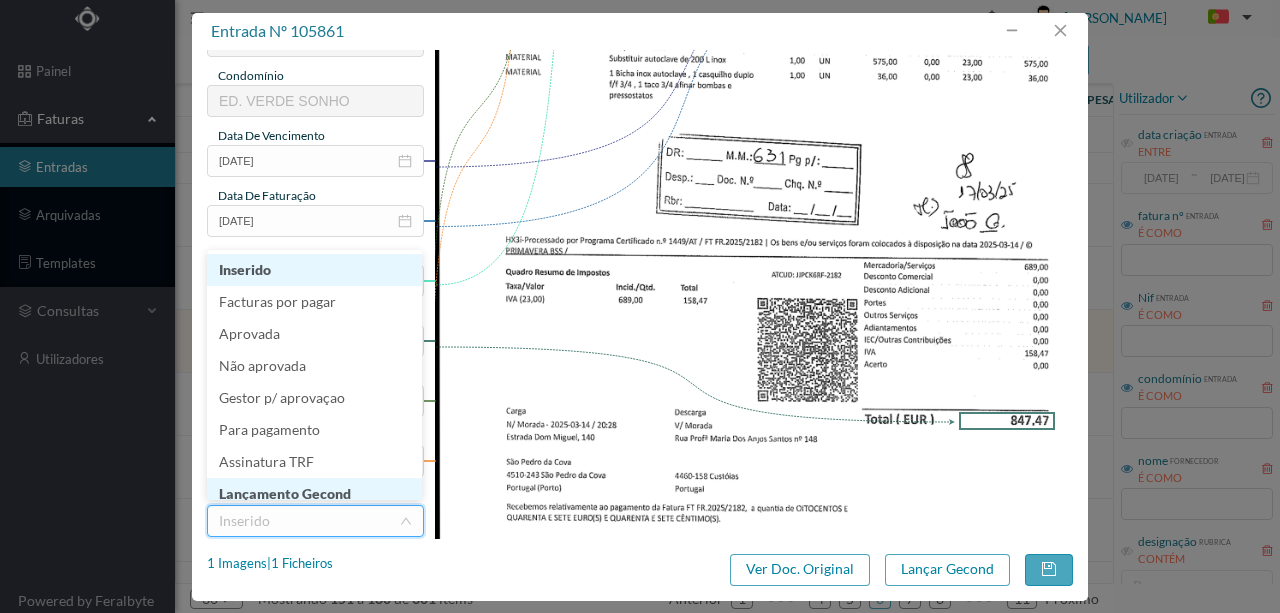scroll, scrollTop: 10, scrollLeft: 0, axis: vertical 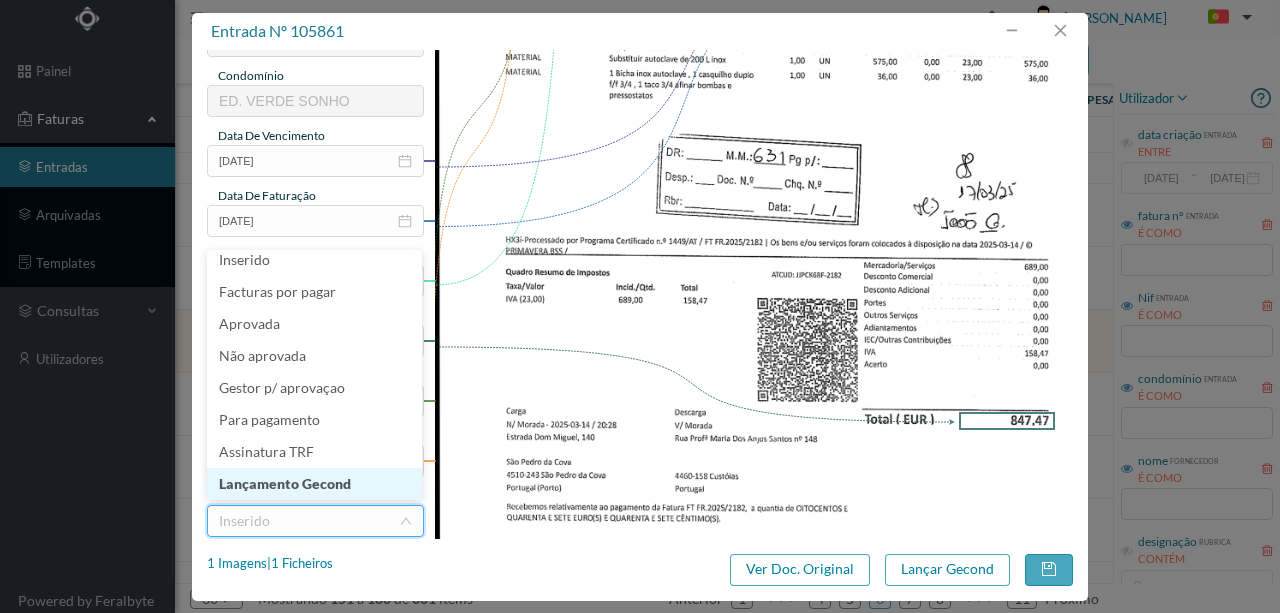 click on "Lançamento Gecond" at bounding box center (314, 484) 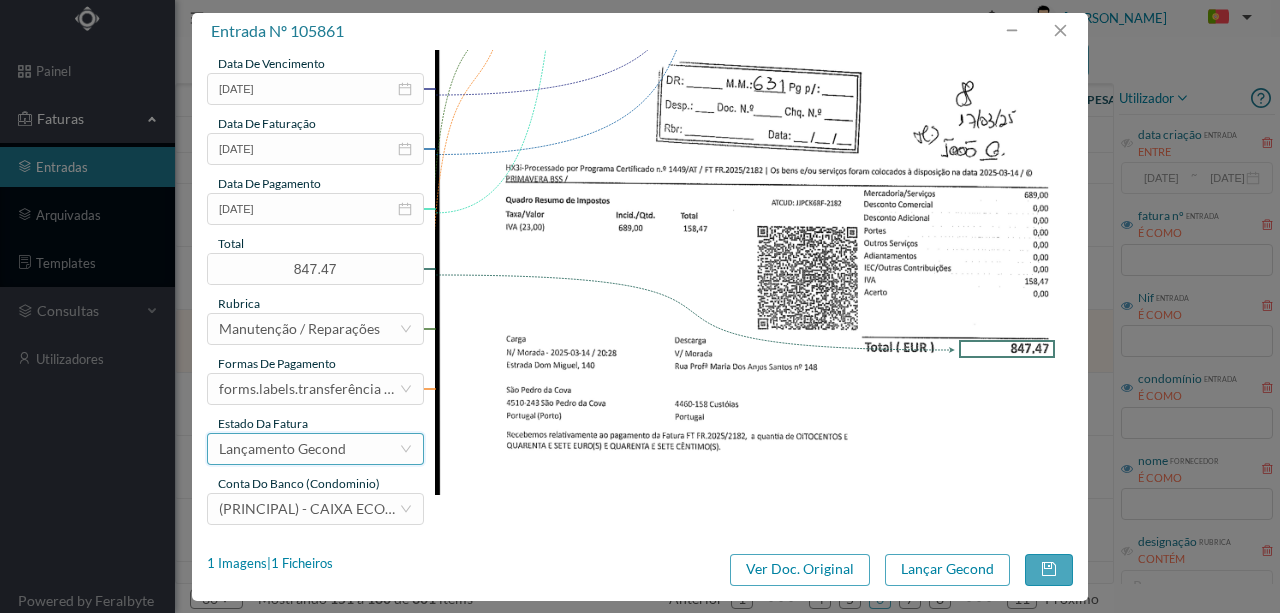 scroll, scrollTop: 473, scrollLeft: 0, axis: vertical 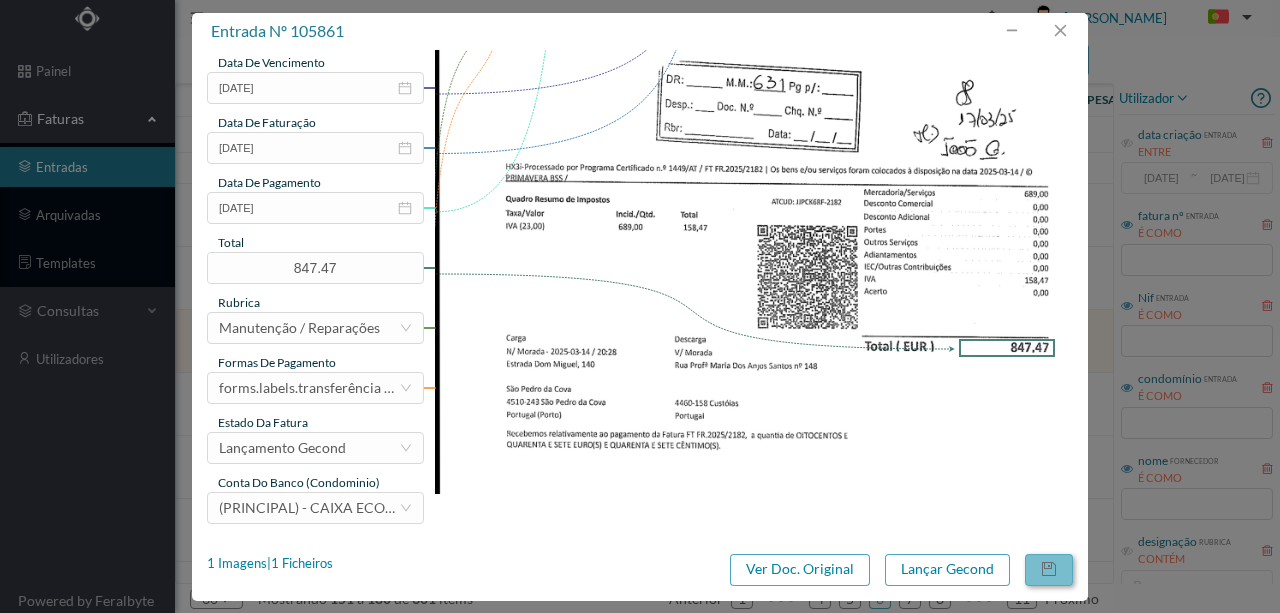 click at bounding box center (1049, 570) 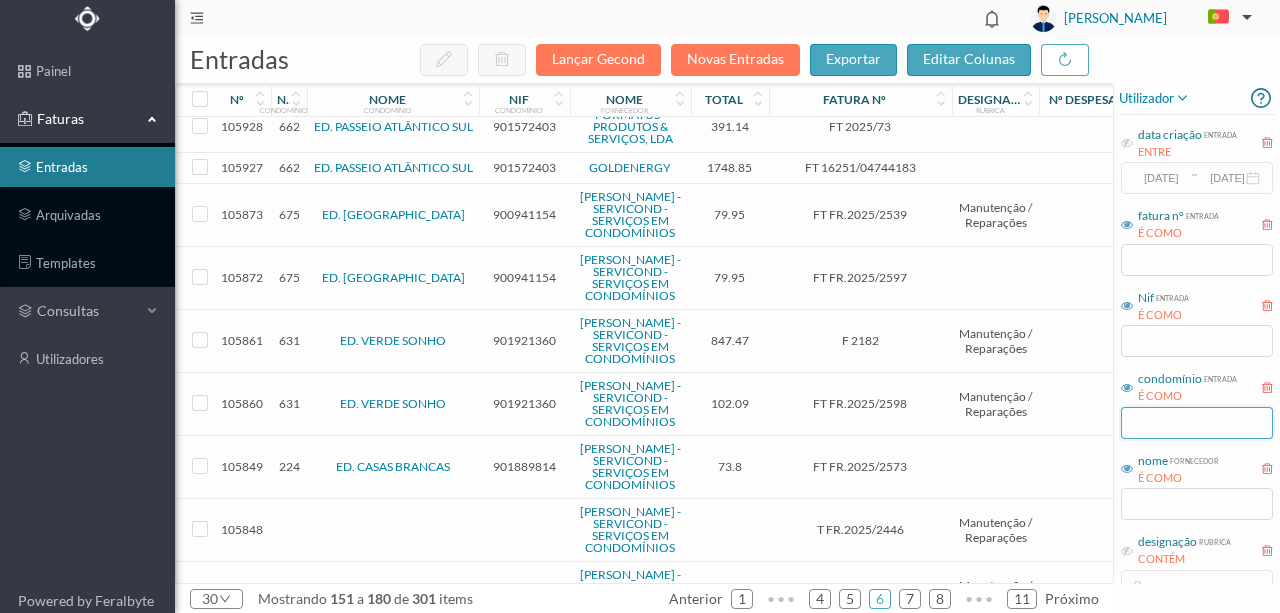 click at bounding box center (1197, 423) 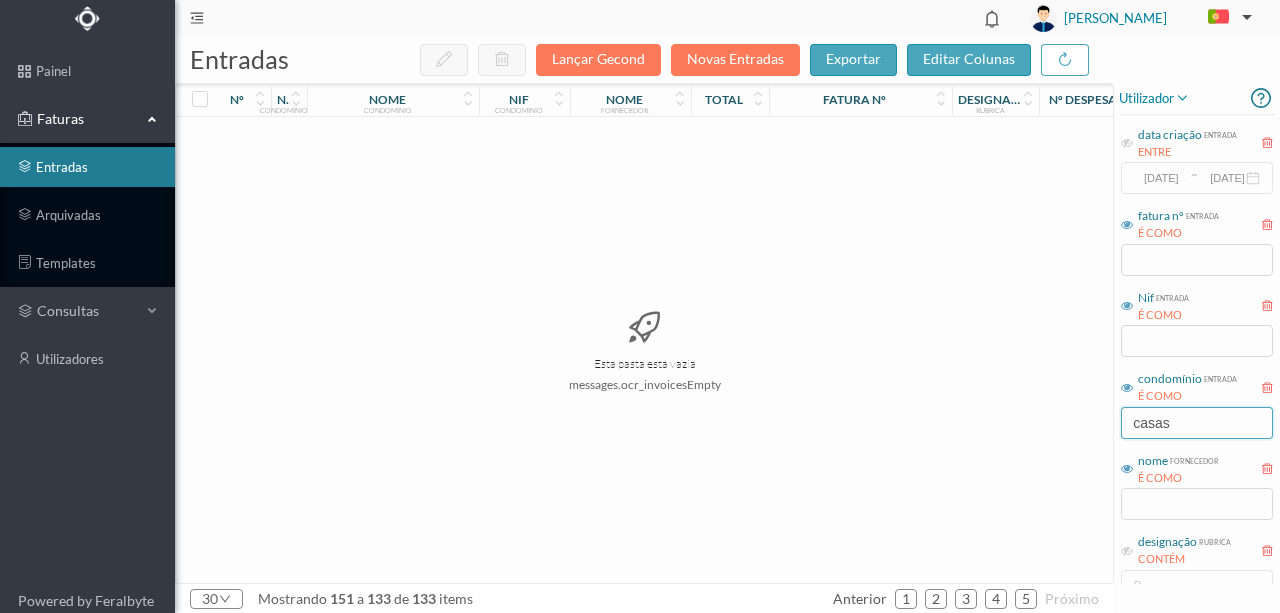 scroll, scrollTop: 0, scrollLeft: 0, axis: both 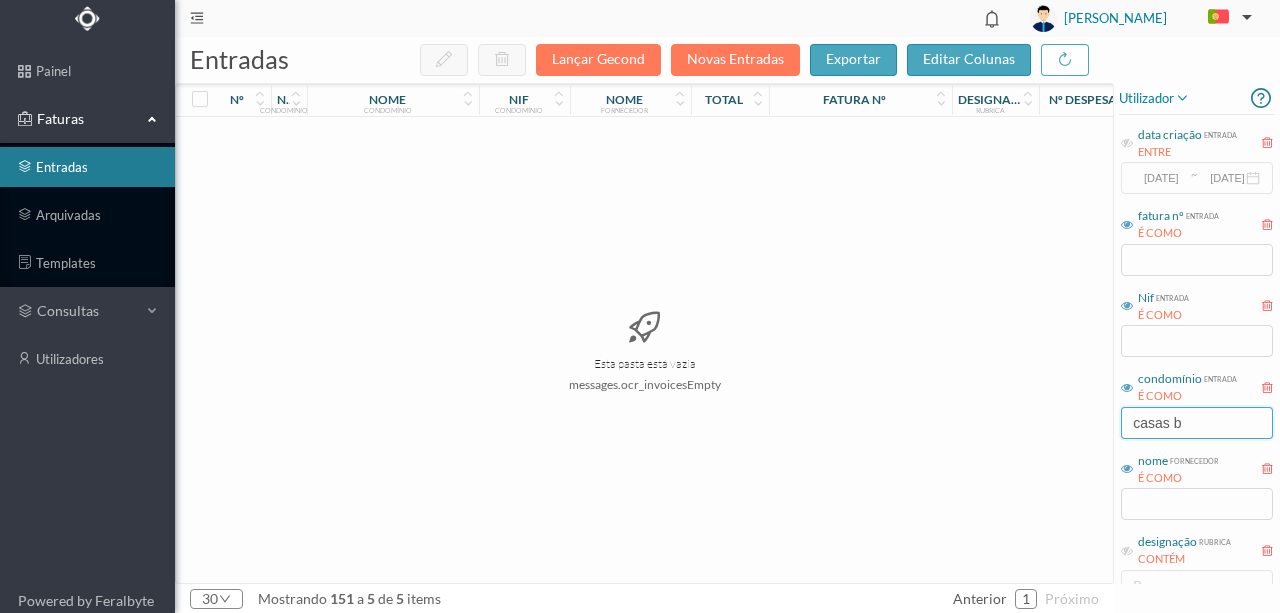 type on "casas br" 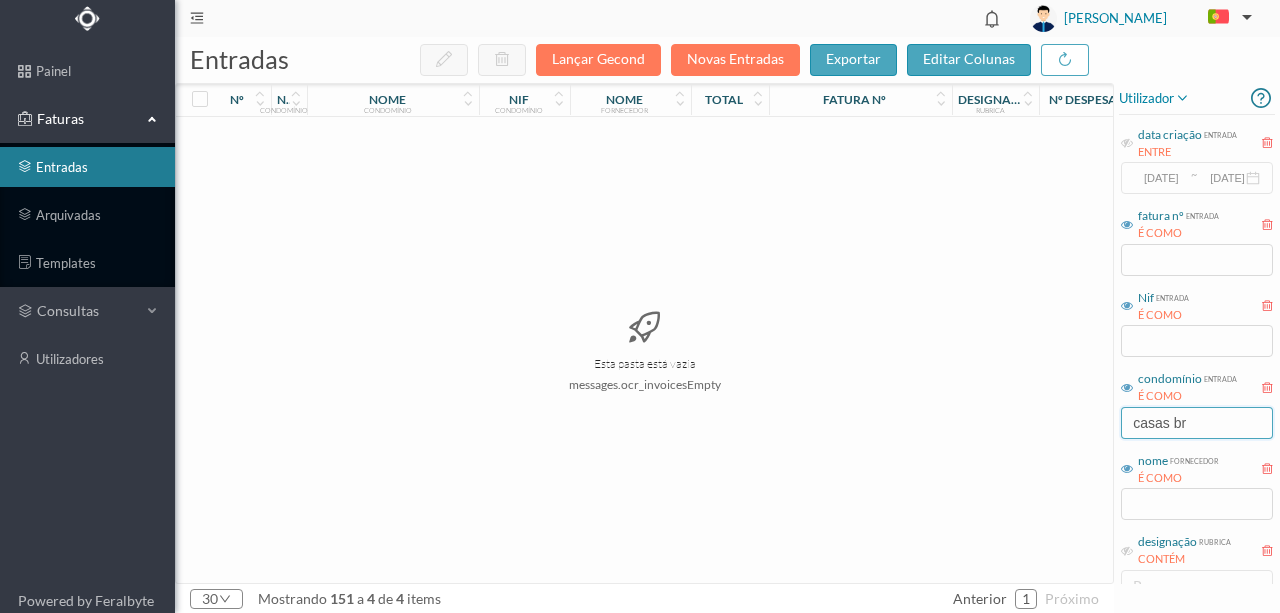 drag, startPoint x: 1216, startPoint y: 424, endPoint x: 989, endPoint y: 430, distance: 227.07928 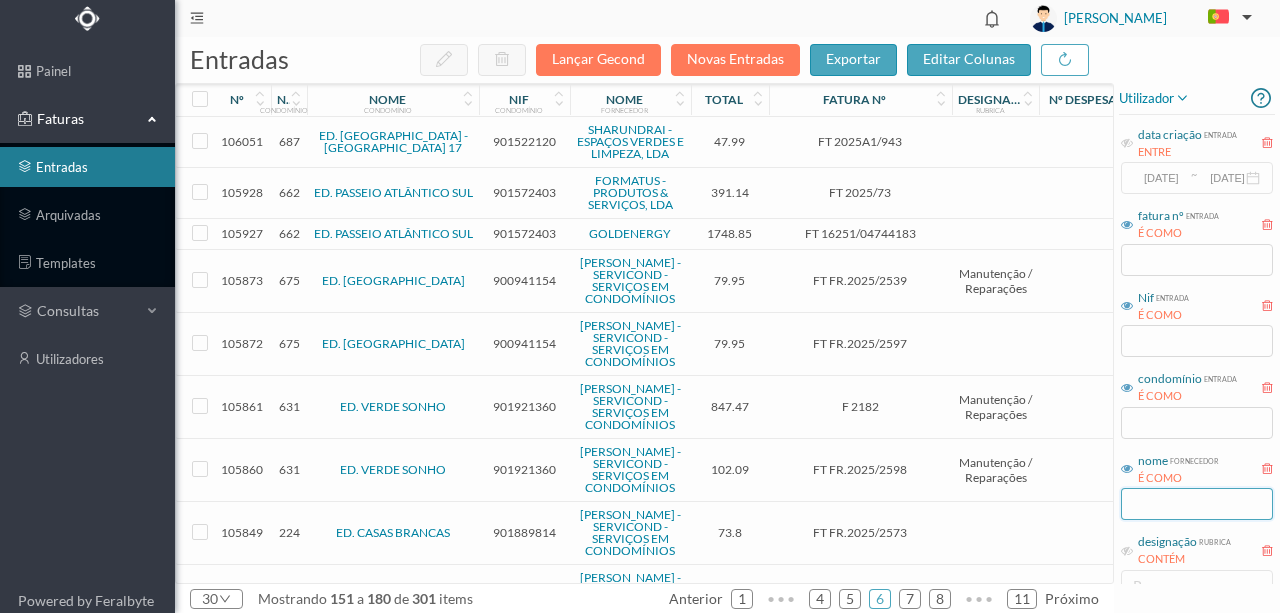 click at bounding box center [1197, 504] 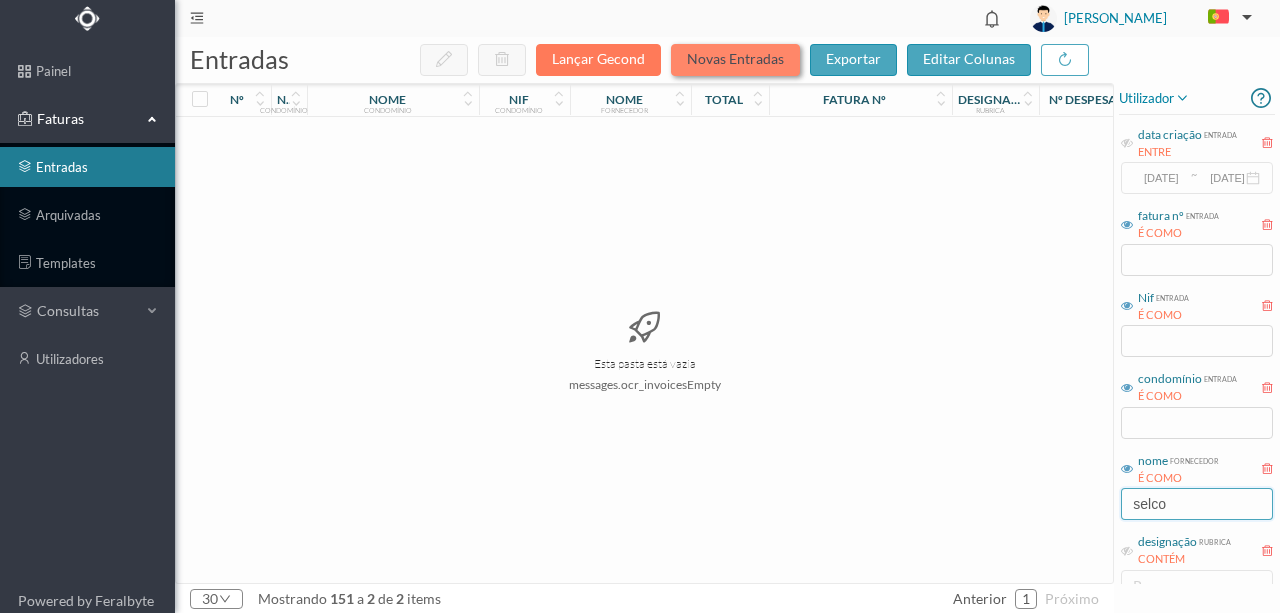 type on "selco" 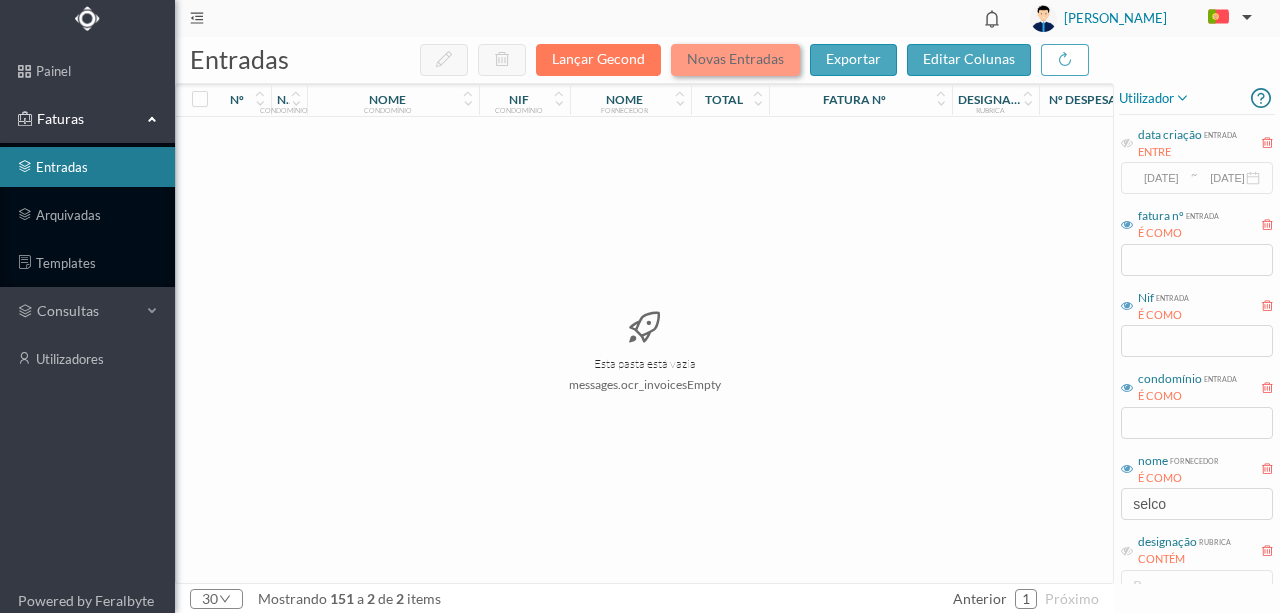click on "Novas Entradas" at bounding box center (735, 60) 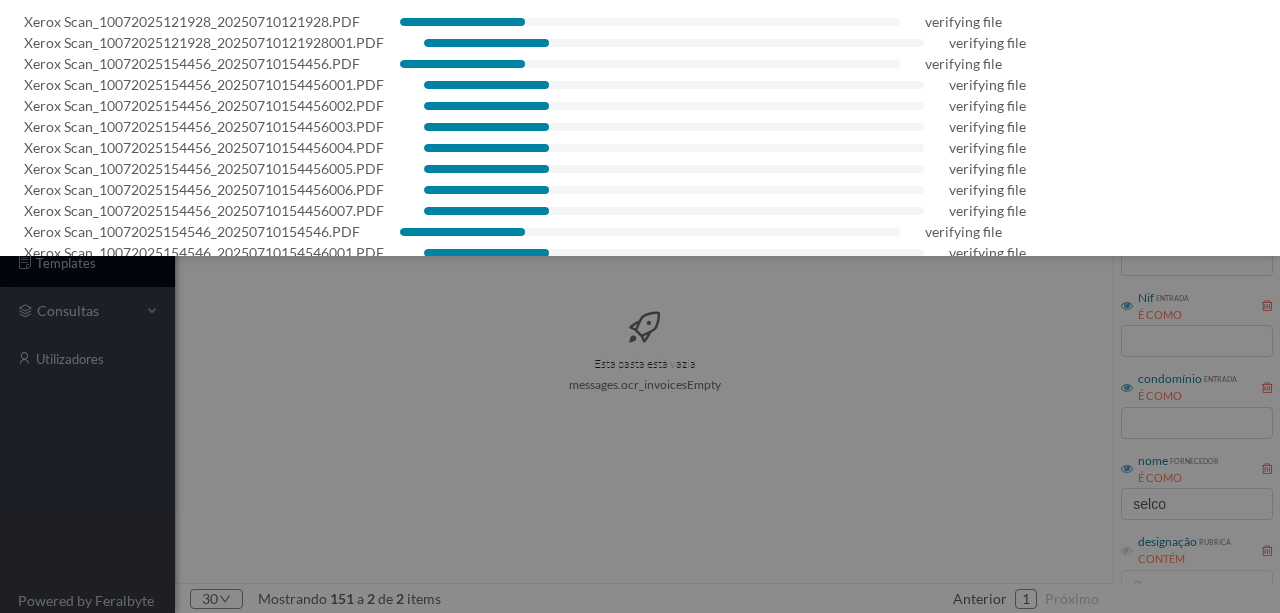 scroll, scrollTop: 120, scrollLeft: 0, axis: vertical 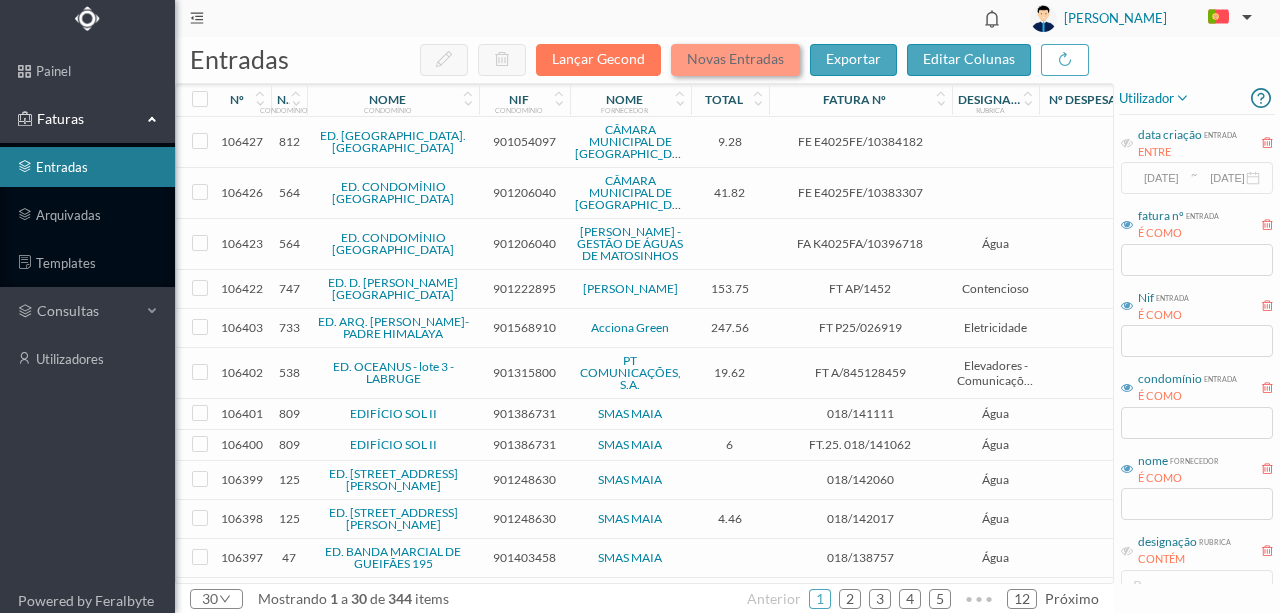 click on "Novas Entradas" at bounding box center [735, 60] 